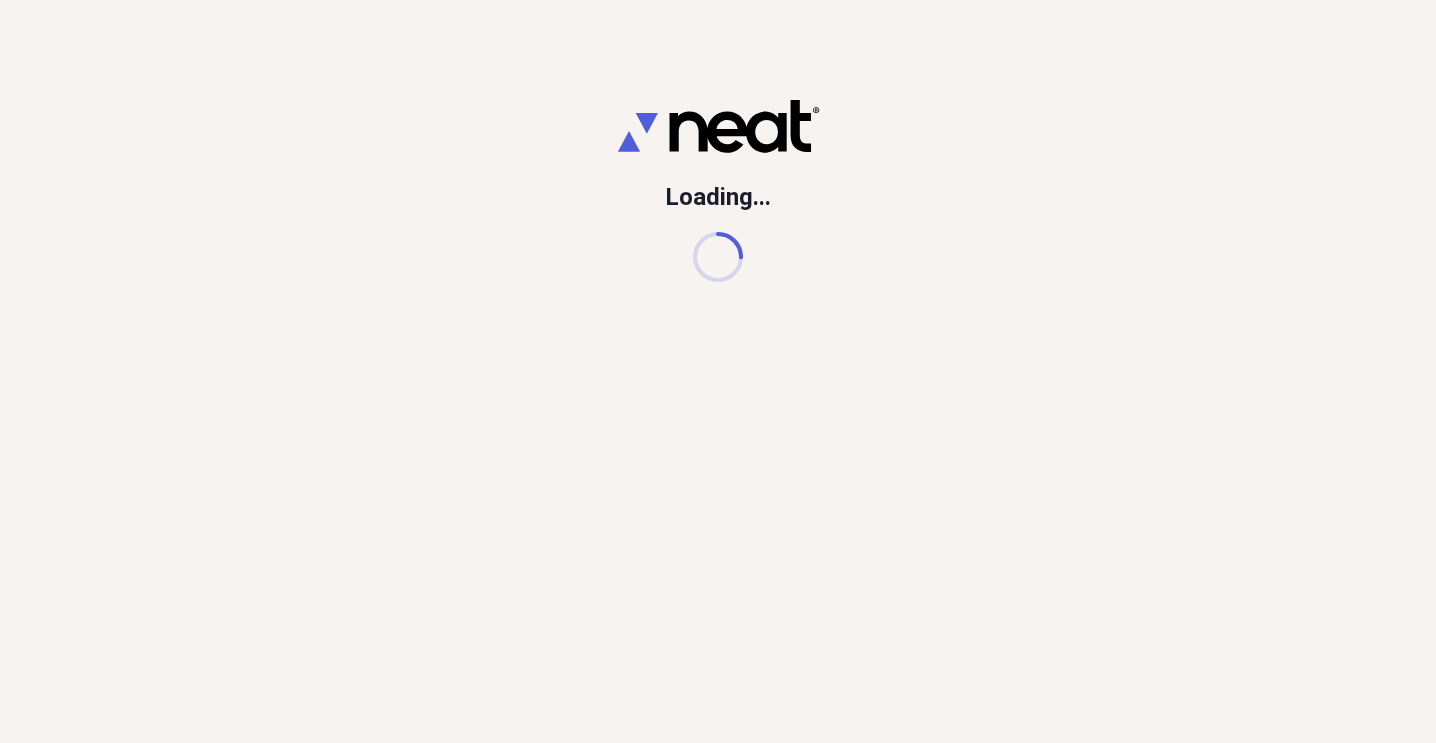 scroll, scrollTop: 0, scrollLeft: 0, axis: both 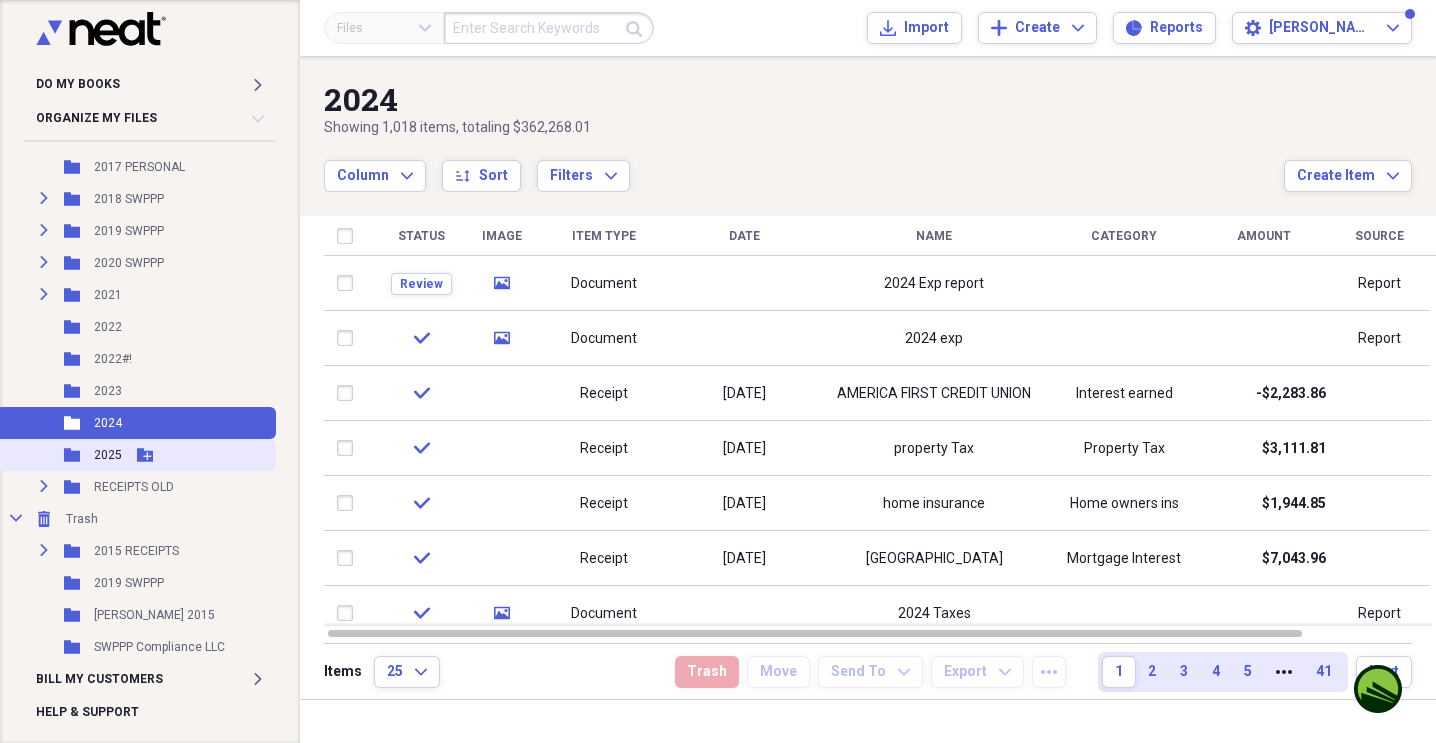 click on "Add Folder" at bounding box center [145, 455] 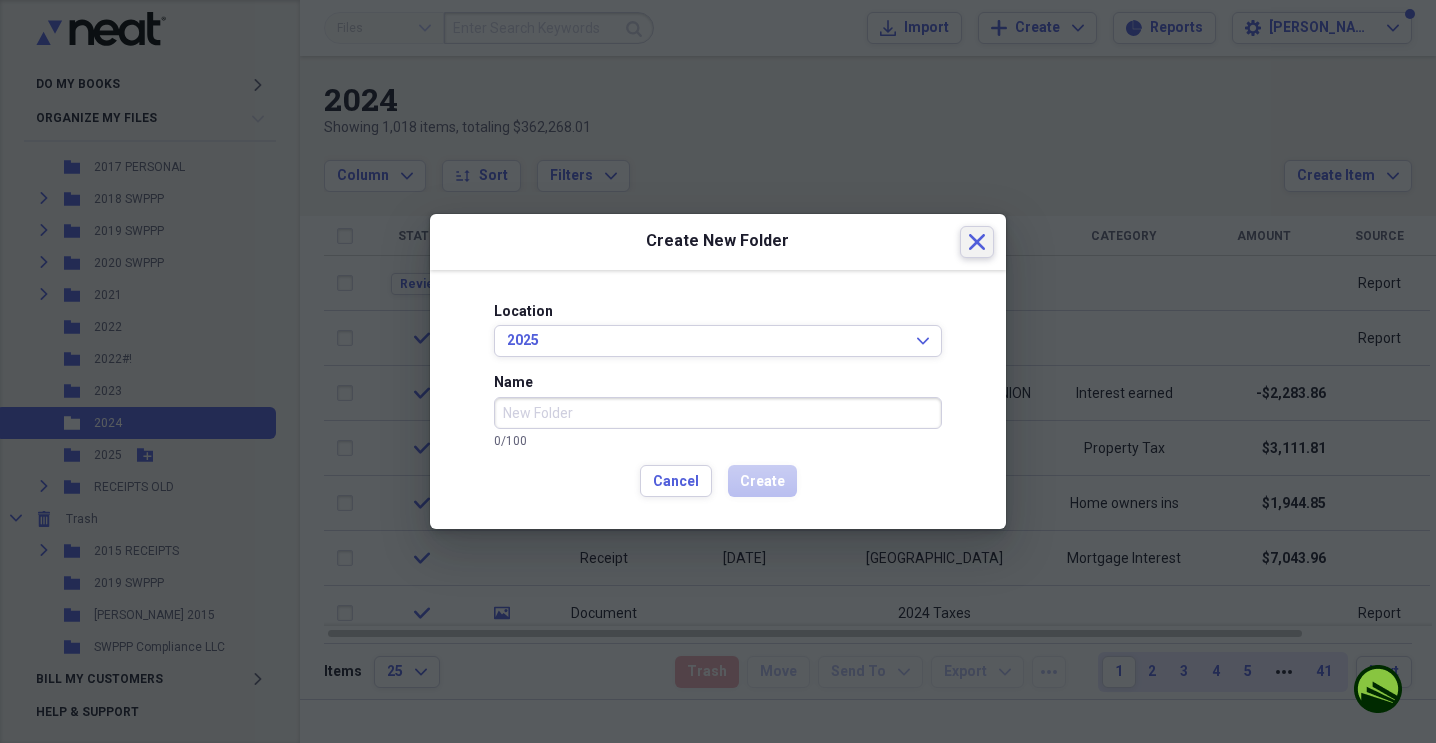 click on "Close" at bounding box center [977, 242] 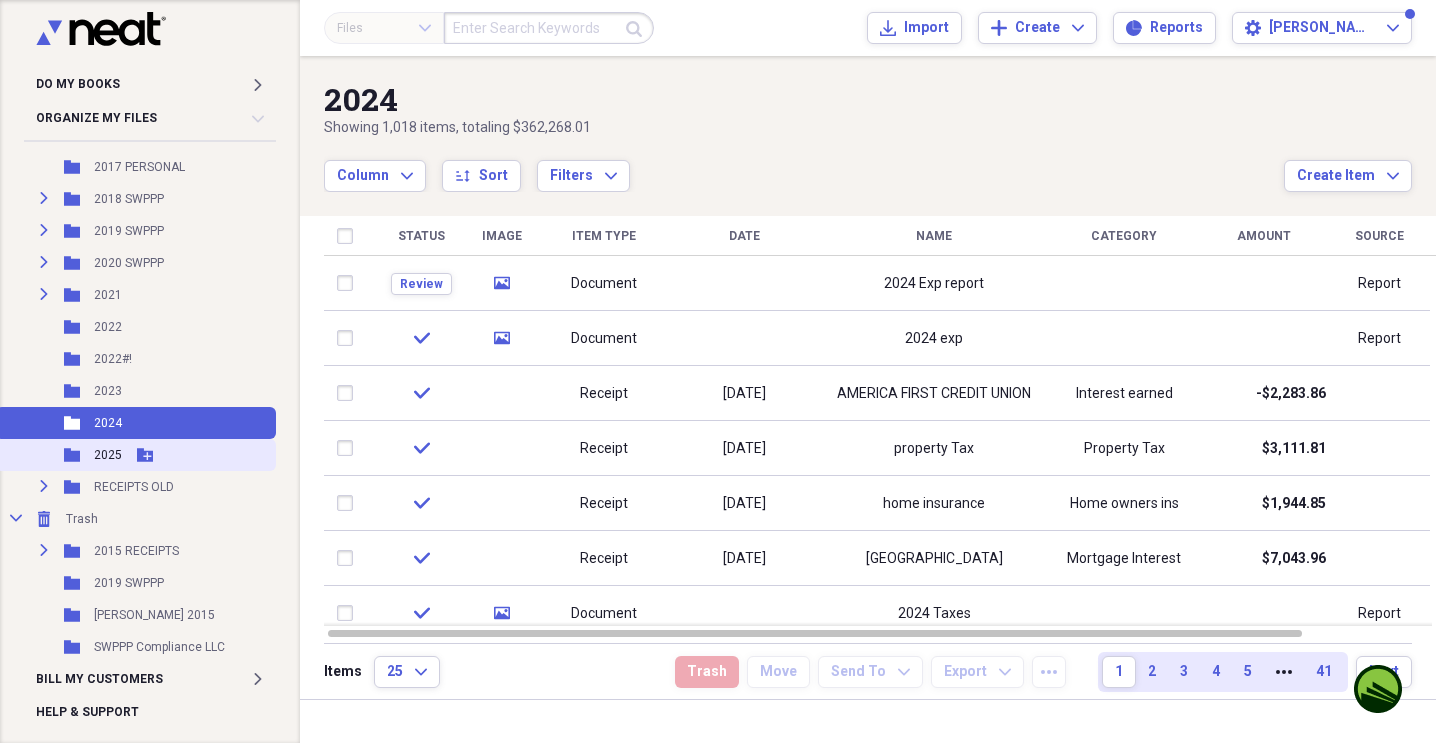 click 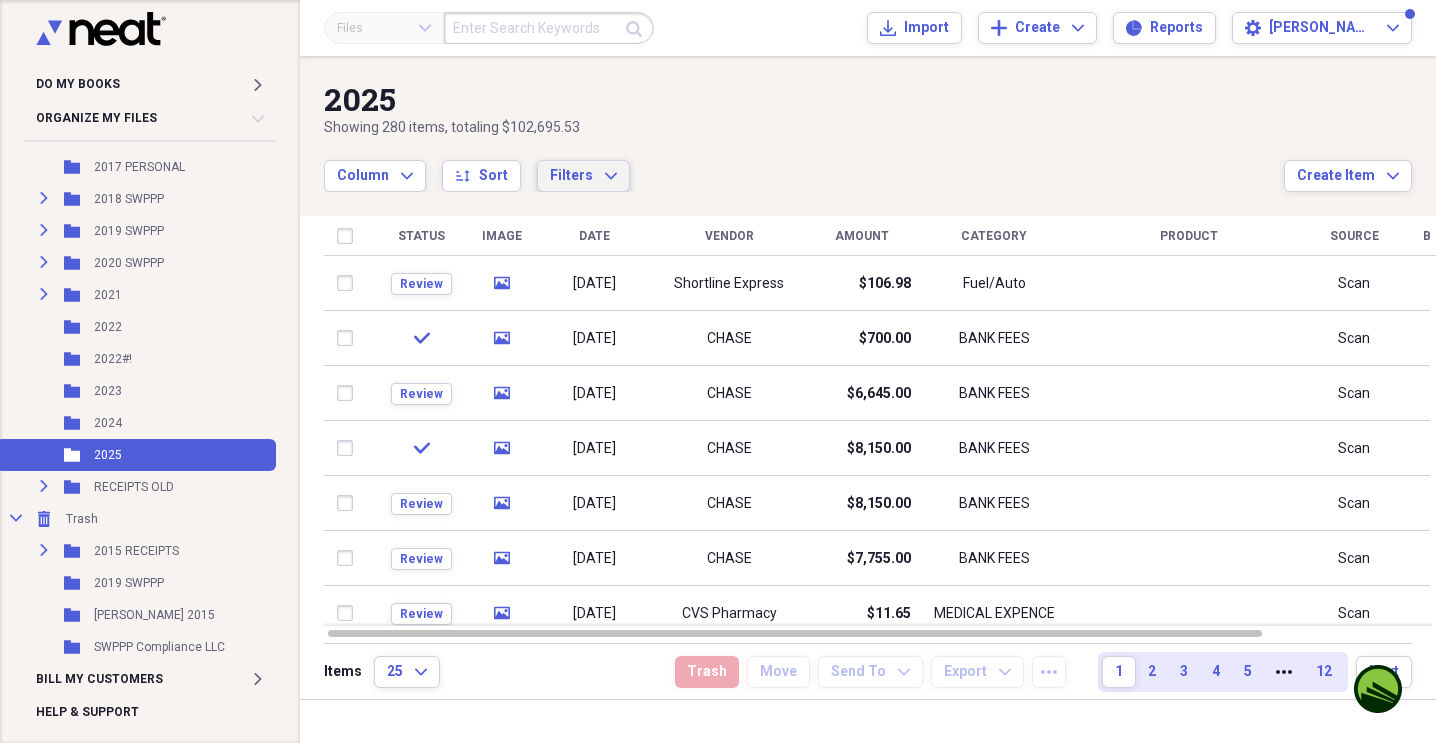 click on "Expand" 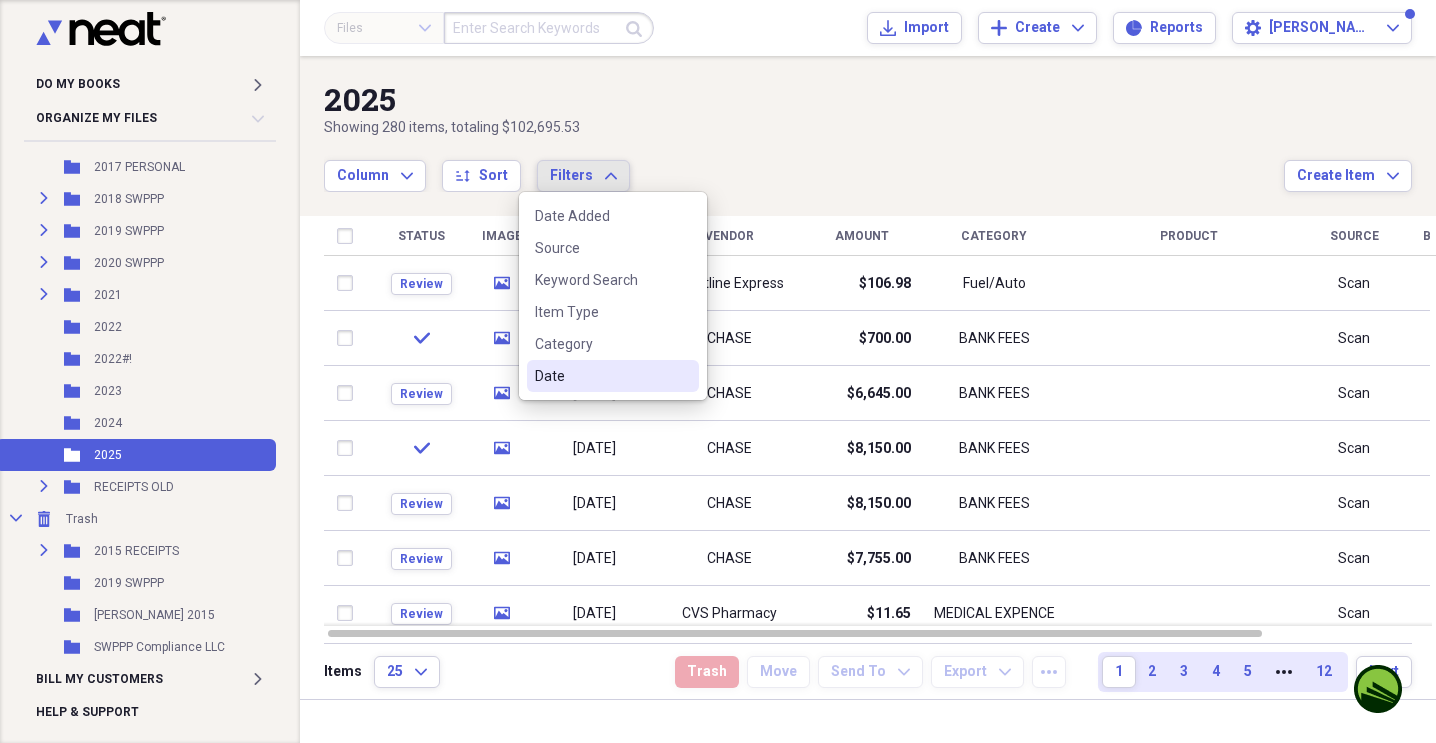 click on "Date" at bounding box center [601, 376] 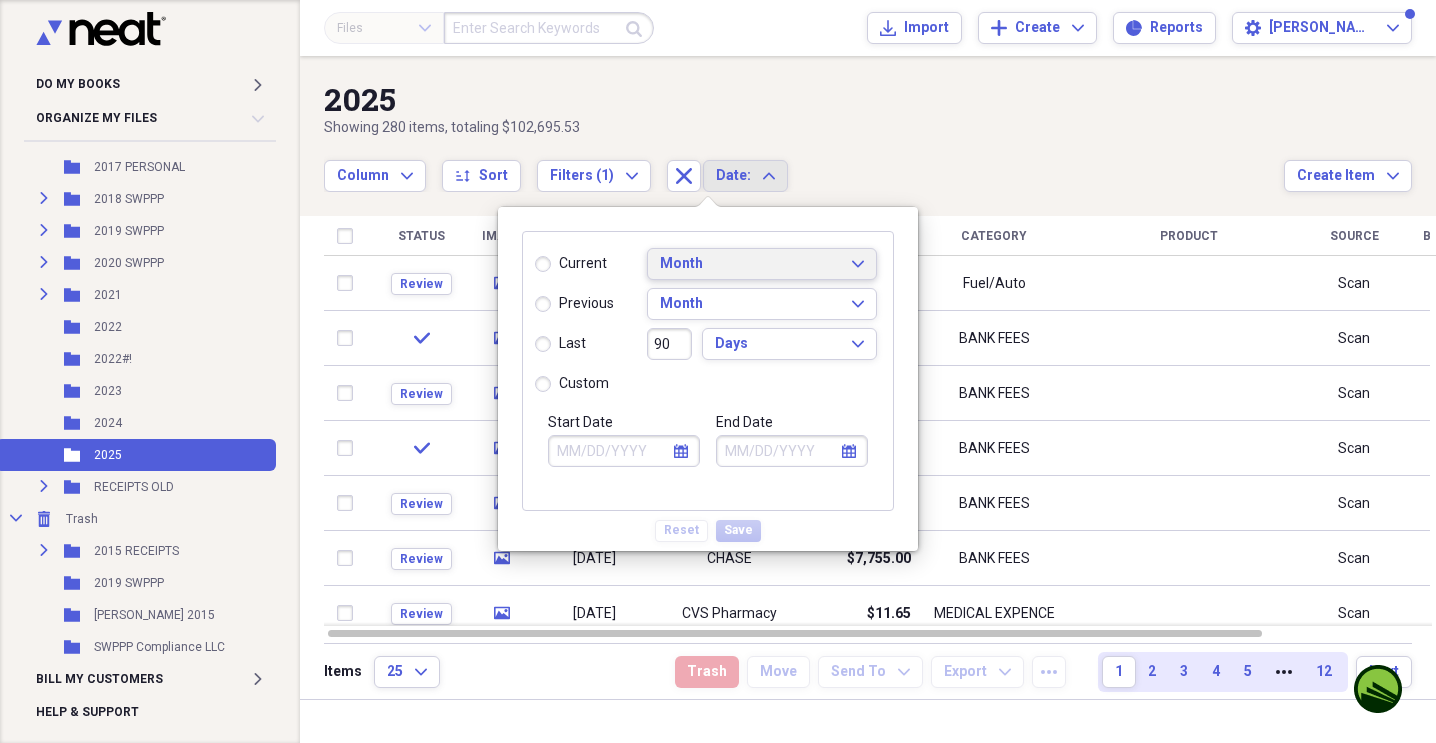click on "Month Expand" at bounding box center [762, 264] 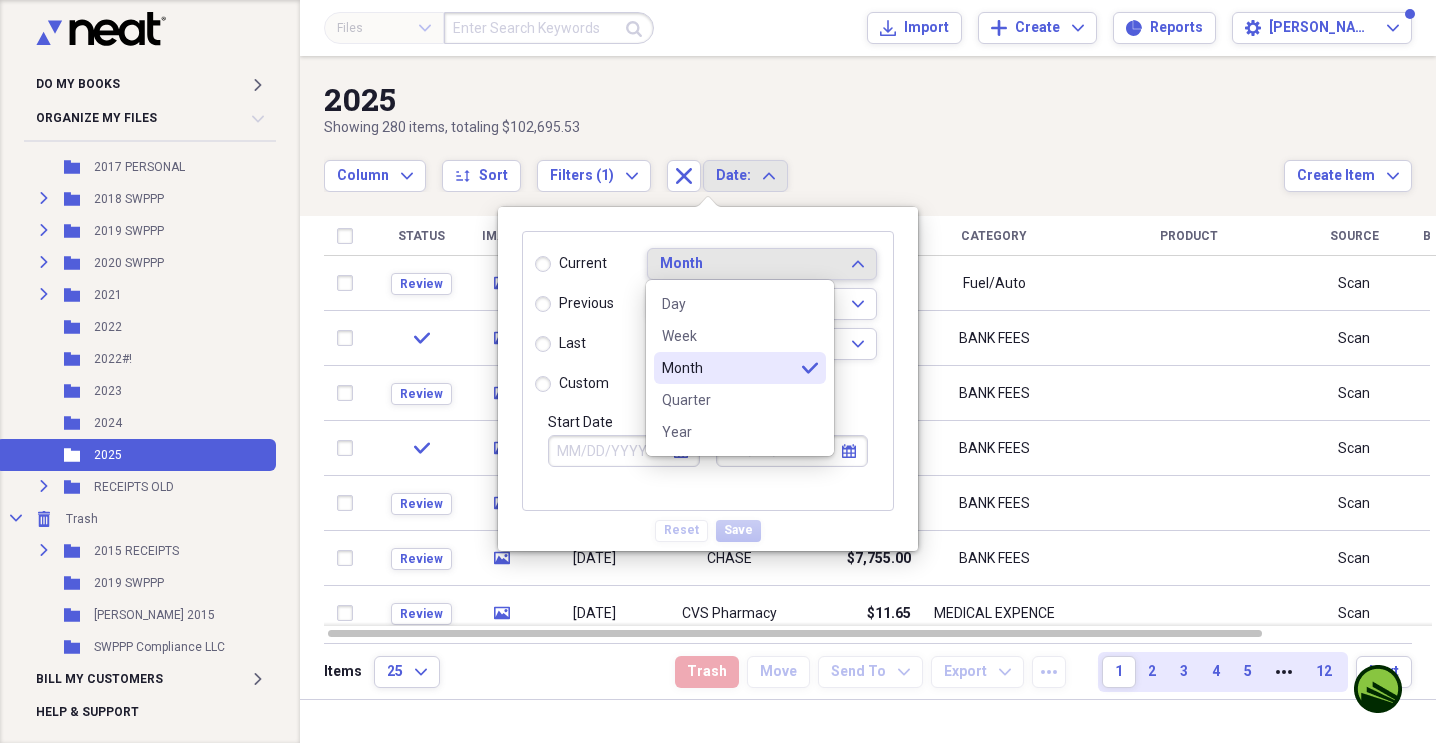 click on "Month" at bounding box center [728, 368] 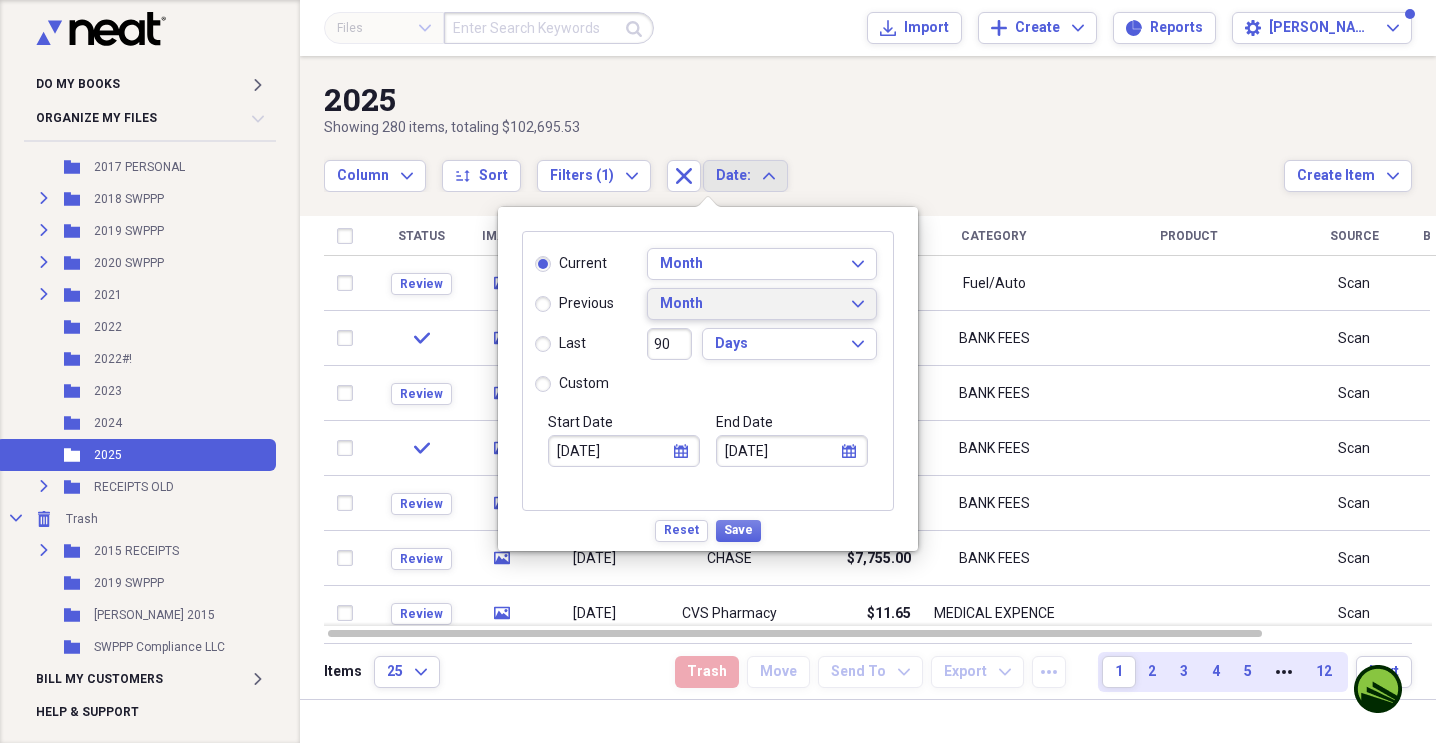 click on "Expand" 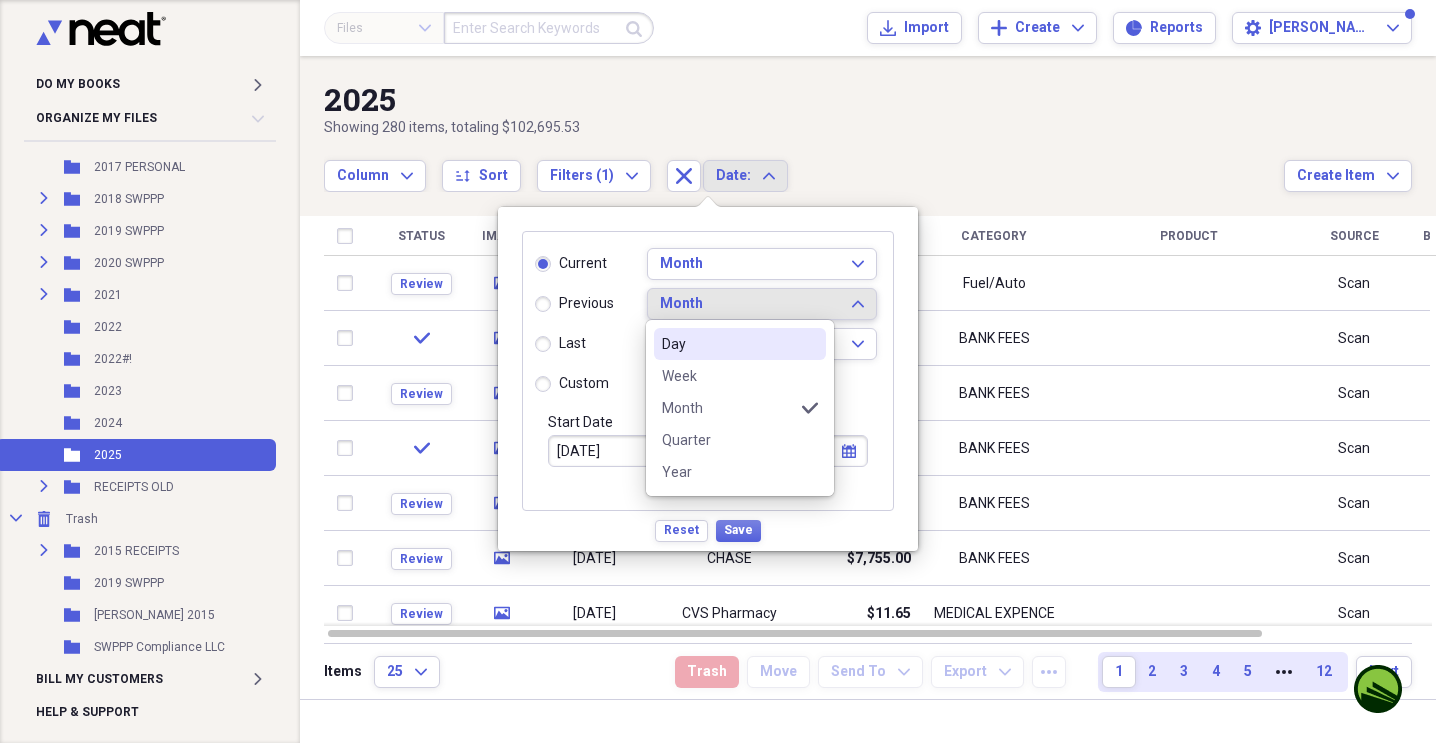 click on "Expand" 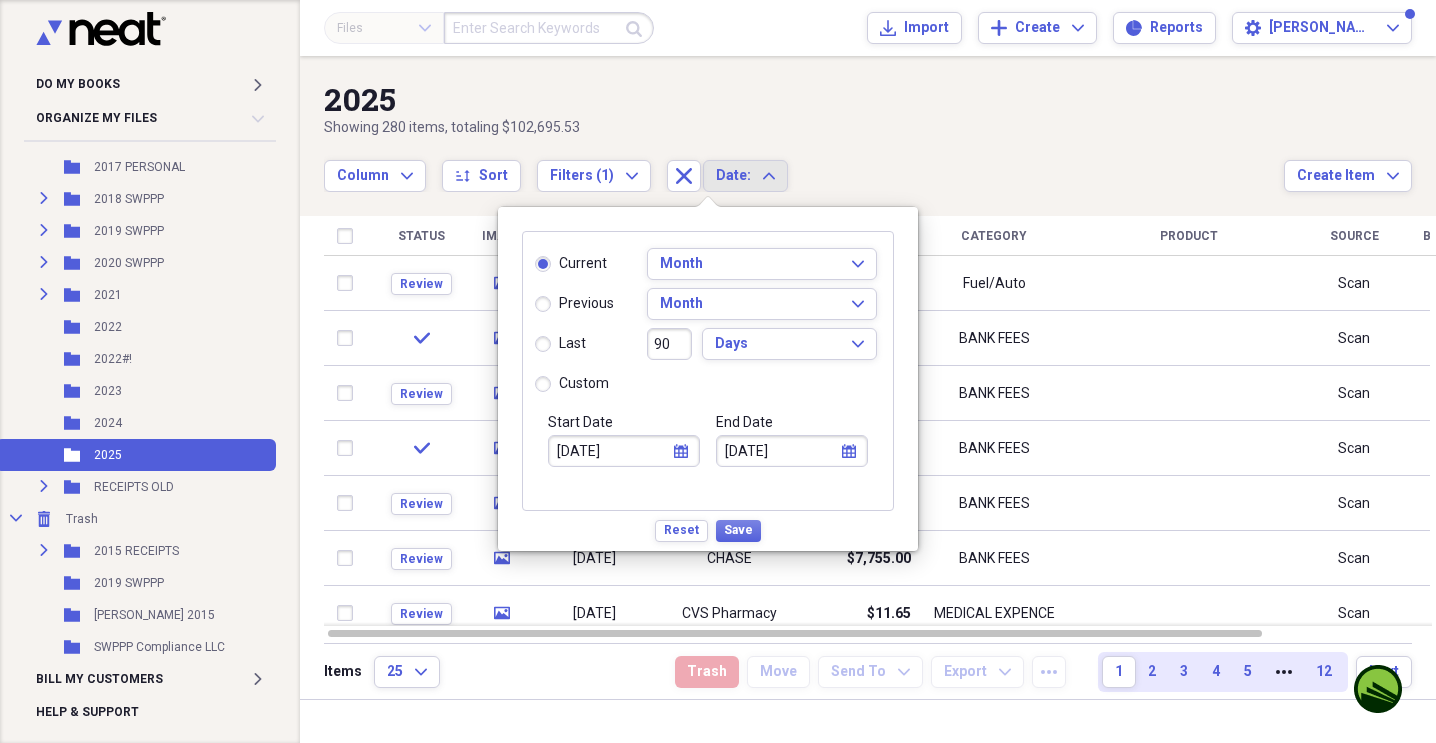 click on "[DATE]" at bounding box center [624, 451] 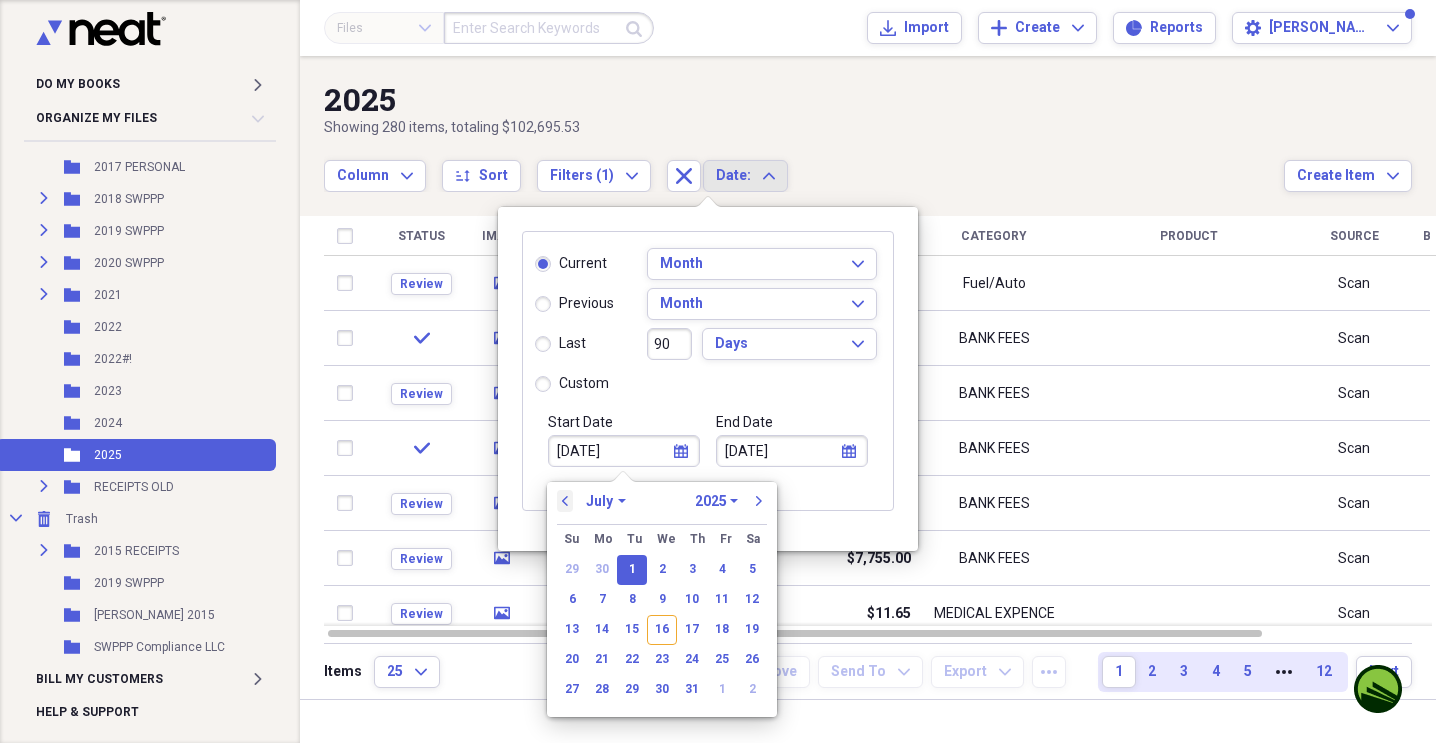 click on "previous" at bounding box center (565, 501) 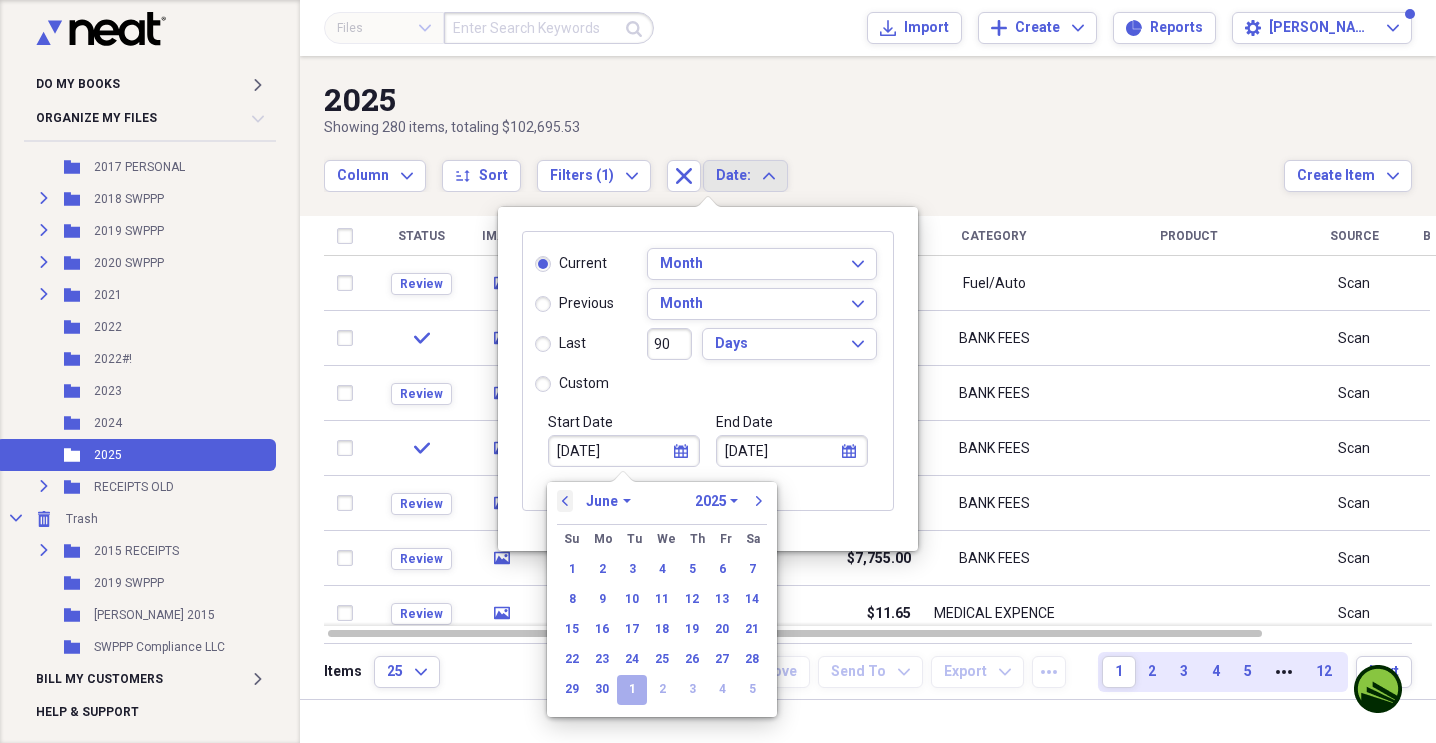 click on "previous" at bounding box center (565, 501) 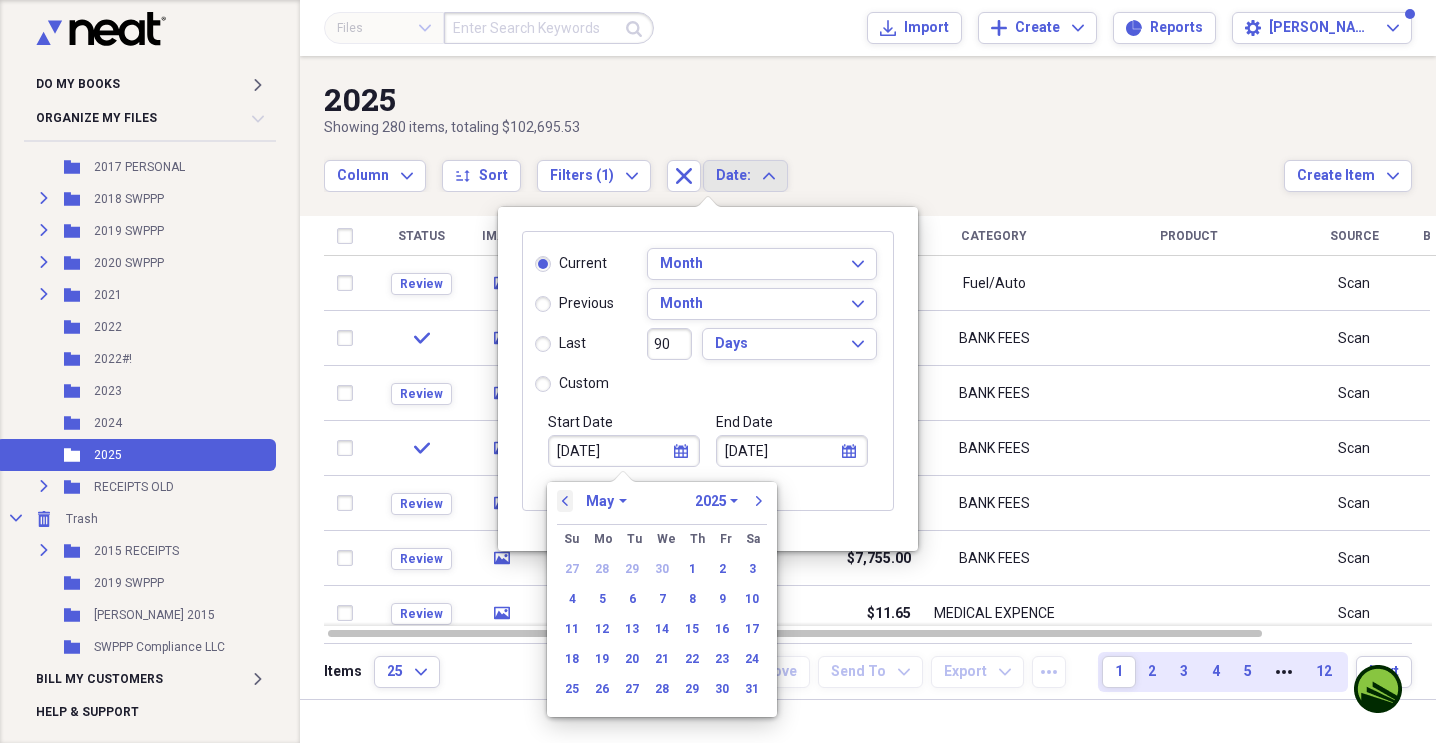 click on "previous" at bounding box center (565, 501) 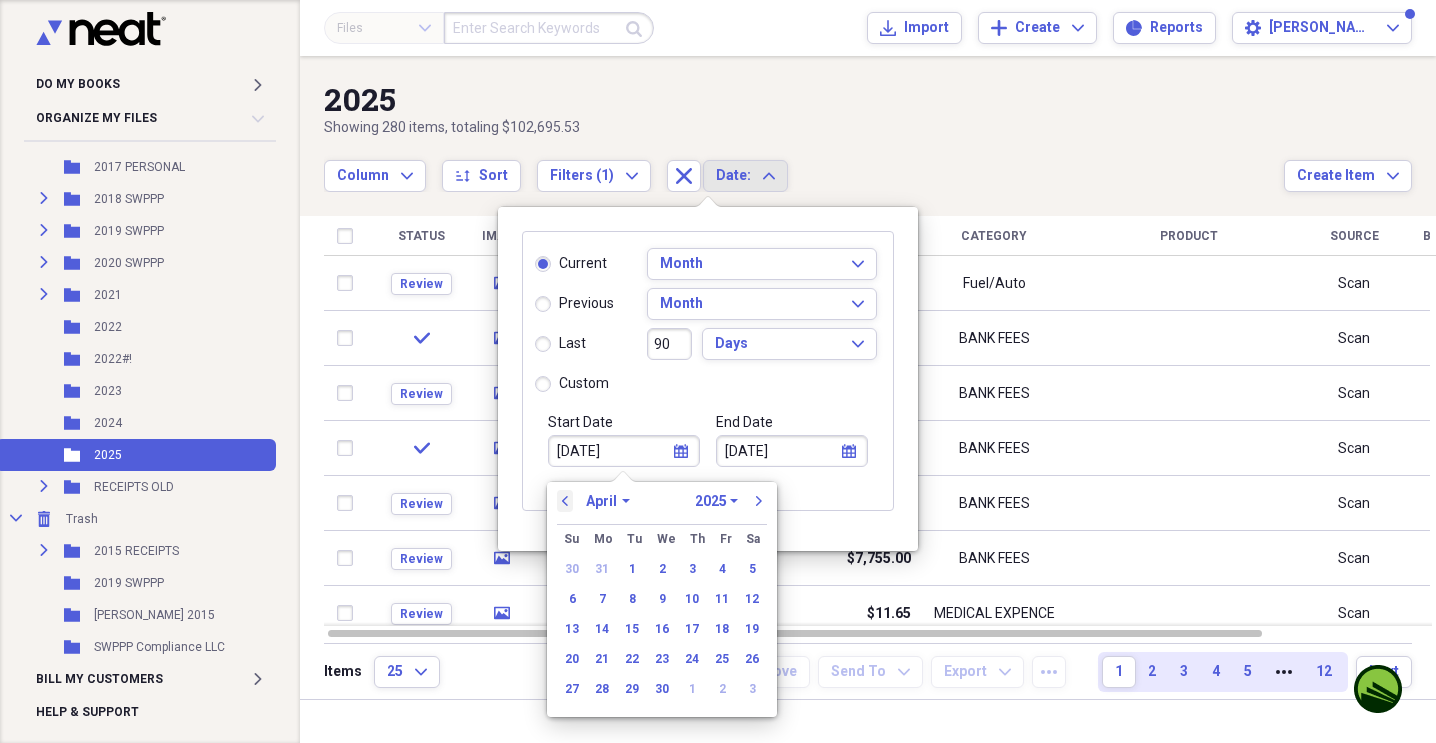 click on "previous" at bounding box center [565, 501] 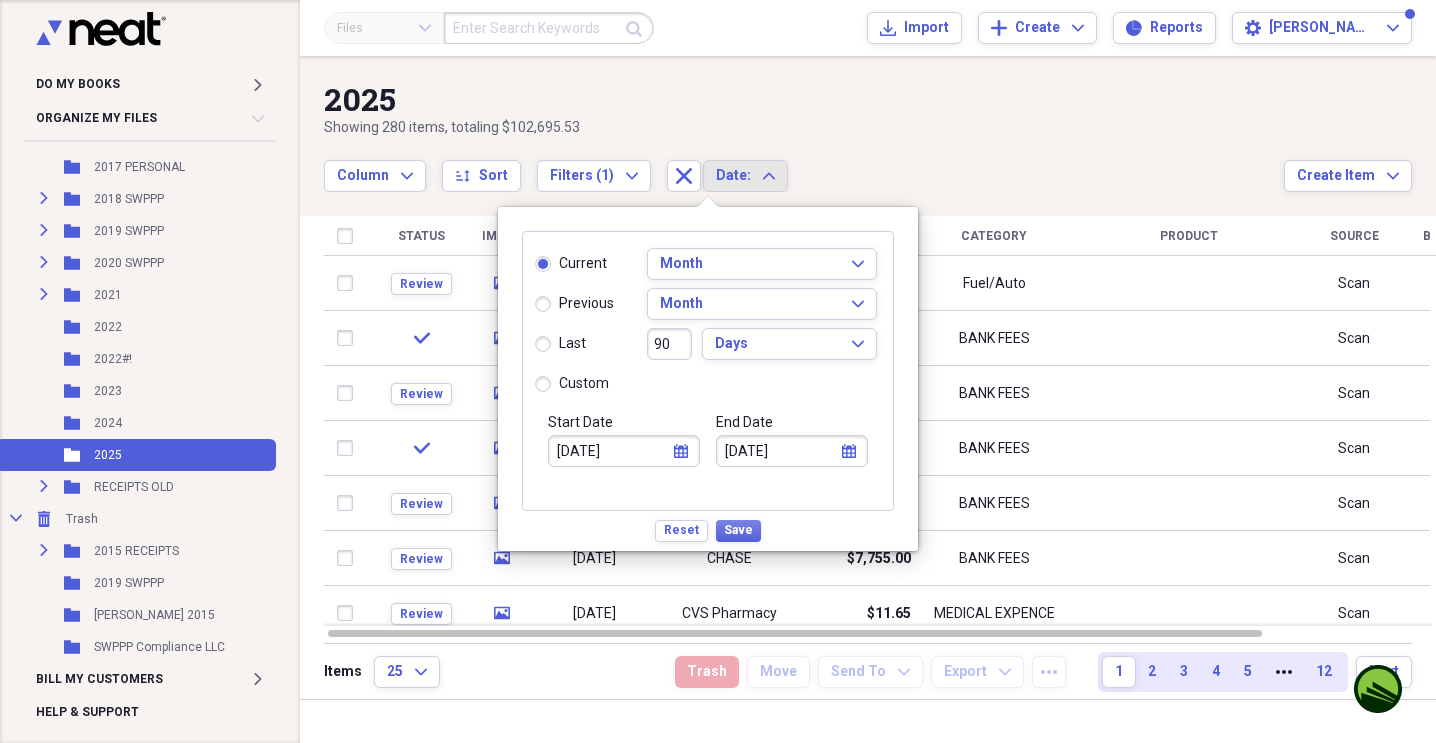 click on "Start Date [DATE] calendar Calendar previous January February March April May June July August September October November [DATE] 1971 1972 1973 1974 1975 1976 1977 1978 1979 1980 1981 1982 1983 1984 1985 1986 1987 1988 1989 1990 1991 1992 1993 1994 1995 1996 1997 1998 1999 2000 2001 2002 2003 2004 2005 2006 2007 2008 2009 2010 2011 2012 2013 2014 2015 2016 2017 2018 2019 2020 2021 2022 2023 2024 2025 2026 2027 2028 2029 2030 2031 2032 2033 2034 2035 next Su [DATE] Mo [DATE] Tu [DATE] We [DATE] Th [DATE] Fr [DATE] Sa [DATE] 23 24 25 26 27 28 1 2 3 4 5 6 7 8 9 10 11 12 13 14 15 16 17 18 19 20 21 22 23 24 25 26 27 28 29 30 31 1 2 3 4 5" at bounding box center (624, 461) 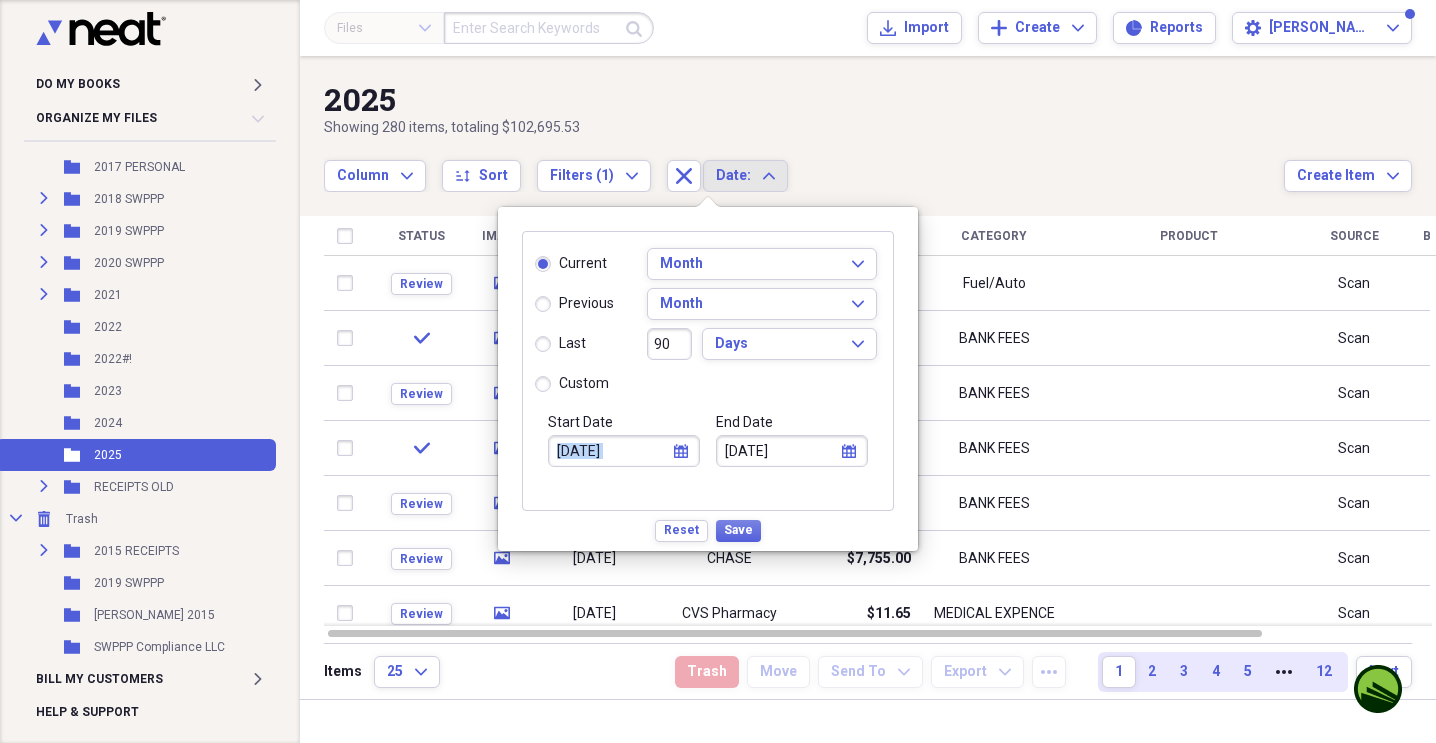 click on "[DATE]" at bounding box center (624, 451) 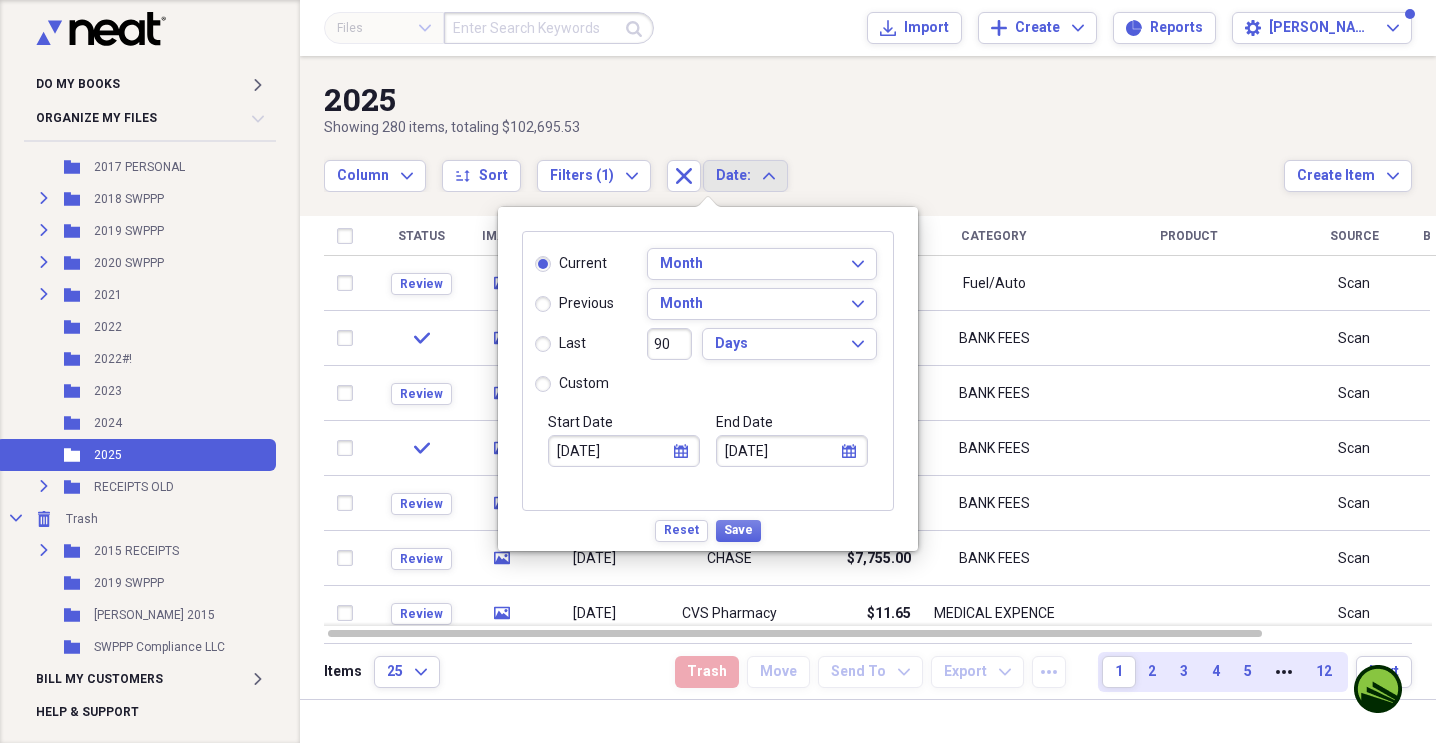 select on "6" 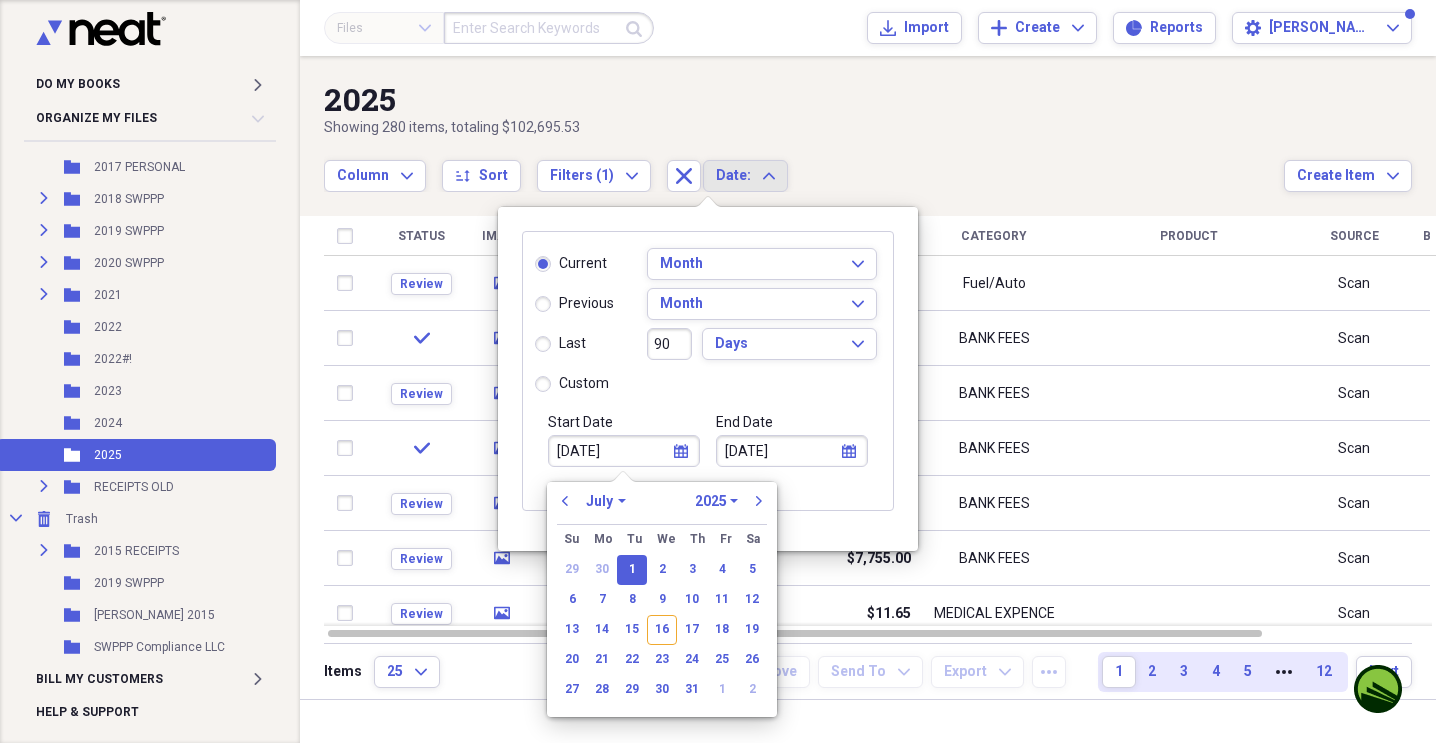 click on "custom" at bounding box center (572, 384) 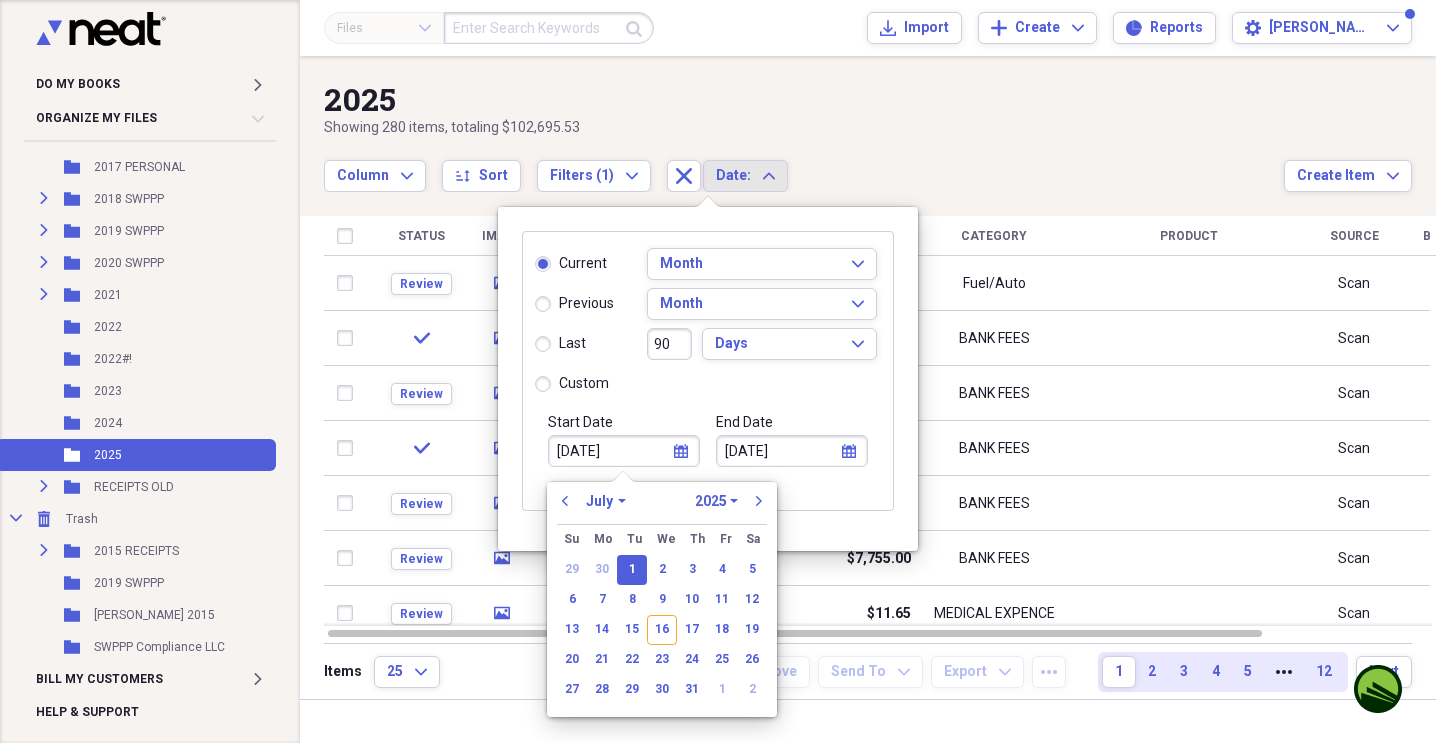 radio on "true" 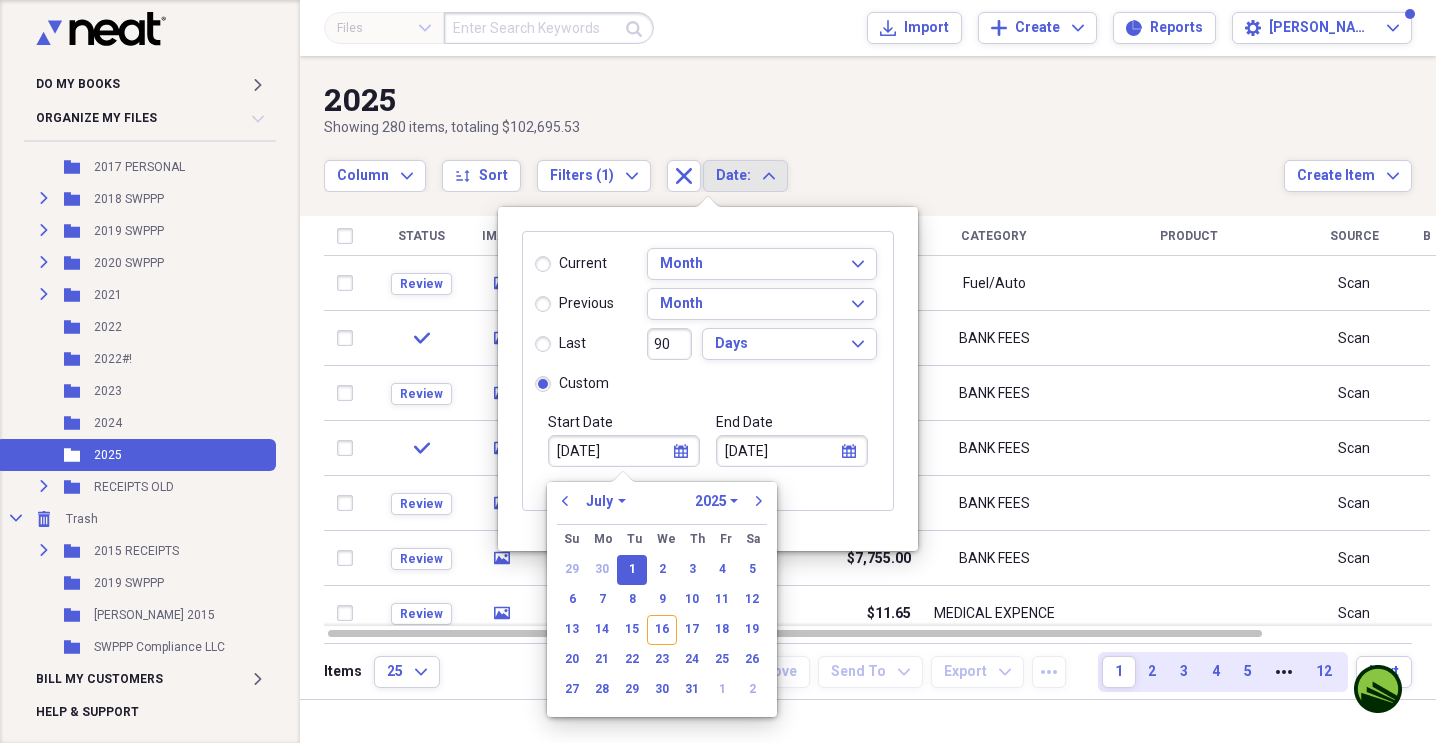 type 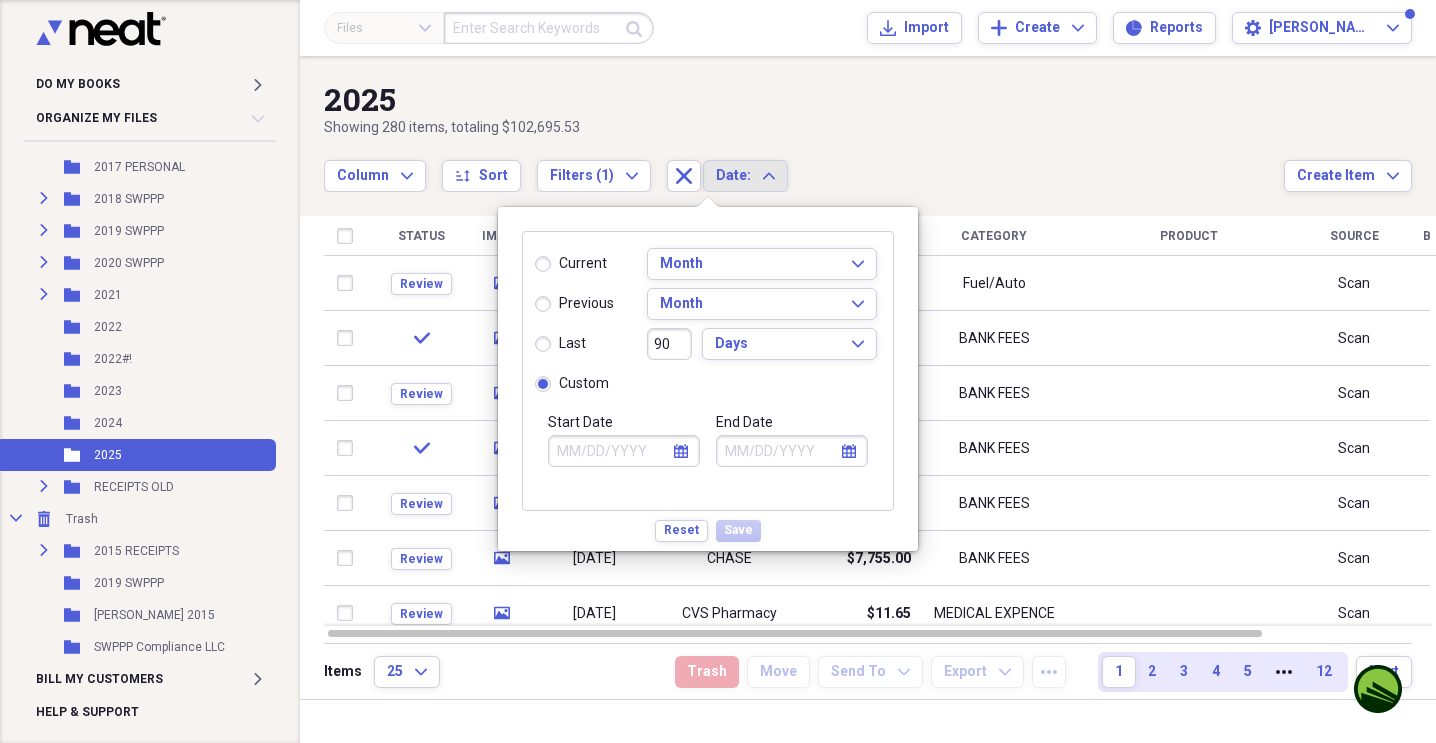 click on "Start Date" at bounding box center [624, 451] 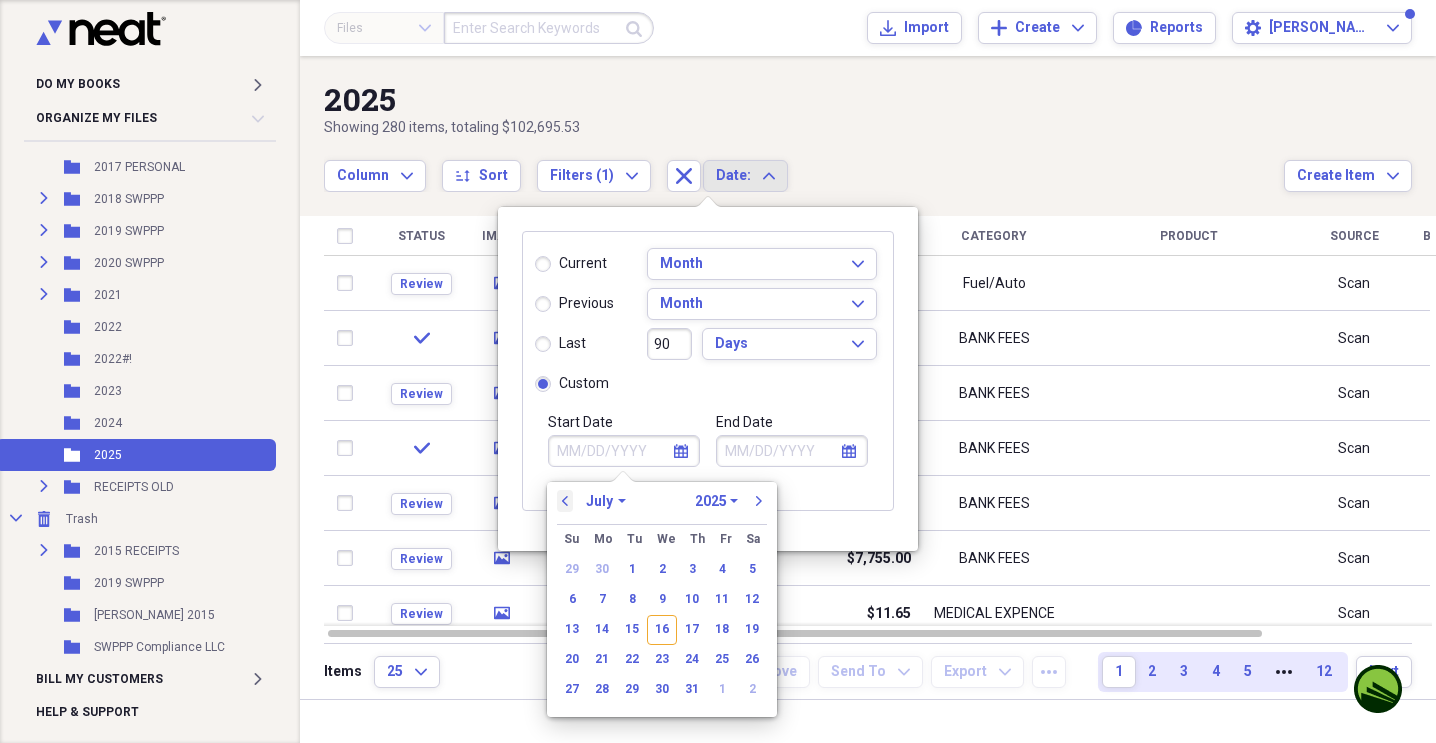 click on "previous" at bounding box center (565, 501) 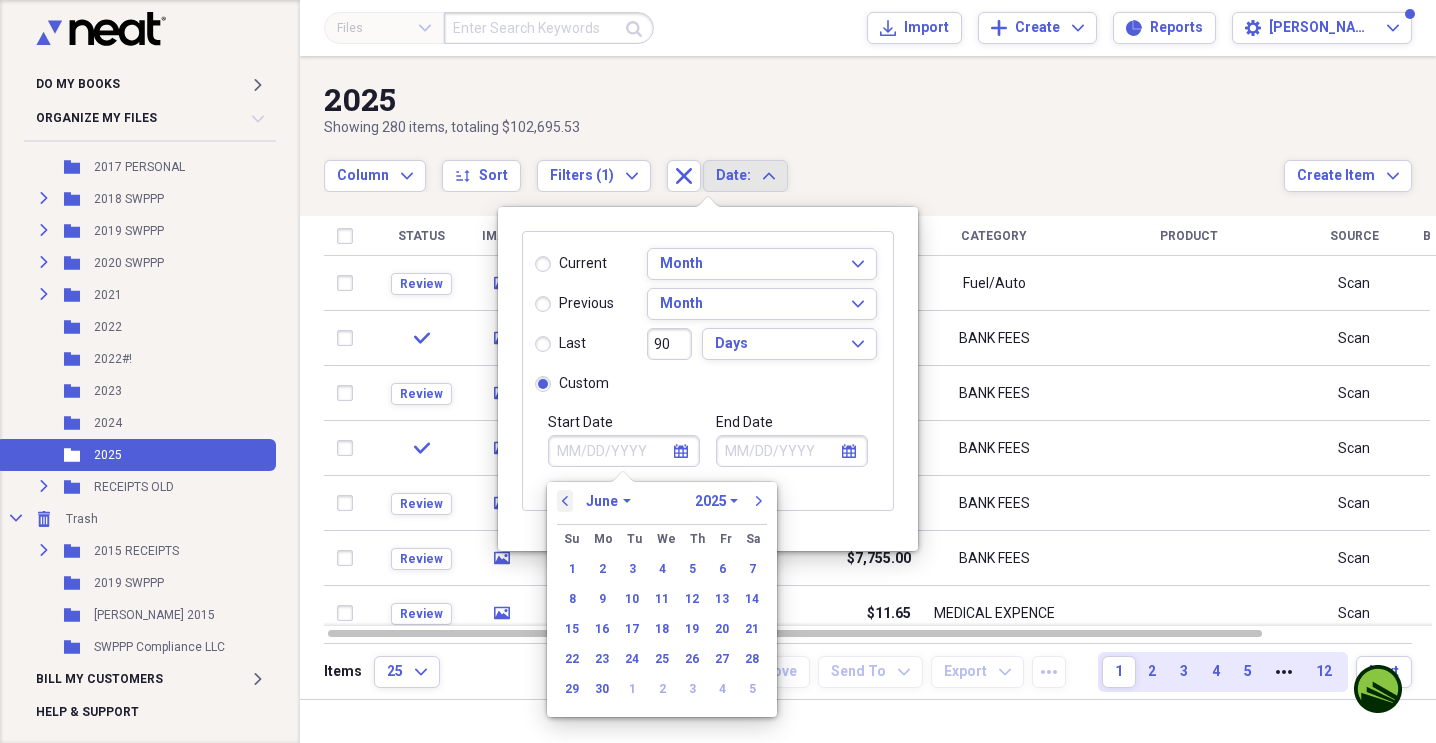 click on "previous" at bounding box center [565, 501] 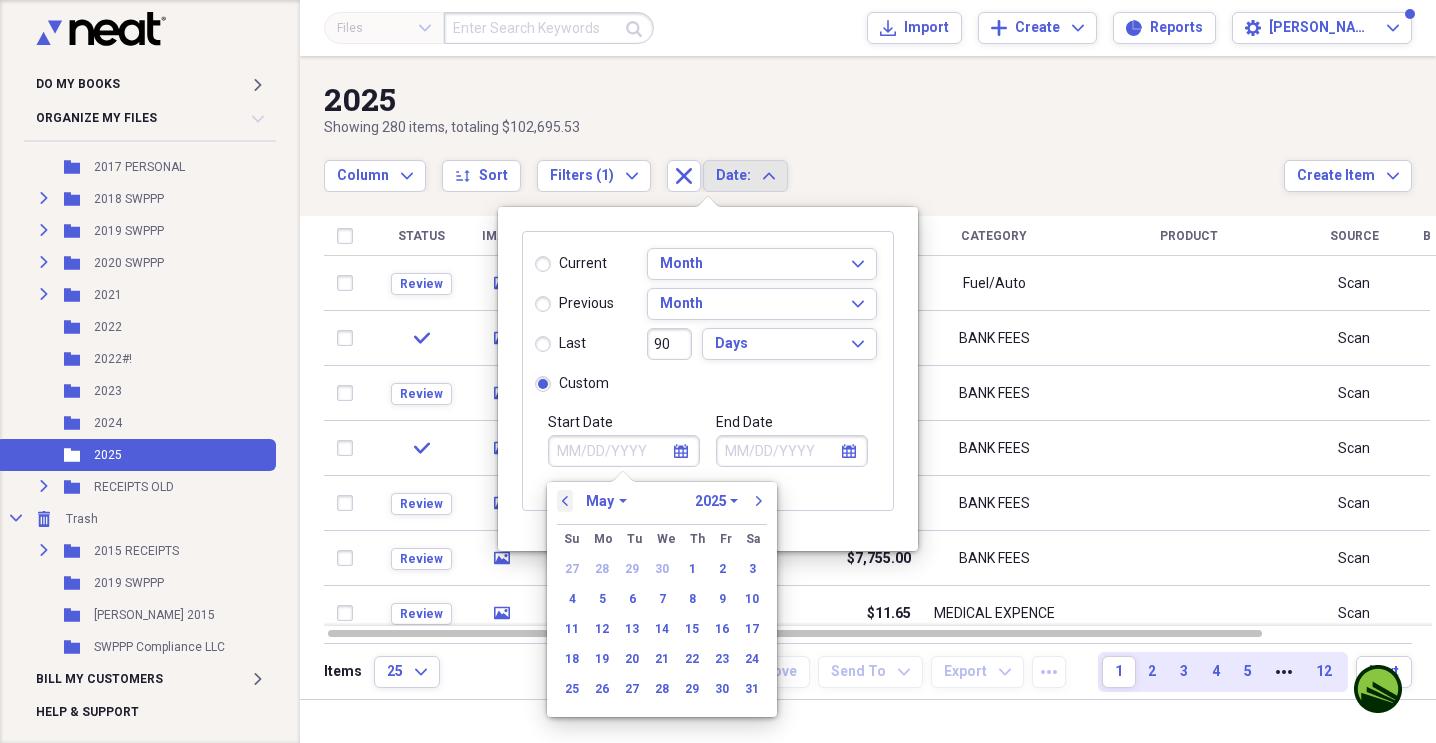 click on "previous" at bounding box center [565, 501] 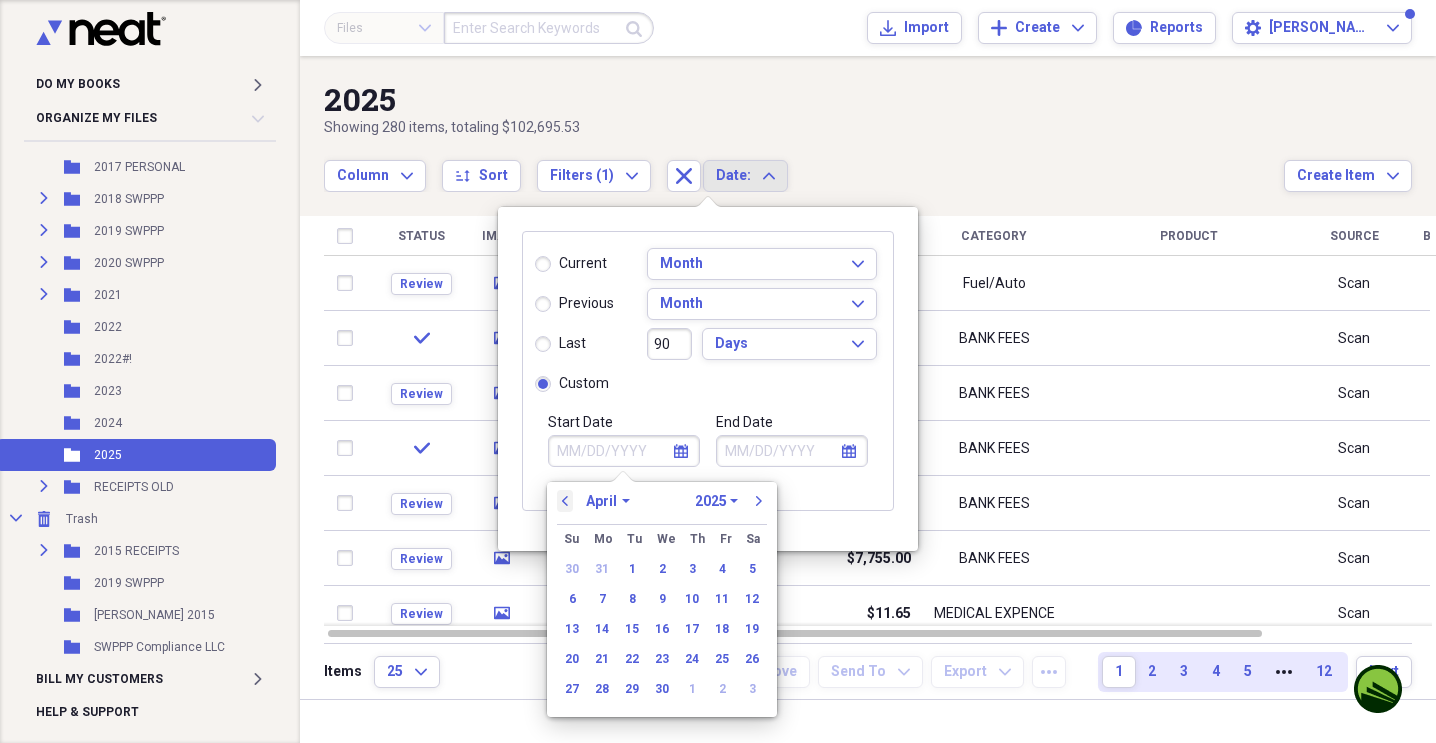 click on "previous" at bounding box center [565, 501] 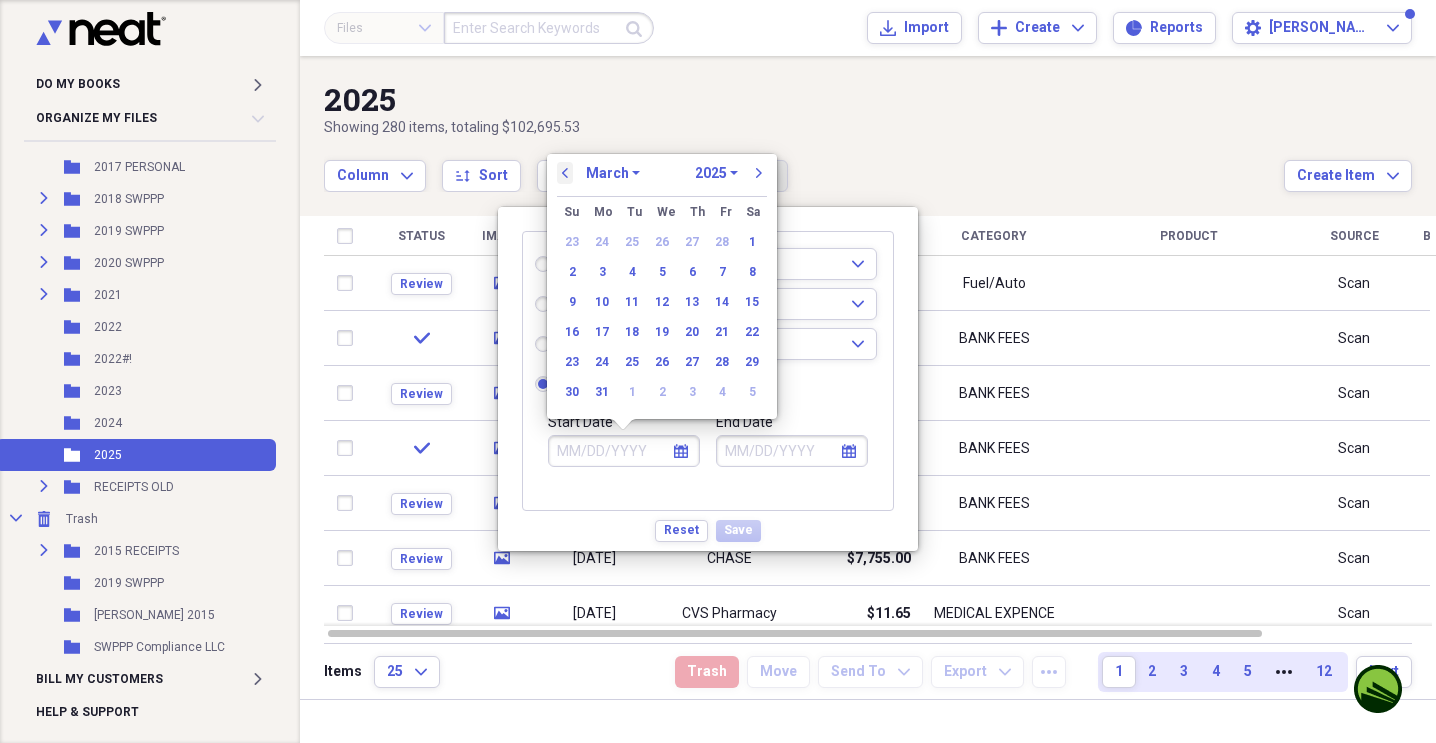 click on "previous" at bounding box center (565, 173) 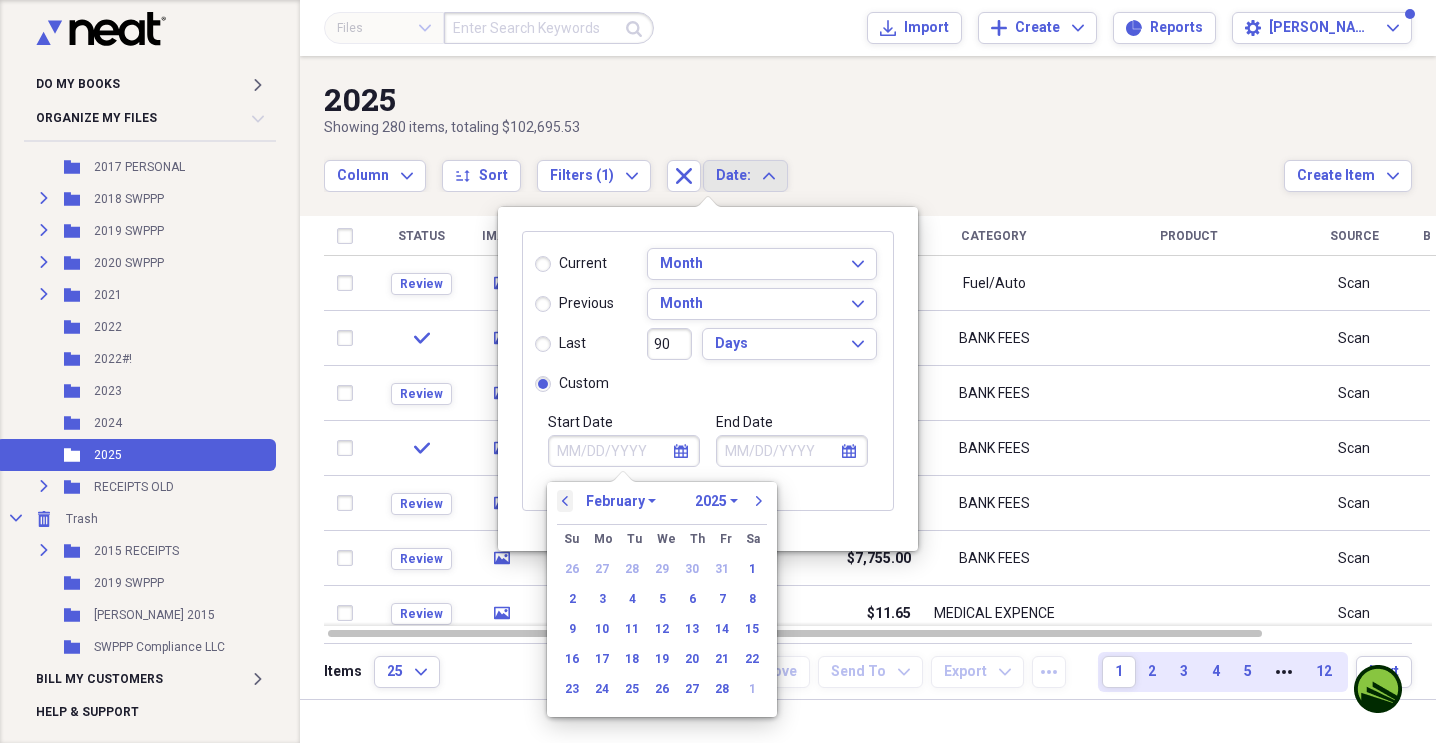 click on "previous" at bounding box center (565, 501) 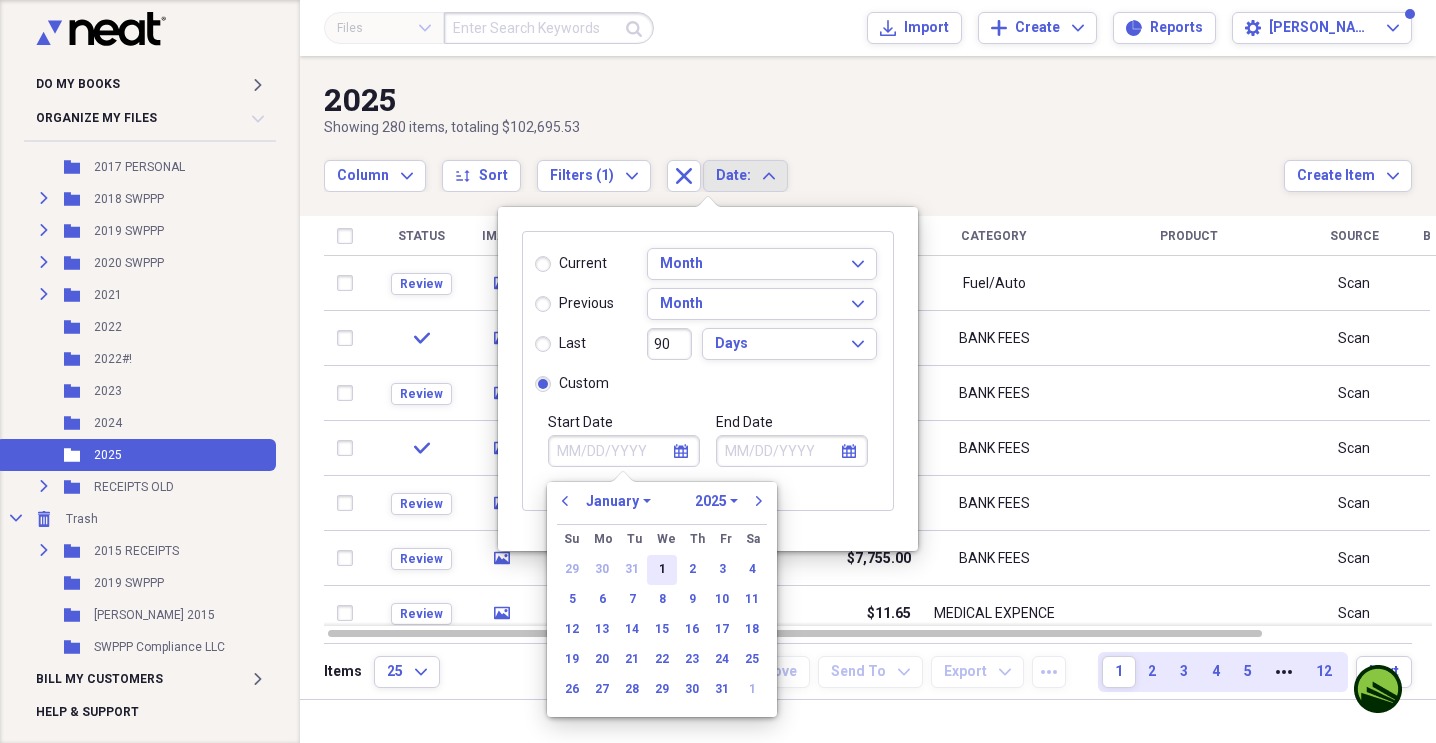 click on "1" at bounding box center (662, 570) 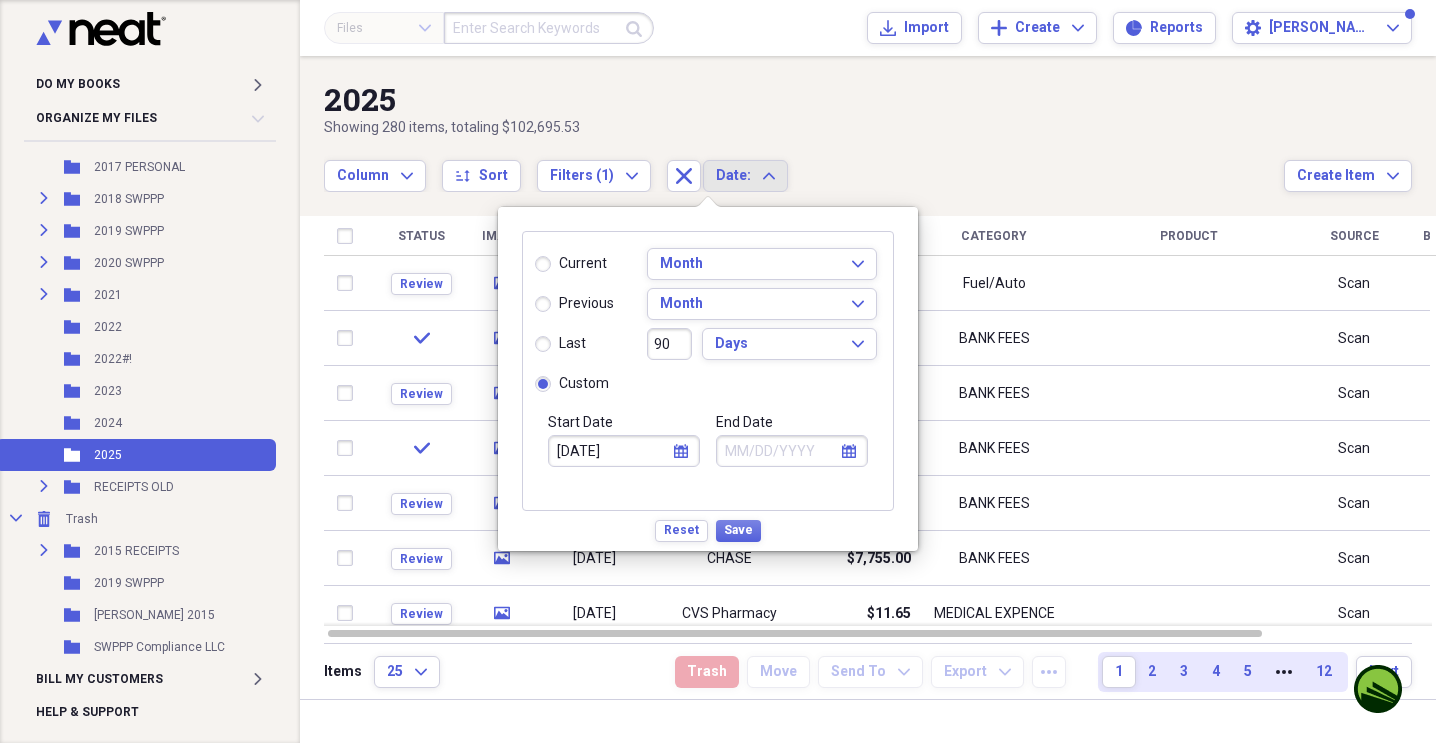 click 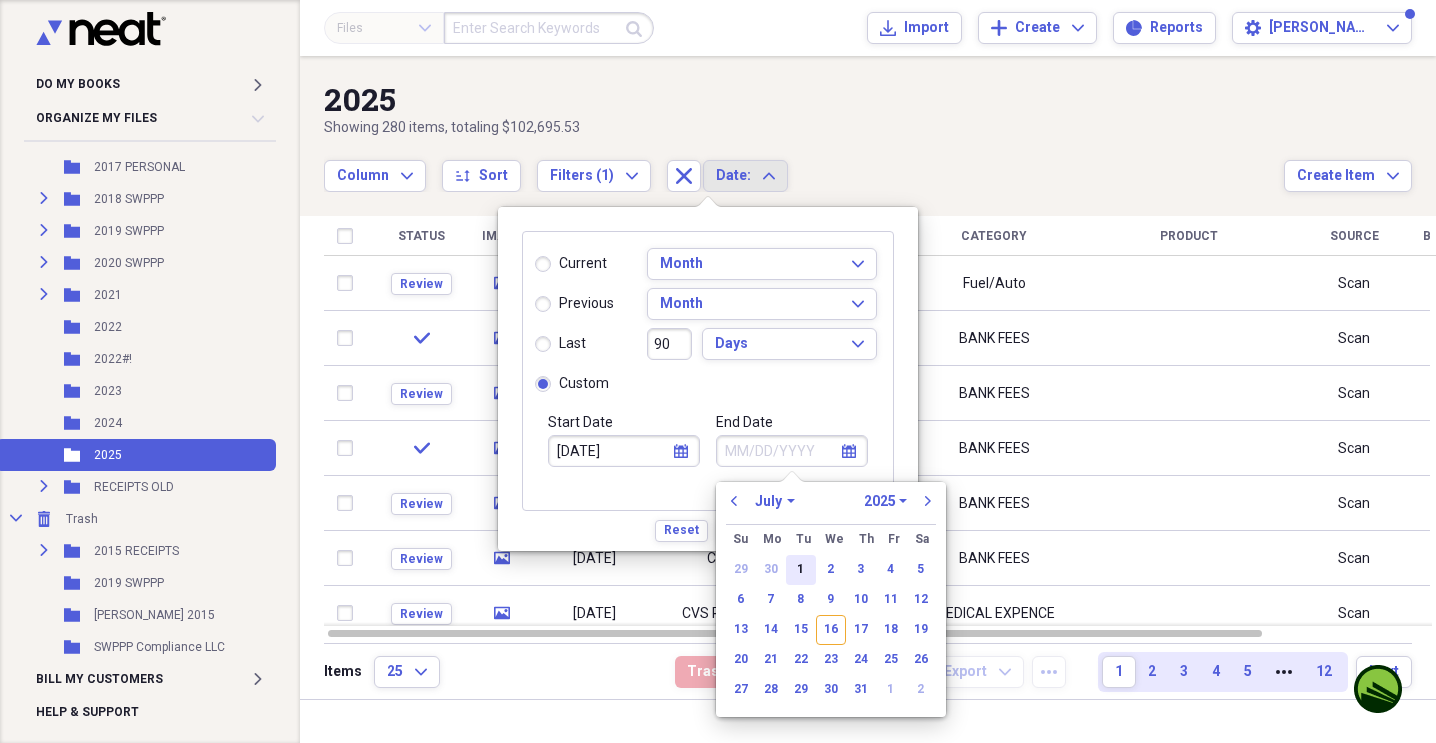 click on "1" at bounding box center [801, 570] 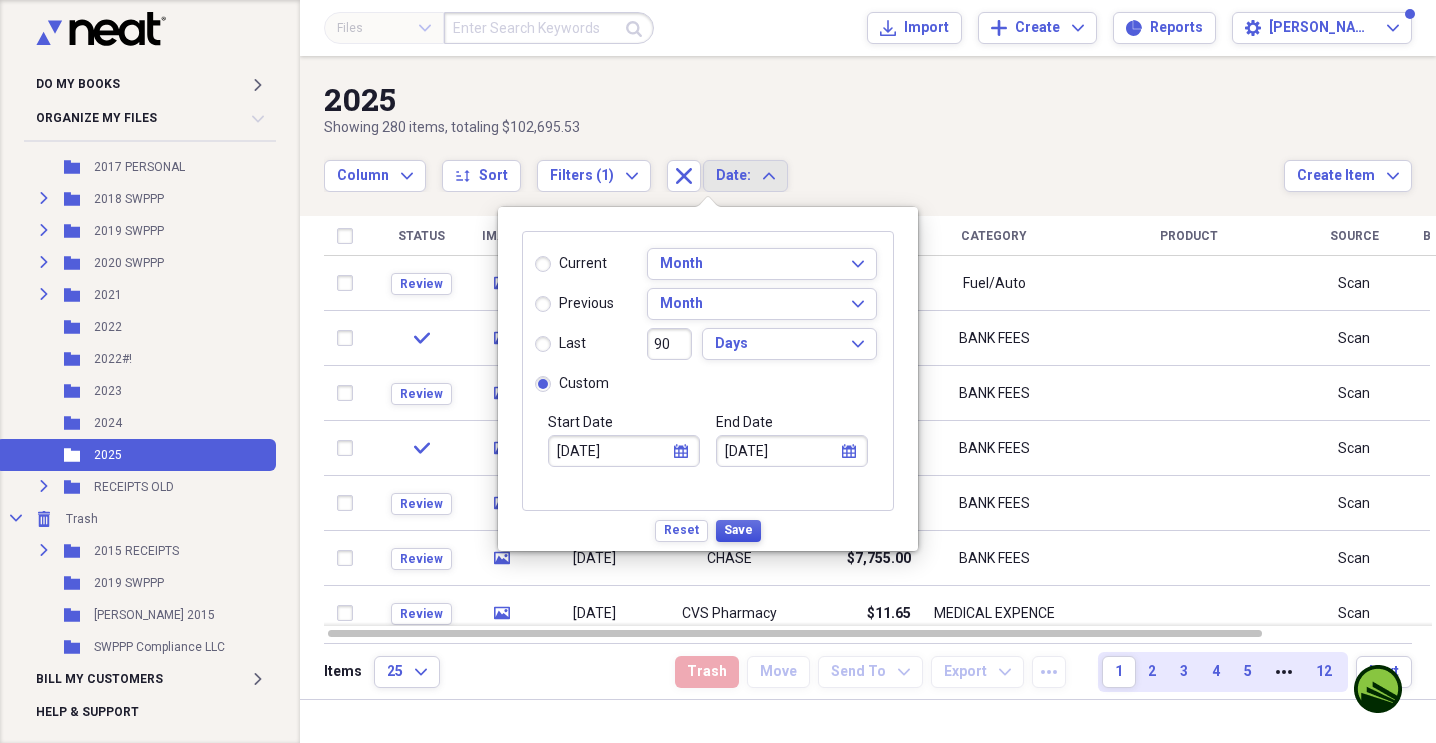 click on "Save" at bounding box center [738, 530] 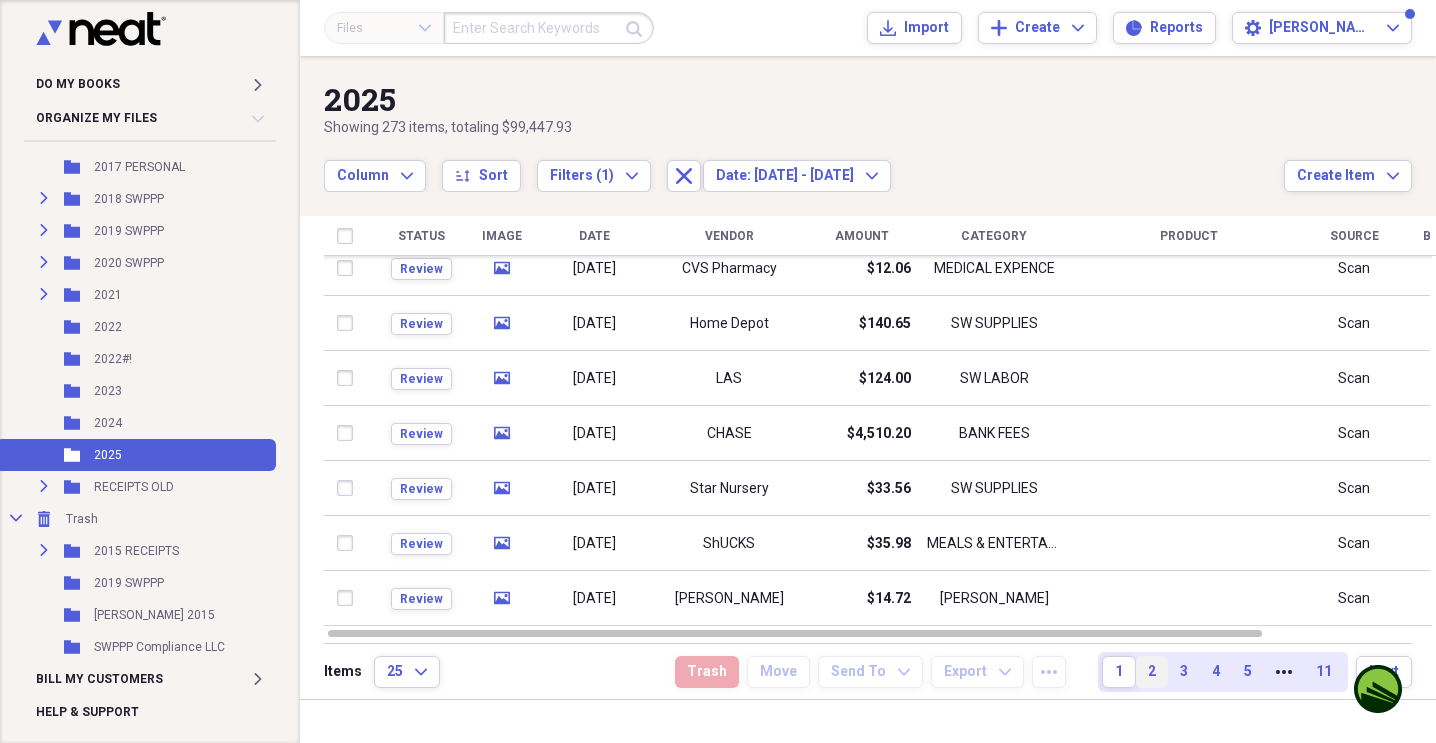 click on "2" at bounding box center (1152, 672) 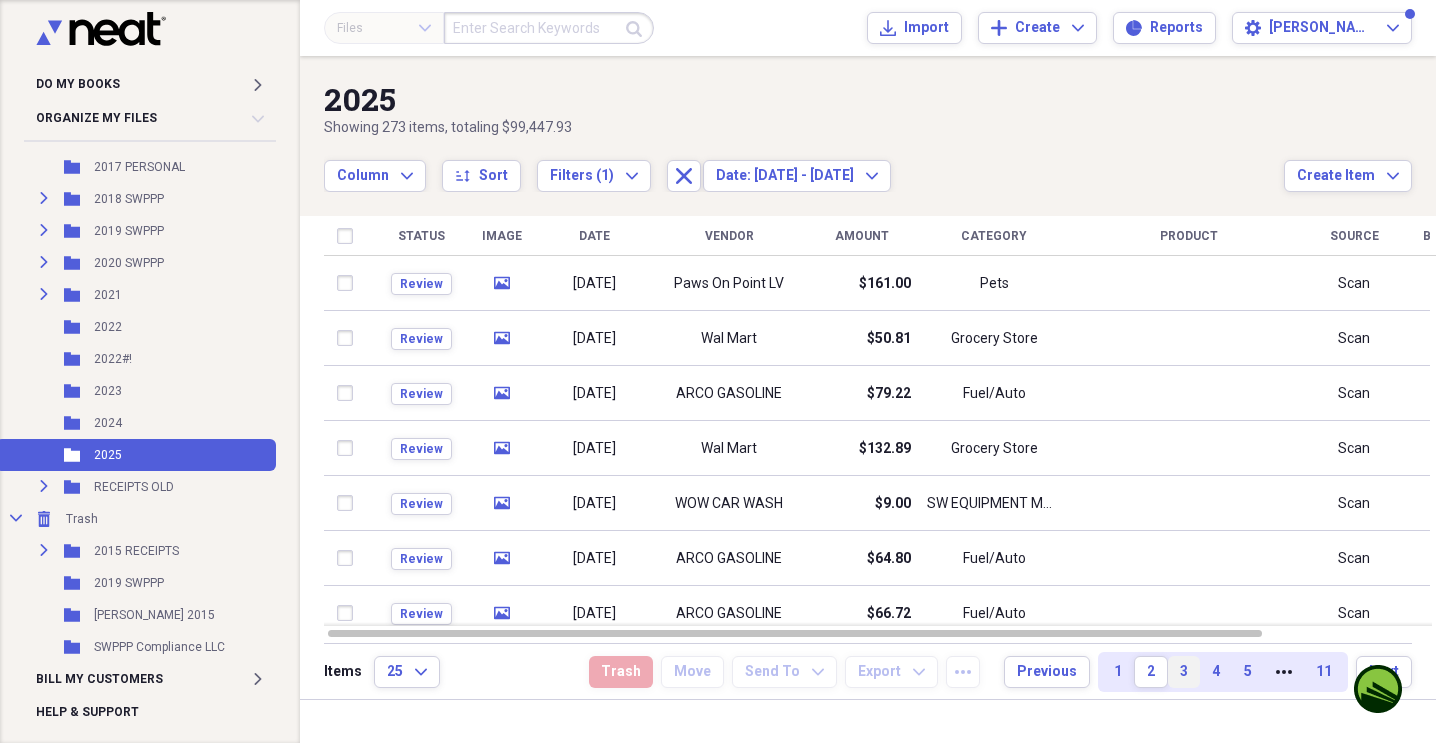click on "3" at bounding box center (1184, 672) 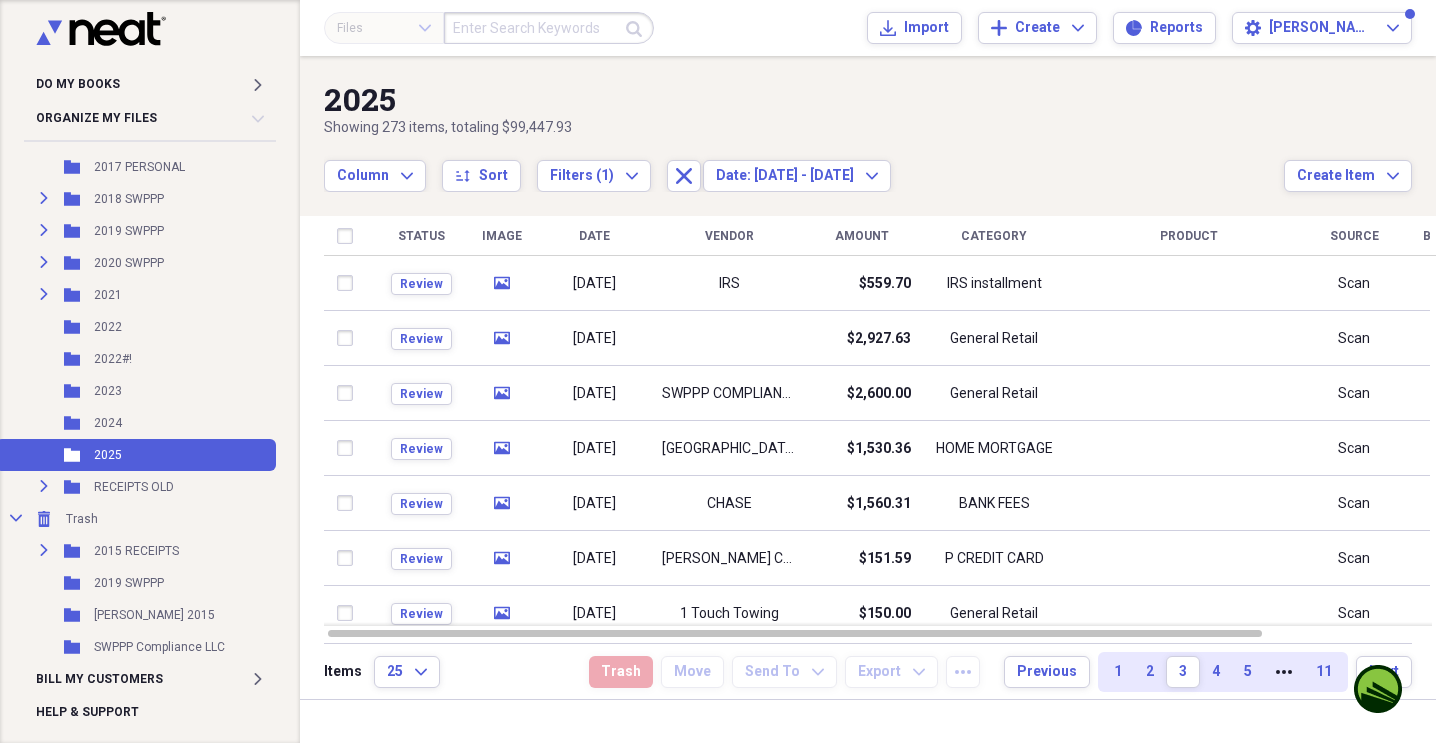 click on "Date" at bounding box center [594, 236] 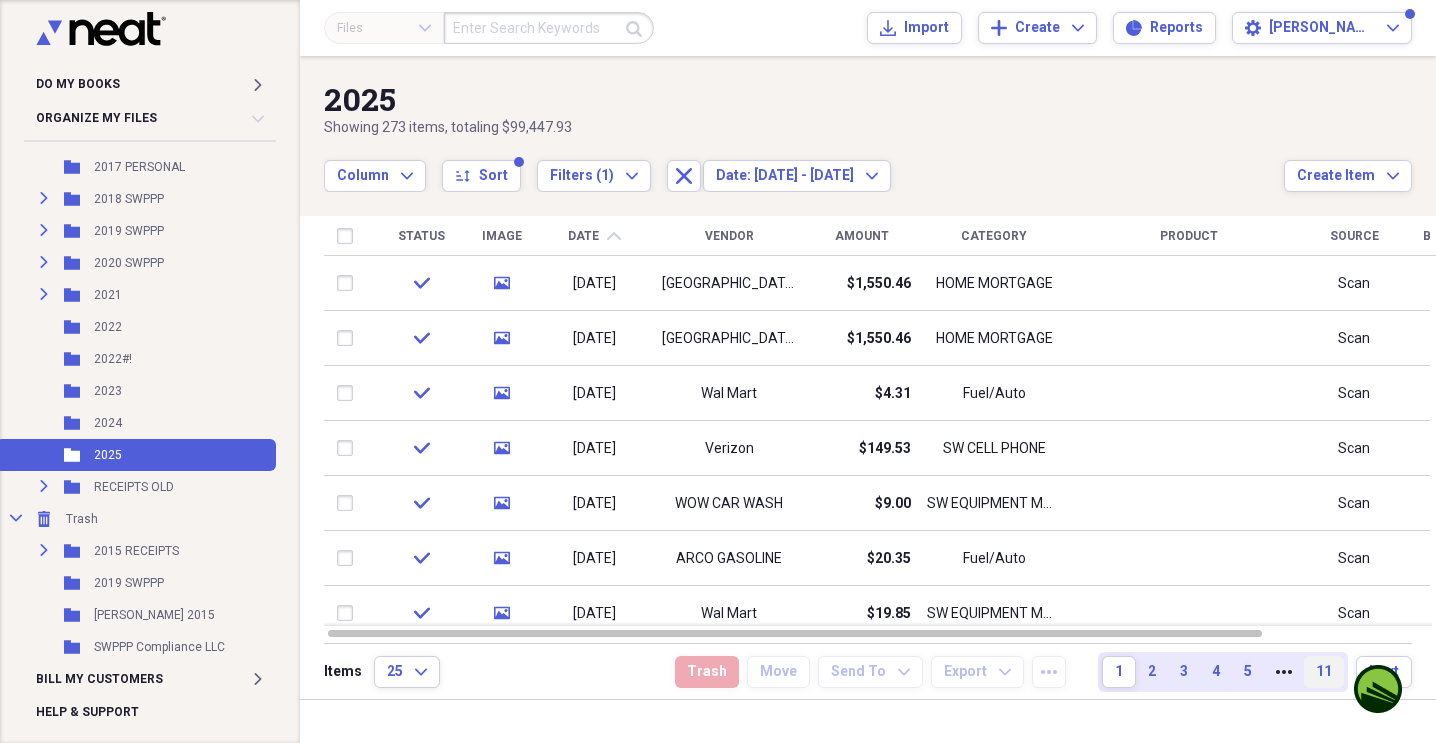 click on "11" at bounding box center [1324, 672] 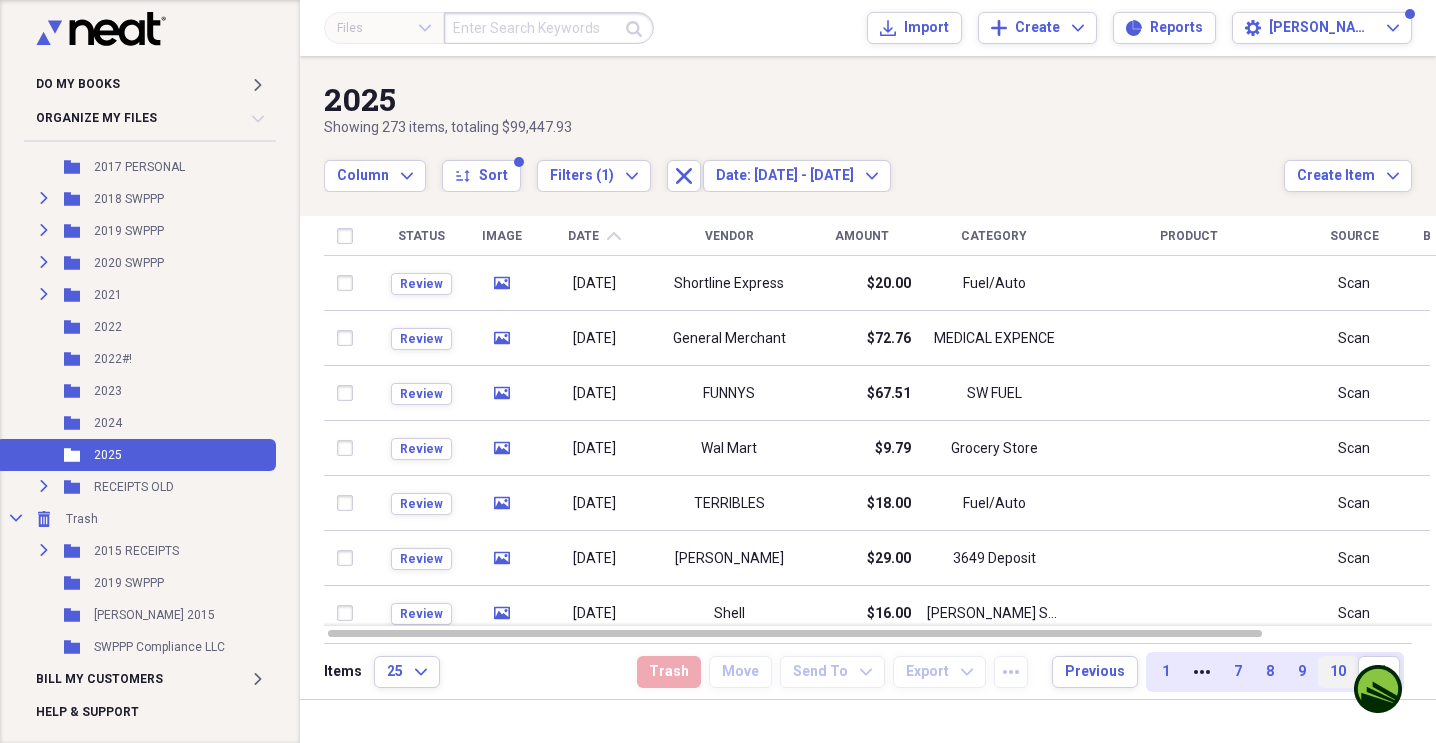 click on "10" at bounding box center [1338, 672] 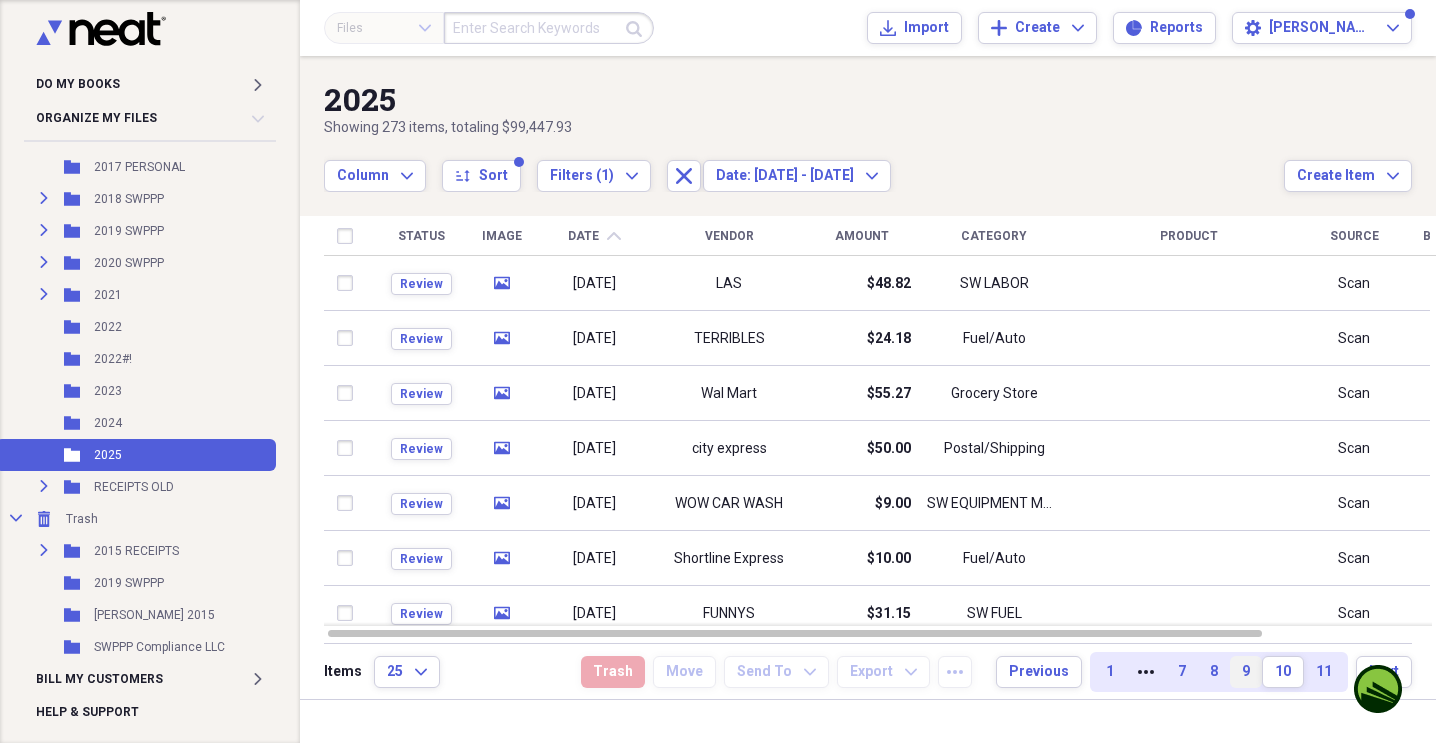 click on "9" at bounding box center [1246, 672] 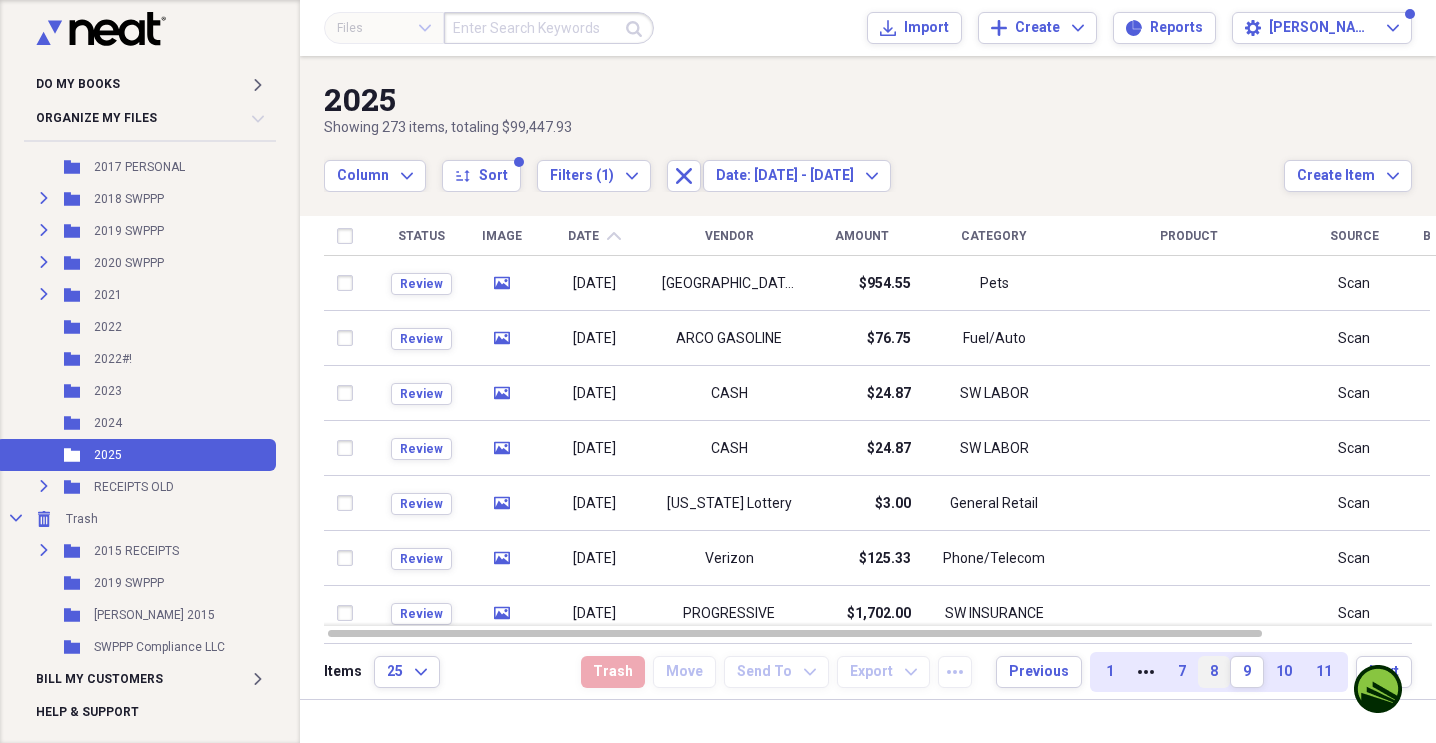 click on "8" at bounding box center [1214, 672] 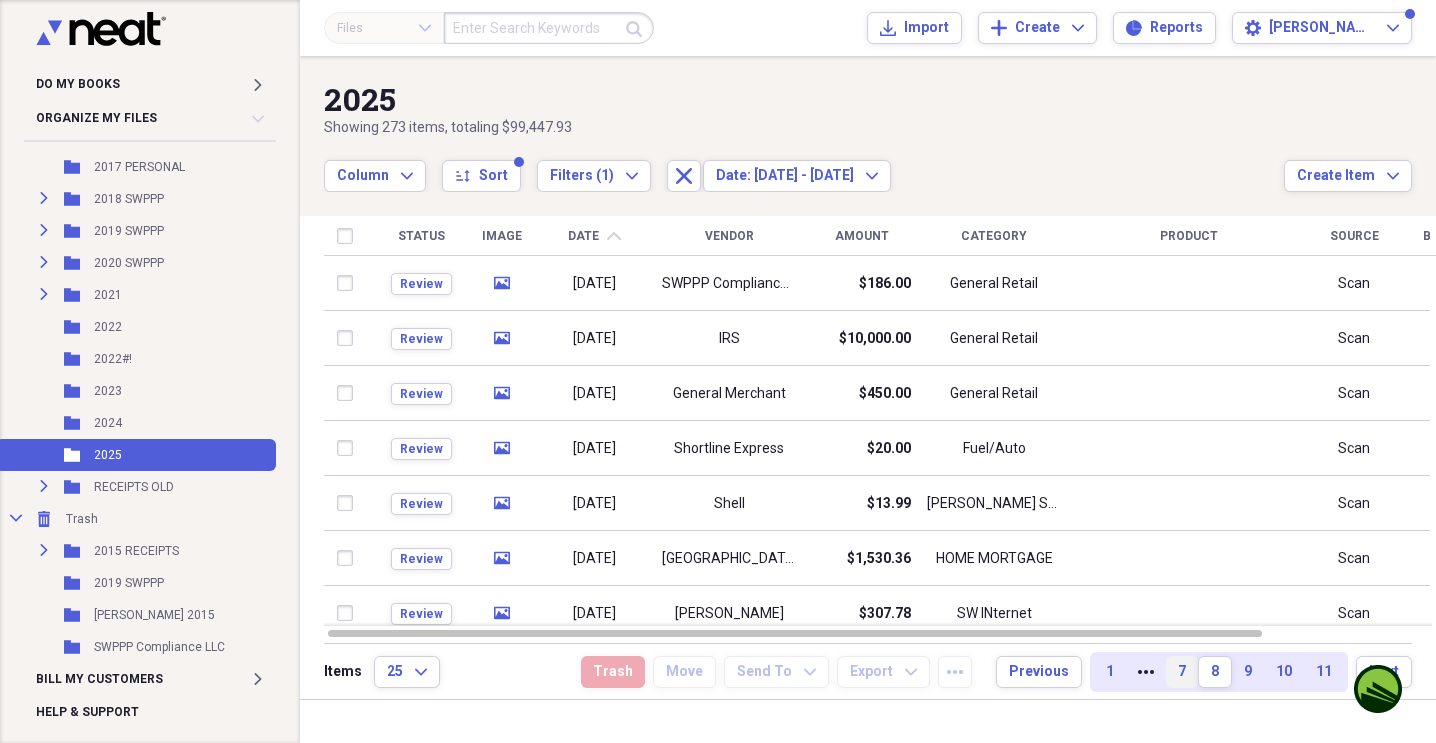 click on "7" at bounding box center [1182, 672] 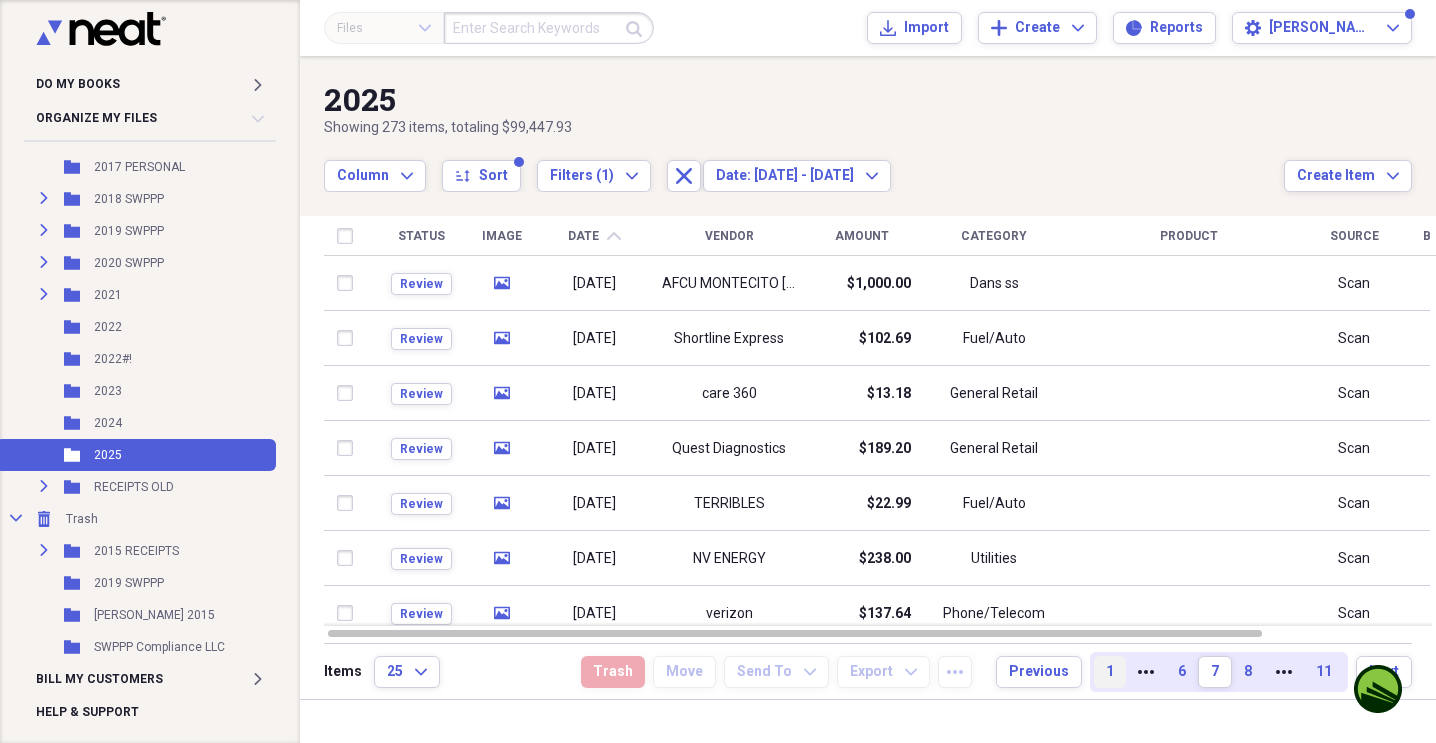 click on "1" at bounding box center [1110, 672] 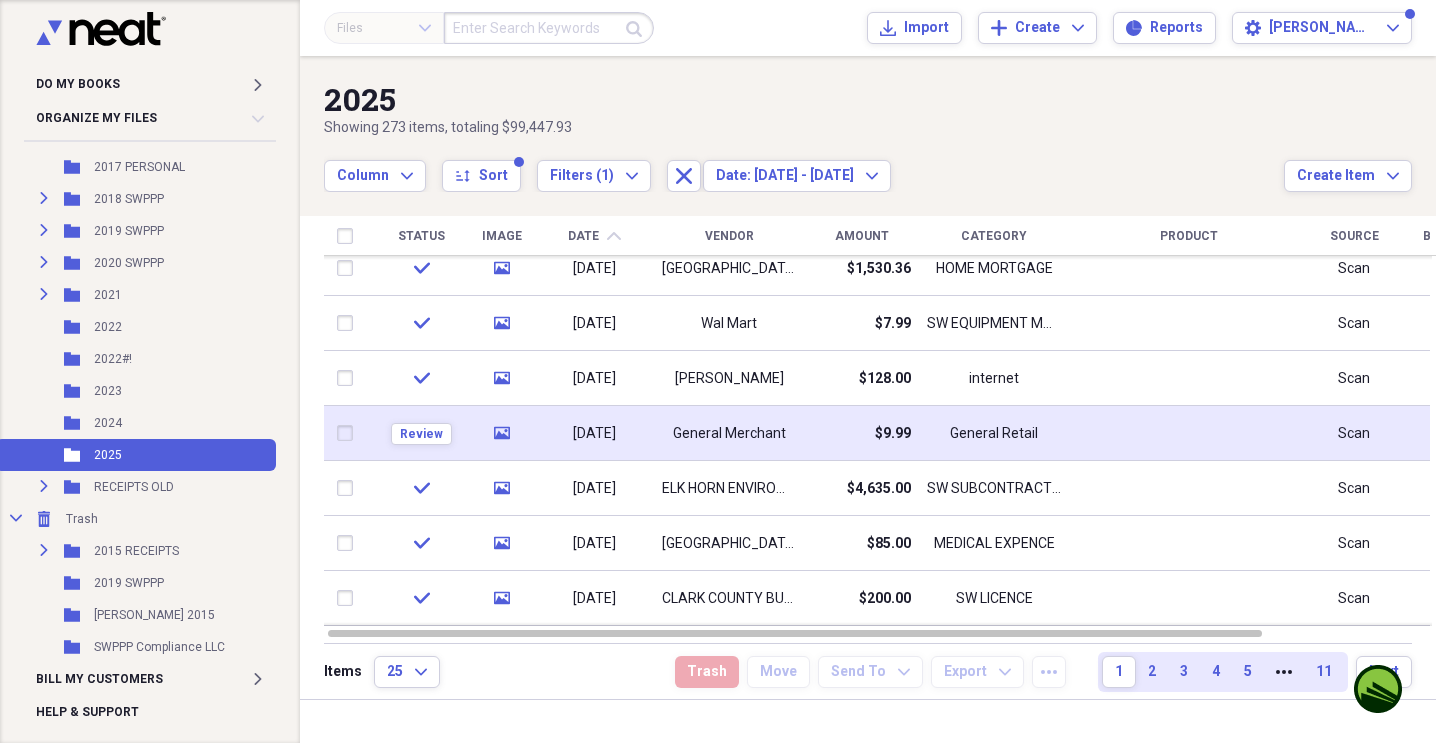 click on "$9.99" at bounding box center [861, 433] 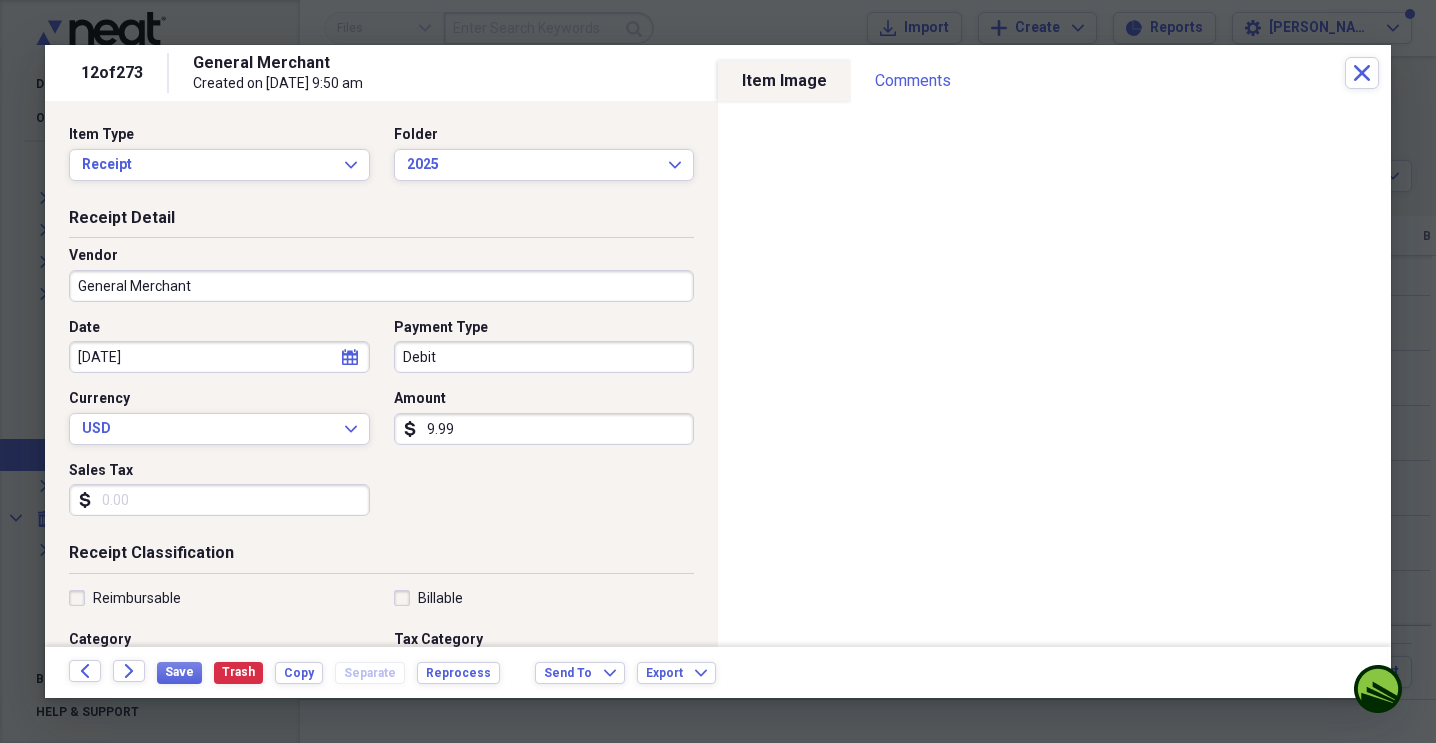 click on "General Merchant" at bounding box center (381, 286) 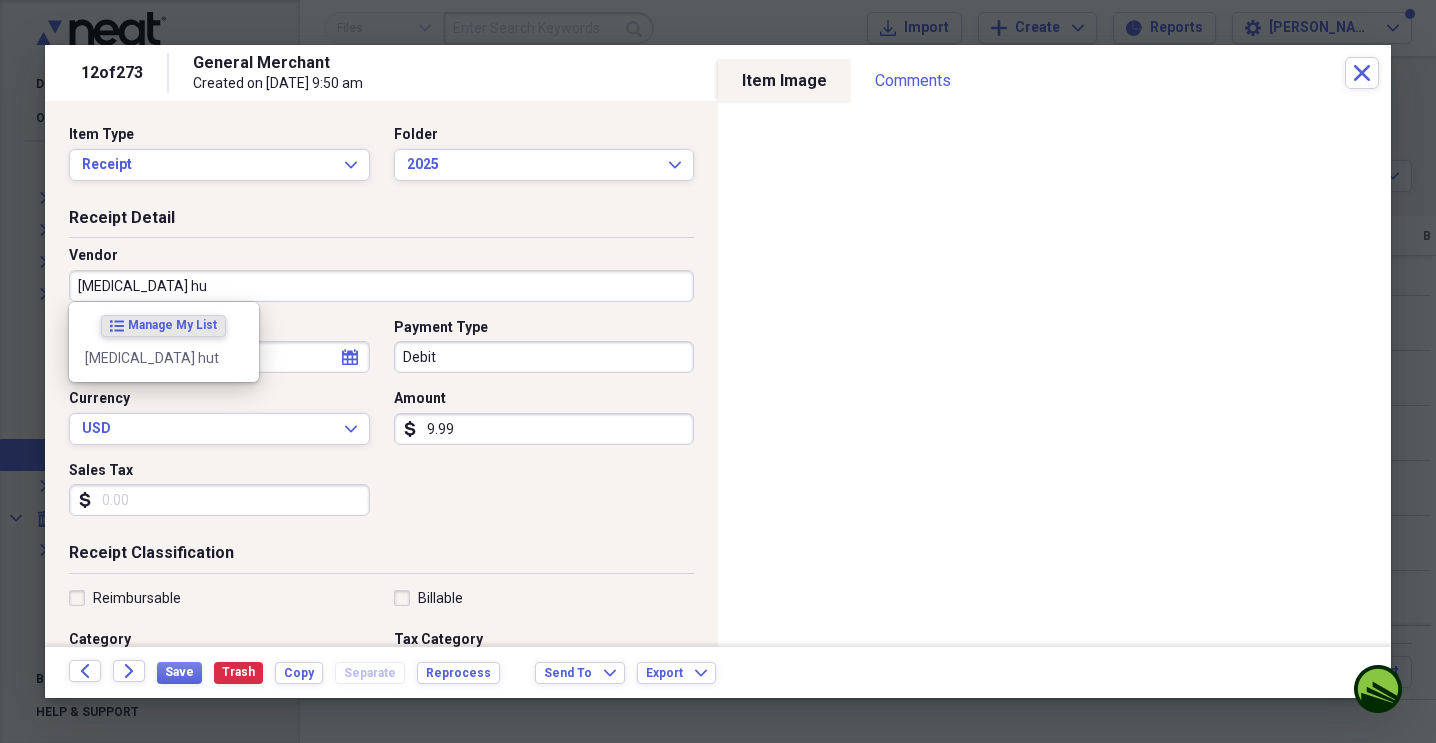 type on "[MEDICAL_DATA] hut" 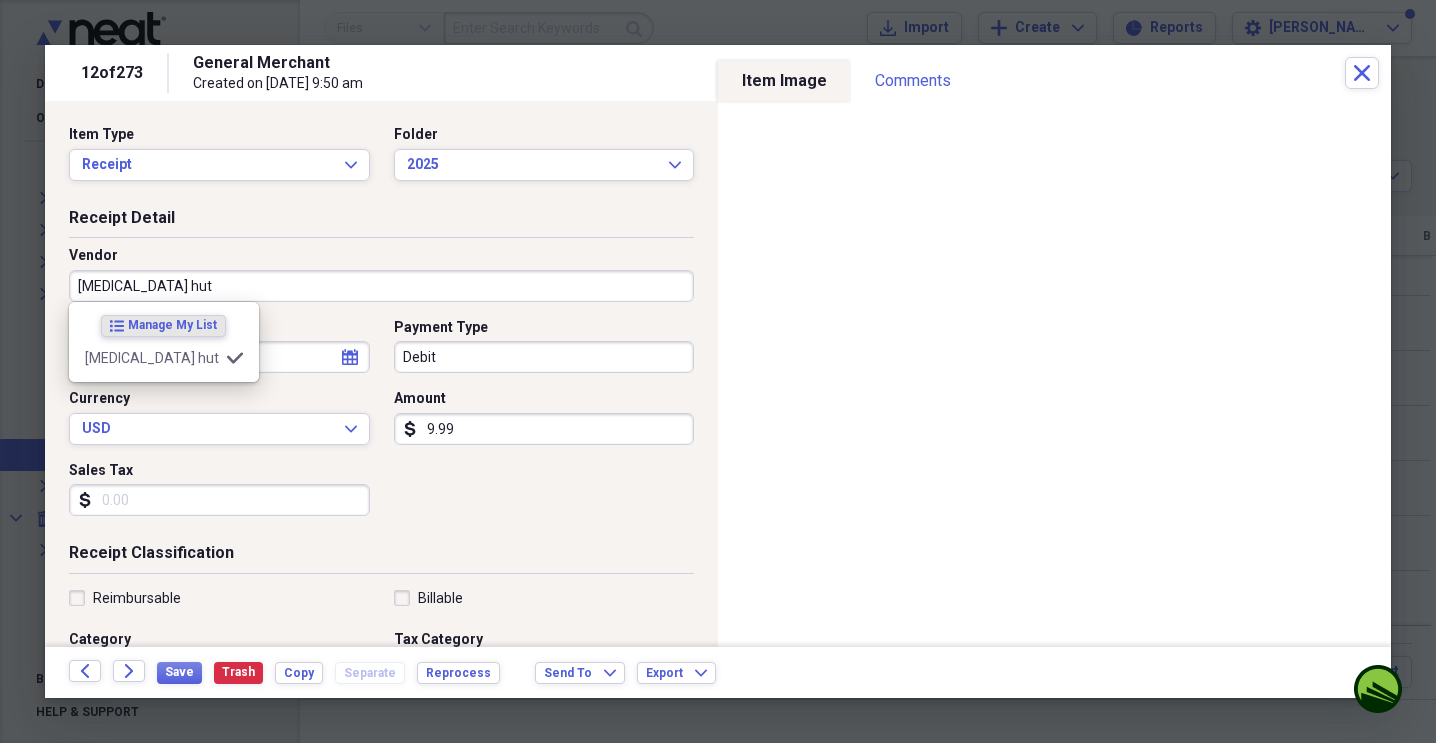 type on "SW EQUIPMENT MAINTENAMCE" 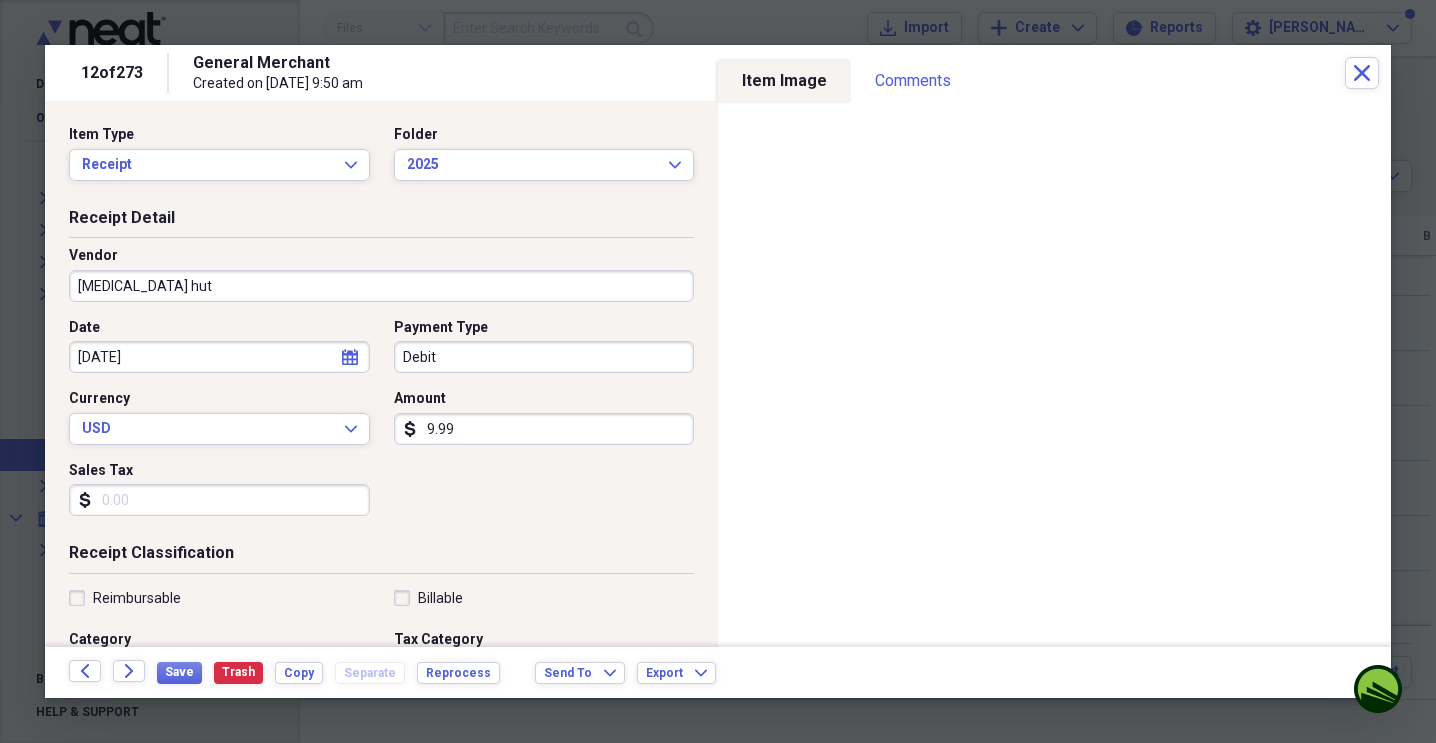 click on "Date [DATE] calendar Calendar Payment Type Debit Currency USD Expand Amount dollar-sign 9.99 Sales Tax dollar-sign" at bounding box center [381, 425] 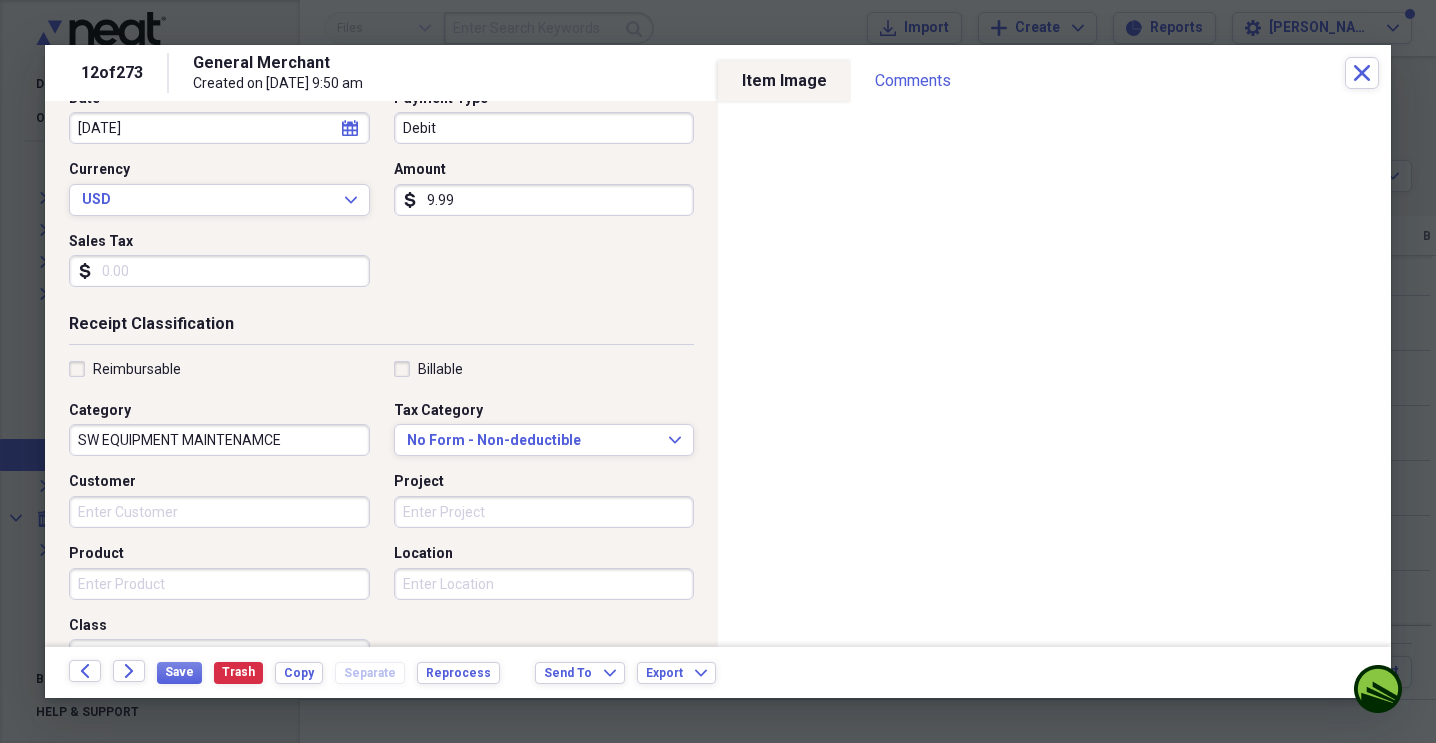 scroll, scrollTop: 231, scrollLeft: 0, axis: vertical 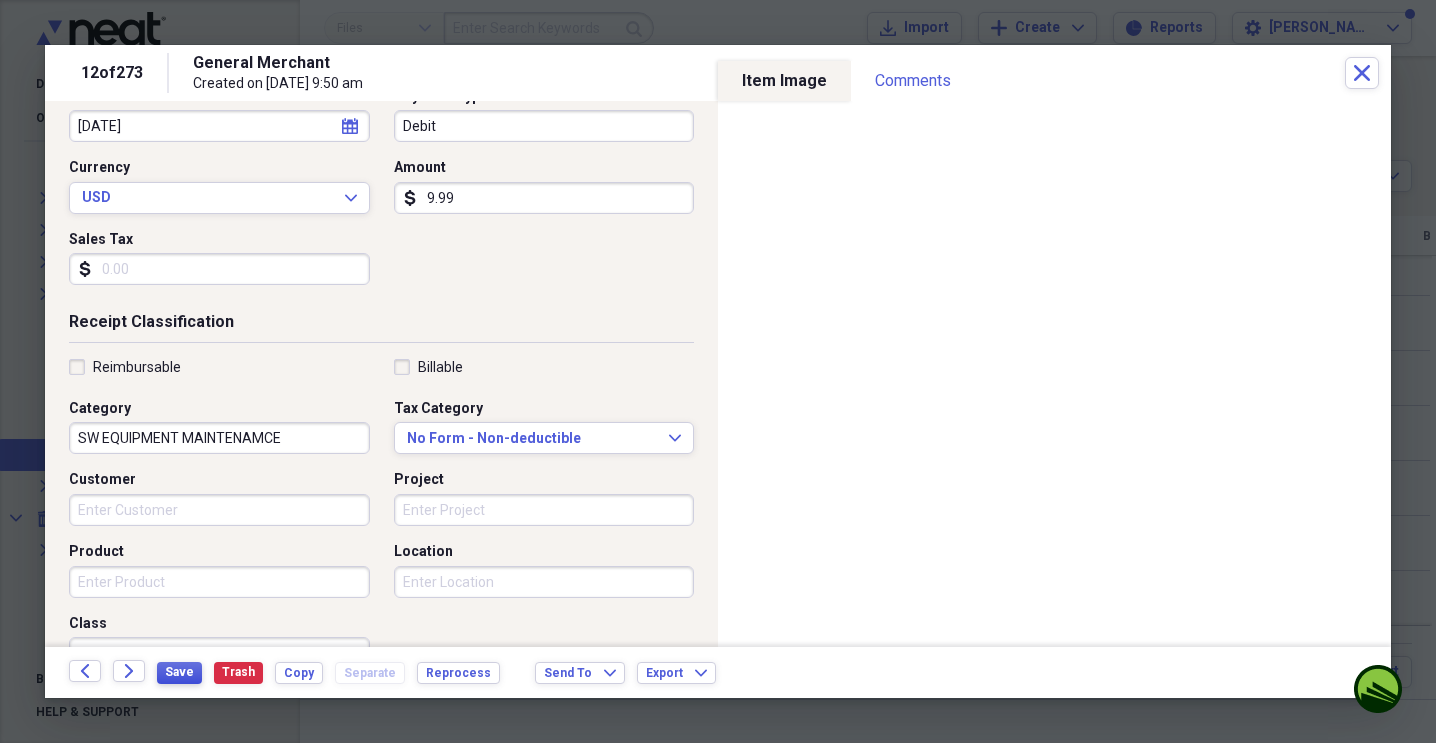 click on "Save" at bounding box center (179, 672) 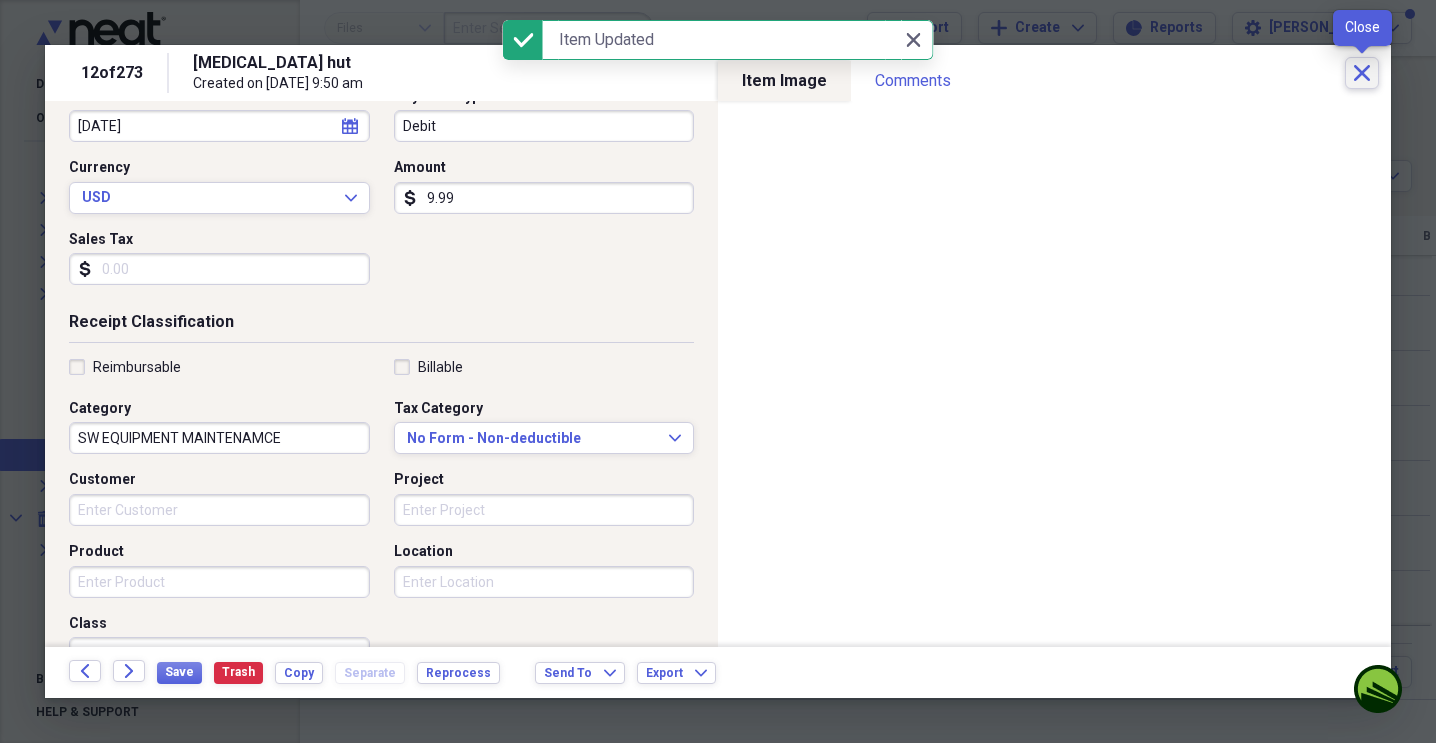 click on "Close" 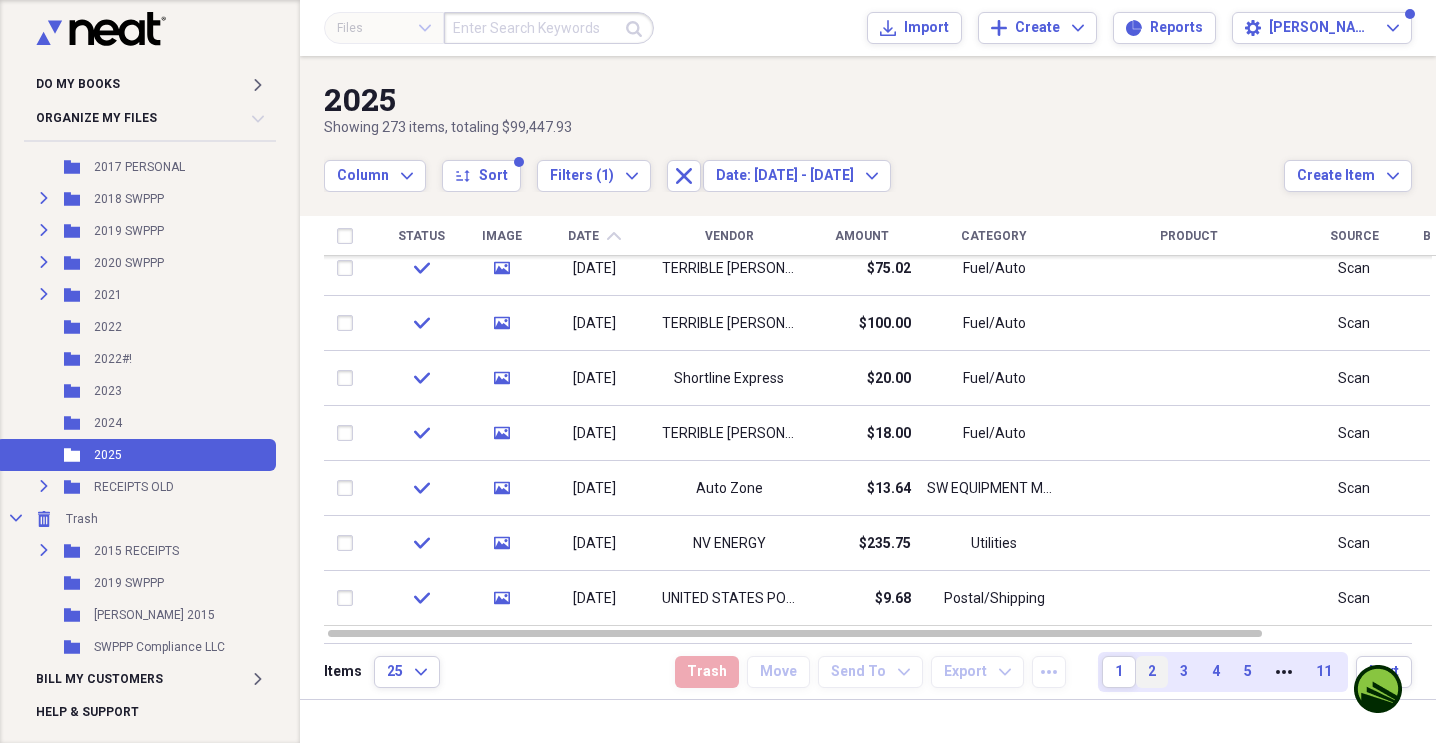 click on "2" at bounding box center [1152, 672] 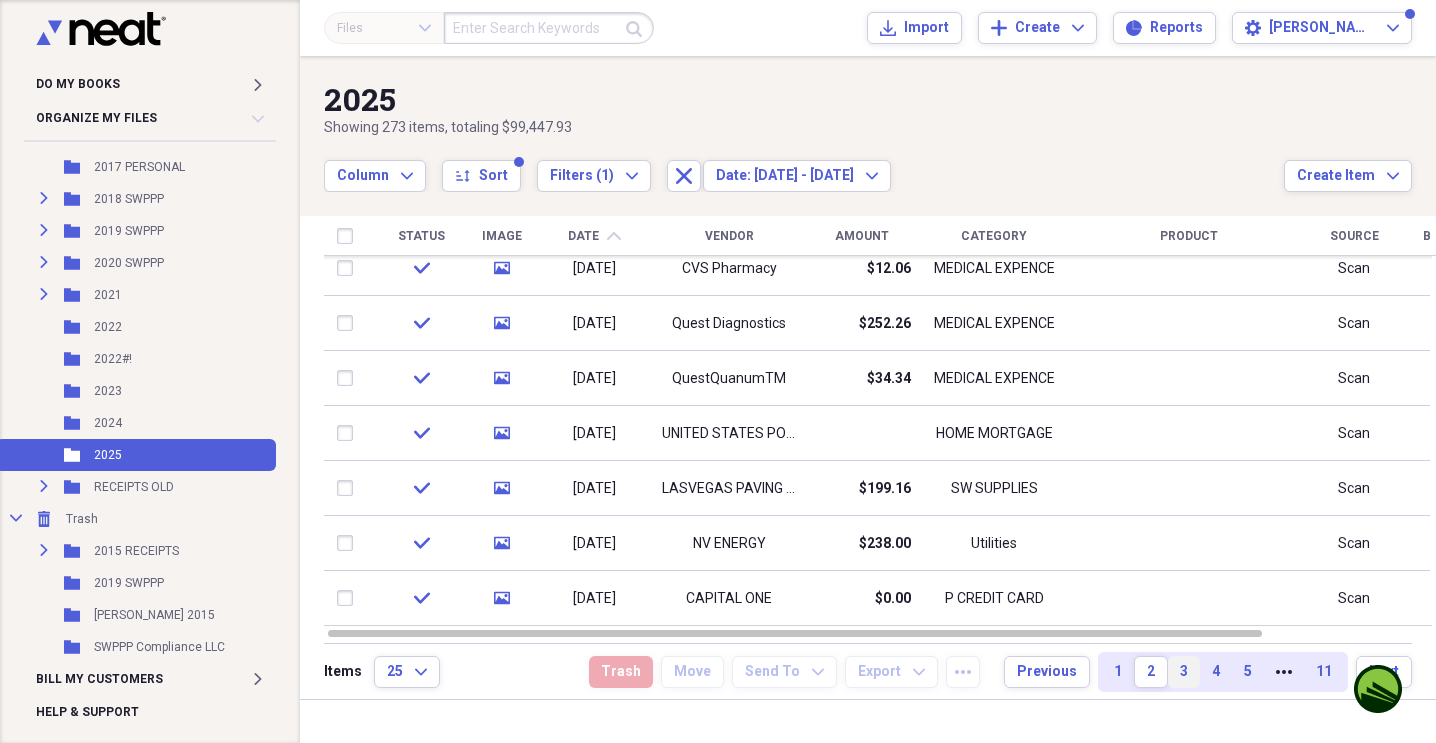 click on "3" at bounding box center (1184, 672) 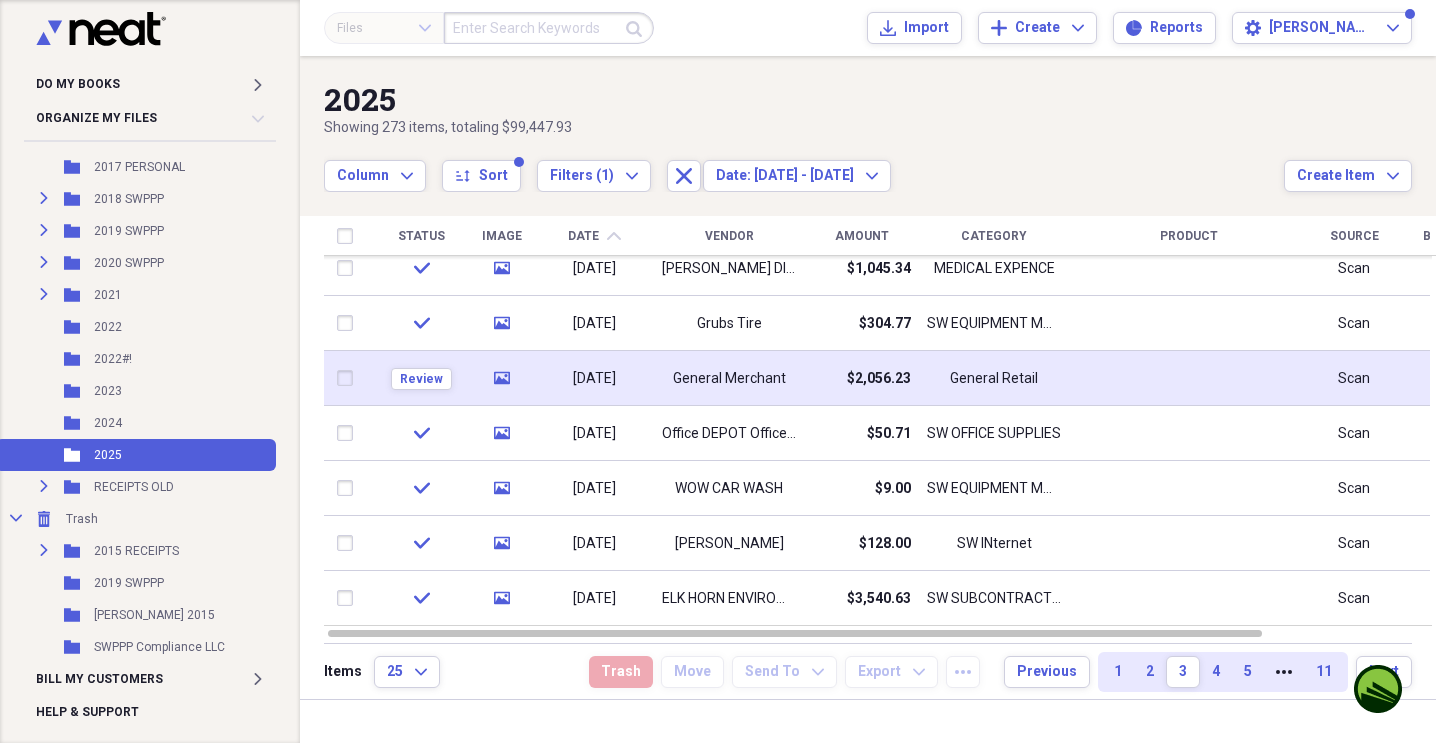 click on "[DATE]" at bounding box center (594, 379) 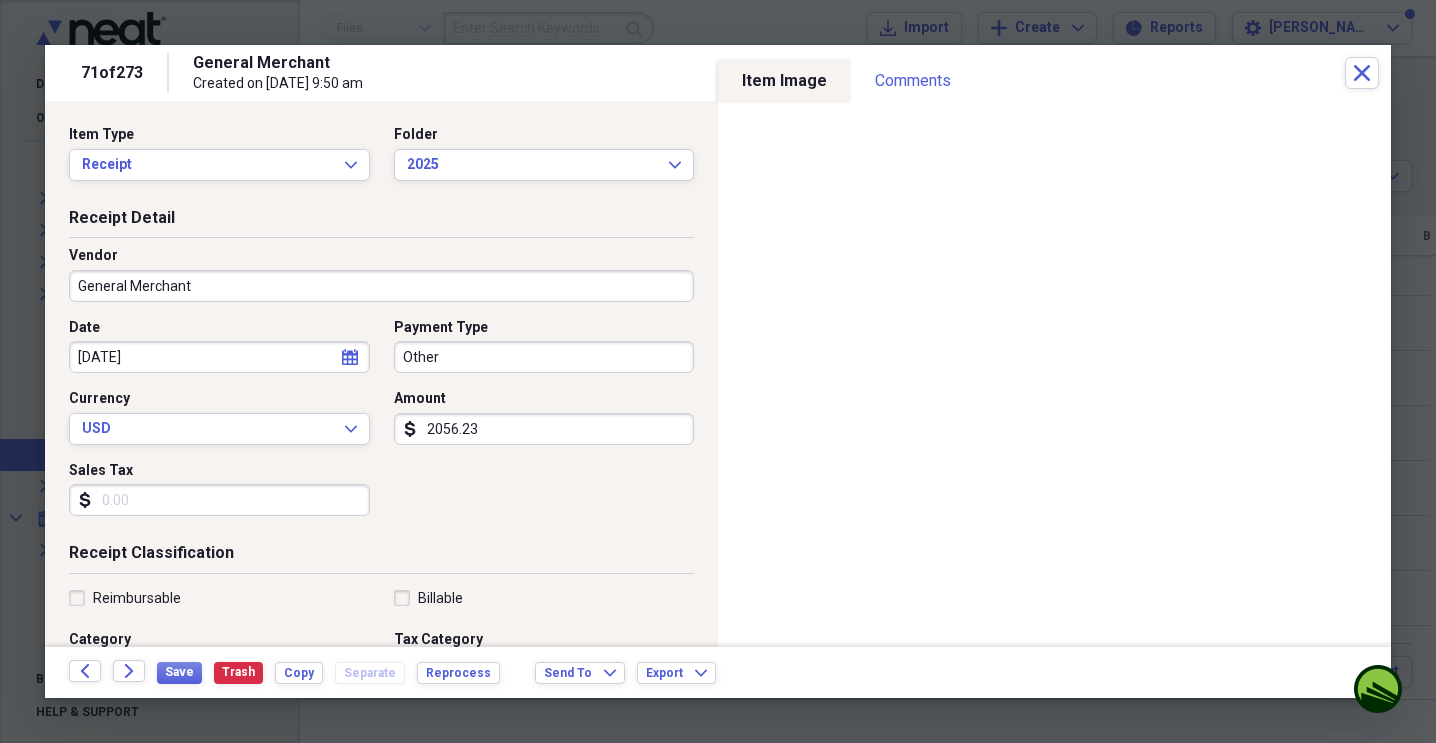 click on "General Merchant" at bounding box center [381, 286] 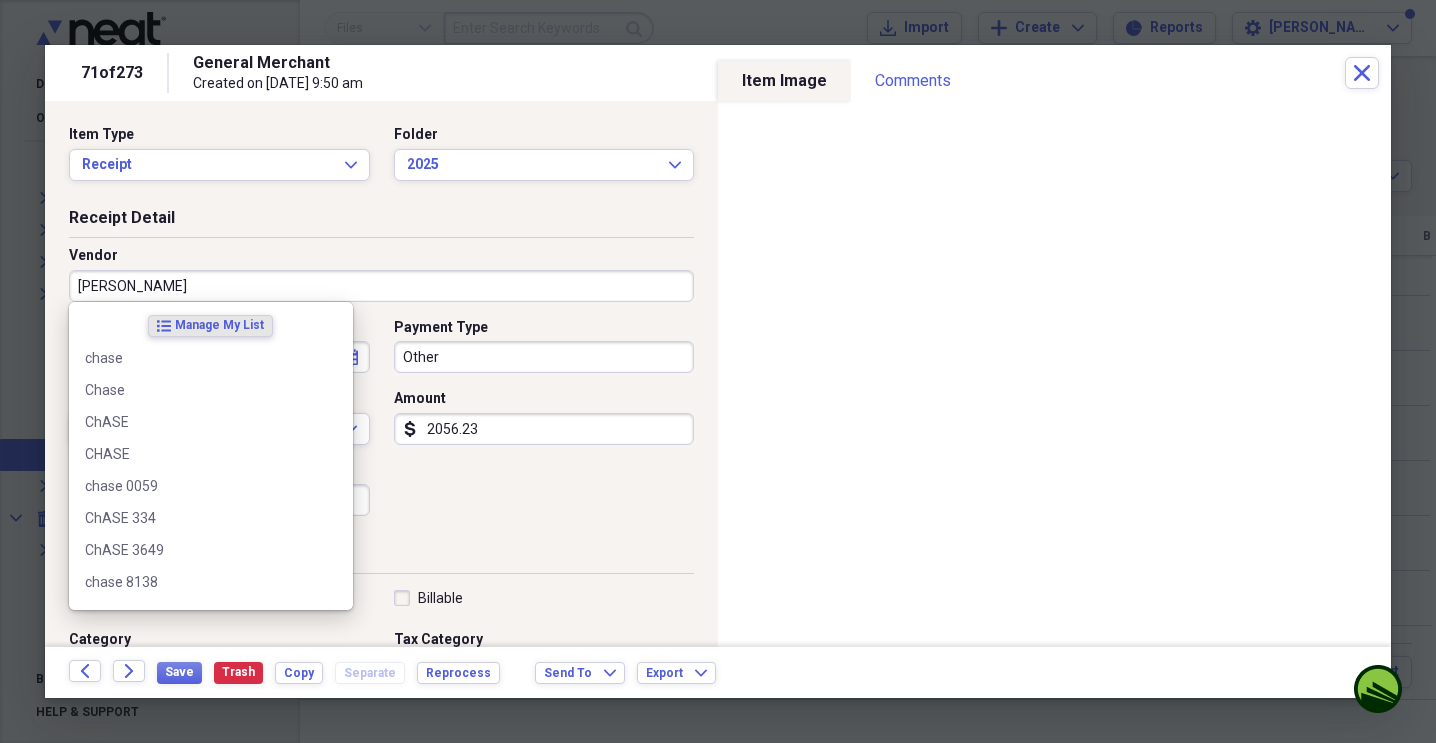 type on "chase" 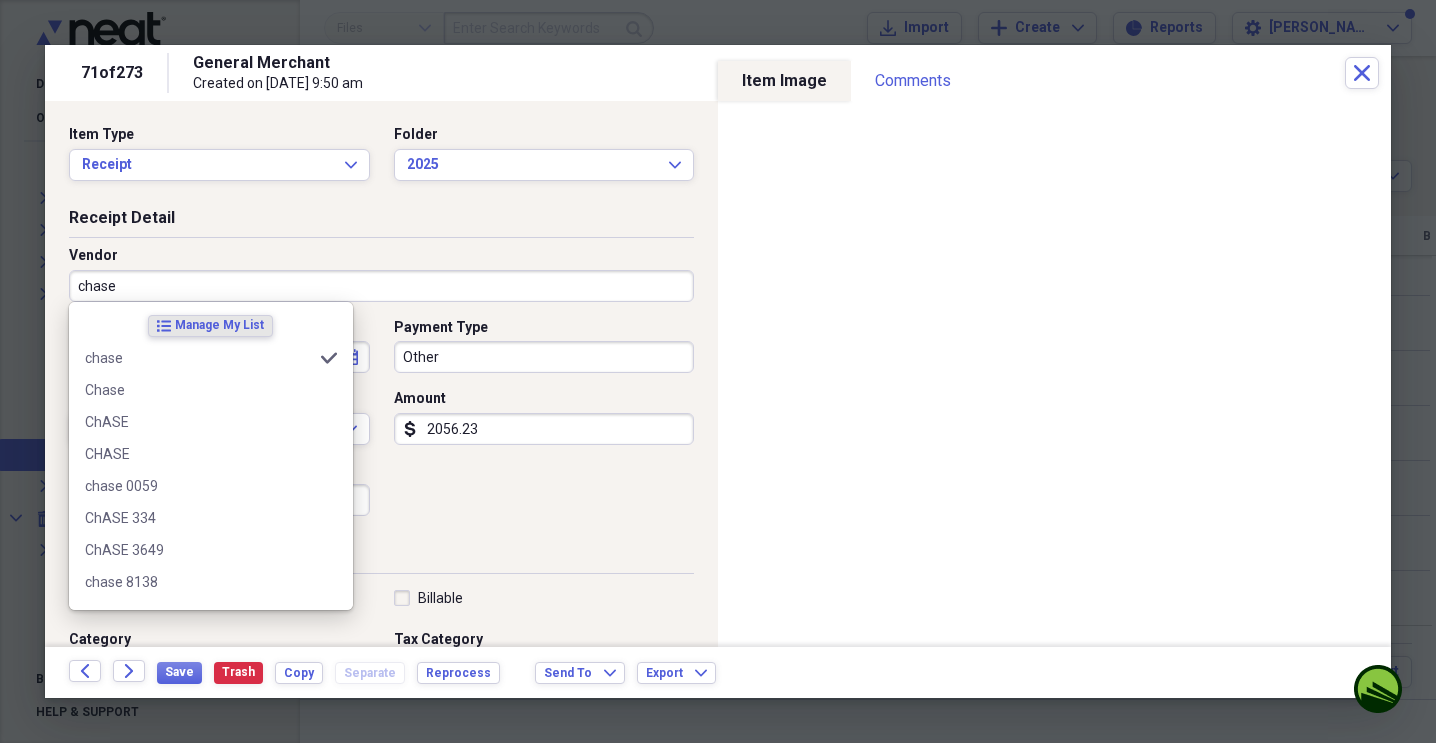 type on "P CREDIT CARD" 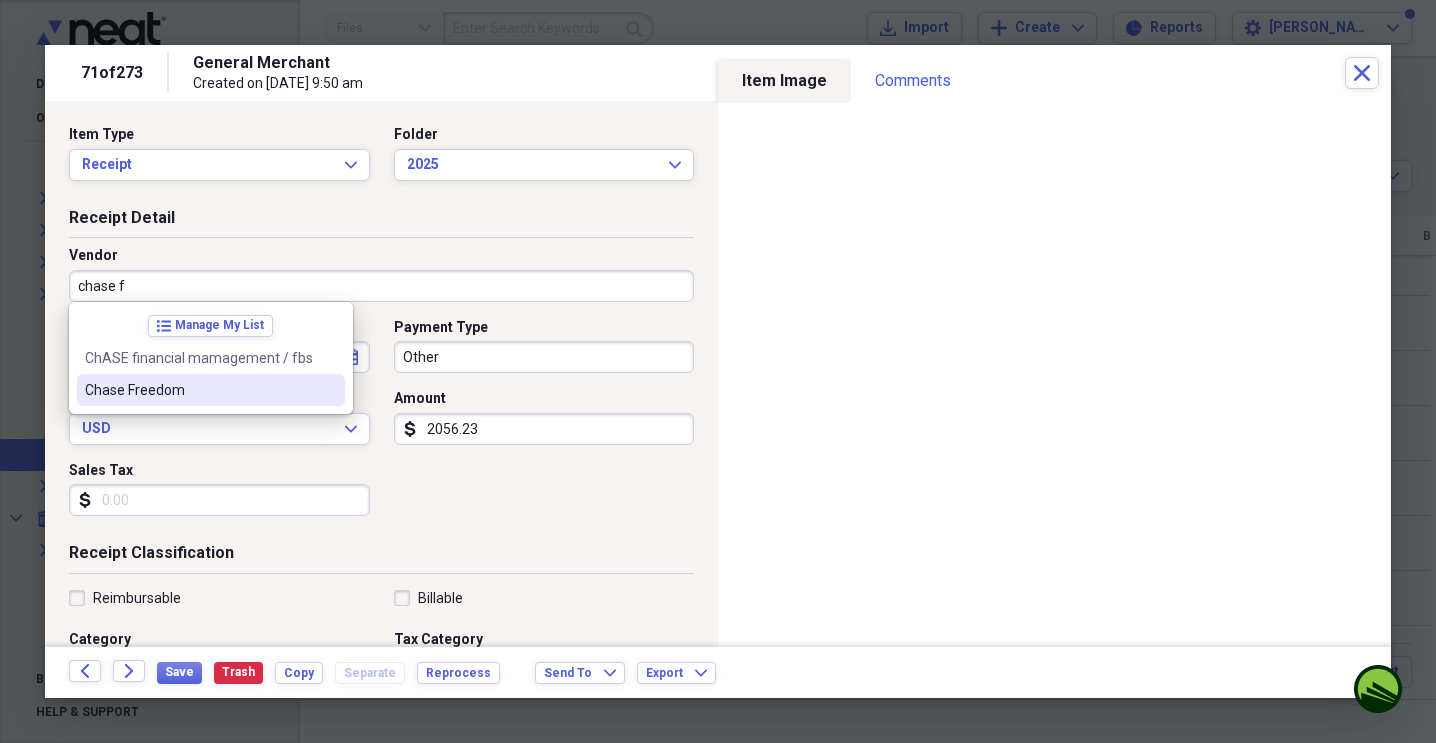 click on "Chase Freedom" at bounding box center (199, 390) 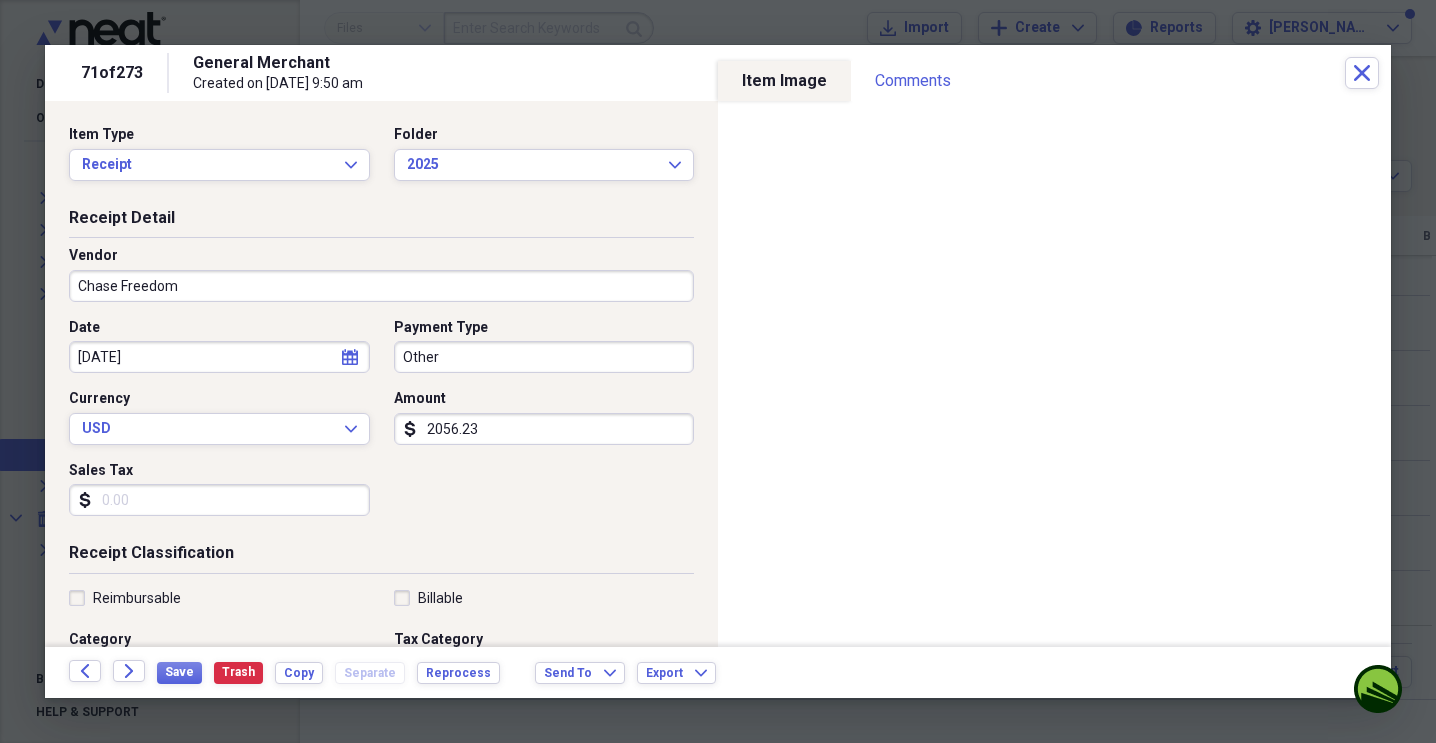 select on "1" 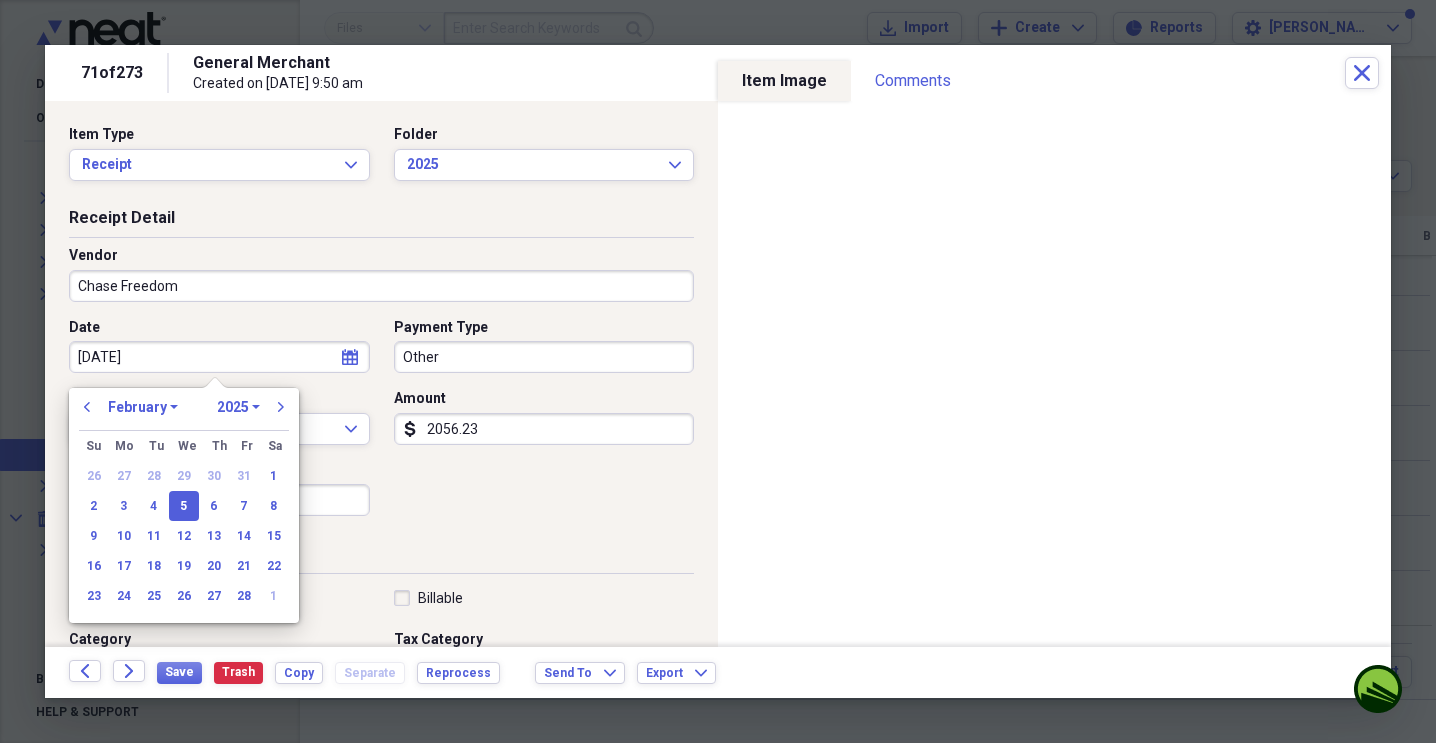 click on "[DATE]" at bounding box center (219, 357) 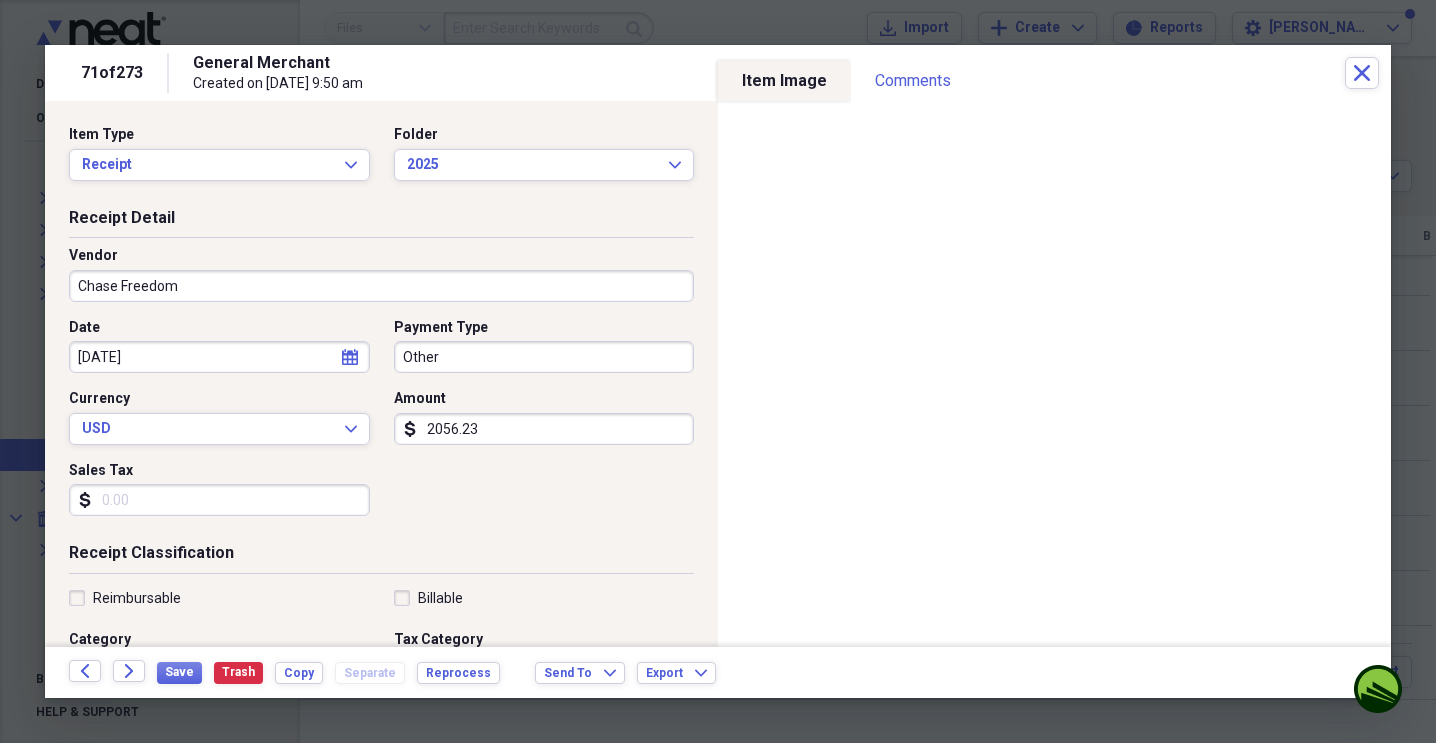 click on "Other" at bounding box center (544, 357) 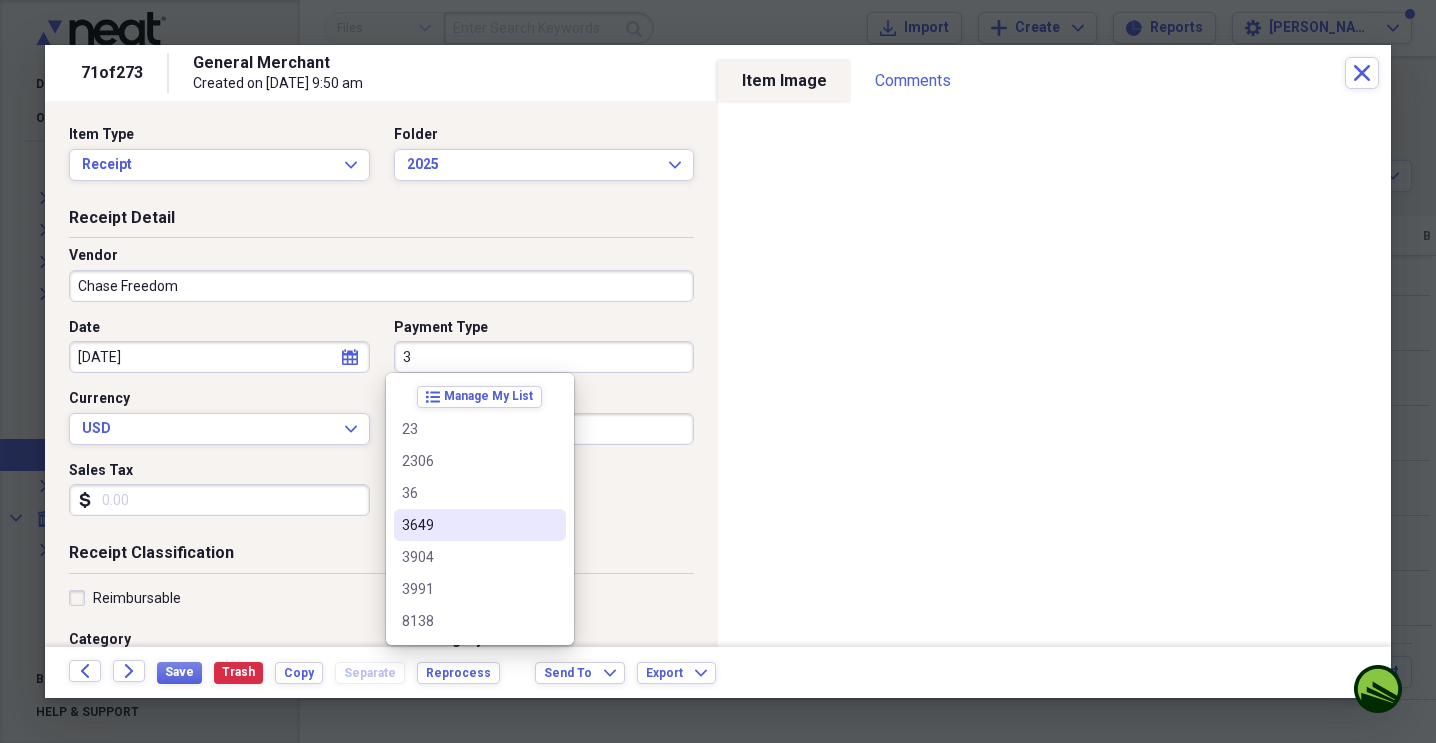 click on "3649" at bounding box center (468, 525) 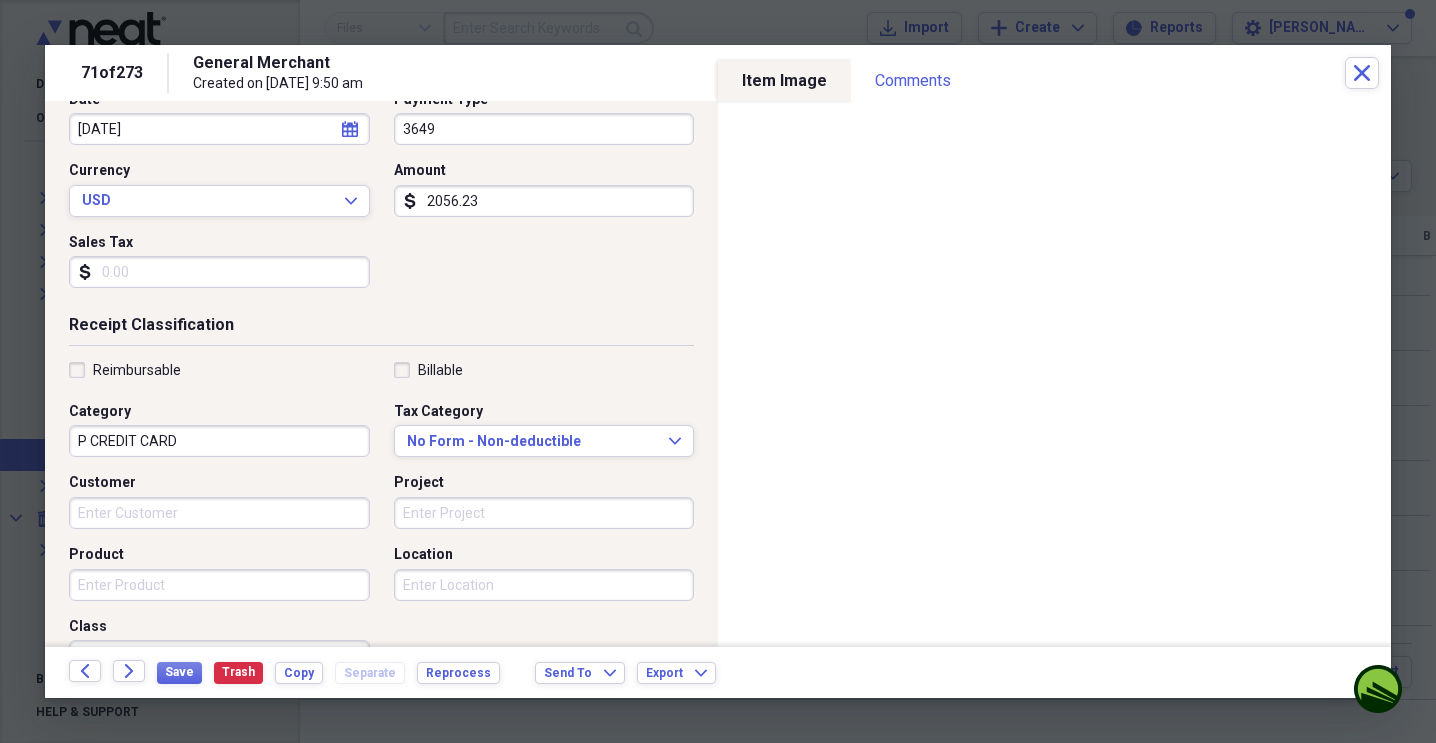 scroll, scrollTop: 231, scrollLeft: 0, axis: vertical 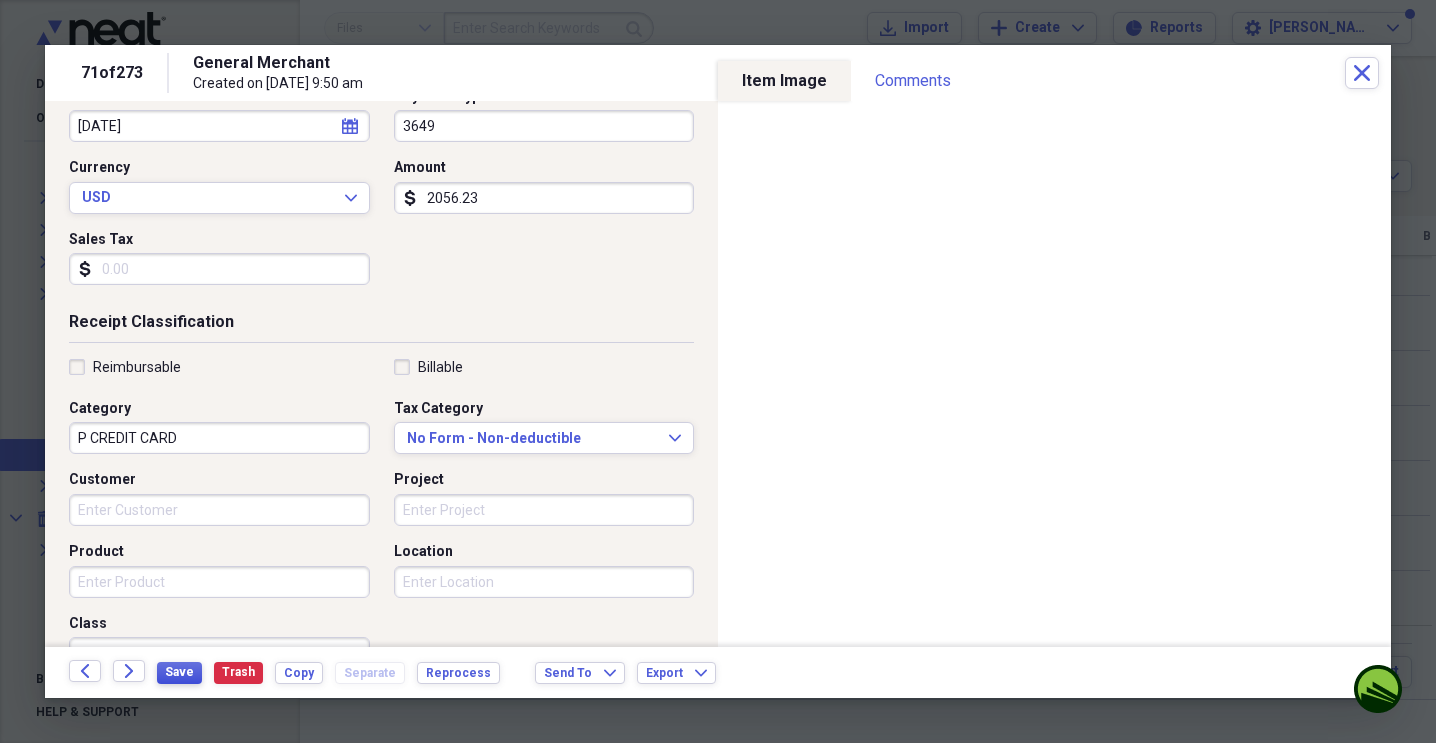 click on "Save" at bounding box center (179, 672) 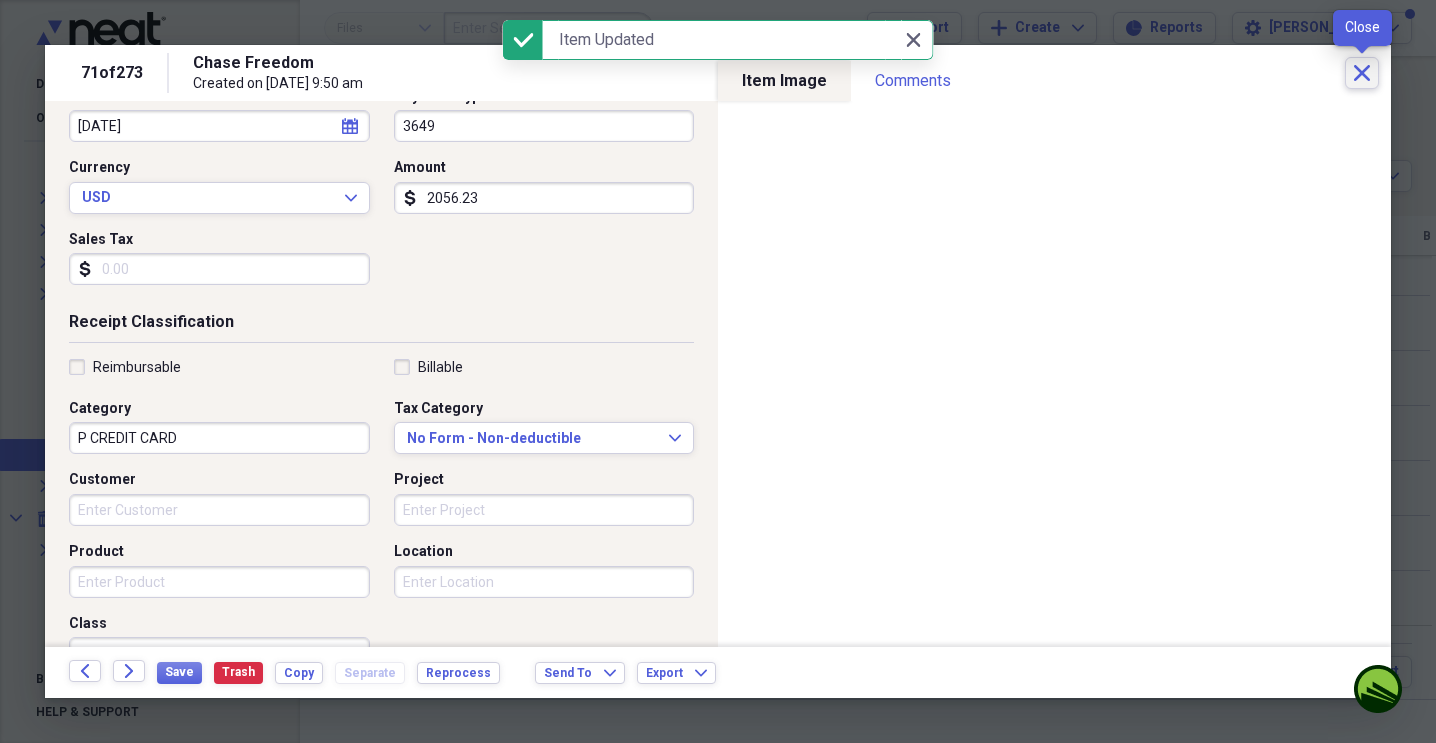 click on "Close" 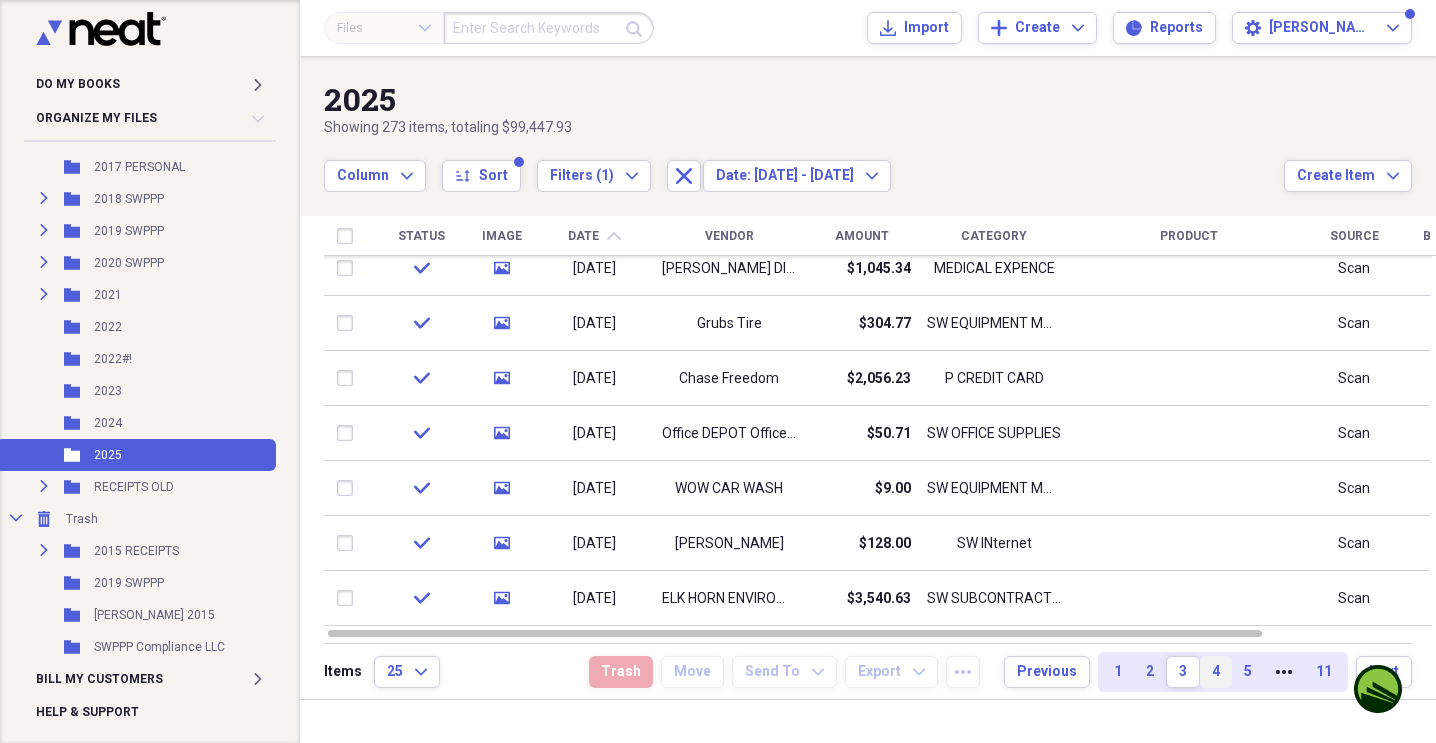 click on "4" at bounding box center (1216, 672) 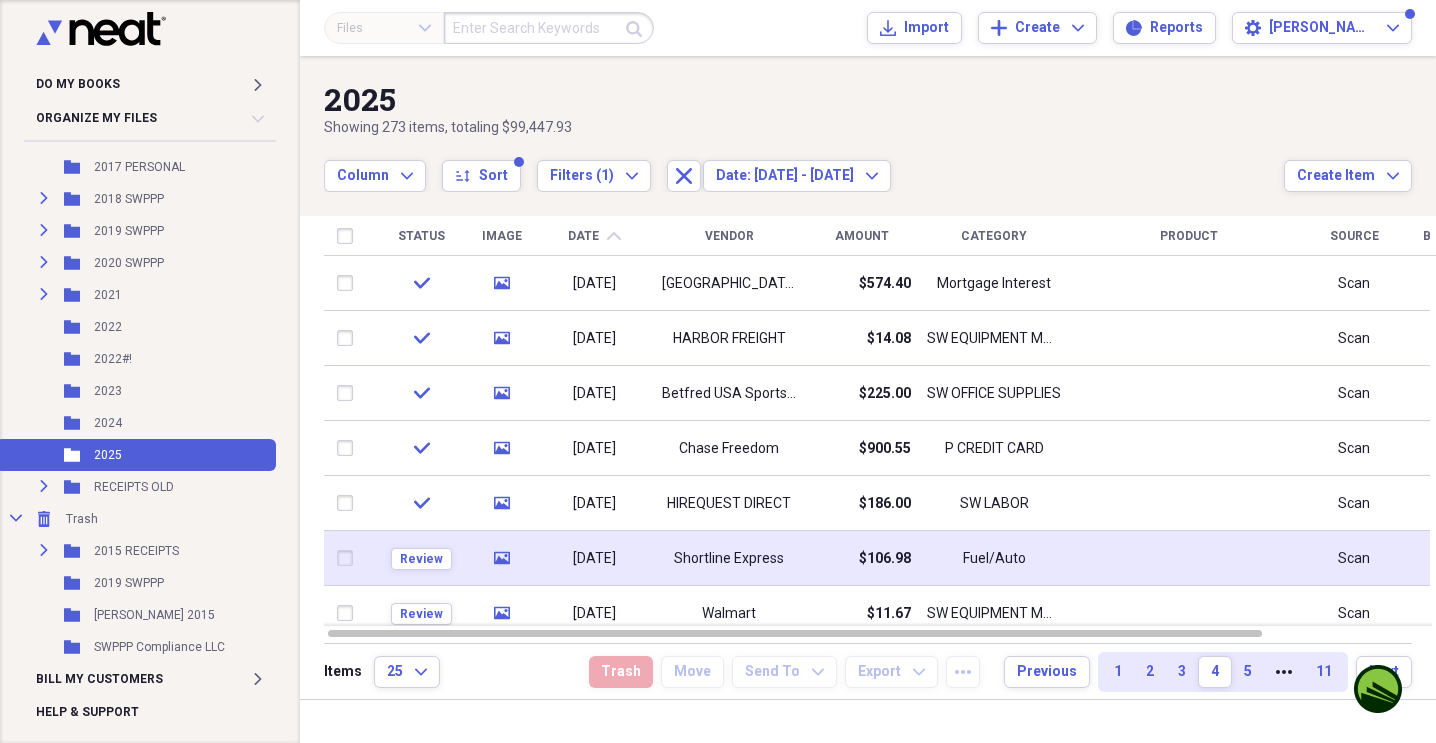 click on "[DATE]" at bounding box center (594, 559) 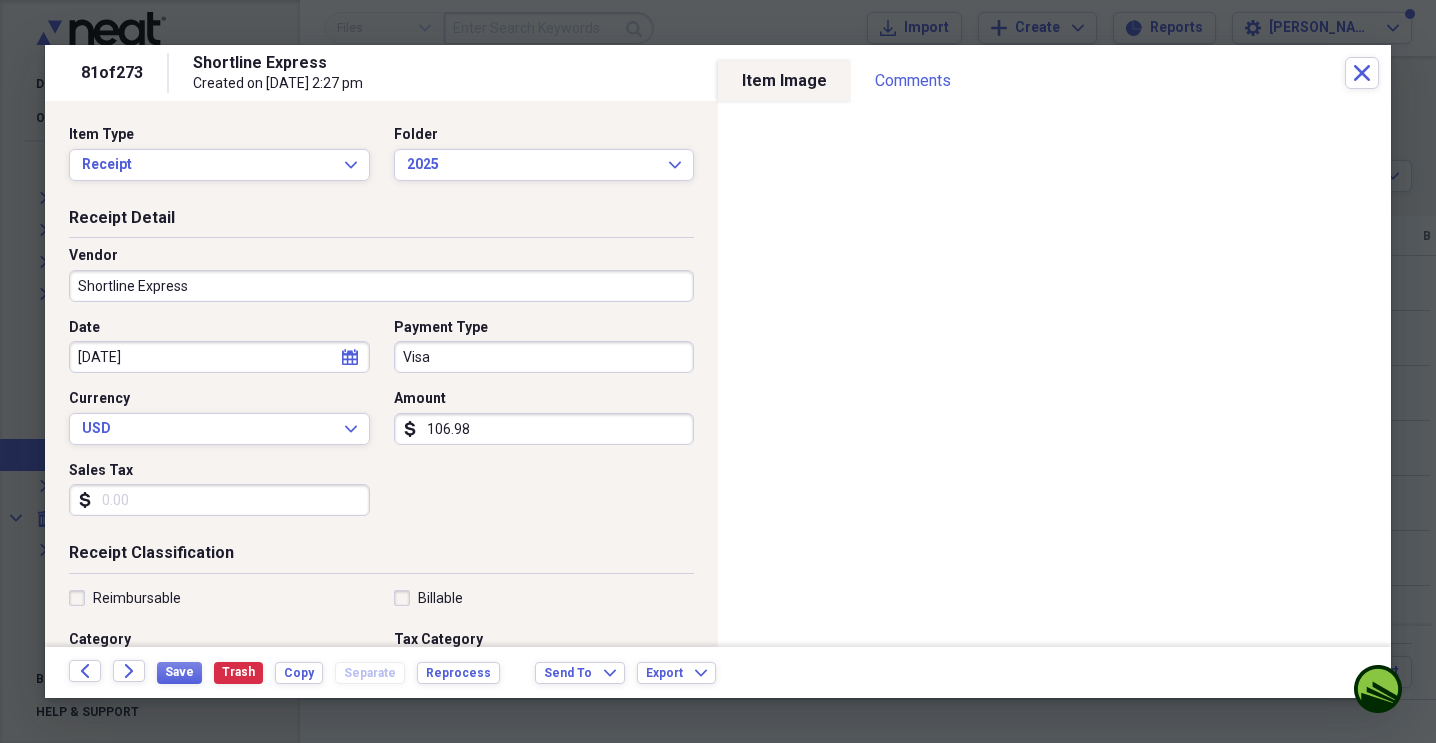 click on "Visa" at bounding box center (544, 357) 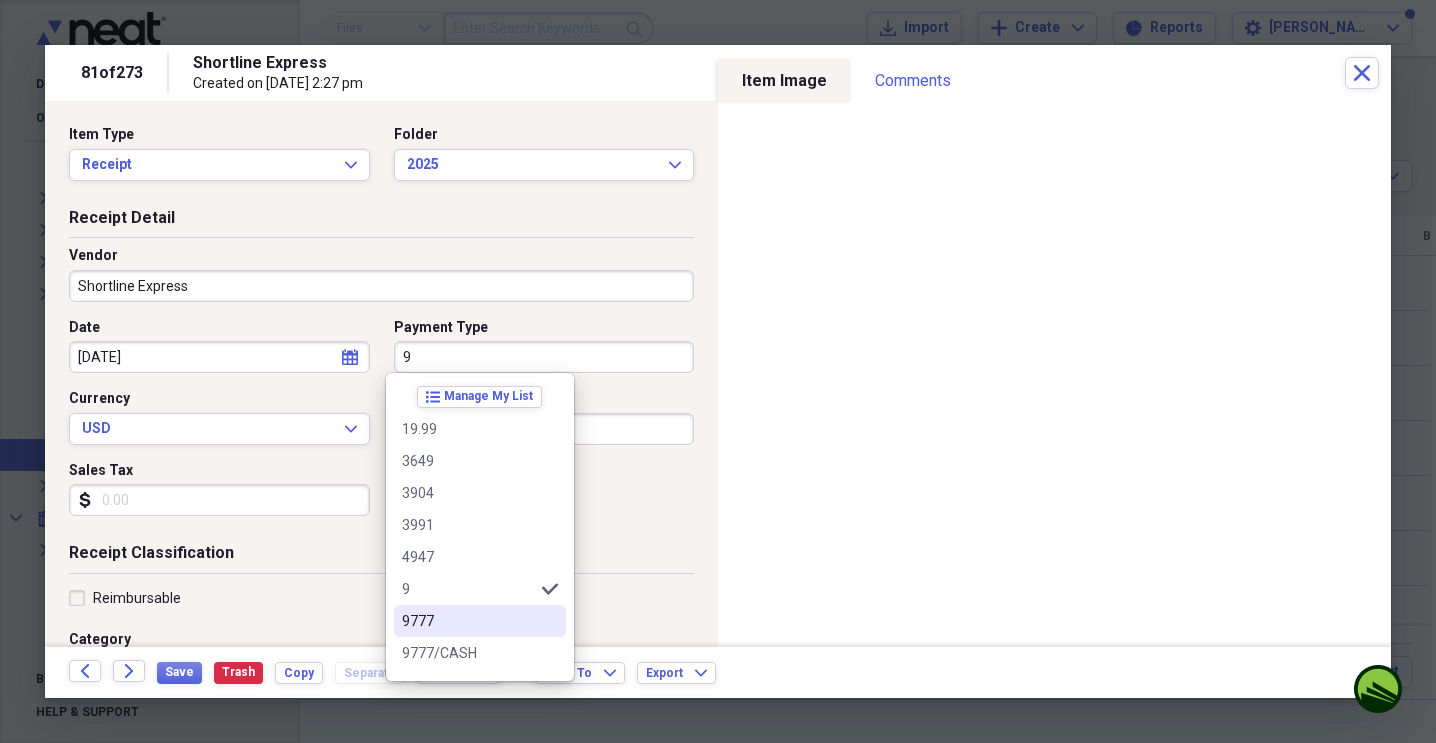 click on "9777" at bounding box center [468, 621] 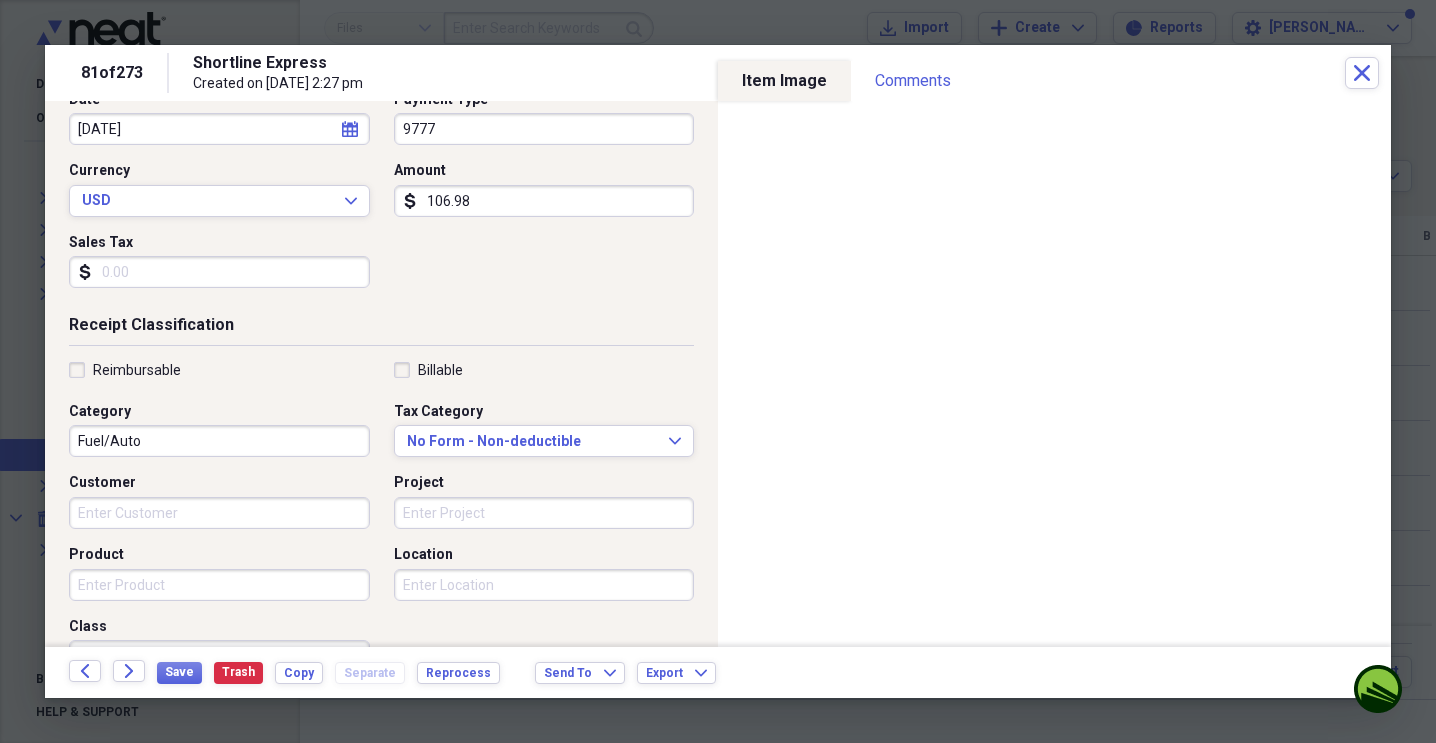 scroll, scrollTop: 229, scrollLeft: 0, axis: vertical 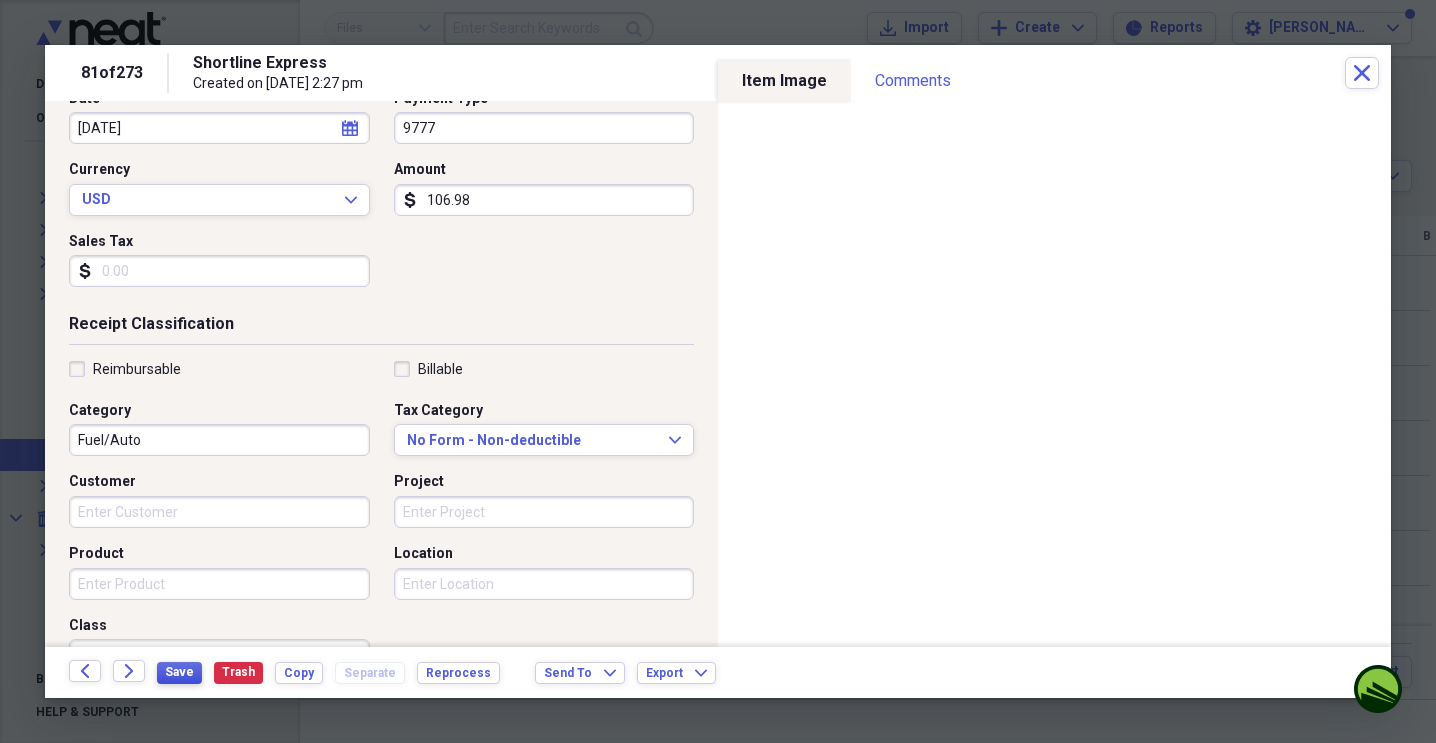 click on "Save" at bounding box center [179, 672] 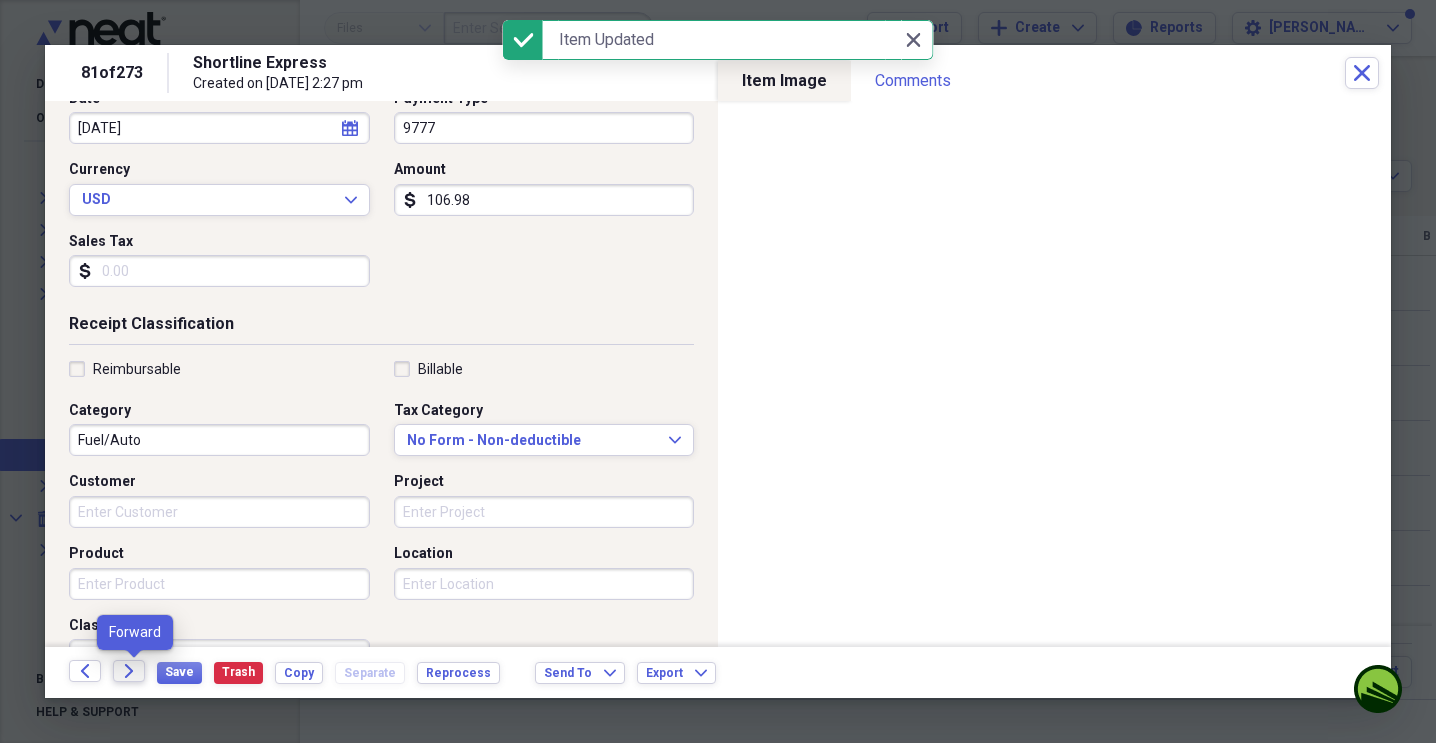 click on "Forward" 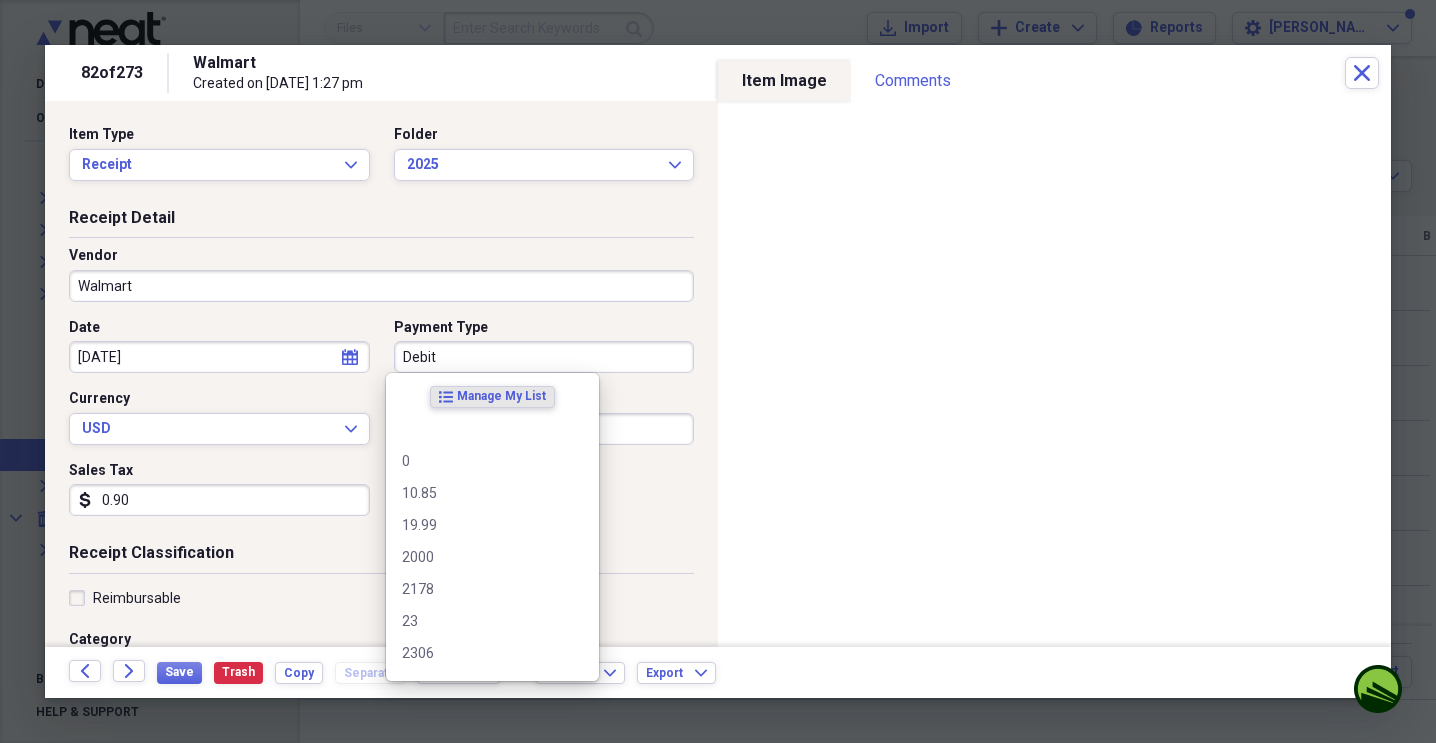 click on "Debit" at bounding box center [544, 357] 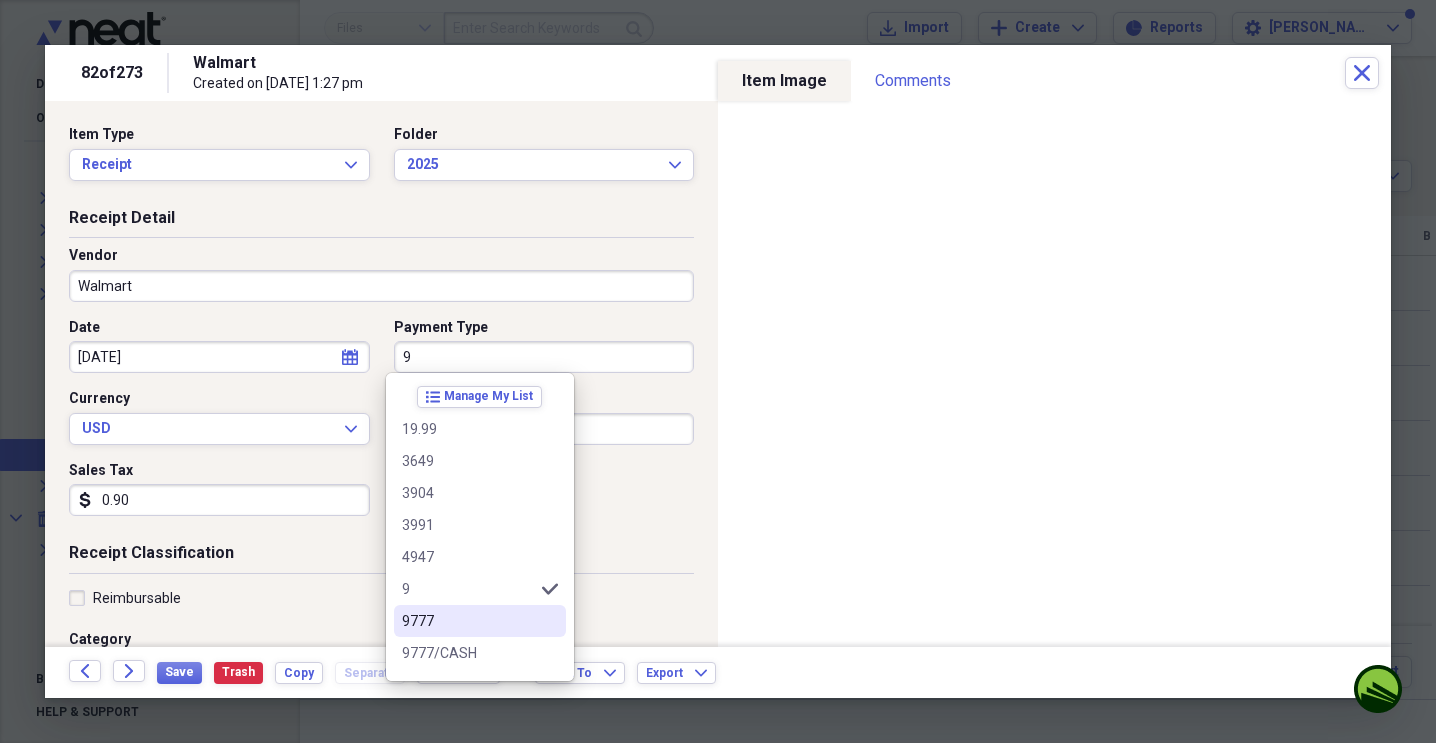click on "9777" at bounding box center (480, 621) 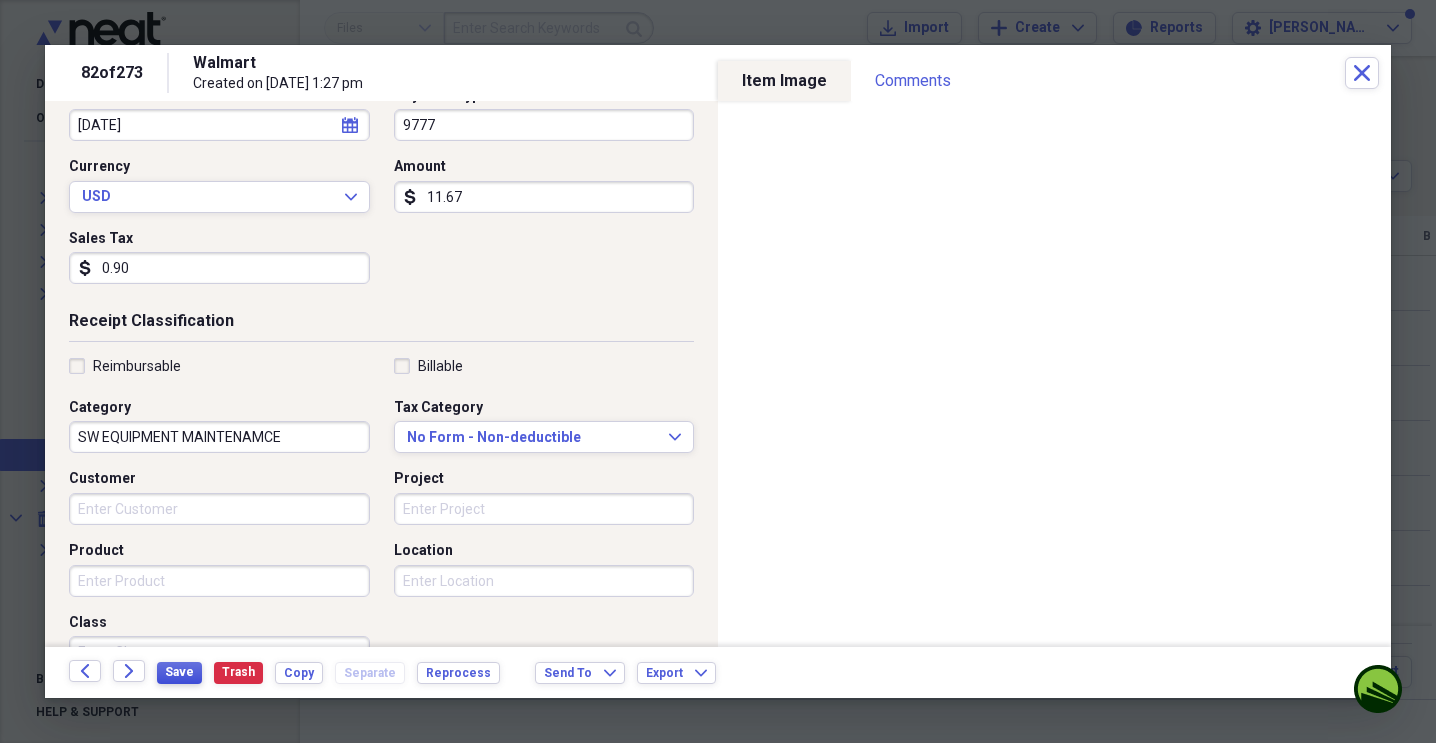 scroll, scrollTop: 233, scrollLeft: 0, axis: vertical 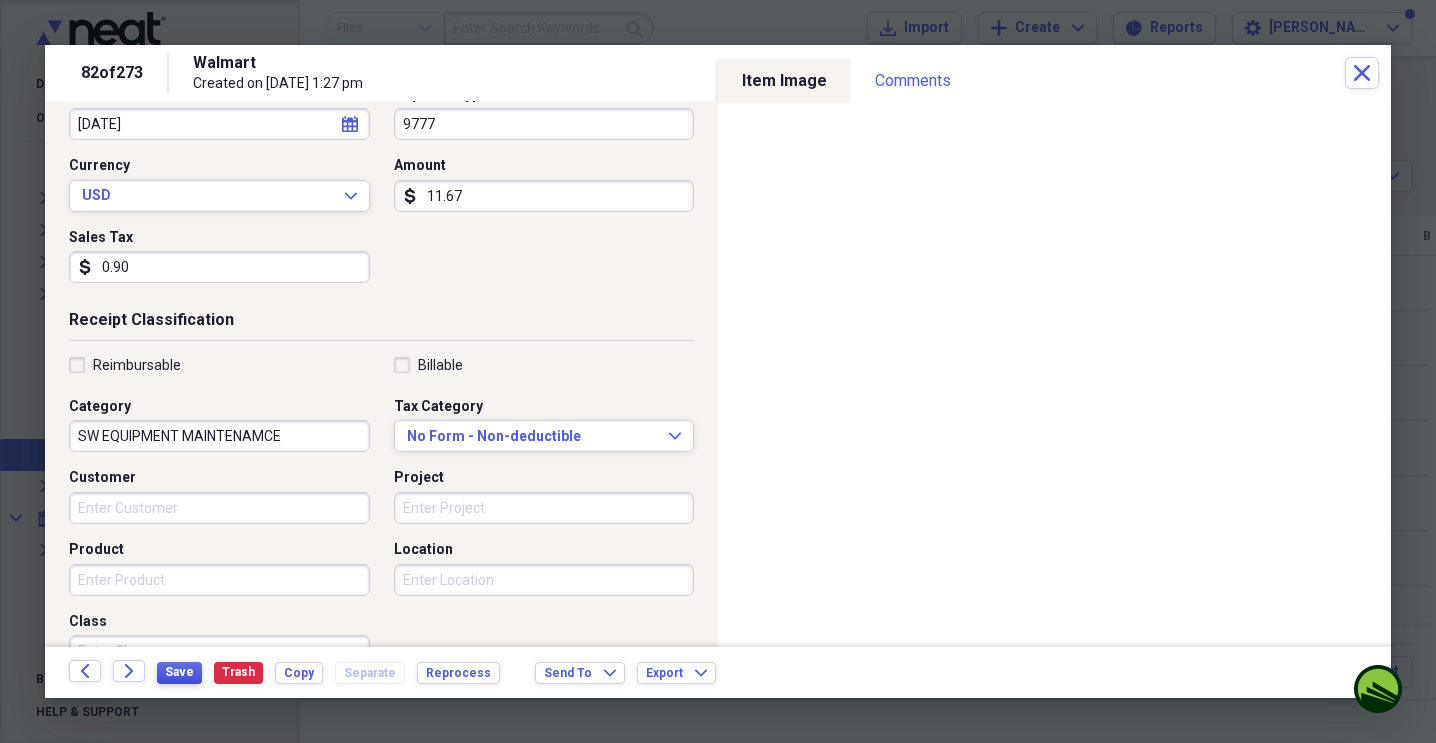click on "Save" at bounding box center [179, 672] 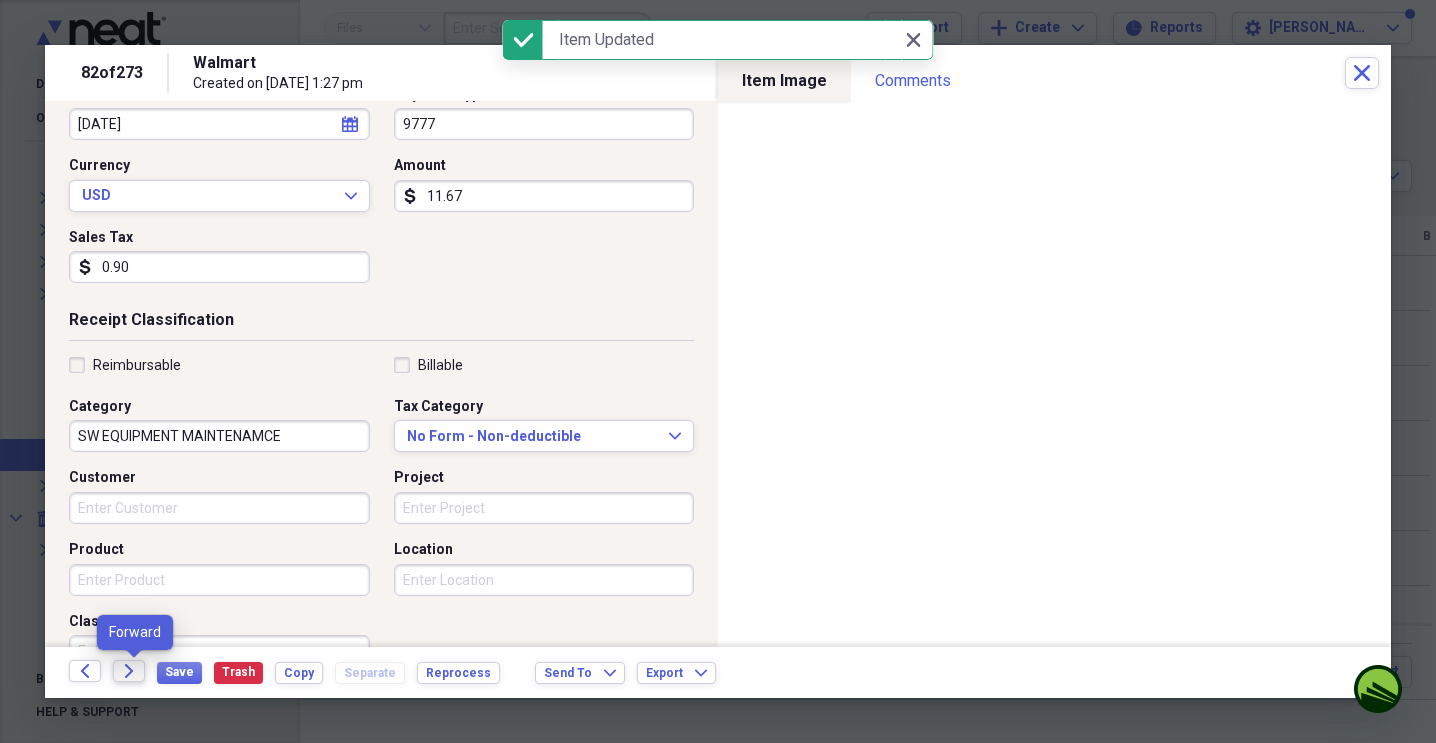 click on "Forward" 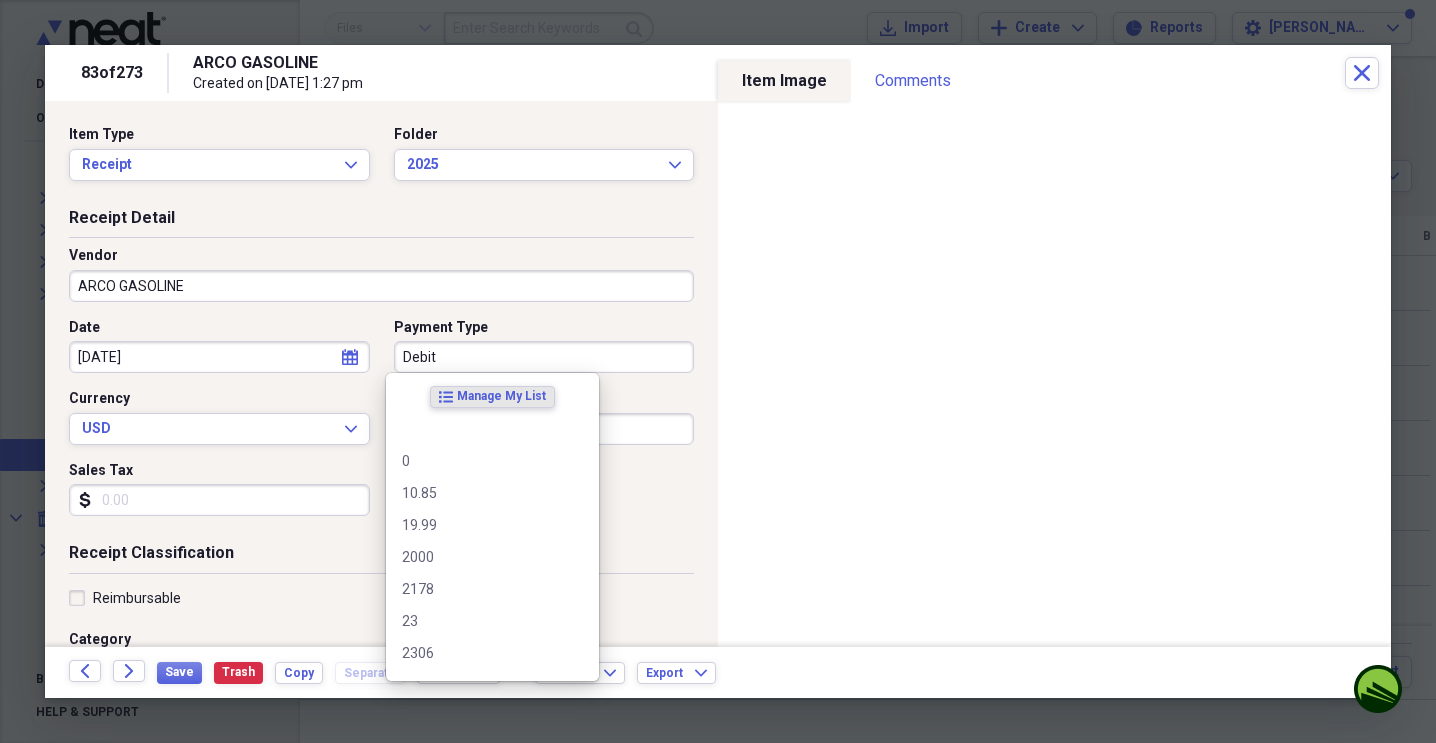 click on "Debit" at bounding box center [544, 357] 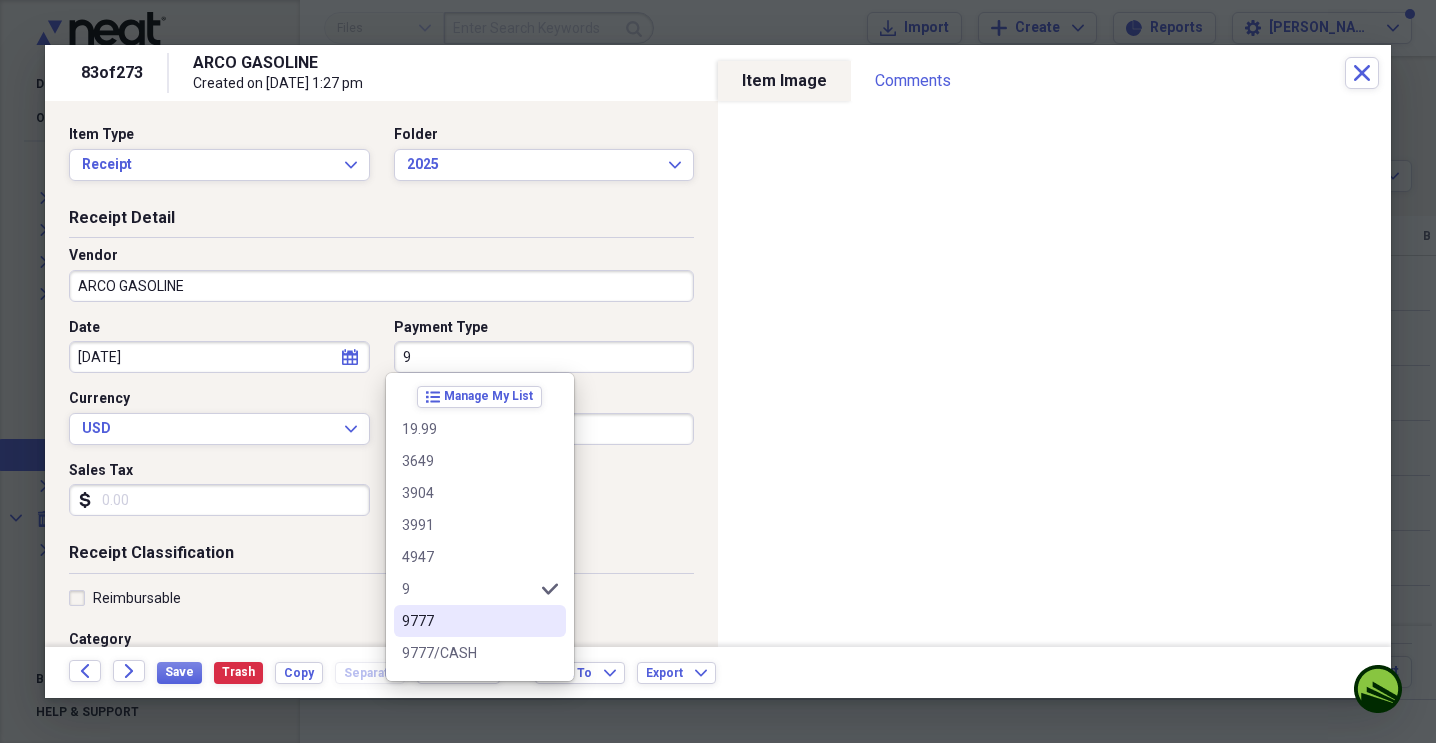 click on "9777" at bounding box center [480, 621] 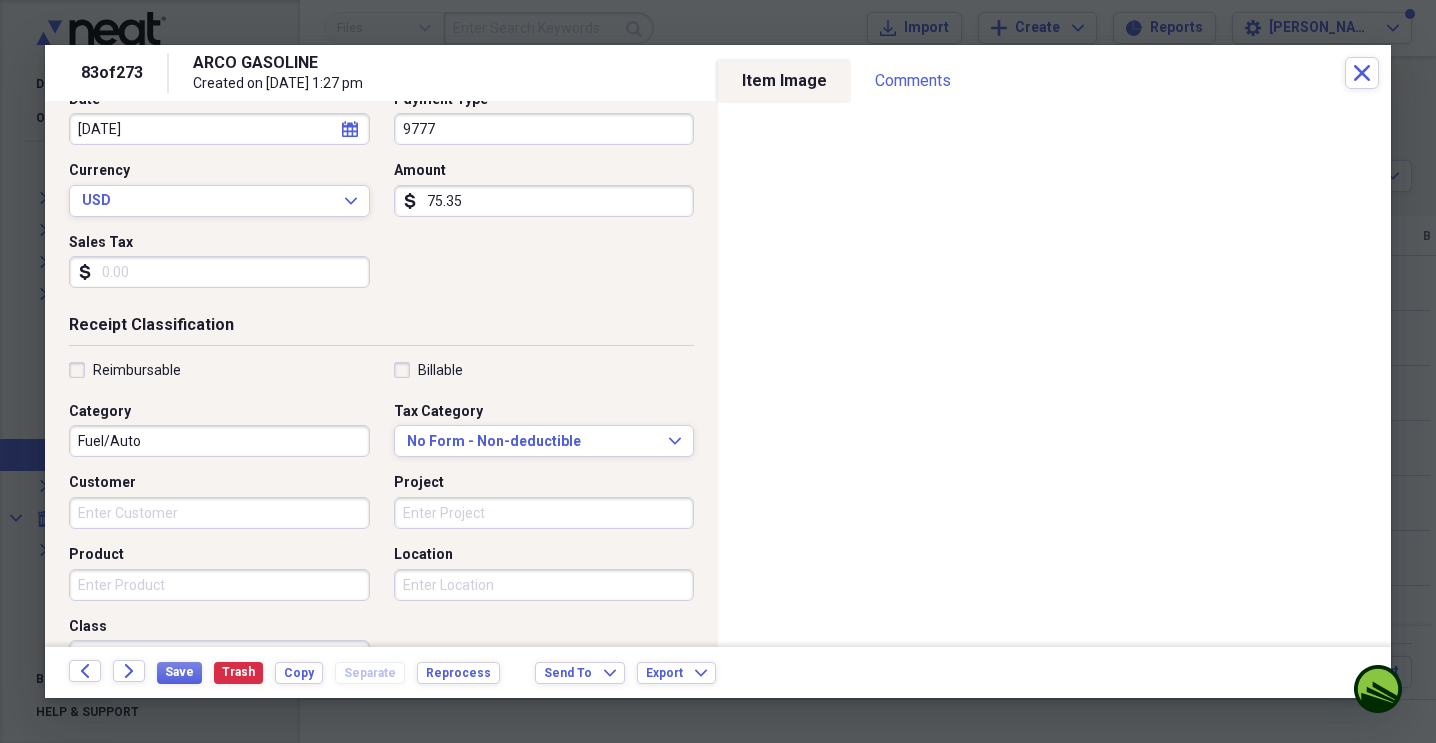 scroll, scrollTop: 231, scrollLeft: 0, axis: vertical 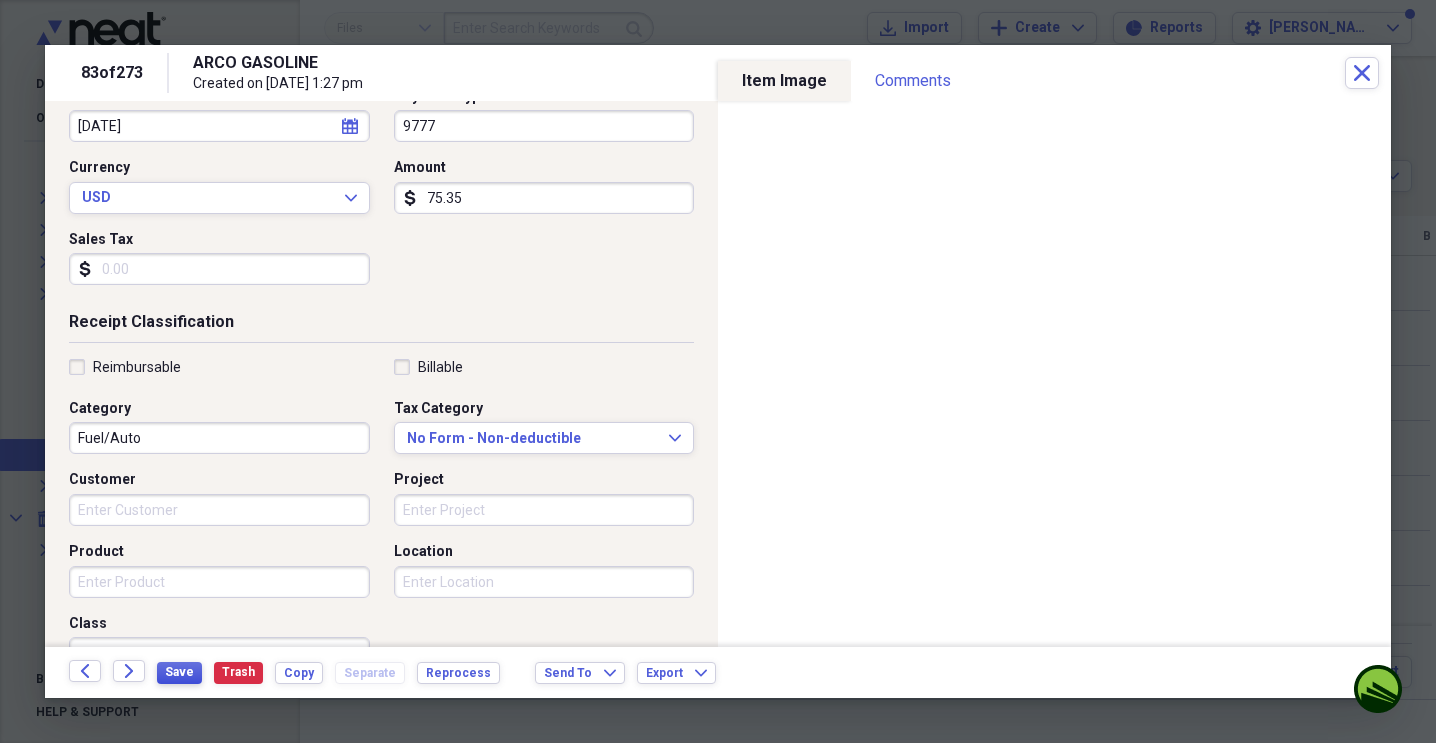 click on "Save" at bounding box center (179, 672) 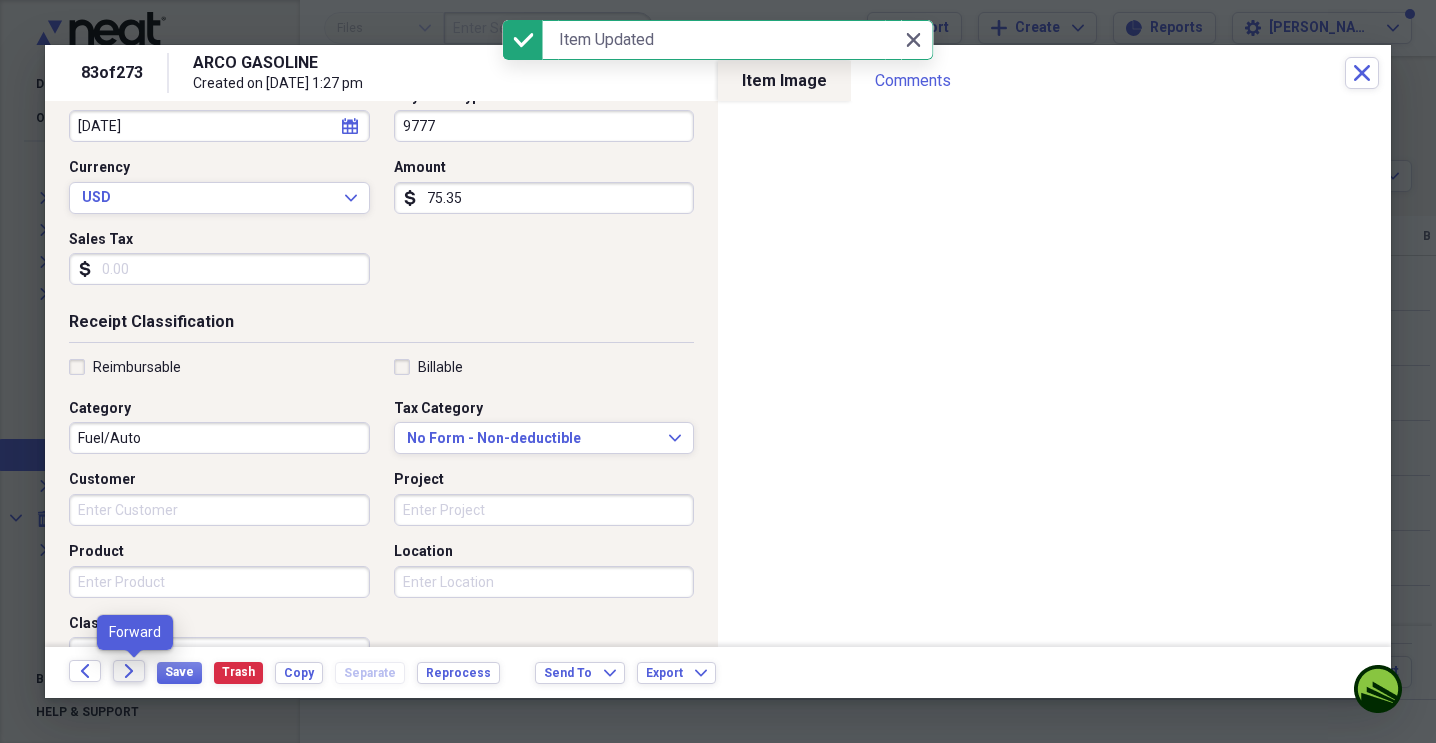 click on "Forward" 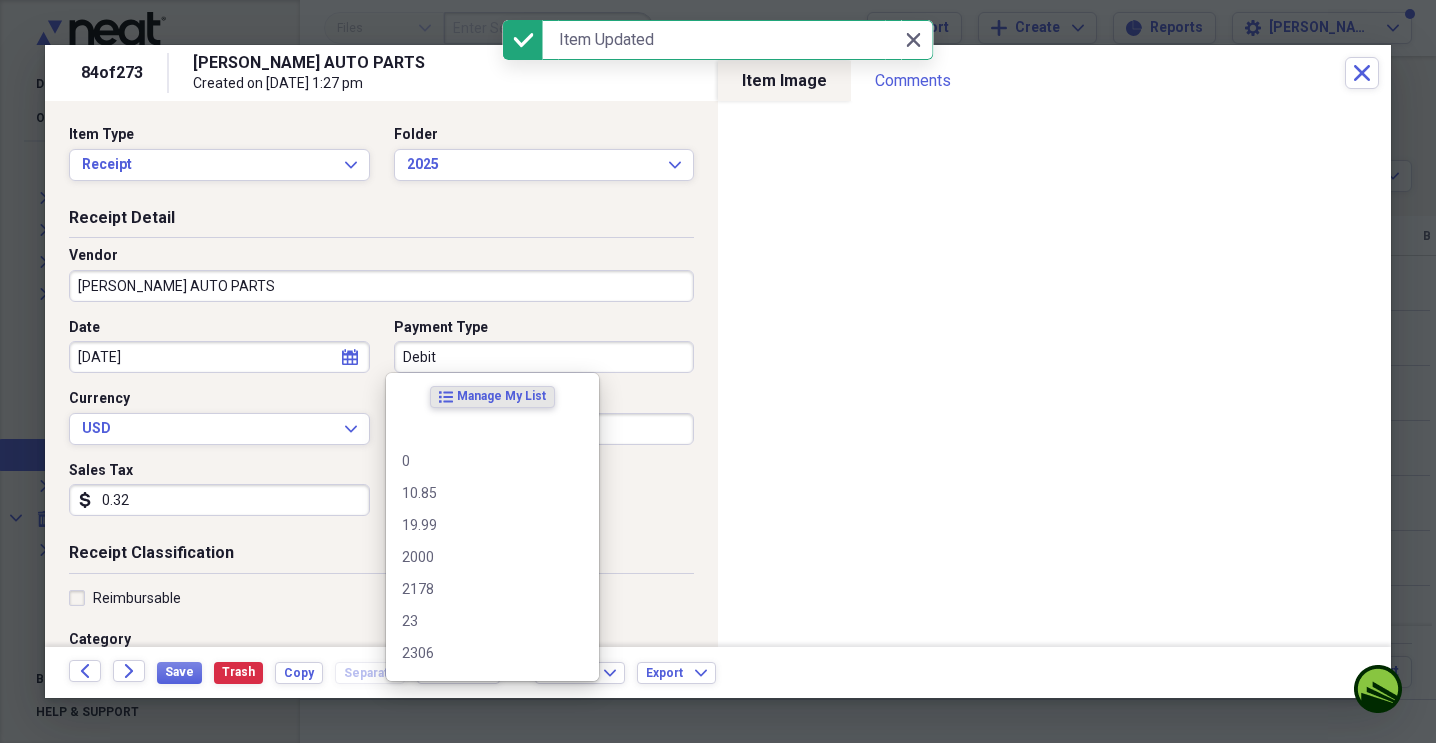 click on "Debit" at bounding box center (544, 357) 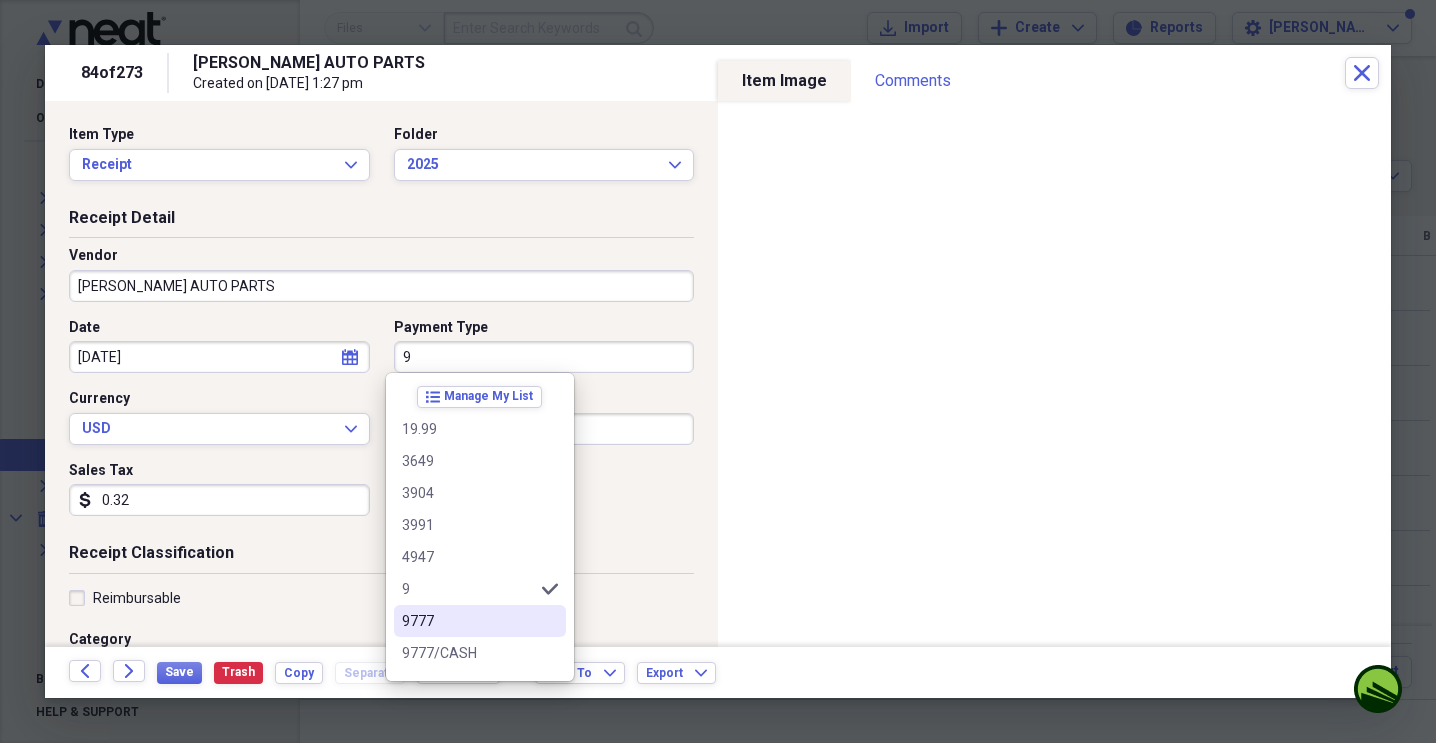 click on "9777" at bounding box center [468, 621] 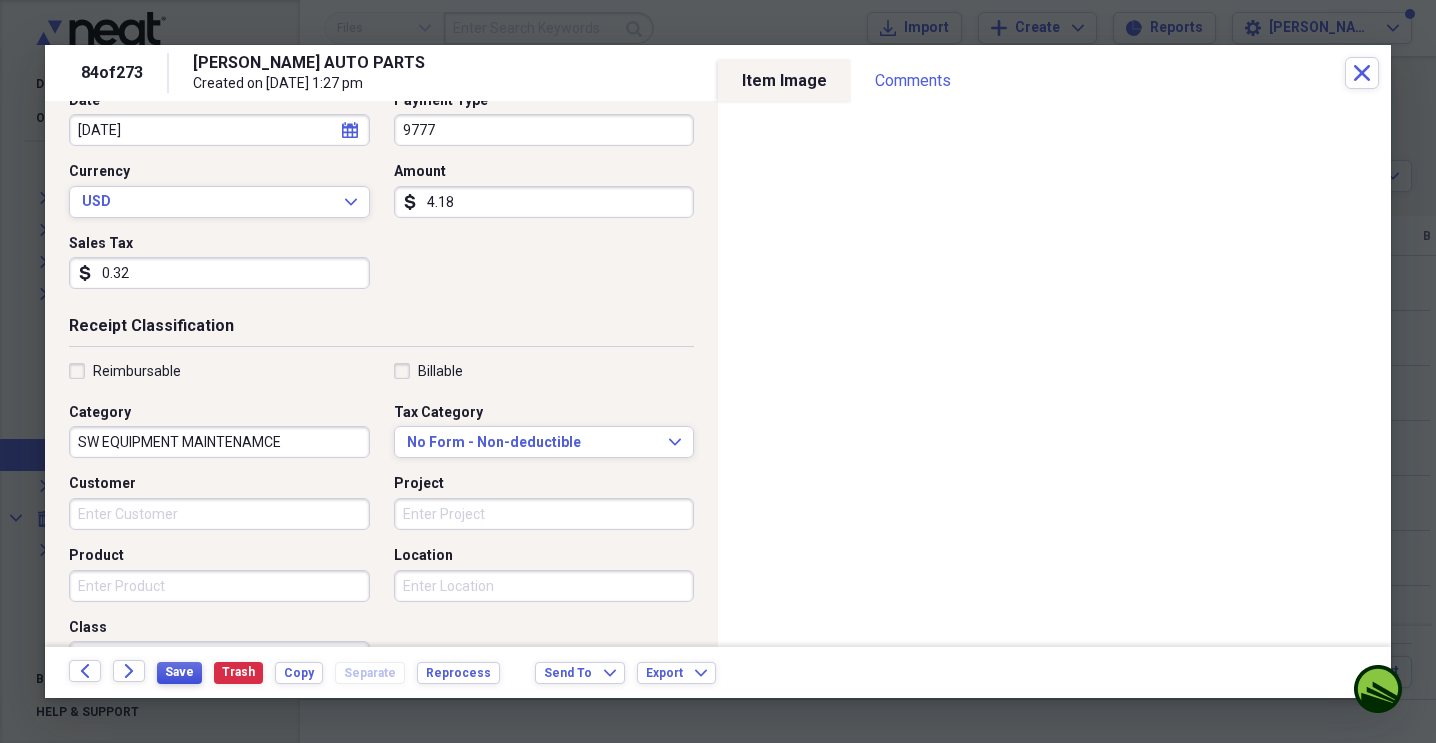 click on "Save" at bounding box center [179, 672] 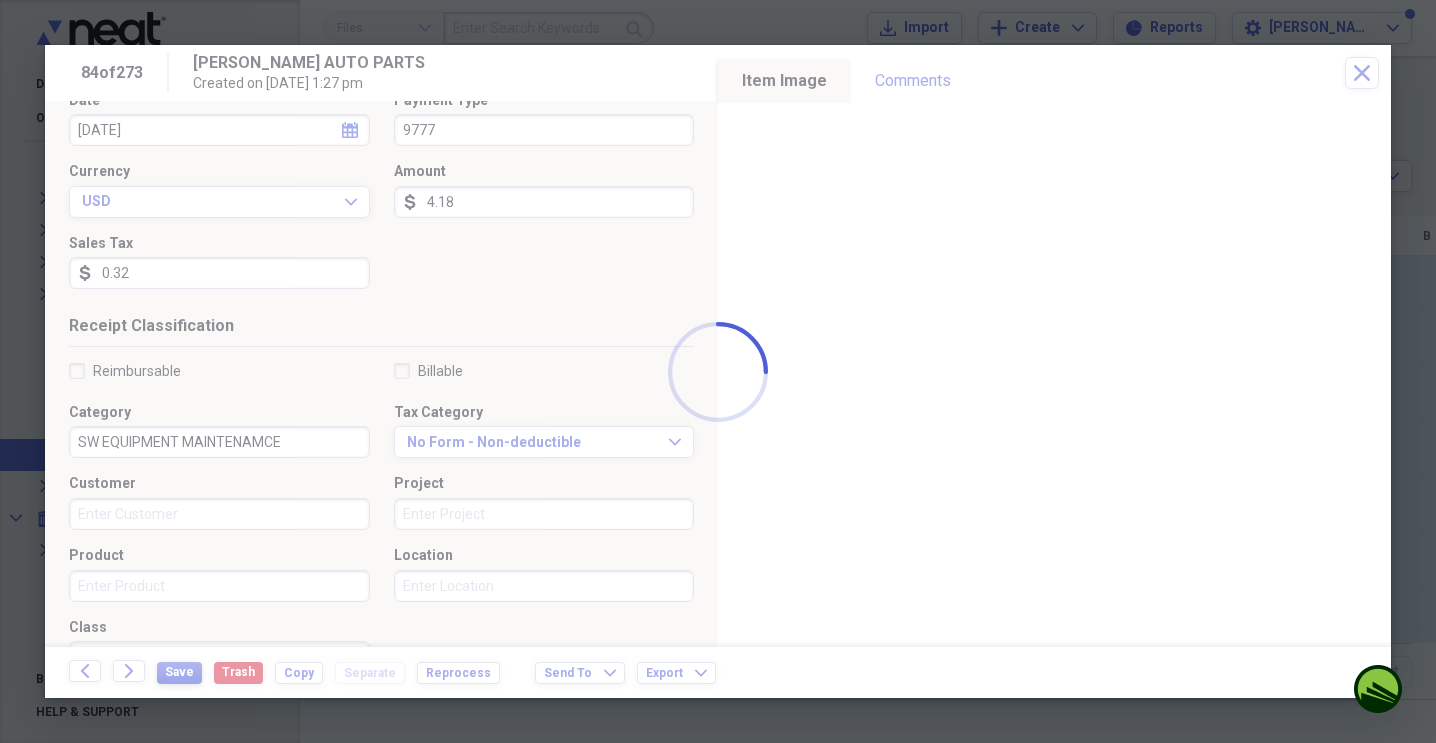 scroll, scrollTop: 229, scrollLeft: 0, axis: vertical 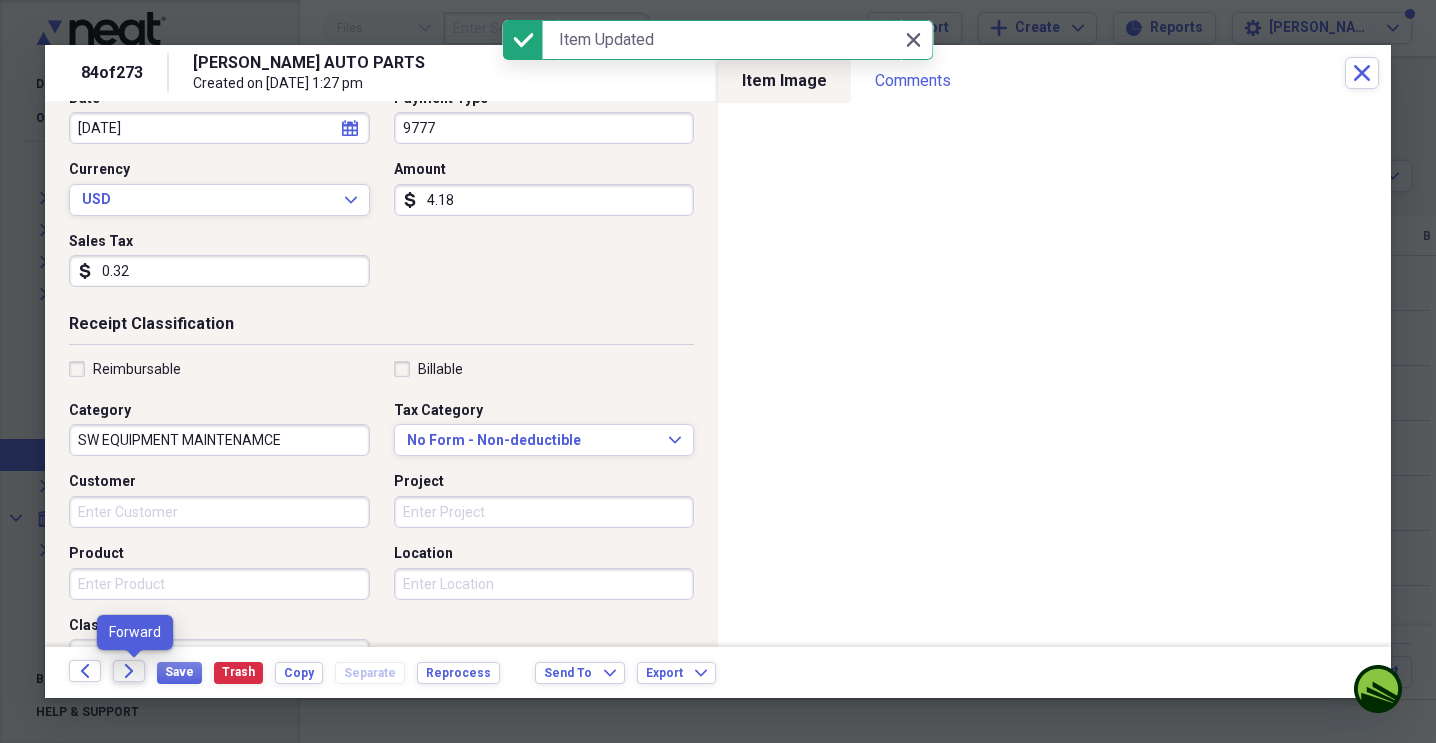 click on "Forward" 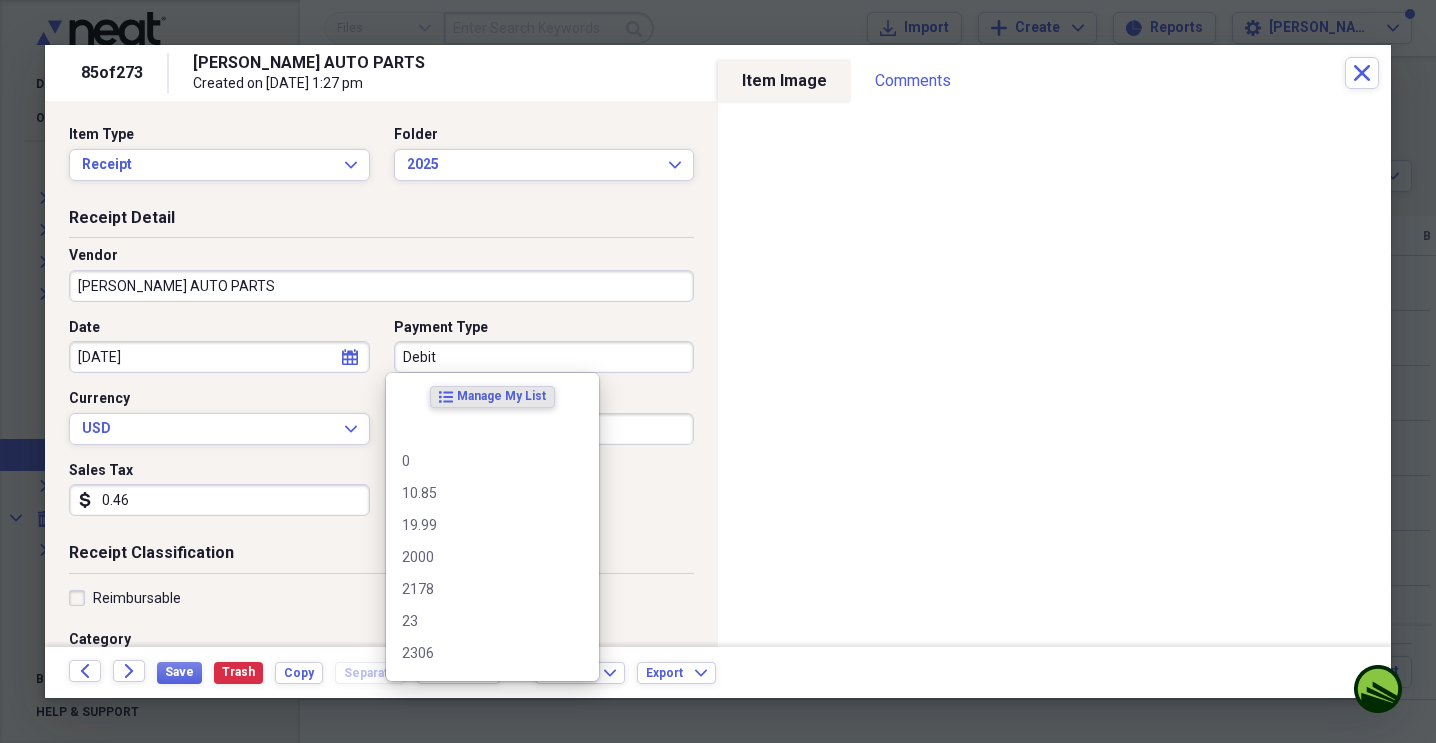 click on "Debit" at bounding box center [544, 357] 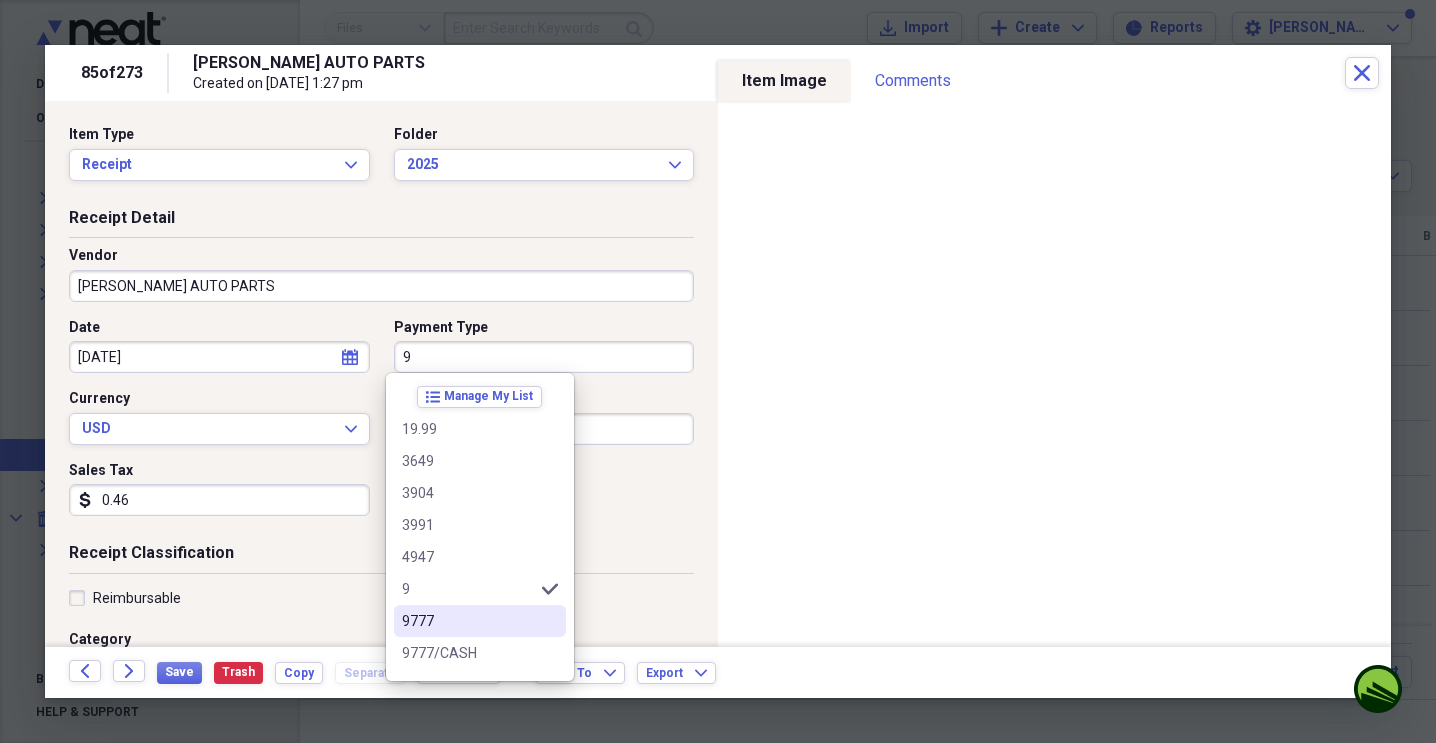 click on "9777" at bounding box center (468, 621) 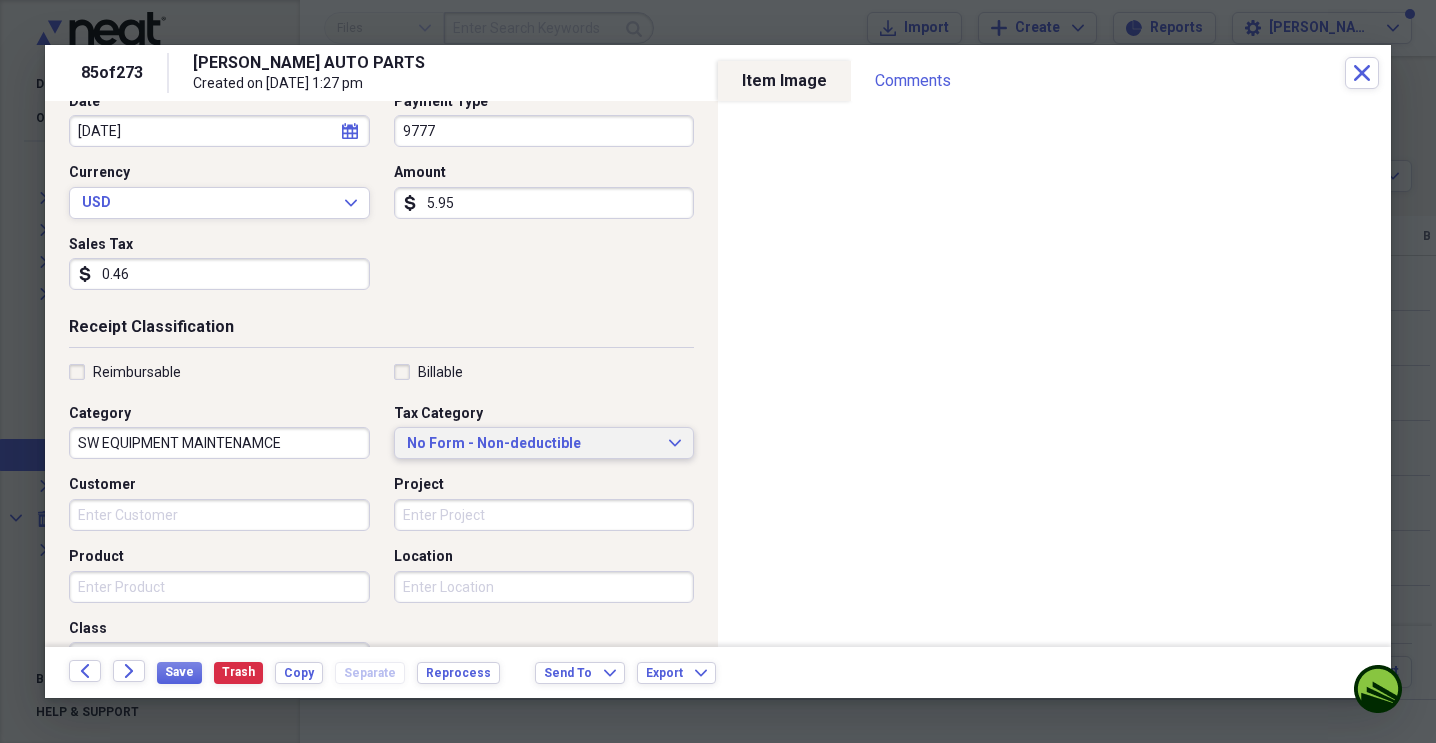 scroll, scrollTop: 231, scrollLeft: 0, axis: vertical 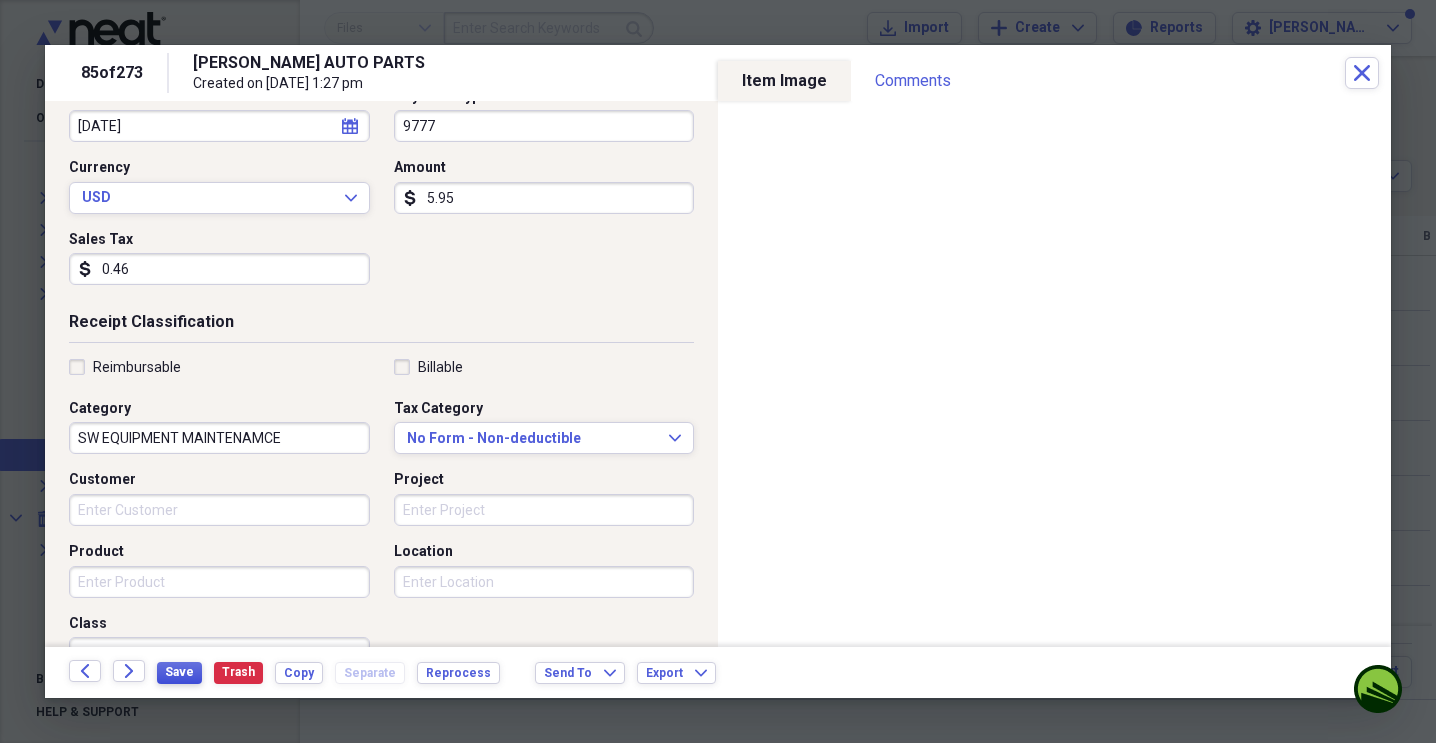 click on "Save" at bounding box center [179, 672] 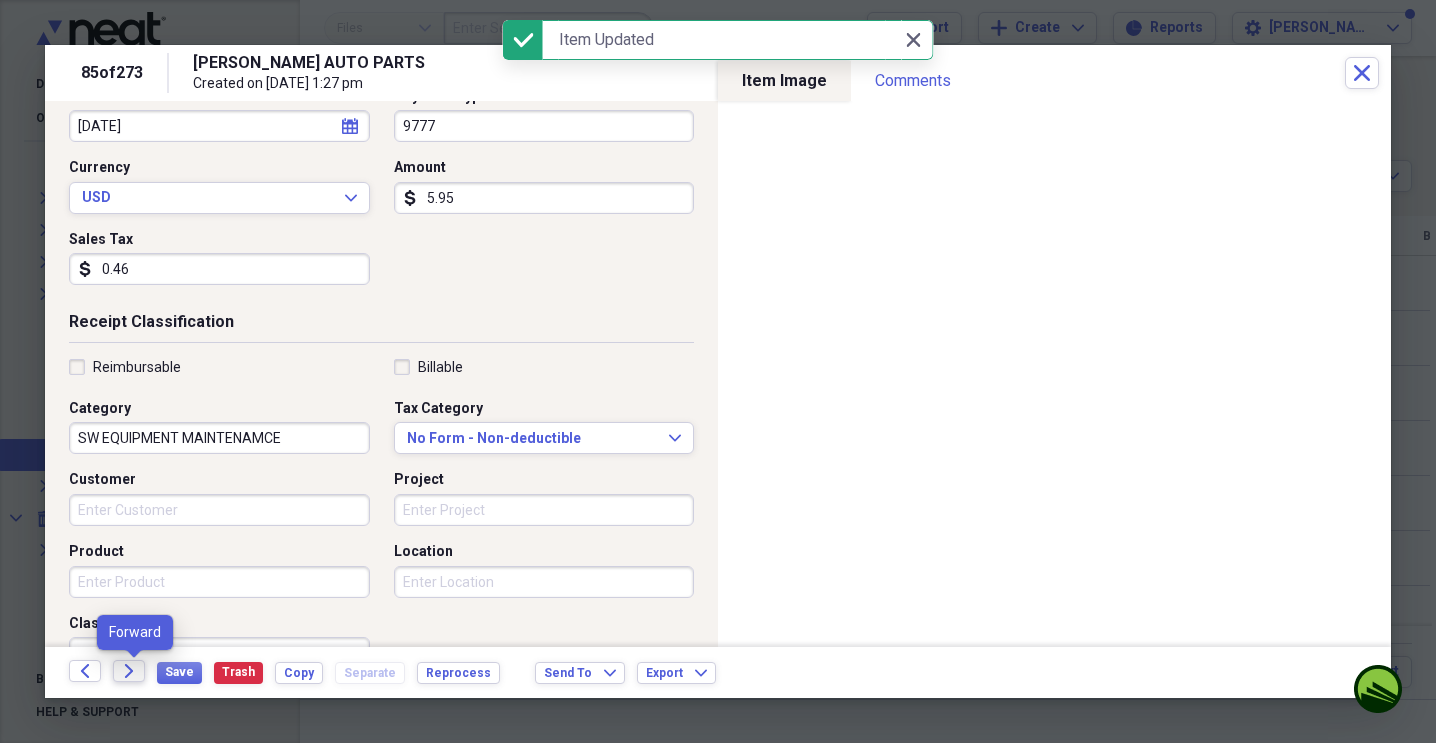 click on "Forward" 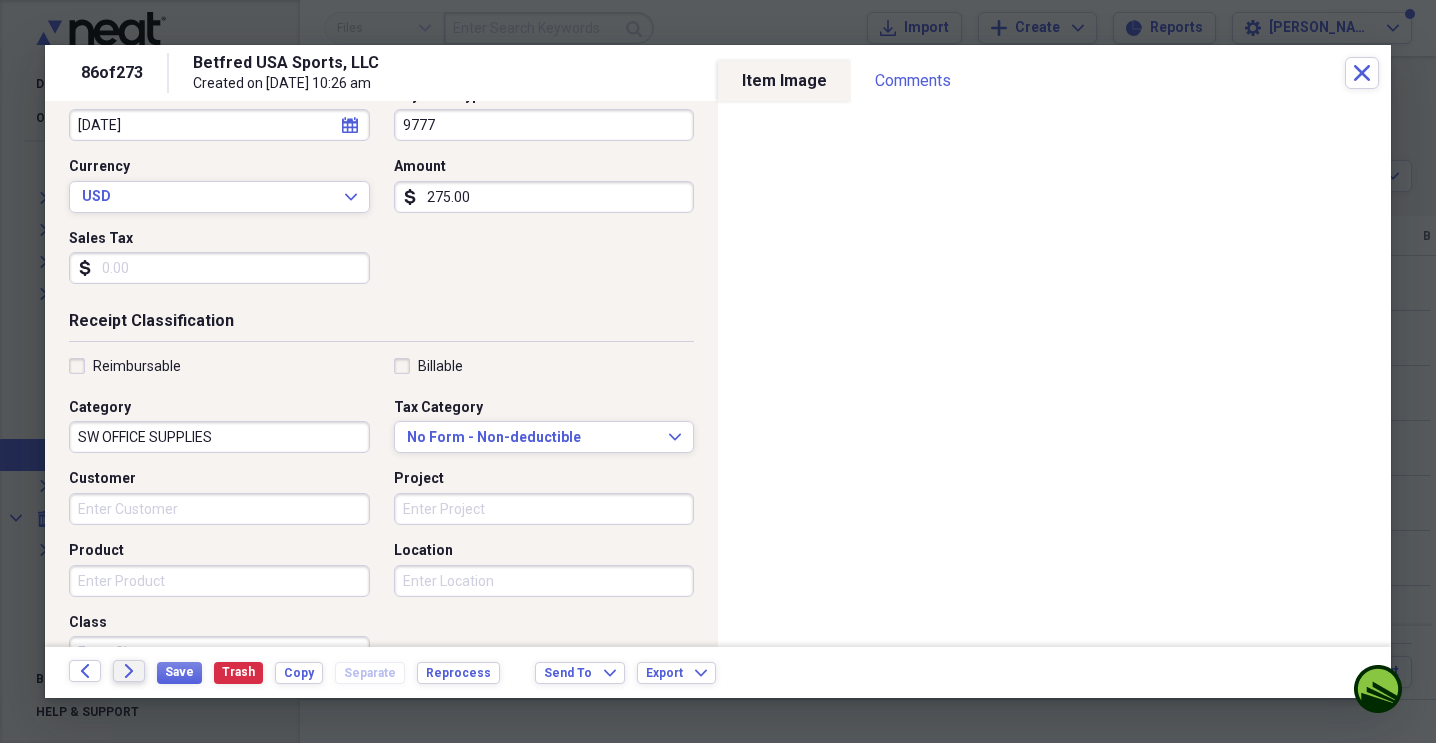 scroll, scrollTop: 233, scrollLeft: 0, axis: vertical 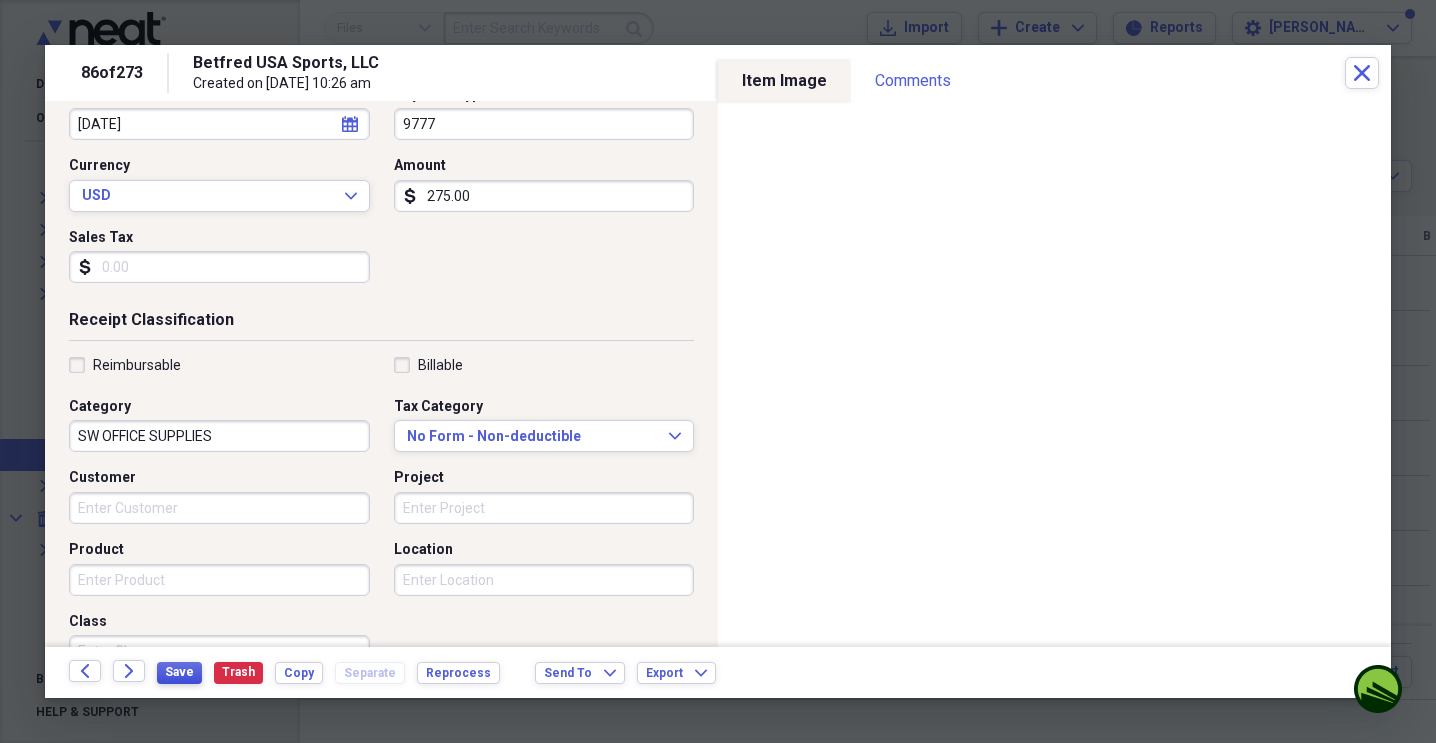 click on "Save" at bounding box center [179, 672] 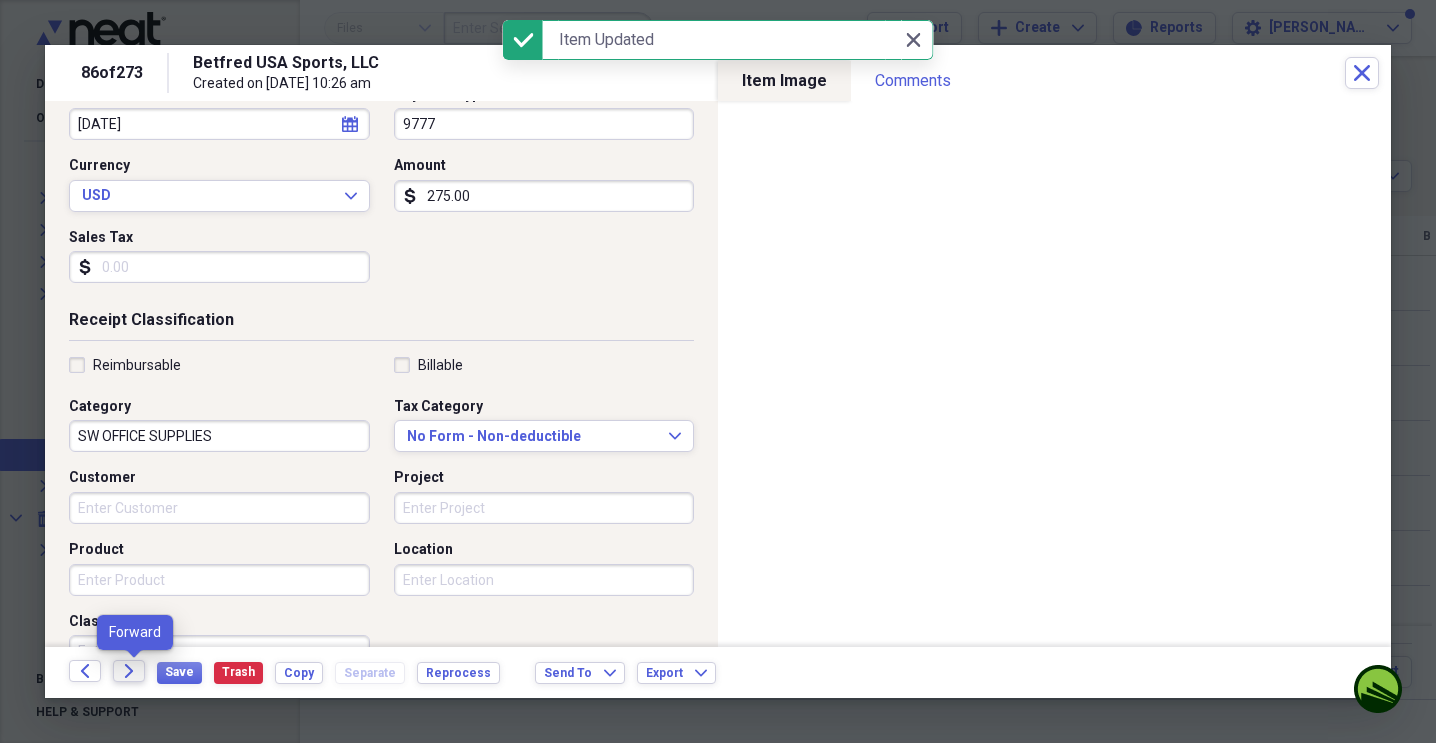 click 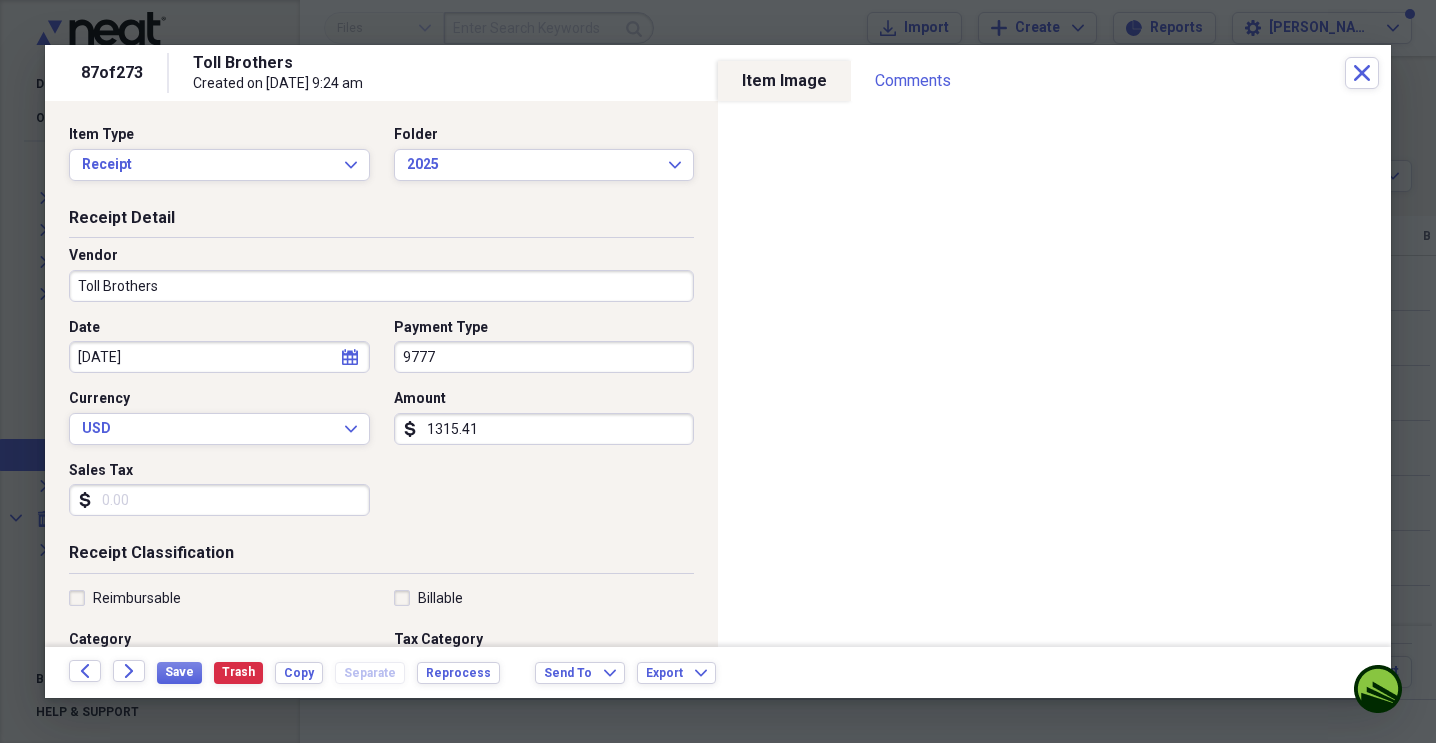 click on "1315.41" at bounding box center [544, 429] 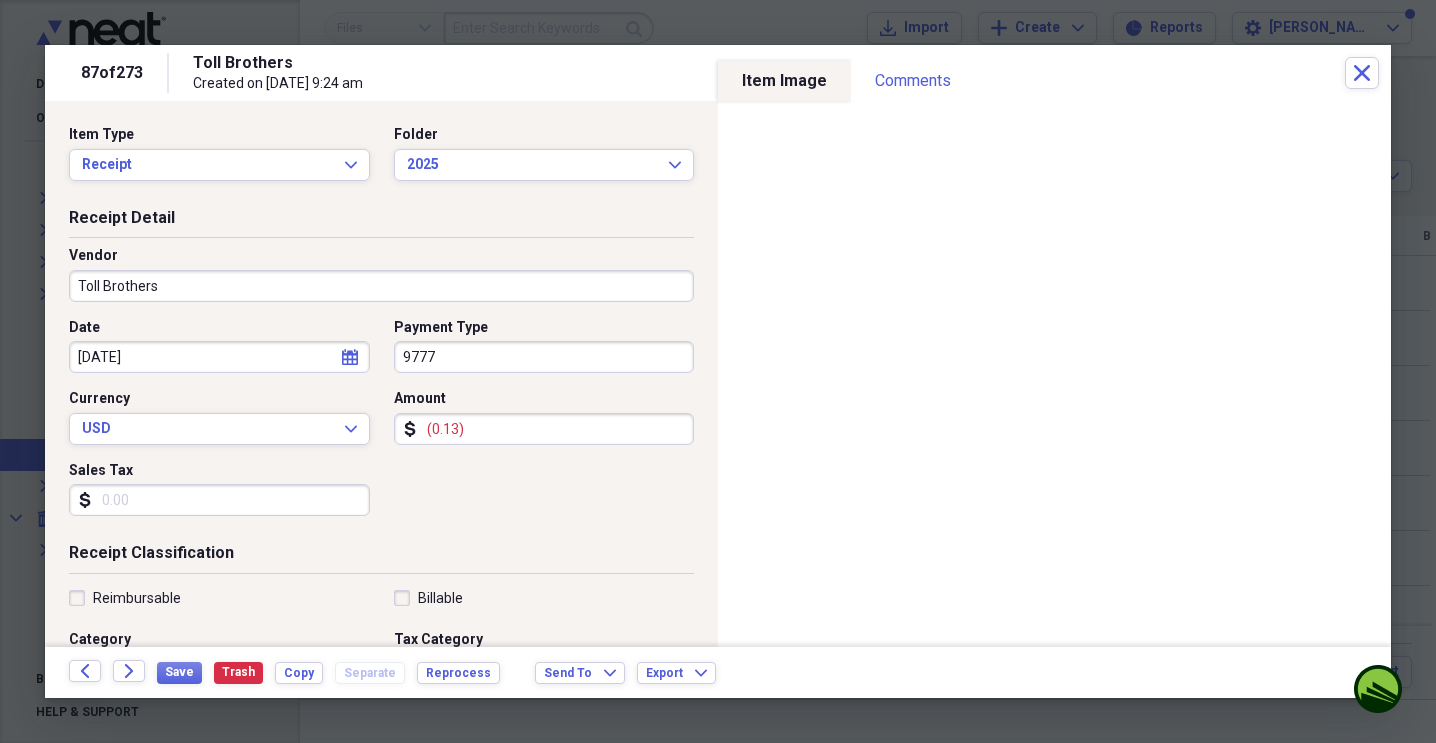 type on "(0.01)" 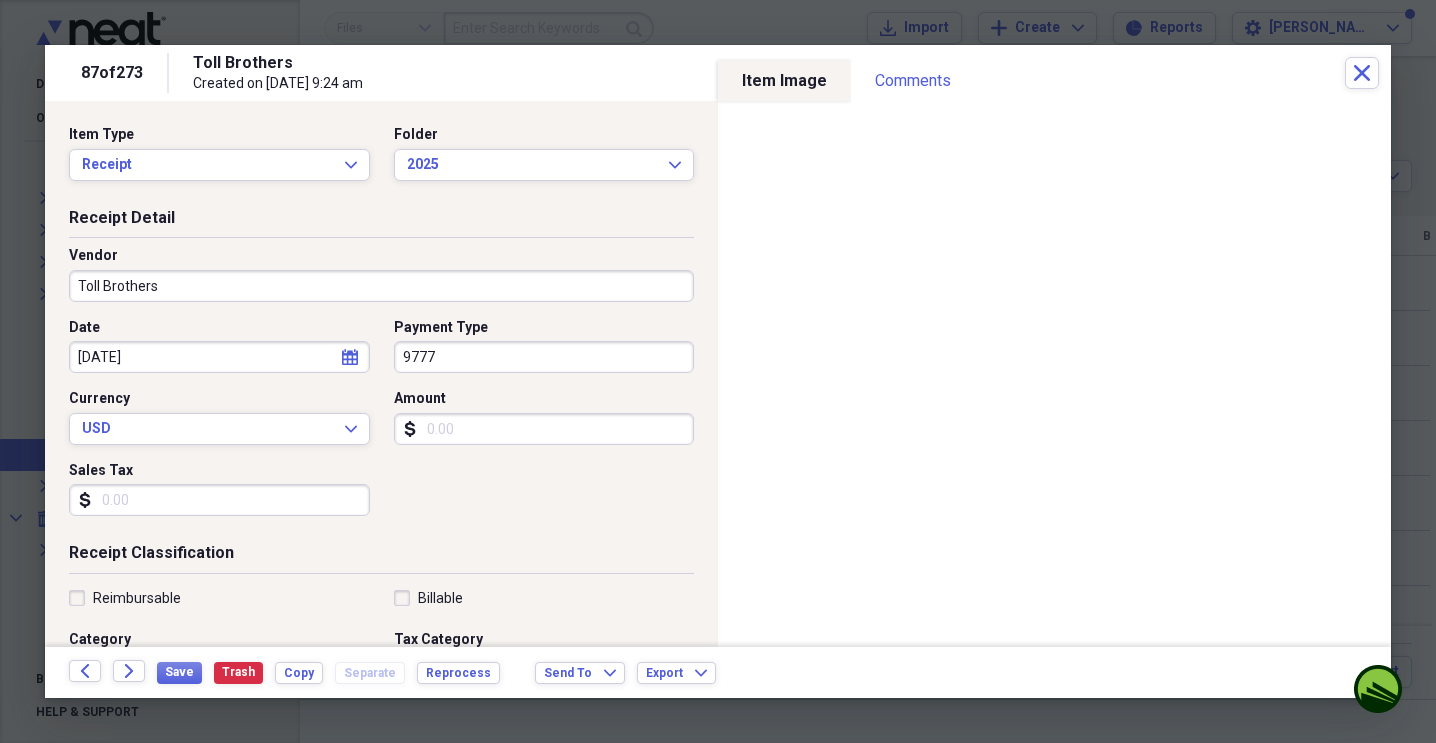 type on "0.07" 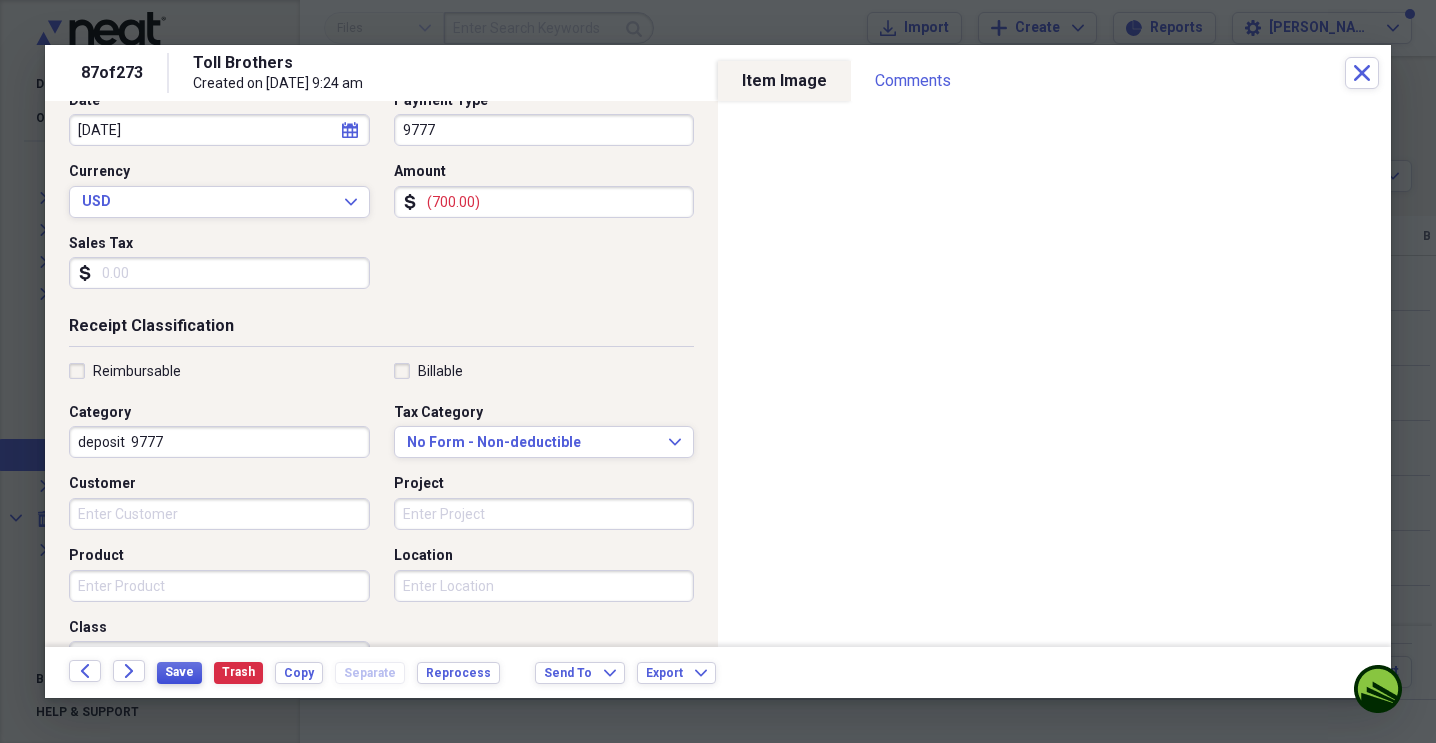 scroll, scrollTop: 229, scrollLeft: 0, axis: vertical 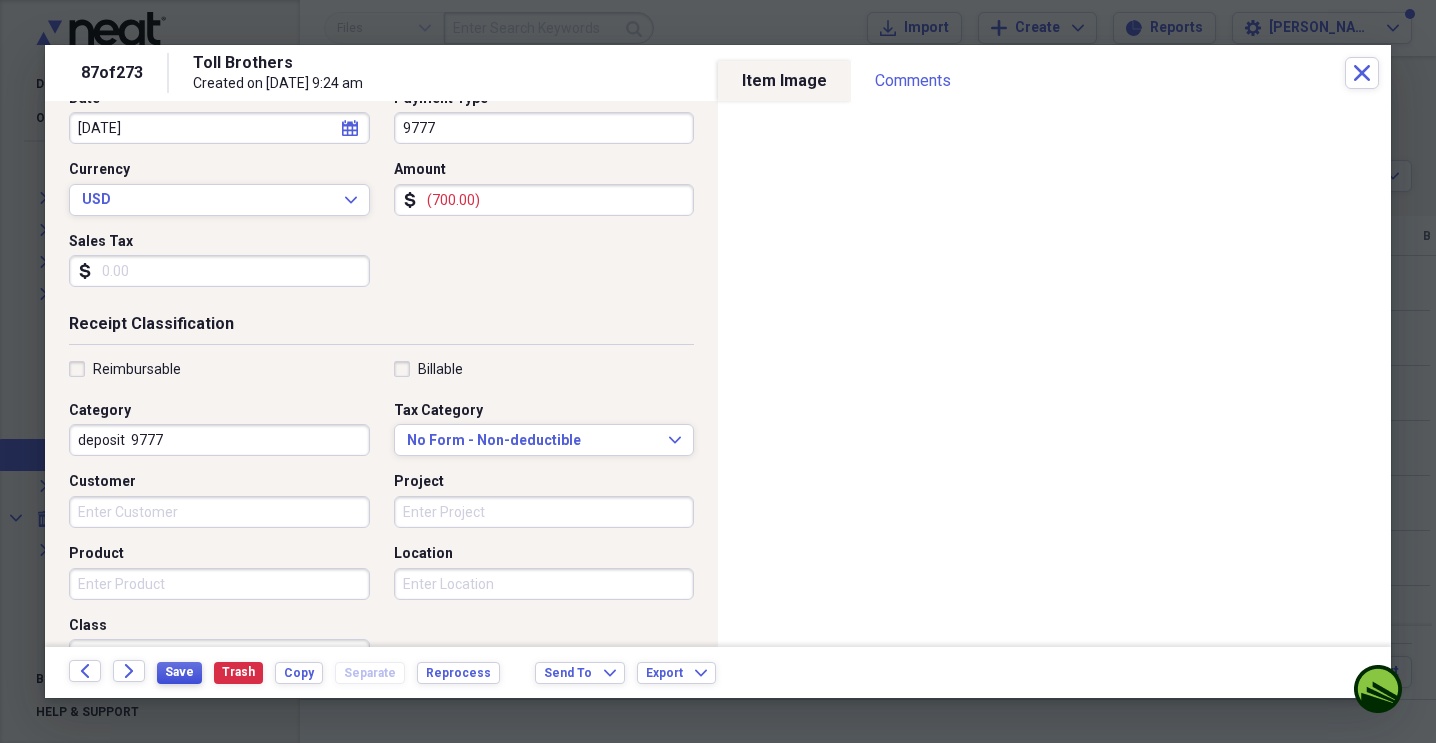 type on "(700.00)" 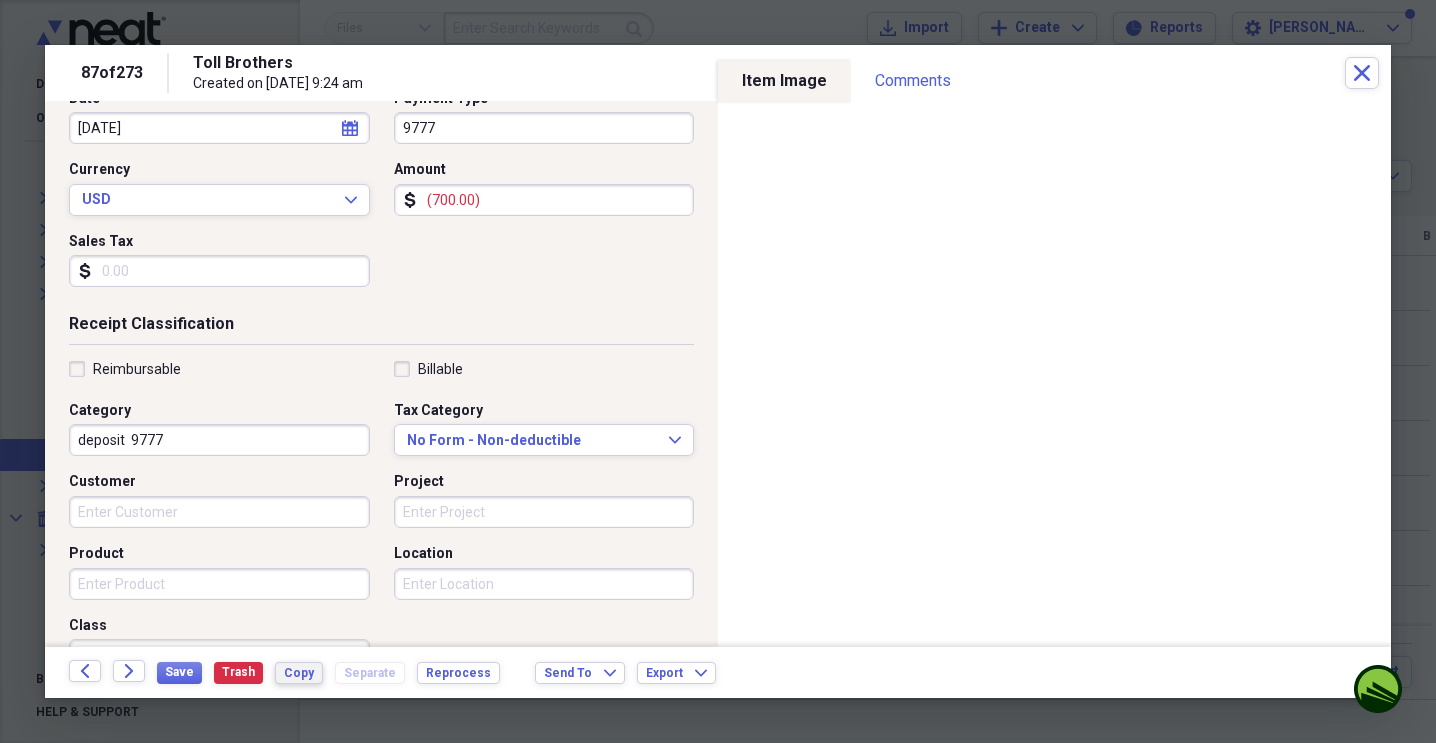 click on "Copy" at bounding box center (299, 673) 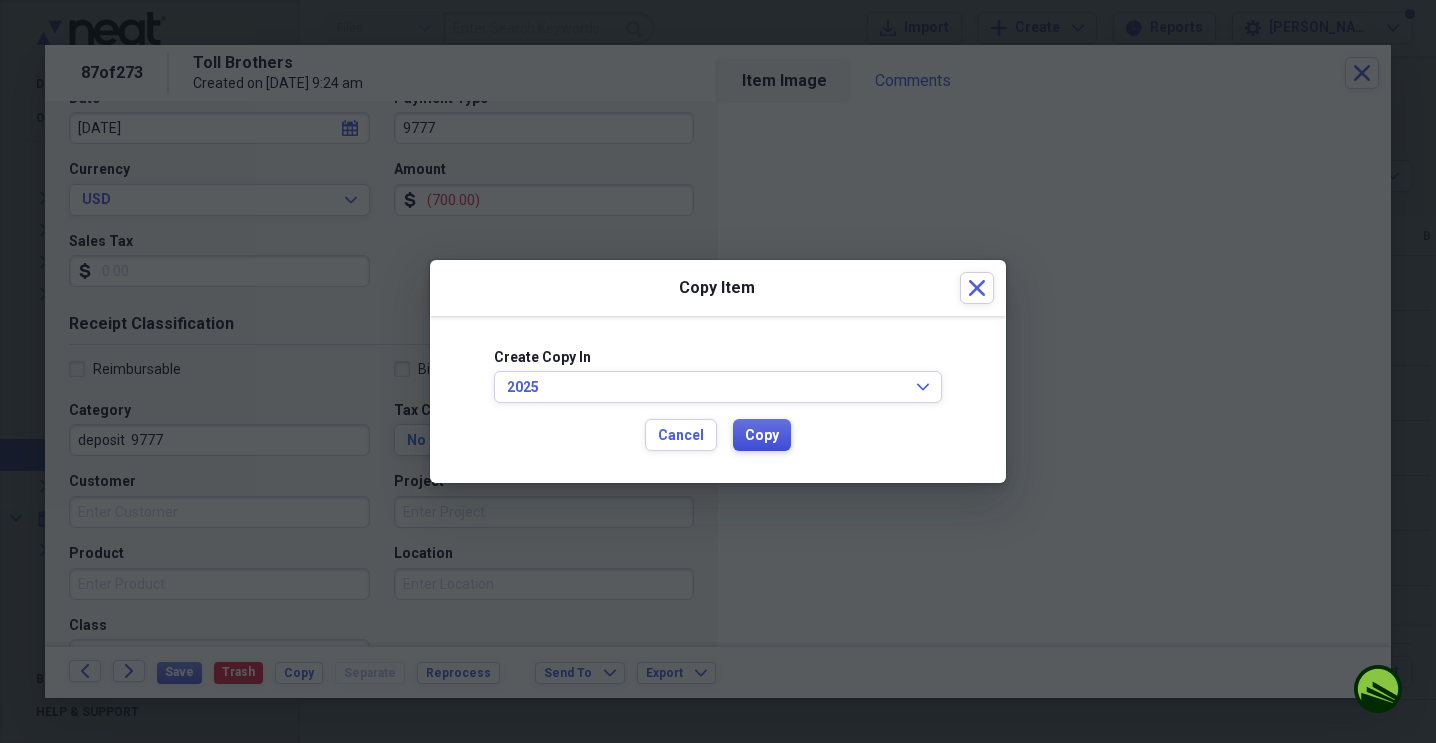 click on "Copy" at bounding box center (762, 436) 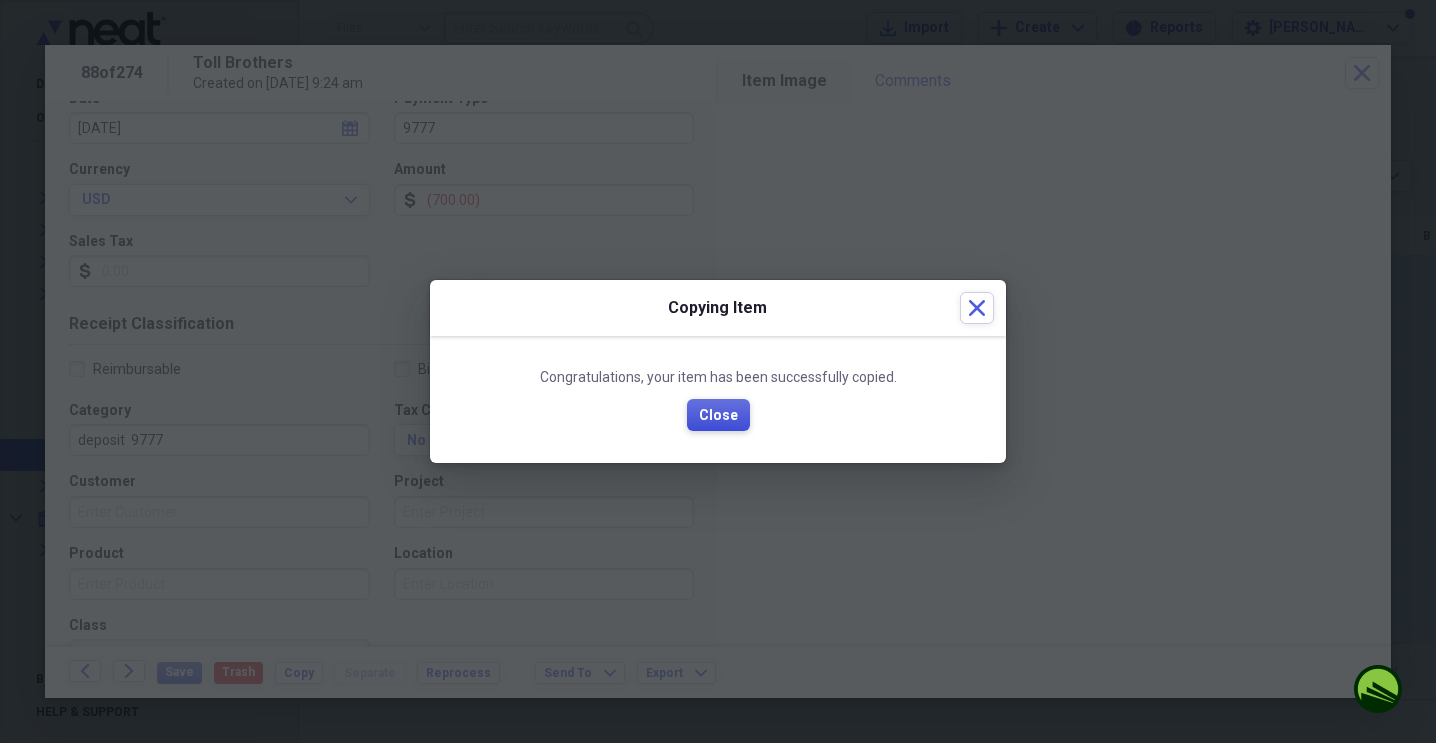 click on "Close" at bounding box center [718, 416] 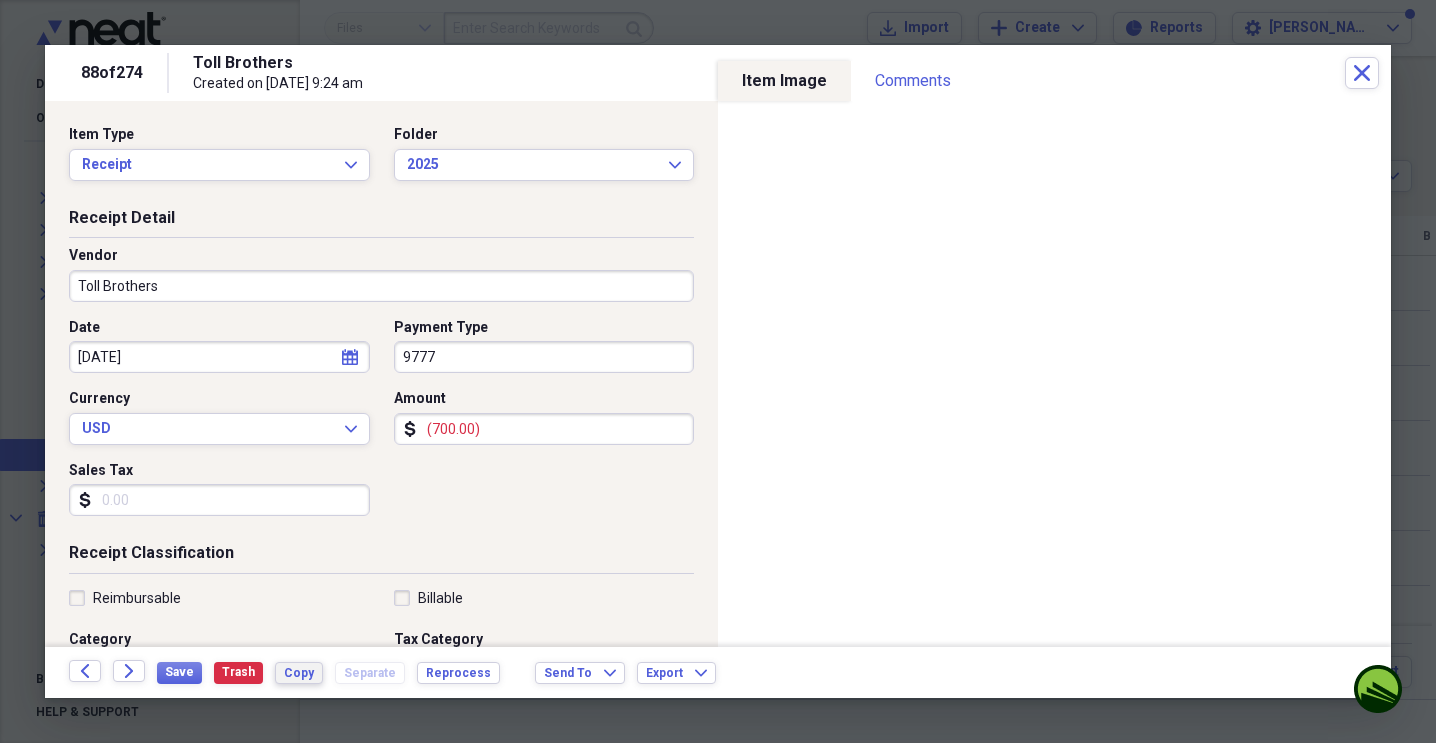 scroll, scrollTop: 0, scrollLeft: 0, axis: both 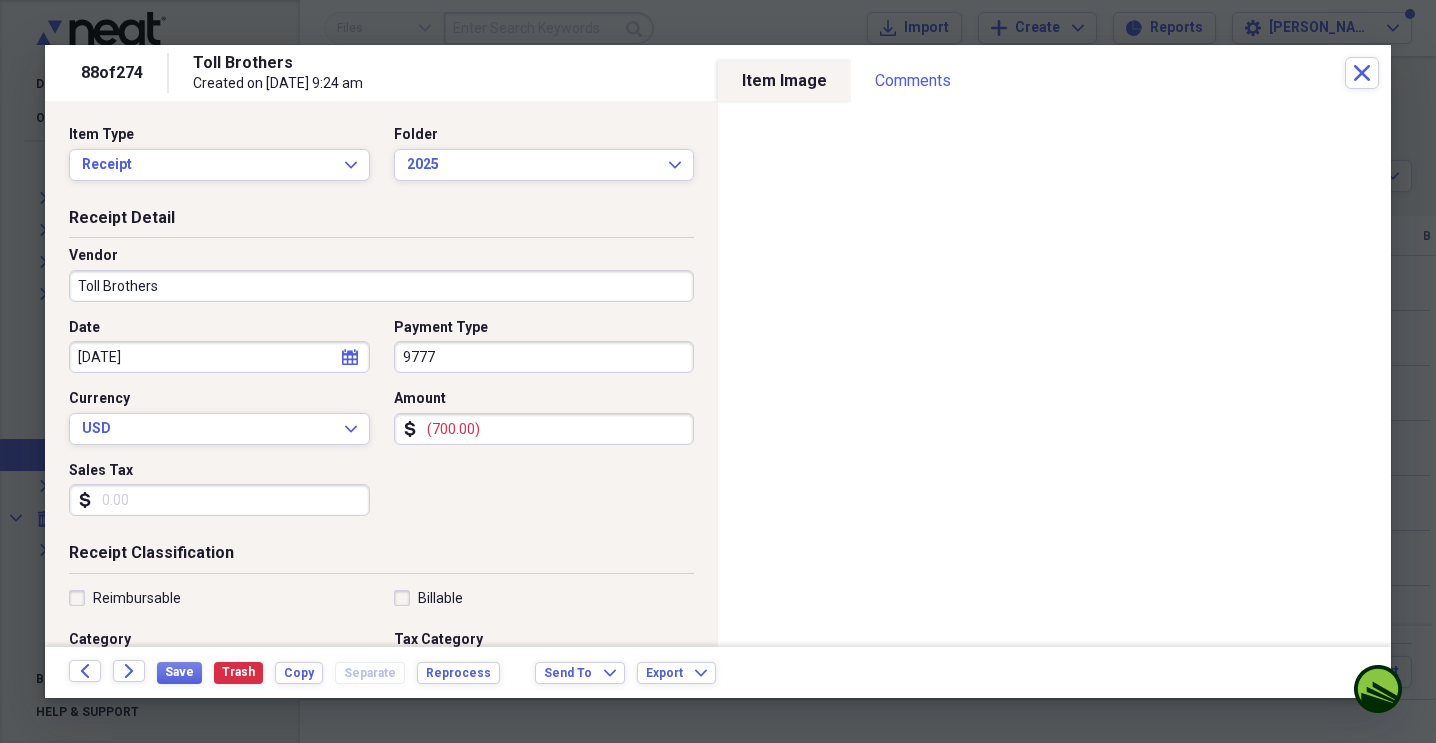 click on "Toll Brothers" at bounding box center [381, 286] 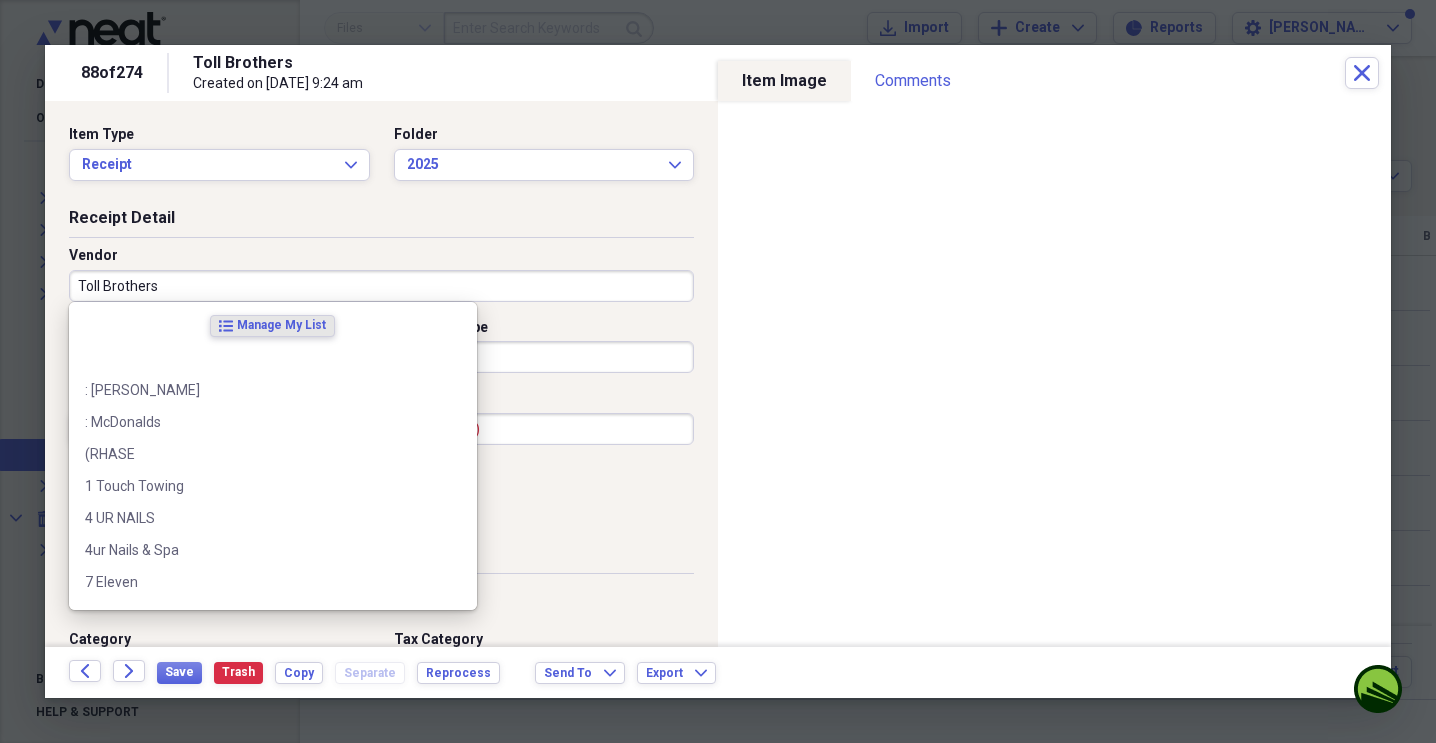 click on "Toll Brothers" at bounding box center [381, 286] 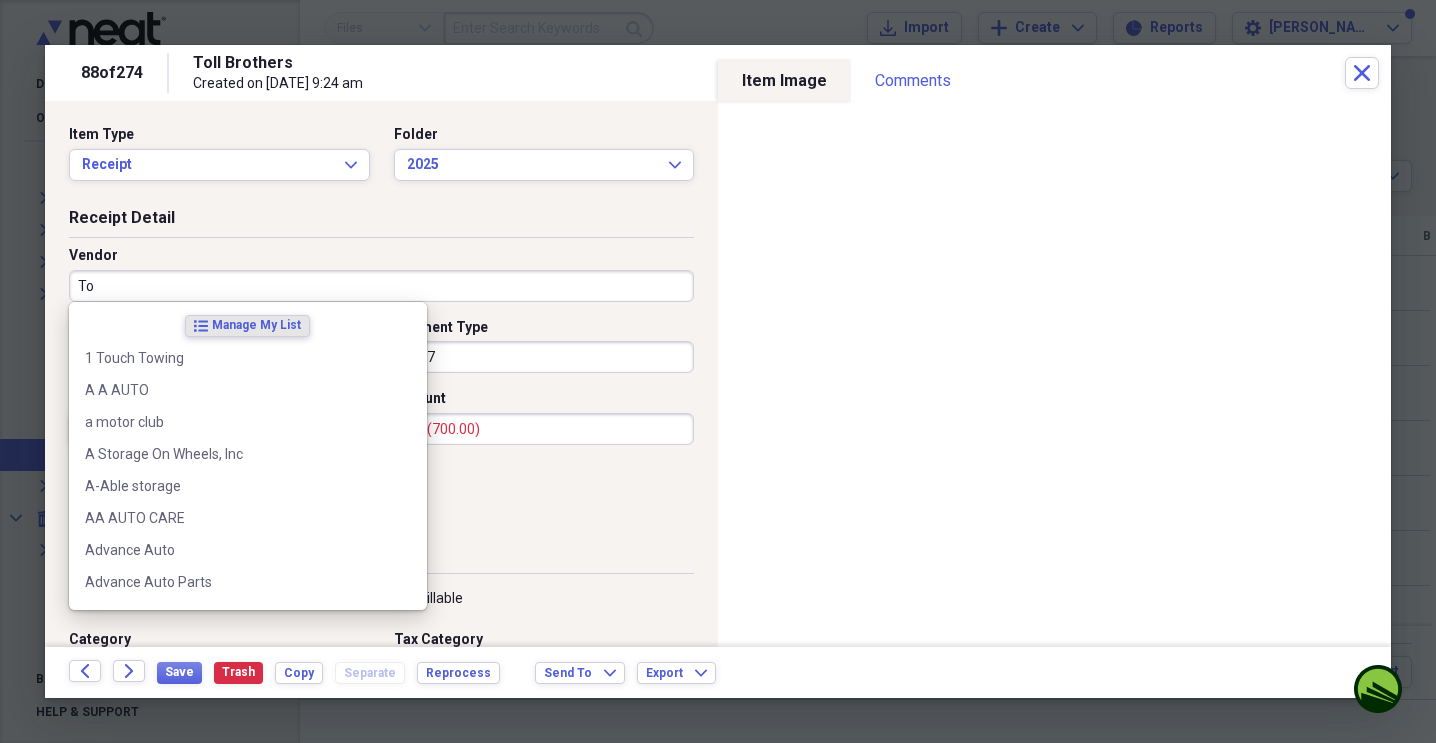 type on "T" 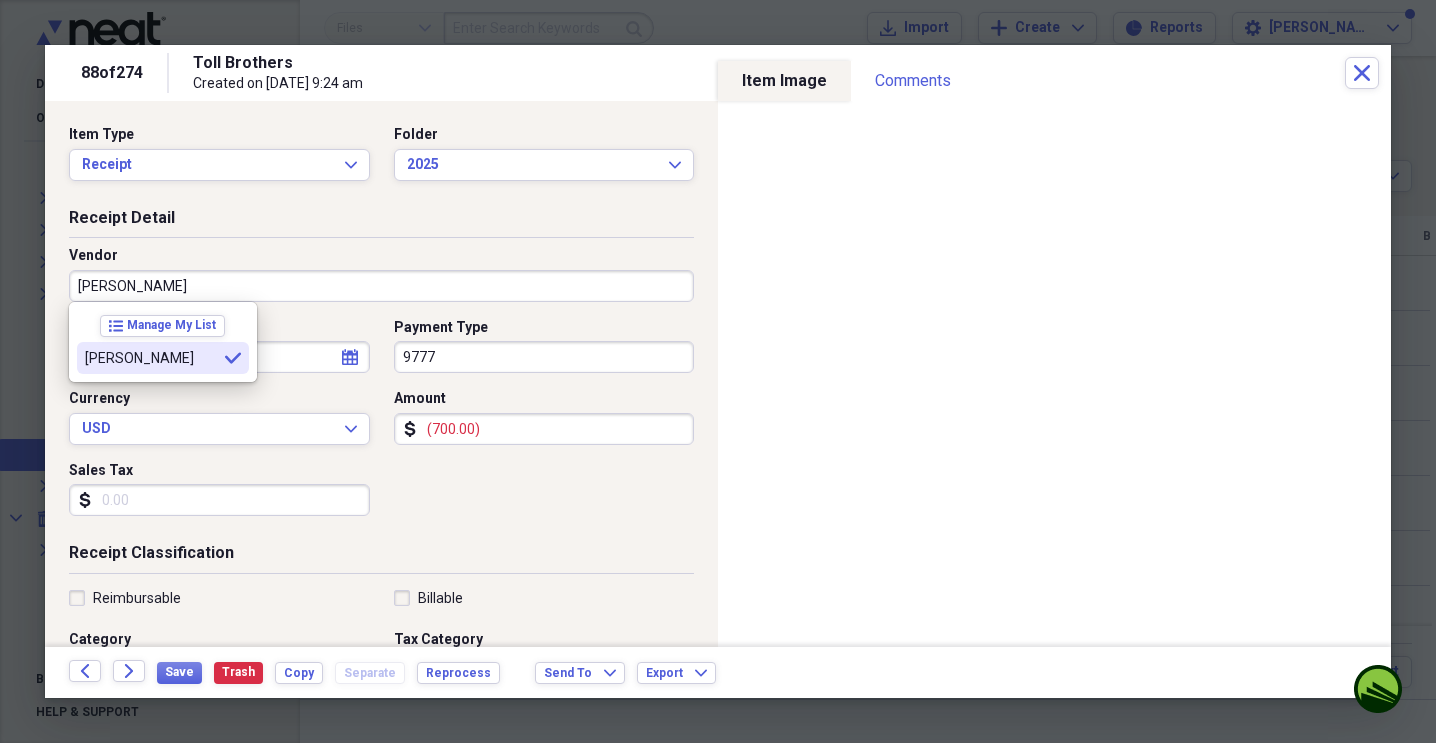 type on "[PERSON_NAME]" 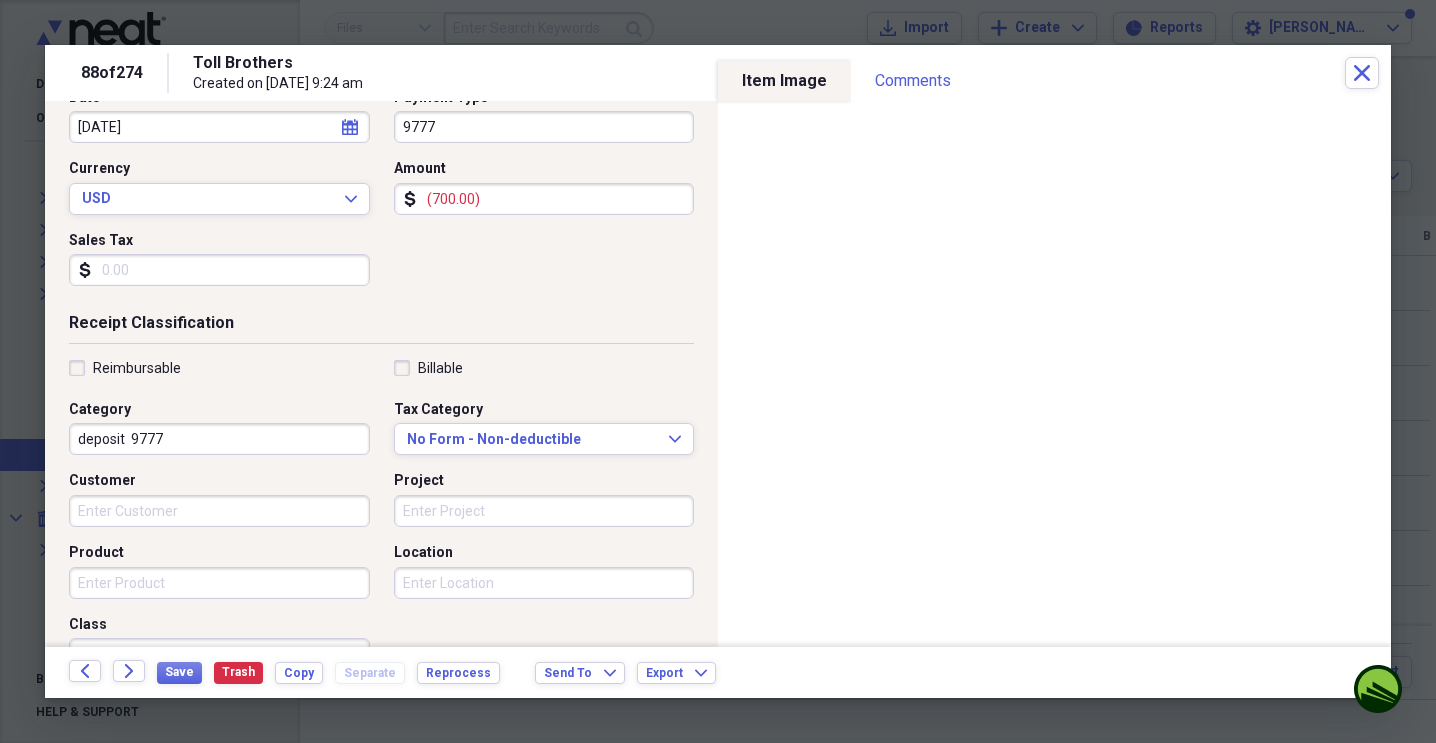 scroll, scrollTop: 231, scrollLeft: 0, axis: vertical 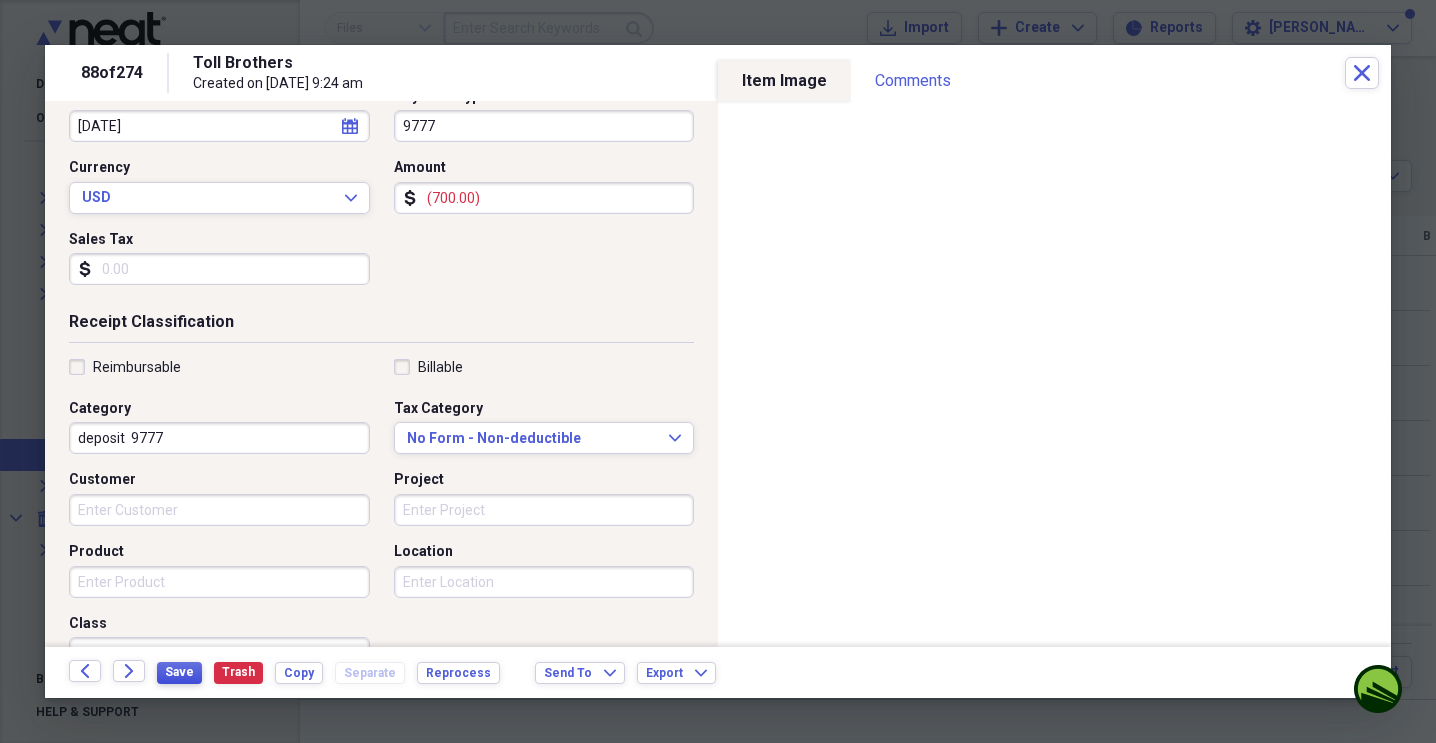 click on "Save" at bounding box center (179, 672) 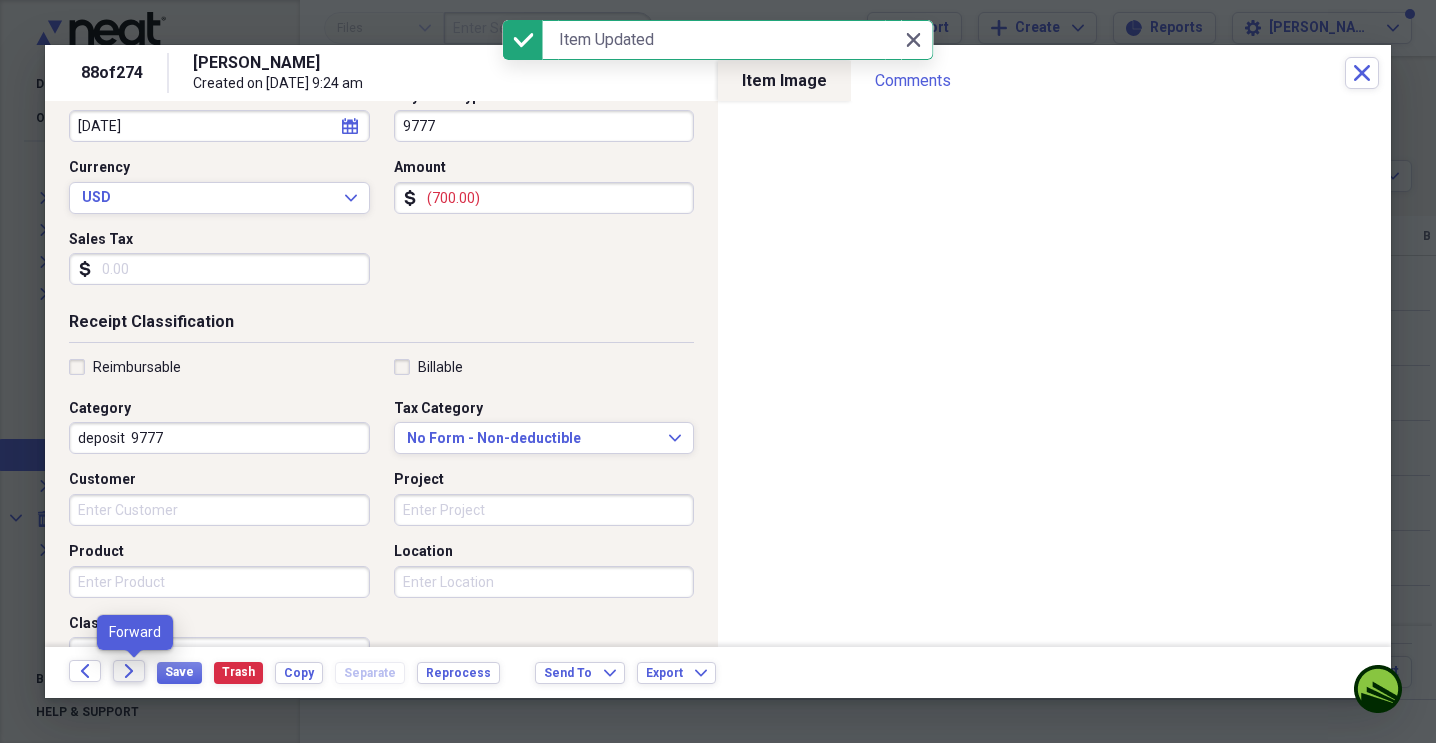 click on "Forward" at bounding box center (129, 671) 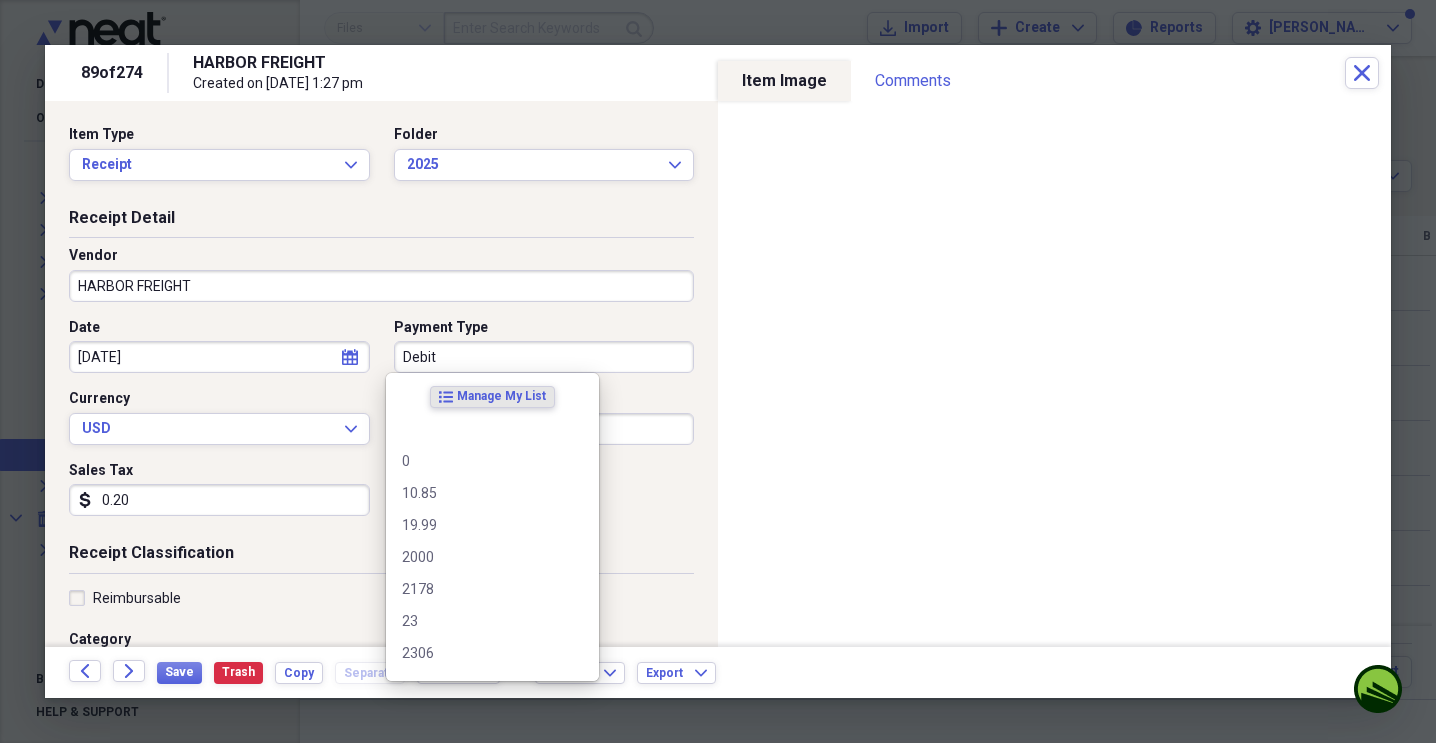 click on "Debit" at bounding box center (544, 357) 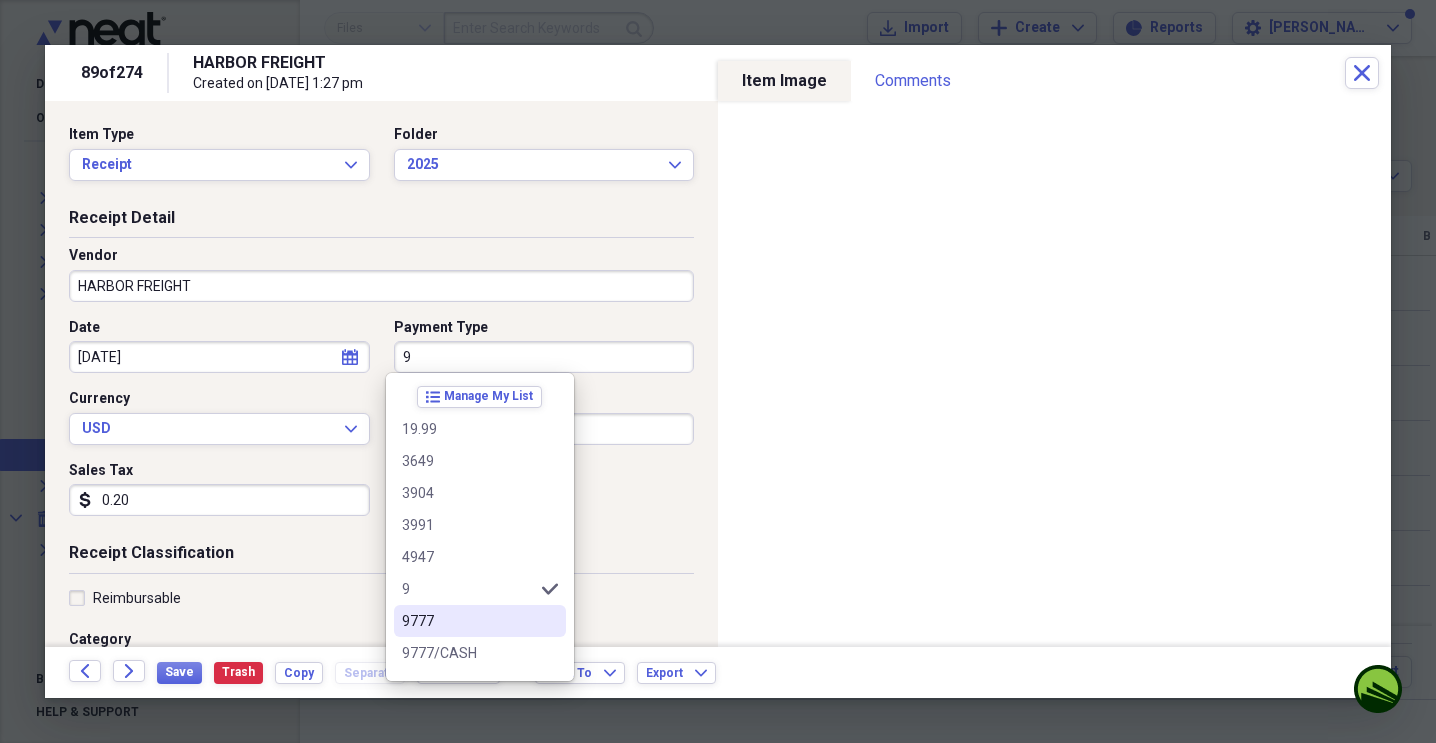 click on "9777" at bounding box center (480, 621) 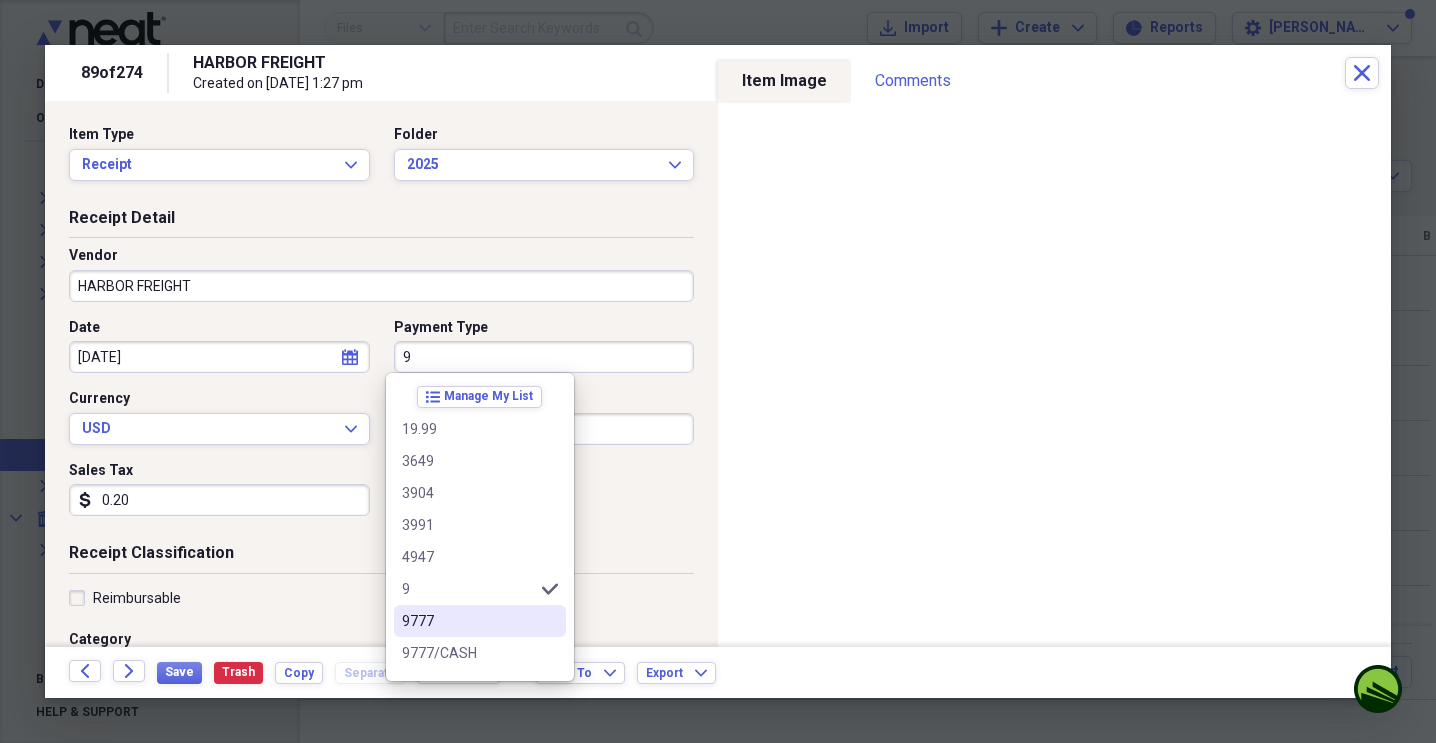 type on "9777" 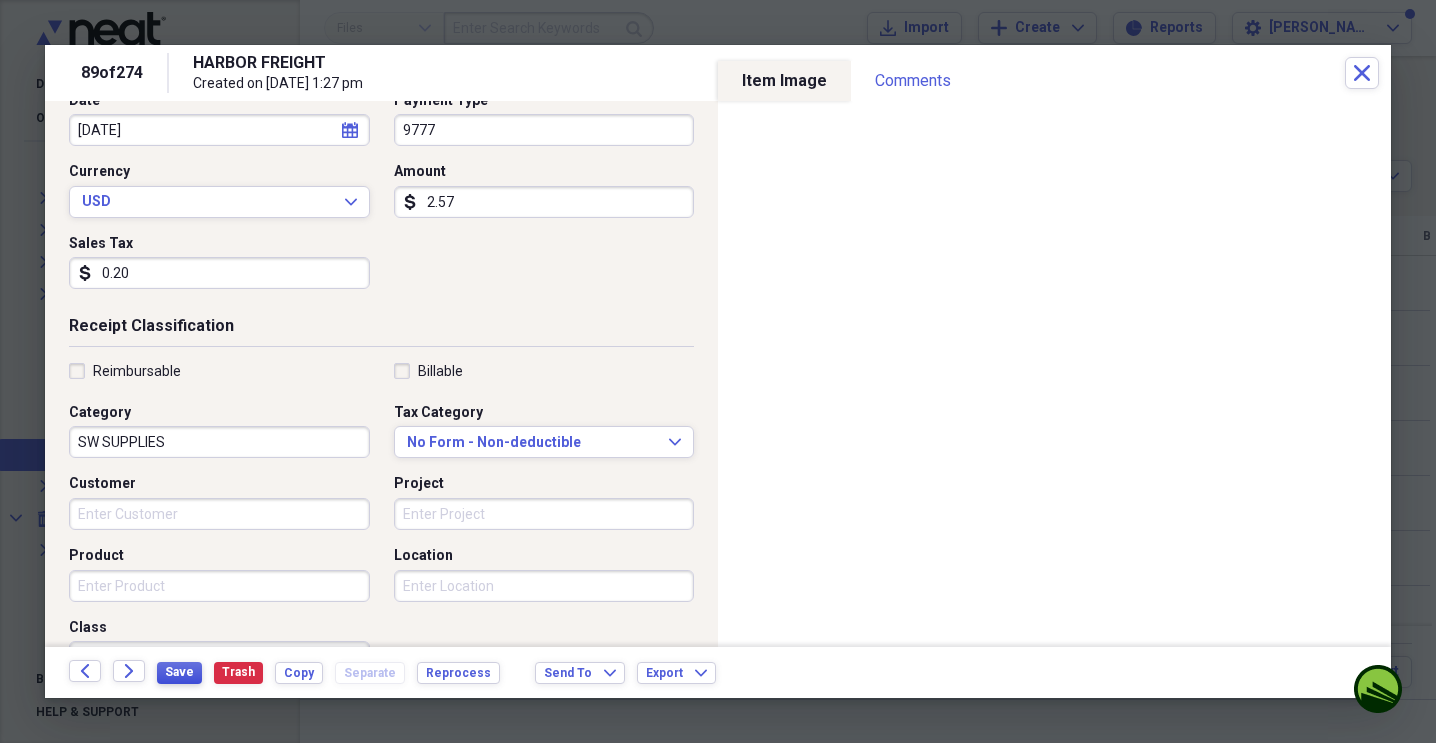 click on "Save" at bounding box center (179, 672) 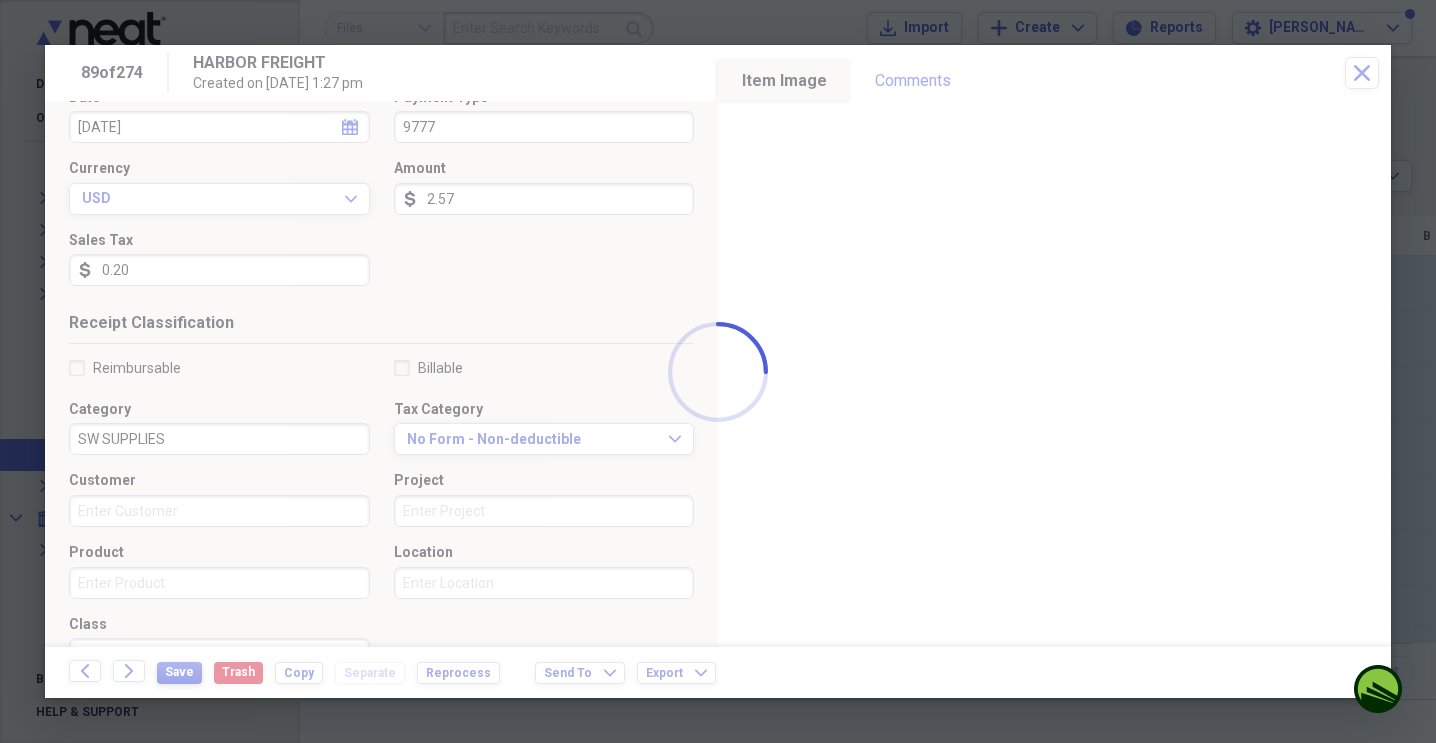 scroll, scrollTop: 231, scrollLeft: 0, axis: vertical 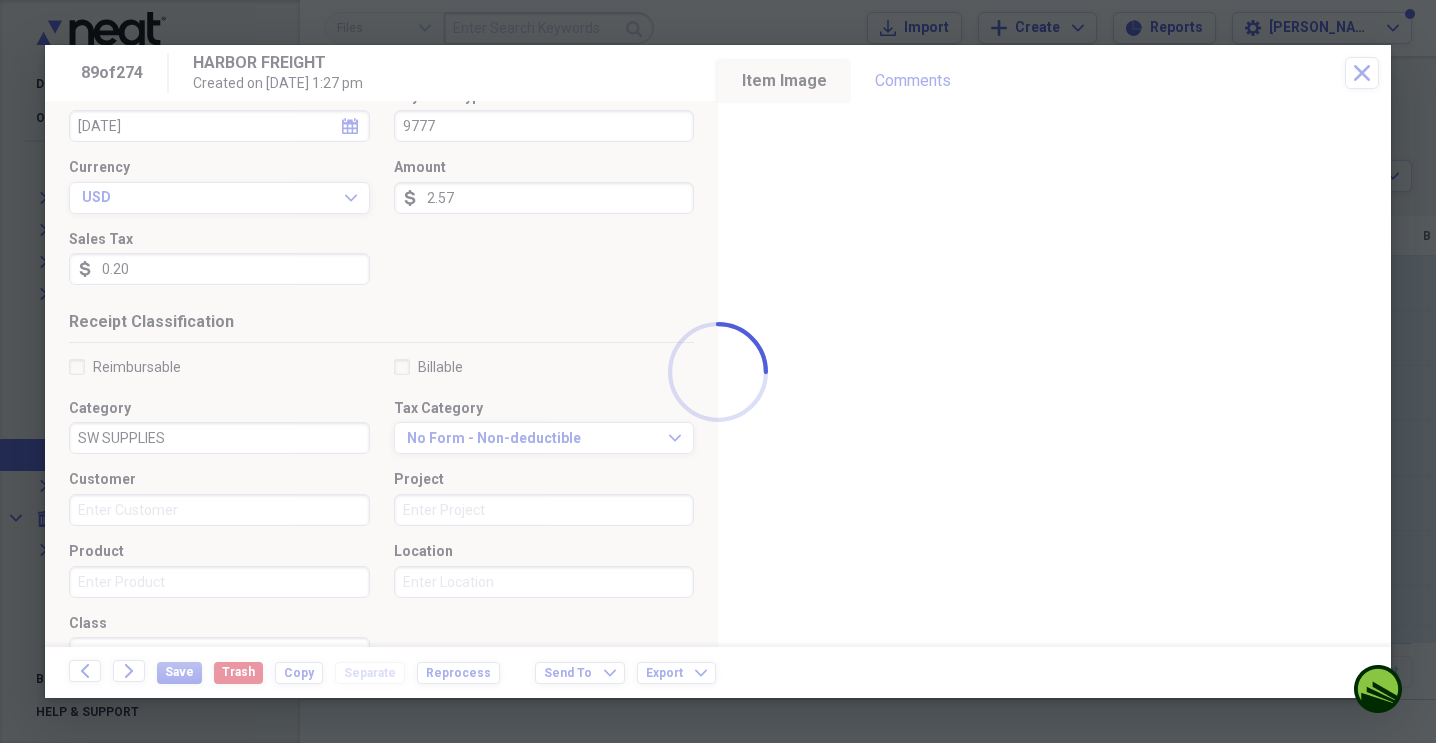 click at bounding box center [718, 371] 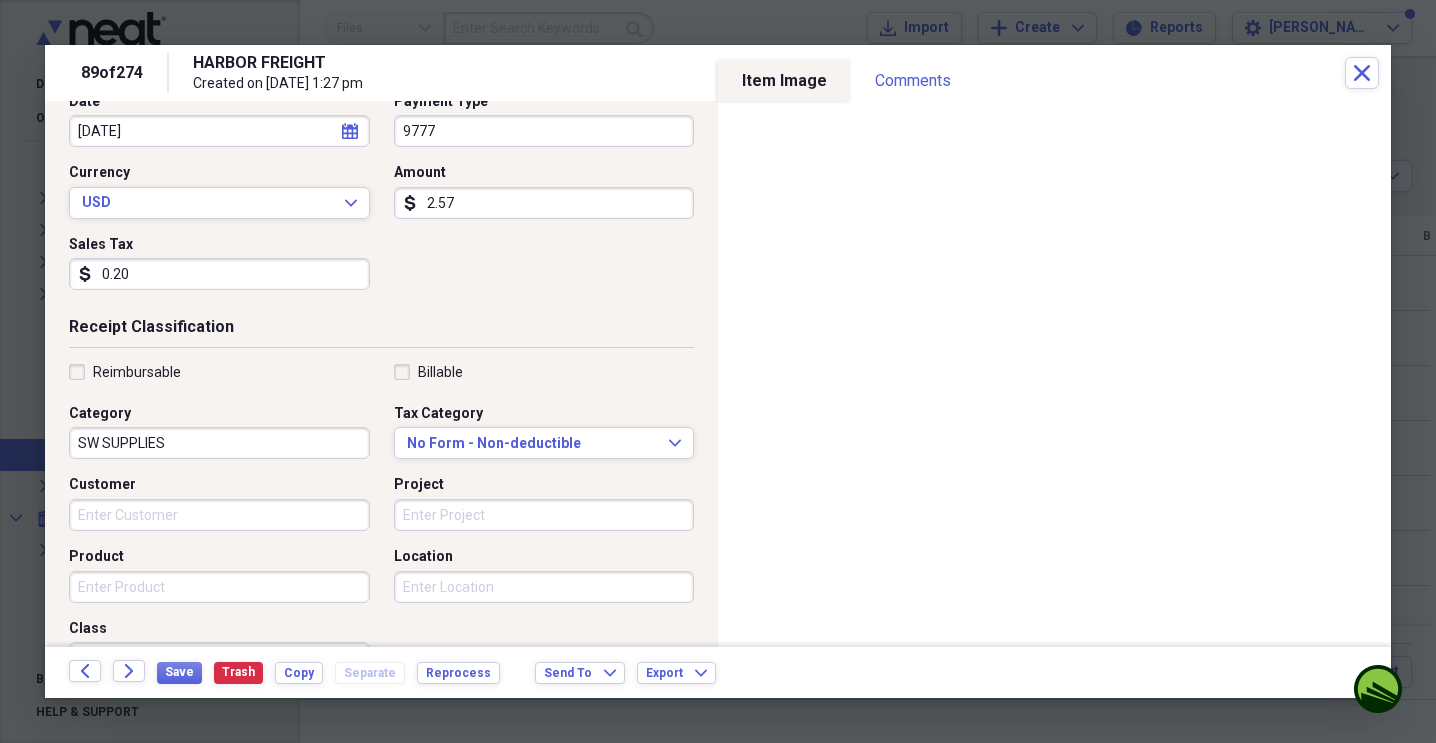 scroll, scrollTop: 227, scrollLeft: 0, axis: vertical 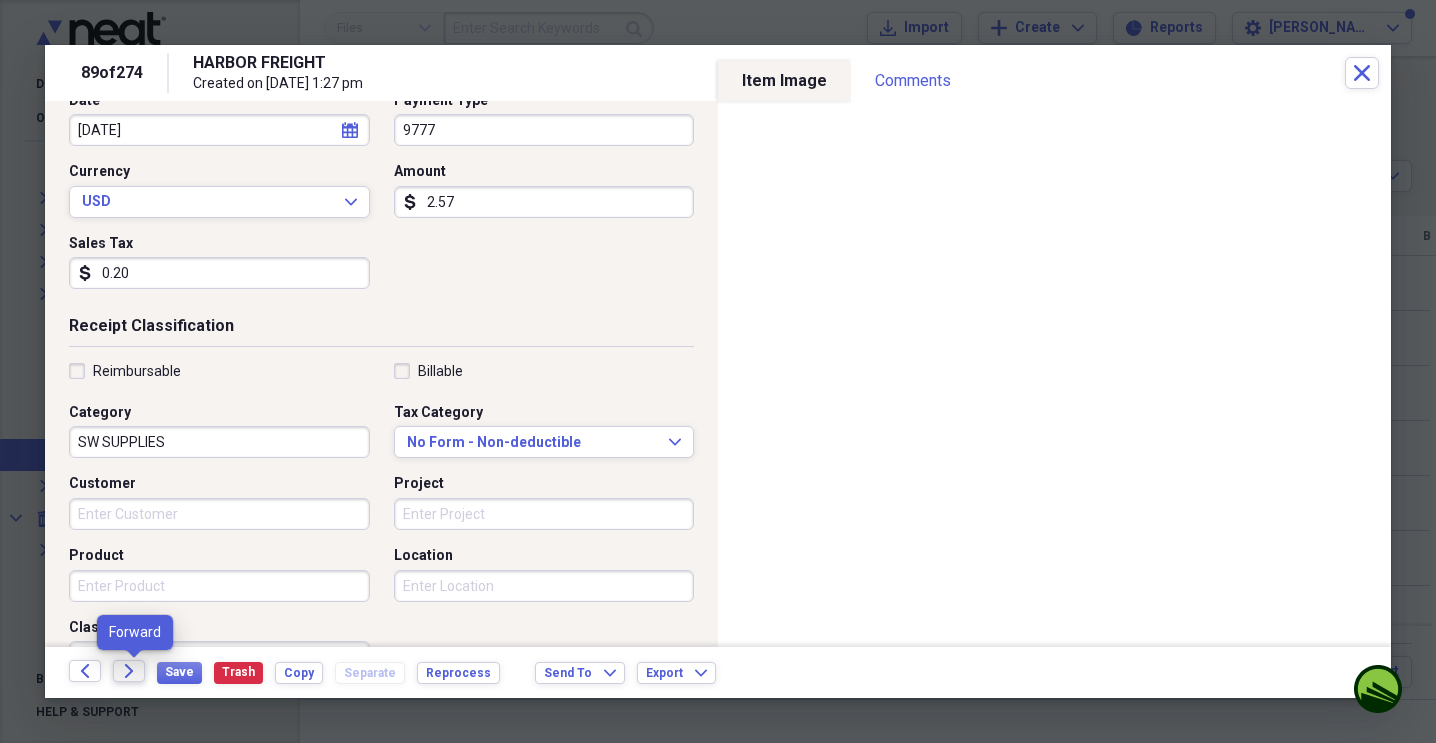 click on "Forward" 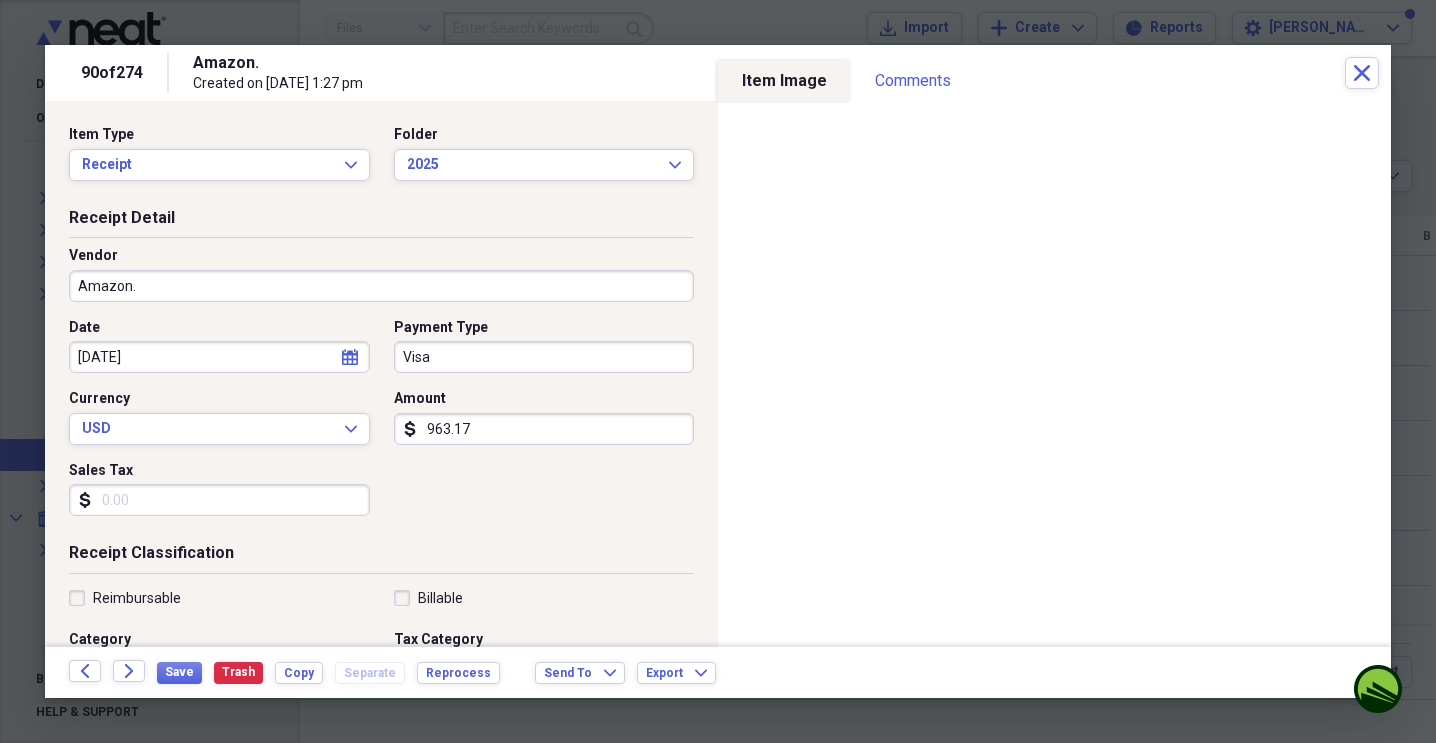 click on "Amazon." at bounding box center (381, 286) 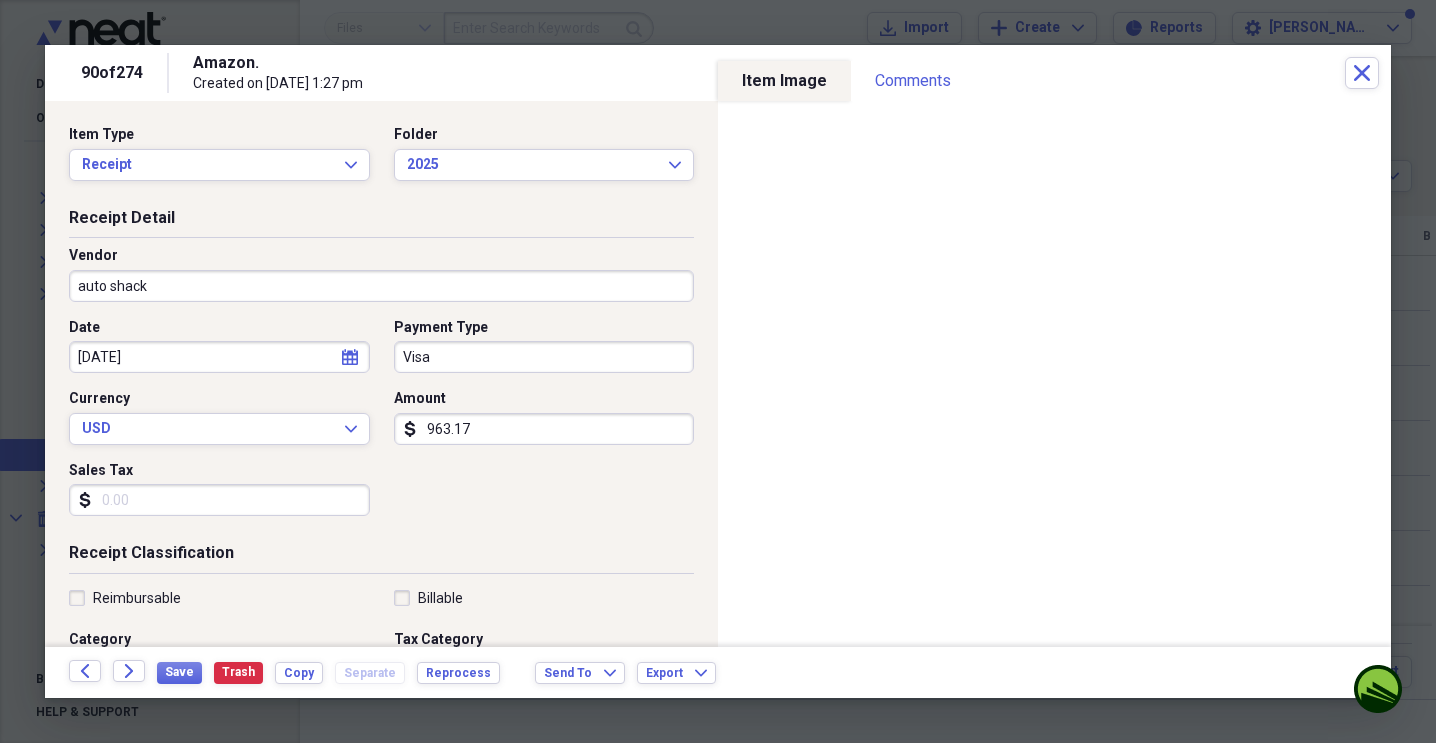 type on "auto shack" 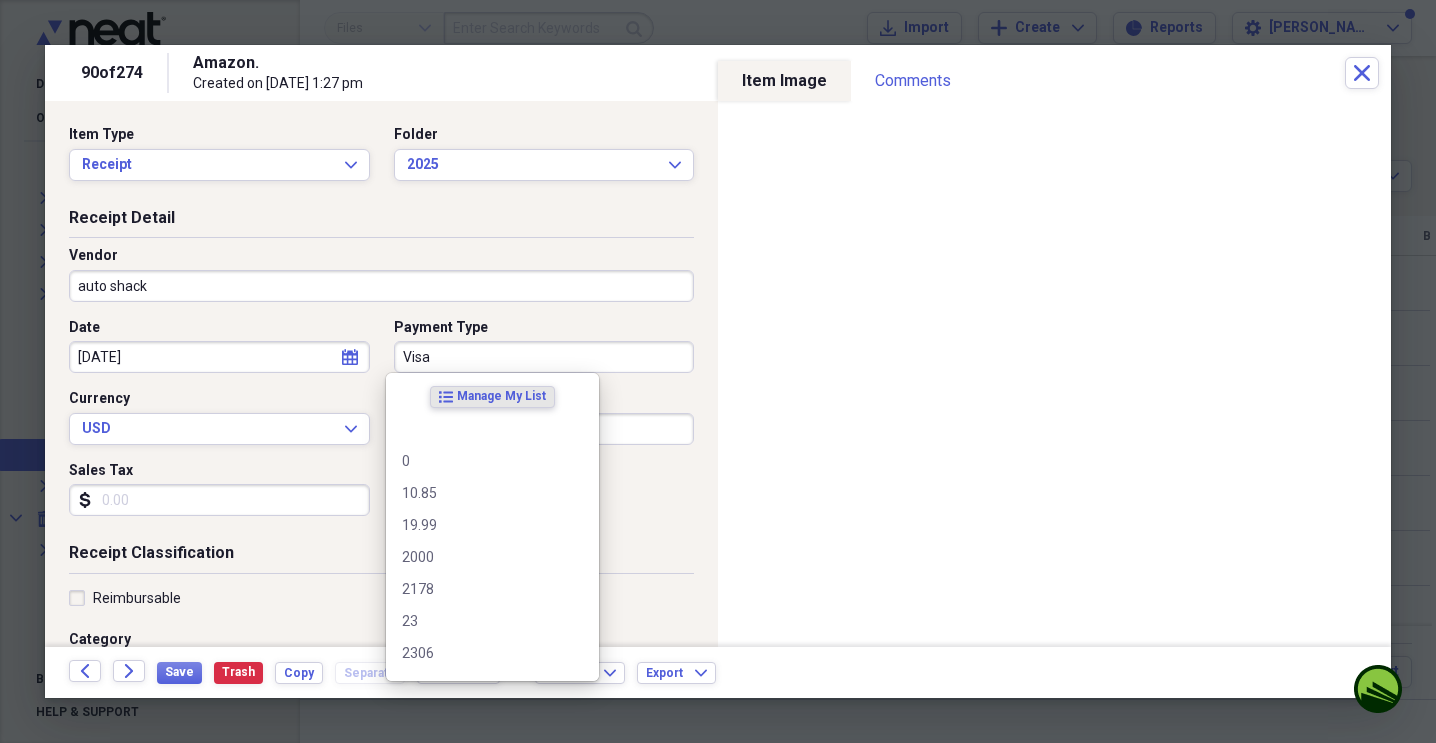 click on "Visa" at bounding box center (544, 357) 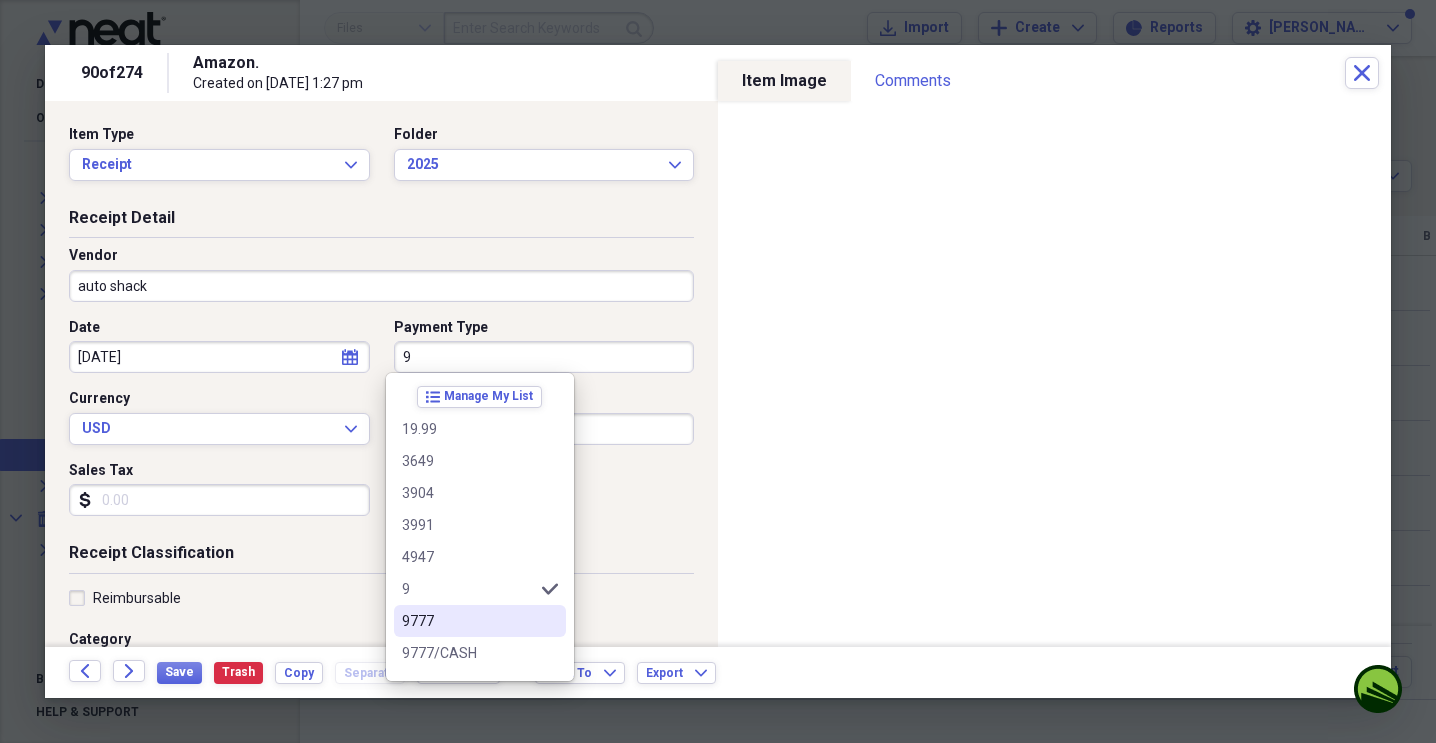 click on "9777" at bounding box center [468, 621] 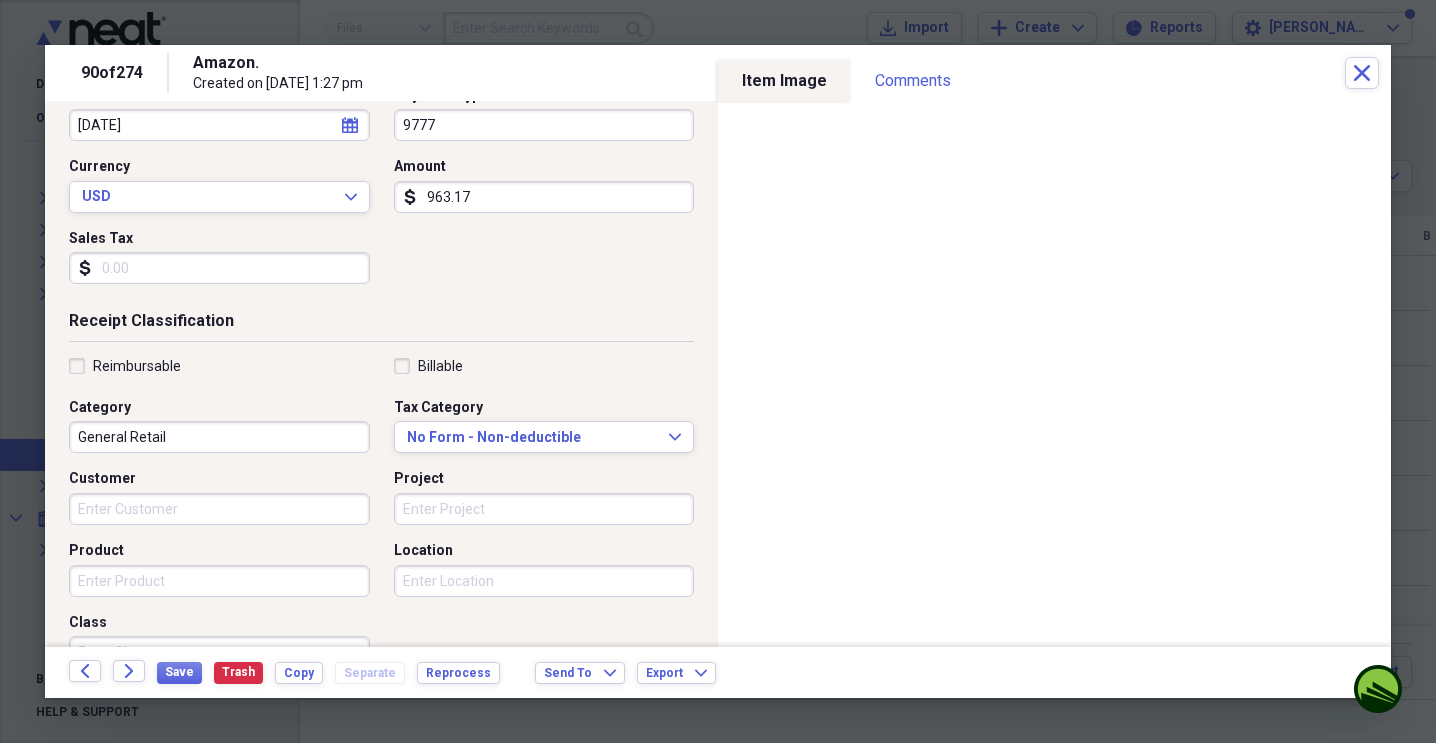 scroll, scrollTop: 233, scrollLeft: 0, axis: vertical 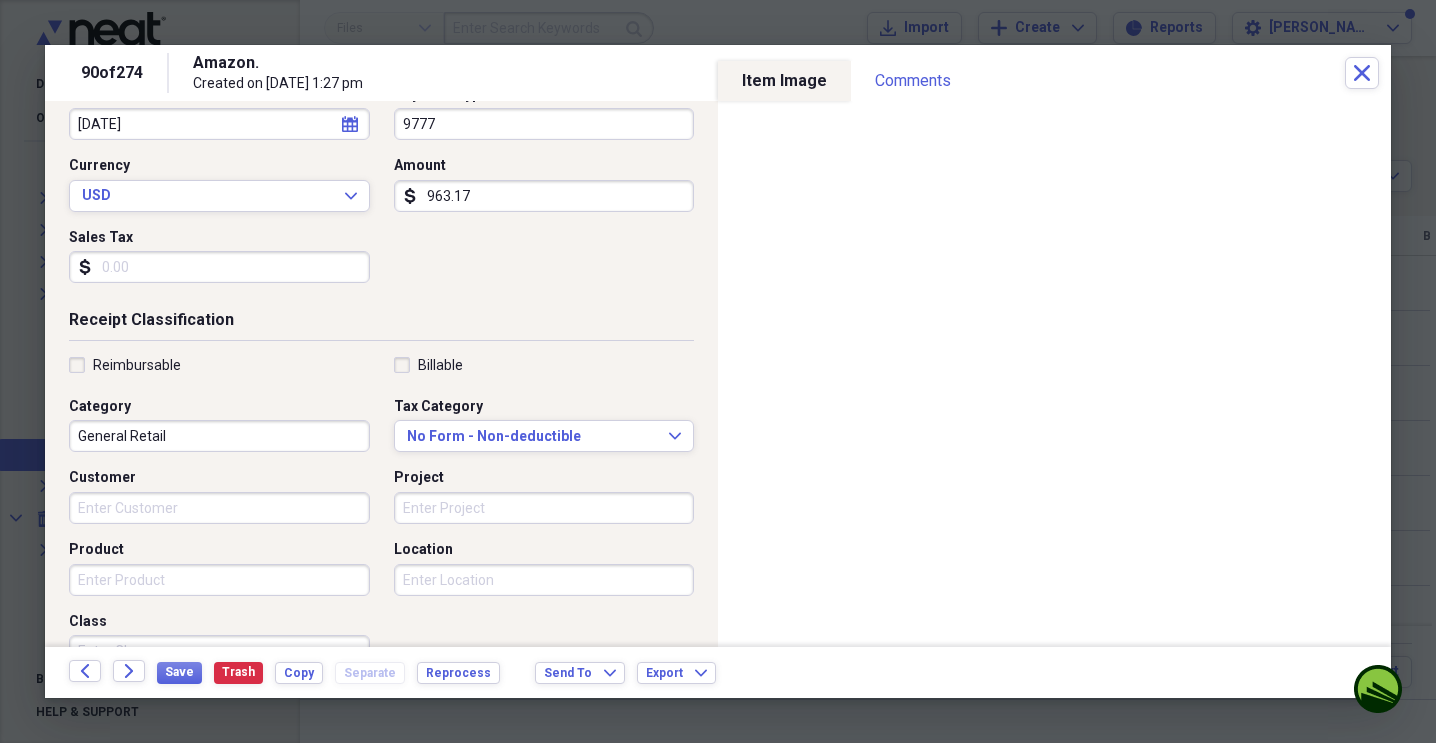 click on "General Retail" at bounding box center [219, 436] 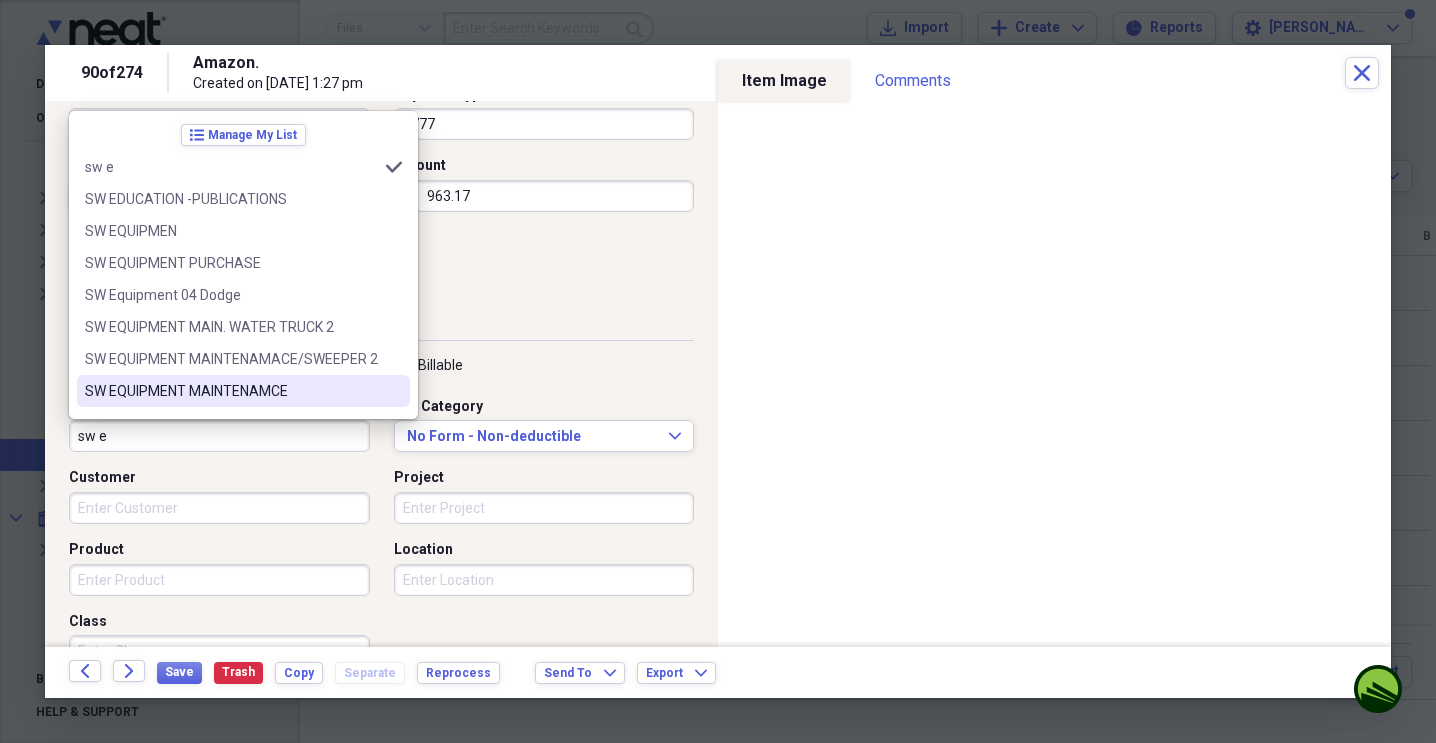click on "SW EQUIPMENT MAINTENAMCE" at bounding box center [231, 391] 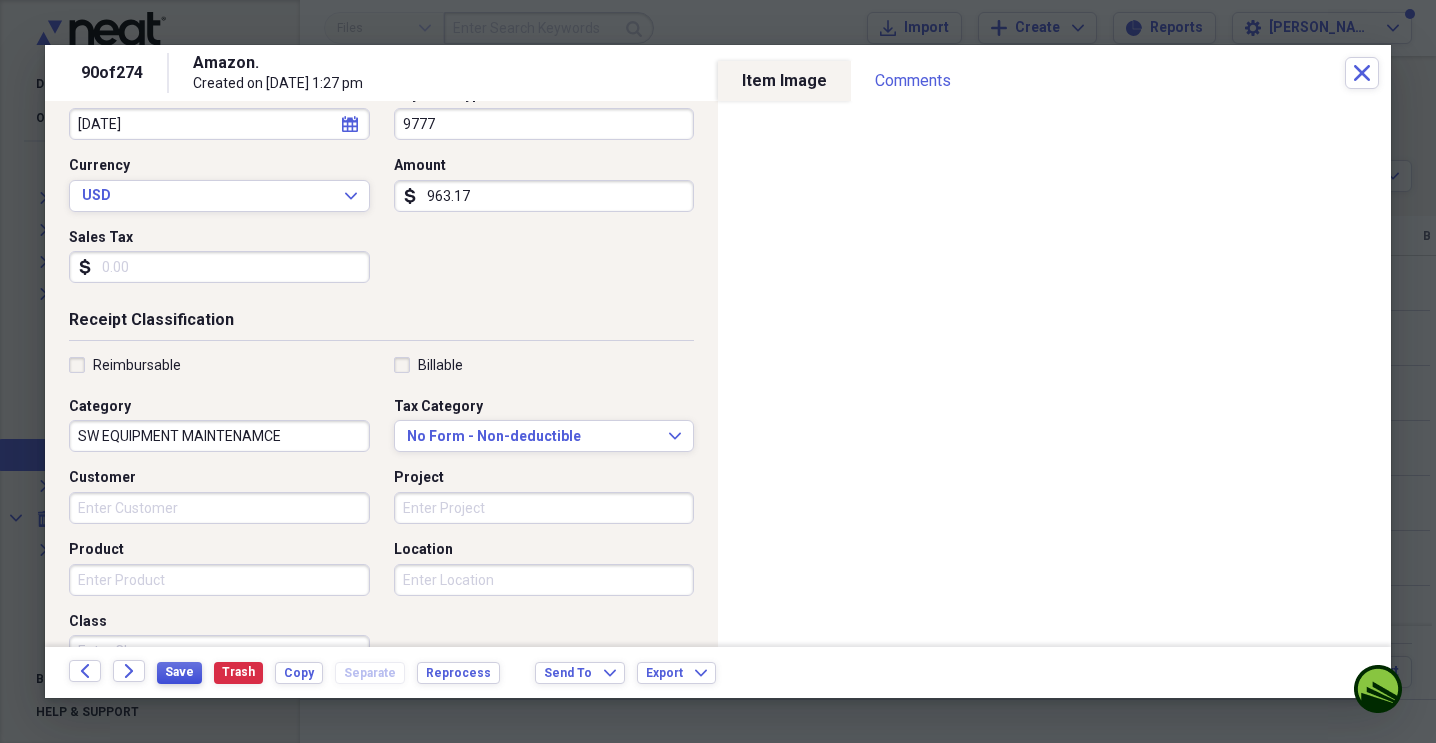 click on "Save" at bounding box center [179, 672] 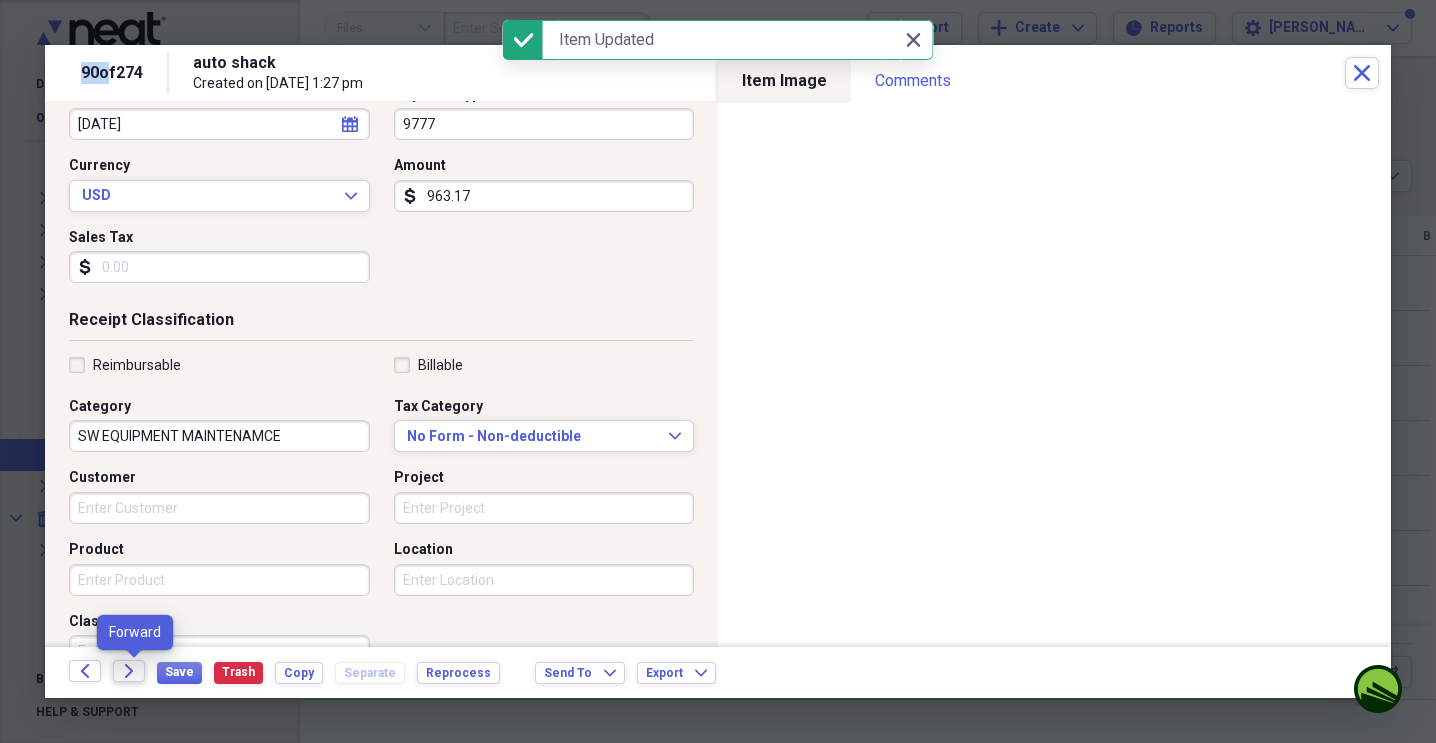 click on "Forward" 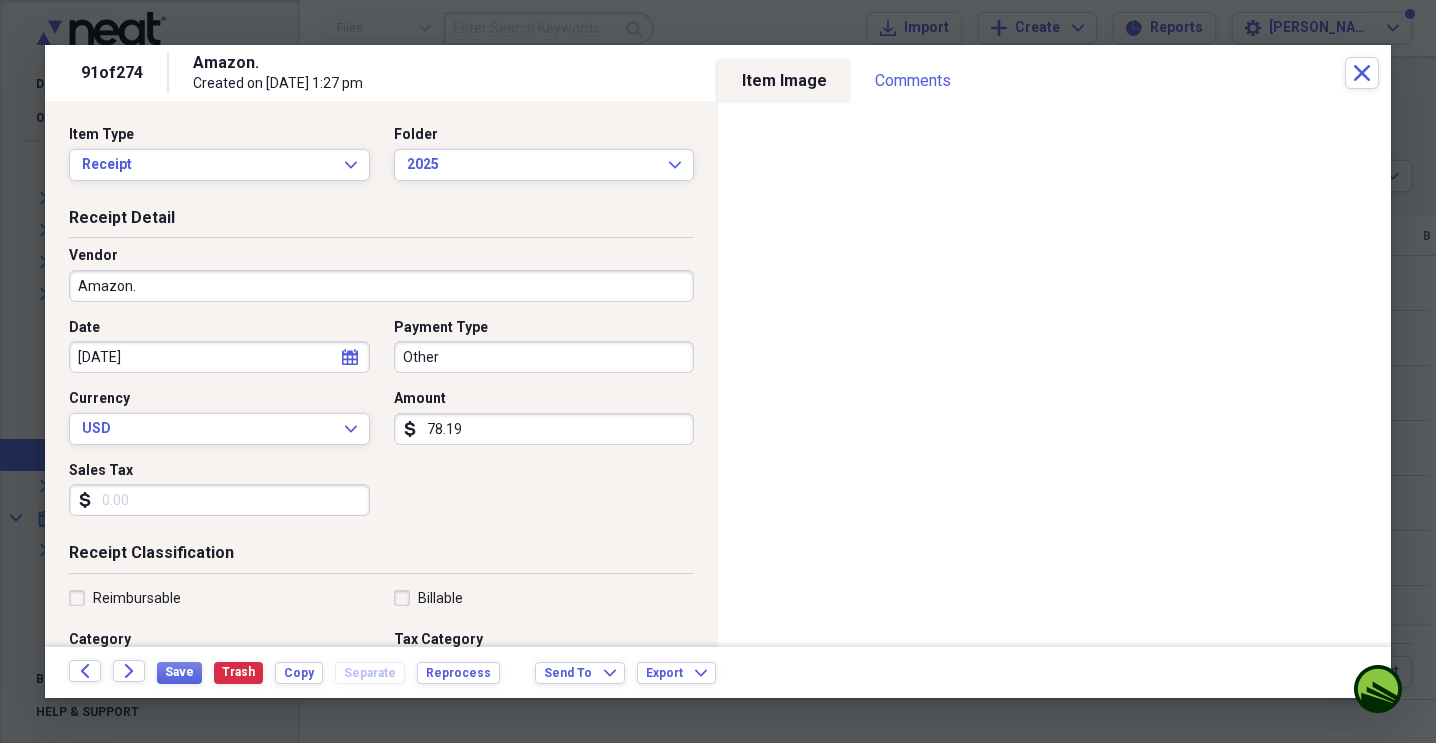 click on "Amazon." at bounding box center [381, 286] 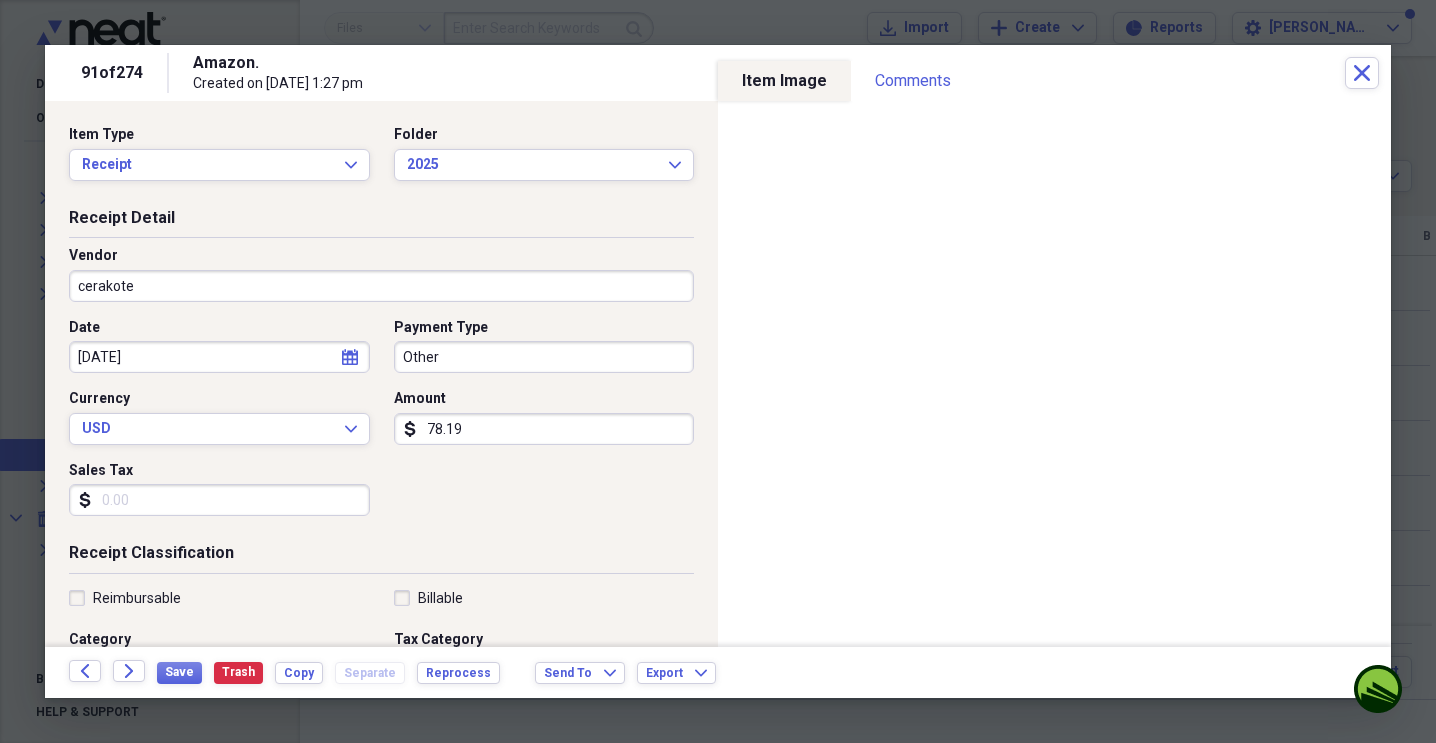 type on "cerakote" 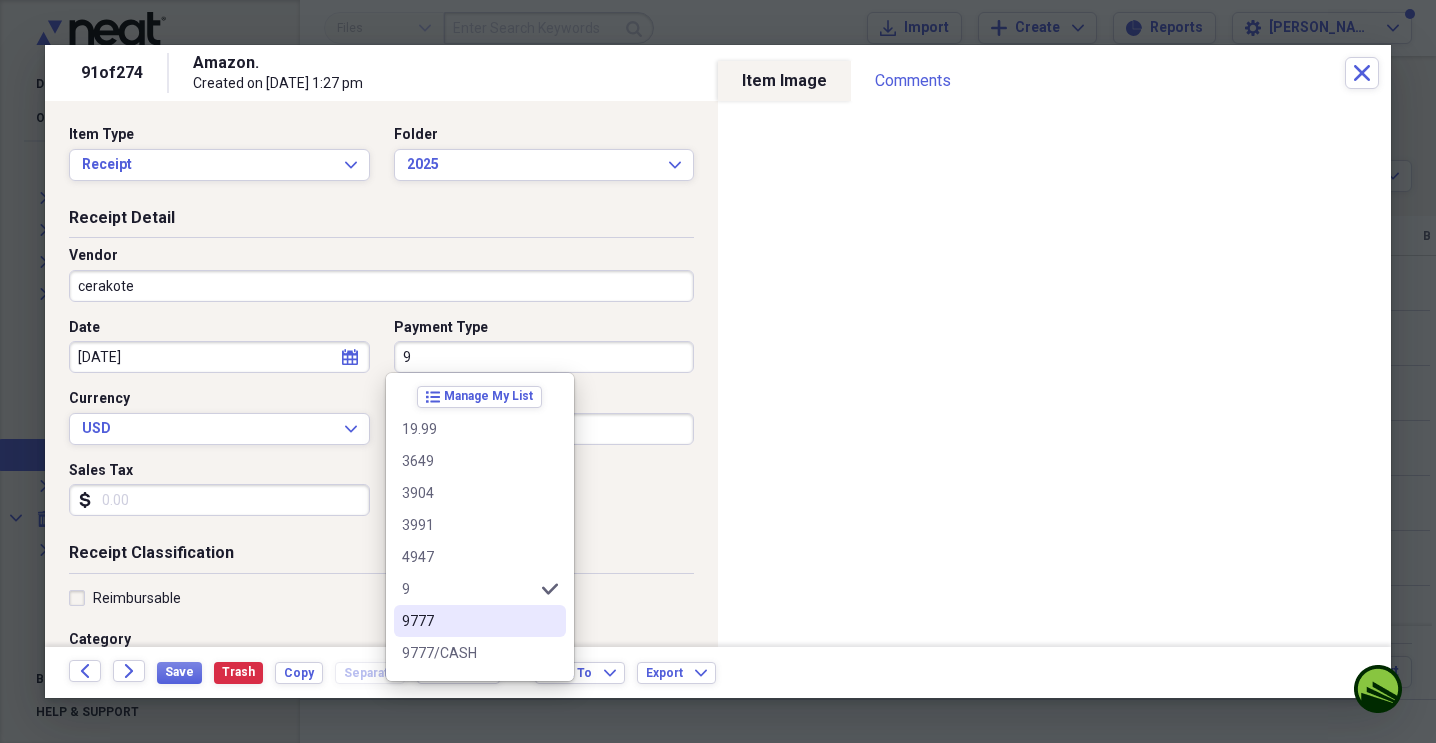 click on "9777" at bounding box center [468, 621] 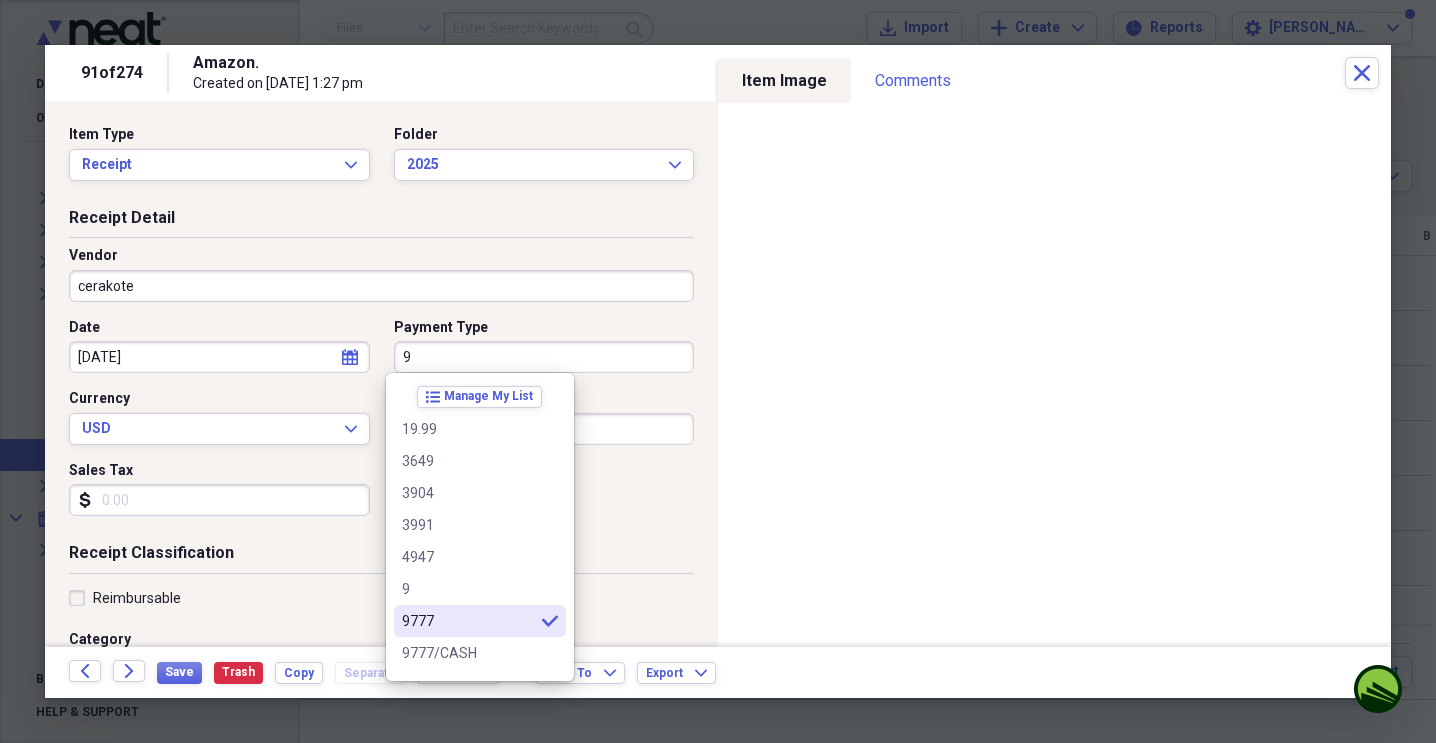 type on "9777" 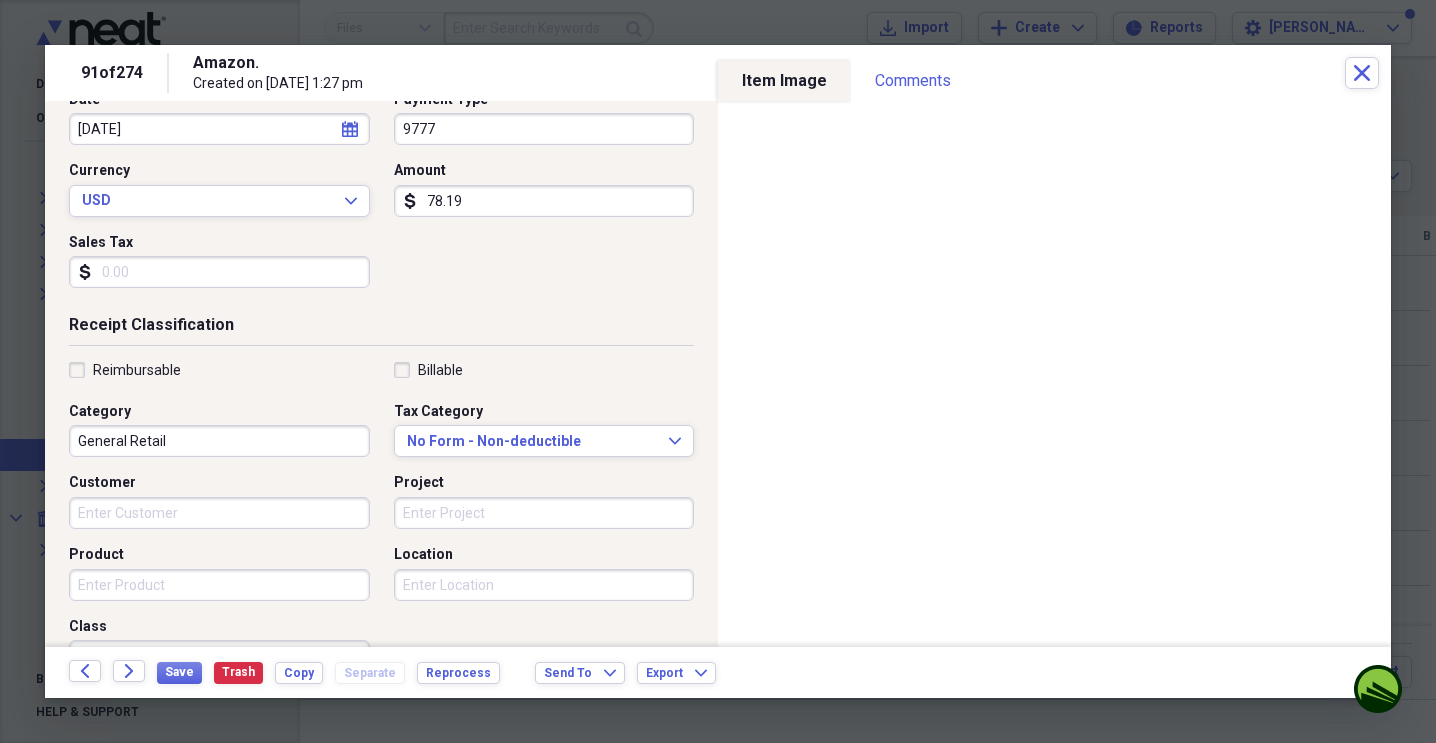 click on "General Retail" at bounding box center [219, 441] 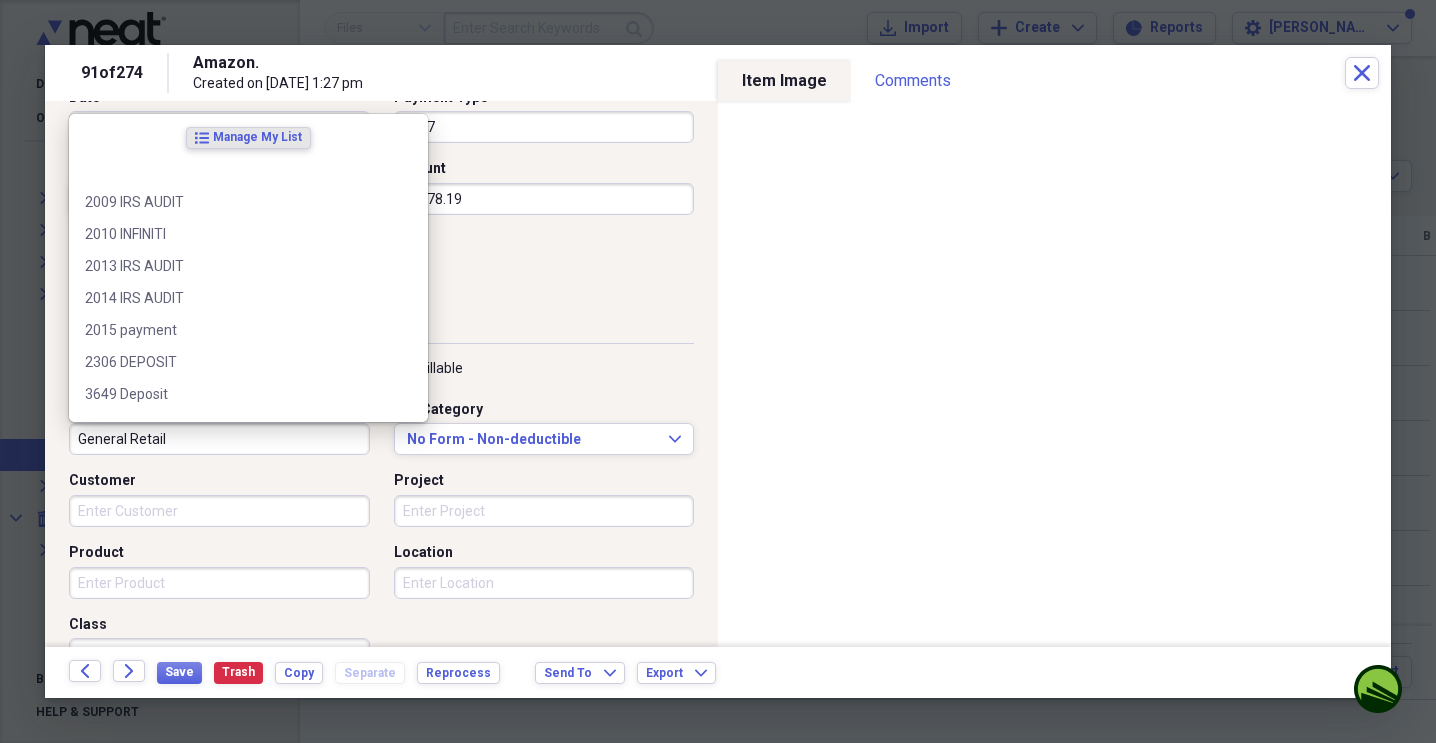 scroll, scrollTop: 231, scrollLeft: 0, axis: vertical 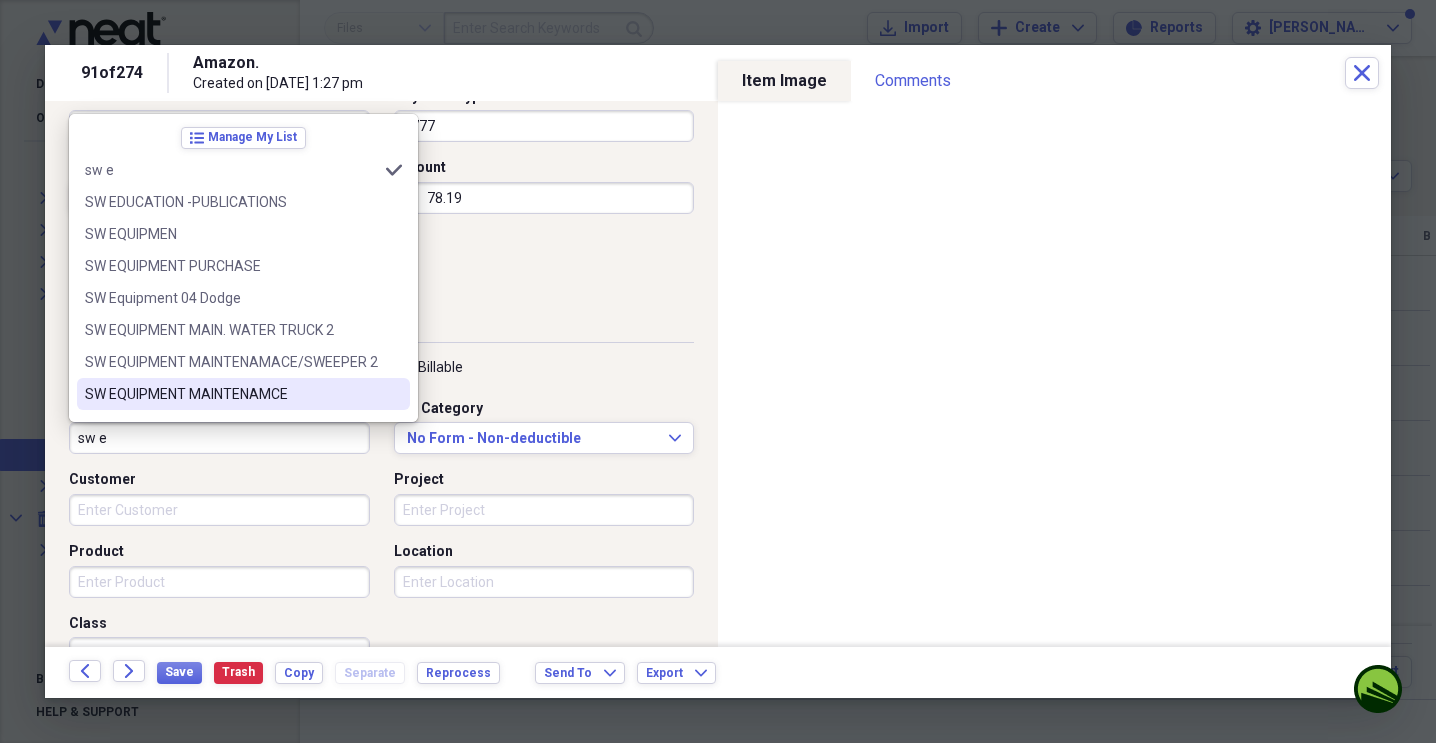 click on "SW EQUIPMENT MAINTENAMCE" at bounding box center (231, 394) 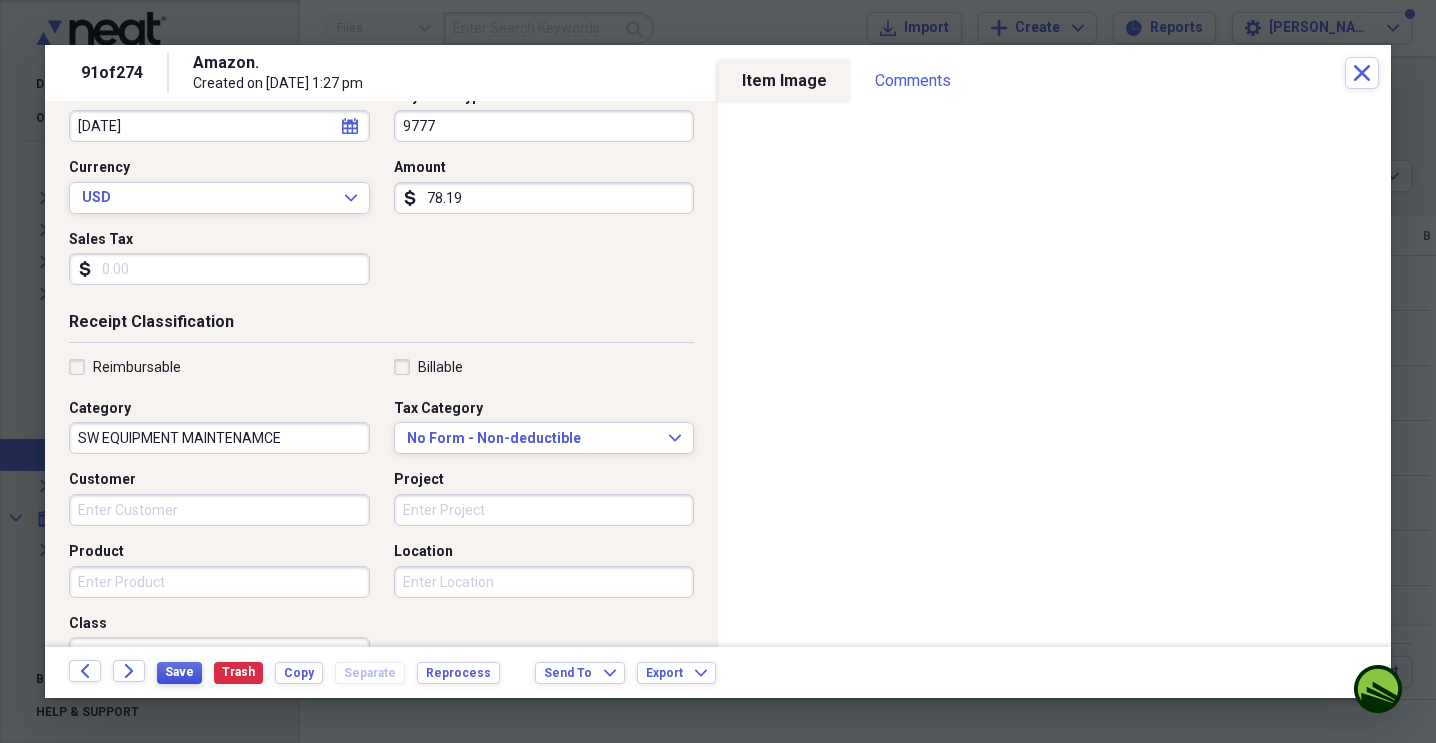 click on "Save" at bounding box center (179, 672) 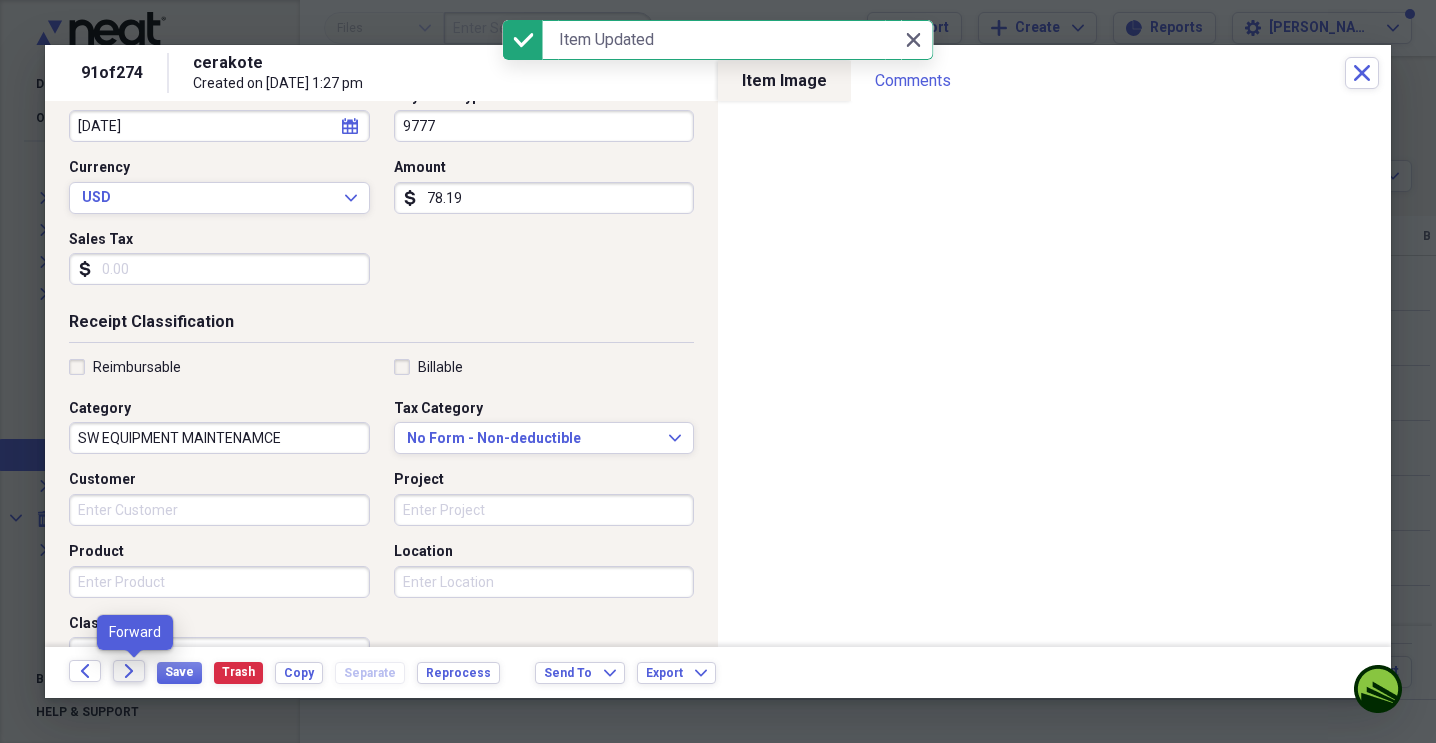 click on "Forward" at bounding box center (129, 671) 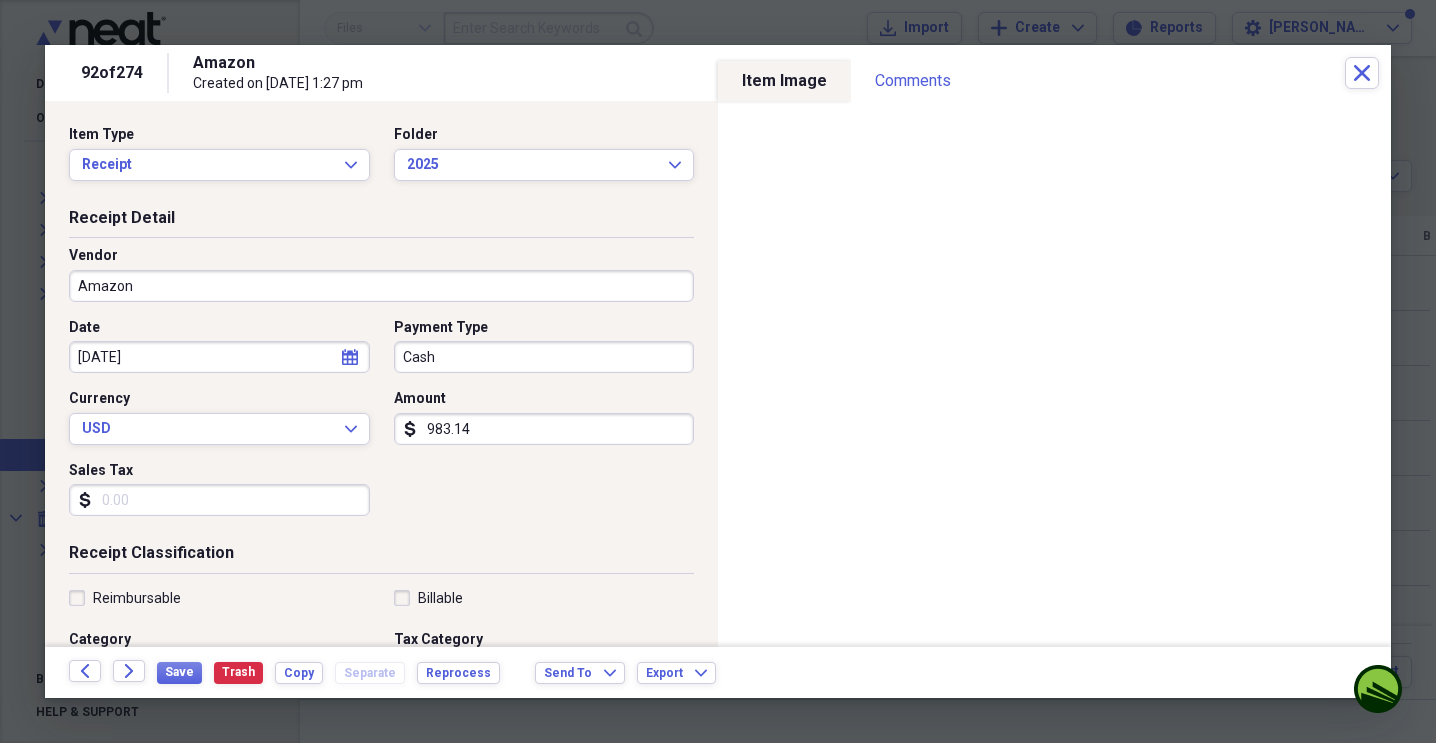 click on "Amazon" at bounding box center [381, 286] 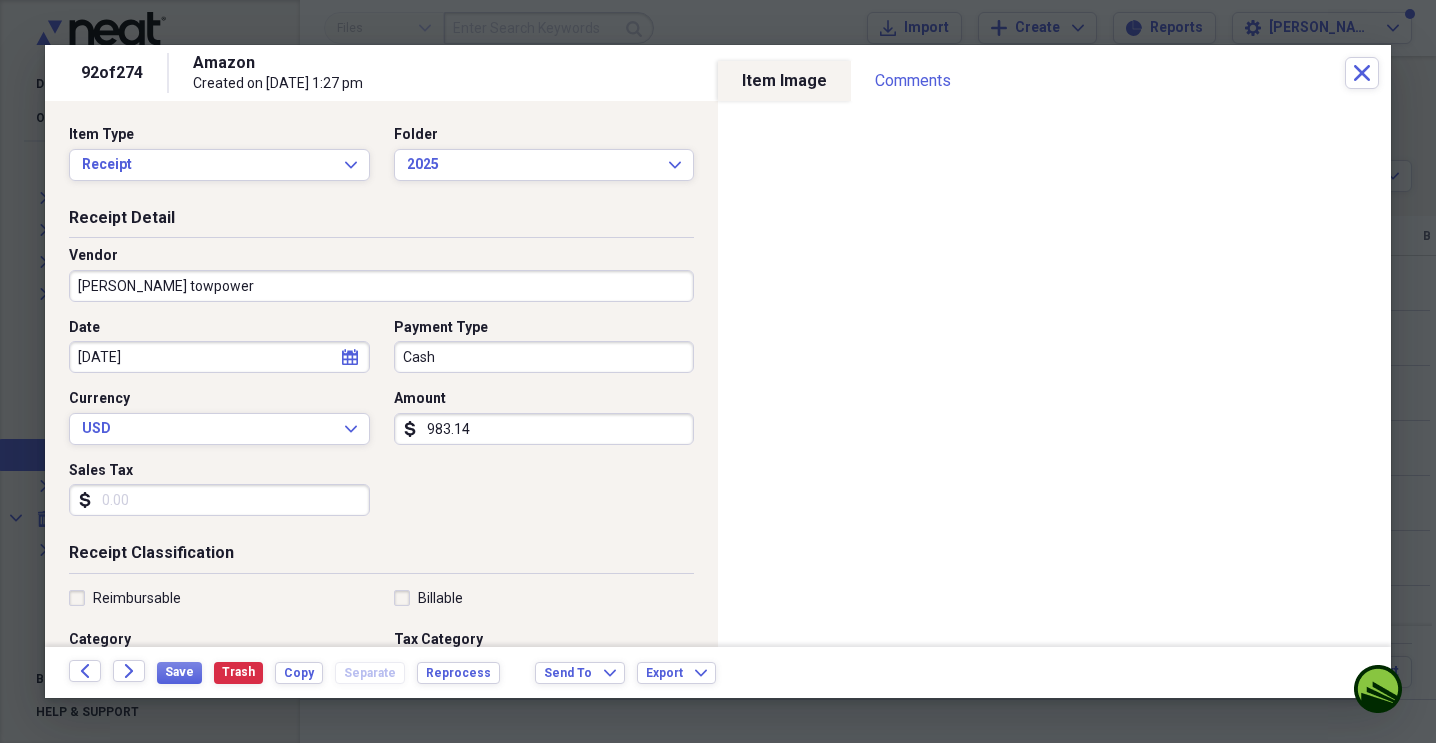 click on "[PERSON_NAME] towpower" at bounding box center [381, 286] 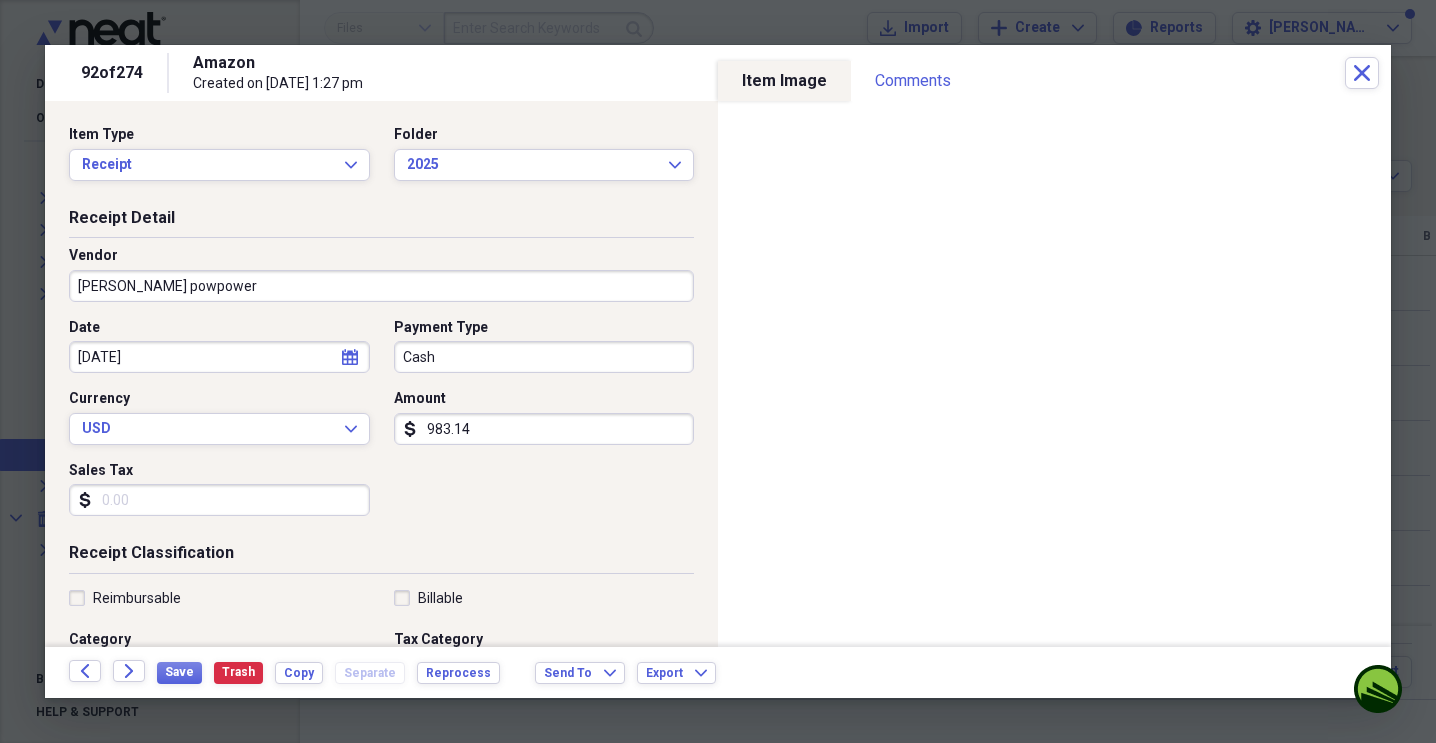 type on "[PERSON_NAME] powpower" 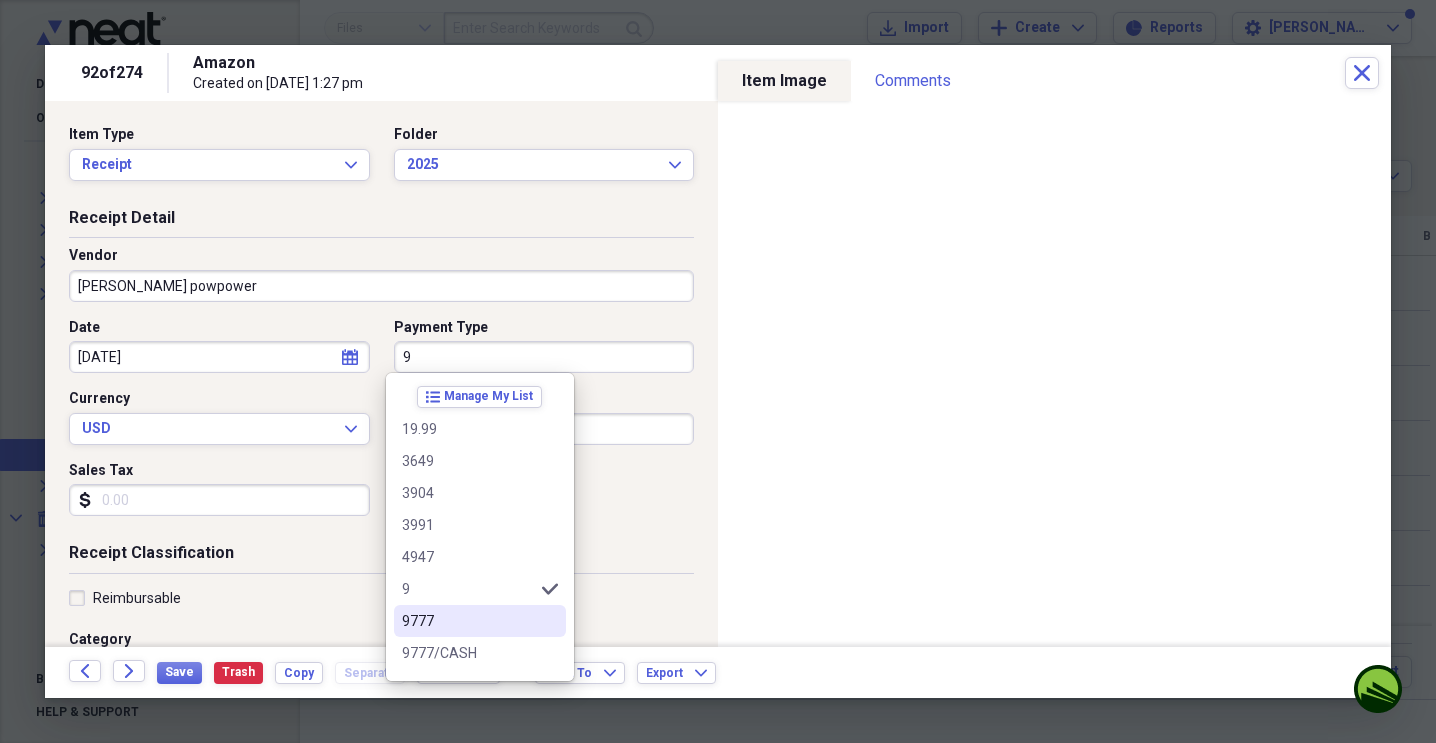 click on "9777" at bounding box center [468, 621] 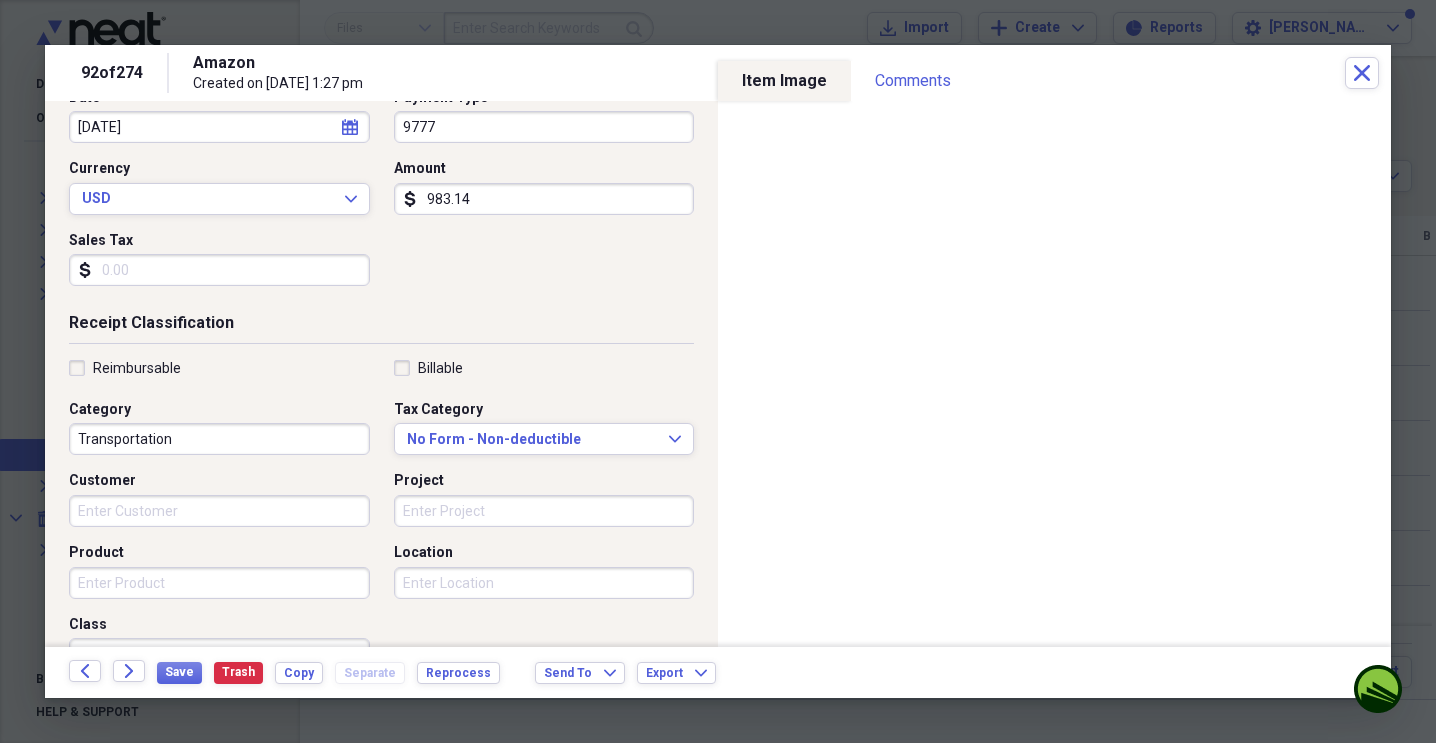 click on "Transportation" at bounding box center [219, 439] 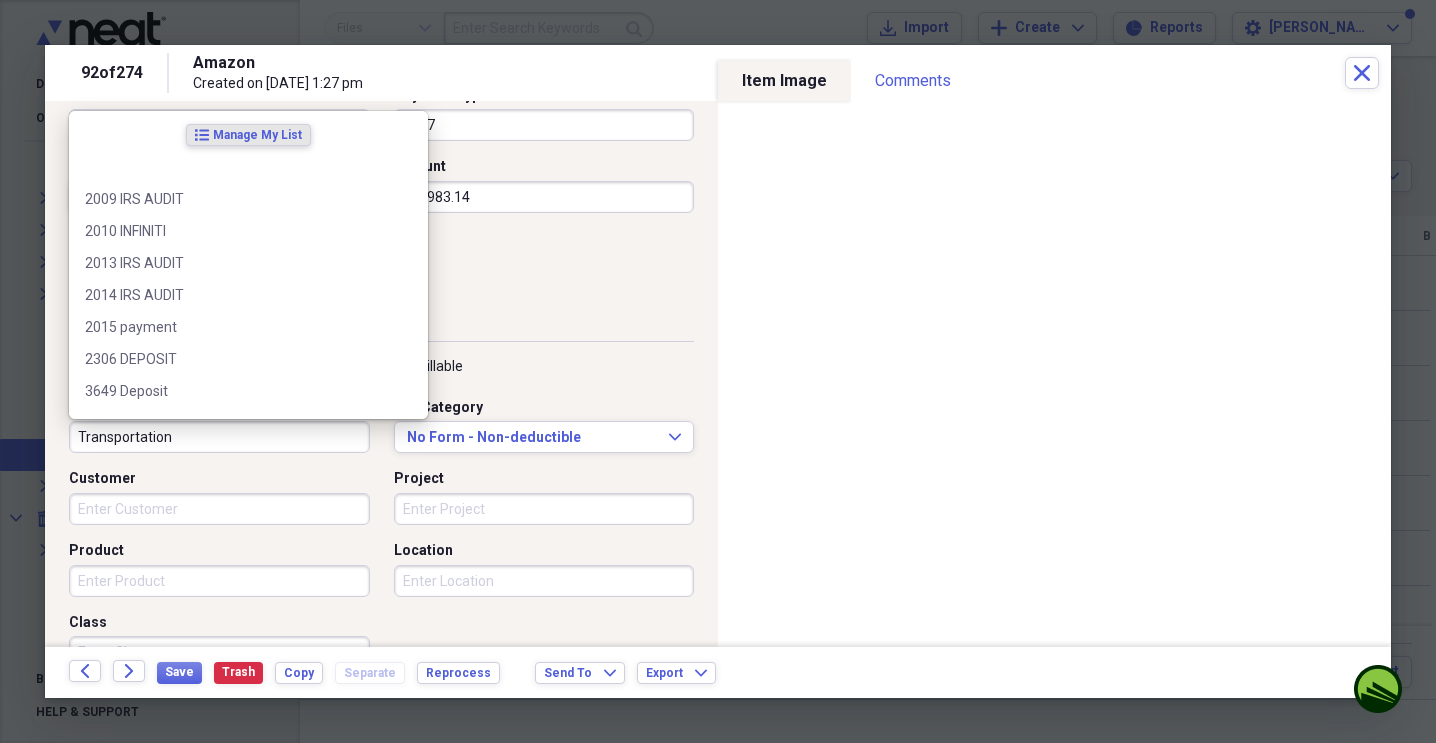 scroll, scrollTop: 233, scrollLeft: 0, axis: vertical 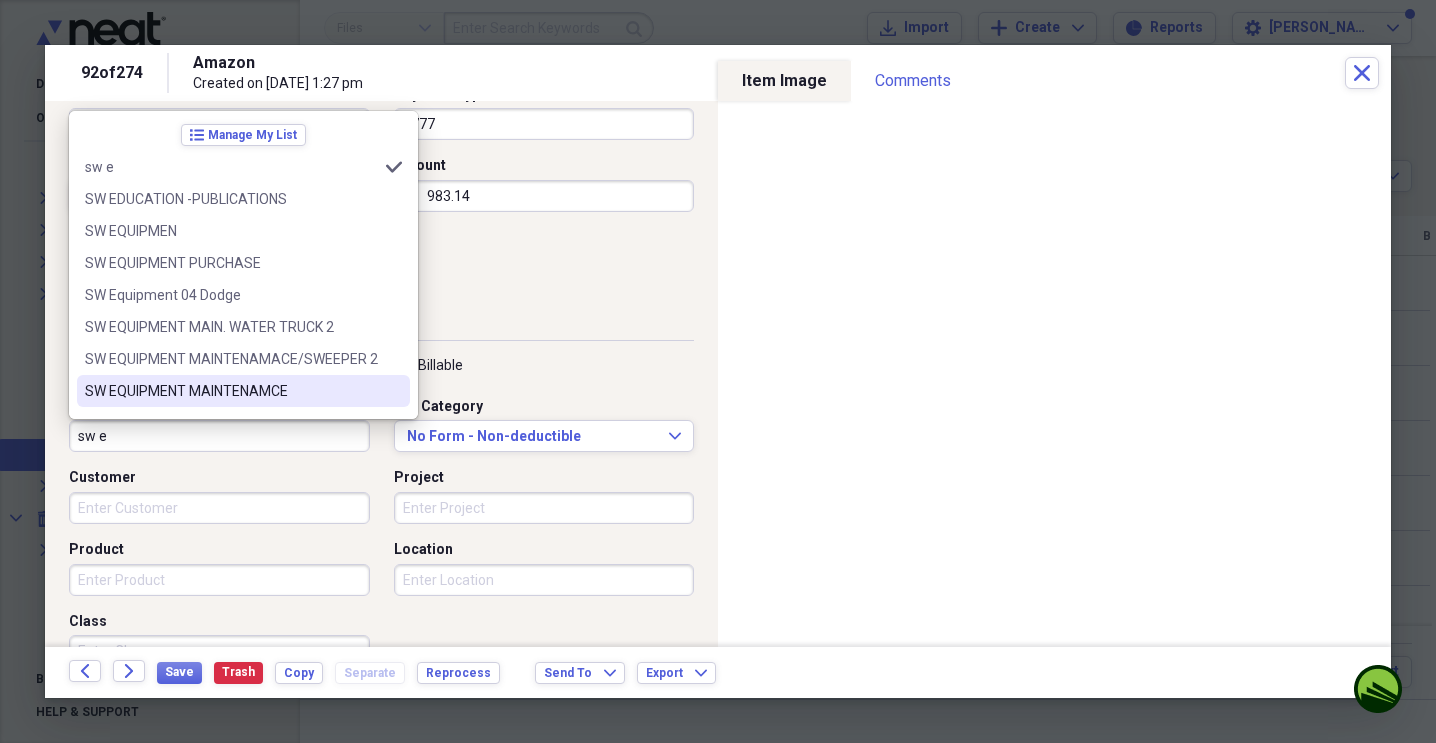 click on "SW EQUIPMENT MAINTENAMCE" at bounding box center (243, 391) 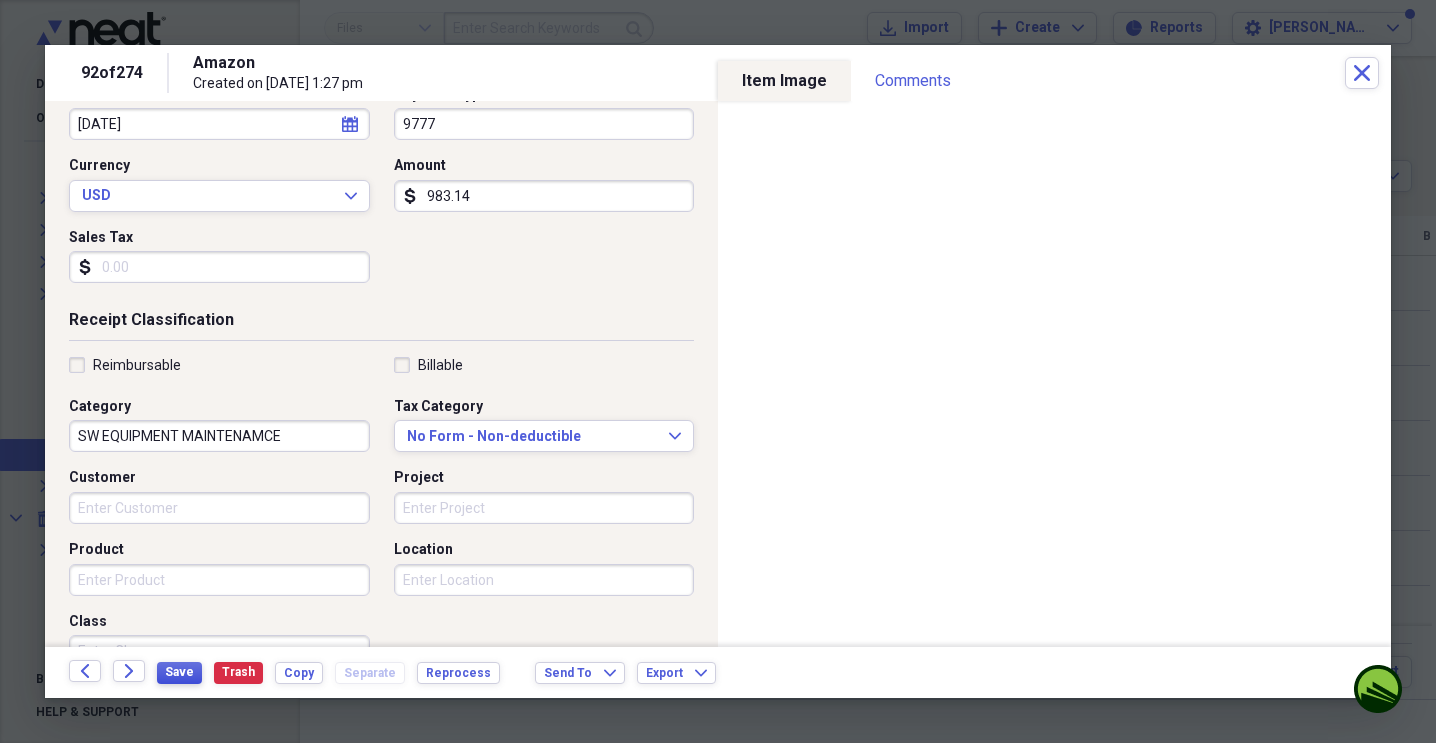 click on "Save" at bounding box center [179, 672] 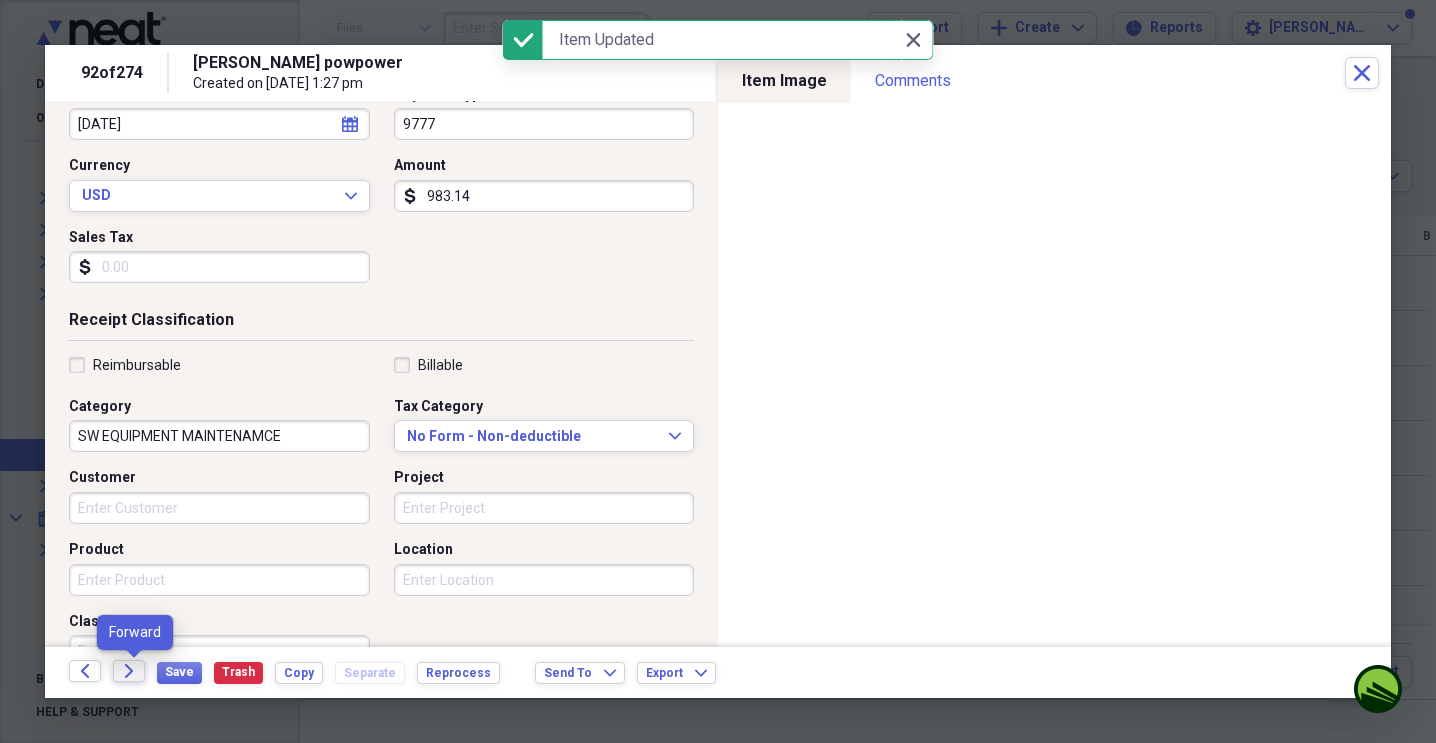 click on "Forward" 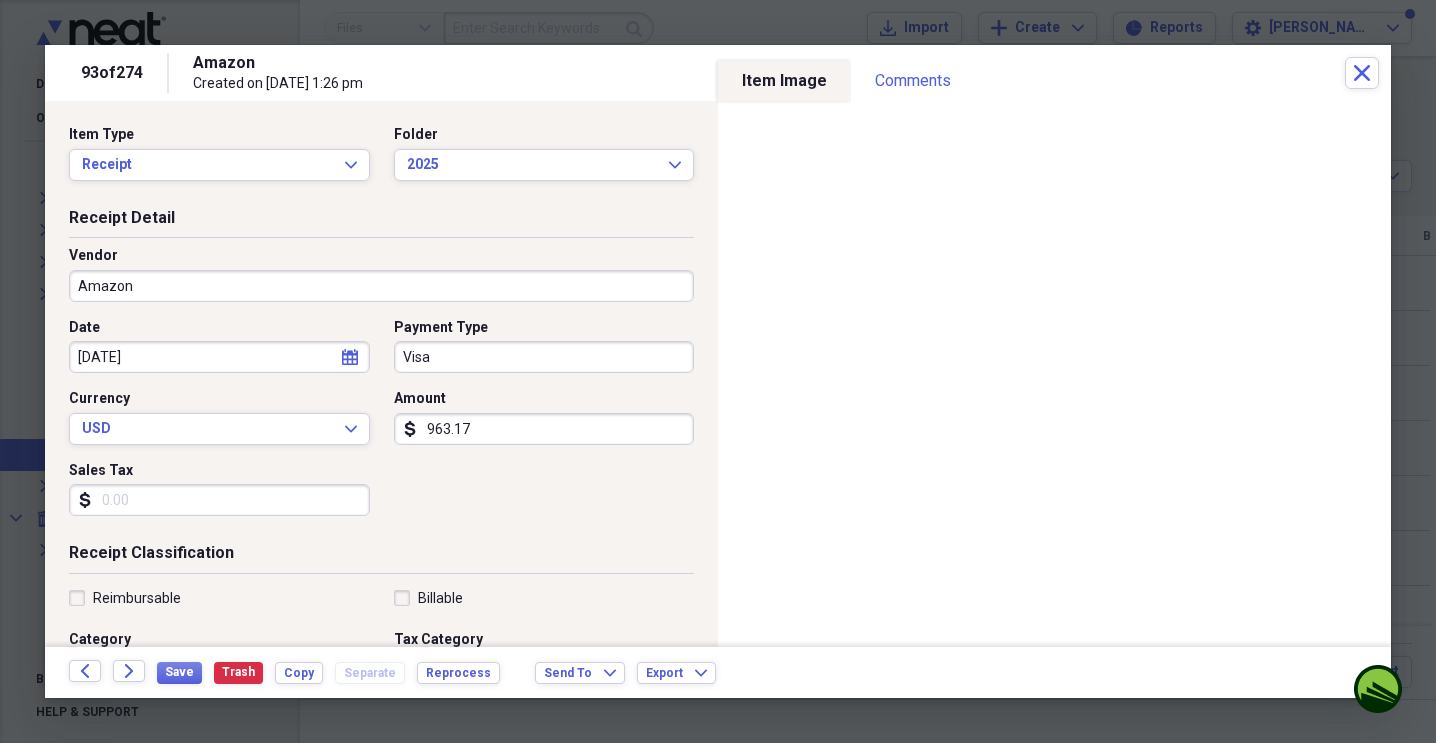 click on "Amazon" at bounding box center (381, 286) 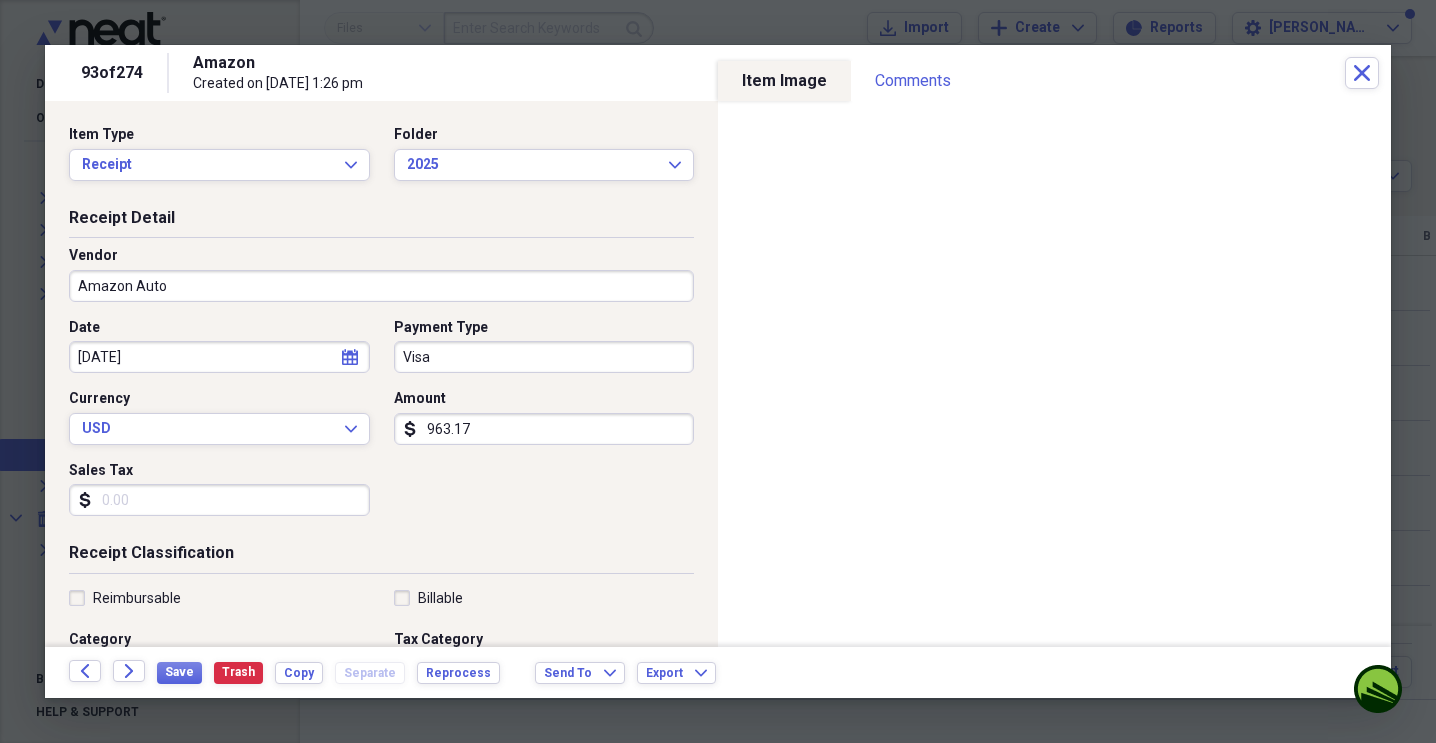 type on "Amazon Auto" 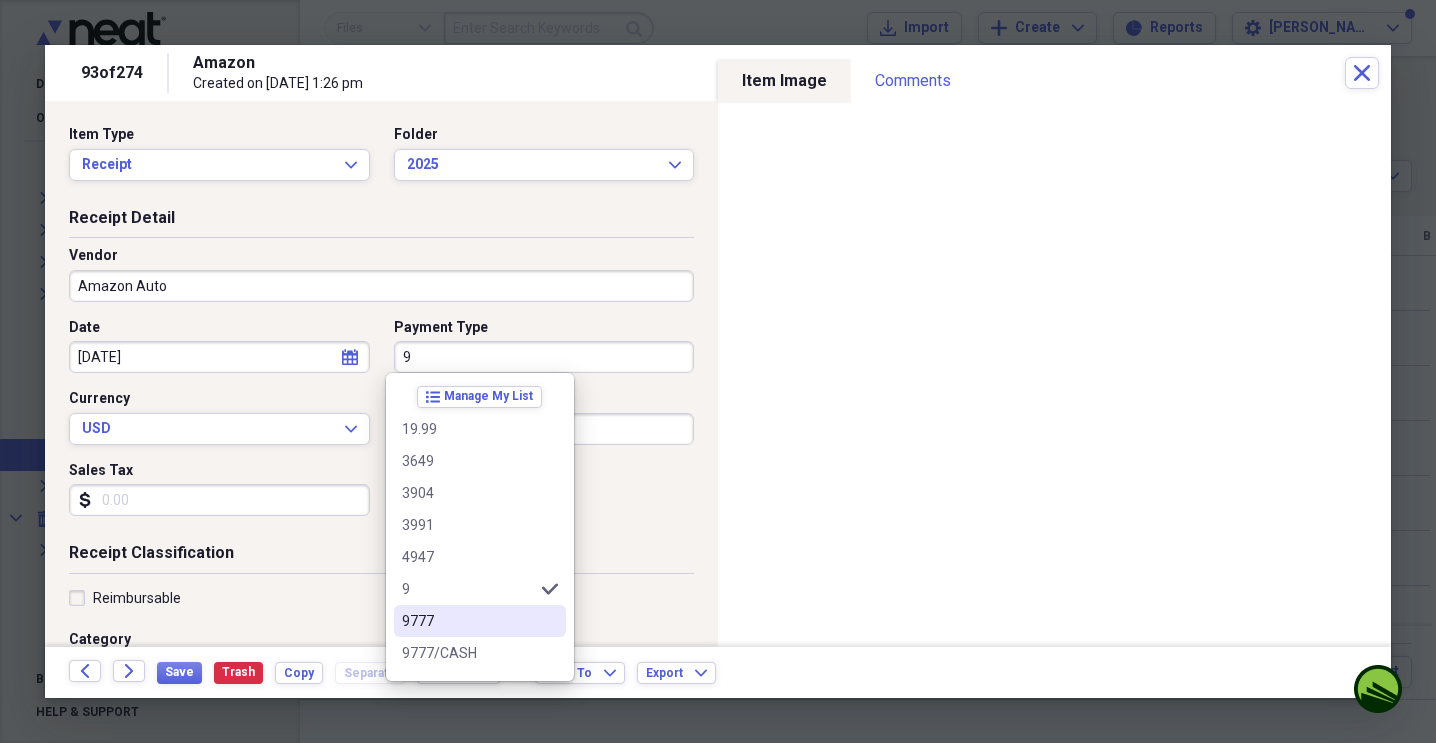click on "9777" at bounding box center (480, 621) 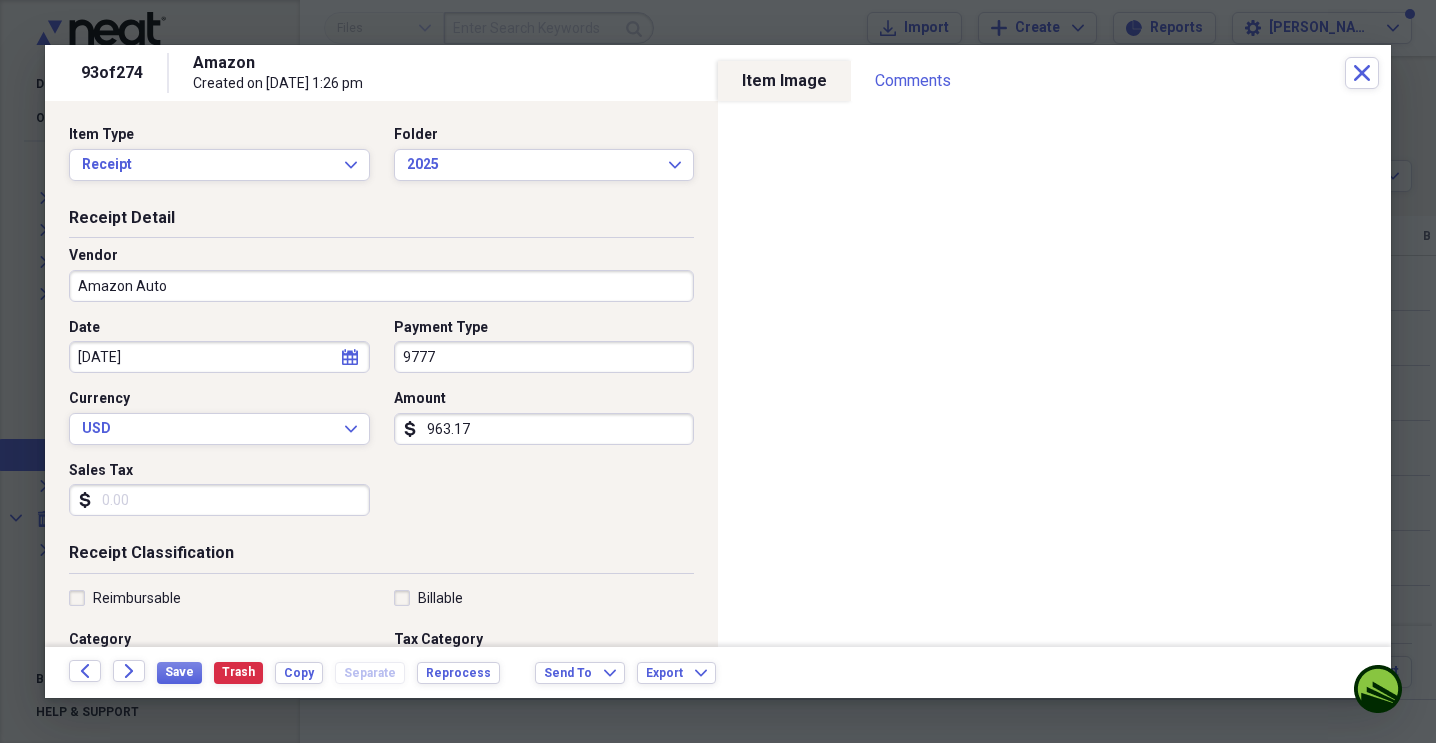 click on "963.17" at bounding box center (544, 429) 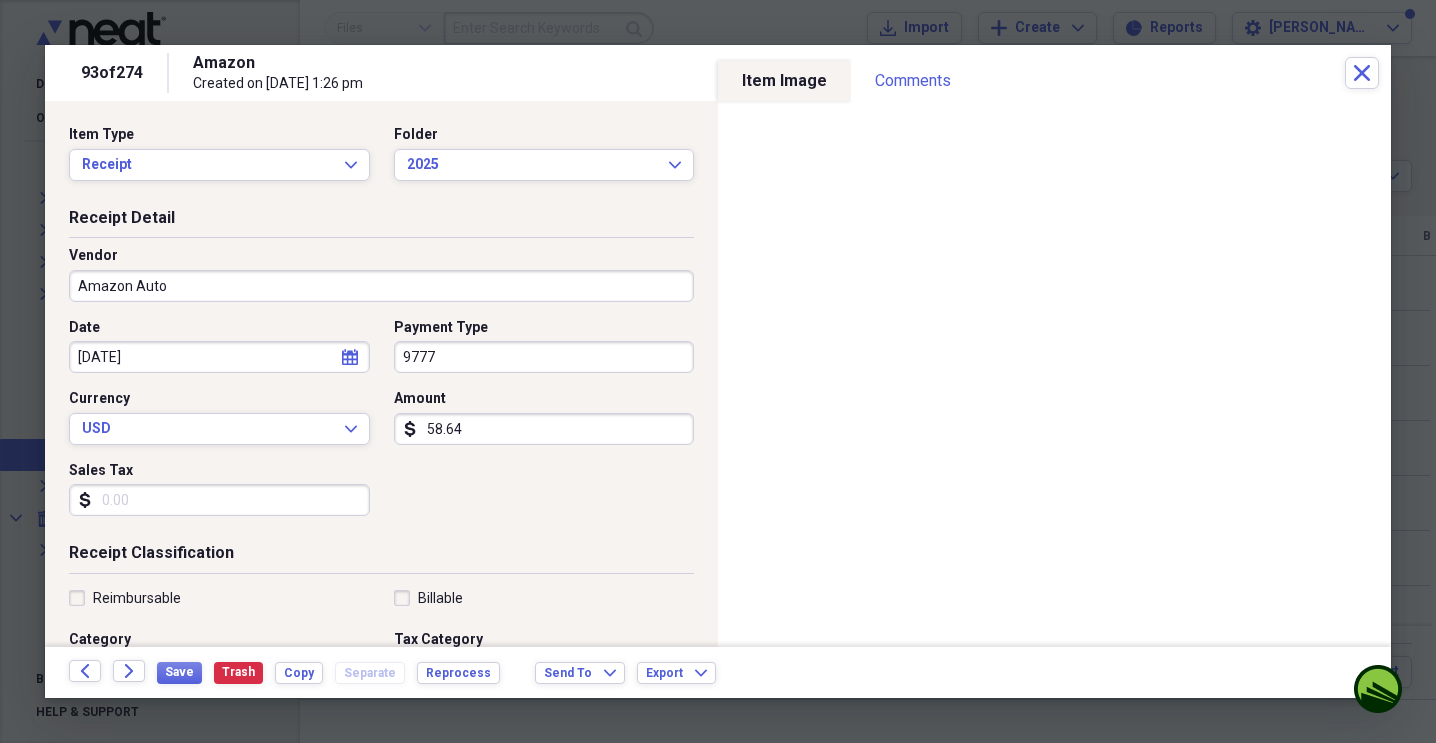 type on "58.64" 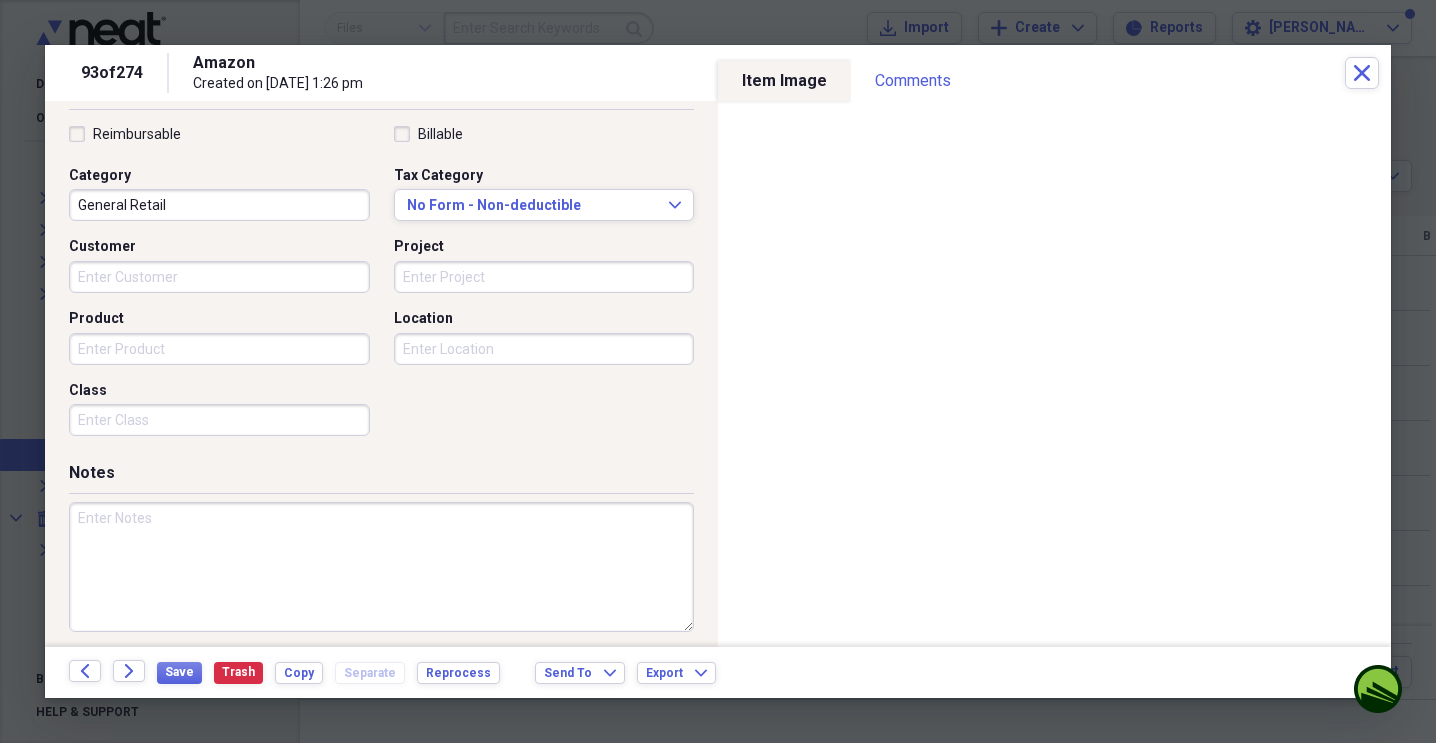 scroll, scrollTop: 464, scrollLeft: 0, axis: vertical 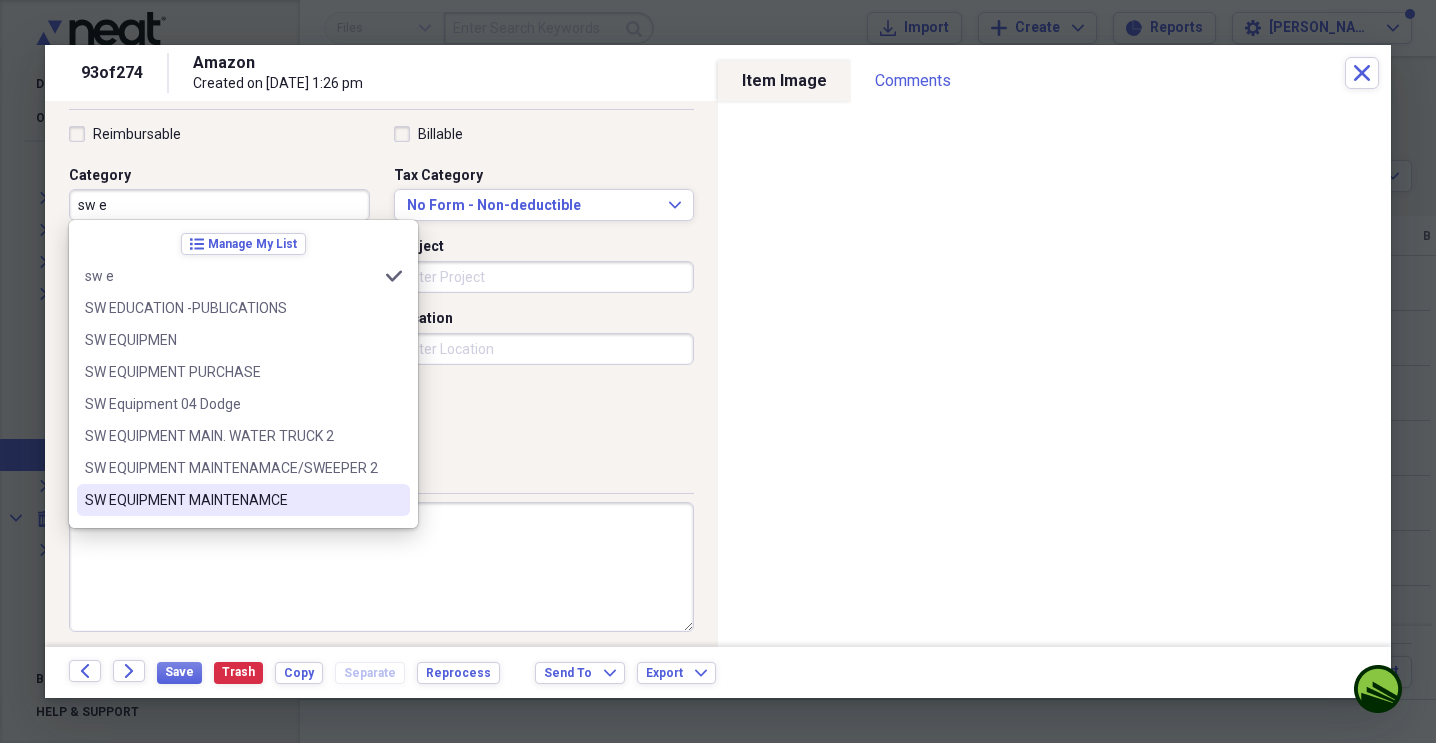 click on "SW EQUIPMENT MAINTENAMCE" at bounding box center (231, 500) 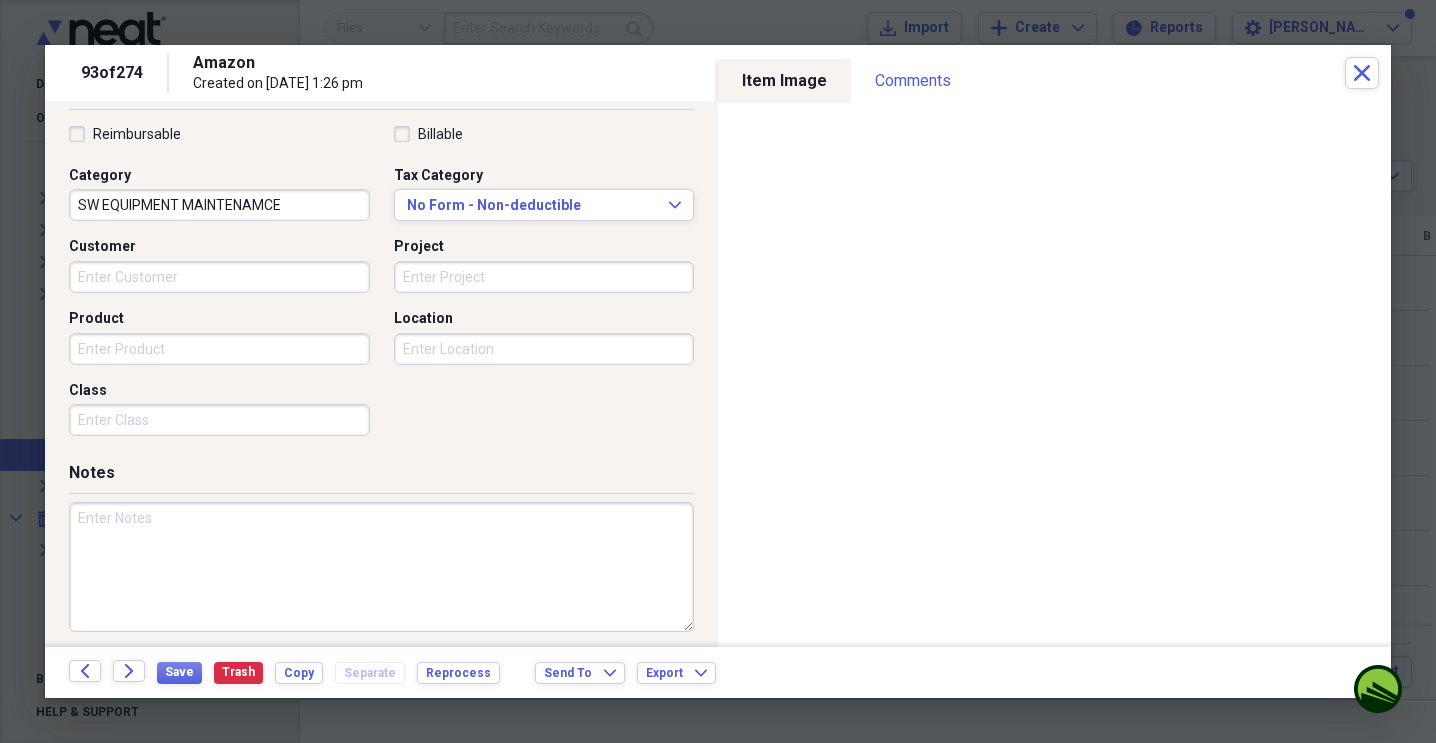click at bounding box center (381, 567) 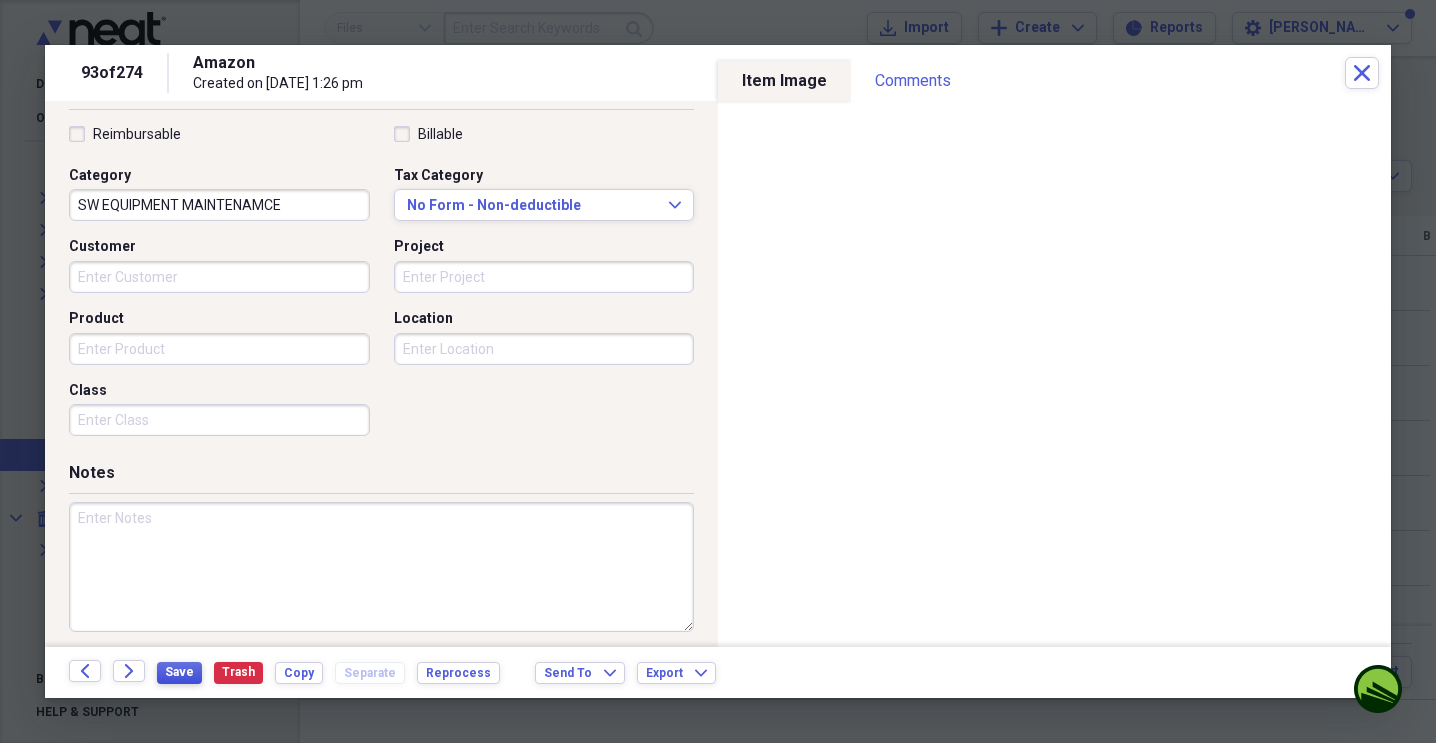 click on "Save" at bounding box center [179, 672] 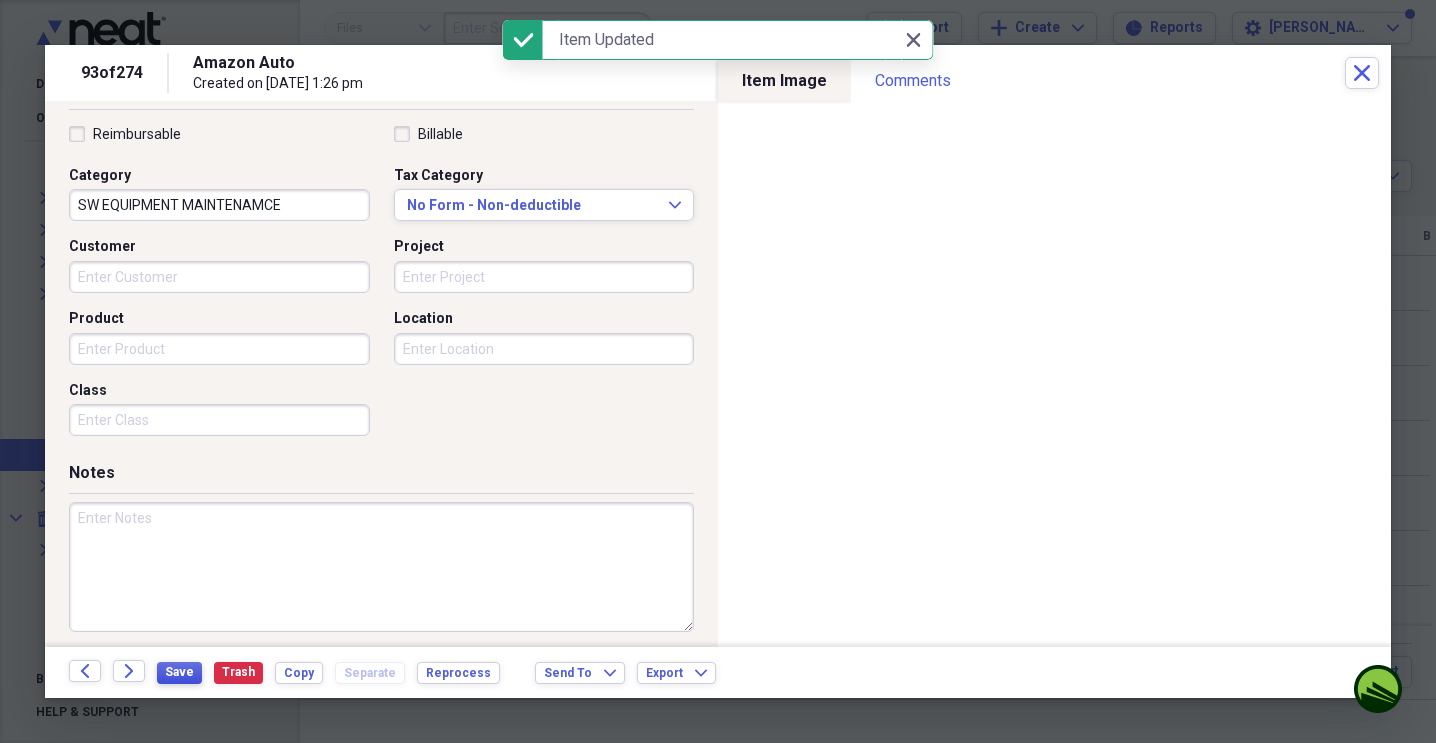 type on "Amazon Auto" 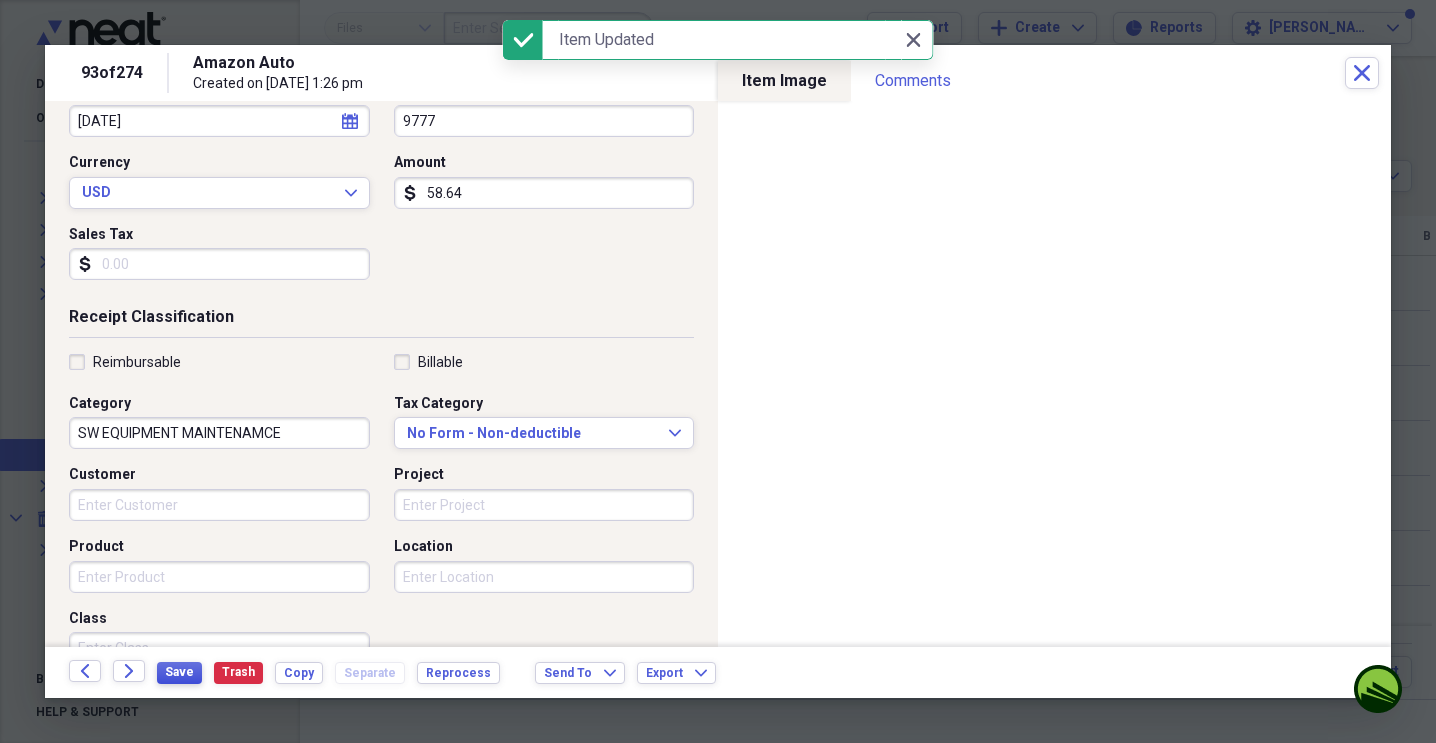 scroll, scrollTop: 235, scrollLeft: 0, axis: vertical 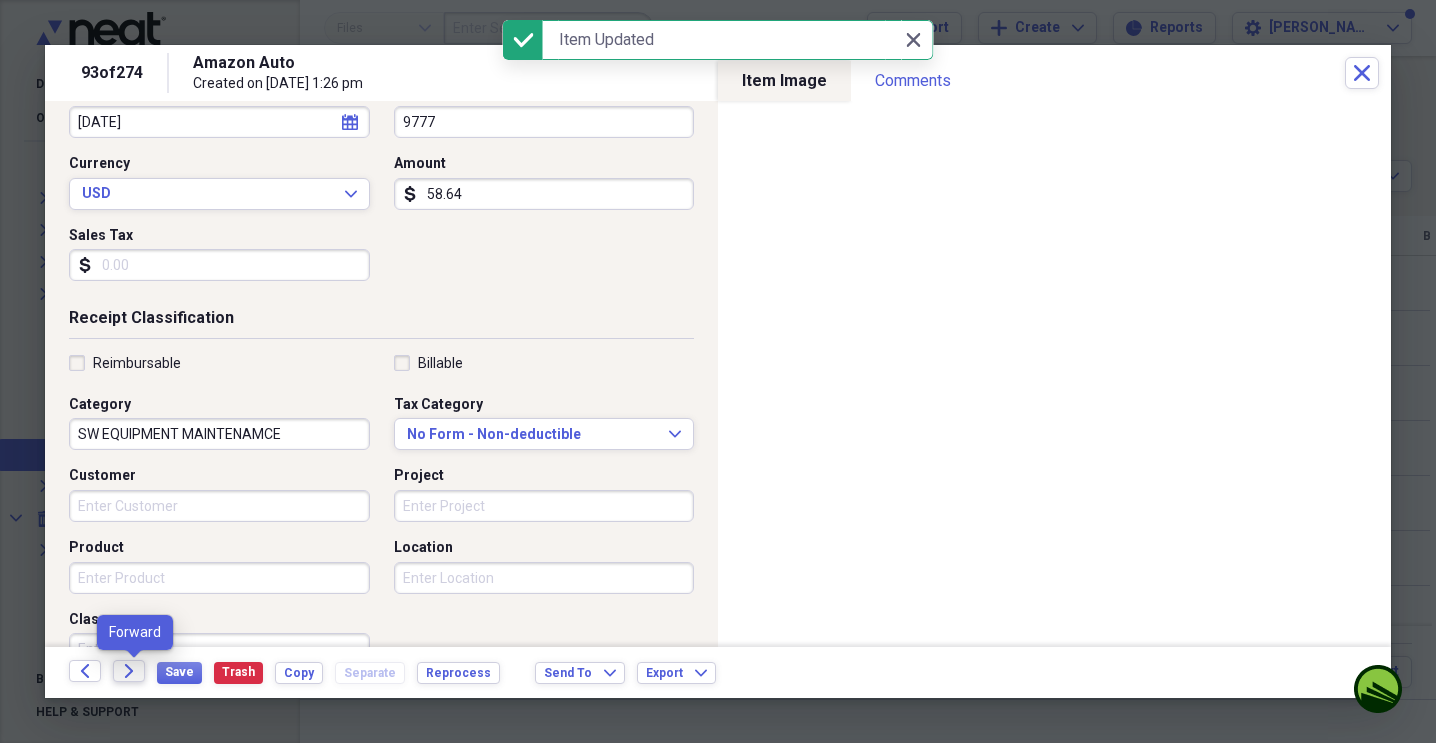 click 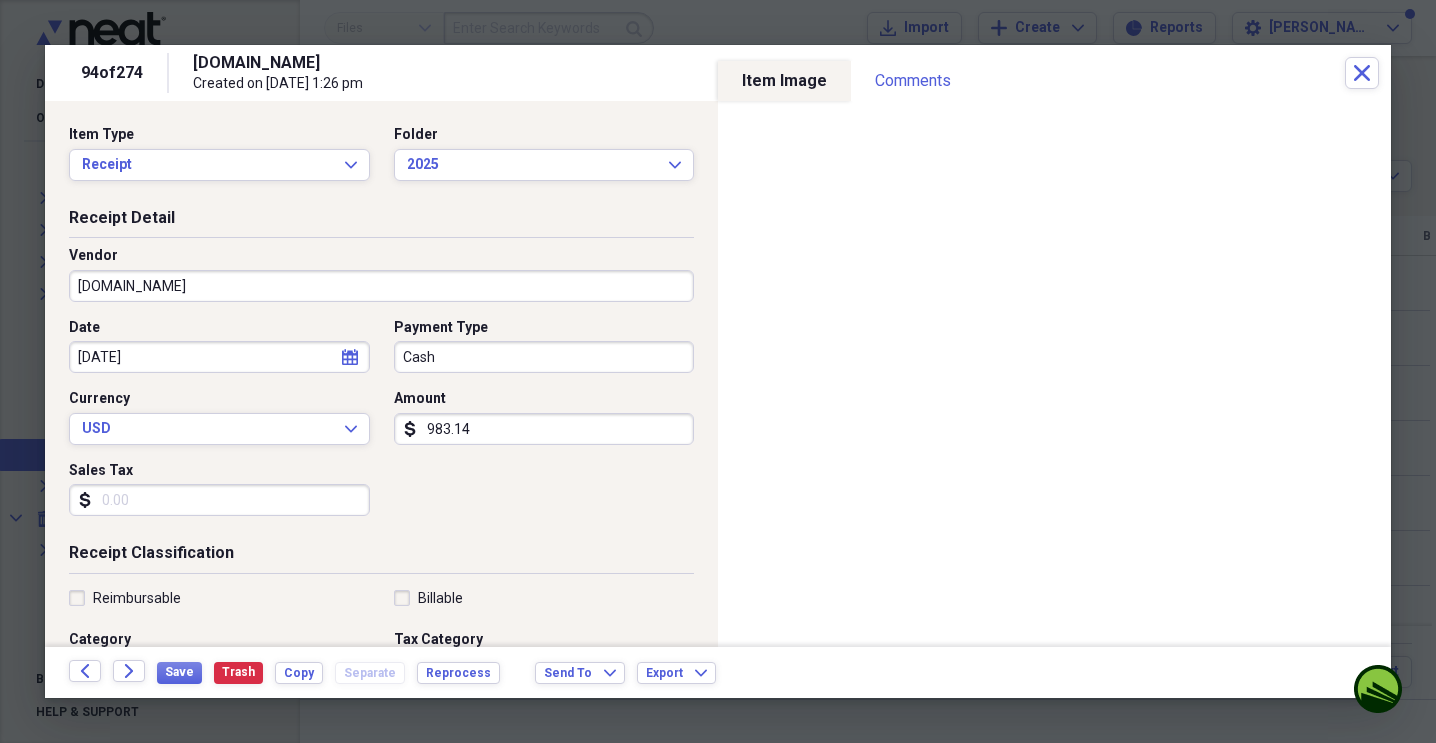 click on "[DOMAIN_NAME]" at bounding box center (381, 286) 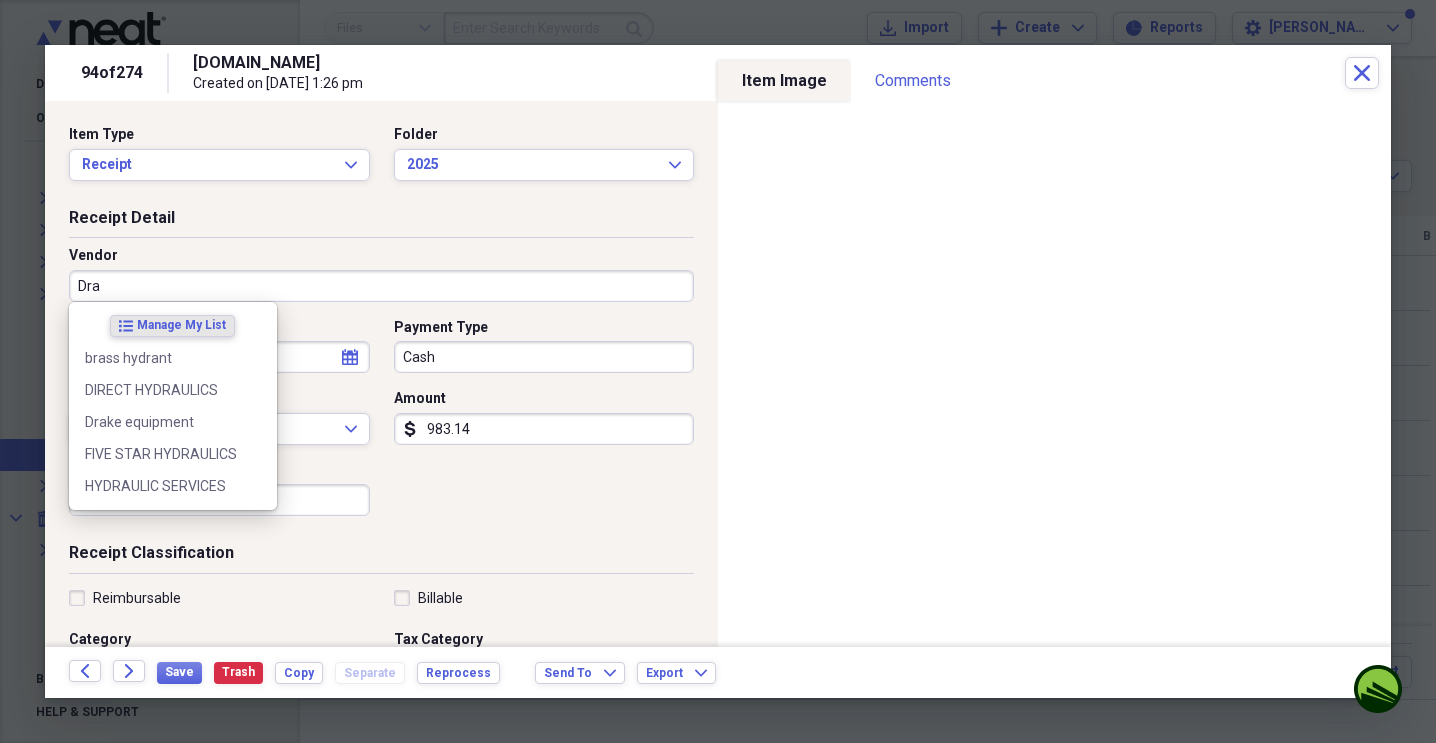 type on "Draw" 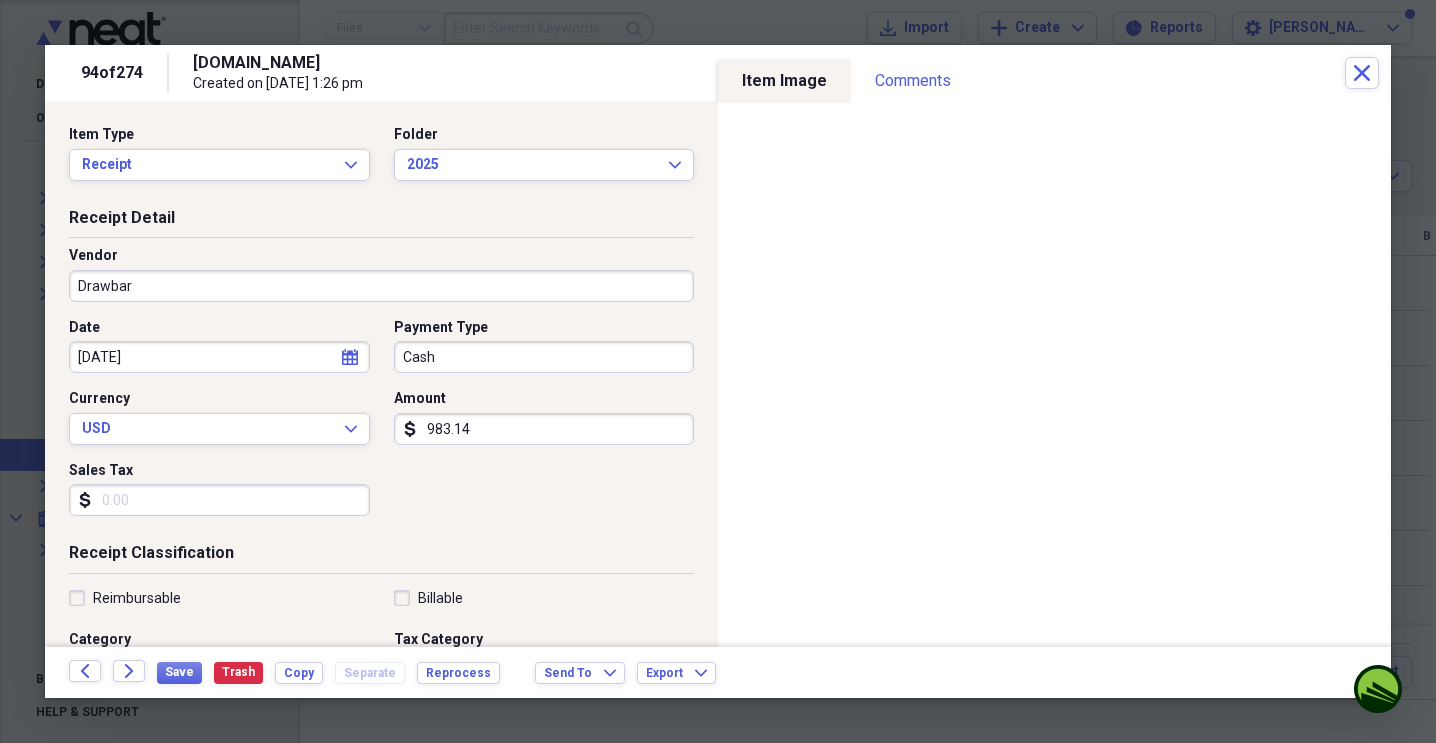 type on "Drawbar" 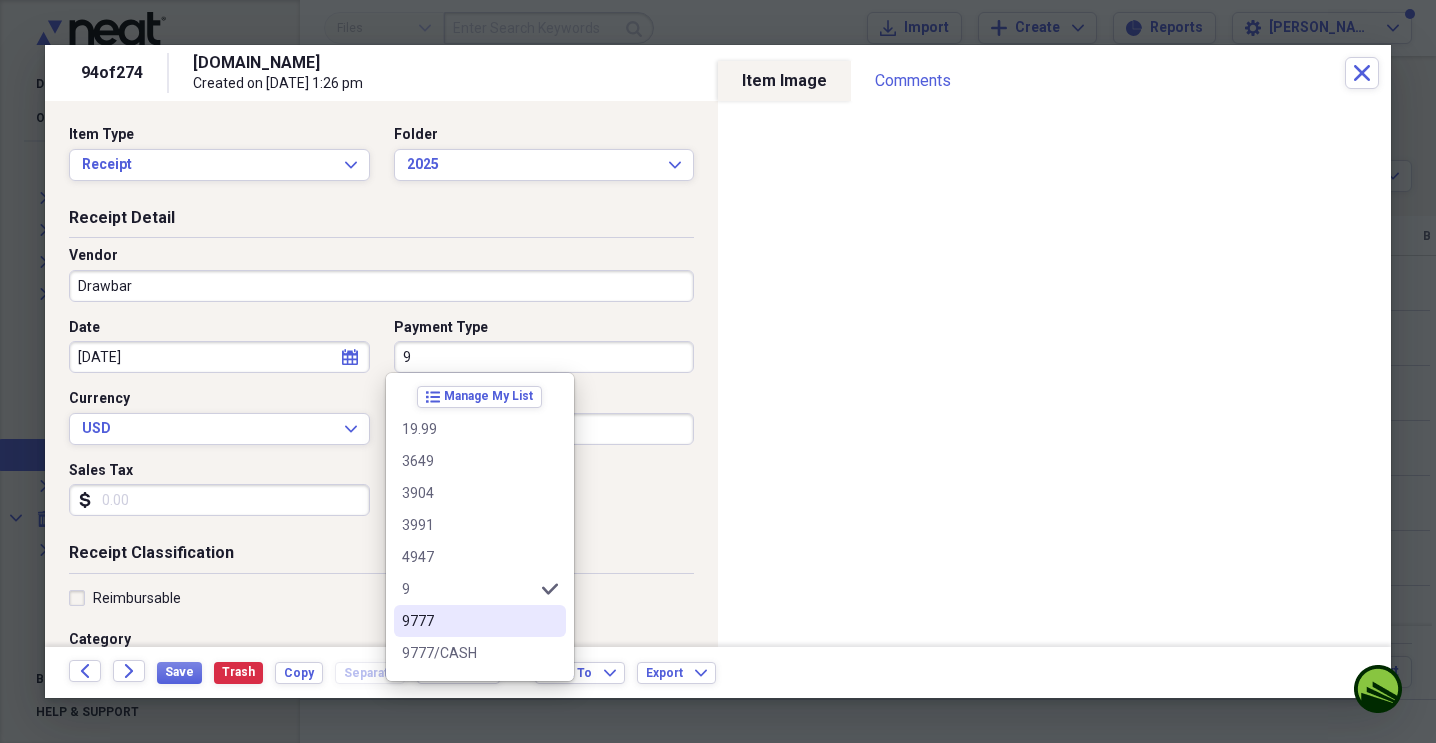 click on "9777" at bounding box center (468, 621) 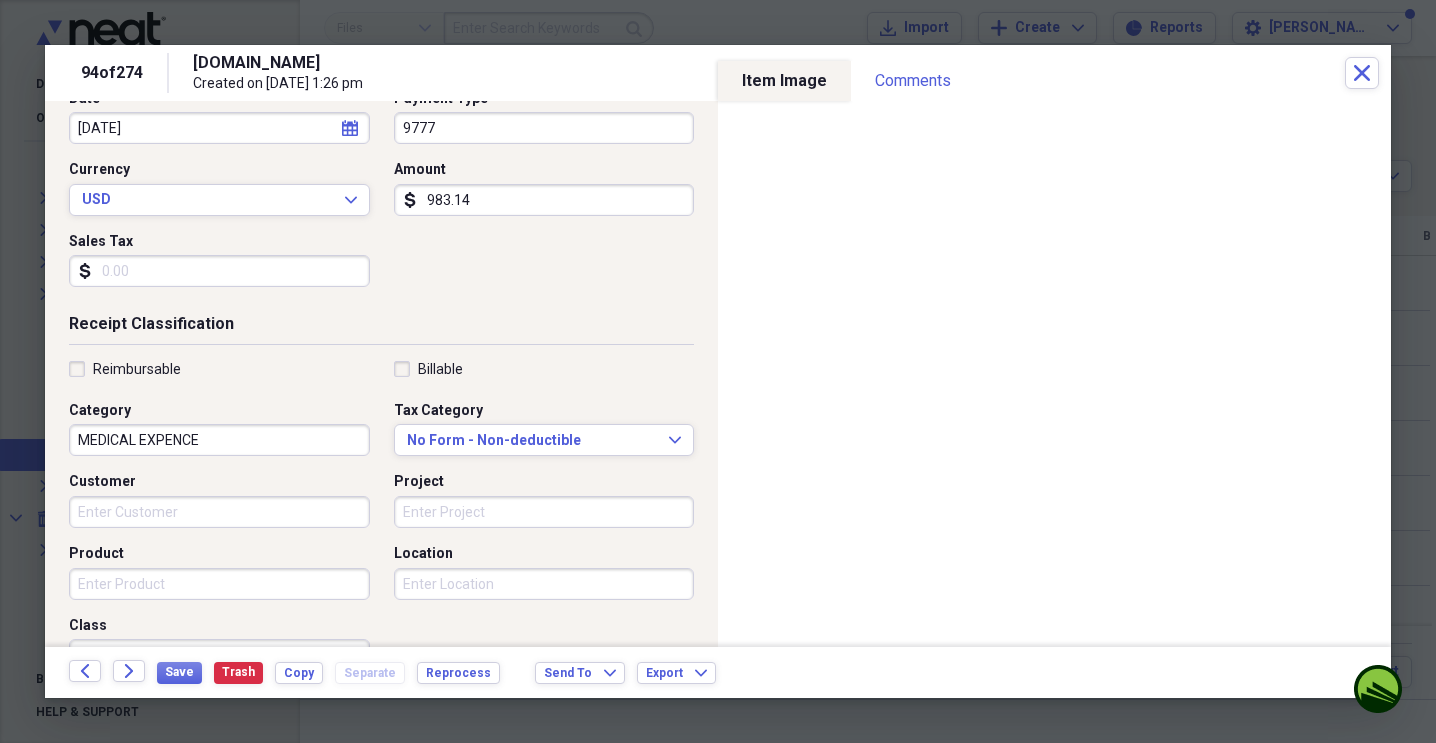 scroll, scrollTop: 231, scrollLeft: 0, axis: vertical 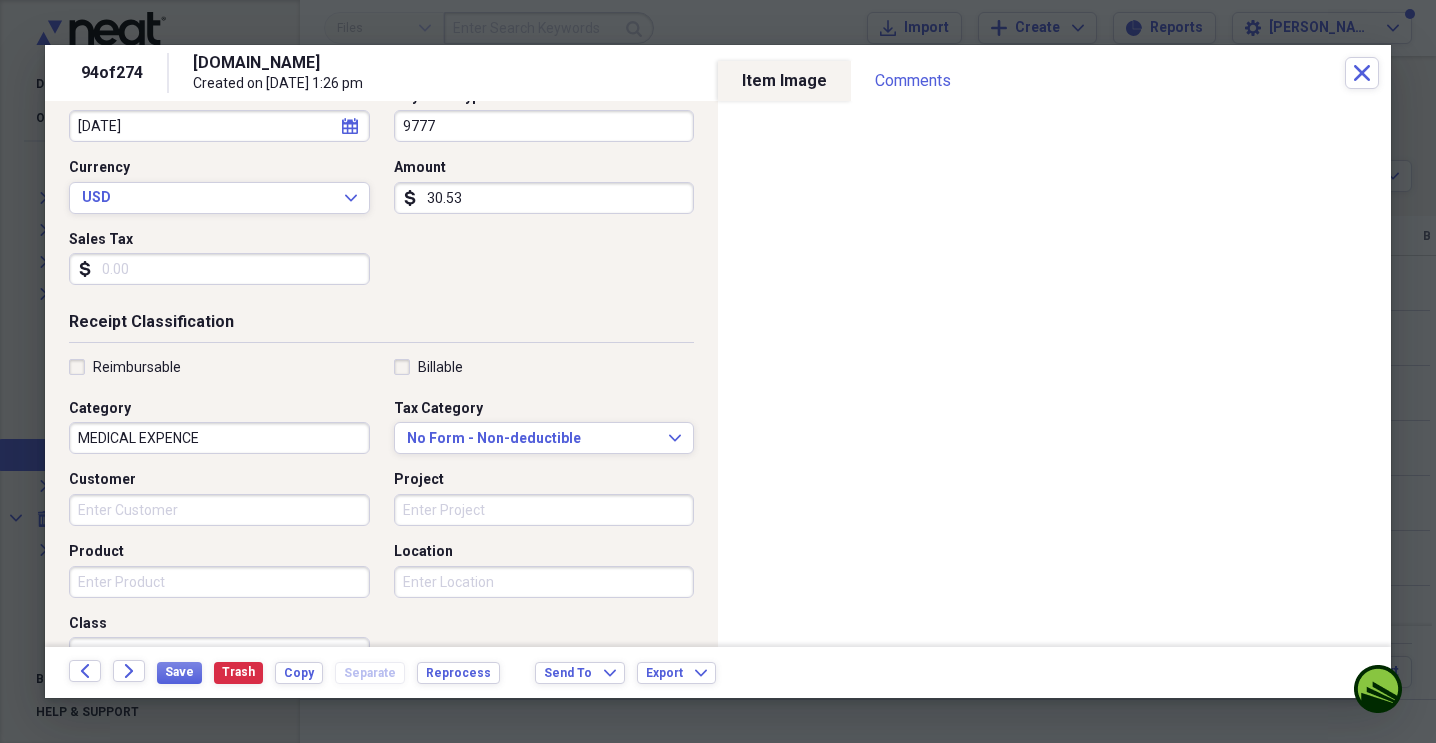 type on "30.53" 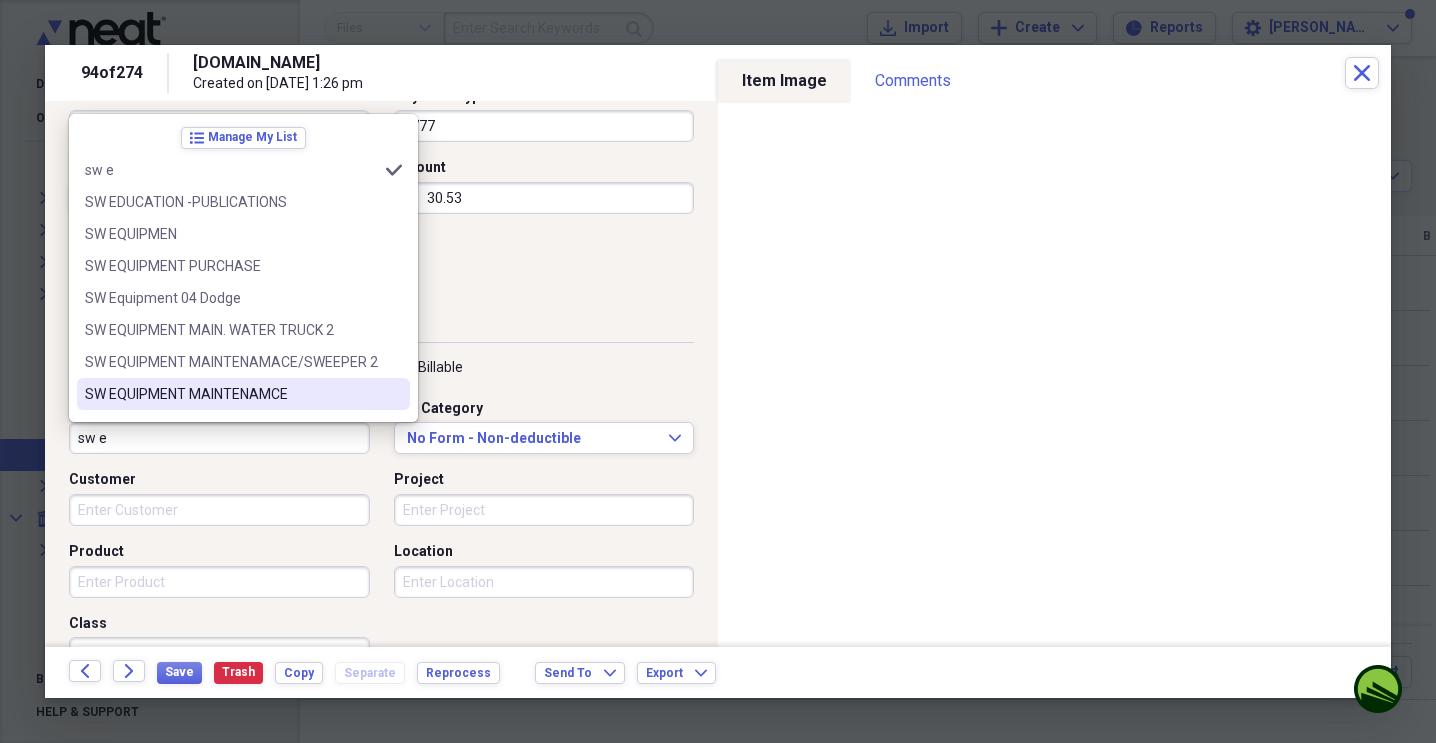 drag, startPoint x: 208, startPoint y: 398, endPoint x: 231, endPoint y: 443, distance: 50.537113 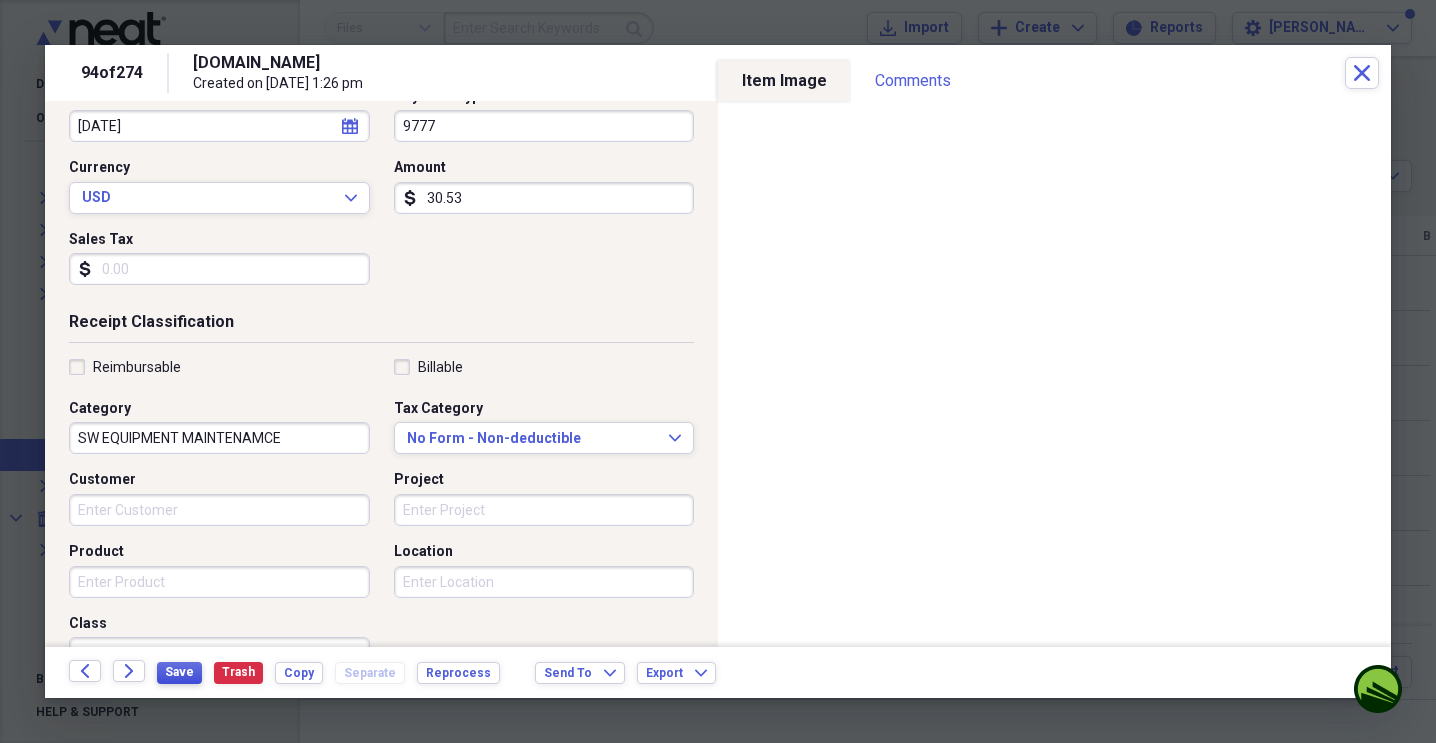 click on "Save" at bounding box center (179, 672) 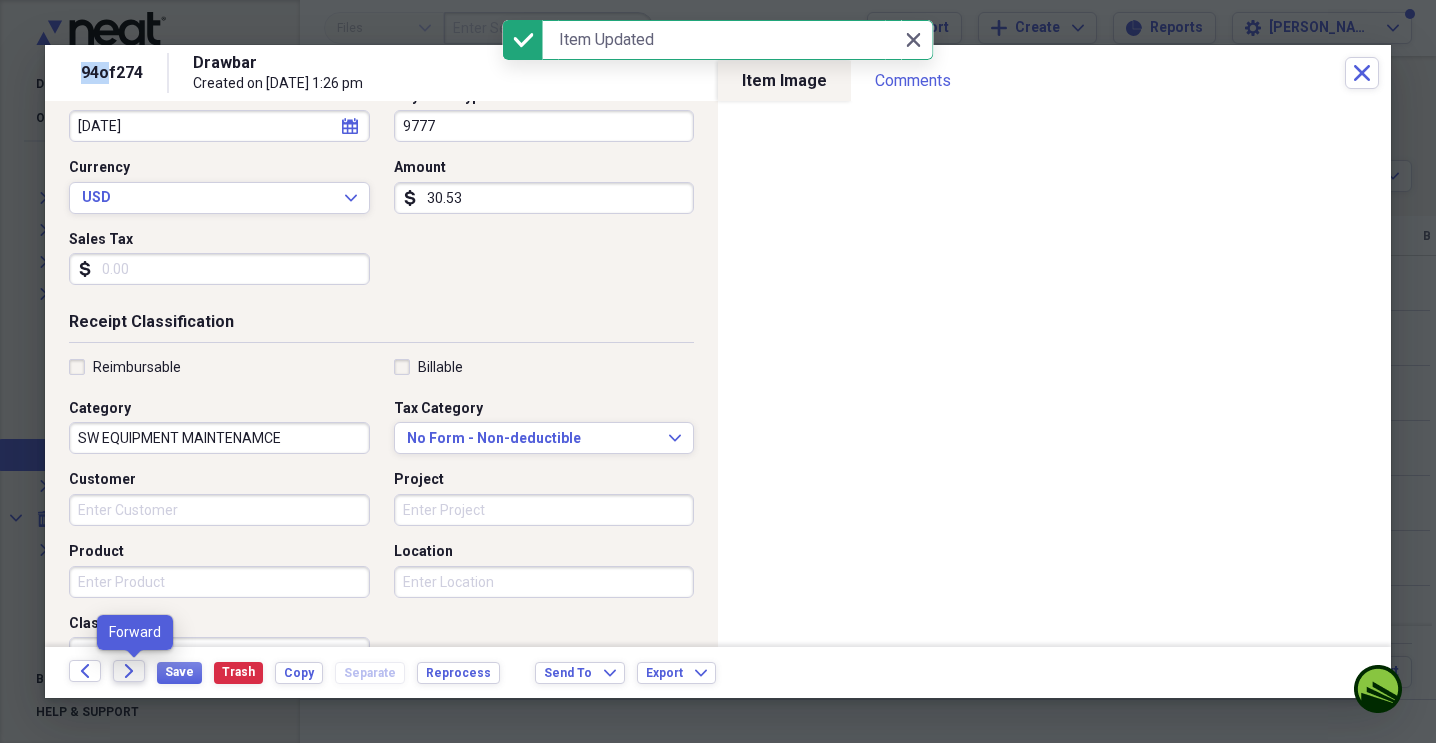 click on "Forward" 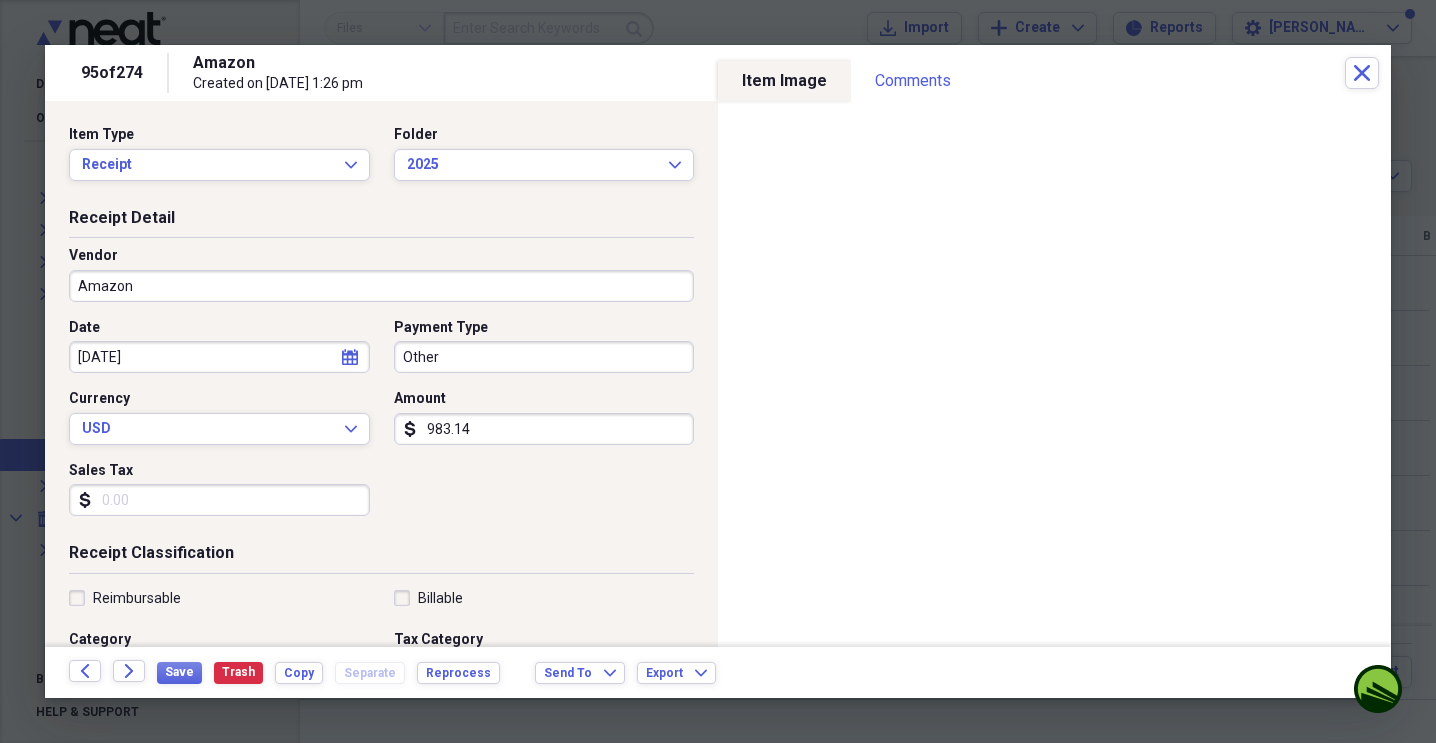 click on "Amazon" at bounding box center [381, 286] 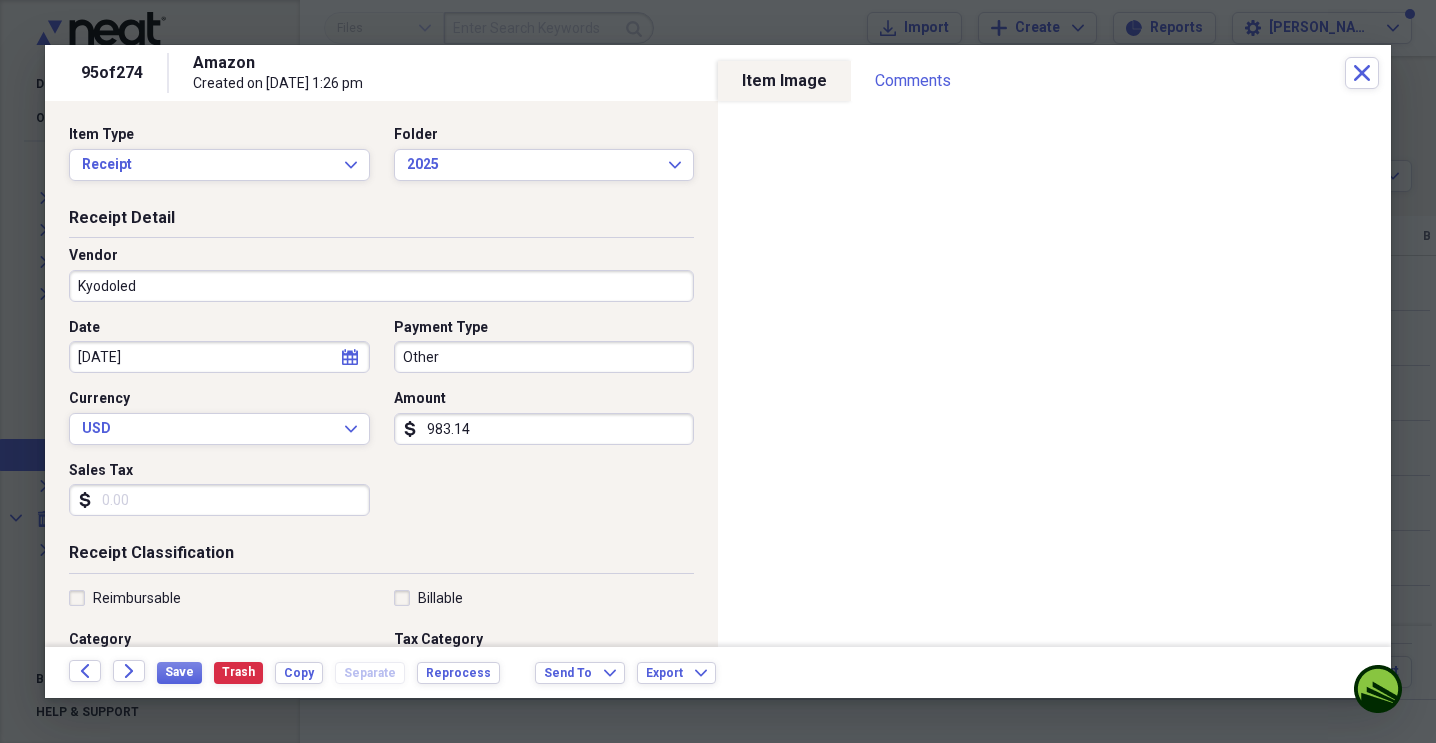 type on "Kyodoled" 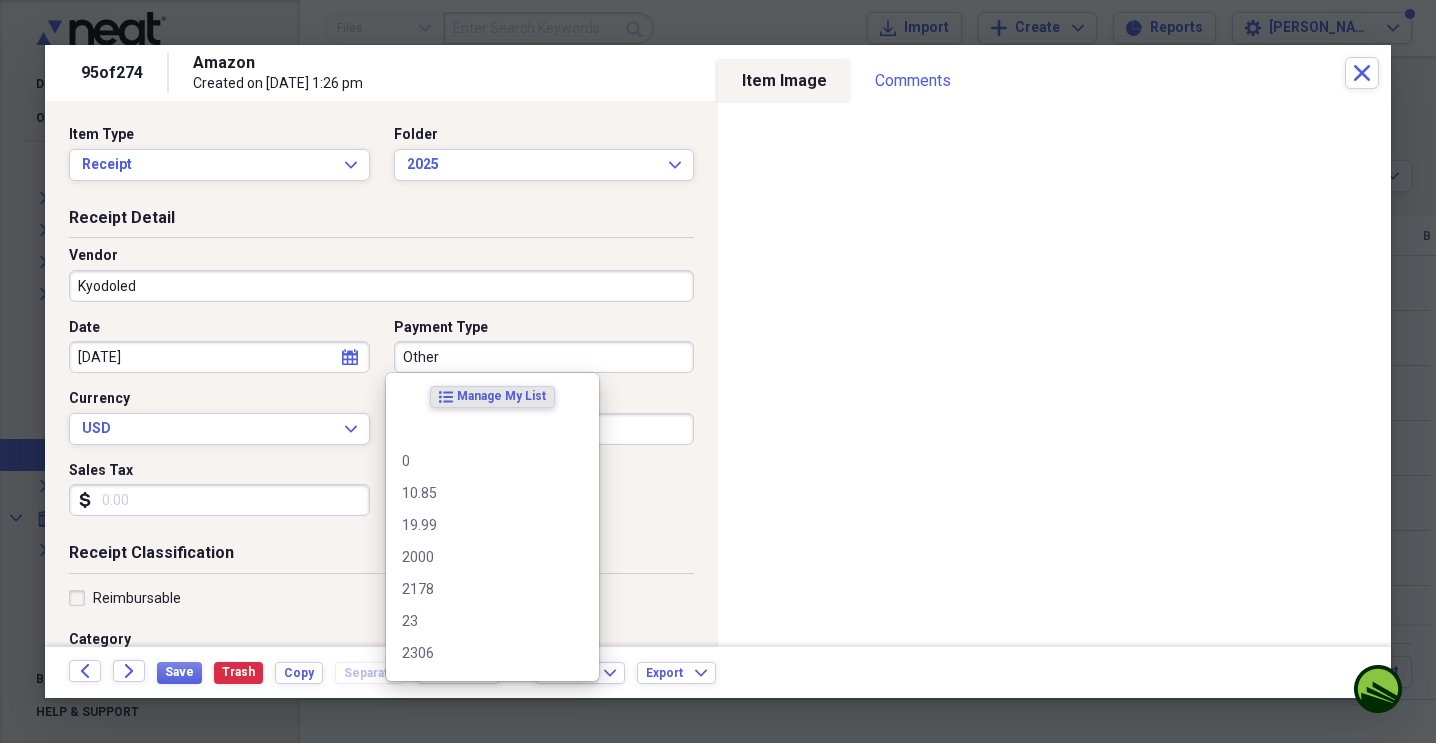 click on "Other" at bounding box center (544, 357) 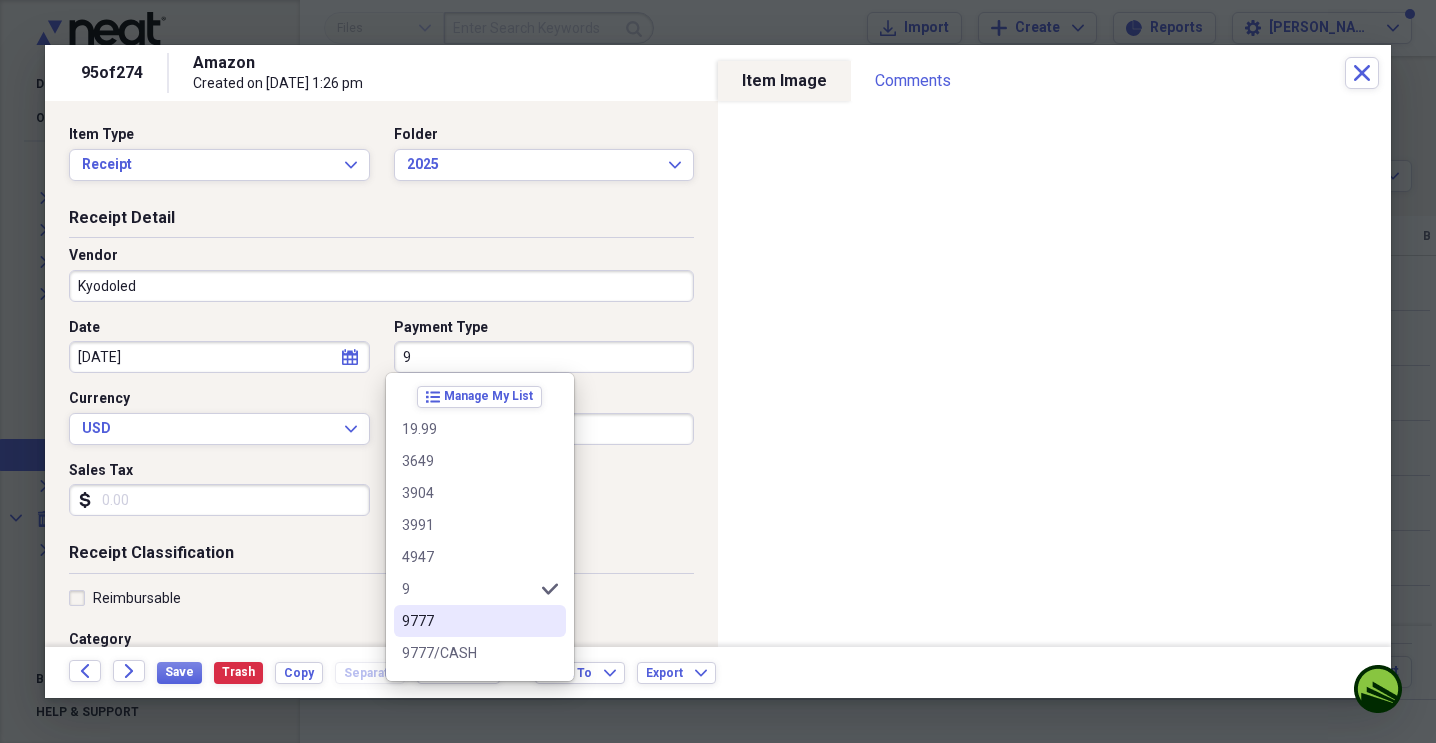 click on "9777" at bounding box center (468, 621) 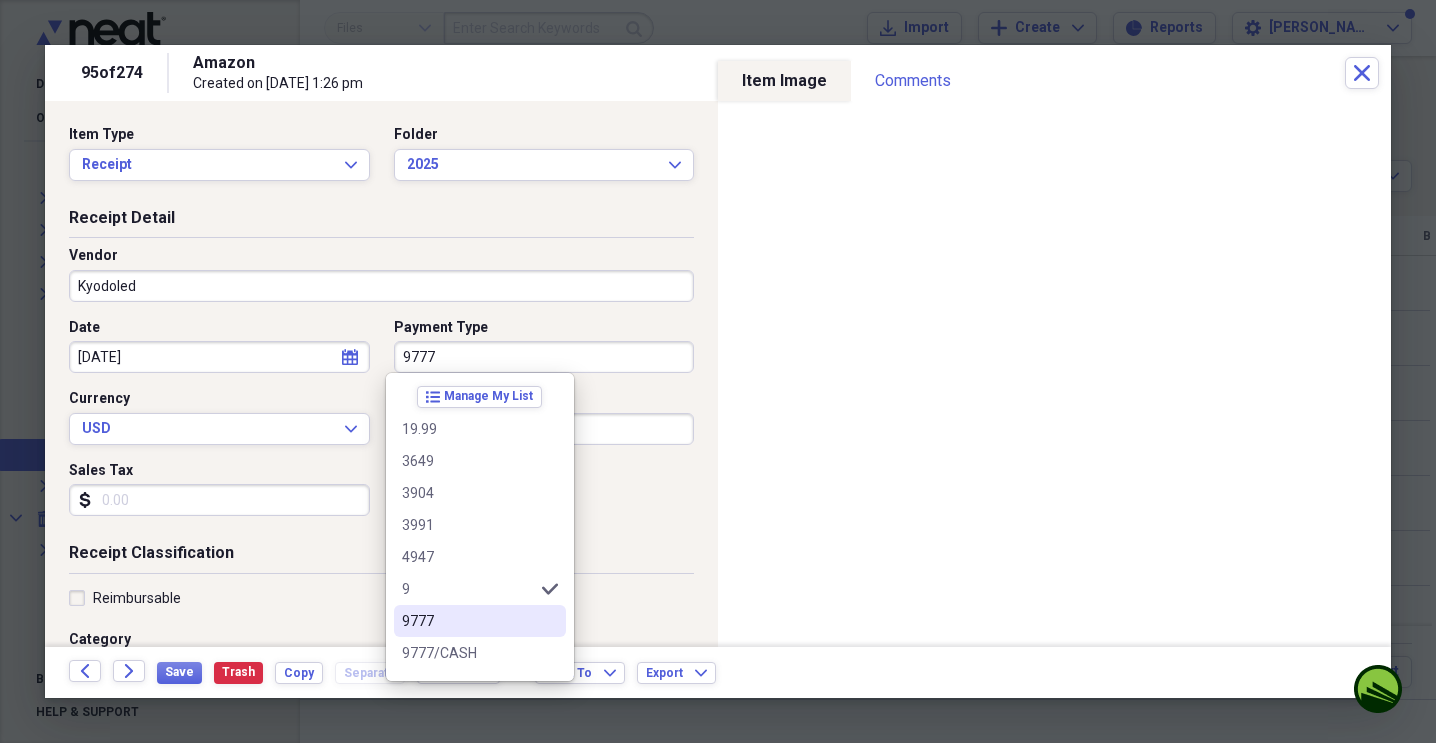 click on "Do My Books Expand Organize My Files 99+ Collapse Unfiled Needs Review 99+ Unfiled All Files Unfiled Unfiled Unfiled Saved Reports Collapse My Cabinet [PERSON_NAME]'s Cabinet Add Folder Expand Folder 2017 Add Folder Folder 2017 PERSONAL Add Folder Expand Folder 2018 SWPPP Add Folder Expand Folder 2019 SWPPP Add Folder Expand Folder 2020 SWPPP Add Folder Expand Folder 2021 Add Folder Folder 2022 Add Folder Folder 2022#! Add Folder Folder 2023 Add Folder Folder 2024 Add Folder Folder 2025 Add Folder Expand Folder RECEIPTS OLD Add Folder Collapse Trash Trash Expand Folder 2015 RECEIPTS Folder 2019 SWPPP Folder [PERSON_NAME] 2015 Folder SWPPP Compliance LLC Bill My Customers Expand Help & Support Files Expand Submit Import Import Add Create Expand Reports Reports Settings [PERSON_NAME] Expand 2025 Showing 274 items , totaling $96,732.52 Column Expand sort Sort Filters (1) Expand Close Date: [DATE] - [DATE] Expand Create Item Expand Status Image Date chevron-up Vendor Amount Category Product Source Billable Reimbursable check media Scan" at bounding box center (718, 371) 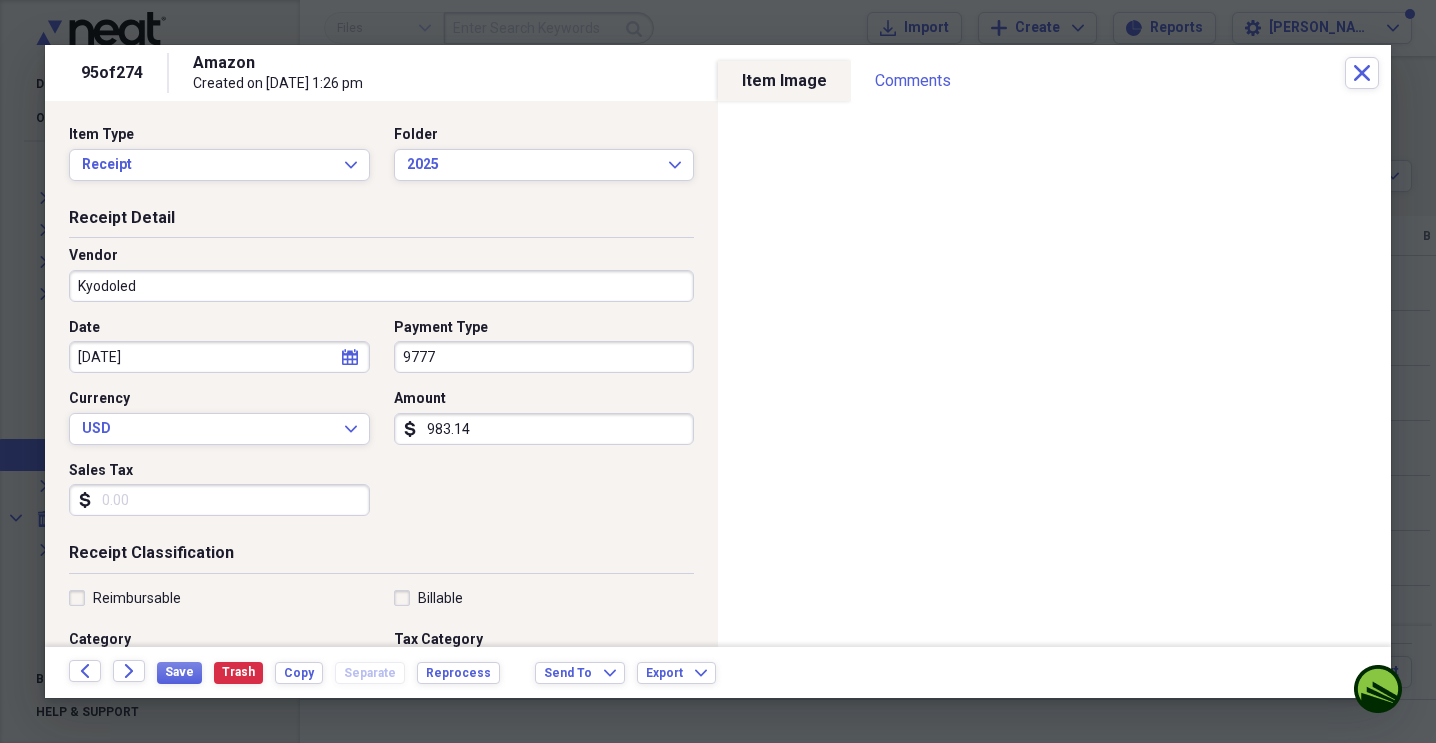click on "983.14" at bounding box center [544, 429] 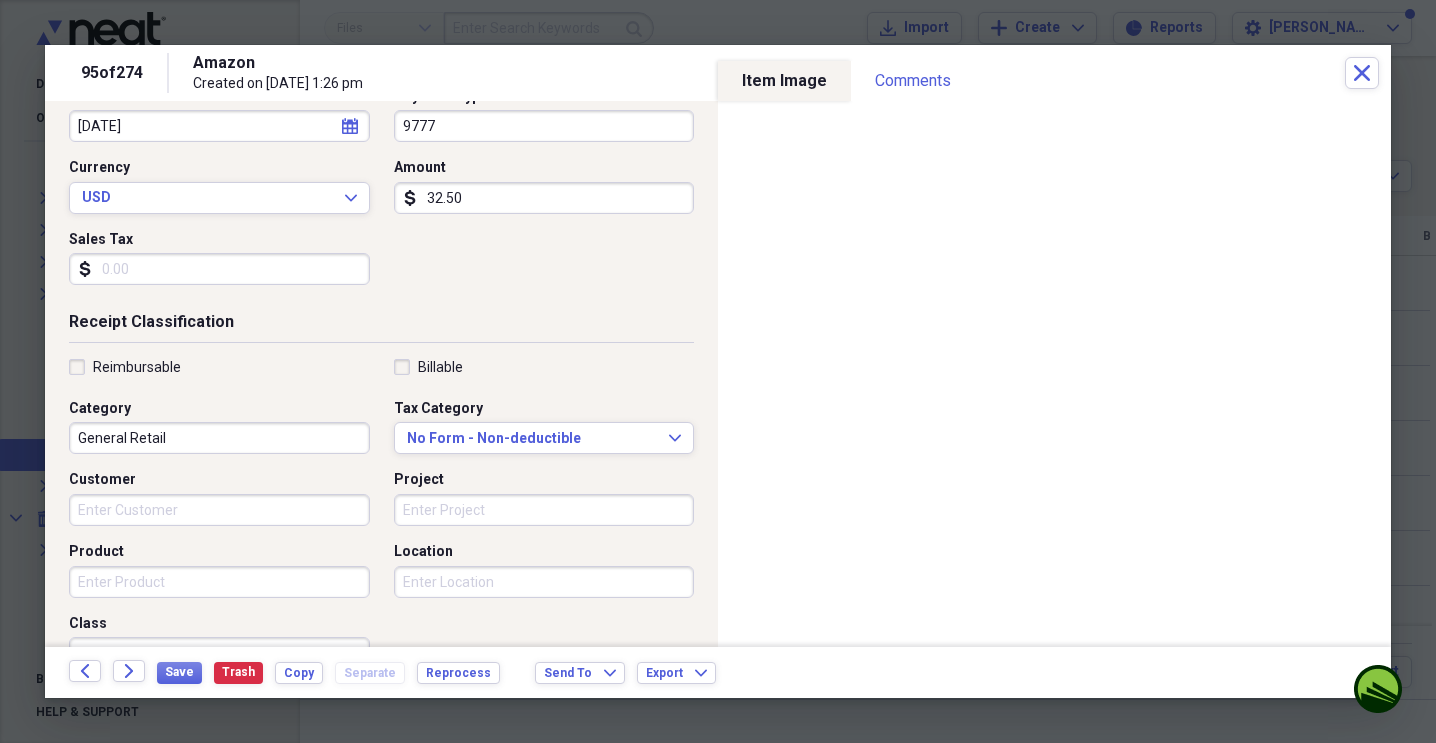 type on "32.50" 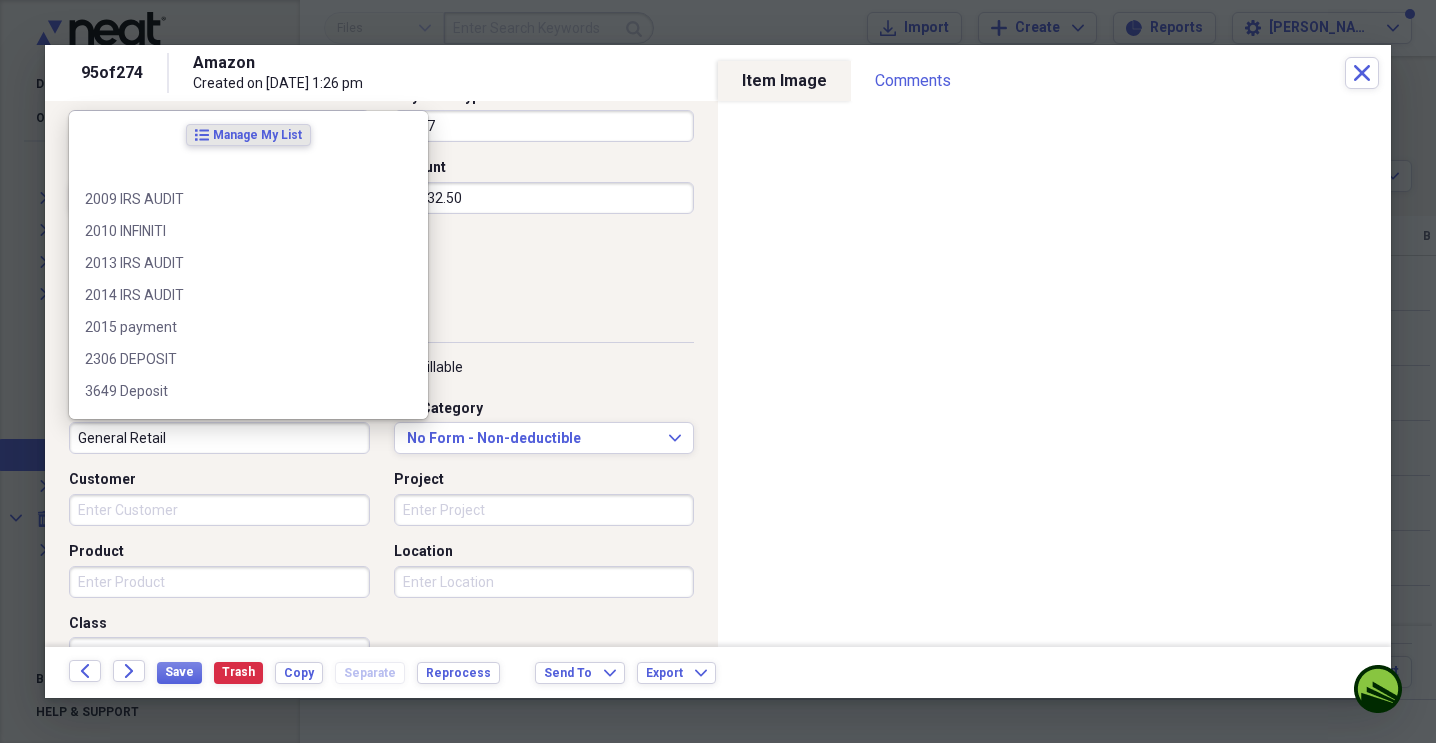 scroll, scrollTop: 233, scrollLeft: 0, axis: vertical 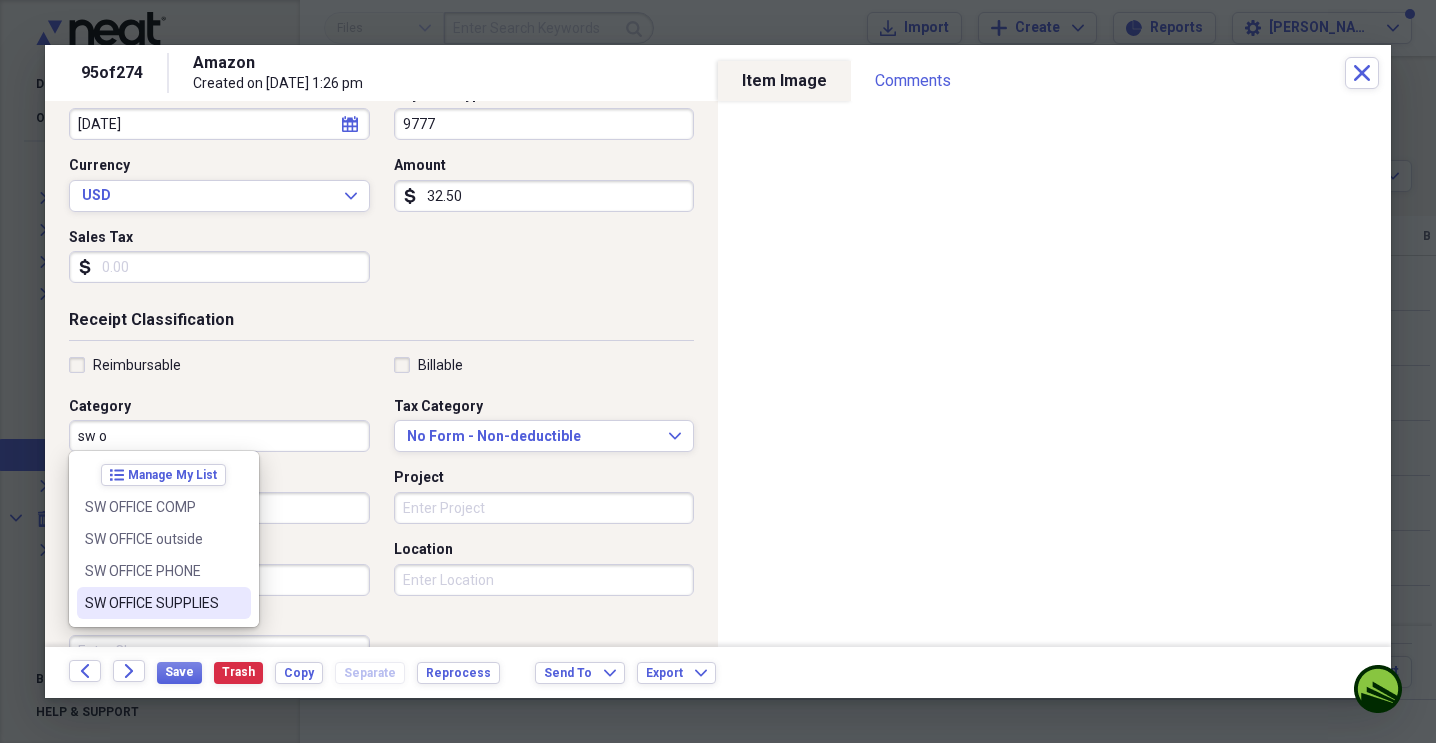 click on "SW OFFICE SUPPLIES" at bounding box center [152, 603] 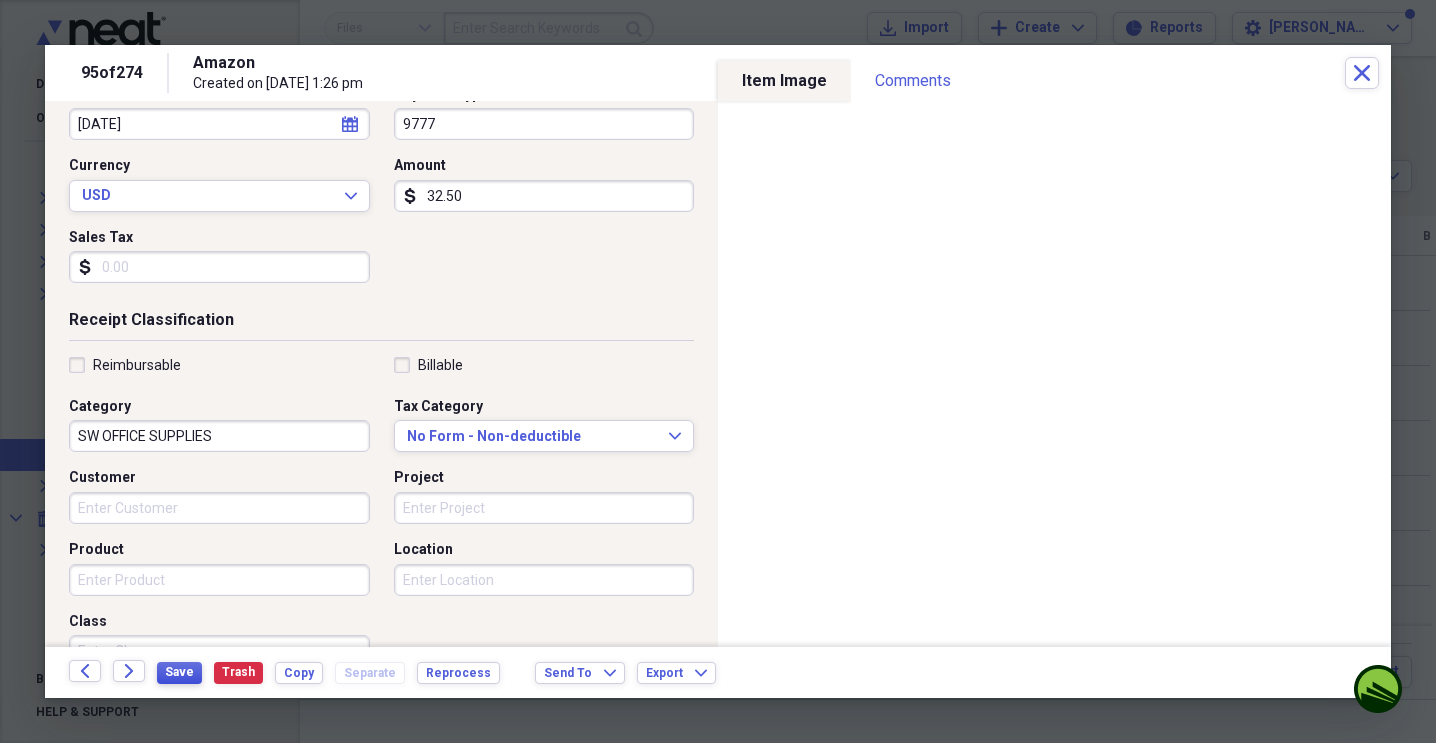 click on "Save" at bounding box center (179, 672) 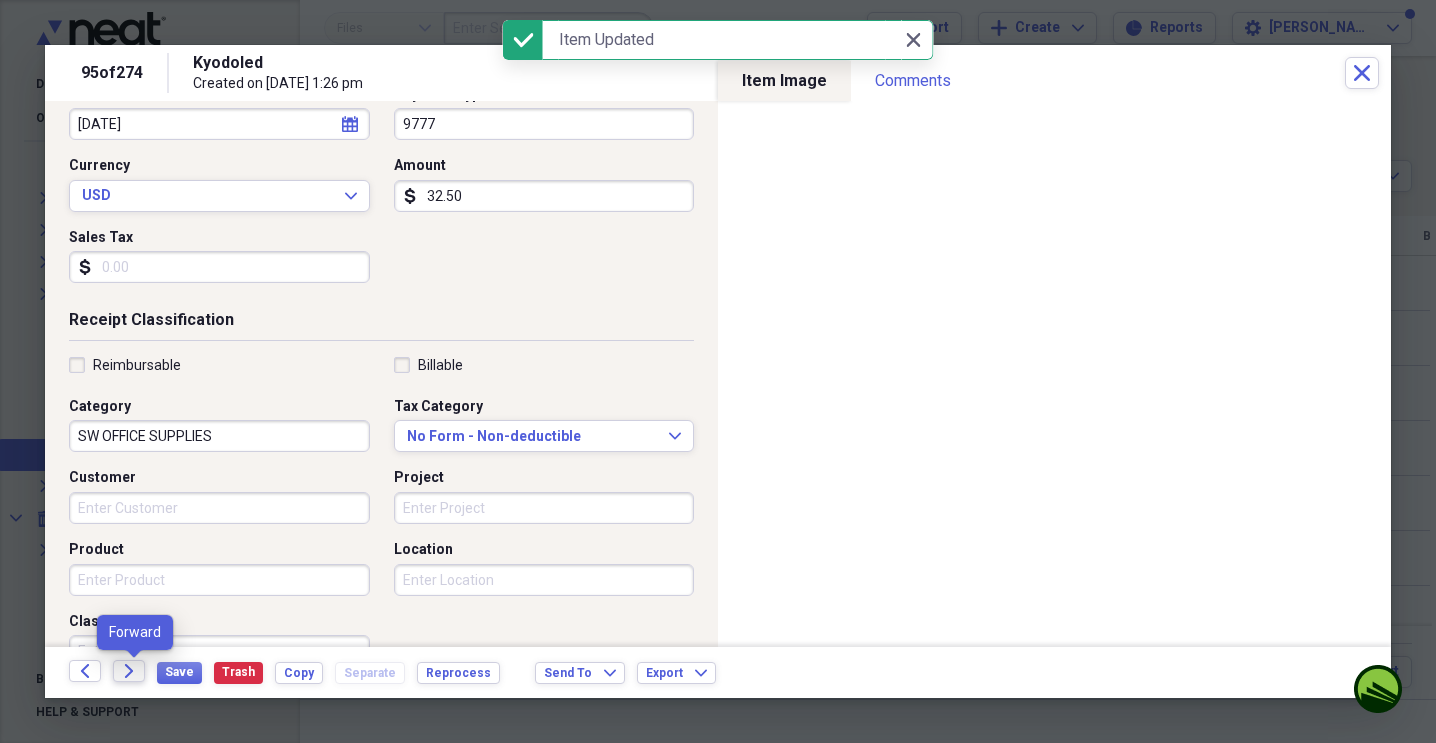 click 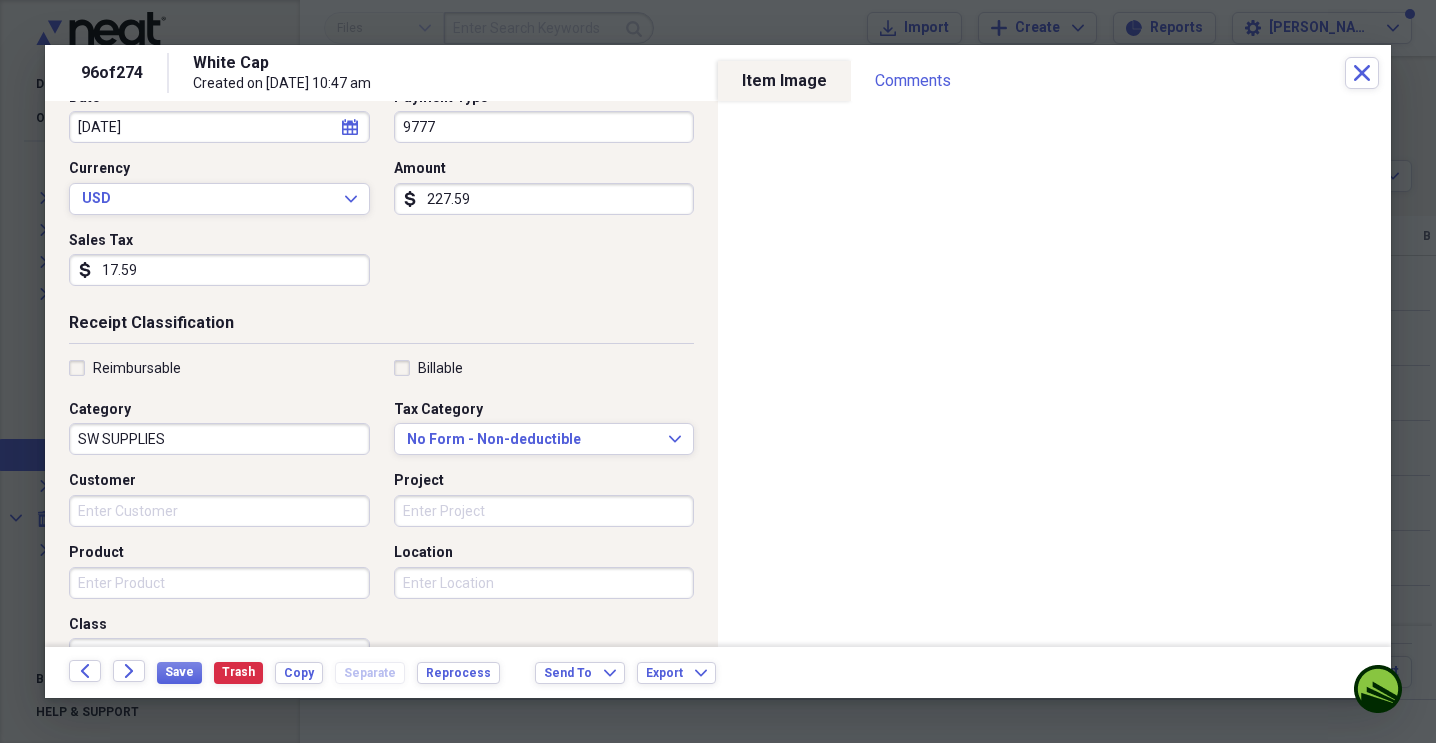 scroll, scrollTop: 231, scrollLeft: 0, axis: vertical 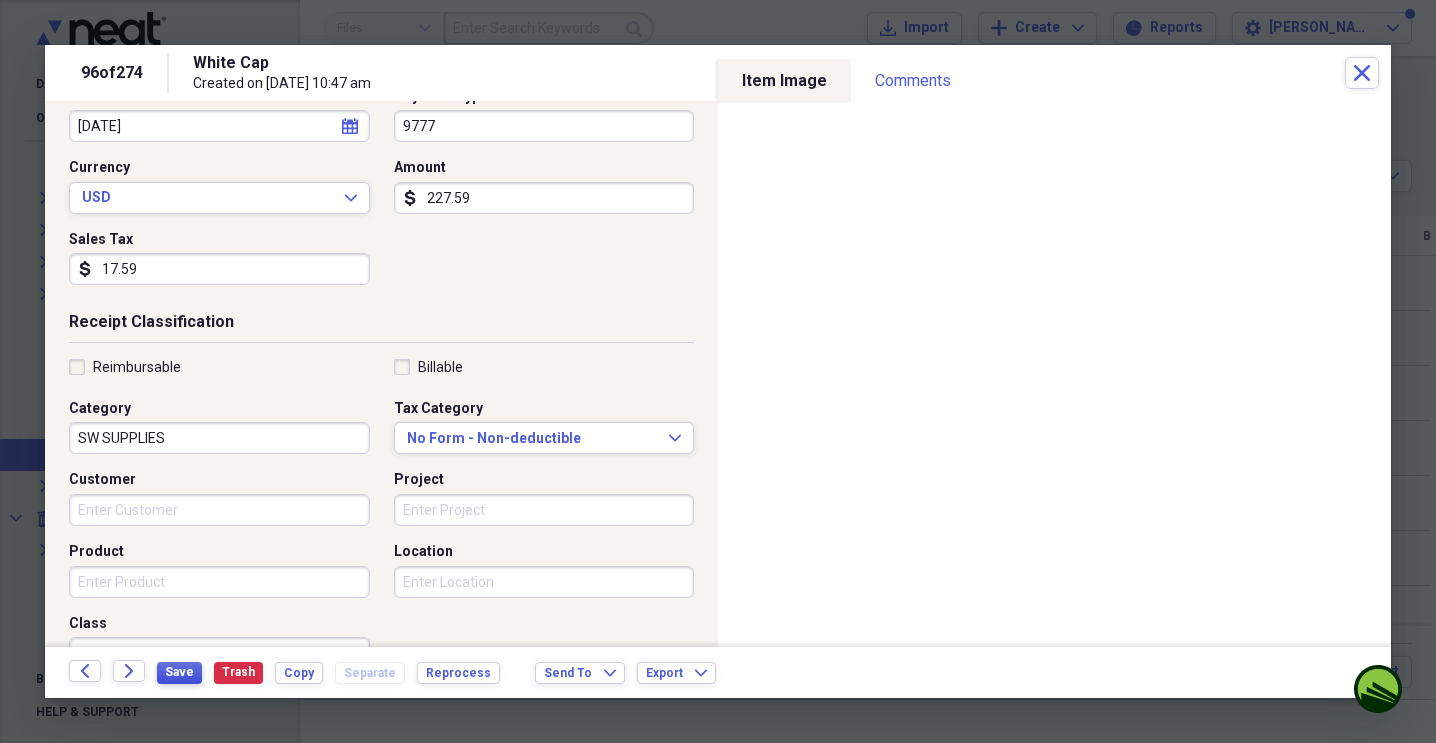 click on "Save" at bounding box center (179, 672) 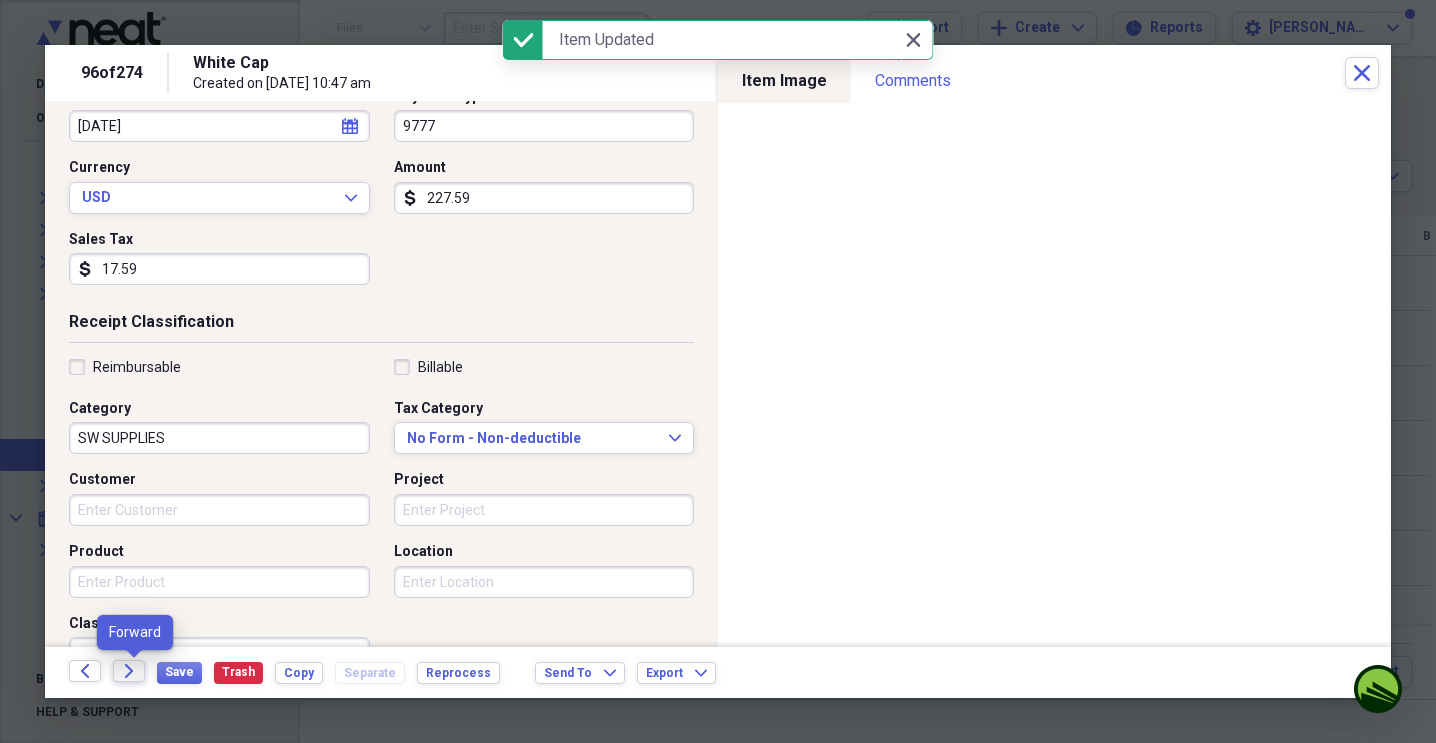 click on "Forward" 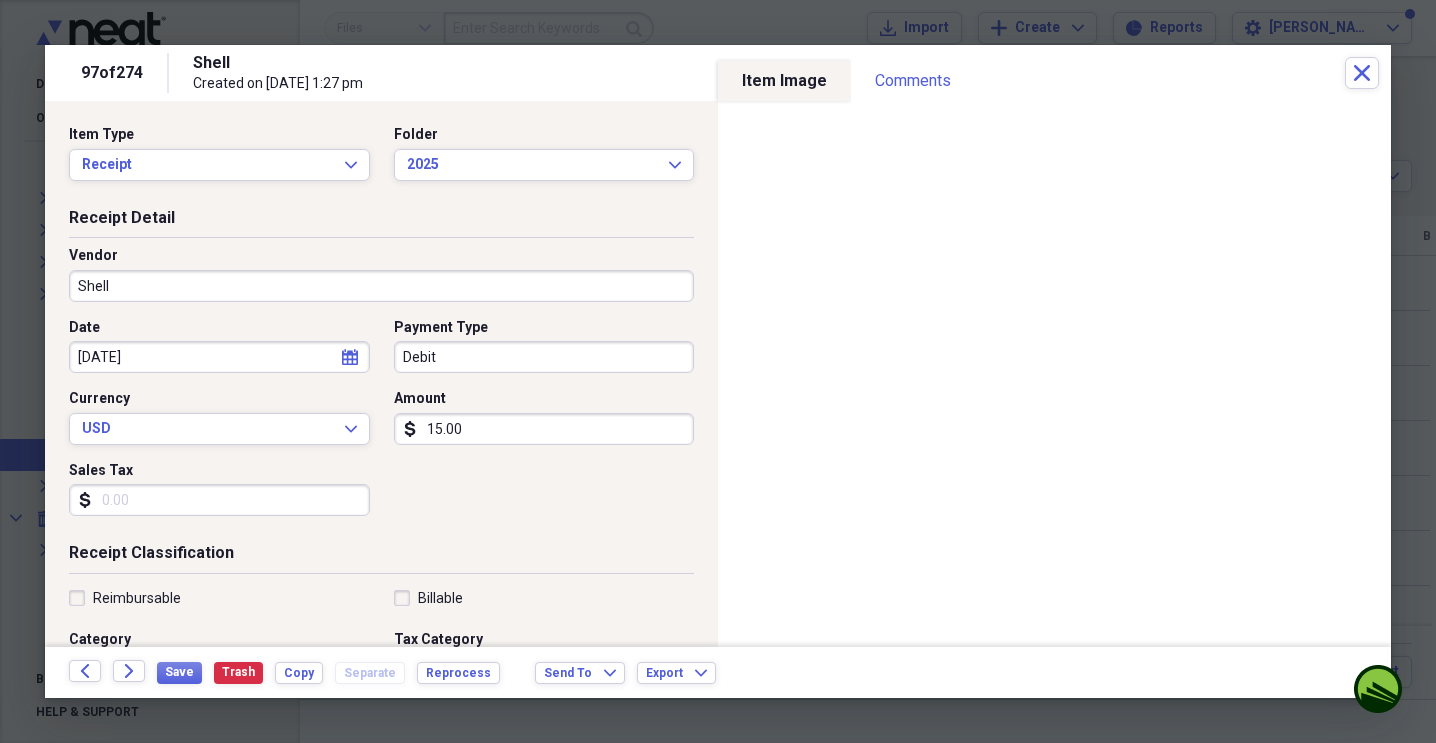 click on "Debit" at bounding box center [544, 357] 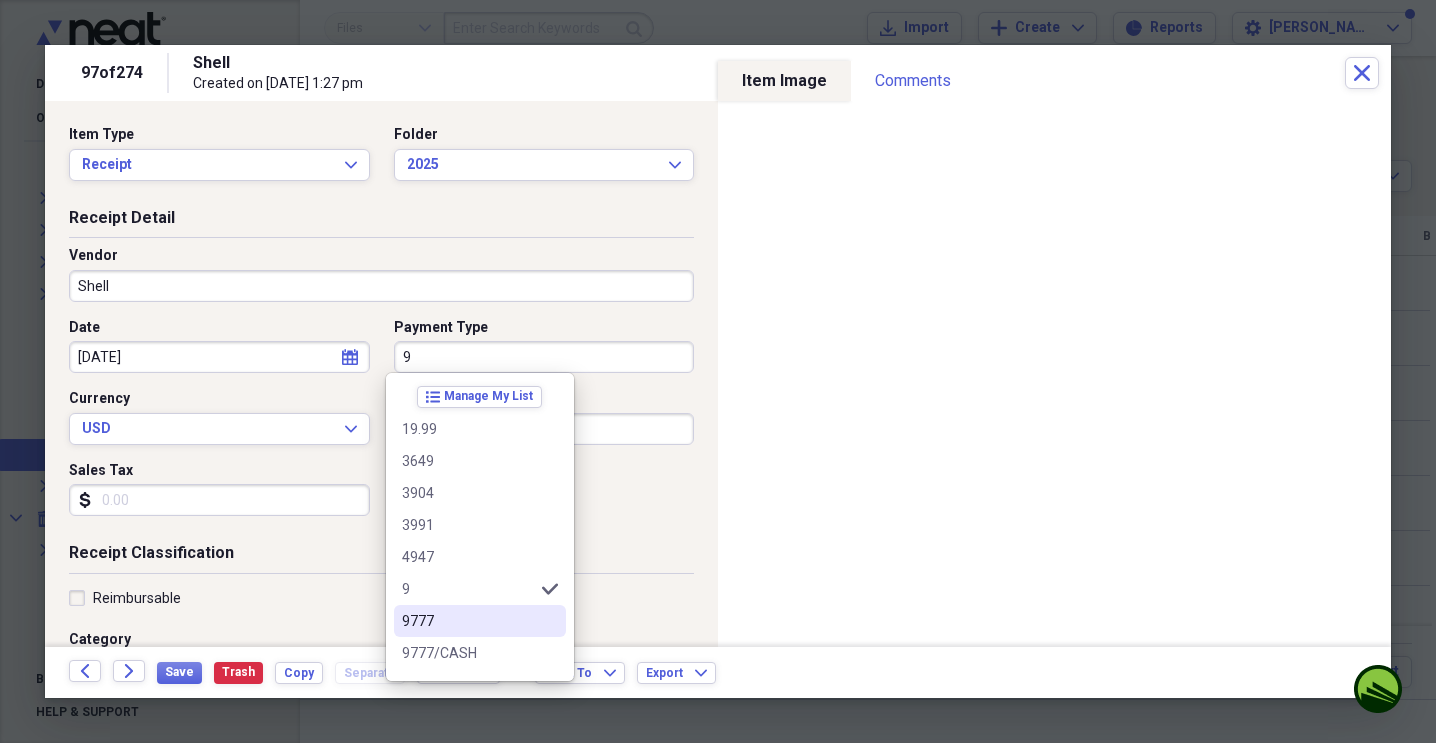 click on "9777" at bounding box center [468, 621] 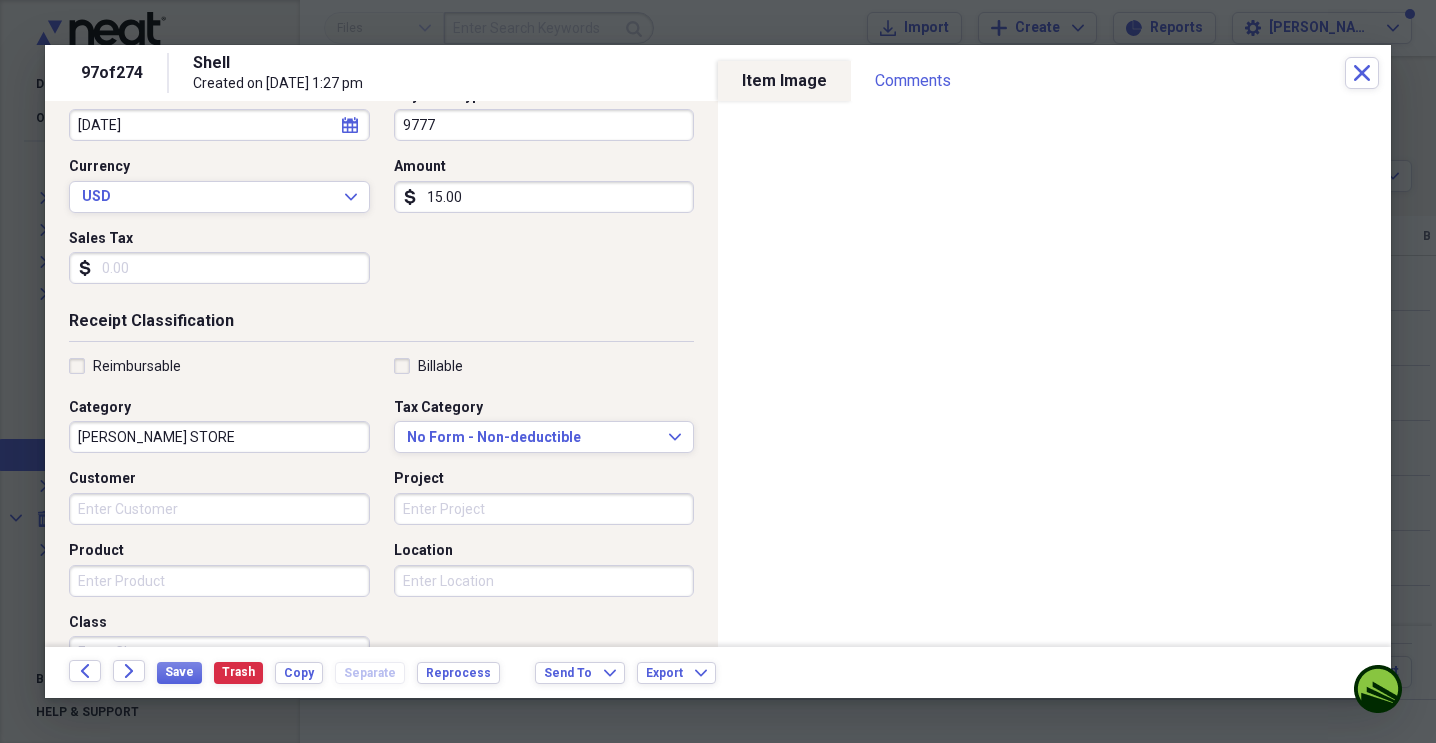 scroll, scrollTop: 233, scrollLeft: 0, axis: vertical 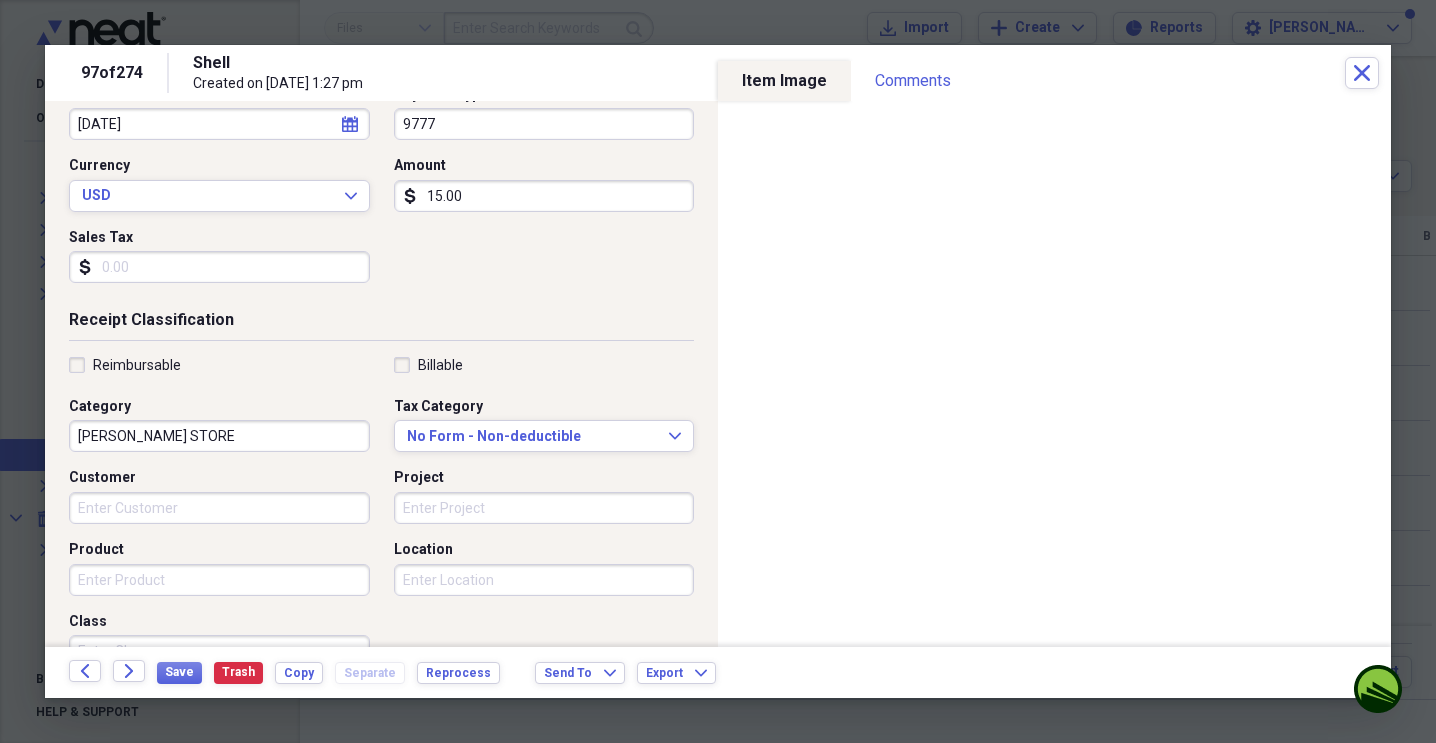 click on "[PERSON_NAME] STORE" at bounding box center (219, 436) 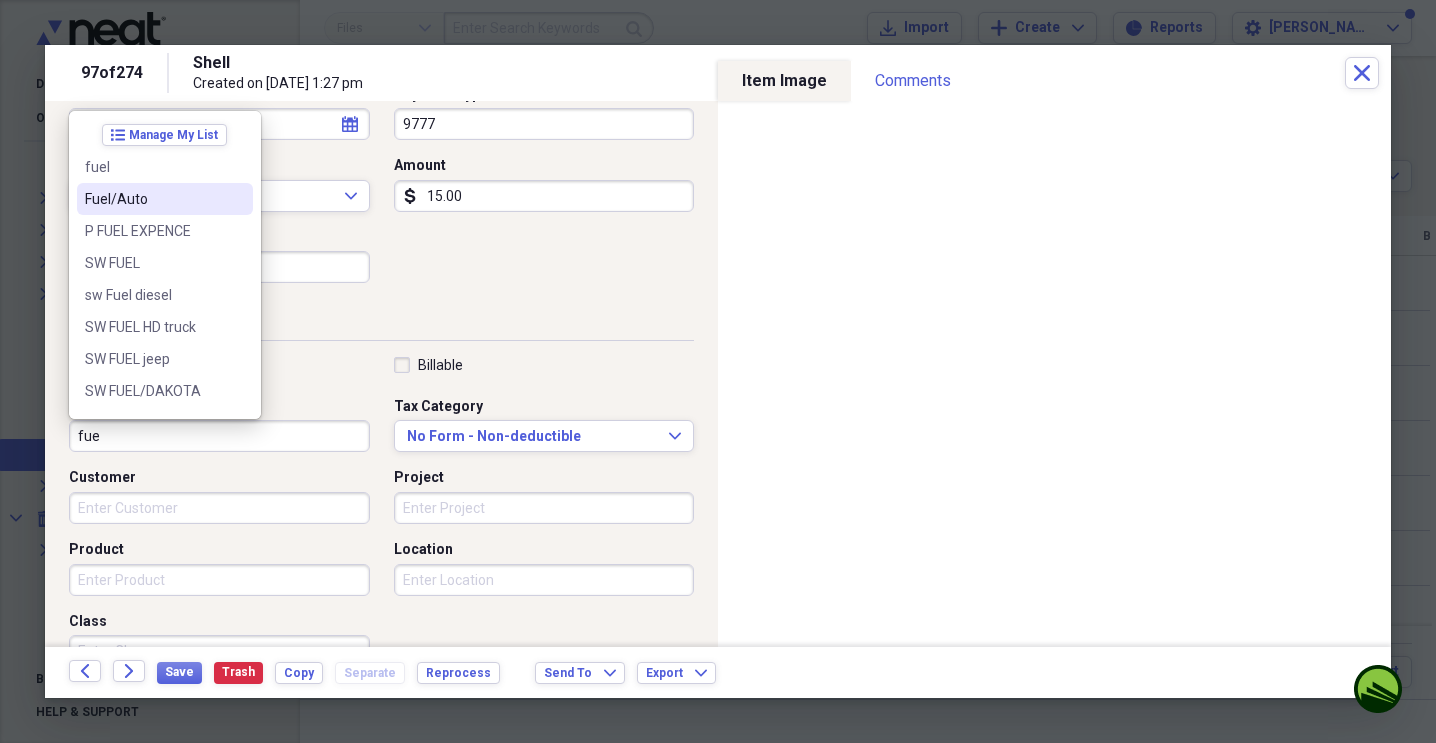 click on "Fuel/Auto" at bounding box center [153, 199] 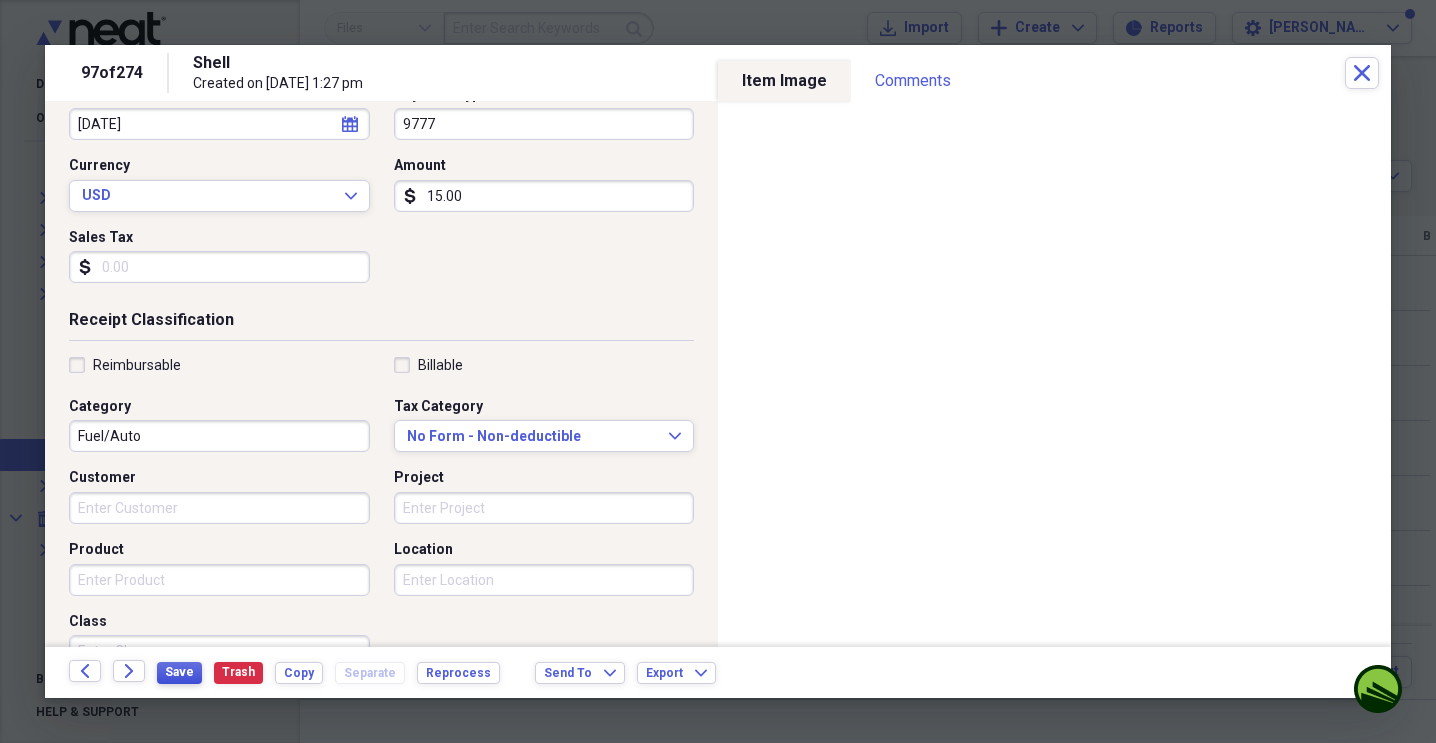 click on "Save" at bounding box center (179, 672) 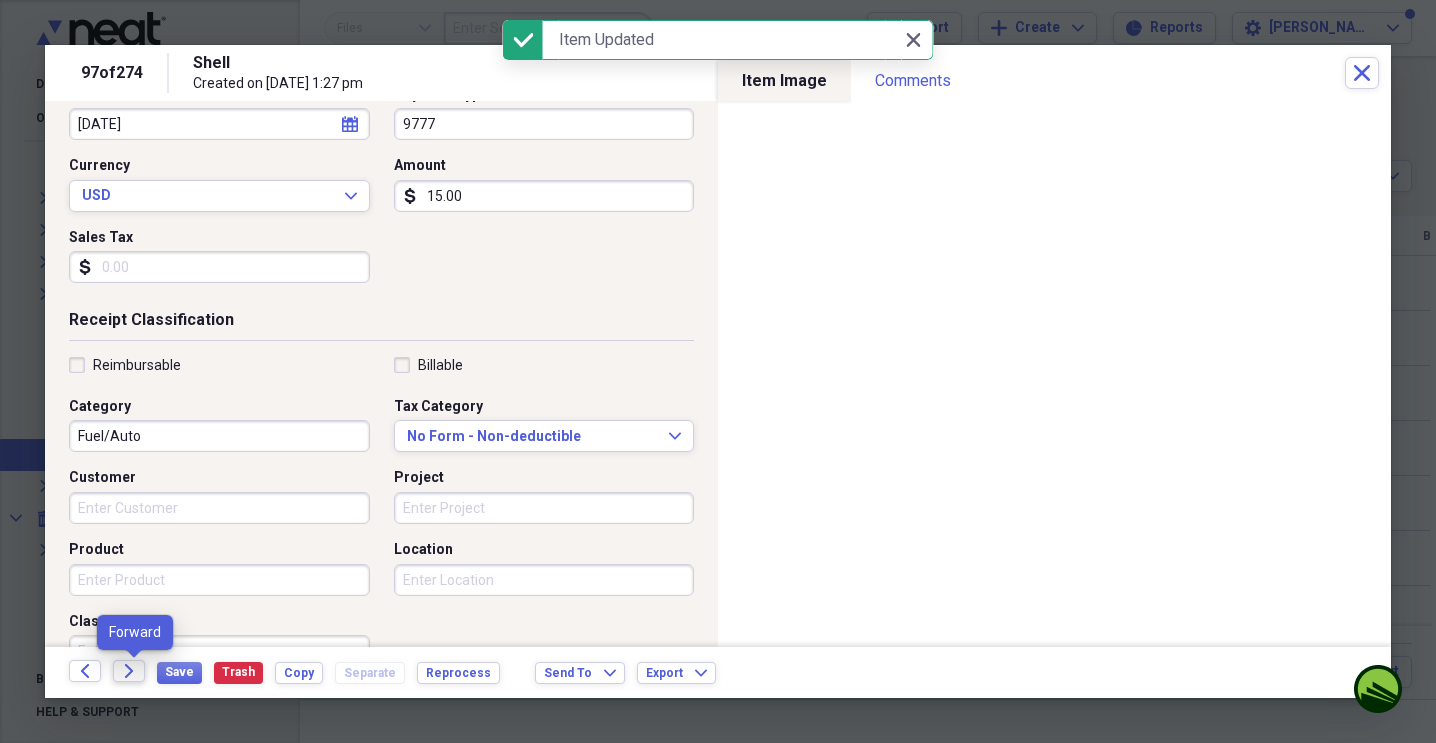 click on "Forward" 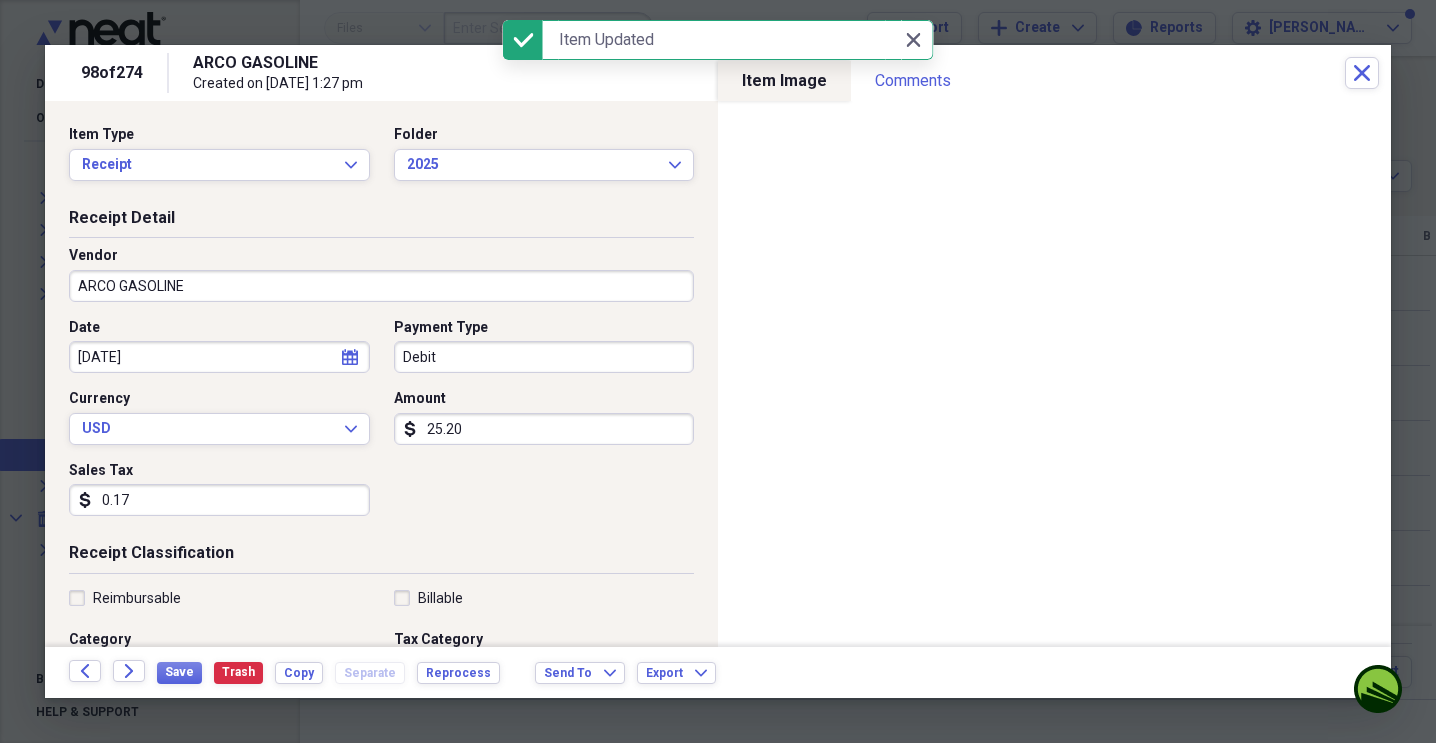 click on "Debit" at bounding box center (544, 357) 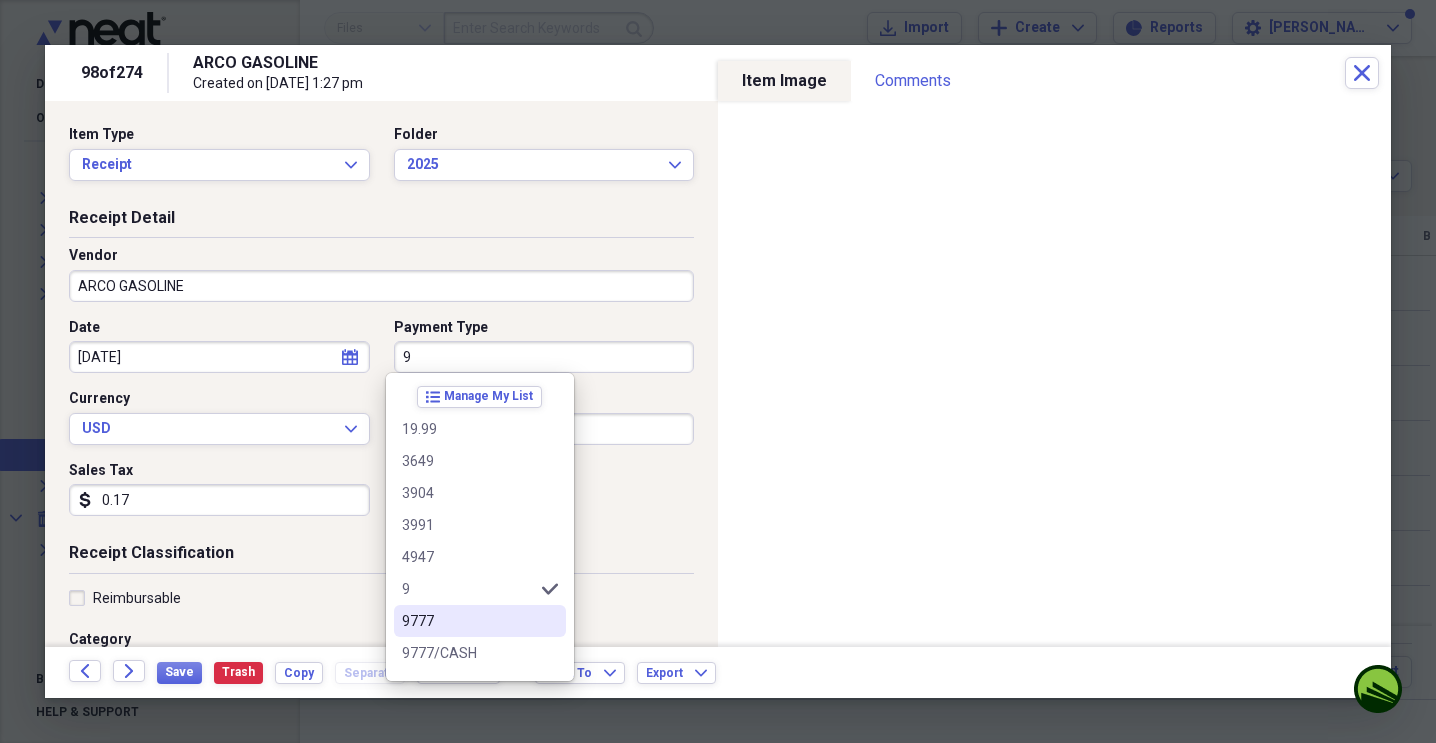 click on "9777" at bounding box center (480, 621) 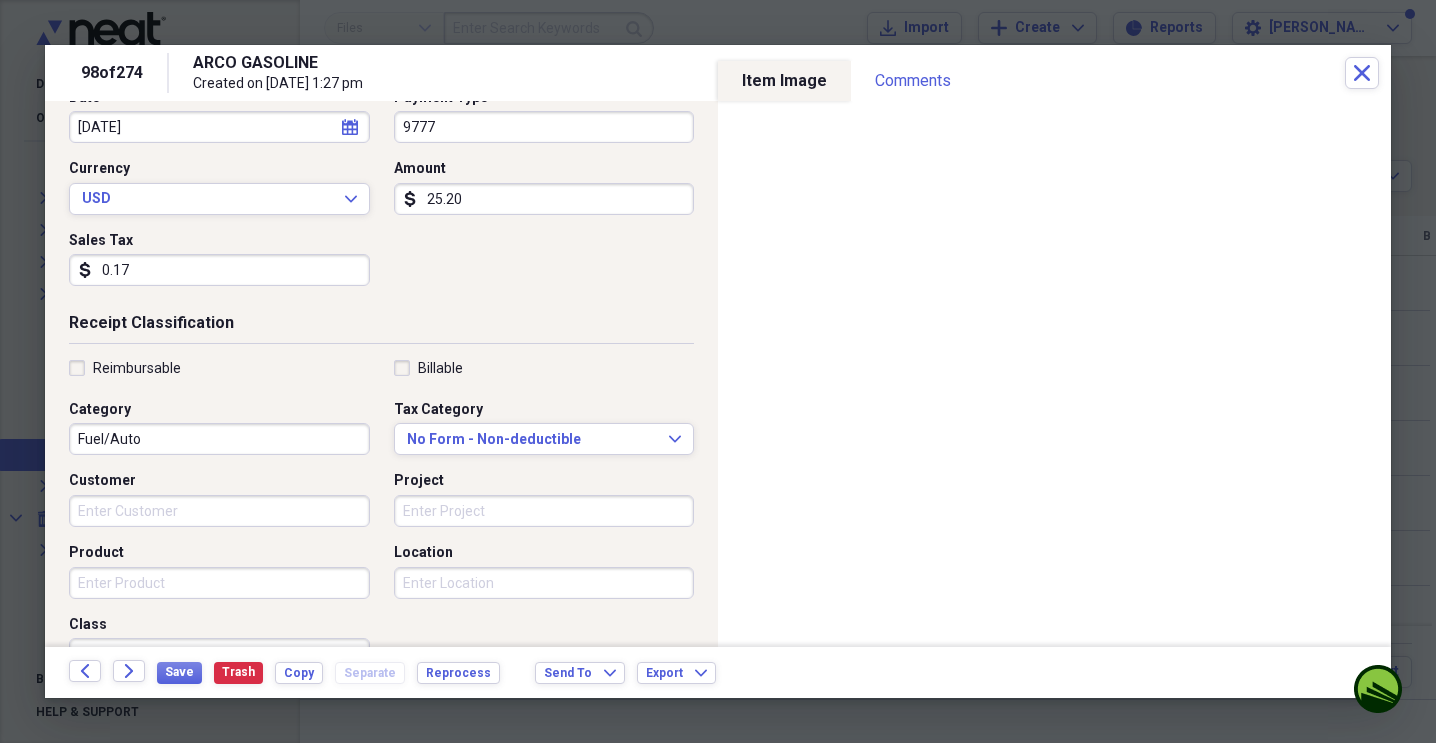 click on "Fuel/Auto" at bounding box center [219, 439] 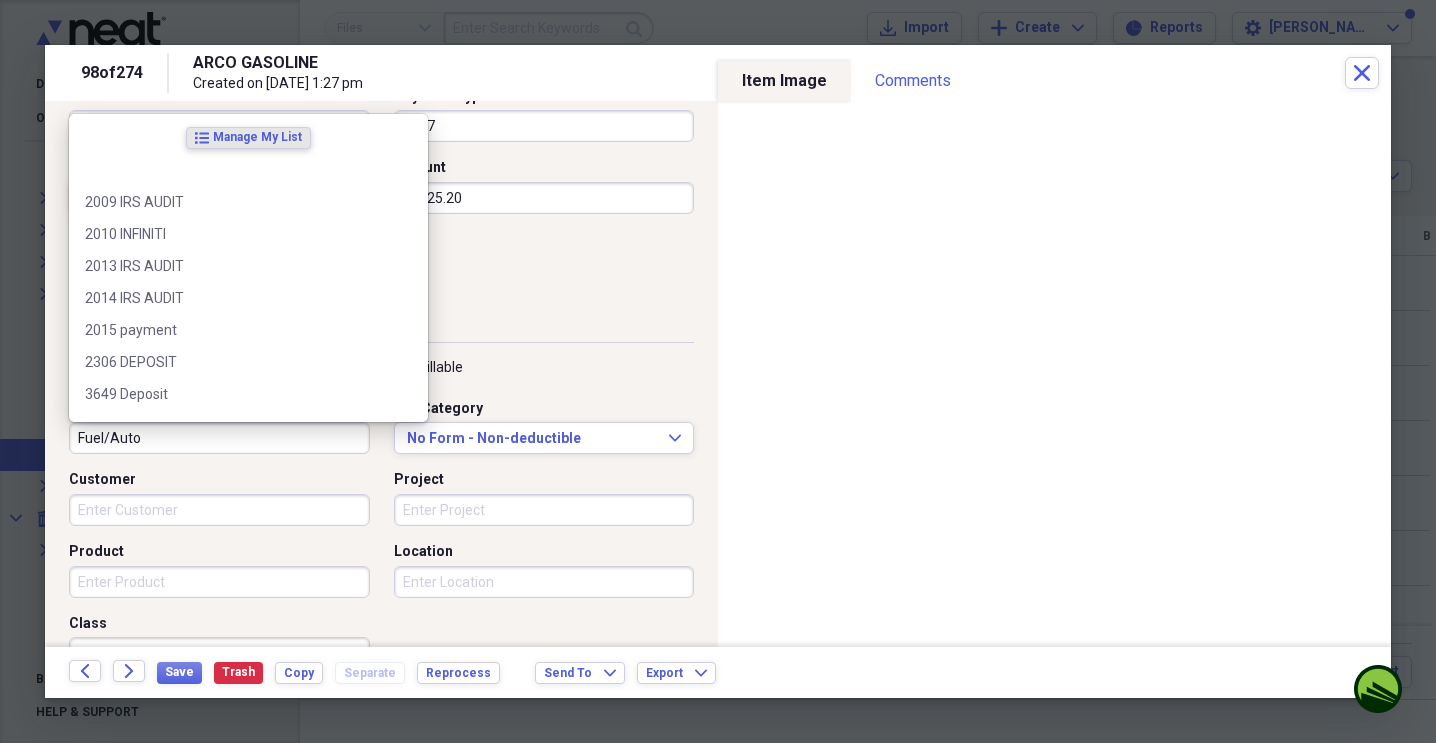 click on "Reimbursable Billable Category Fuel/Auto Tax Category No Form - Non-deductible Expand Customer Project Product Location Class" at bounding box center (381, 518) 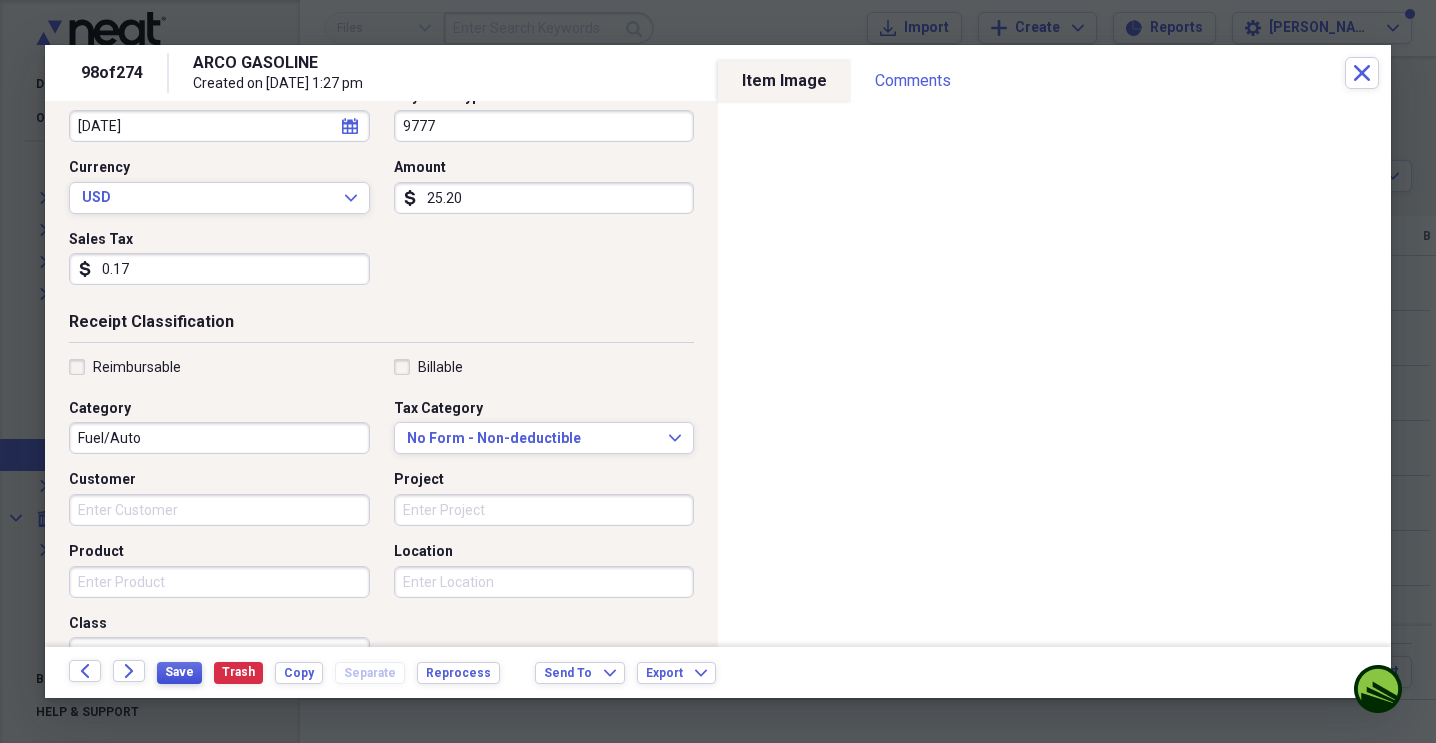 click on "Save" at bounding box center [179, 672] 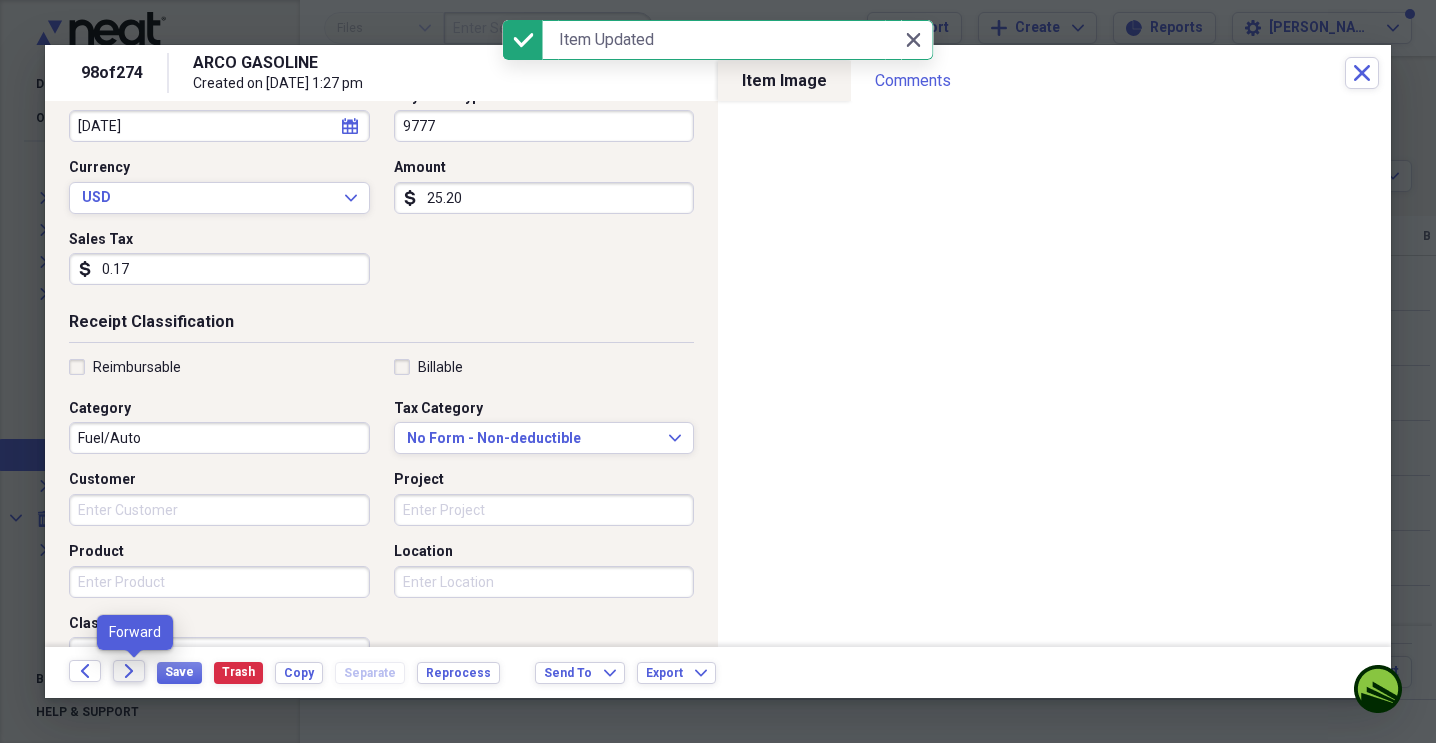 click 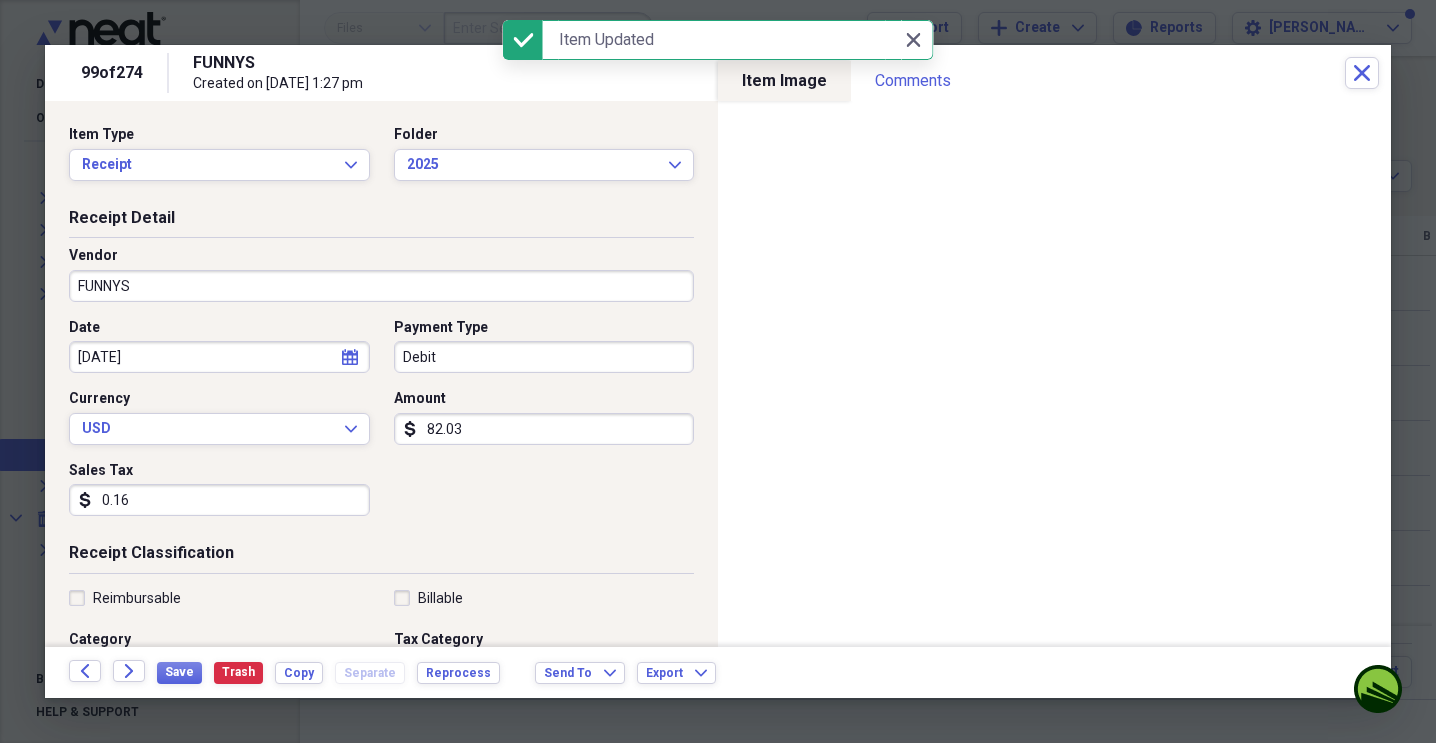 click on "Debit" at bounding box center (544, 357) 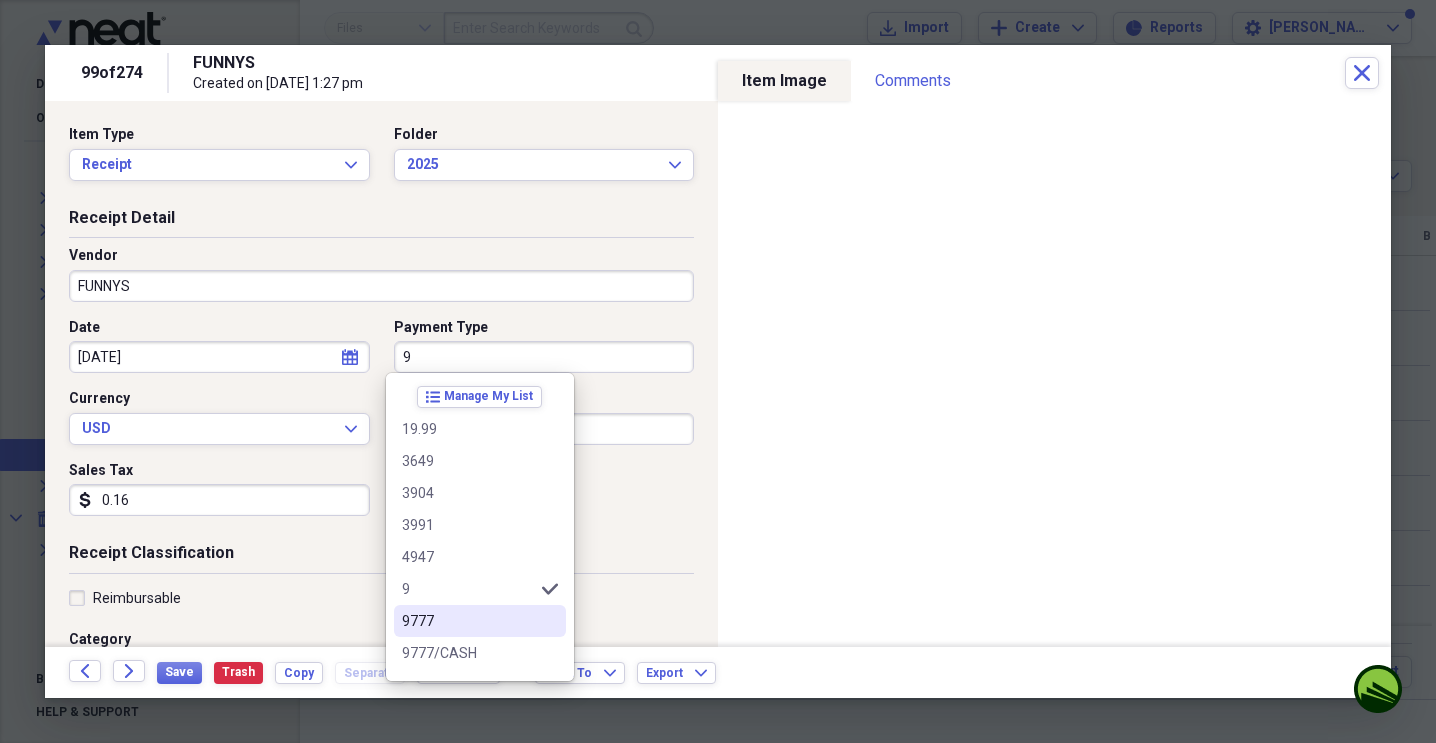 click on "9777" at bounding box center [480, 621] 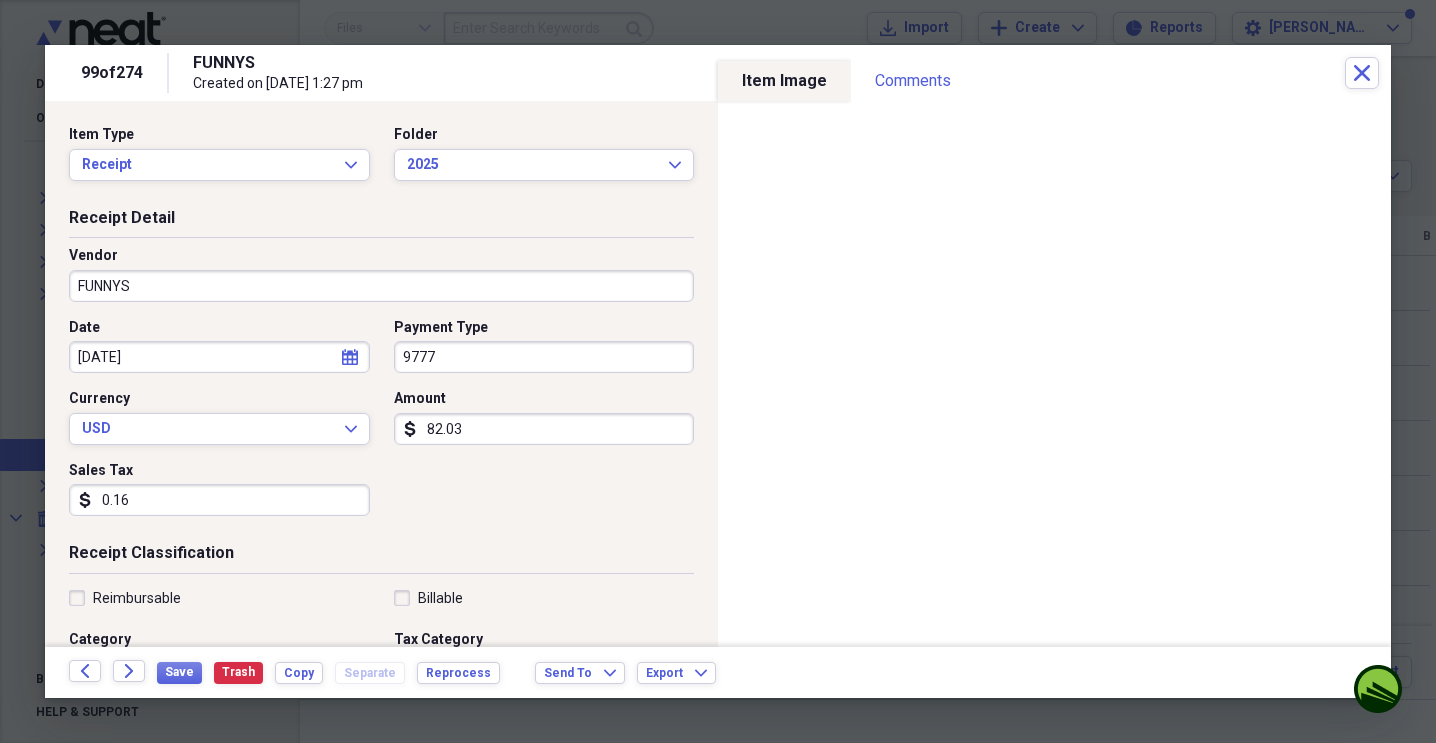 click on "82.03" at bounding box center [544, 429] 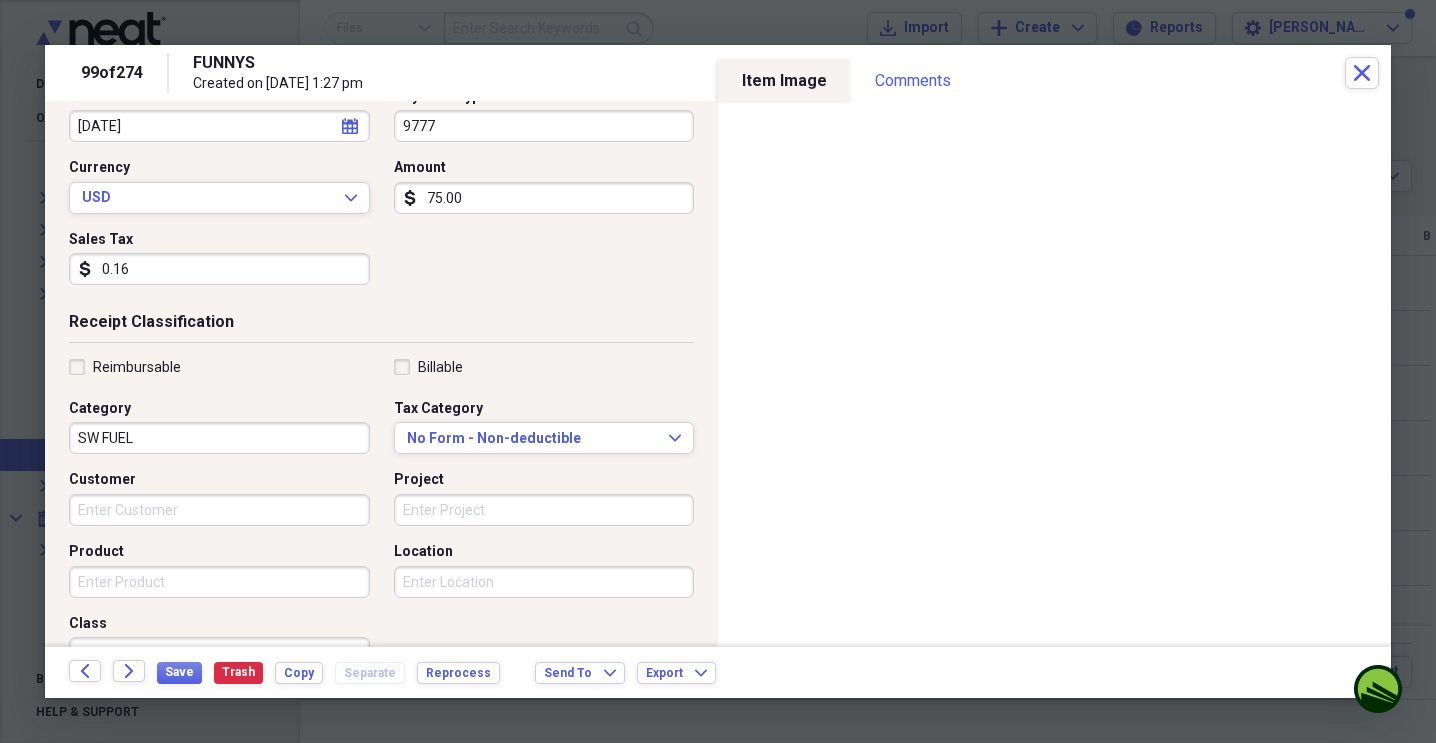 scroll, scrollTop: 233, scrollLeft: 0, axis: vertical 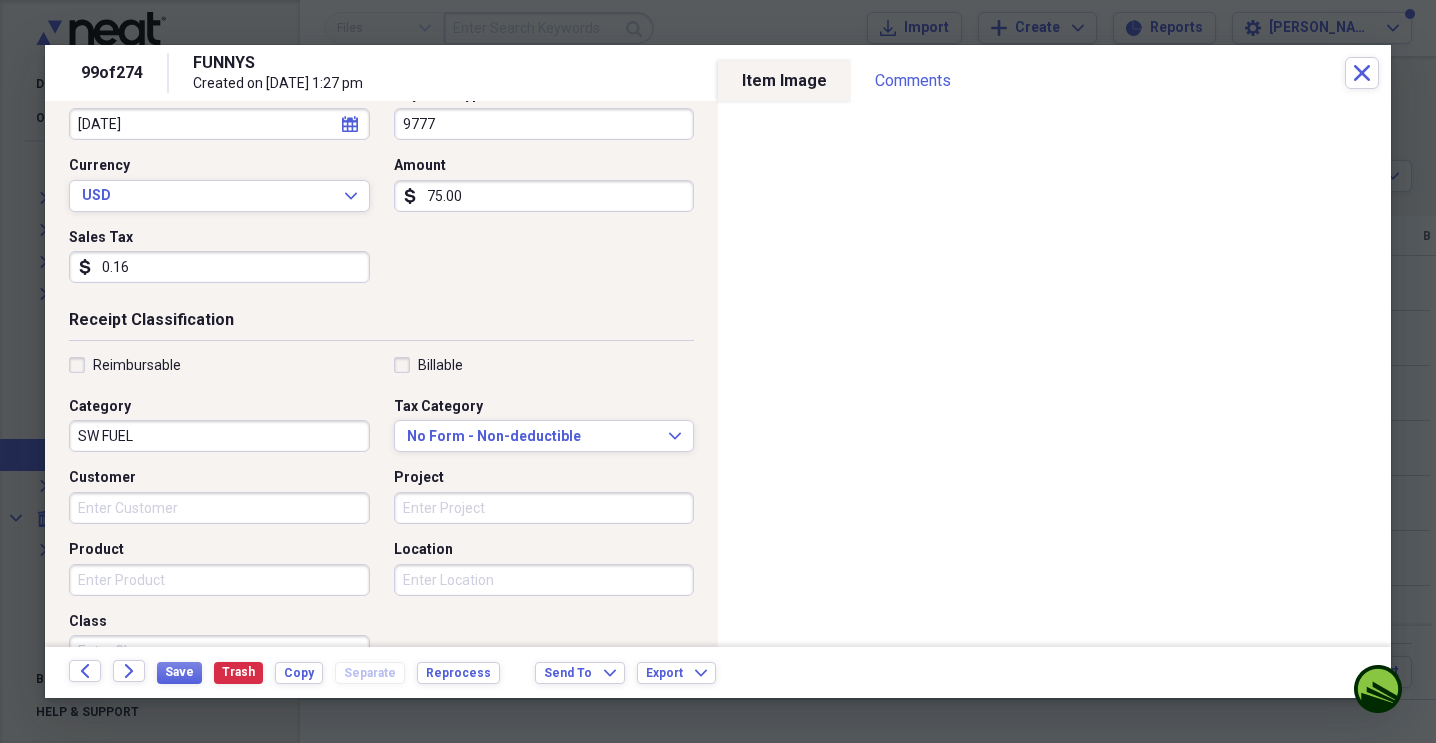 type on "75.00" 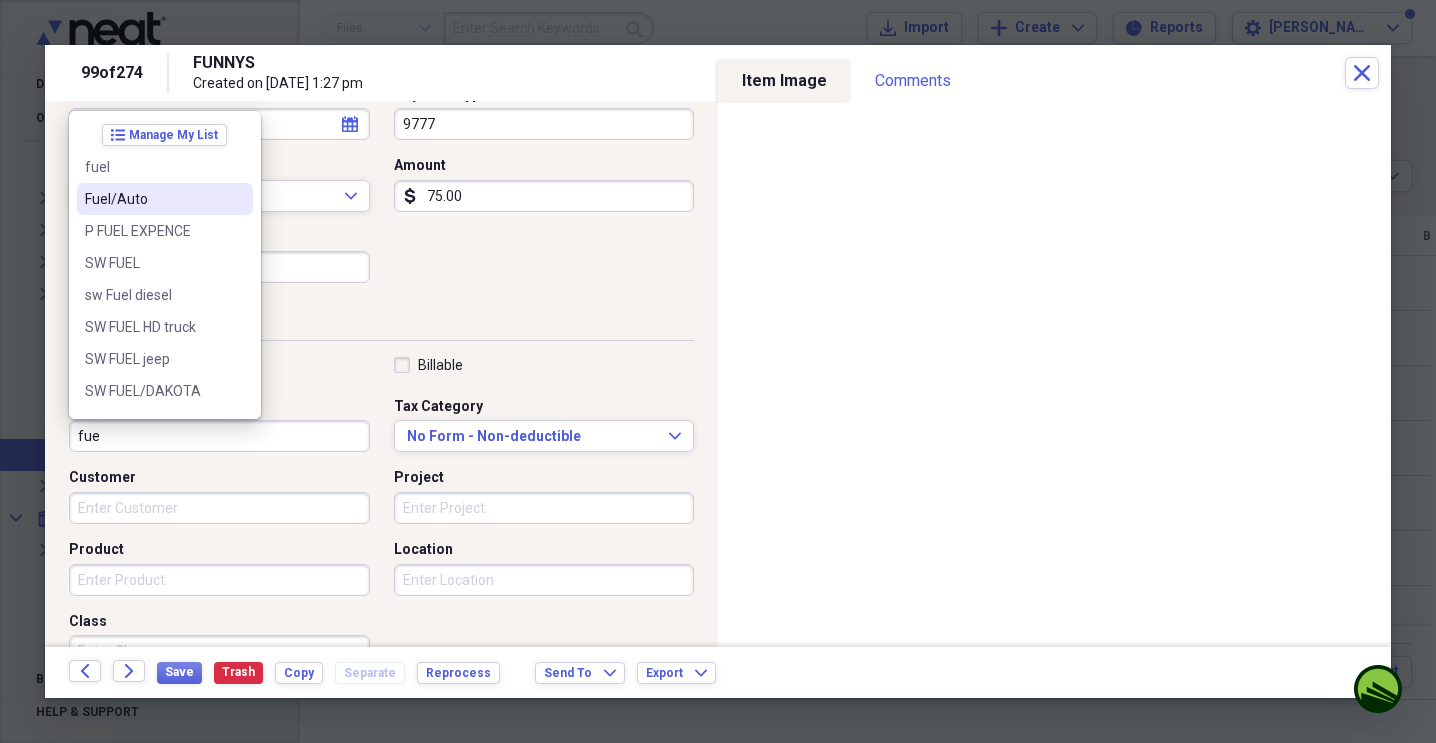 click on "Fuel/Auto" at bounding box center [153, 199] 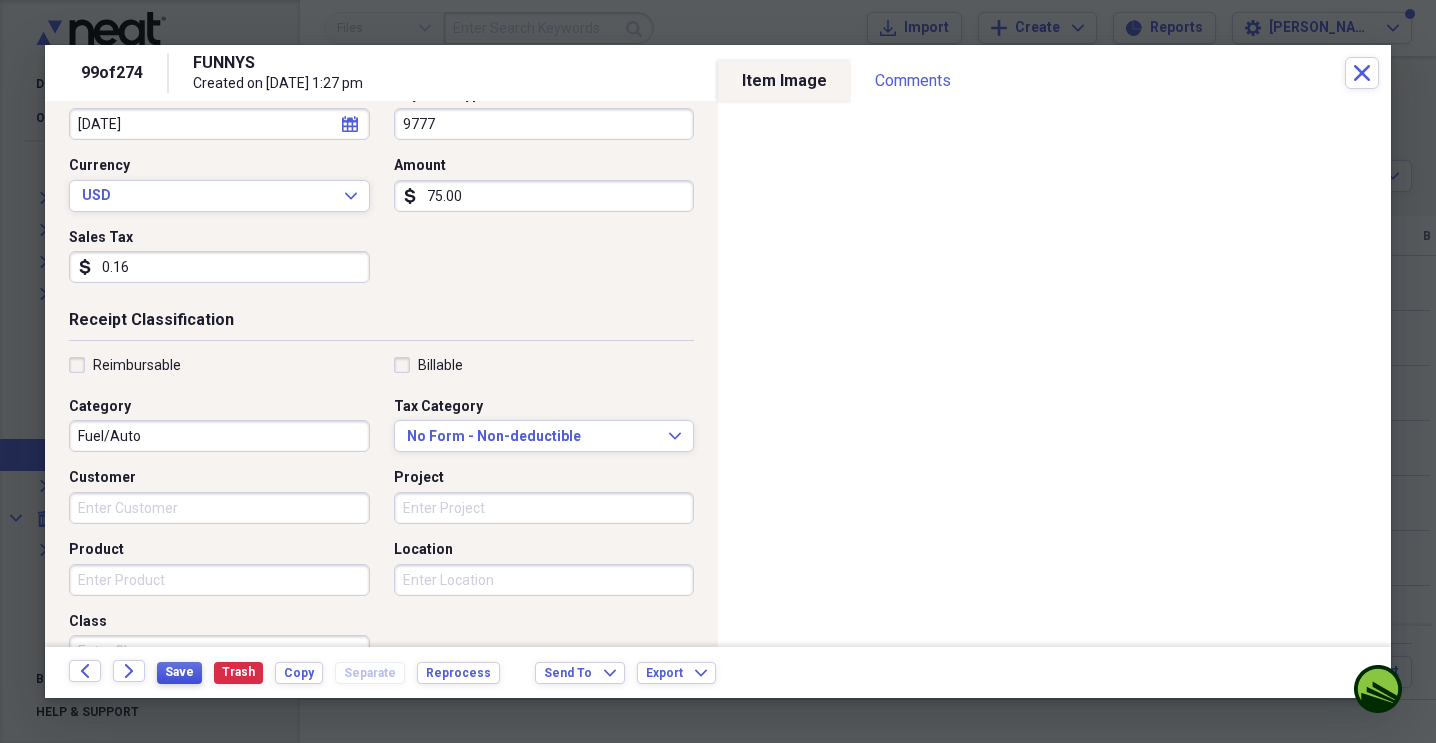click on "Save" at bounding box center (179, 672) 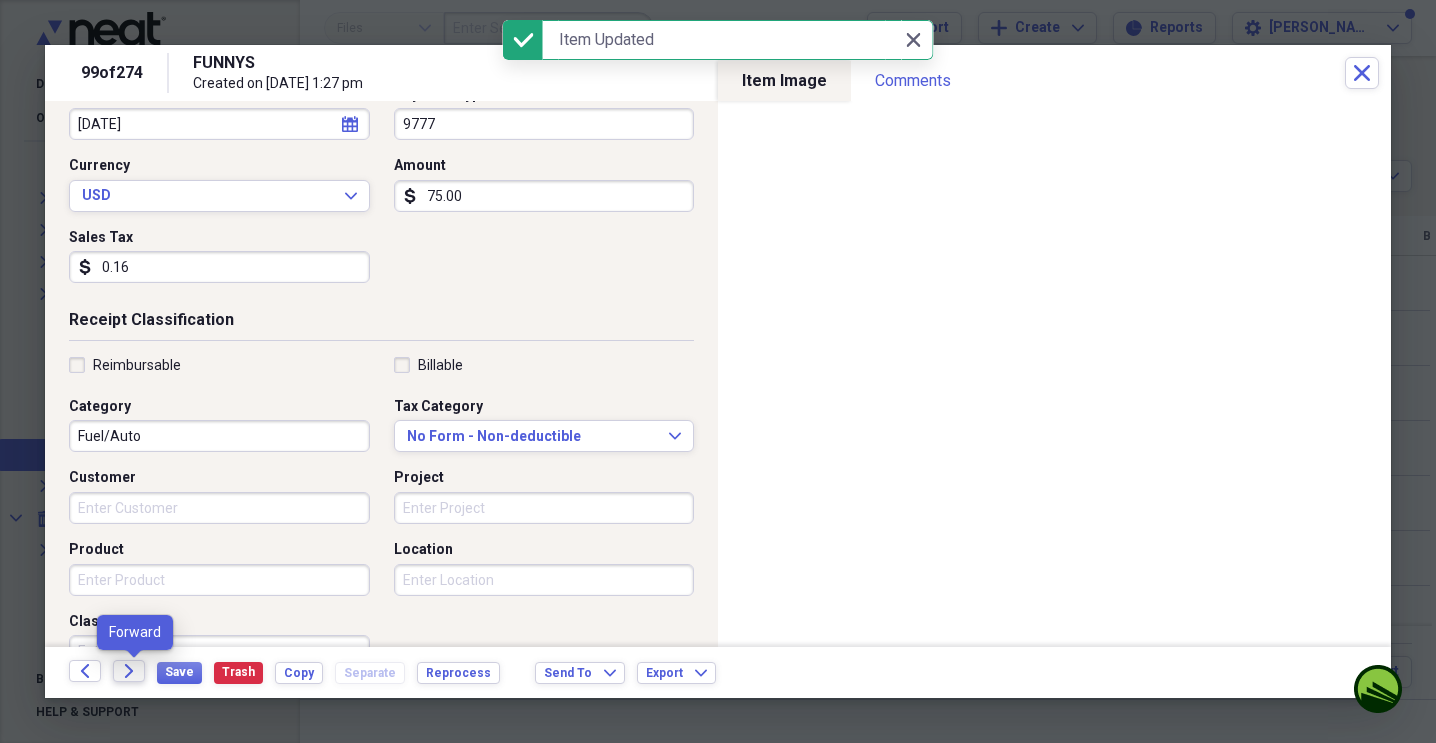 click 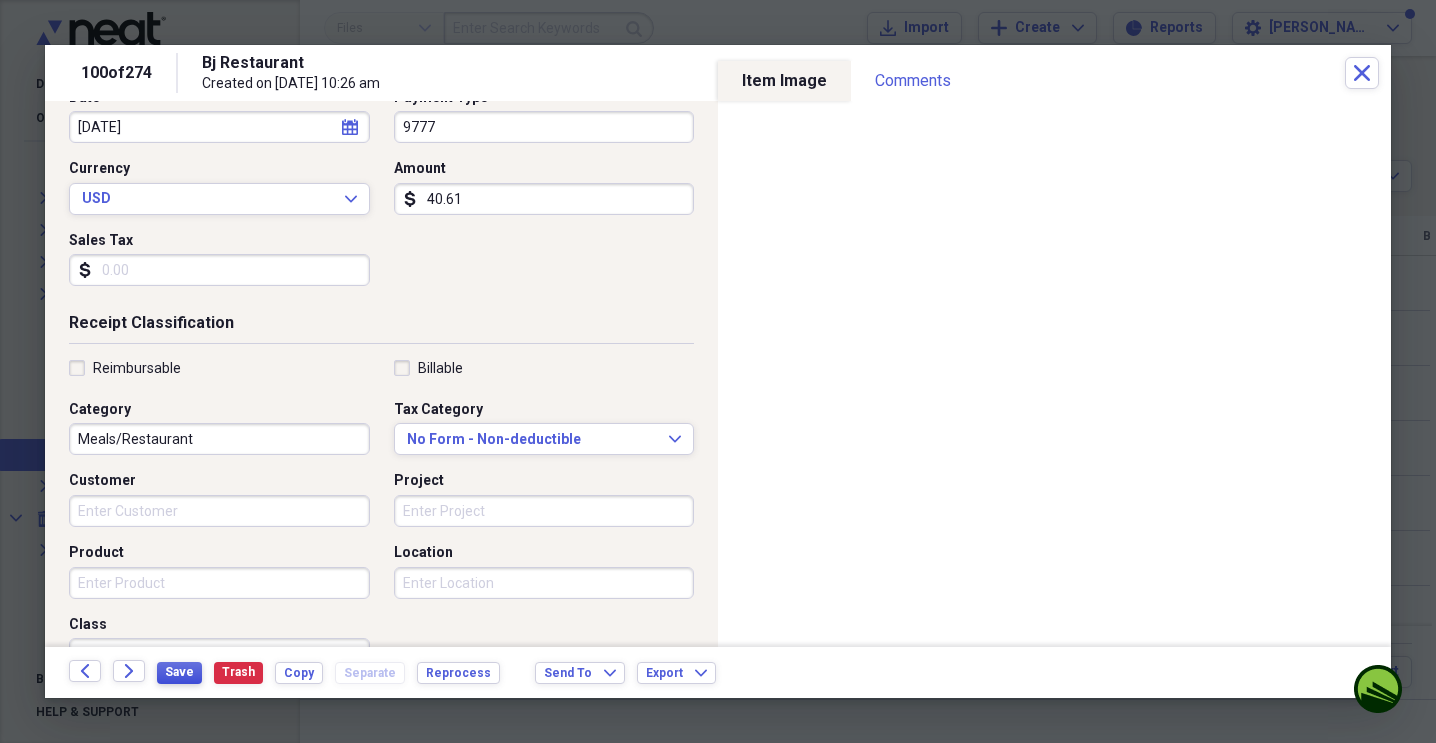 scroll, scrollTop: 231, scrollLeft: 0, axis: vertical 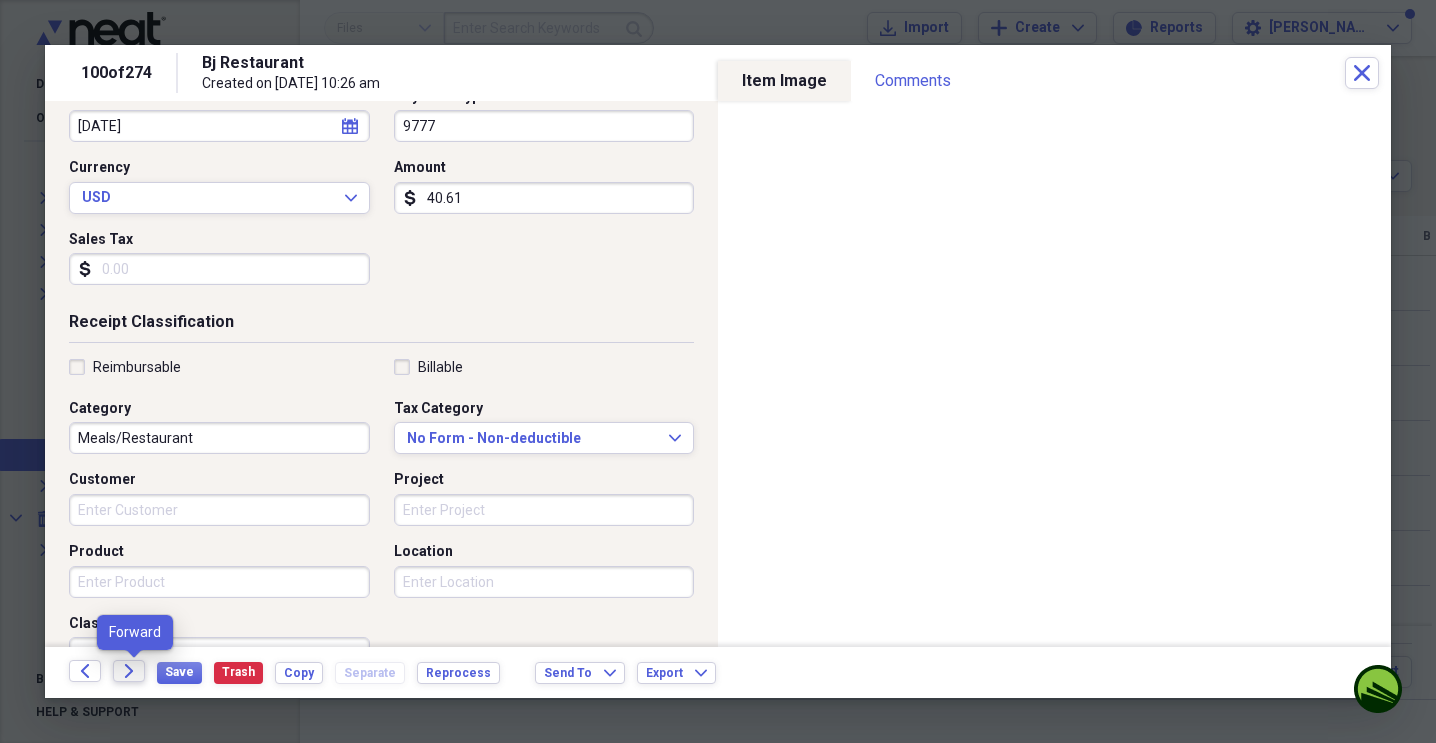 click on "Forward" 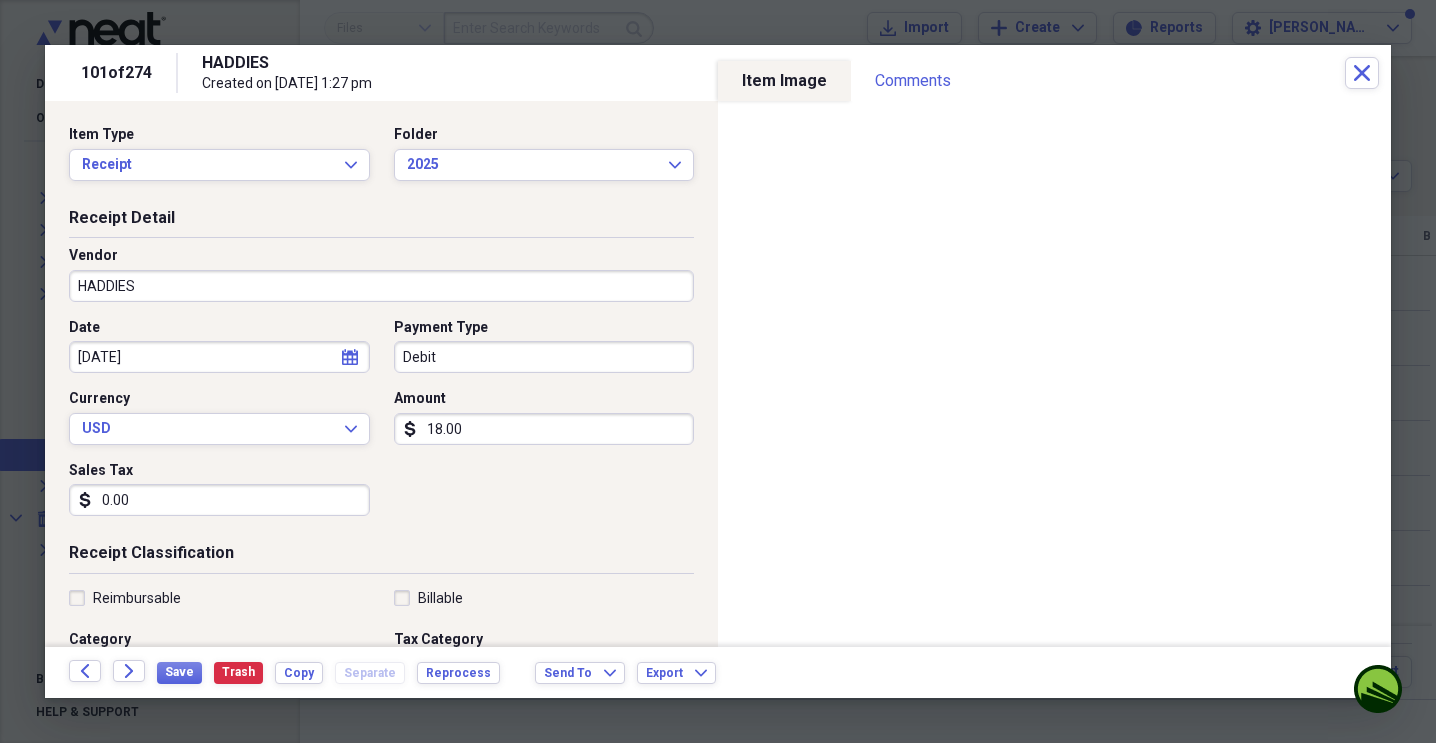 click on "Debit" at bounding box center (544, 357) 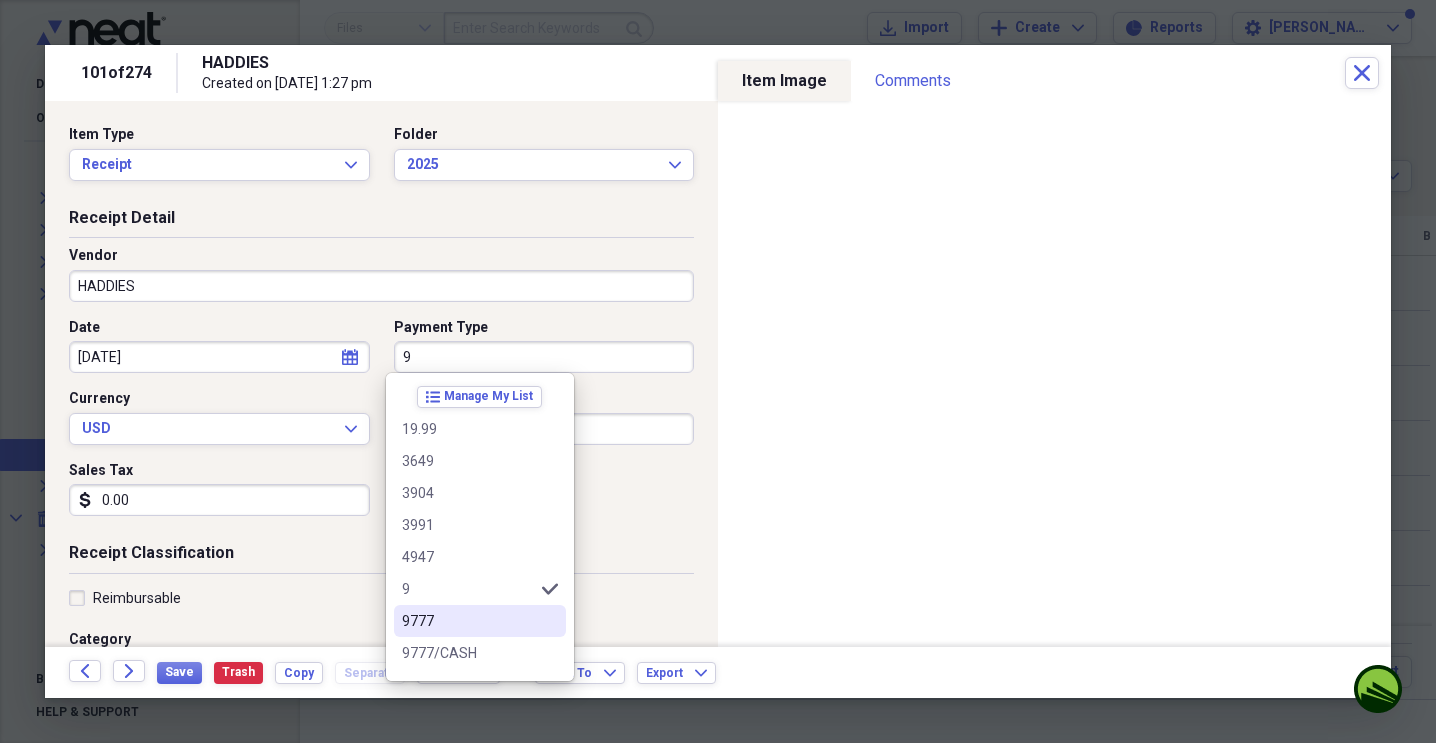 click on "9777" at bounding box center [468, 621] 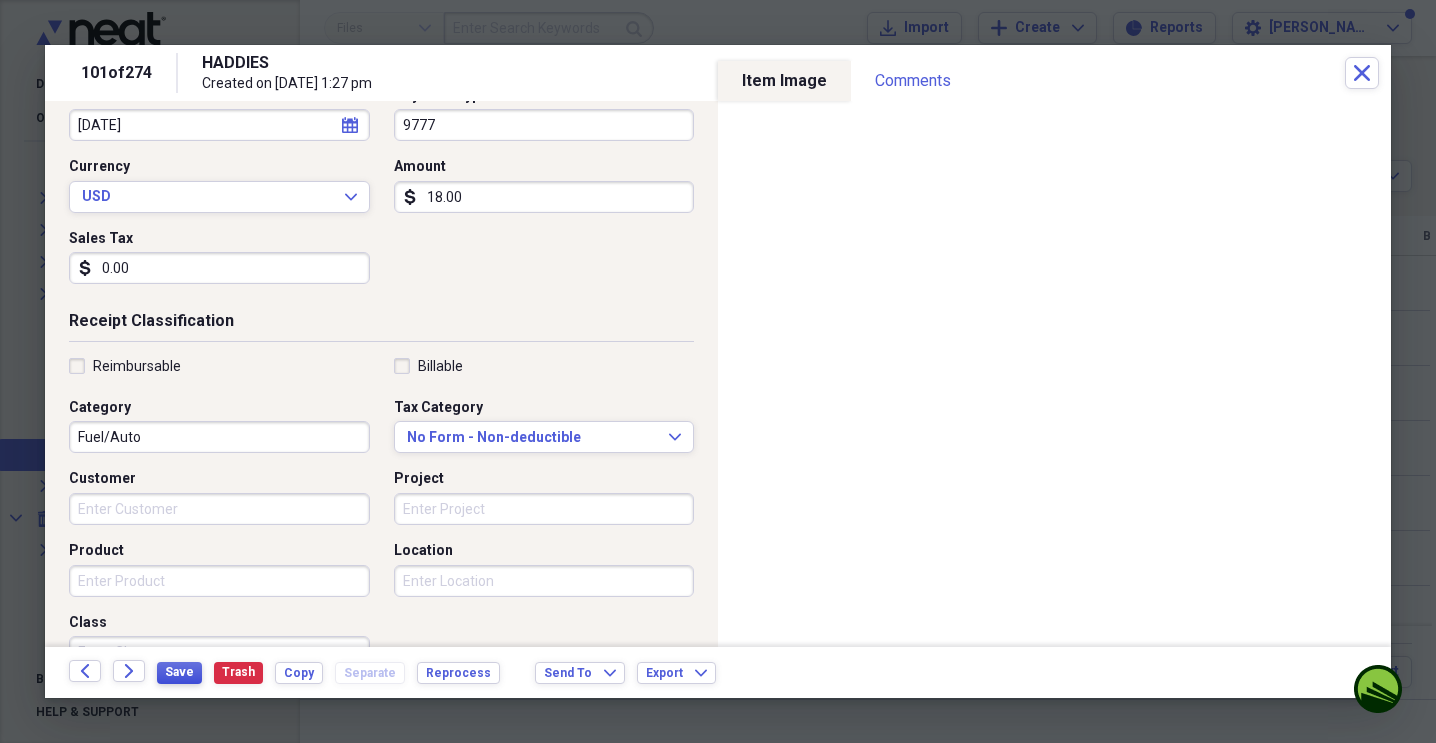 scroll, scrollTop: 233, scrollLeft: 0, axis: vertical 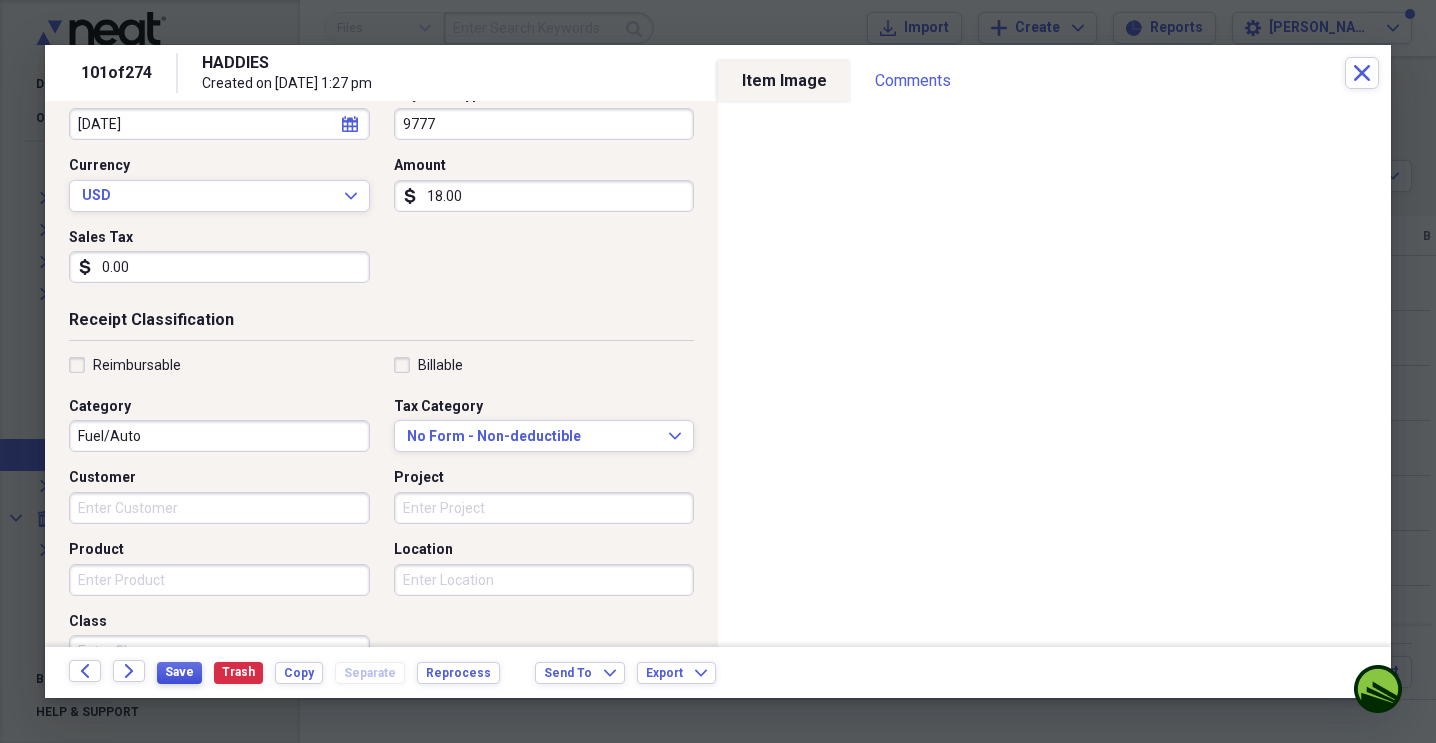 click on "Save" at bounding box center (179, 672) 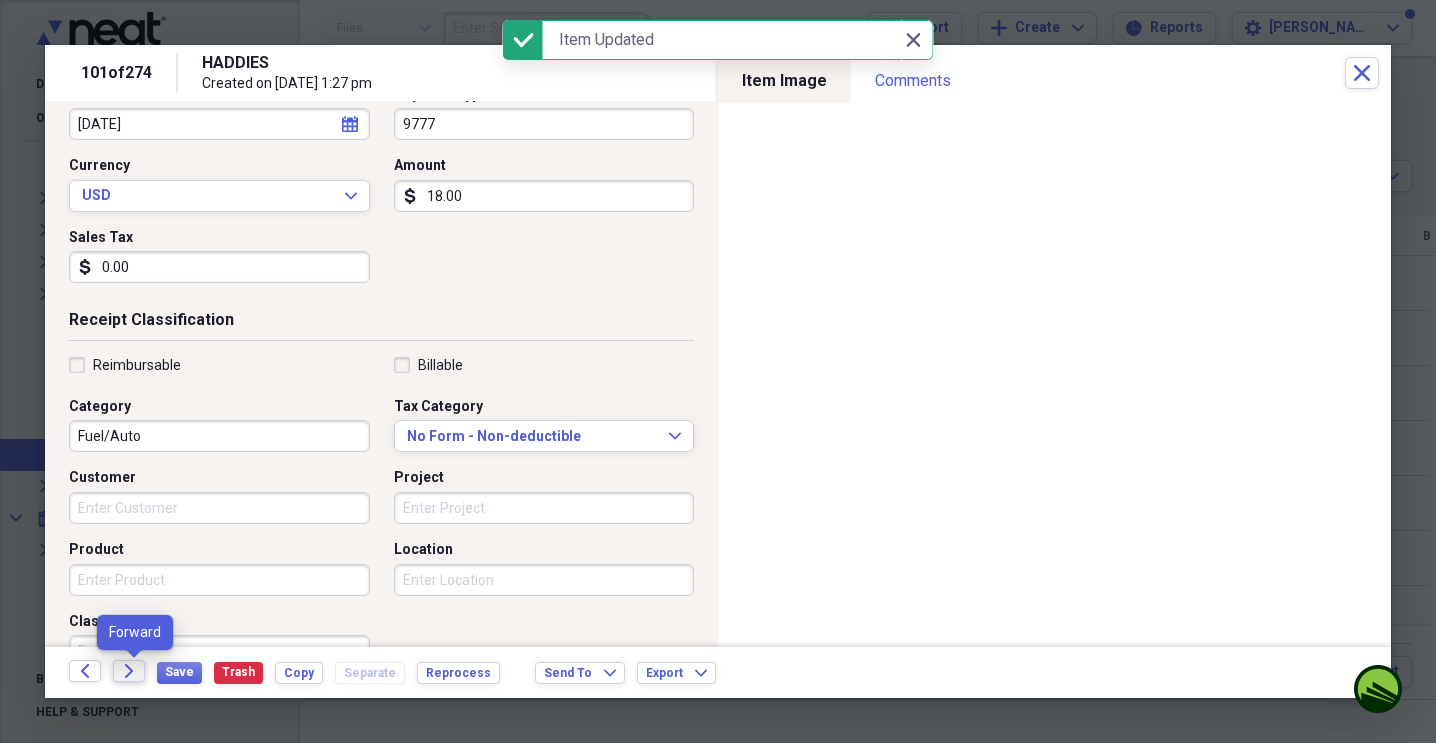 click on "Forward" 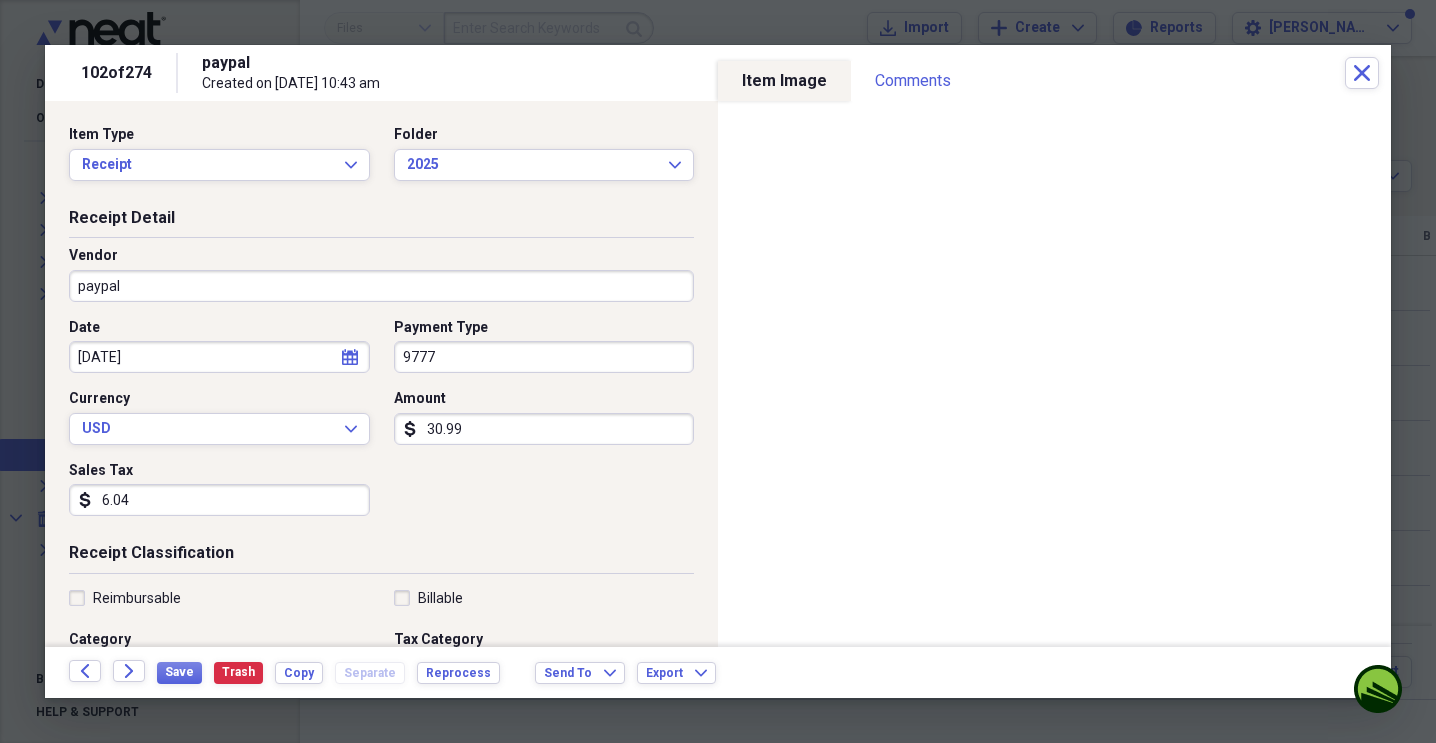 click on "paypal" at bounding box center (381, 286) 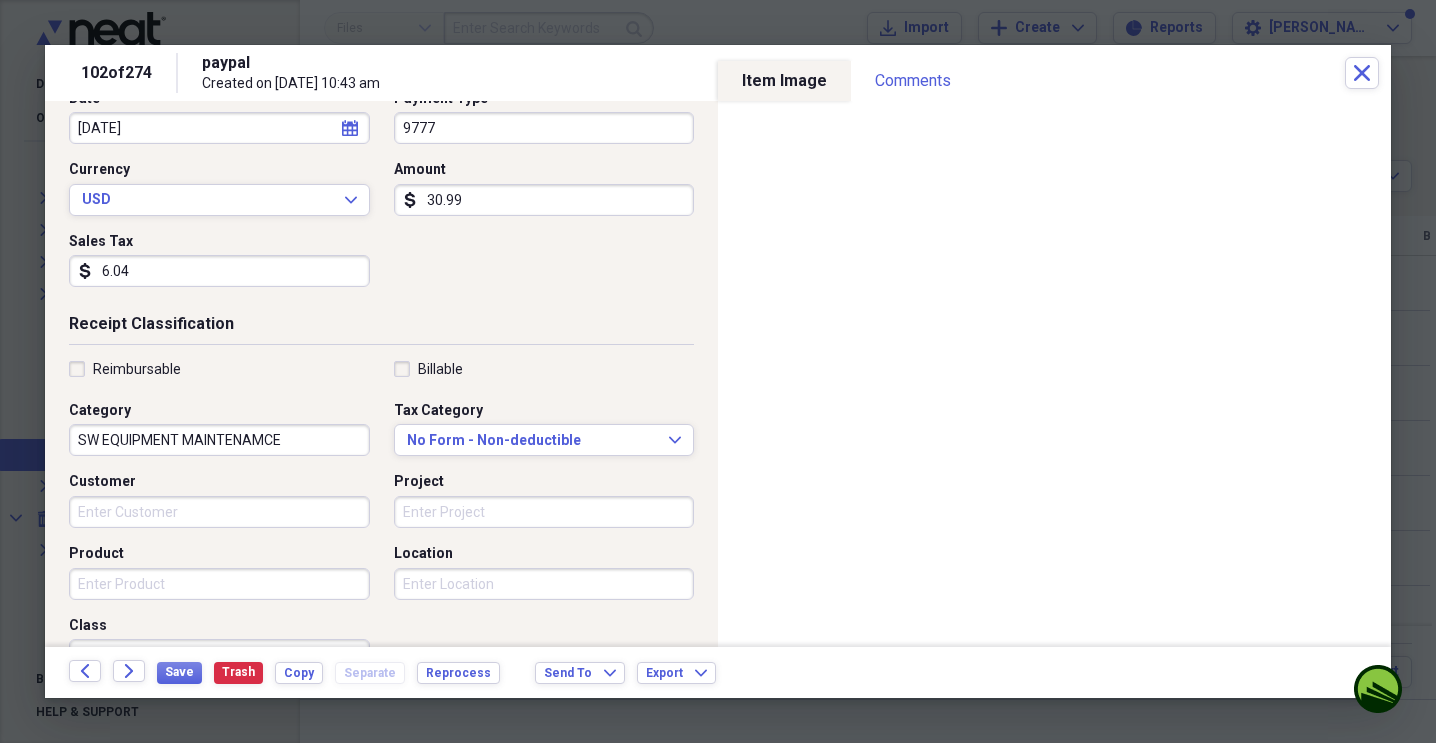 scroll, scrollTop: 231, scrollLeft: 0, axis: vertical 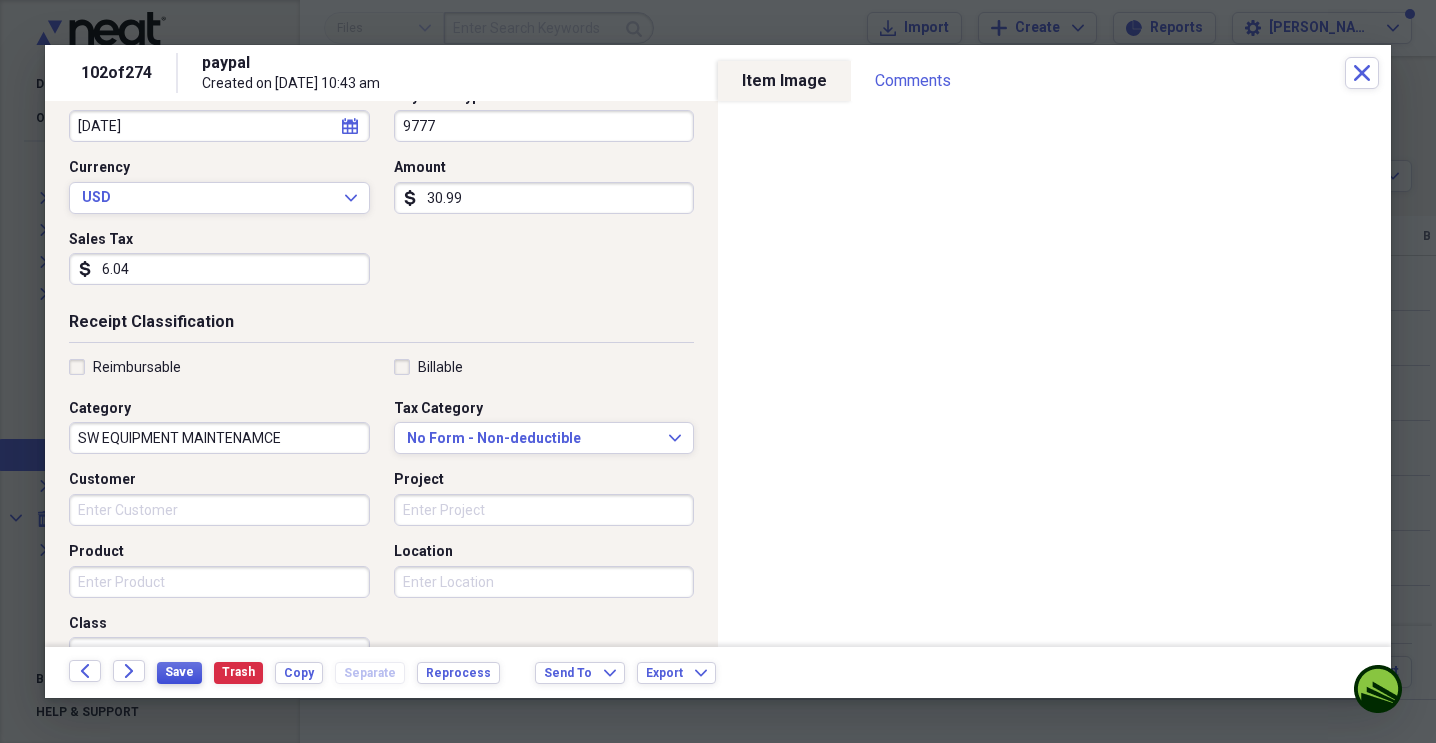 type on "Headlight" 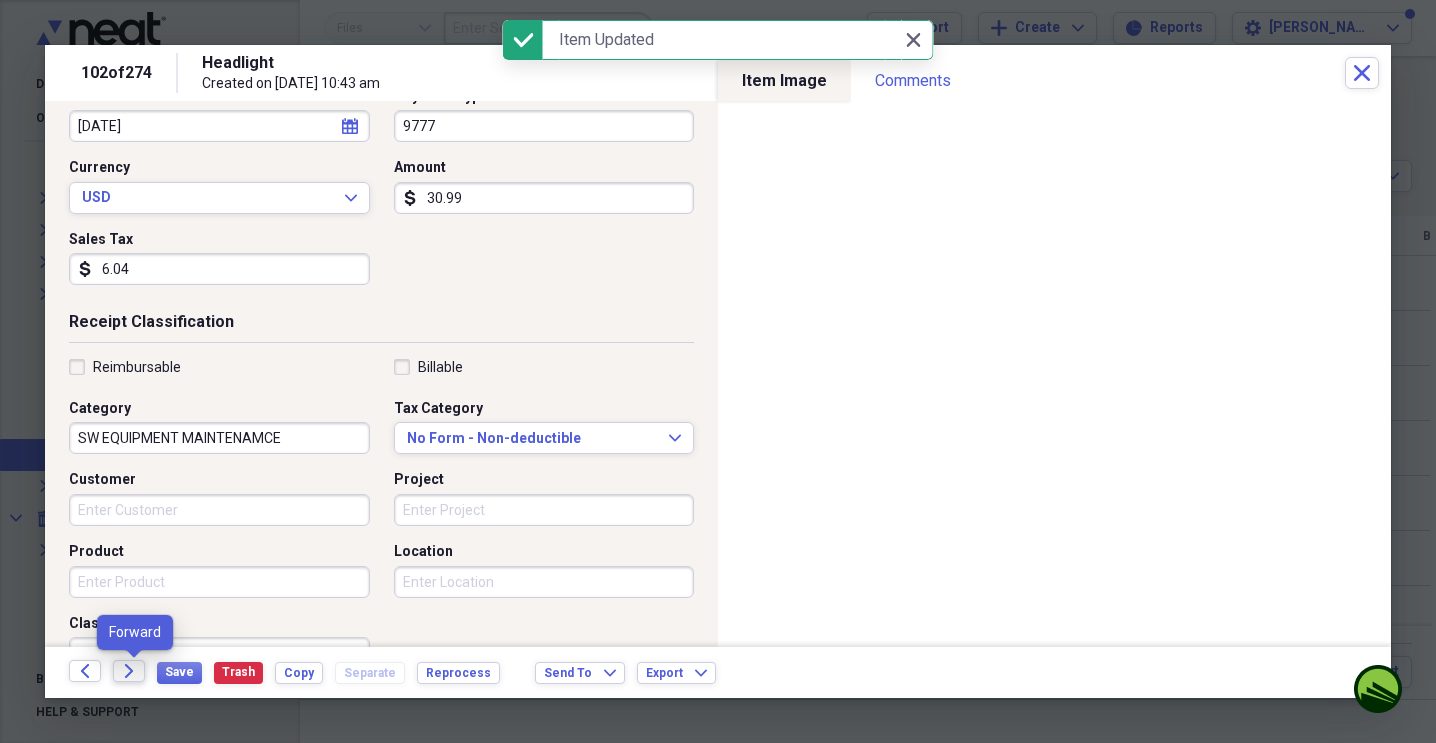click on "Forward" 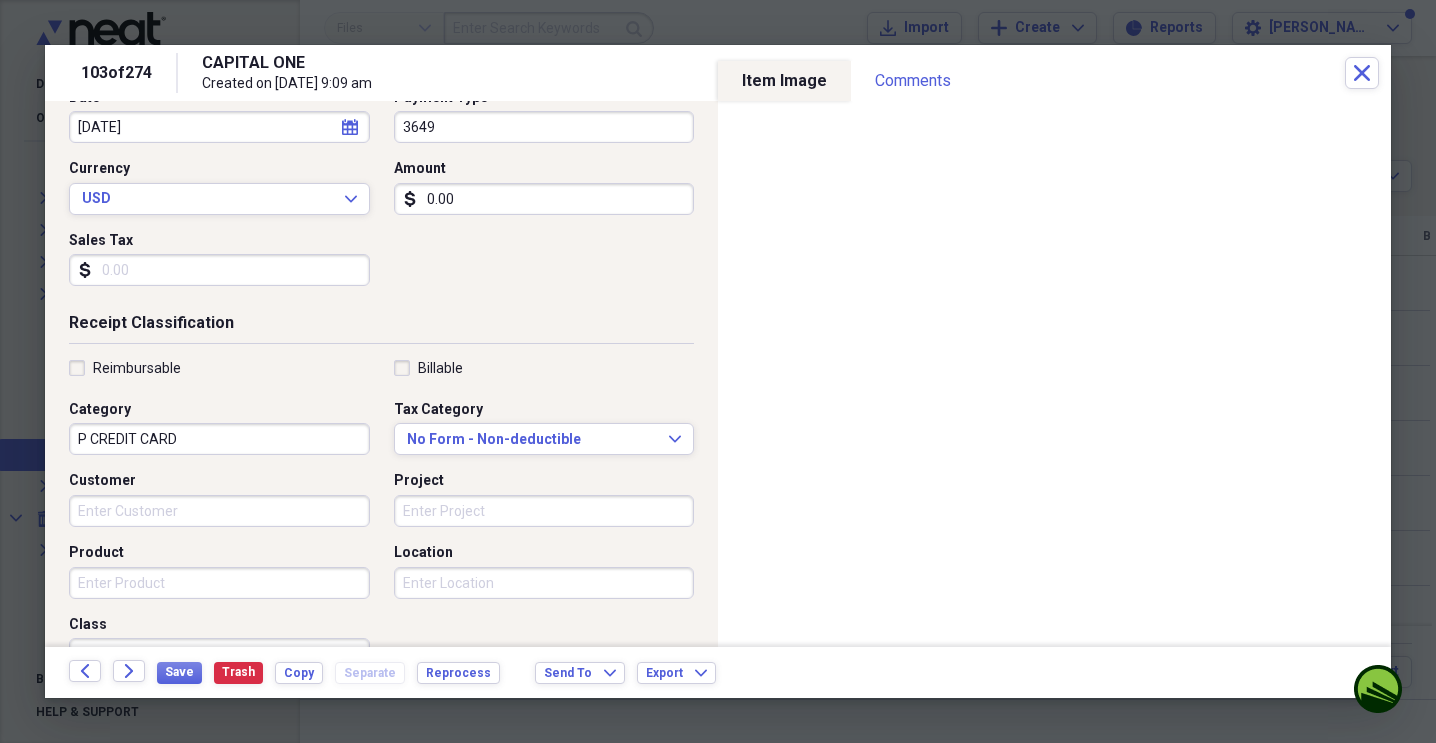 scroll, scrollTop: 233, scrollLeft: 0, axis: vertical 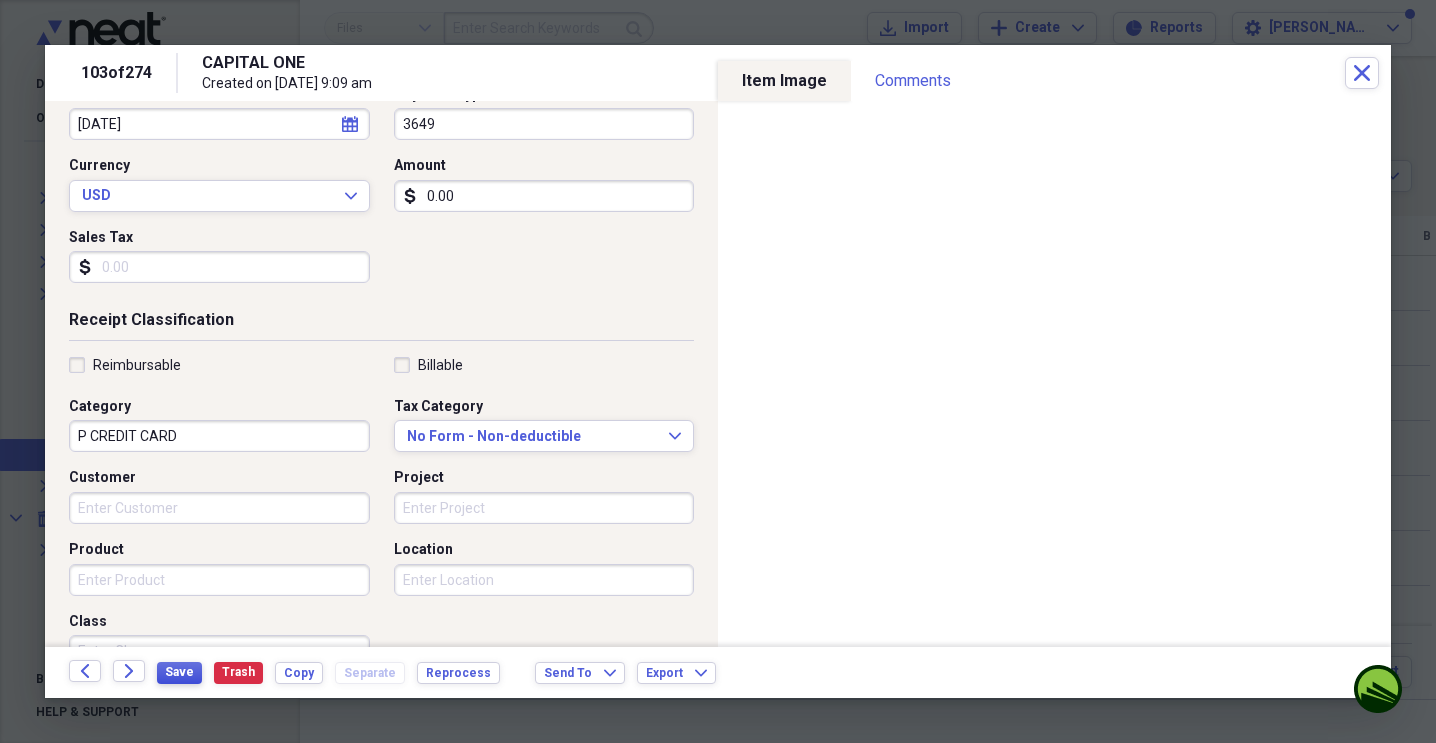 click on "Save" at bounding box center (179, 672) 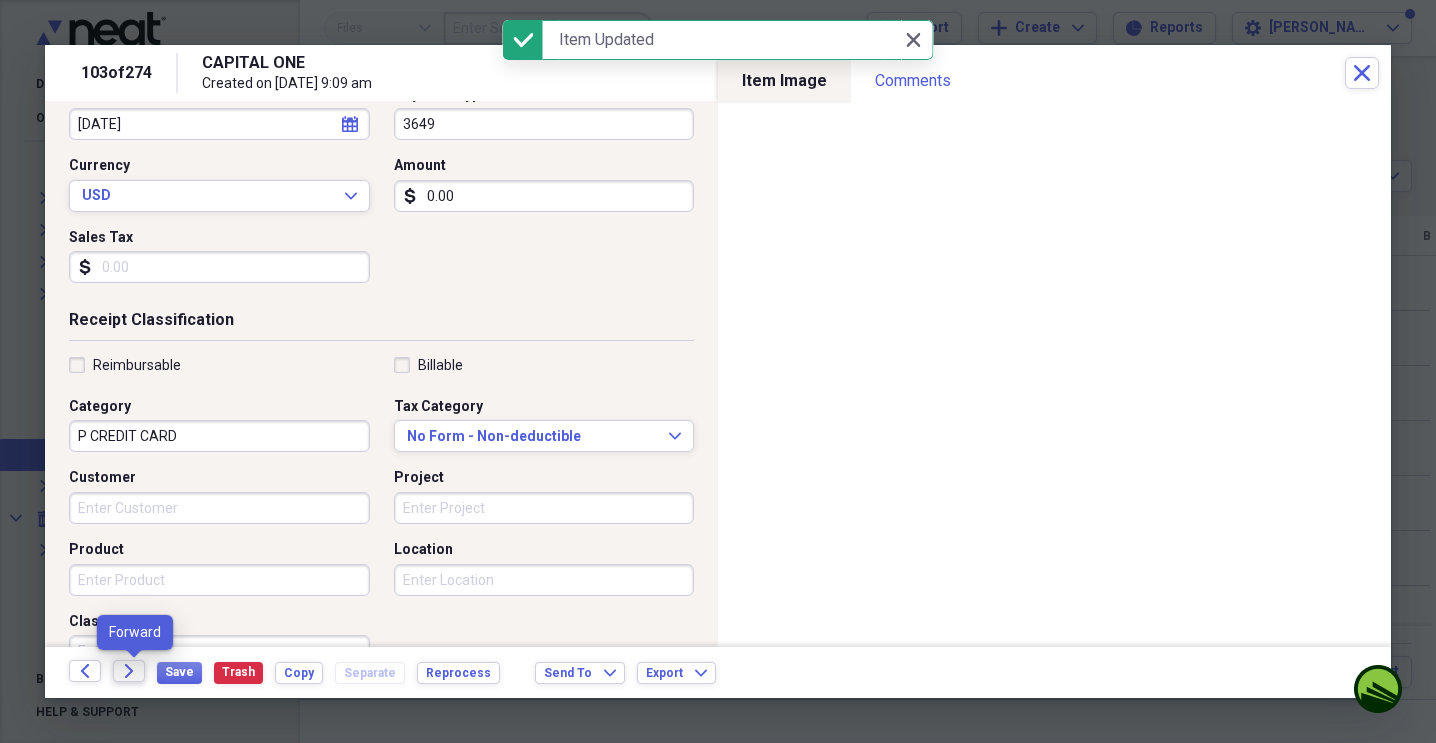 click 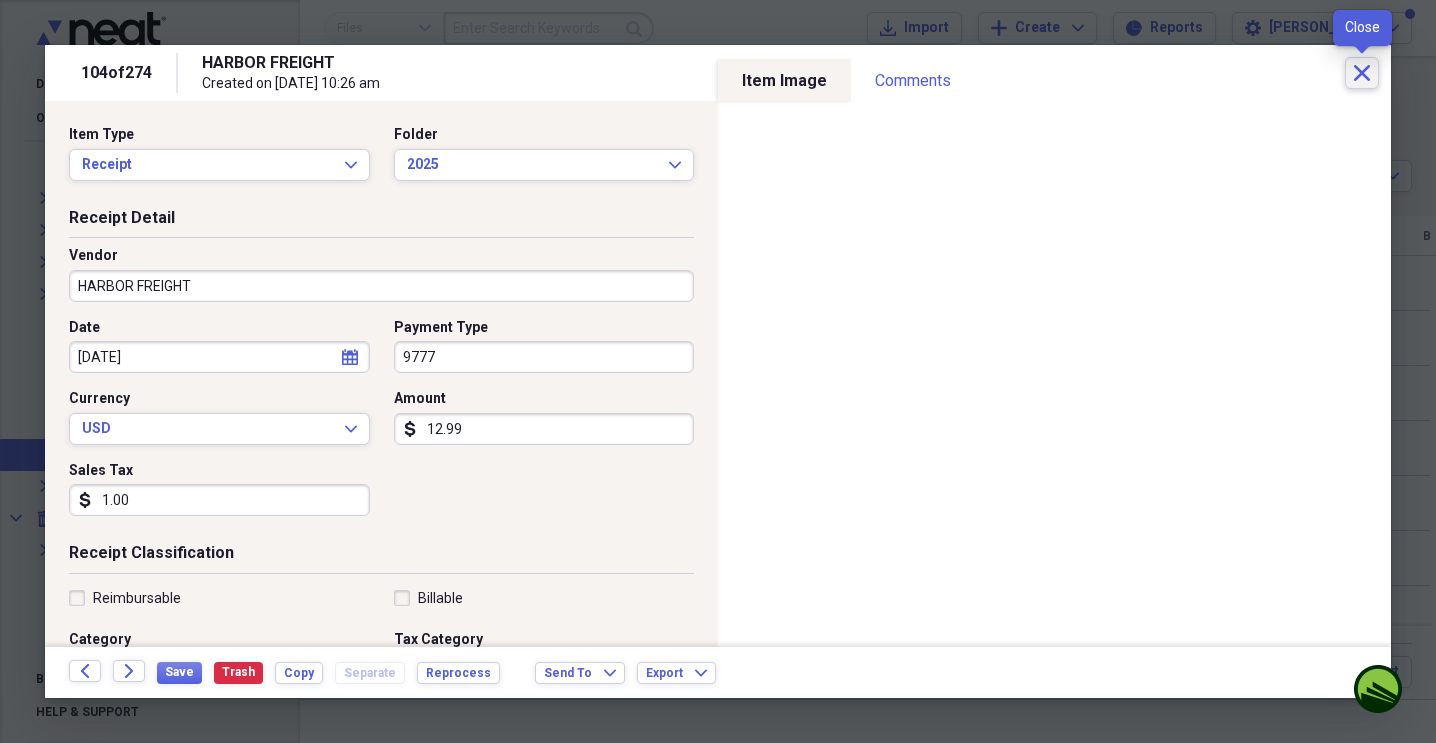 click 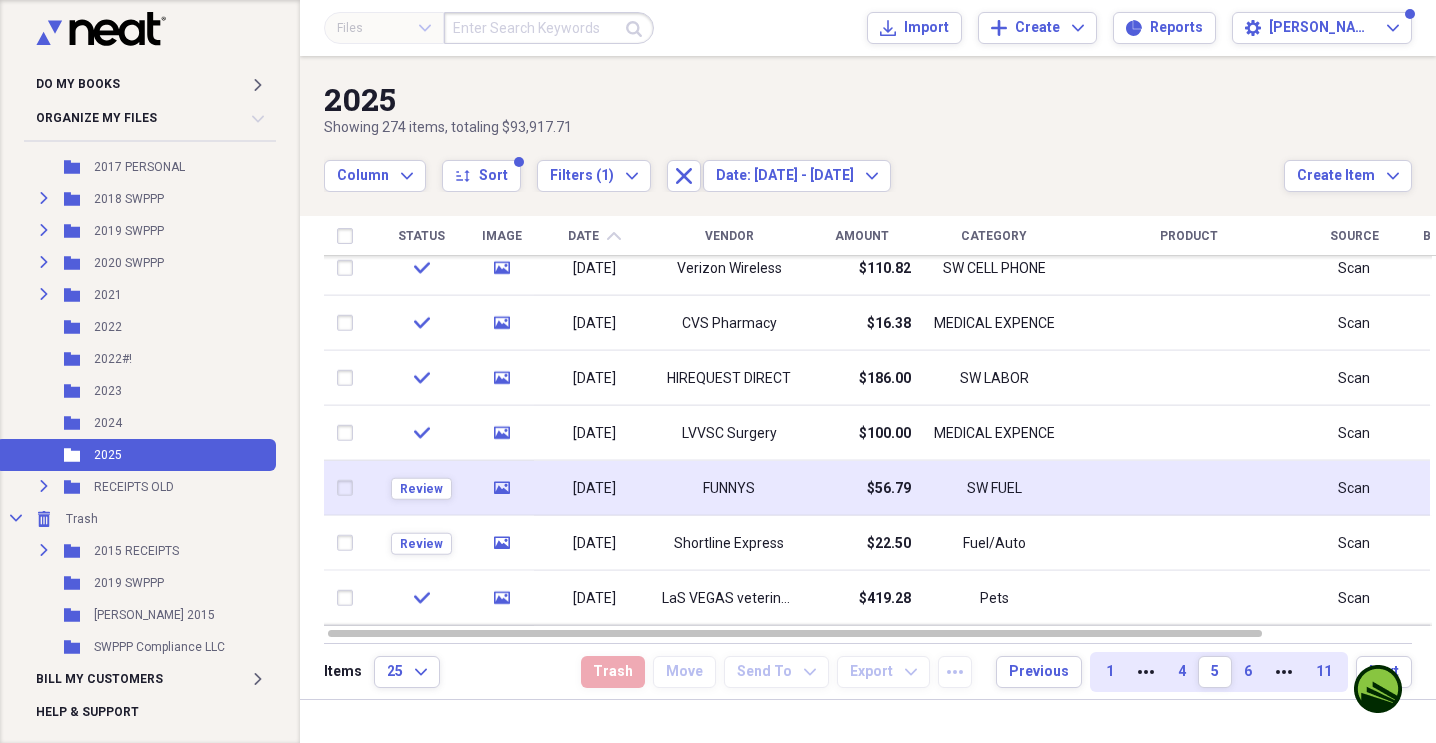 click on "FUNNYS" at bounding box center [729, 488] 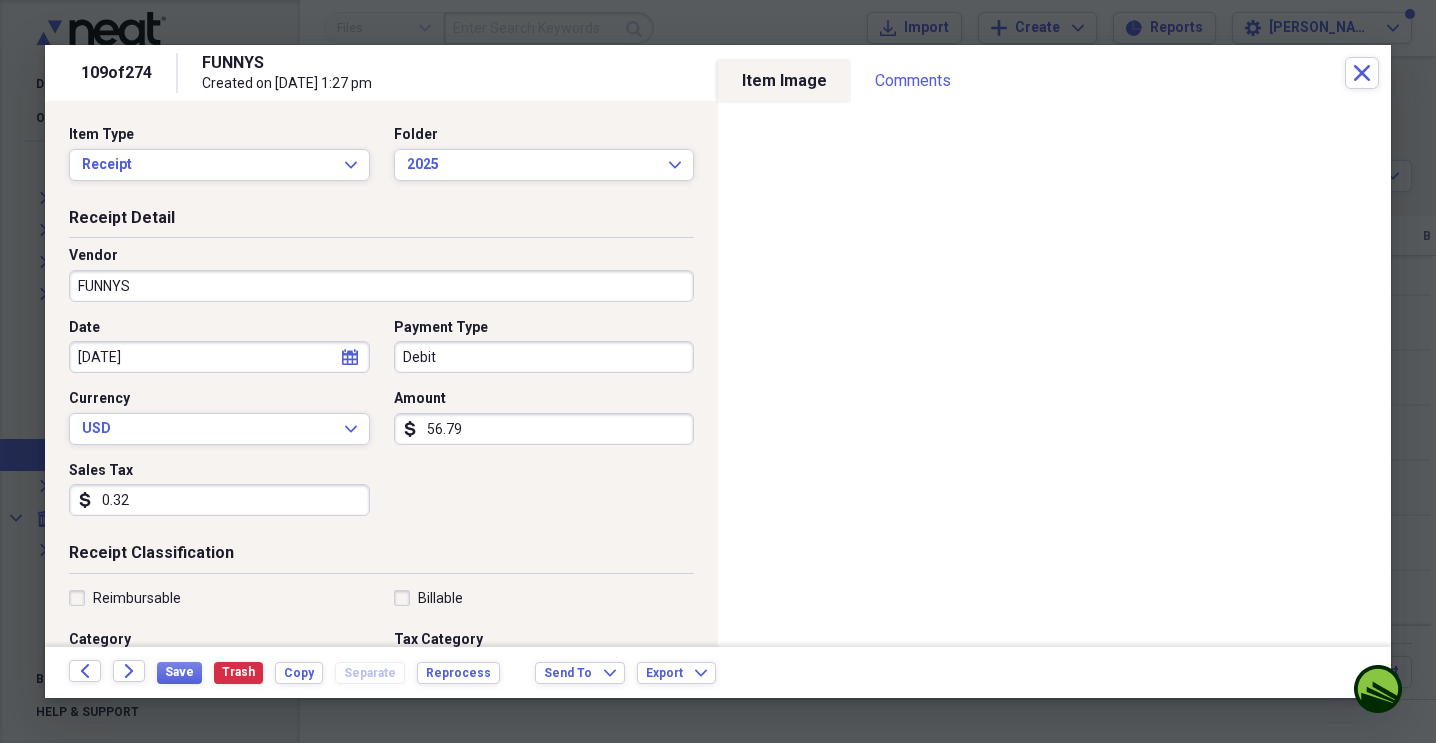 click on "Debit" at bounding box center (544, 357) 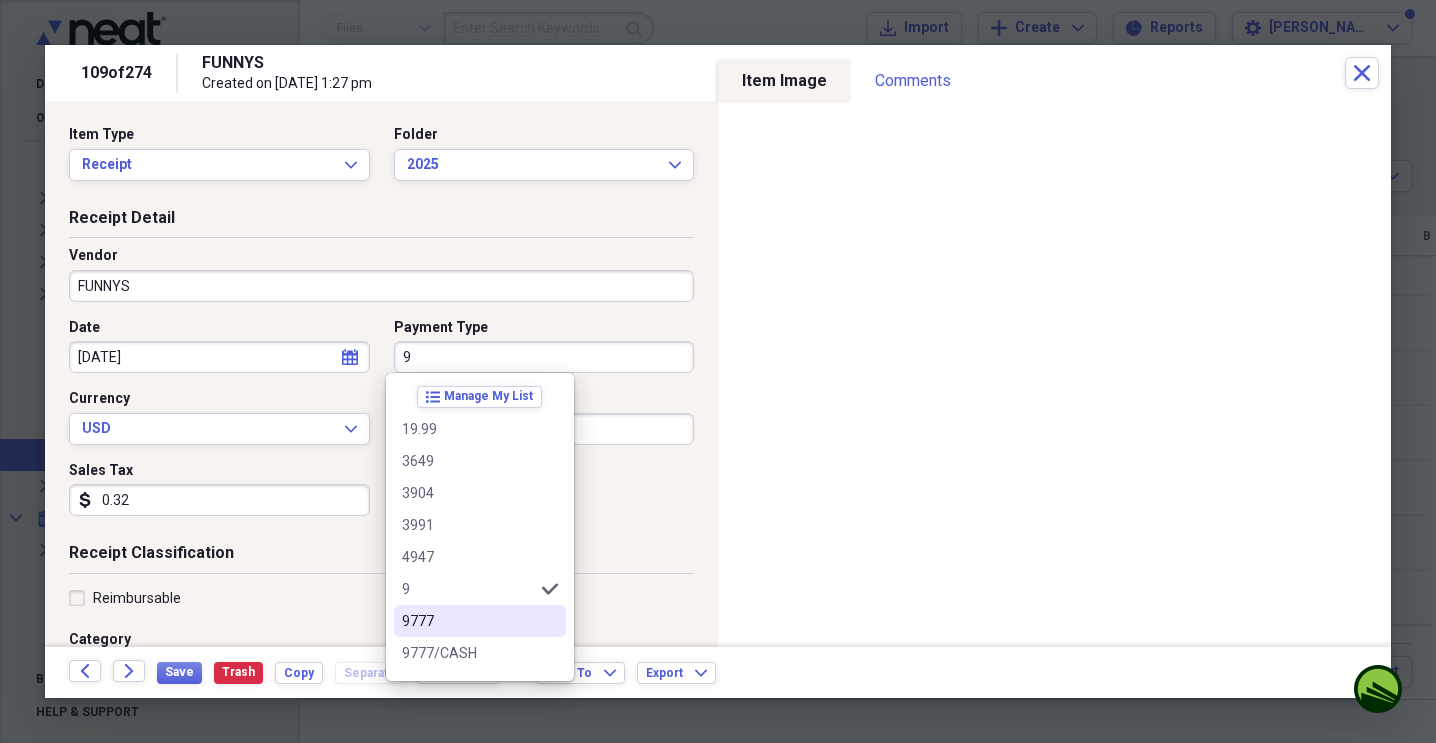 click on "9777" at bounding box center (480, 621) 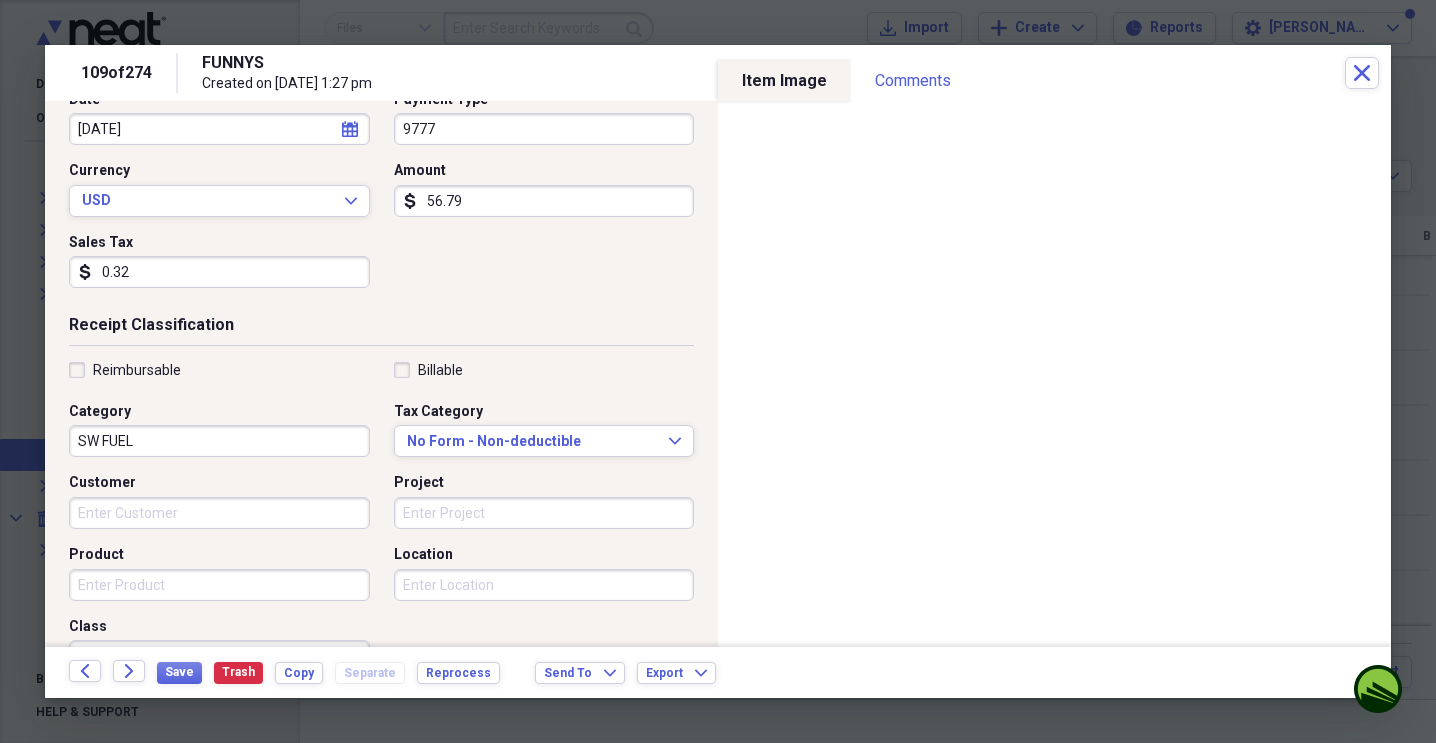 scroll, scrollTop: 231, scrollLeft: 0, axis: vertical 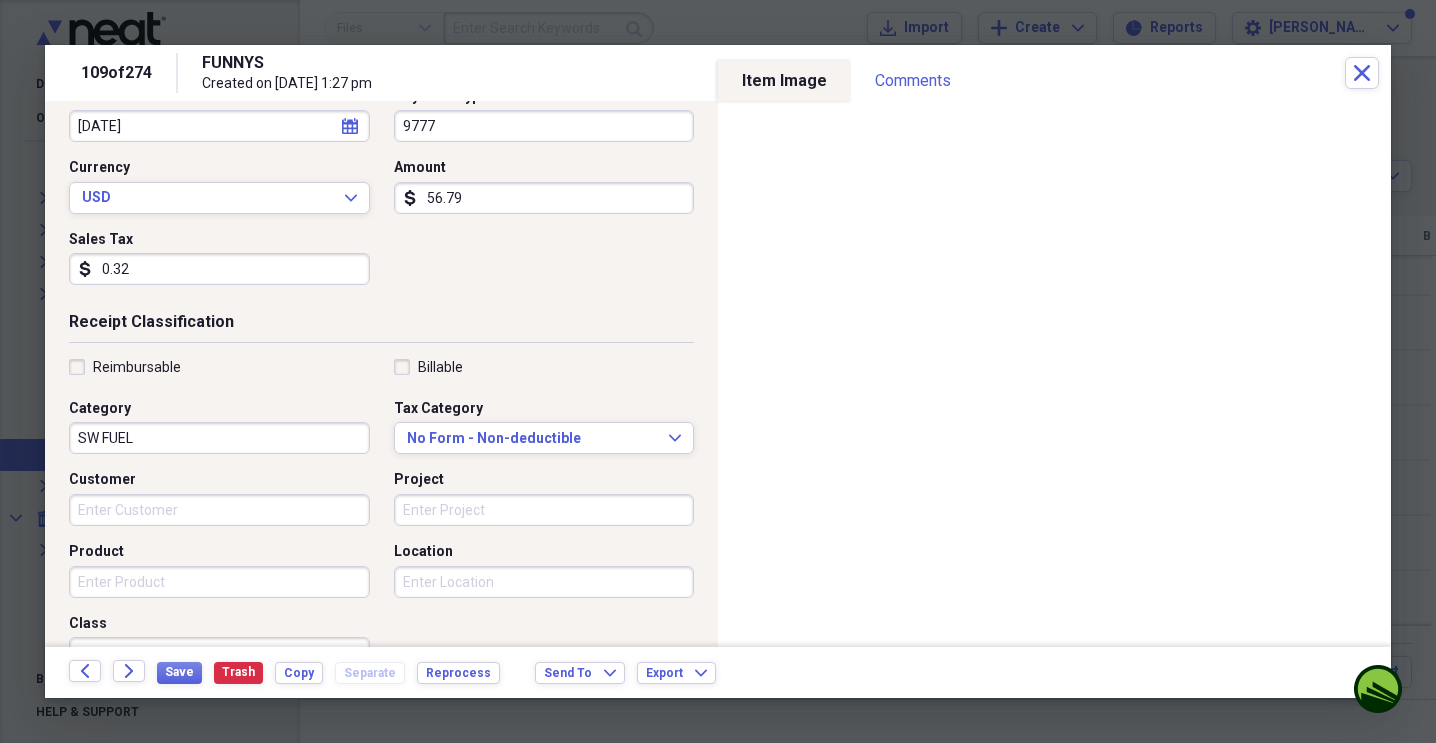 click on "SW FUEL" at bounding box center (219, 438) 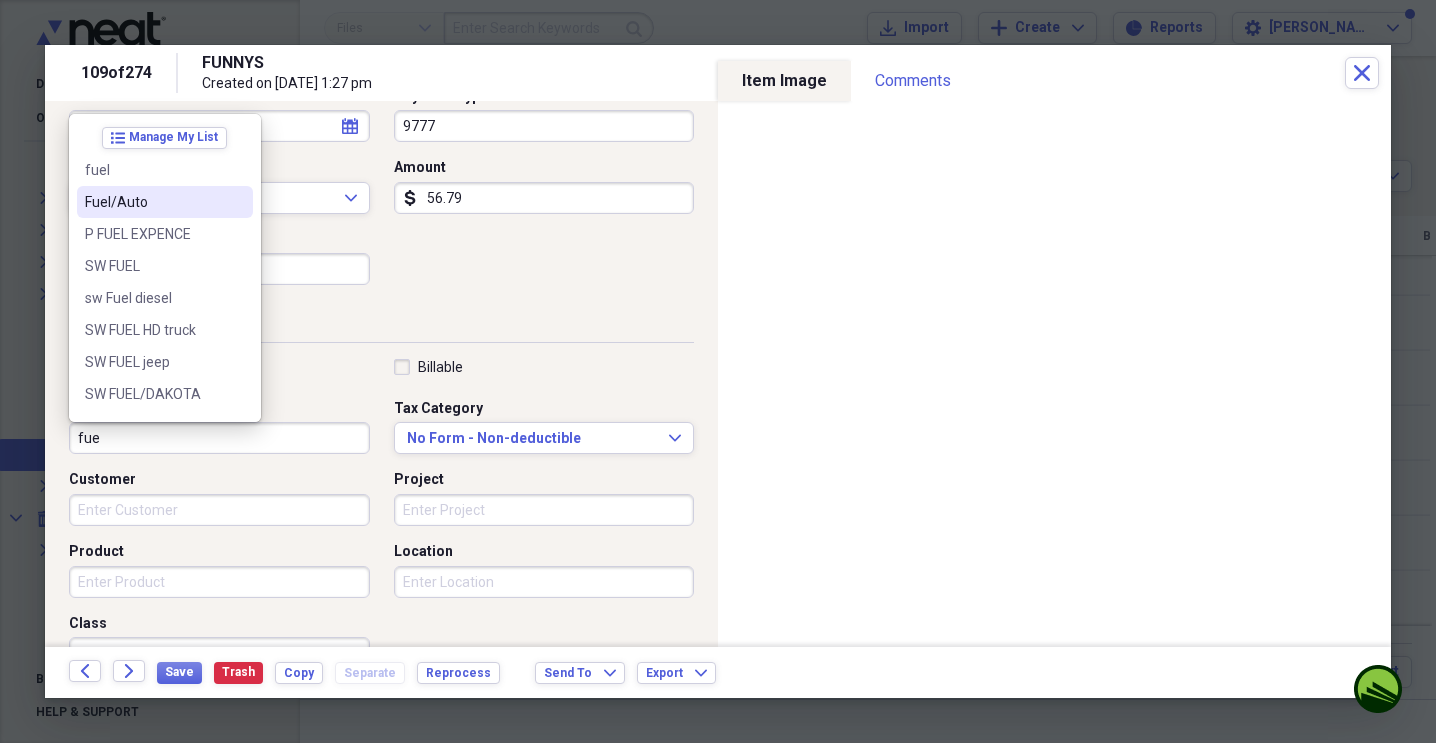 click on "Fuel/Auto" at bounding box center (165, 202) 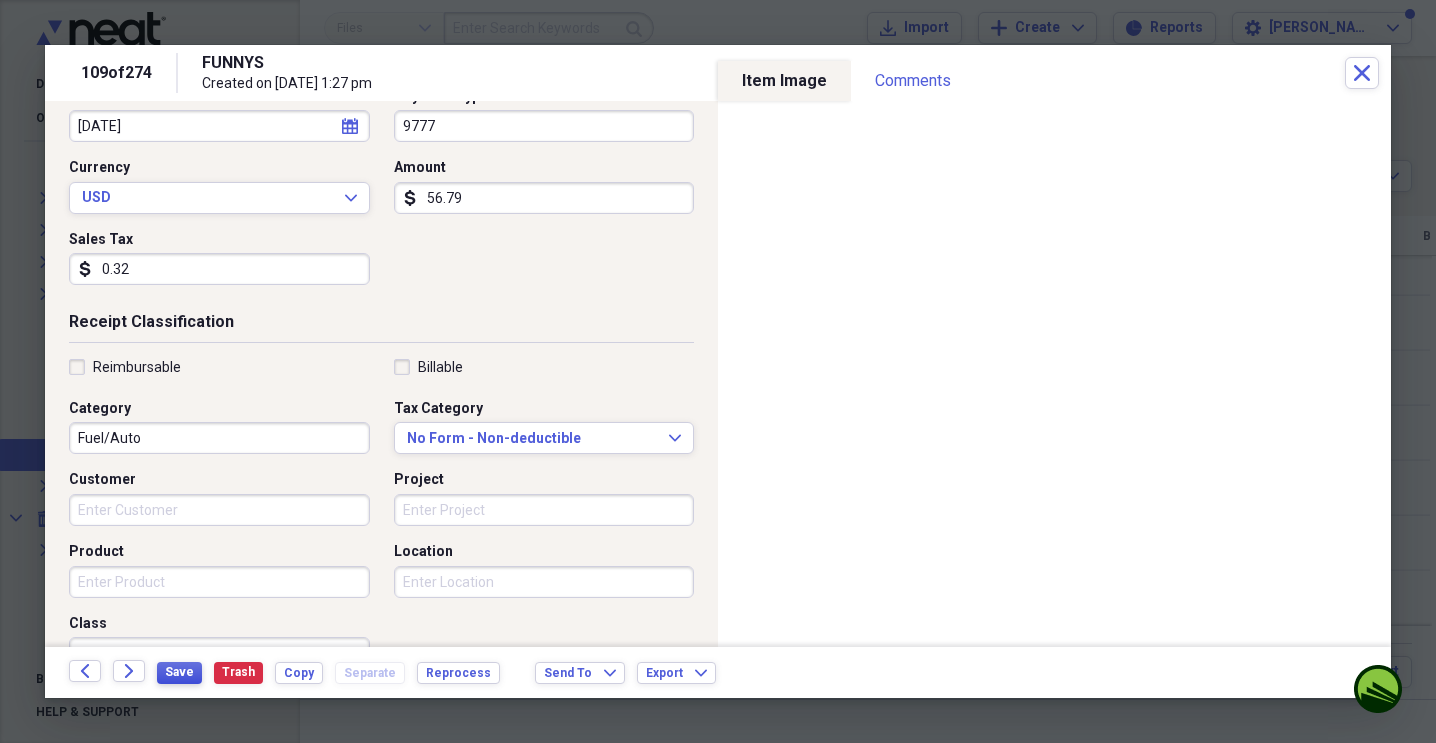 click on "Save" at bounding box center [179, 672] 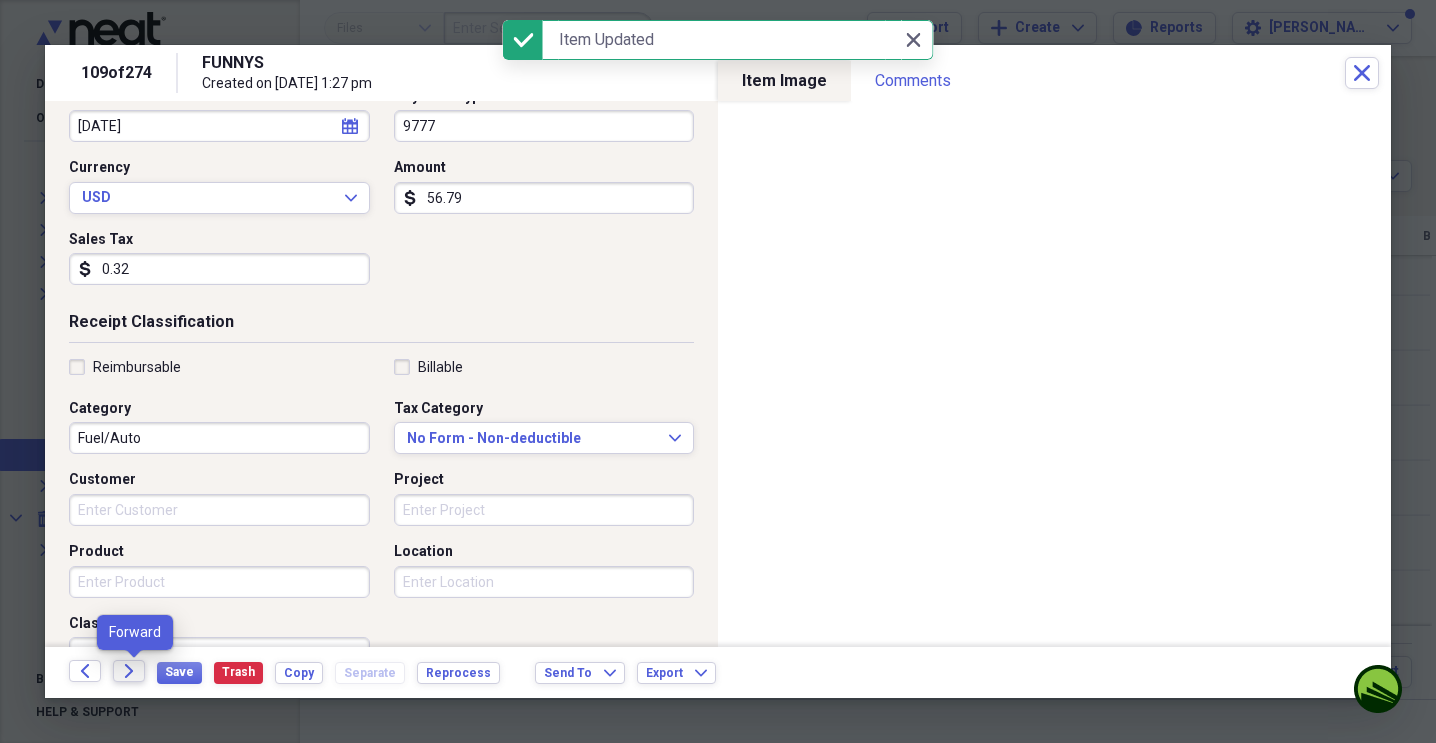 click on "Forward" 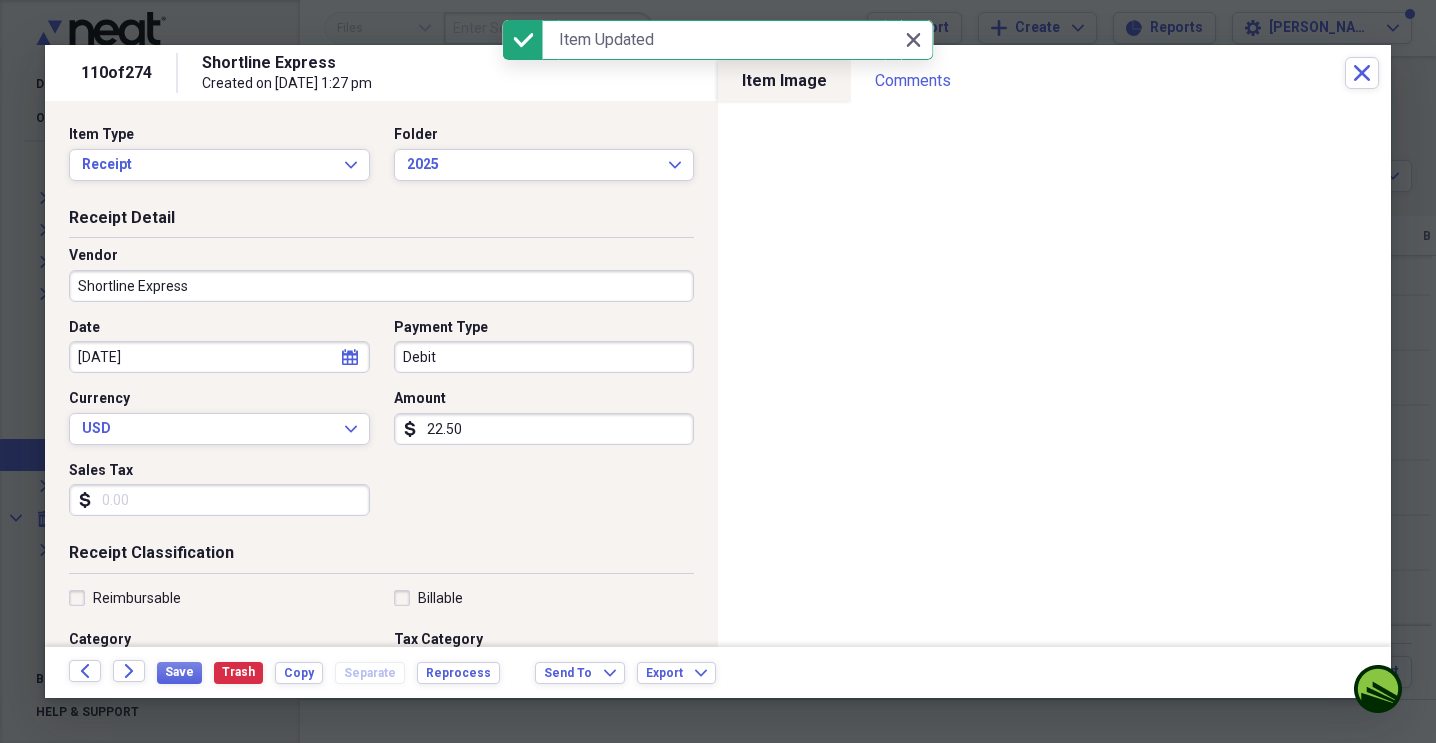 click on "Debit" at bounding box center [544, 357] 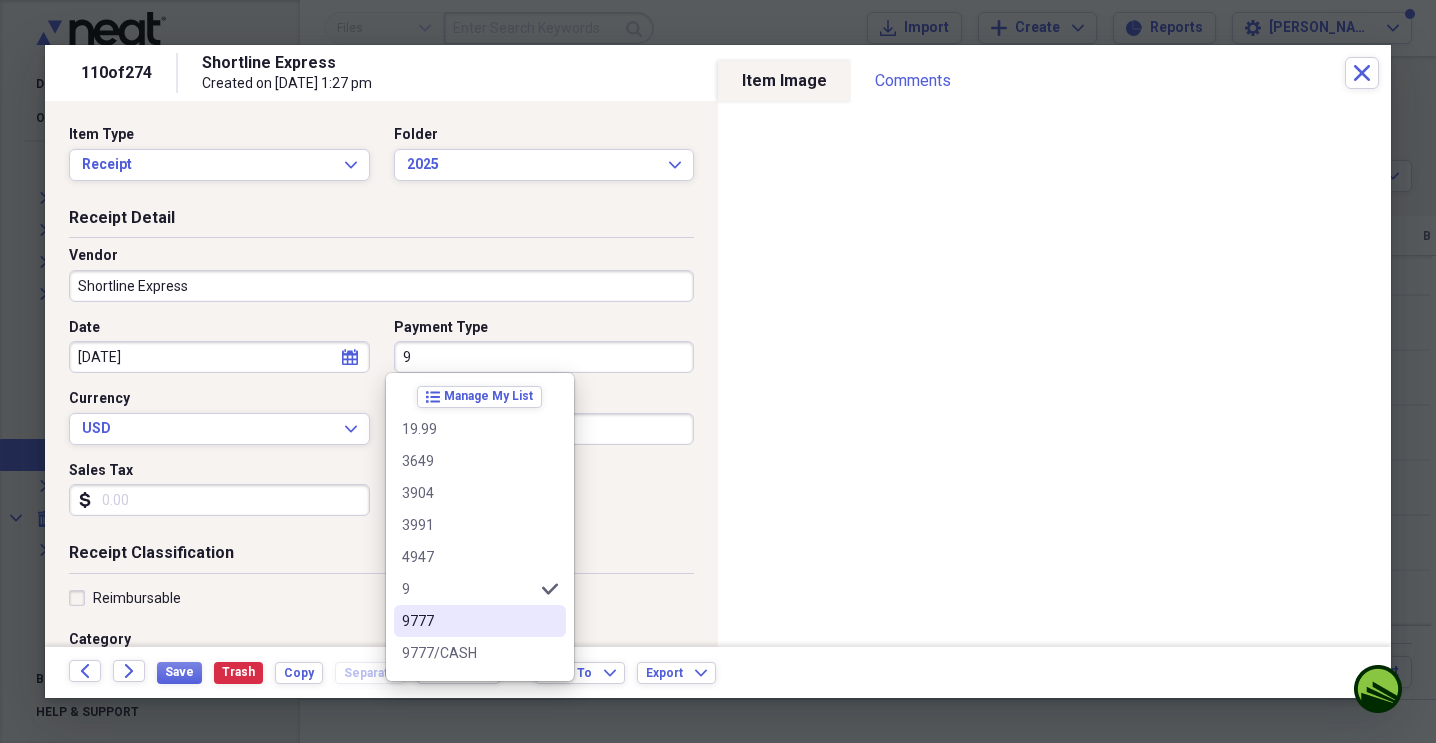 click on "9777" at bounding box center [480, 621] 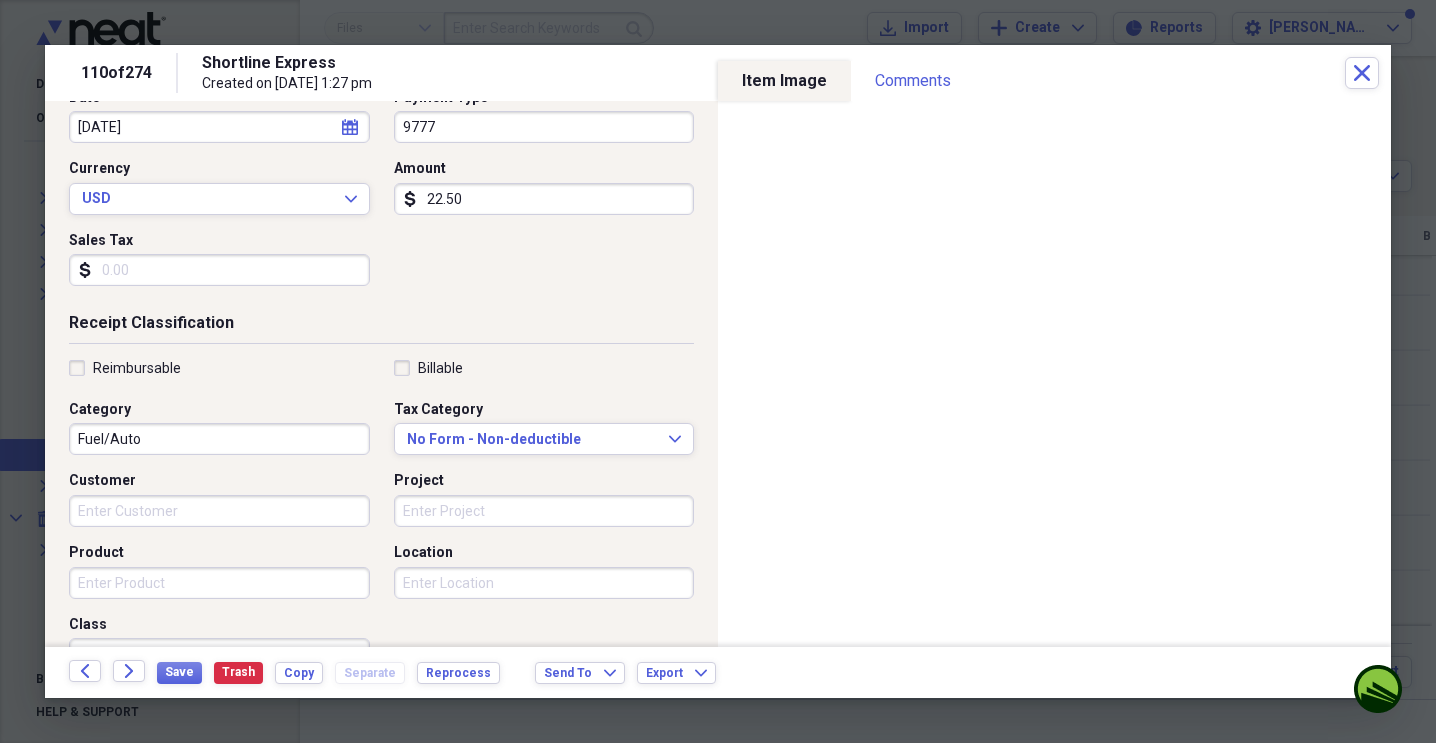 scroll, scrollTop: 231, scrollLeft: 0, axis: vertical 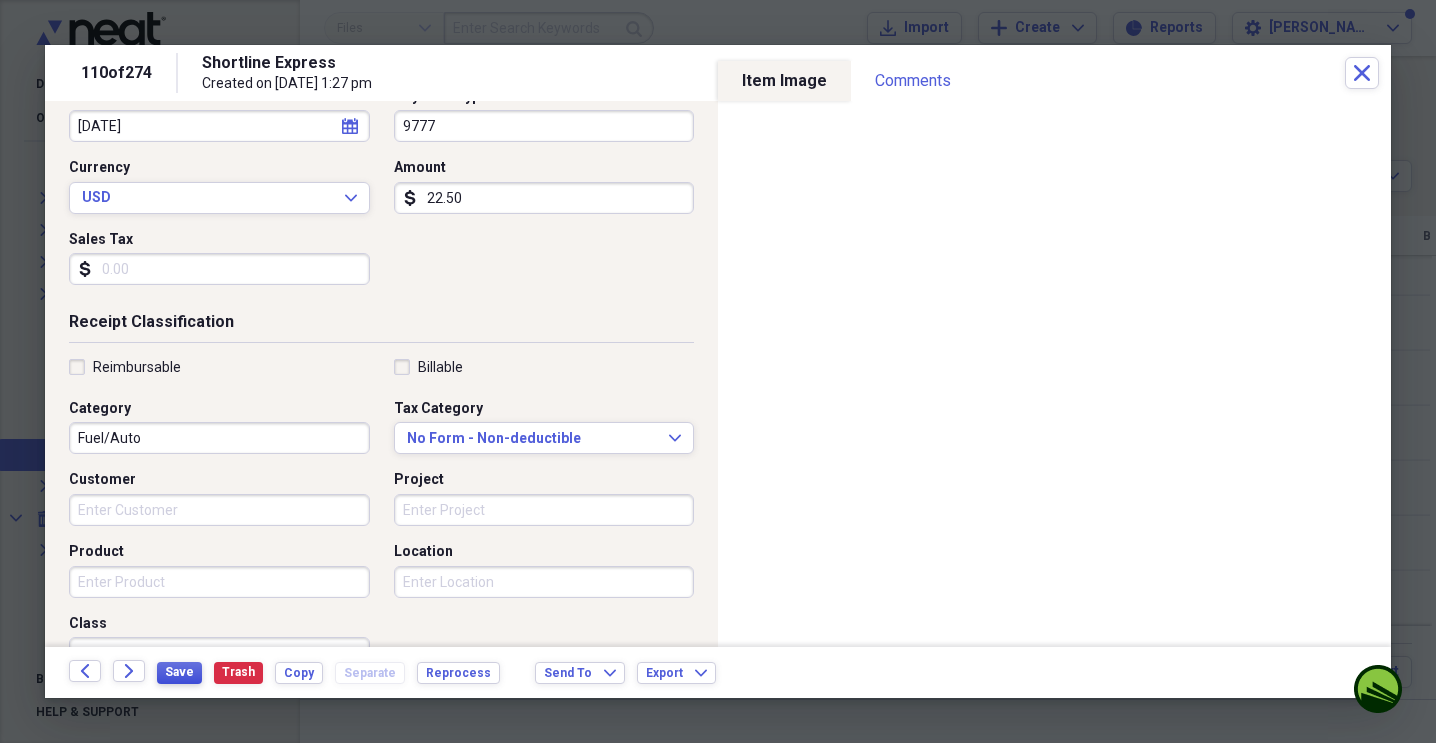 click on "Save" at bounding box center [179, 672] 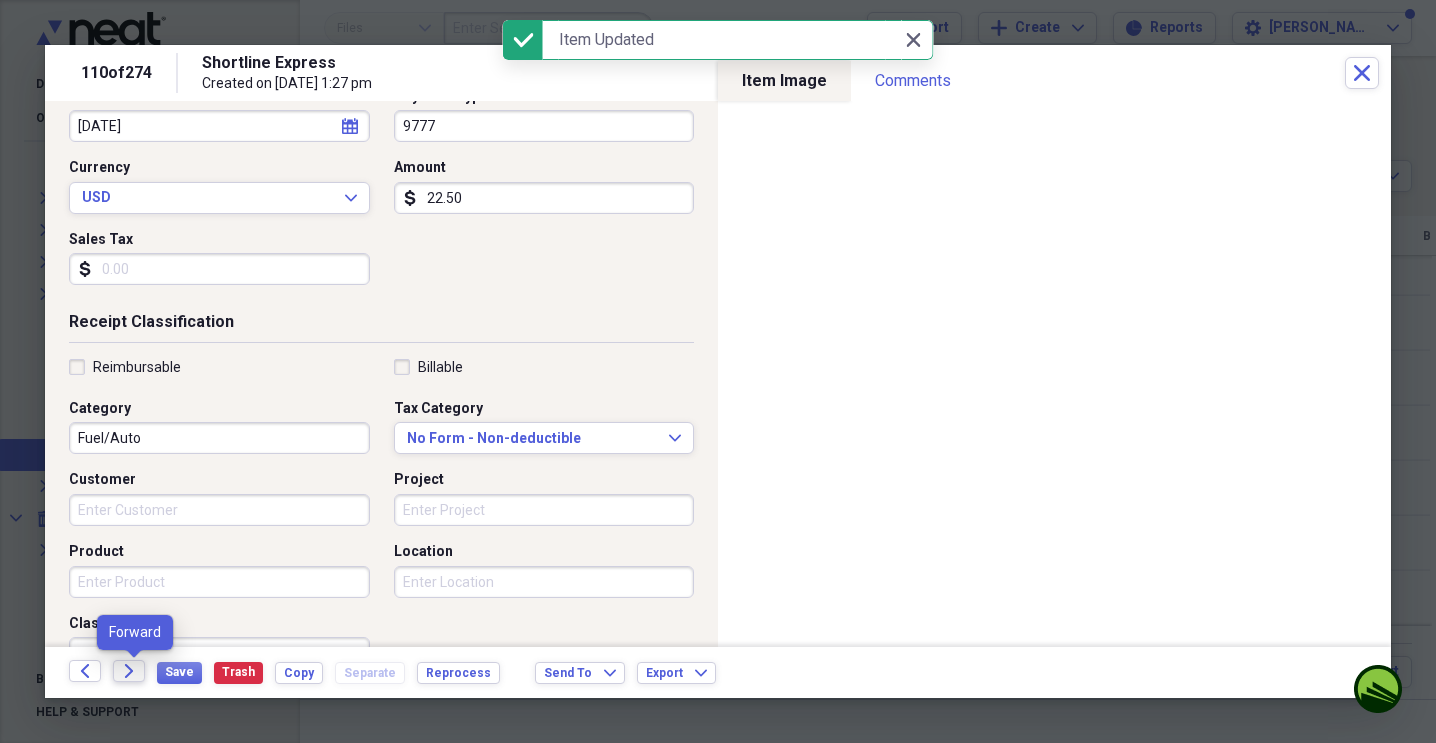 click on "Forward" 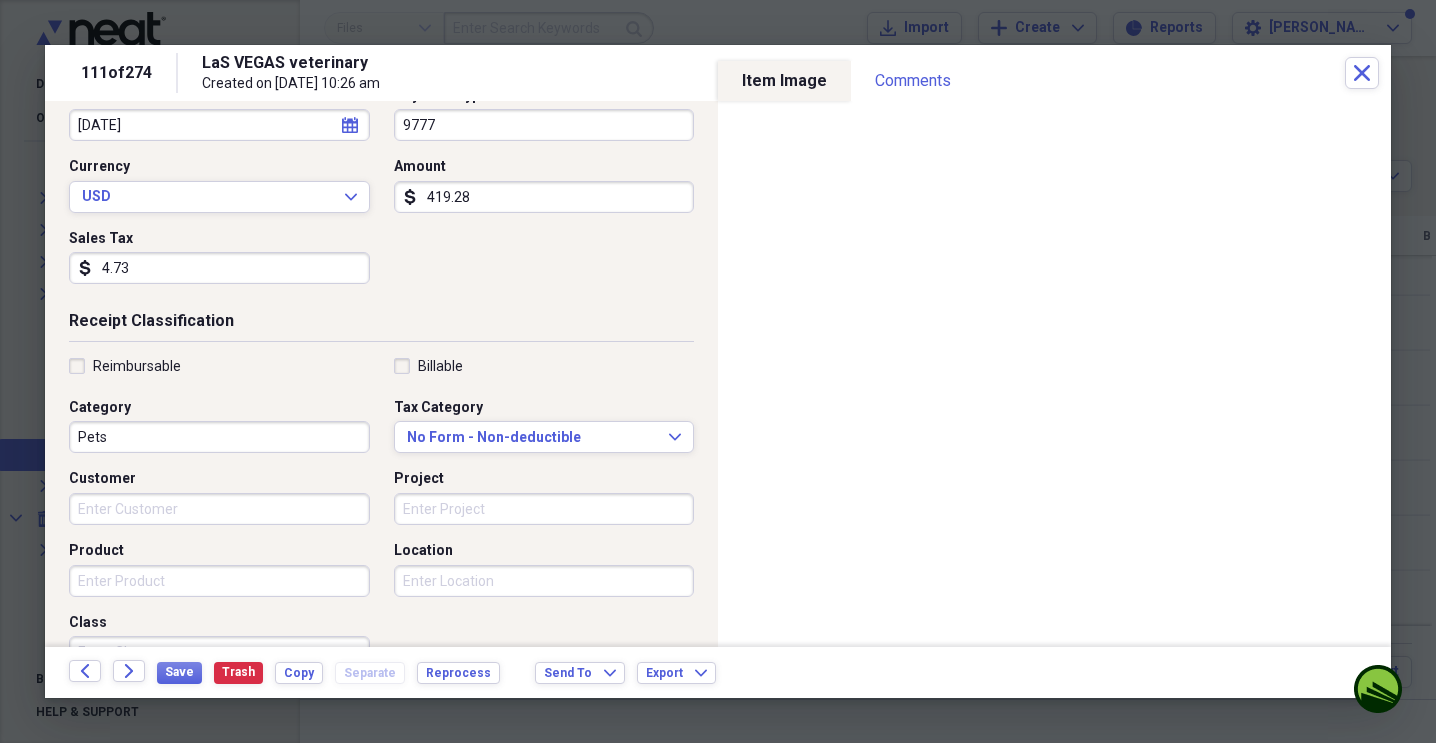 scroll, scrollTop: 233, scrollLeft: 0, axis: vertical 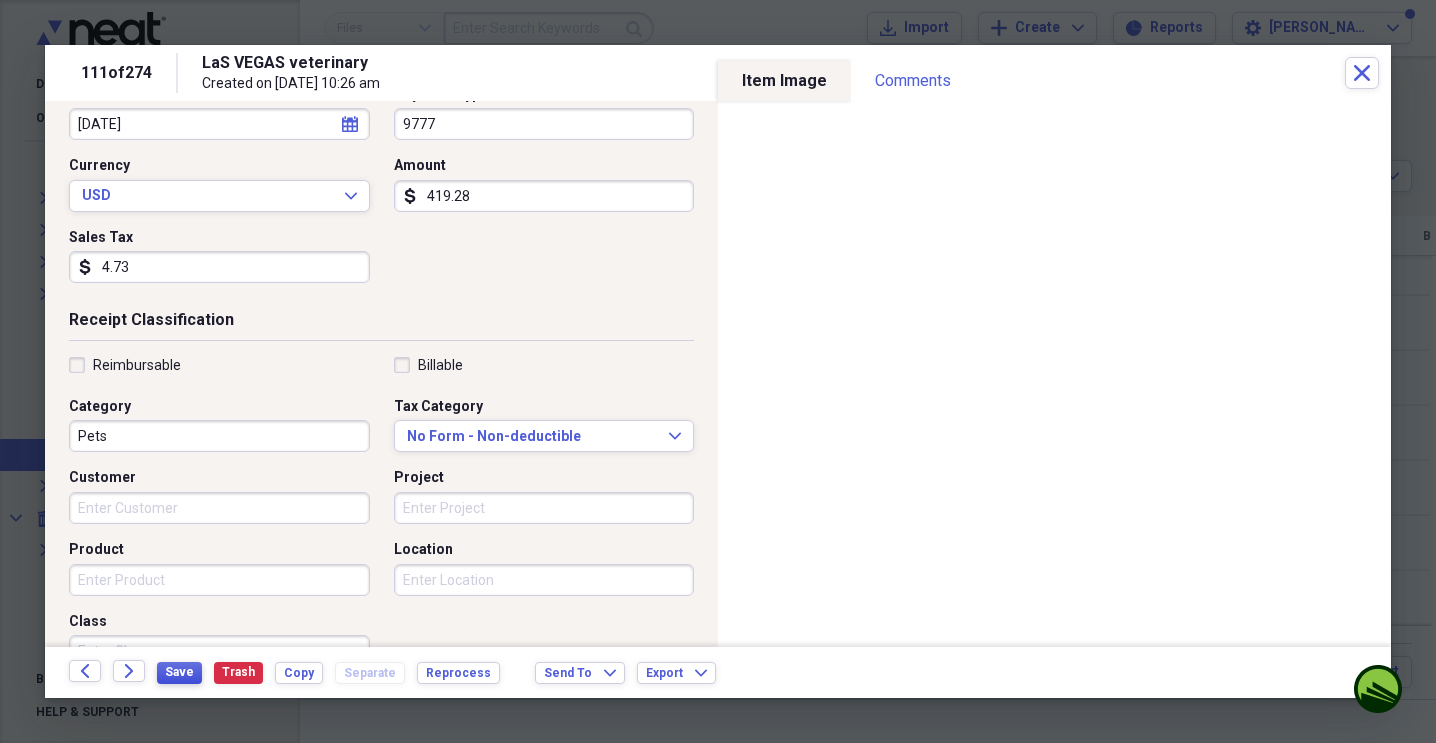 click on "Save" at bounding box center [179, 672] 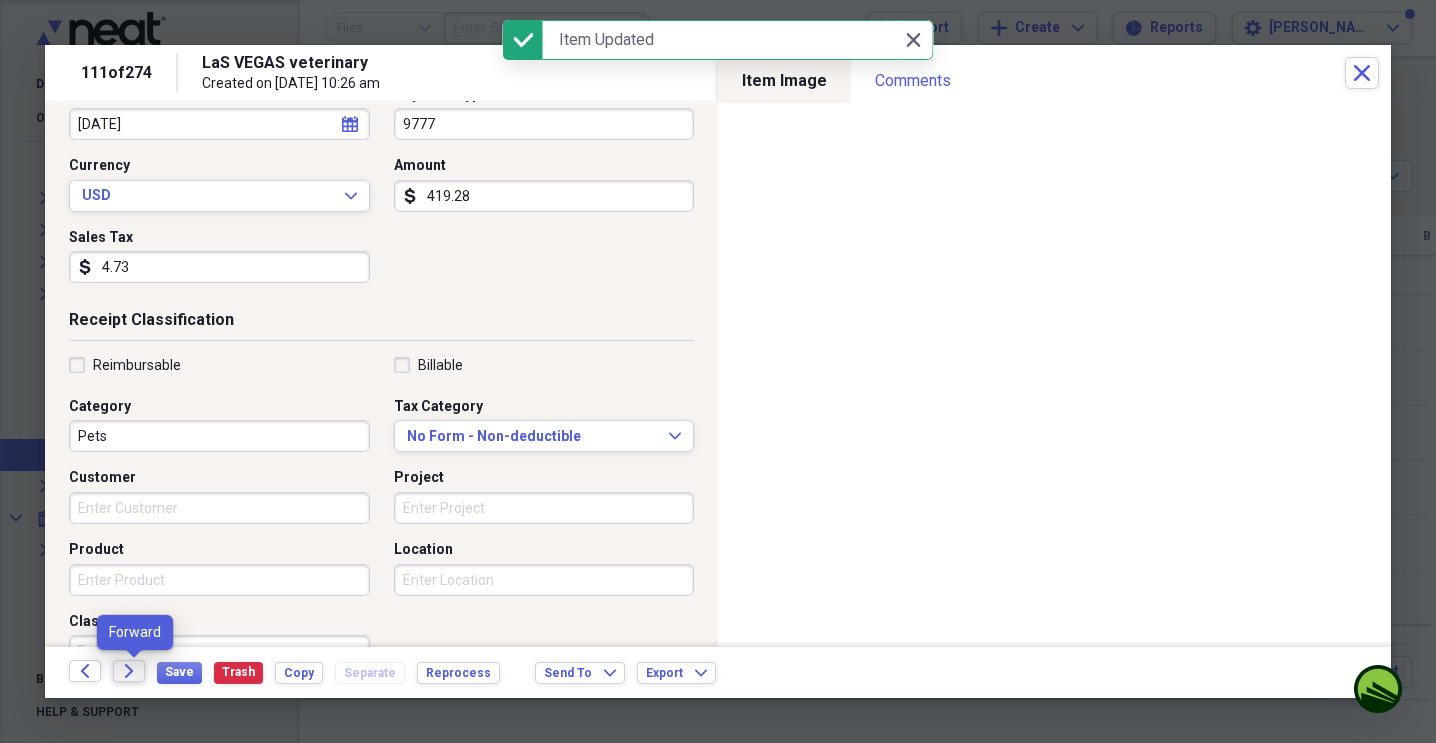 click 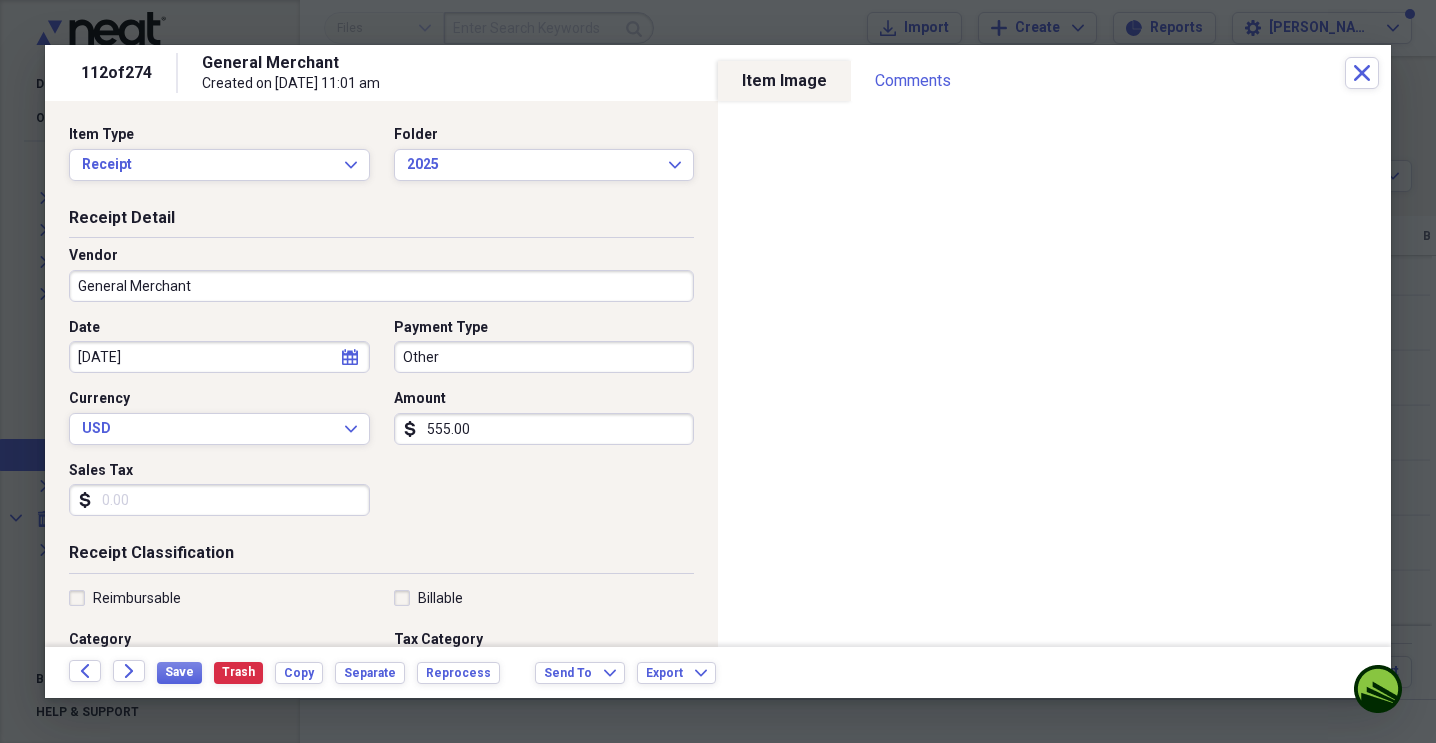 click on "General Merchant" at bounding box center (381, 286) 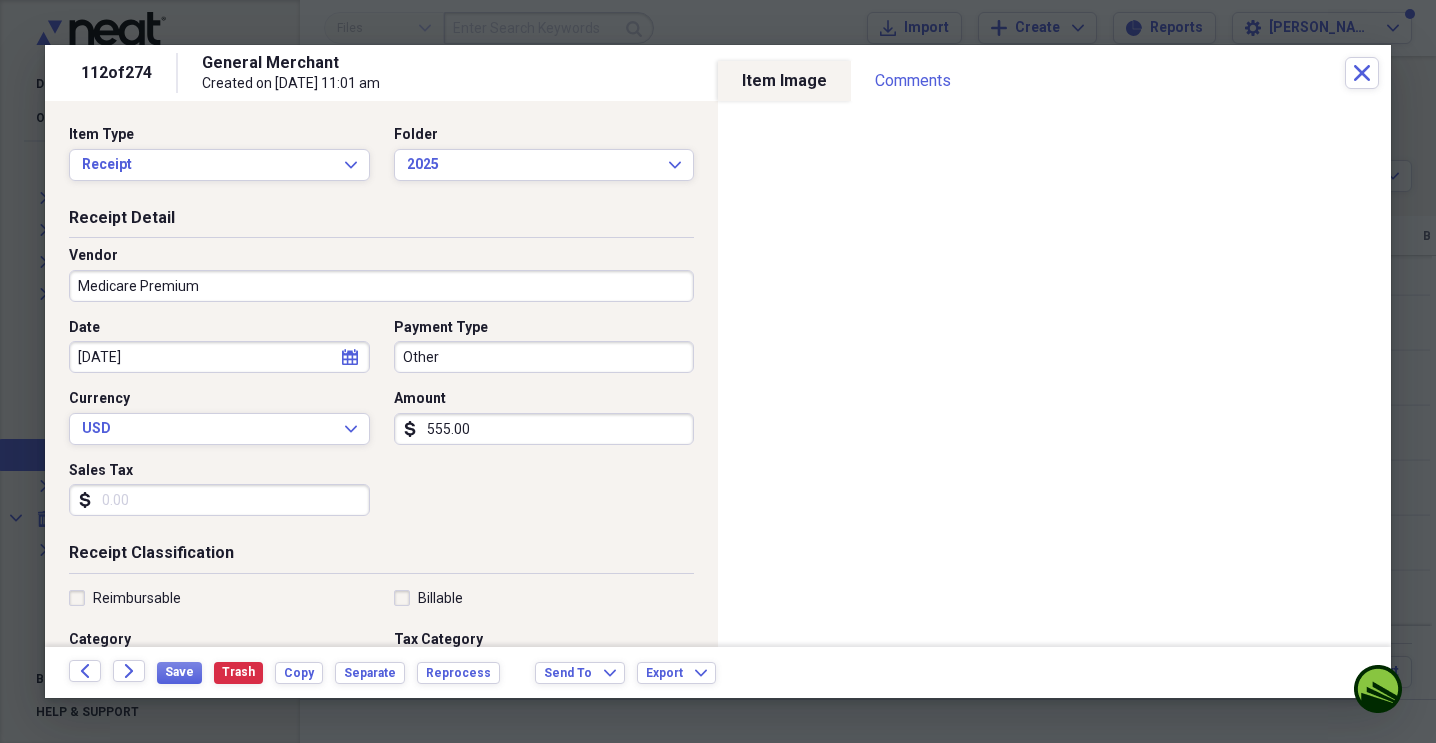 type on "Medicare Premium" 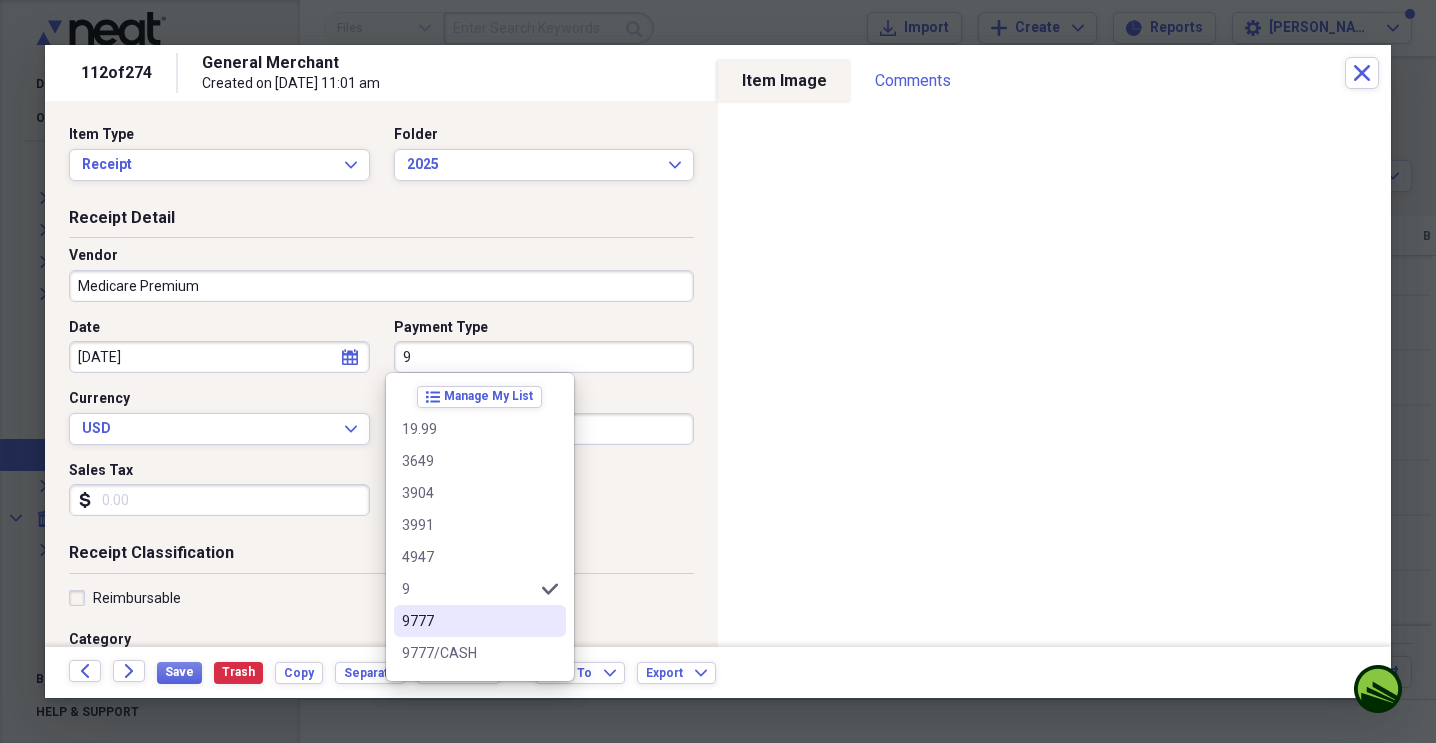 click on "9777" at bounding box center [468, 621] 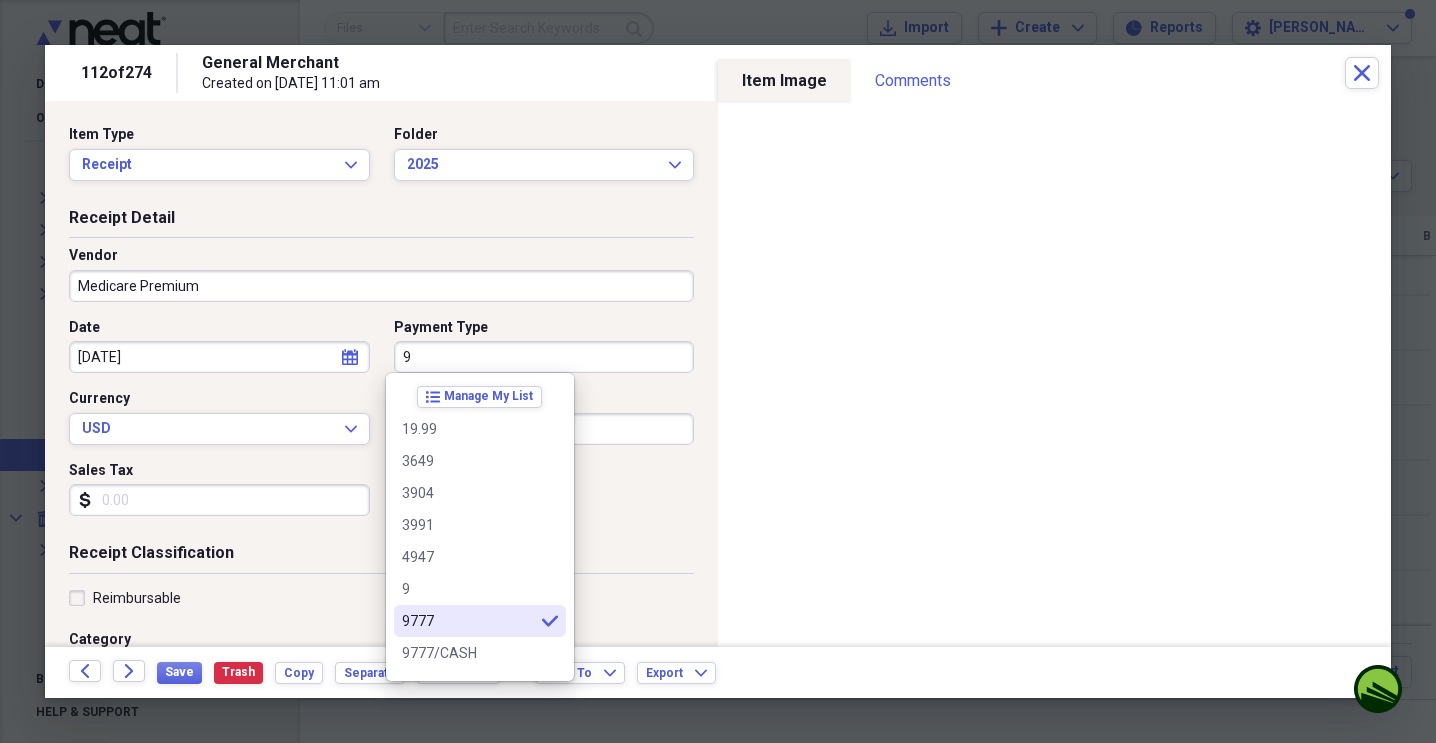 type on "9777" 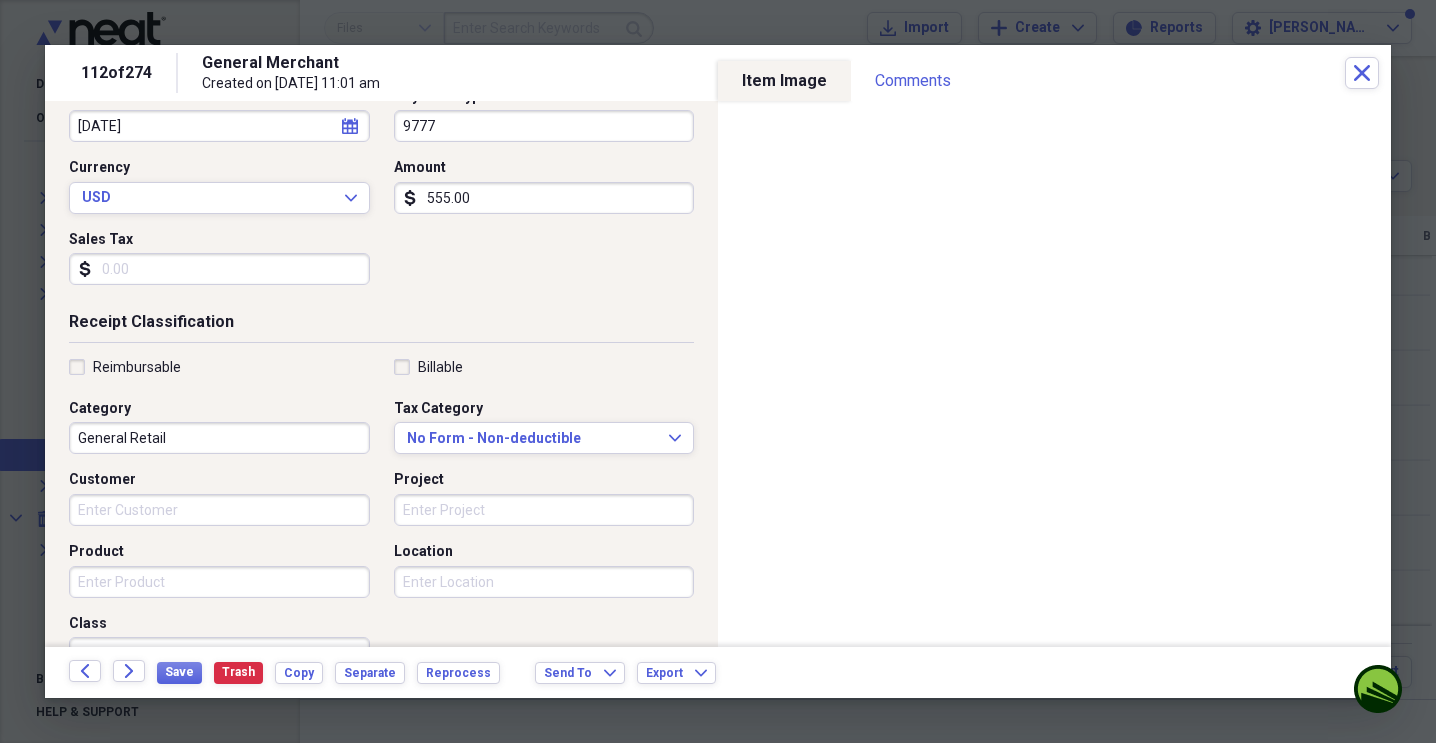 scroll, scrollTop: 233, scrollLeft: 0, axis: vertical 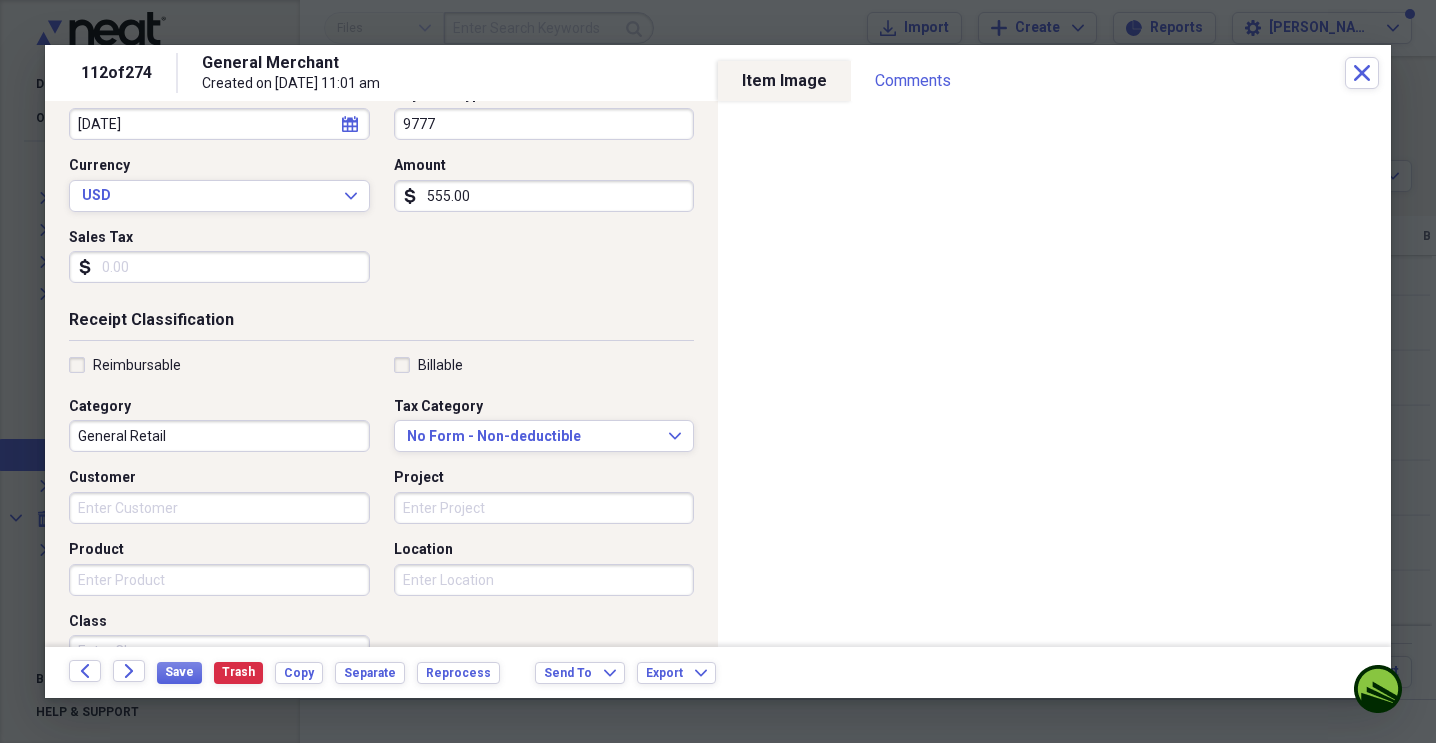 click on "General Retail" at bounding box center [219, 436] 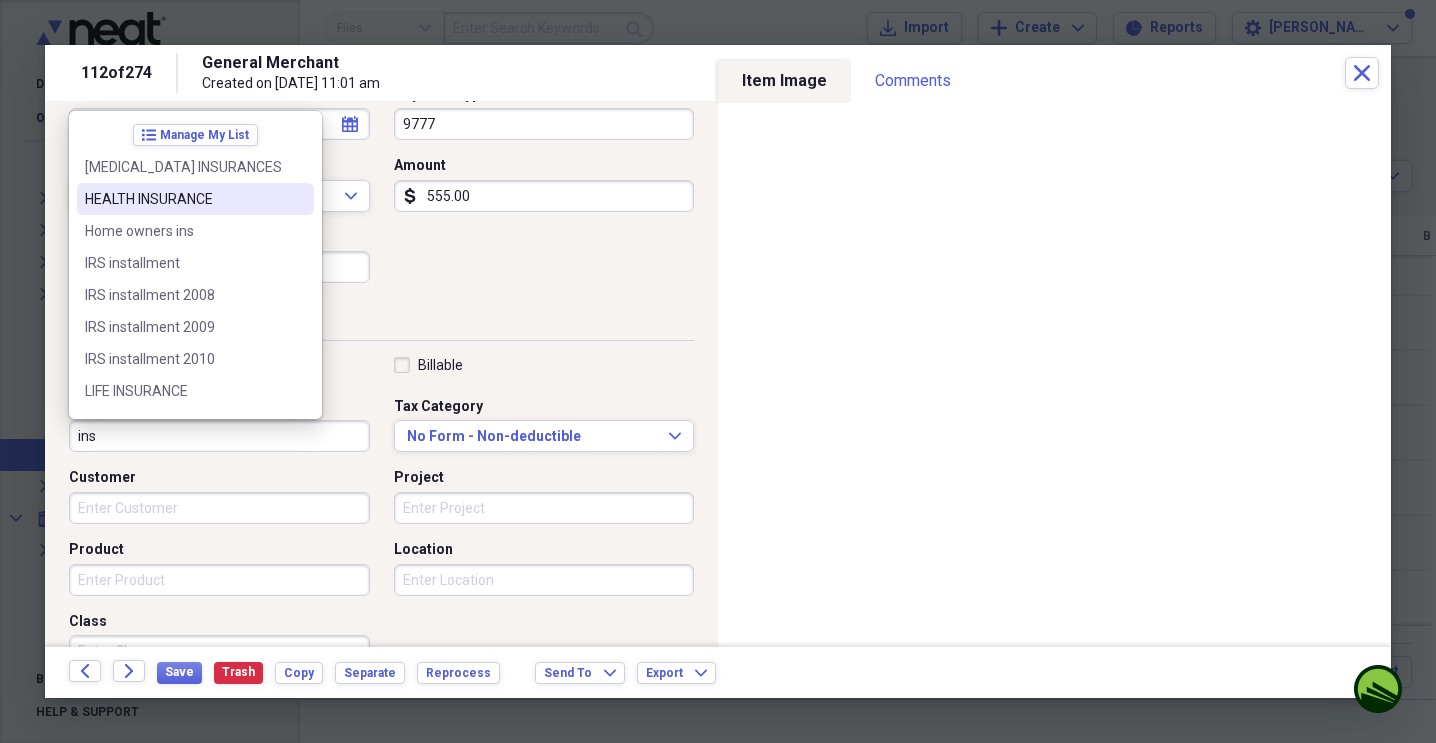 click on "HEALTH INSURANCE" at bounding box center [183, 199] 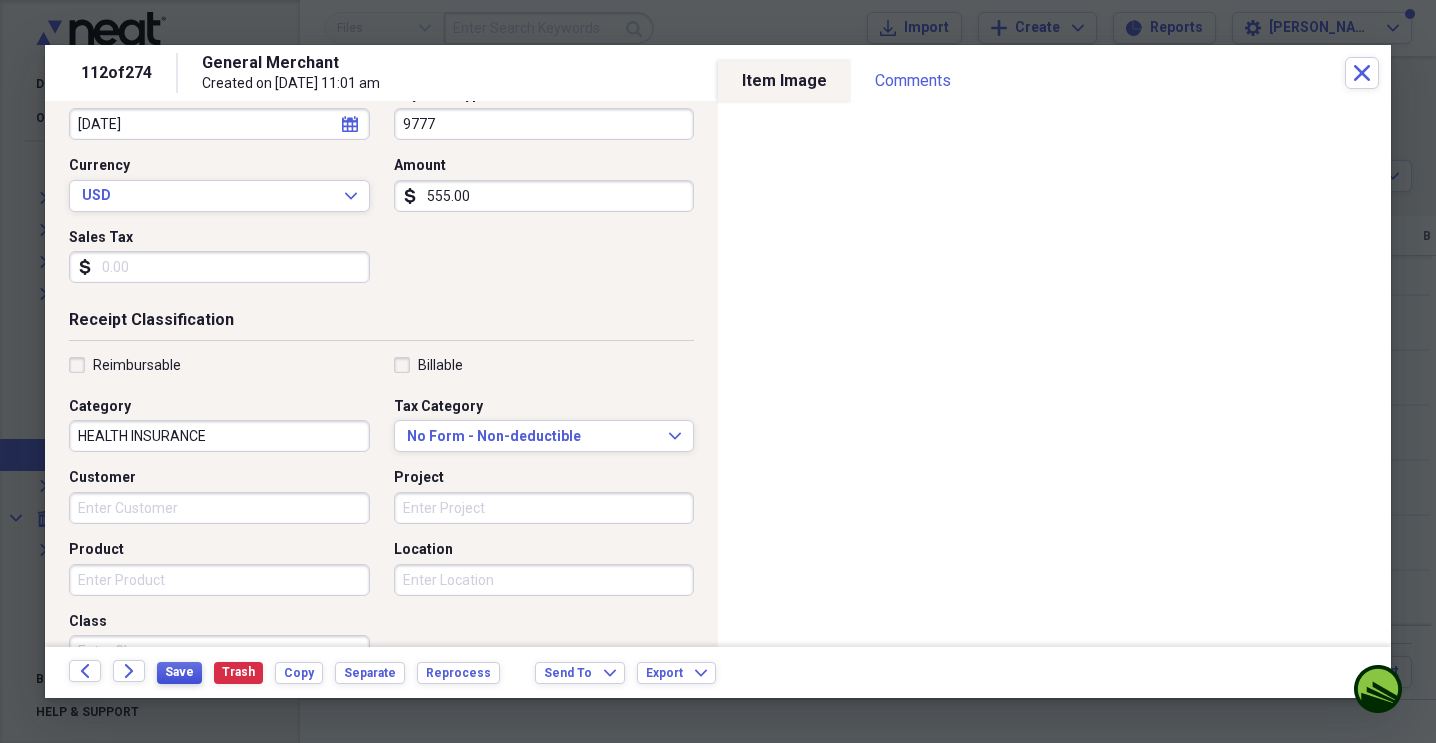 click on "Save" at bounding box center (179, 673) 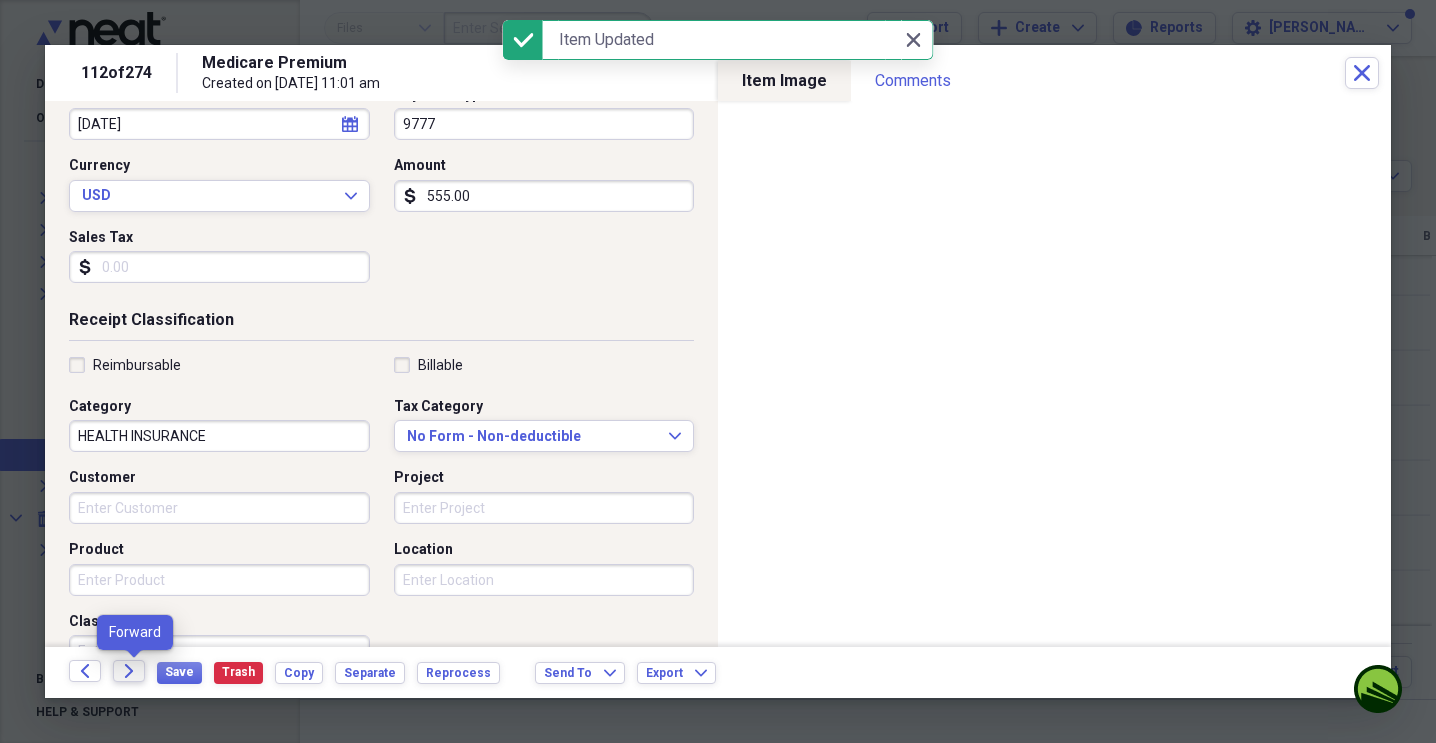 click 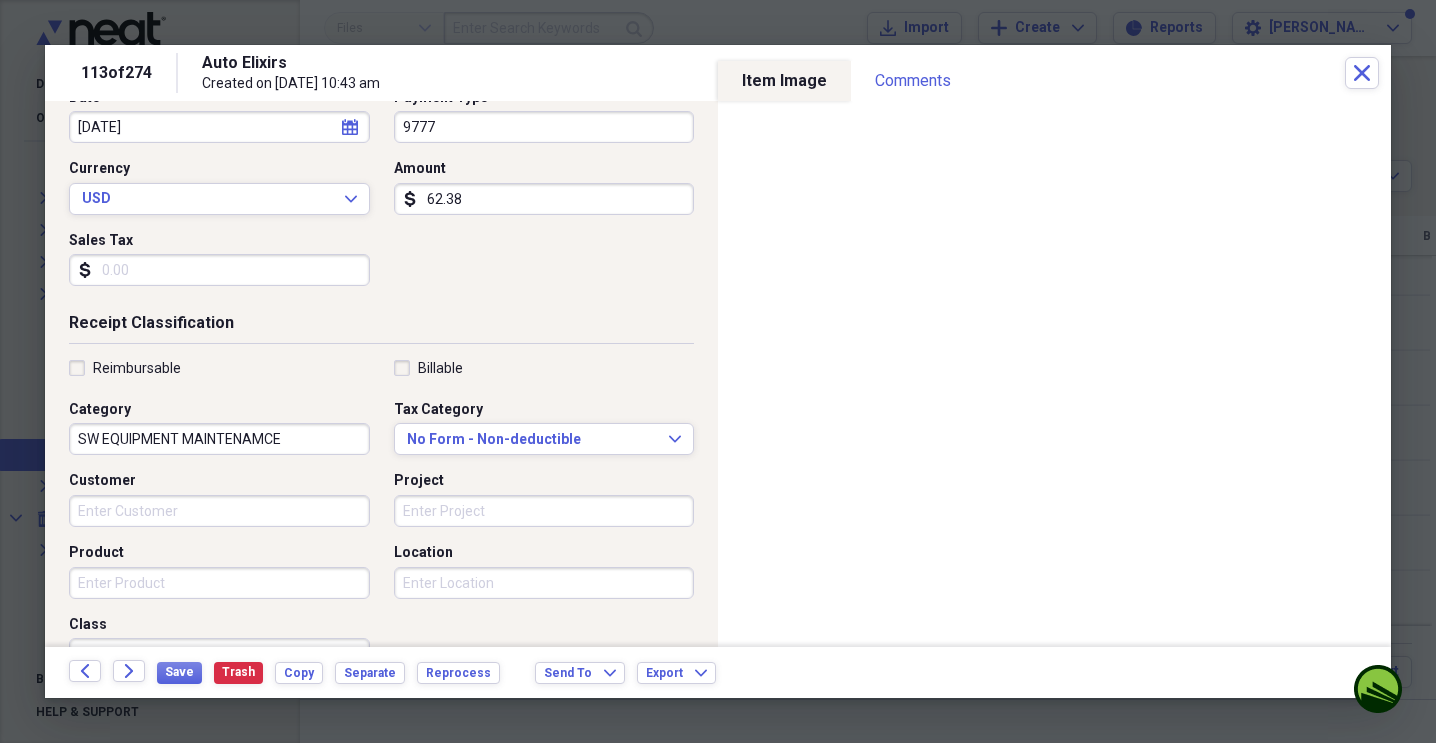 scroll, scrollTop: 231, scrollLeft: 0, axis: vertical 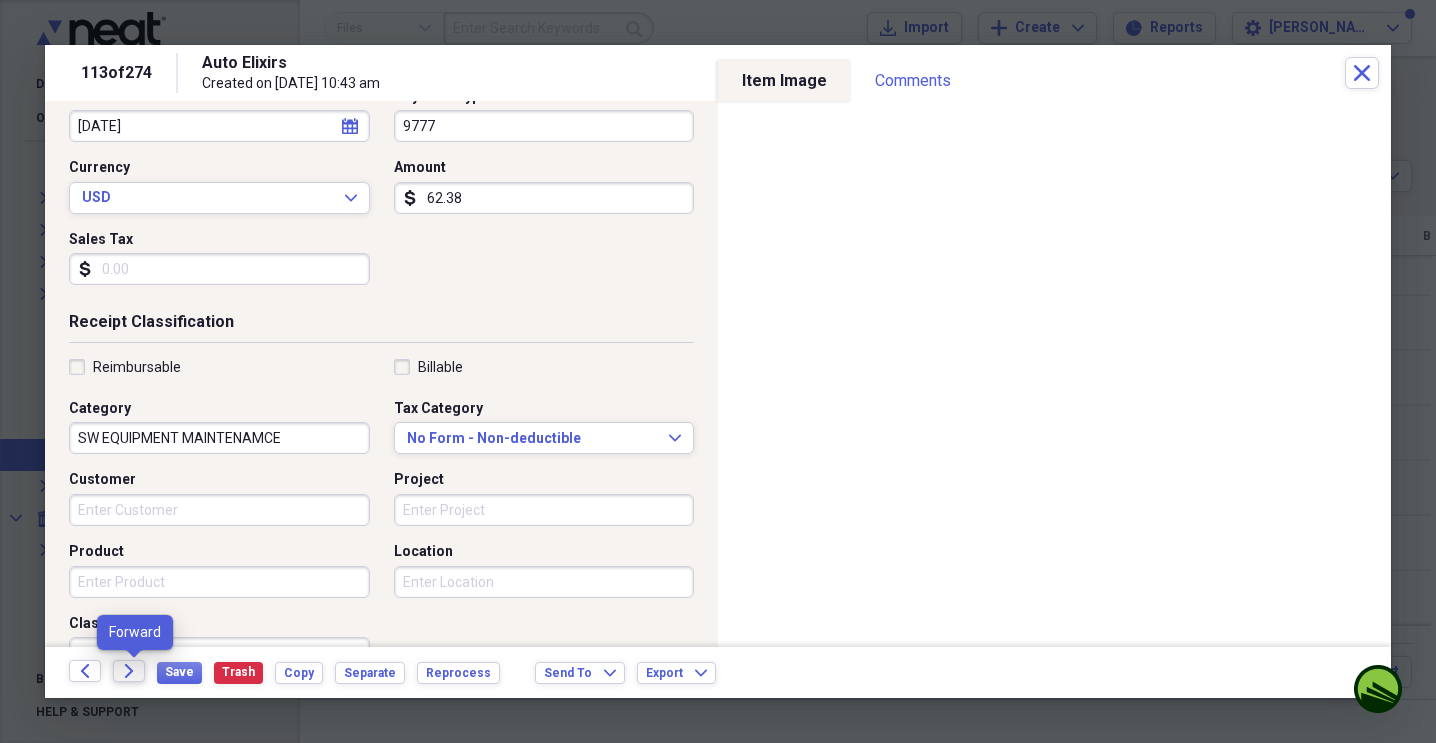 click on "Forward" 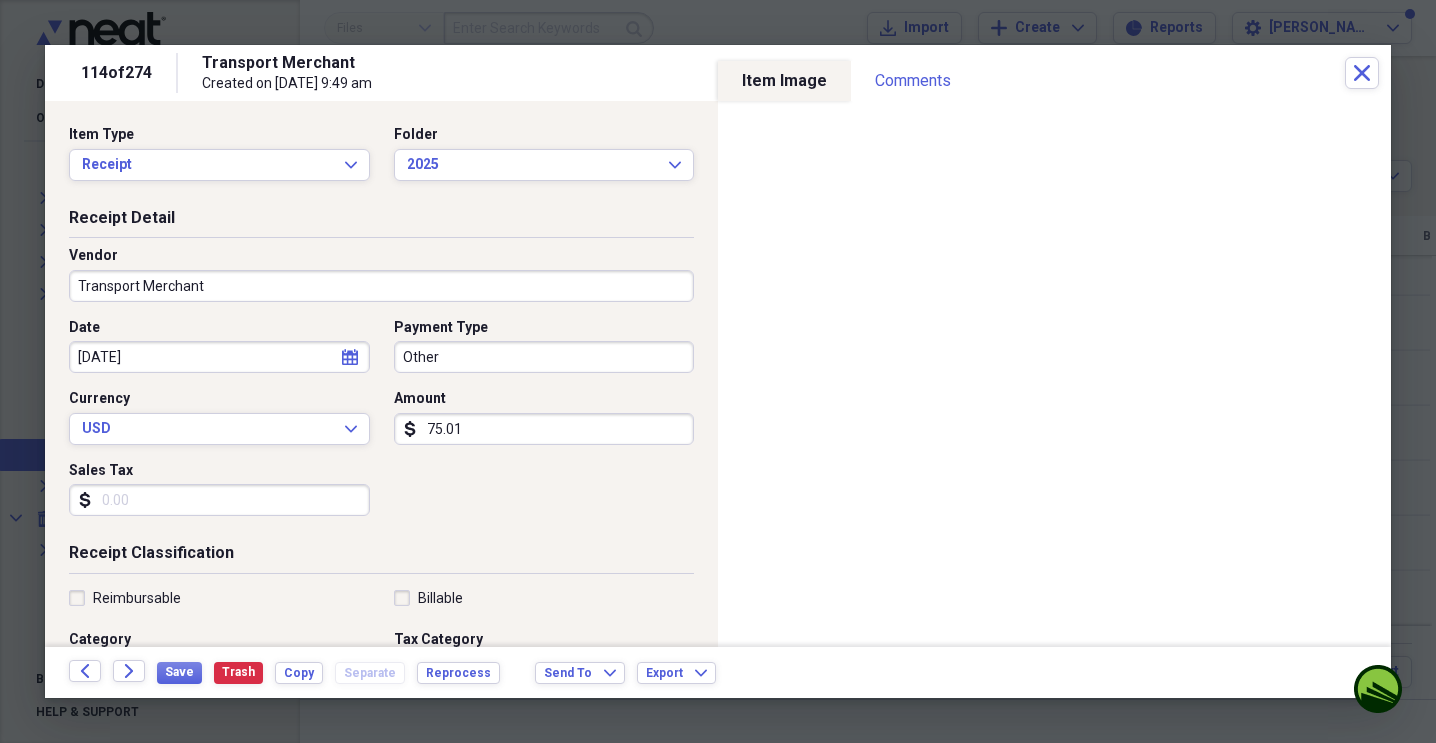 click on "Other" at bounding box center [544, 357] 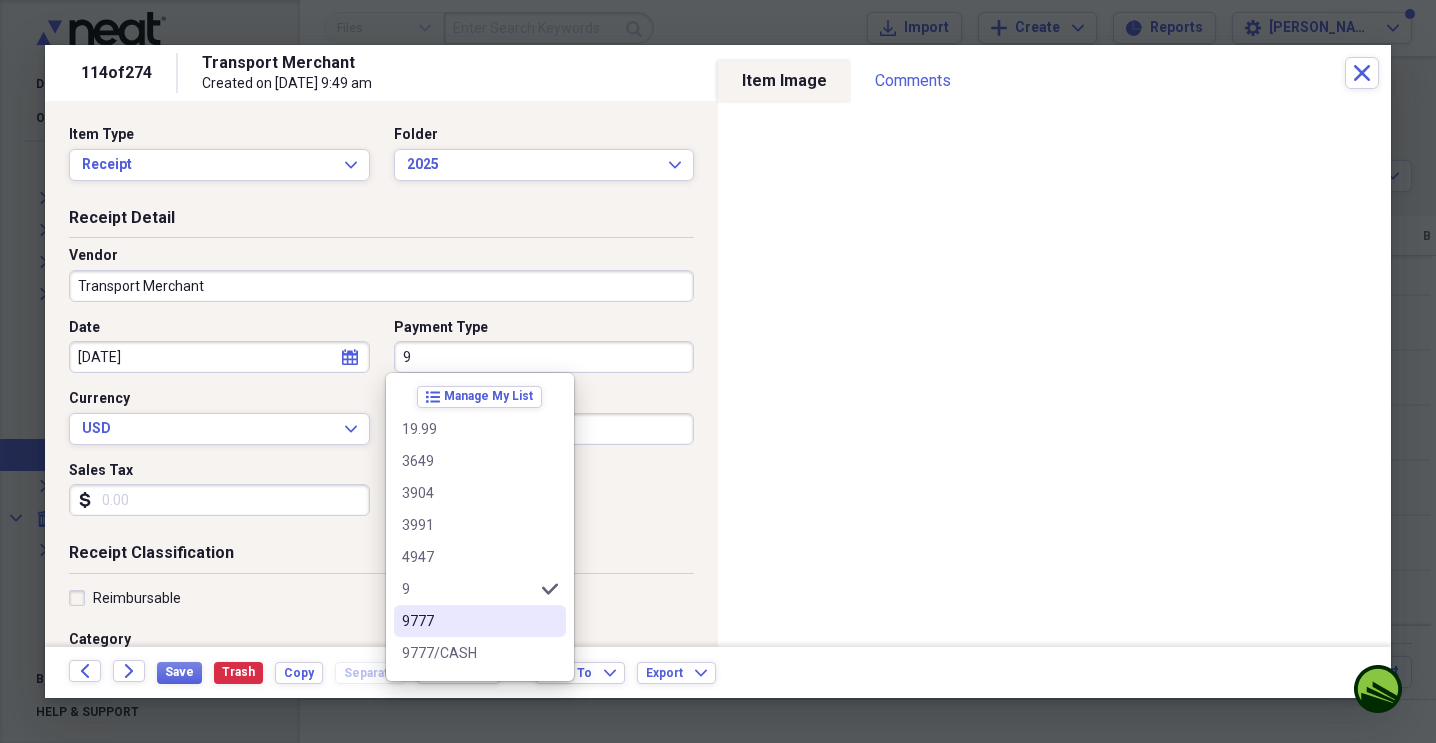 click on "9777" at bounding box center [480, 621] 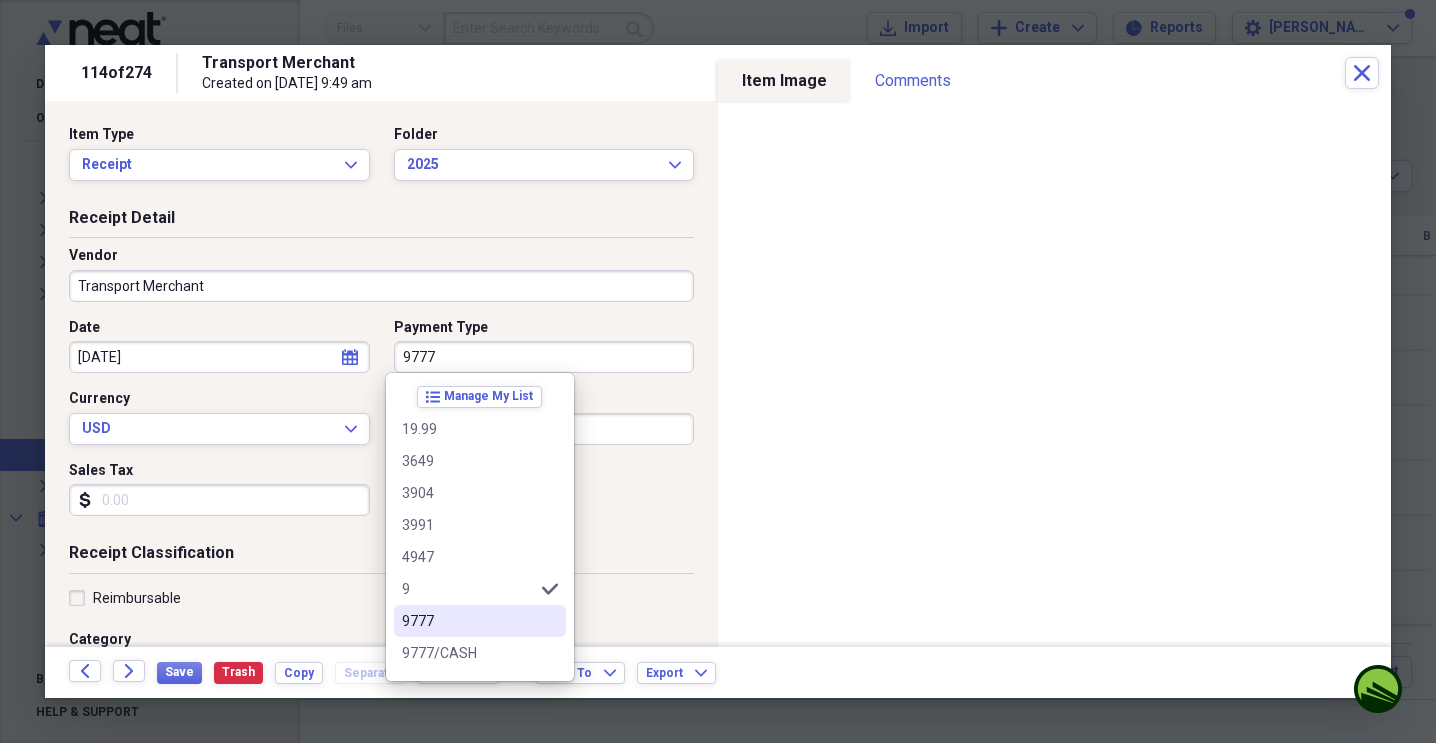 click on "Billable" at bounding box center [544, 598] 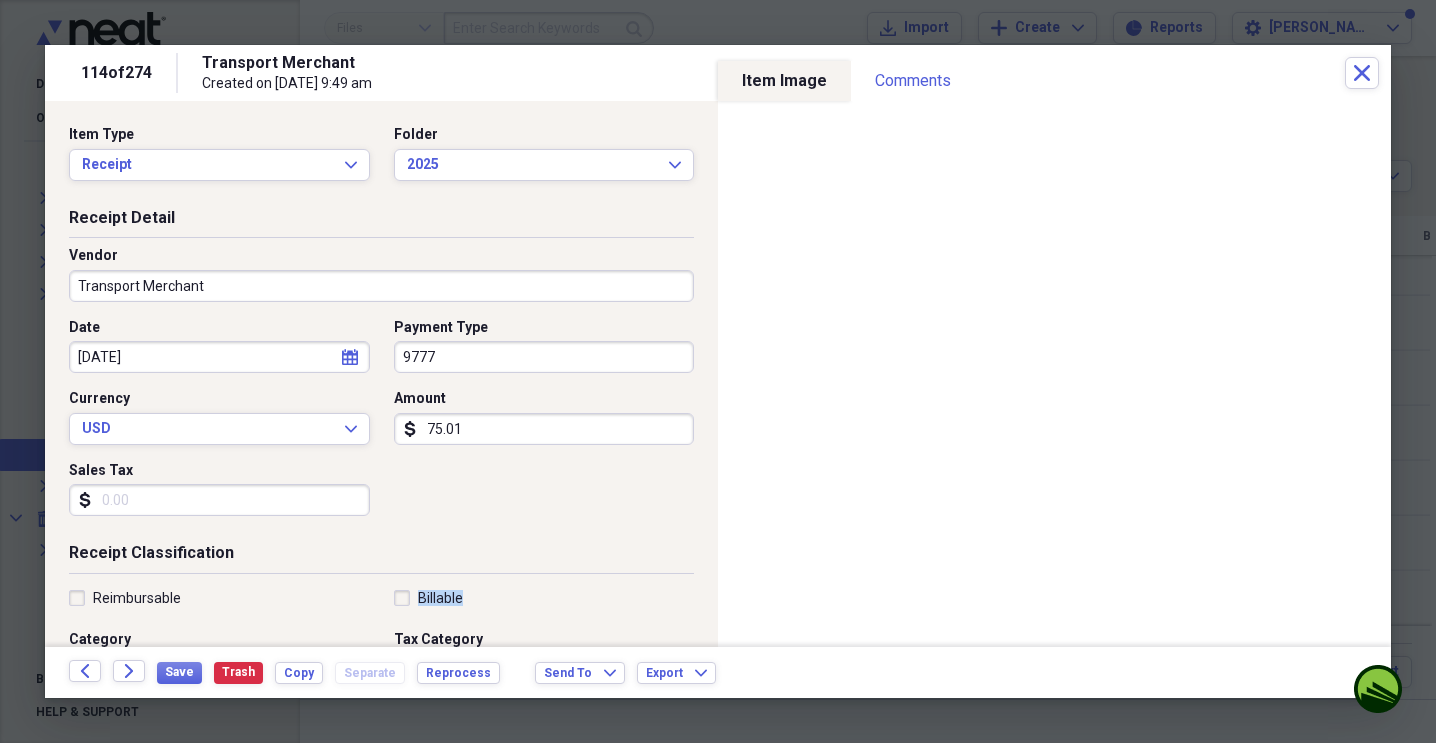click on "Transport Merchant" at bounding box center (381, 286) 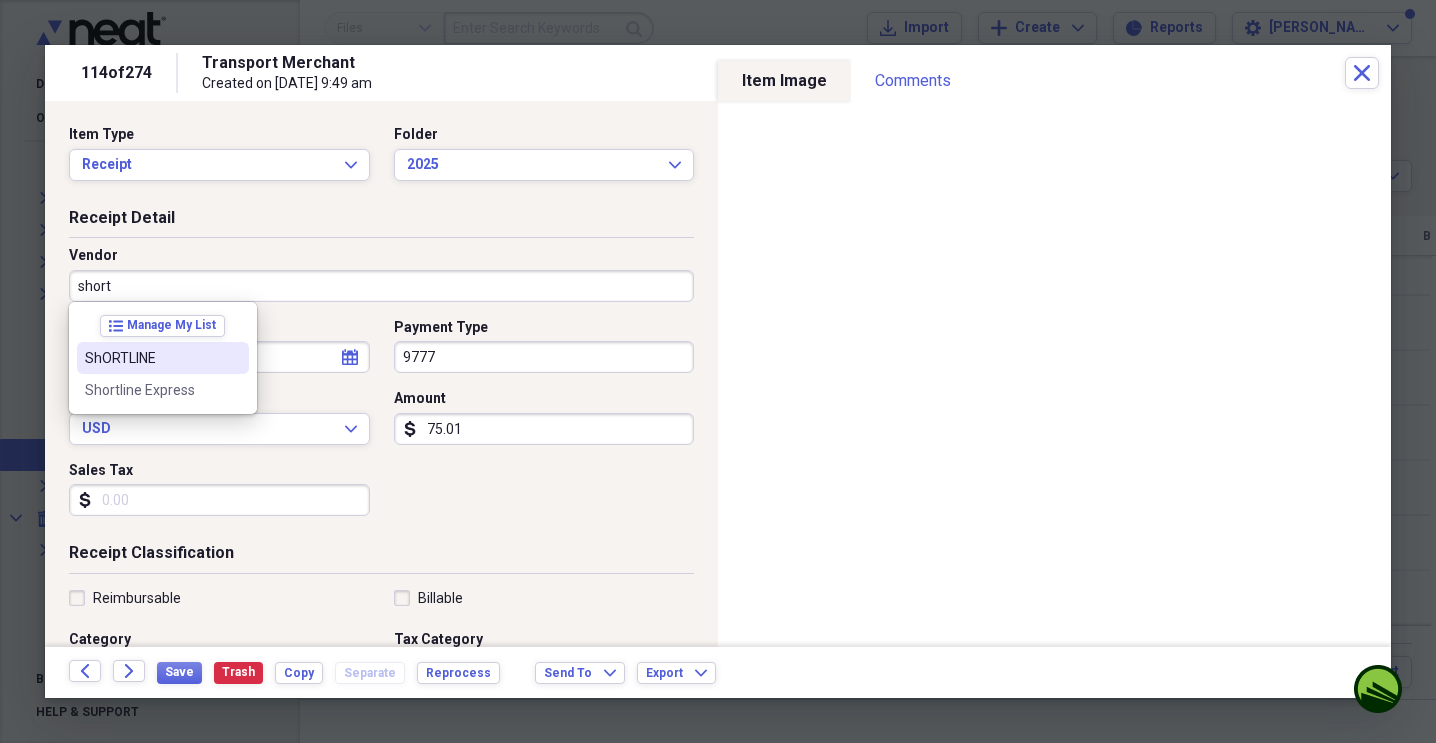 click on "ShORTLINE" at bounding box center [151, 358] 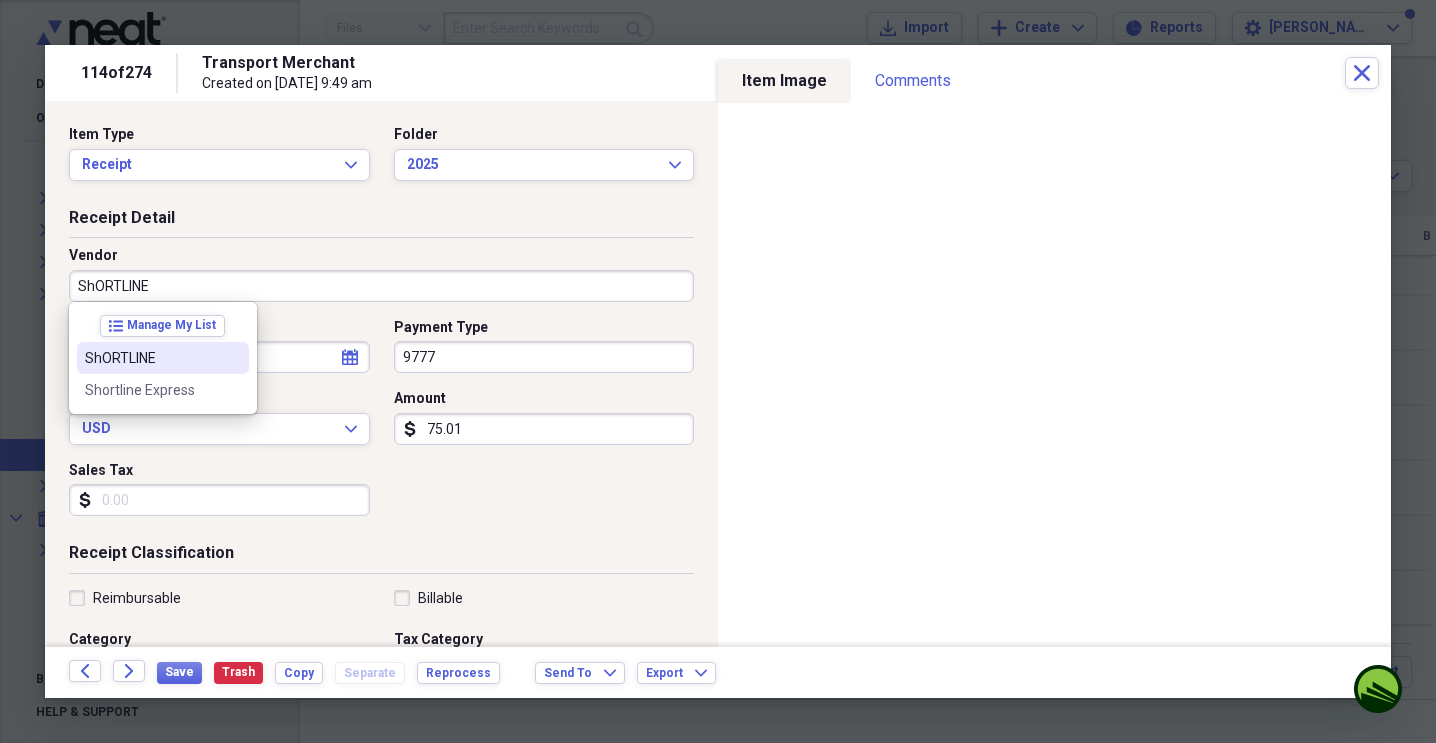 click on "[DATE]" at bounding box center [219, 357] 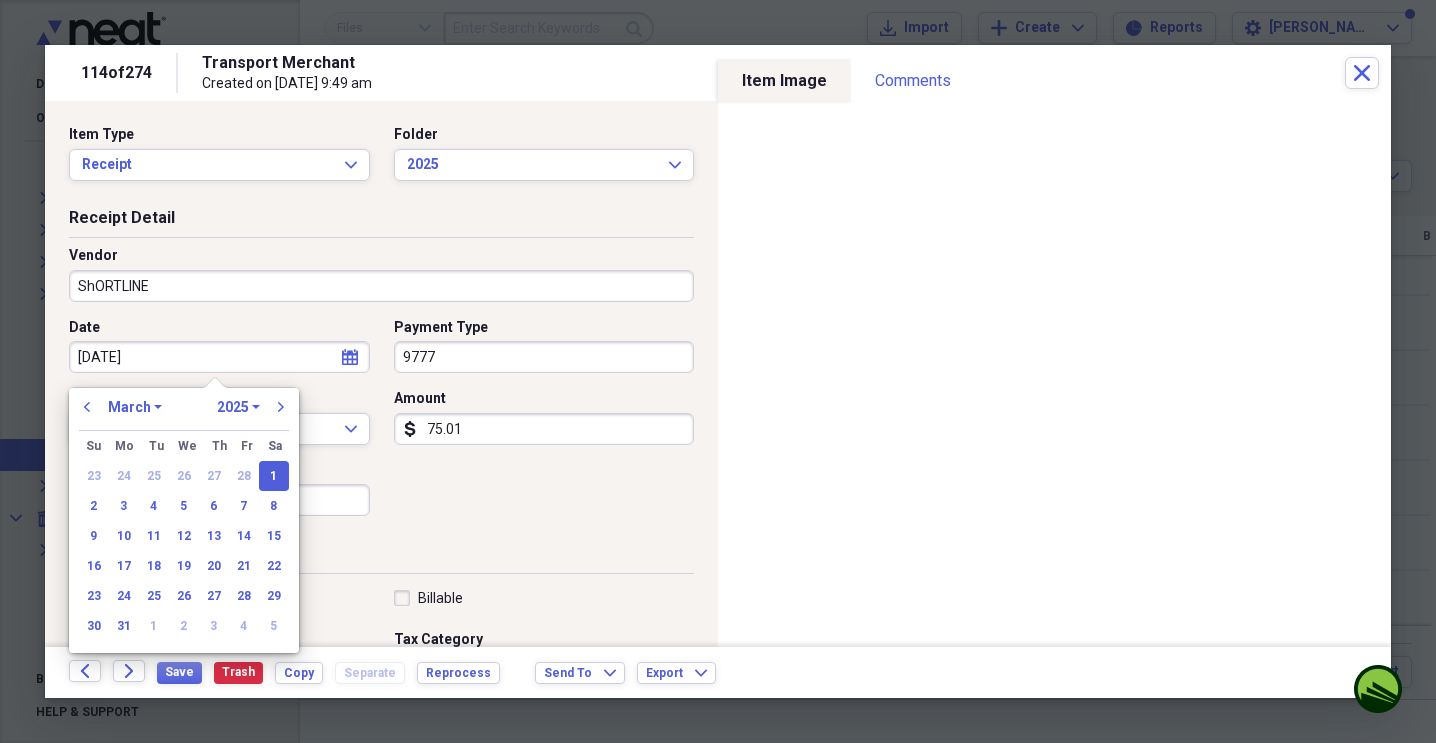 click on "Date [DATE] calendar Calendar Payment Type 9777 Currency USD Expand Amount dollar-sign 75.01 Sales Tax dollar-sign" at bounding box center [381, 425] 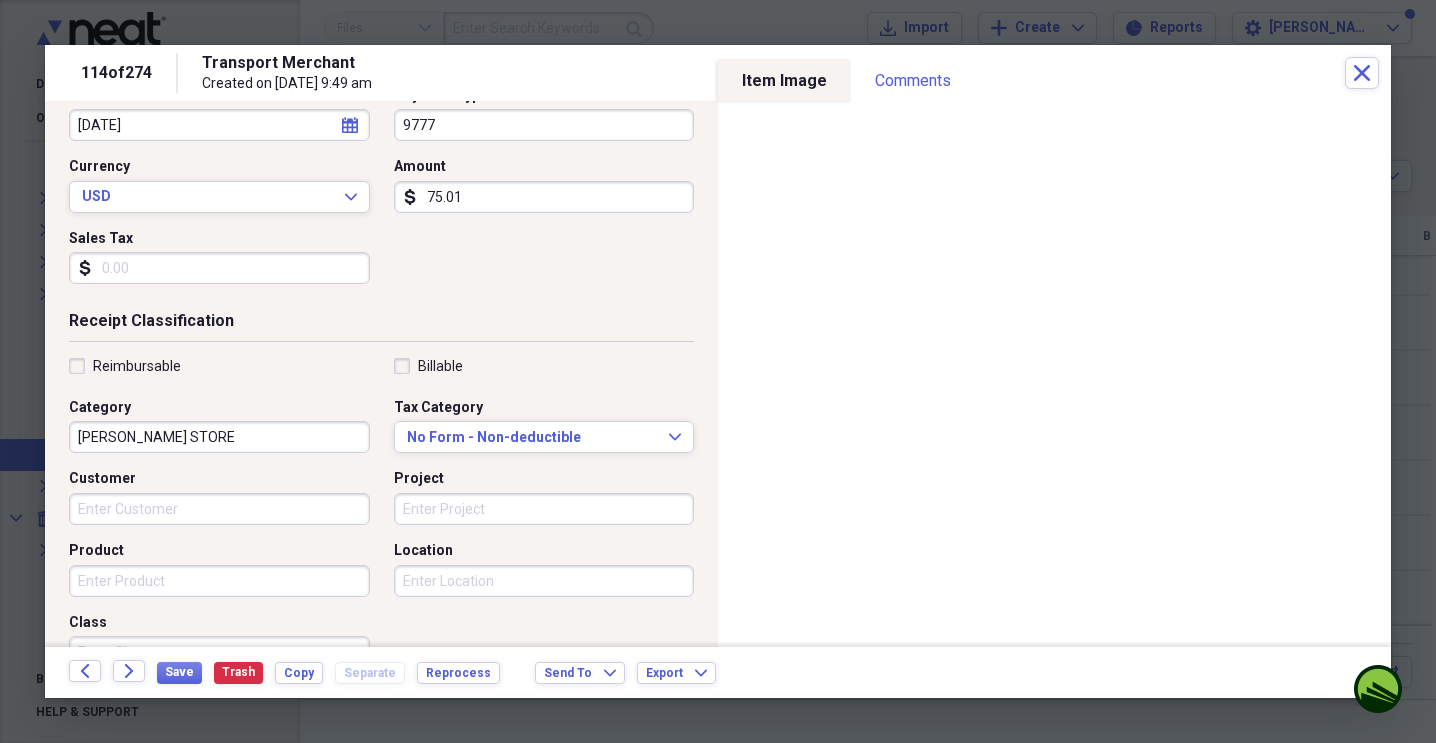 scroll, scrollTop: 233, scrollLeft: 0, axis: vertical 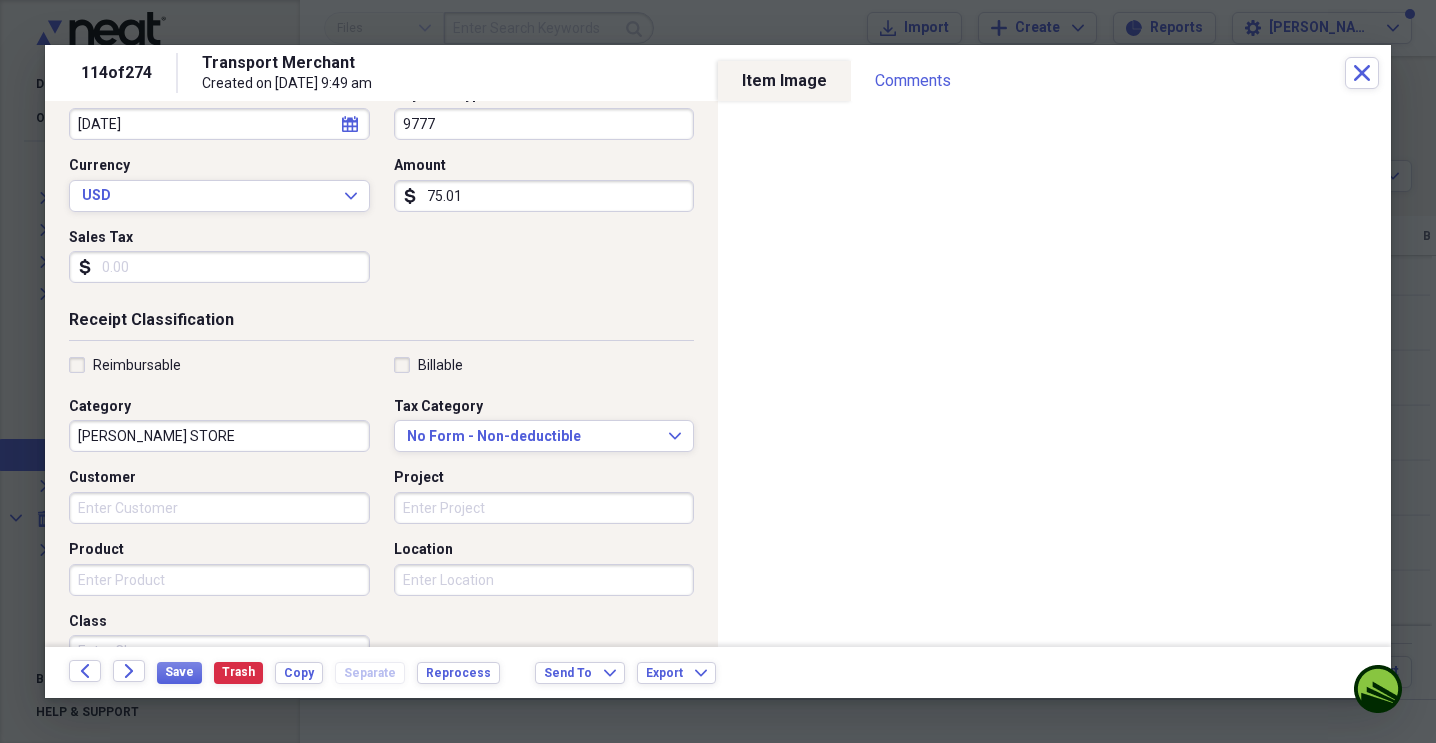 click on "[PERSON_NAME] STORE" at bounding box center (219, 436) 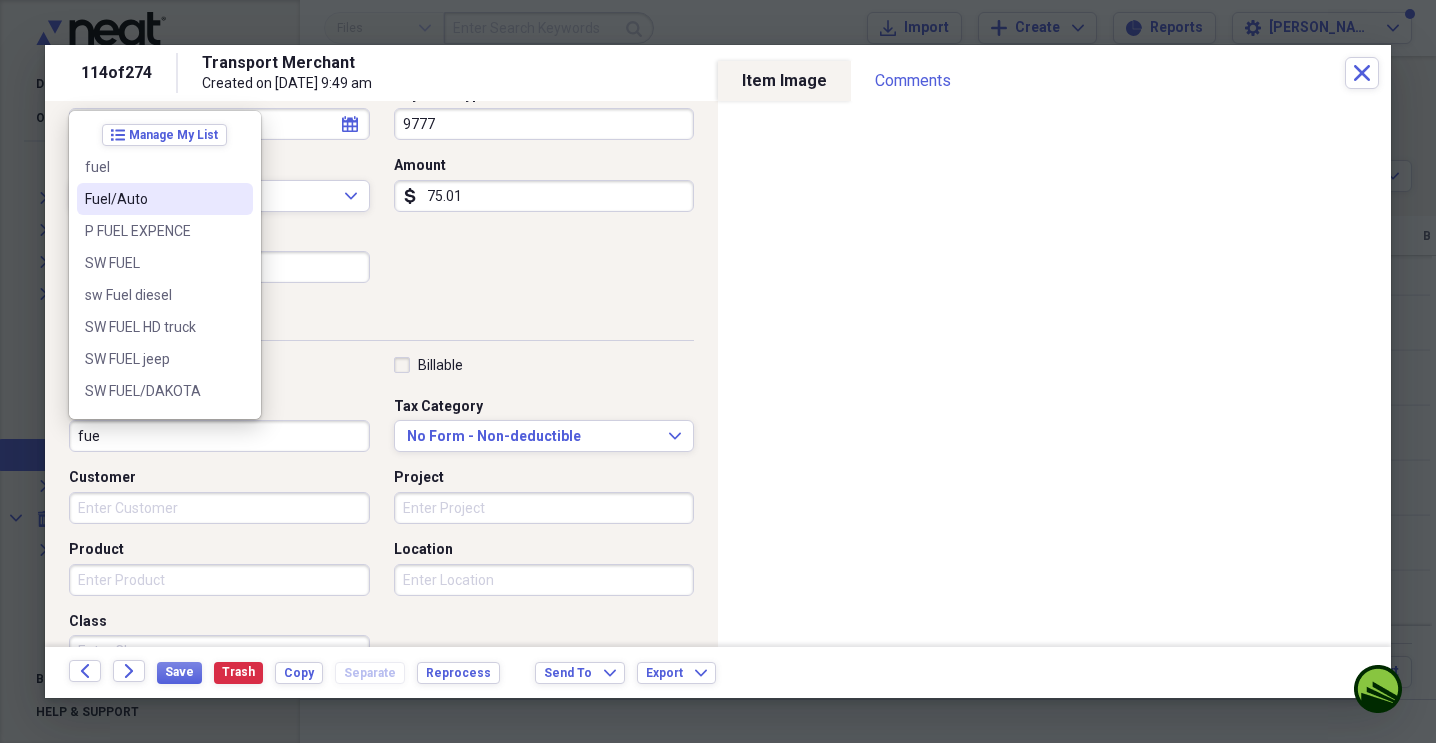 click on "Fuel/Auto" at bounding box center (153, 199) 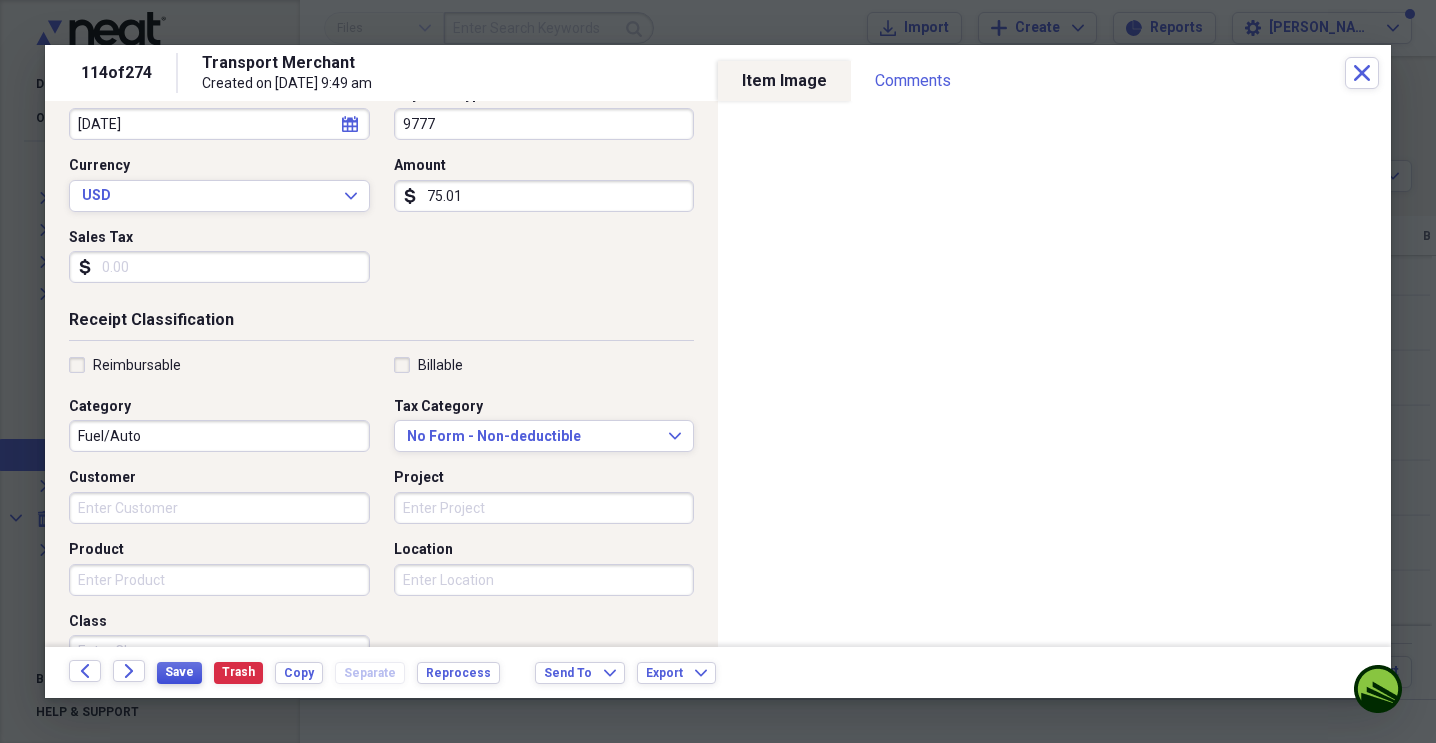 click on "Save" at bounding box center (179, 672) 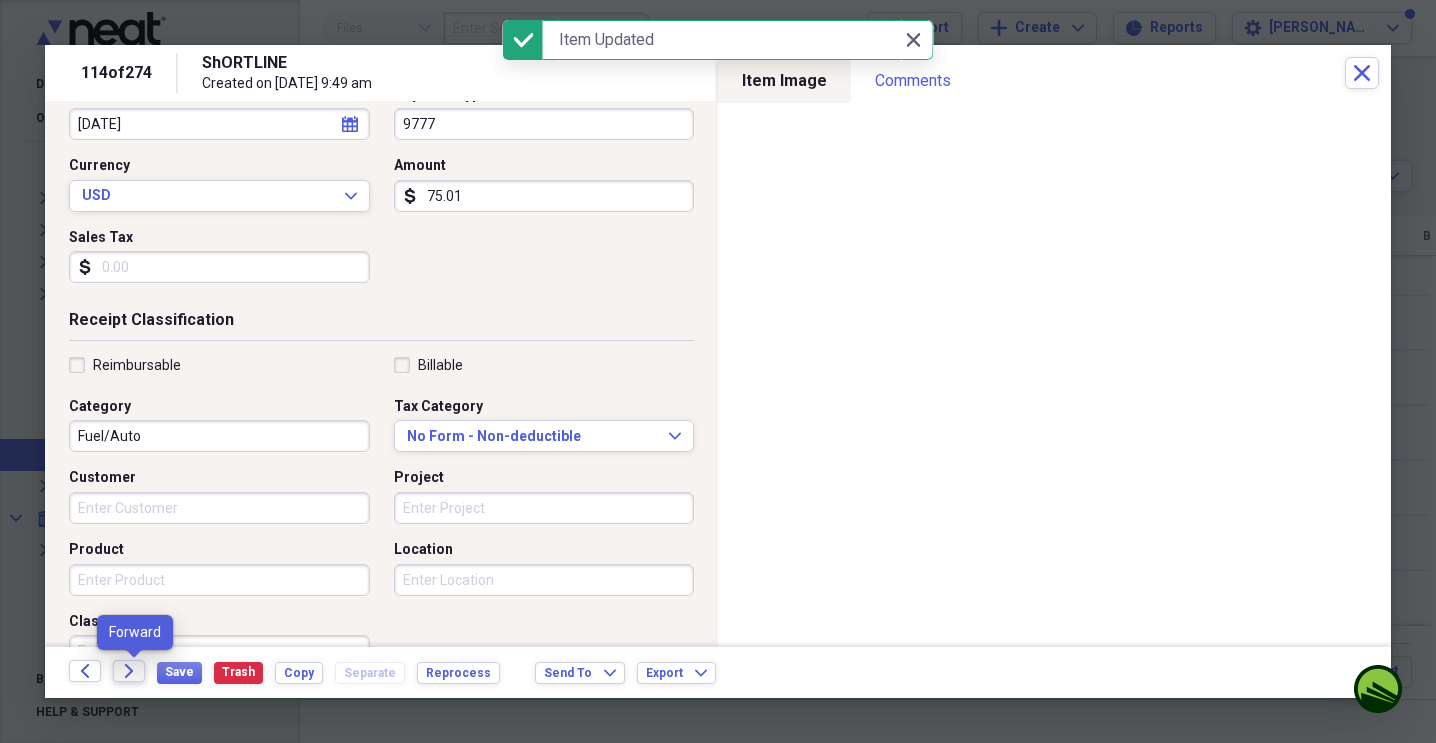click on "Forward" 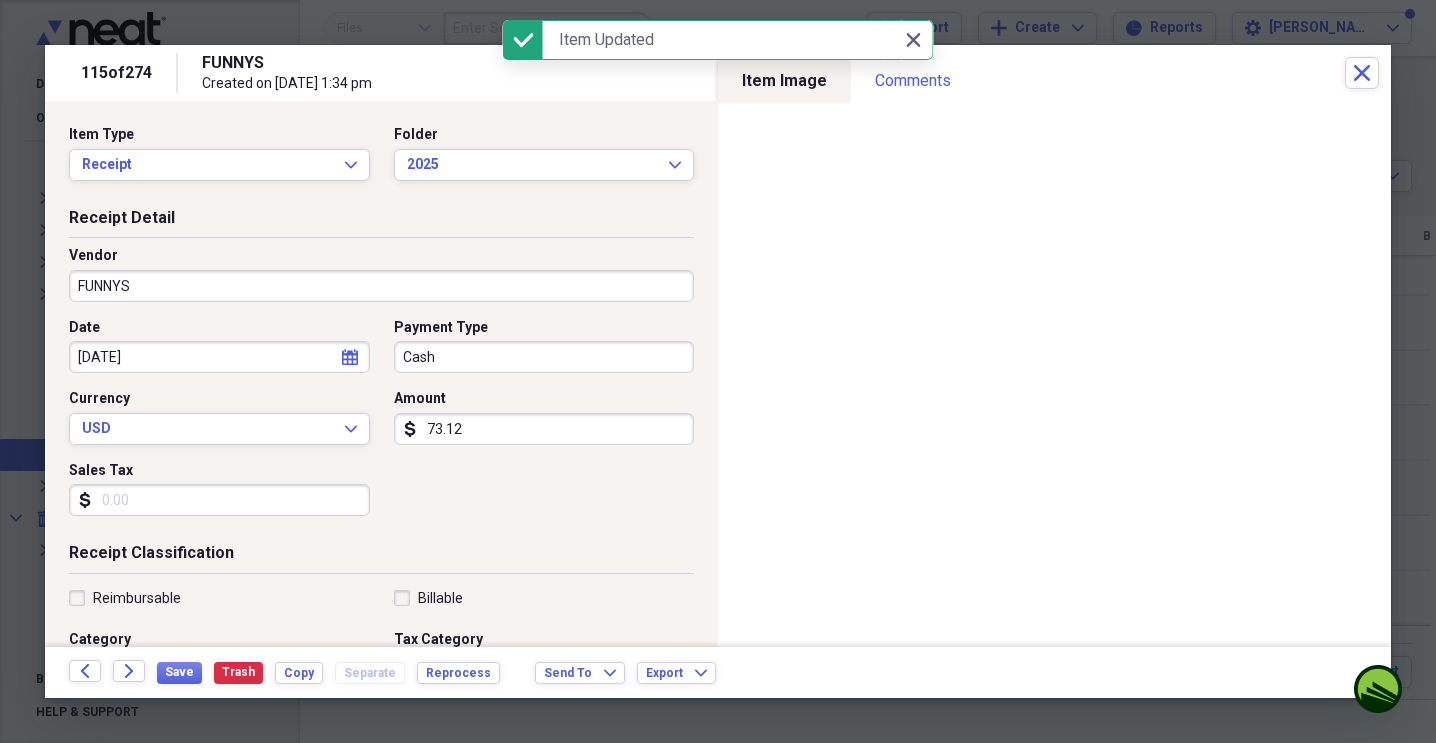 click on "Cash" at bounding box center [544, 357] 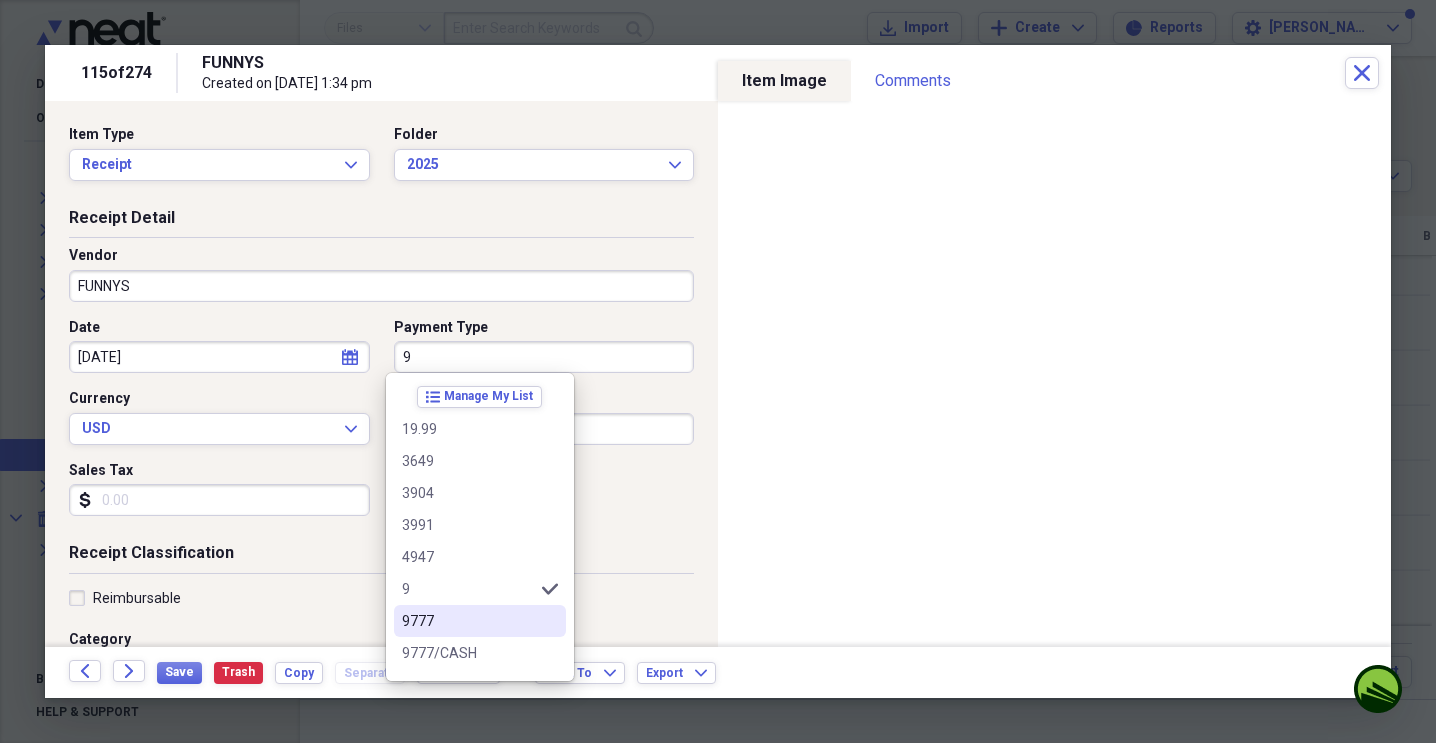 click on "9777" at bounding box center (468, 621) 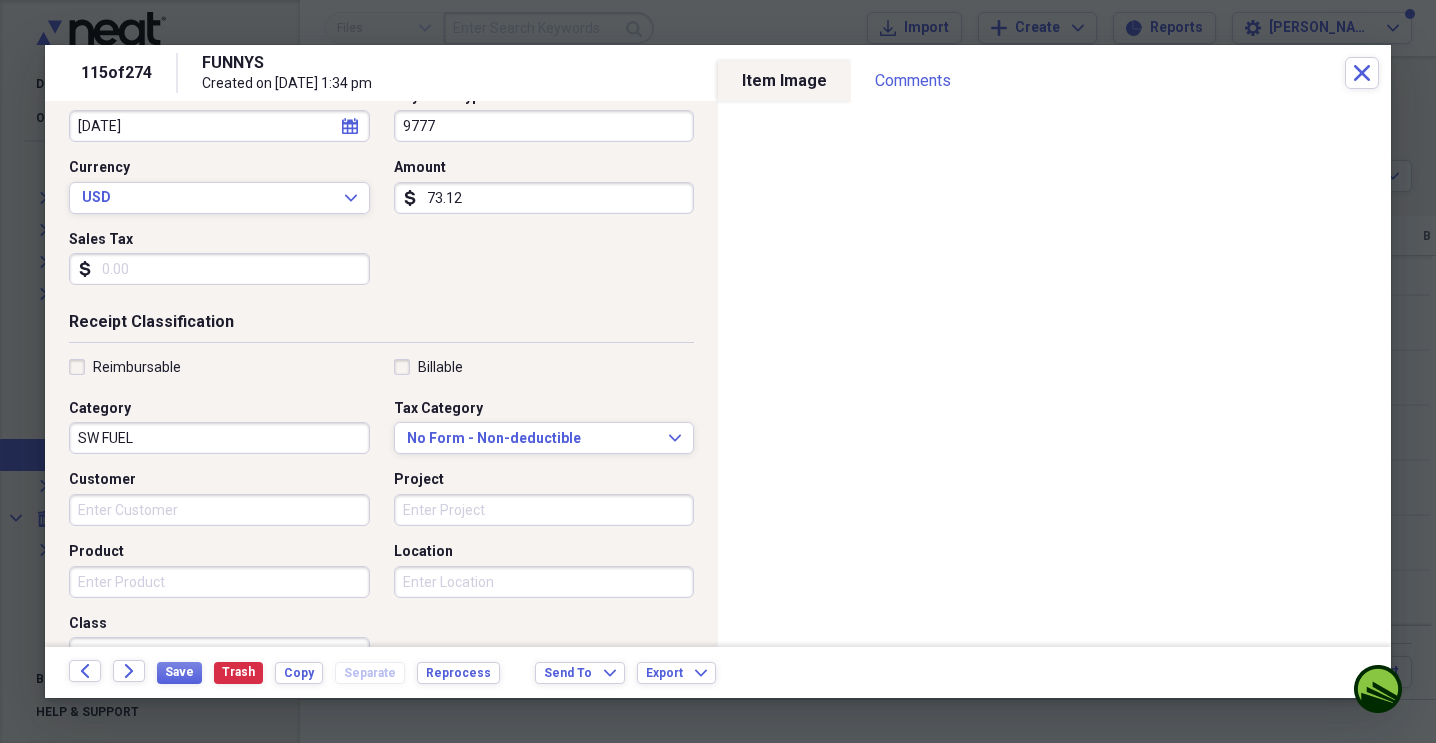 click on "SW FUEL" at bounding box center (219, 438) 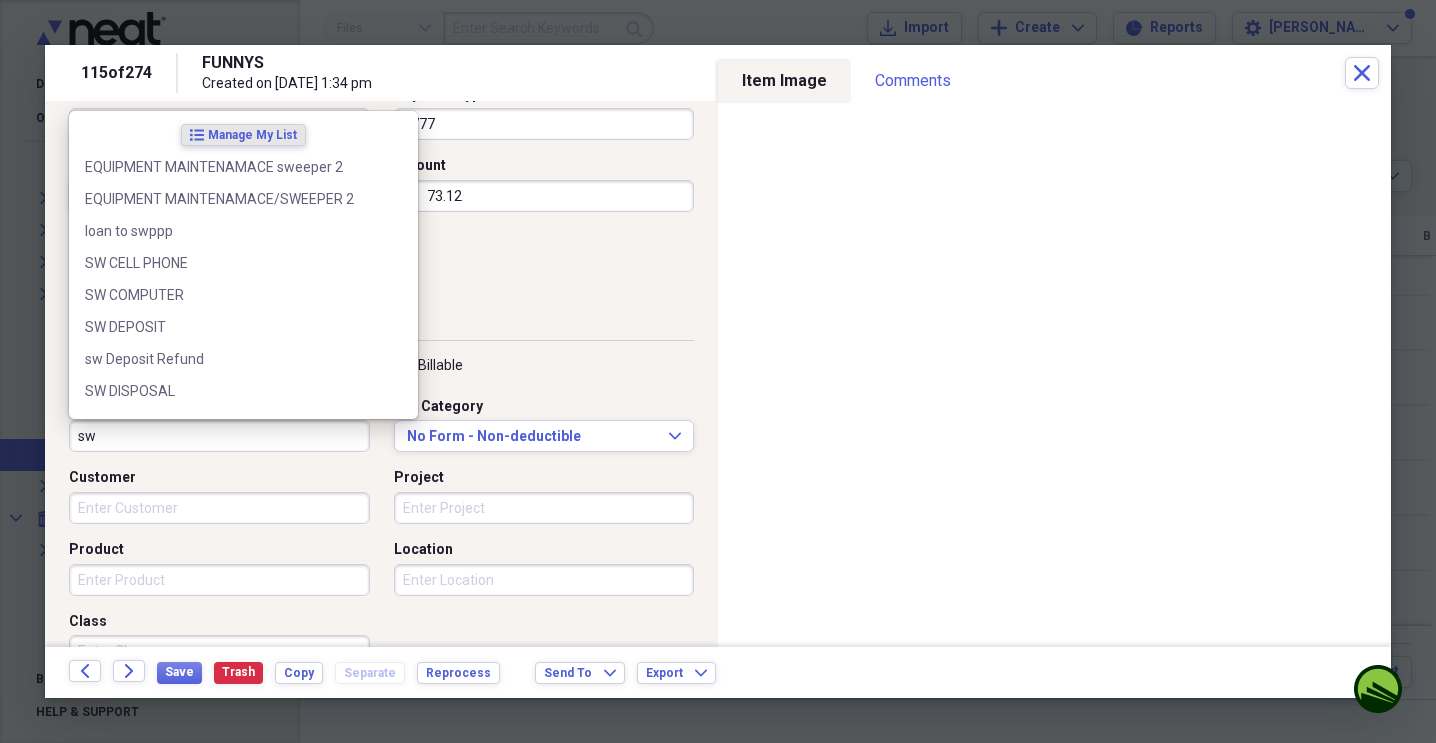 type on "s" 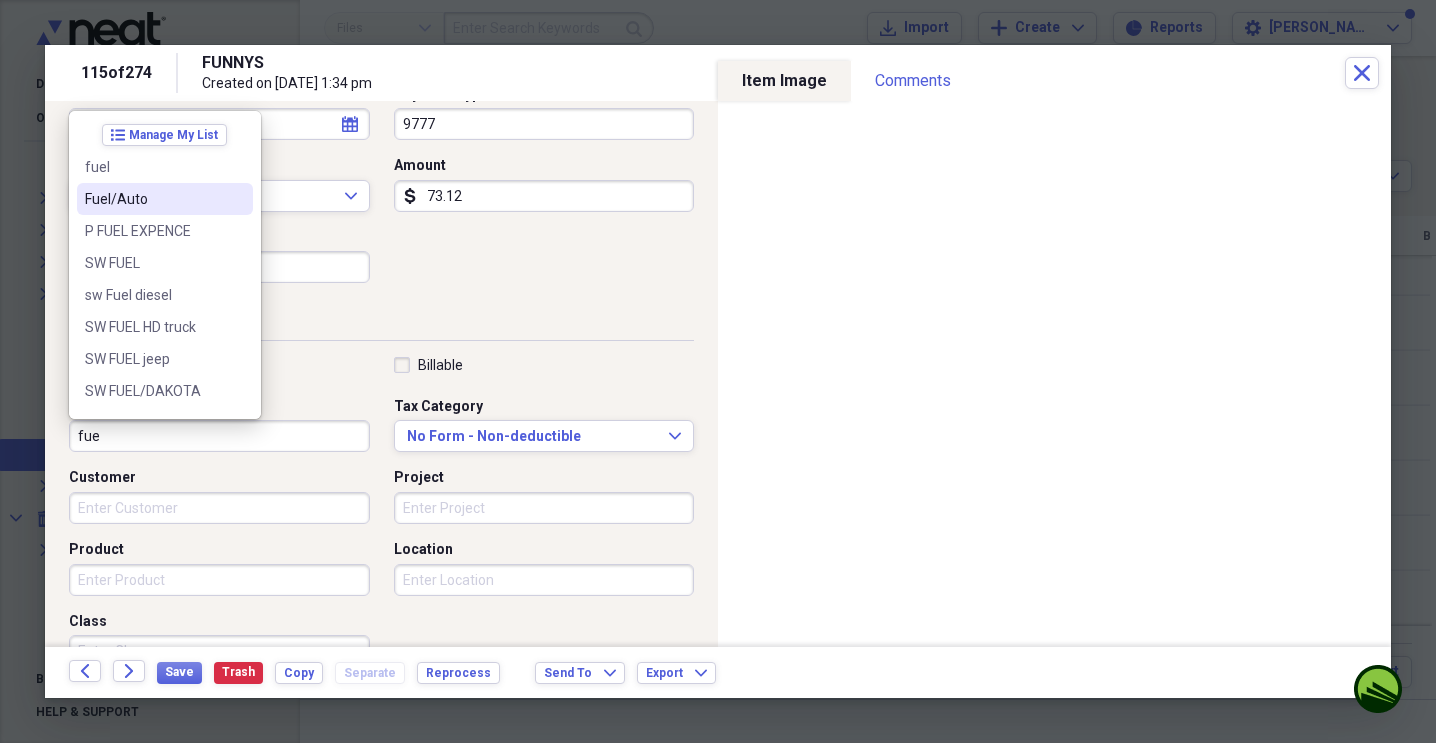 click on "Fuel/Auto" at bounding box center (153, 199) 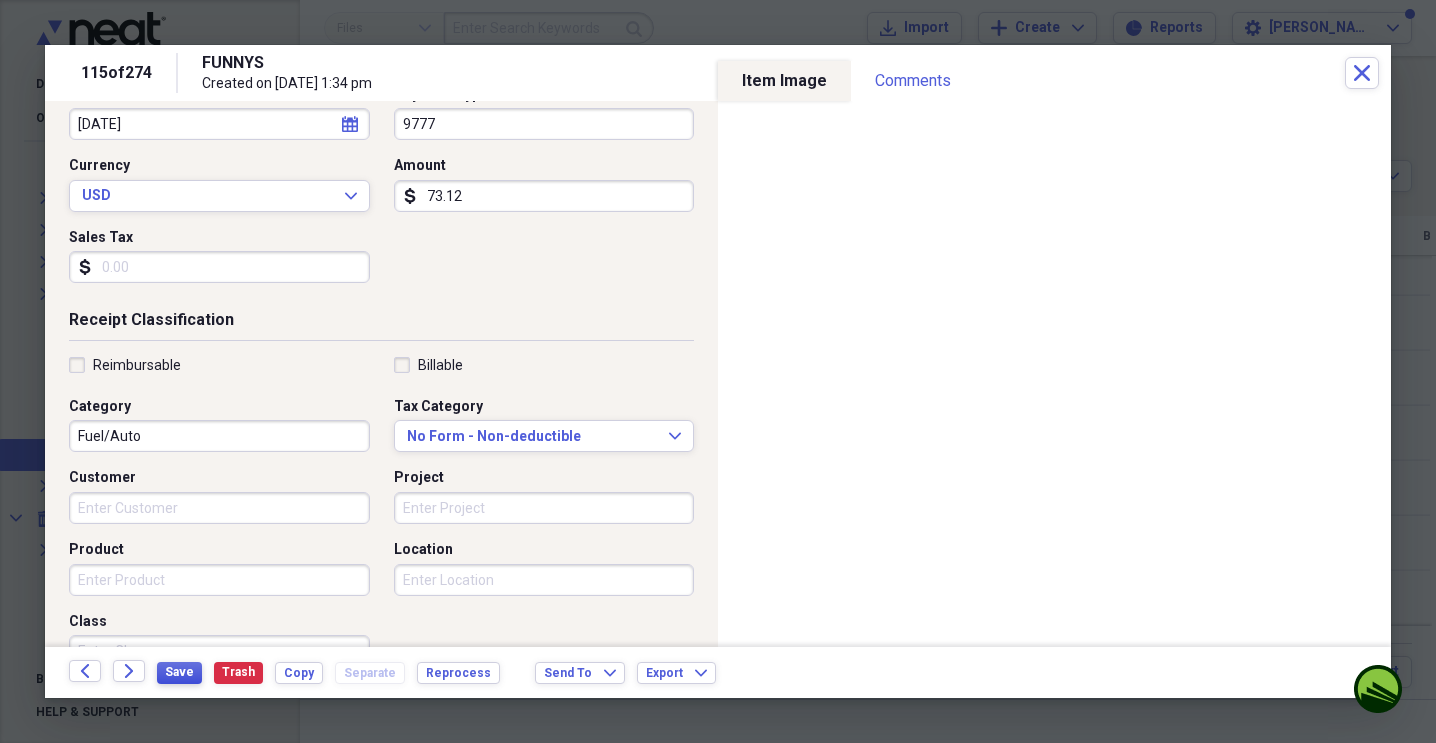 click on "Save" at bounding box center [179, 673] 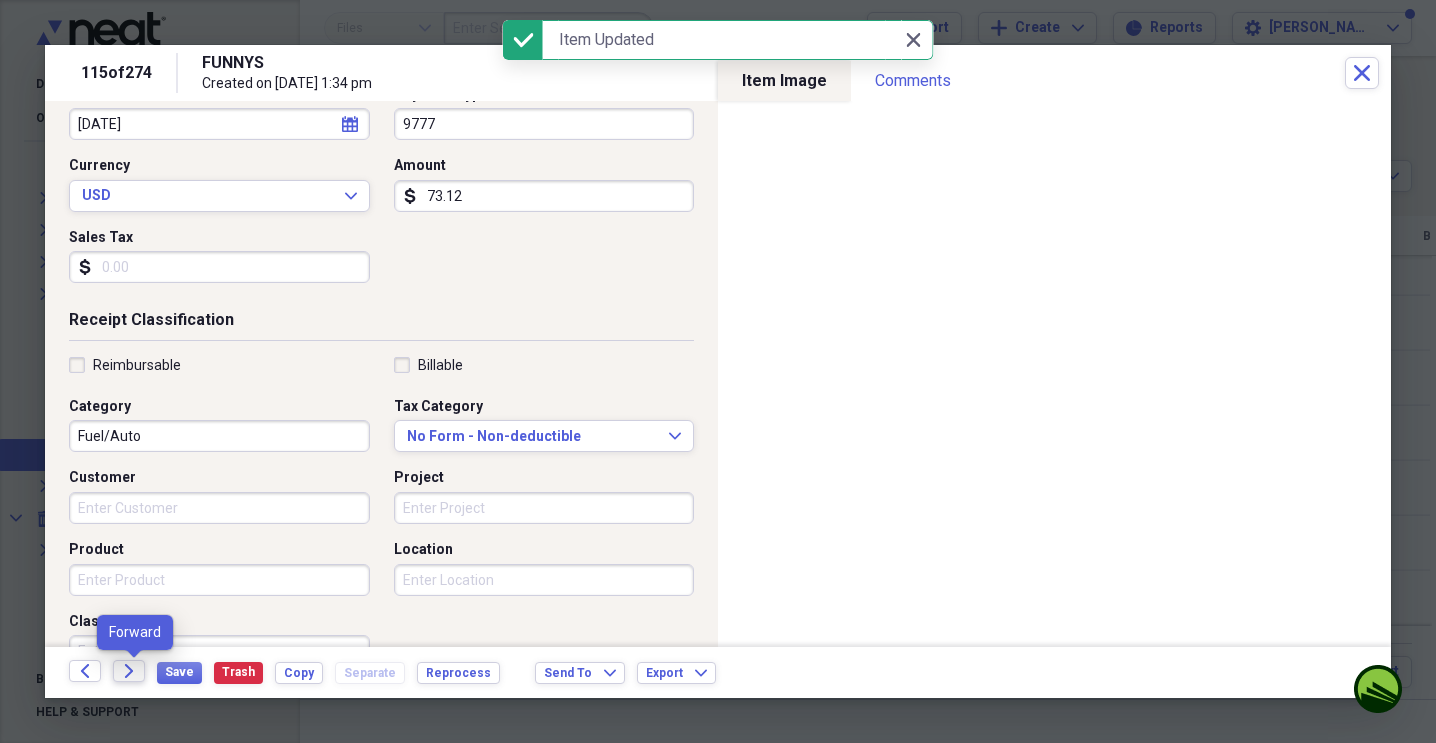 click on "Forward" 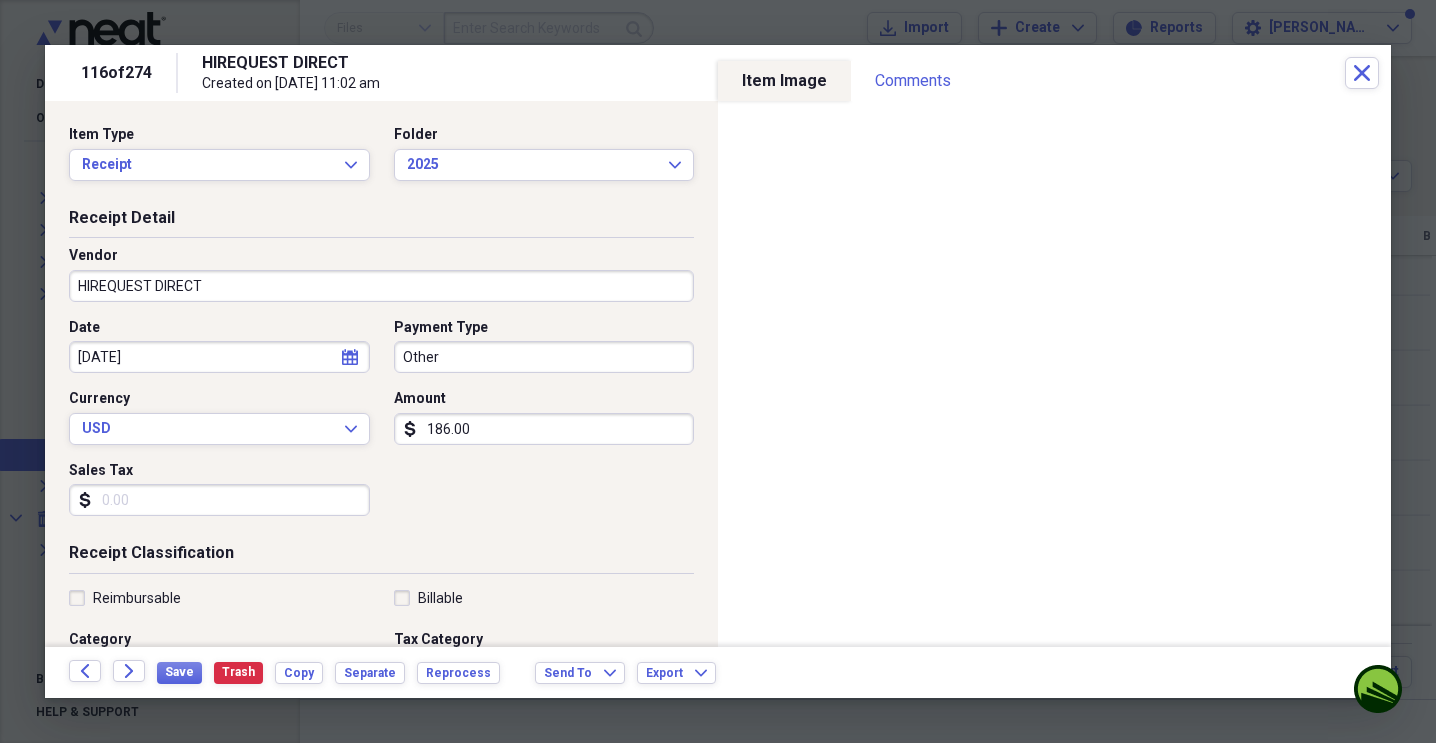 click on "Other" at bounding box center [544, 357] 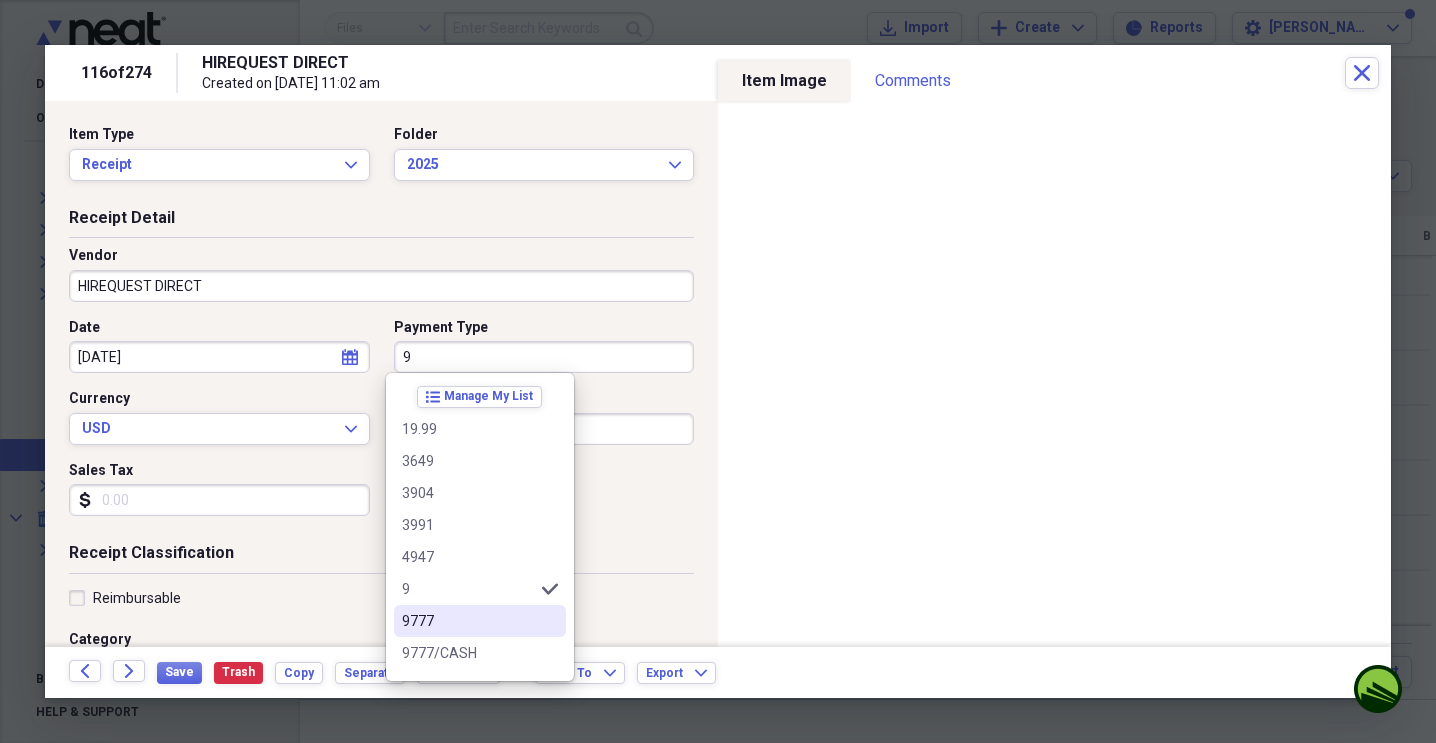 click on "9777" at bounding box center (468, 621) 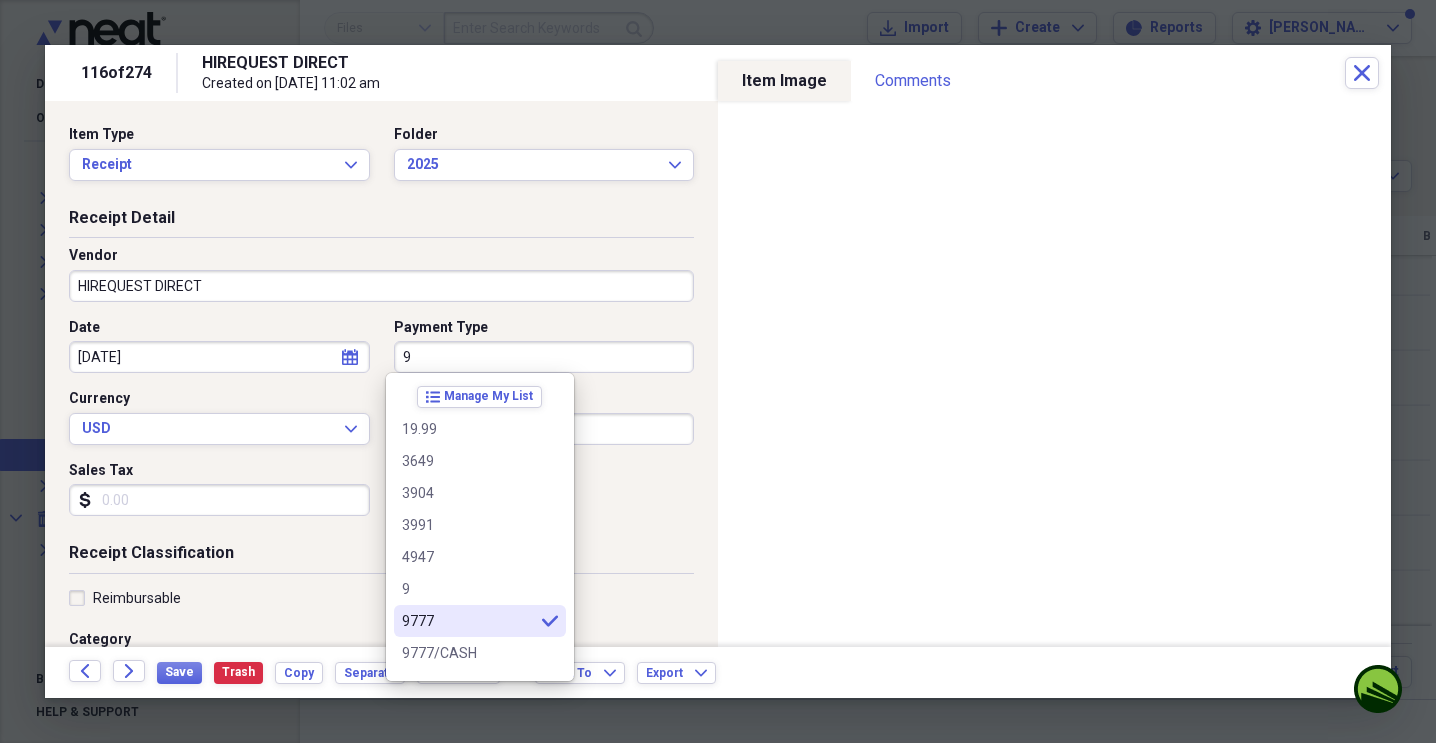 type on "9777" 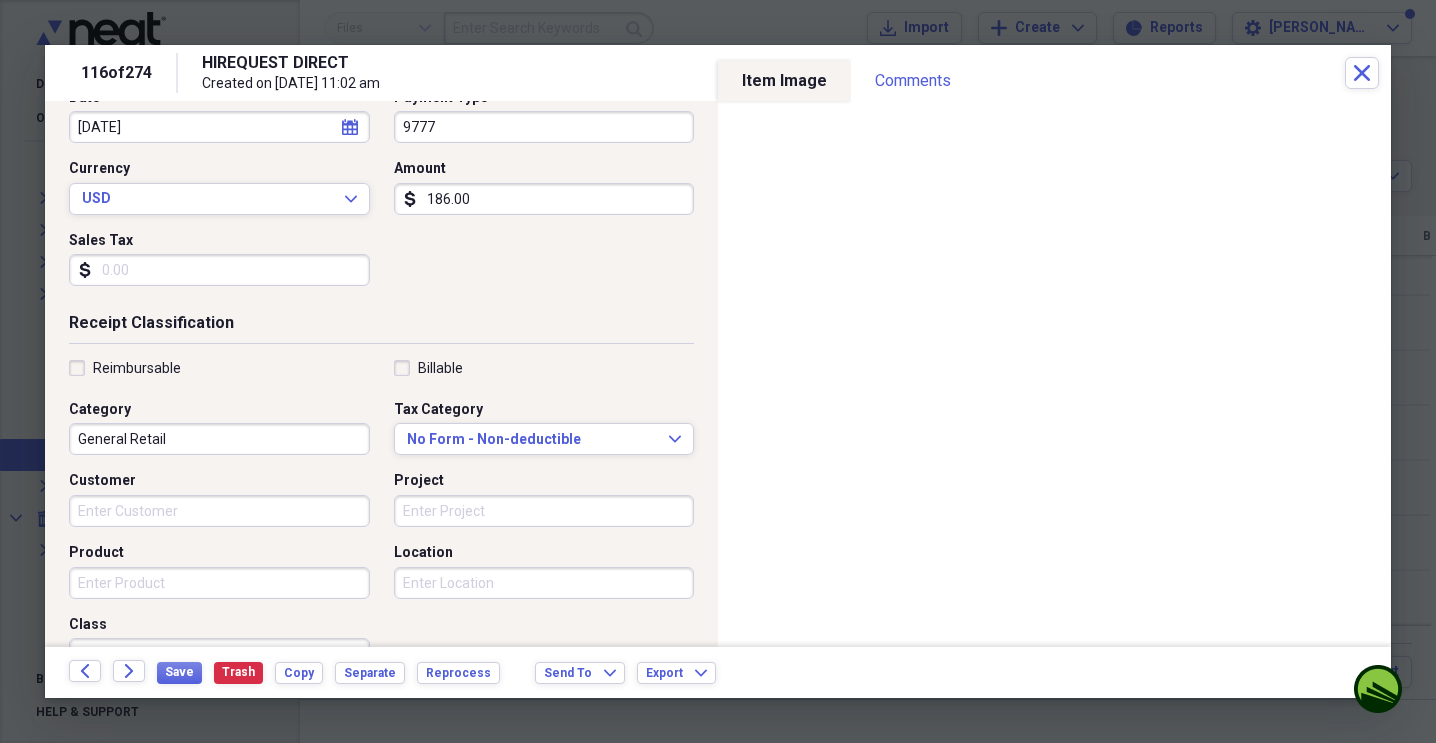 click on "General Retail" at bounding box center [219, 439] 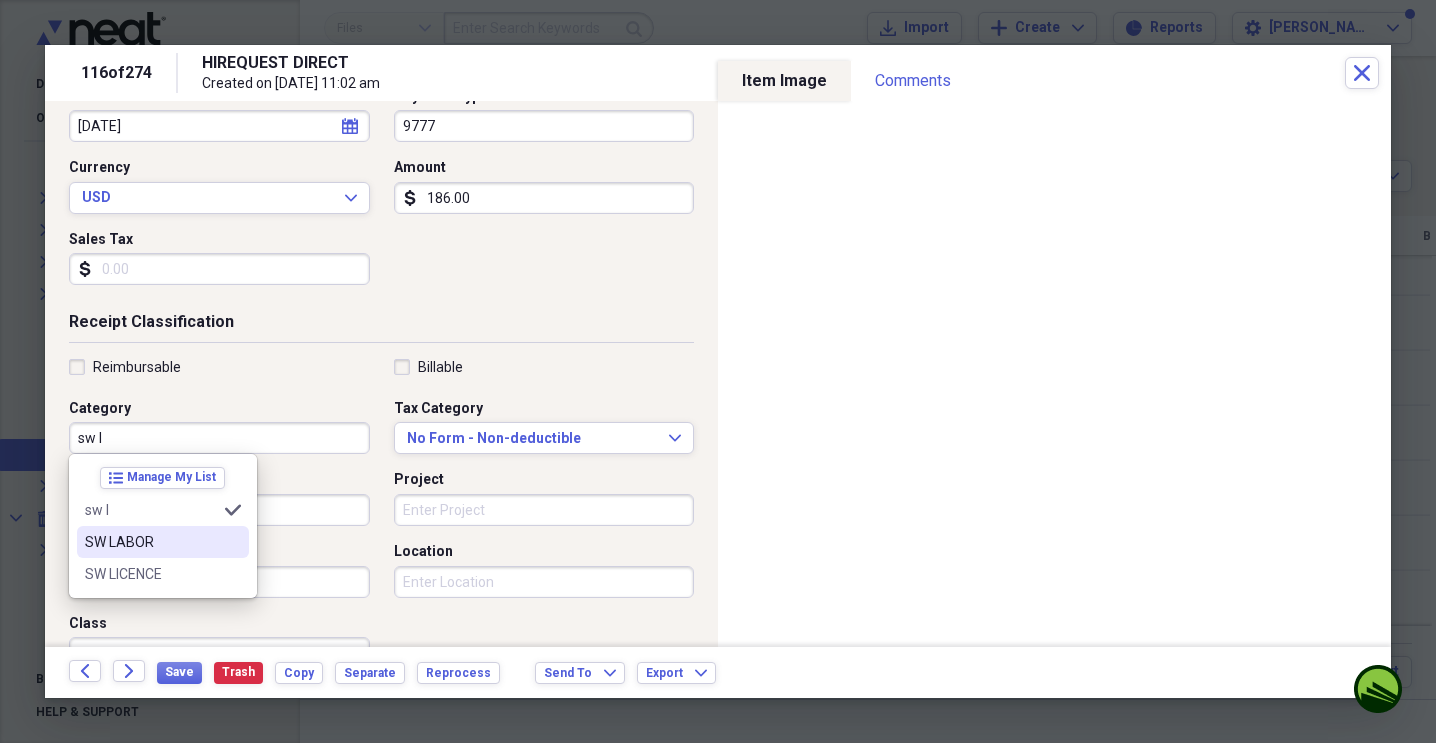 click on "SW LABOR" at bounding box center (151, 542) 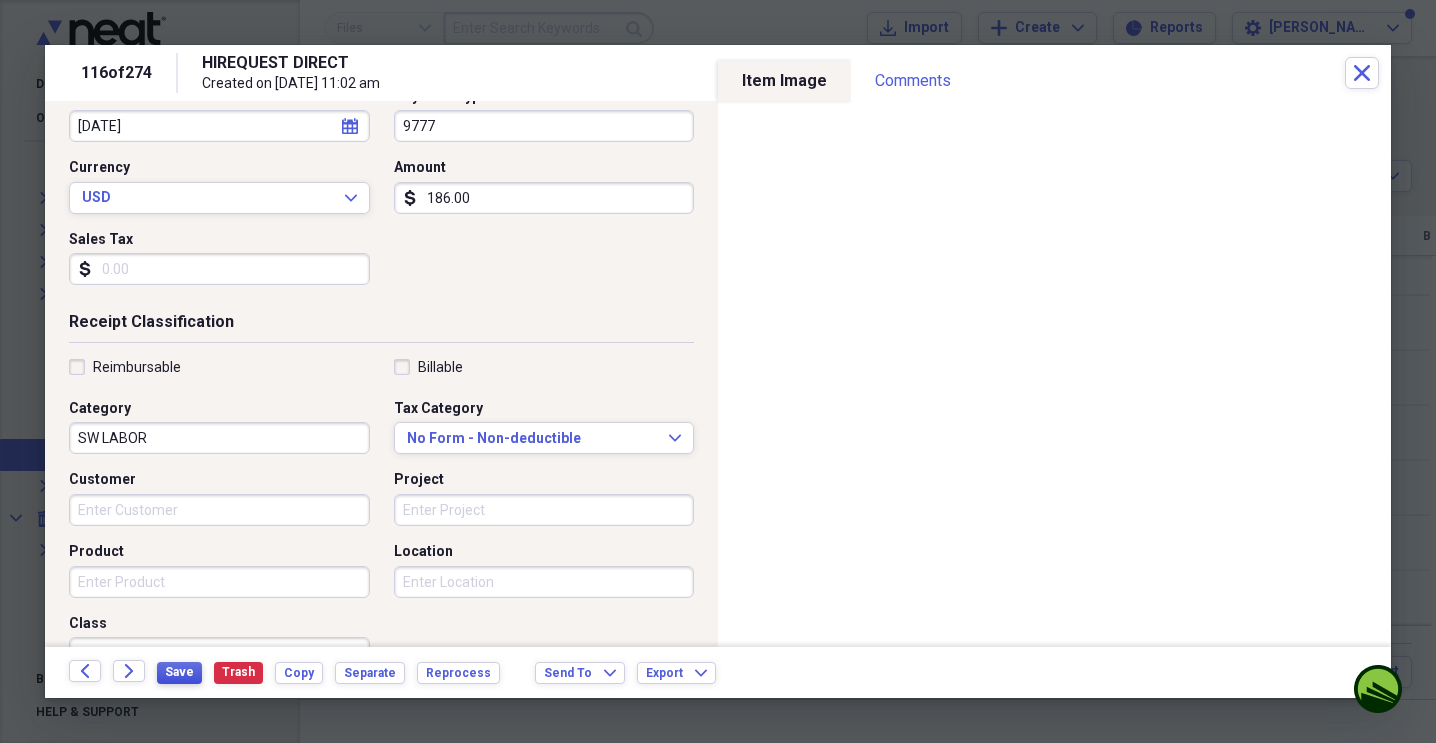 click on "Save" at bounding box center (179, 672) 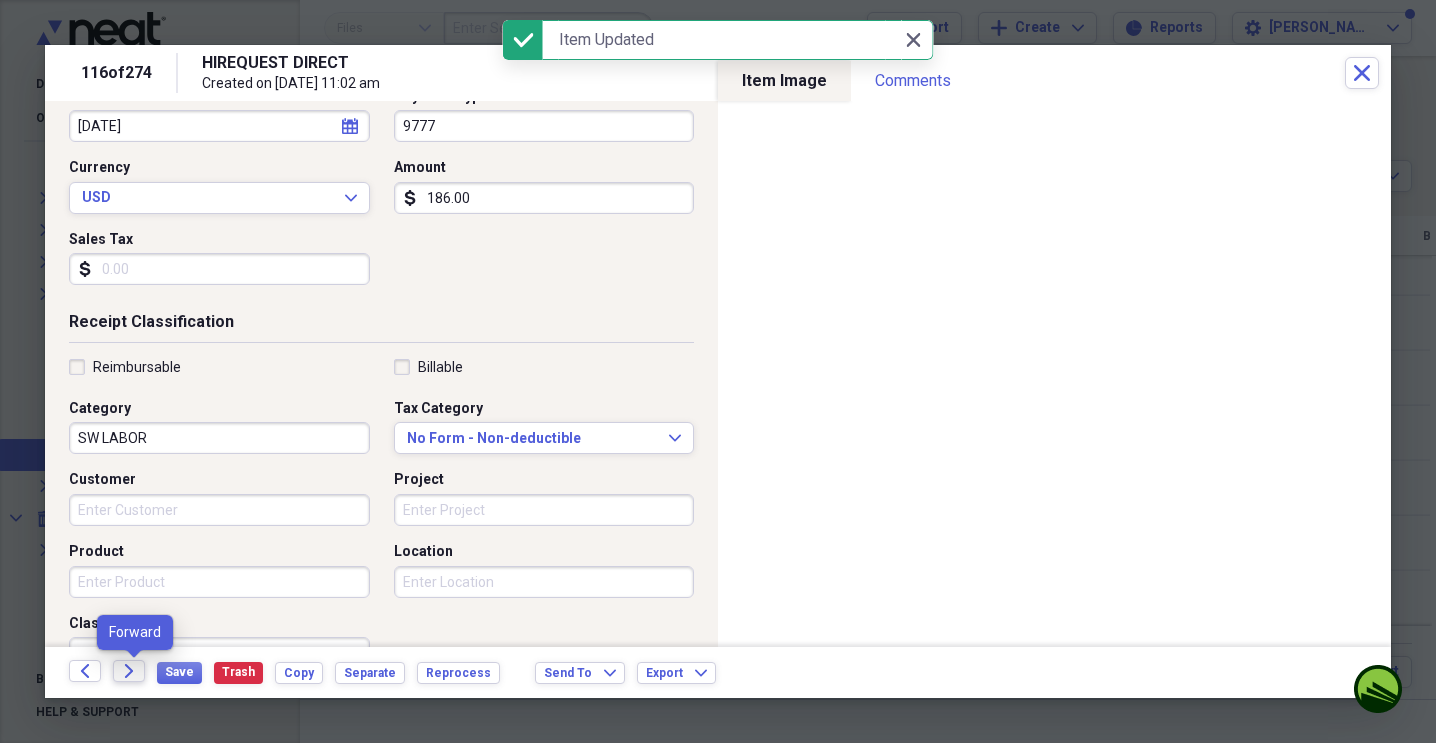 drag, startPoint x: 124, startPoint y: 673, endPoint x: 438, endPoint y: 703, distance: 315.42987 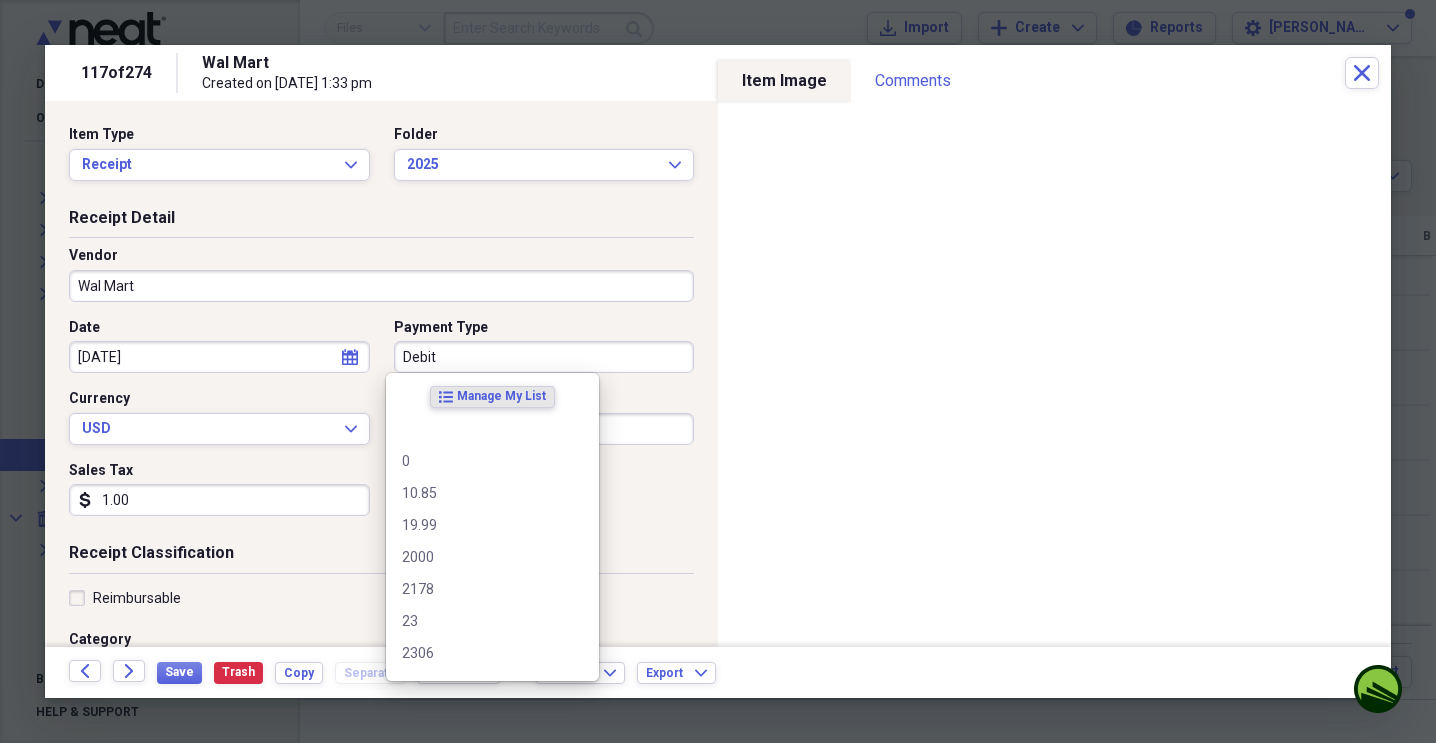 click on "Debit" at bounding box center [544, 357] 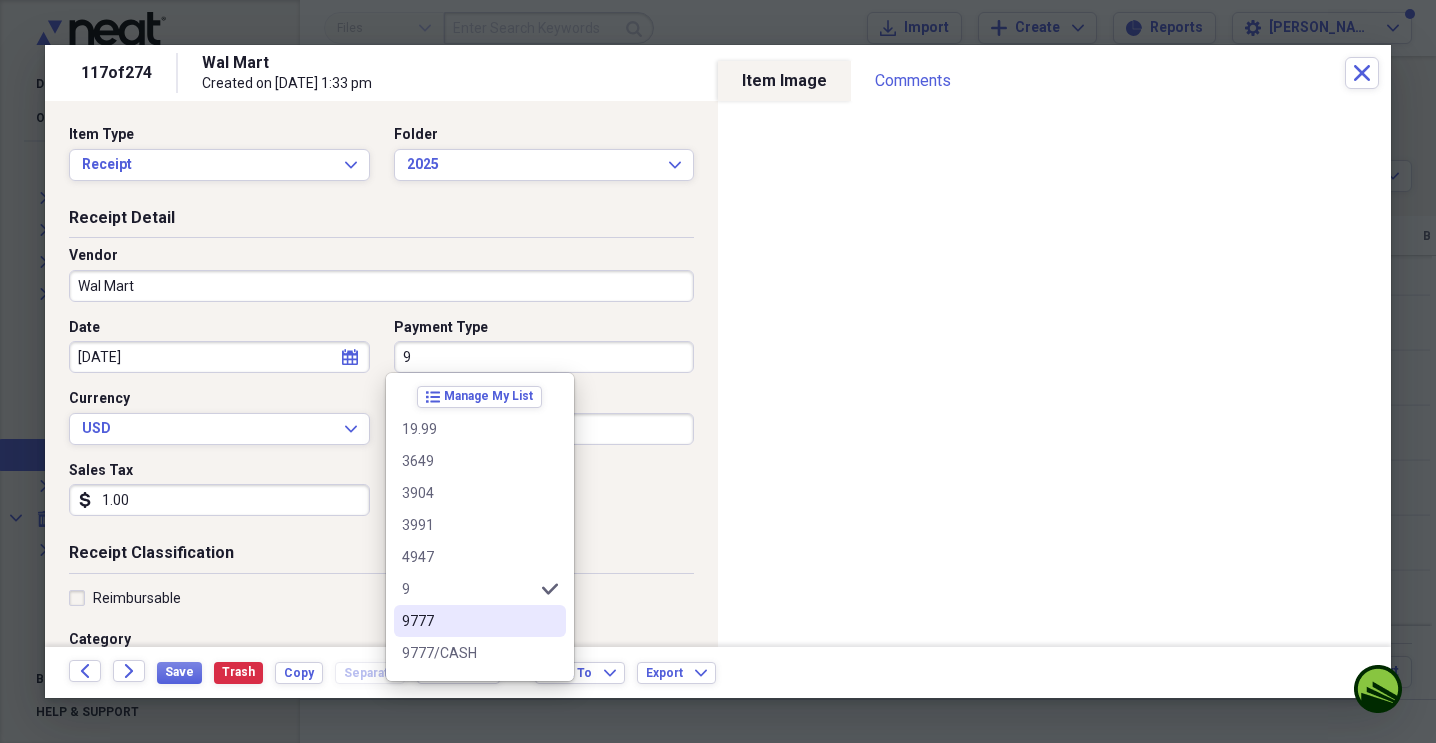 click on "9777" at bounding box center (468, 621) 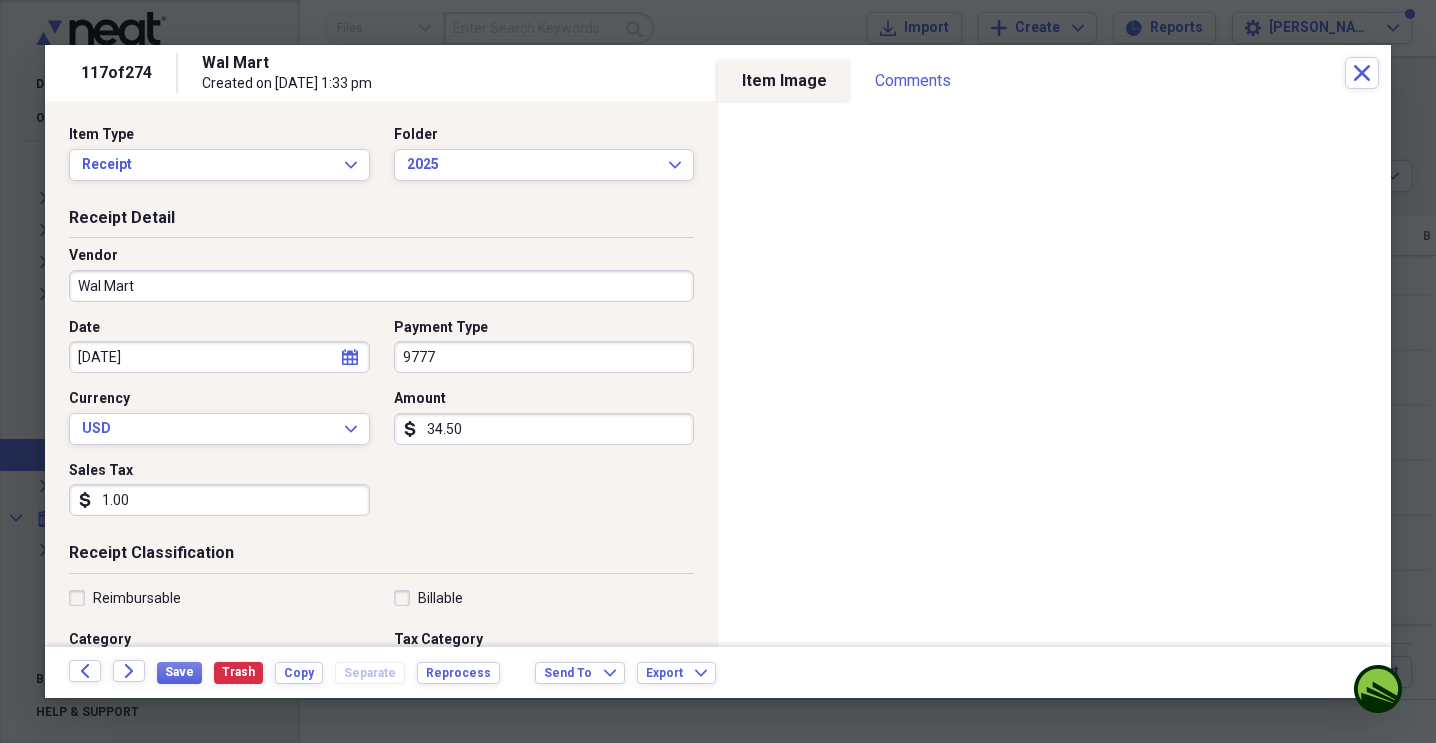 click on "34.50" at bounding box center (544, 429) 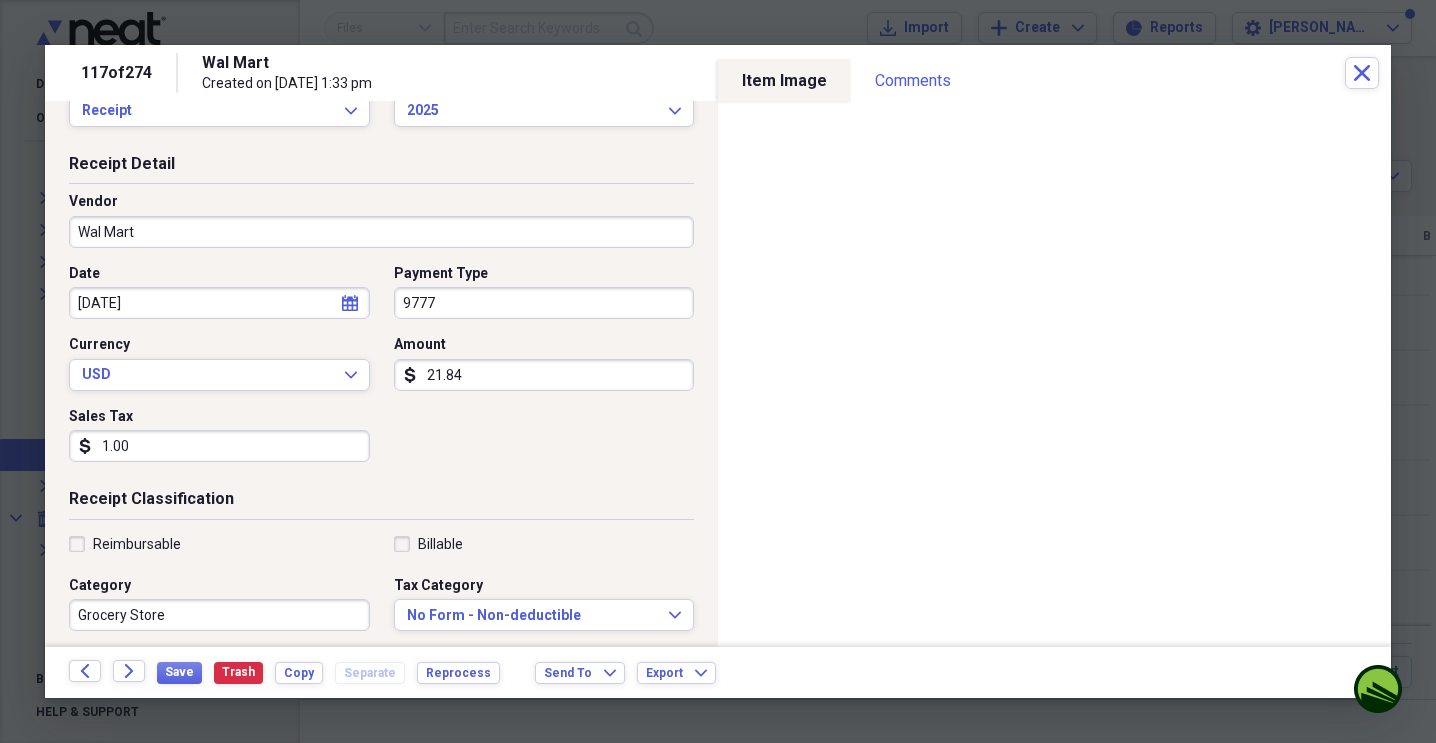scroll, scrollTop: 56, scrollLeft: 0, axis: vertical 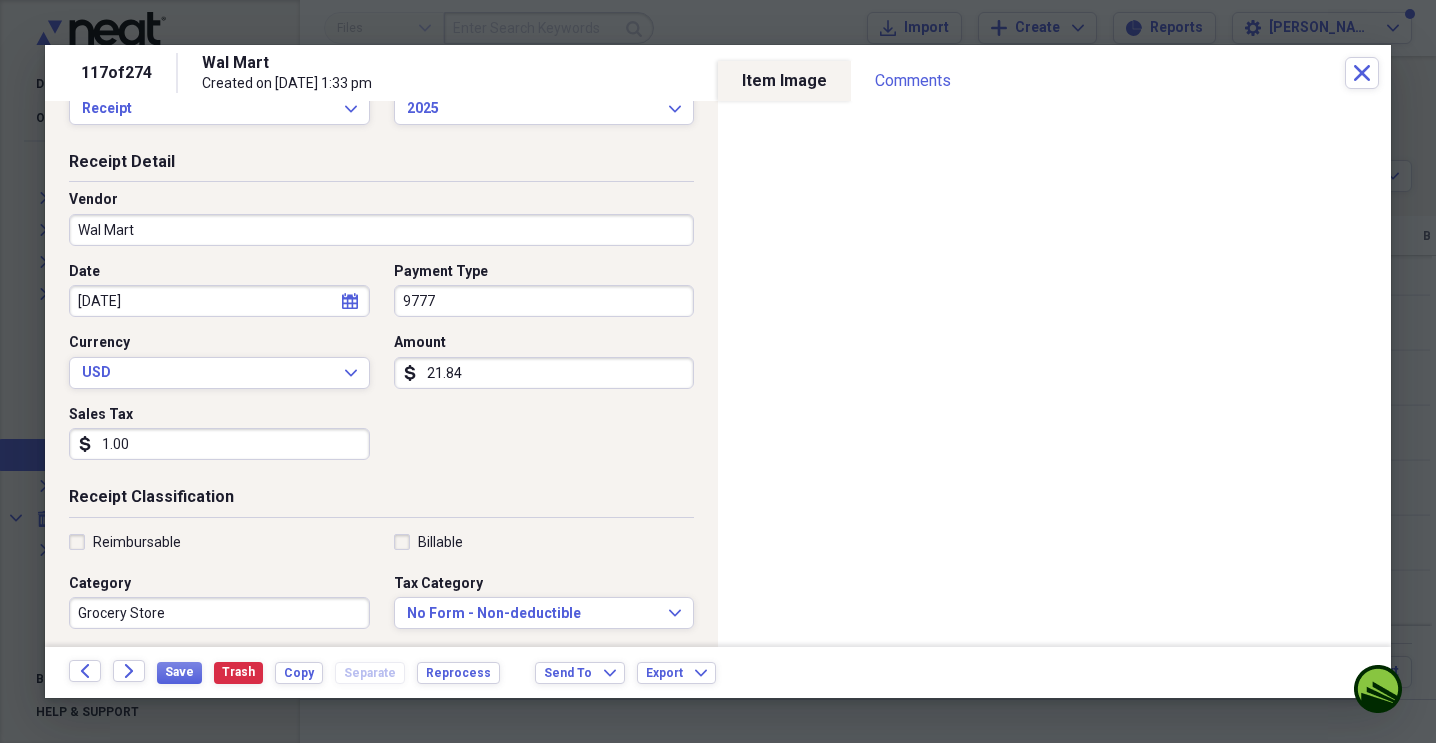 type on "21.84" 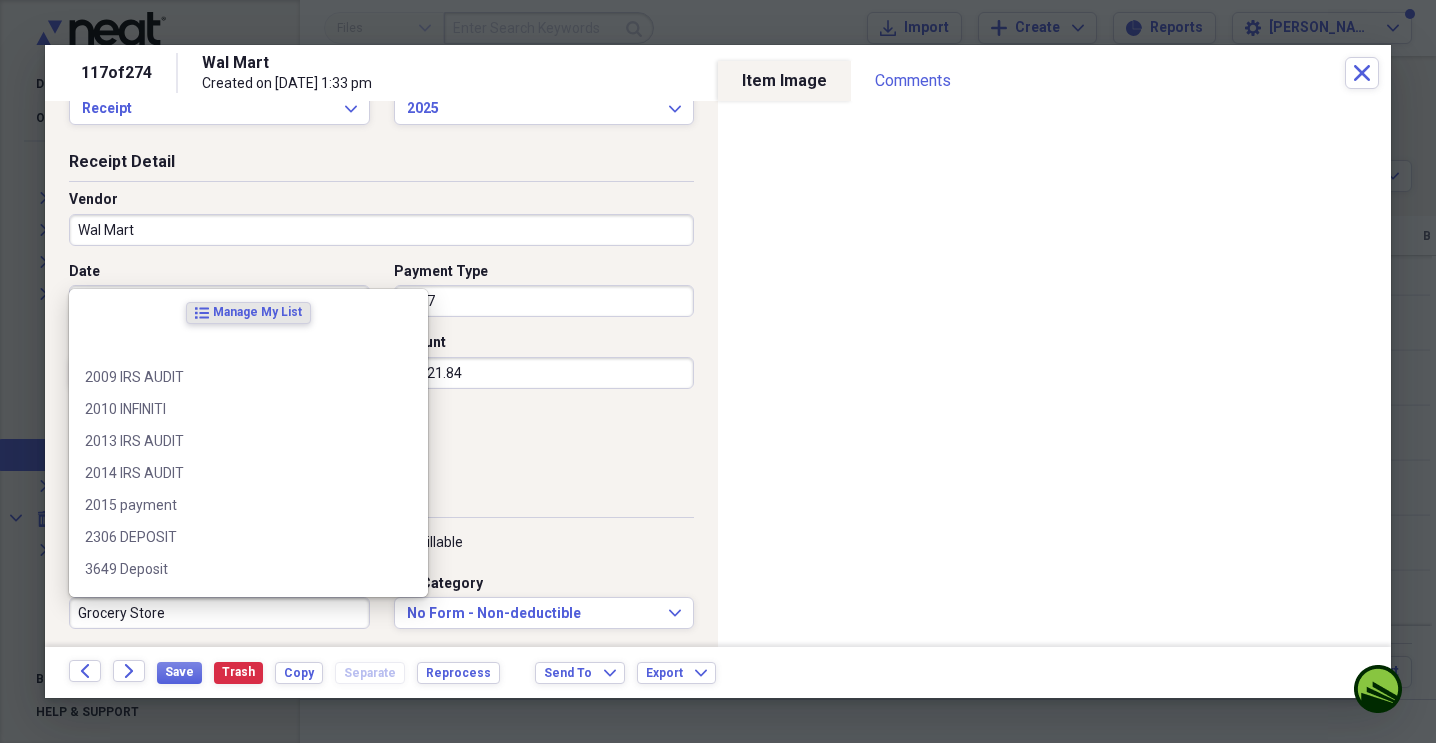 click on "Grocery Store" at bounding box center (219, 613) 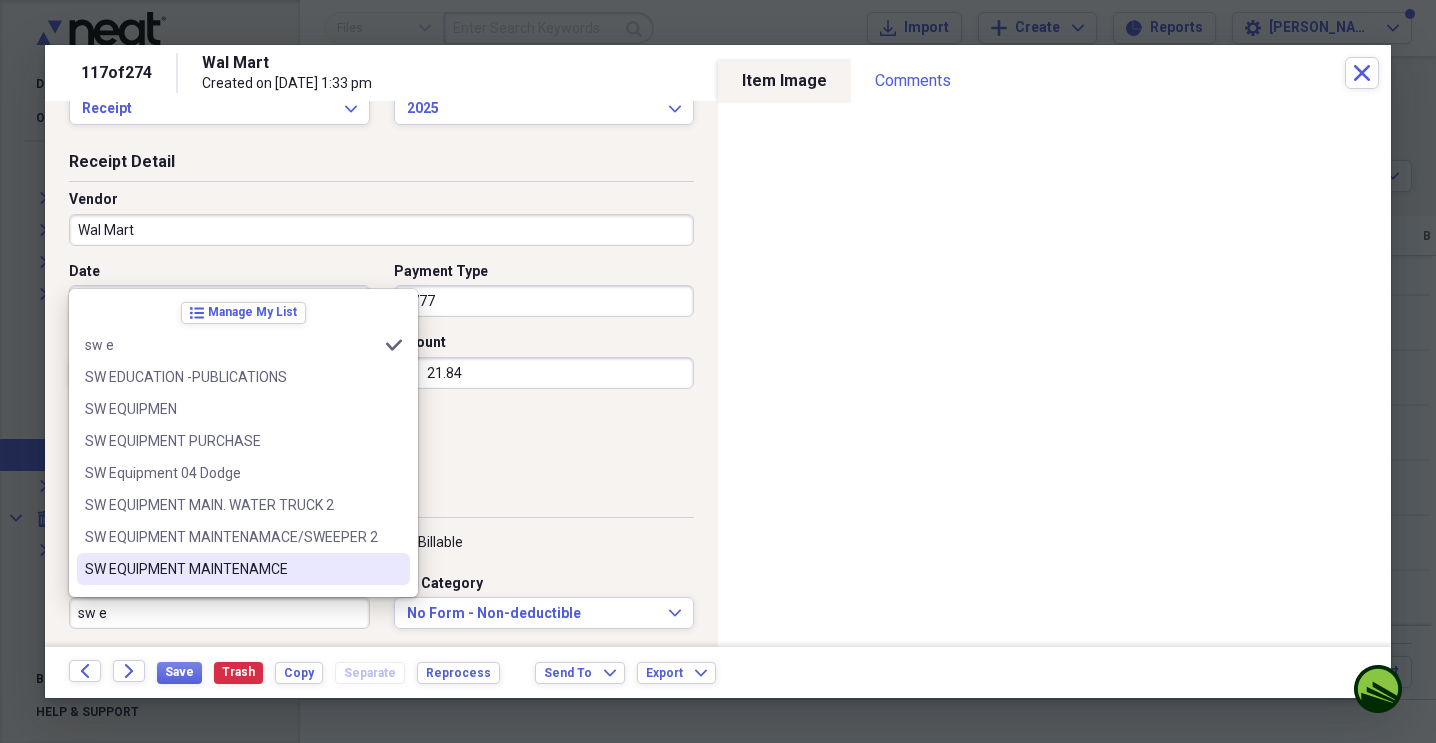 click on "SW EQUIPMENT MAINTENAMCE" at bounding box center [231, 569] 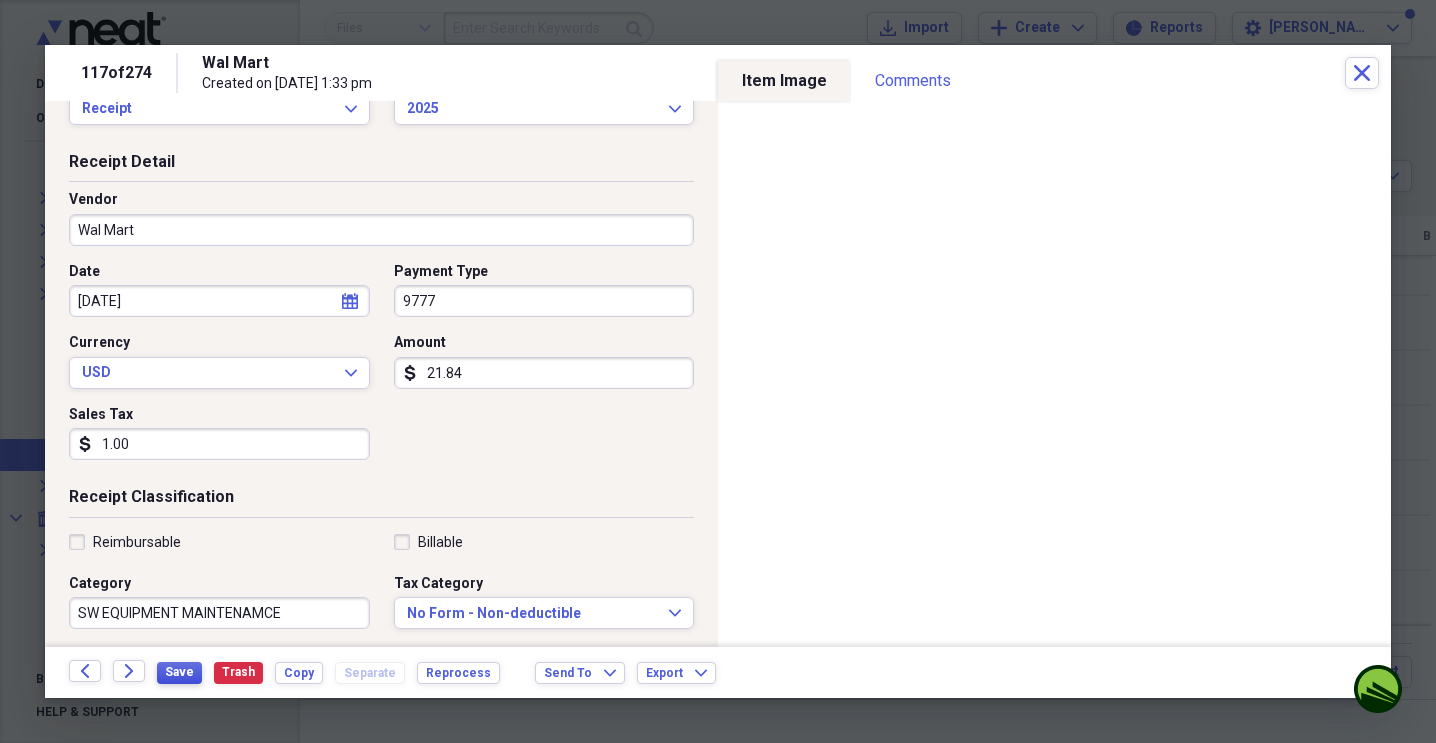 click on "Save" at bounding box center (179, 673) 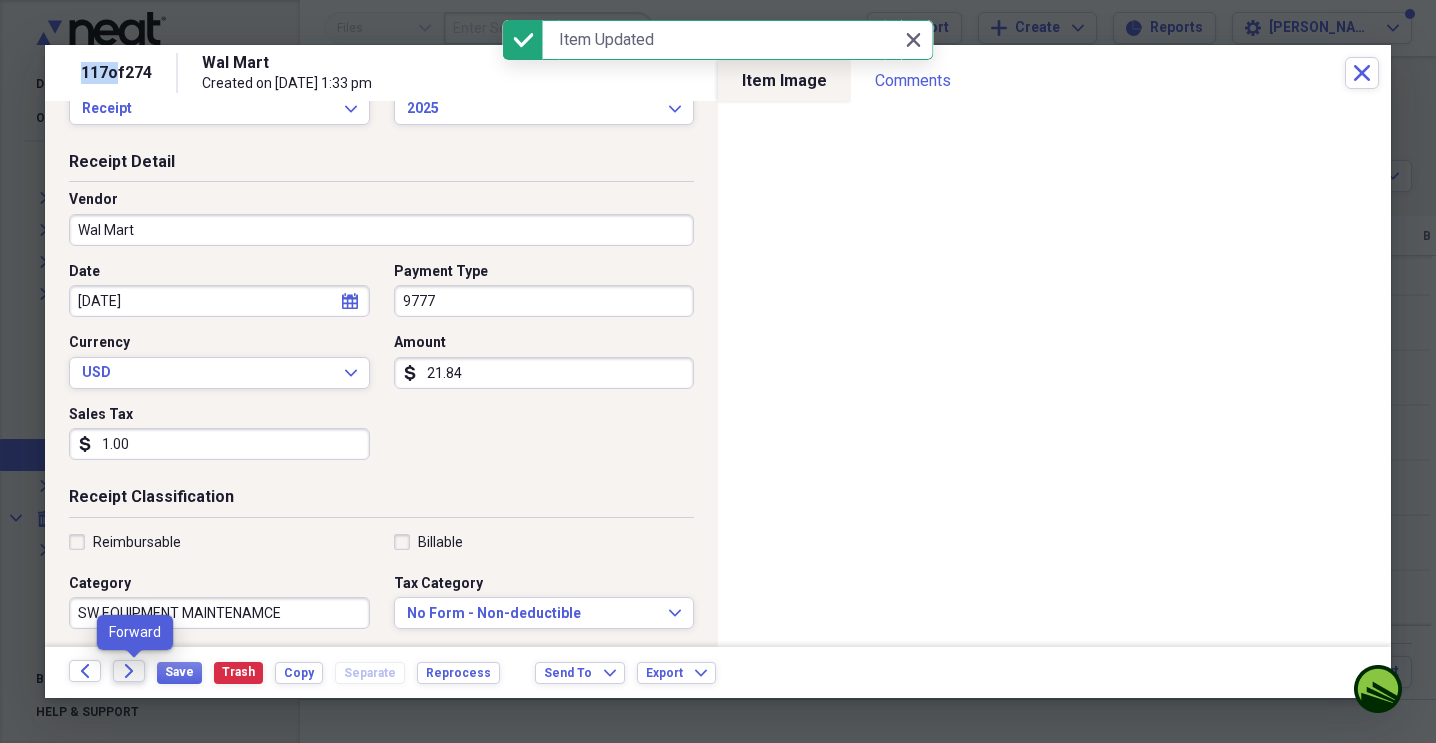 click on "Forward" 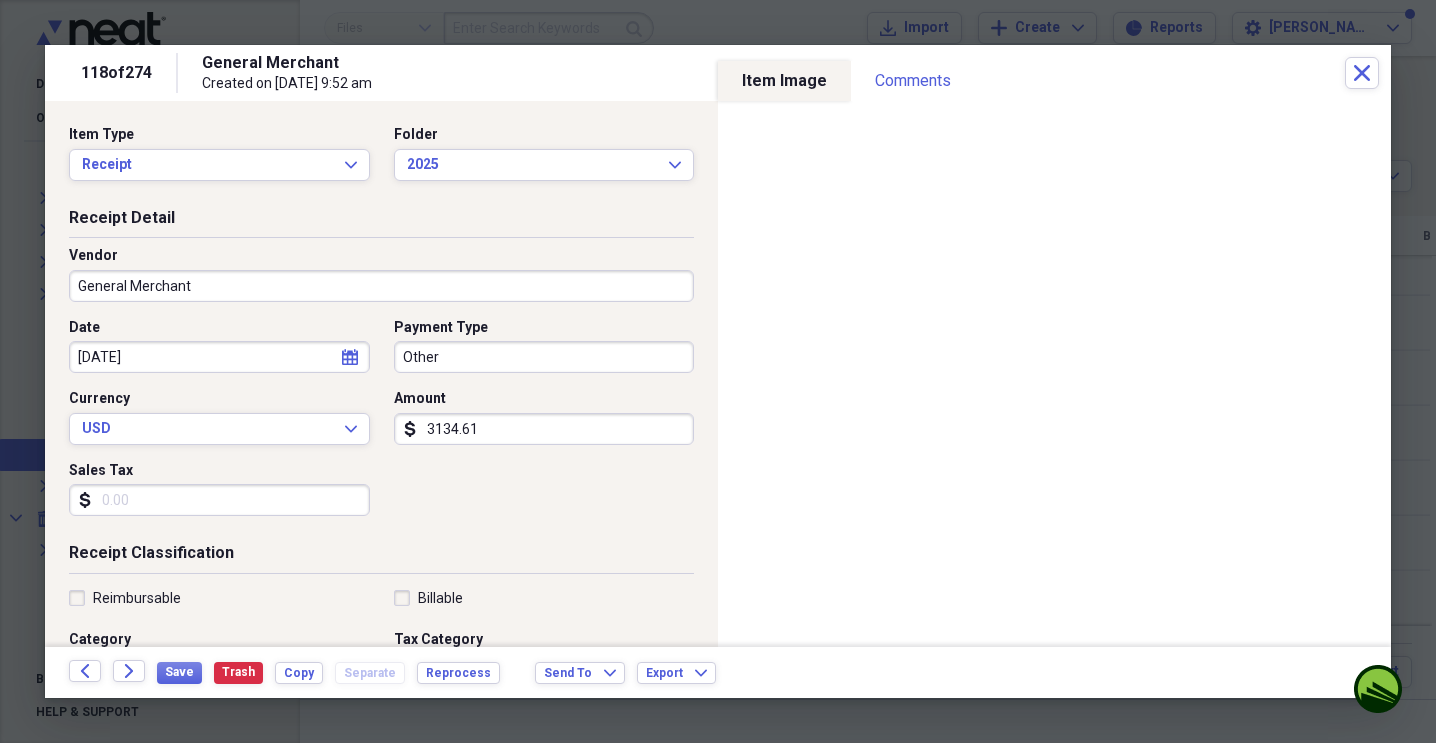 click on "3134.61" at bounding box center [544, 429] 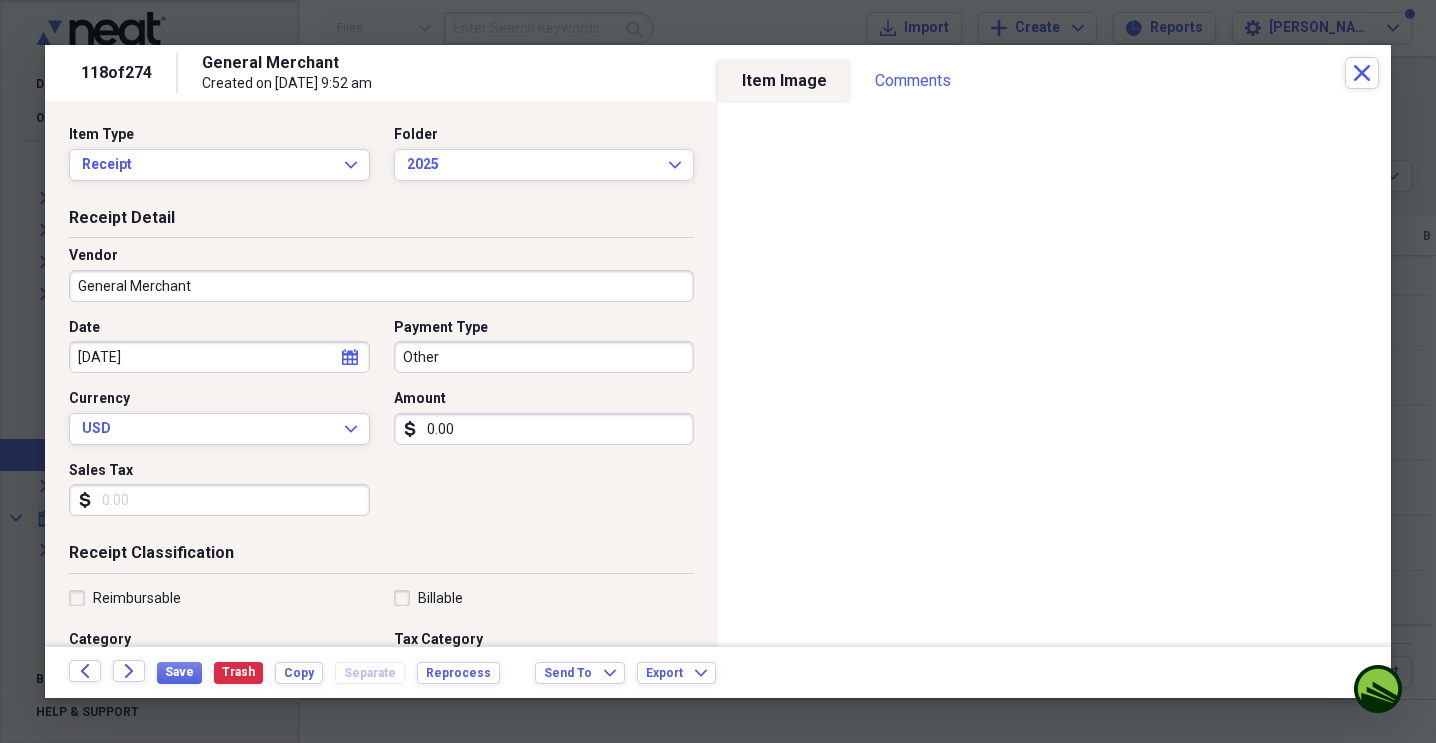 type on "0.00" 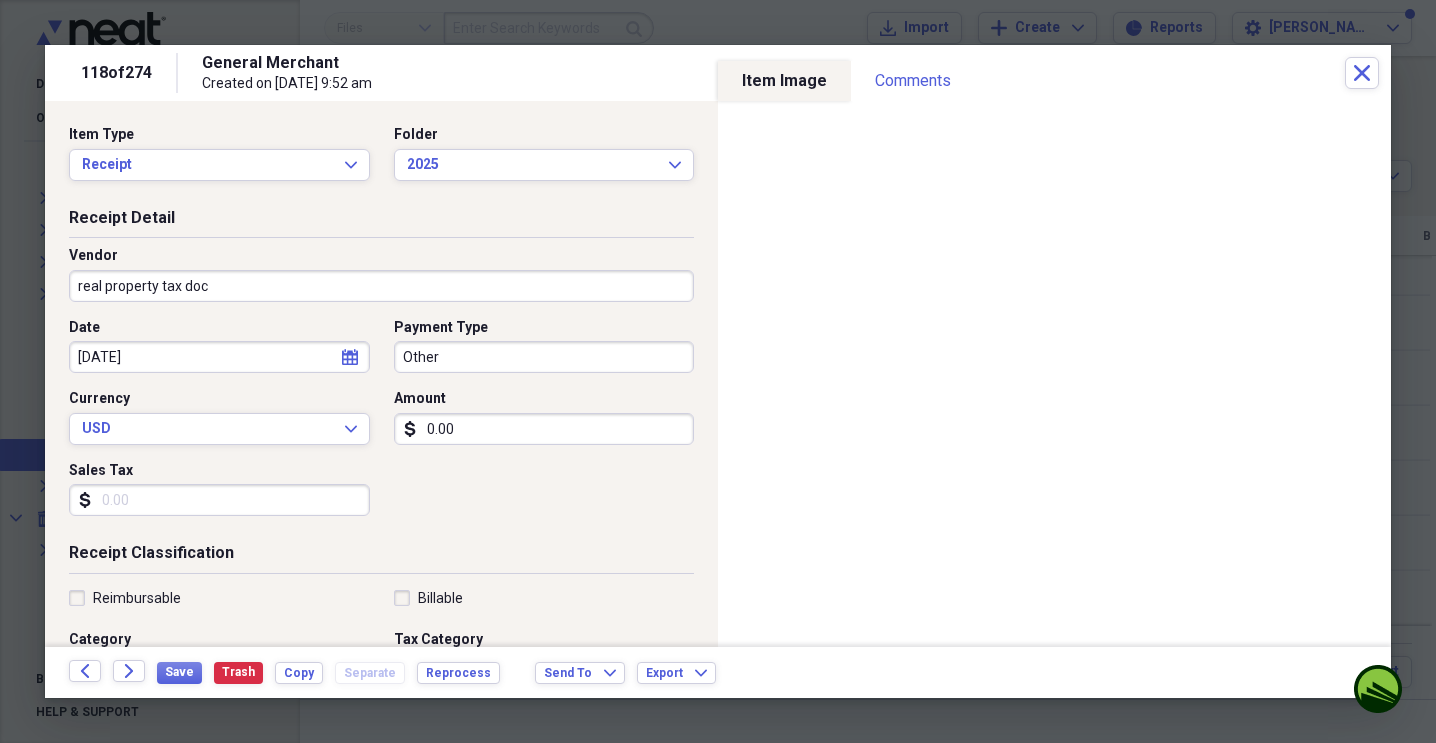 type on "real property tax doc" 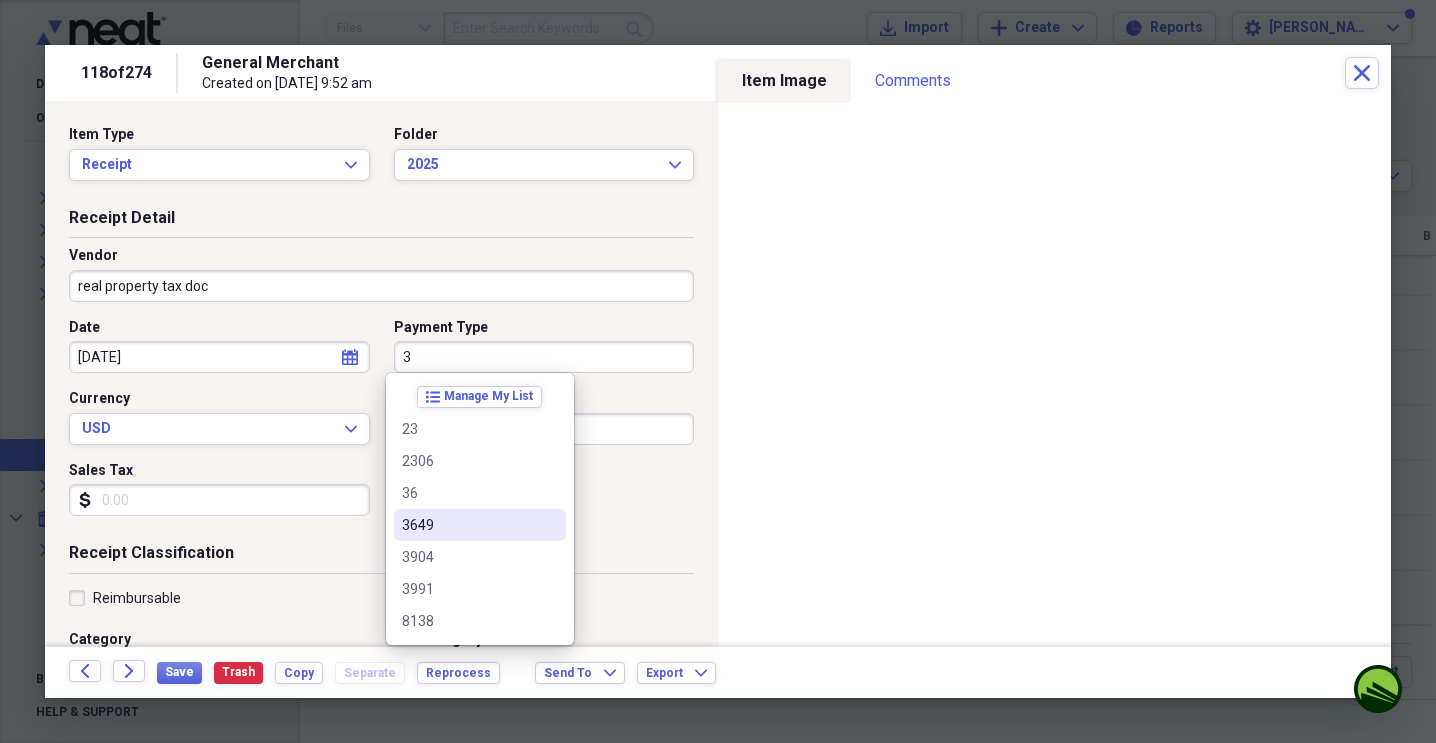 click on "3649" at bounding box center (480, 525) 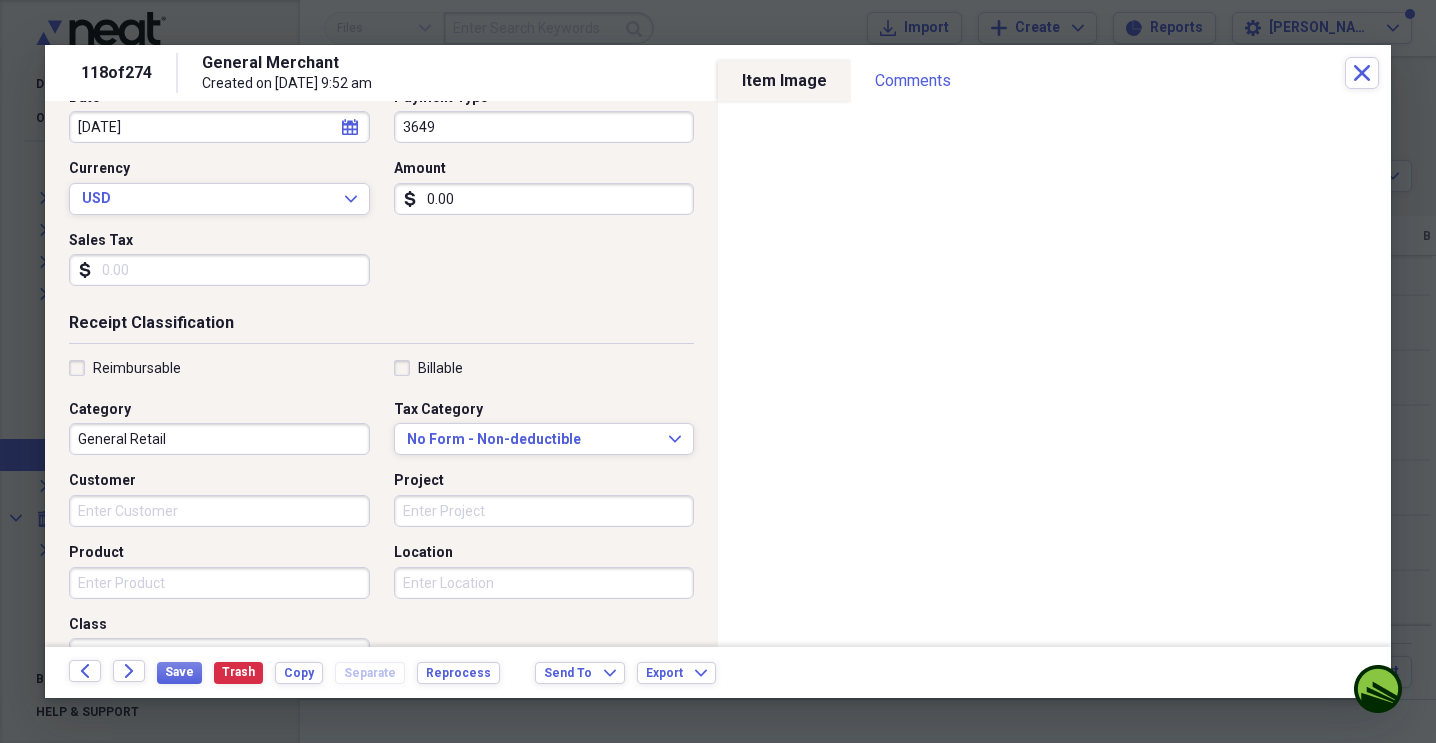 scroll, scrollTop: 231, scrollLeft: 0, axis: vertical 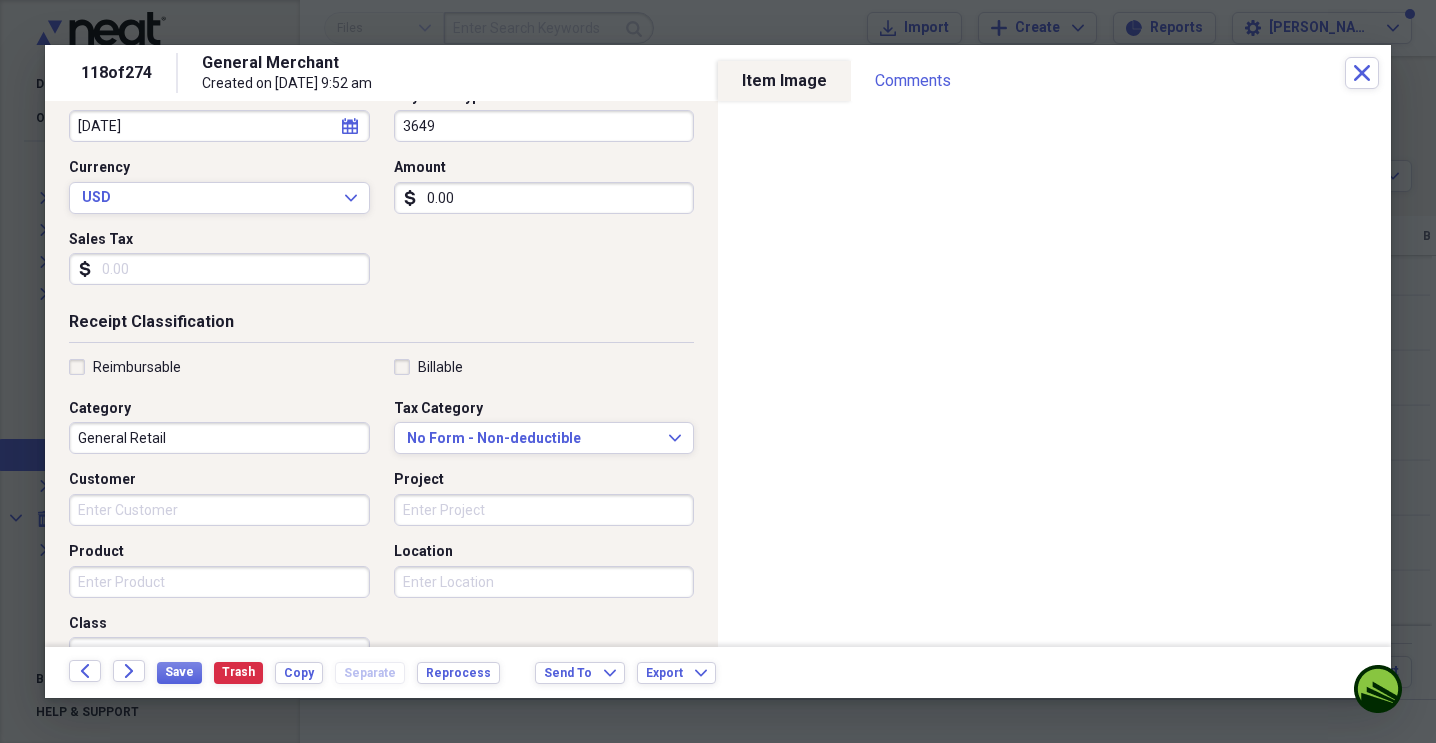 click on "General Retail" at bounding box center (219, 438) 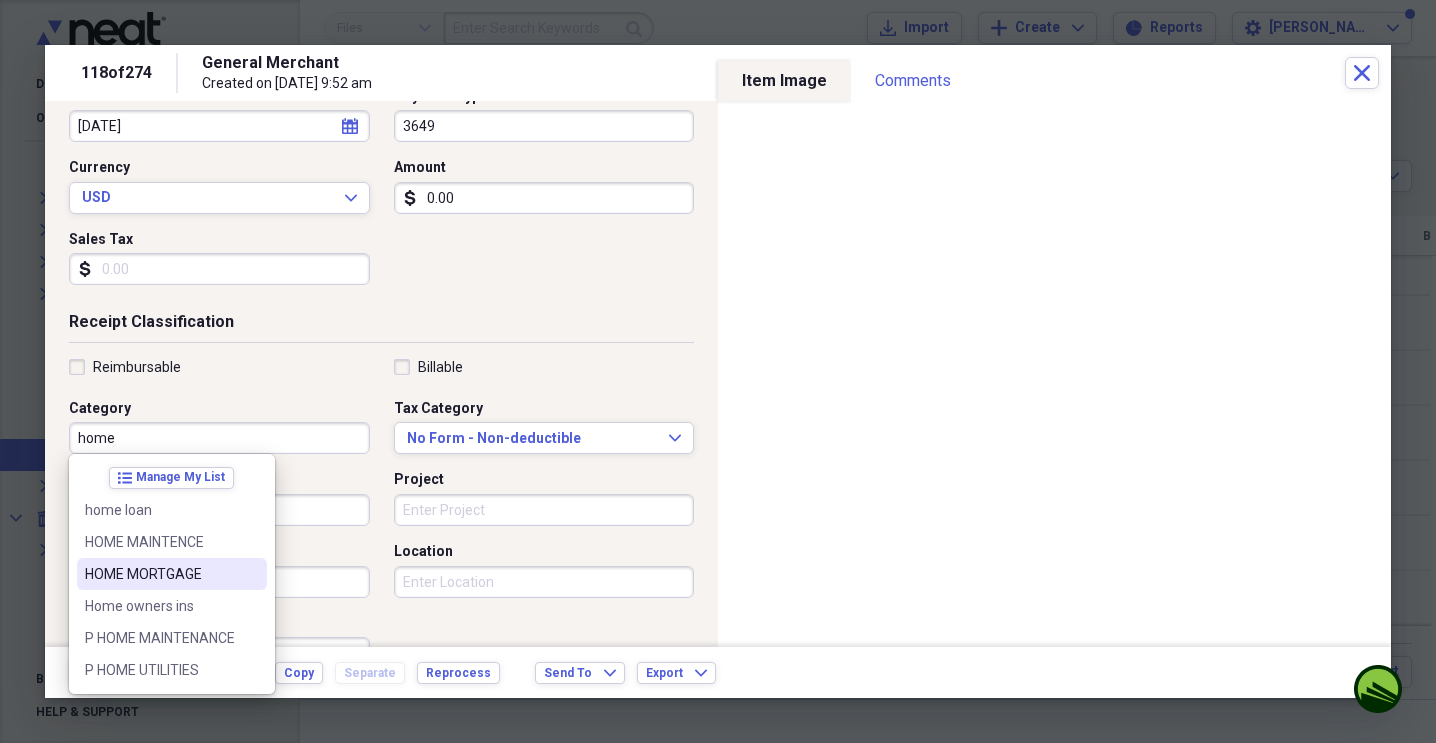 click on "HOME MORTGAGE" at bounding box center (160, 574) 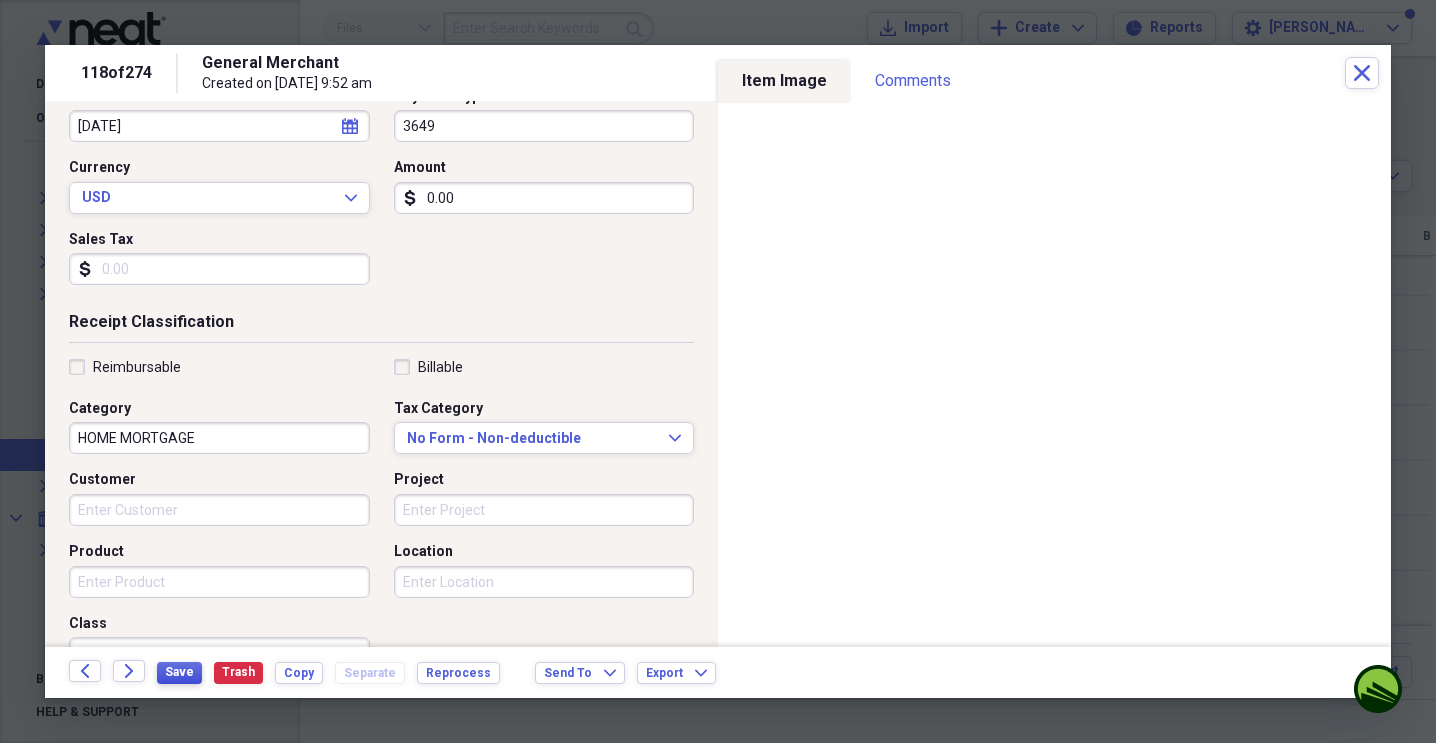 click on "Save" at bounding box center [179, 672] 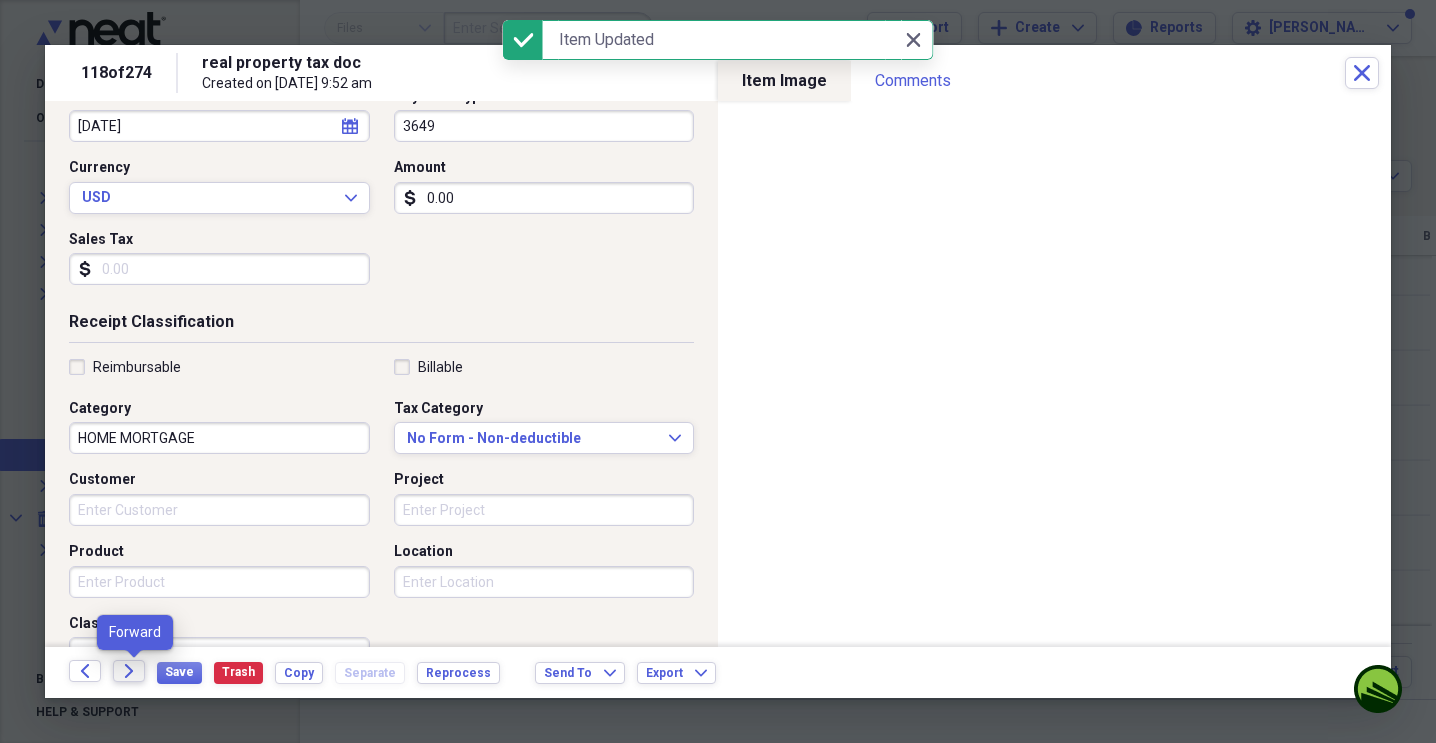 click 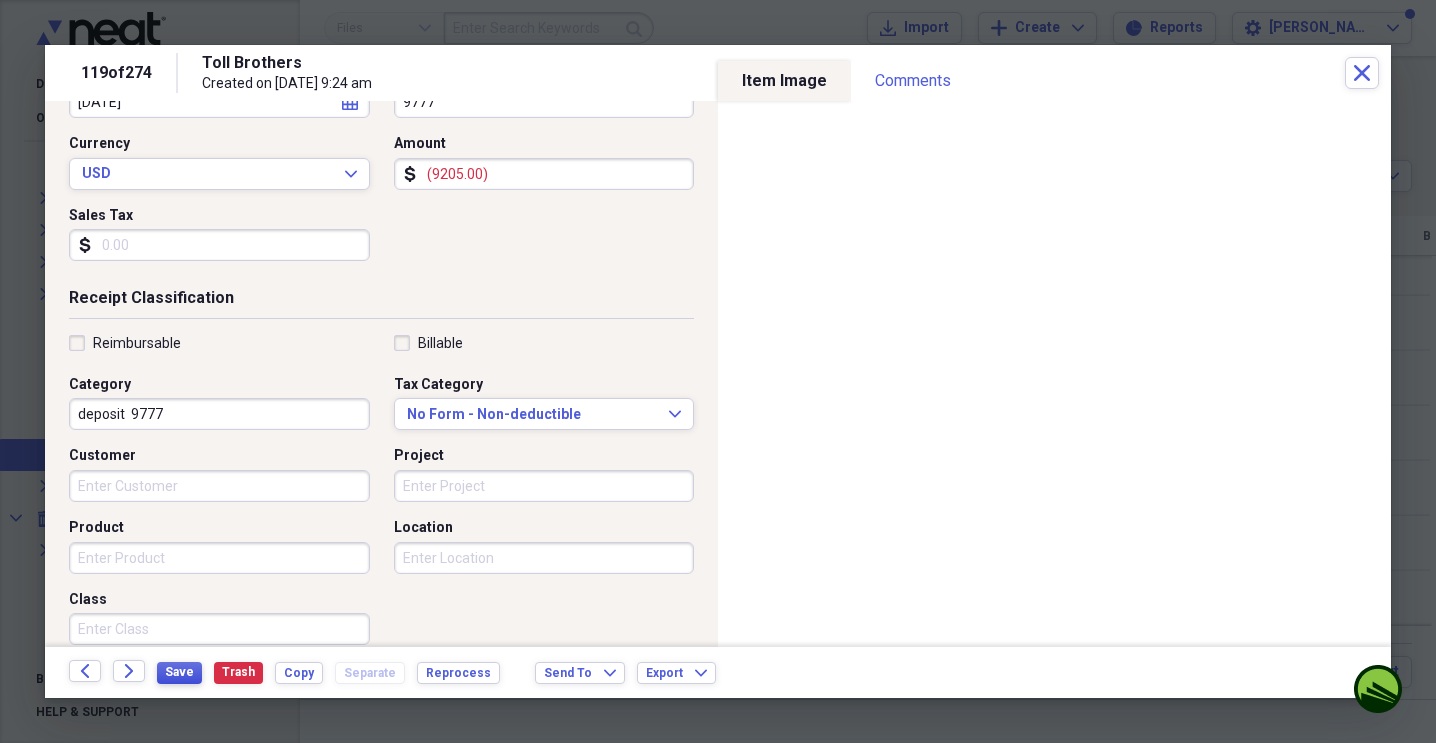 scroll, scrollTop: 256, scrollLeft: 0, axis: vertical 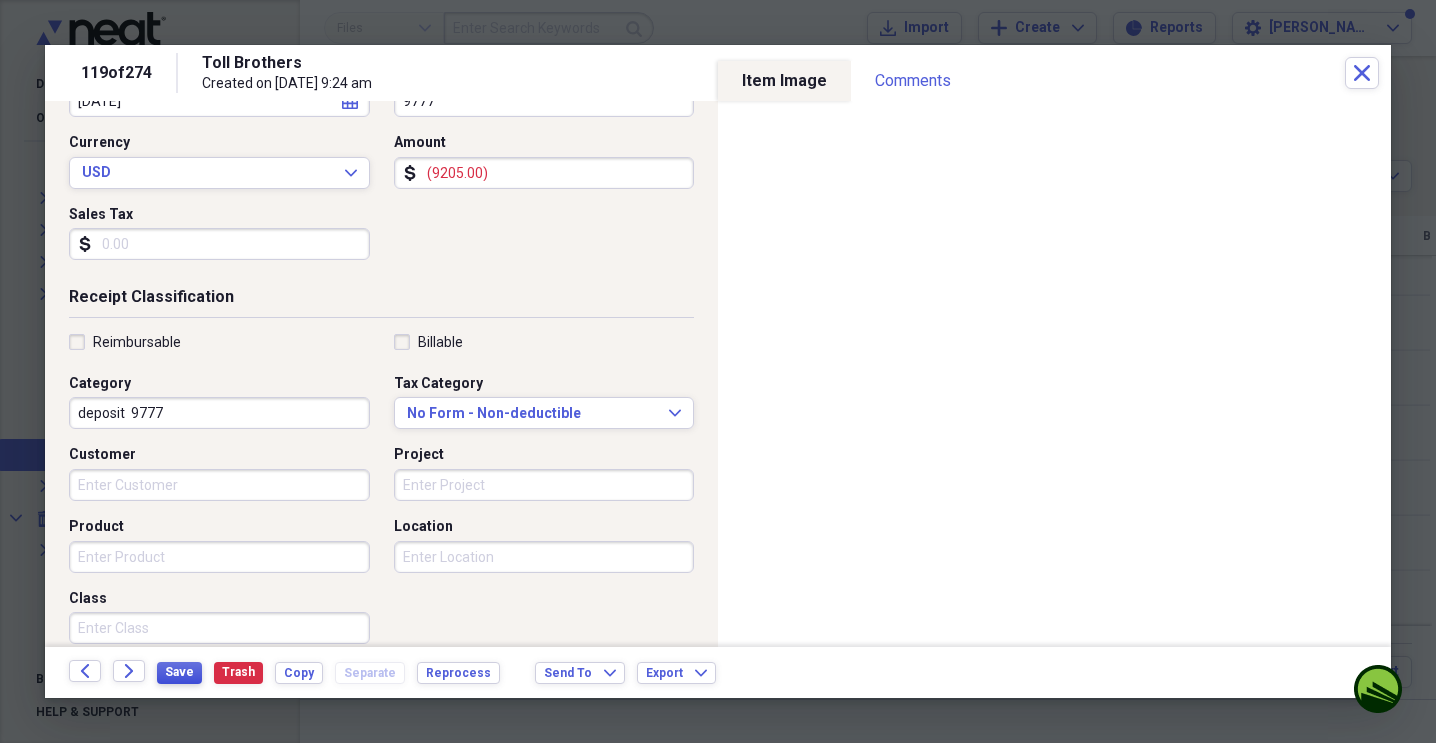 click on "Save" at bounding box center (179, 672) 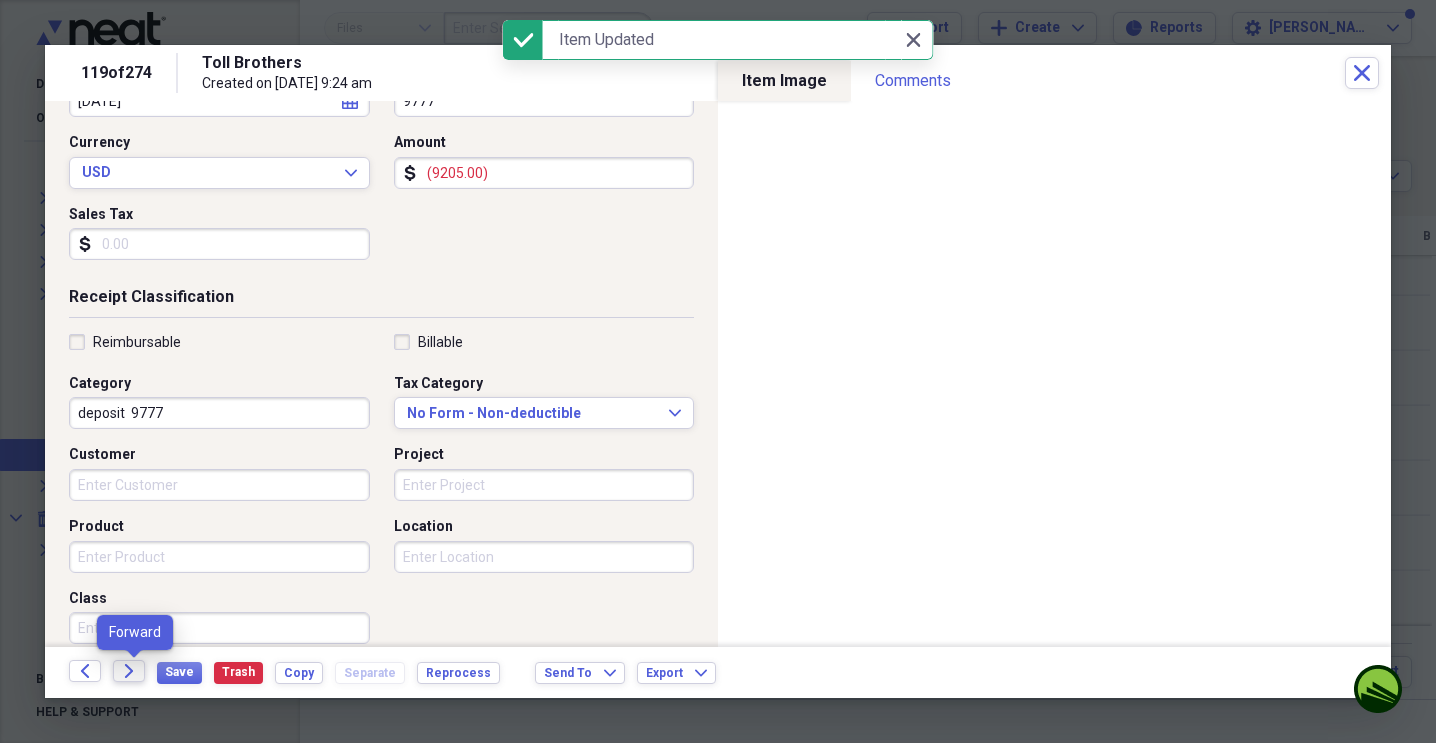 click on "Forward" 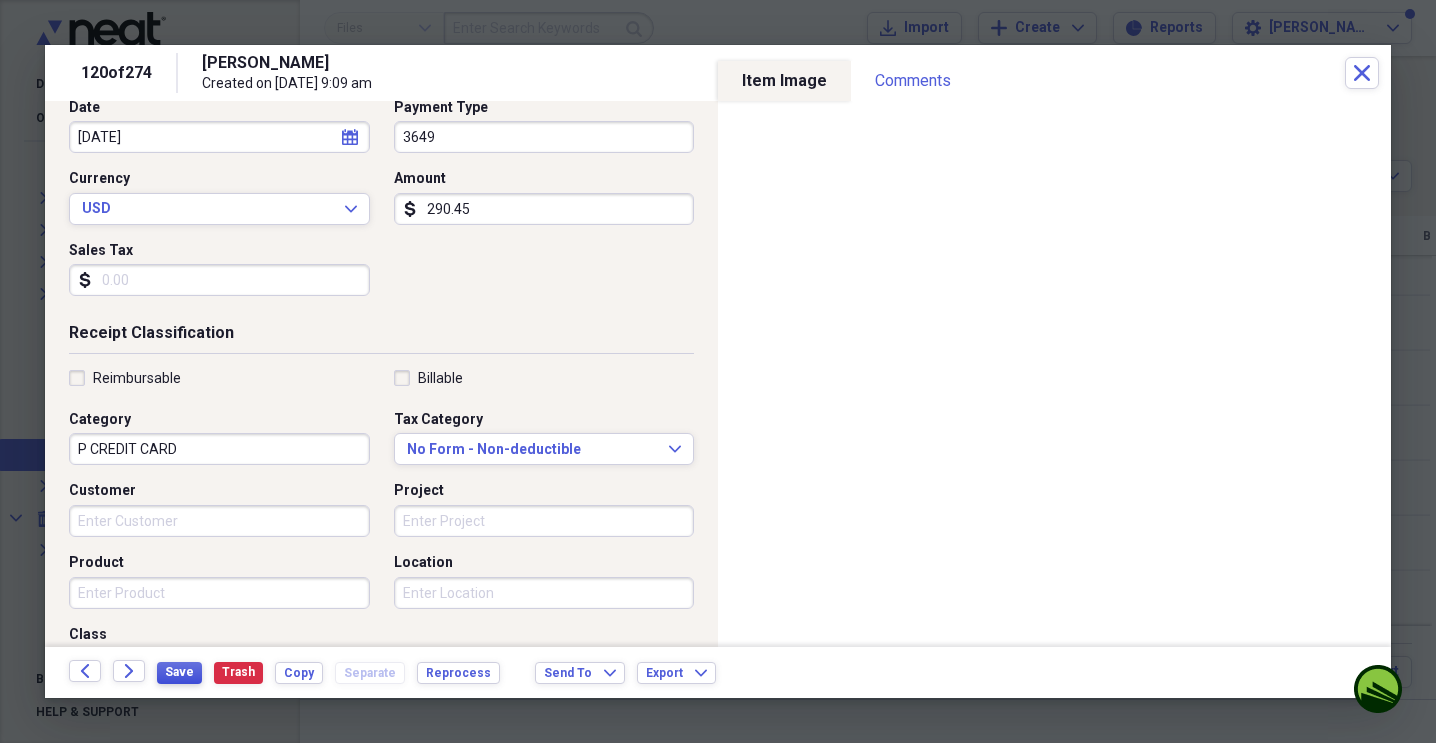 click on "Save" at bounding box center [179, 672] 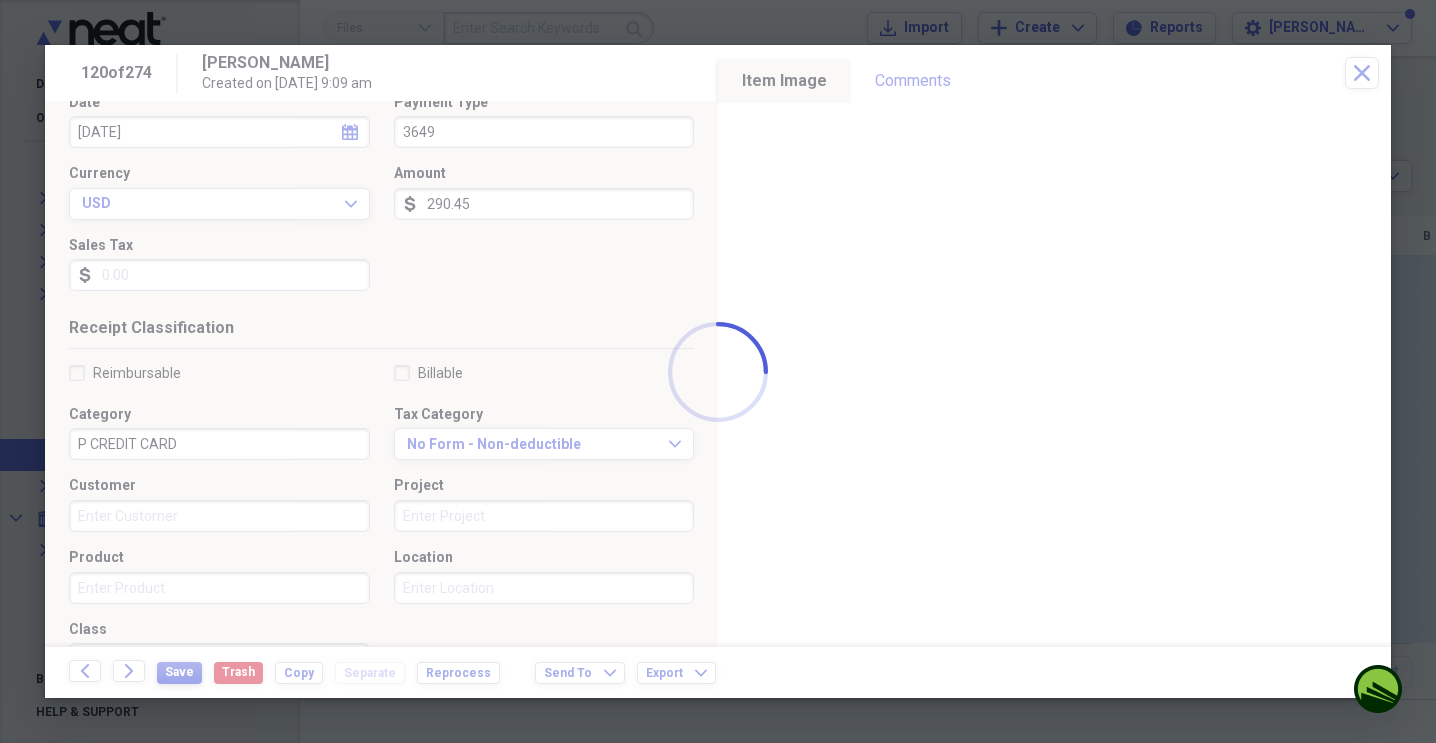 scroll, scrollTop: 227, scrollLeft: 0, axis: vertical 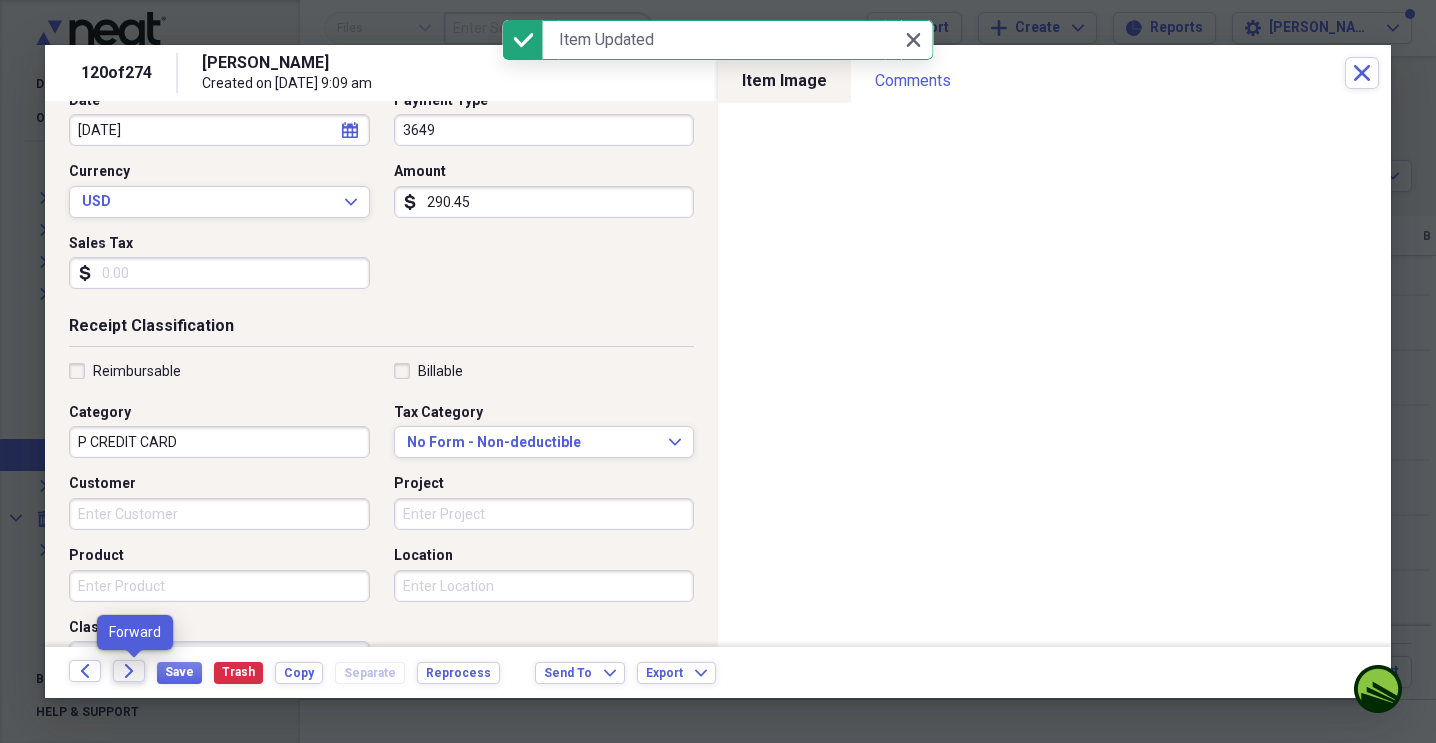 click on "Forward" 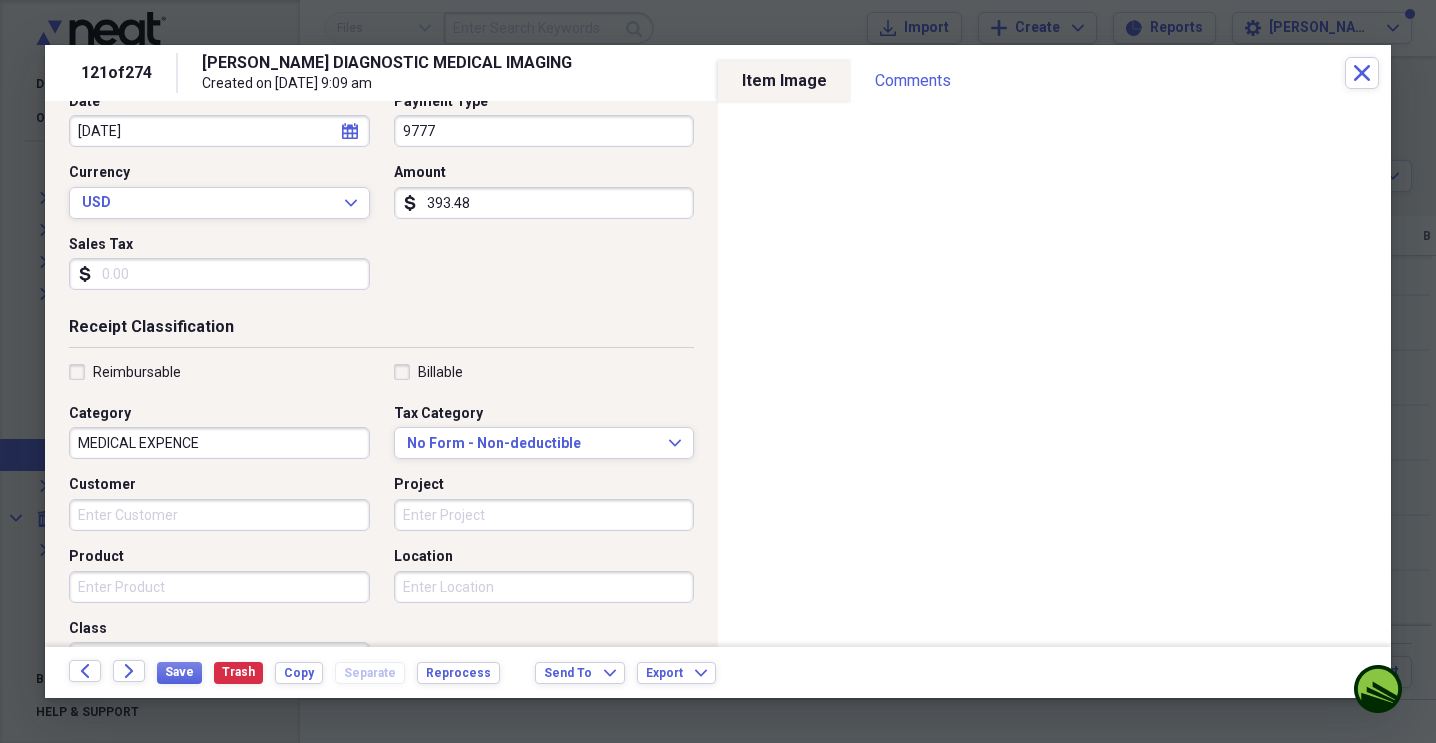 scroll, scrollTop: 231, scrollLeft: 0, axis: vertical 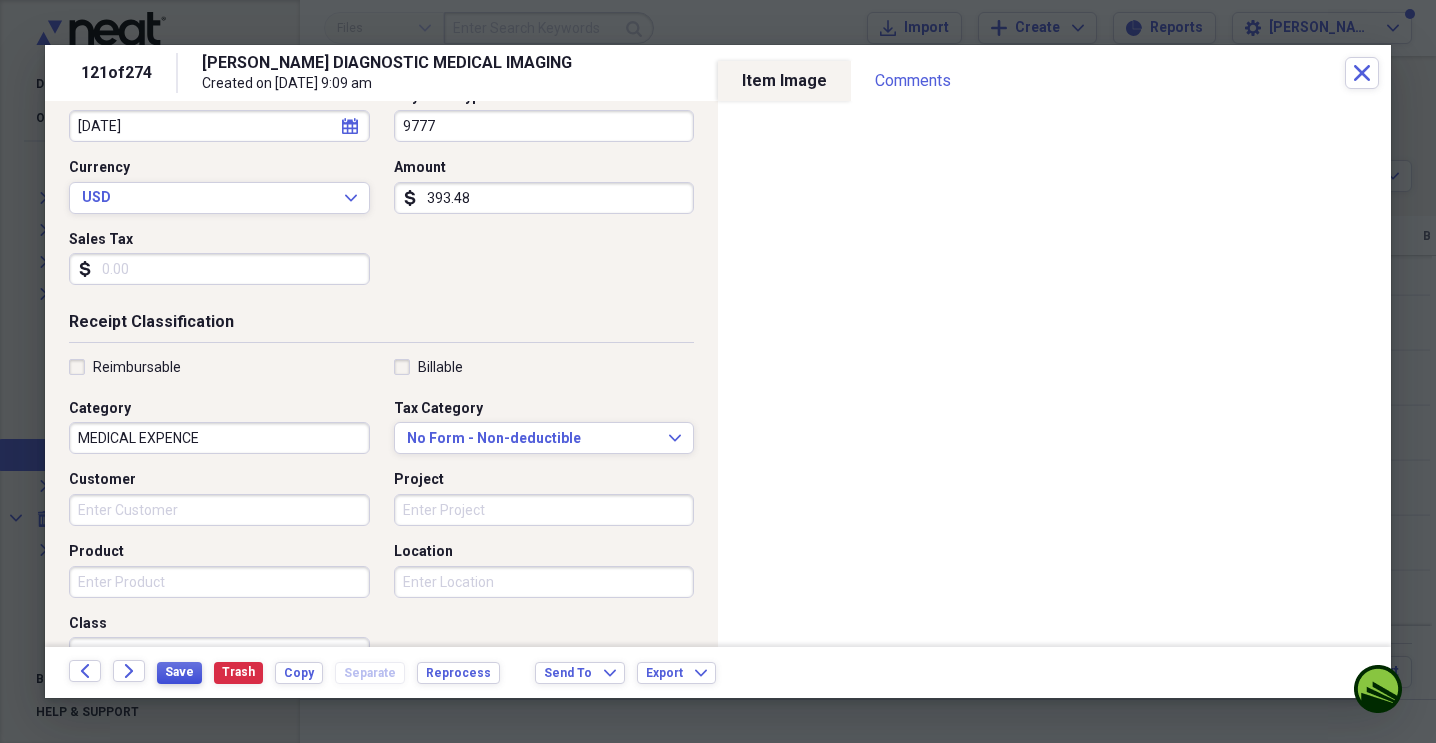 click on "Save" at bounding box center [179, 672] 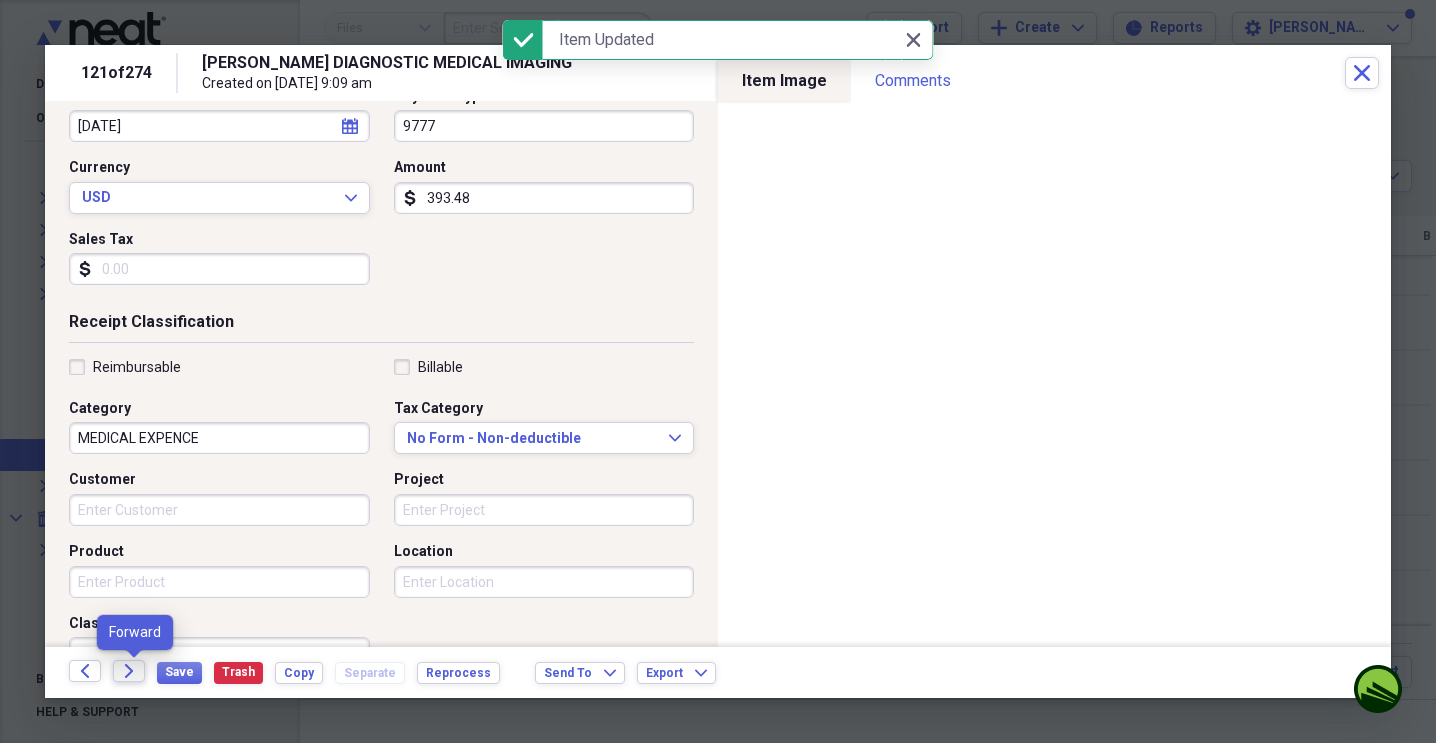 click on "Forward" 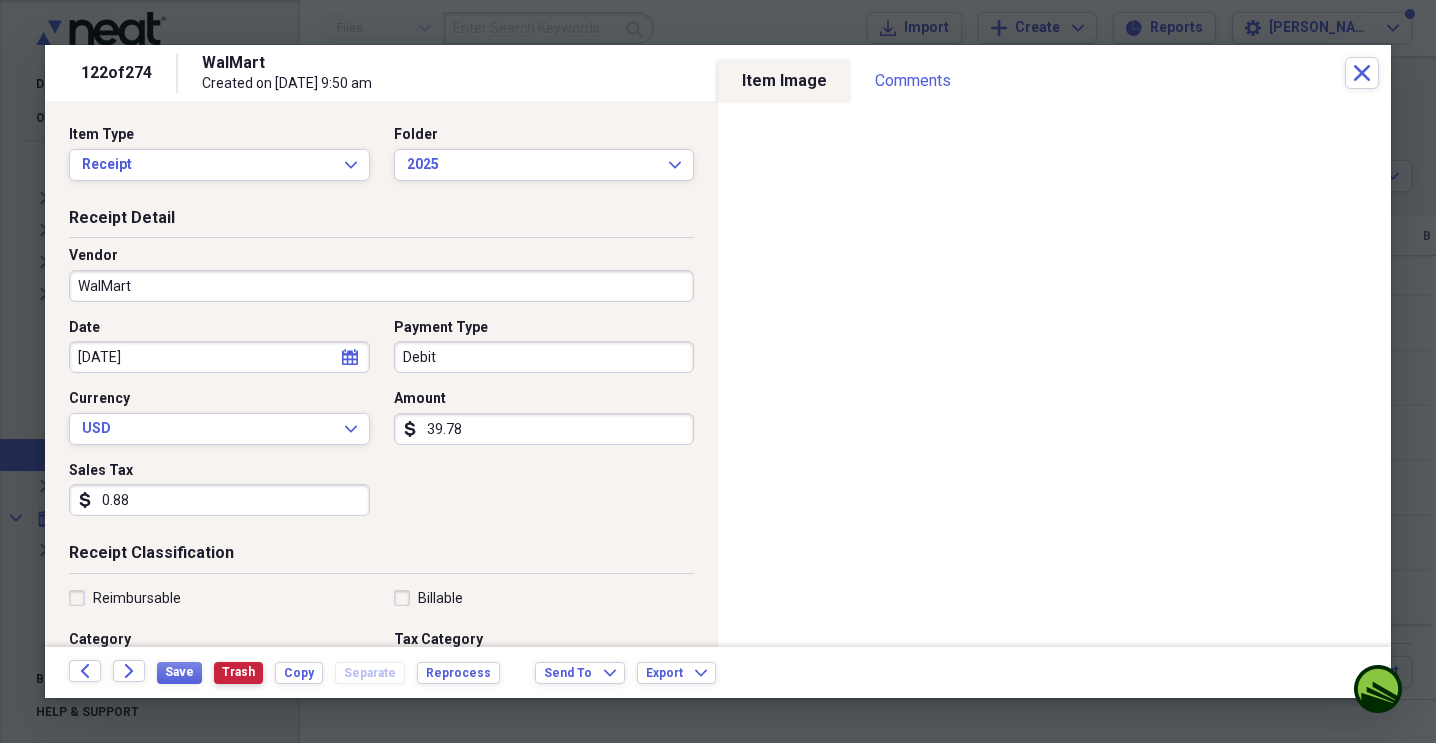 click on "Trash" at bounding box center (238, 672) 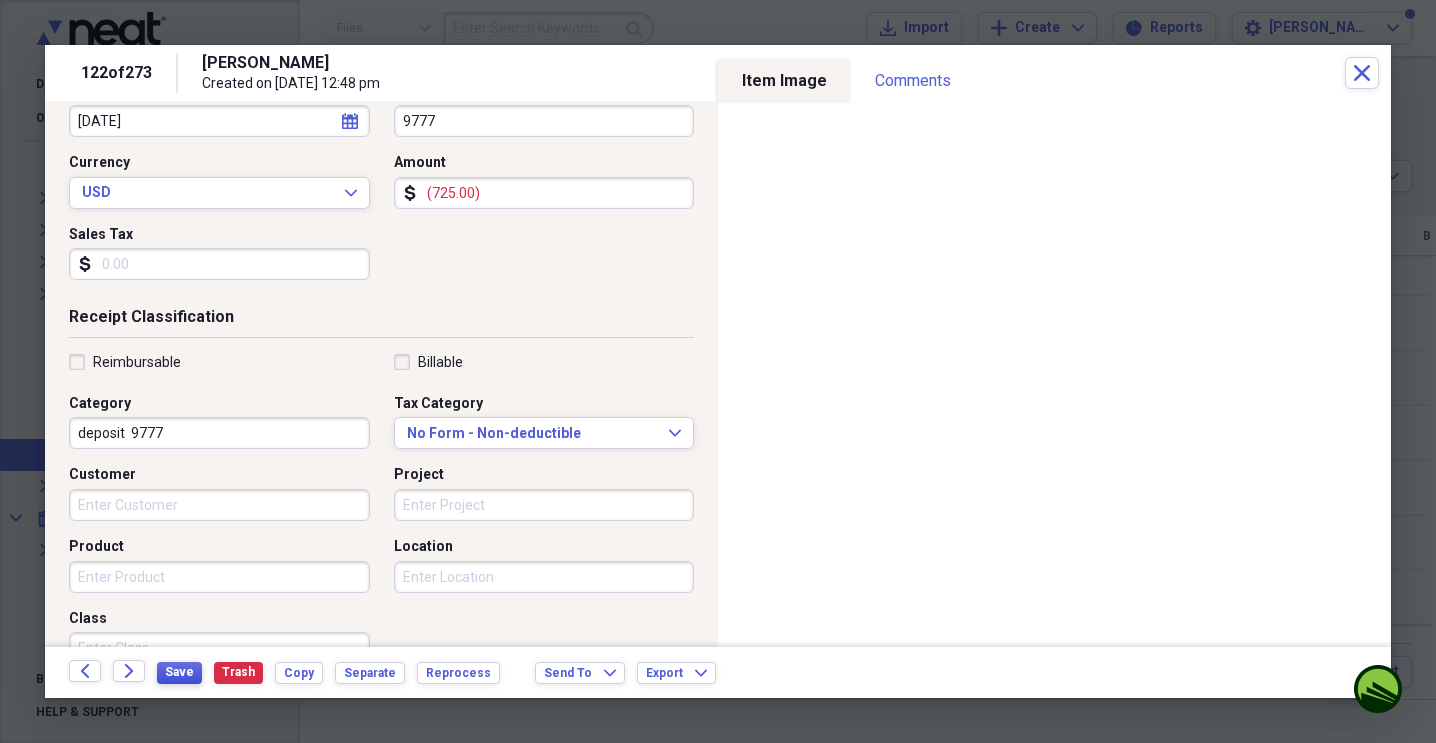 scroll, scrollTop: 237, scrollLeft: 0, axis: vertical 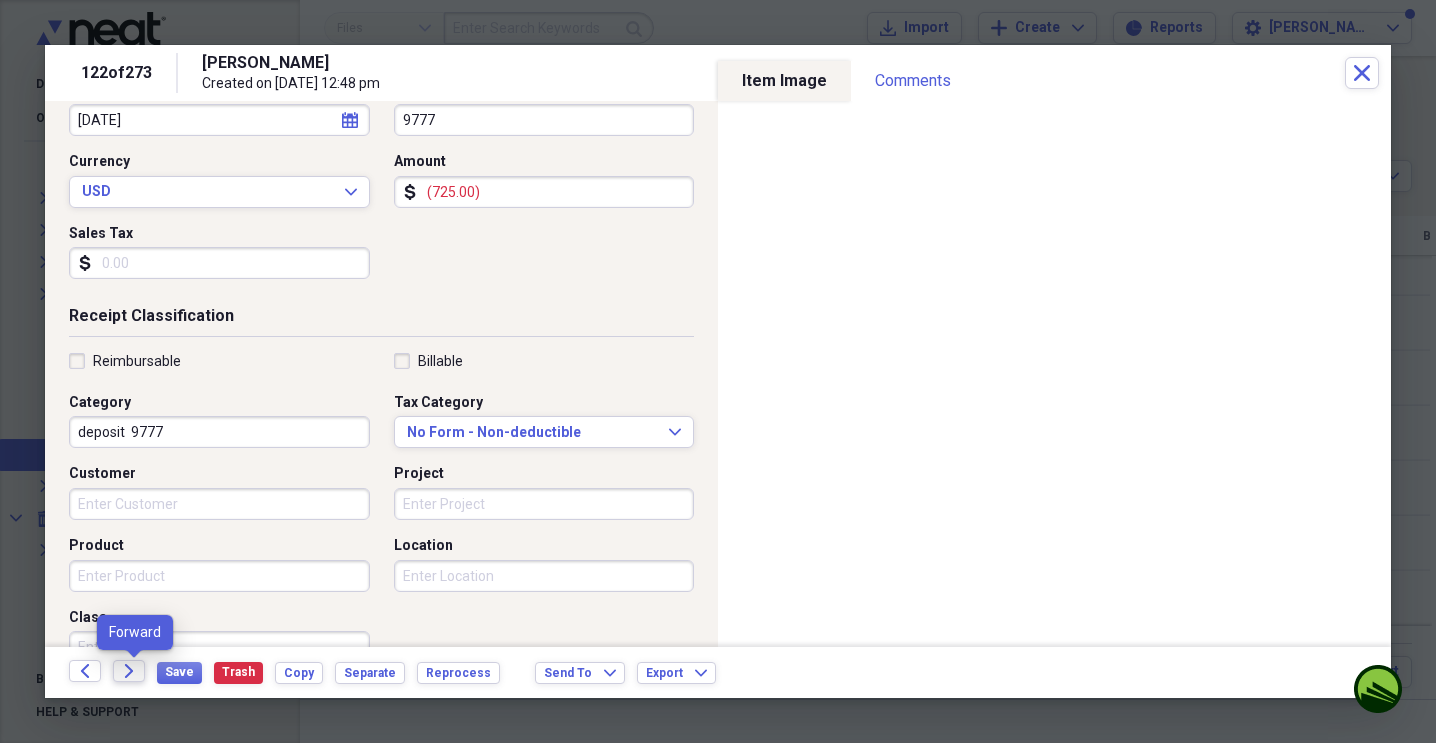 click on "Forward" 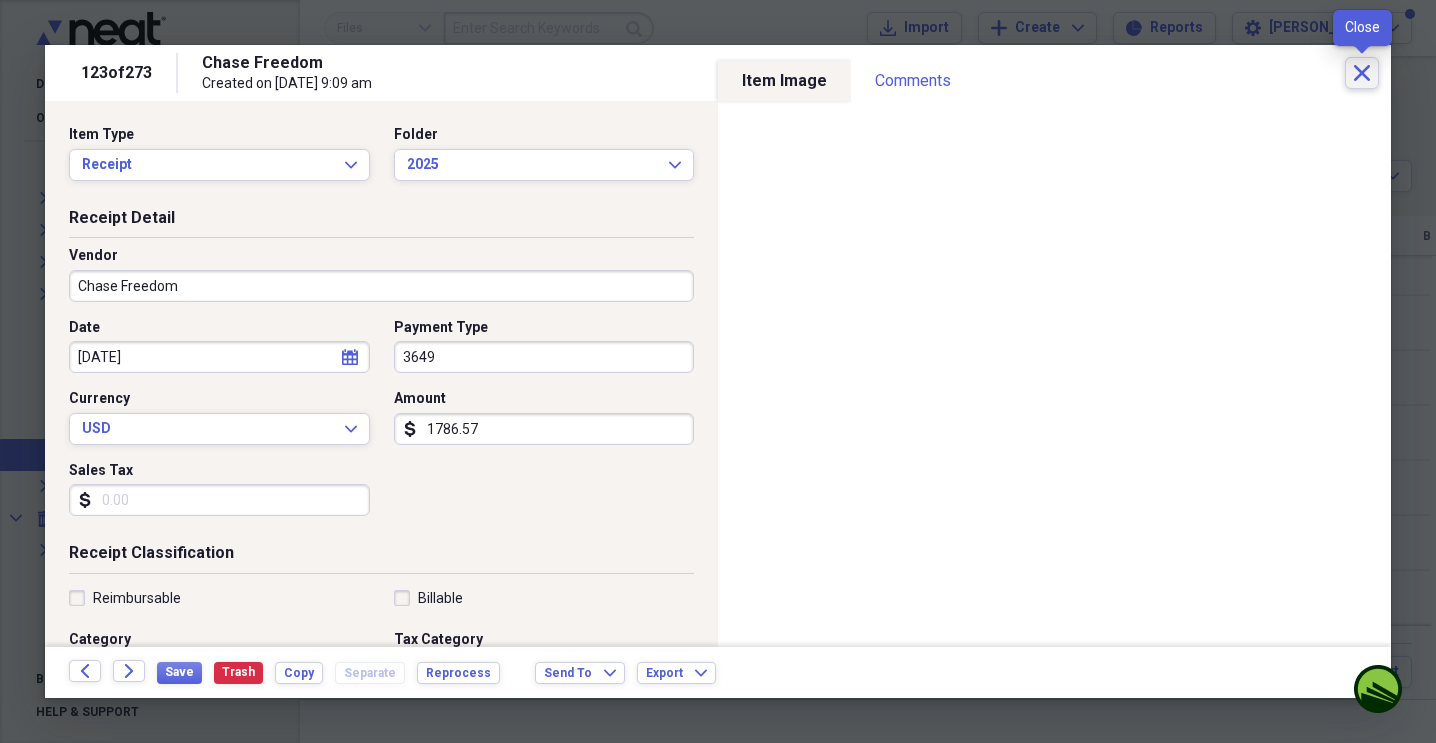 click on "Close" at bounding box center (1362, 73) 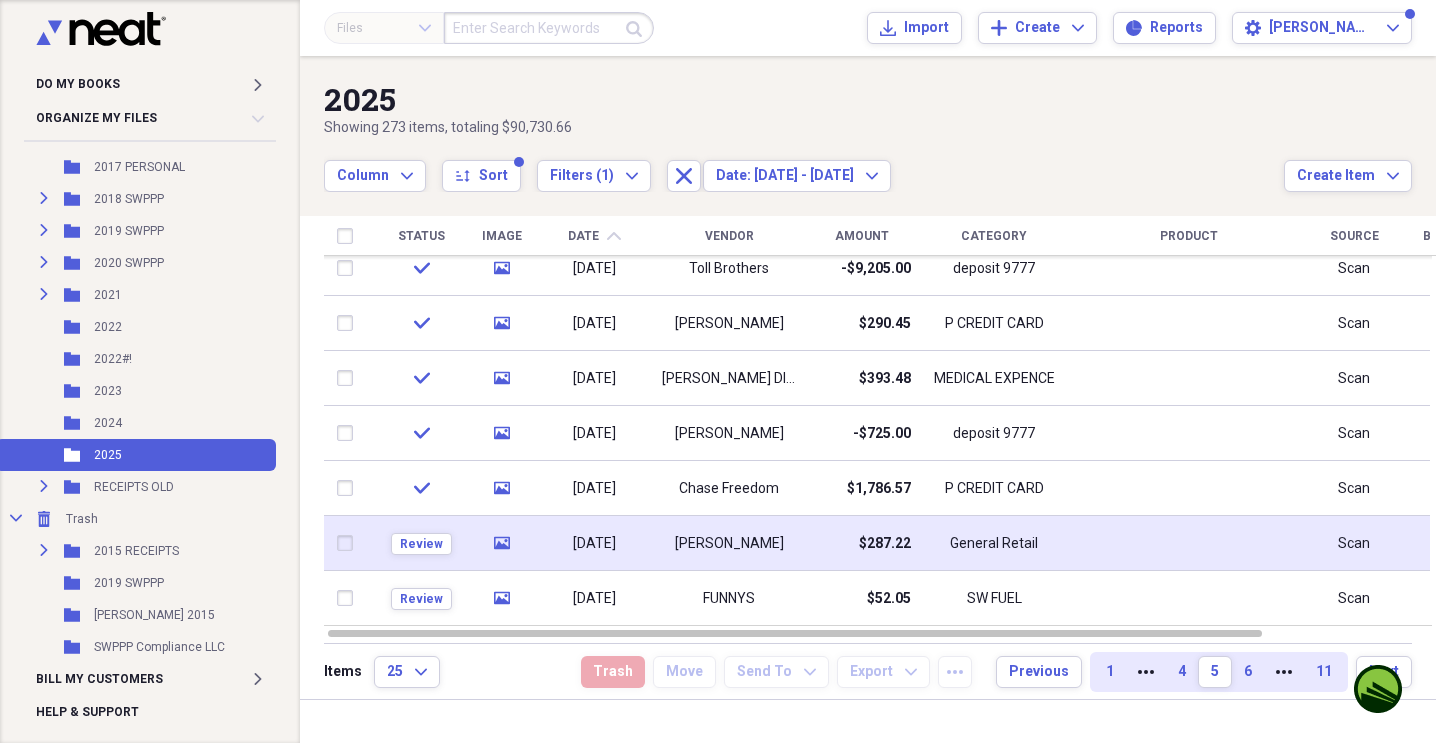click on "[PERSON_NAME]" at bounding box center (729, 543) 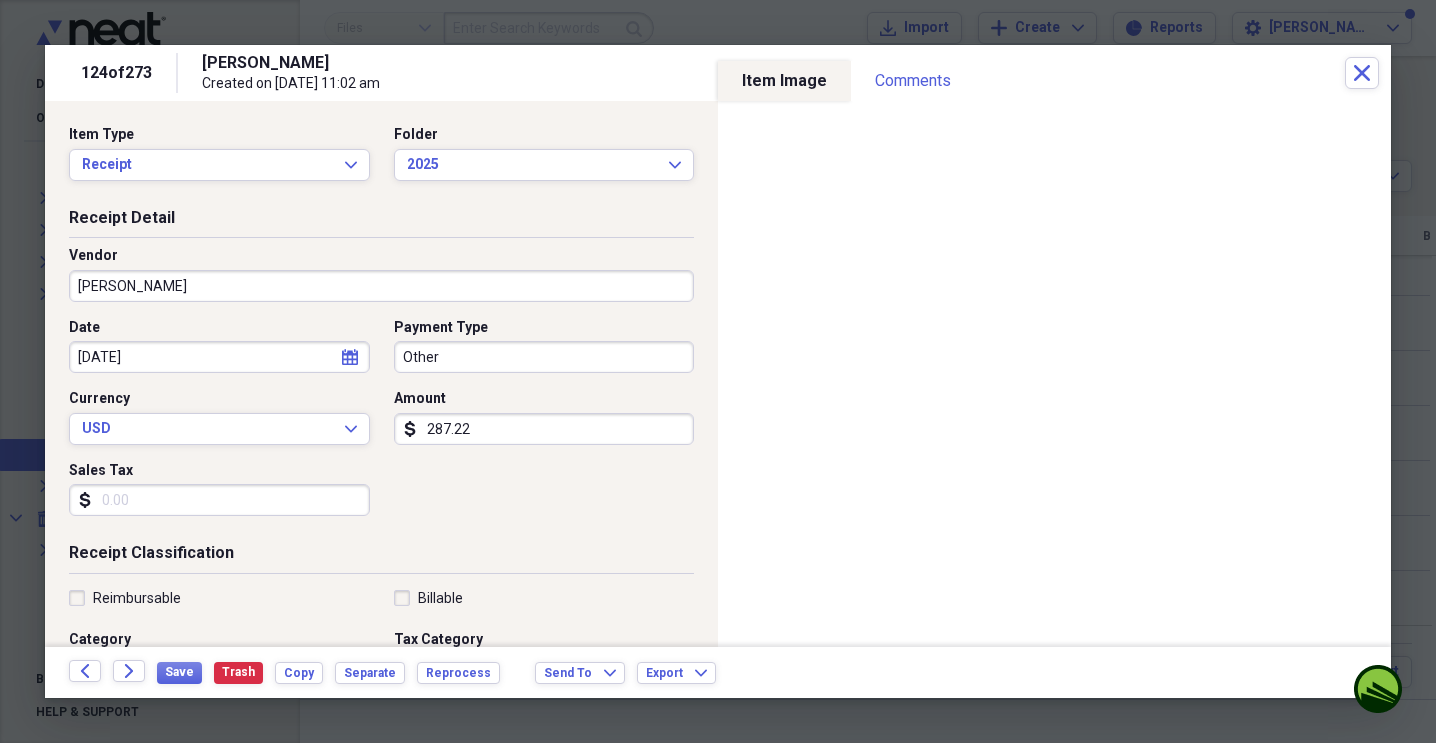 click on "Other" at bounding box center [544, 357] 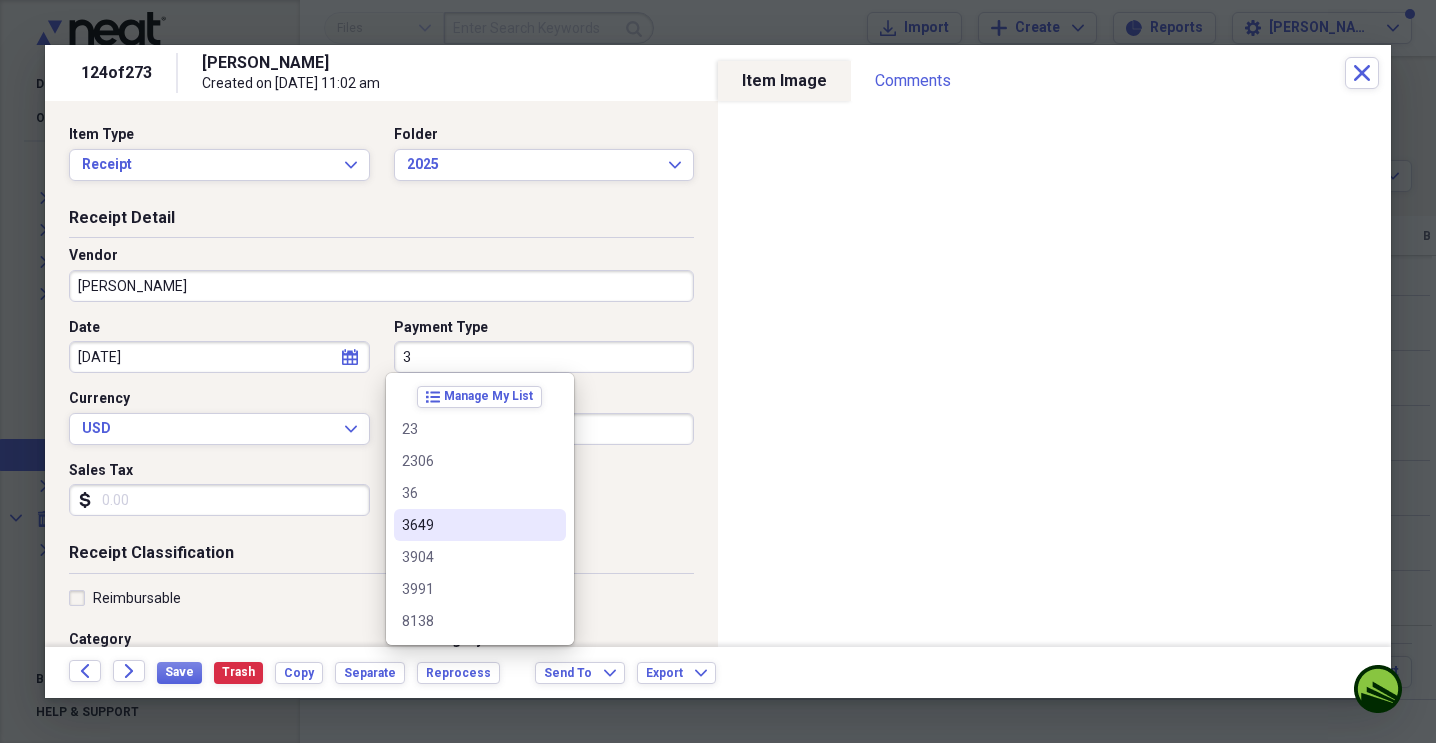click on "3649" at bounding box center [468, 525] 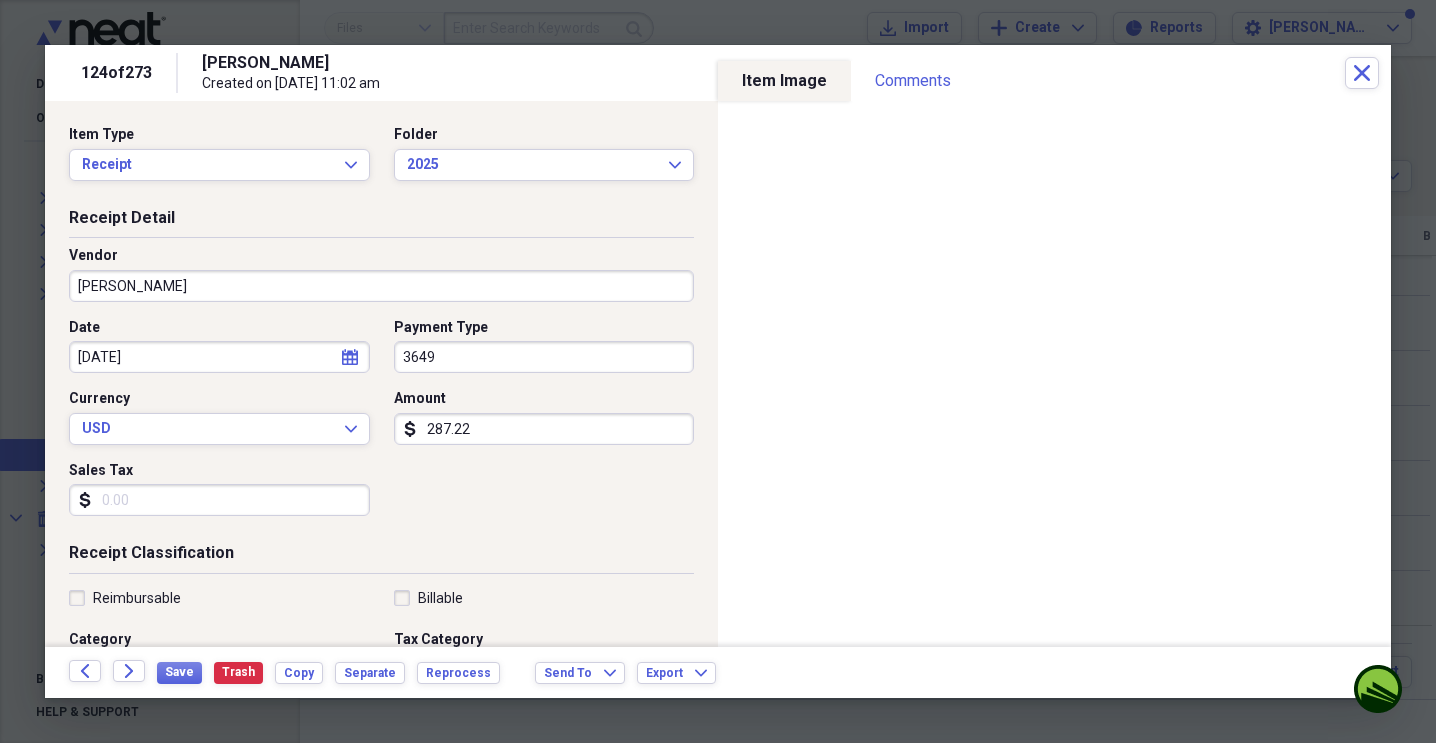 click on "287.22" at bounding box center [544, 429] 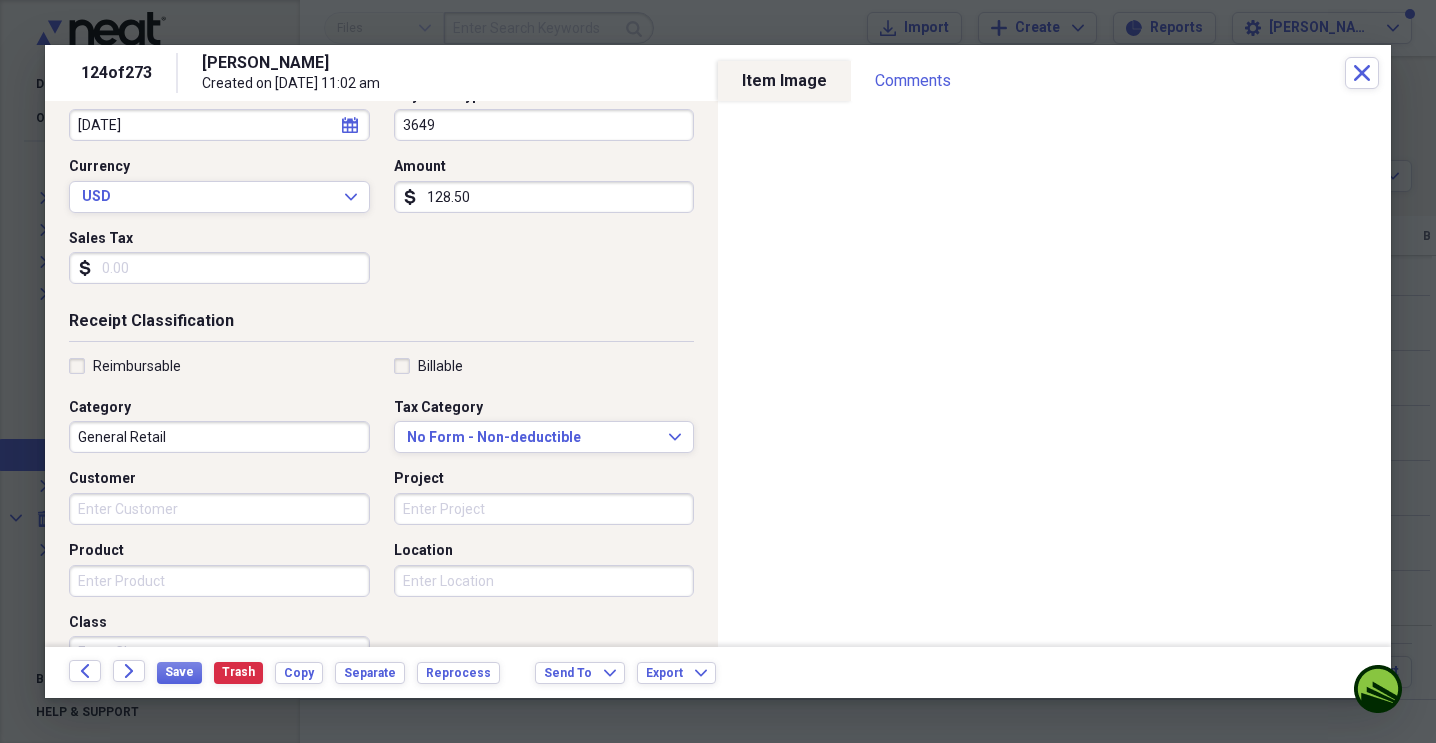 type on "128.50" 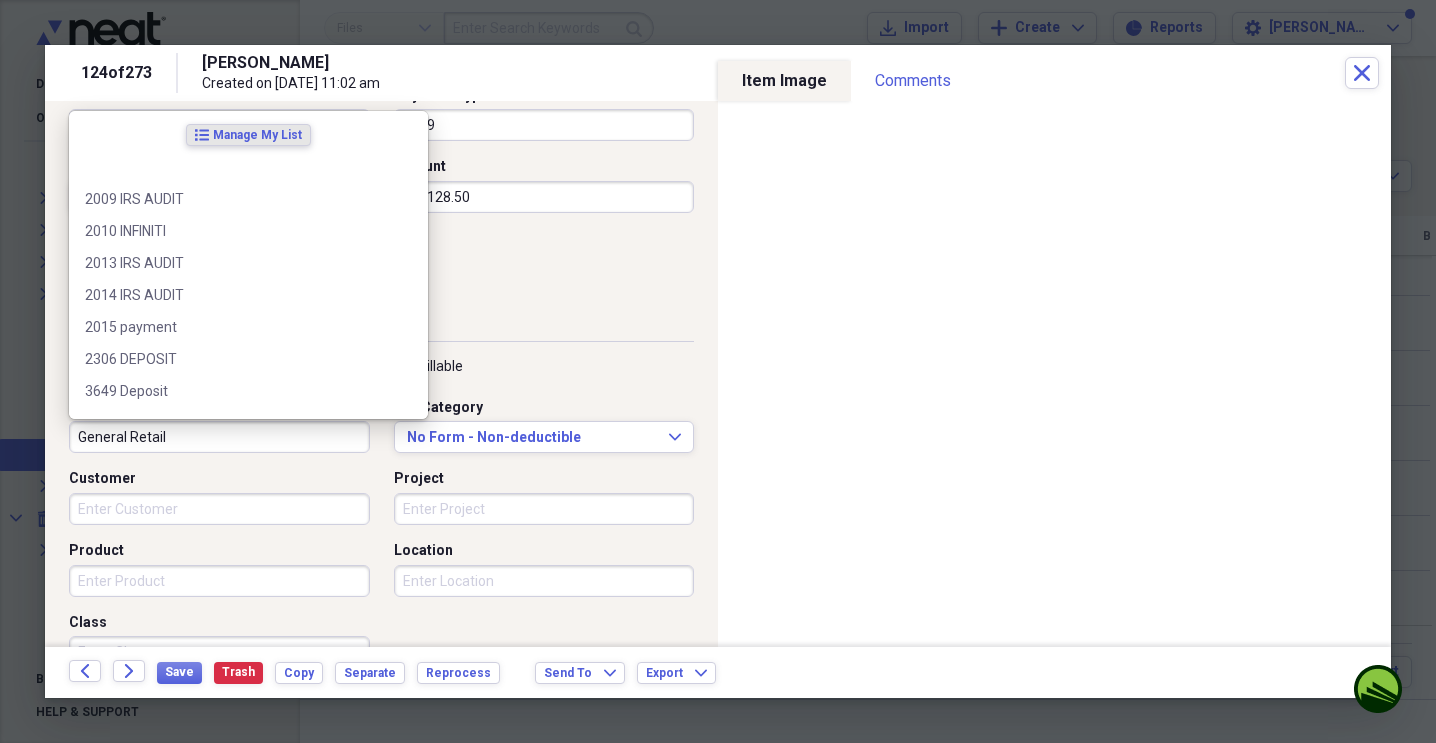 click on "General Retail" at bounding box center [219, 437] 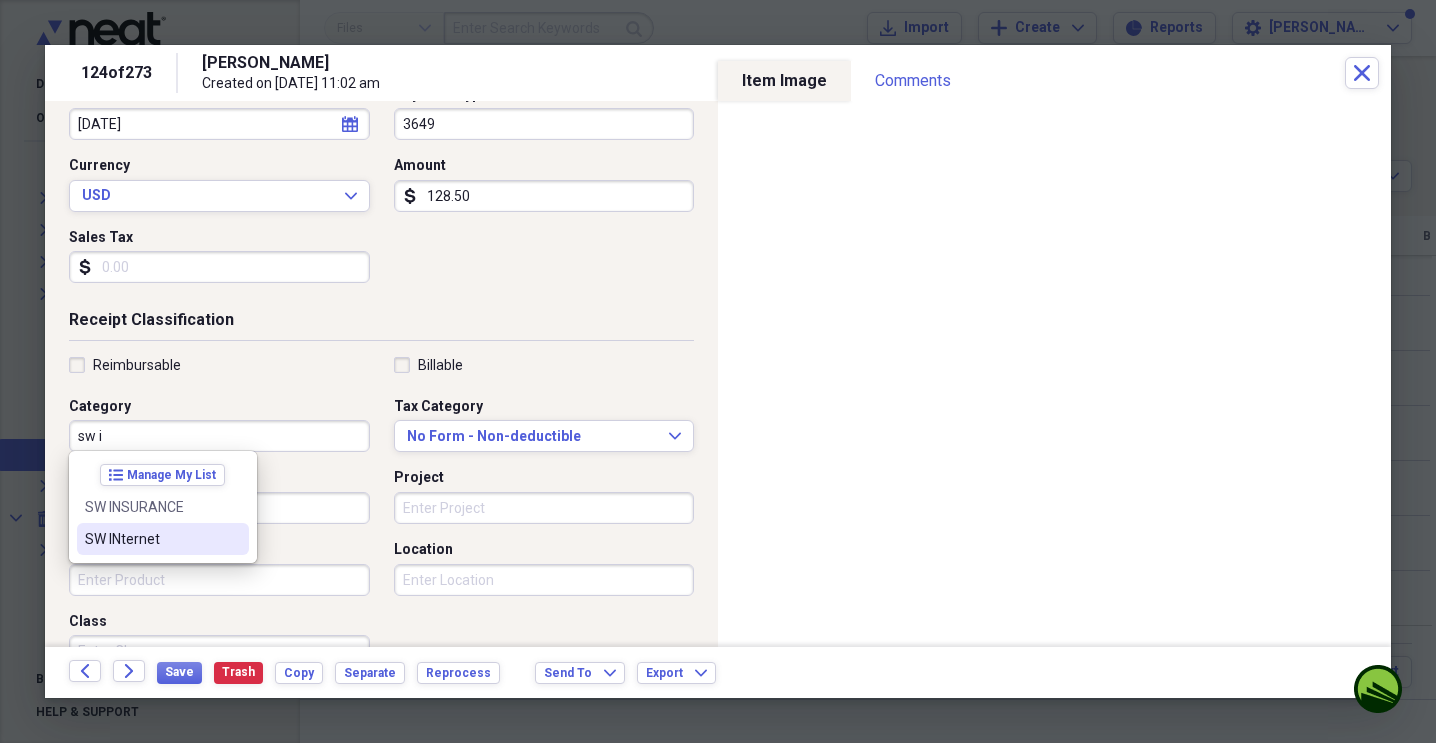 click on "SW INternet" at bounding box center [151, 539] 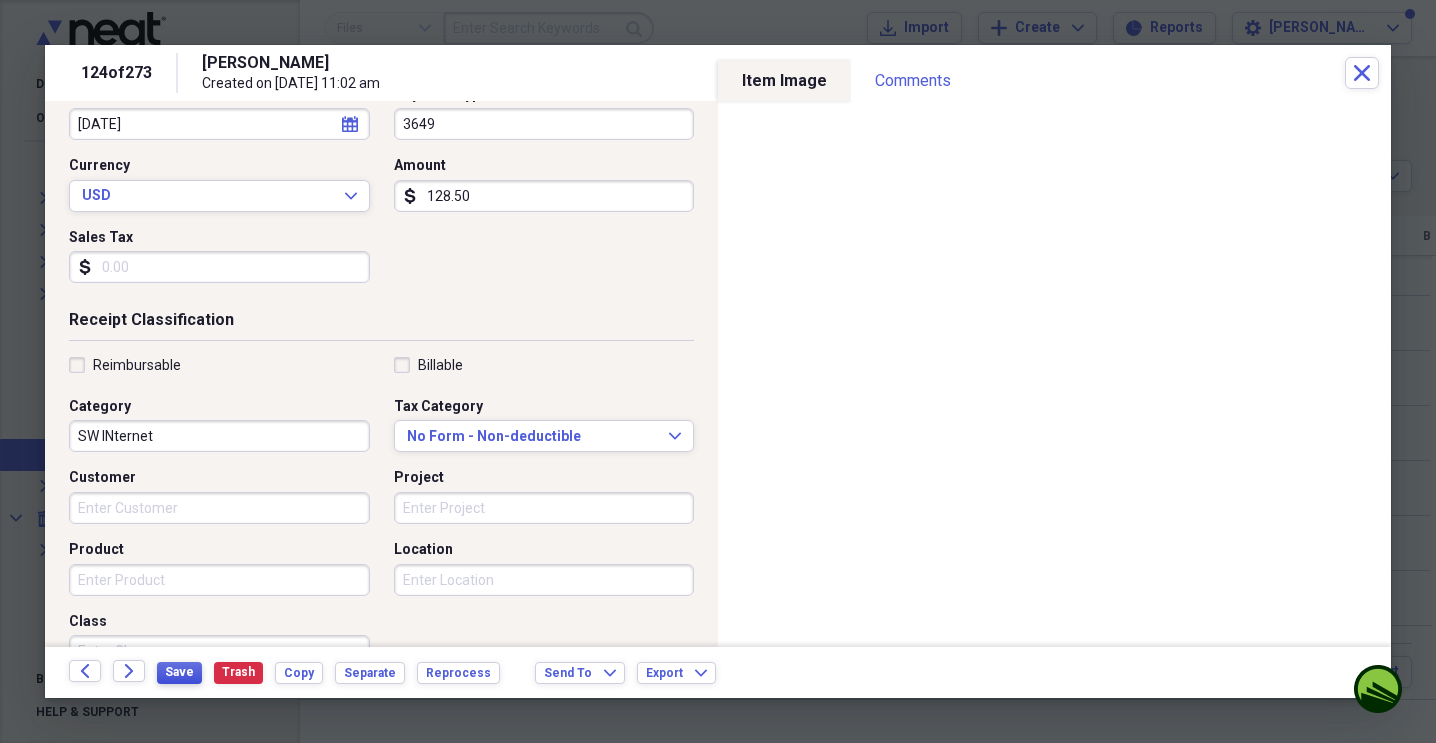 click on "Save" at bounding box center [179, 673] 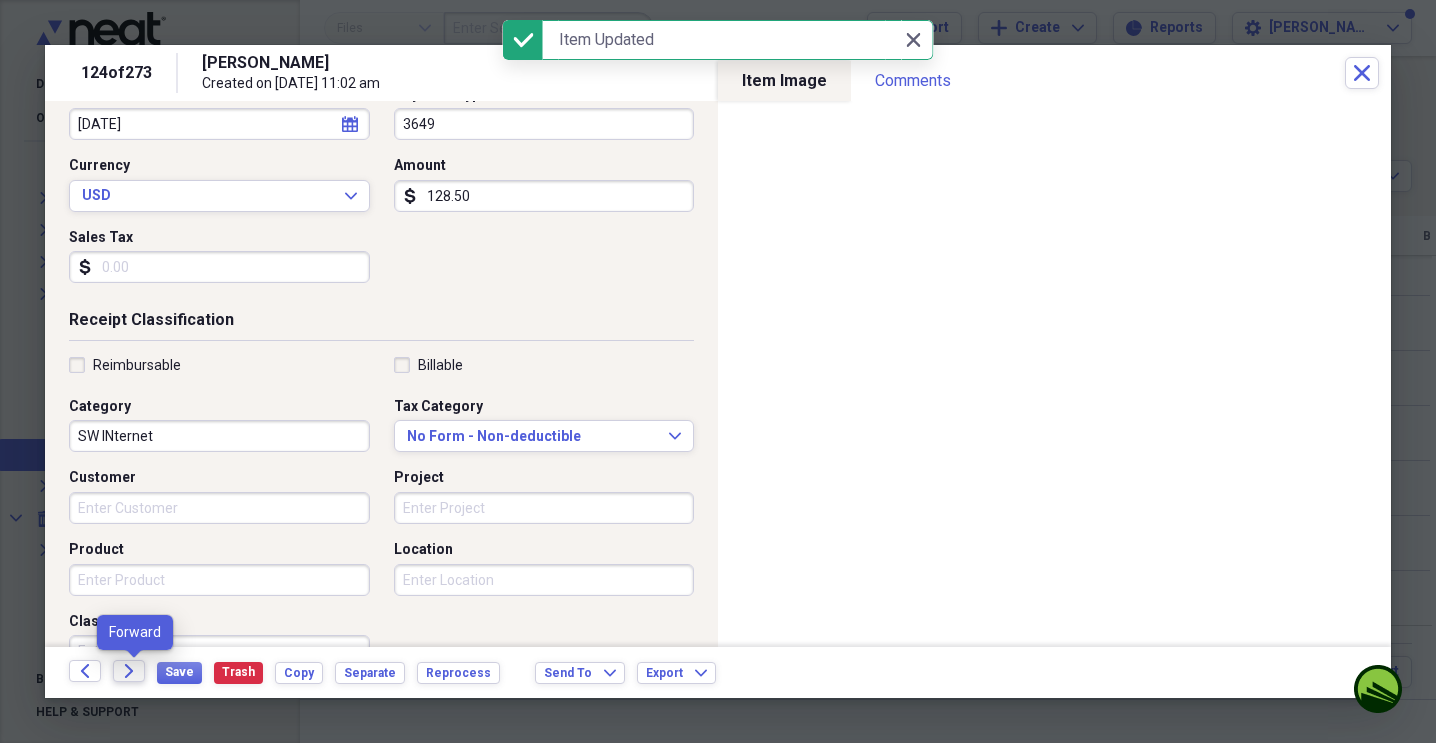 click on "Forward" 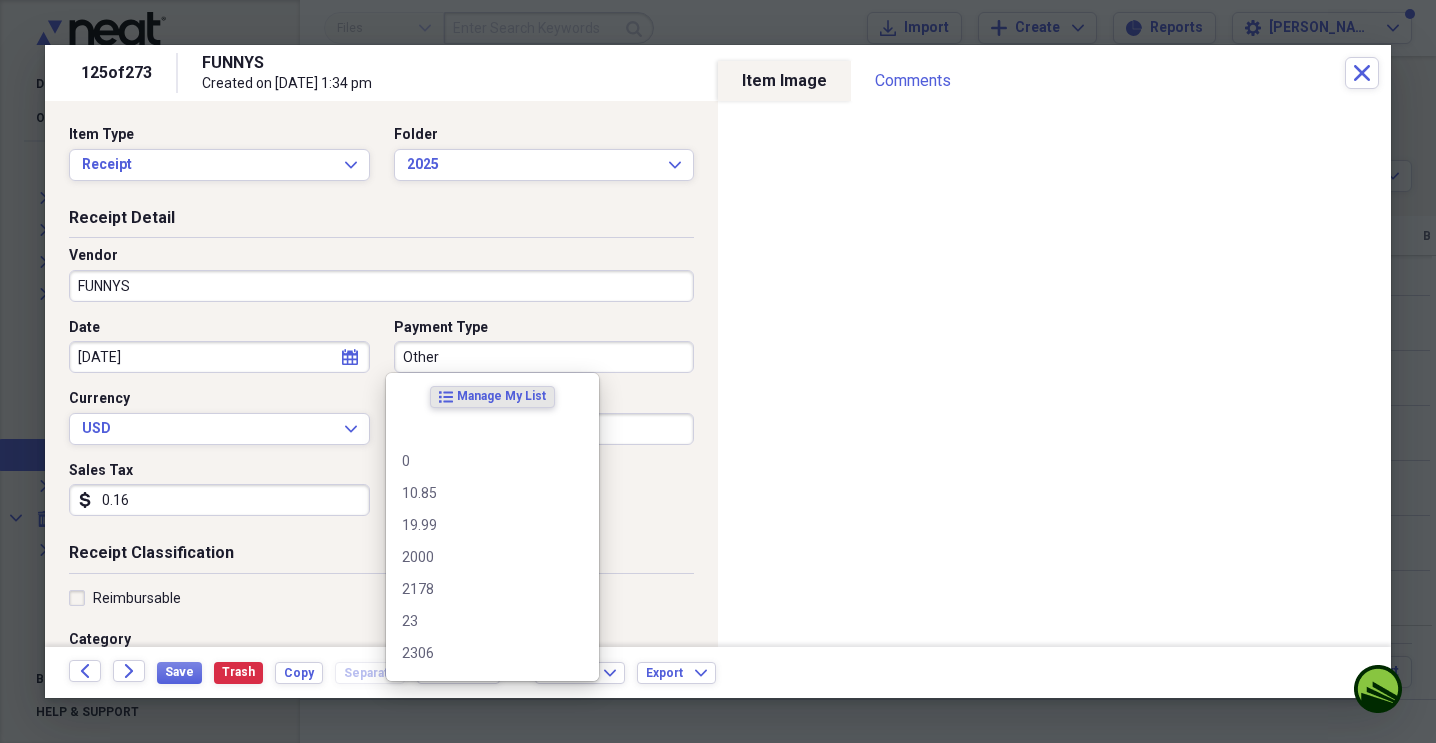 click on "Other" at bounding box center [544, 357] 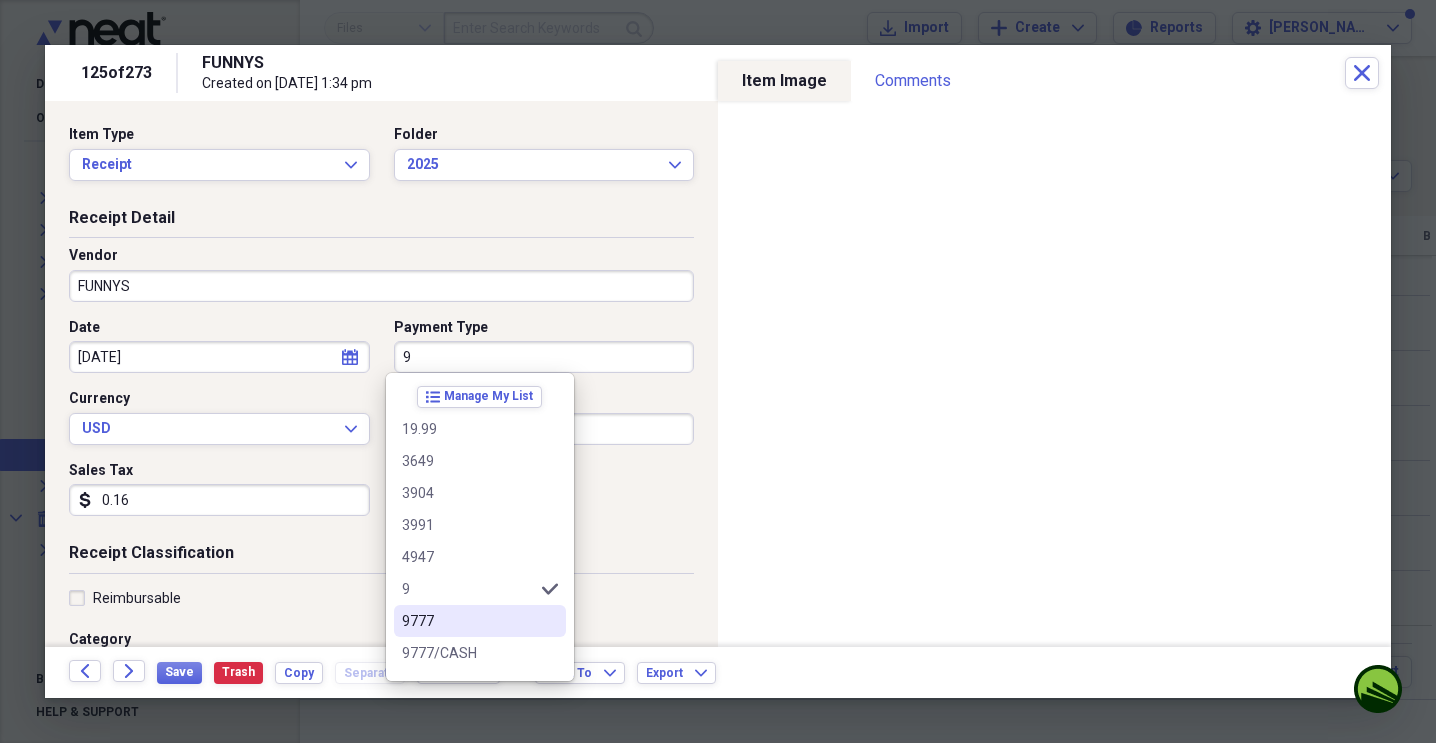 click on "9777" at bounding box center (468, 621) 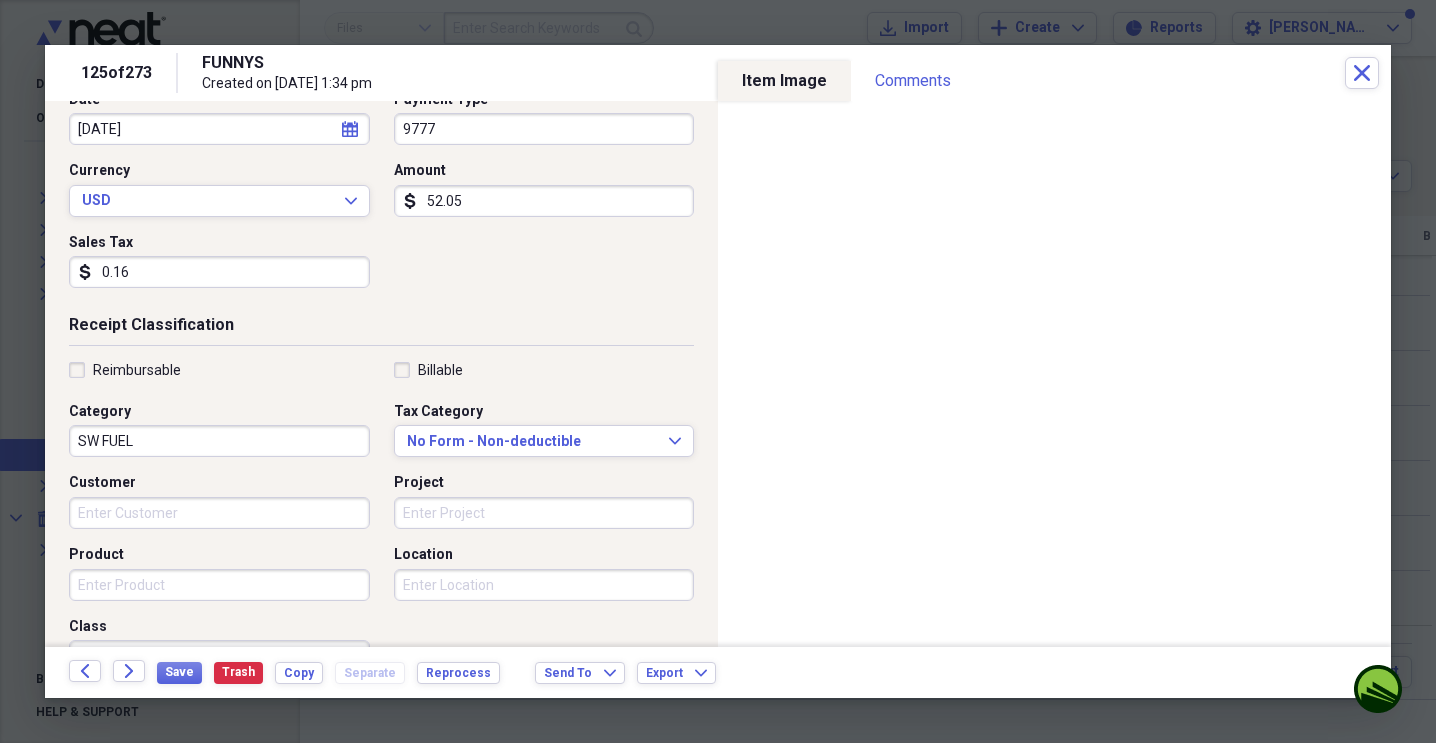 scroll, scrollTop: 231, scrollLeft: 0, axis: vertical 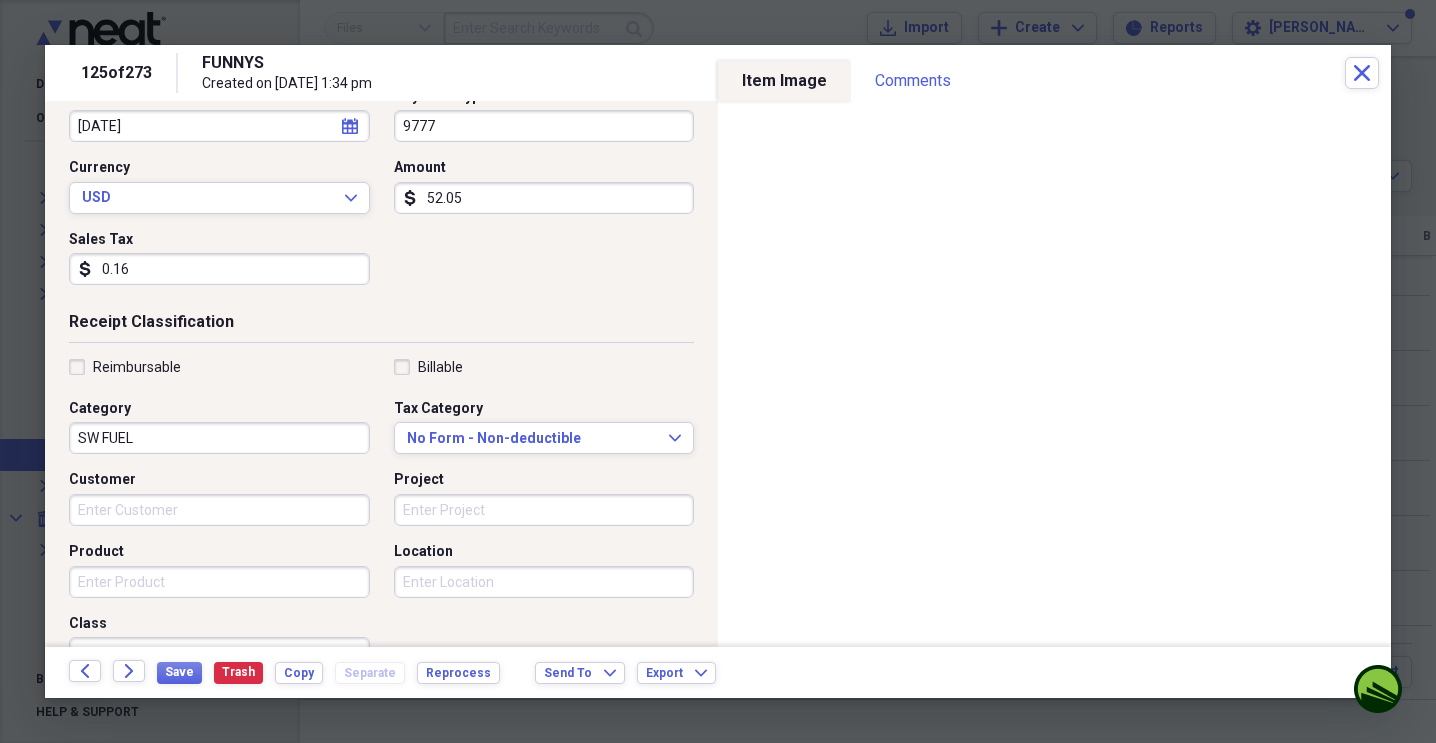 click on "SW FUEL" at bounding box center [219, 438] 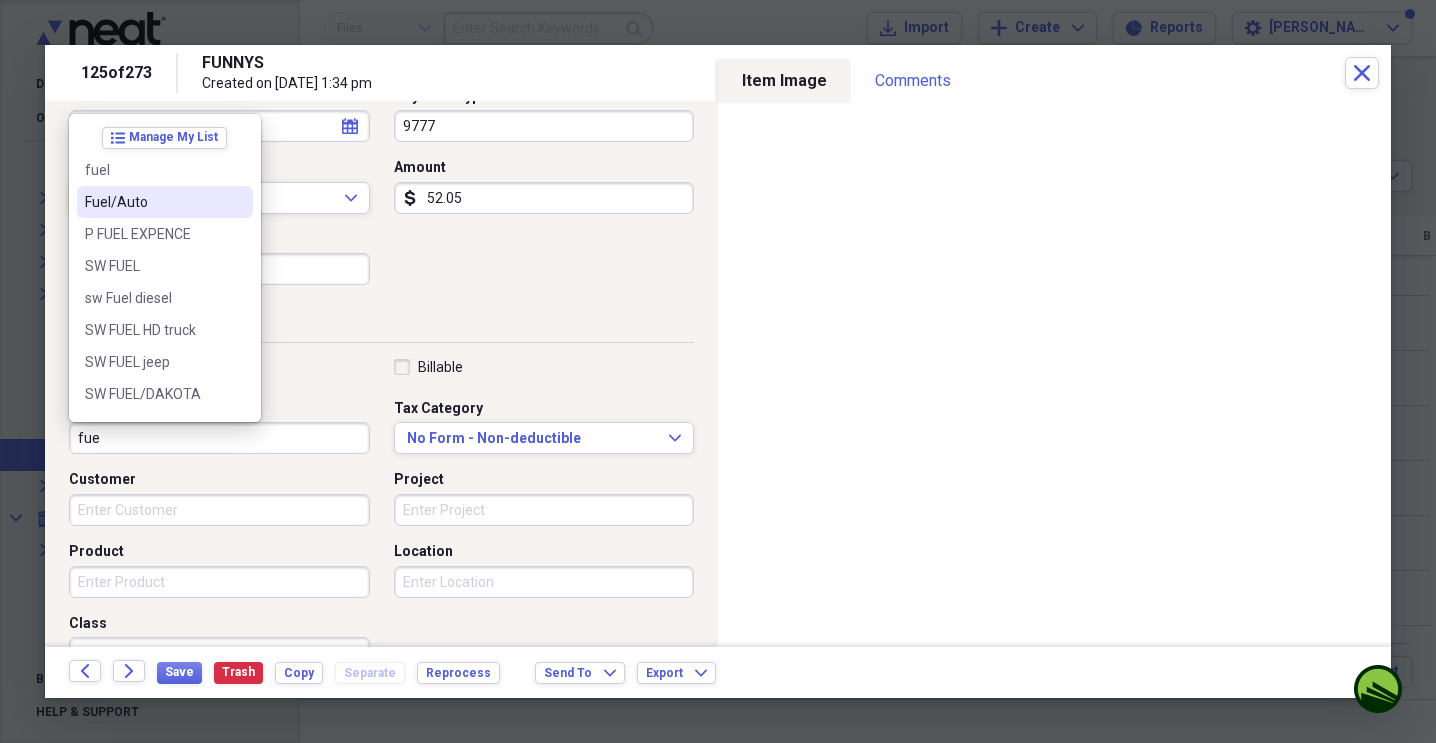 click on "Fuel/Auto" at bounding box center [153, 202] 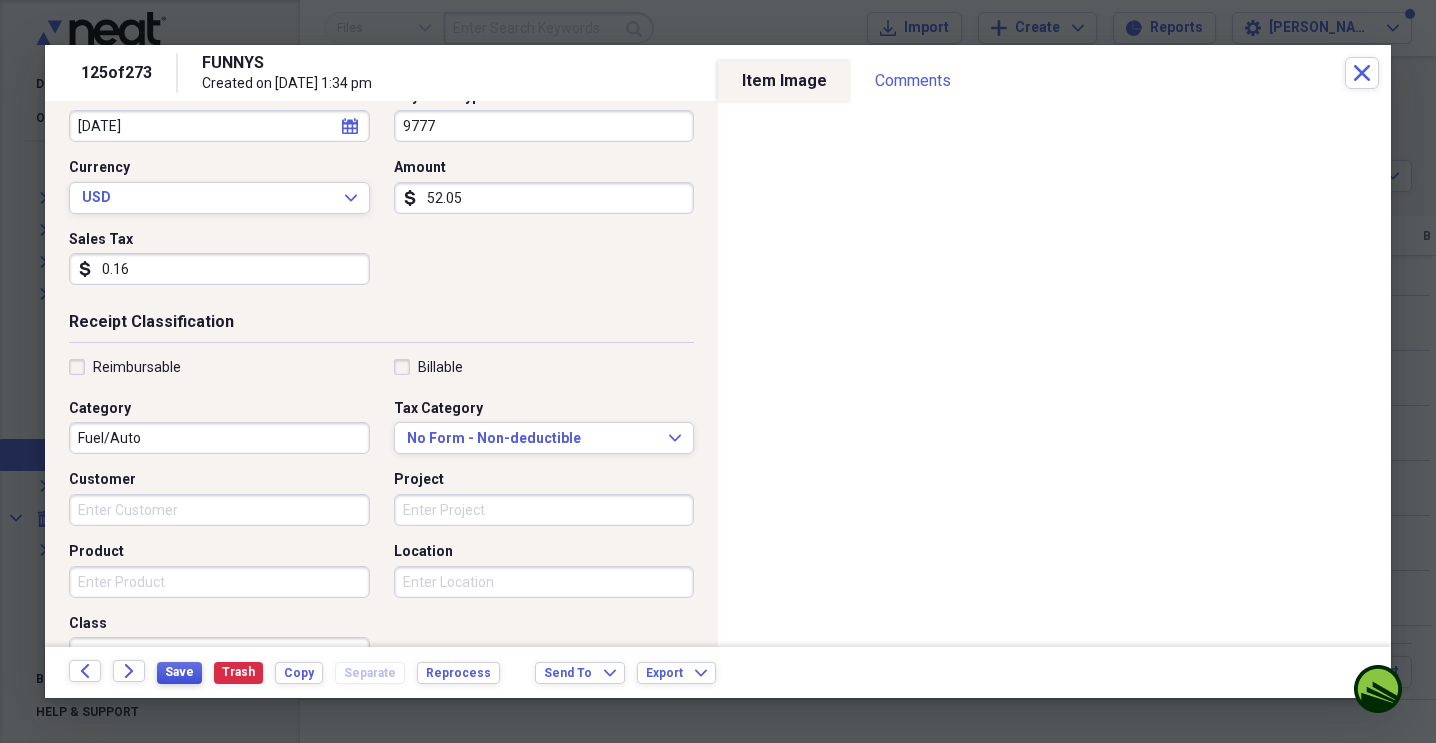click on "Save" at bounding box center (179, 672) 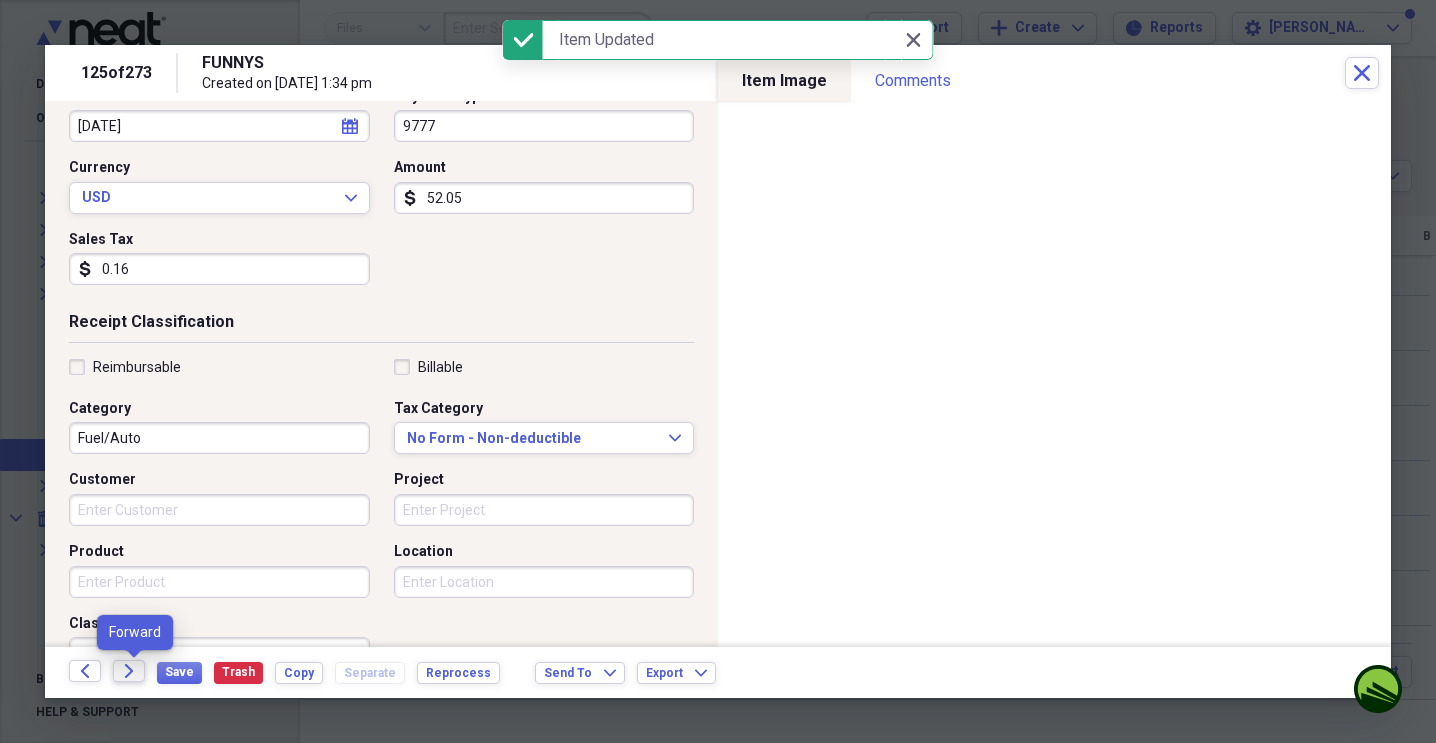 click on "Forward" 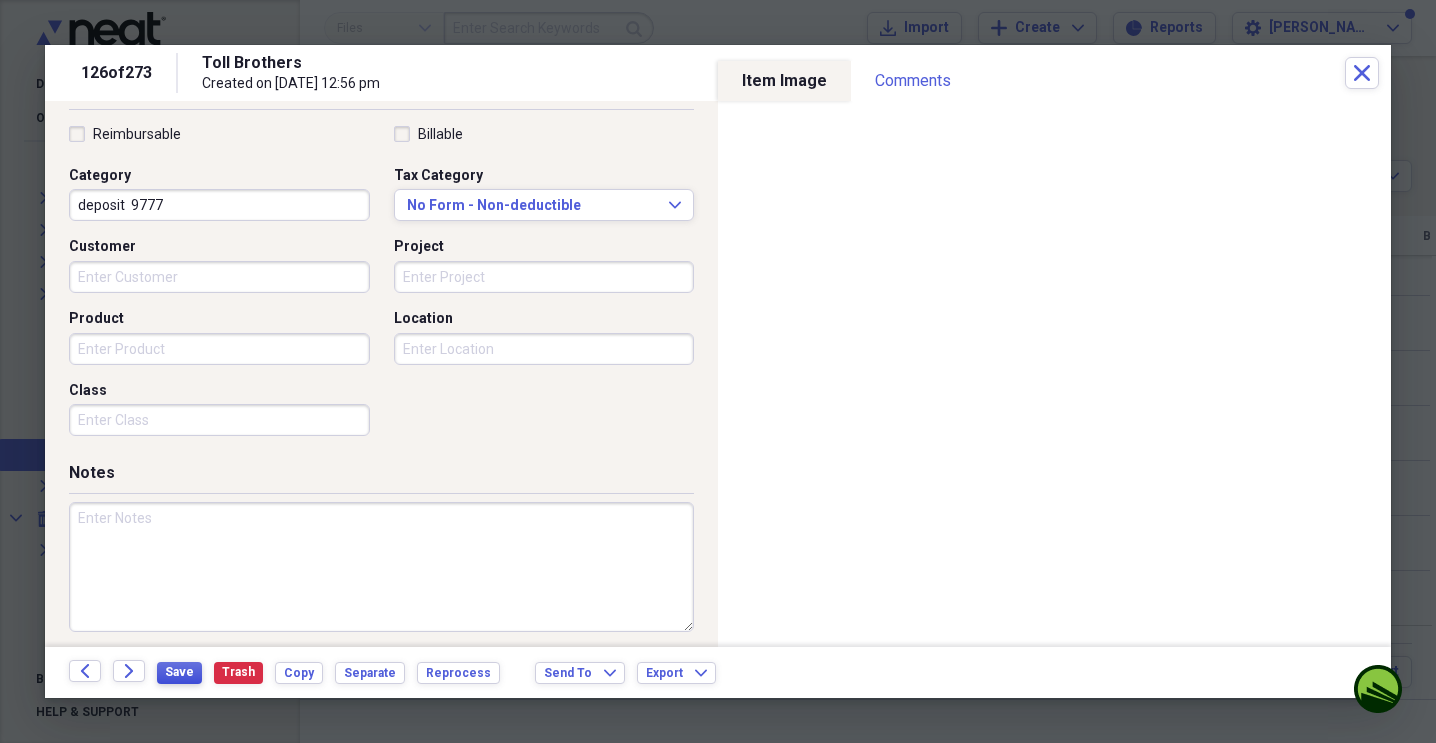 scroll, scrollTop: 464, scrollLeft: 0, axis: vertical 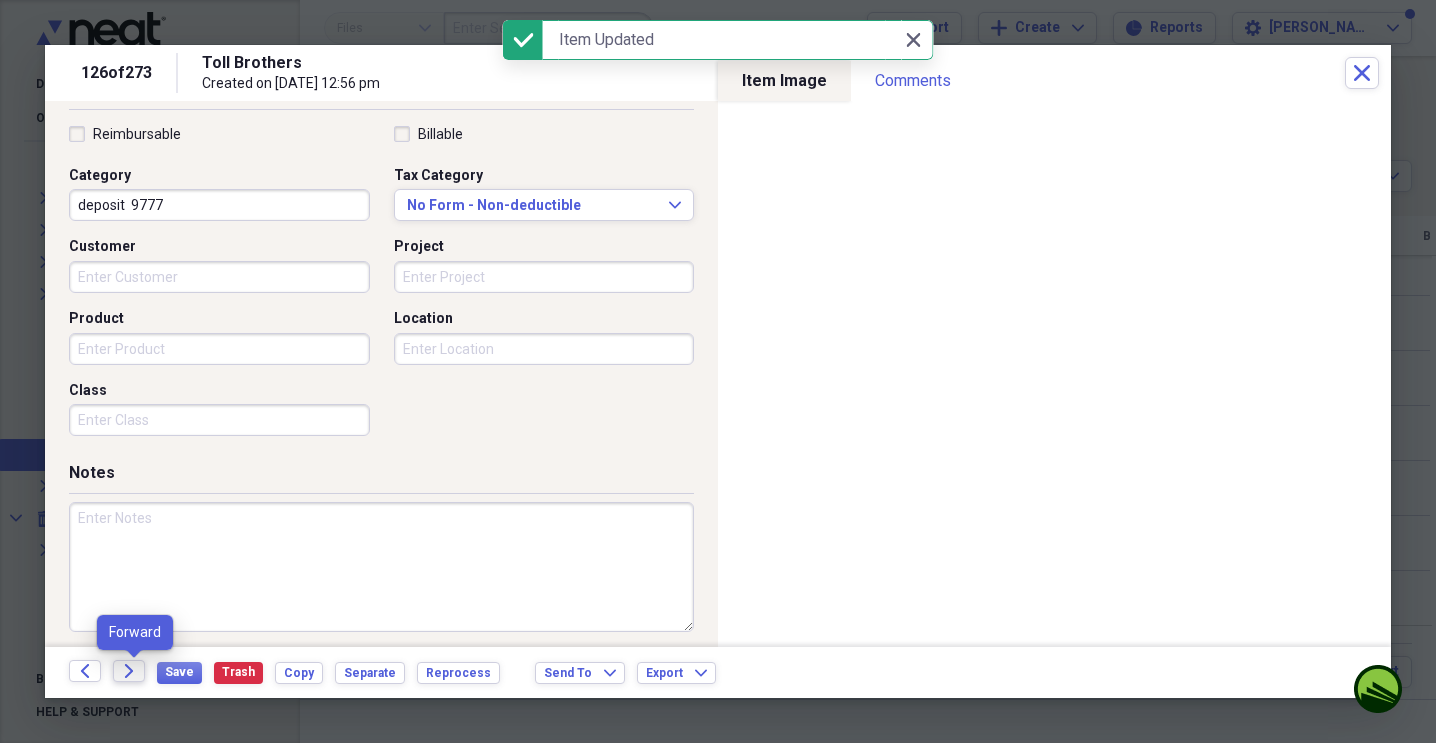 click on "Forward" 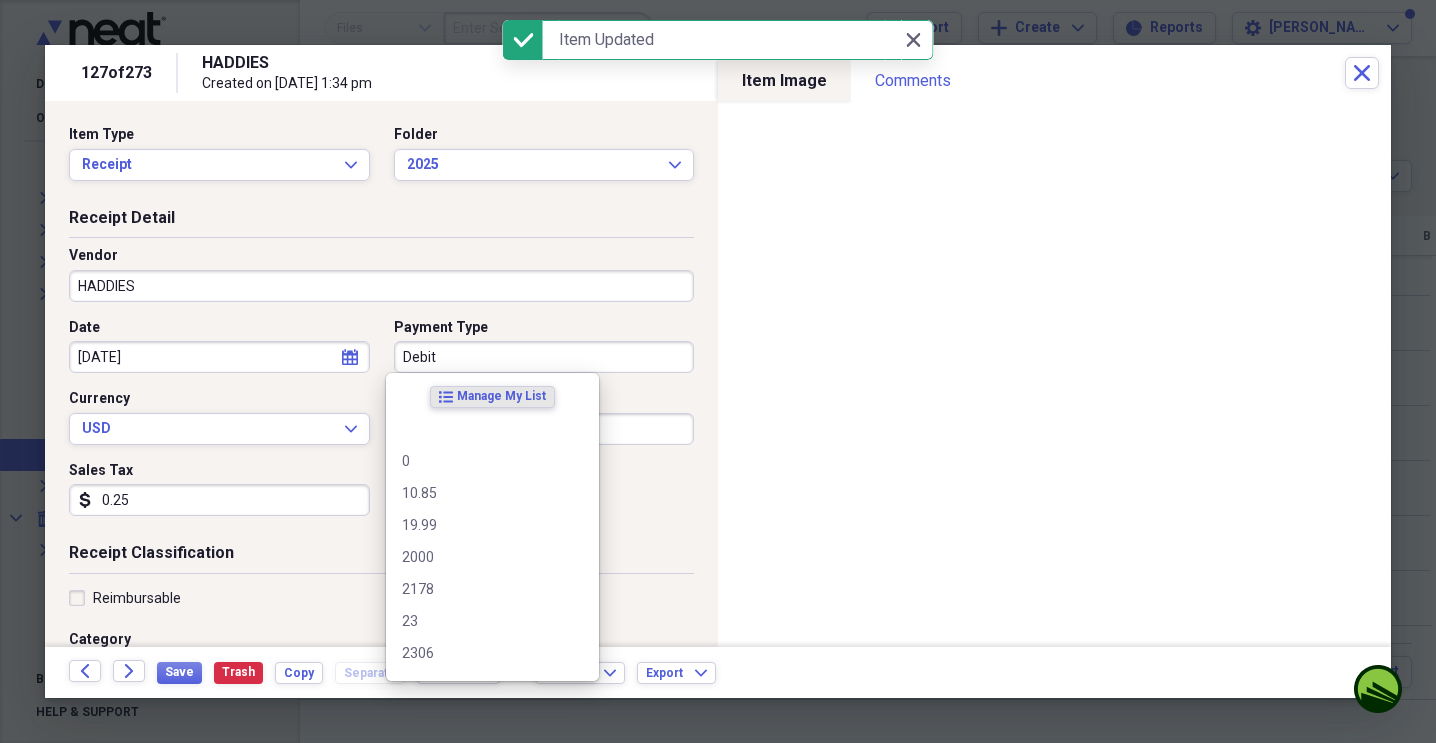 click on "Debit" at bounding box center [544, 357] 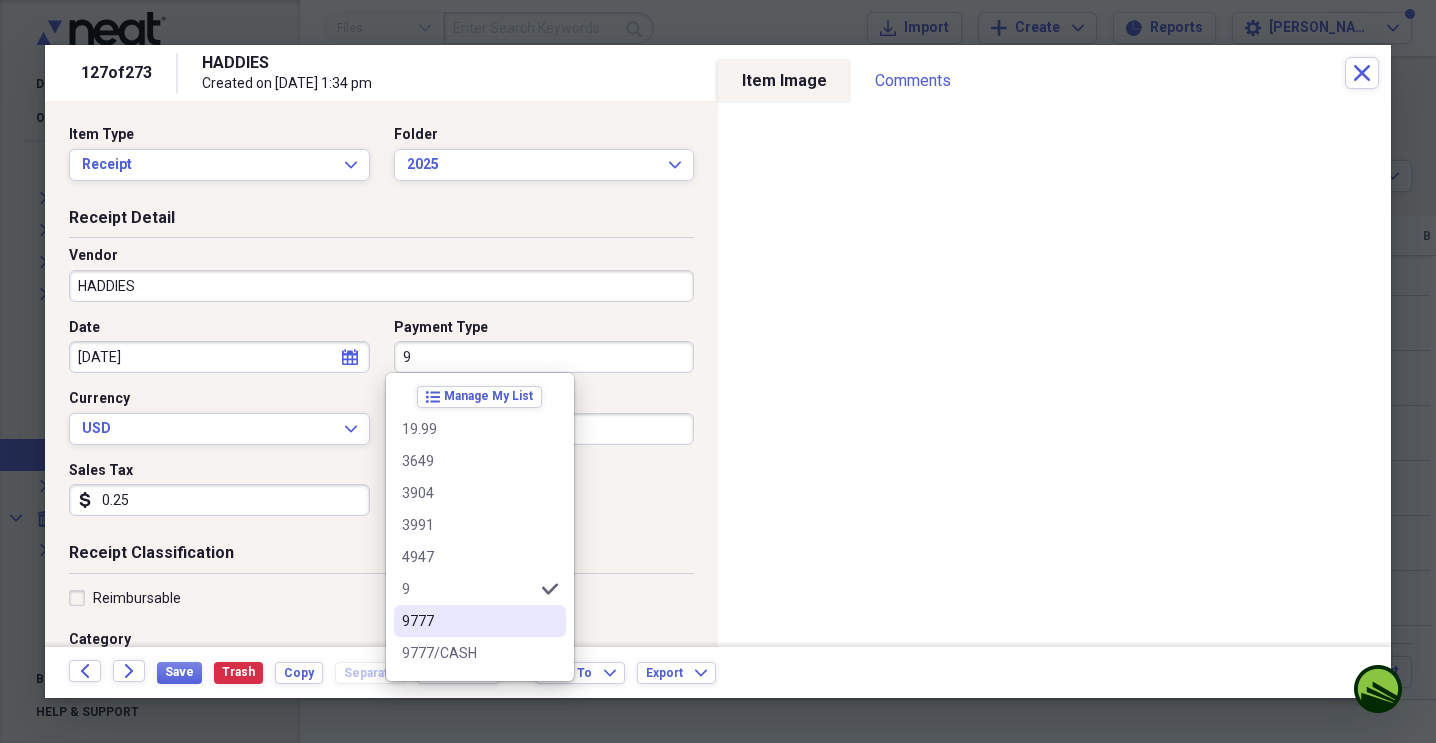 click on "9777" at bounding box center (468, 621) 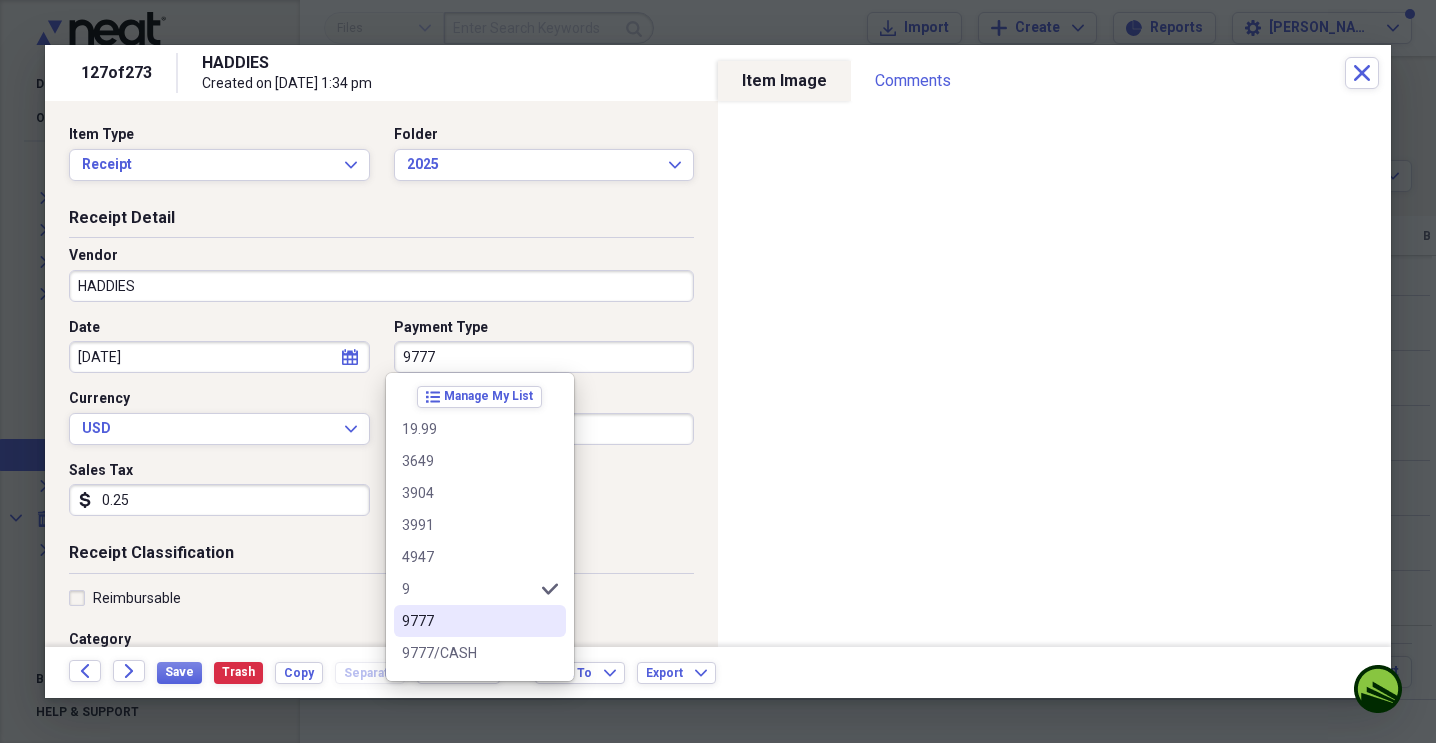 click on "Reimbursable Billable Category Fuel/Auto Tax Category No Form - Non-deductible Expand Customer Project Product Location Class" at bounding box center (381, 749) 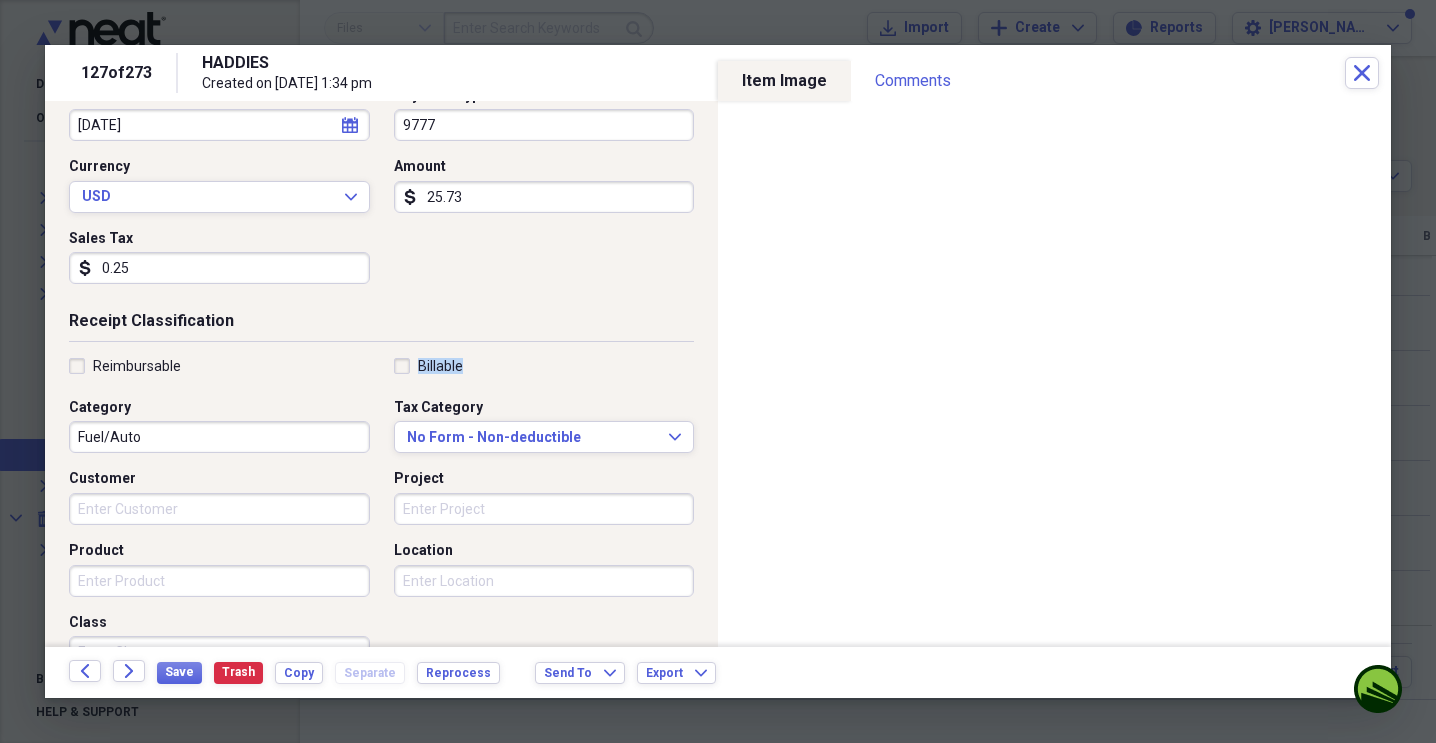 scroll, scrollTop: 233, scrollLeft: 0, axis: vertical 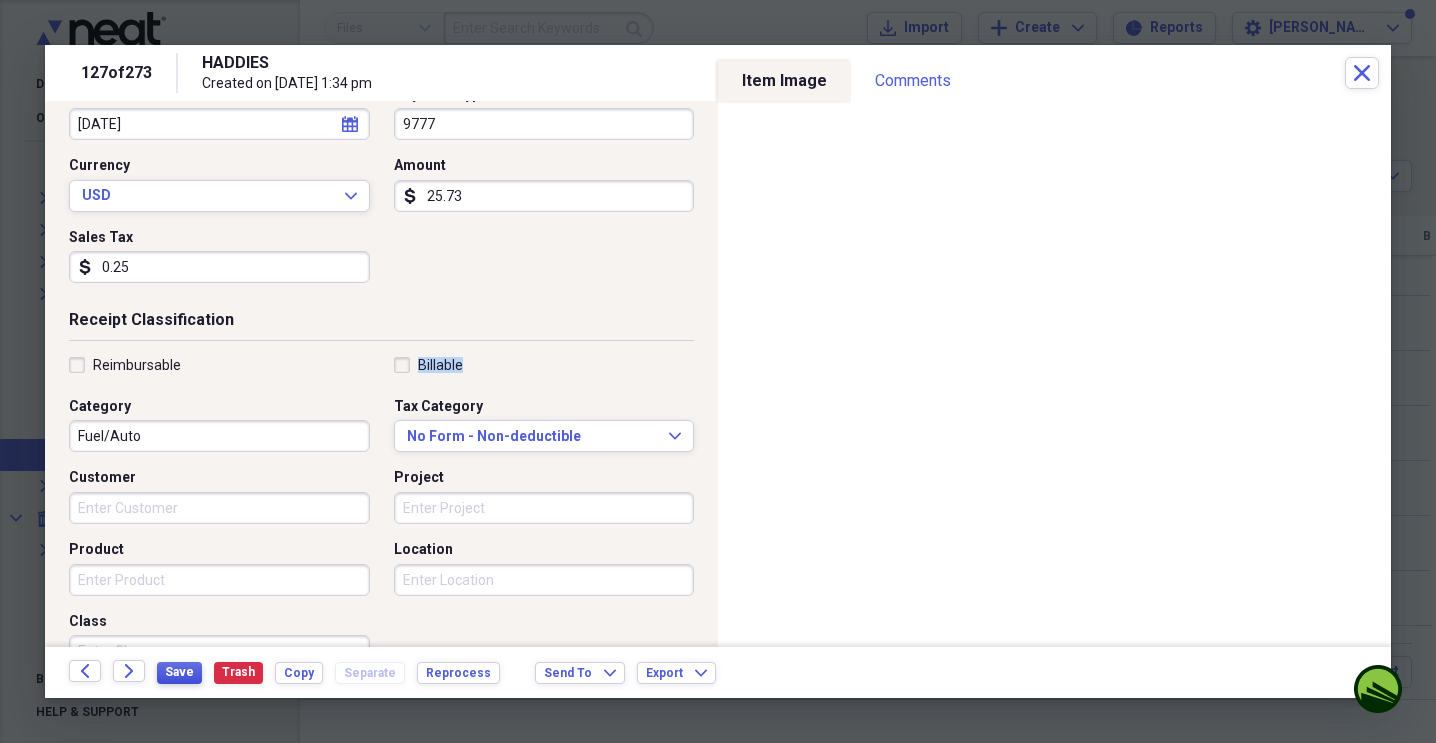 click on "Save" at bounding box center [179, 672] 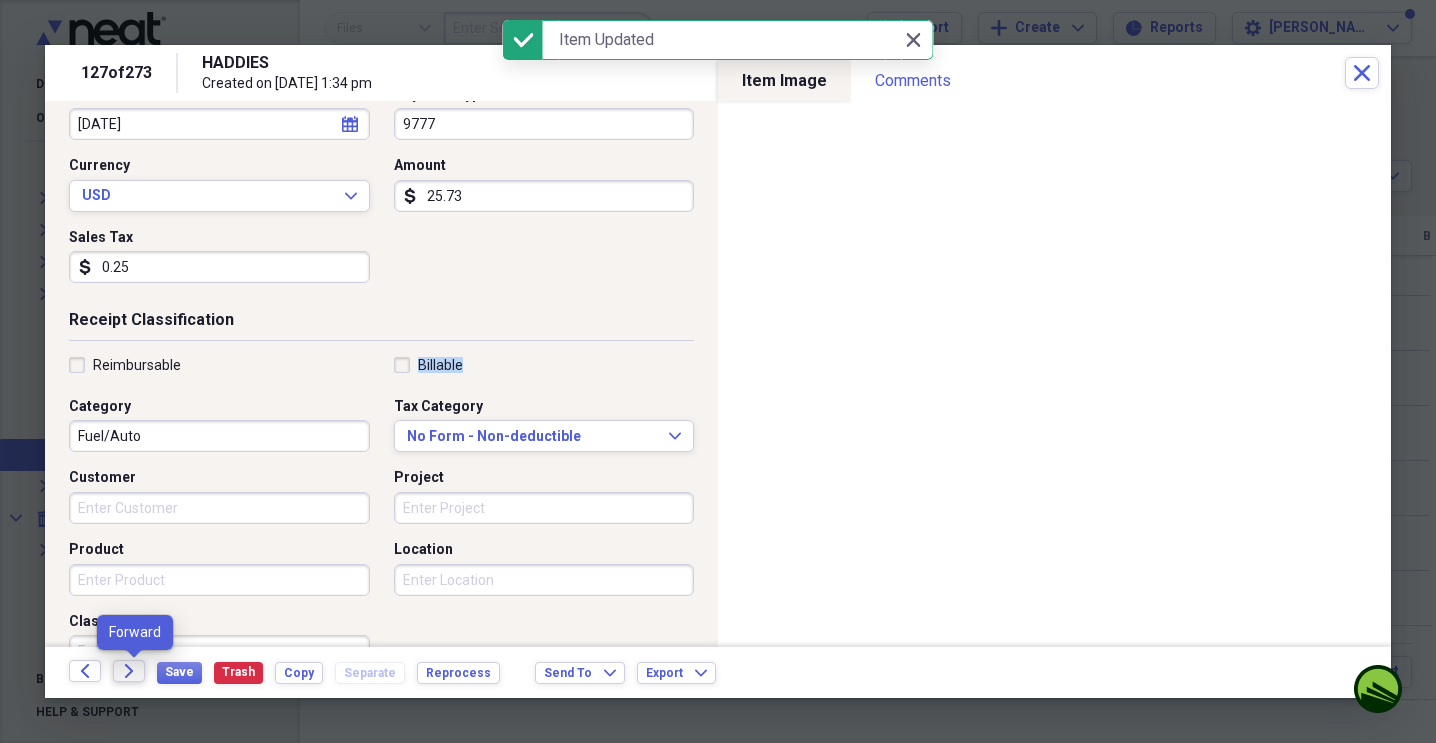 click on "Forward" 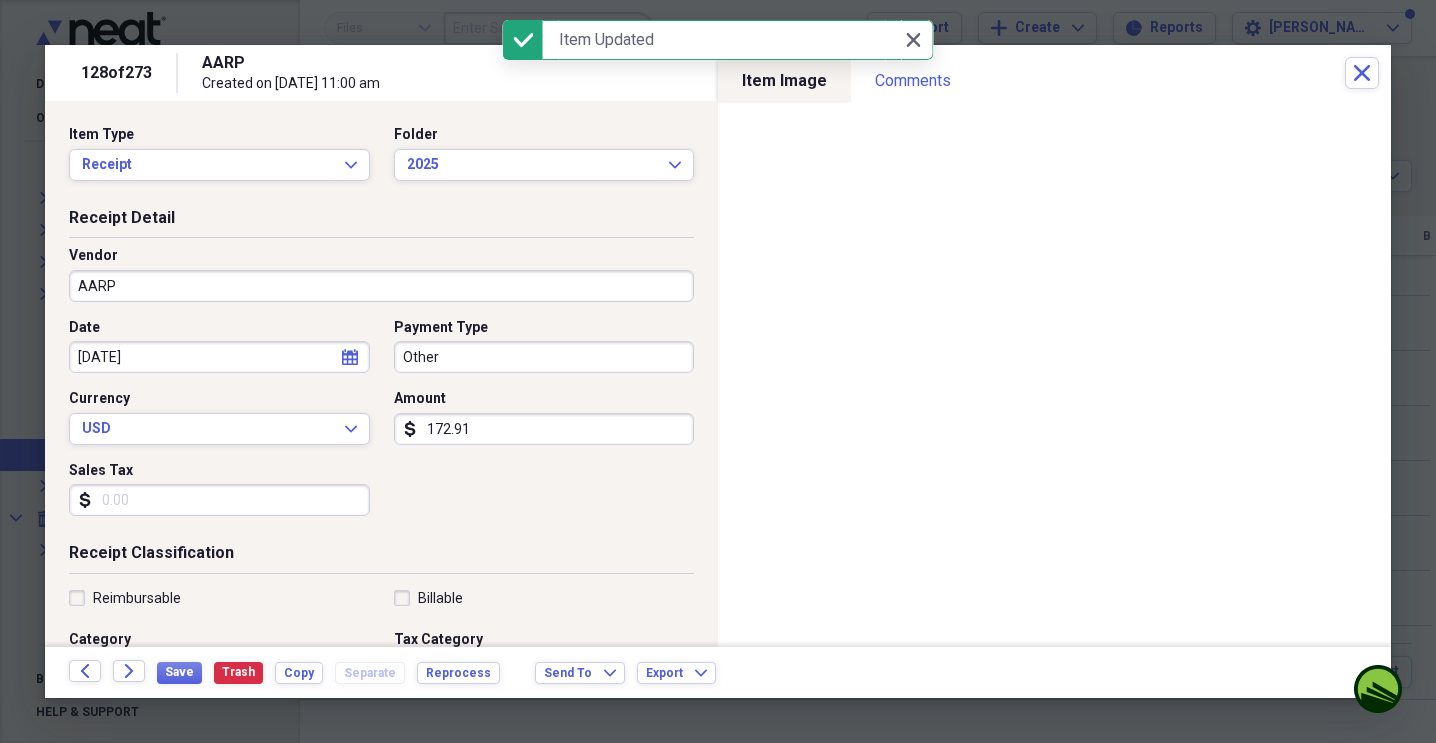 click on "Other" at bounding box center (544, 357) 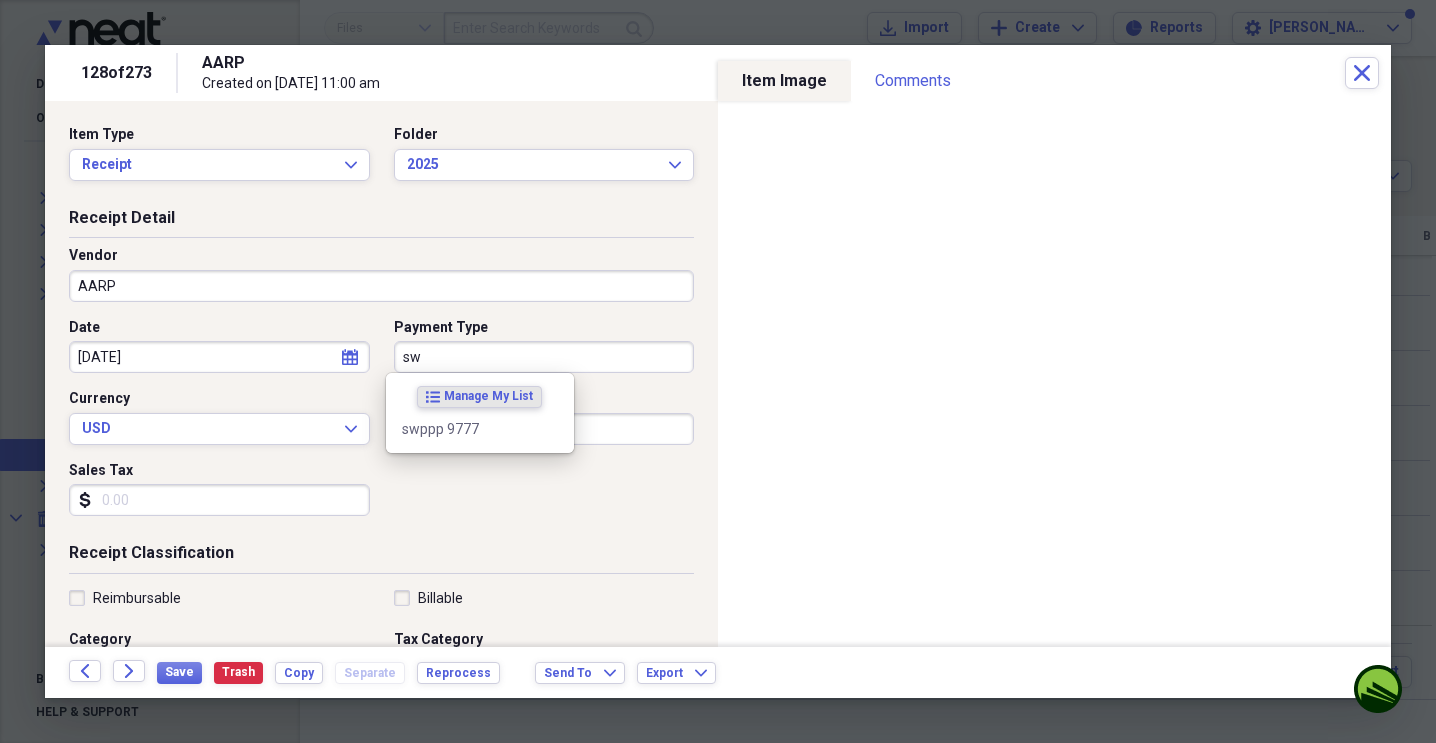 type on "s" 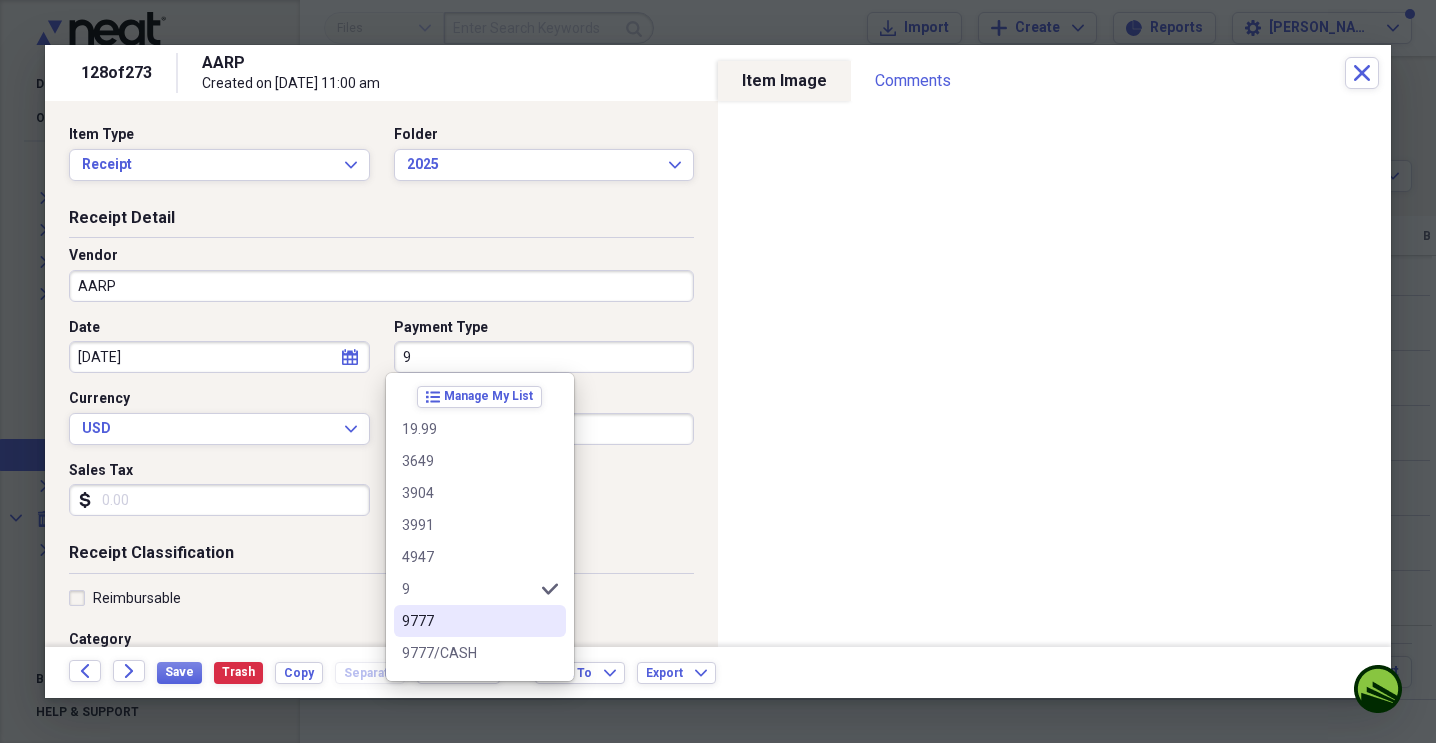 click on "9777" at bounding box center [468, 621] 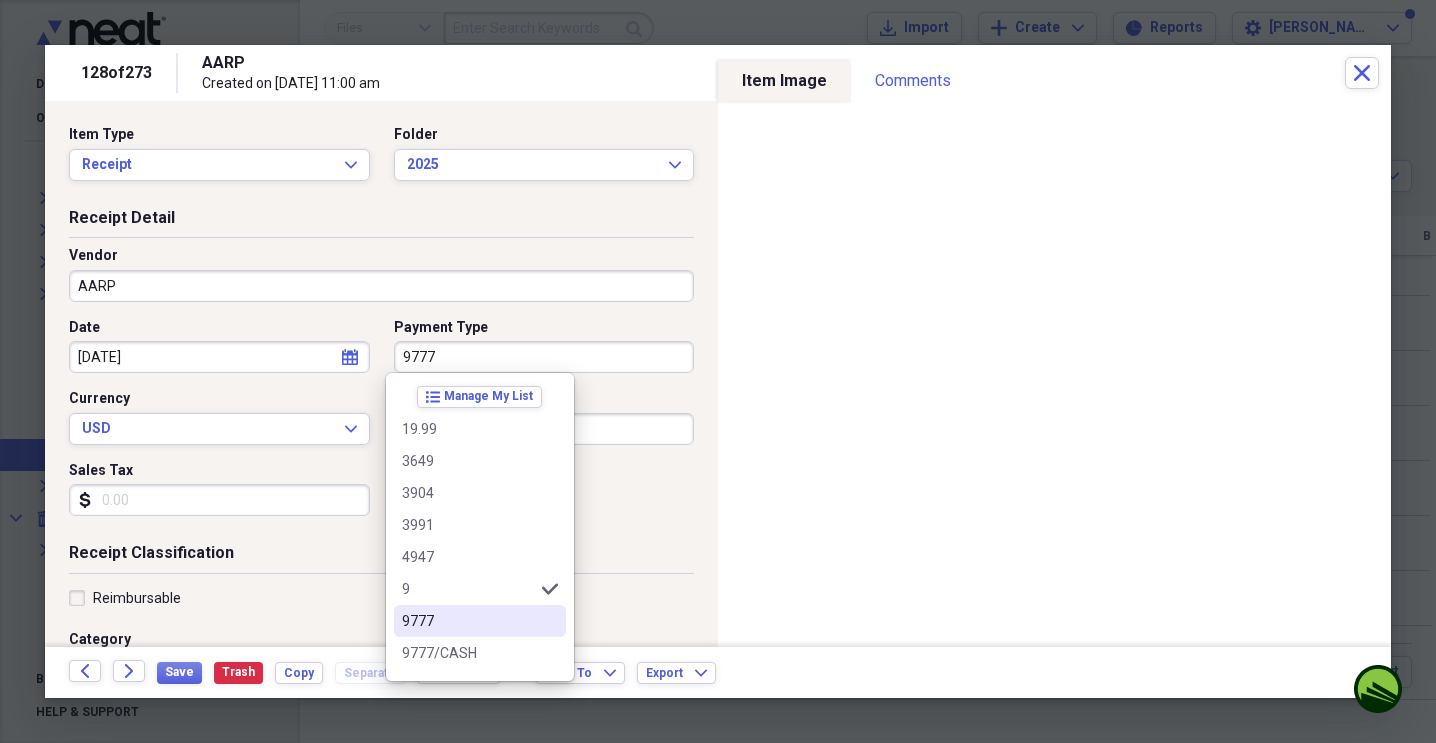 click on "Reimbursable Billable Category General Retail Tax Category No Form - Non-deductible Expand Customer Project Product Location Class" at bounding box center [381, 749] 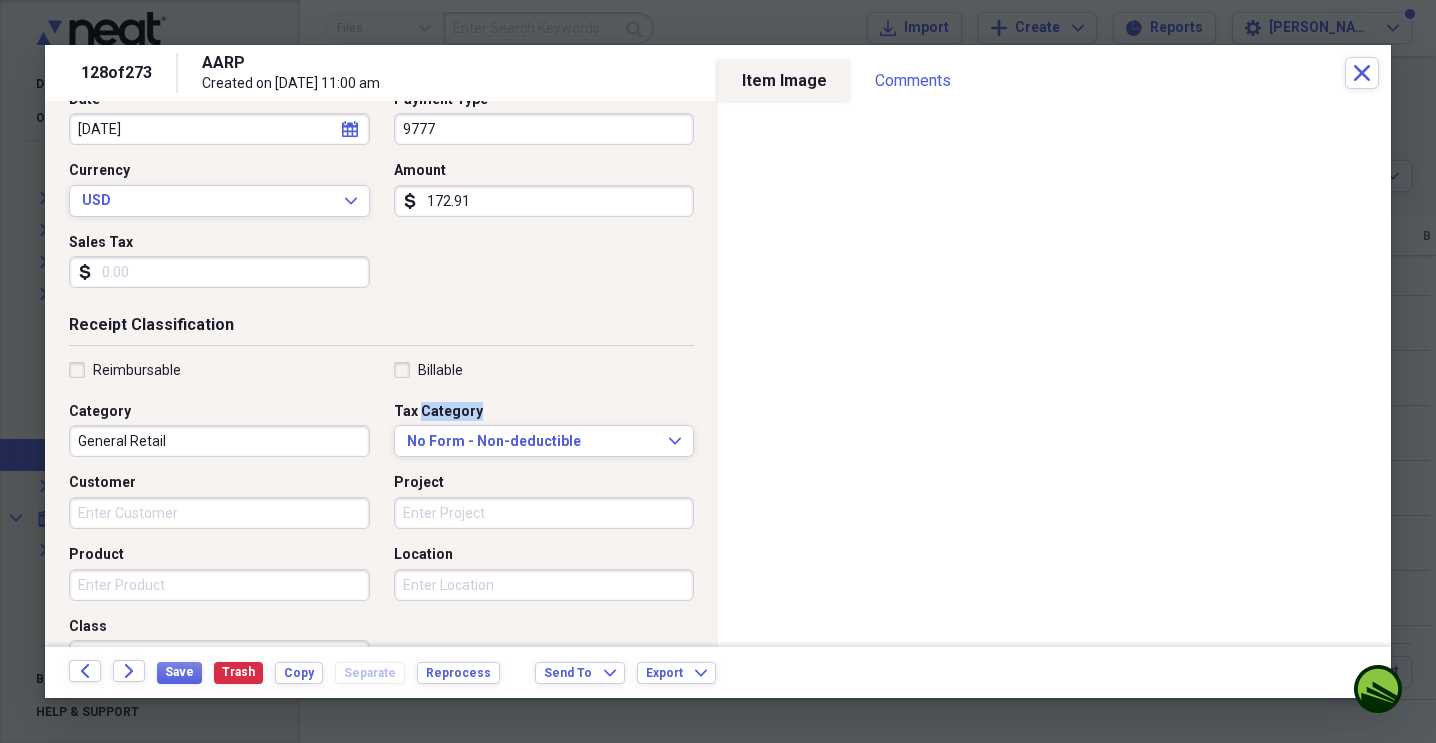 click on "General Retail" at bounding box center [219, 441] 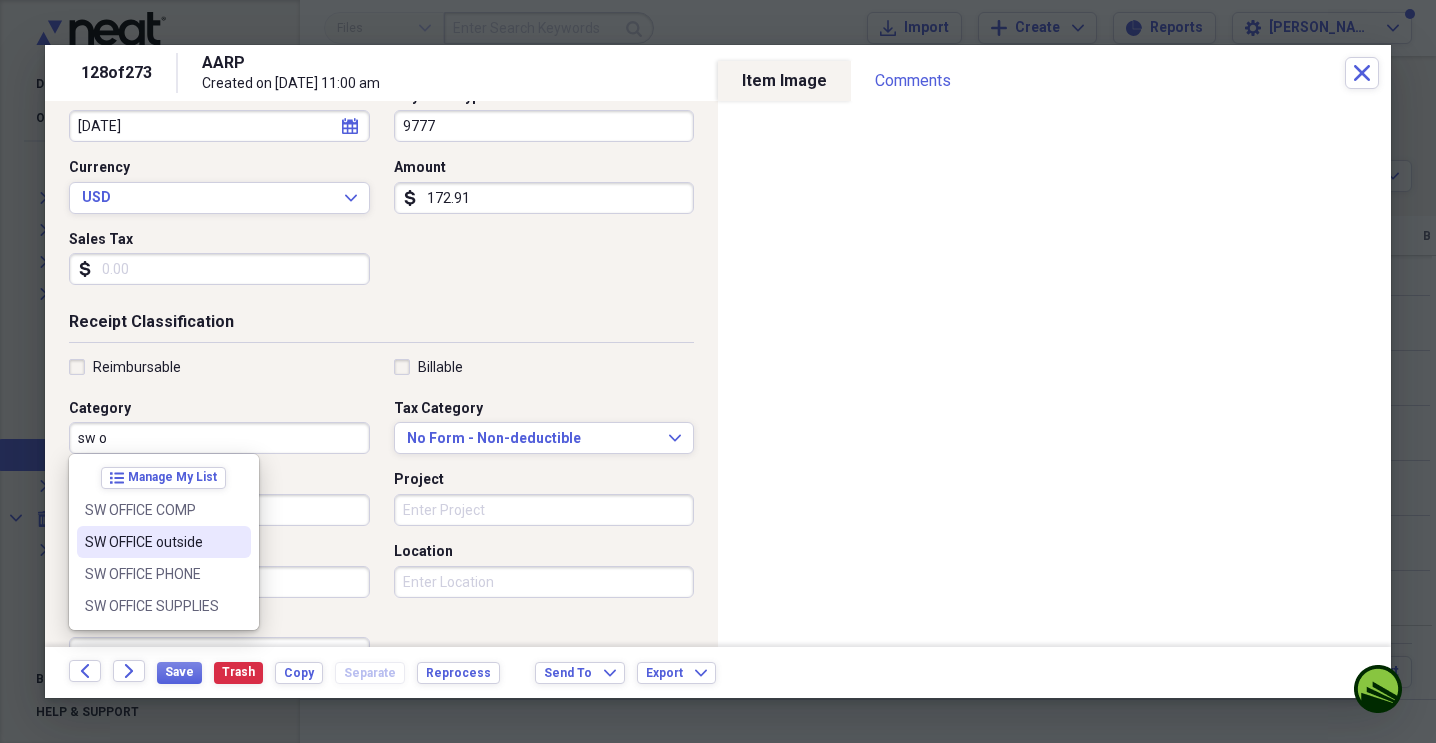 click on "SW OFFICE outside" at bounding box center [152, 542] 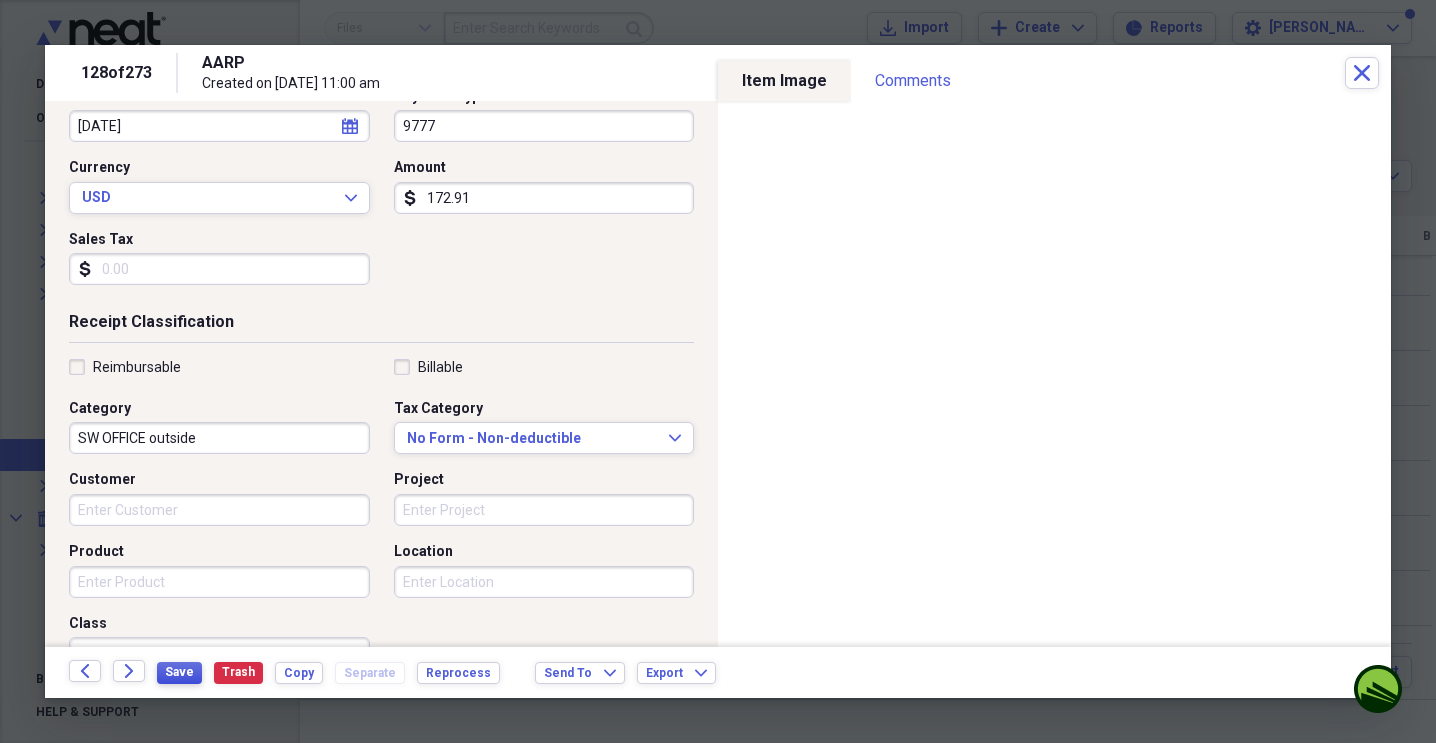 click on "Save" at bounding box center [179, 672] 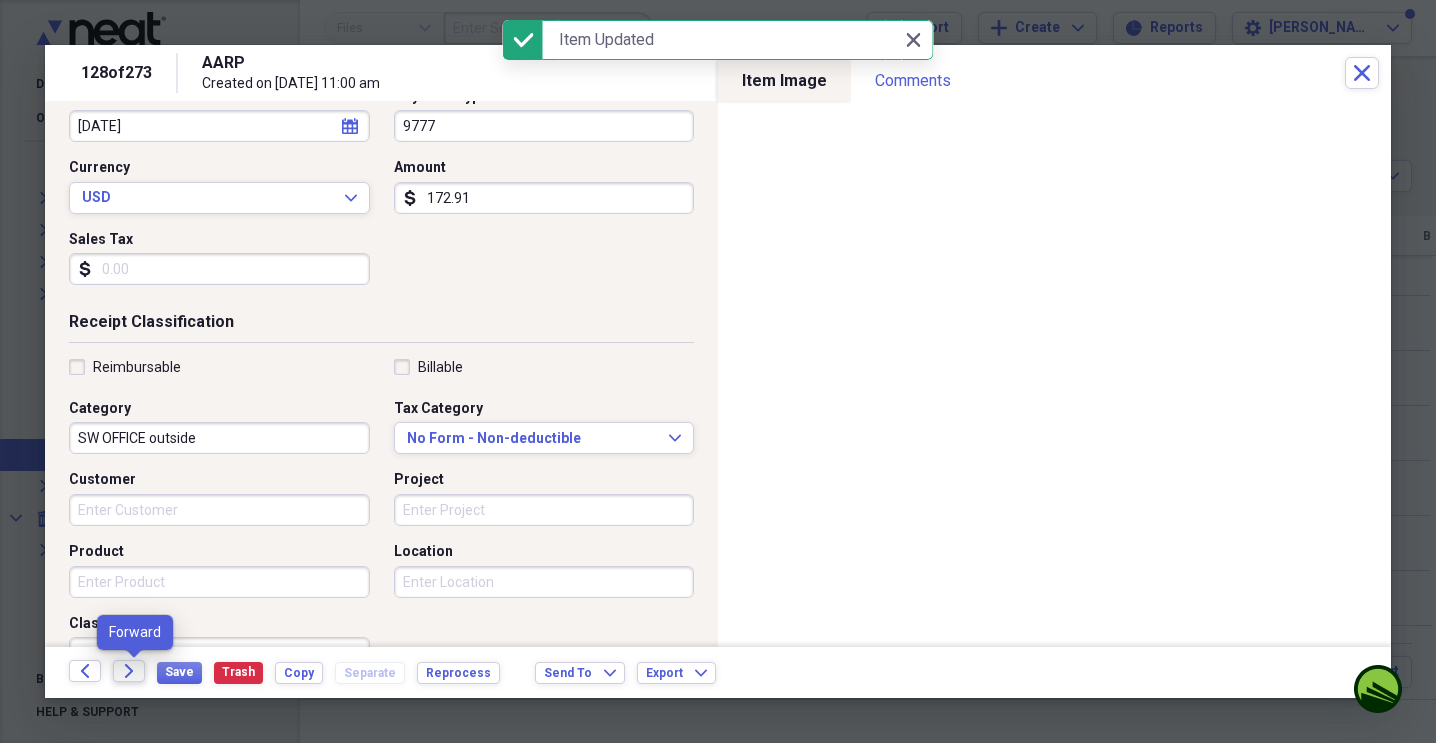 click on "Forward" 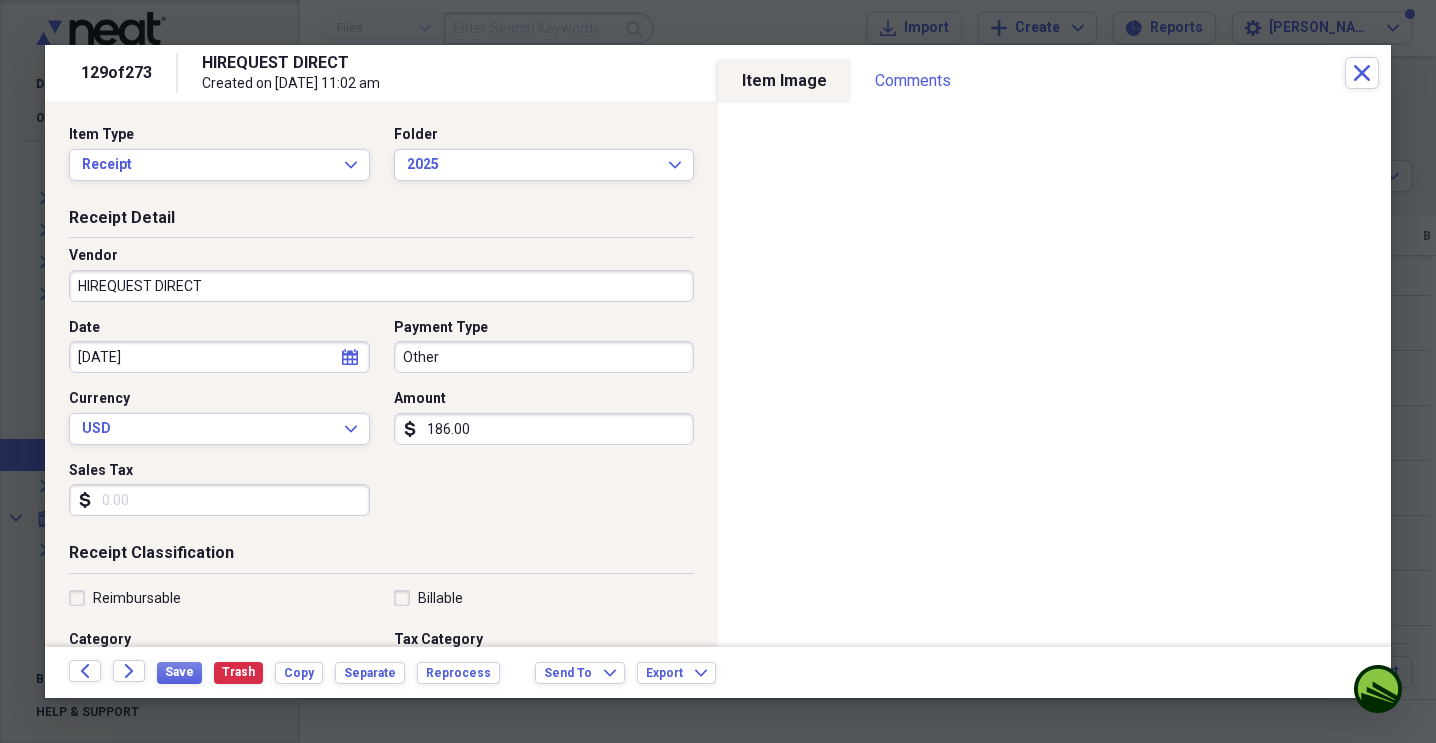 click on "Other" at bounding box center (544, 357) 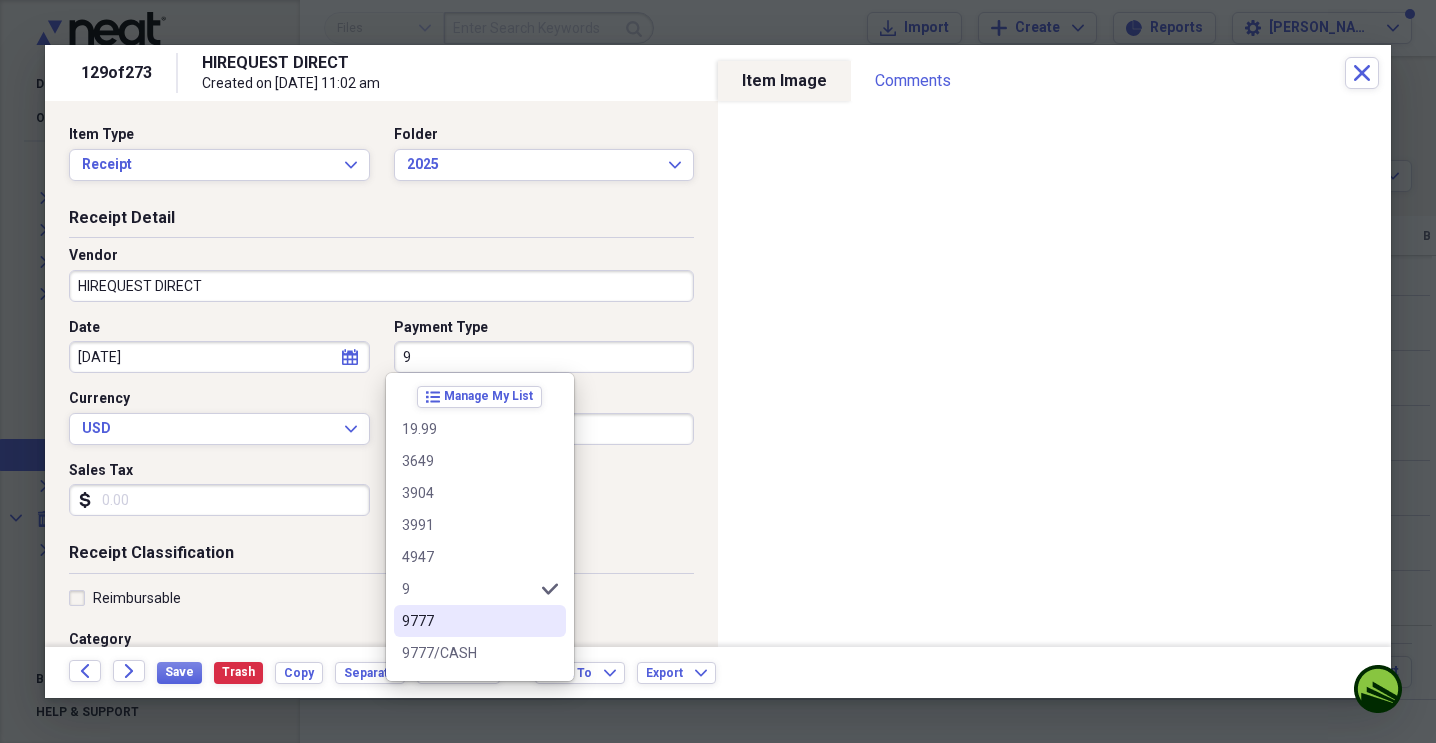 click on "9777" at bounding box center (468, 621) 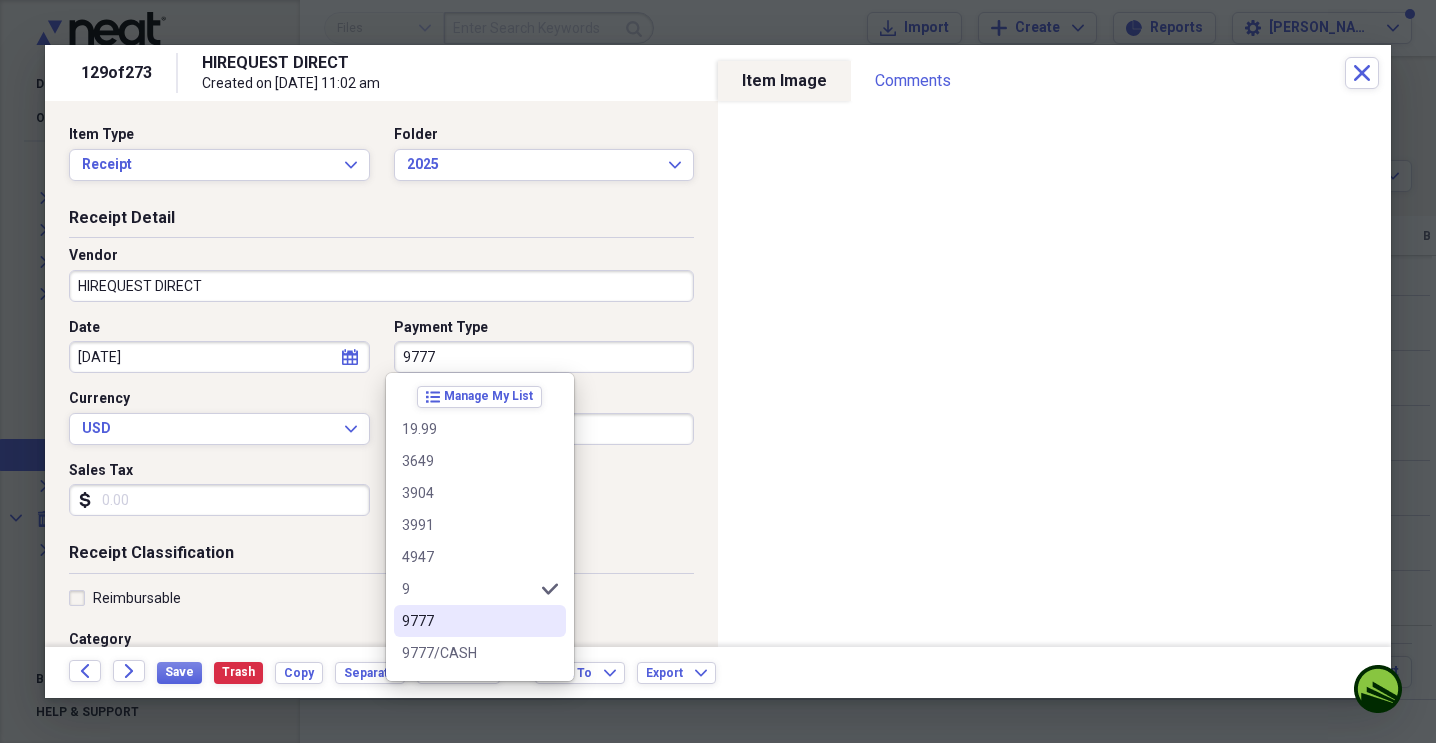 click on "Do My Books Expand Organize My Files 99+ Collapse Unfiled Needs Review 99+ Unfiled All Files Unfiled Unfiled Unfiled Saved Reports Collapse My Cabinet [PERSON_NAME]'s Cabinet Add Folder Expand Folder 2017 Add Folder Folder 2017 PERSONAL Add Folder Expand Folder 2018 SWPPP Add Folder Expand Folder 2019 SWPPP Add Folder Expand Folder 2020 SWPPP Add Folder Expand Folder 2021 Add Folder Folder 2022 Add Folder Folder 2022#! Add Folder Folder 2023 Add Folder Folder 2024 Add Folder Folder 2025 Add Folder Expand Folder RECEIPTS OLD Add Folder Collapse Trash Trash Expand Folder 2015 RECEIPTS Folder 2019 SWPPP Folder [PERSON_NAME] 2015 Folder SWPPP Compliance LLC Bill My Customers Expand Help & Support Files Expand Submit Import Import Add Create Expand Reports Reports Settings [PERSON_NAME] Expand 2025 Showing 273 items , totaling $90,730.66 Column Expand sort Sort Filters (1) Expand Close Date: [DATE] - [DATE] Expand Create Item Expand Status Image Date chevron-up Vendor Amount Category Product Source Billable Reimbursable check media Scan" at bounding box center [718, 371] 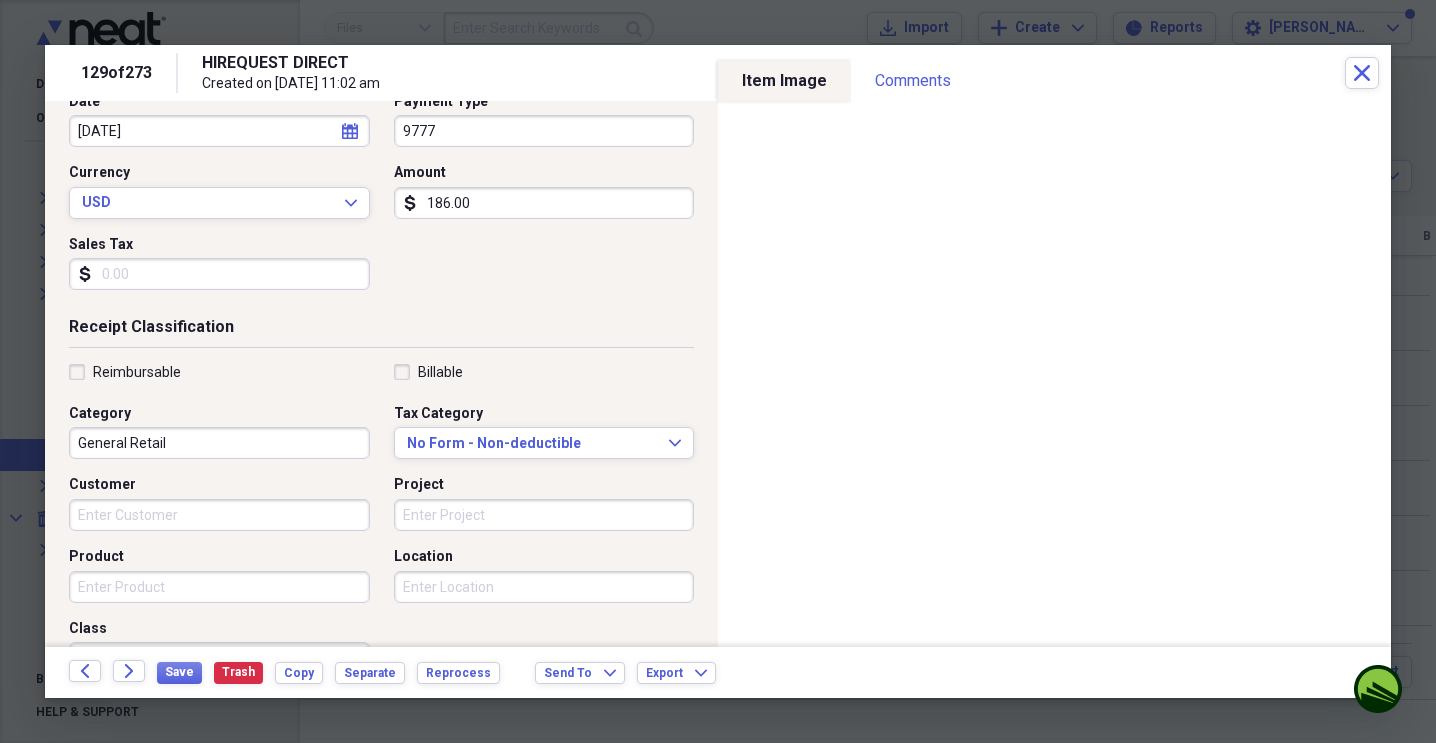 click on "General Retail" at bounding box center (219, 443) 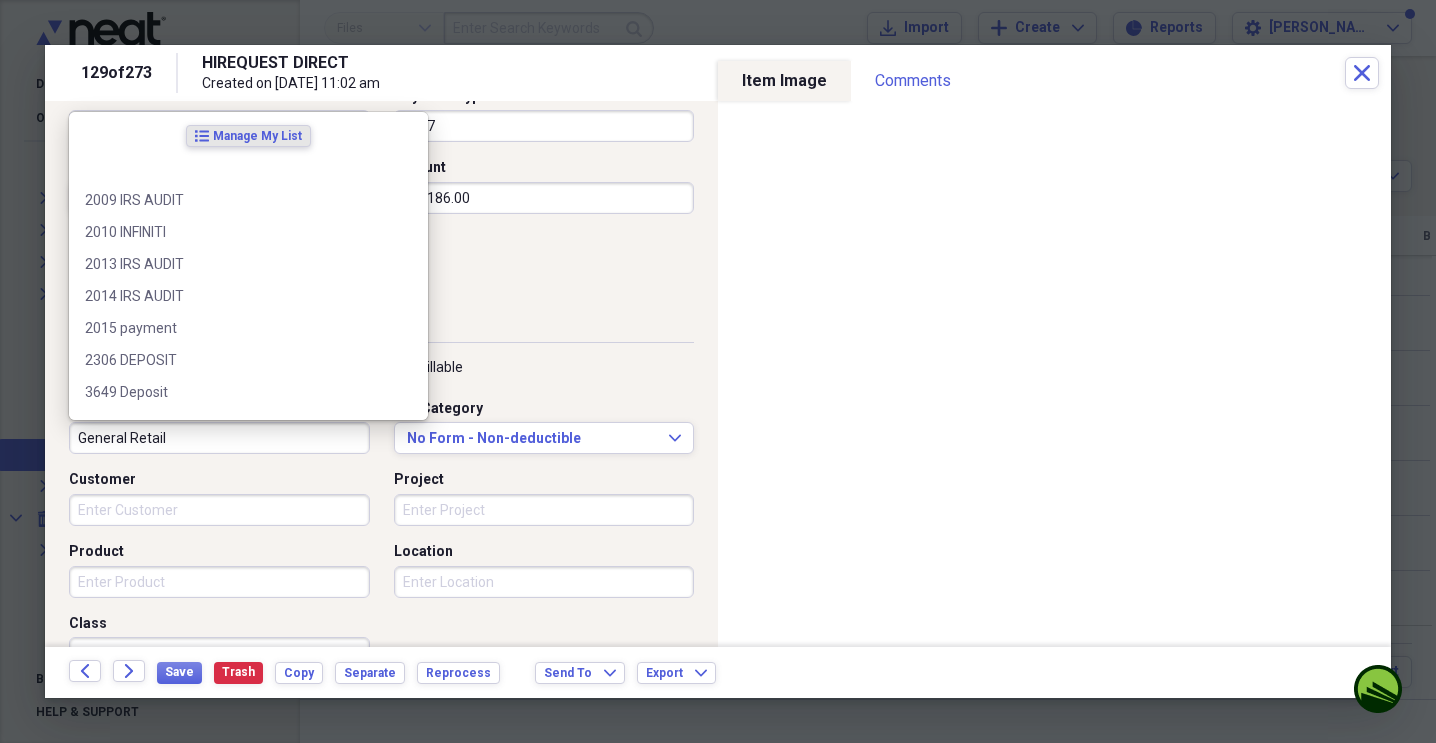 scroll, scrollTop: 233, scrollLeft: 0, axis: vertical 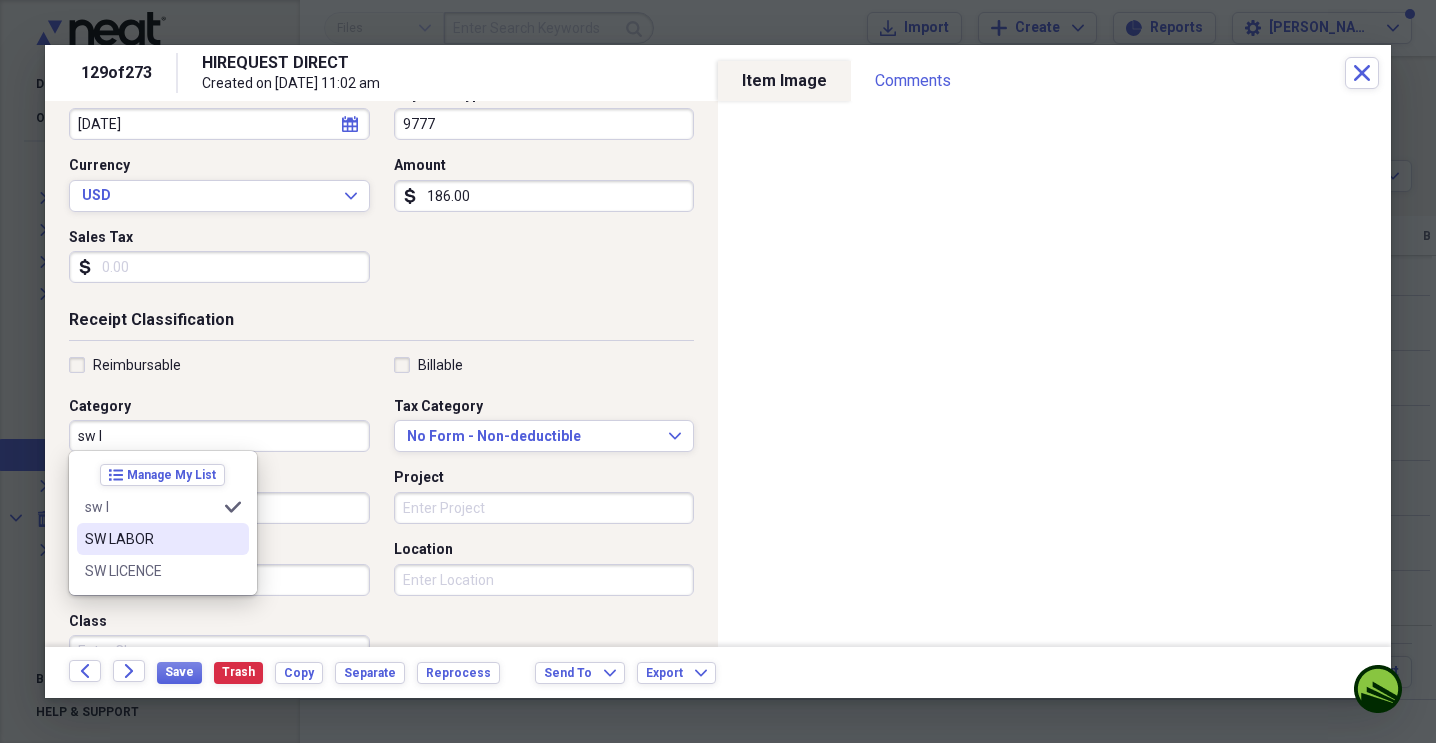 click on "SW LABOR" at bounding box center (163, 539) 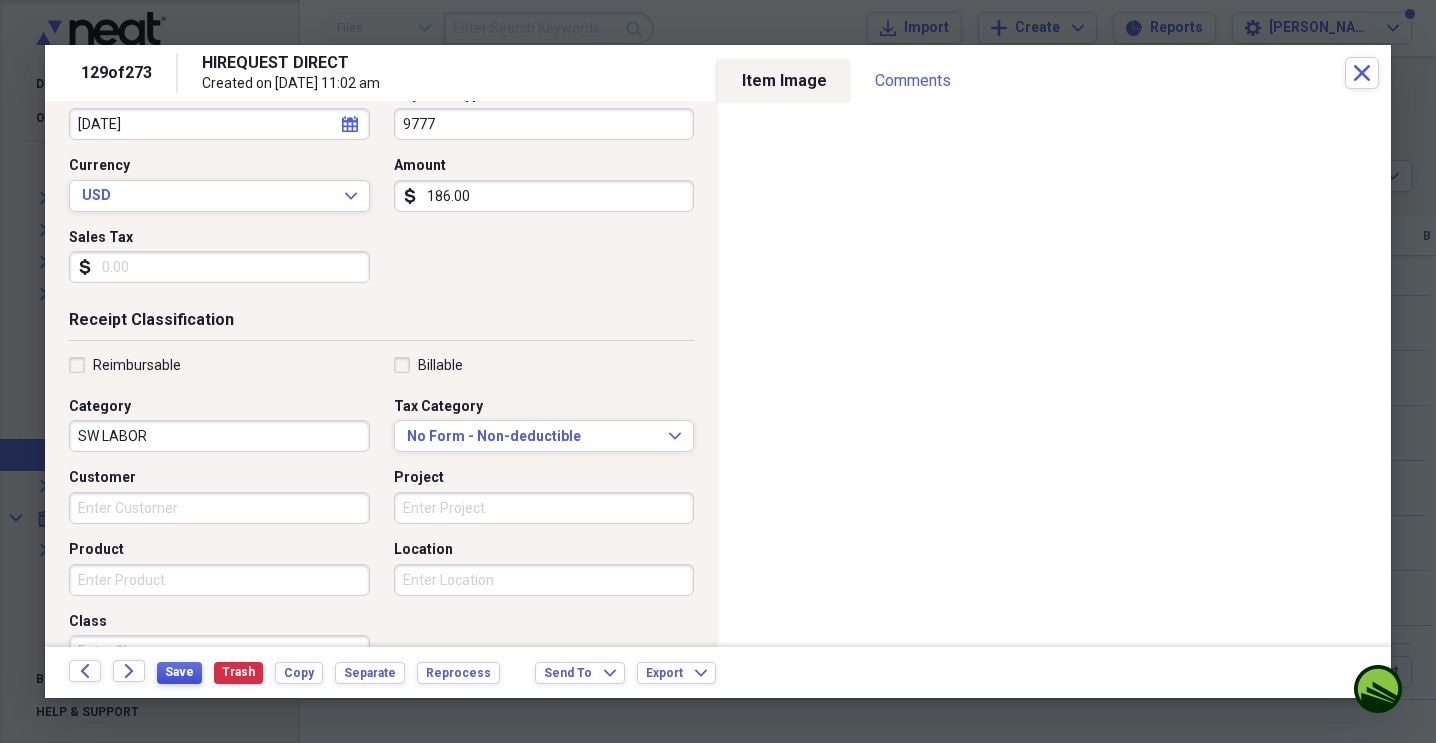 click on "Save" at bounding box center [179, 672] 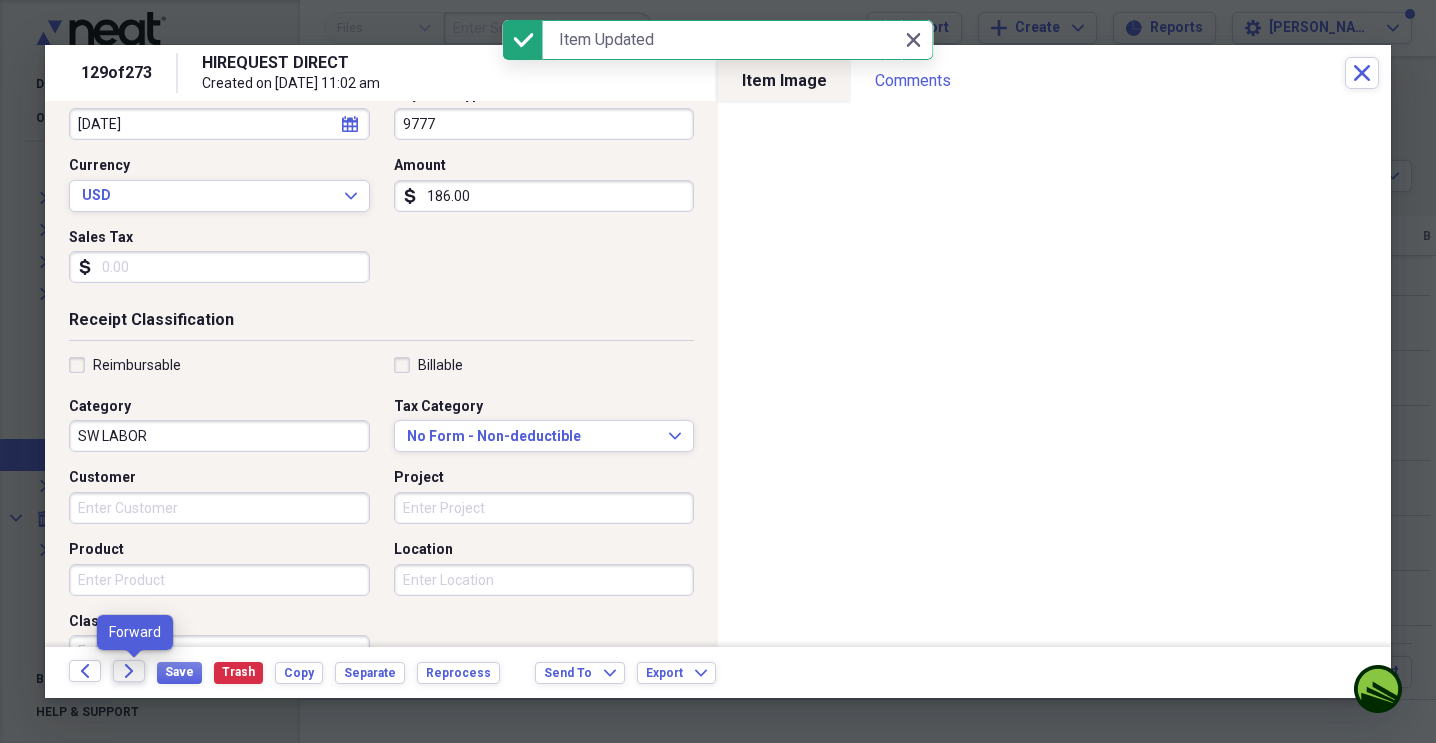 click 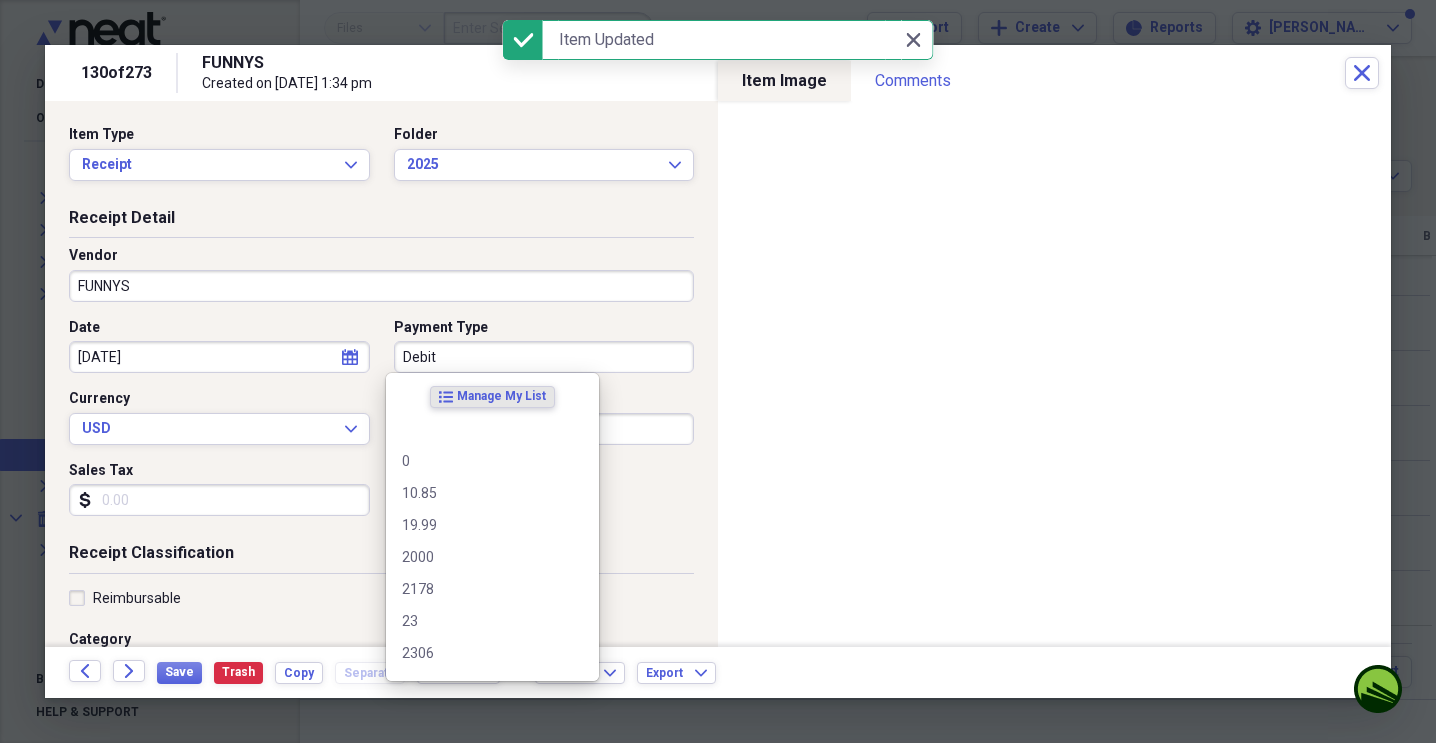 click on "Debit" at bounding box center [544, 357] 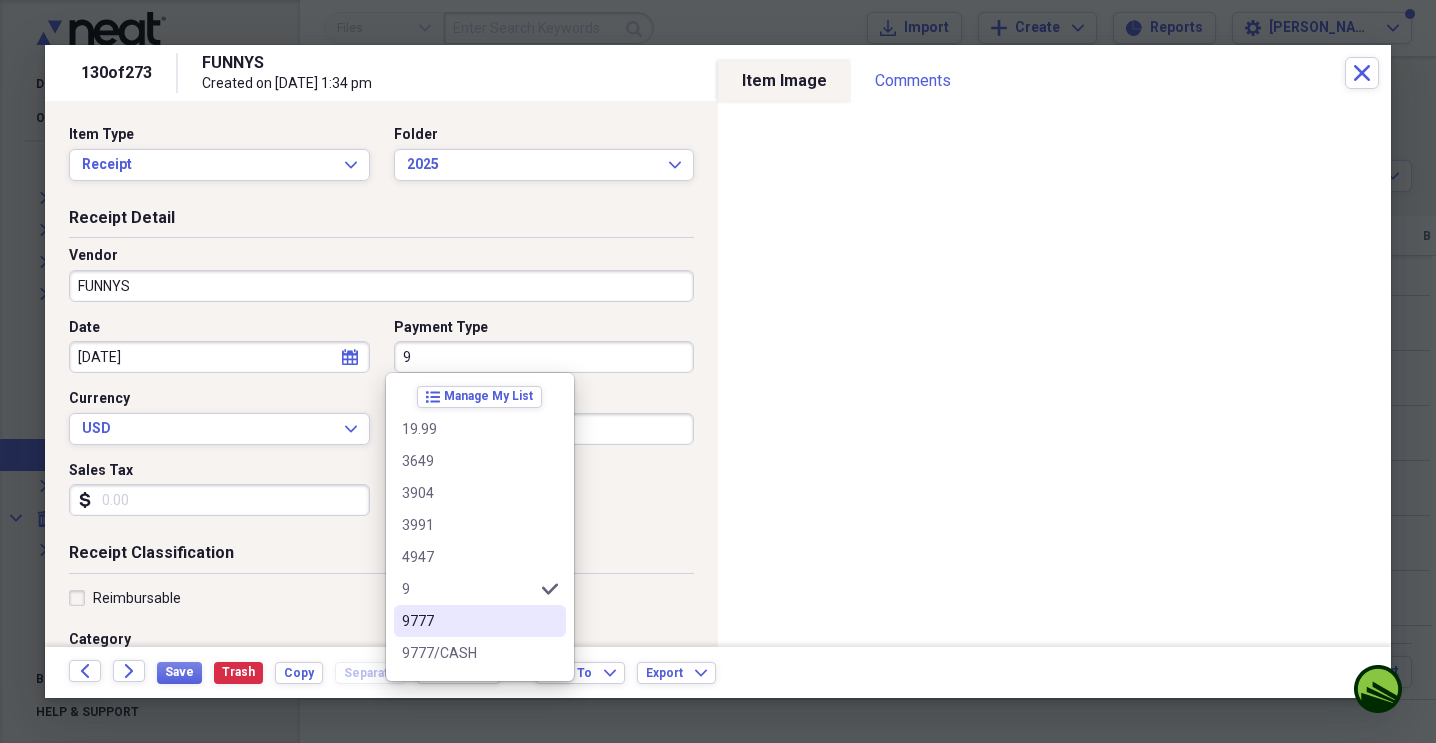 click on "9777" at bounding box center [468, 621] 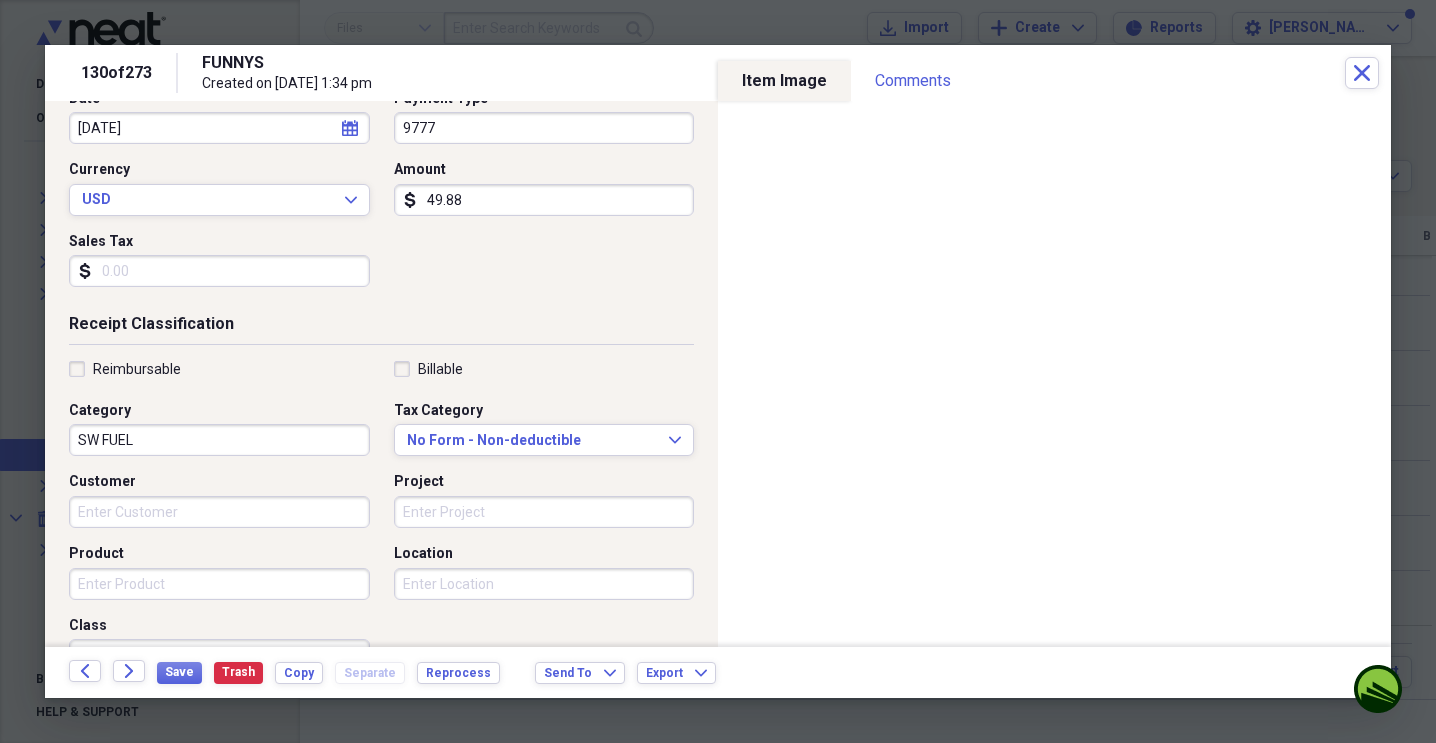 scroll, scrollTop: 231, scrollLeft: 0, axis: vertical 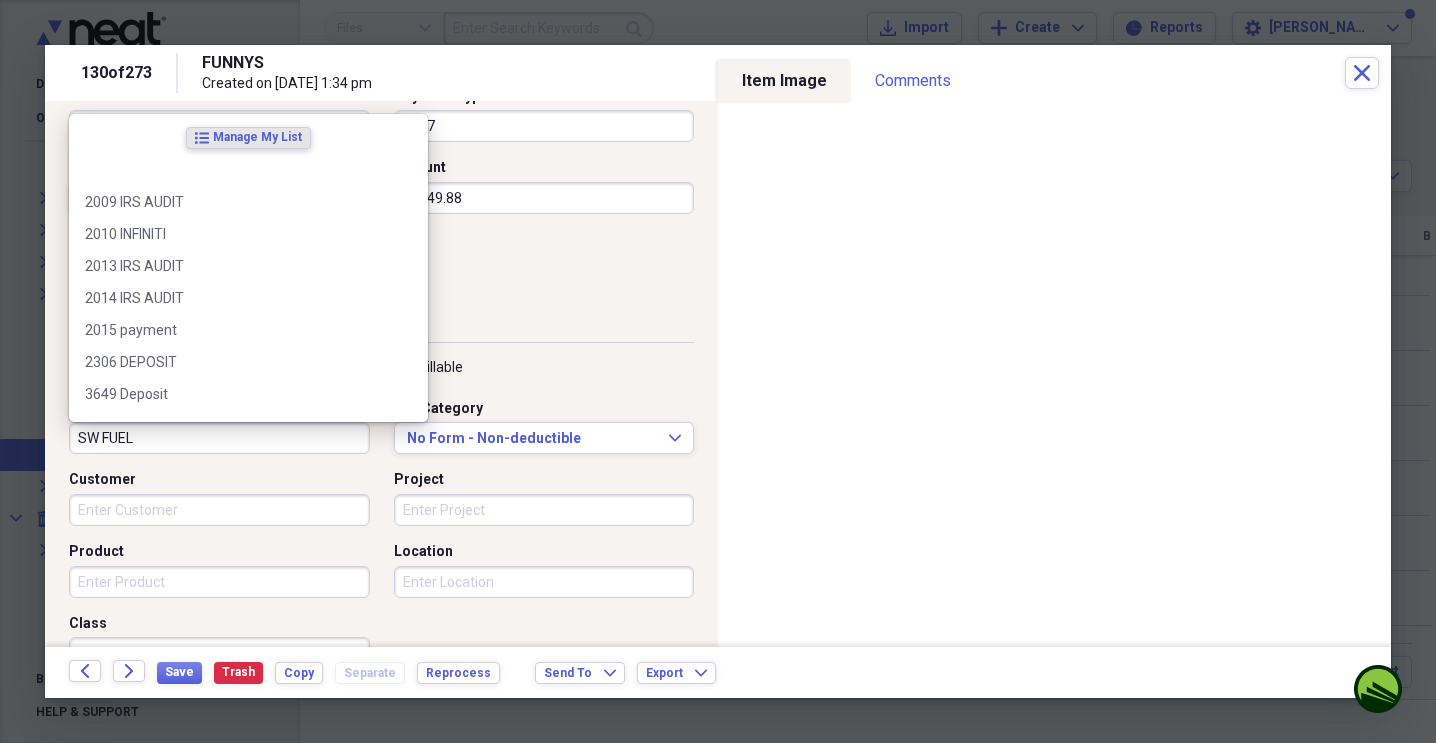 click on "SW FUEL" at bounding box center [219, 438] 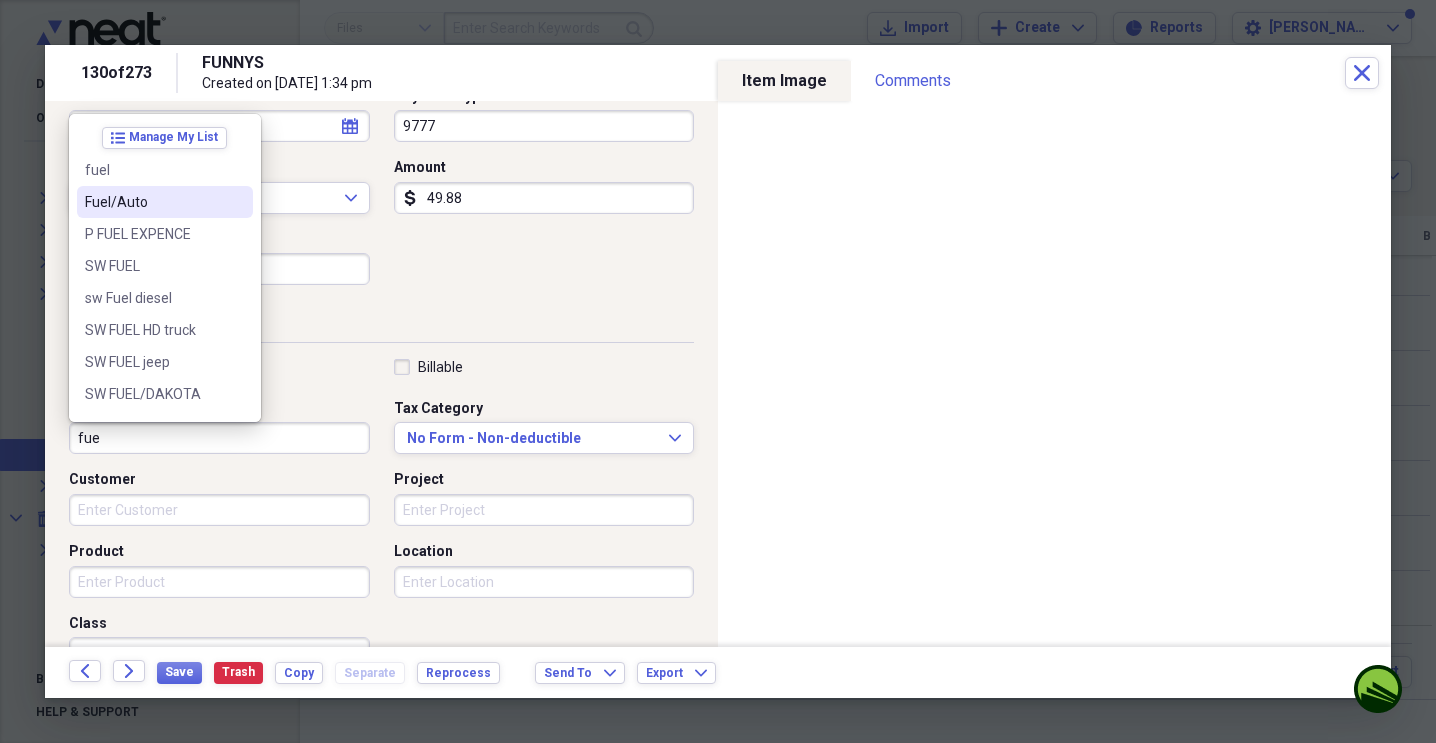 click on "Fuel/Auto" at bounding box center (165, 202) 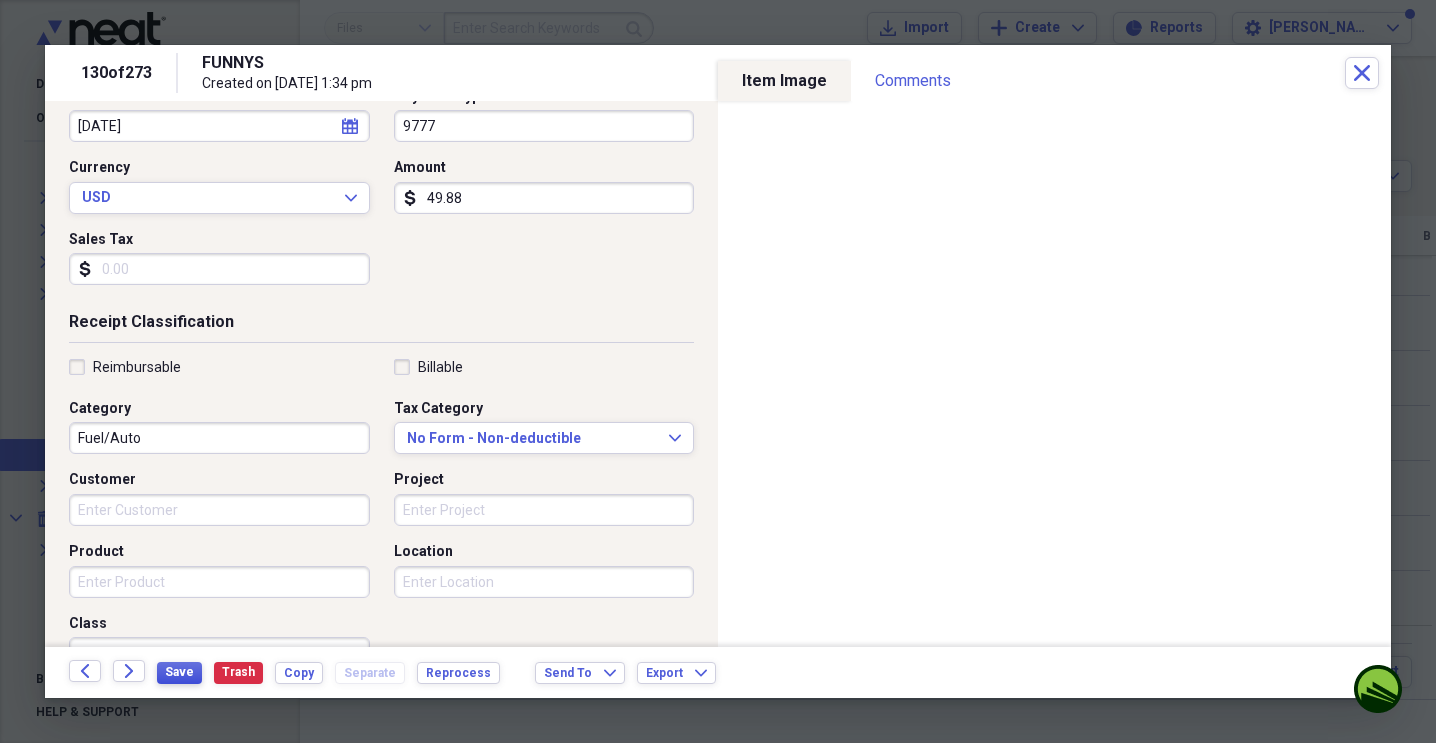 click on "Save" at bounding box center [179, 672] 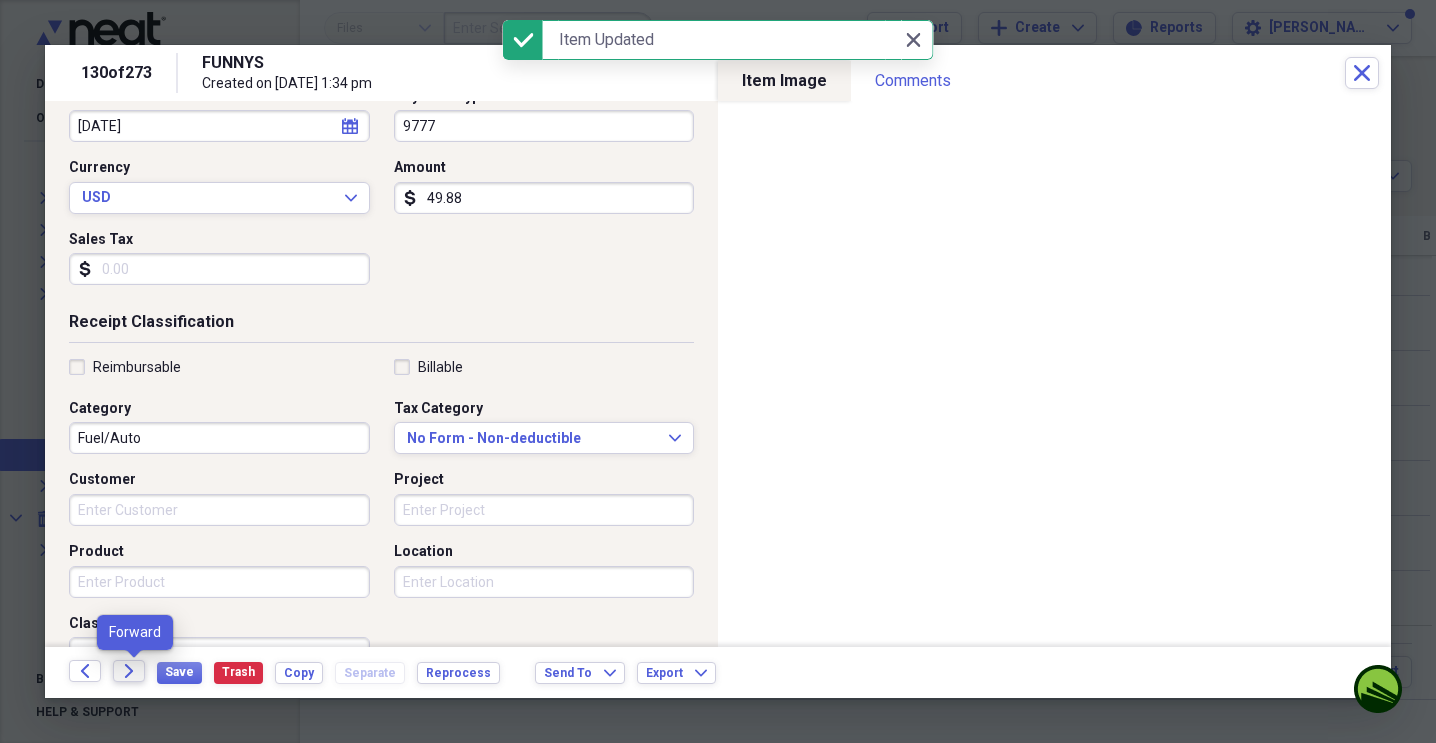 click on "Forward" at bounding box center (129, 671) 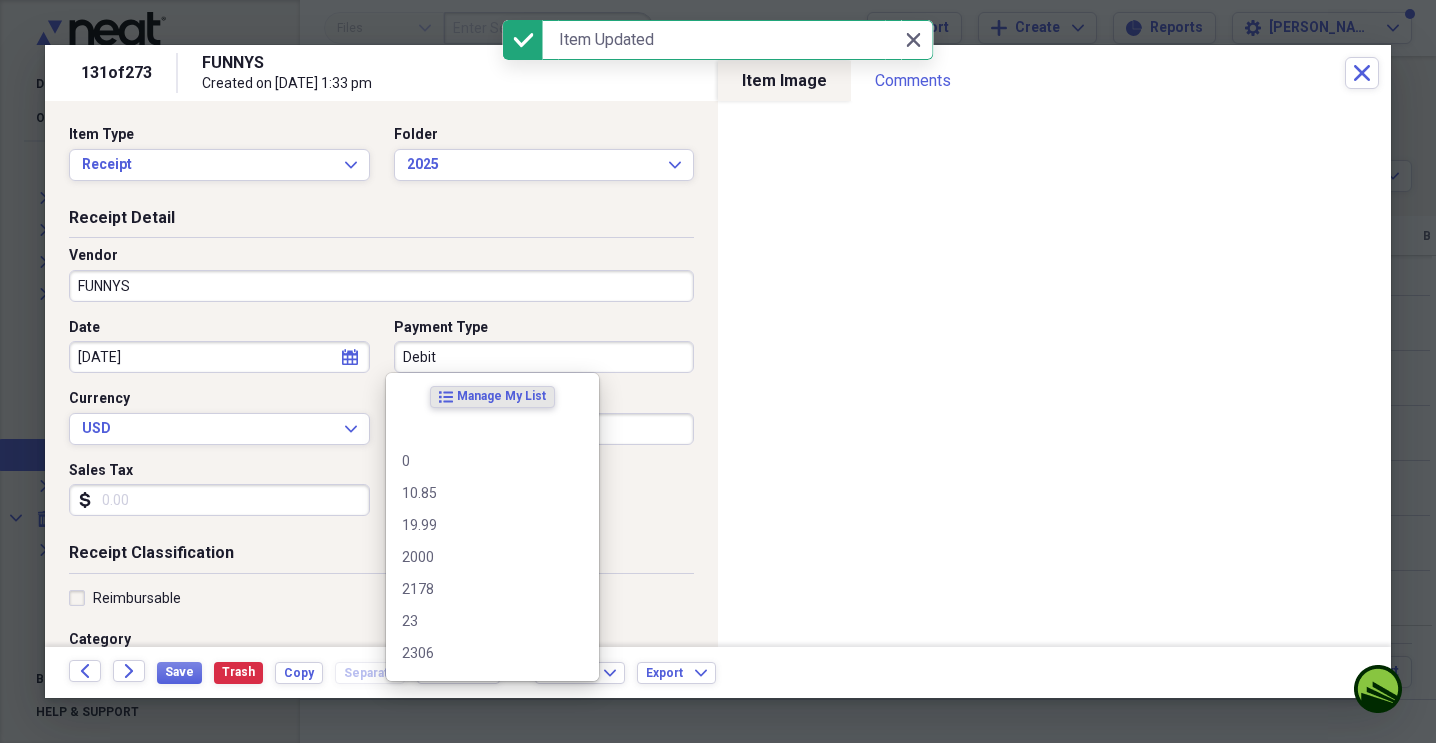 click on "Debit" at bounding box center [544, 357] 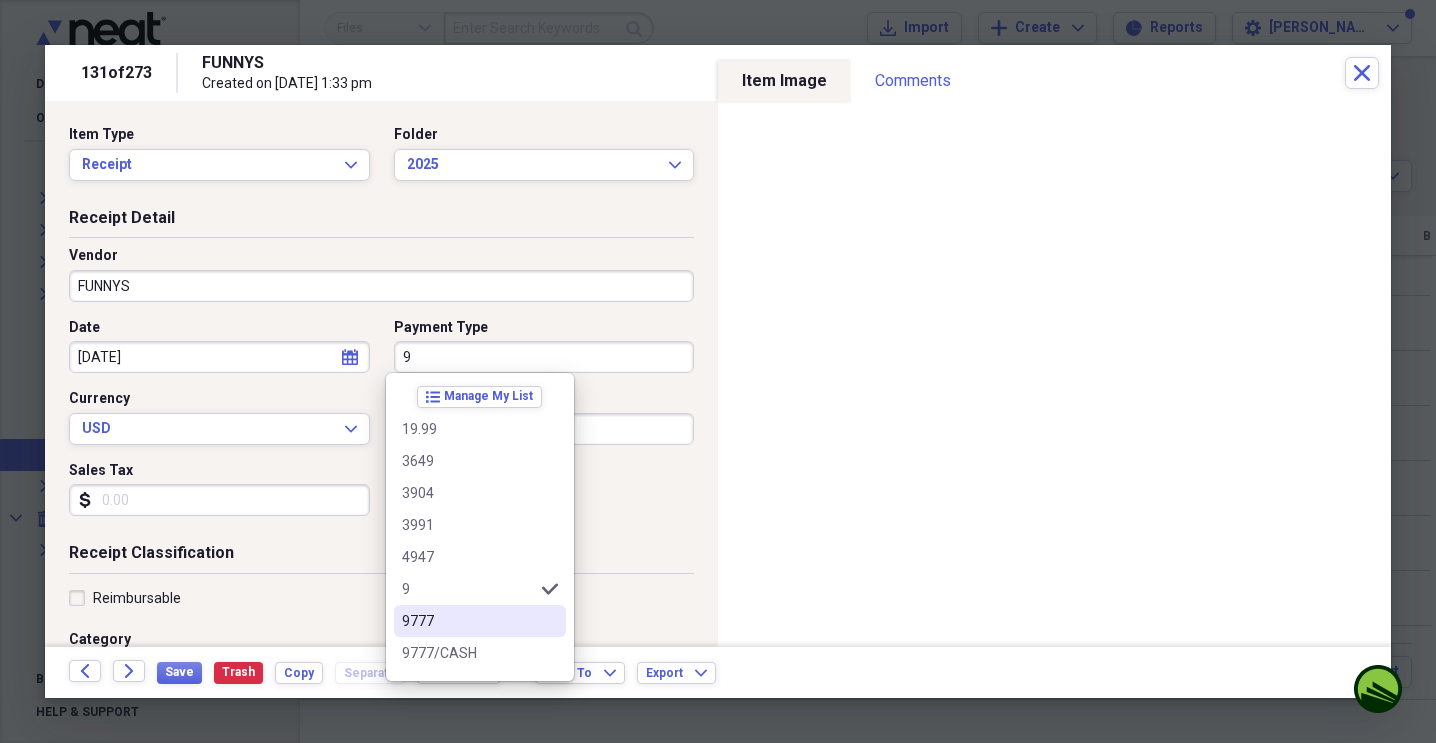 click on "9777" at bounding box center [468, 621] 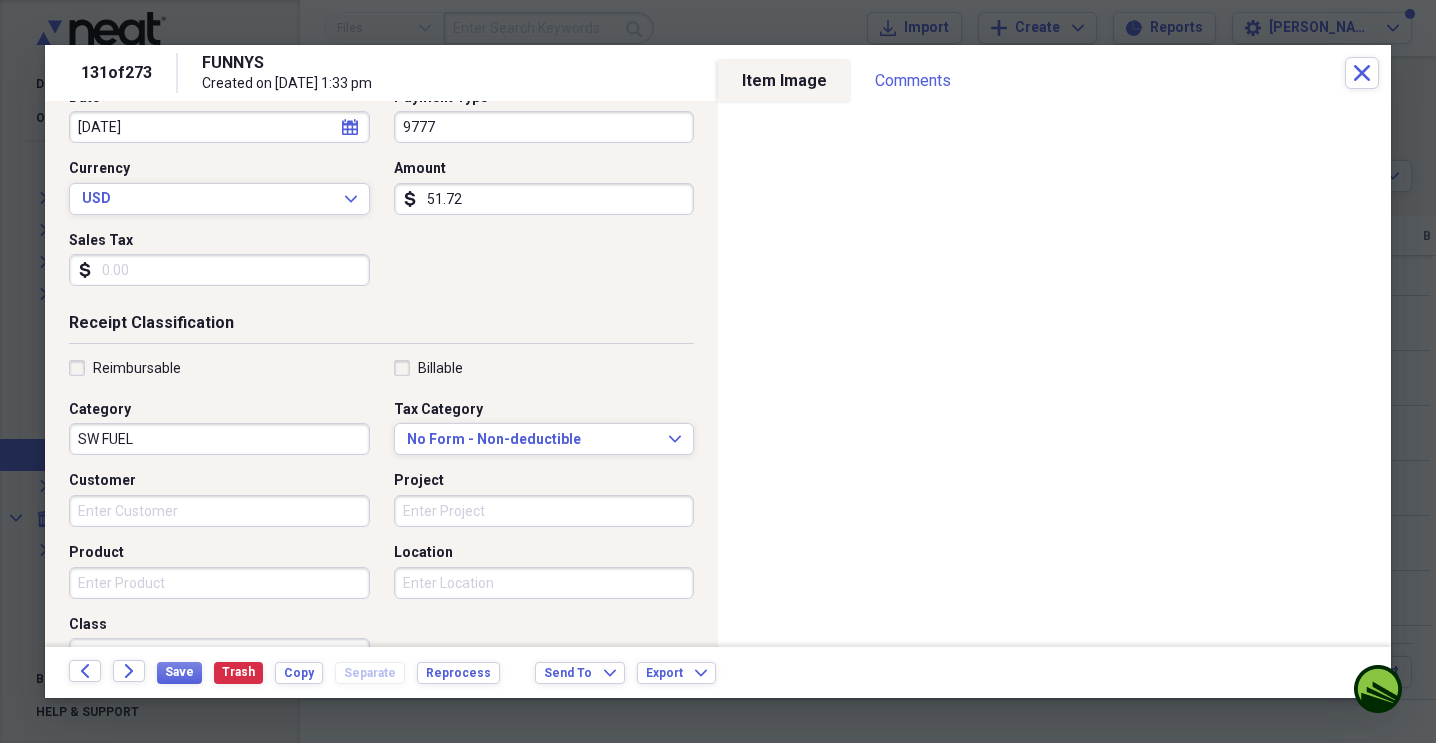 click on "SW FUEL" at bounding box center [219, 439] 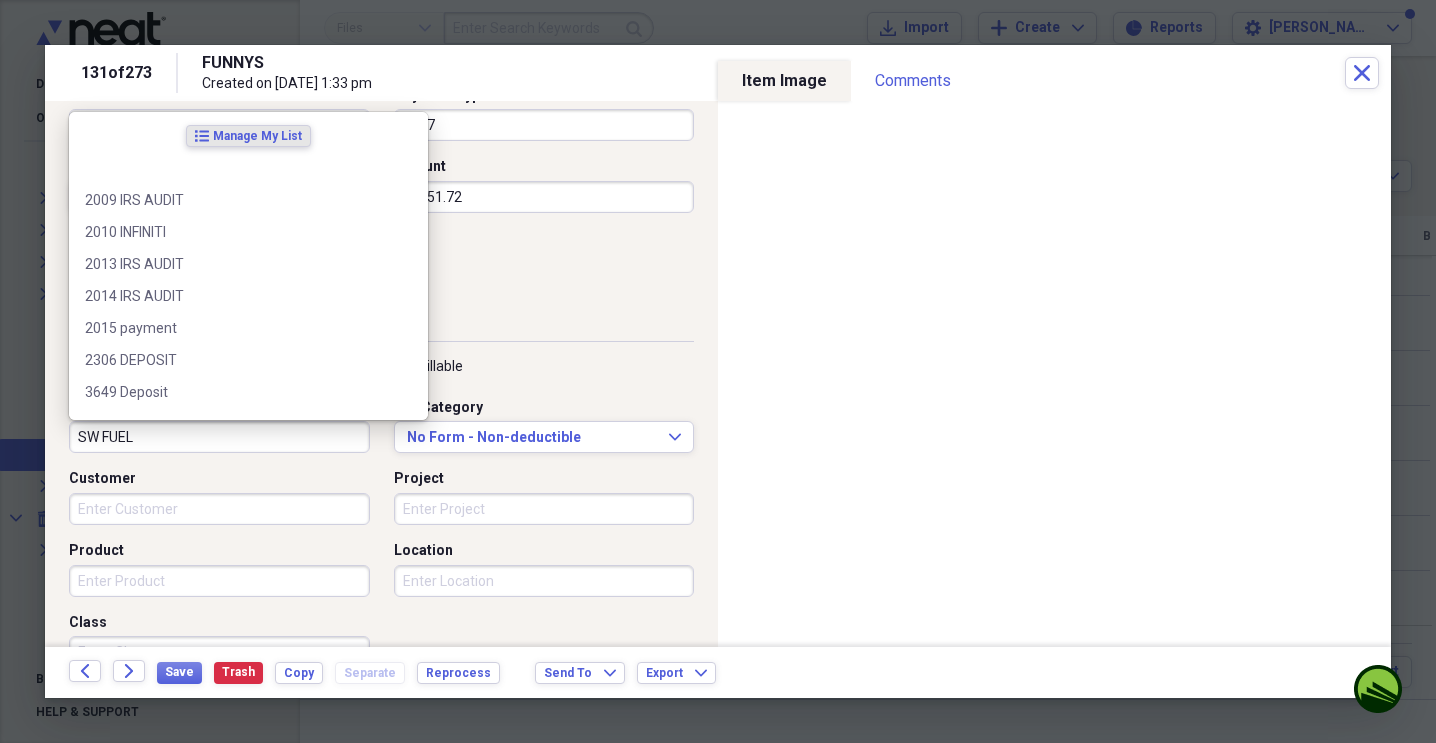 scroll, scrollTop: 233, scrollLeft: 0, axis: vertical 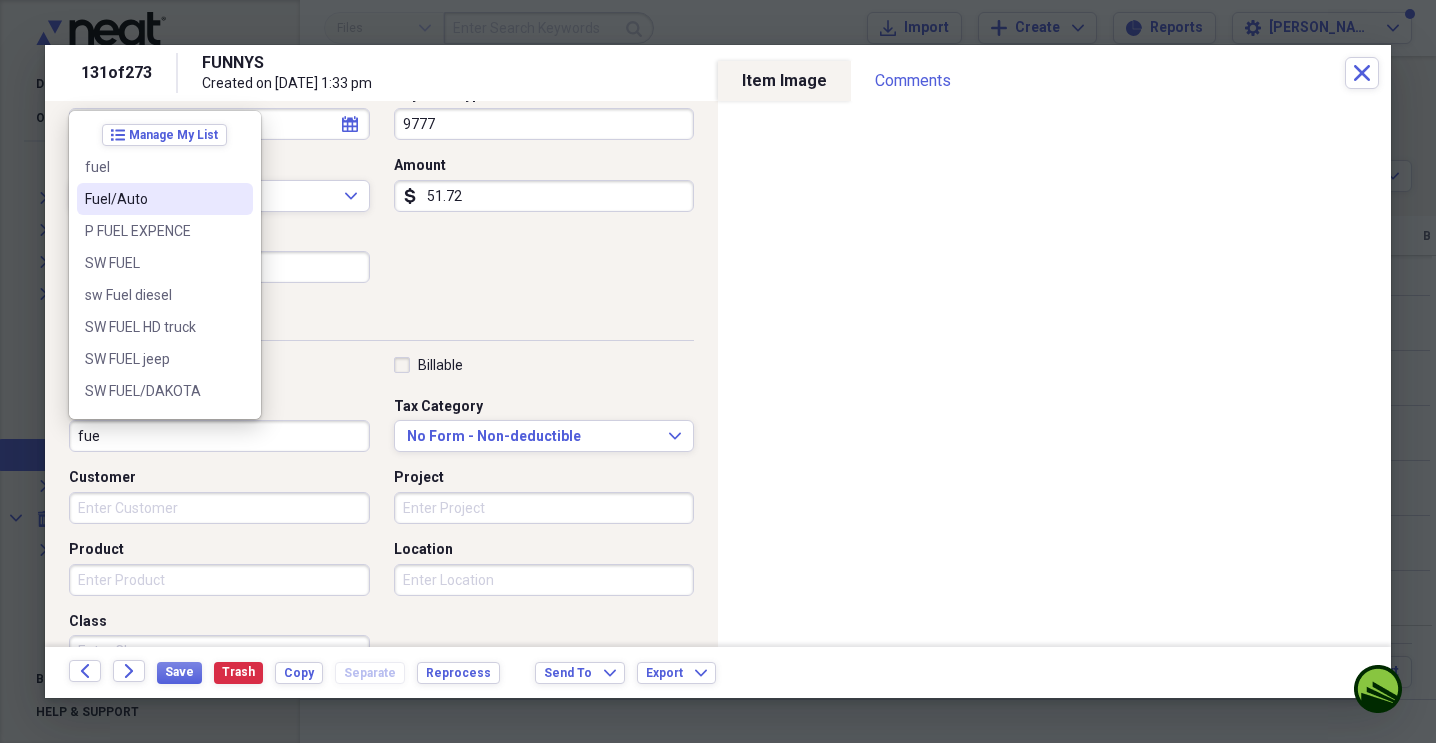 click on "Fuel/Auto" at bounding box center [153, 199] 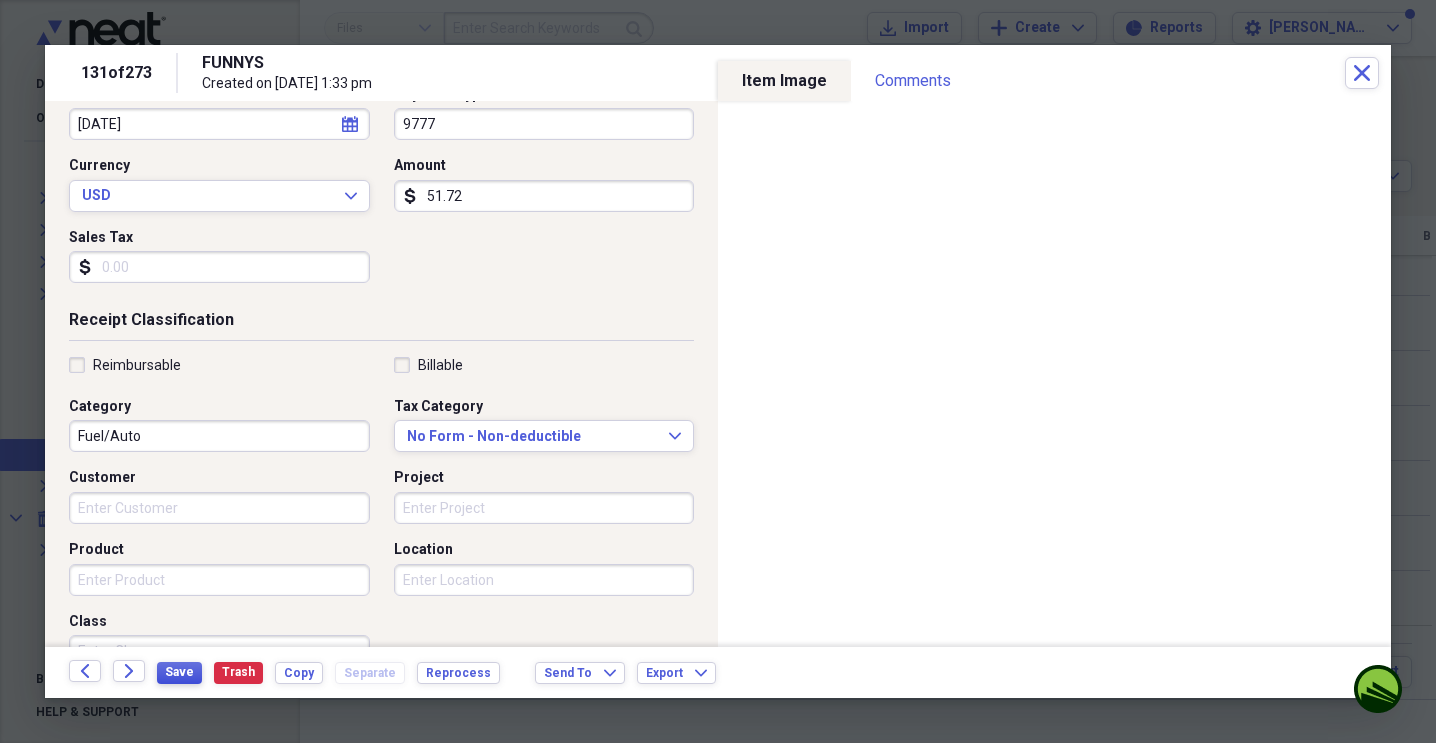click on "Save" at bounding box center [179, 672] 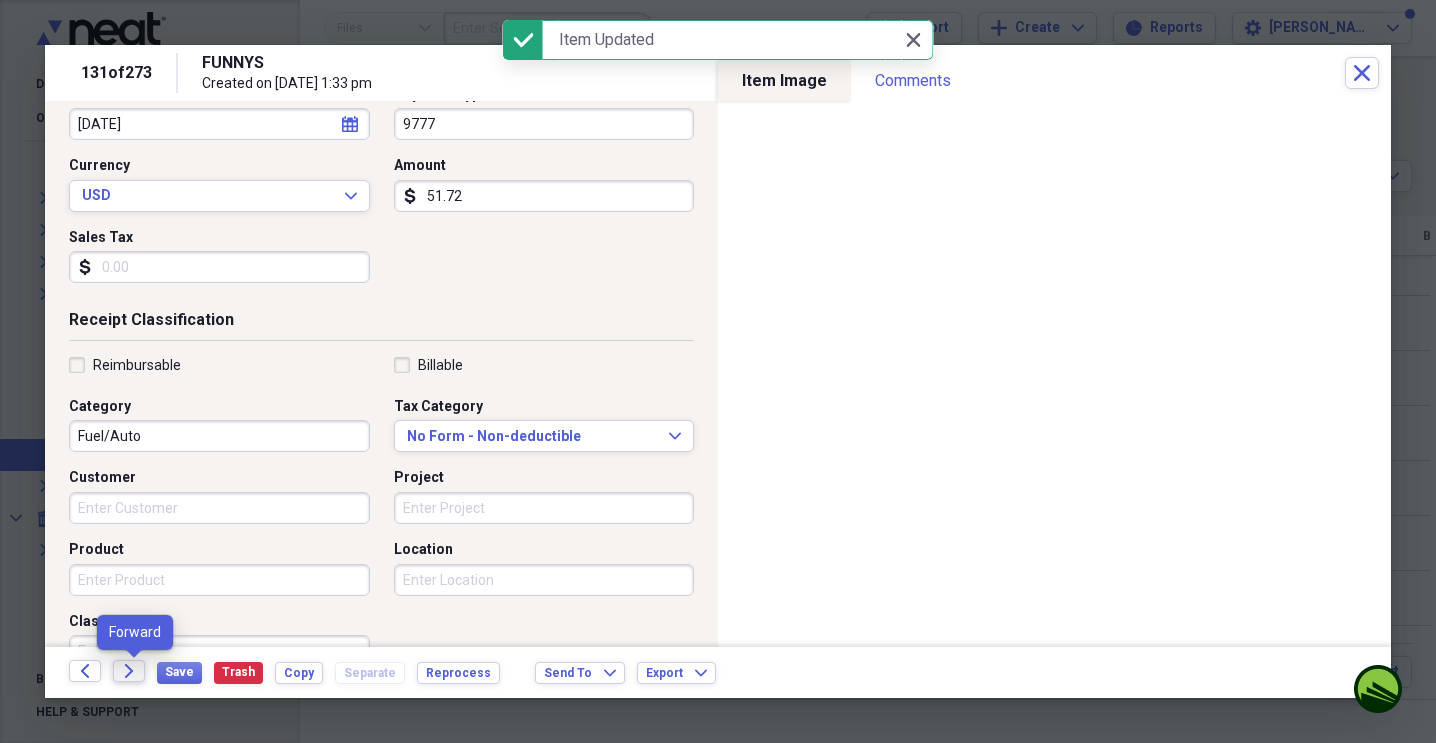 click on "Forward" 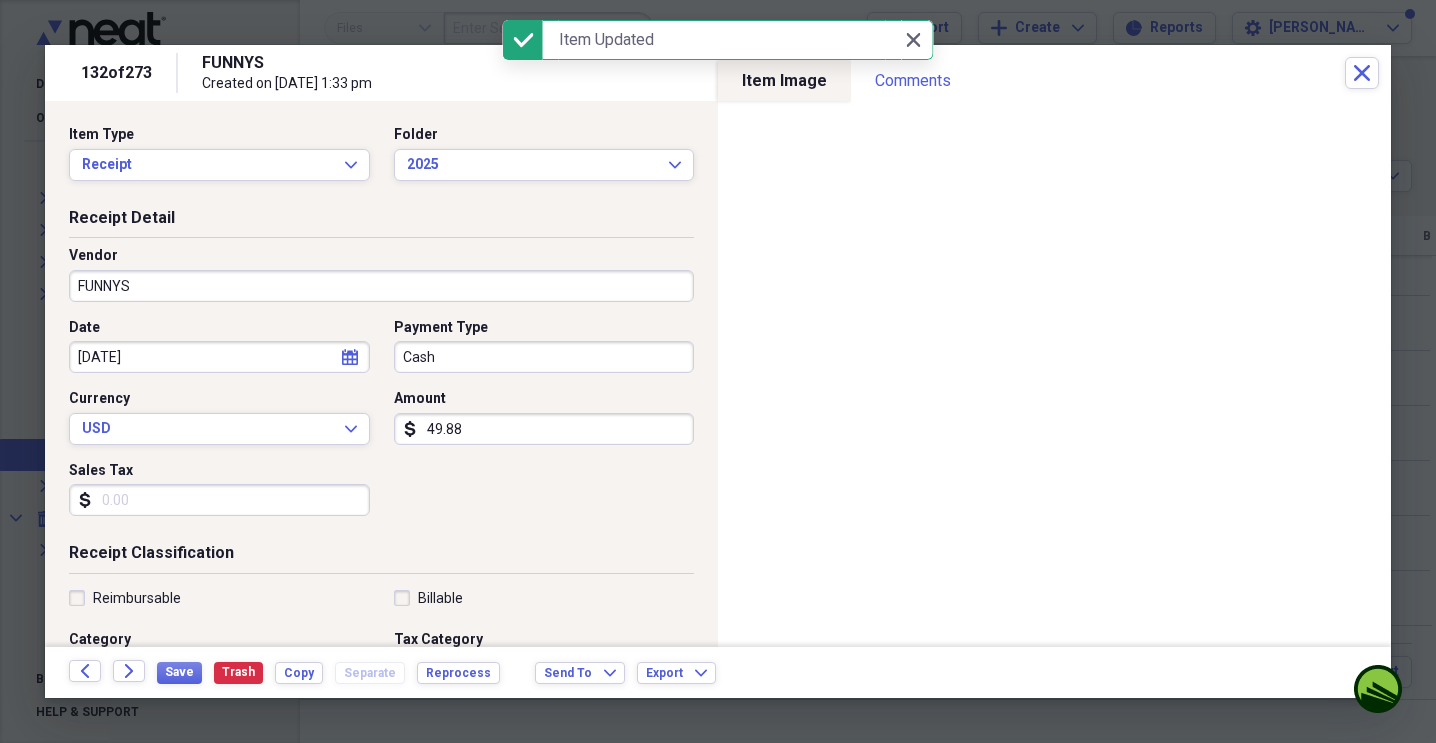 click on "Cash" at bounding box center (544, 357) 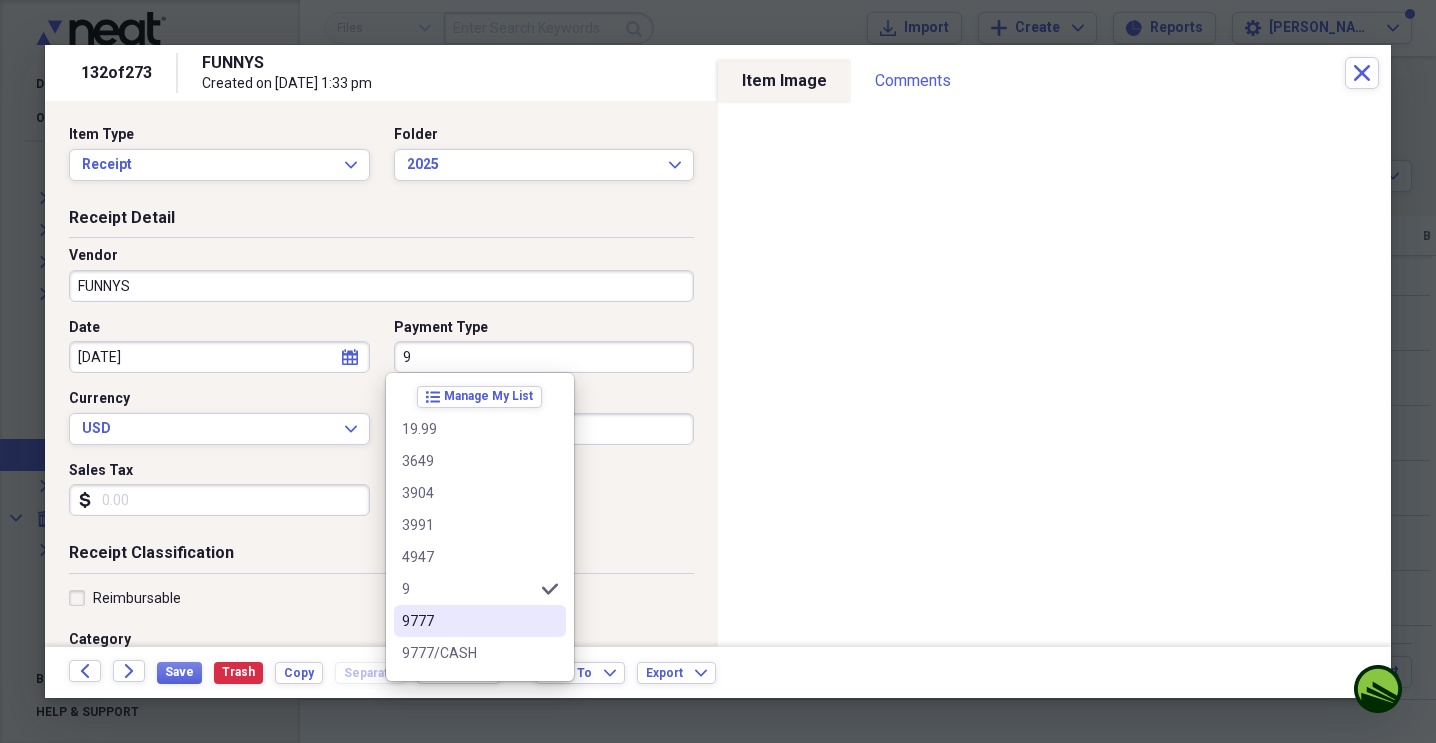 click on "9777" at bounding box center (468, 621) 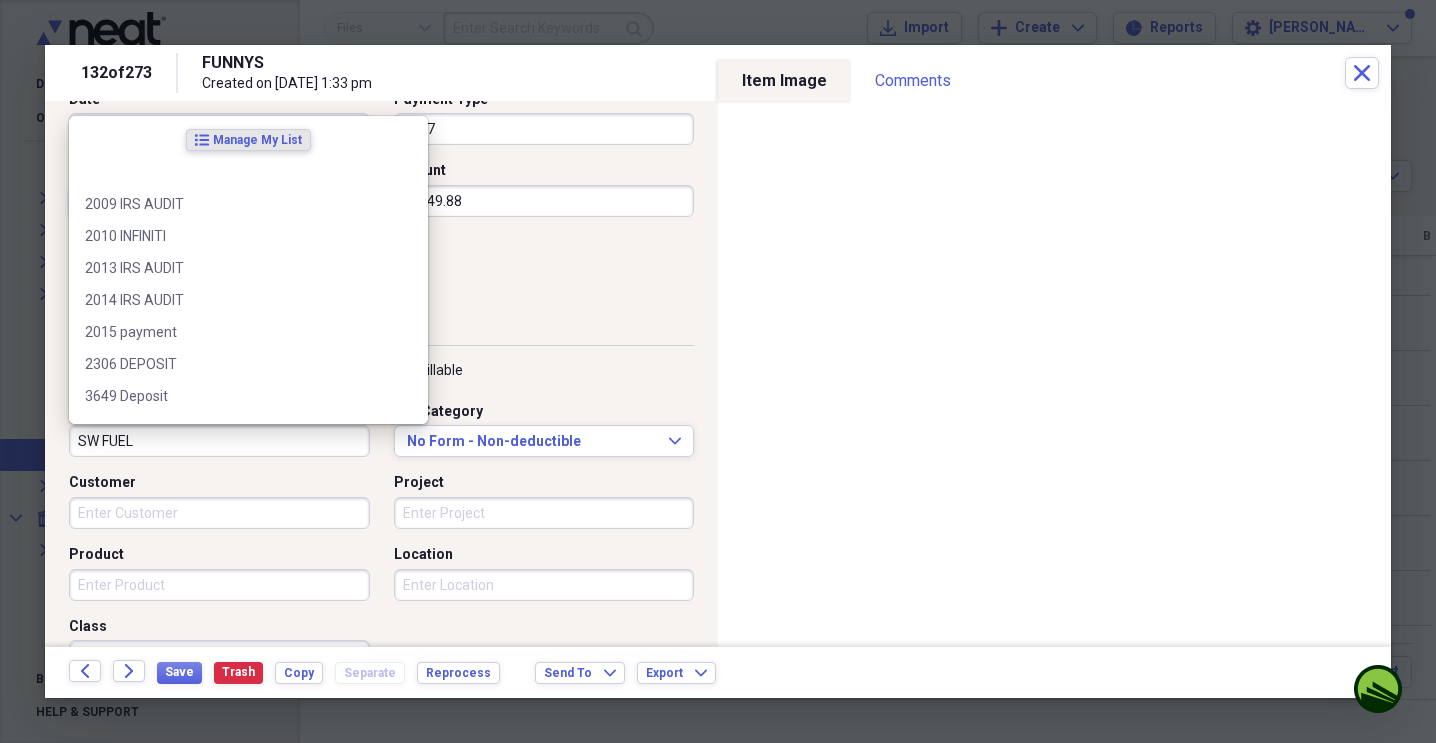 scroll, scrollTop: 231, scrollLeft: 0, axis: vertical 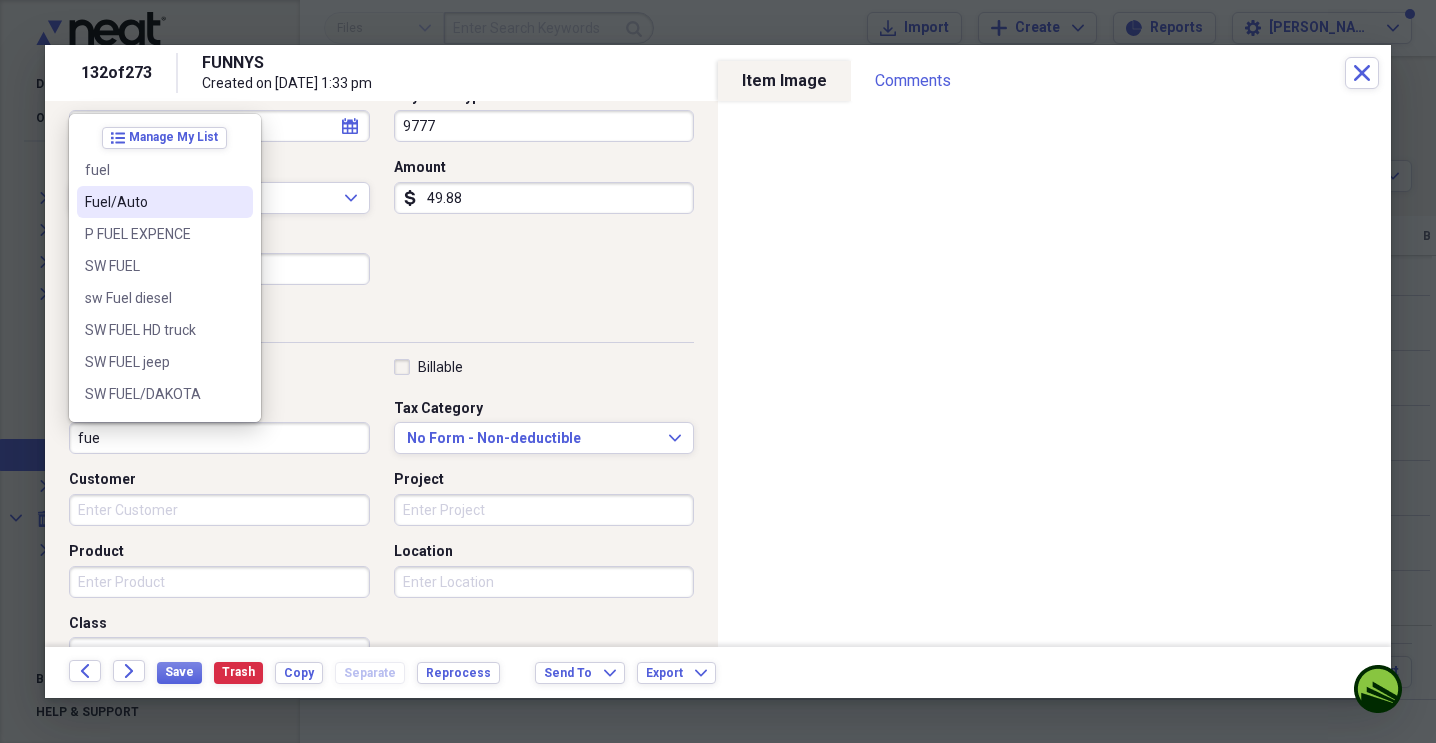 click on "Fuel/Auto" at bounding box center (153, 202) 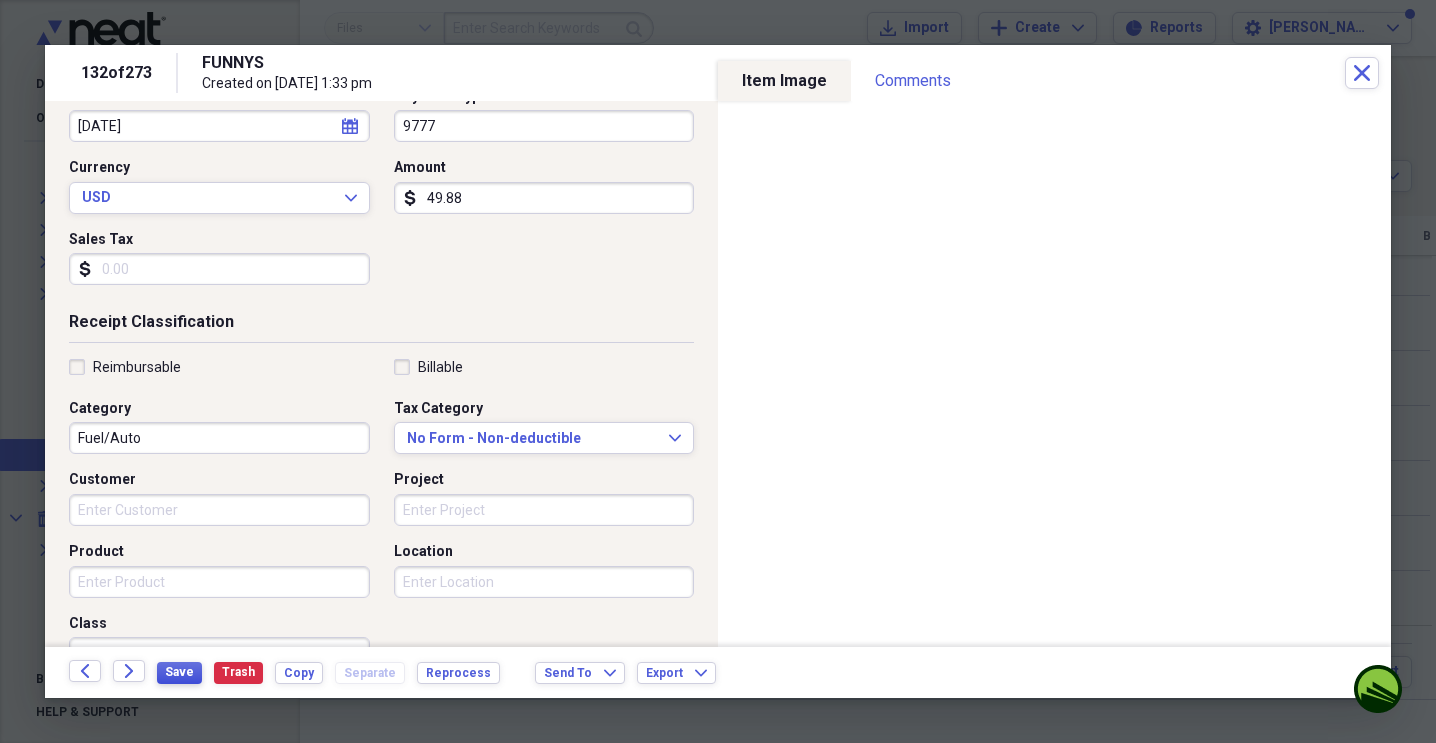 click on "Save" at bounding box center [179, 673] 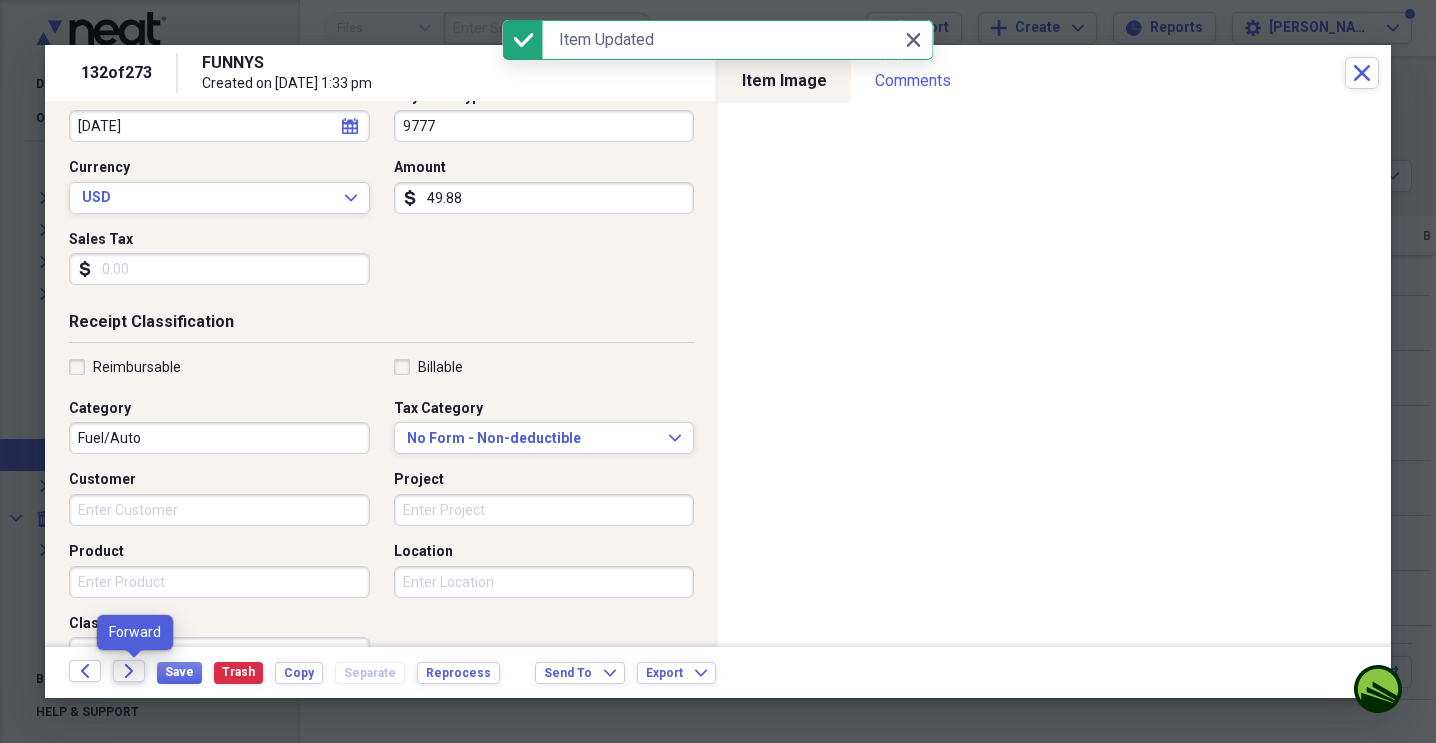 click on "Forward" 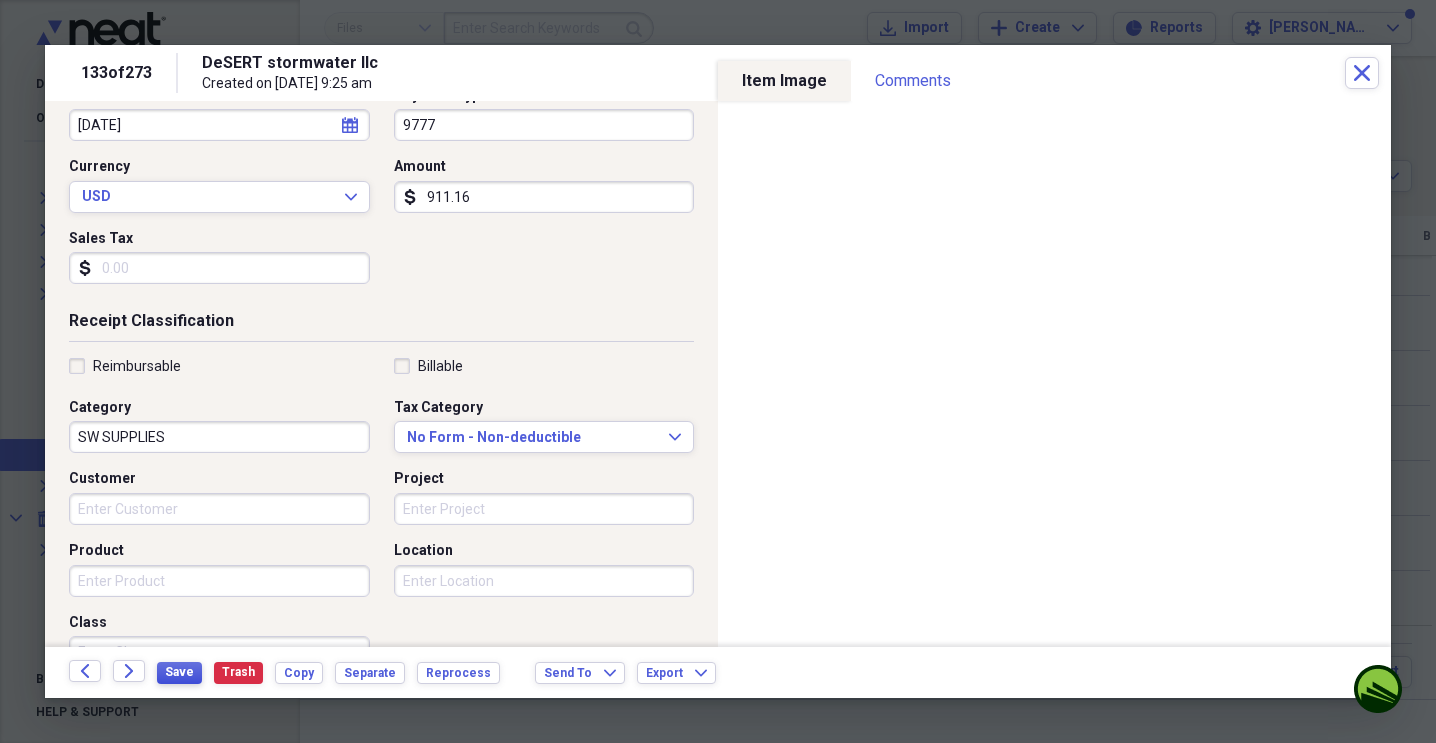 scroll, scrollTop: 233, scrollLeft: 0, axis: vertical 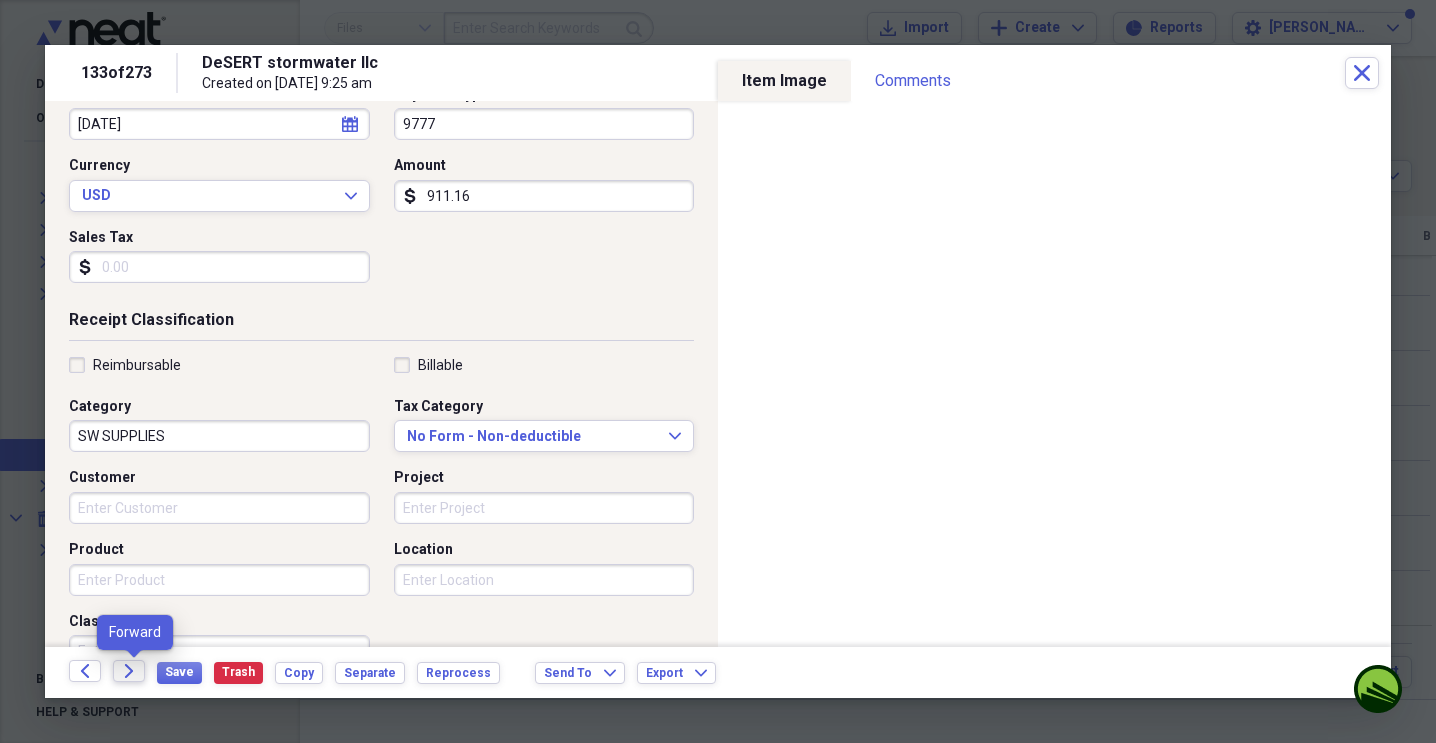 click on "Forward" at bounding box center (129, 671) 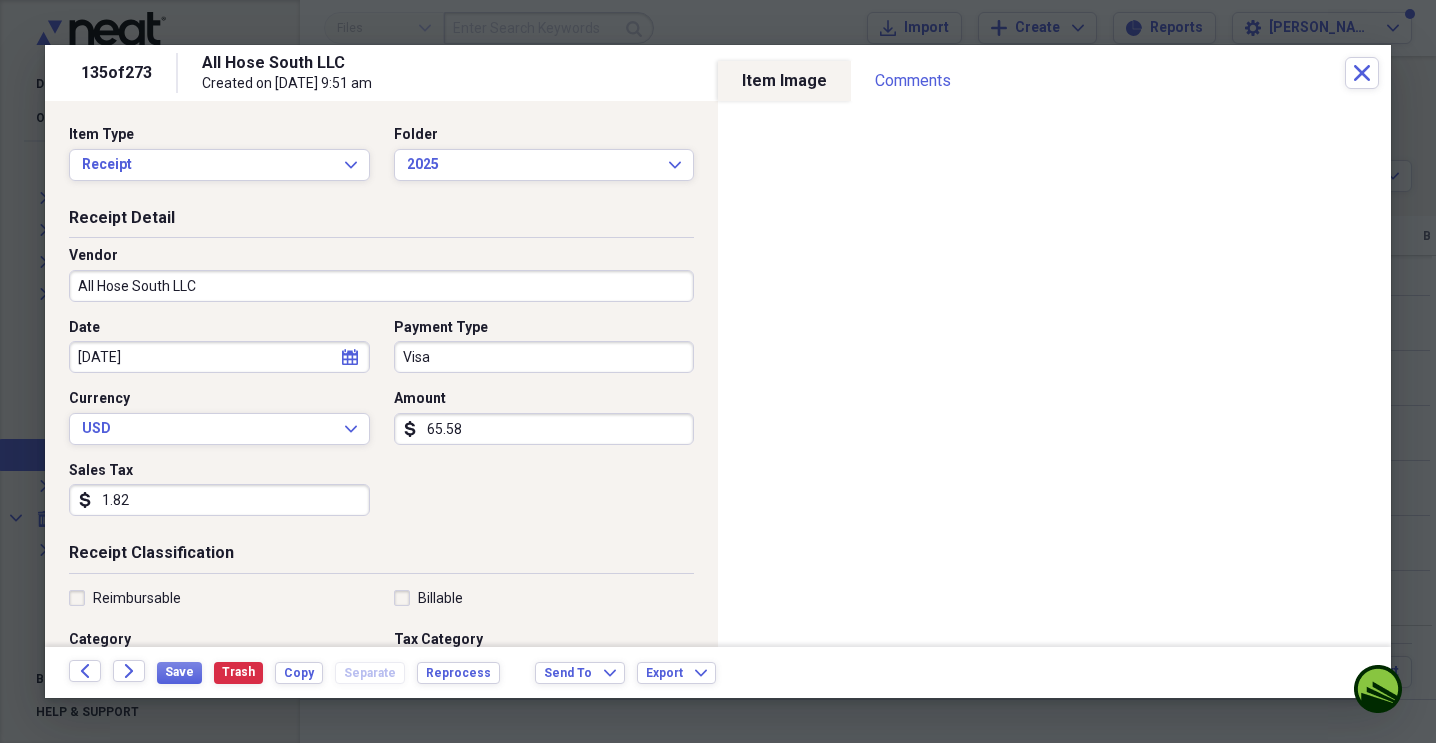 click on "Visa" at bounding box center (544, 357) 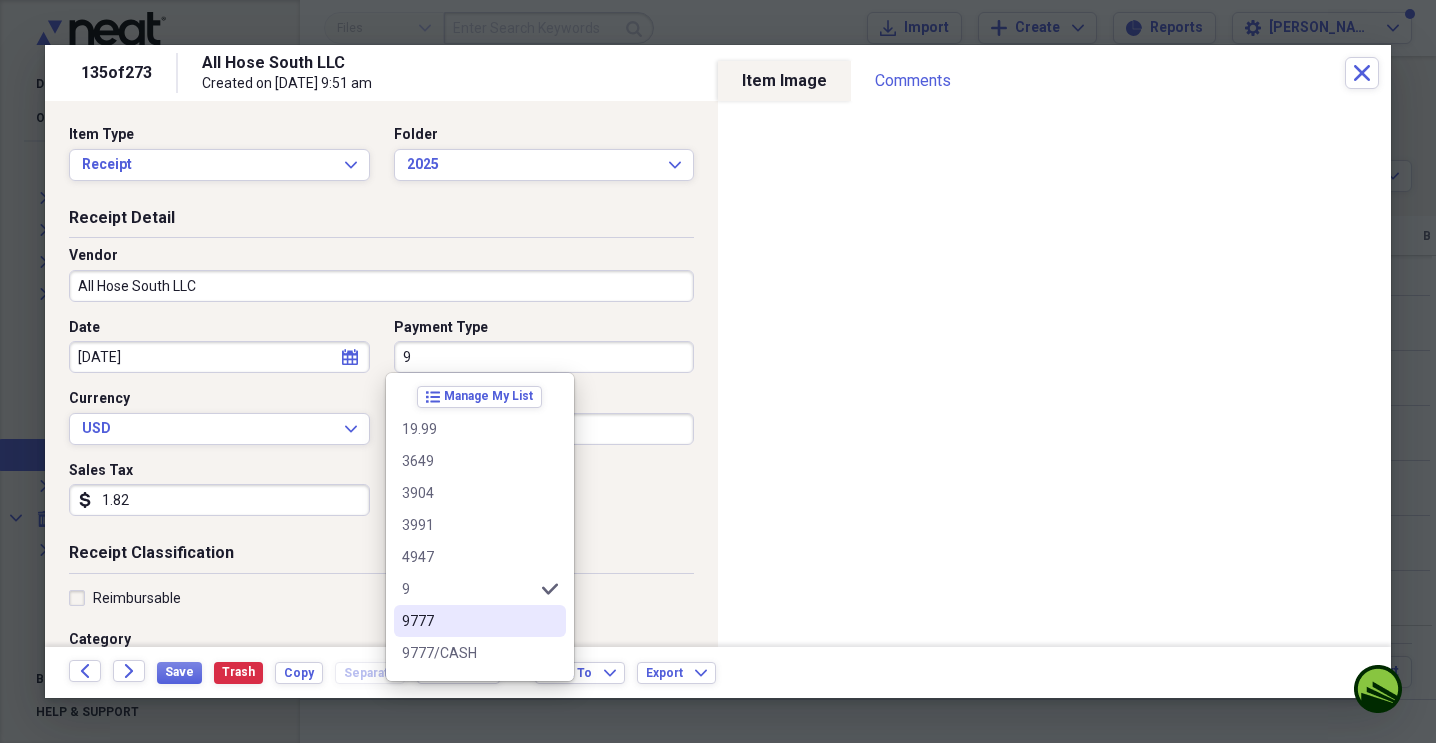 click on "9777" at bounding box center [480, 621] 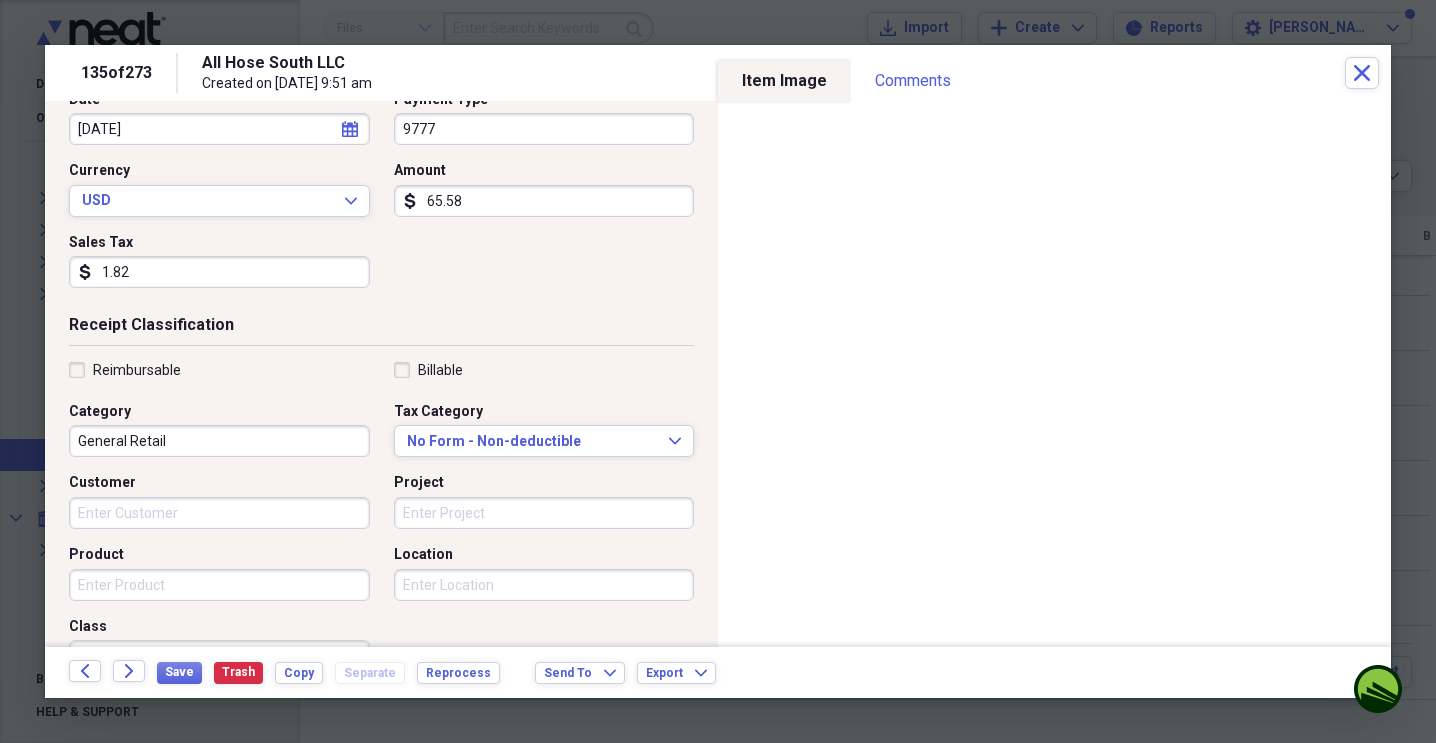 click on "General Retail" at bounding box center [219, 441] 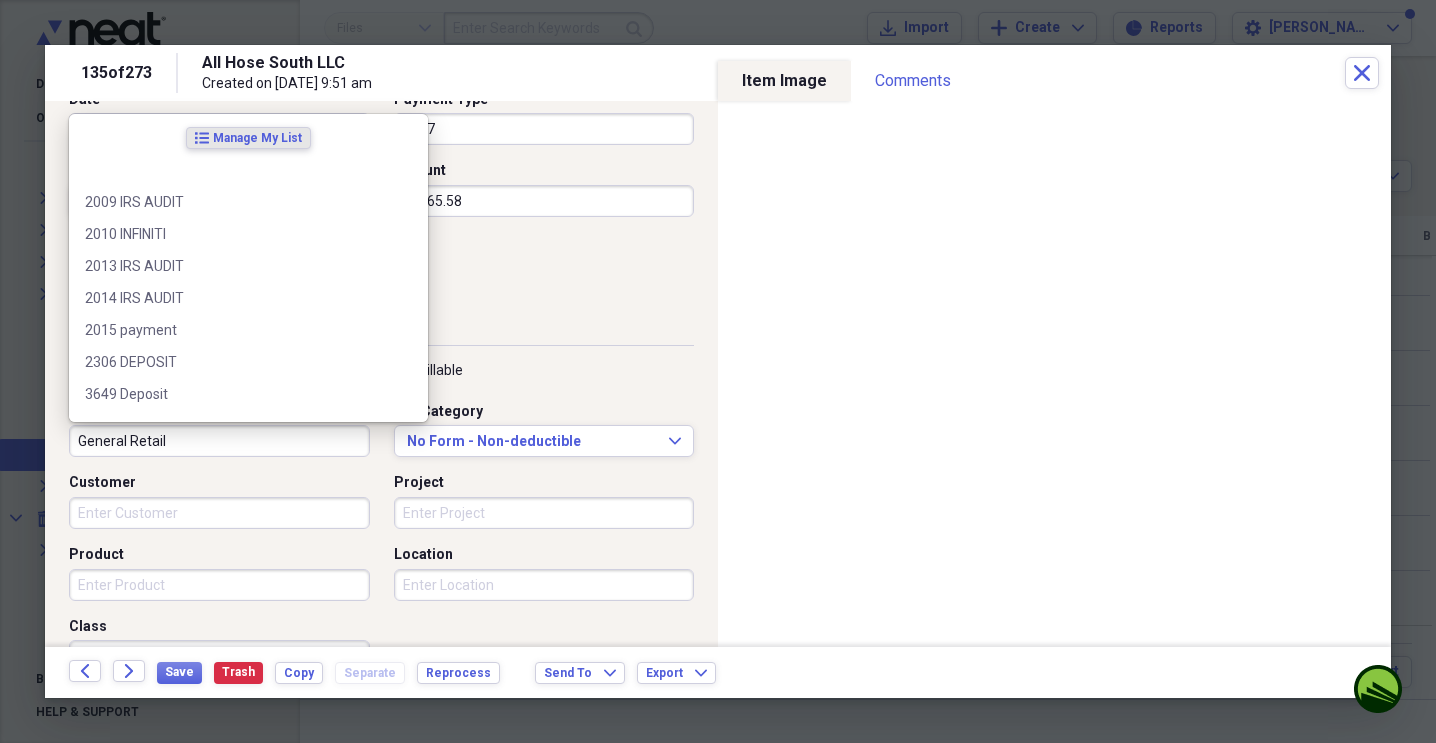 scroll, scrollTop: 231, scrollLeft: 0, axis: vertical 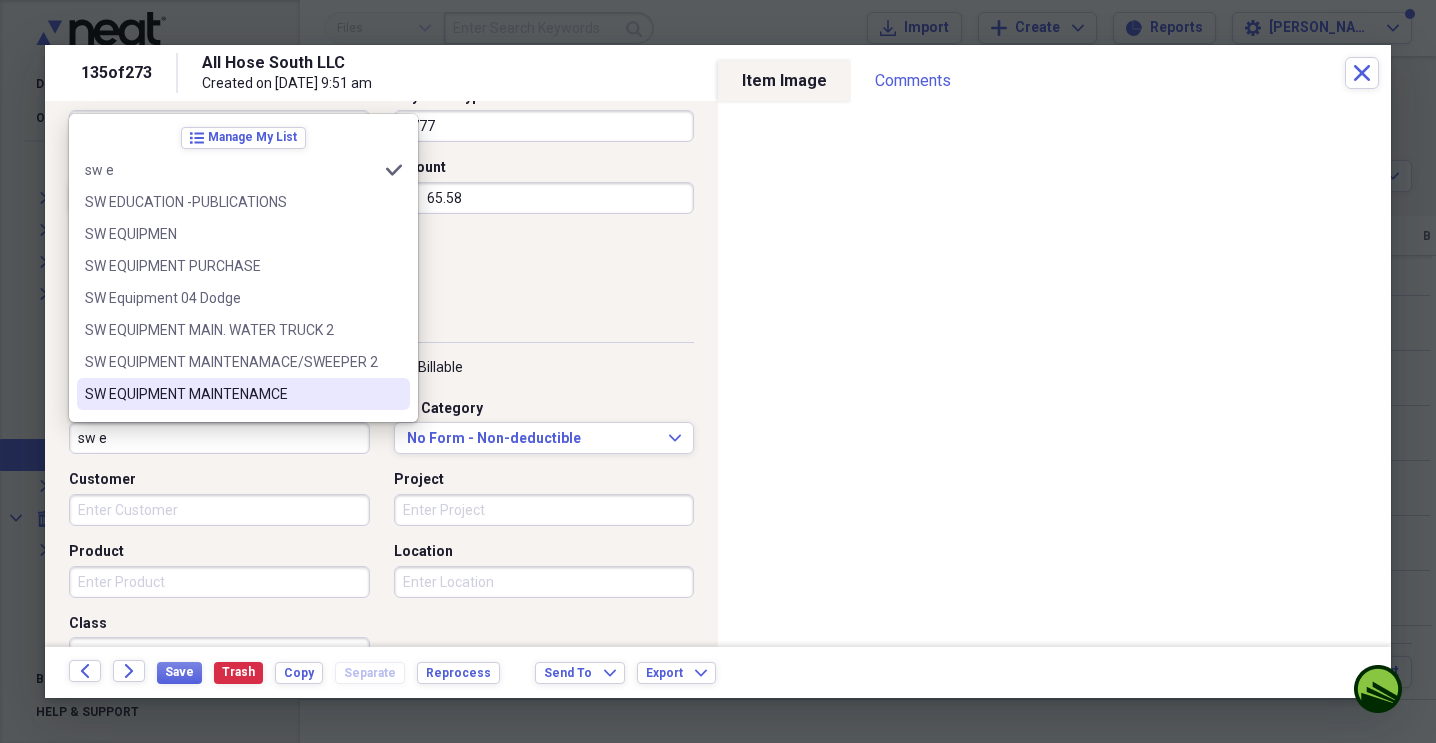 click on "SW EQUIPMENT MAINTENAMCE" at bounding box center (243, 394) 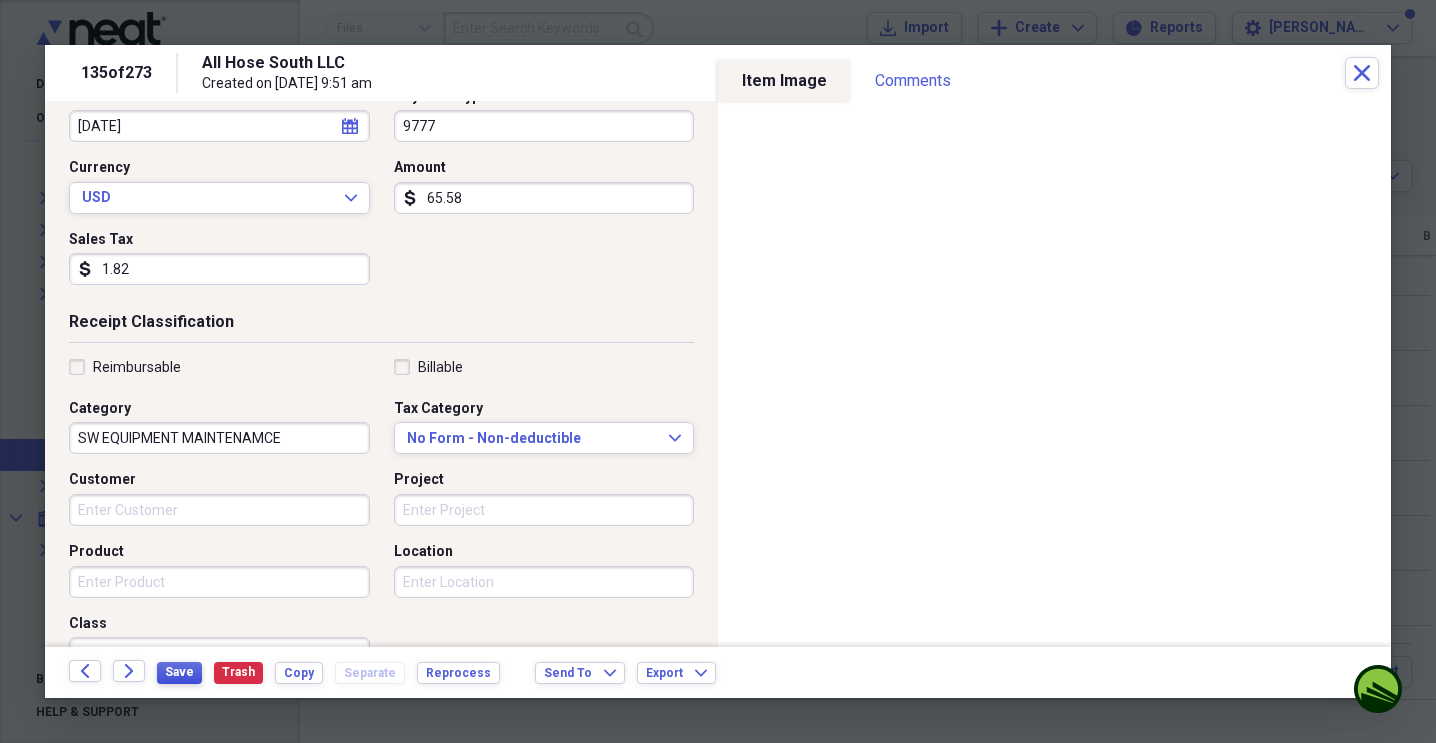 click on "Save" at bounding box center (179, 672) 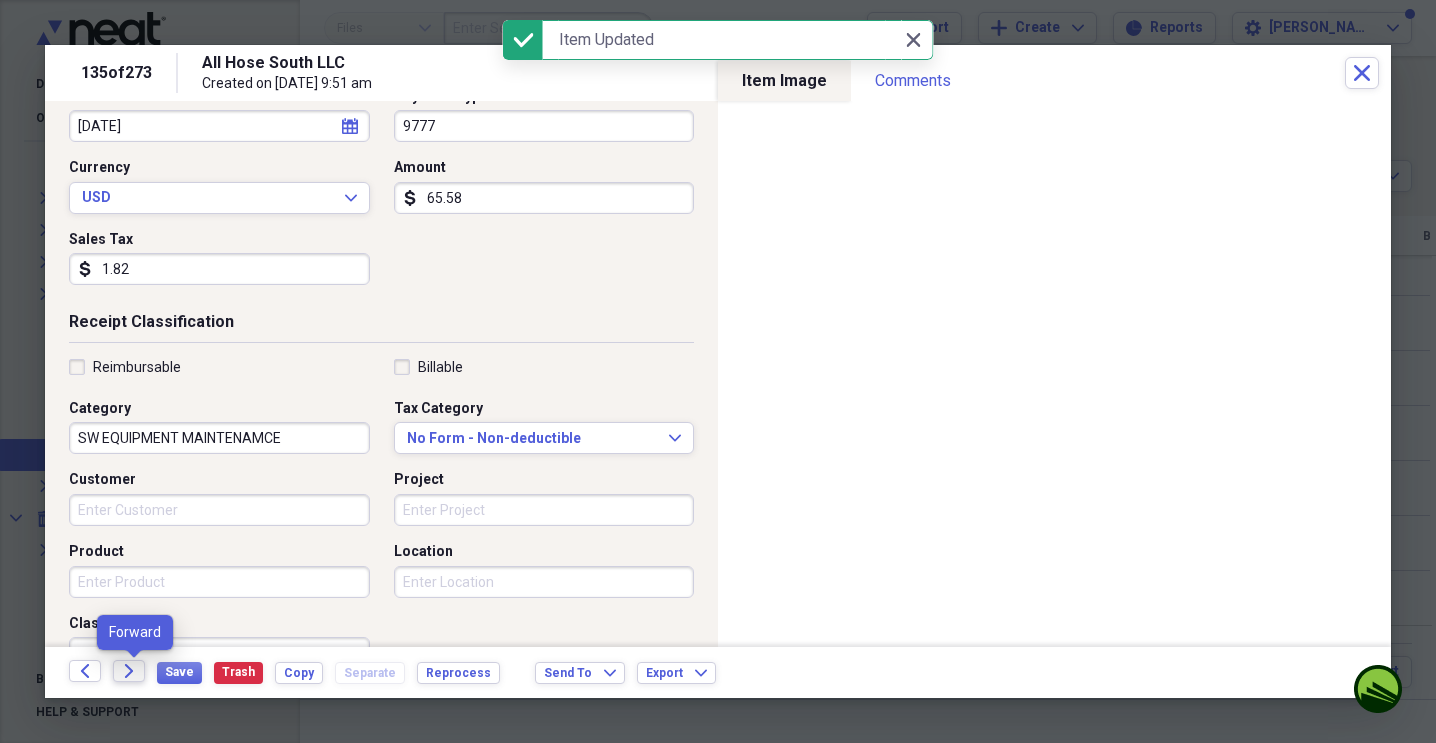 click on "Forward" 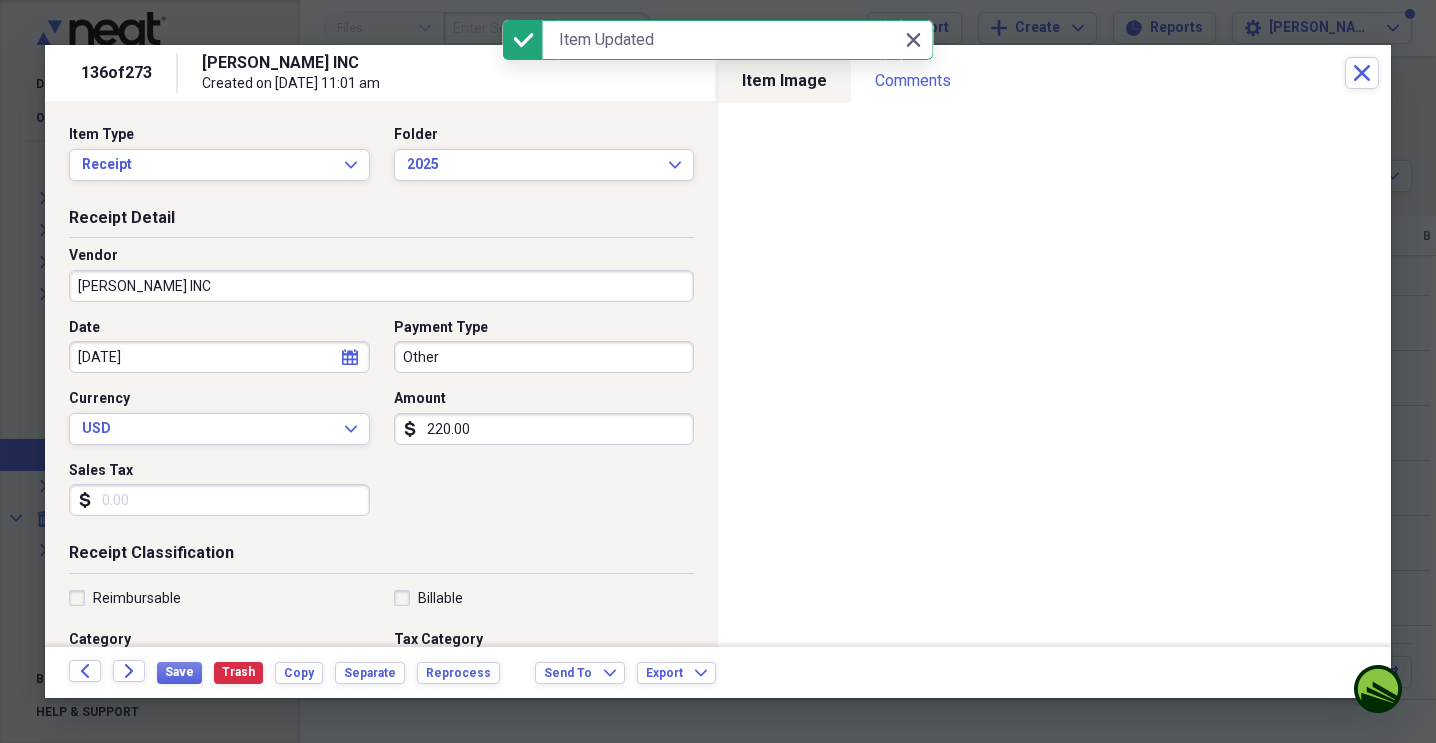 click on "Other" at bounding box center [544, 357] 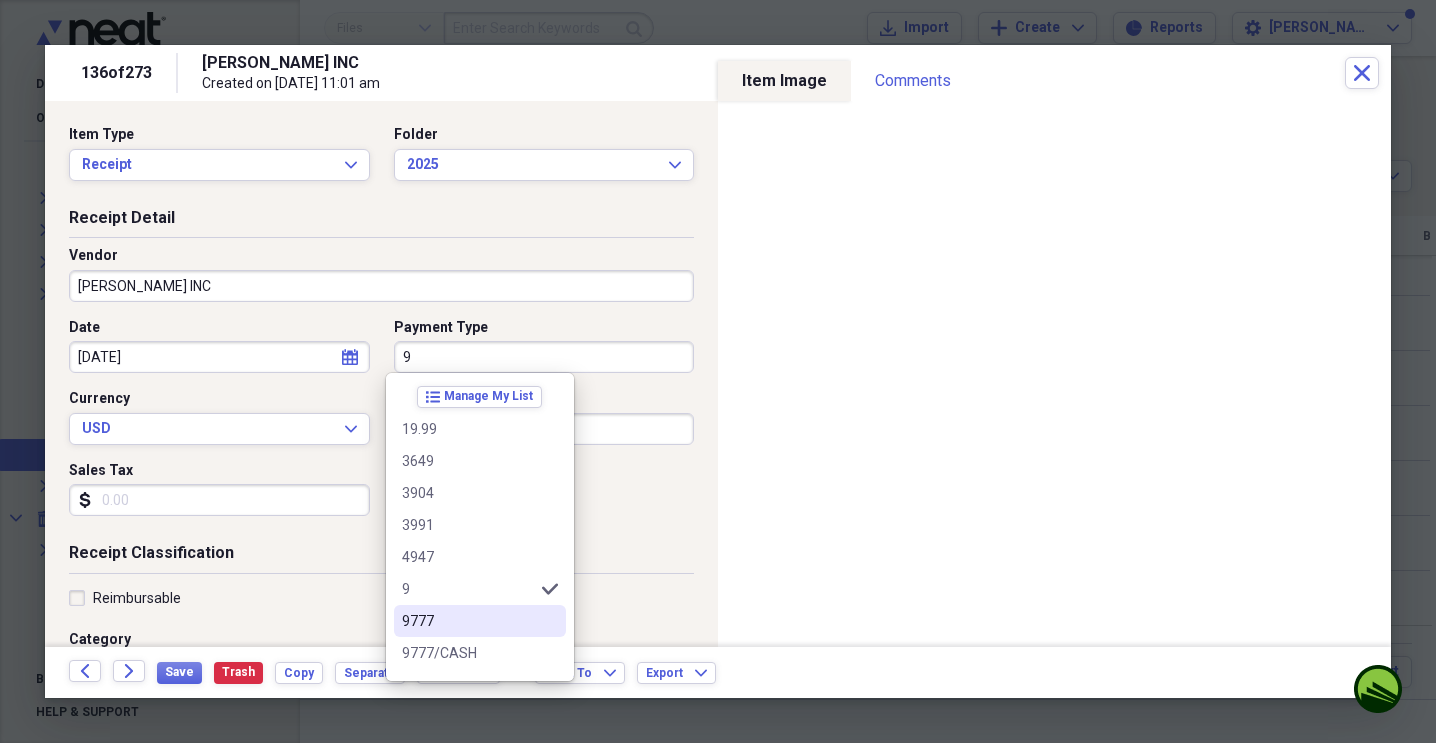 click on "9777" at bounding box center [480, 621] 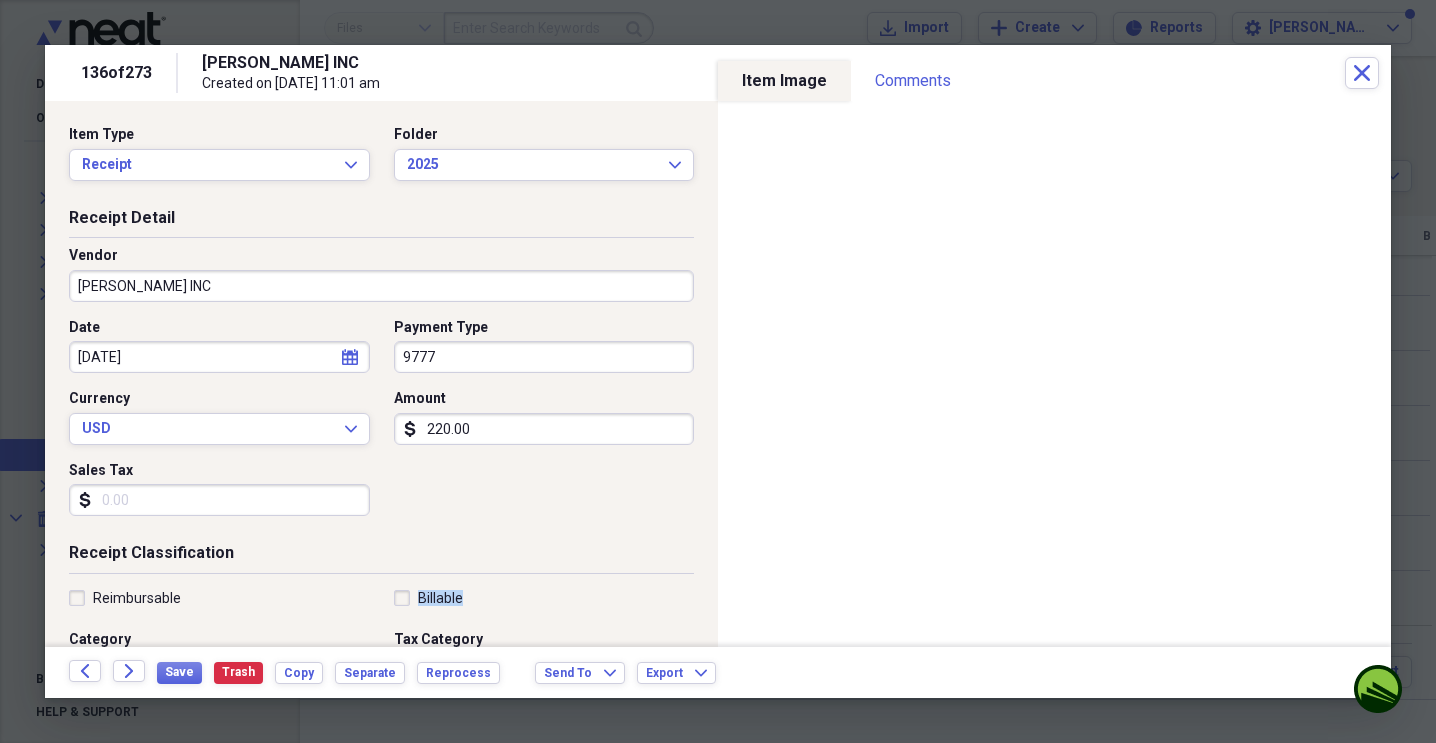 click on "Billable" at bounding box center [544, 598] 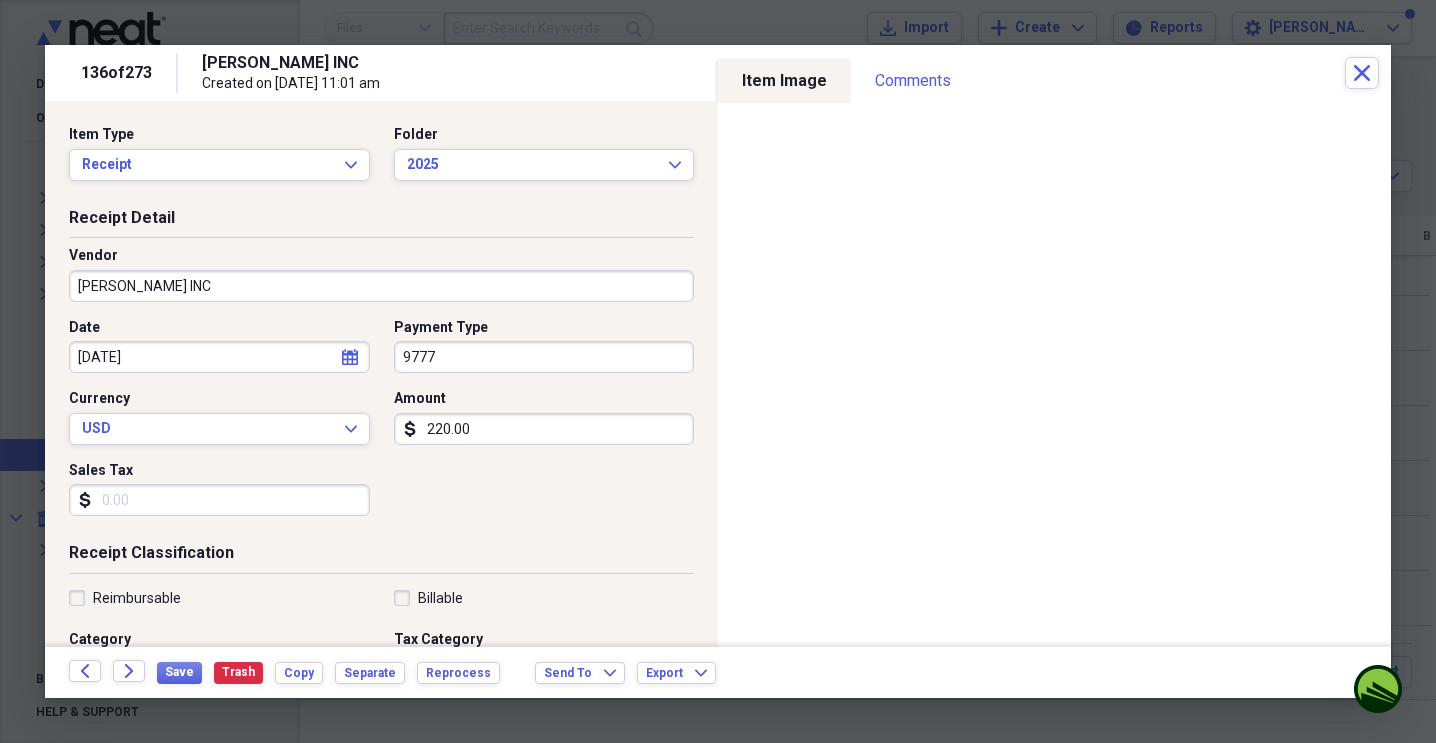 click on "Date [DATE] calendar Calendar Payment Type 9777 Currency USD Expand Amount dollar-sign 220.00 Sales Tax dollar-sign" at bounding box center [381, 425] 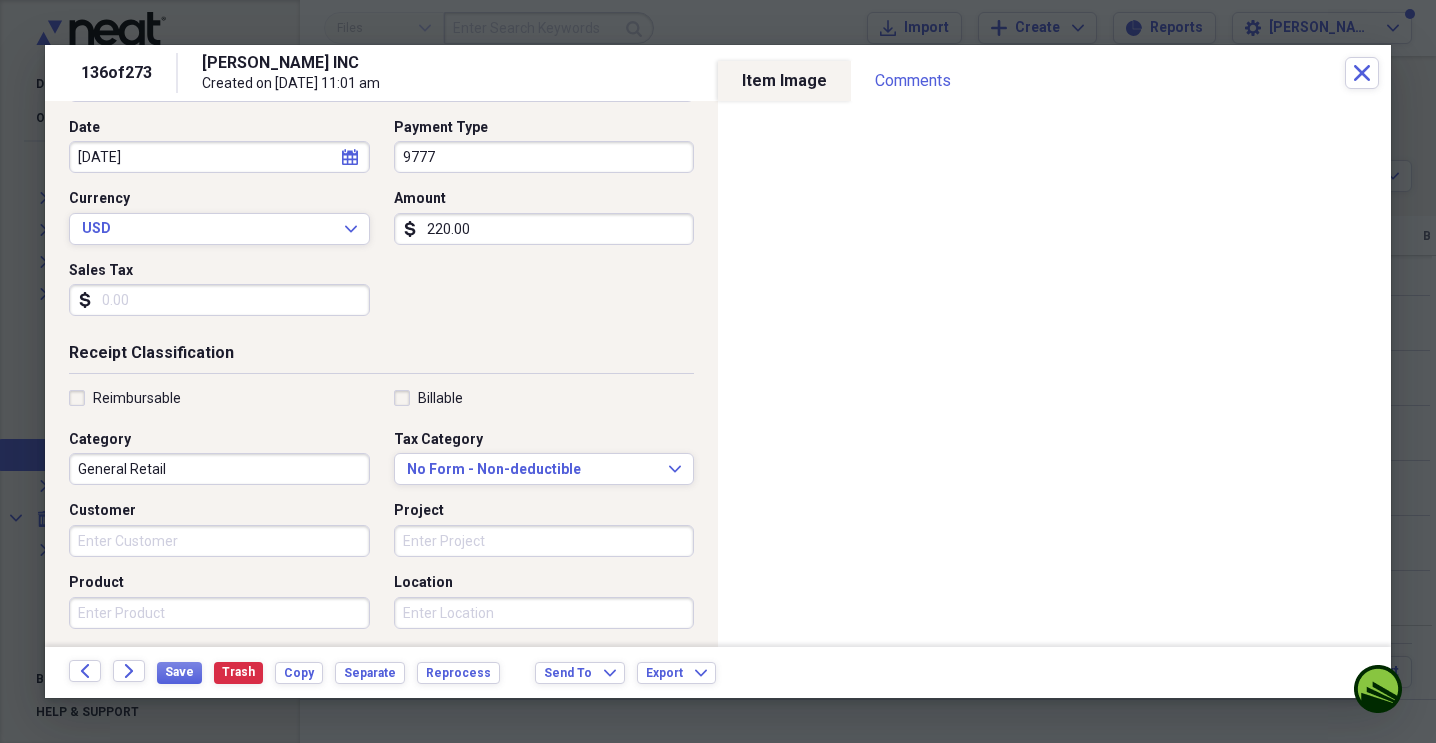 click on "General Retail" at bounding box center [219, 469] 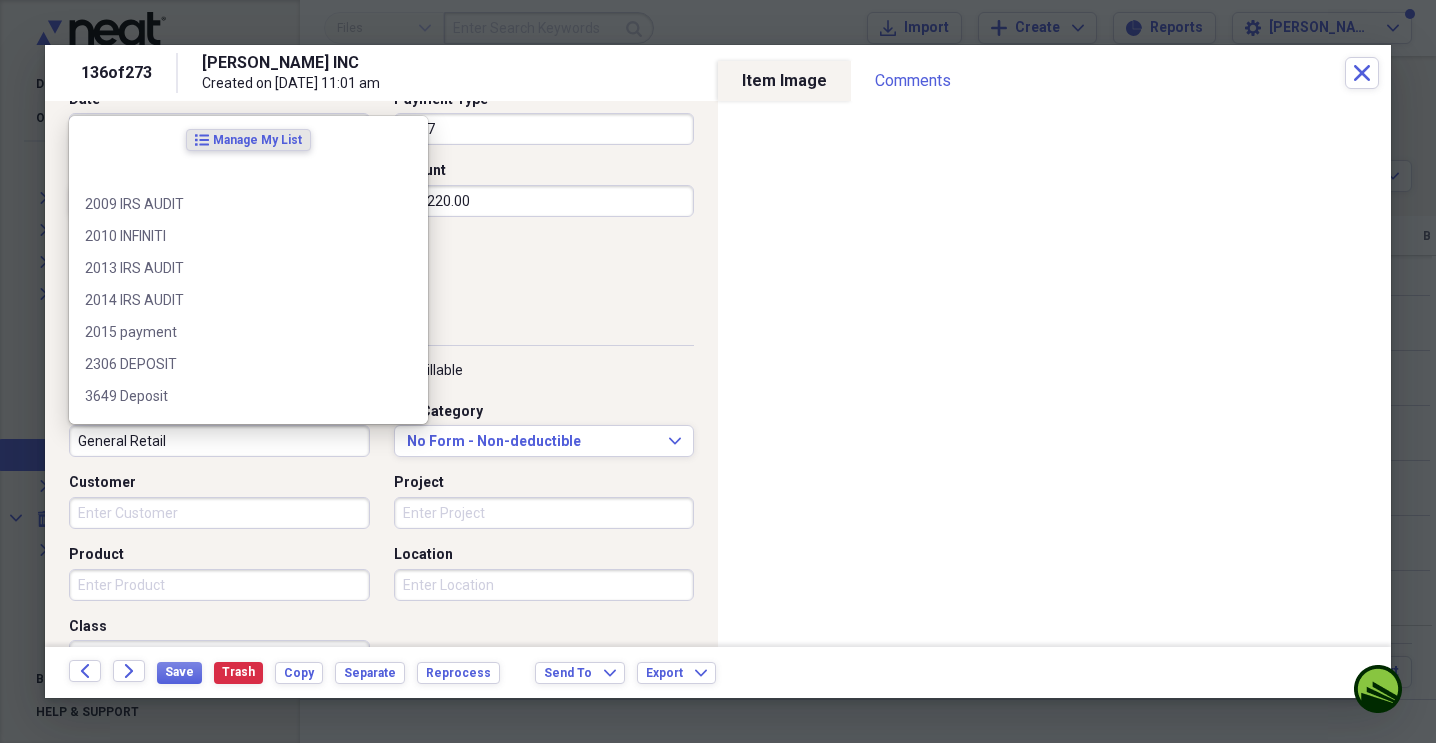 scroll, scrollTop: 229, scrollLeft: 0, axis: vertical 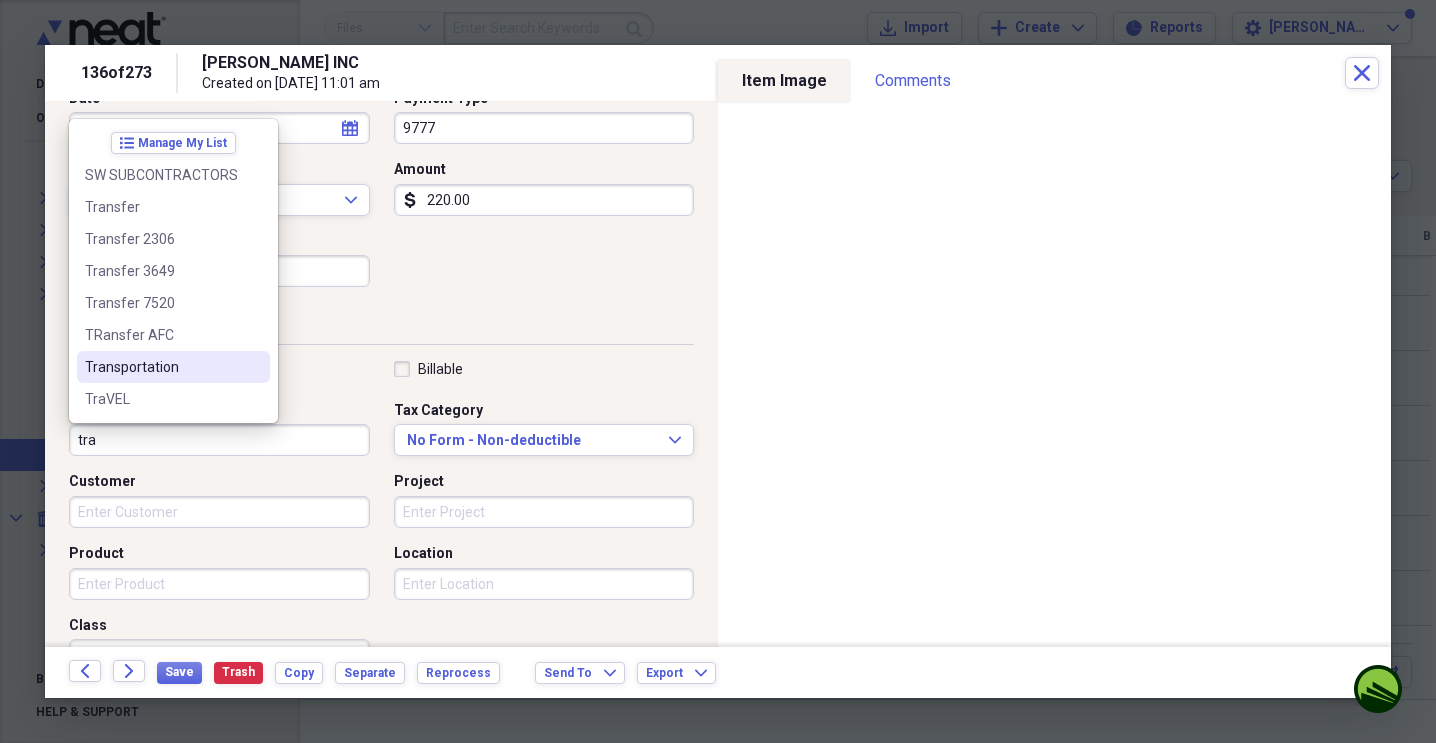 click on "Transportation" at bounding box center (161, 367) 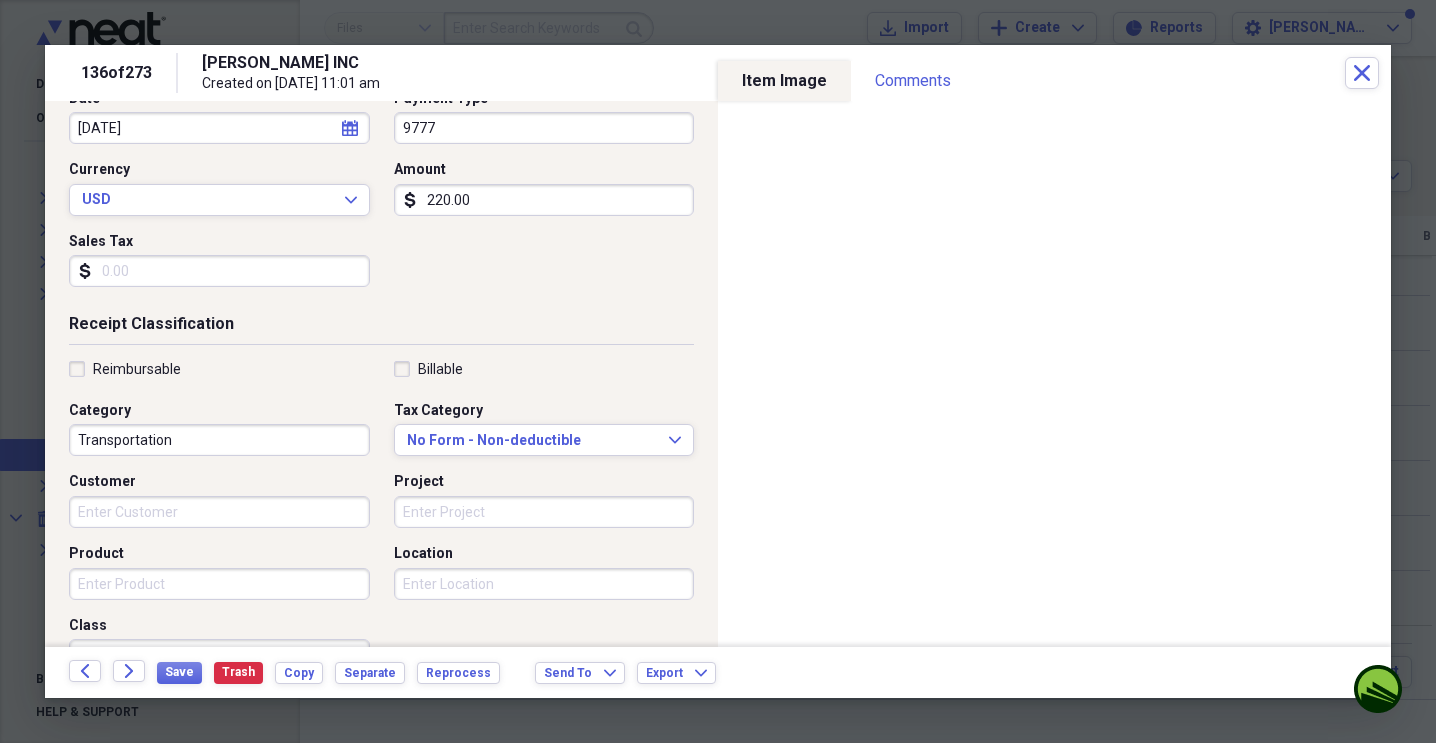 click on "Transportation" at bounding box center [219, 440] 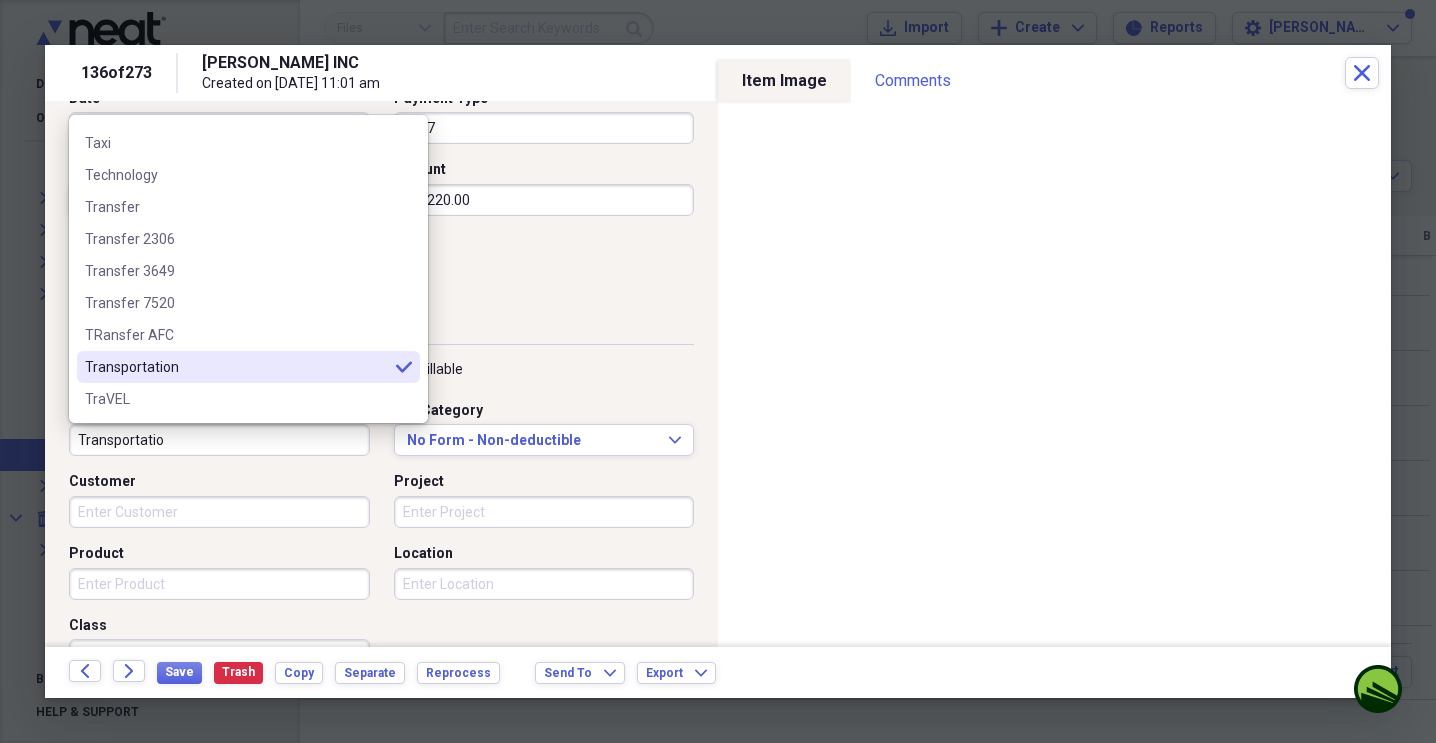 scroll, scrollTop: 0, scrollLeft: 0, axis: both 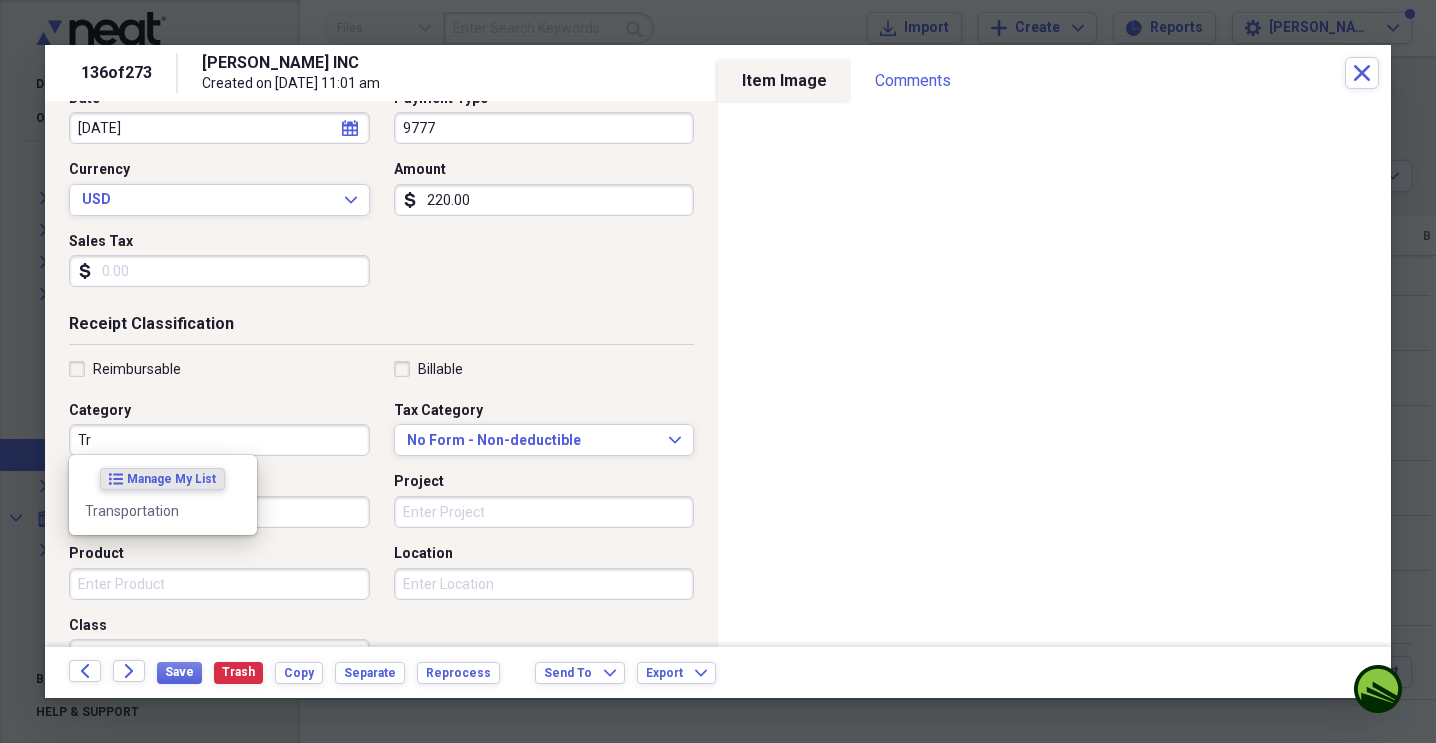 type on "T" 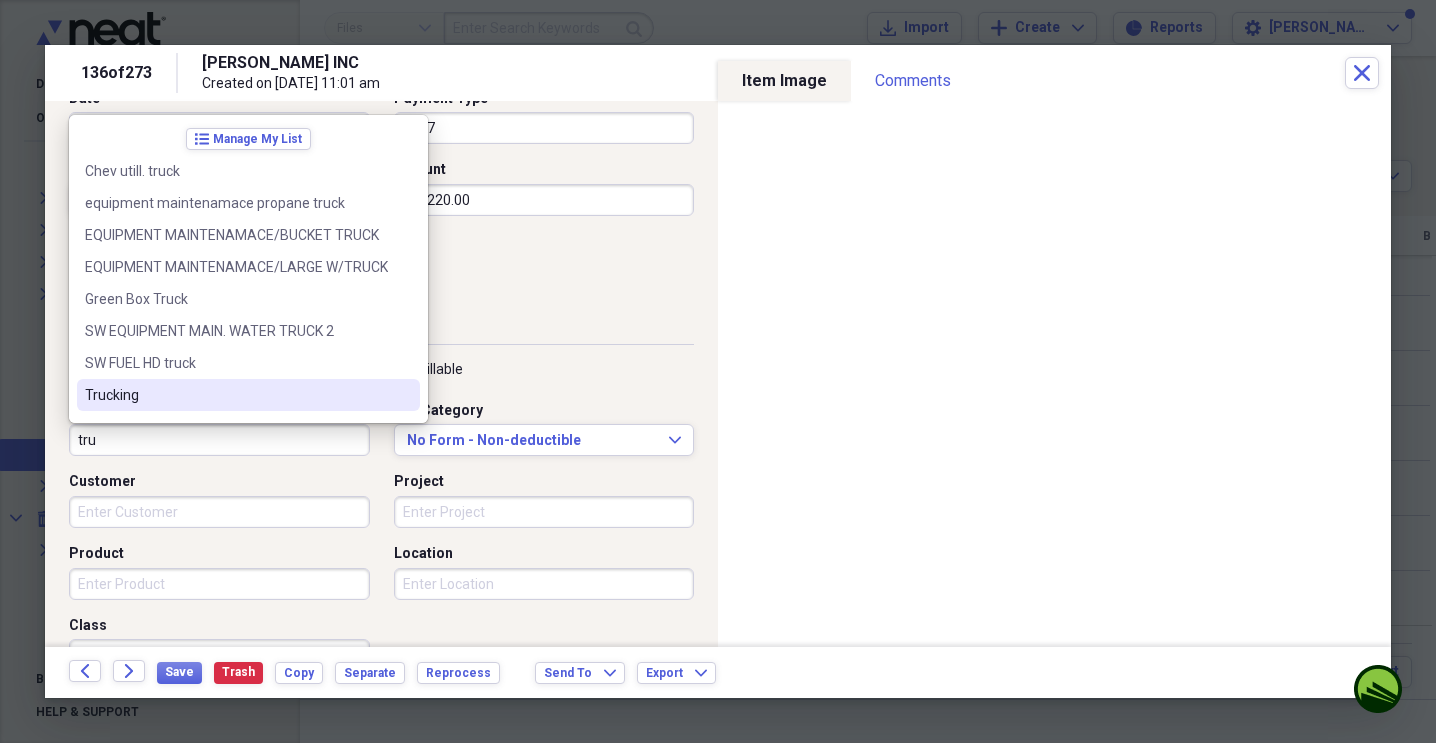 click on "Trucking" at bounding box center (248, 395) 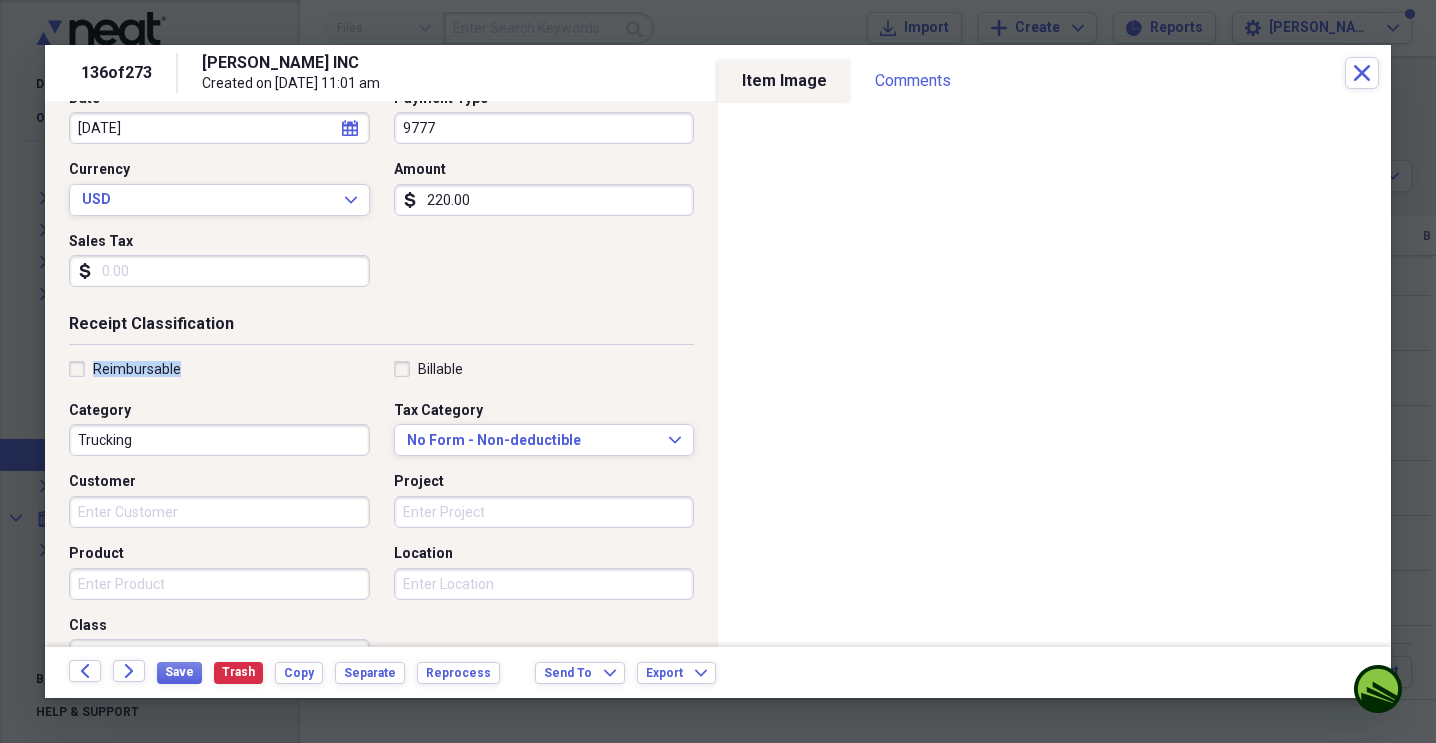 click on "Reimbursable" at bounding box center (219, 369) 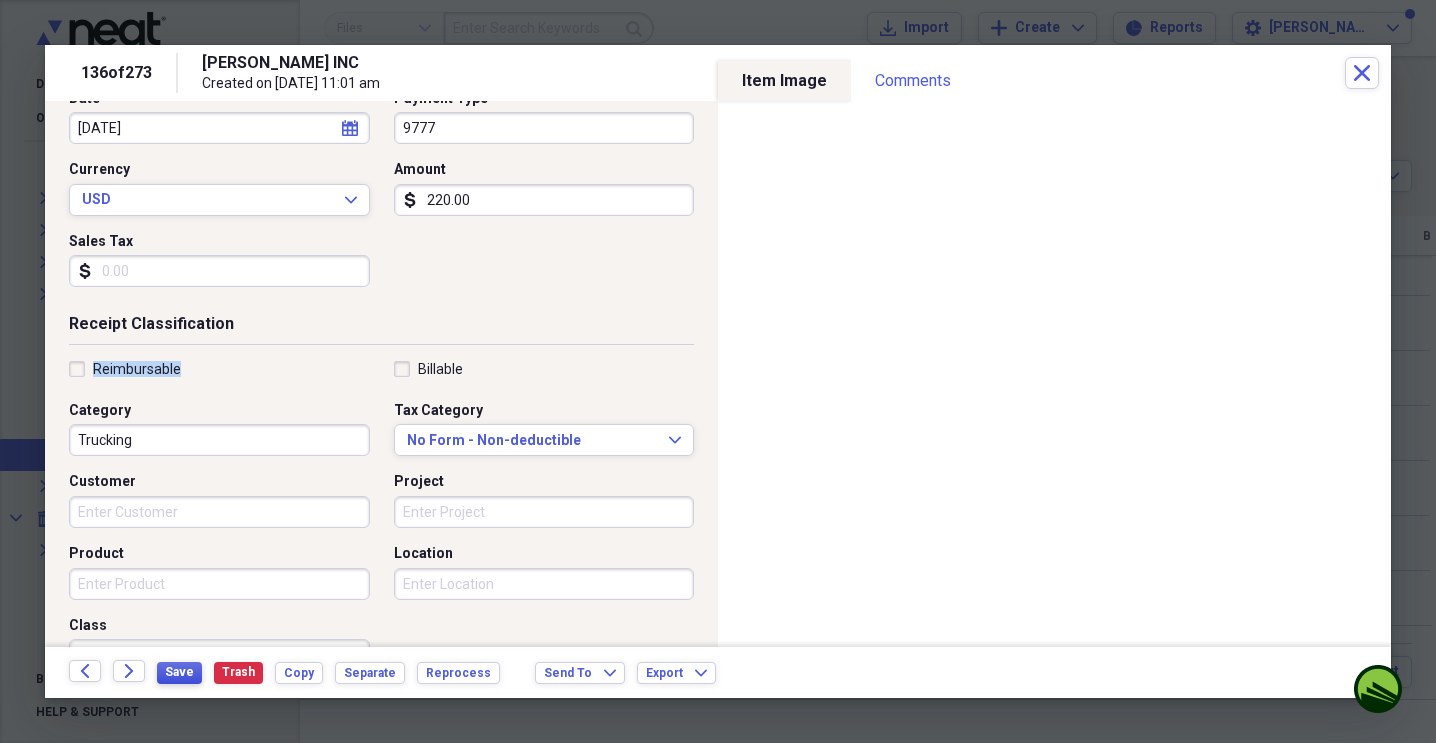click on "Save" at bounding box center (179, 672) 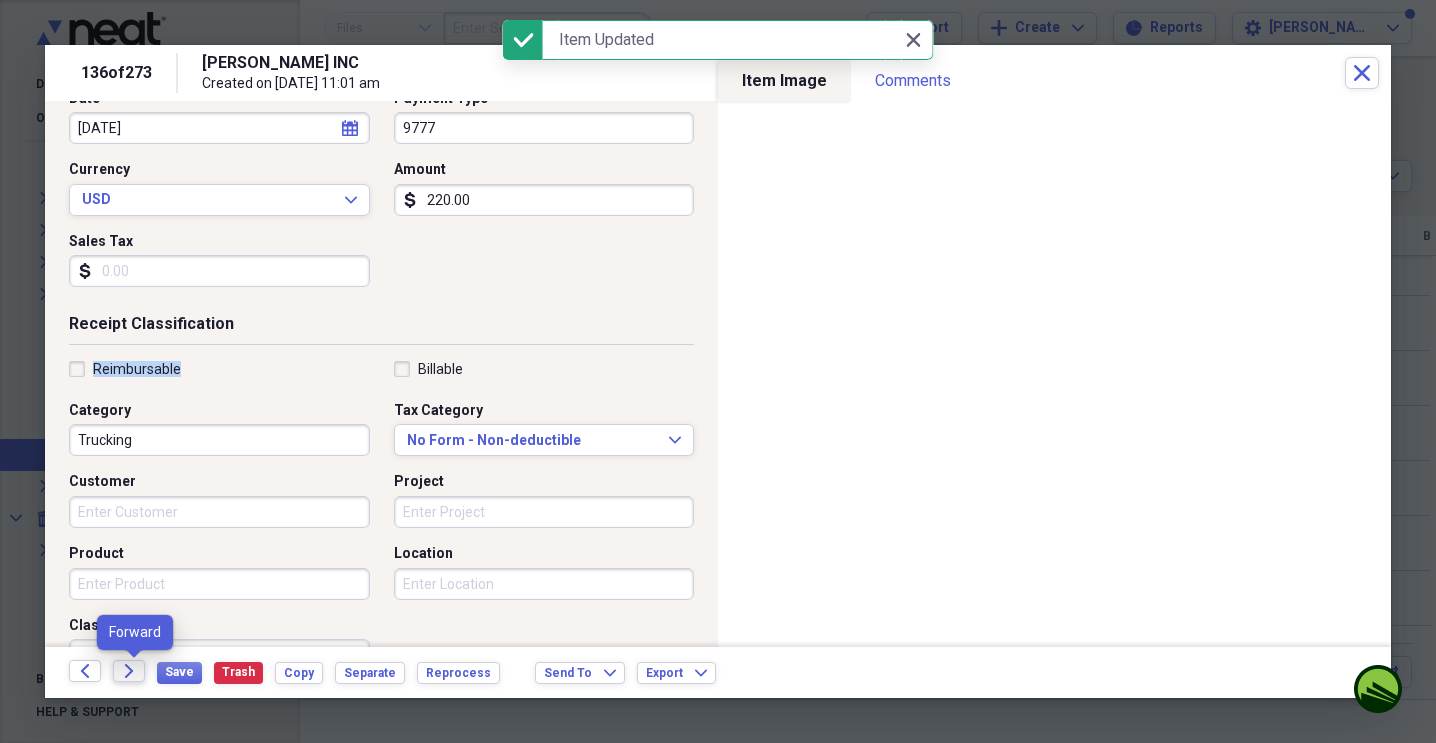 click on "Forward" 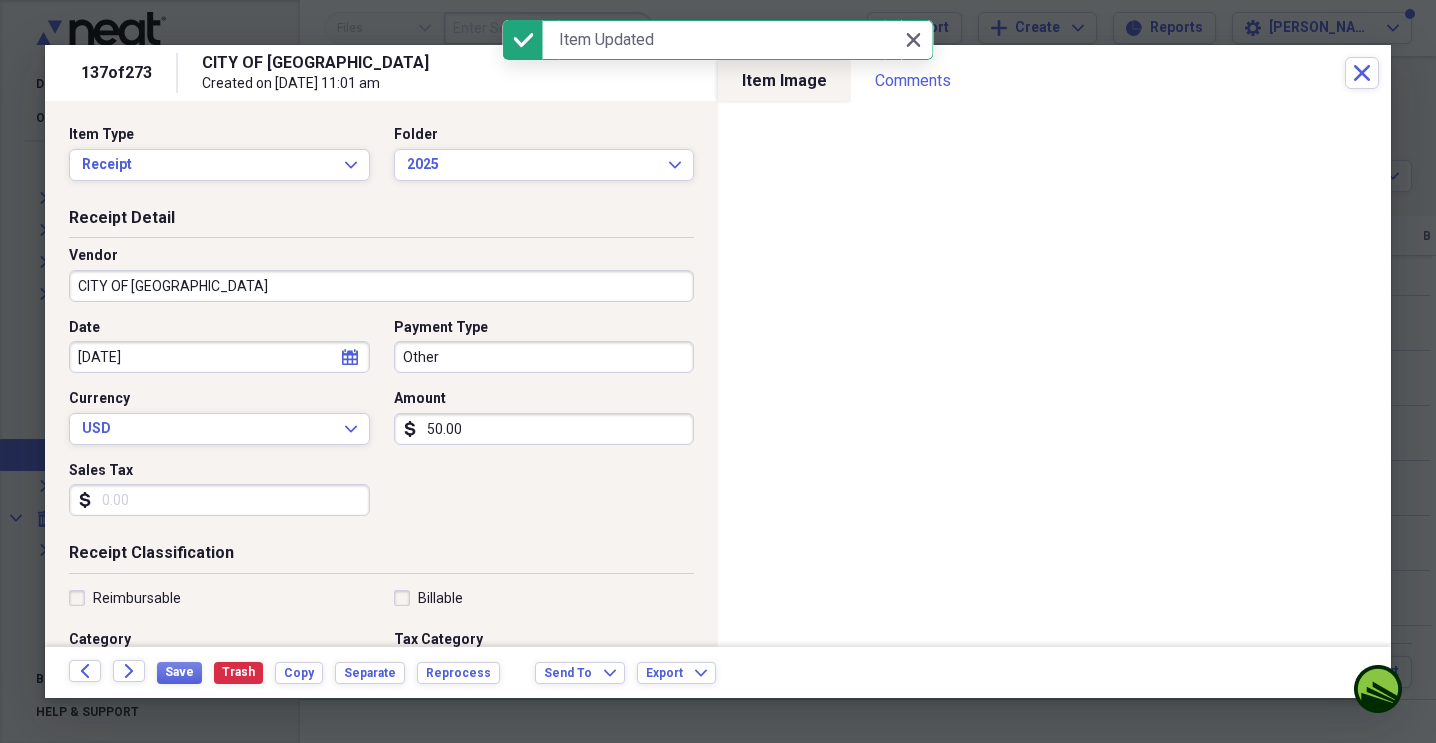 click on "Other" at bounding box center [544, 357] 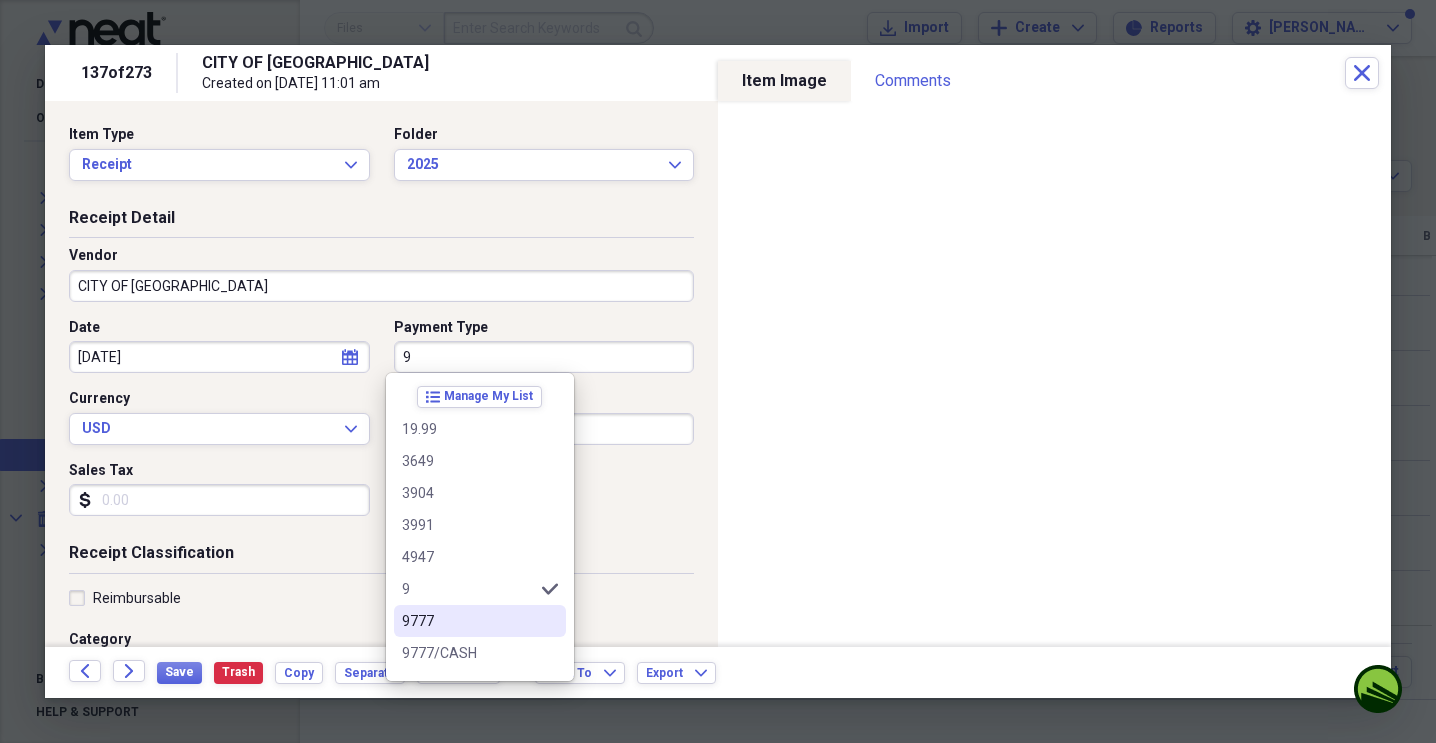click on "9777" at bounding box center (480, 621) 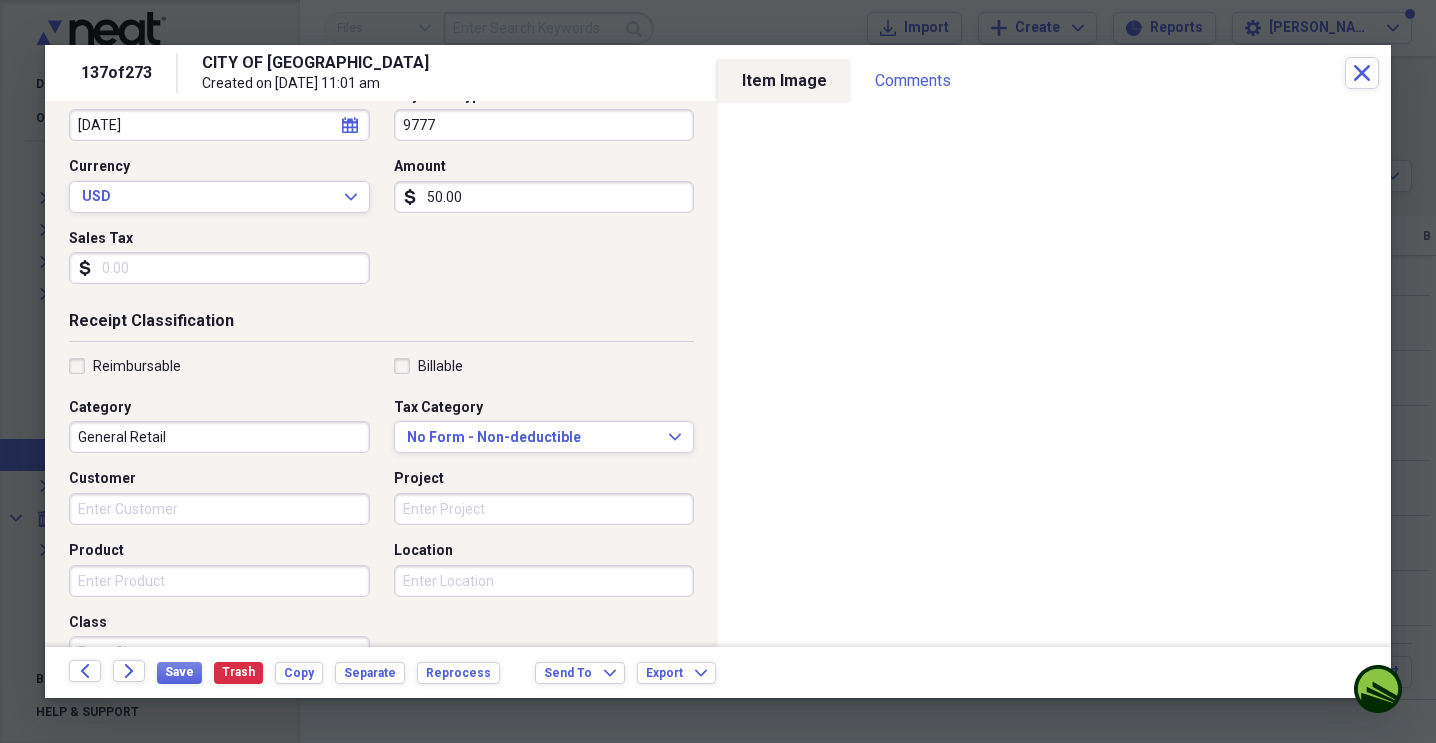 click on "General Retail" at bounding box center [219, 437] 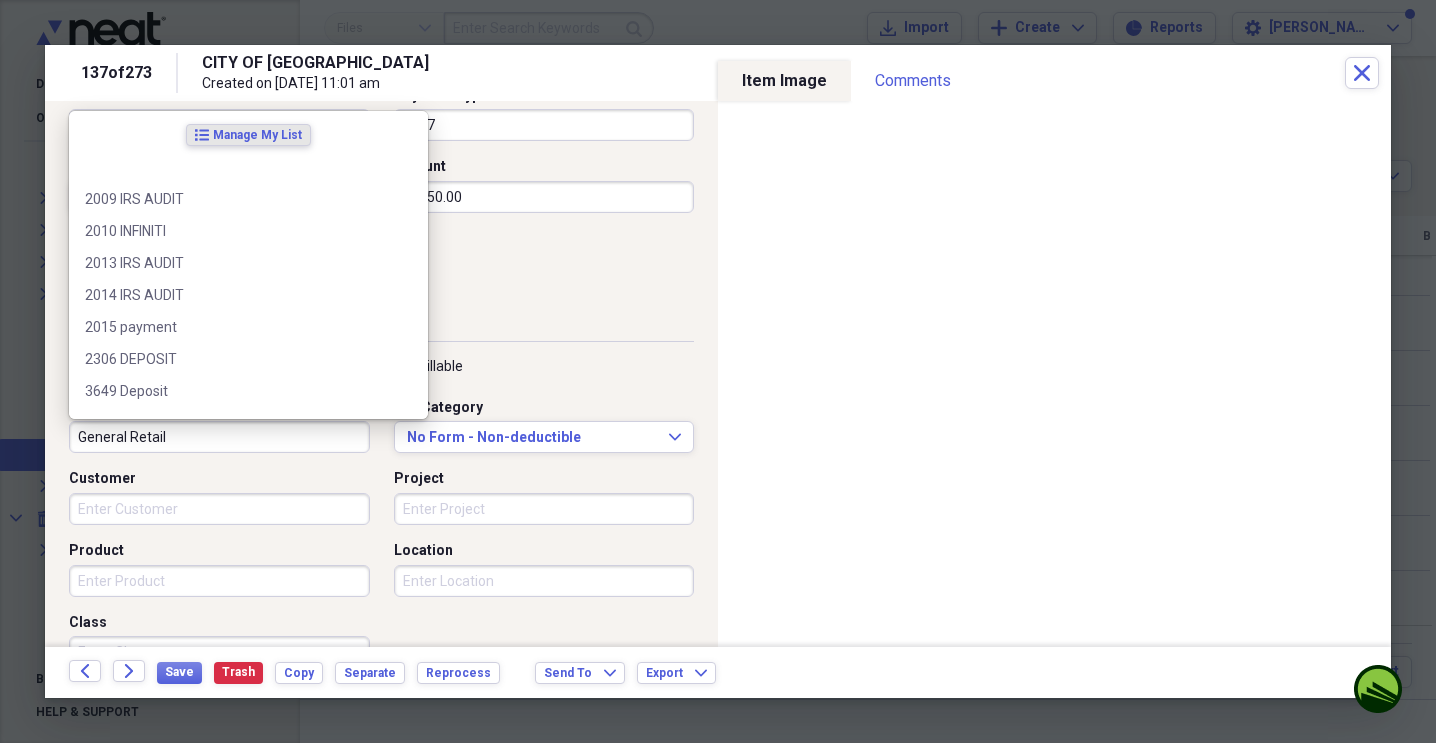 scroll, scrollTop: 233, scrollLeft: 0, axis: vertical 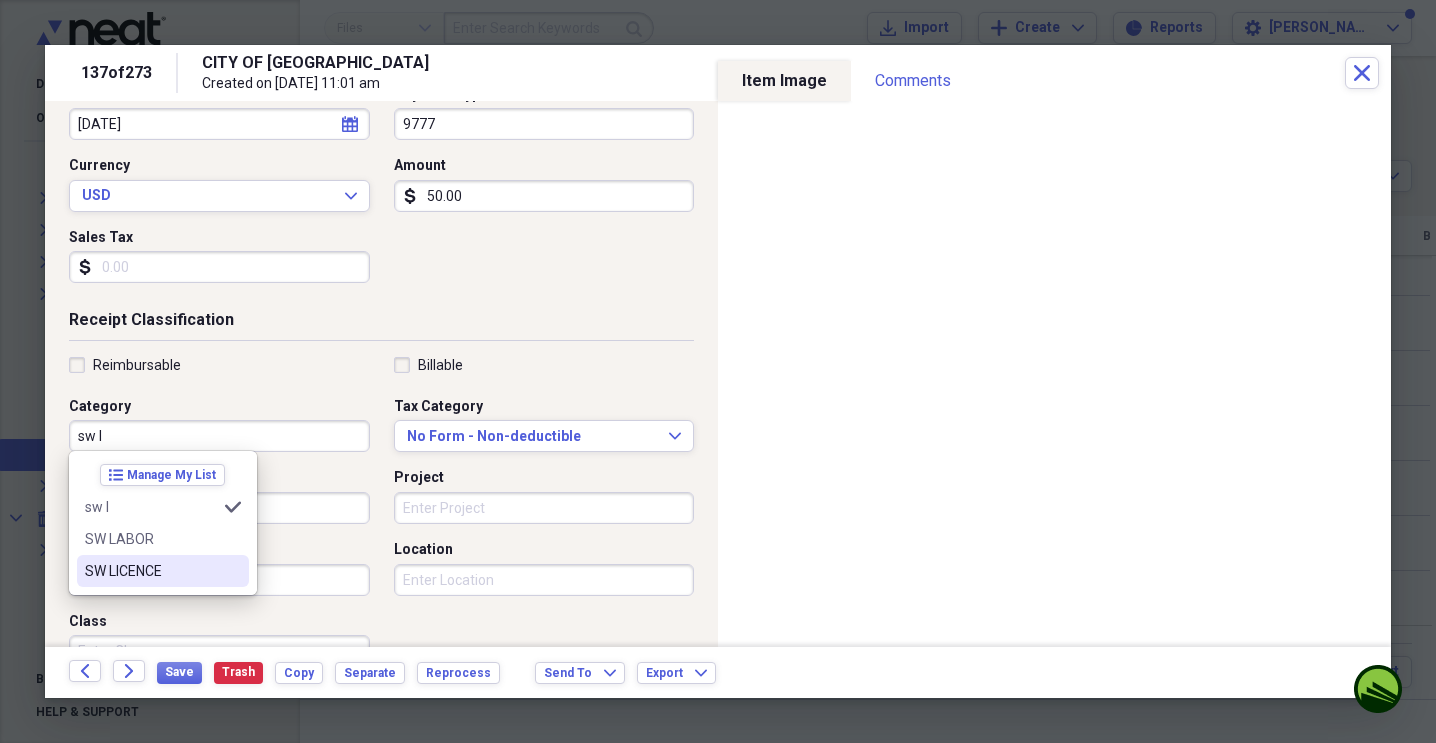 click on "SW LICENCE" at bounding box center [151, 571] 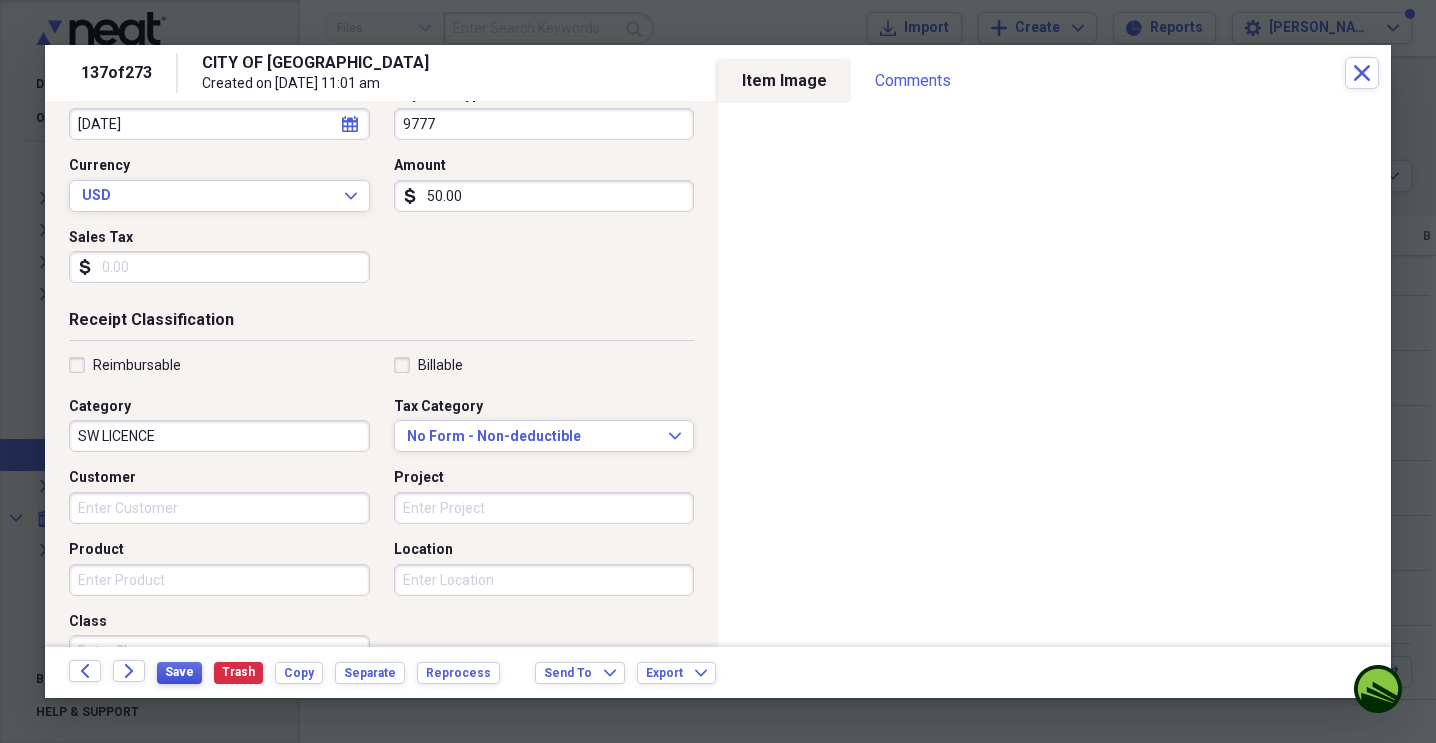 click on "Save" at bounding box center [179, 672] 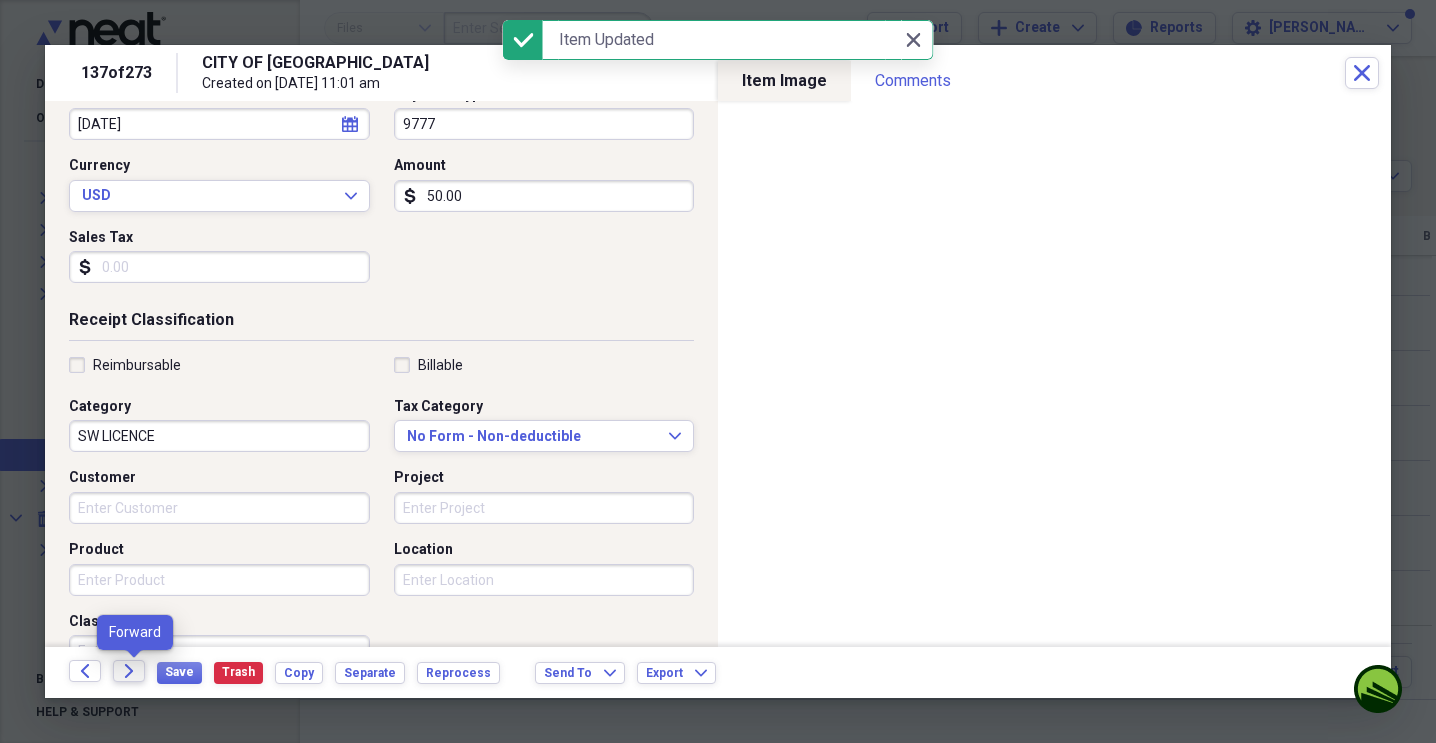 click on "Forward" 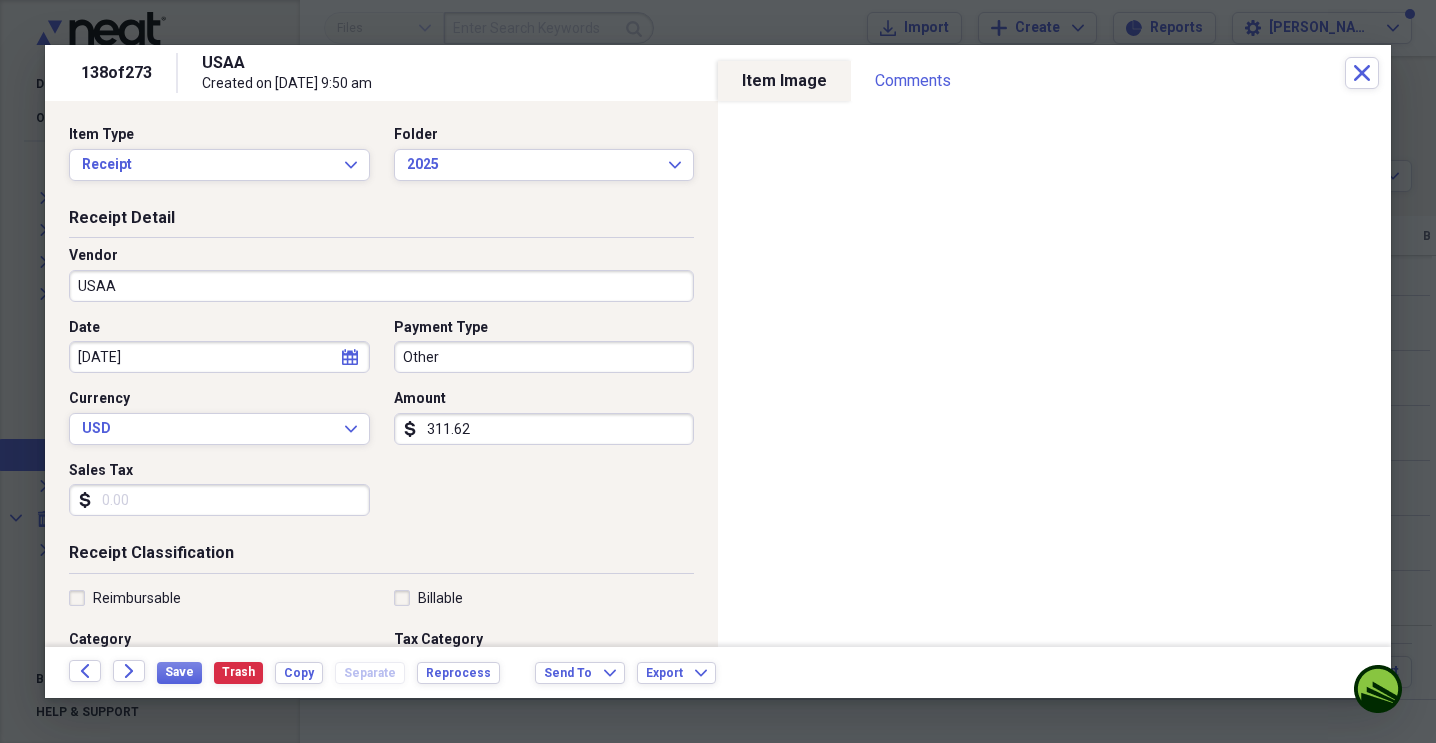 click on "311.62" at bounding box center (544, 429) 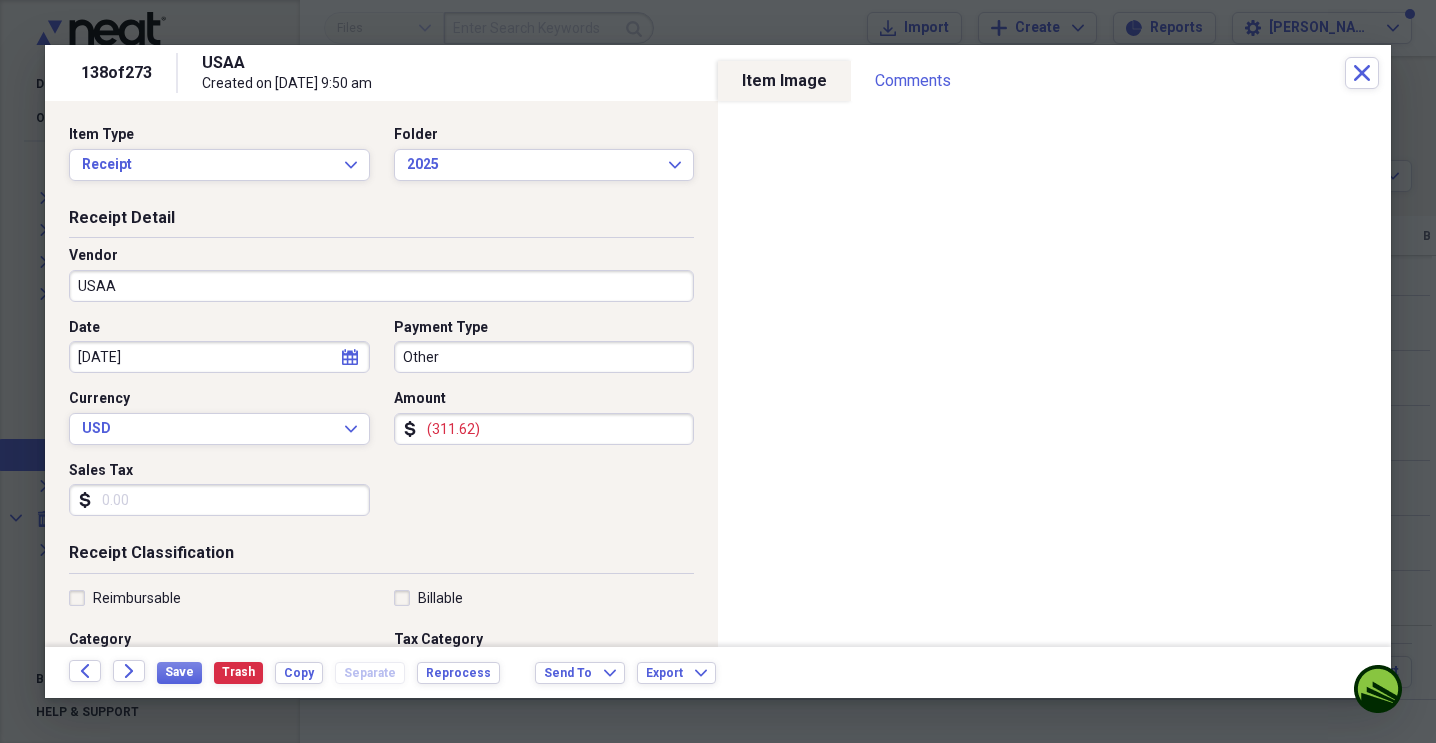 click on "Other" at bounding box center (544, 357) 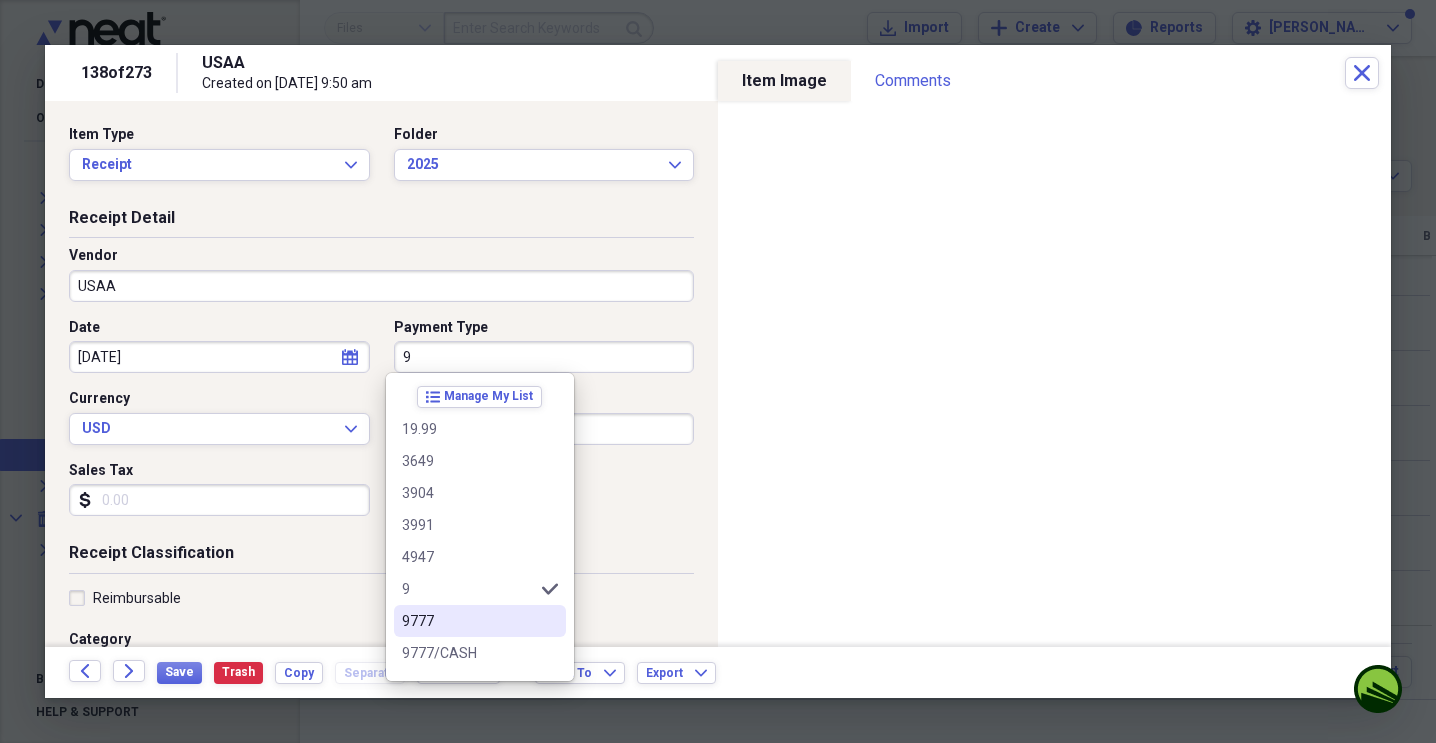 click on "9777" at bounding box center (468, 621) 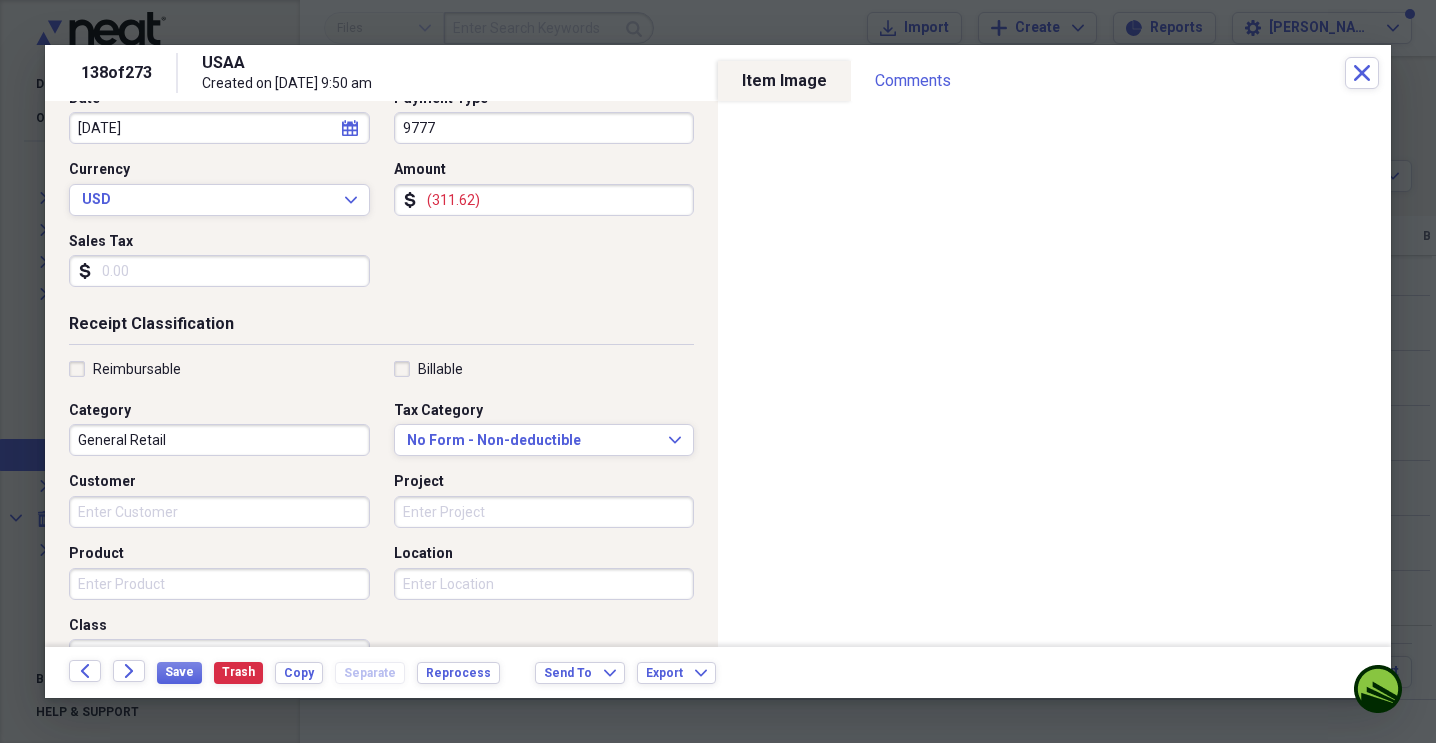 click on "General Retail" at bounding box center [219, 440] 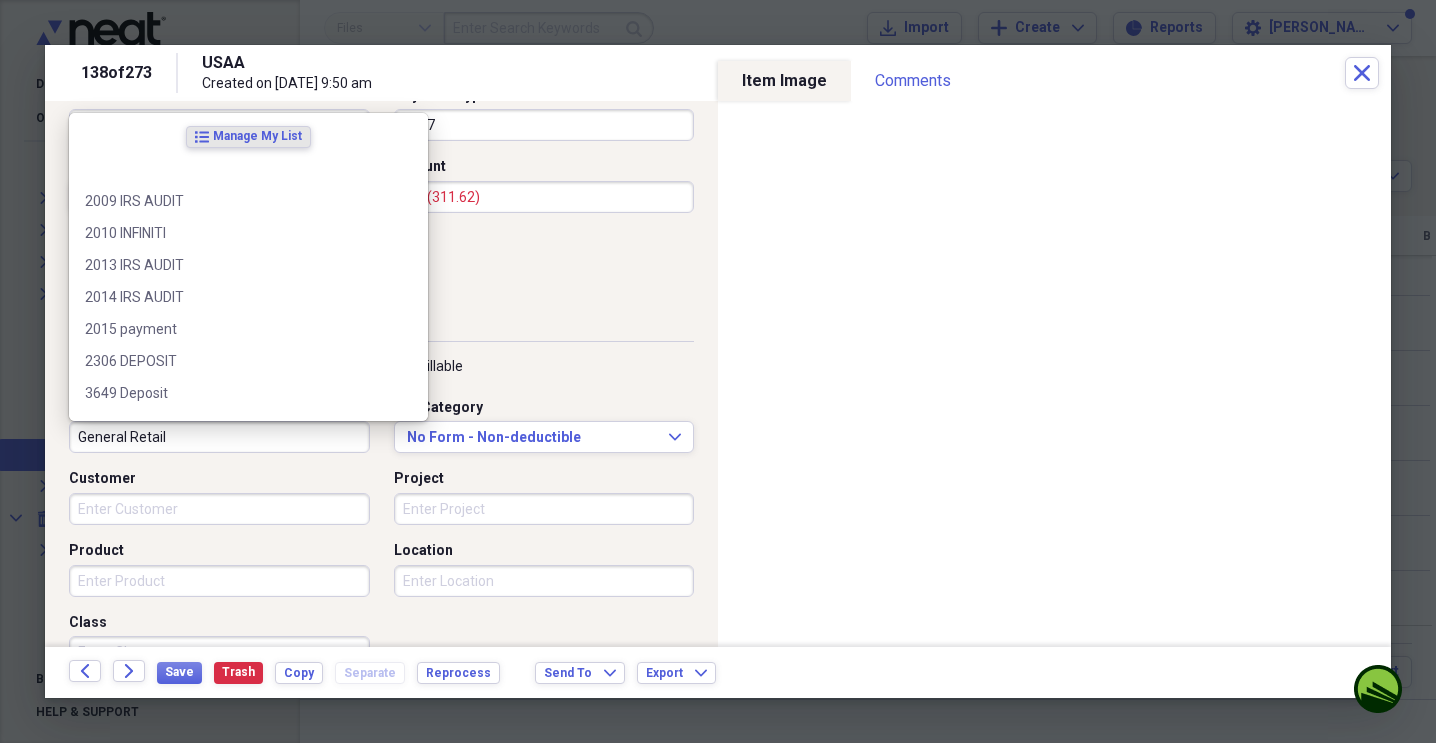 scroll, scrollTop: 233, scrollLeft: 0, axis: vertical 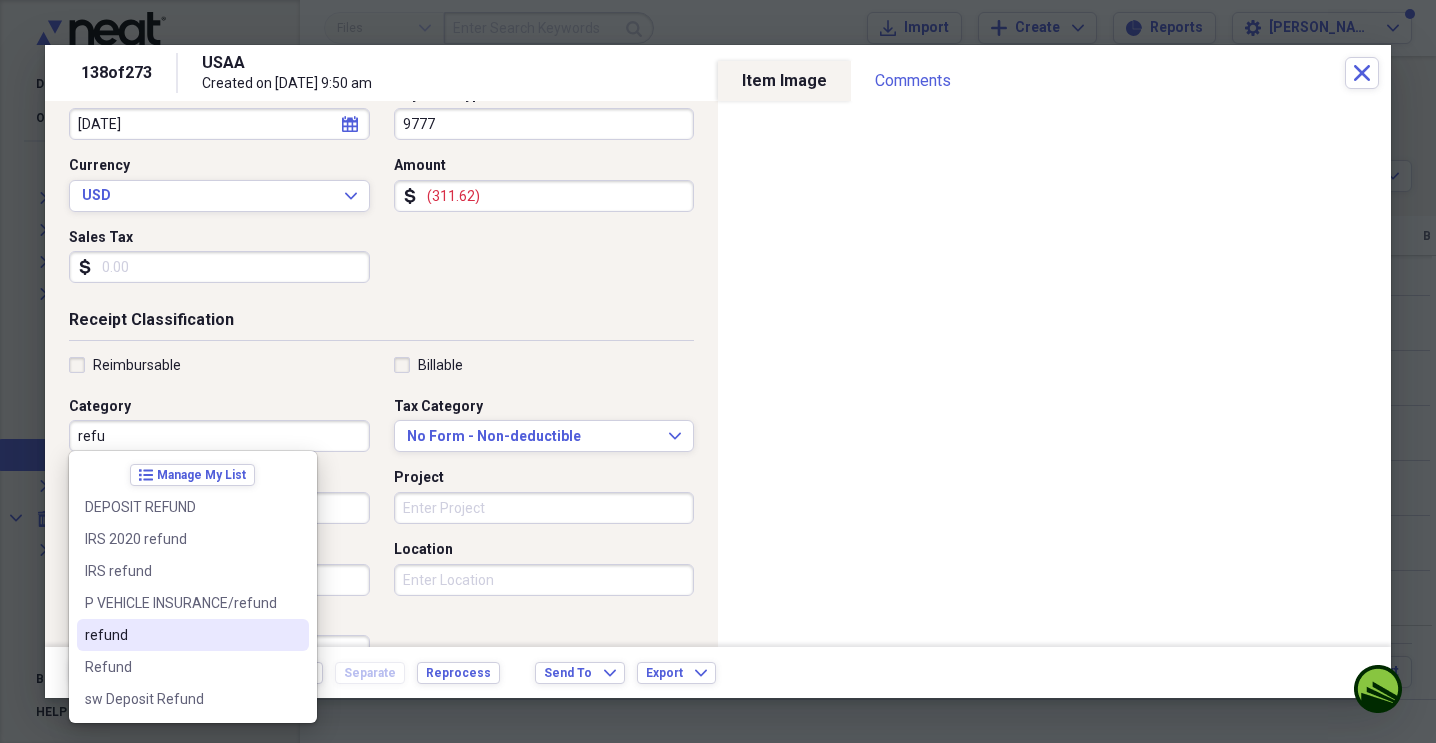 click on "refund" at bounding box center [181, 635] 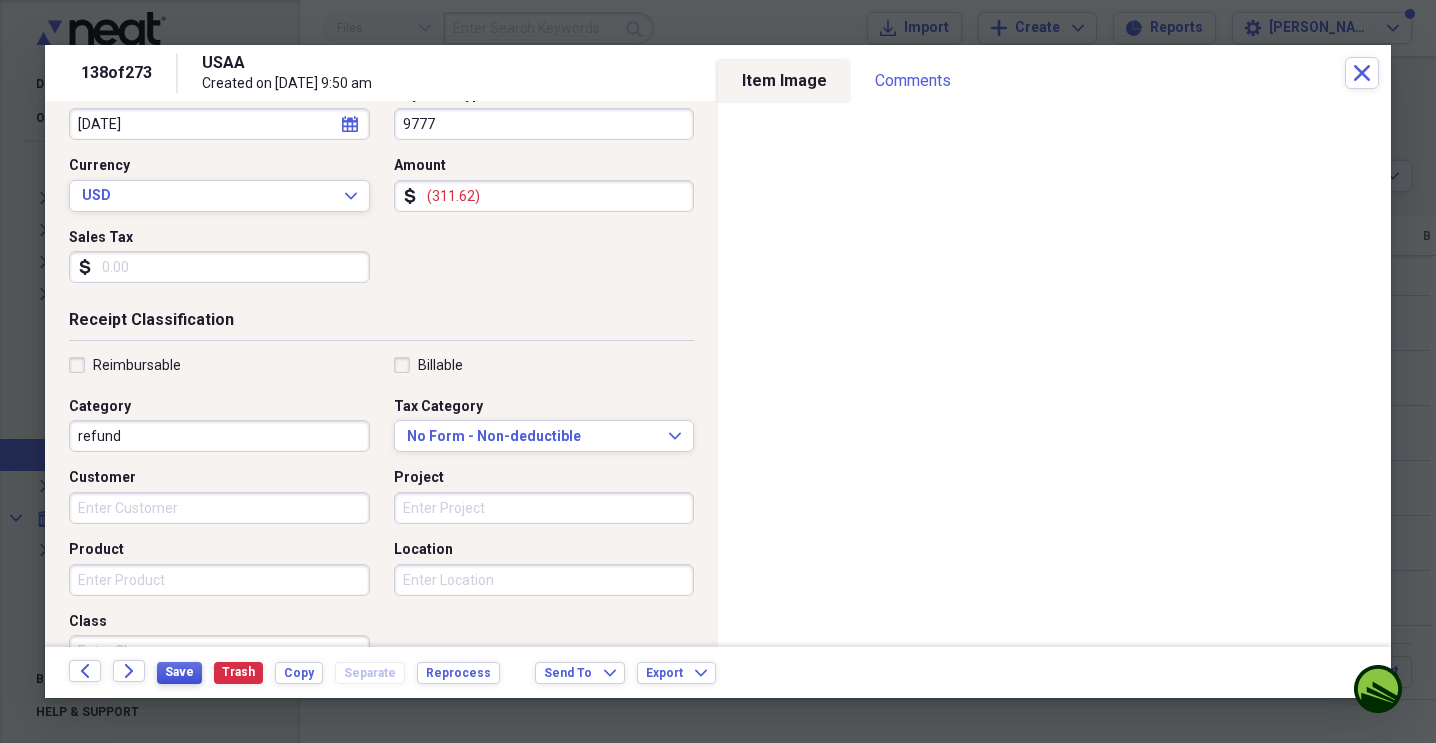 click on "Save" at bounding box center [179, 672] 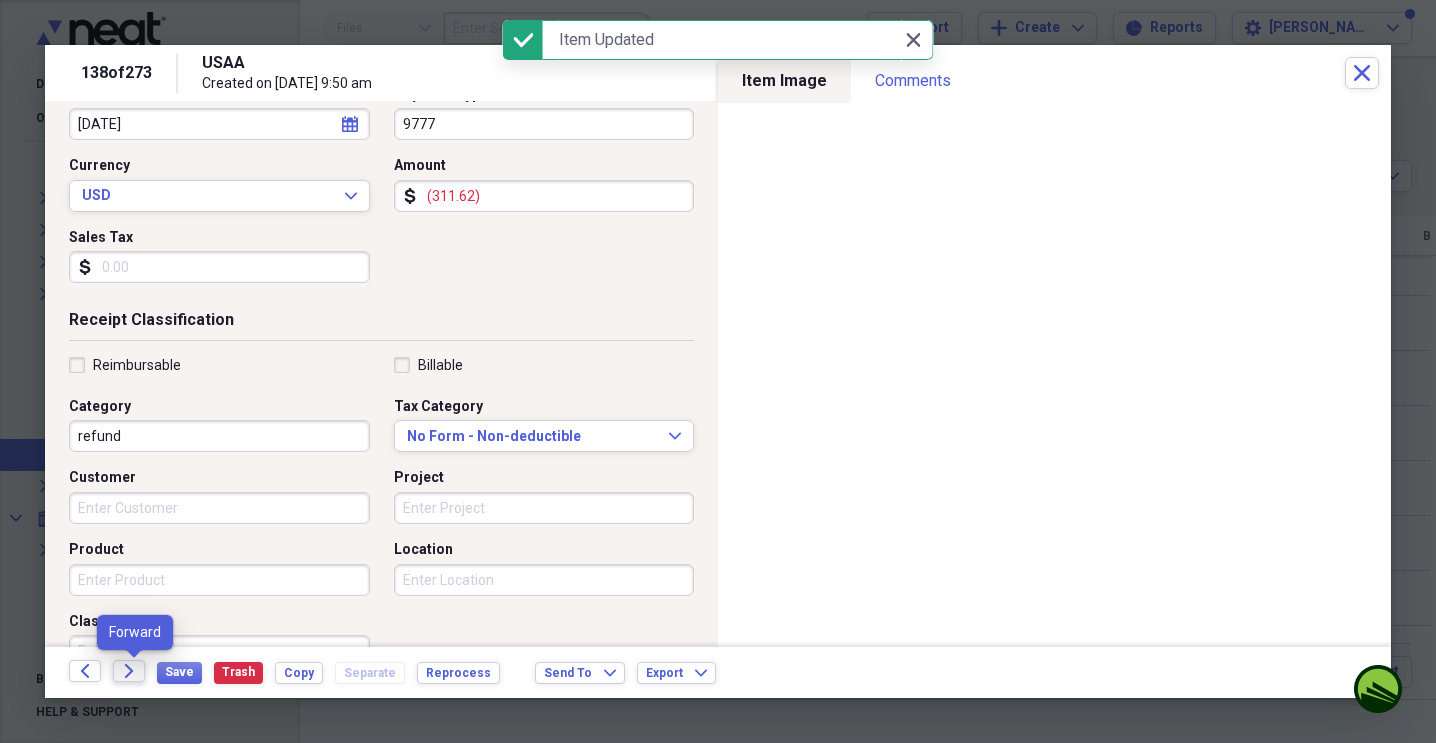 click on "Forward" at bounding box center (129, 671) 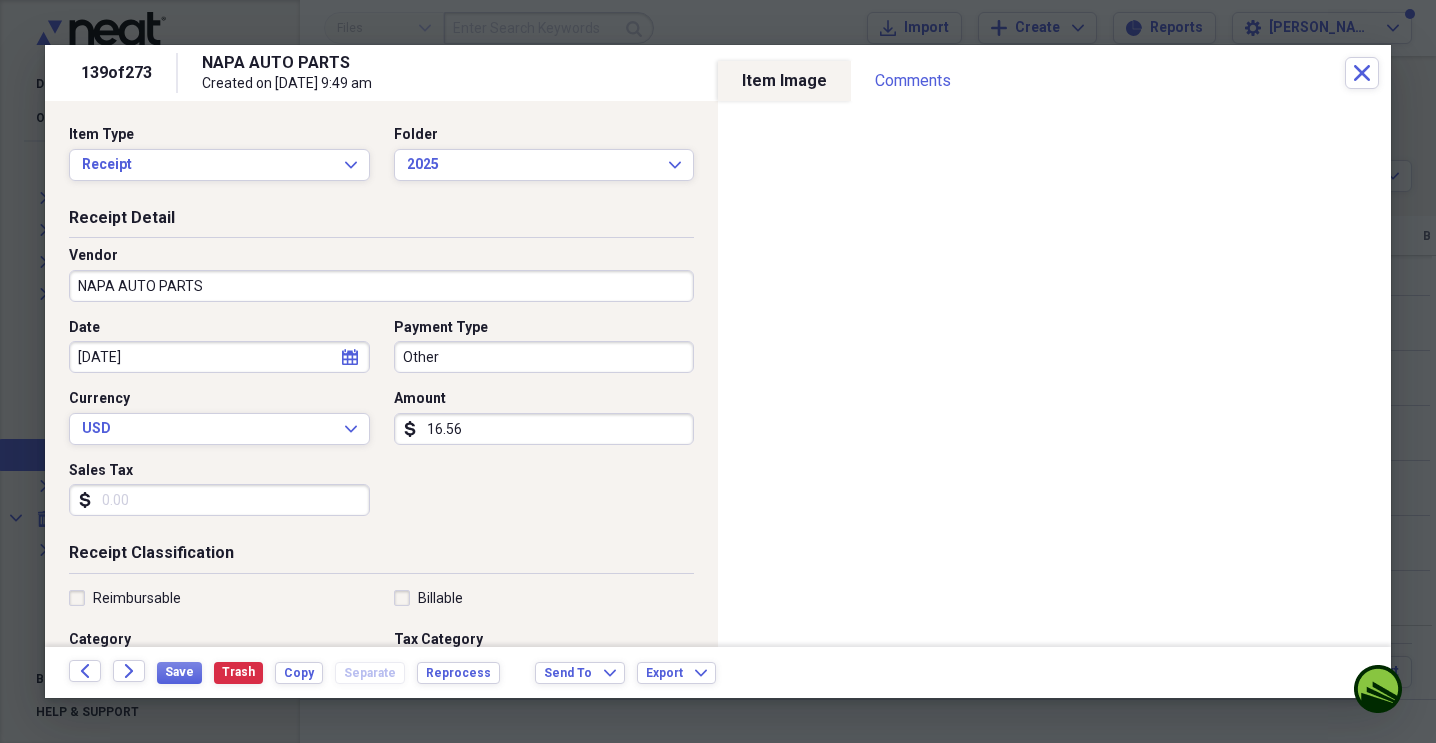 click on "Other" at bounding box center (544, 357) 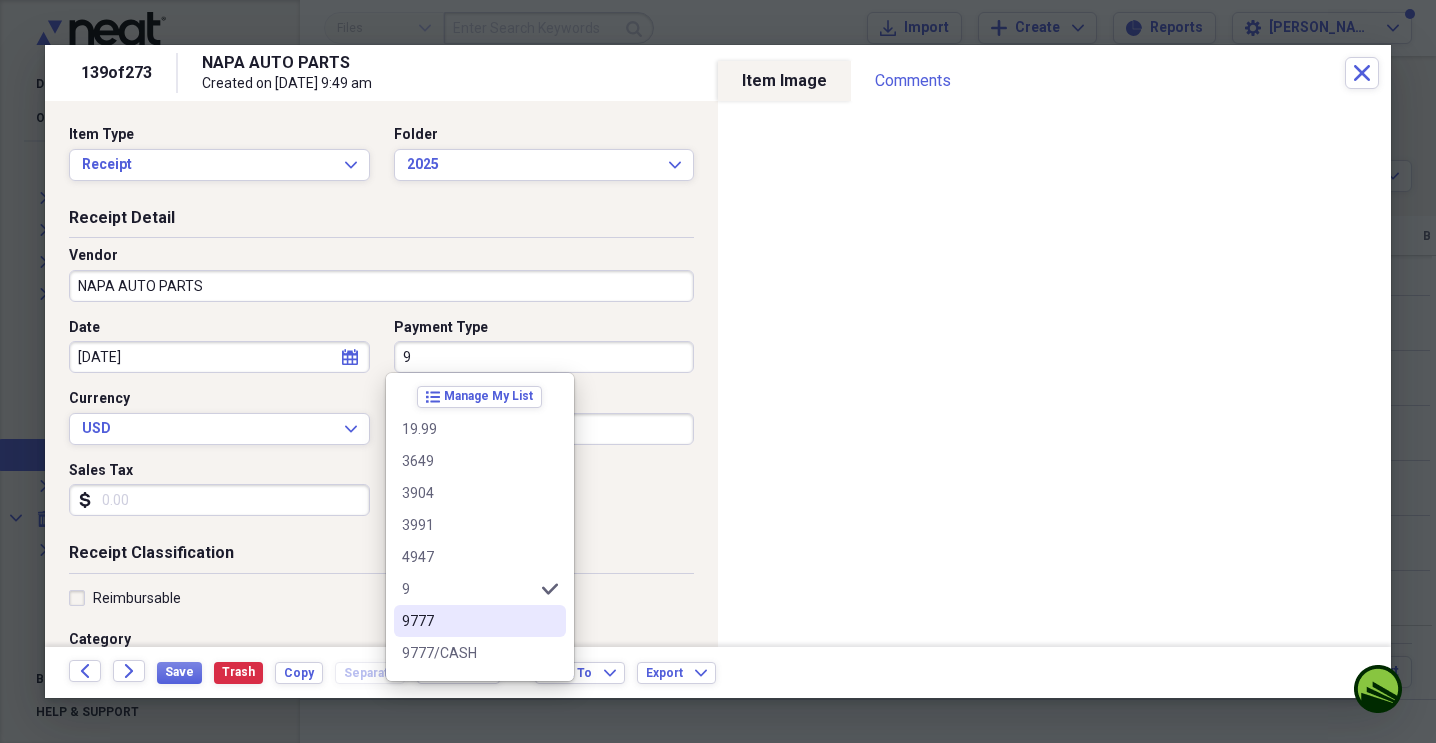 click on "9777" at bounding box center [468, 621] 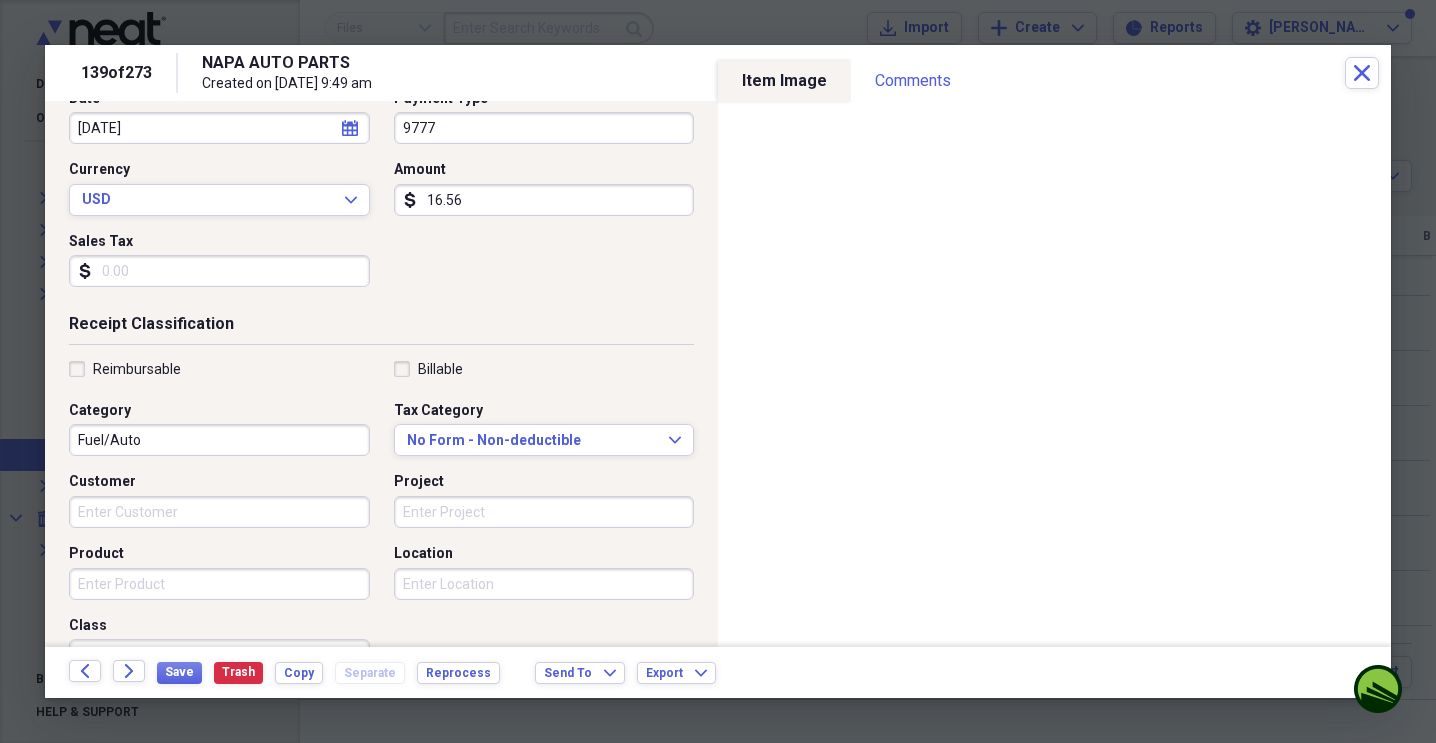 scroll, scrollTop: 231, scrollLeft: 0, axis: vertical 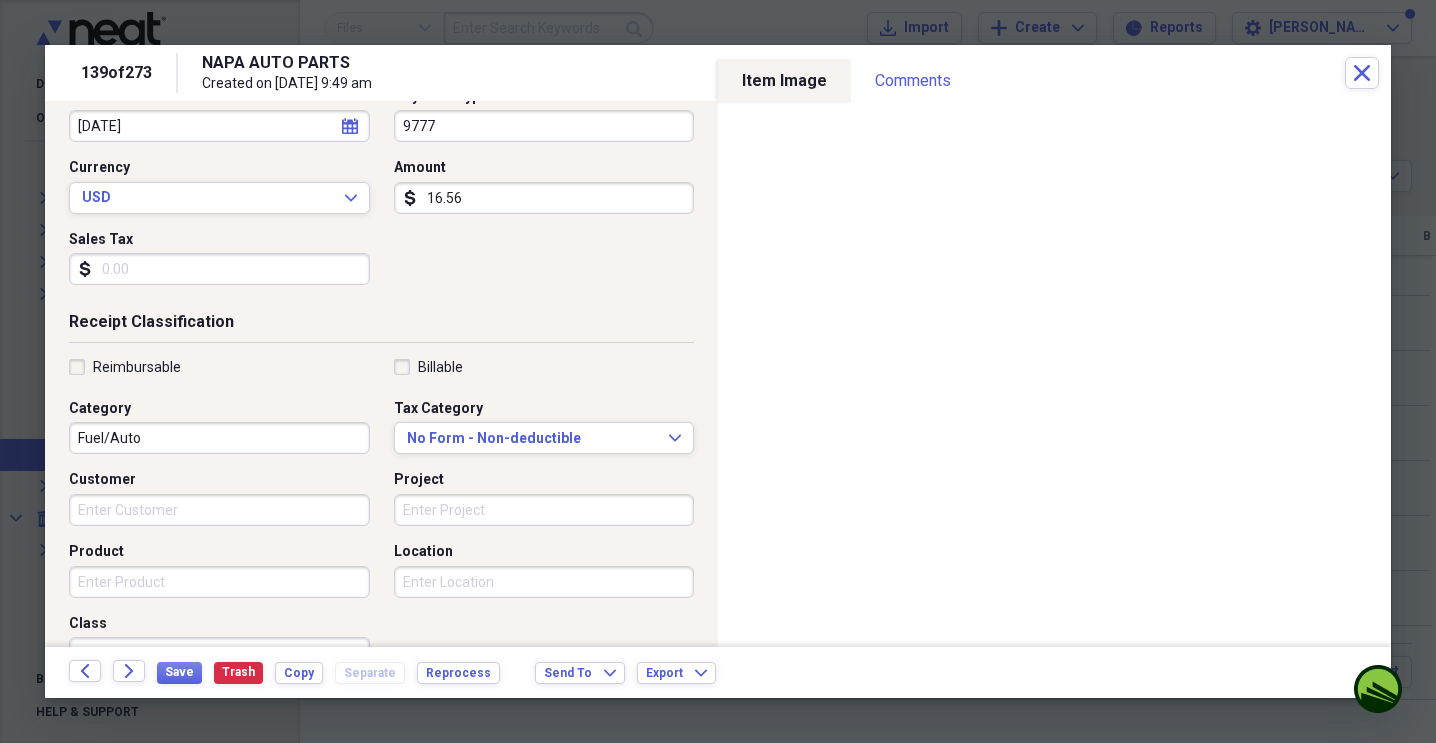 click on "Fuel/Auto" at bounding box center [219, 438] 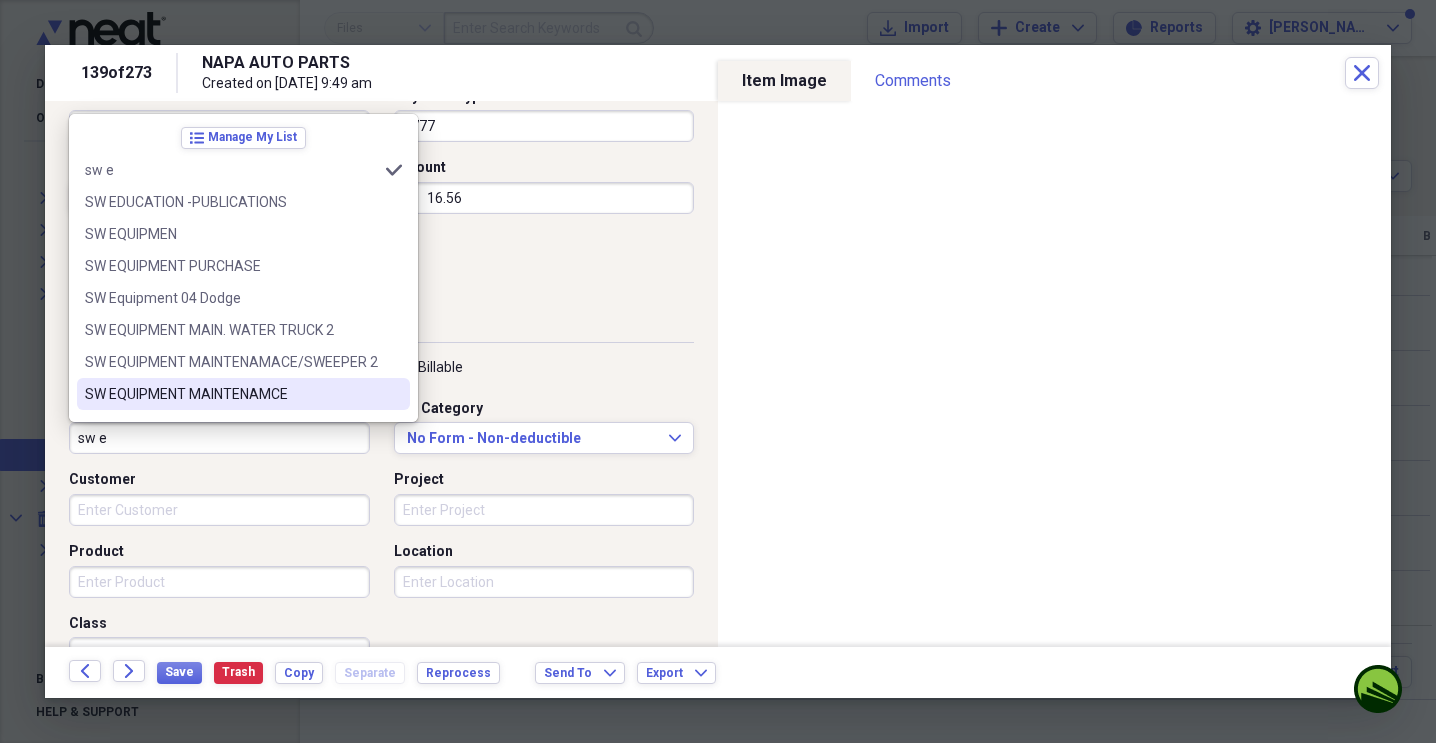 click on "SW EQUIPMENT MAINTENAMCE" at bounding box center [243, 394] 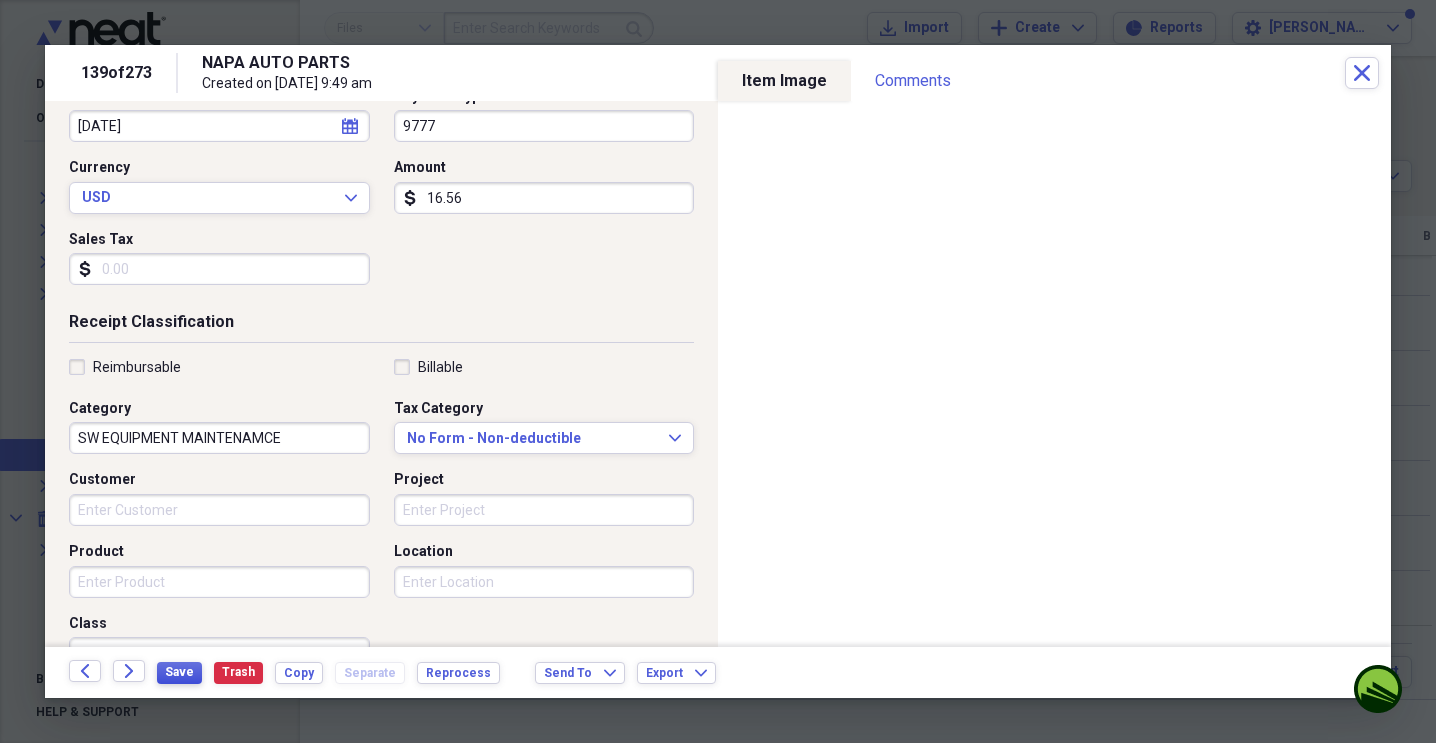 click on "Save" at bounding box center (179, 672) 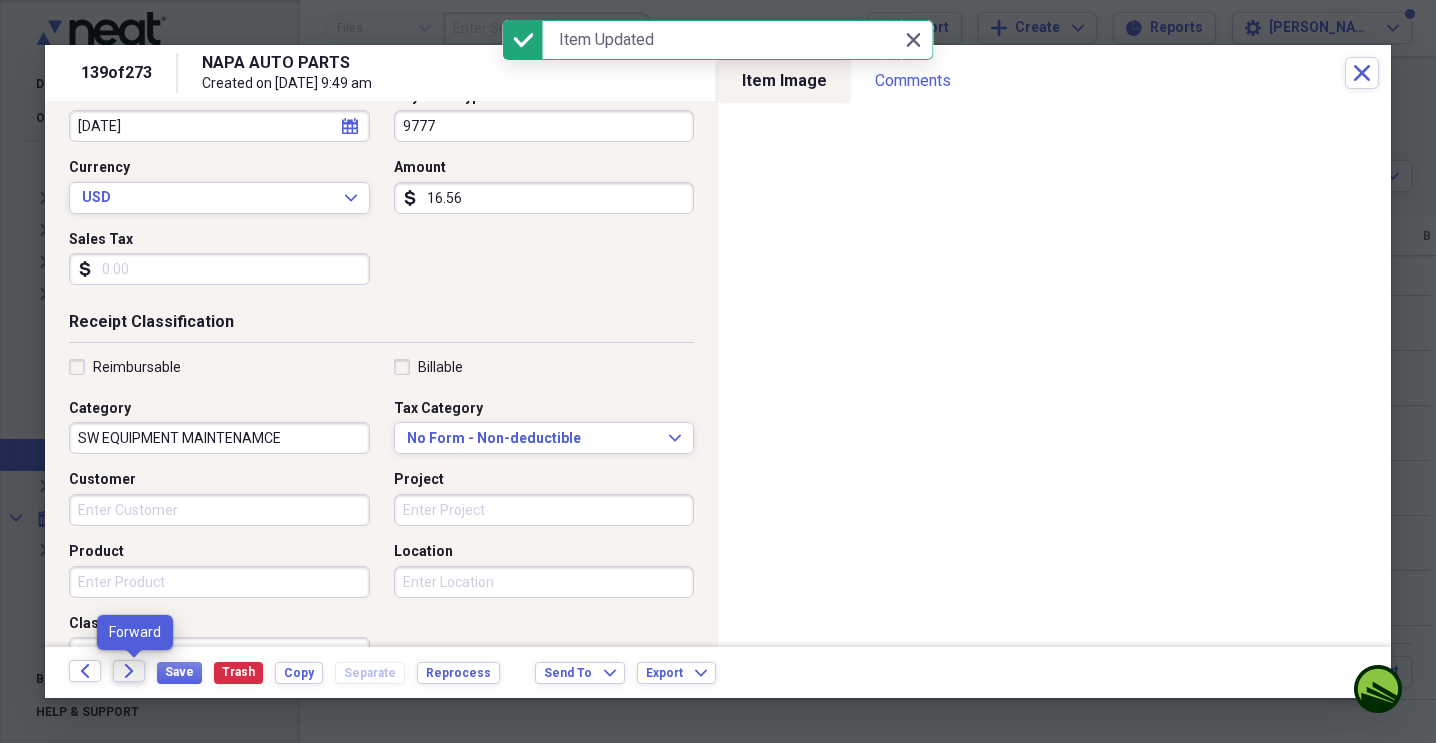 click on "Forward" at bounding box center (129, 671) 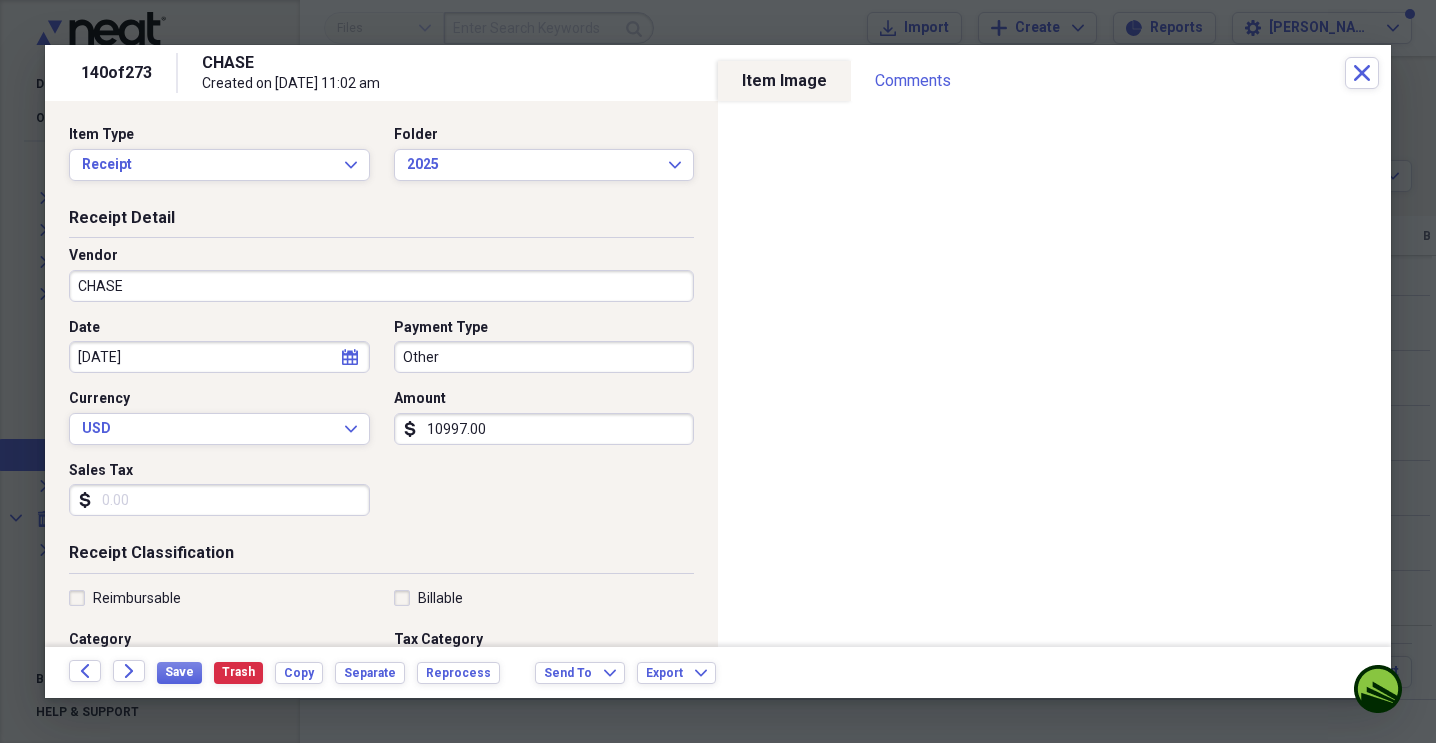 click on "CHASE" at bounding box center [381, 286] 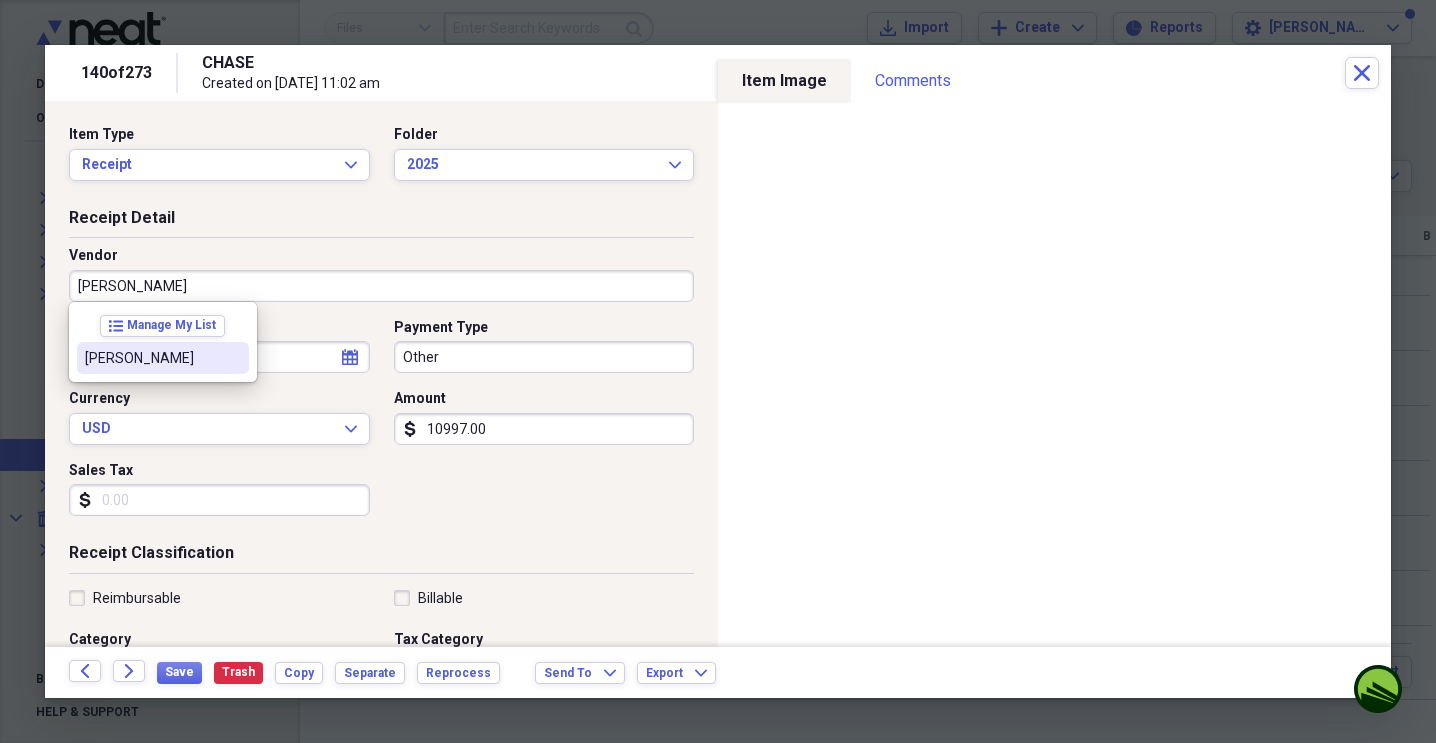 click on "[PERSON_NAME]" at bounding box center (151, 358) 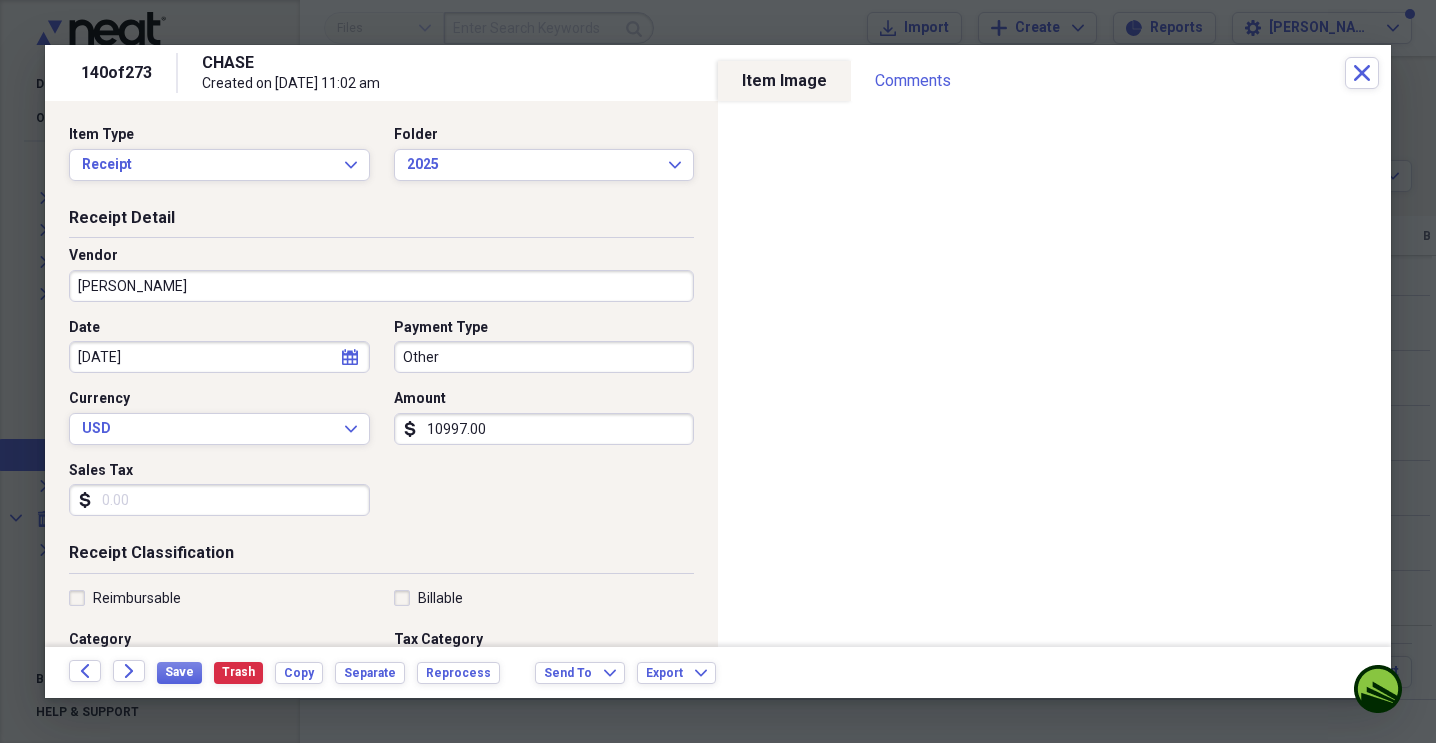 type on "deposit  9777" 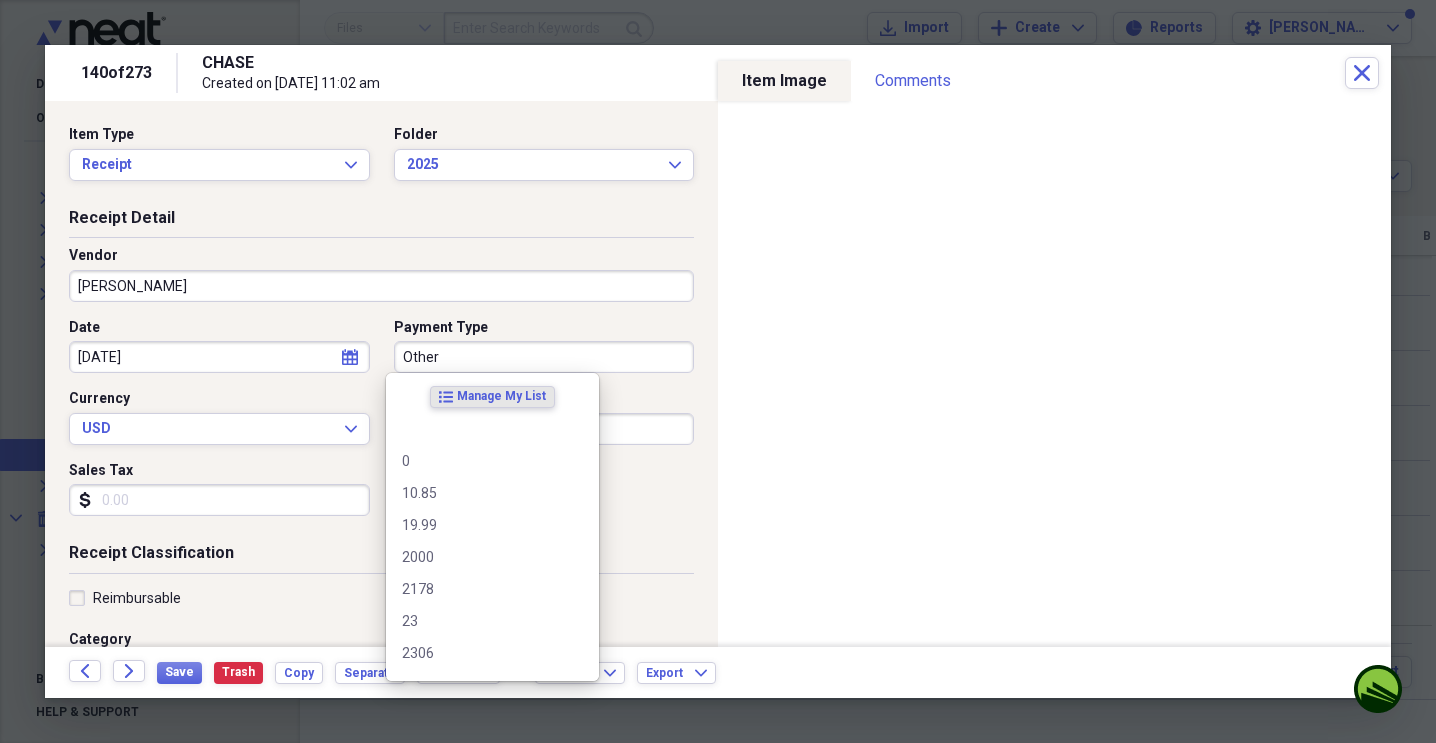 click on "Other" at bounding box center (544, 357) 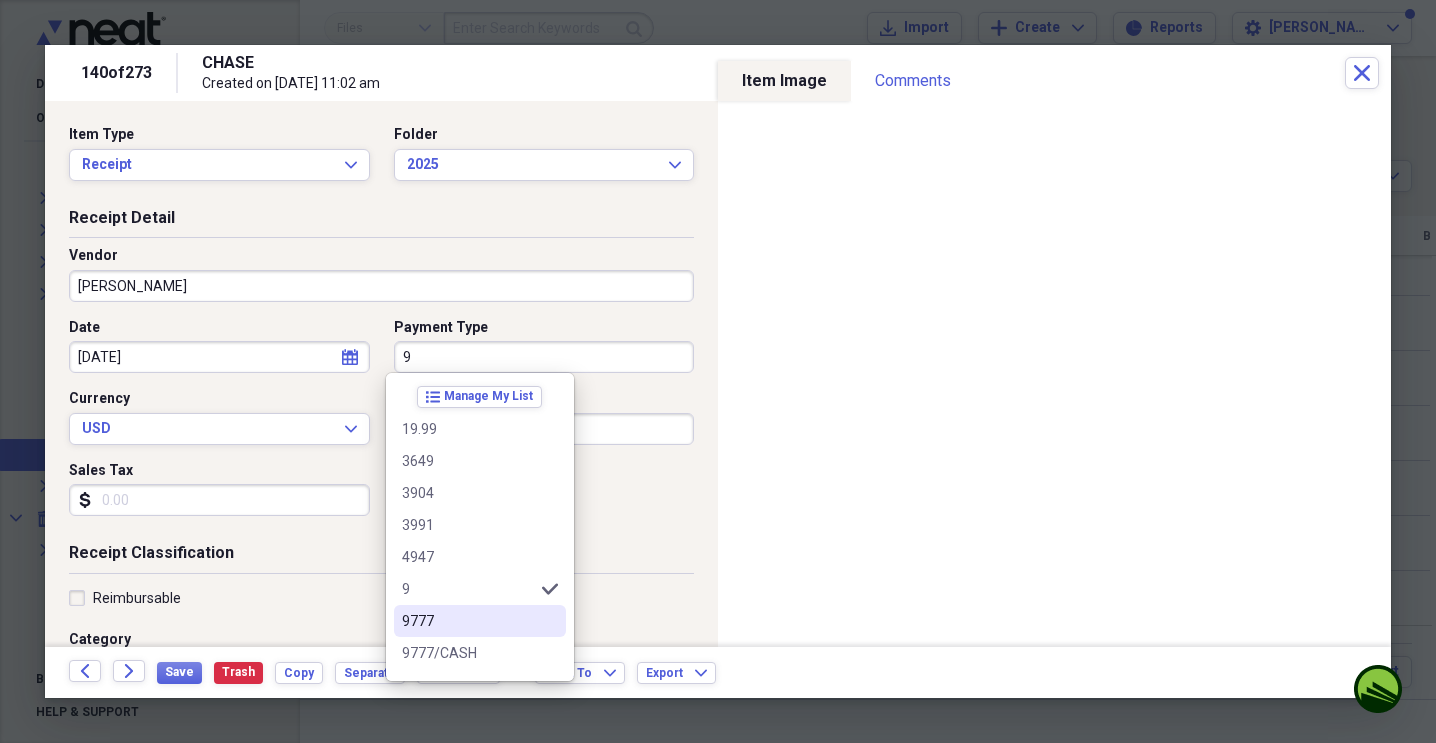 click on "9777" at bounding box center [468, 621] 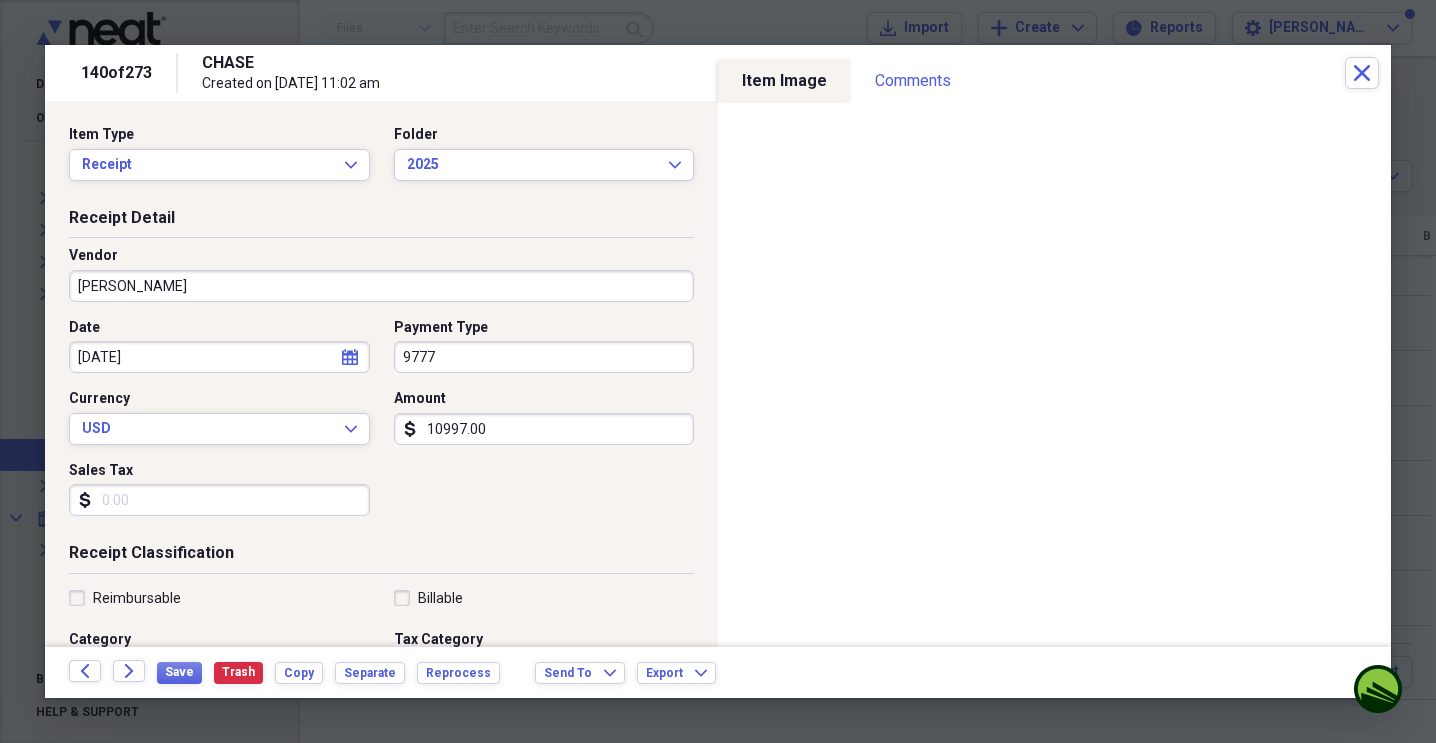 click on "10997.00" at bounding box center [544, 429] 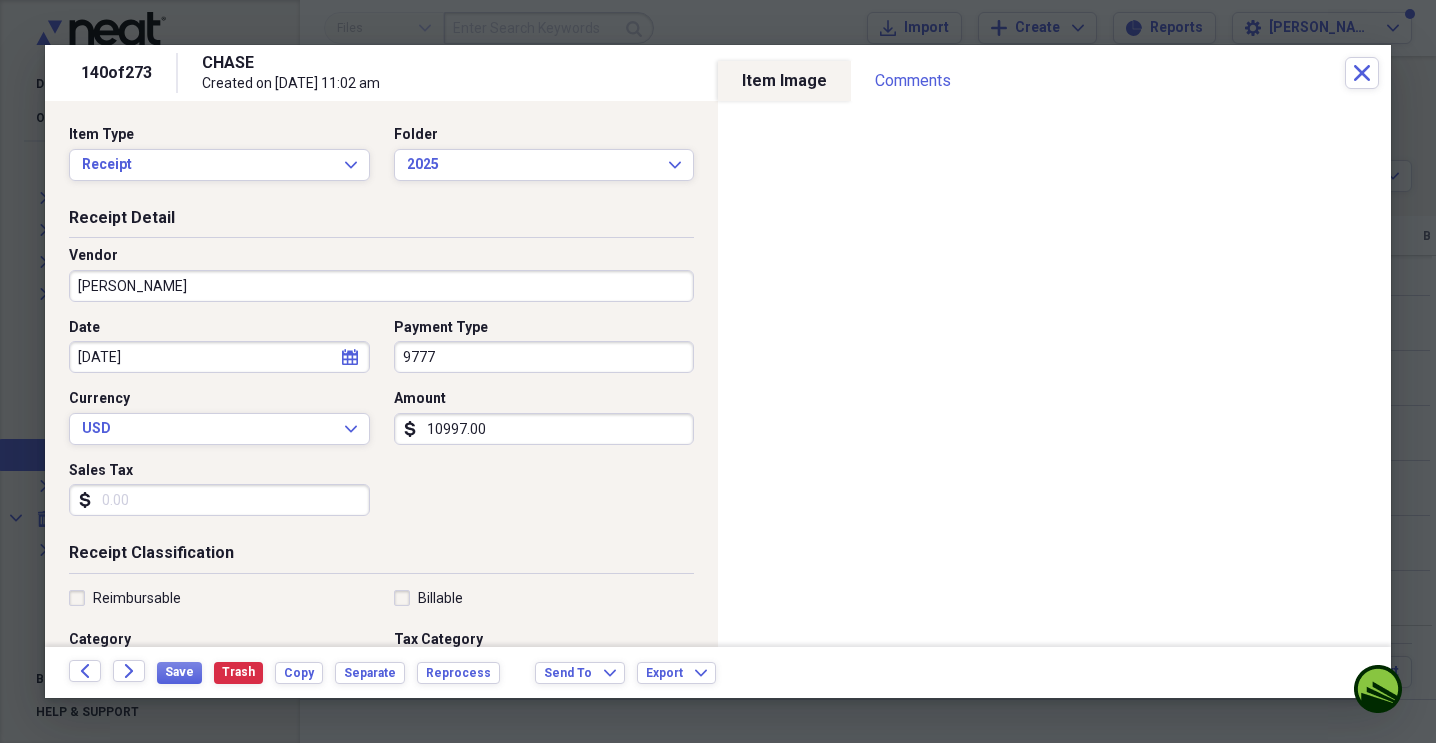 click on "10997.00" at bounding box center [544, 429] 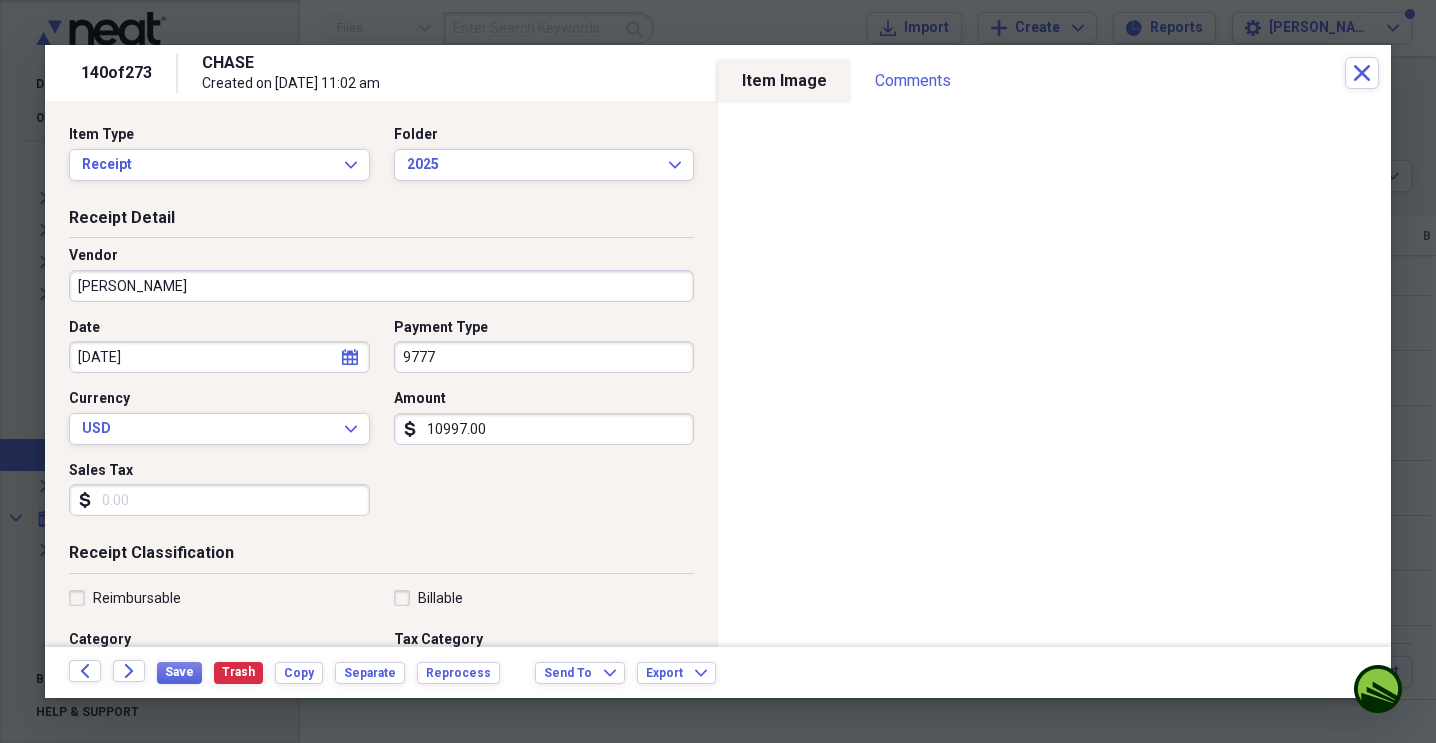 type on "(10997.00)" 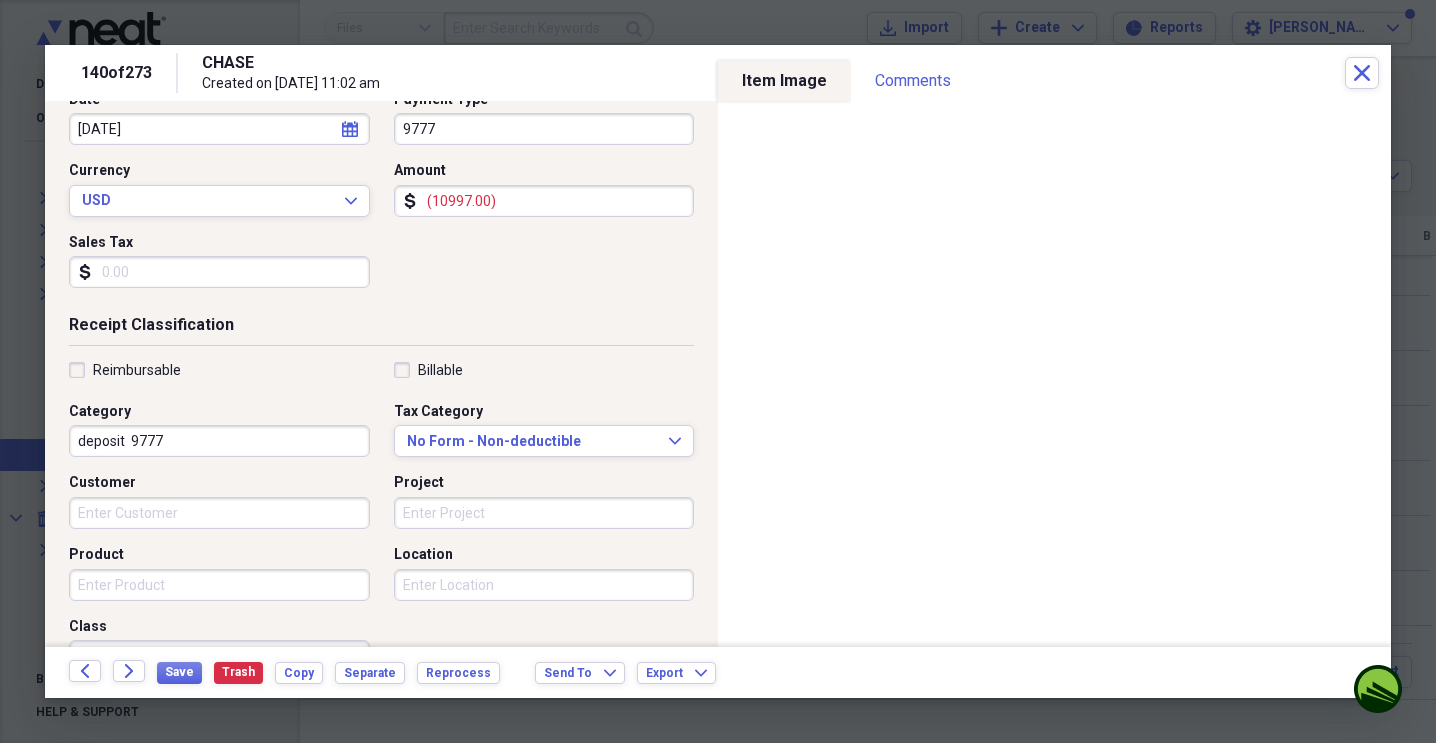 scroll, scrollTop: 231, scrollLeft: 0, axis: vertical 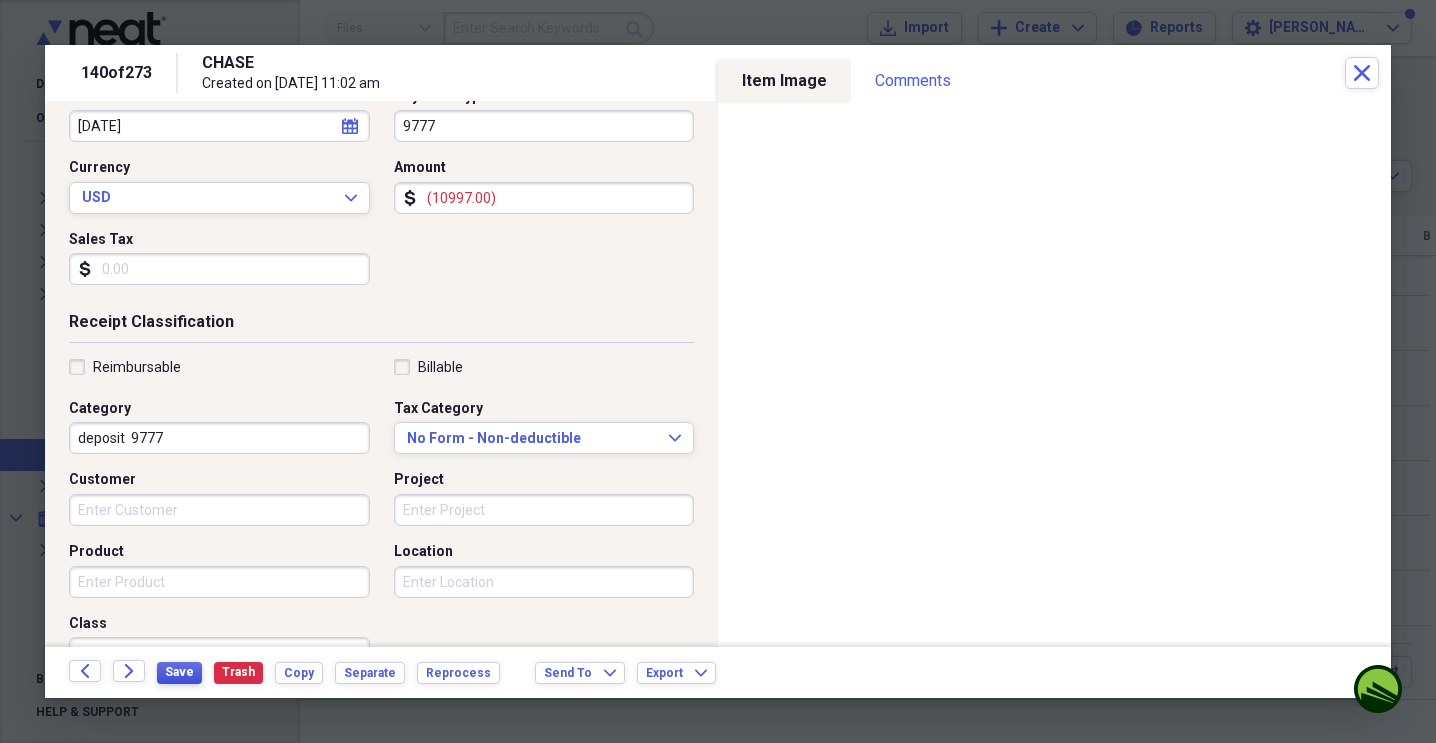 click on "Save" at bounding box center [179, 672] 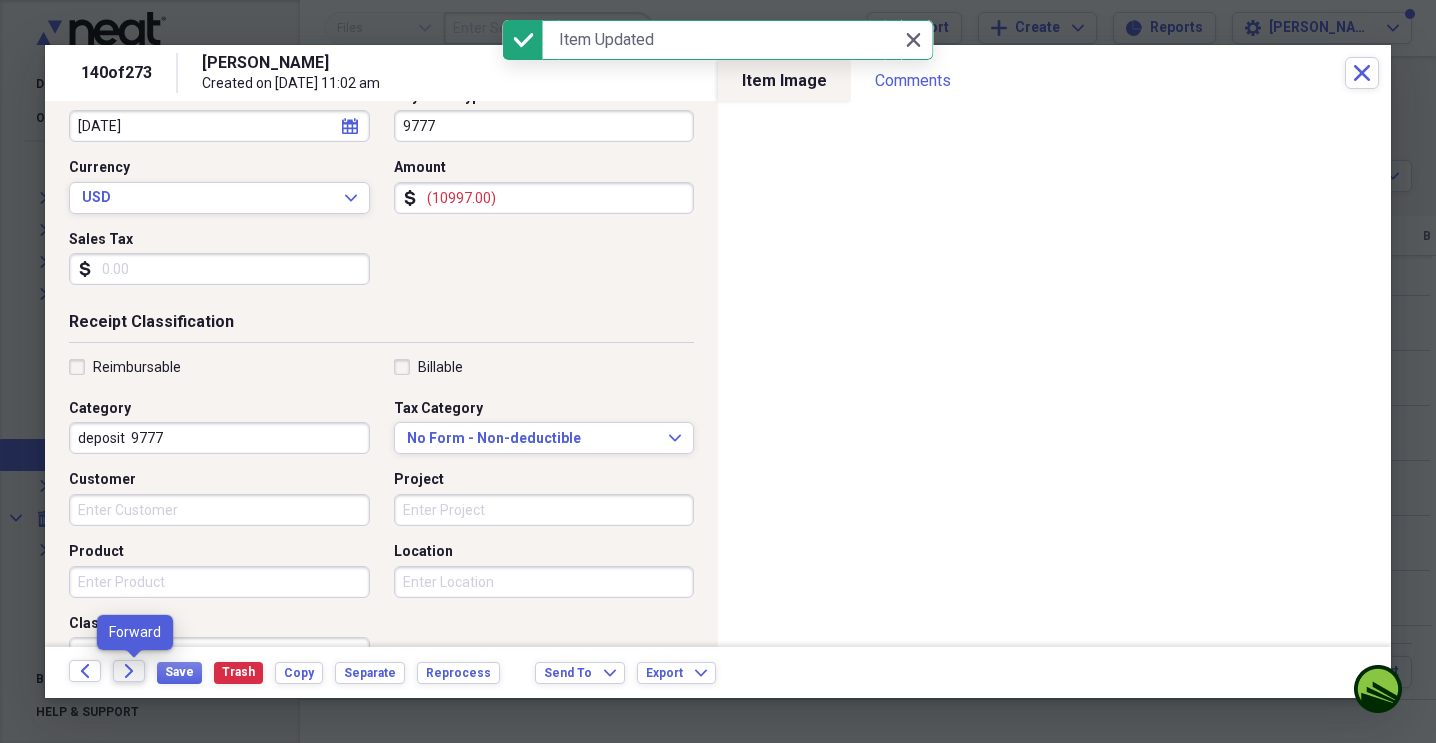 click on "Forward" 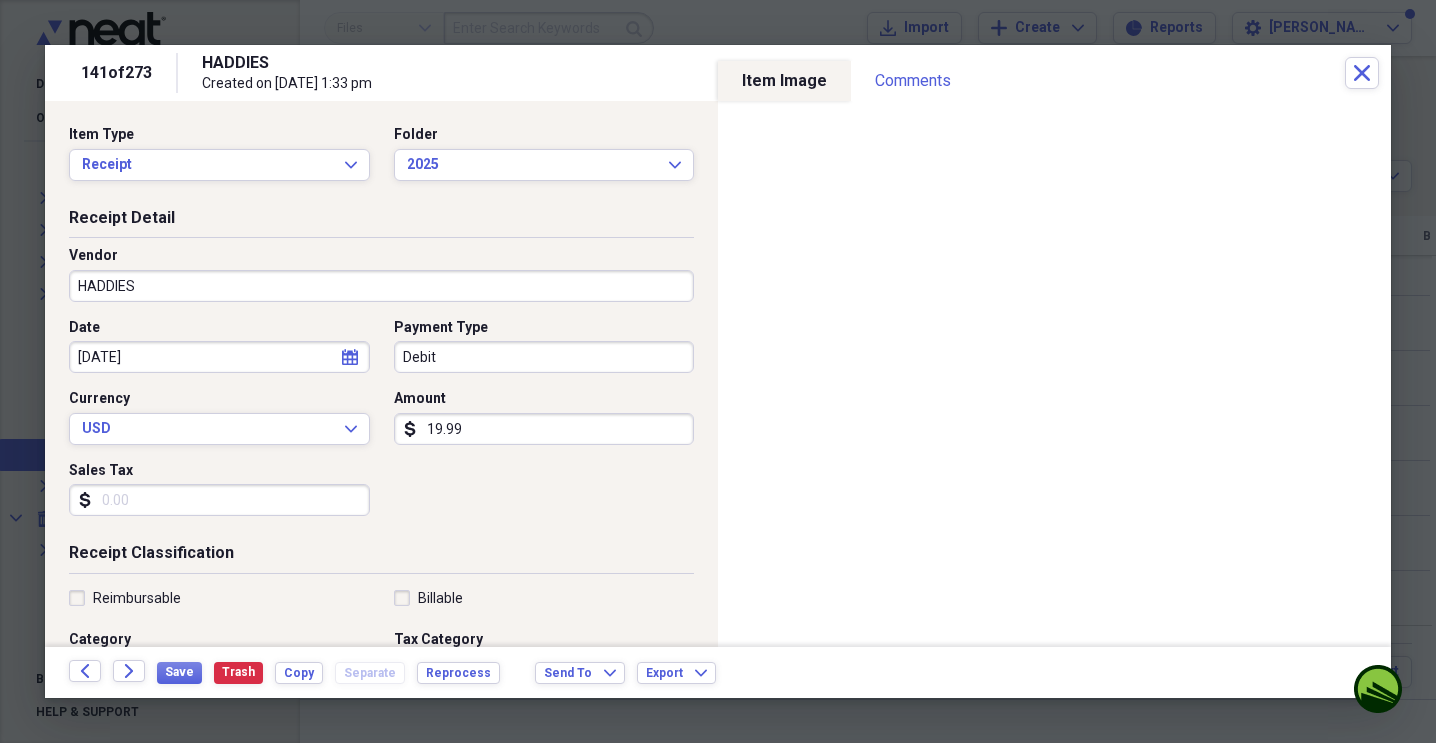 click on "Debit" at bounding box center [544, 357] 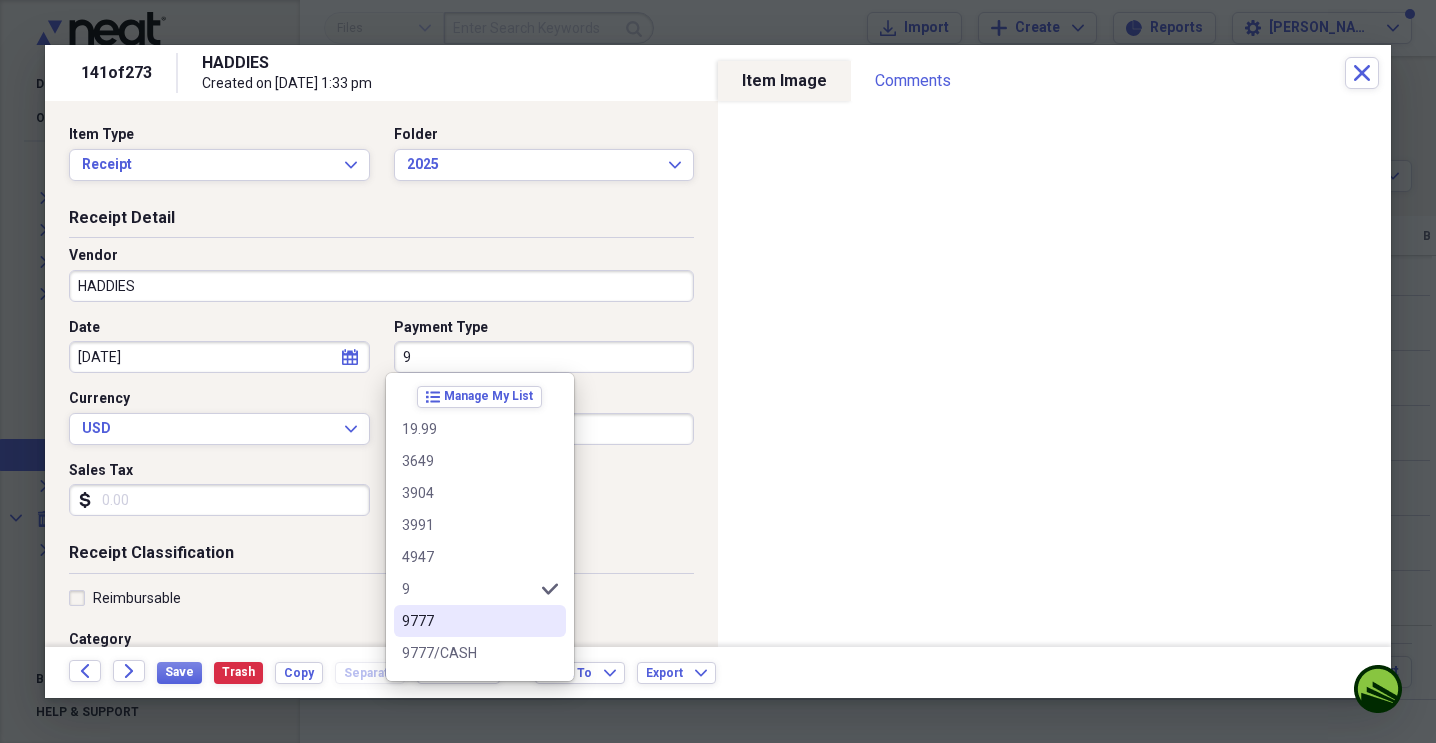 click on "9777" at bounding box center (468, 621) 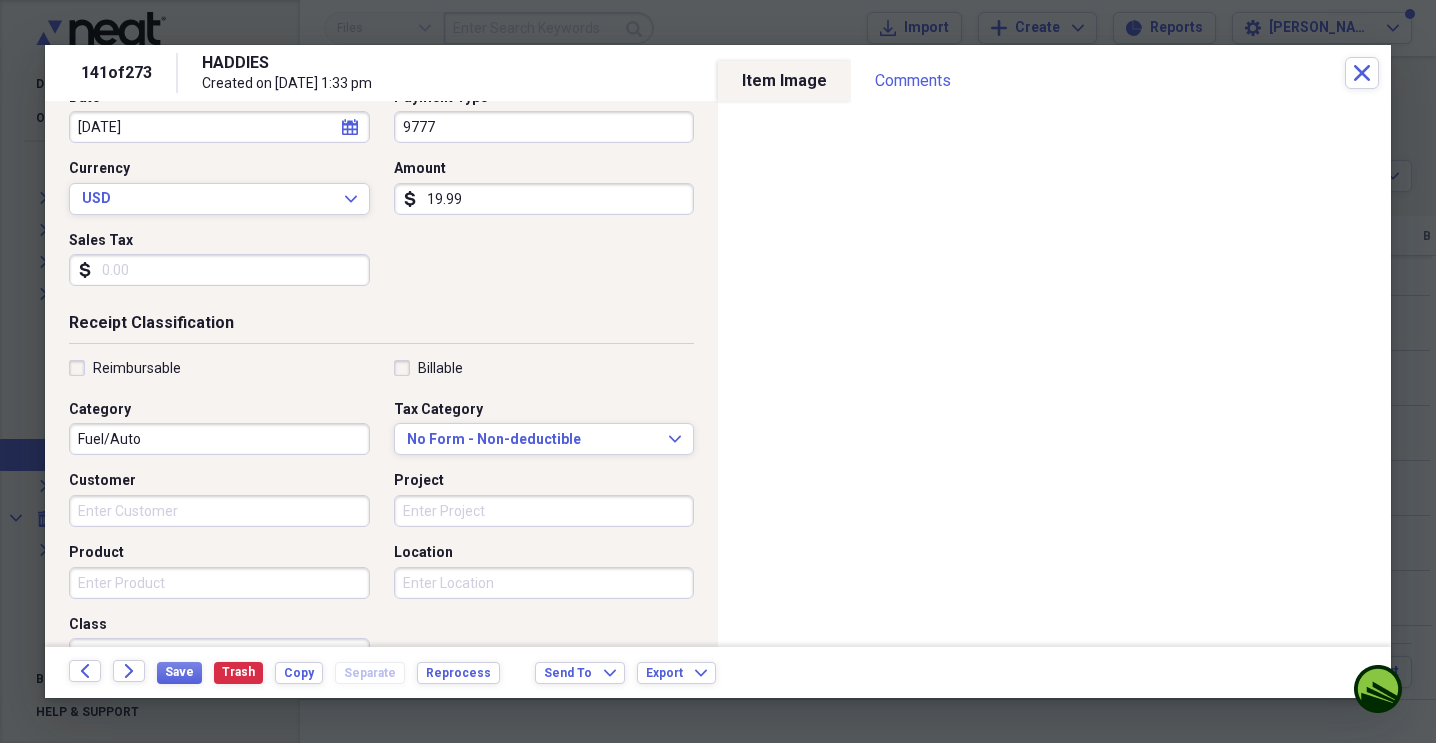 scroll, scrollTop: 233, scrollLeft: 0, axis: vertical 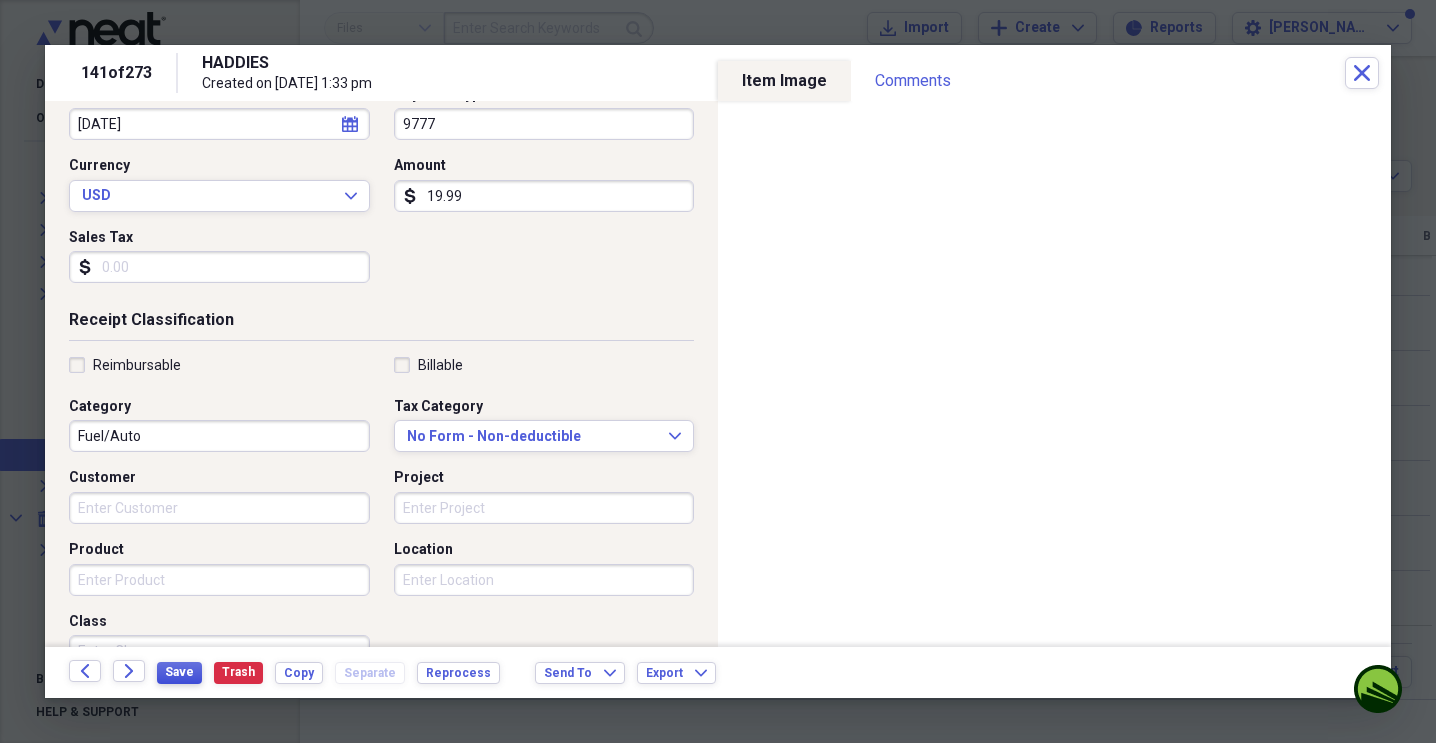 click on "Save" at bounding box center [179, 672] 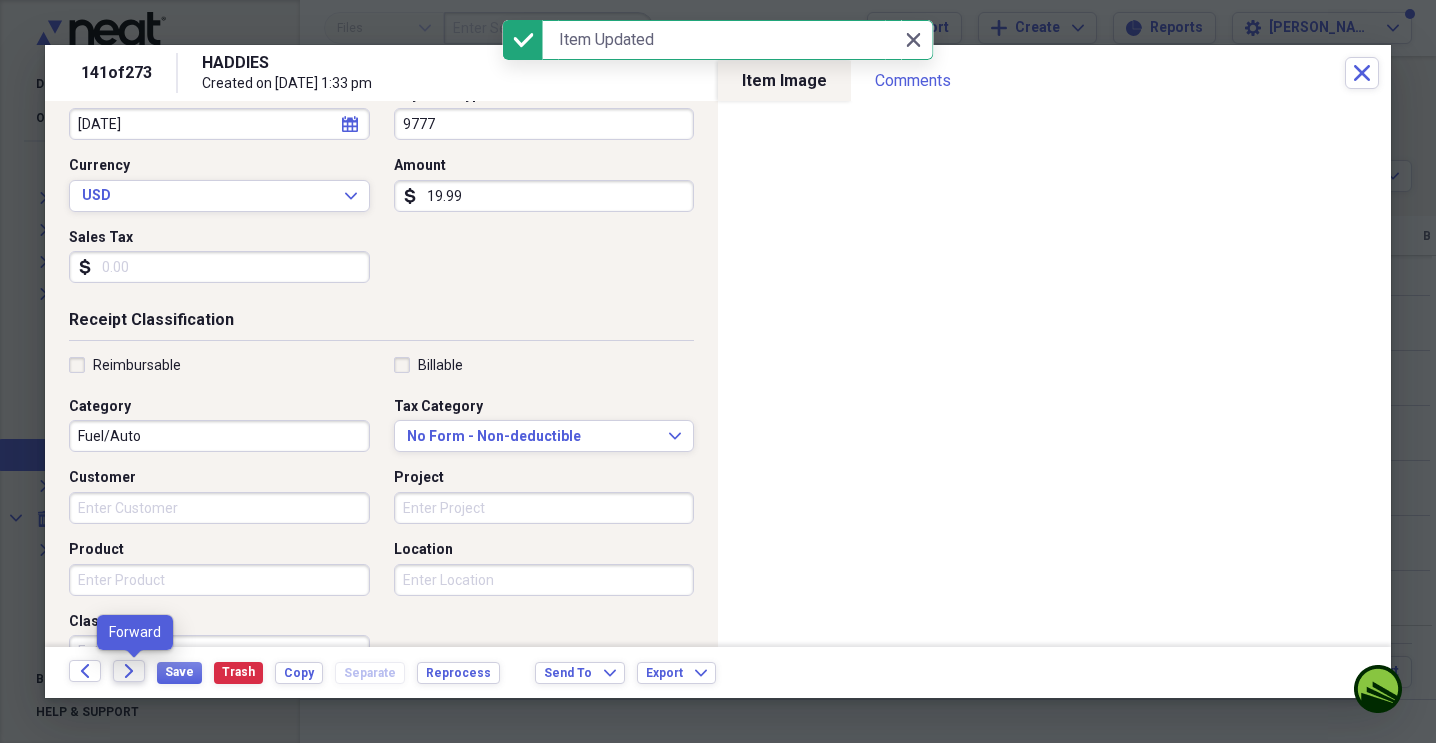 click on "Forward" 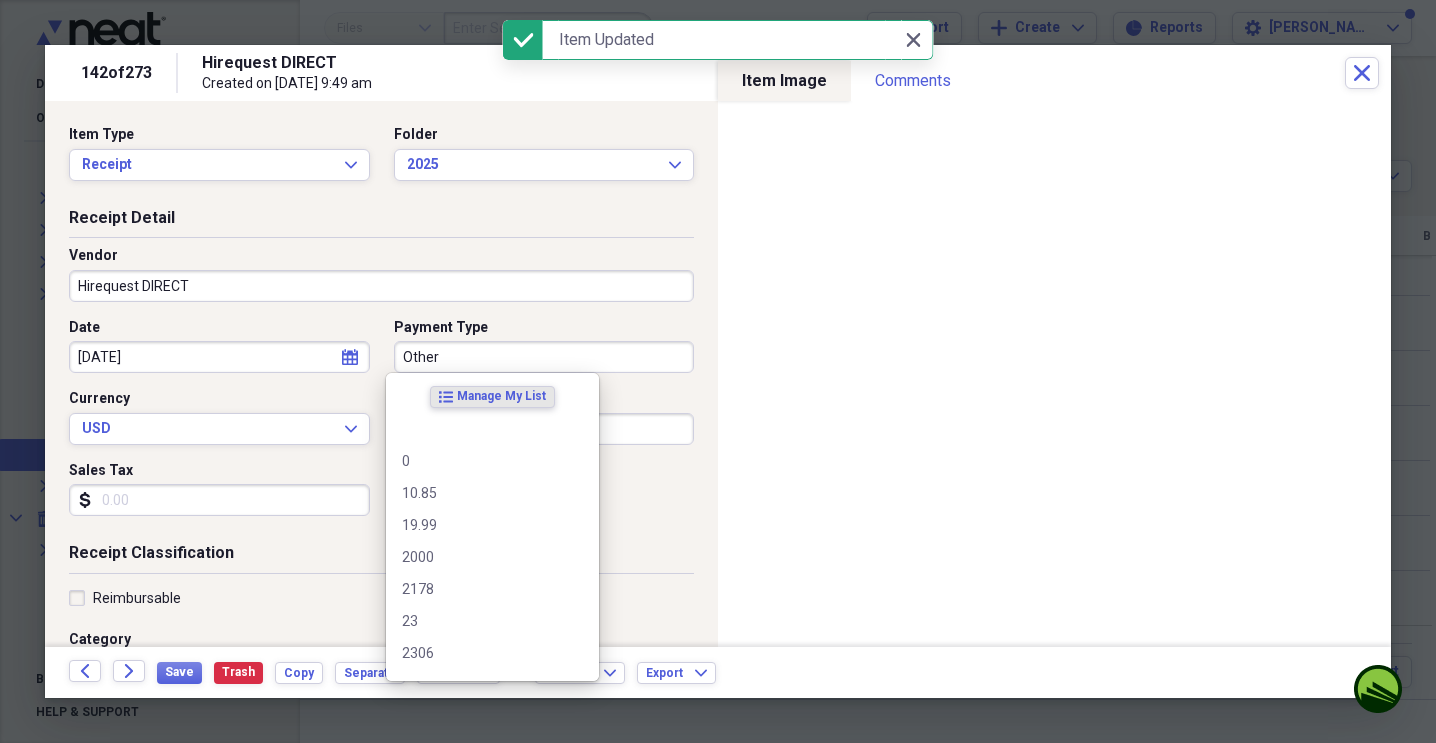 click on "Other" at bounding box center [544, 357] 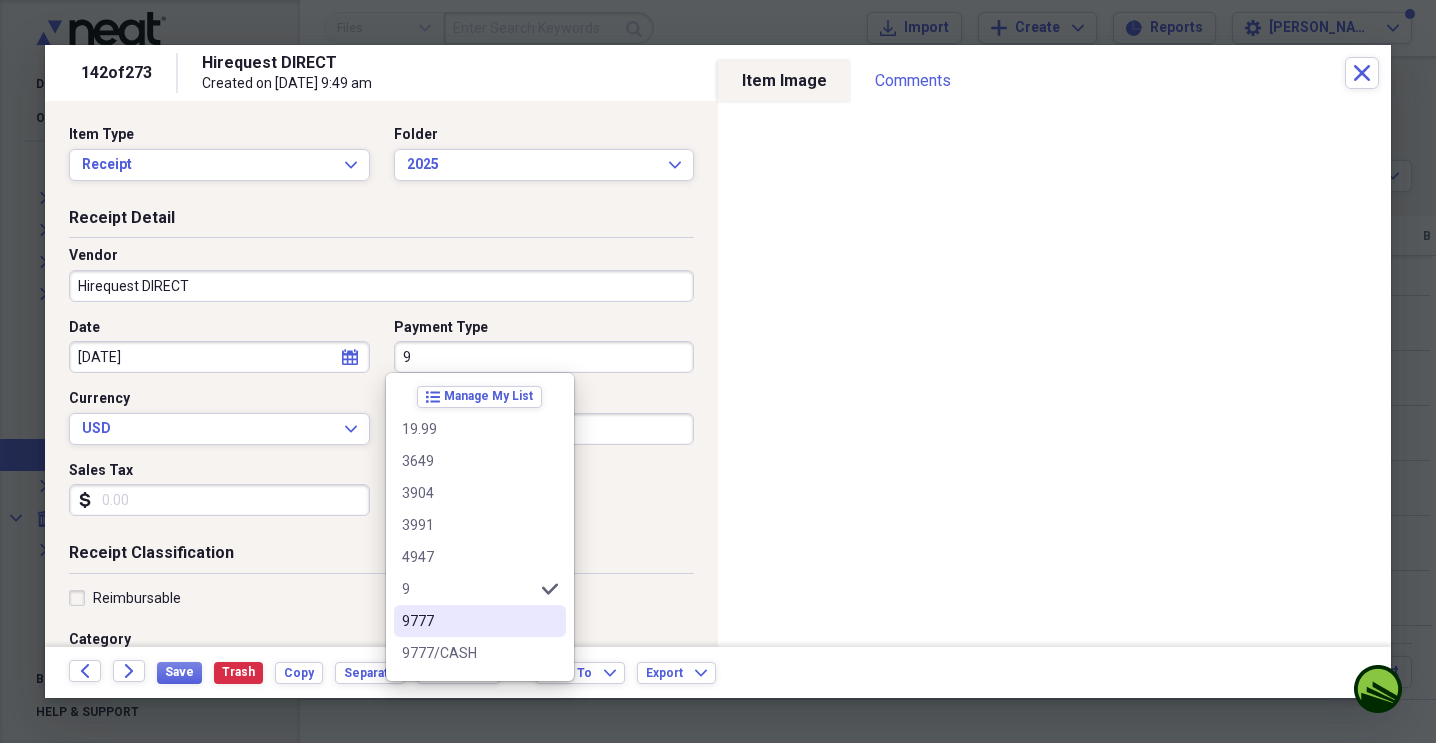 click on "9777" at bounding box center (480, 621) 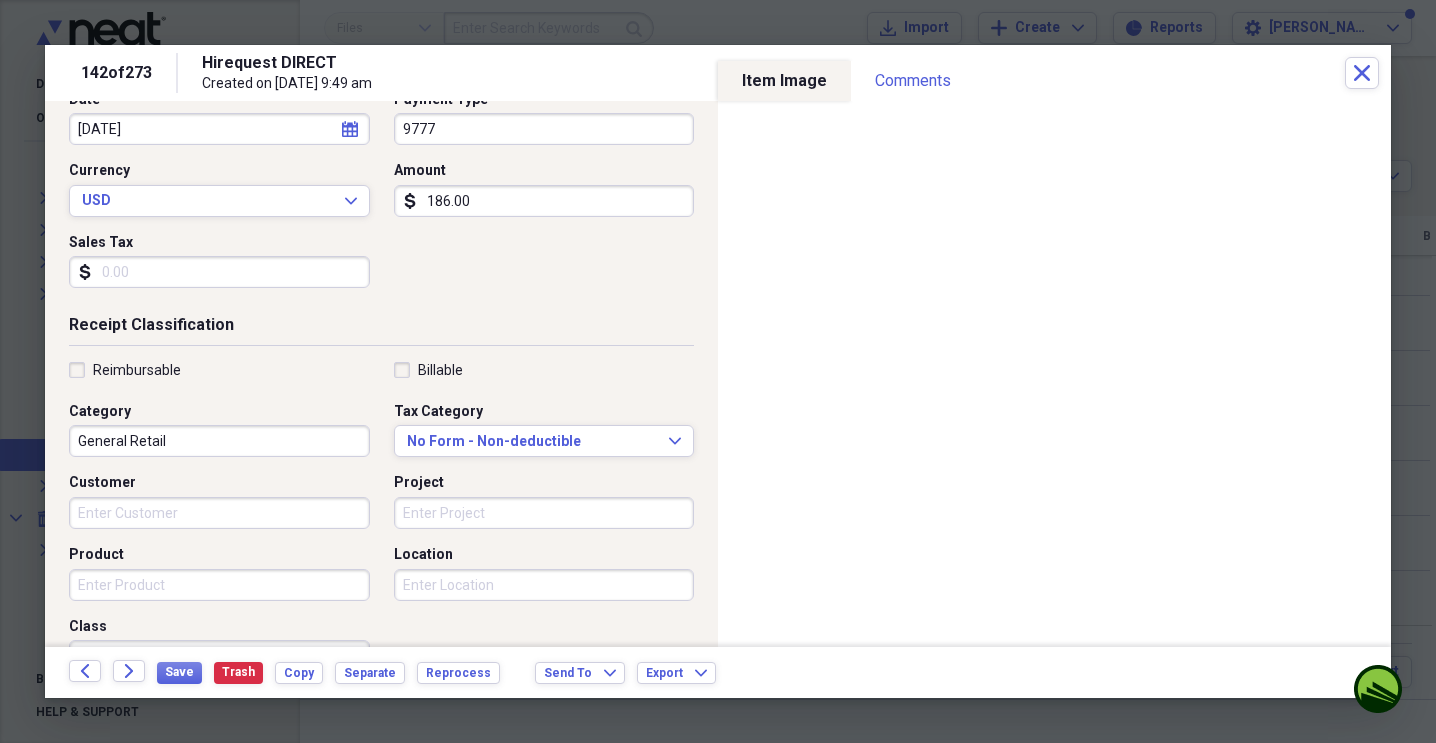 scroll, scrollTop: 231, scrollLeft: 0, axis: vertical 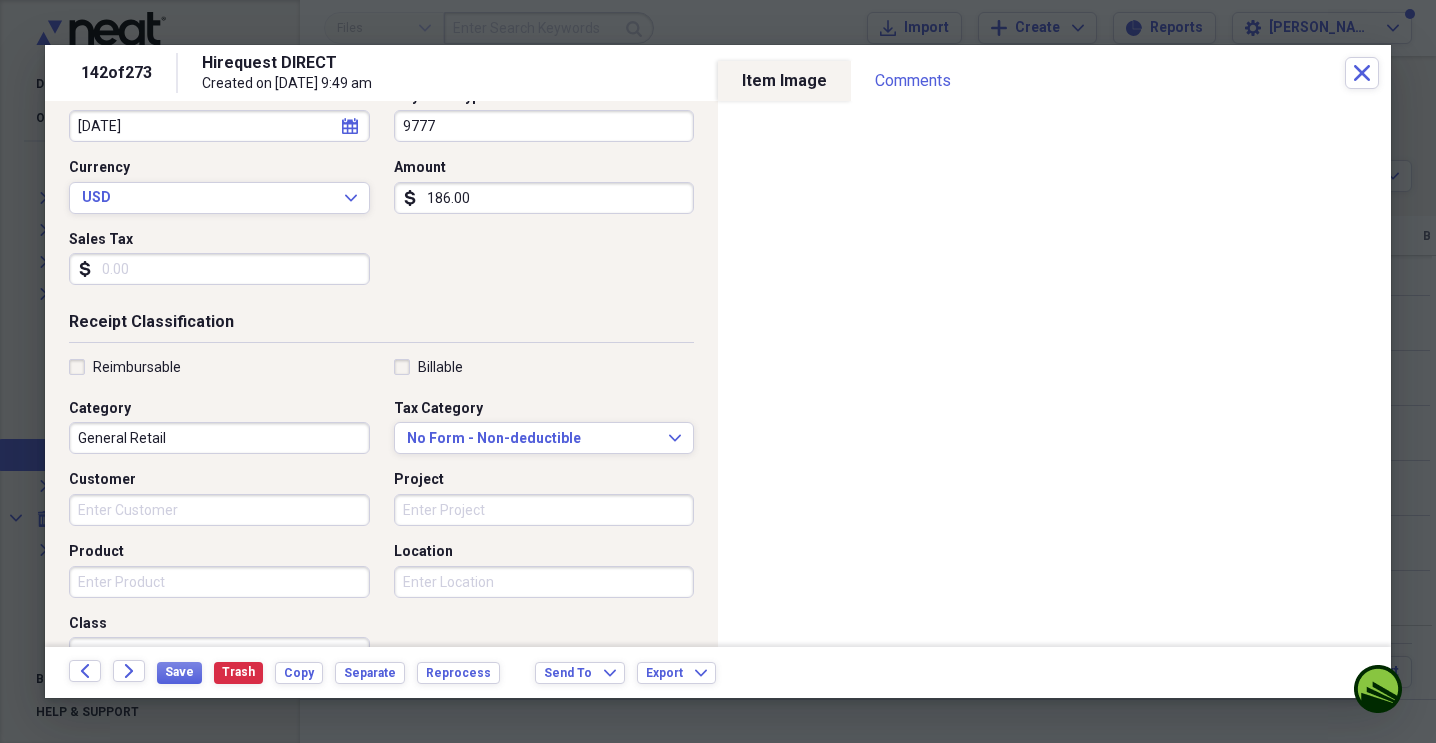 click on "General Retail" at bounding box center [219, 438] 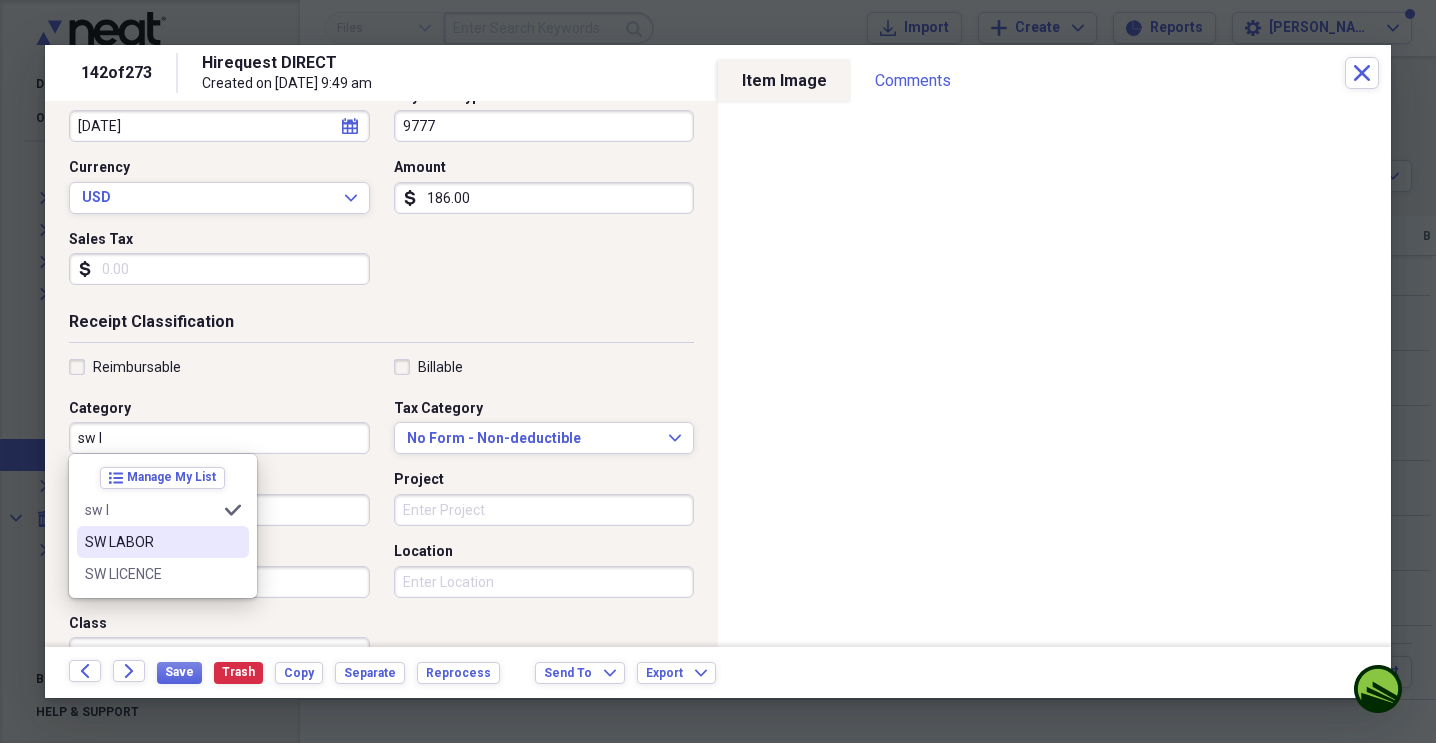 click on "SW LABOR" at bounding box center (151, 542) 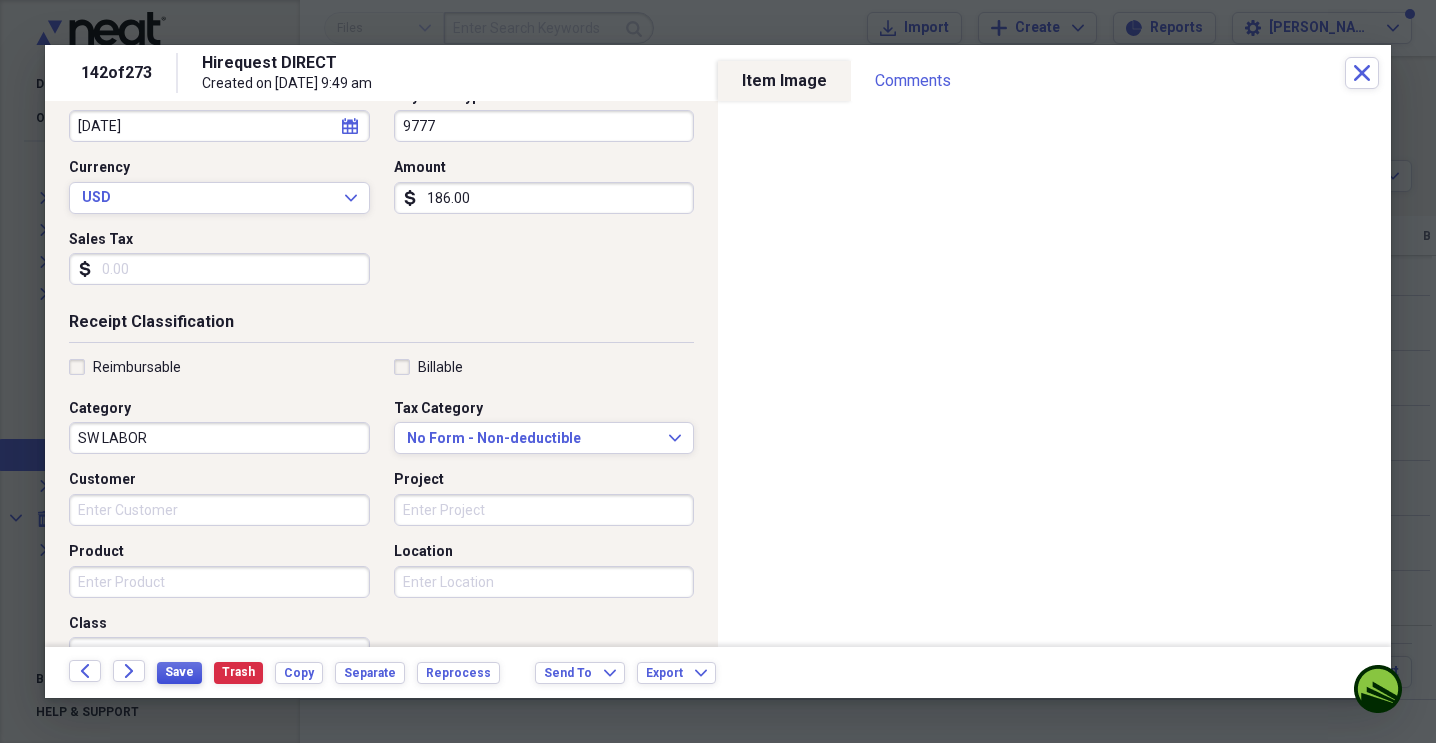 click on "Save" at bounding box center (179, 672) 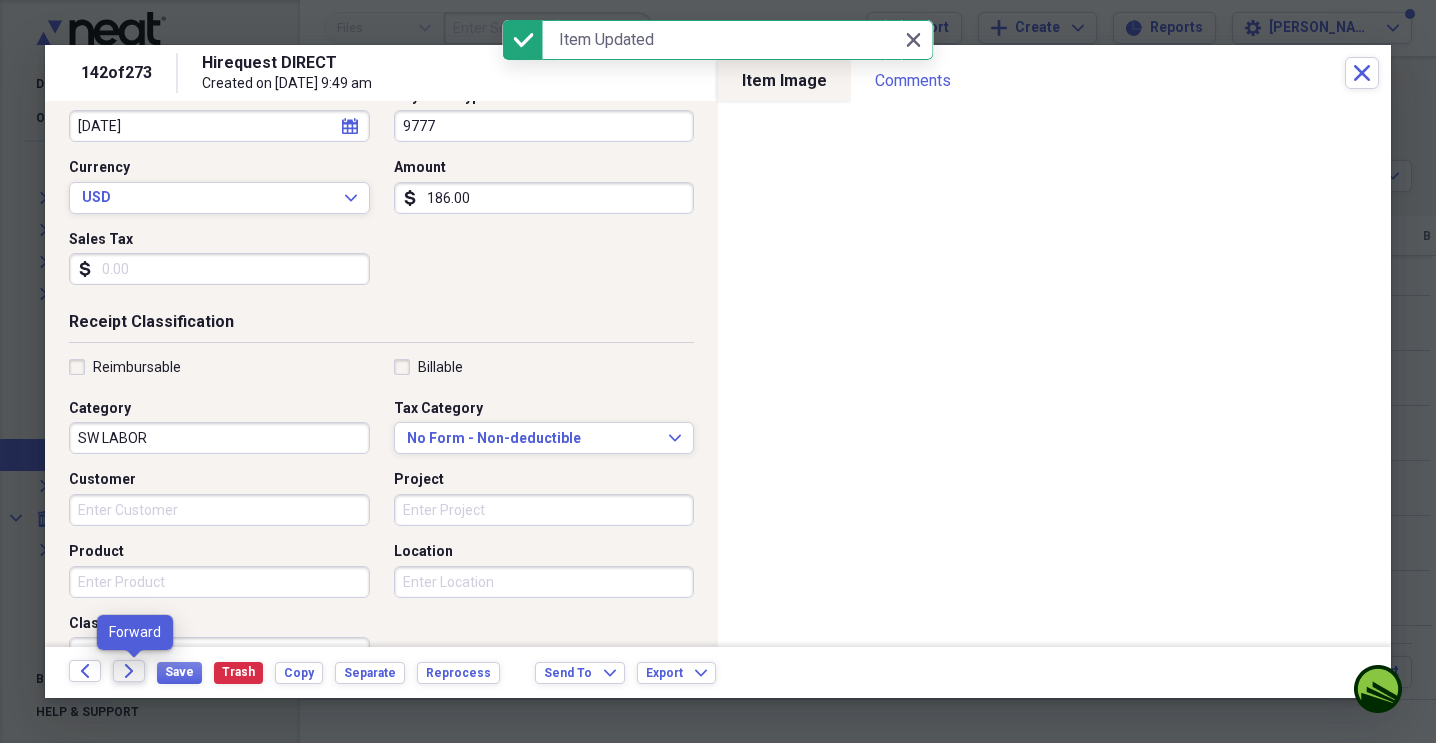 click on "Forward" at bounding box center (129, 671) 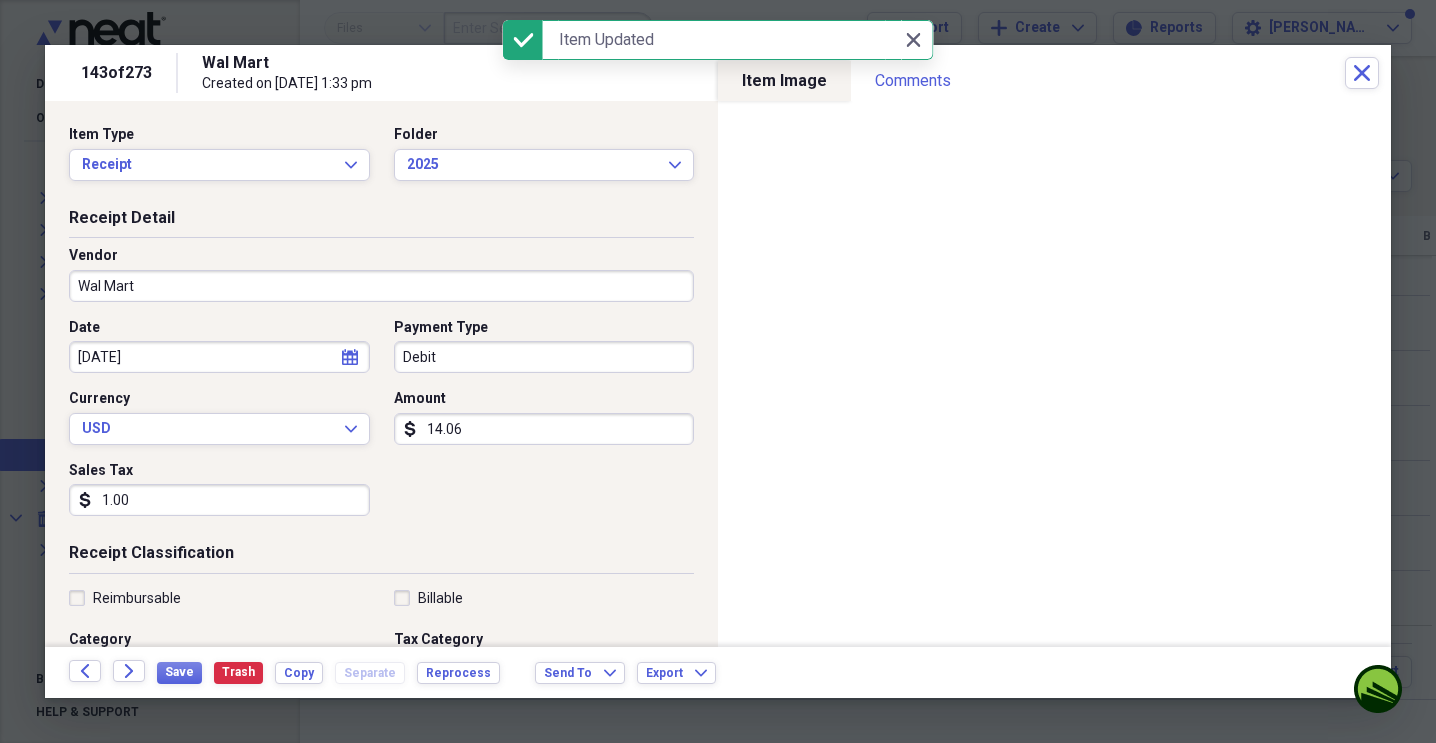 click on "Debit" at bounding box center (544, 357) 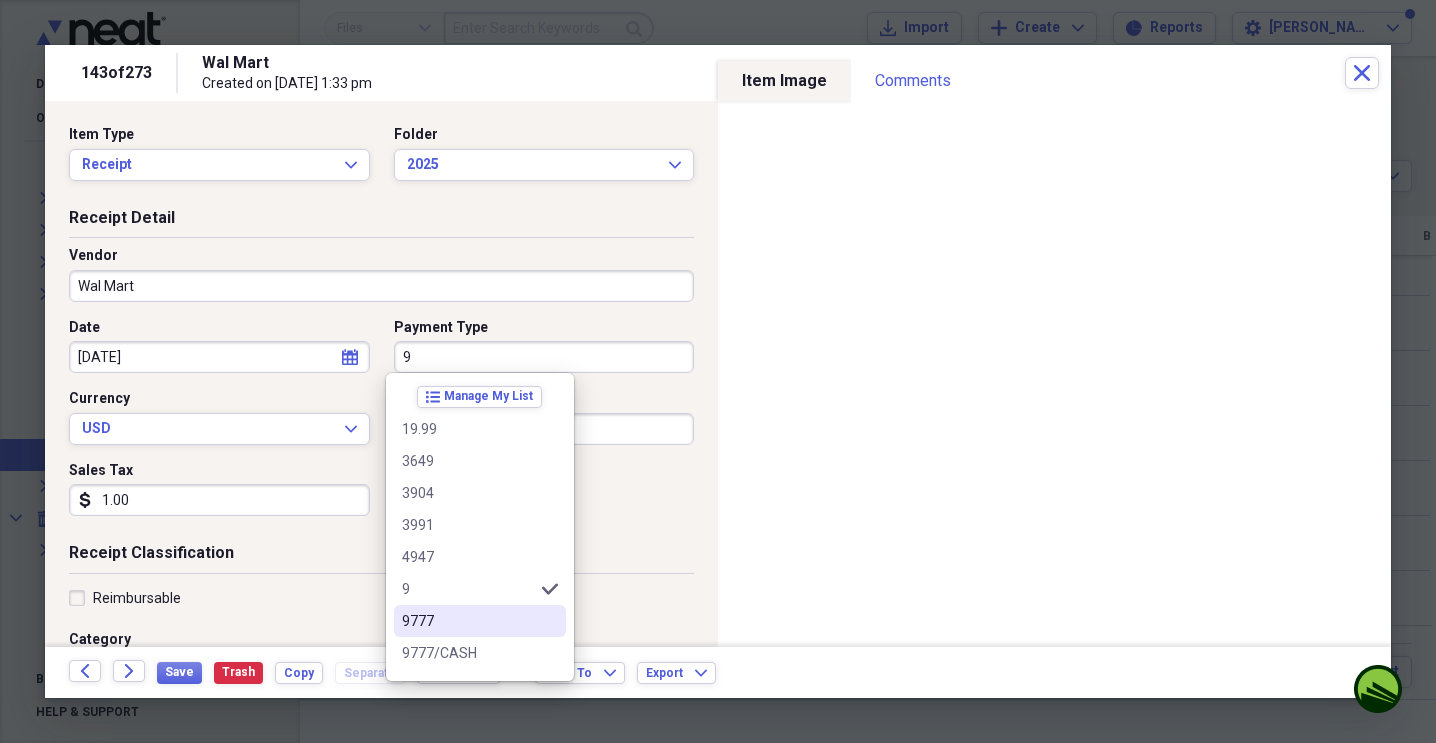 click on "9777" at bounding box center (468, 621) 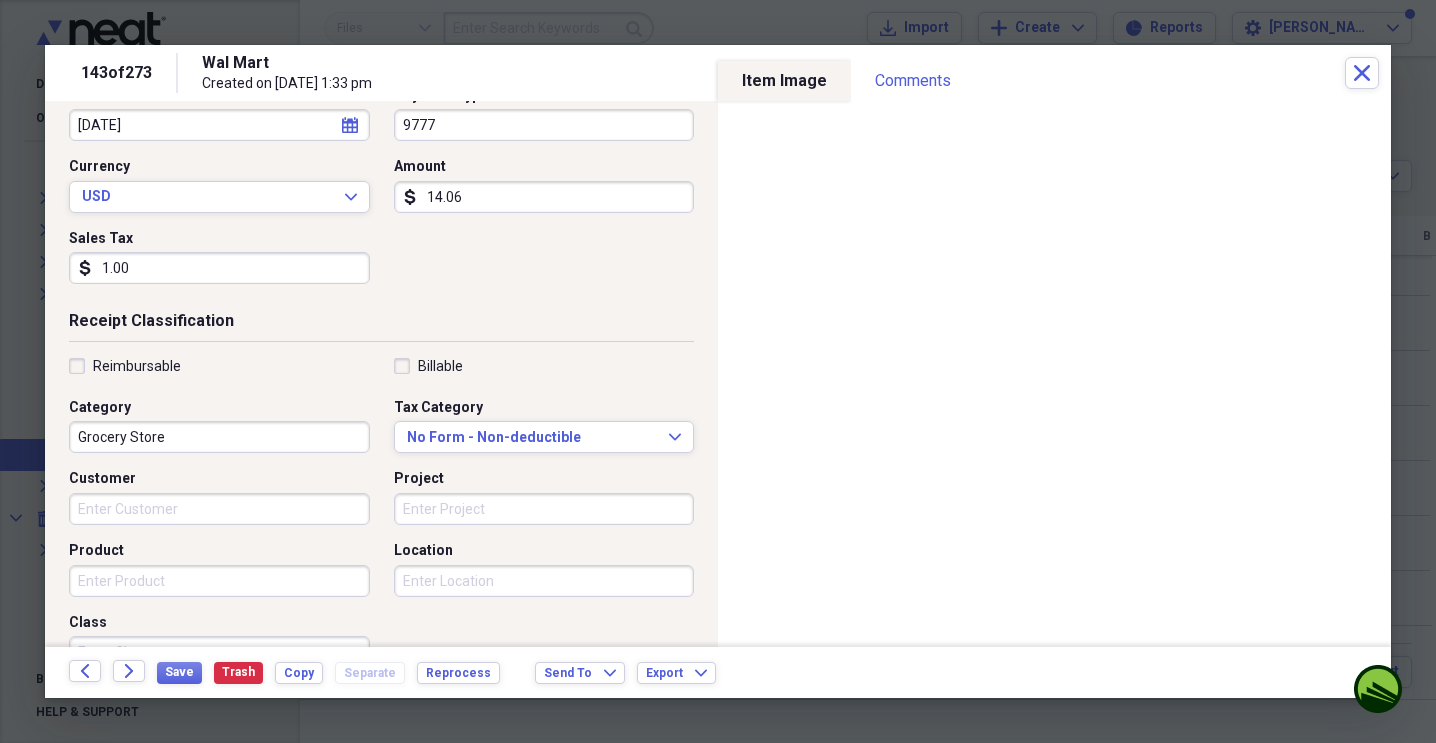 scroll, scrollTop: 233, scrollLeft: 0, axis: vertical 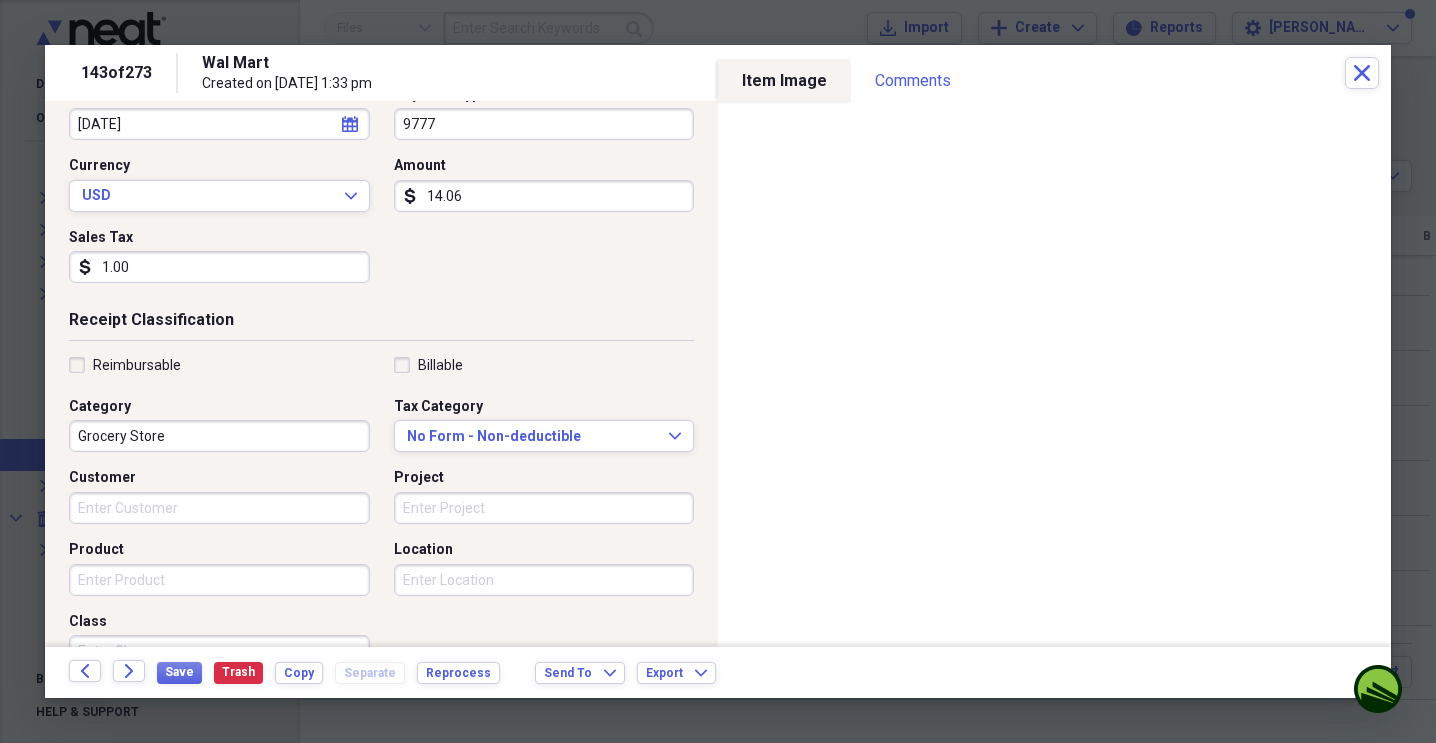 click on "Category Grocery Store" at bounding box center (225, 425) 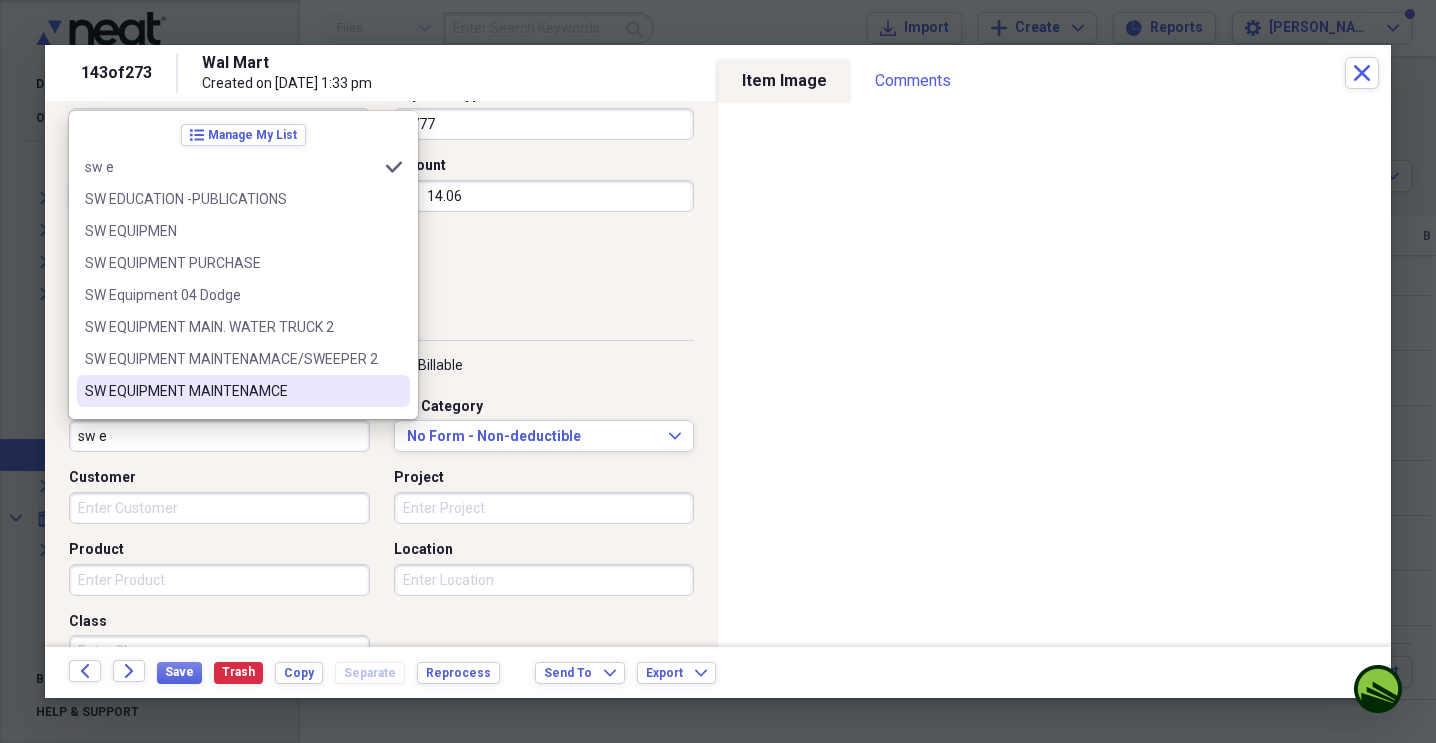 click on "SW EQUIPMENT MAINTENAMCE" at bounding box center (231, 391) 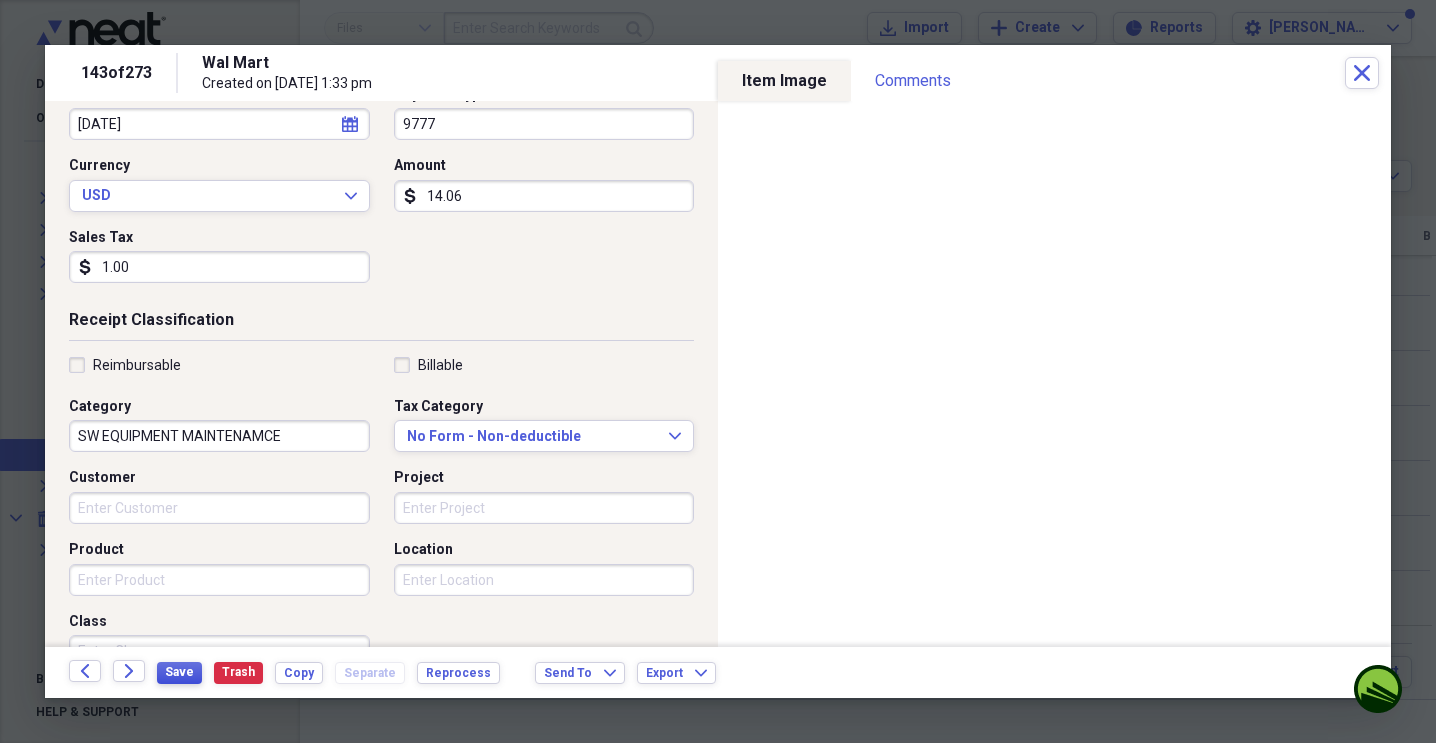 click on "Save" at bounding box center [179, 672] 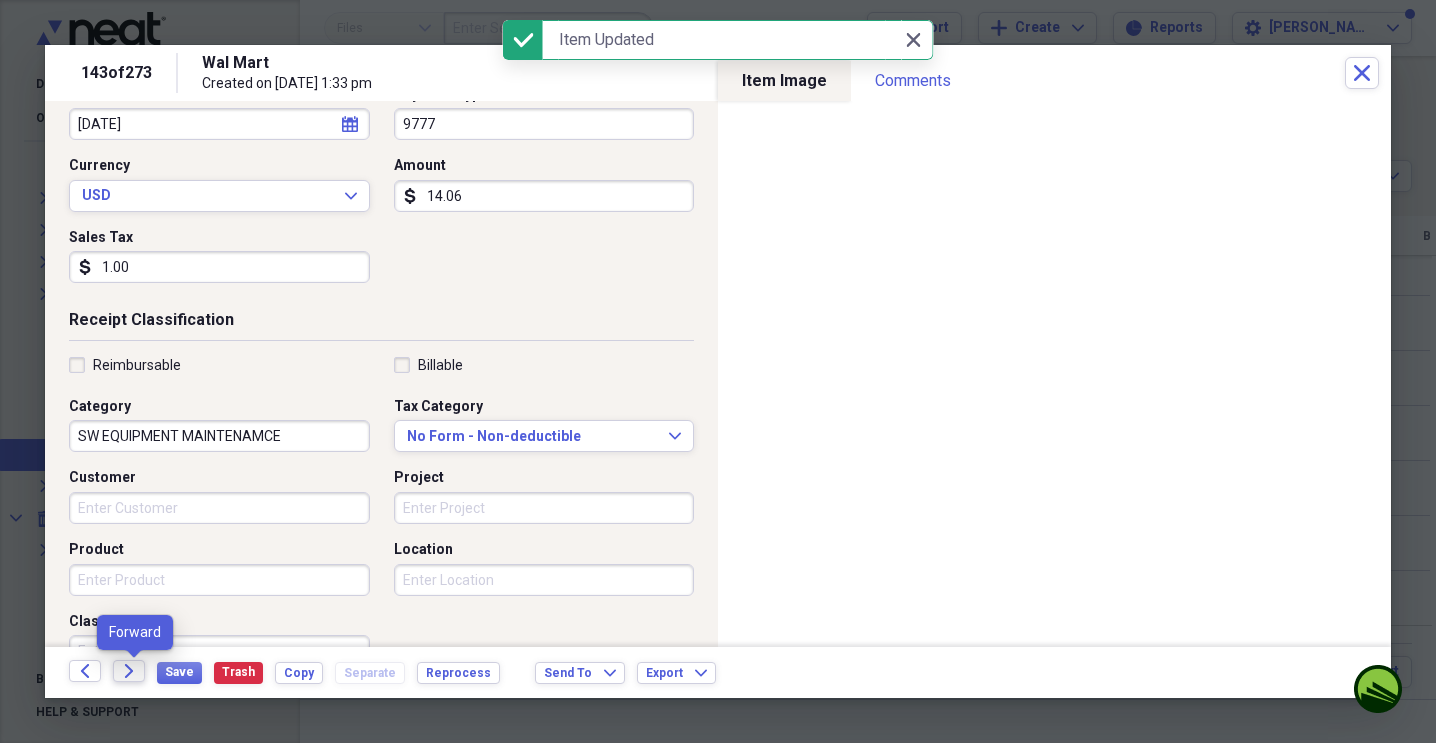 click on "Forward" 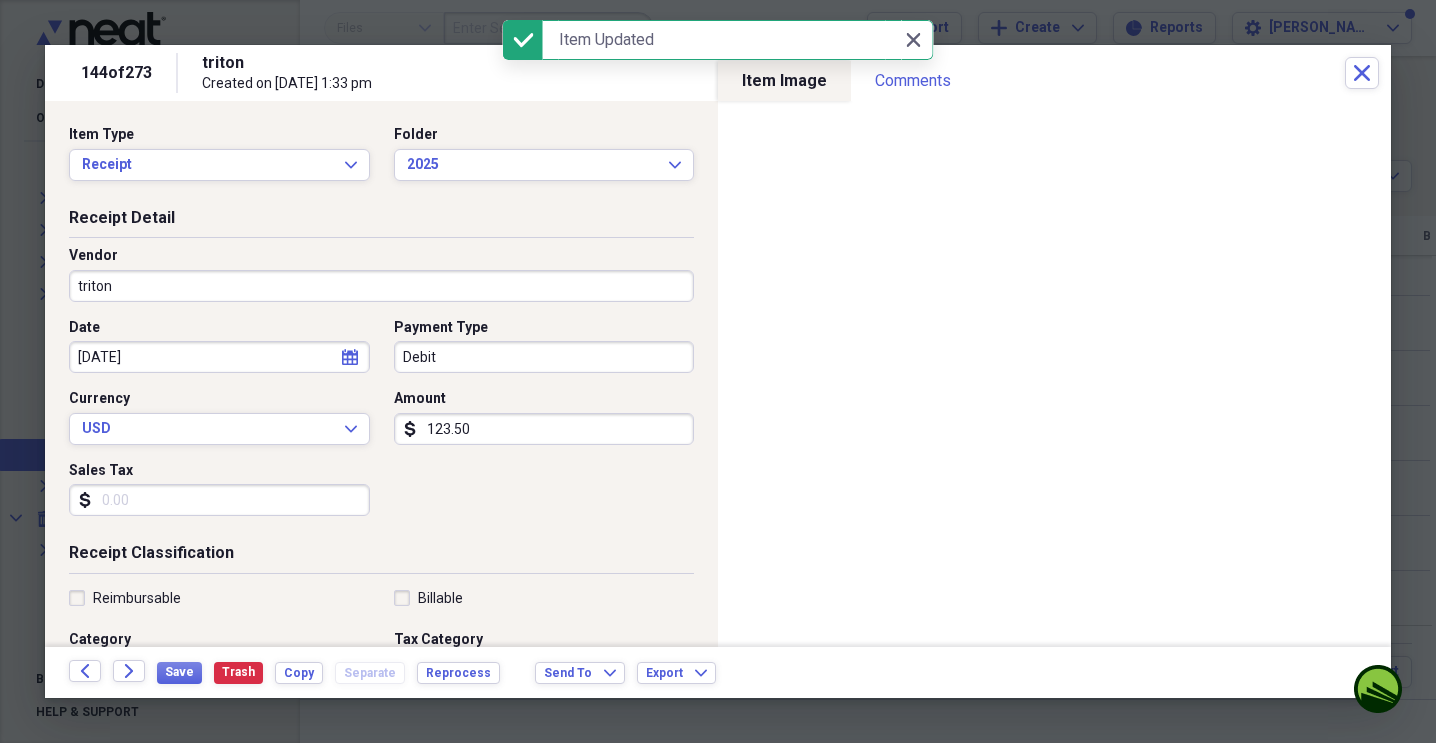 click on "Debit" at bounding box center [544, 357] 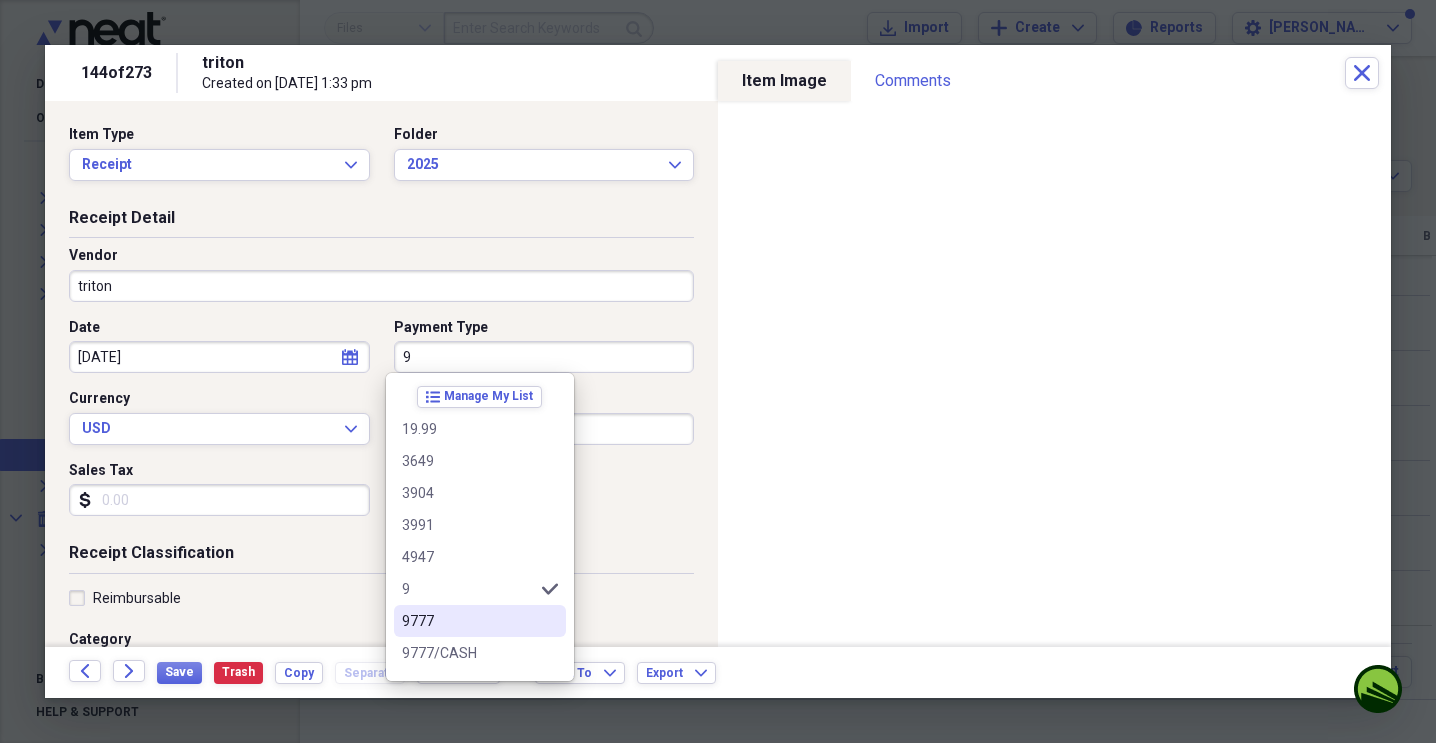click on "9777" at bounding box center [480, 621] 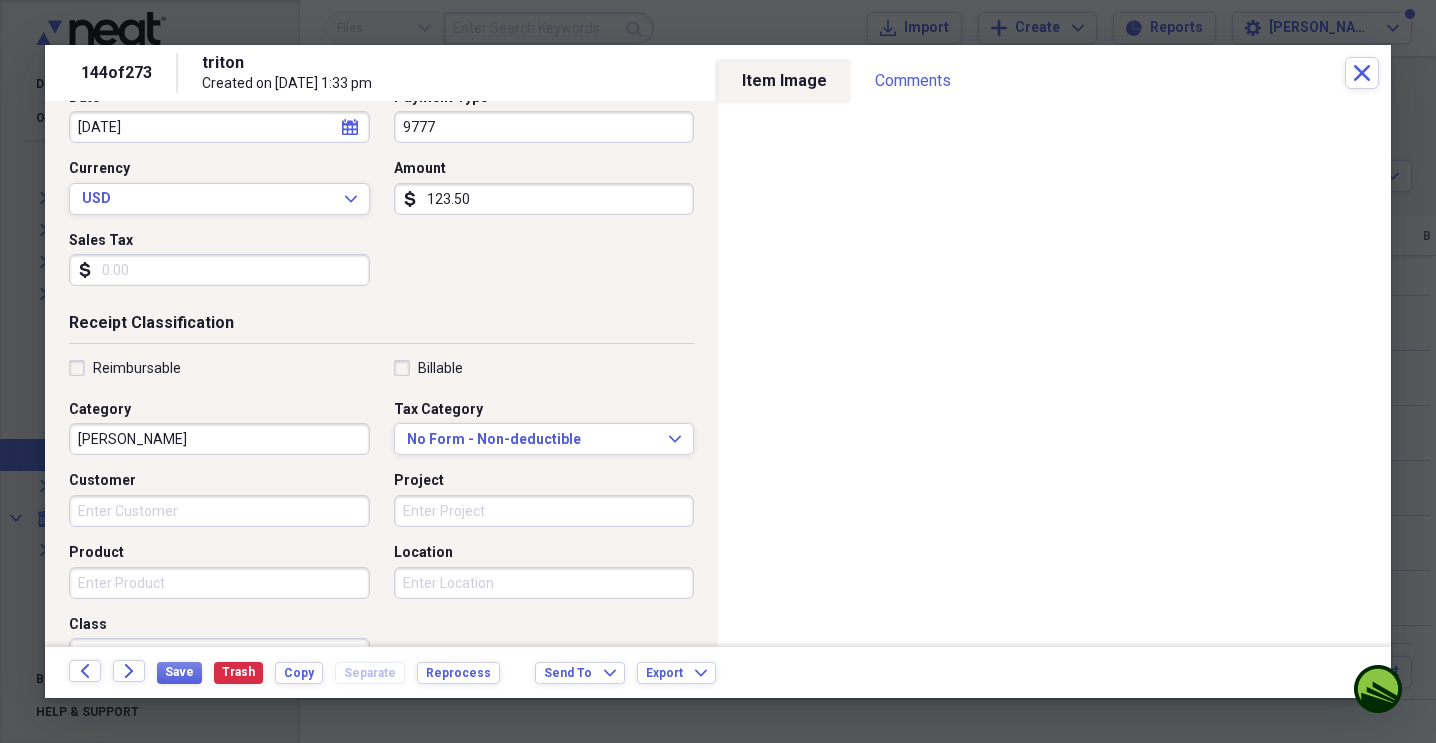 scroll, scrollTop: 231, scrollLeft: 0, axis: vertical 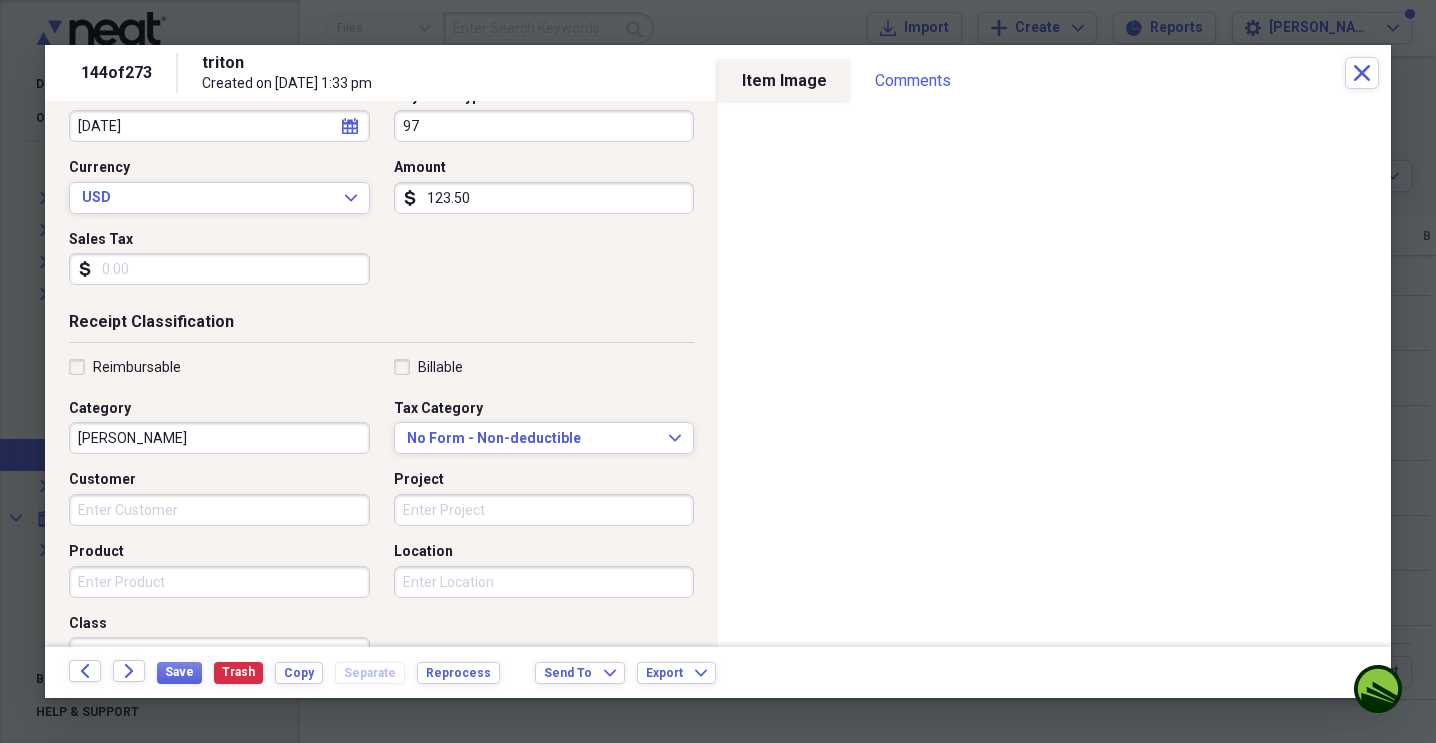 type on "9" 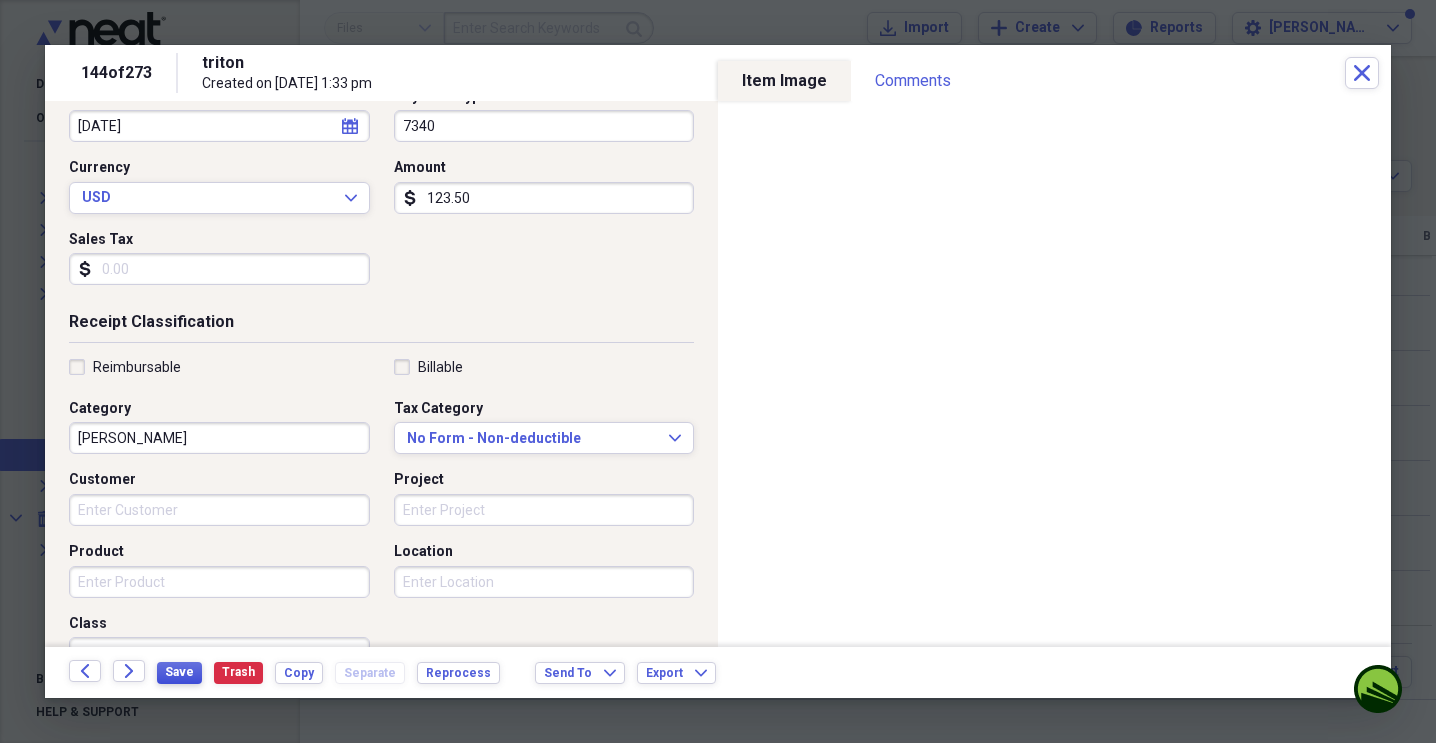 type on "7340" 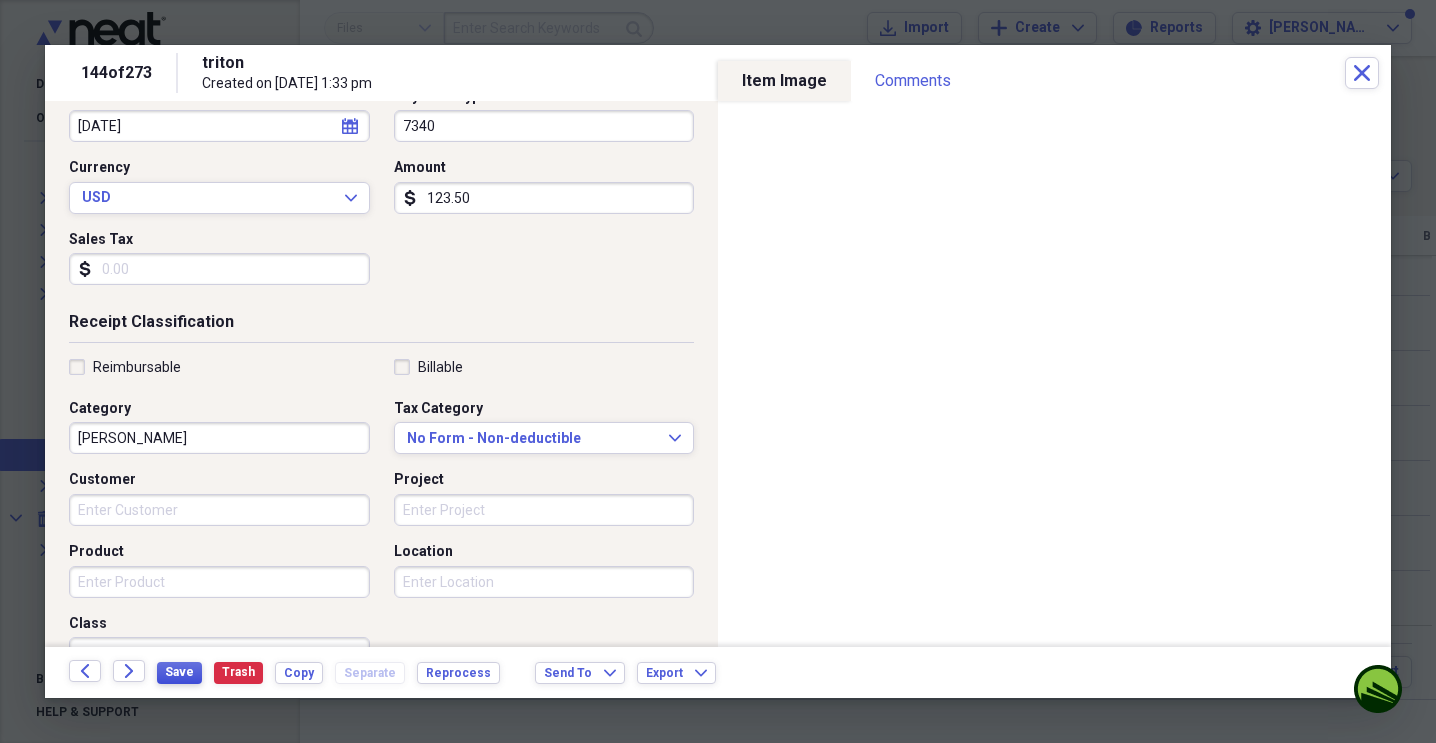 click on "Save" at bounding box center (179, 672) 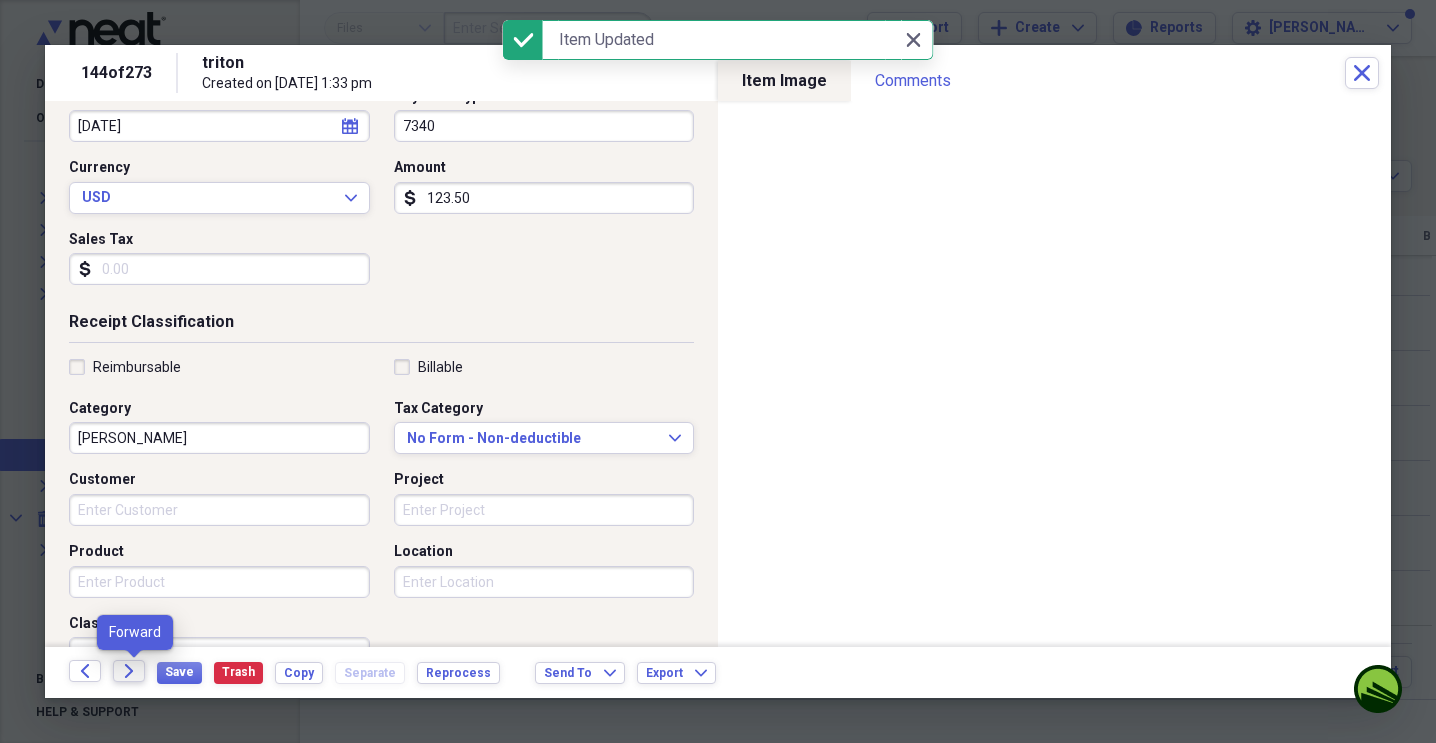 click on "Forward" 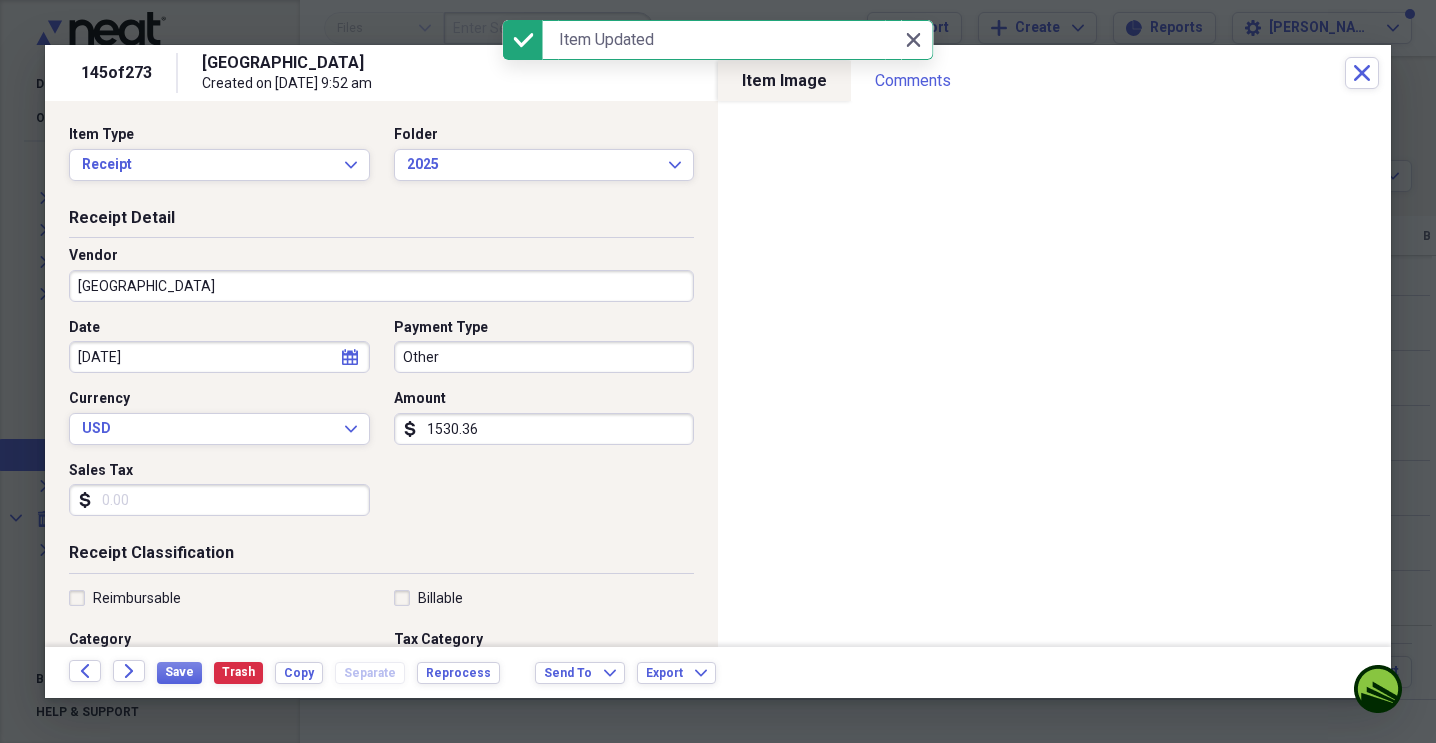 click on "Other" at bounding box center [544, 357] 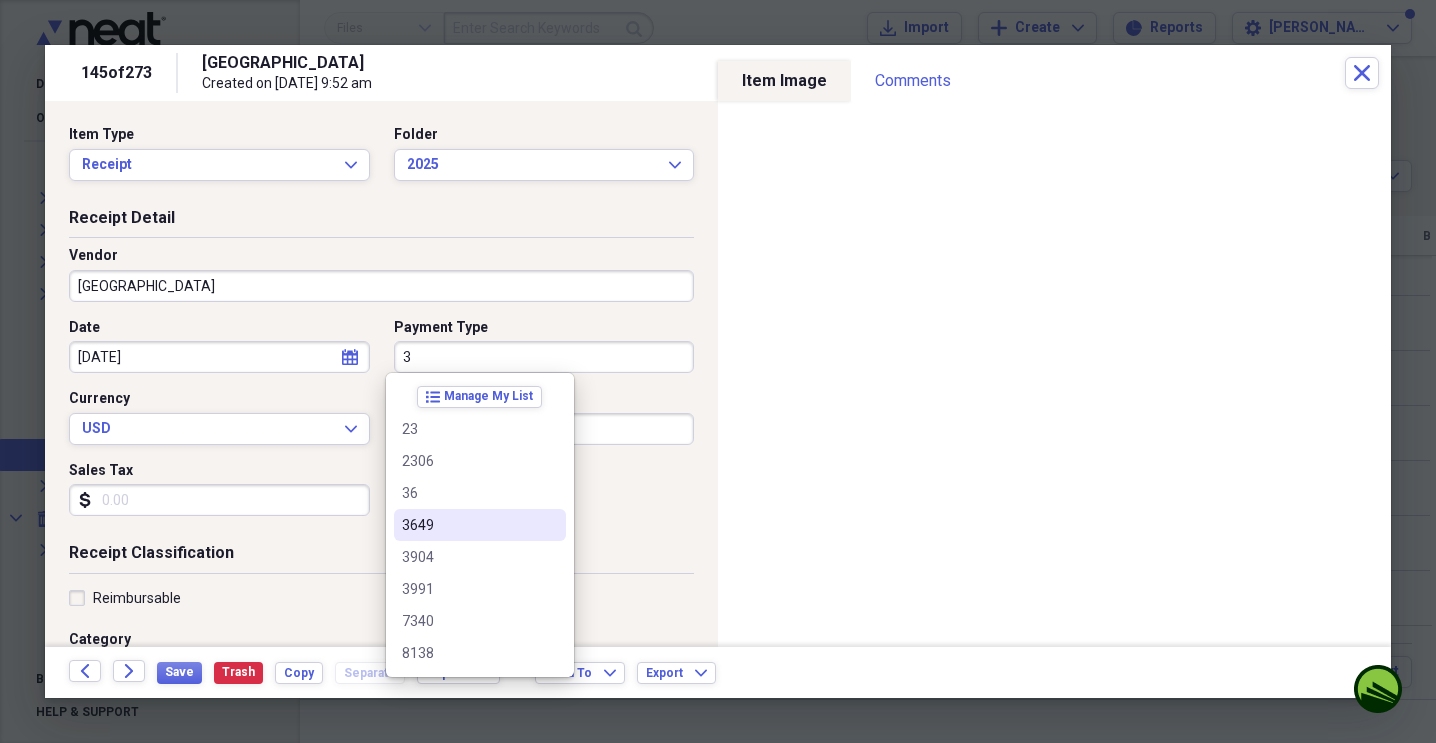 click on "3649" at bounding box center [480, 525] 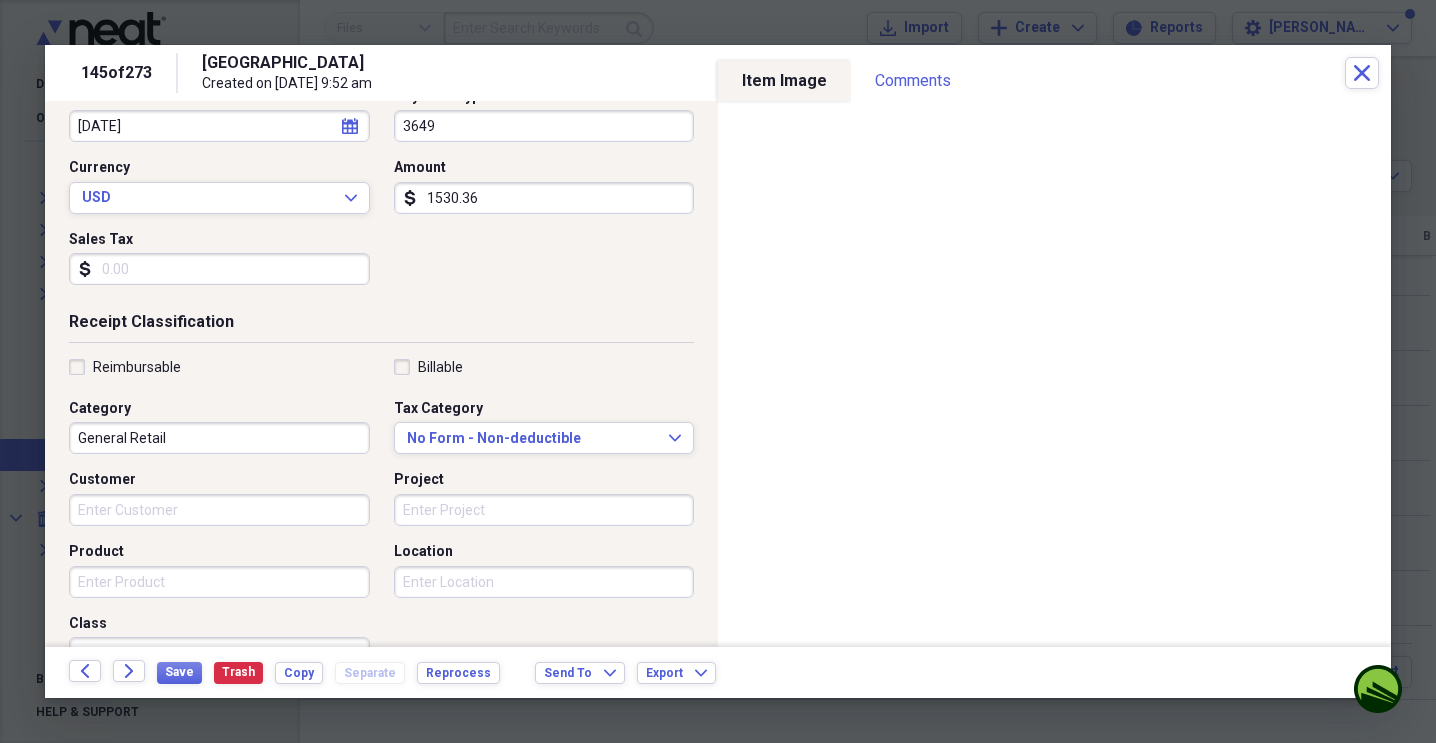 click on "General Retail" at bounding box center [219, 438] 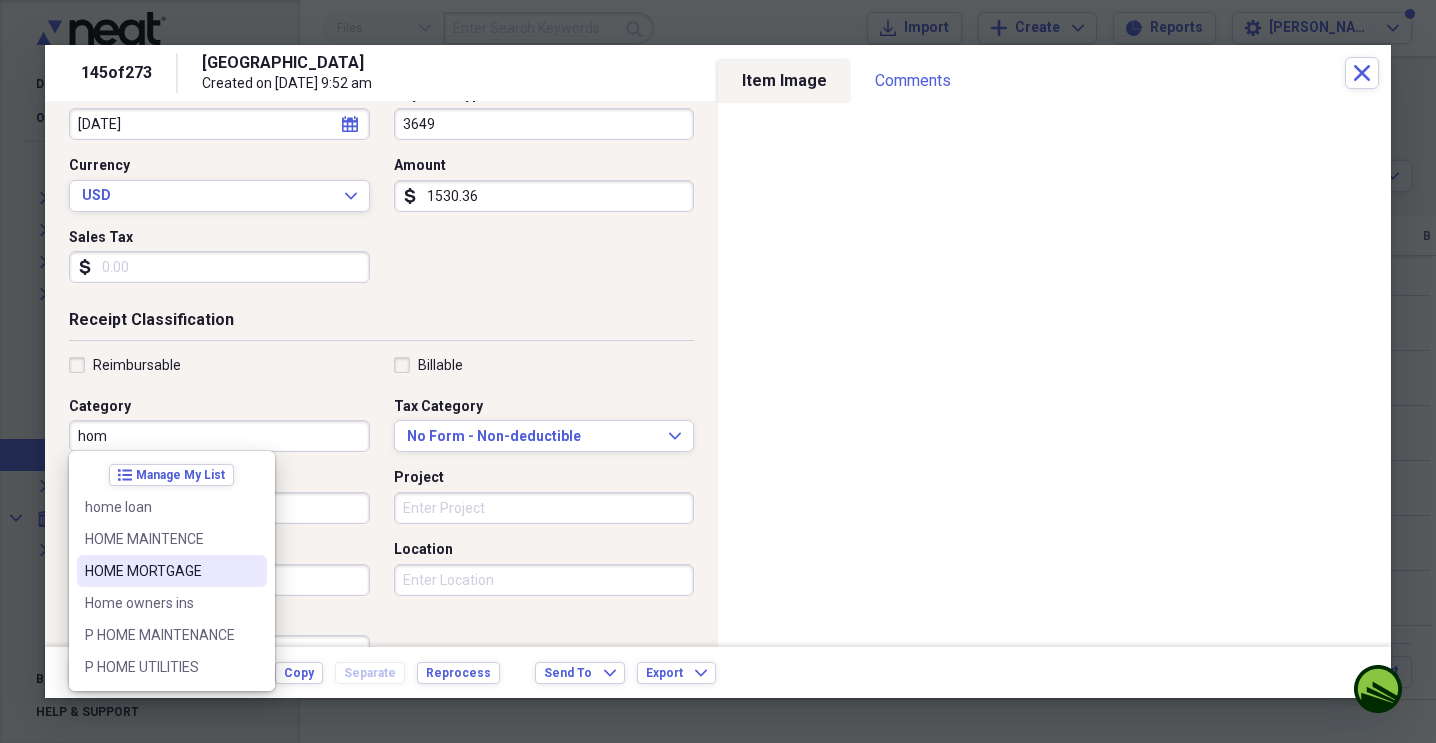 click on "HOME MORTGAGE" at bounding box center (172, 571) 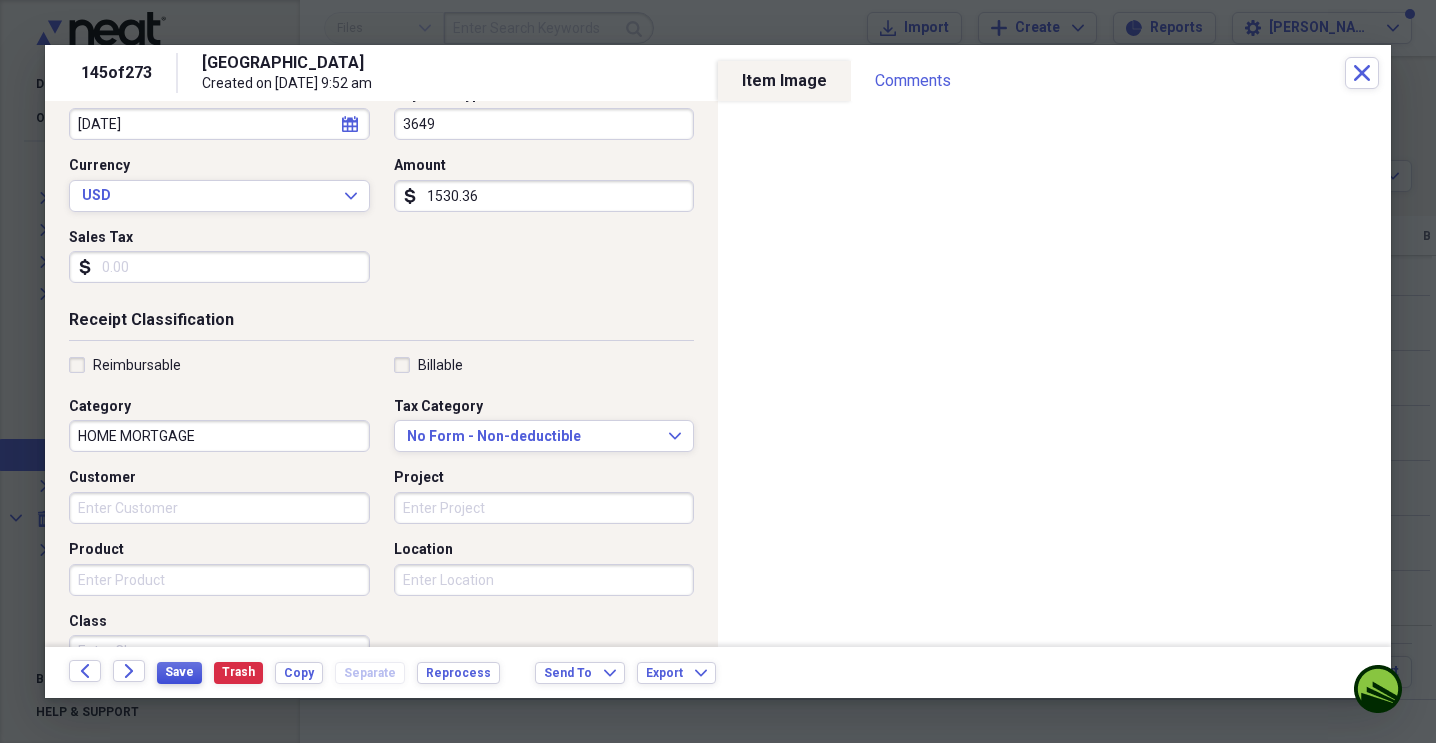 click on "Save" at bounding box center (179, 672) 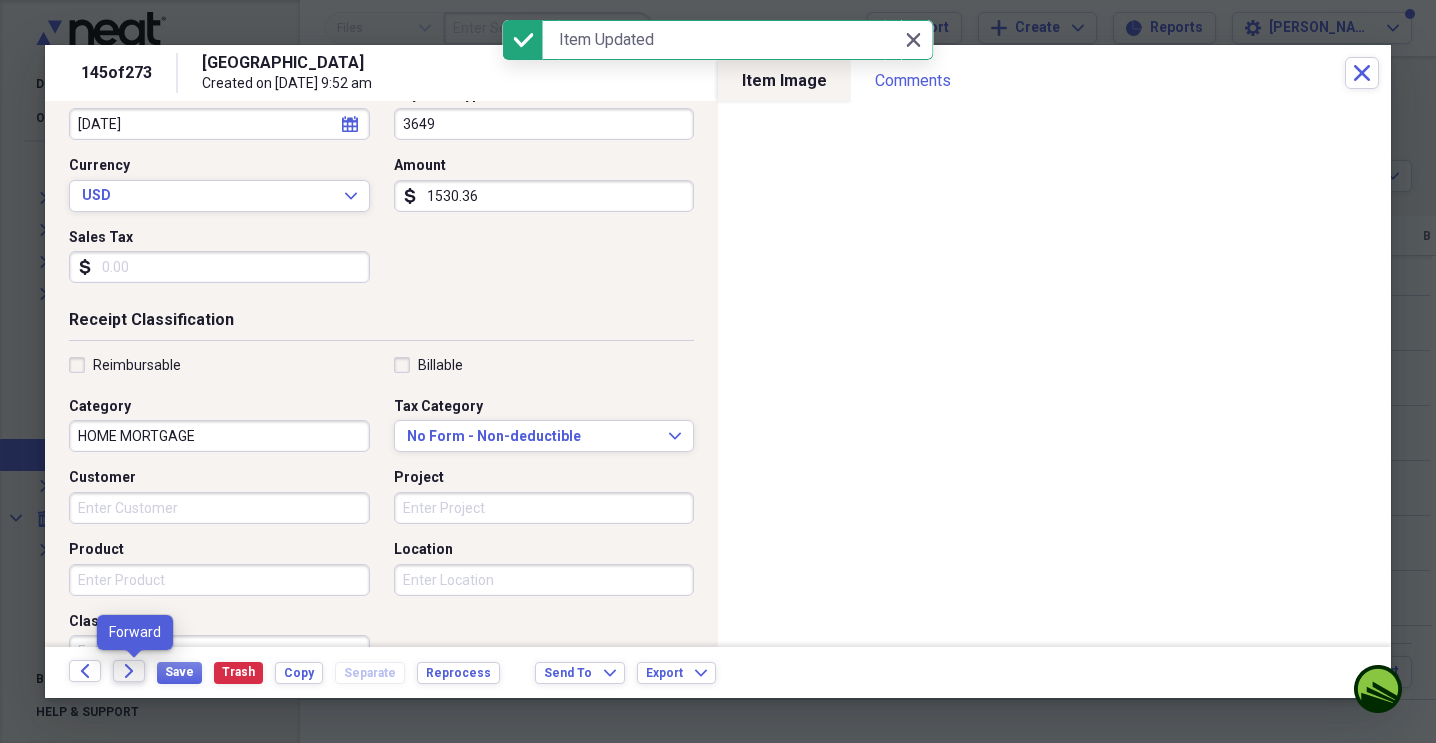 click on "Forward" 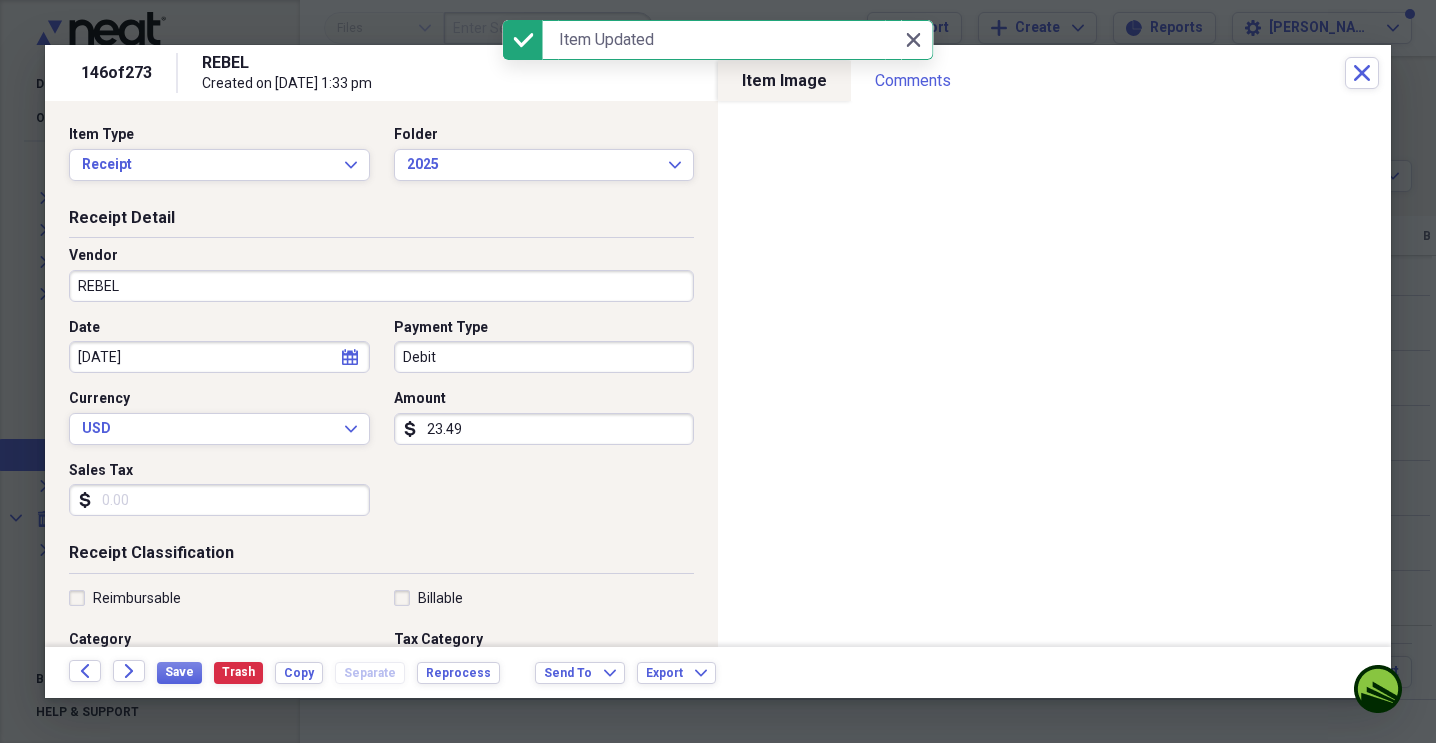 click on "Debit" at bounding box center (544, 357) 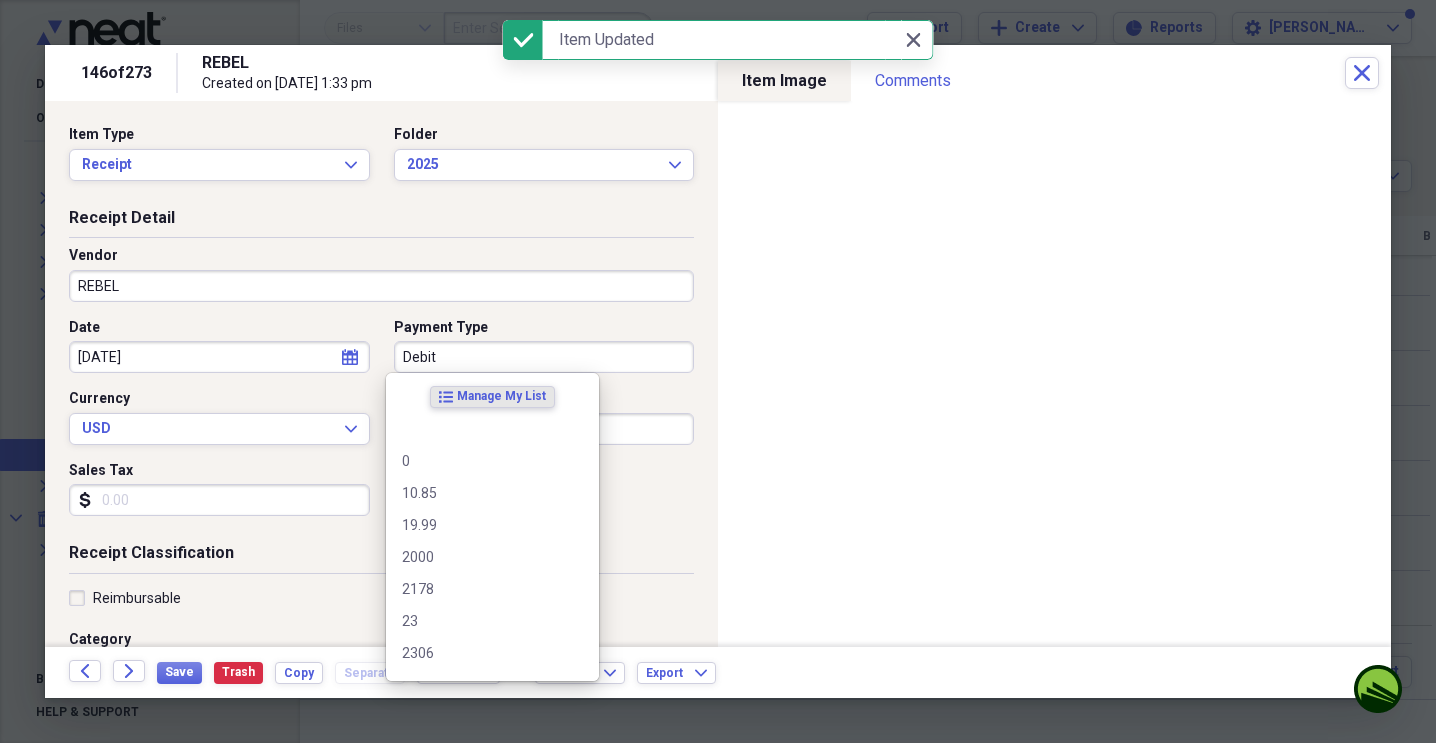 click on "Debit" at bounding box center [544, 357] 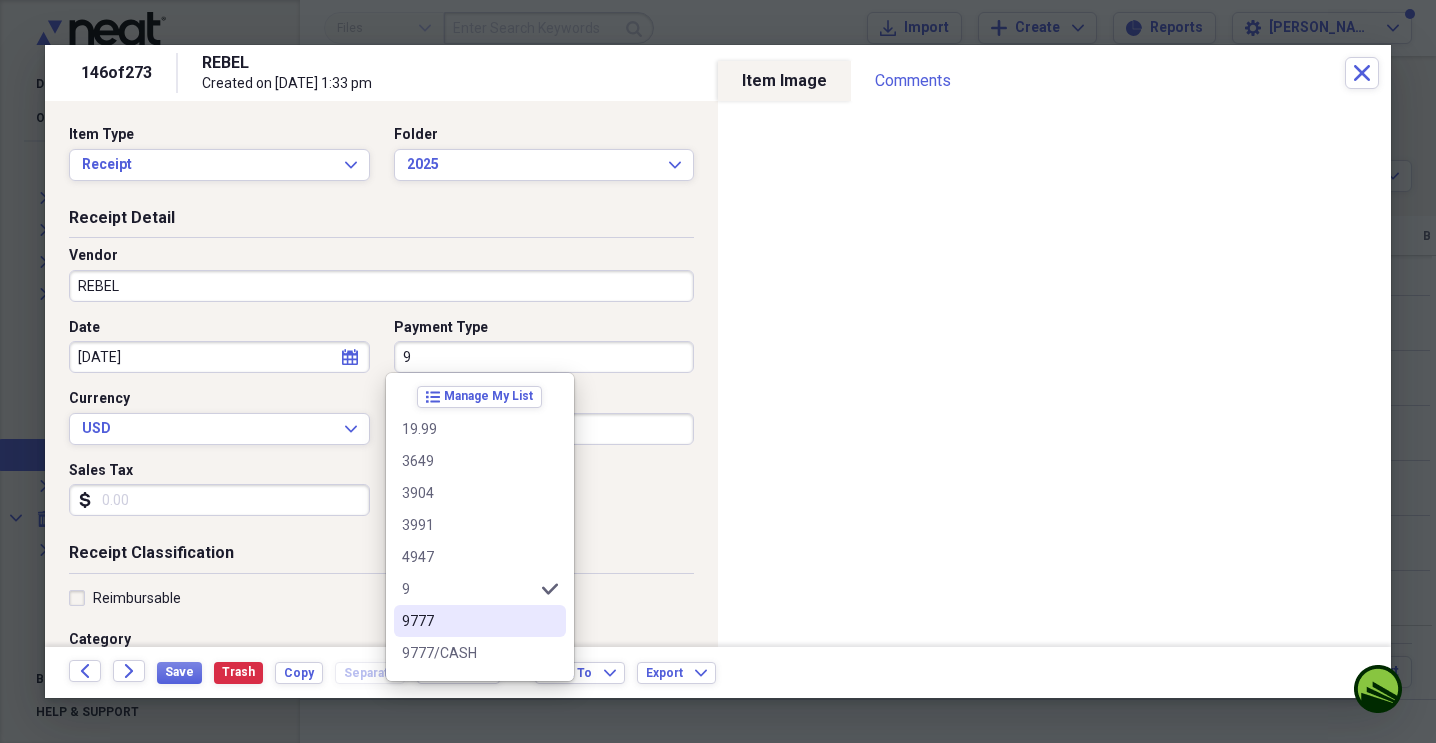 click on "9777" at bounding box center [480, 621] 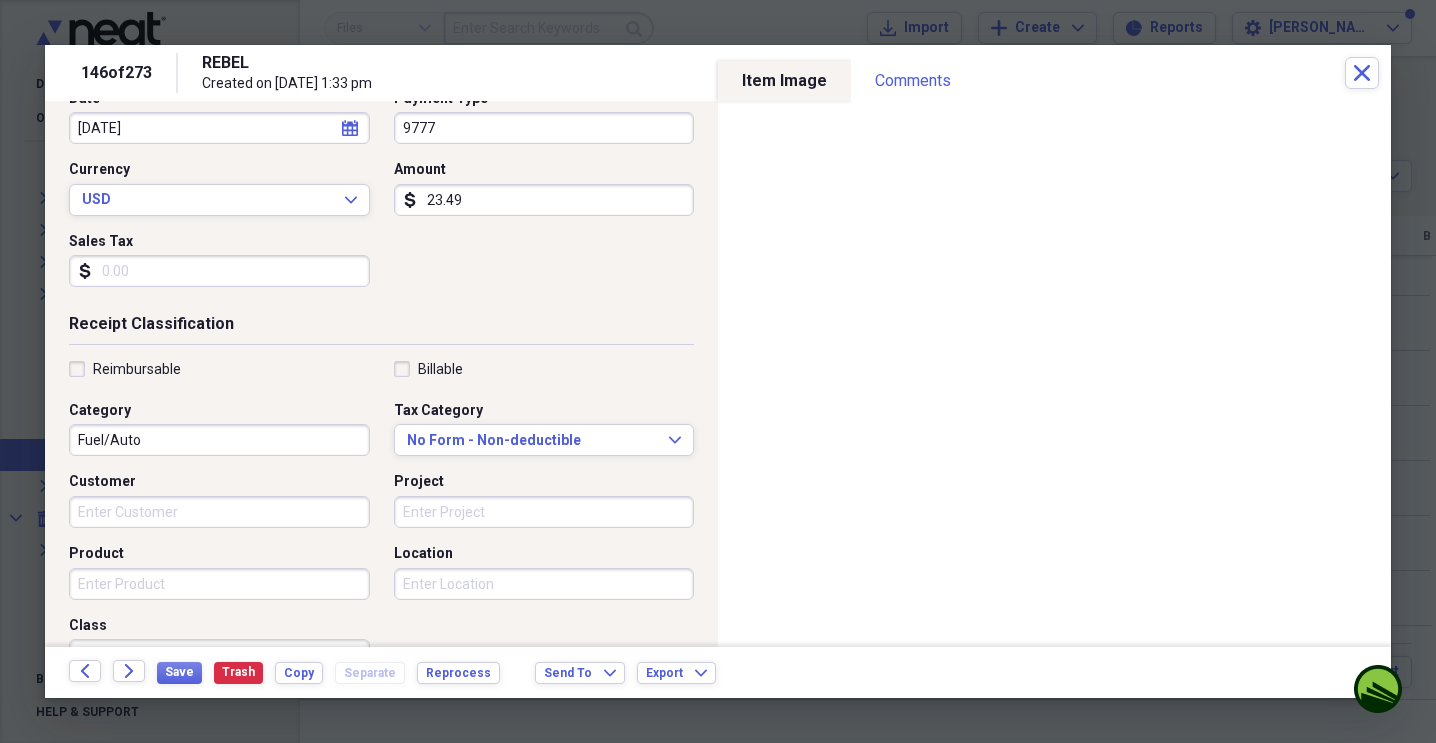 click on "Fuel/Auto" at bounding box center [219, 440] 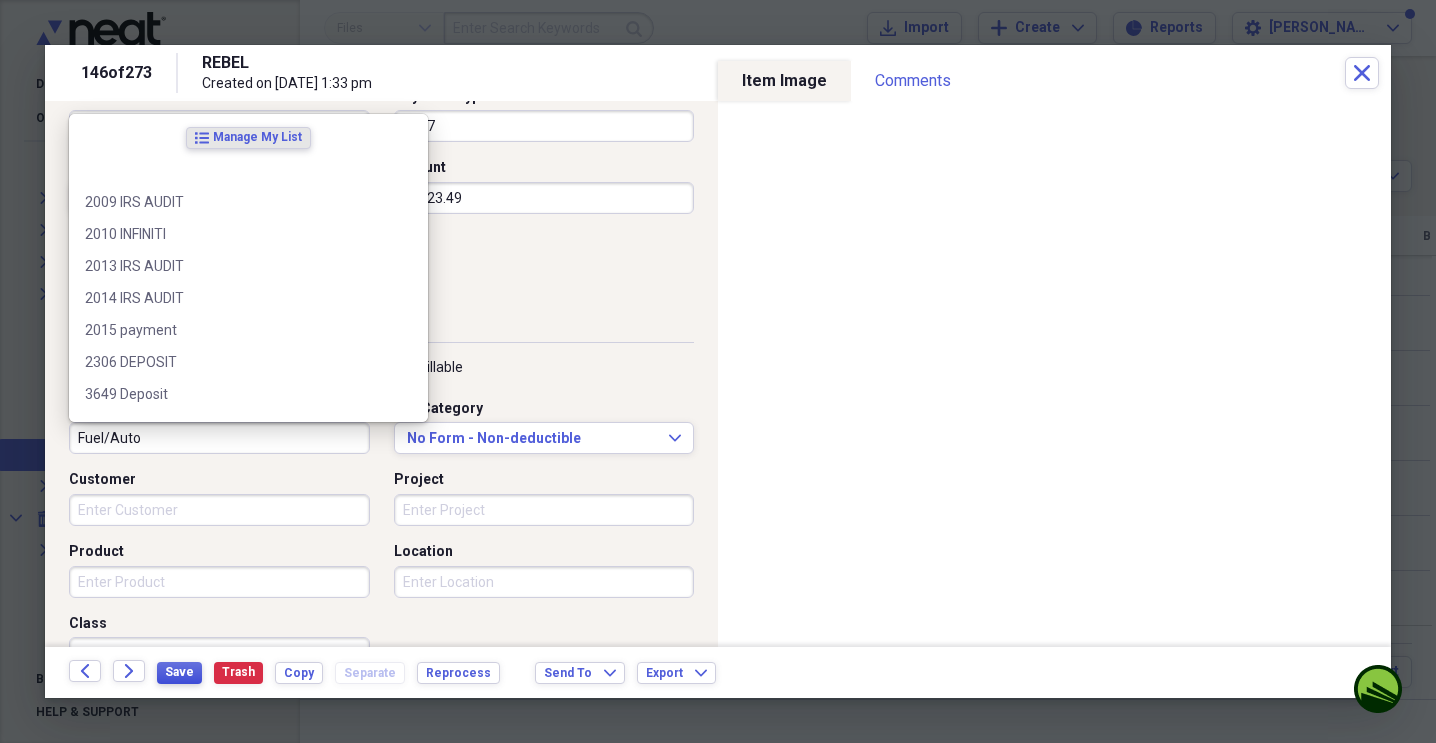 click on "Save" at bounding box center [179, 672] 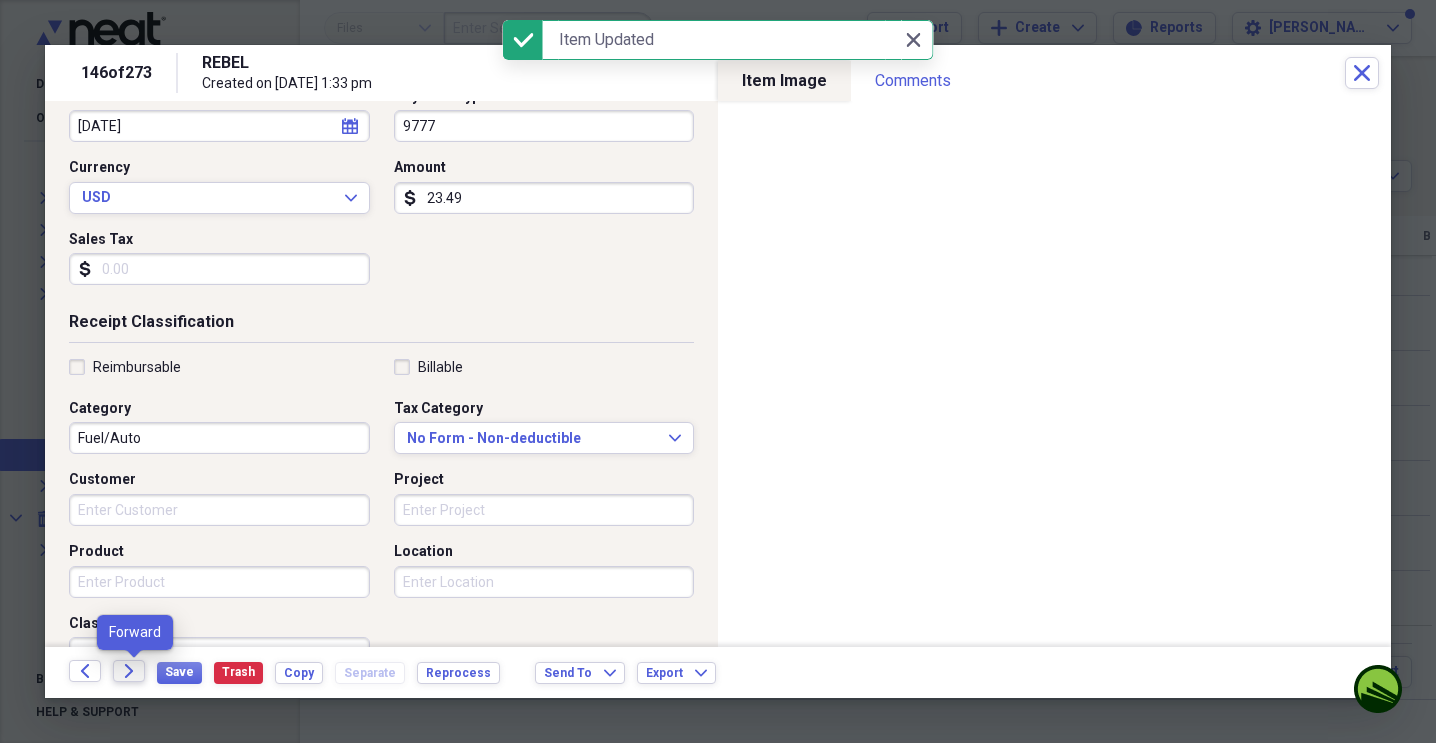 click on "Forward" 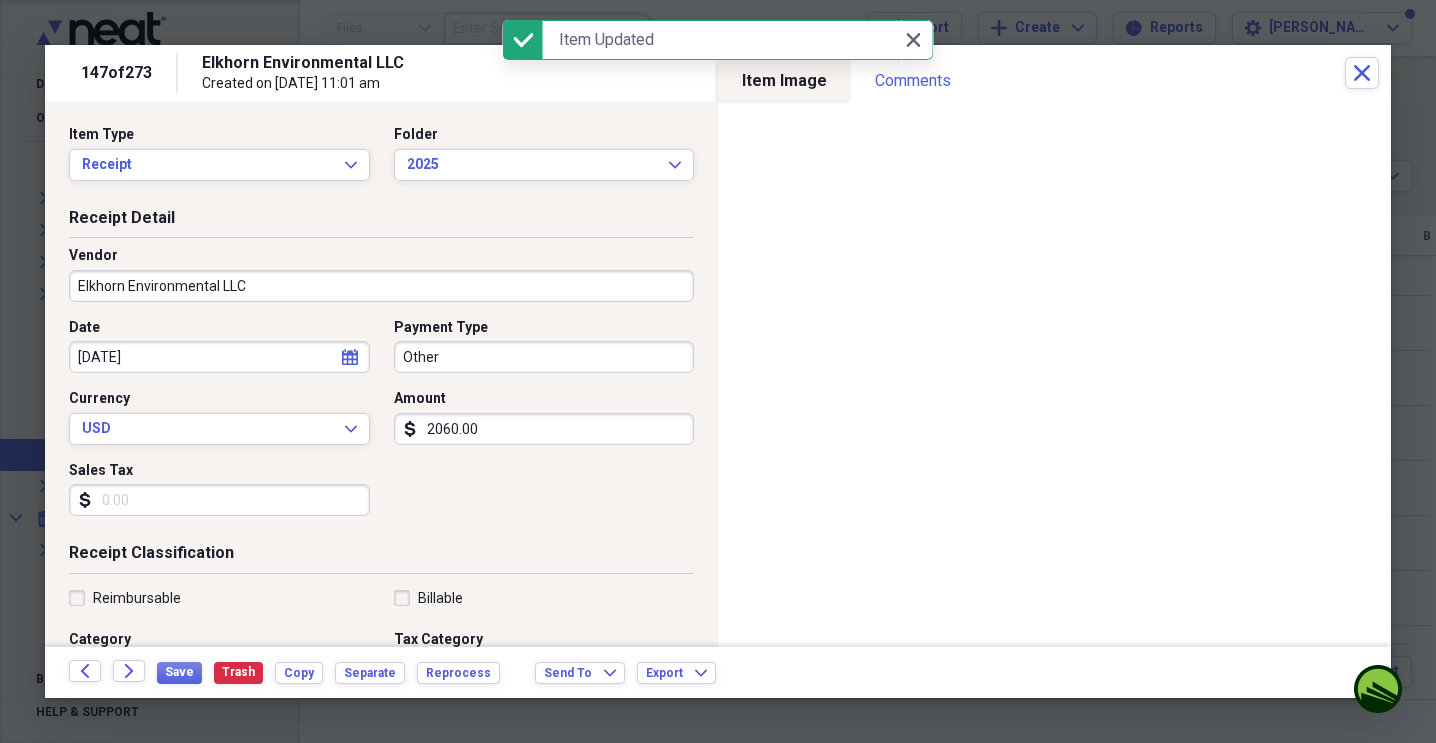 click on "Other" at bounding box center [544, 357] 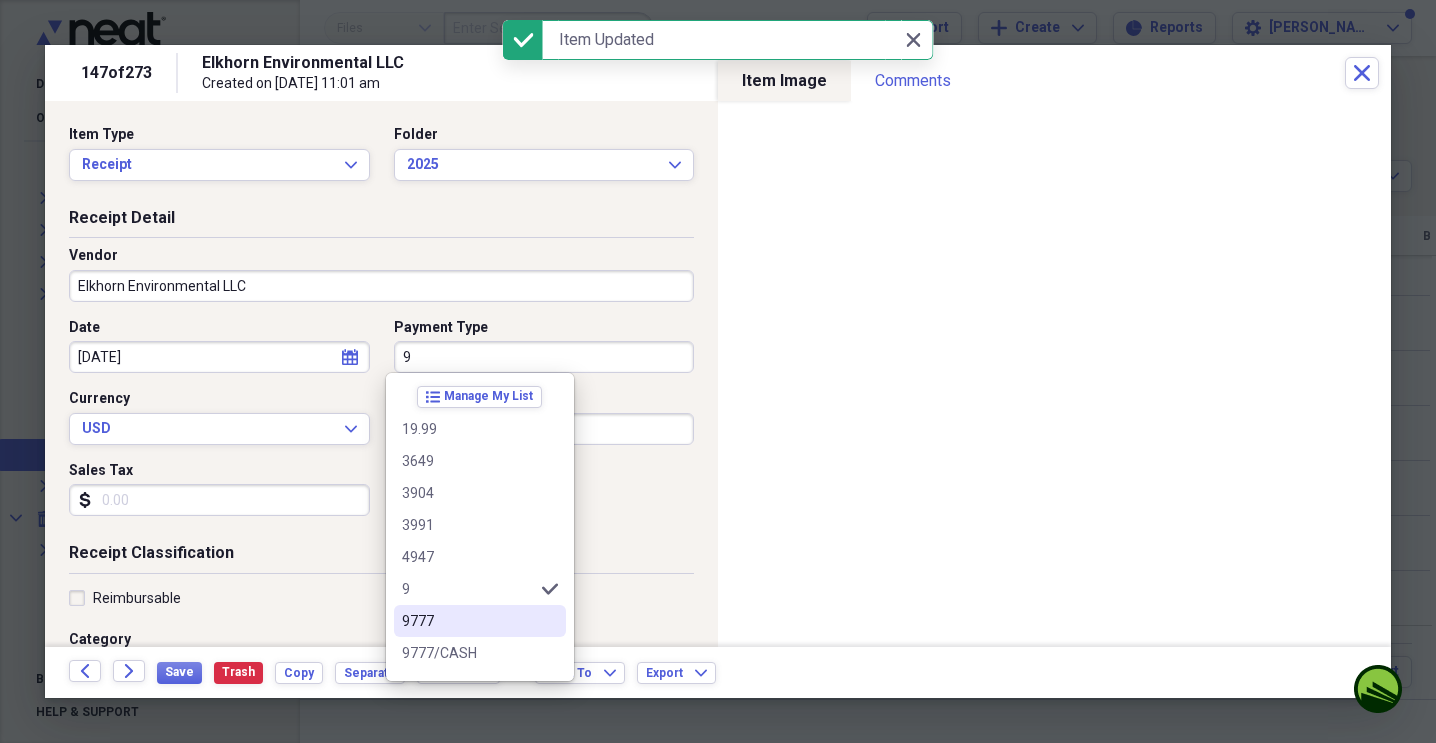 click on "9777" at bounding box center (468, 621) 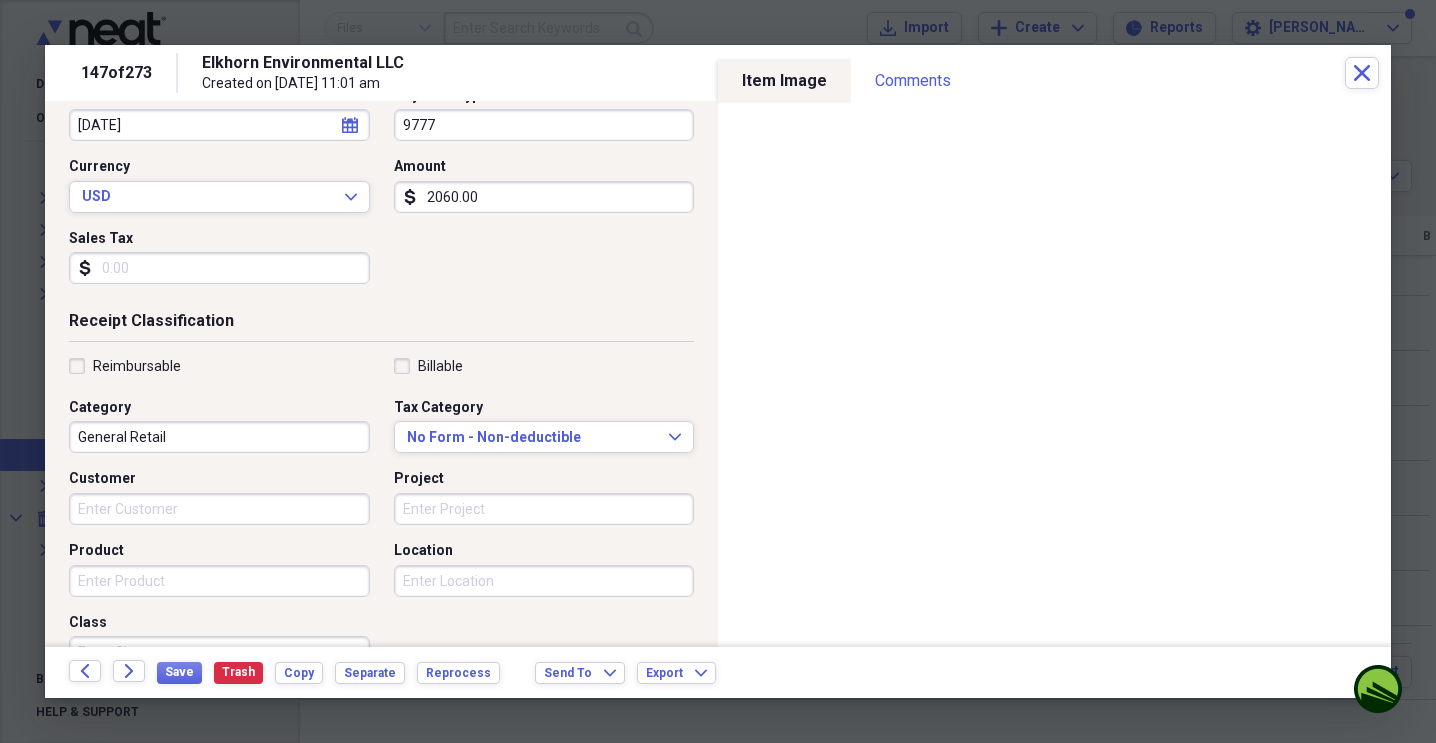 scroll, scrollTop: 233, scrollLeft: 0, axis: vertical 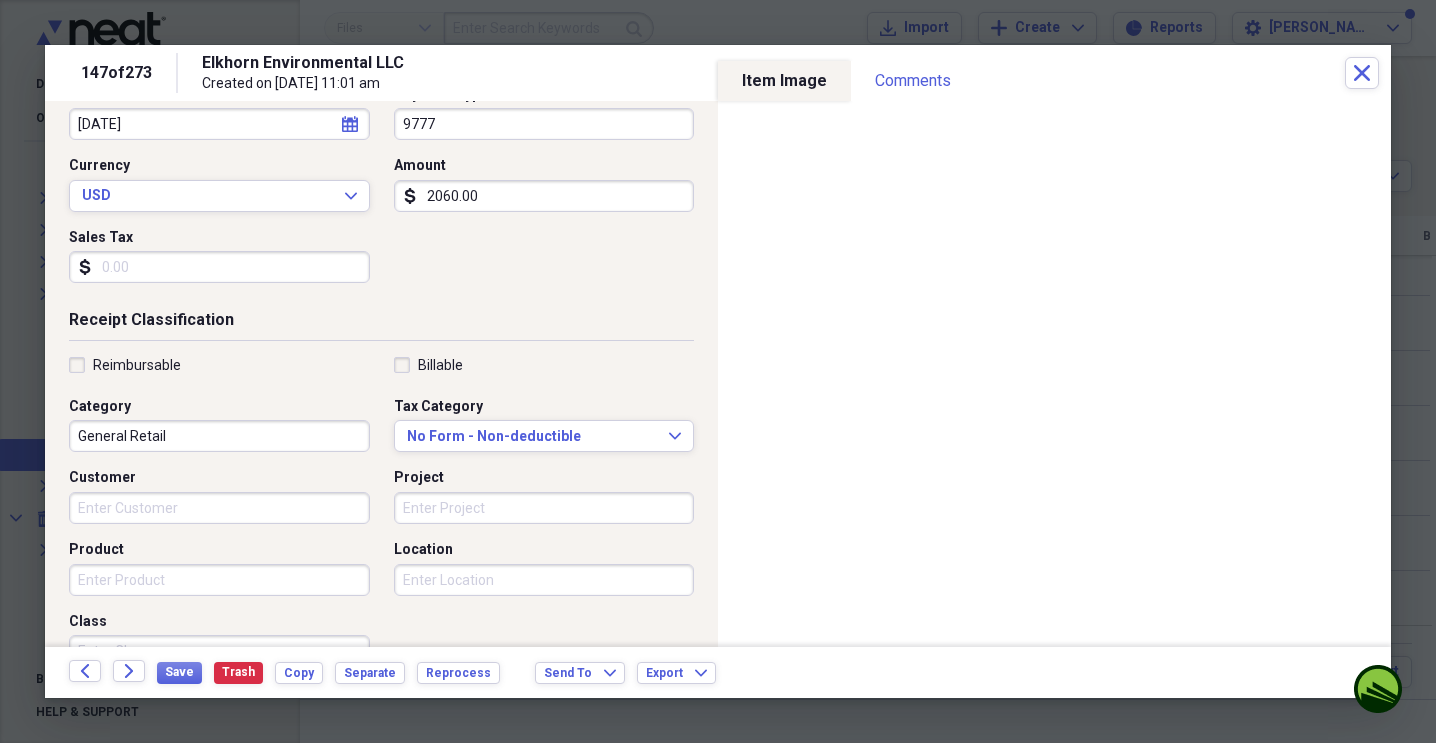 click on "General Retail" at bounding box center (219, 436) 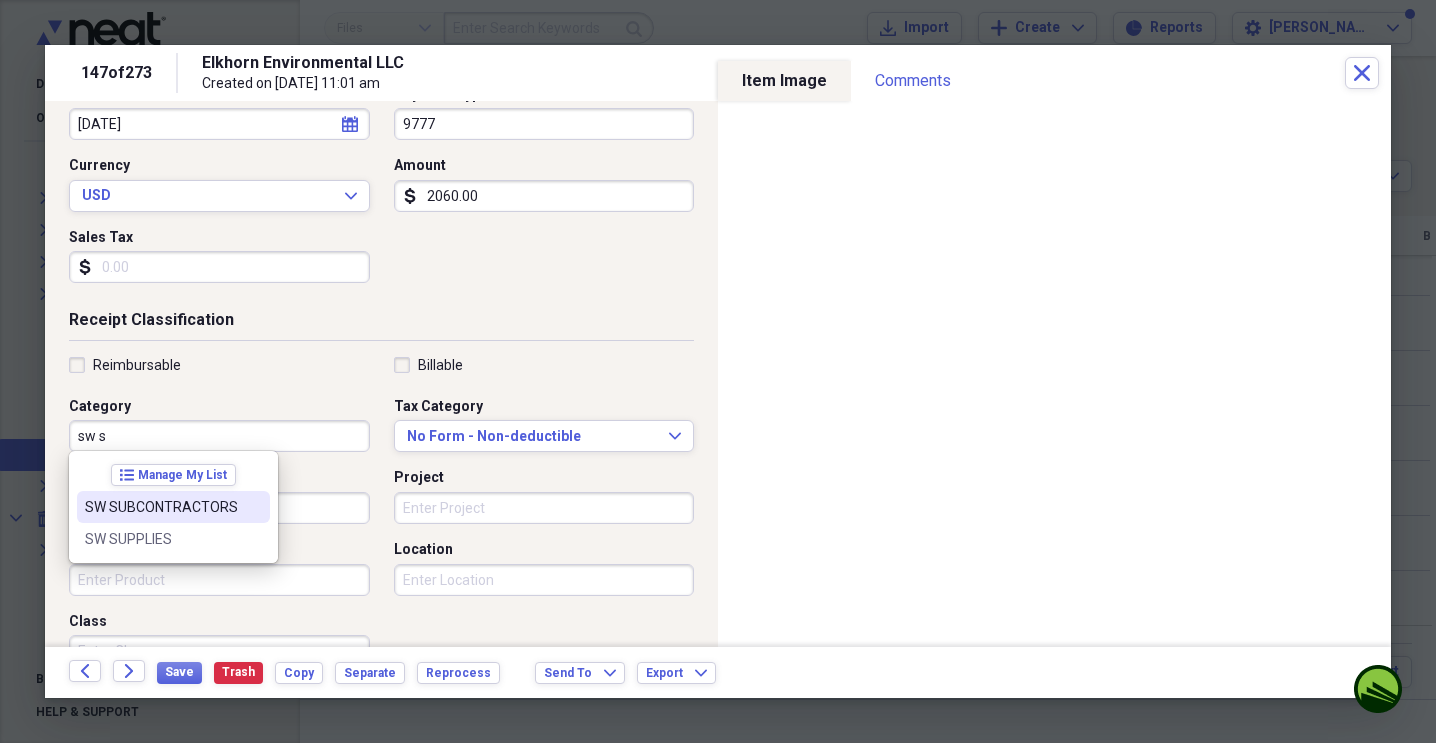 click on "SW SUBCONTRACTORS" at bounding box center (161, 507) 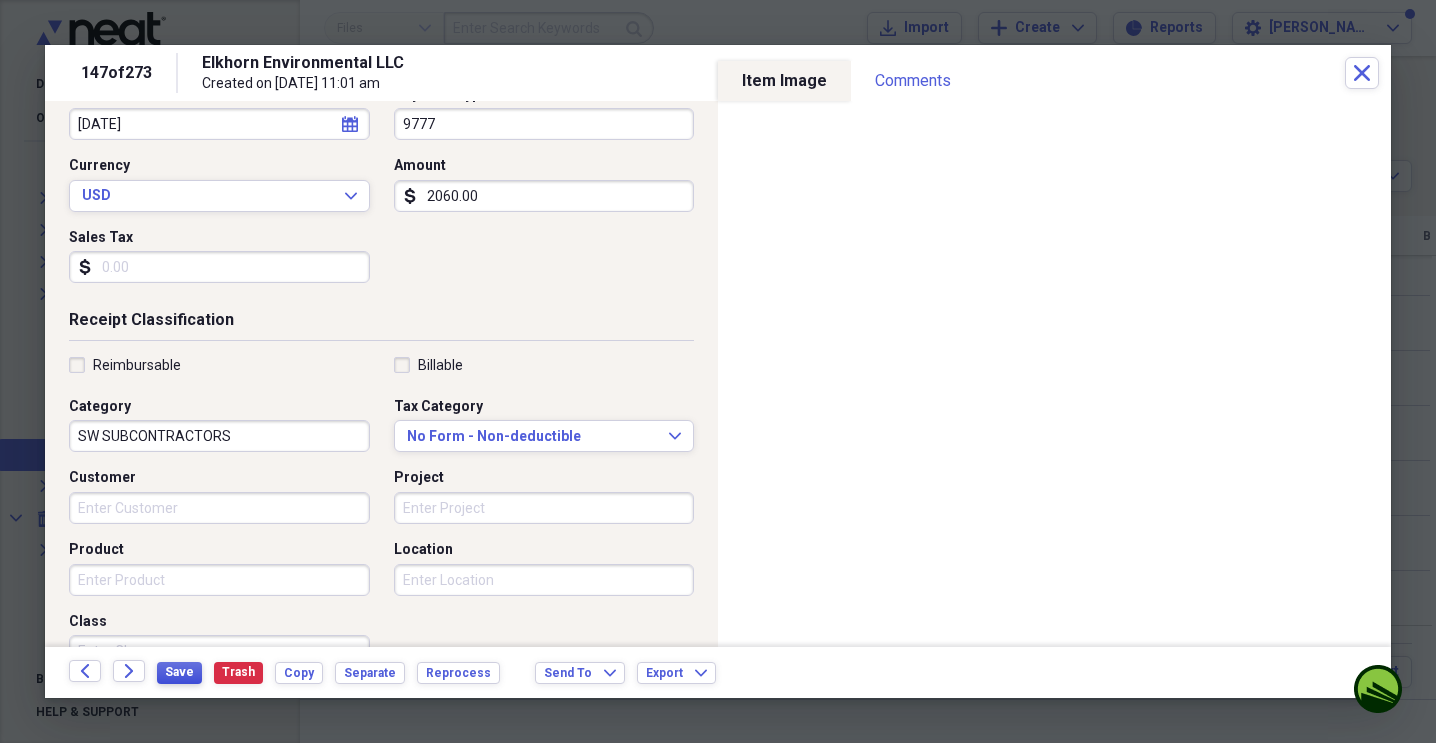 click on "Save" at bounding box center (179, 672) 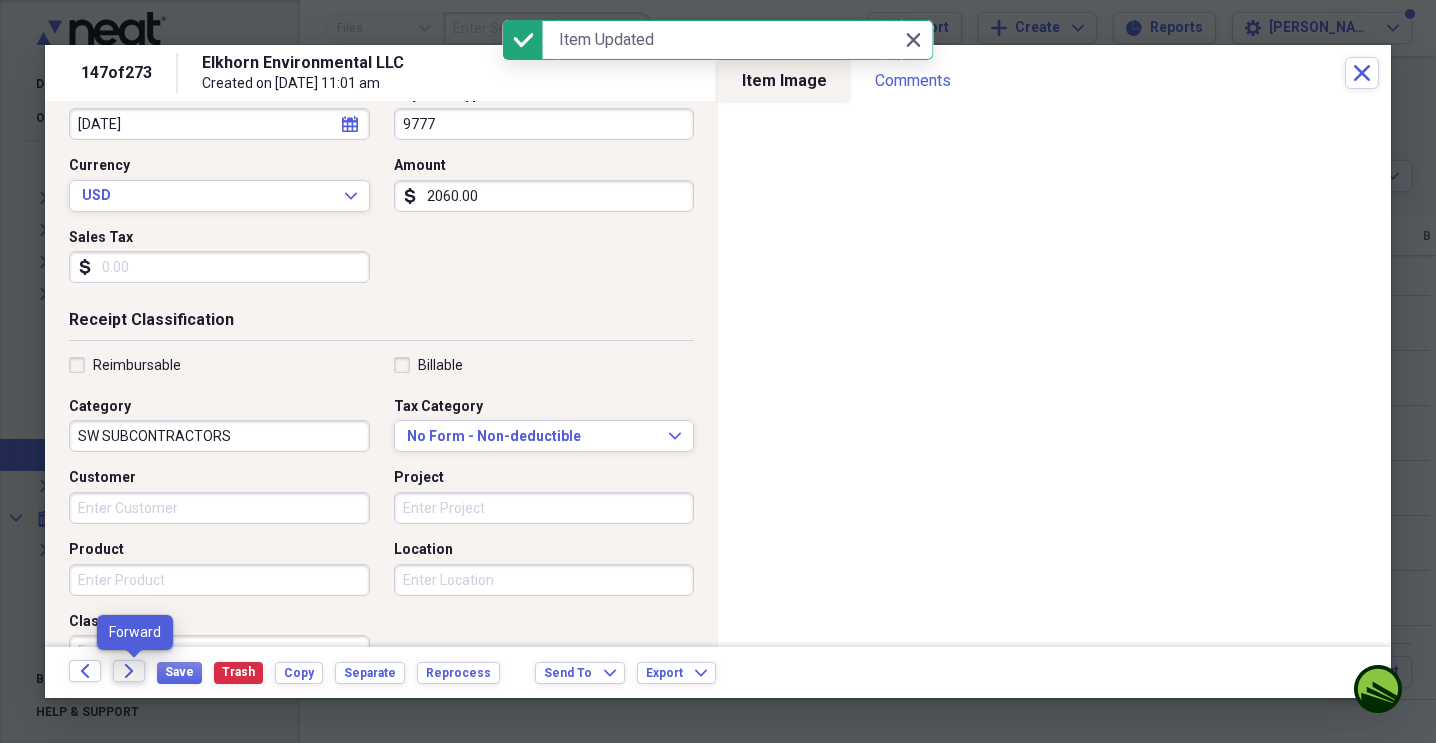 click on "Forward" 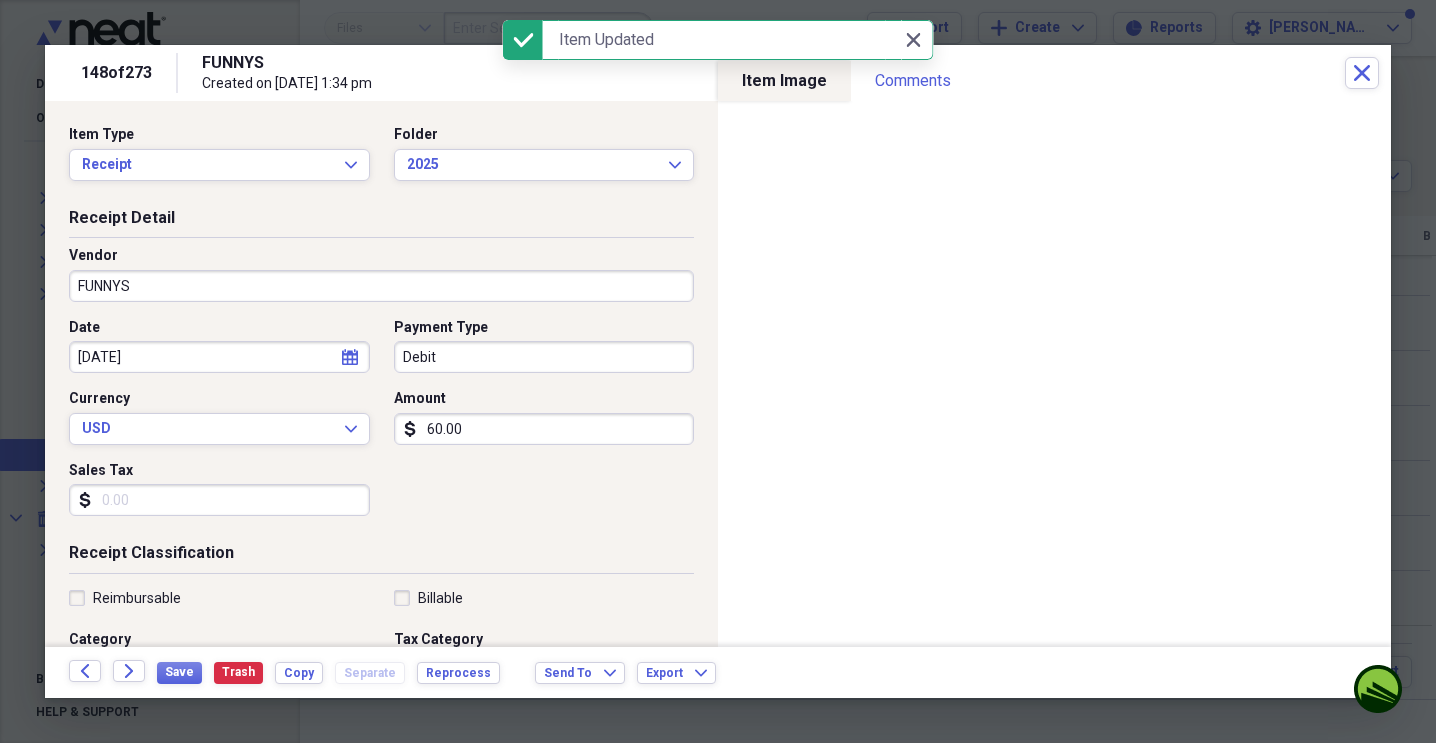 click on "Debit" at bounding box center (544, 357) 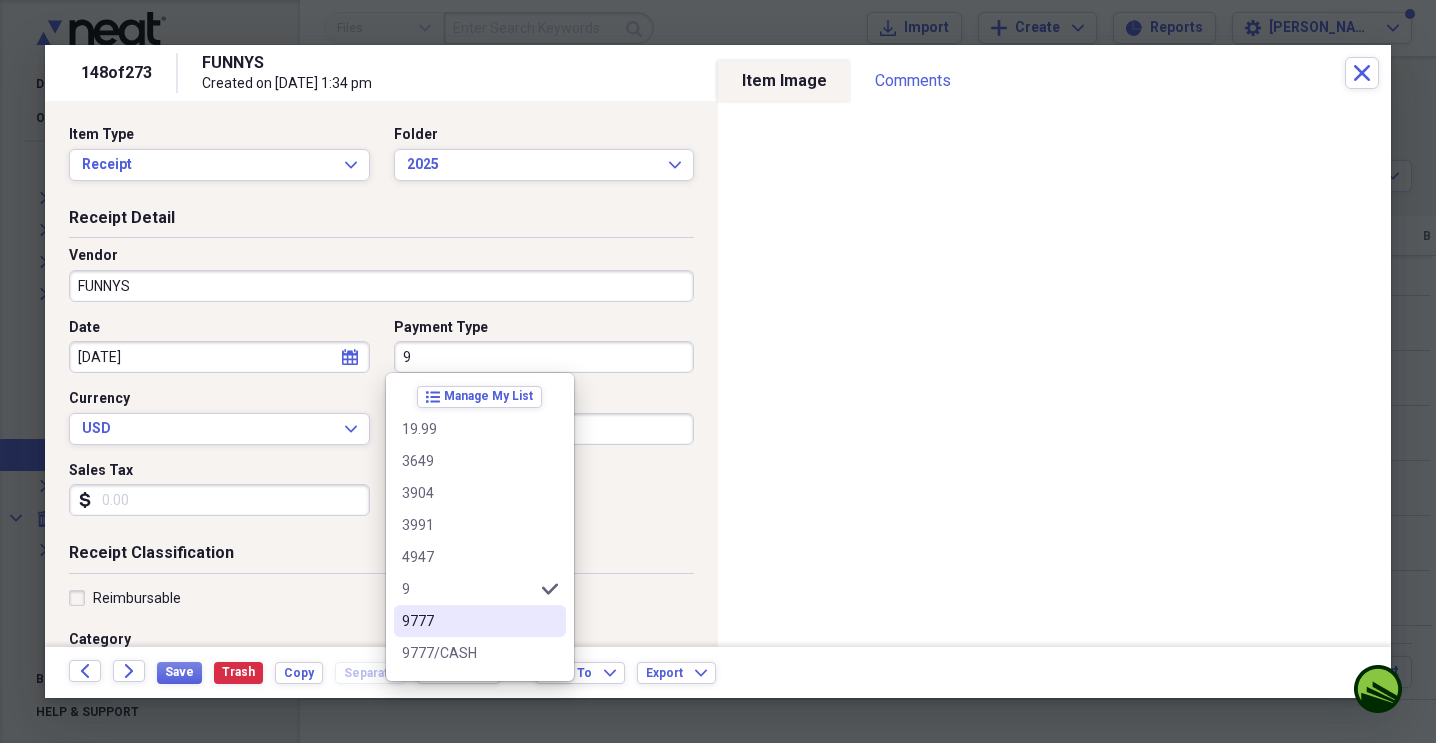 click on "9777" at bounding box center [468, 621] 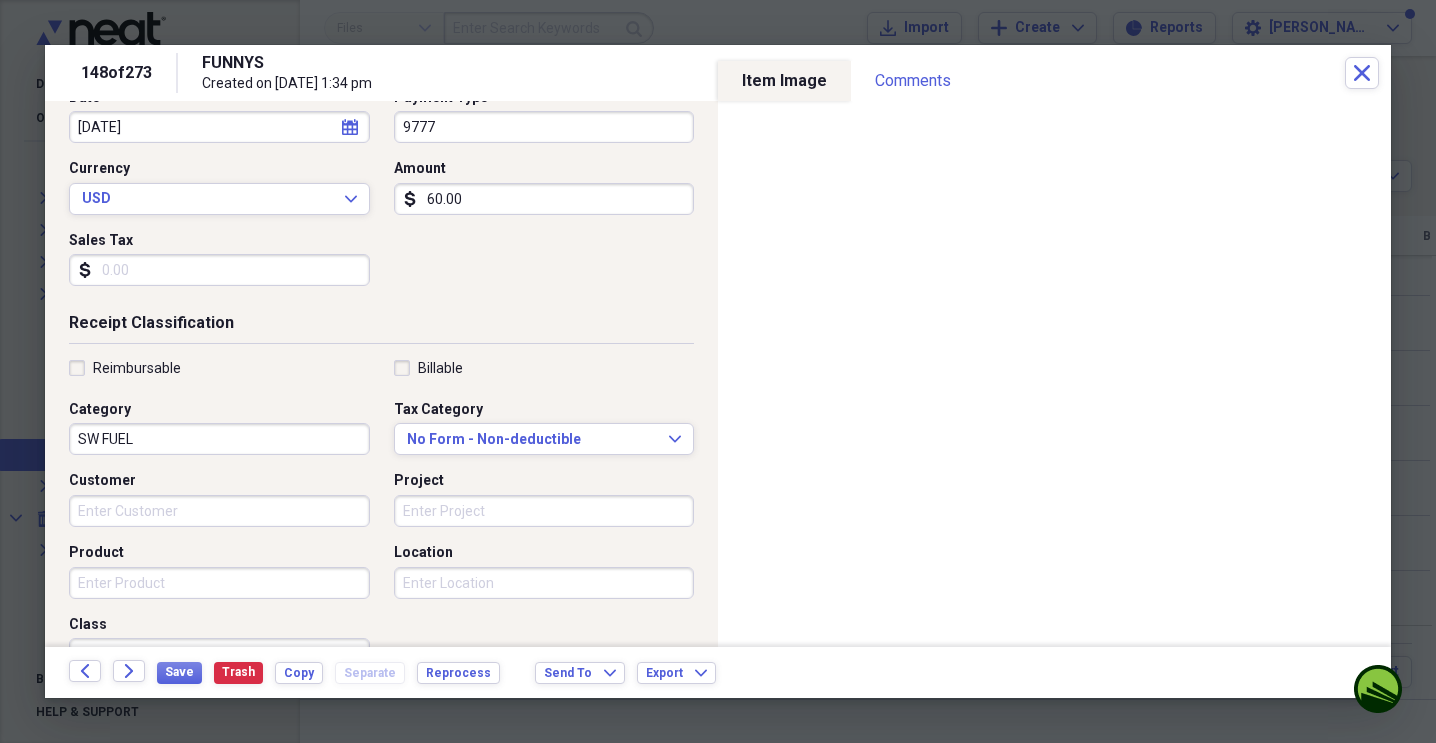 scroll, scrollTop: 231, scrollLeft: 0, axis: vertical 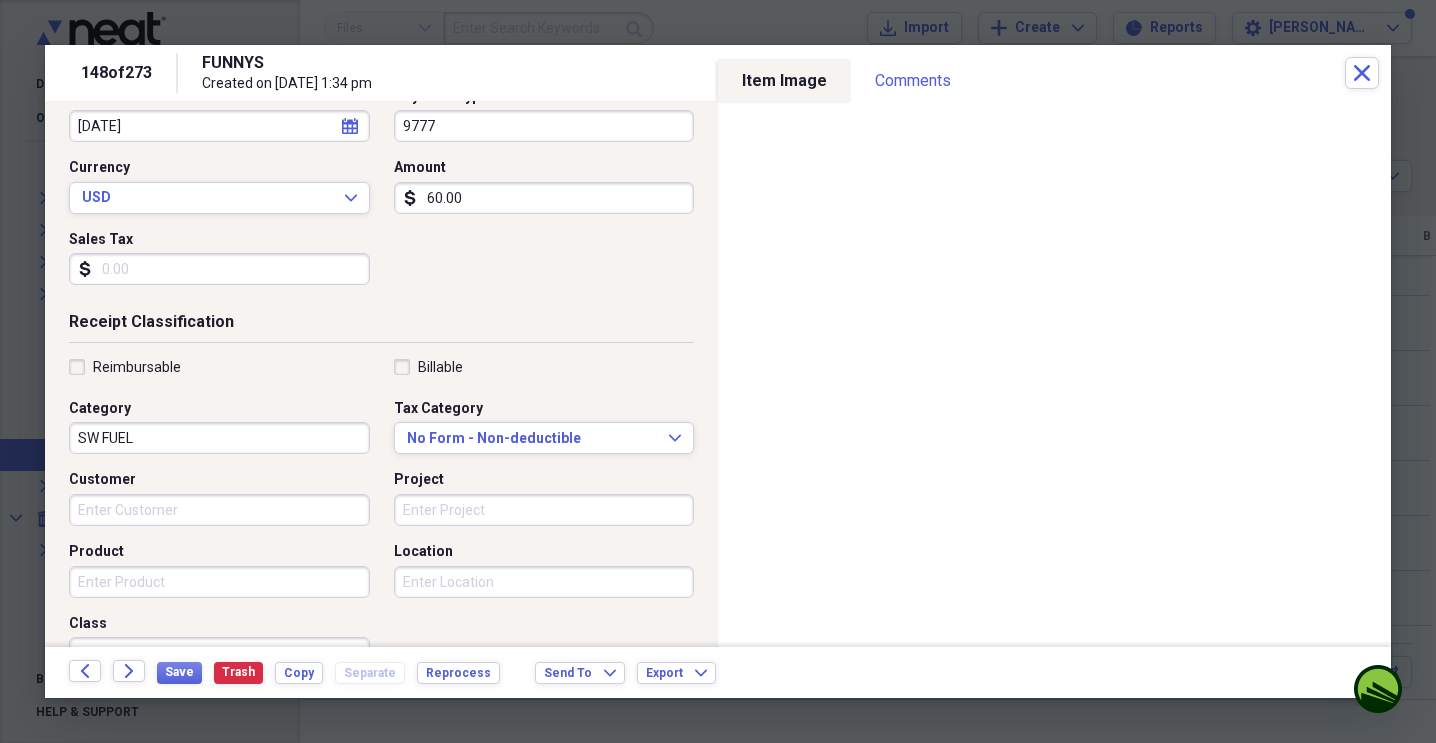 click on "SW FUEL" at bounding box center [219, 438] 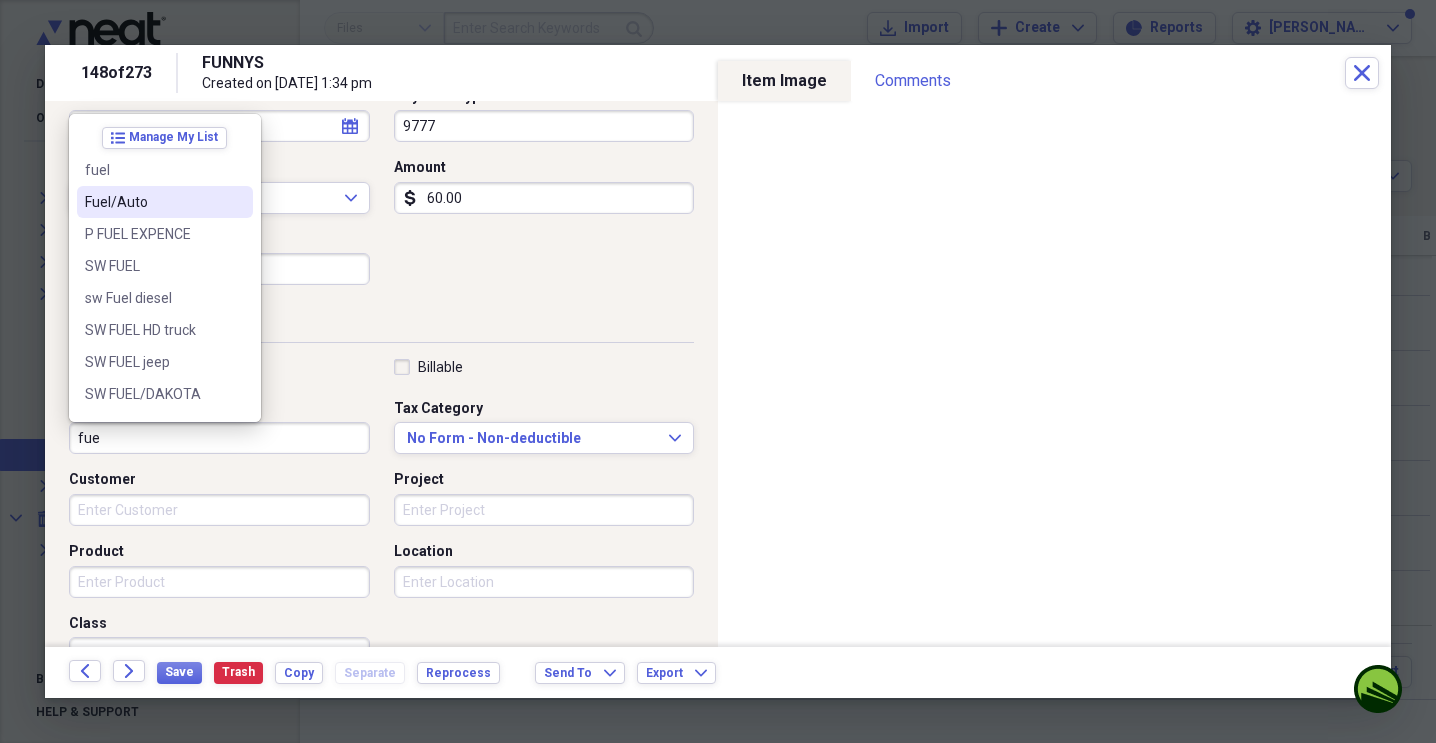 click on "Fuel/Auto" at bounding box center (153, 202) 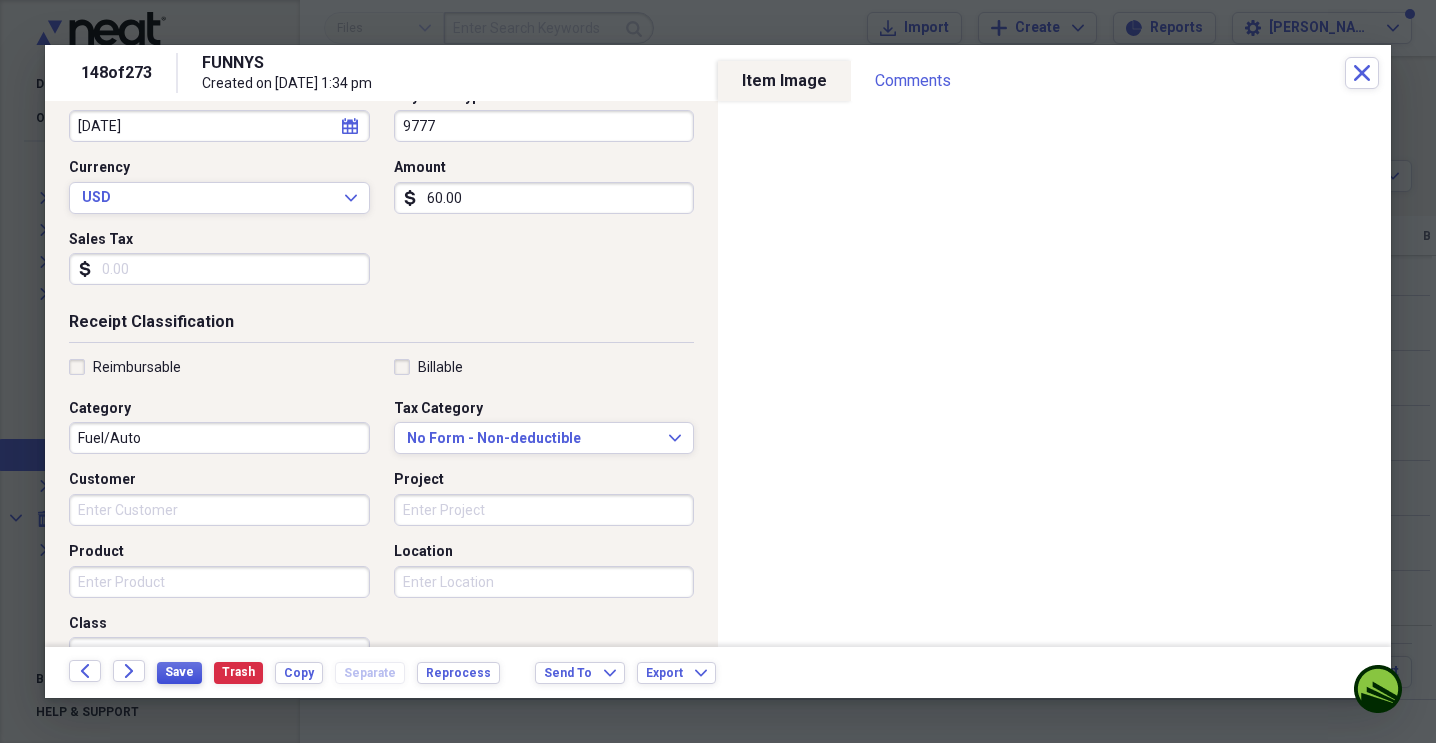 click on "Save" at bounding box center (179, 673) 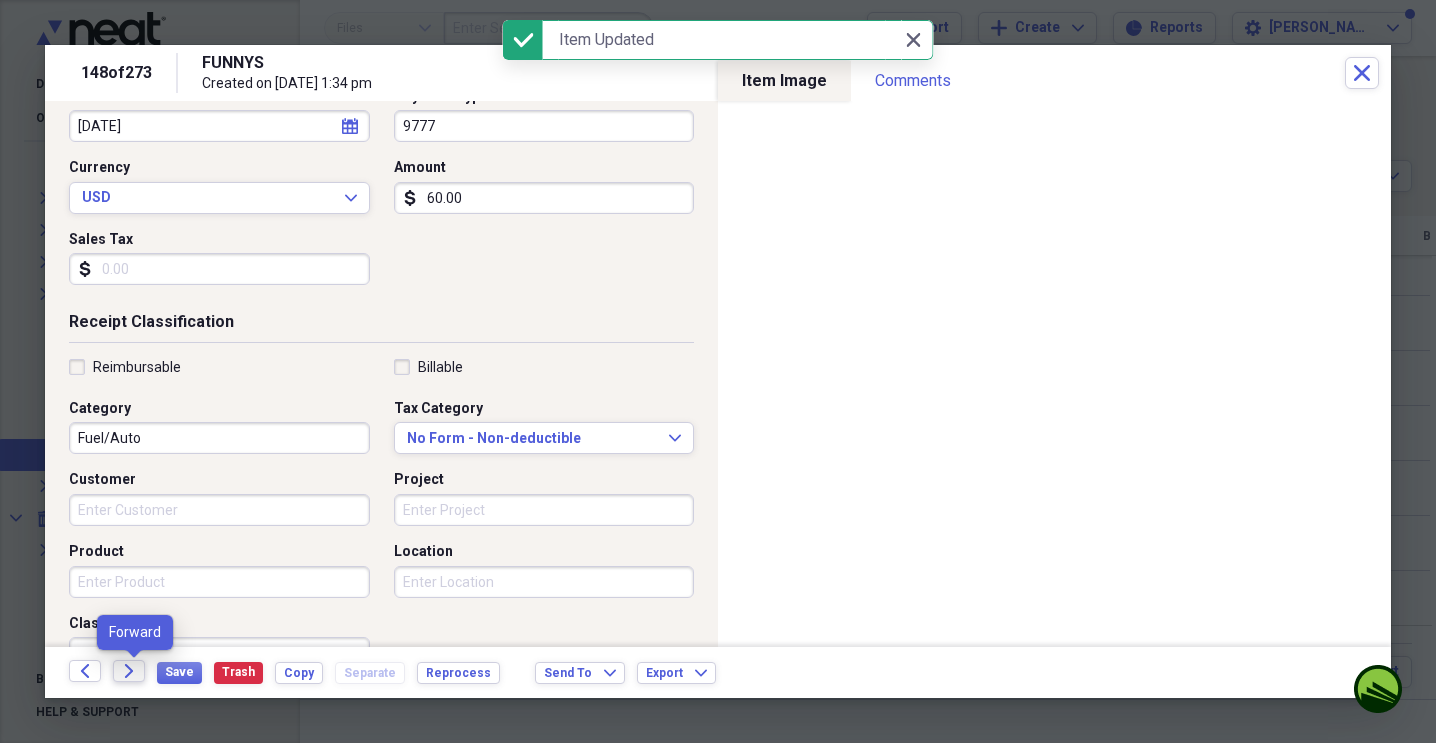 click on "Forward" 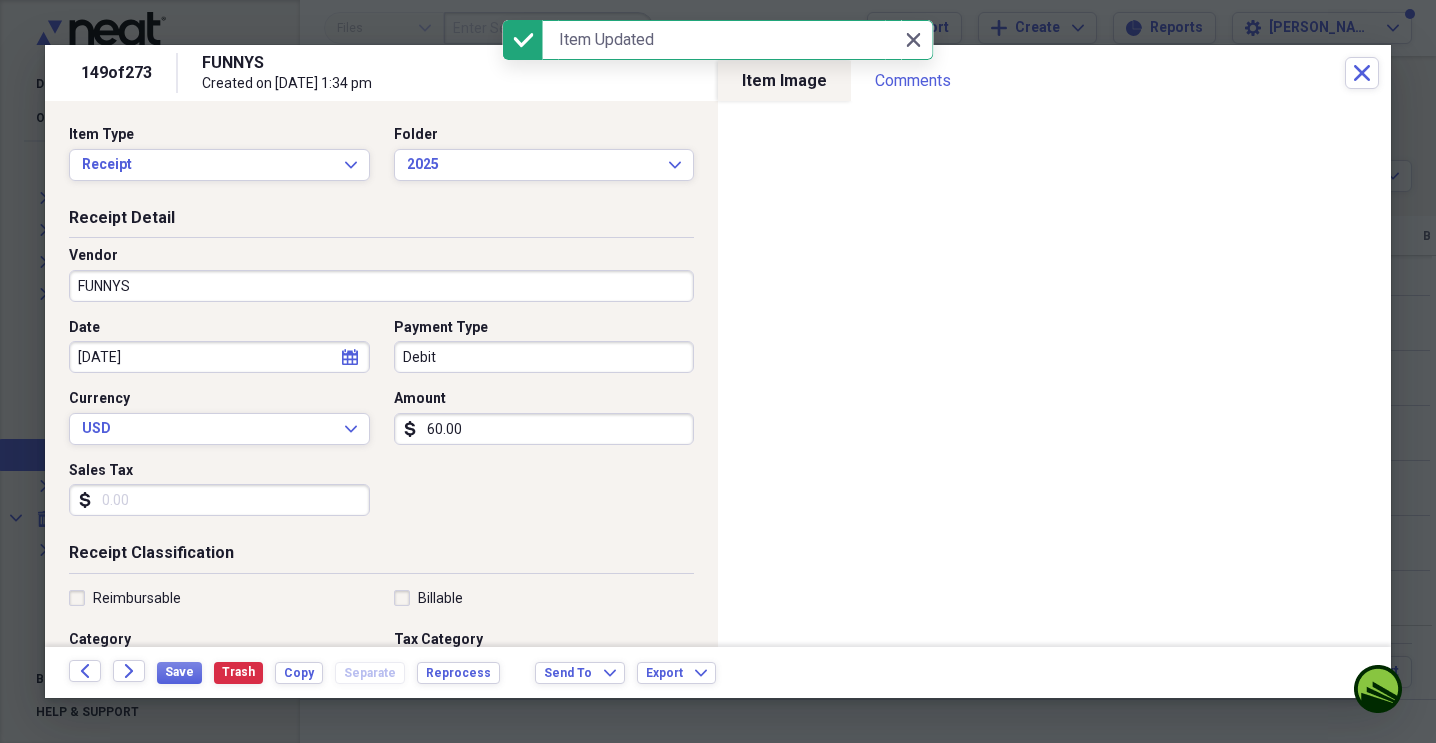 click on "Debit" at bounding box center (544, 357) 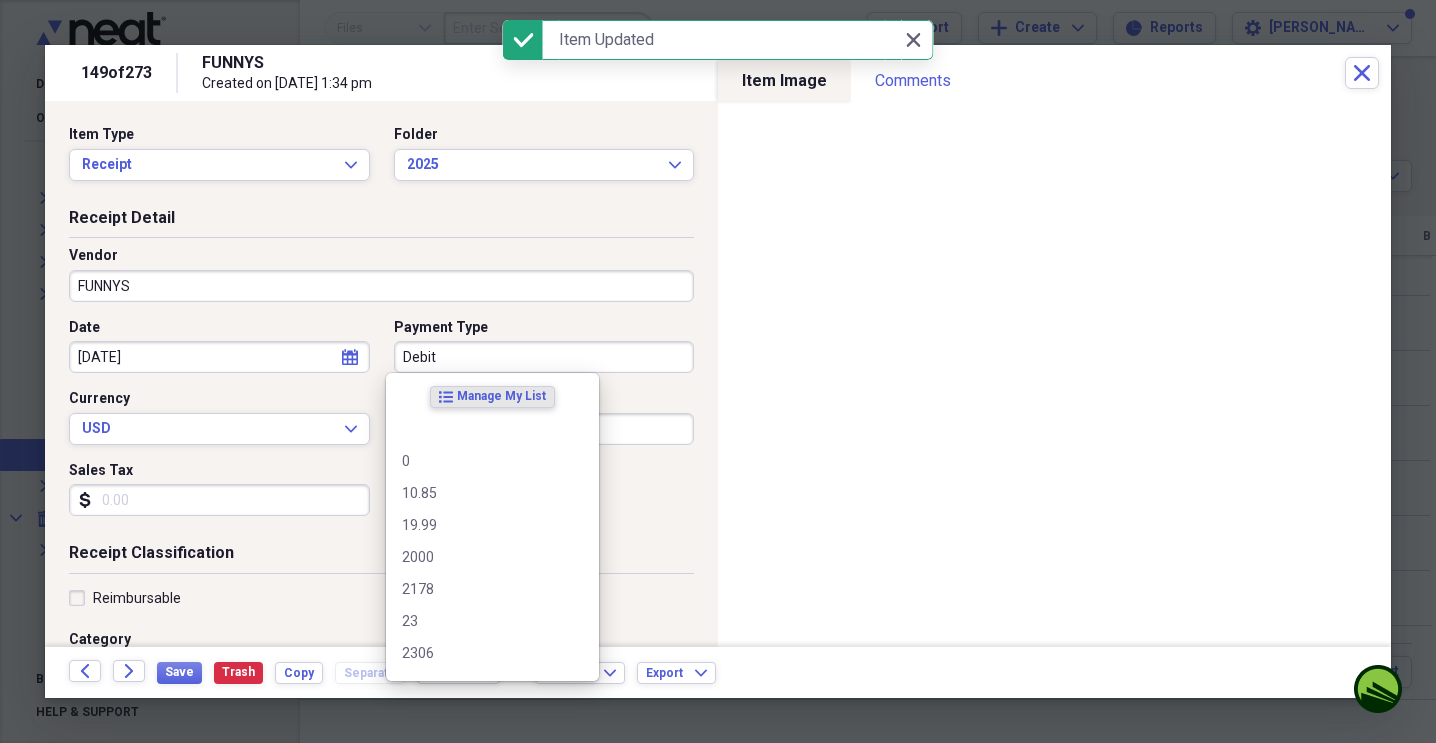 click on "Debit" at bounding box center (544, 357) 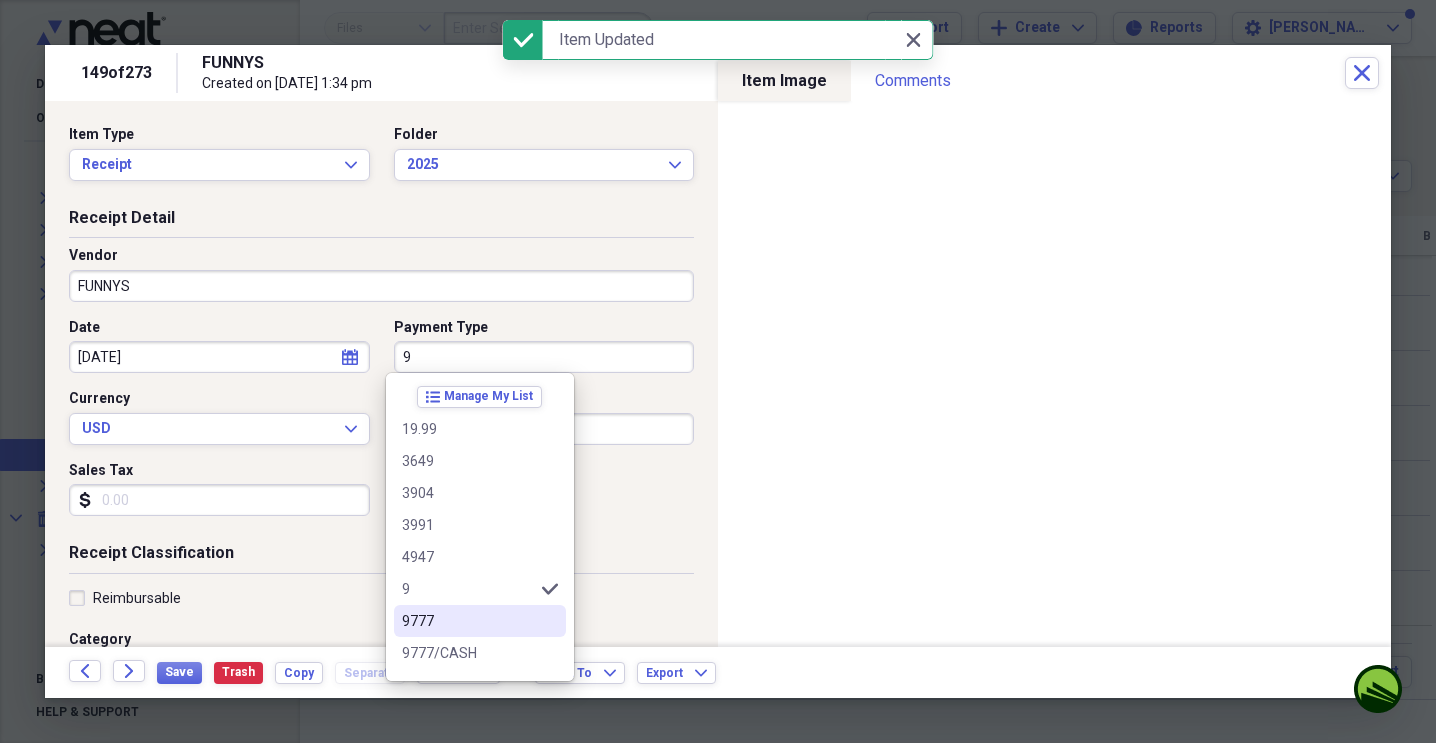 click on "9777" at bounding box center (480, 621) 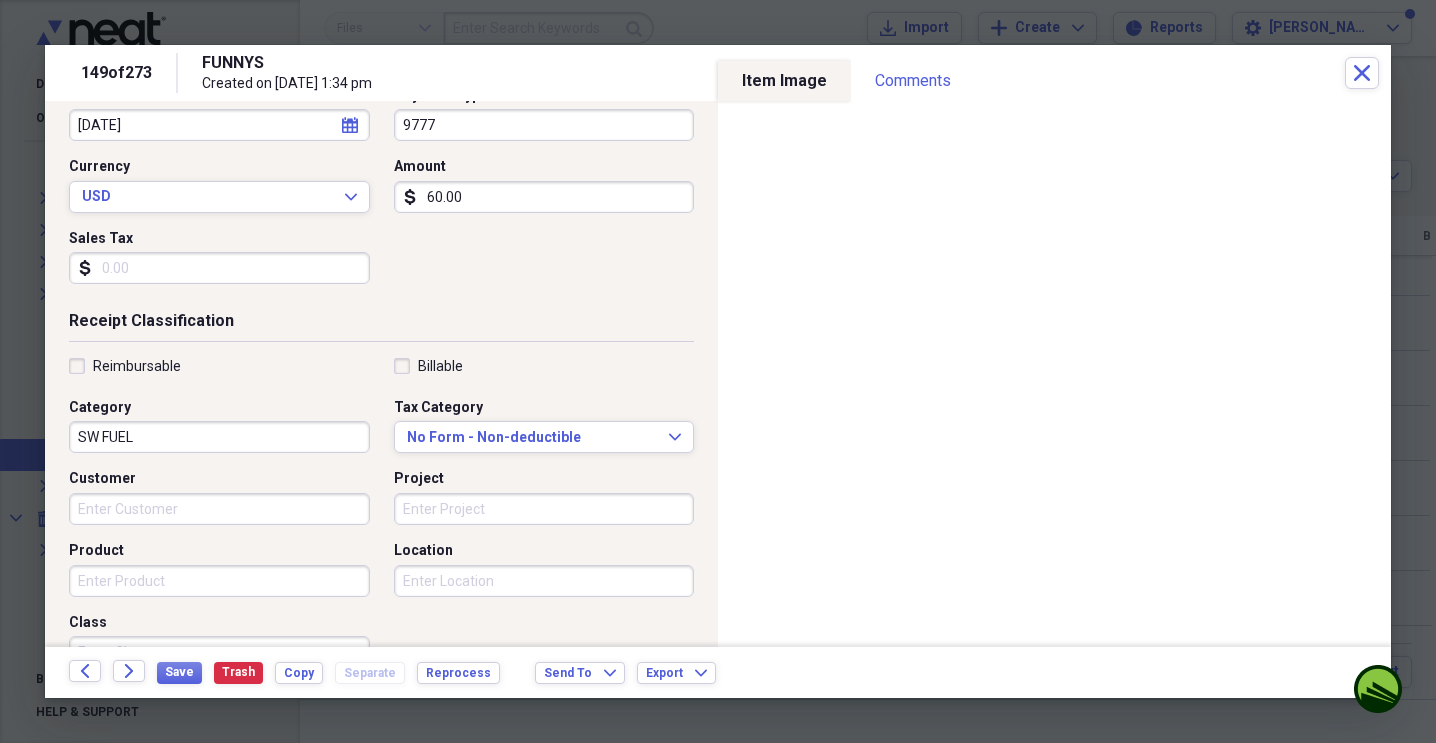 click on "SW FUEL" at bounding box center (219, 437) 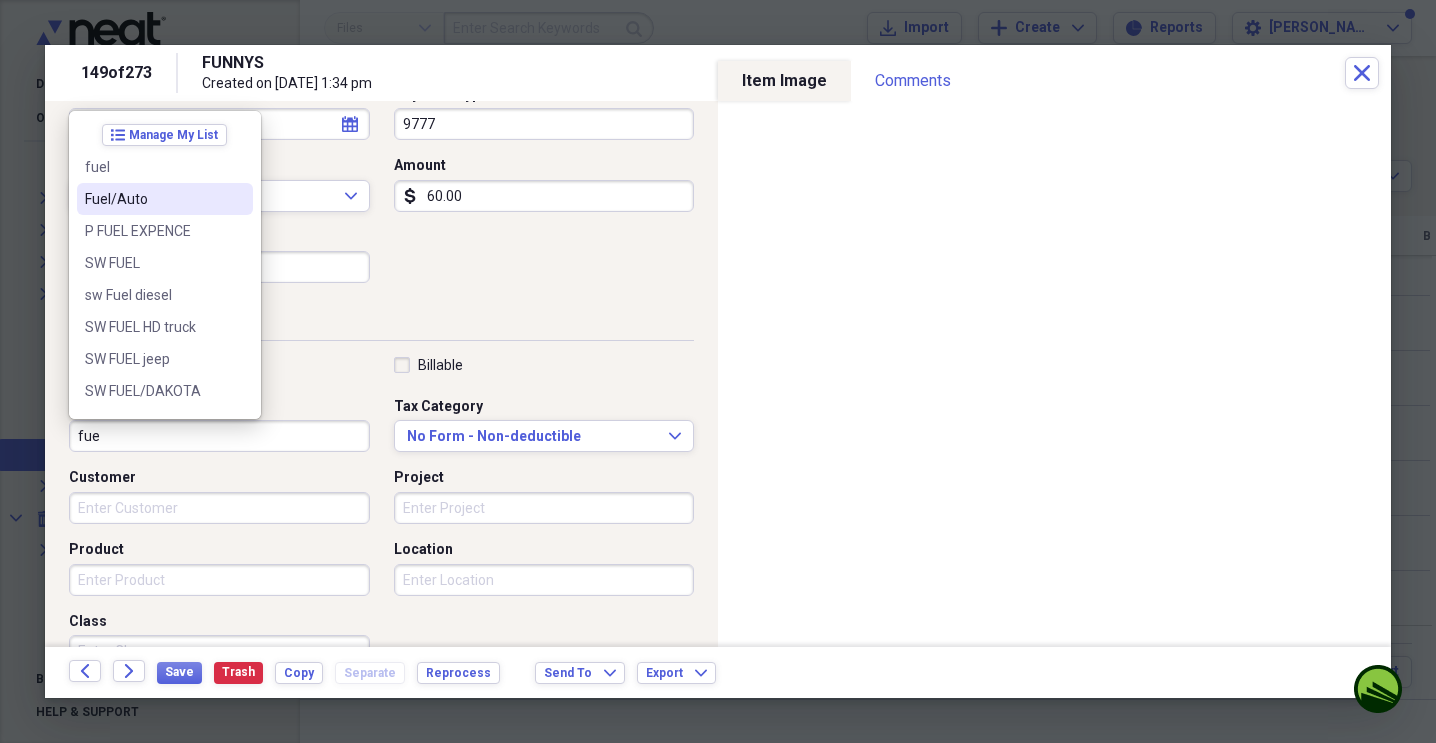 click on "Fuel/Auto" at bounding box center (153, 199) 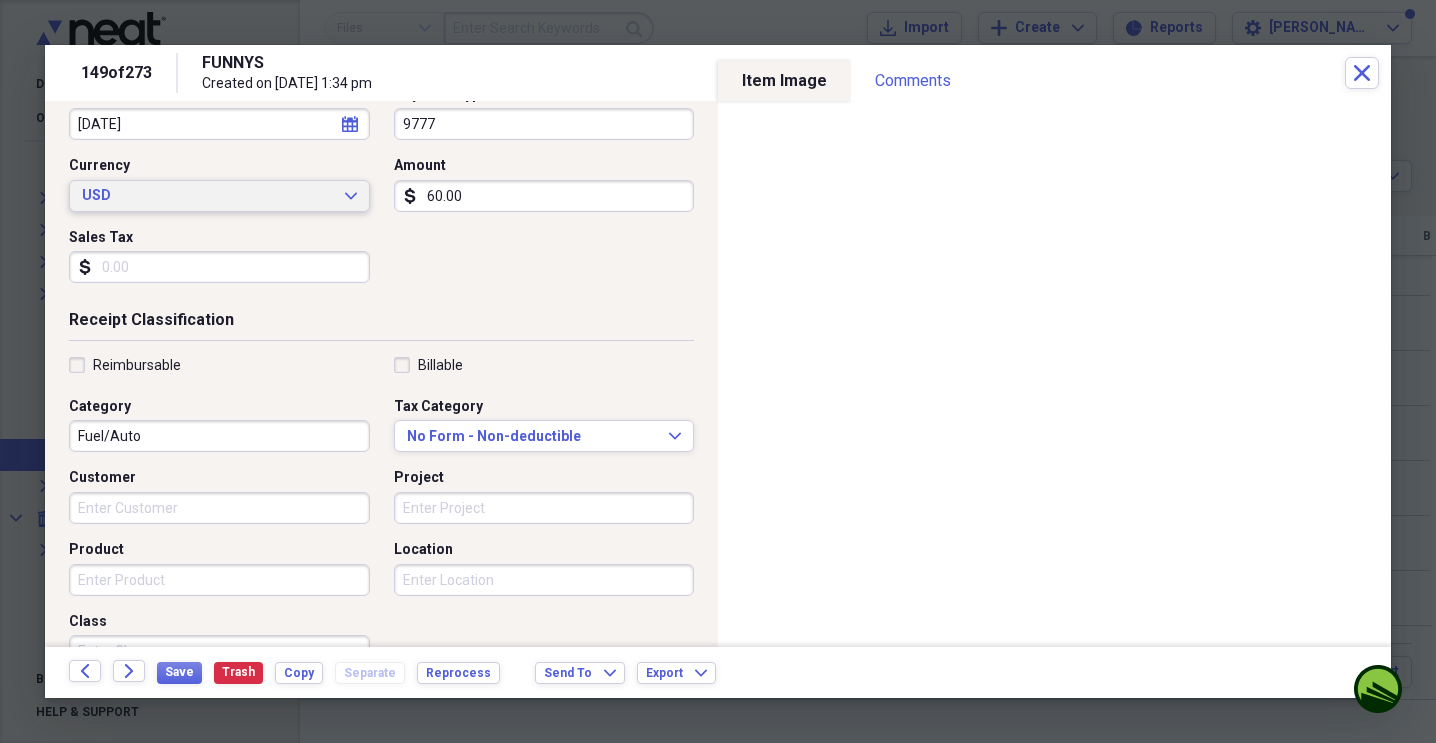 drag, startPoint x: 119, startPoint y: 191, endPoint x: 124, endPoint y: 220, distance: 29.427877 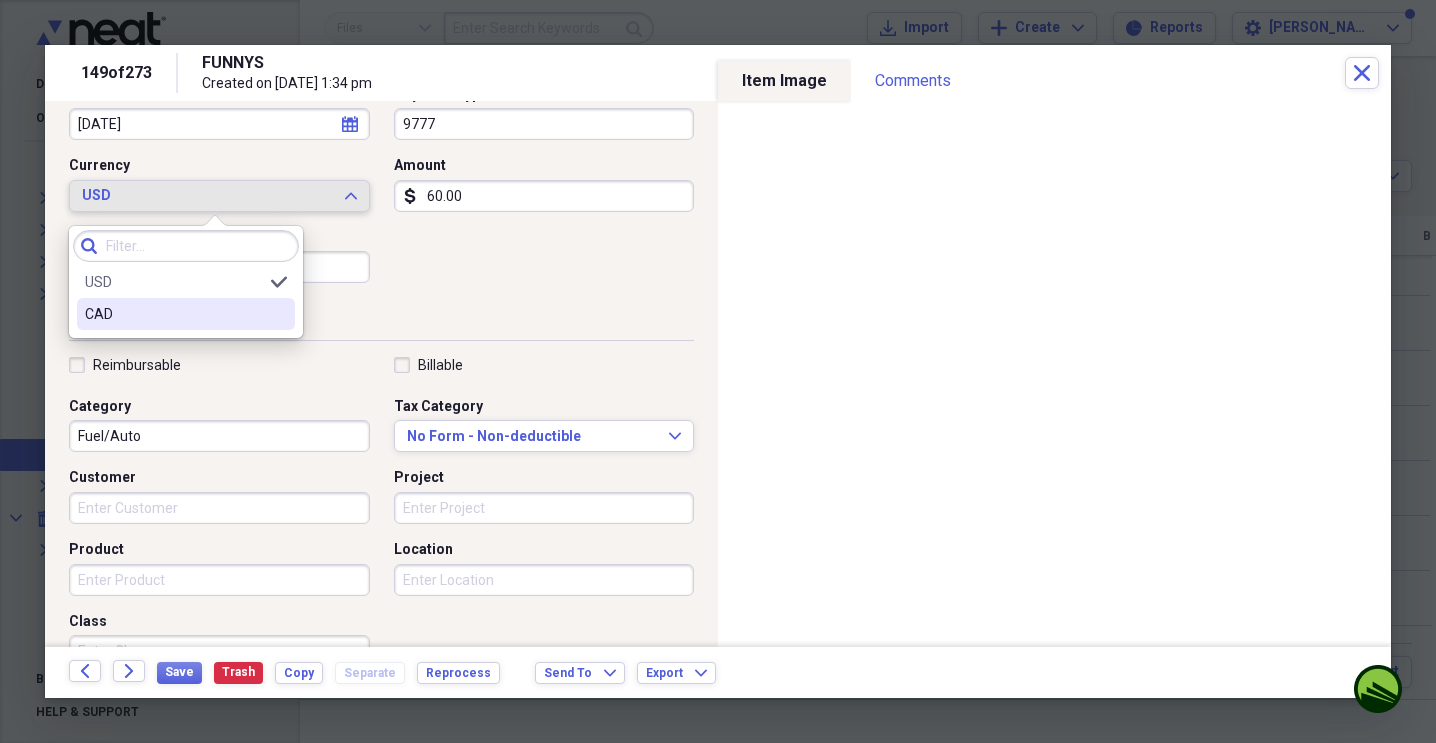 click on "Date [DATE] calendar Calendar Payment Type 9777 Currency USD Expand Amount dollar-sign 60.00 Sales Tax dollar-sign" at bounding box center (381, 192) 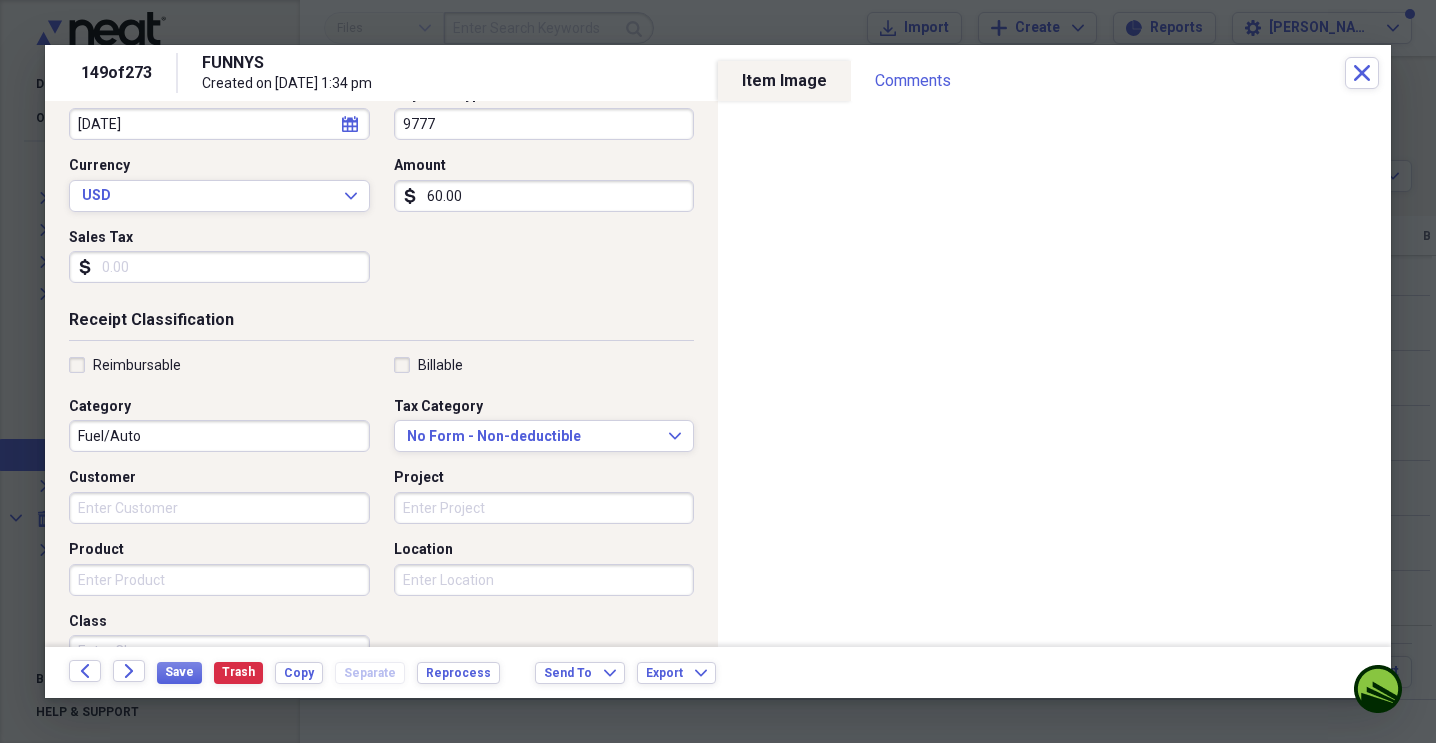 click on "Fuel/Auto" at bounding box center (219, 436) 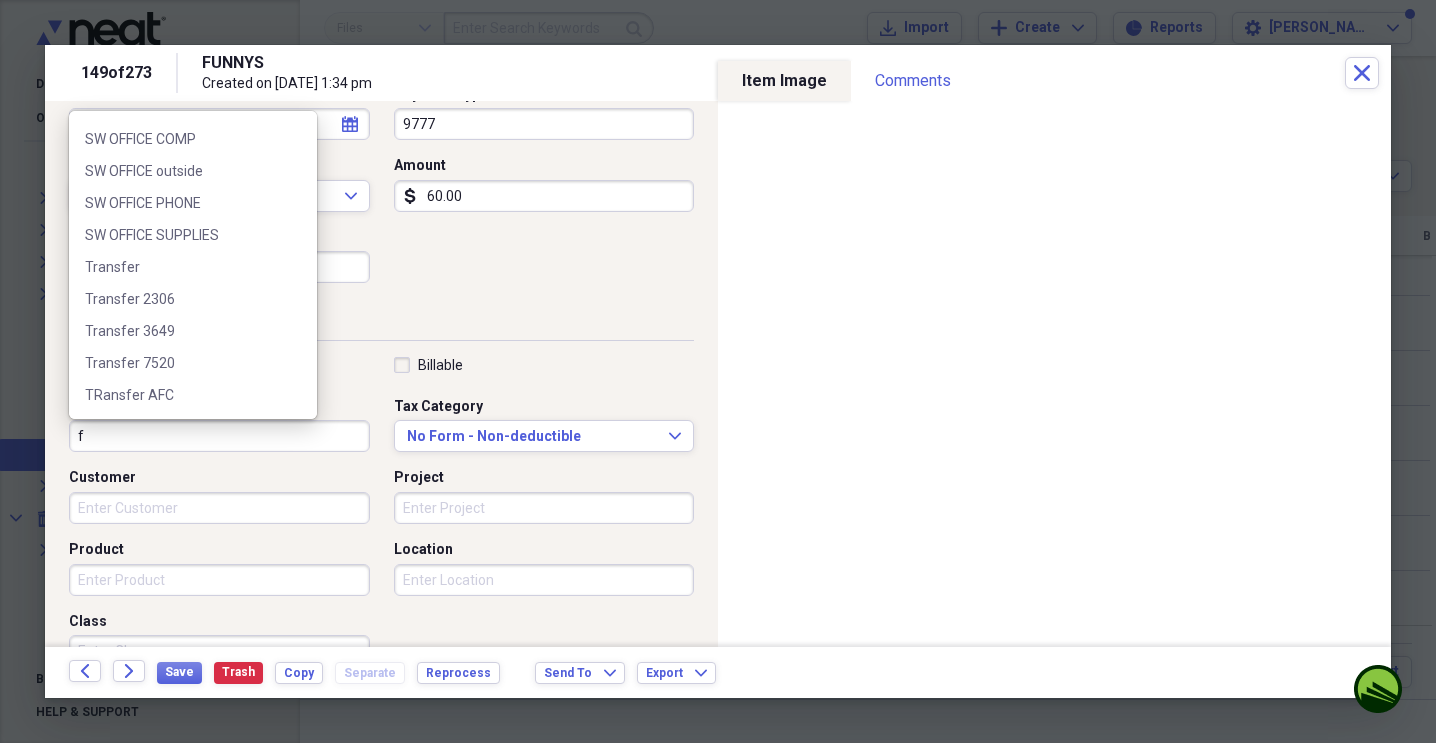 scroll, scrollTop: 0, scrollLeft: 0, axis: both 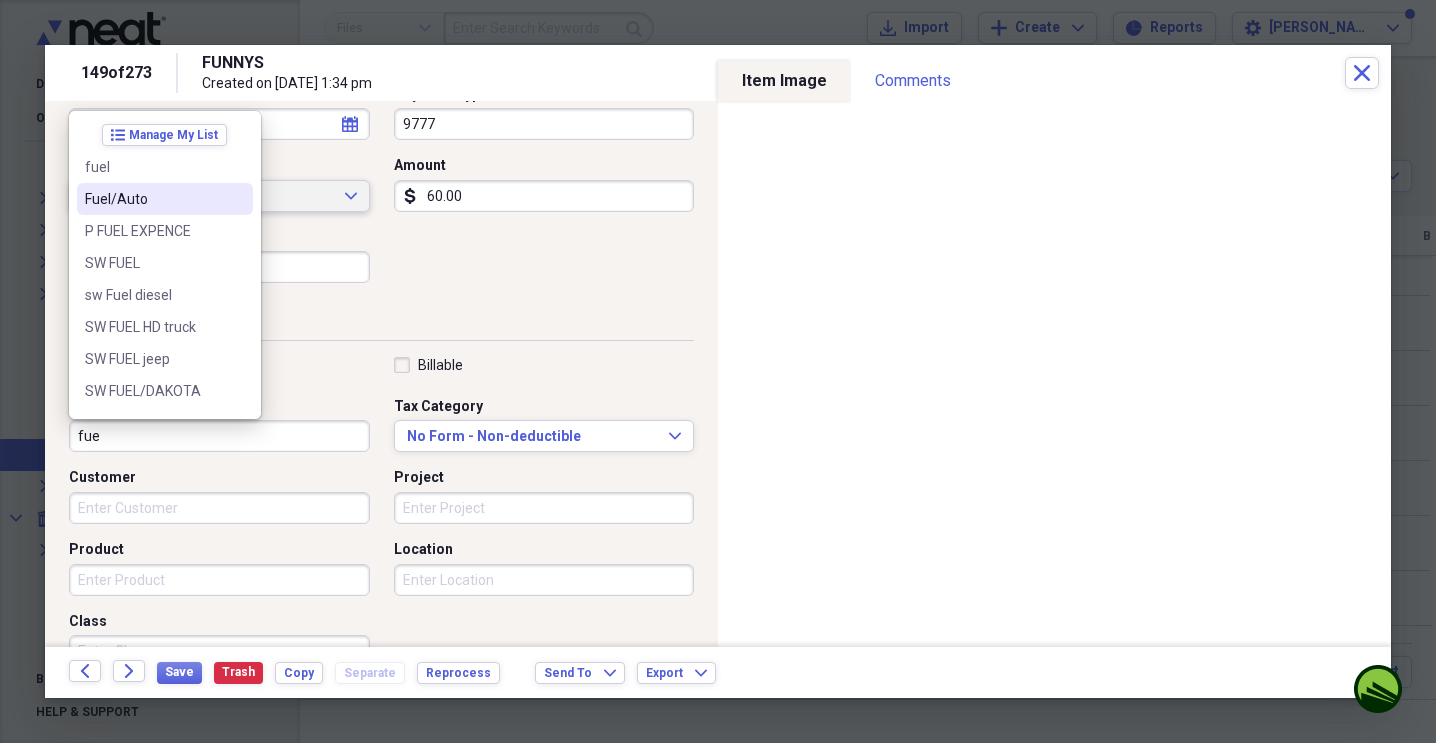 click on "Fuel/Auto" at bounding box center [153, 199] 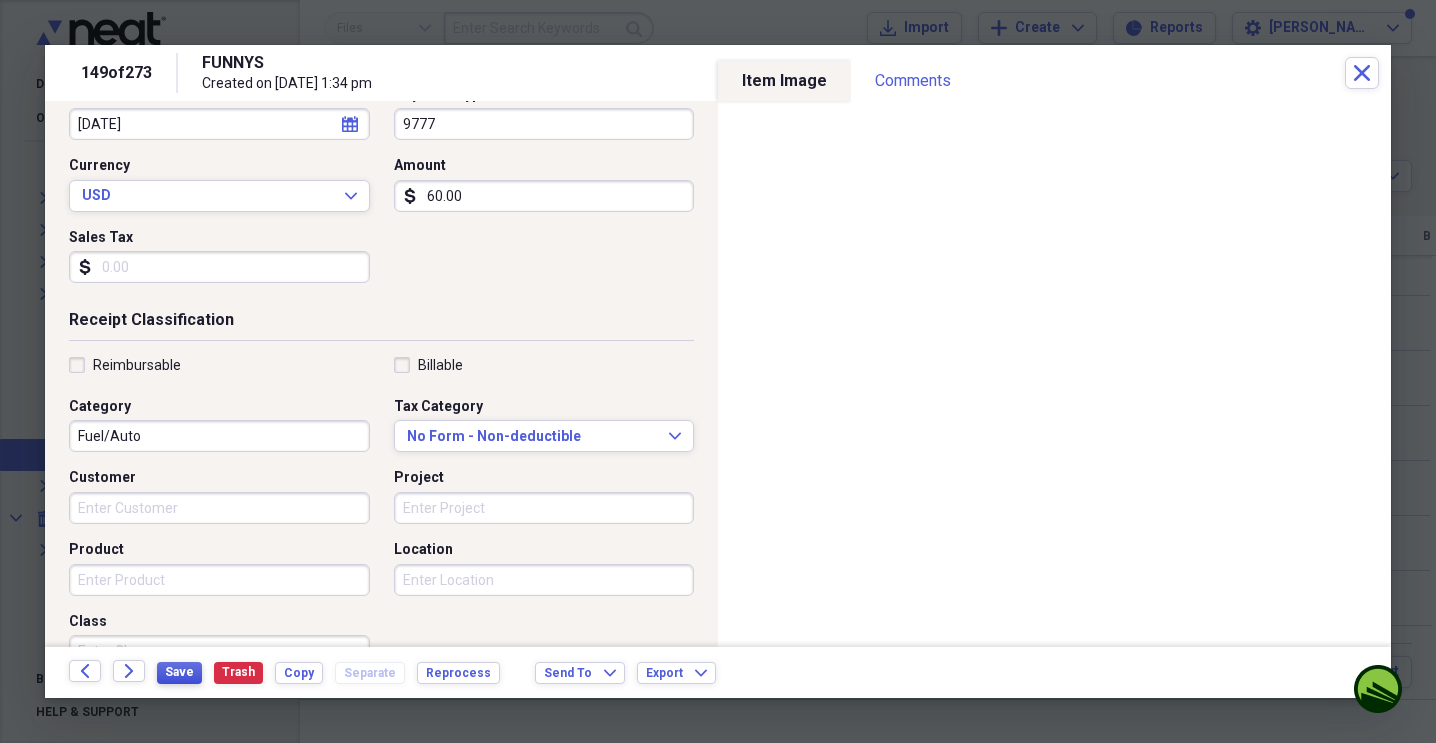 click on "Save" at bounding box center (179, 672) 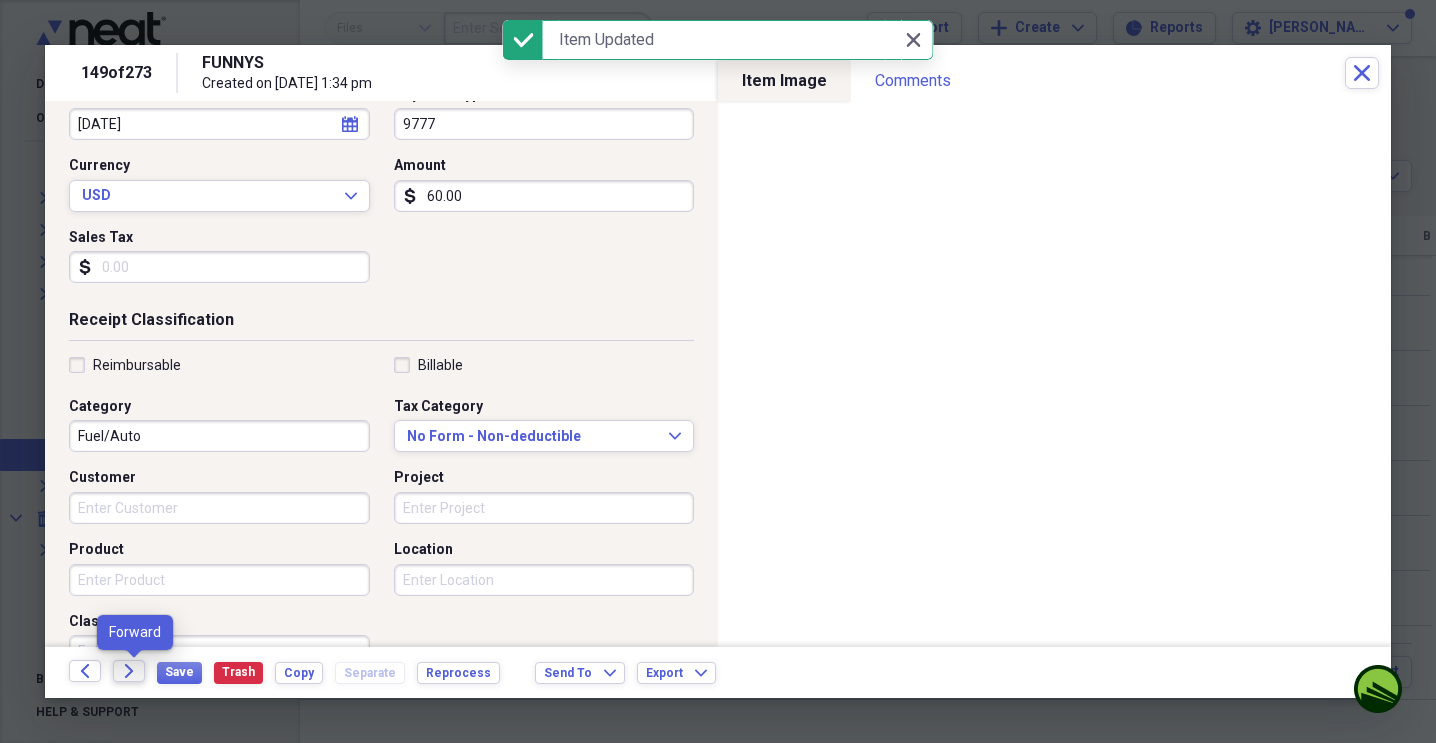 click on "Forward" 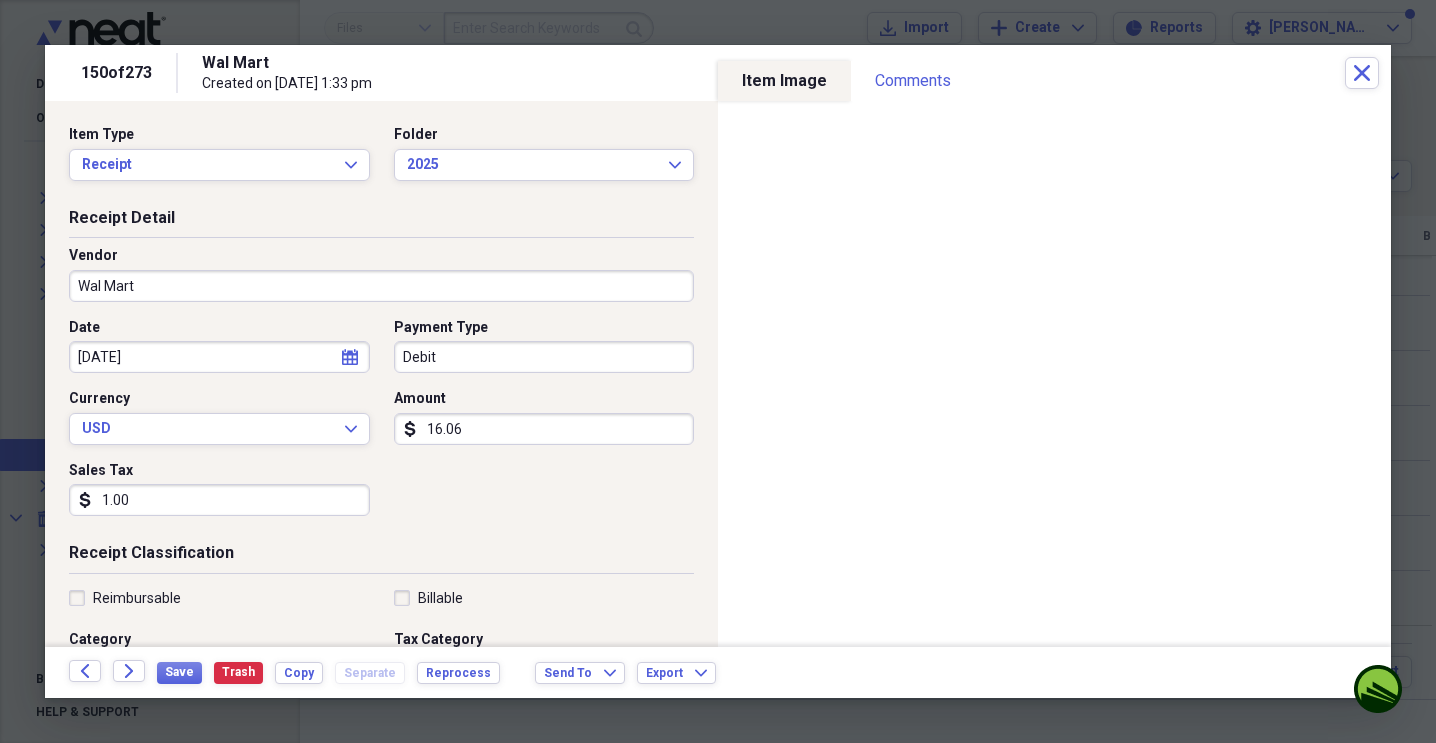 click on "Debit" at bounding box center [544, 357] 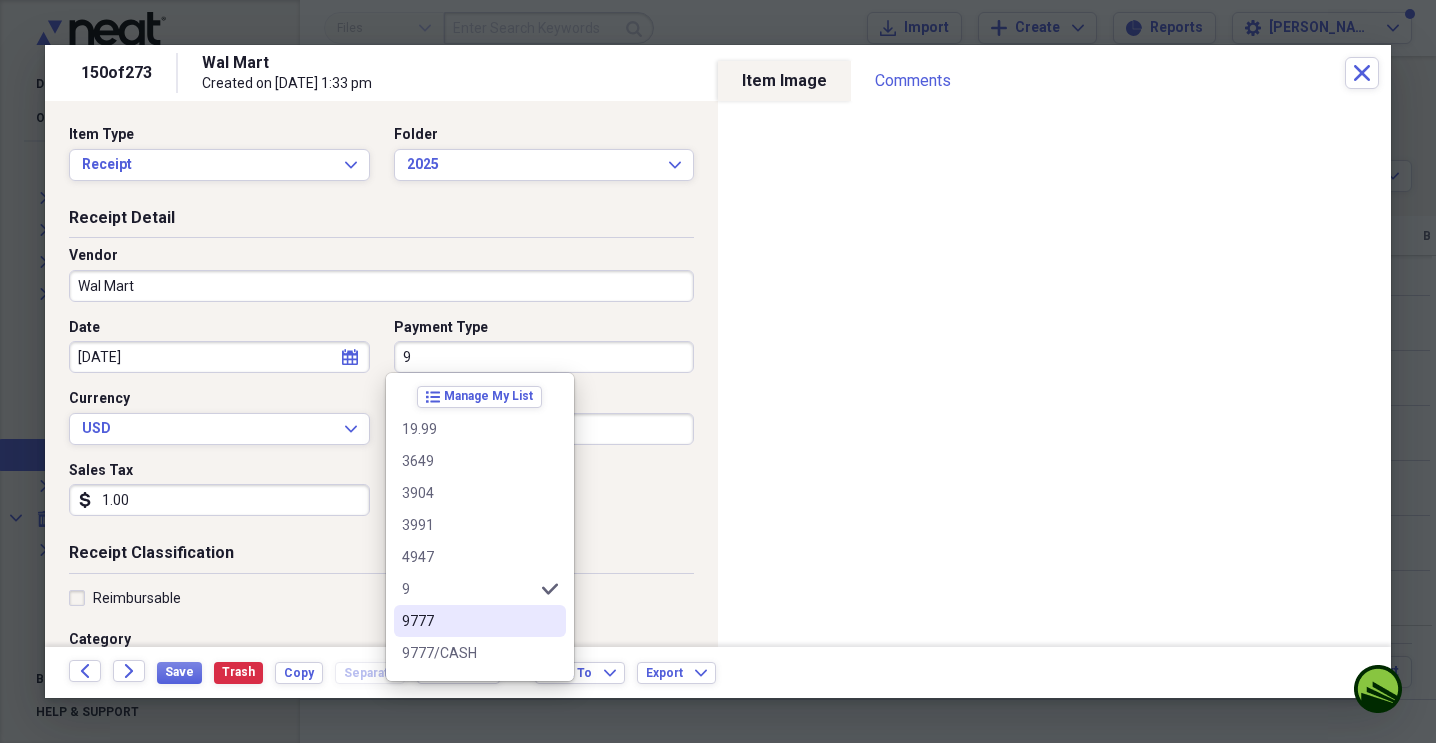click on "9777" at bounding box center [468, 621] 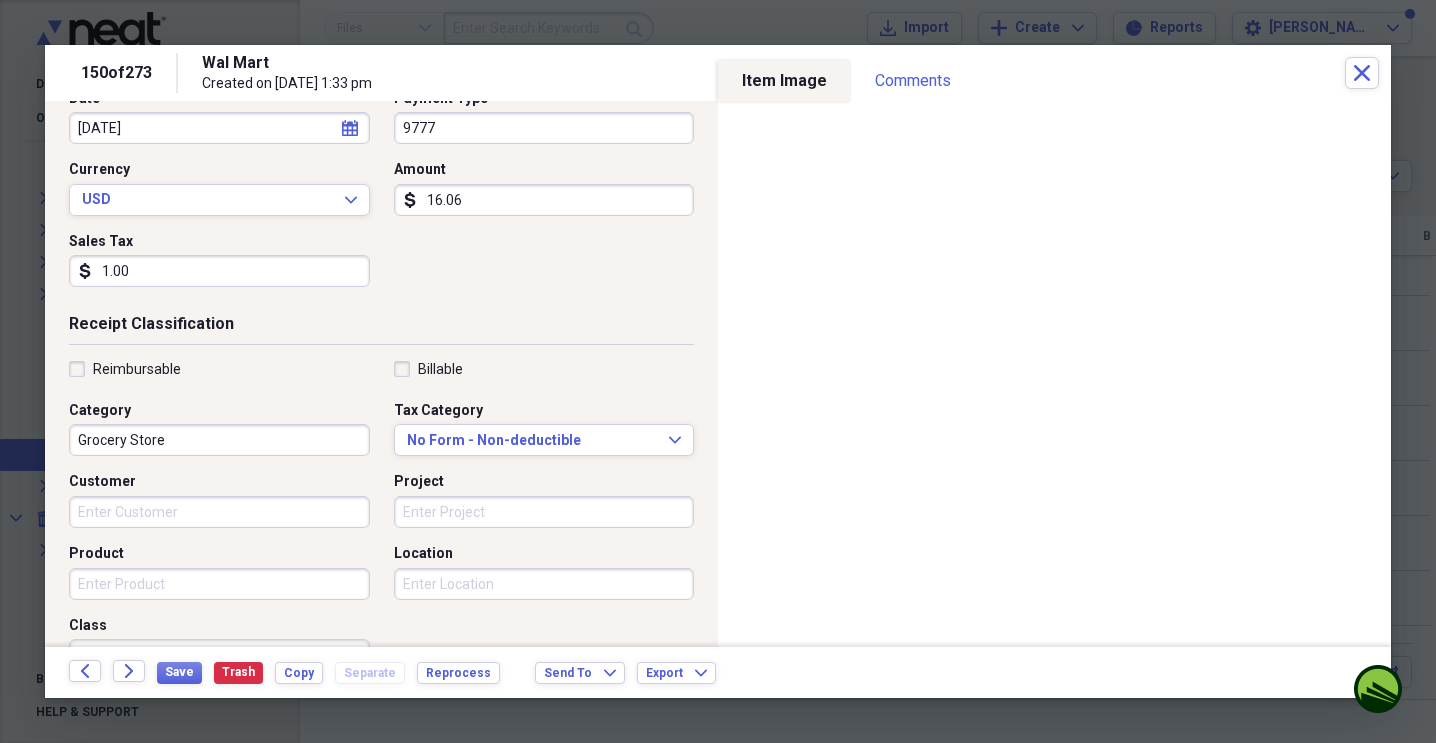 click on "Grocery Store" at bounding box center [219, 440] 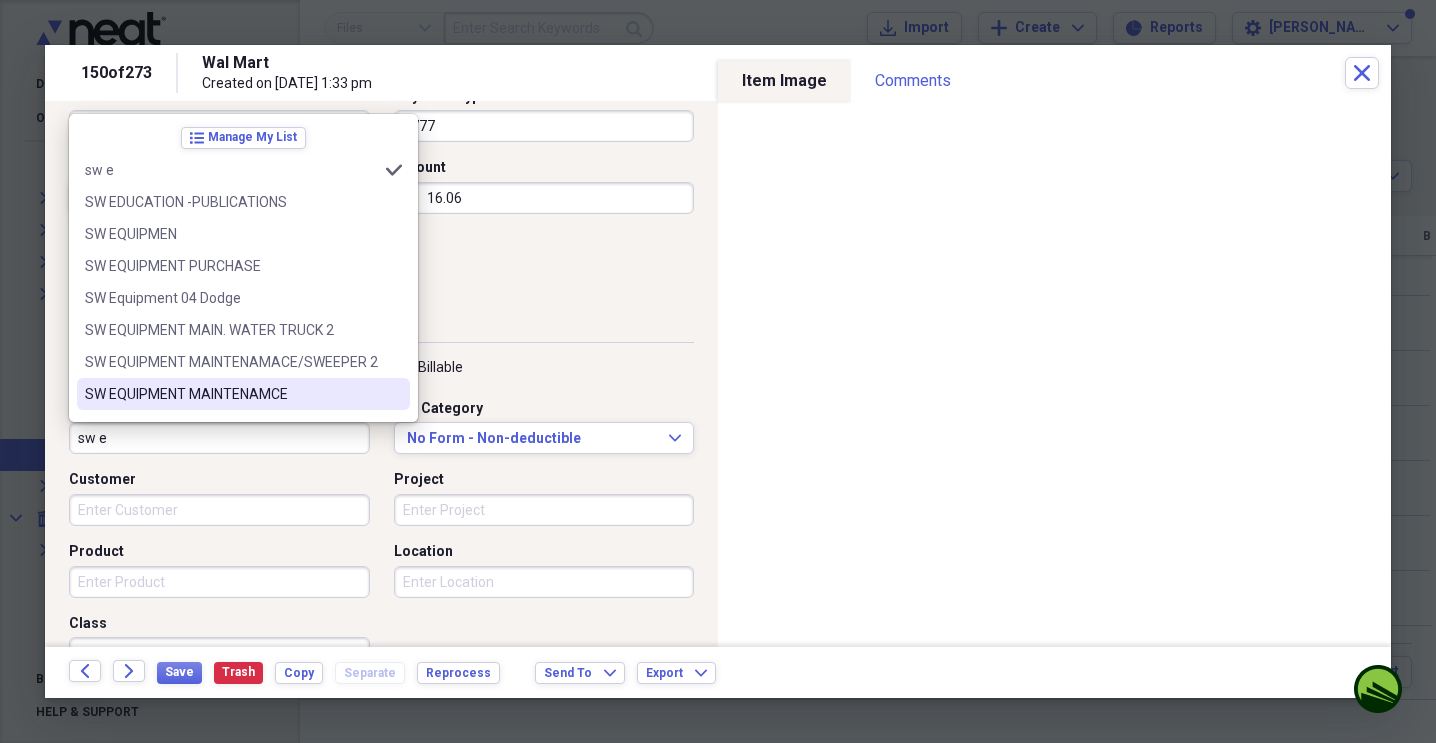 click on "SW EQUIPMENT MAINTENAMCE" at bounding box center (231, 394) 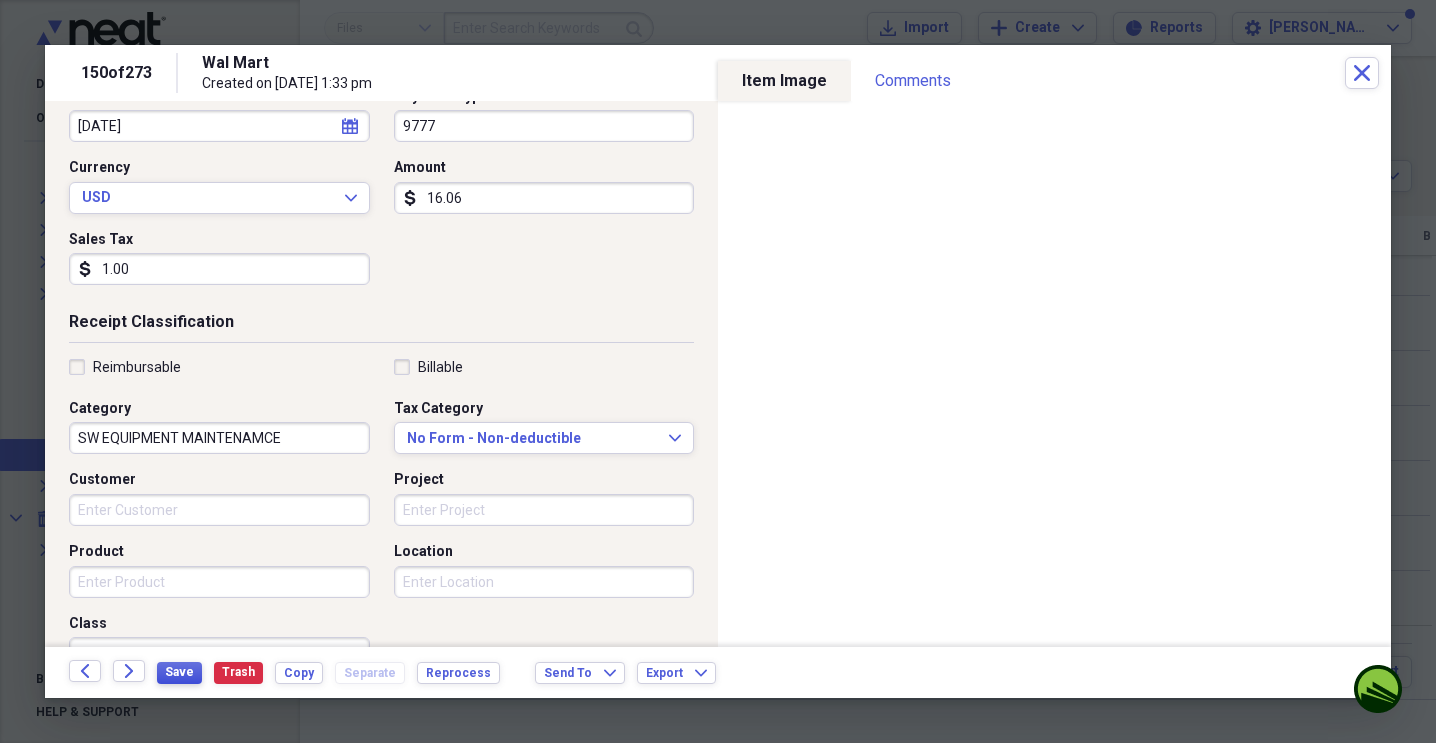 click on "Save" at bounding box center (179, 672) 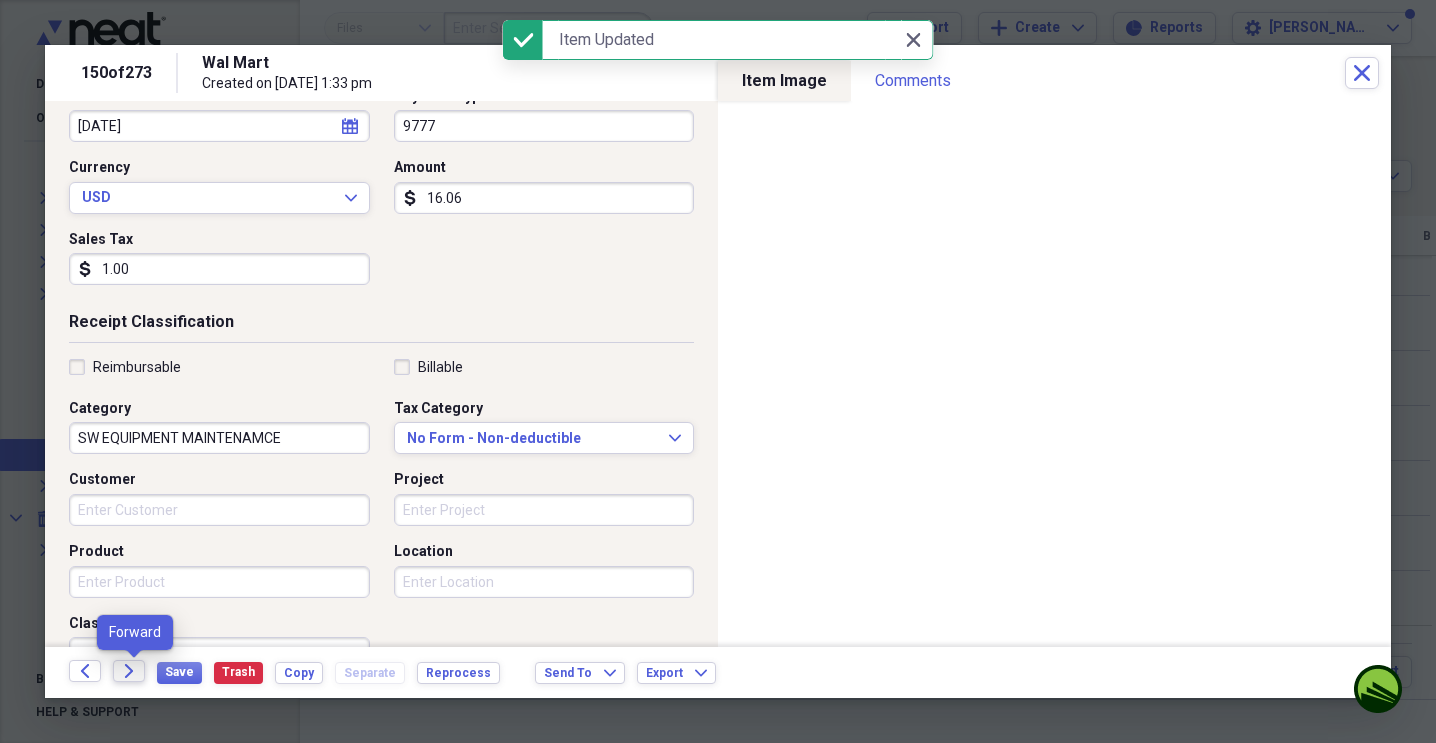 click on "Forward" 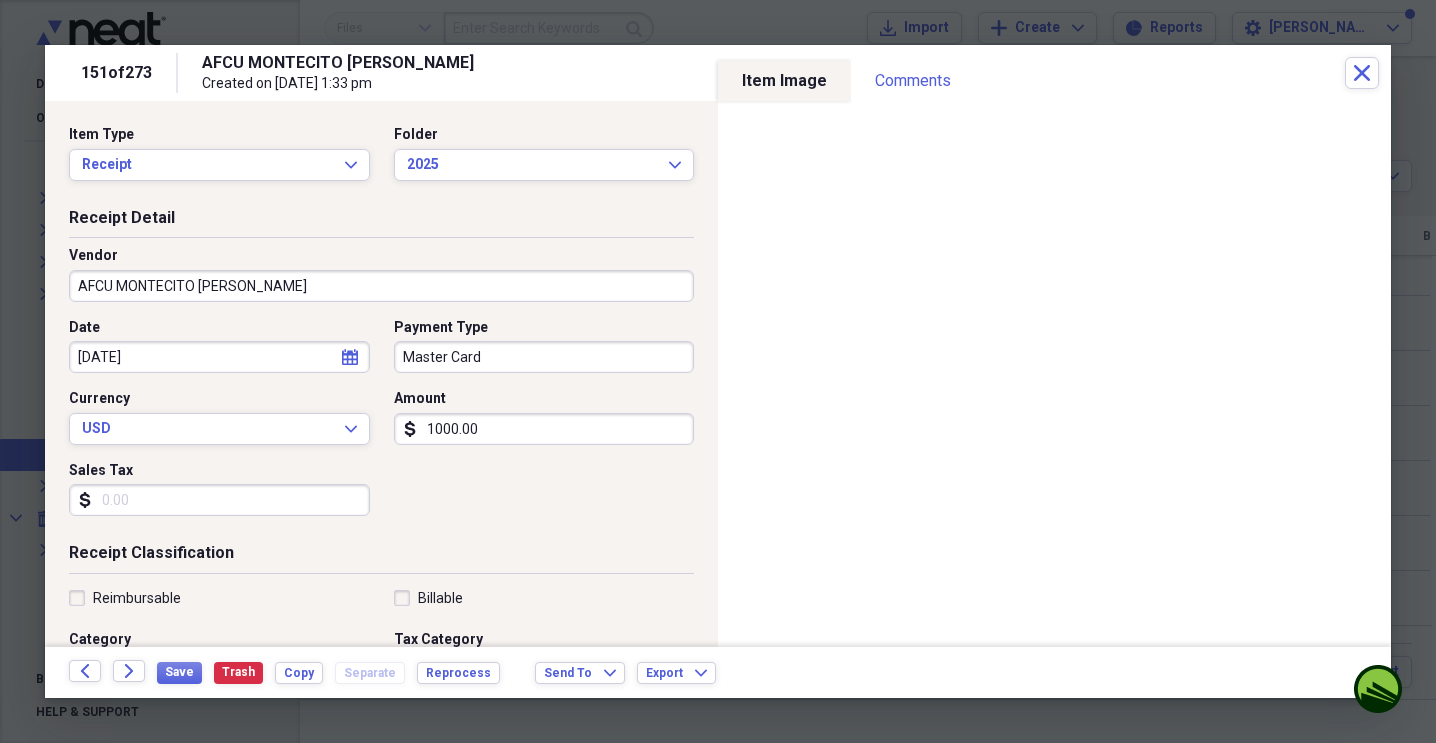 click on "Master Card" at bounding box center [544, 357] 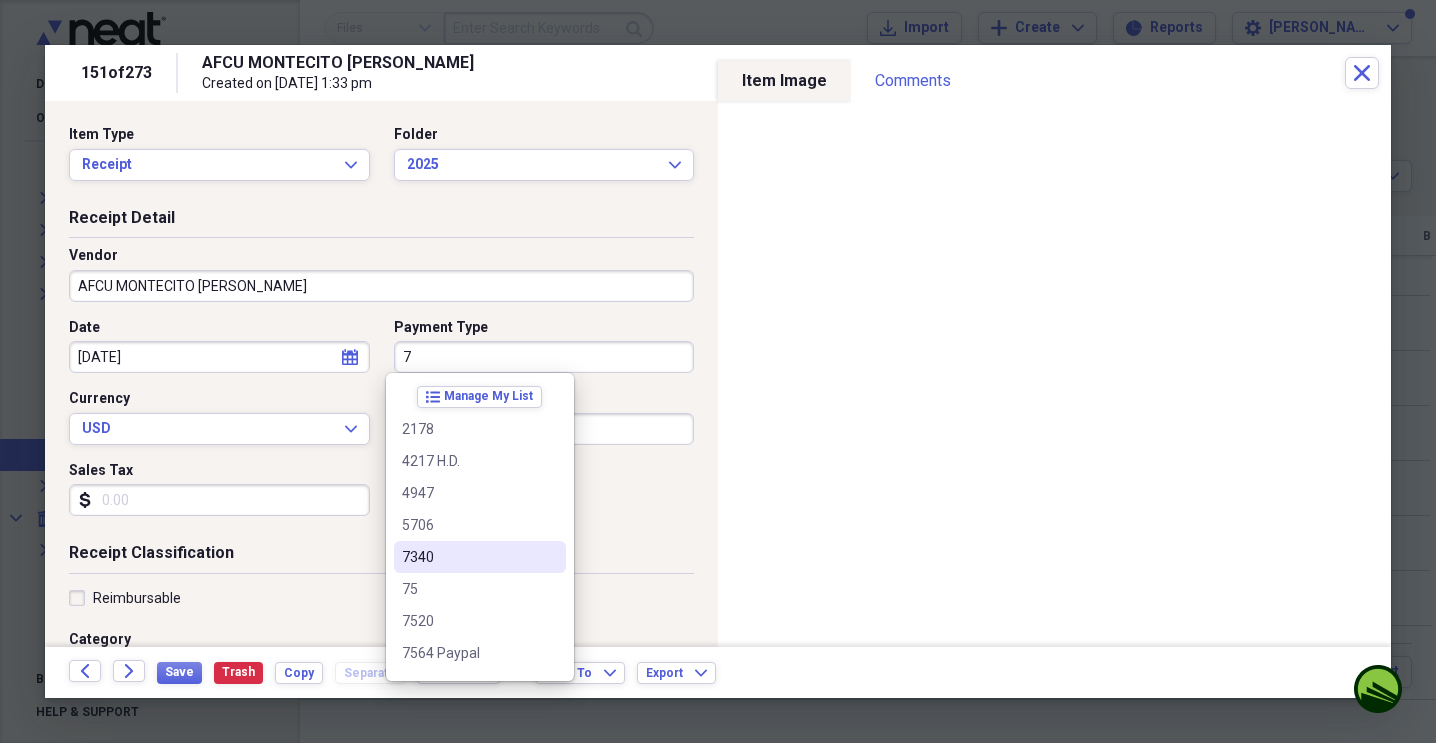 click on "7340" at bounding box center (480, 557) 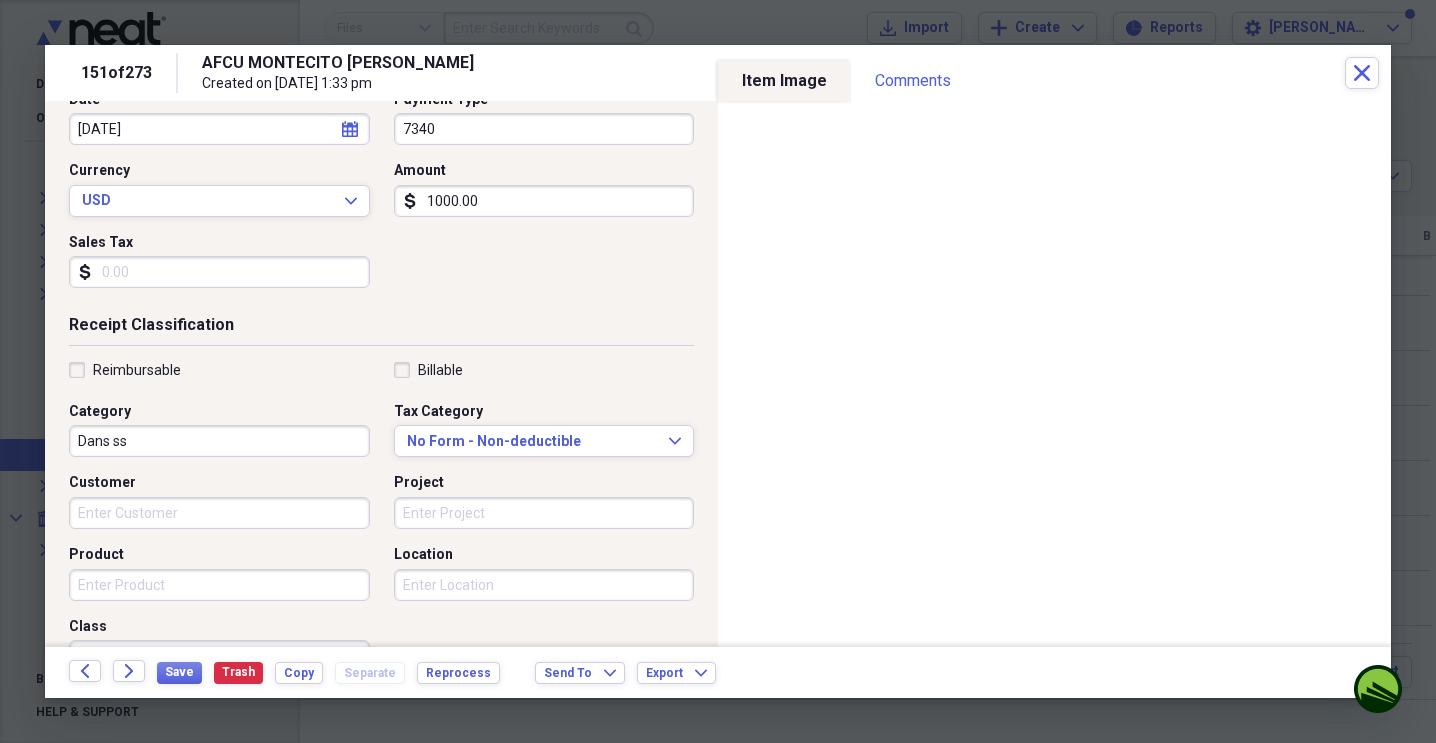 scroll, scrollTop: 231, scrollLeft: 0, axis: vertical 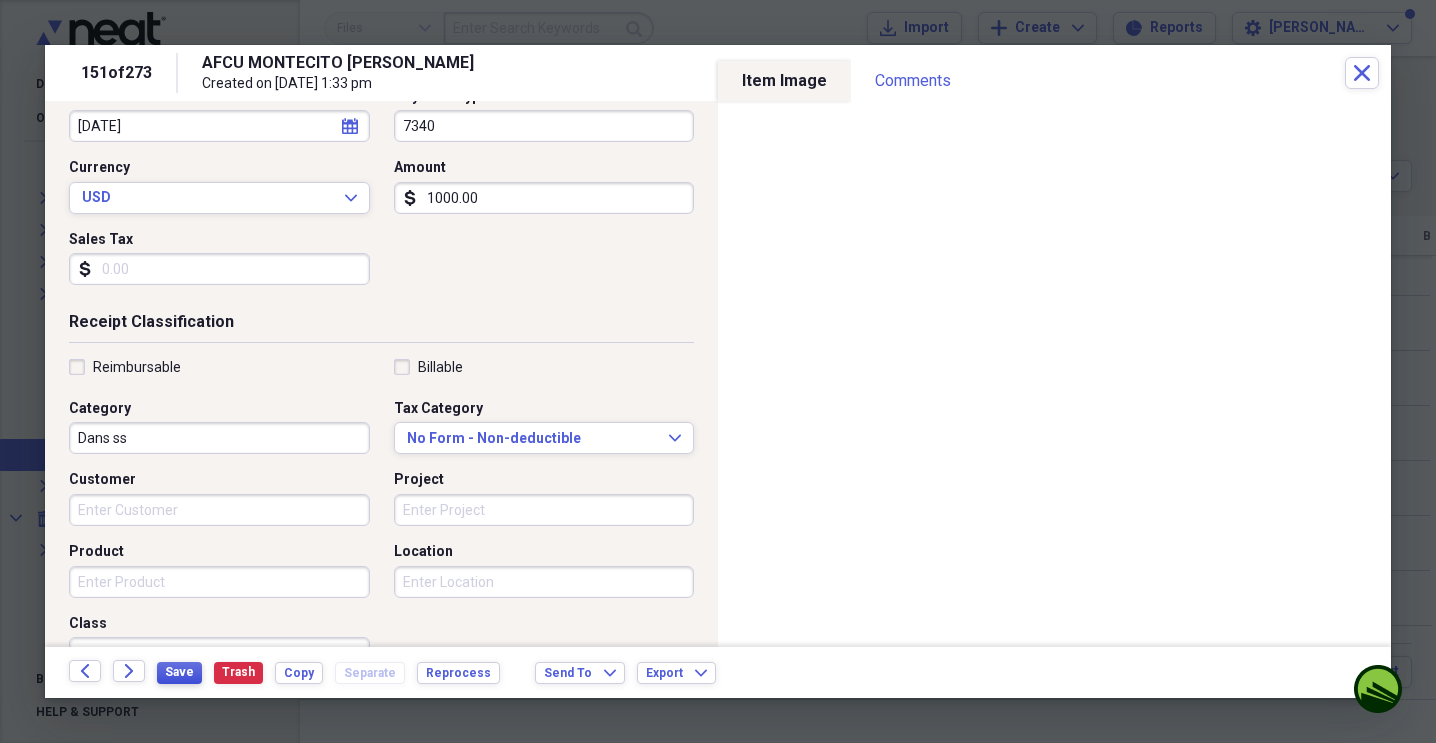 click on "Save" at bounding box center [179, 672] 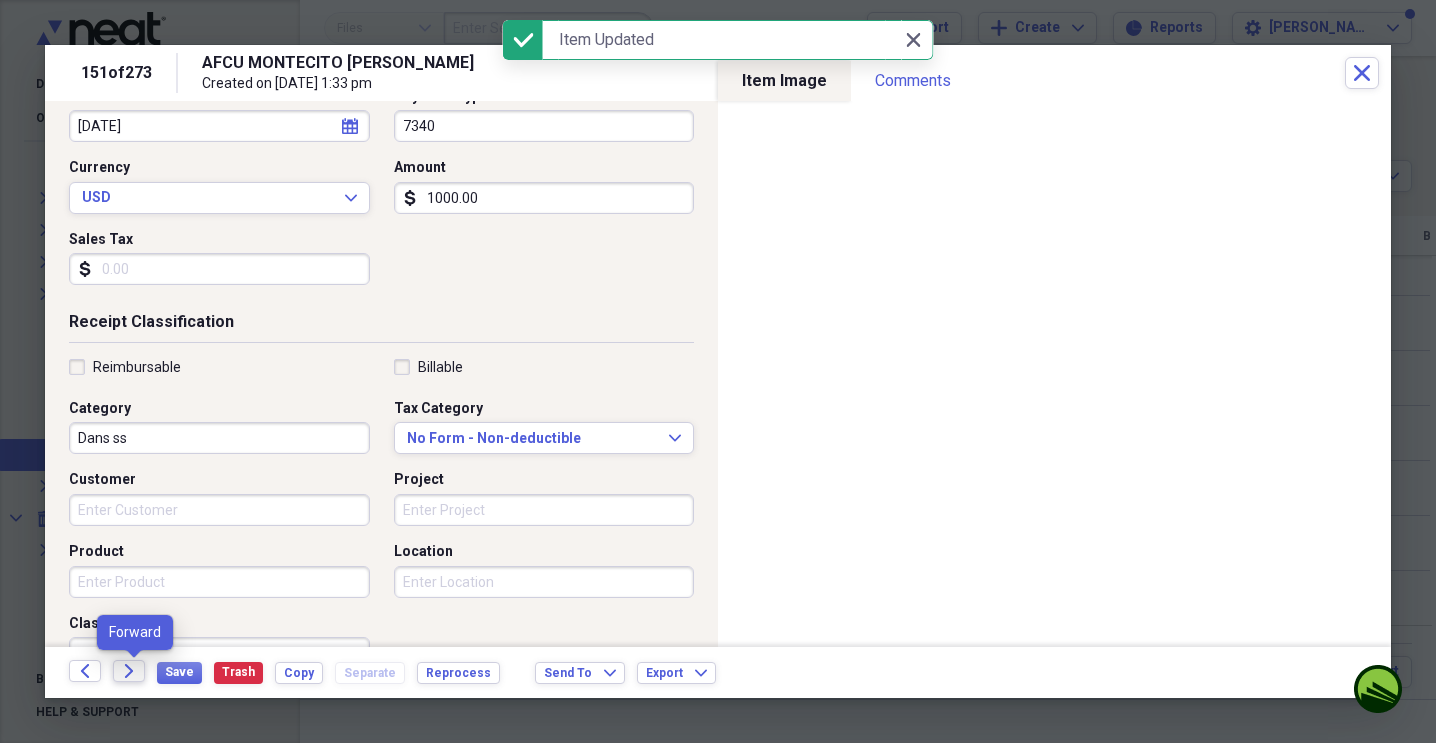 click 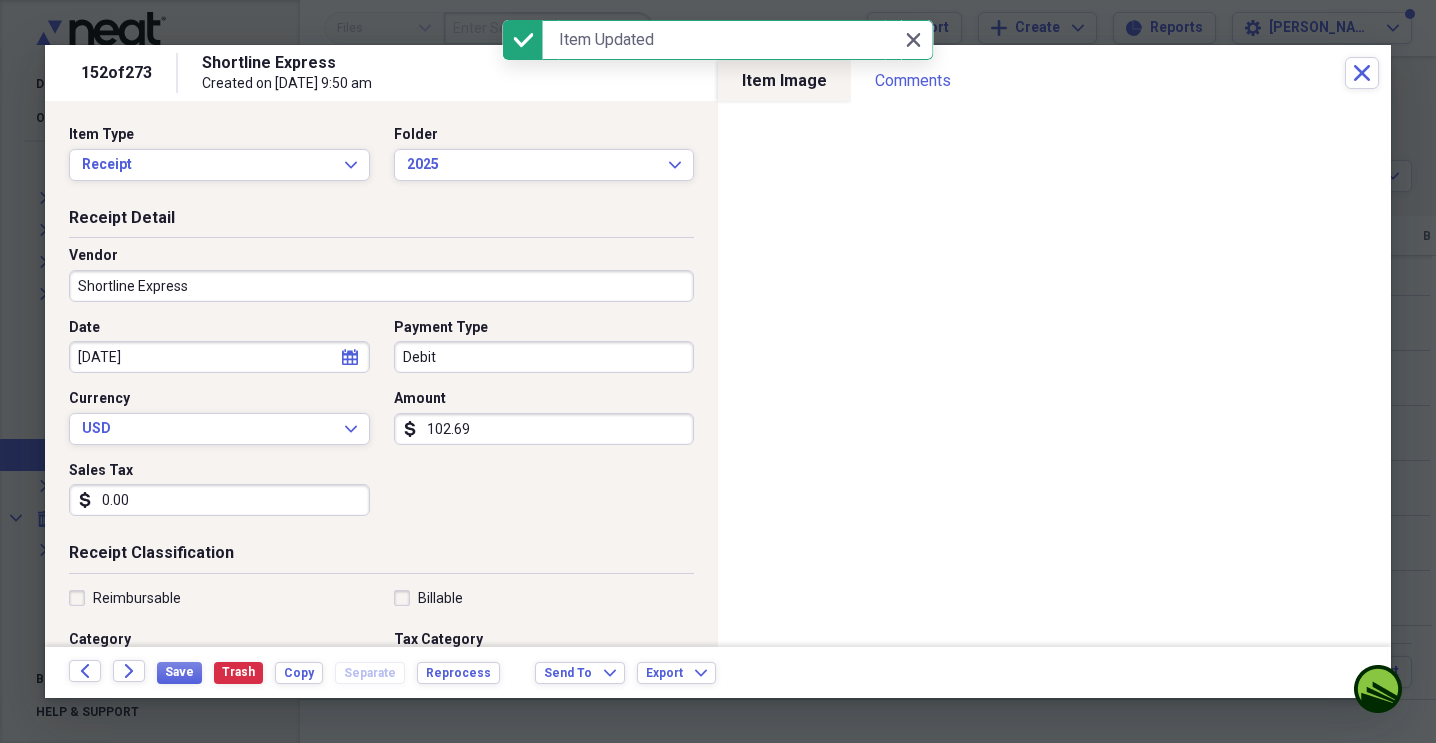click on "Debit" at bounding box center [544, 357] 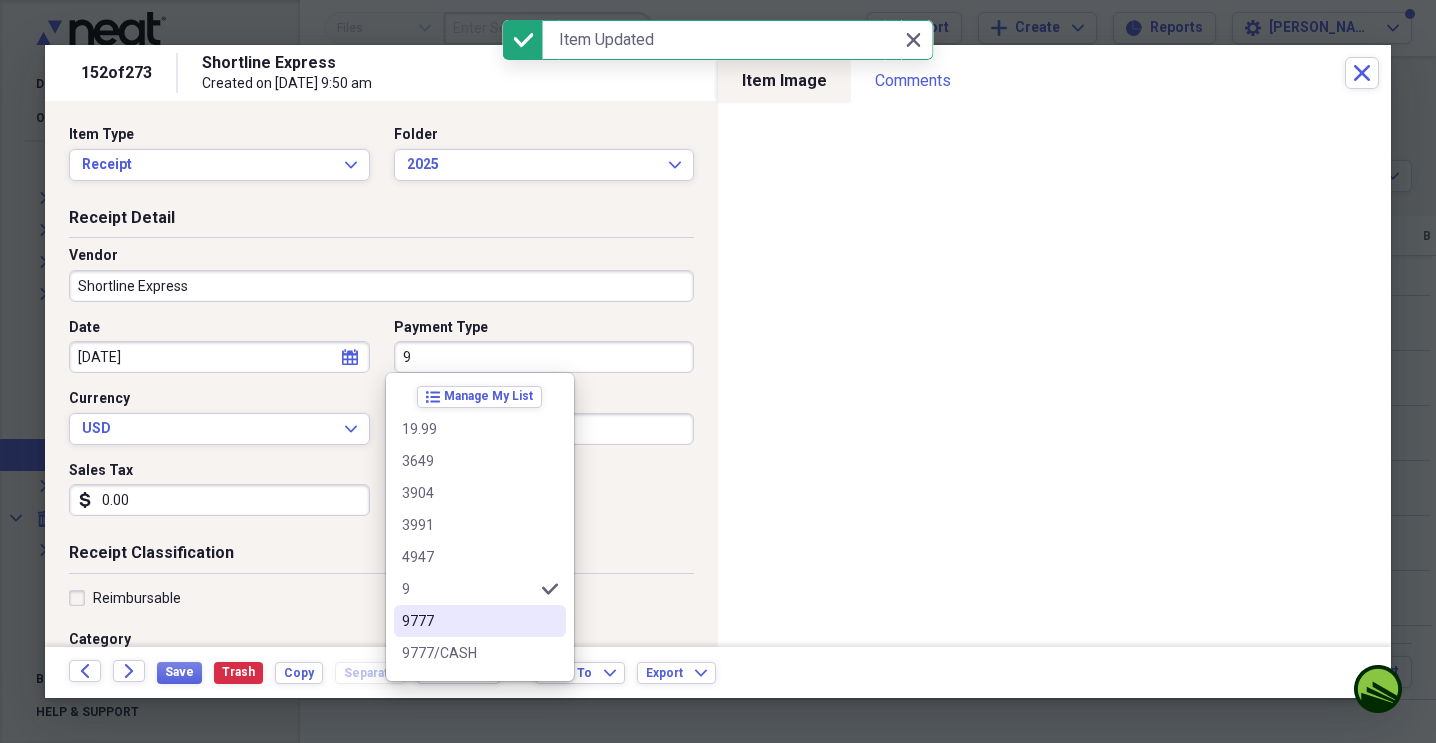 click on "9777" at bounding box center (468, 621) 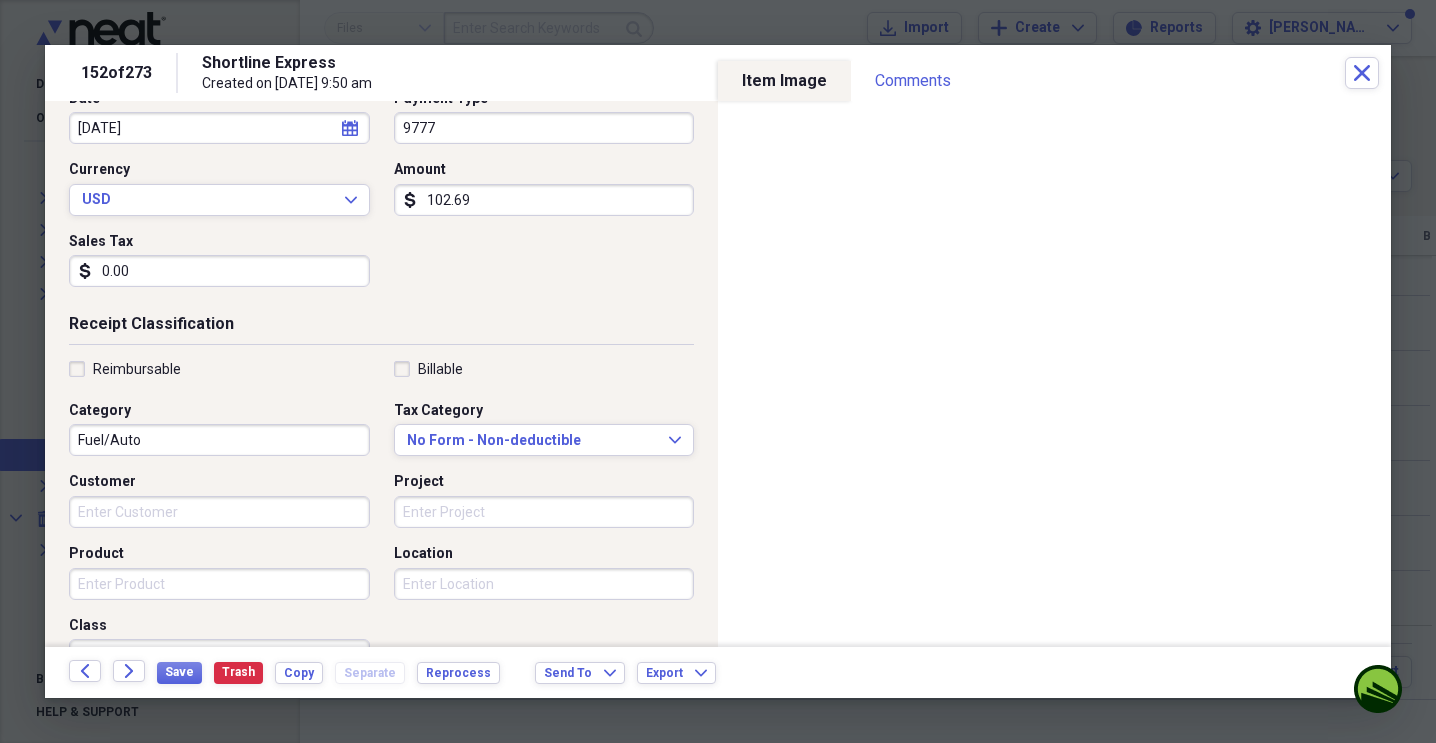 scroll, scrollTop: 231, scrollLeft: 0, axis: vertical 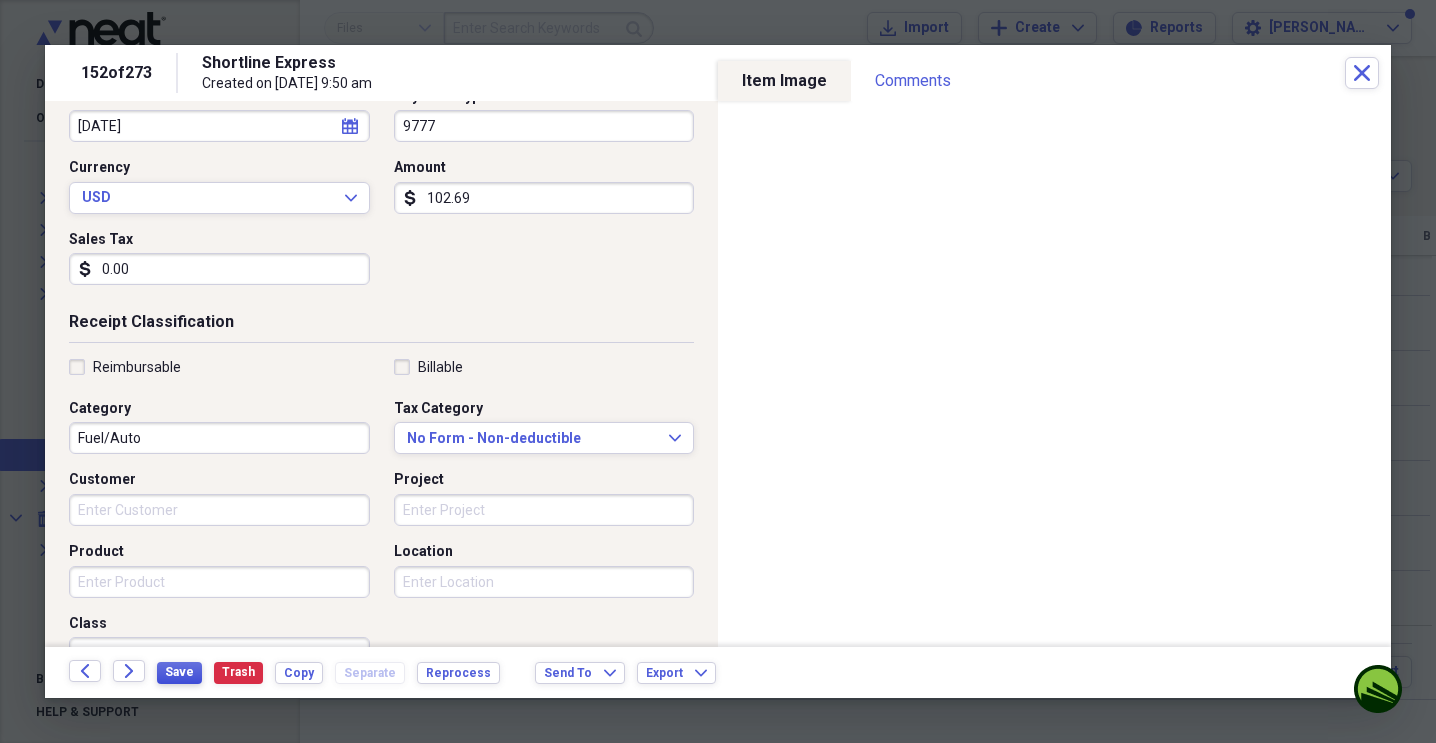 click on "Save" at bounding box center (179, 673) 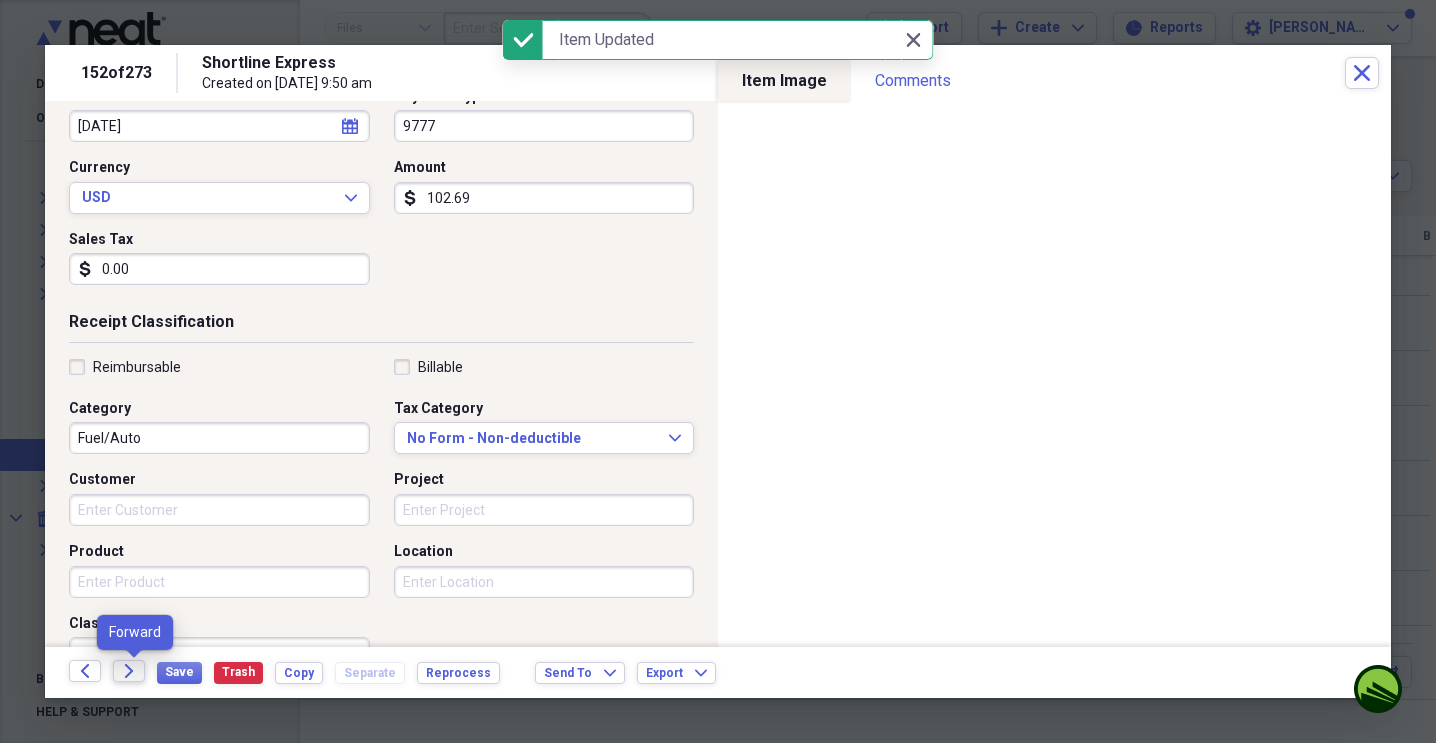 click on "Forward" 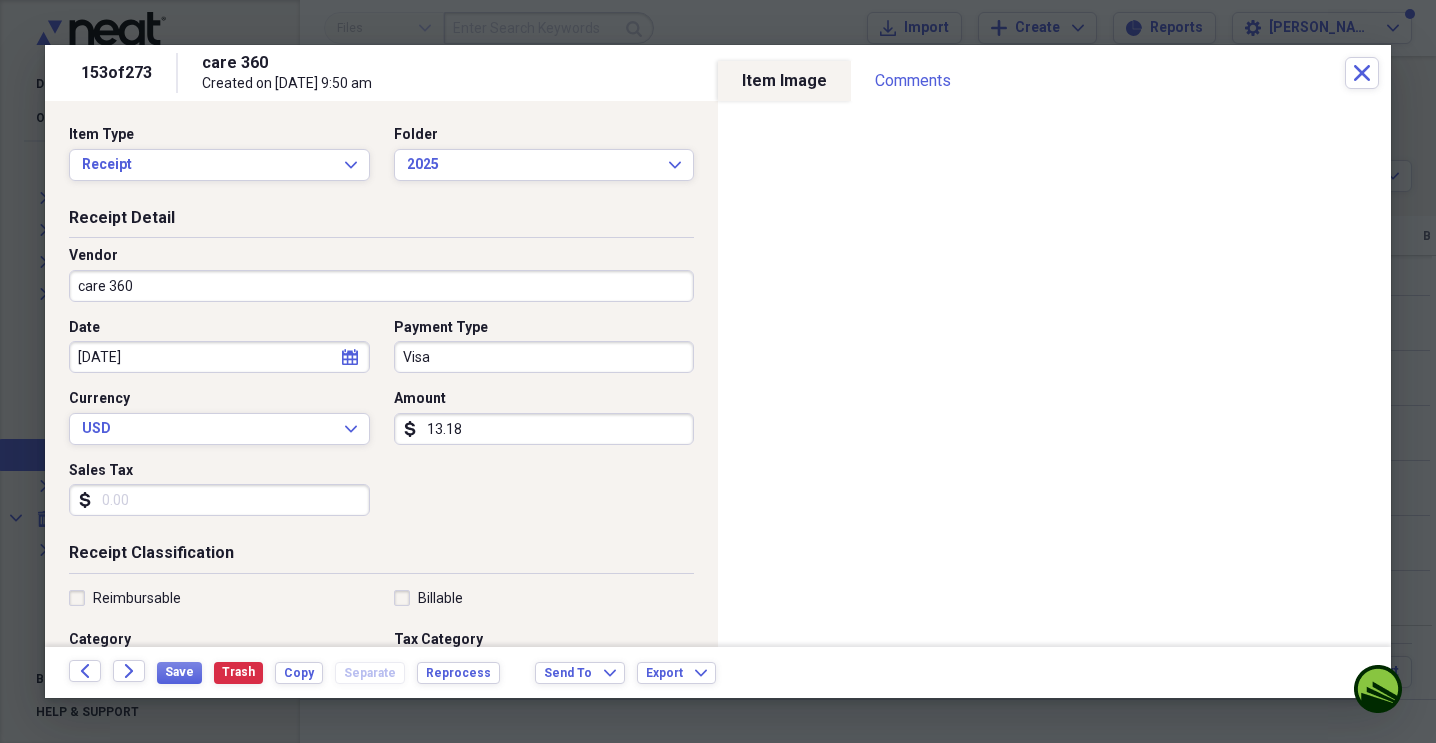 click on "Visa" at bounding box center (544, 357) 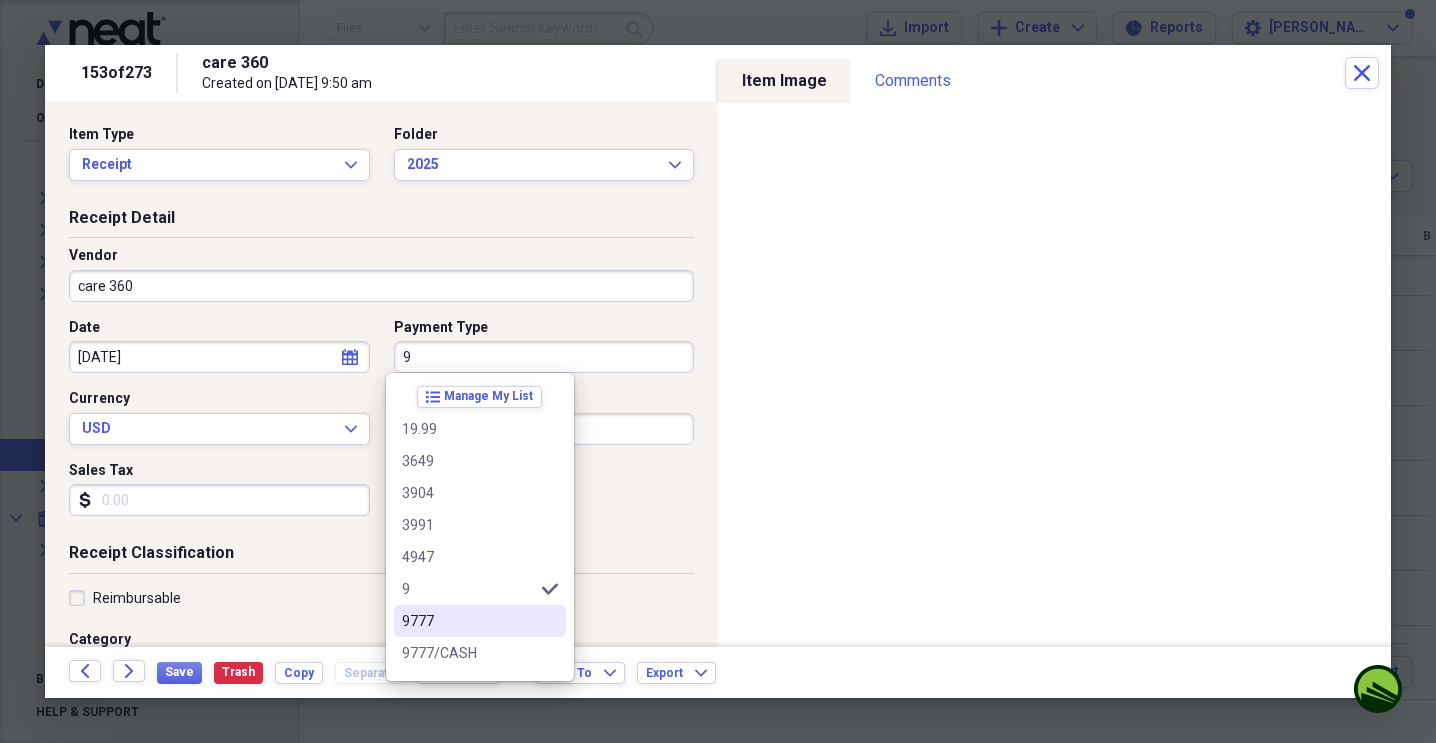 click on "9777" at bounding box center (480, 621) 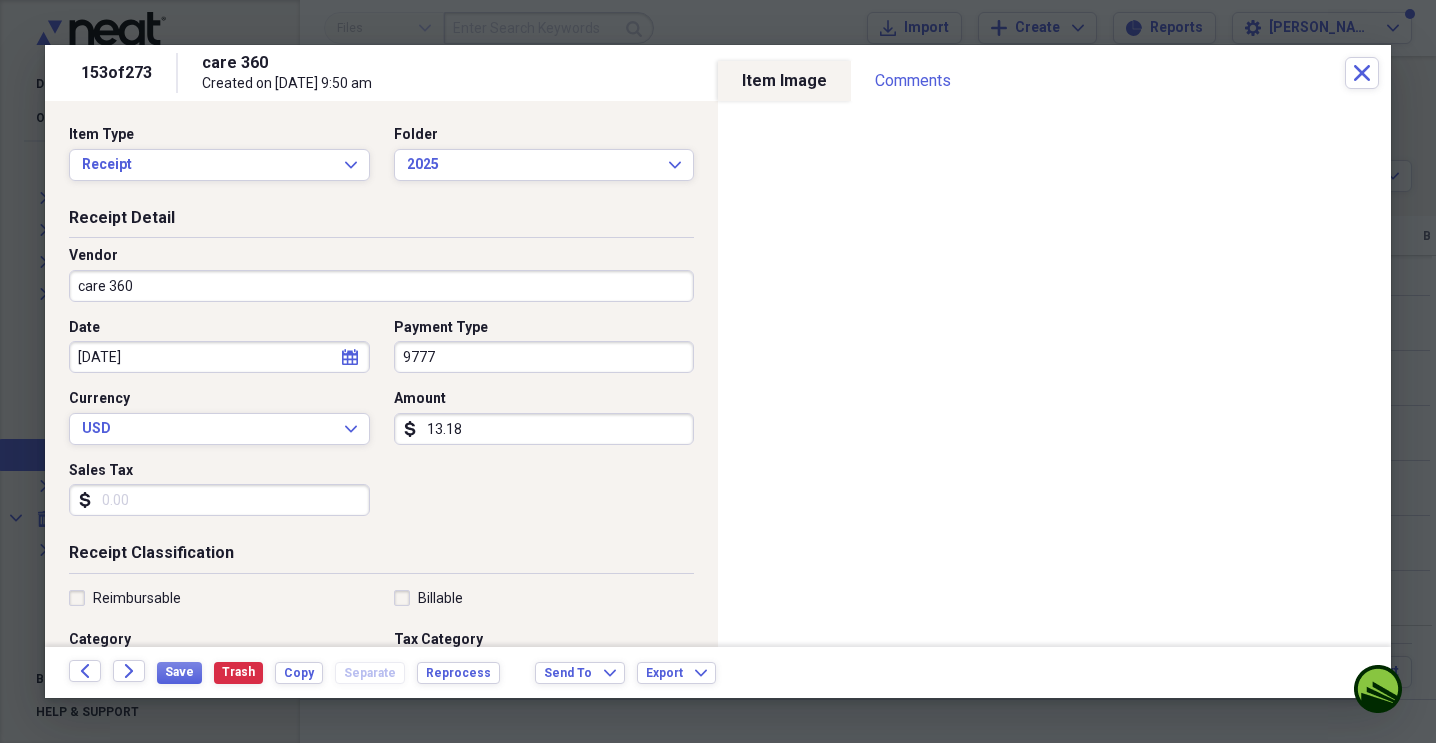 click on "care 360" at bounding box center [381, 286] 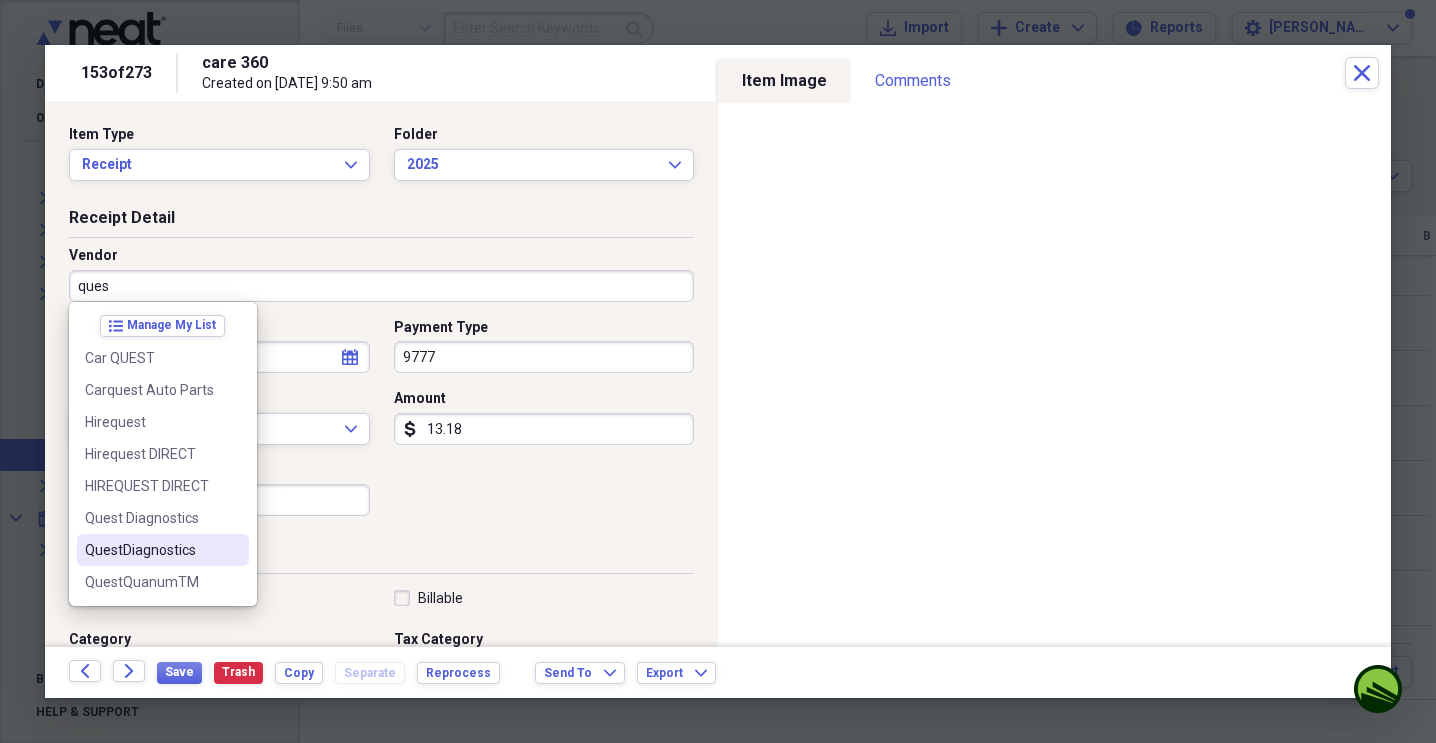 click on "QuestDiagnostics" at bounding box center (151, 550) 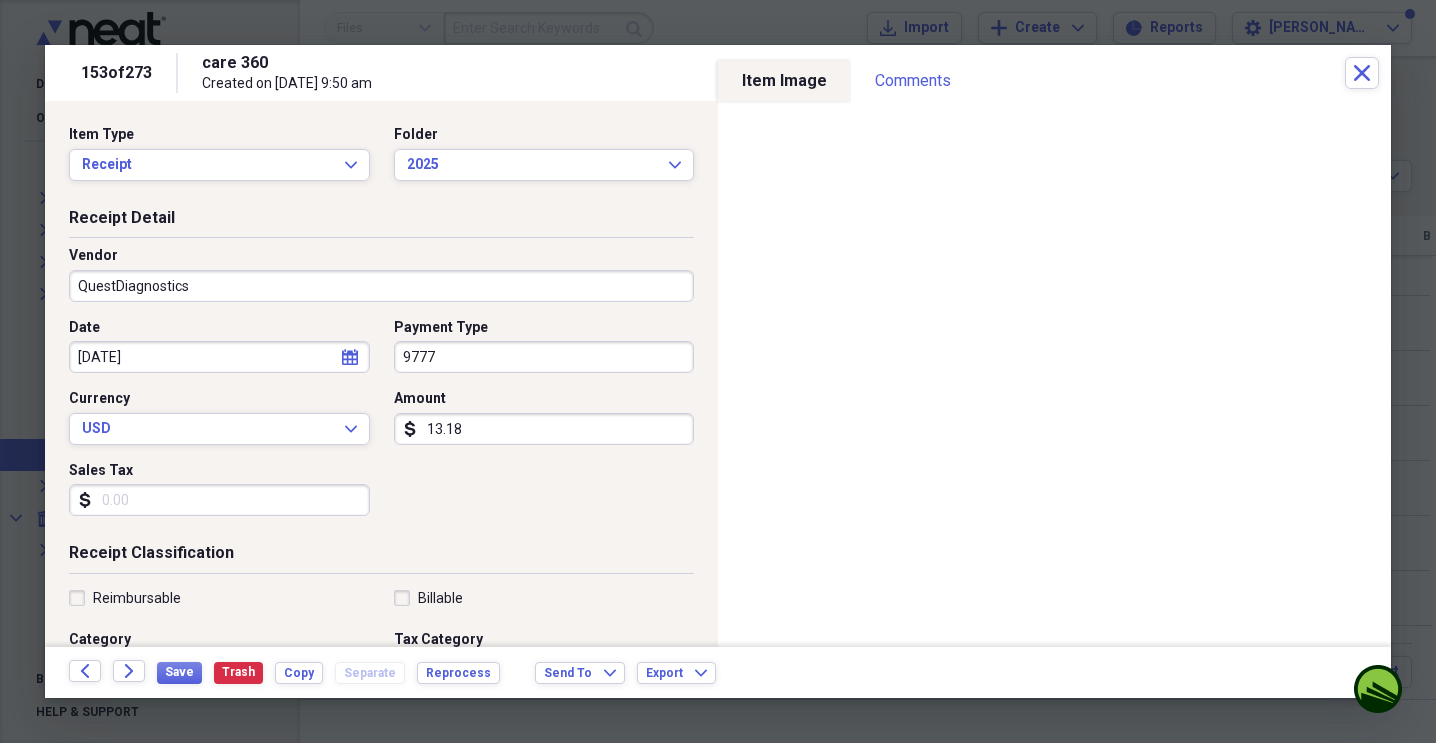 type on "MEDICAL EXPENCE" 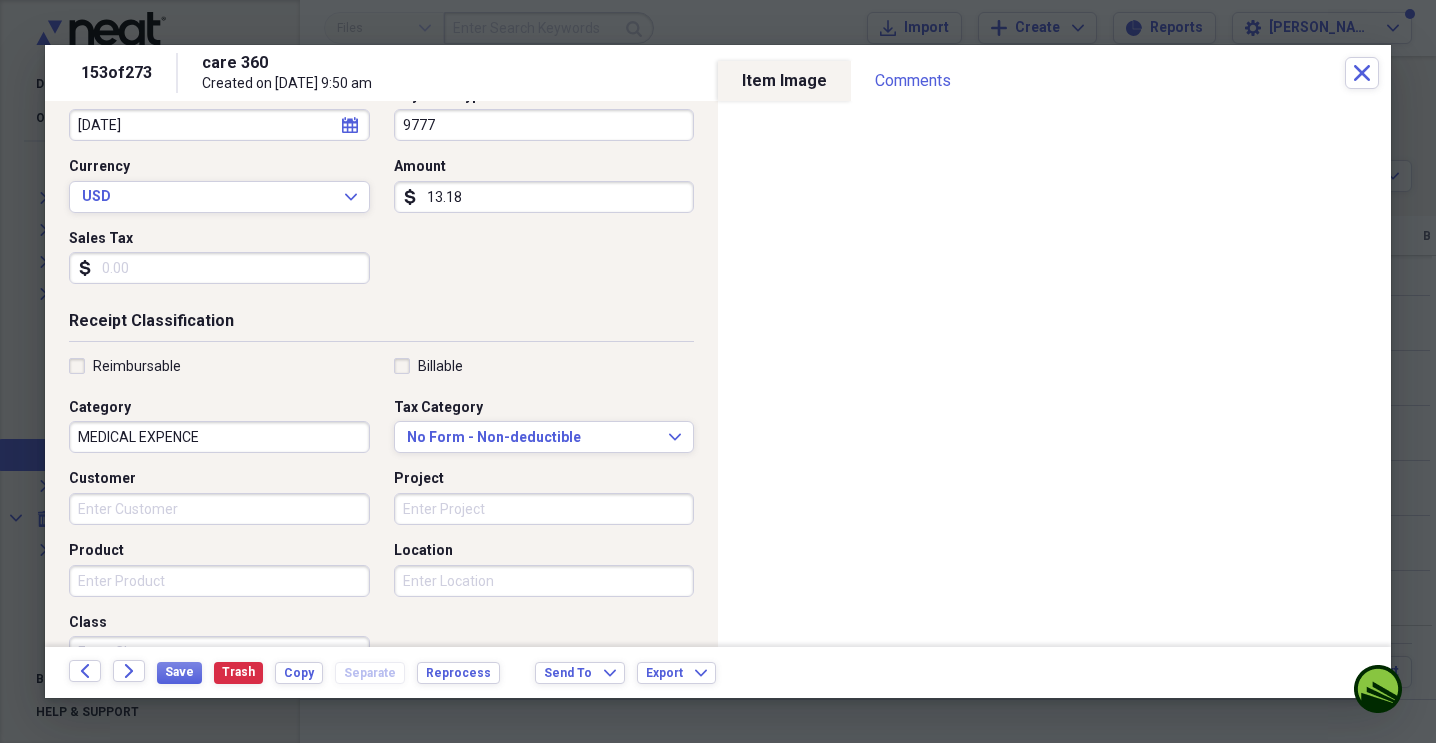 scroll, scrollTop: 233, scrollLeft: 0, axis: vertical 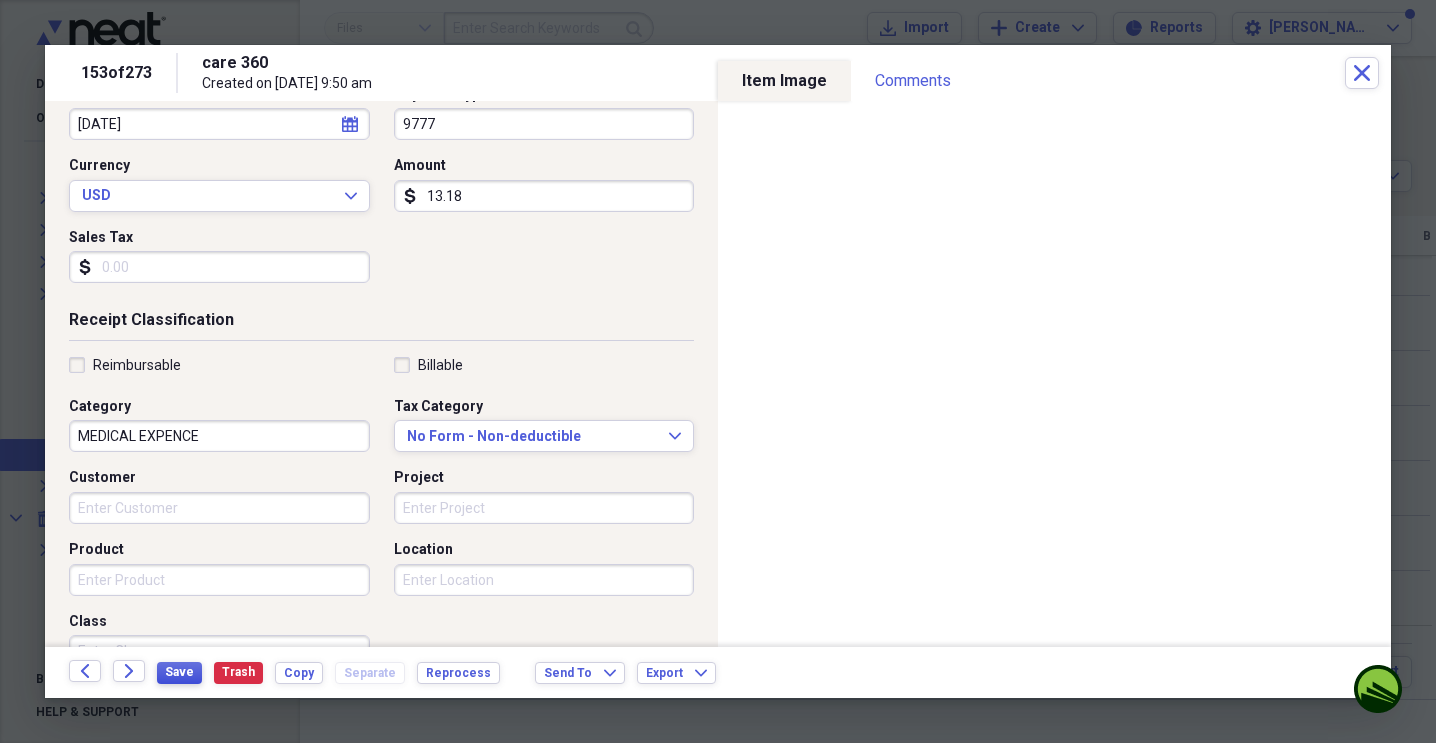 click on "Save" at bounding box center (179, 672) 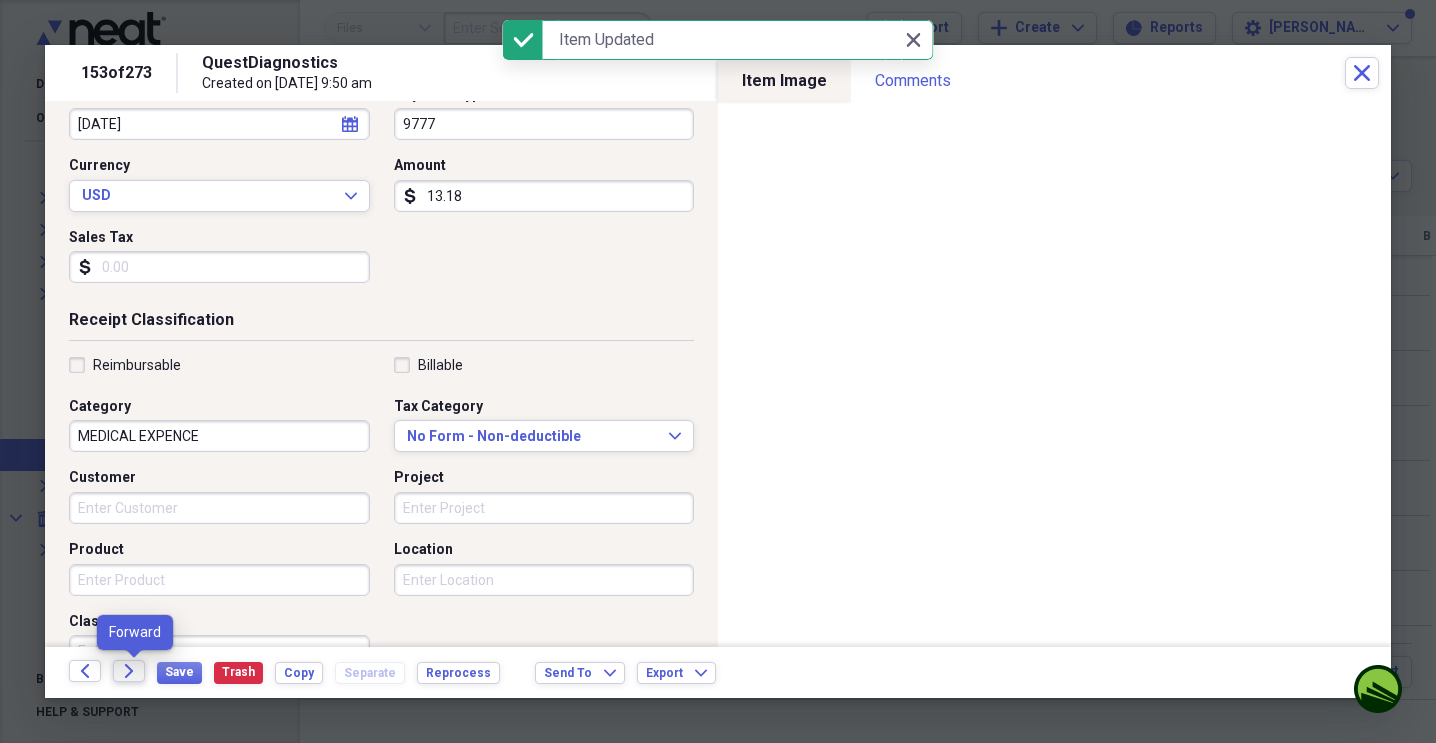 click on "Forward" 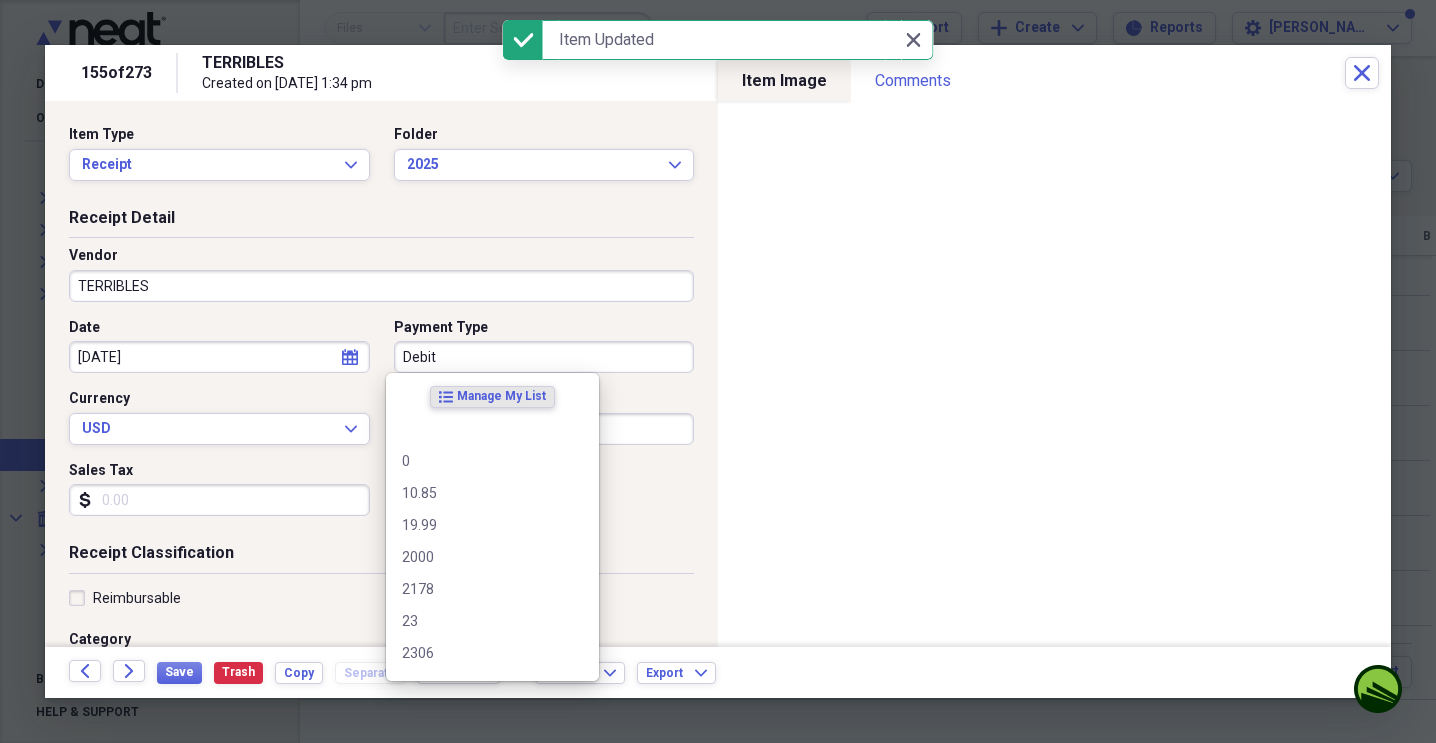 click on "Debit" at bounding box center (544, 357) 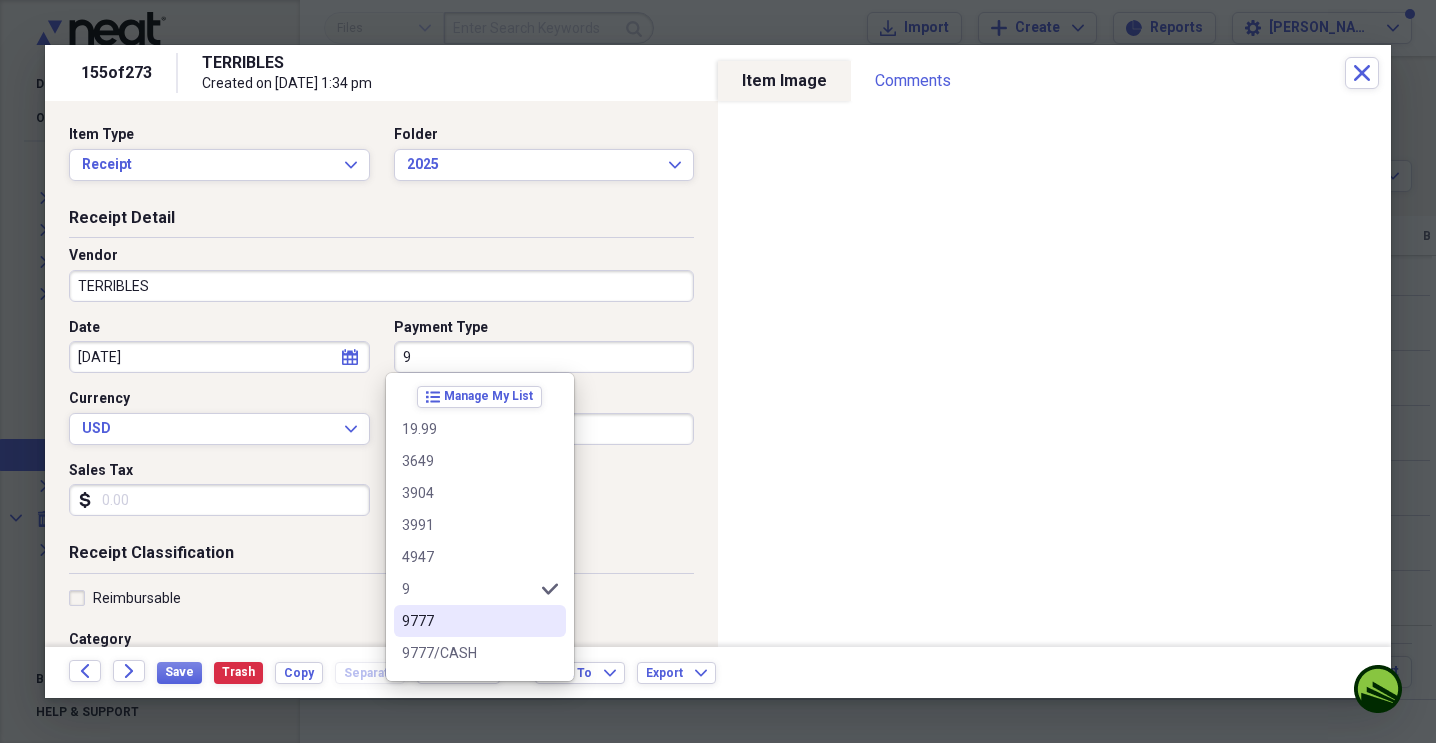 click on "9777" at bounding box center (480, 621) 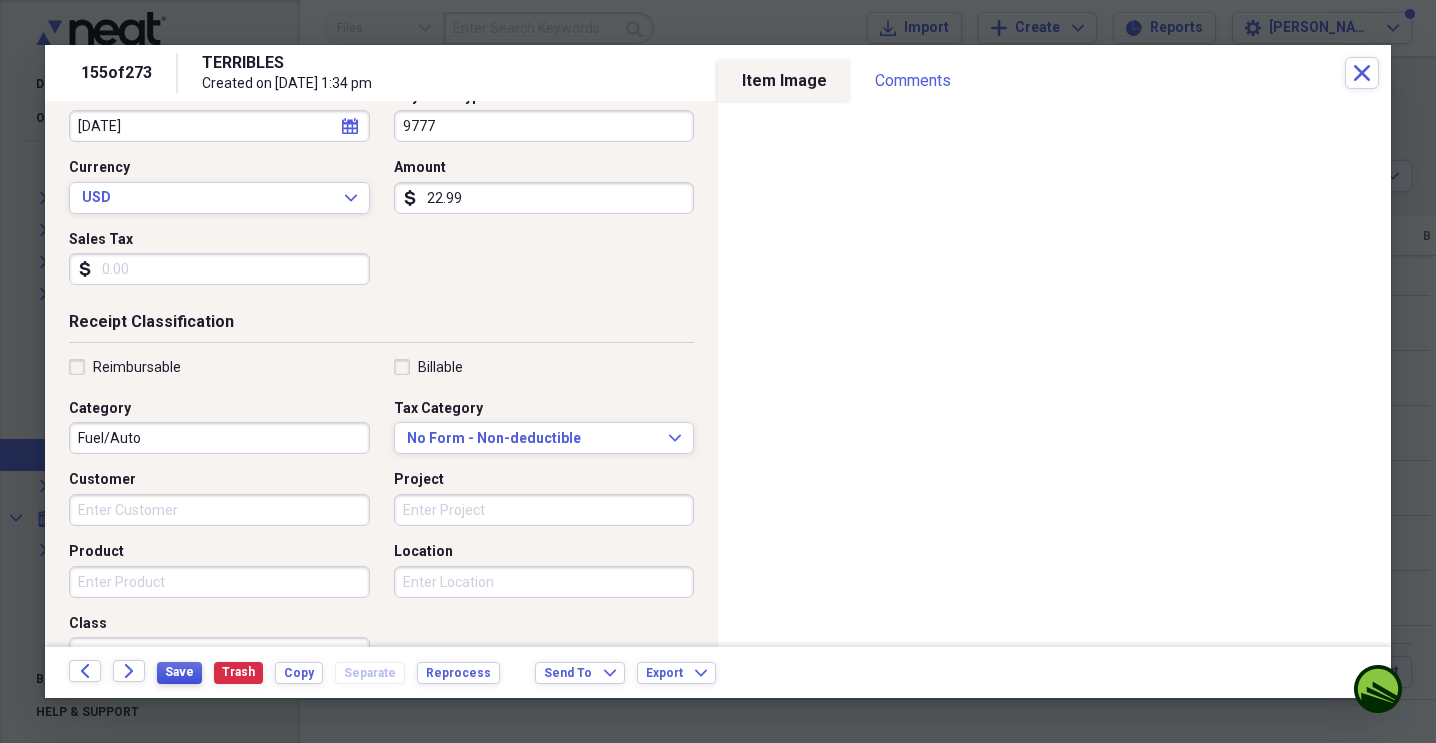 scroll, scrollTop: 233, scrollLeft: 0, axis: vertical 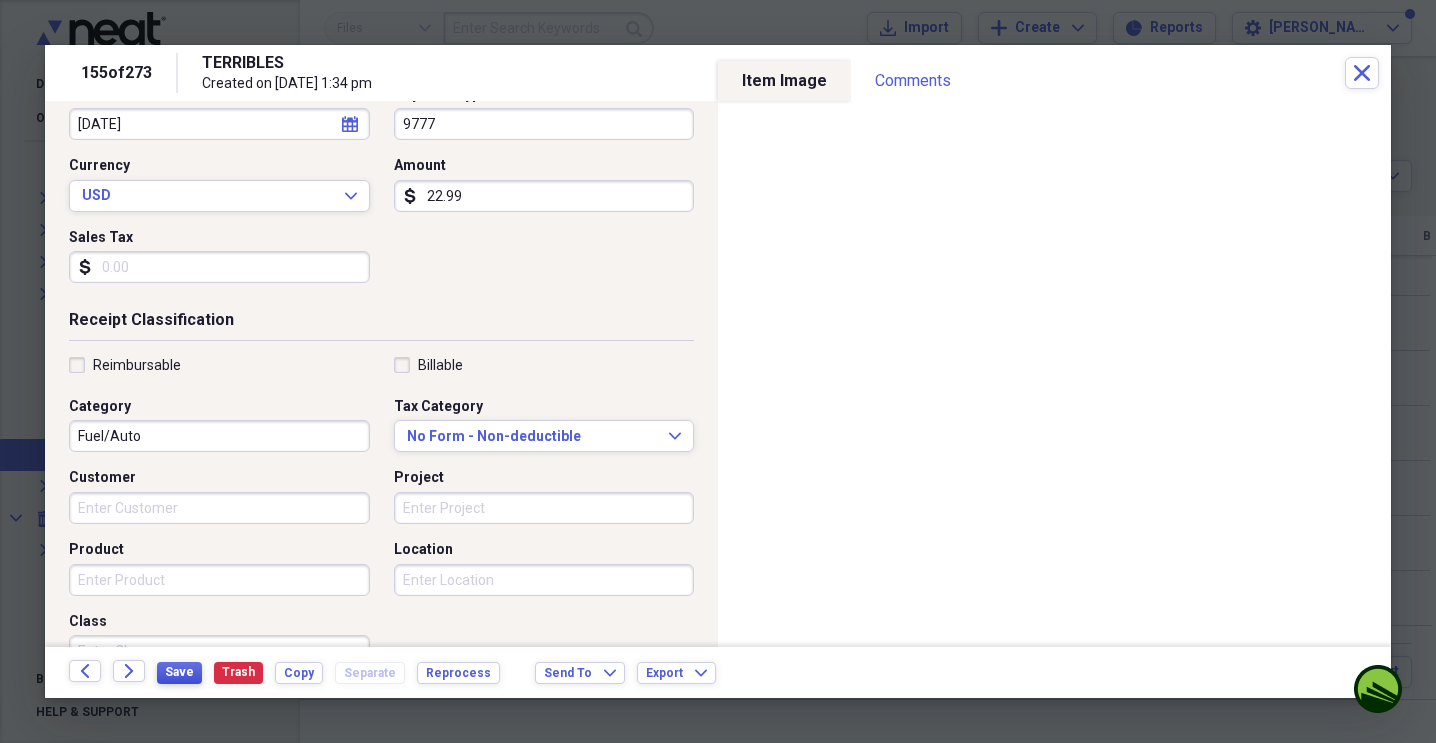 click on "Save" at bounding box center [179, 672] 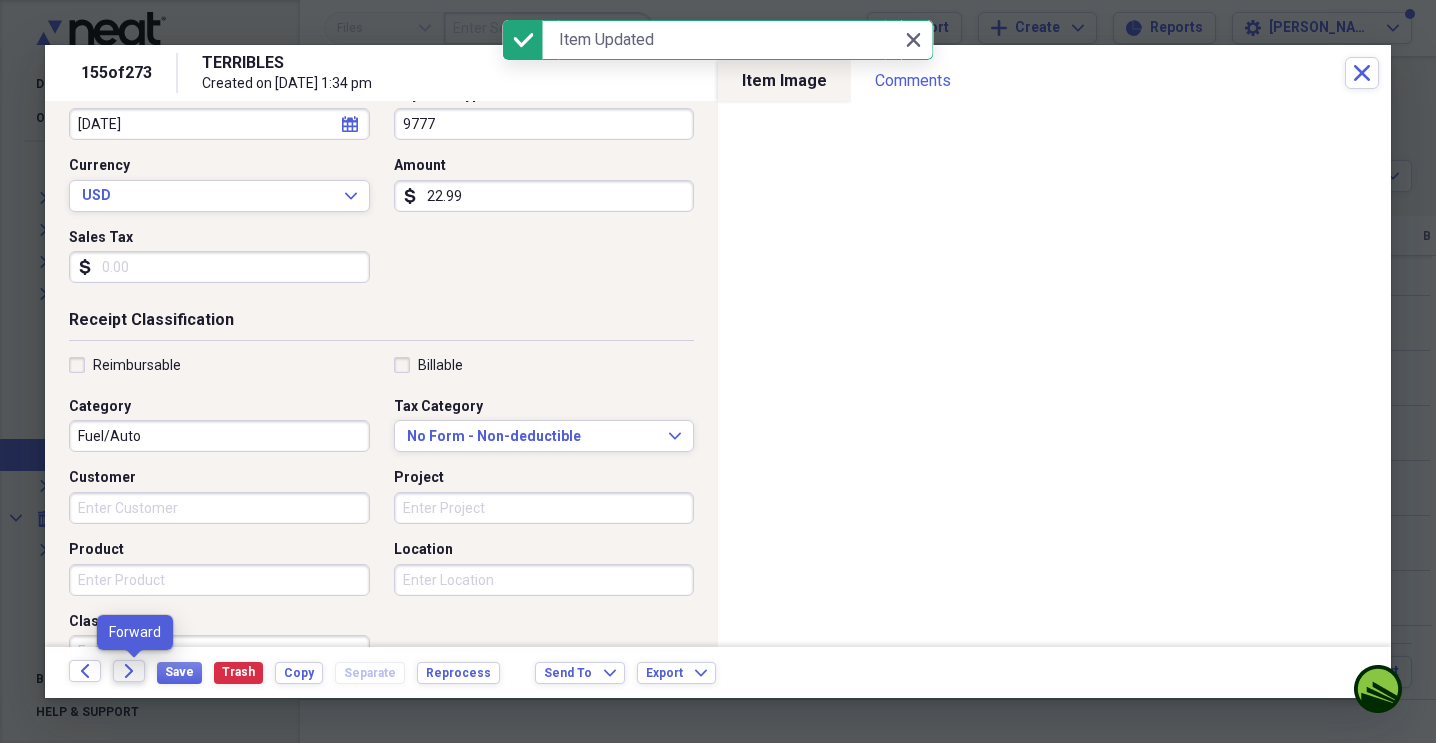 click on "Forward" 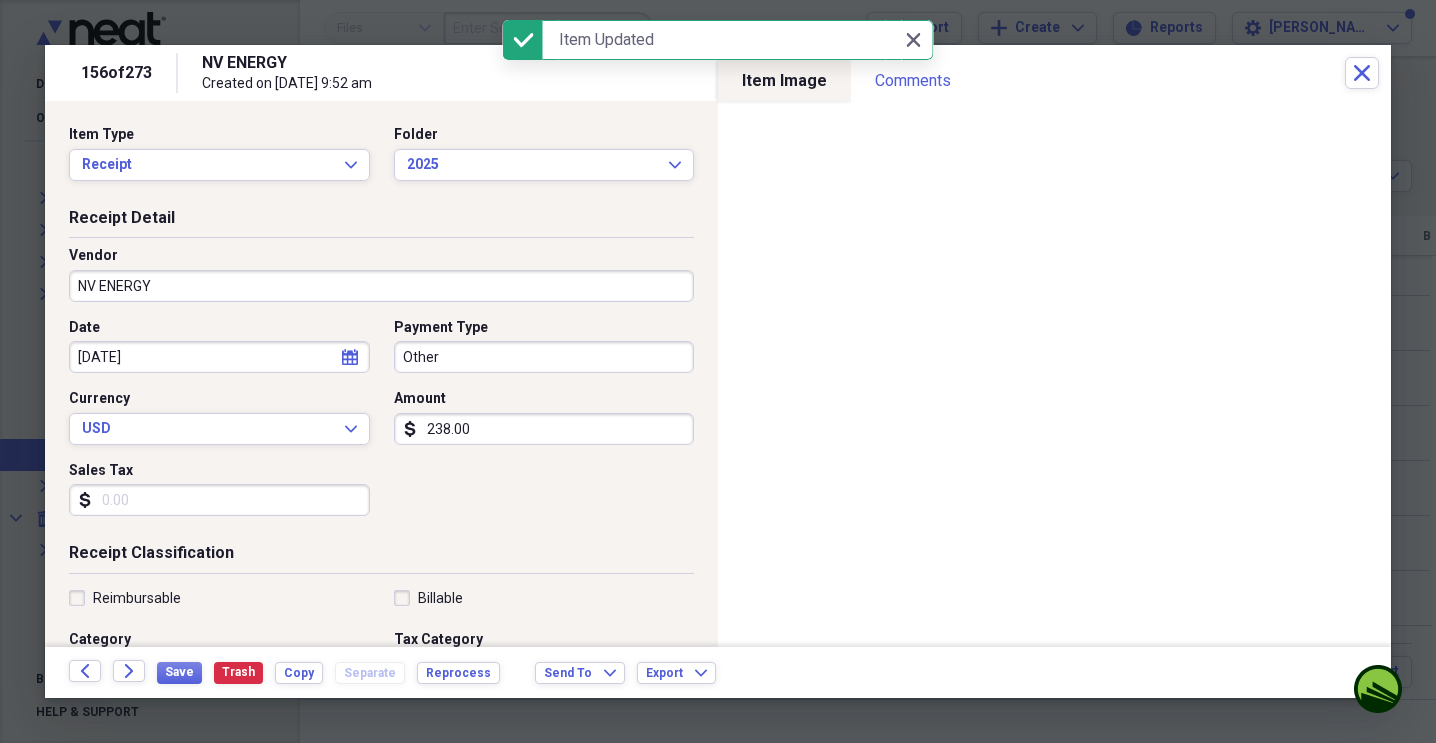 click on "Other" at bounding box center (544, 357) 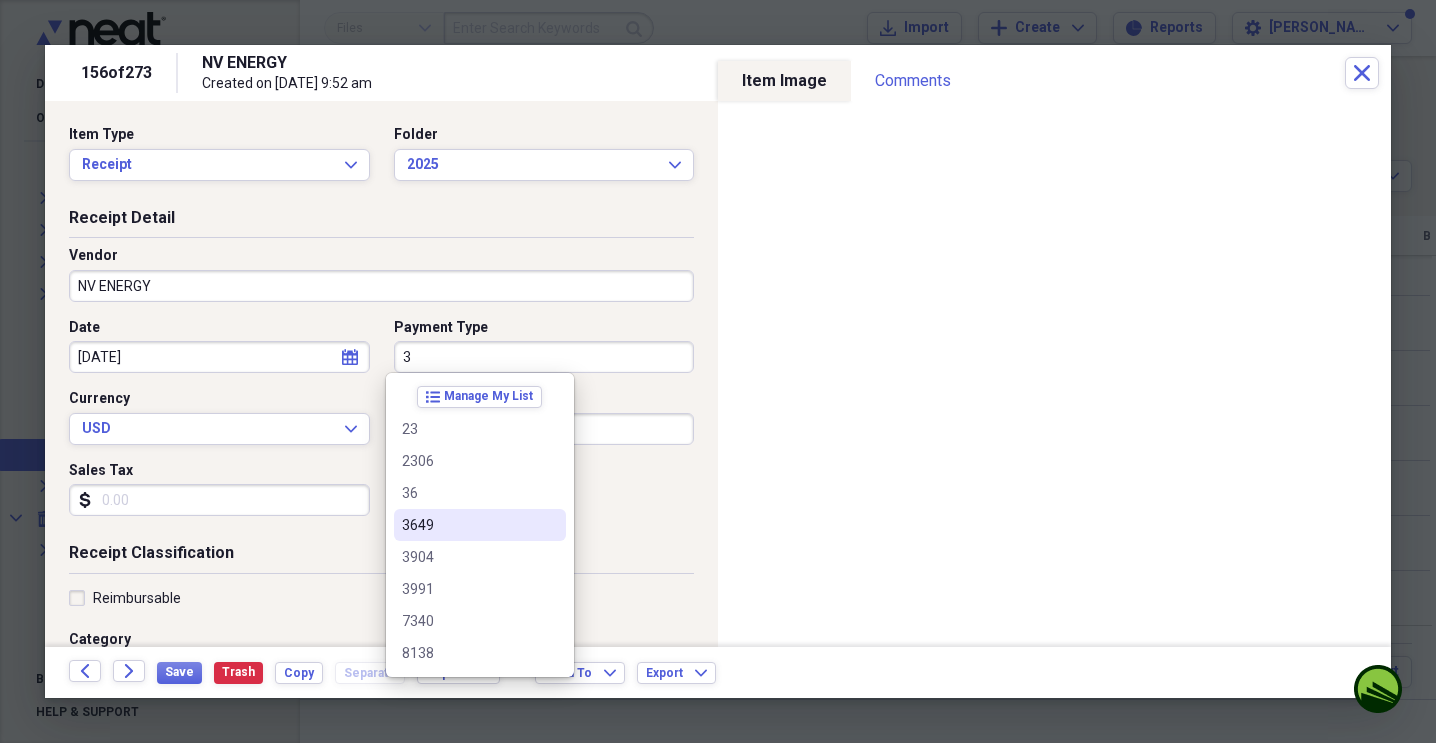 click on "3649" at bounding box center [468, 525] 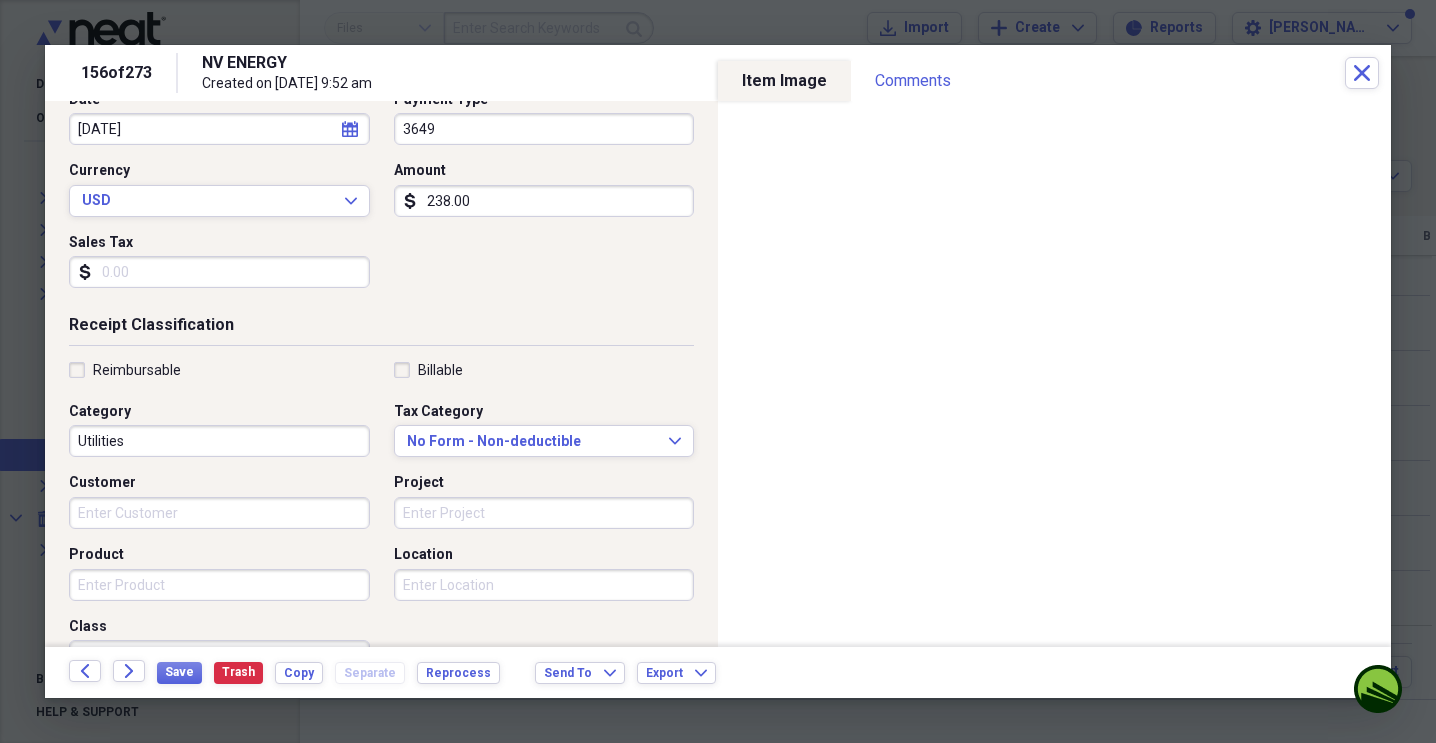 scroll, scrollTop: 231, scrollLeft: 0, axis: vertical 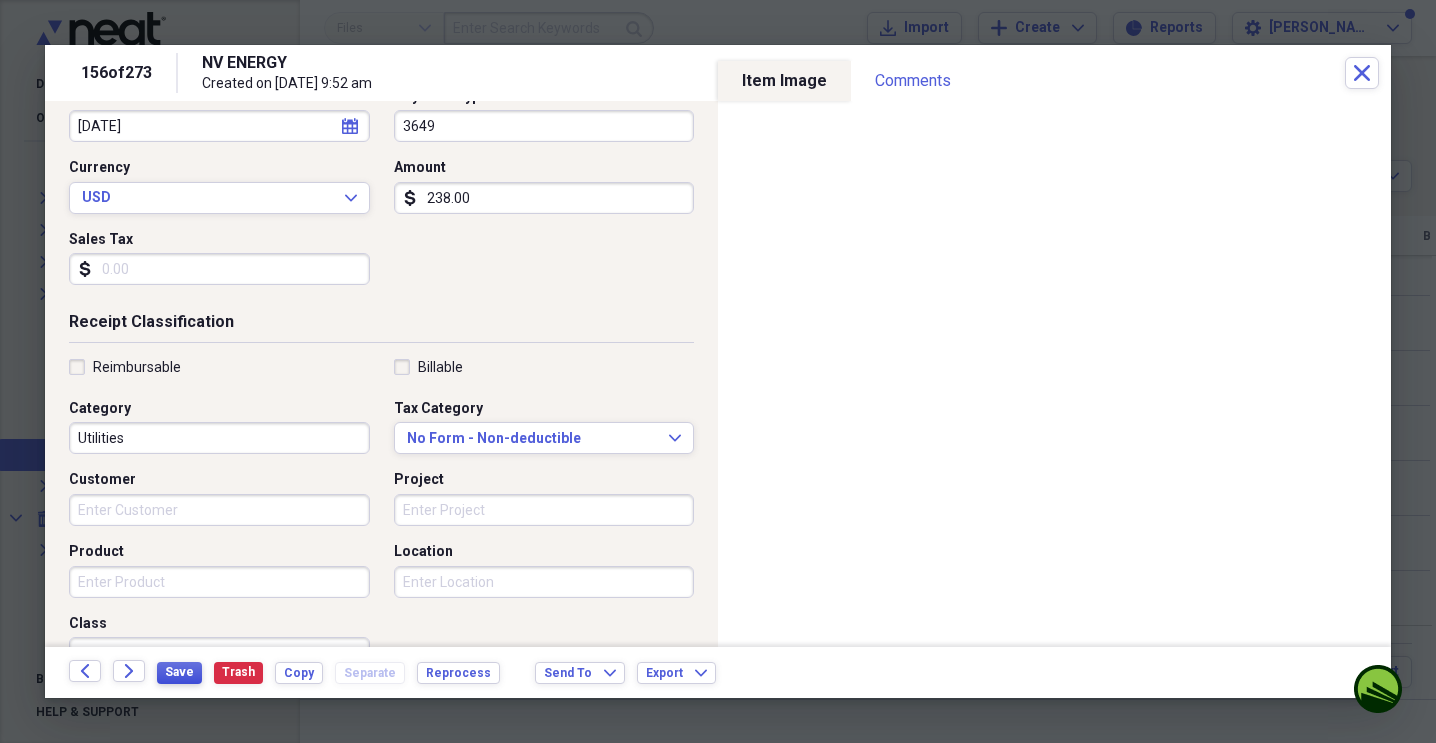 click on "Save" at bounding box center (179, 672) 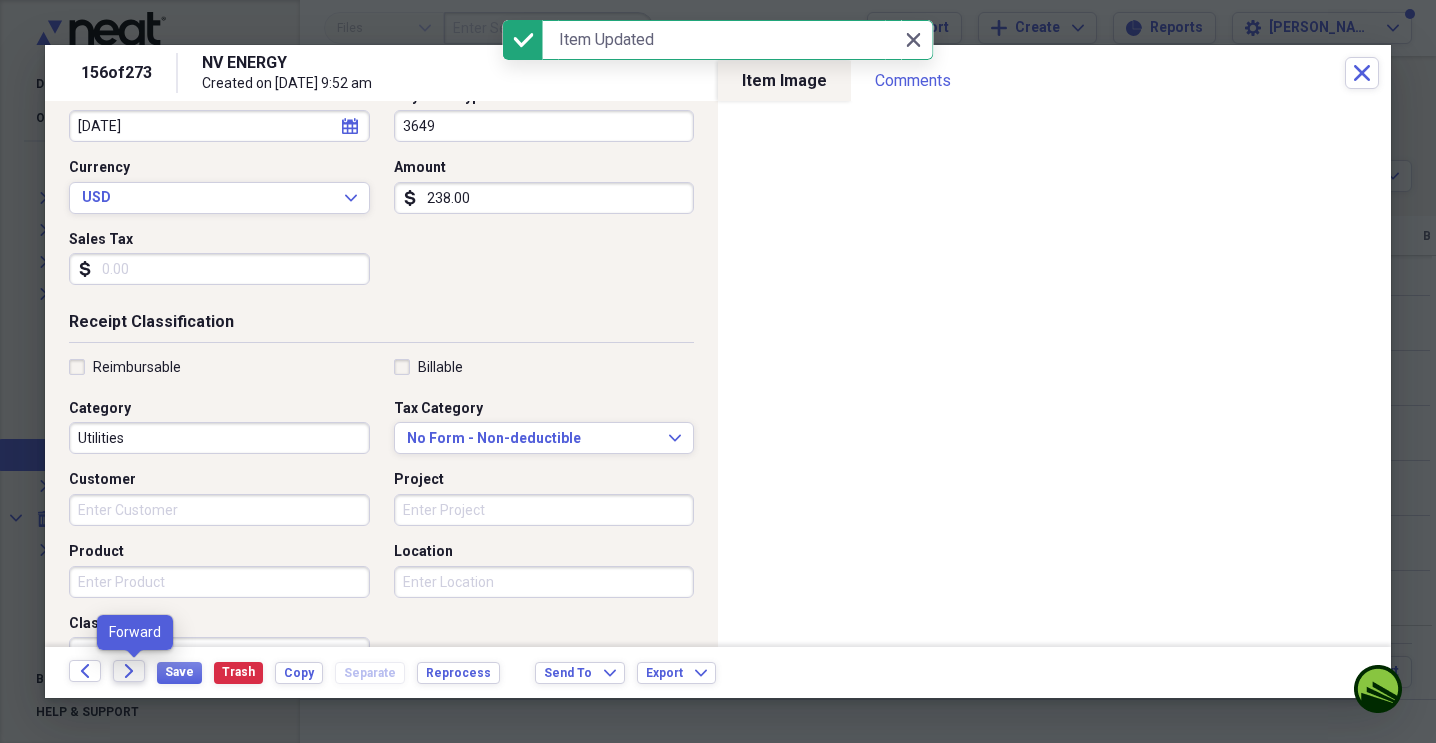 click on "Forward" 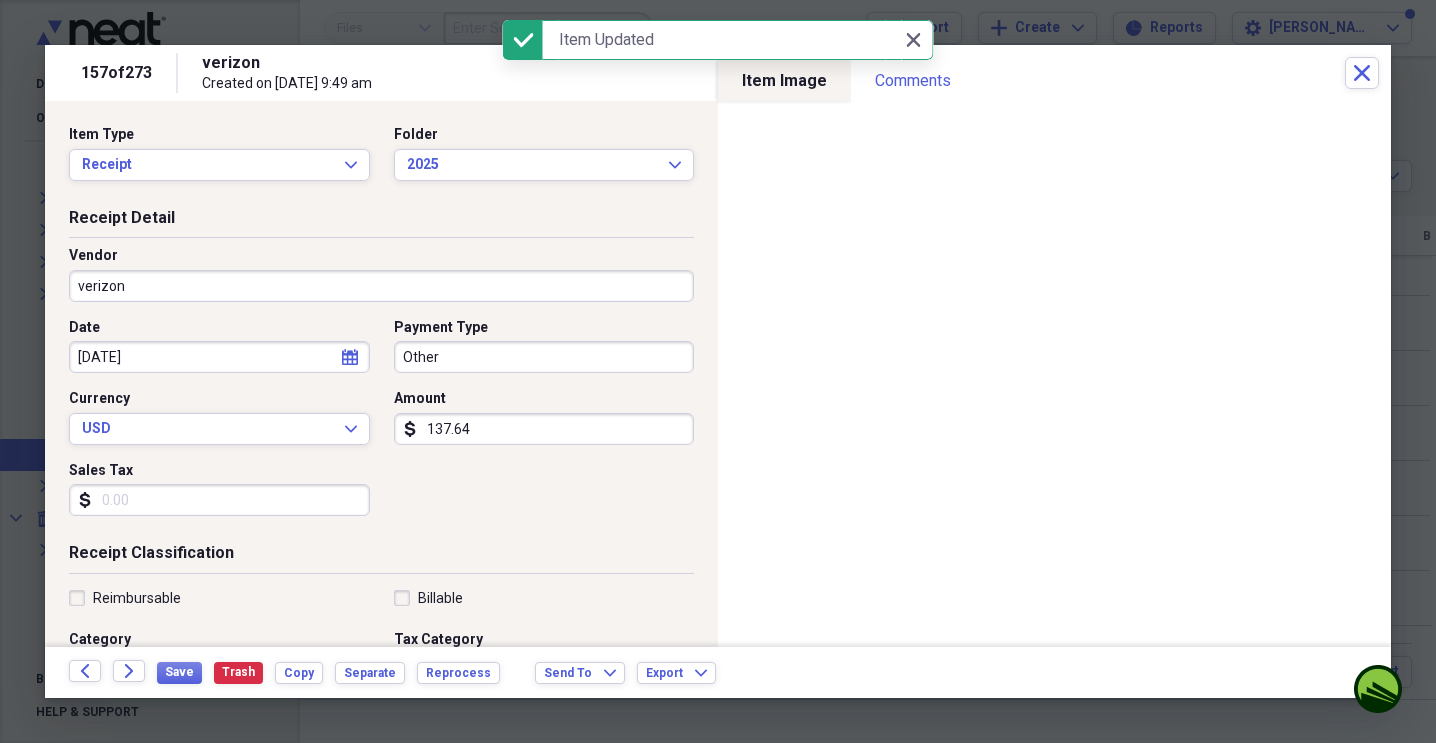 click on "Other" at bounding box center (544, 357) 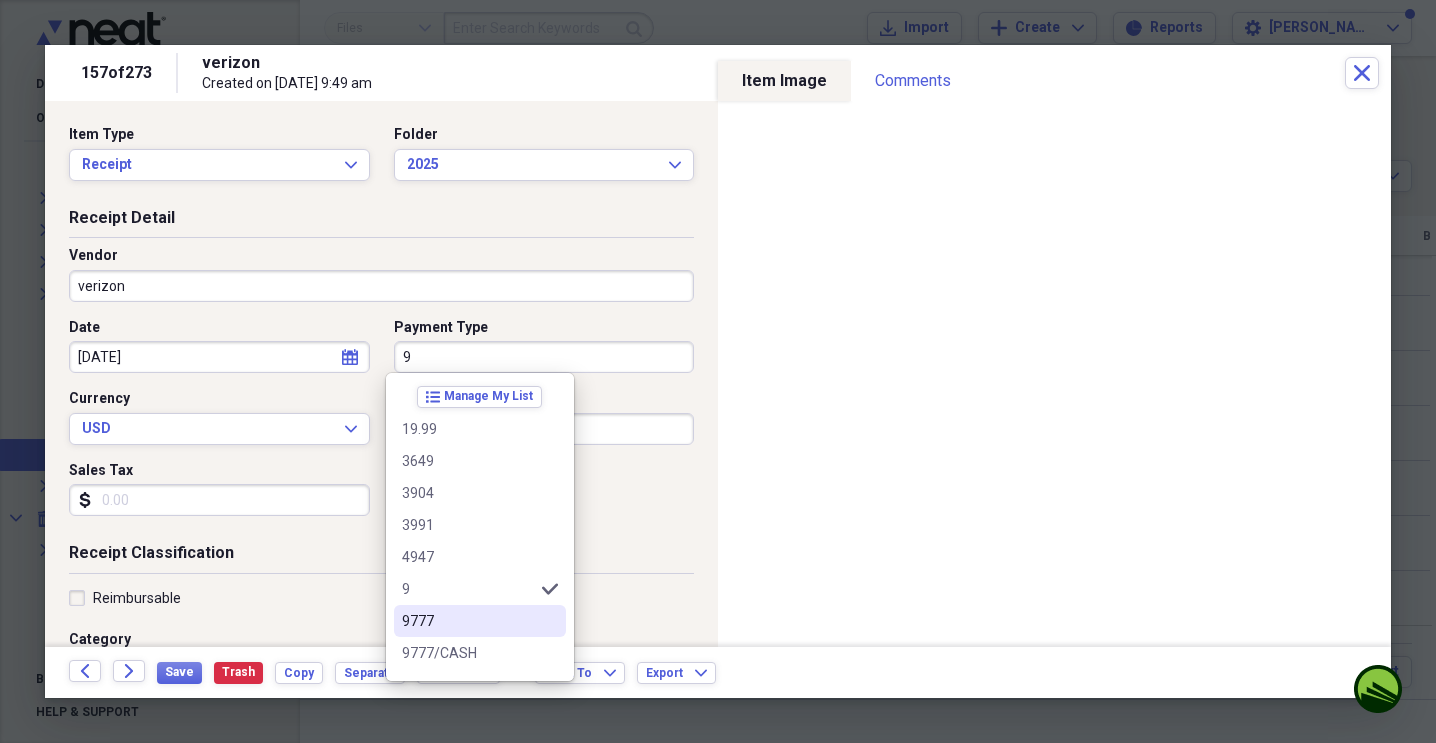click on "9777" at bounding box center [468, 621] 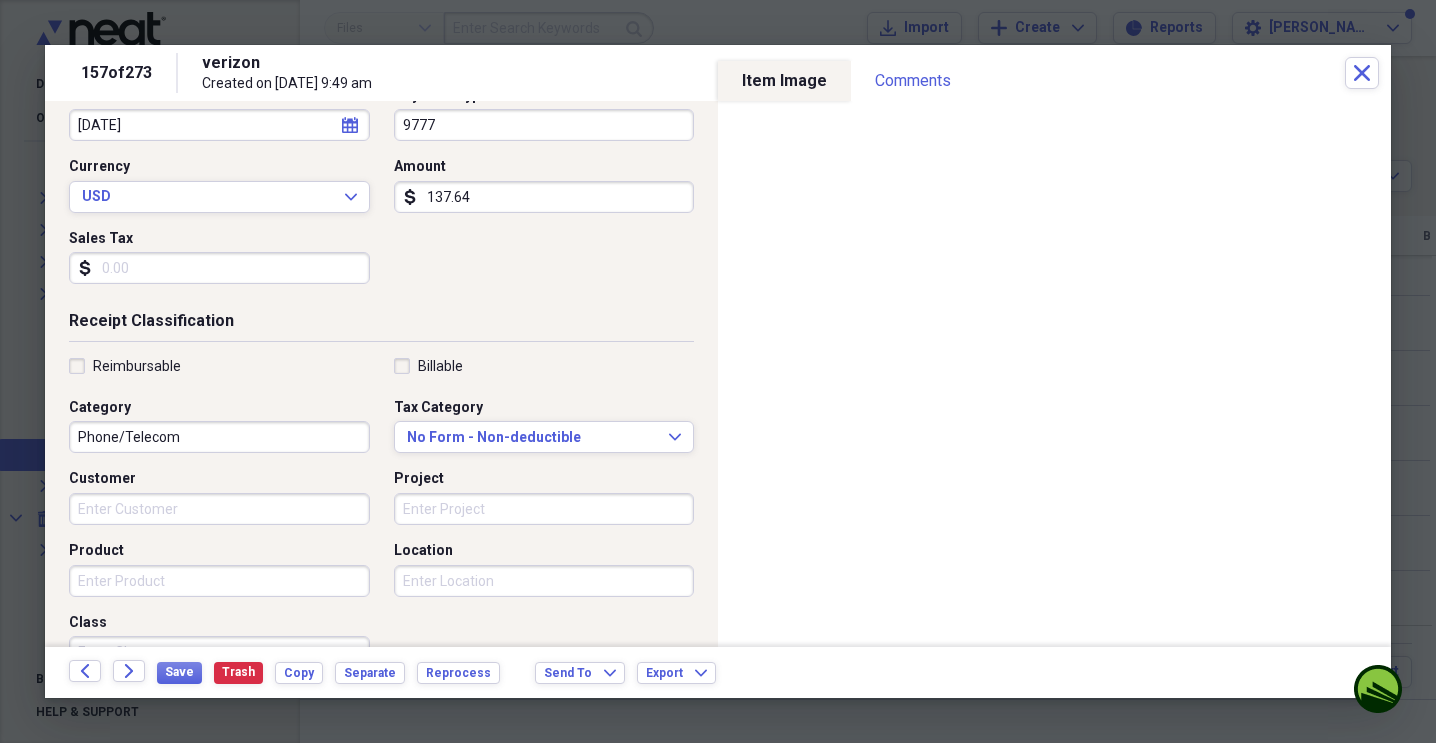 scroll, scrollTop: 233, scrollLeft: 0, axis: vertical 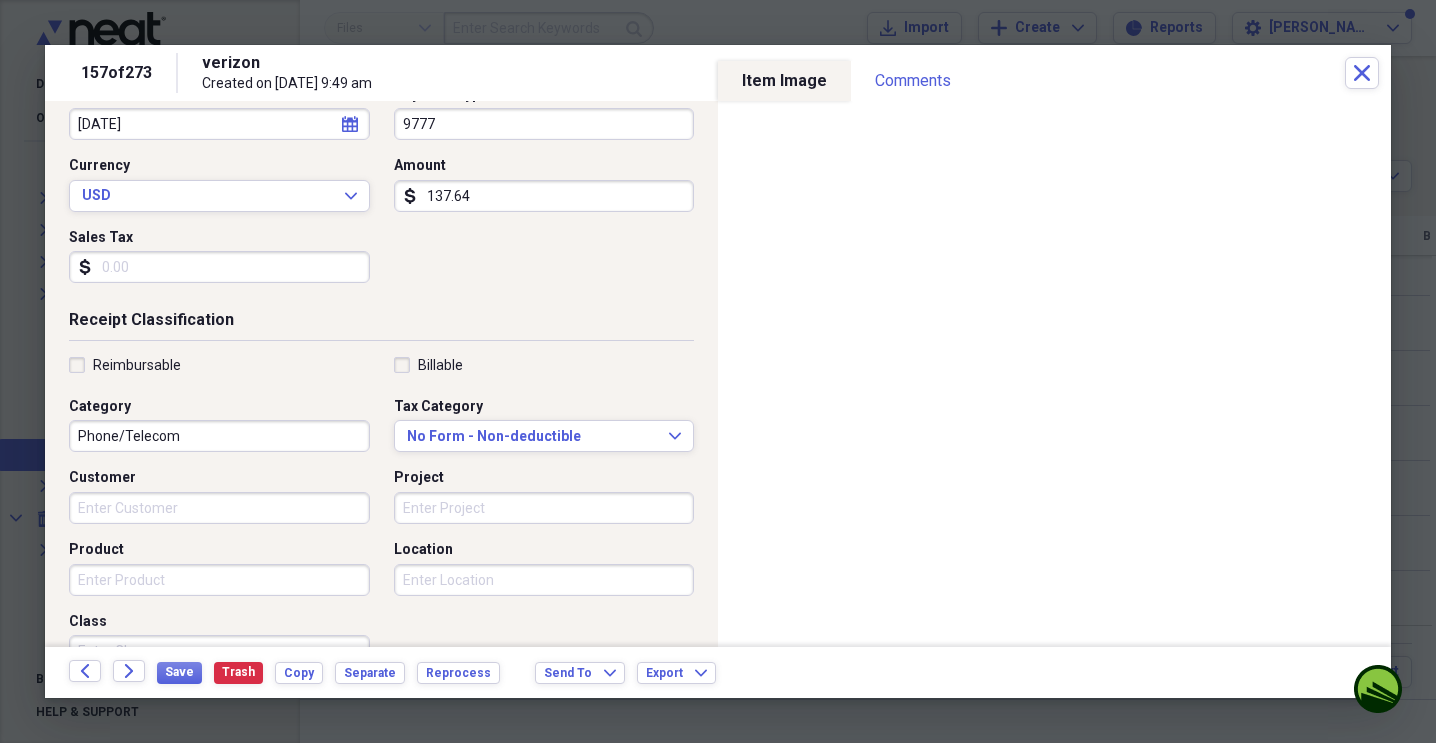 click on "Phone/Telecom" at bounding box center [219, 436] 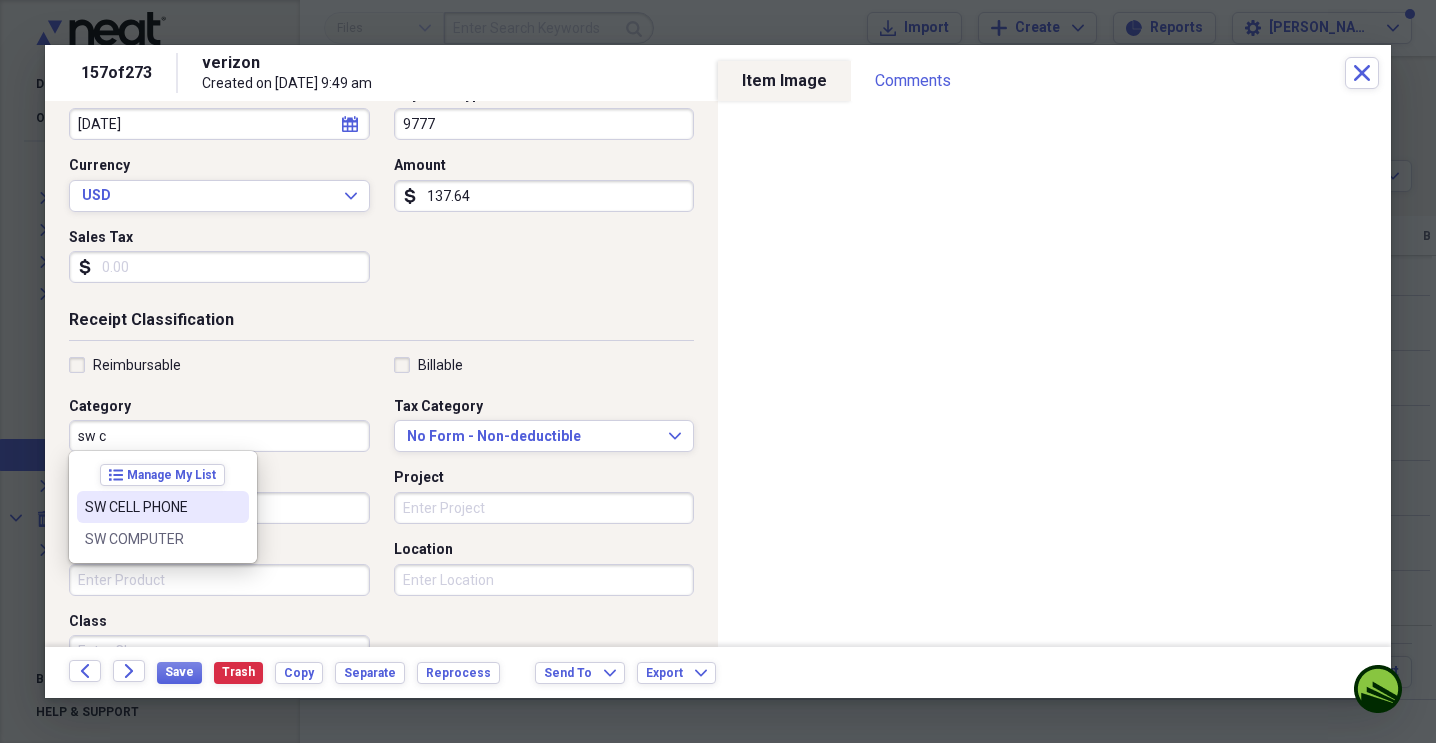 click on "SW CELL PHONE" at bounding box center [151, 507] 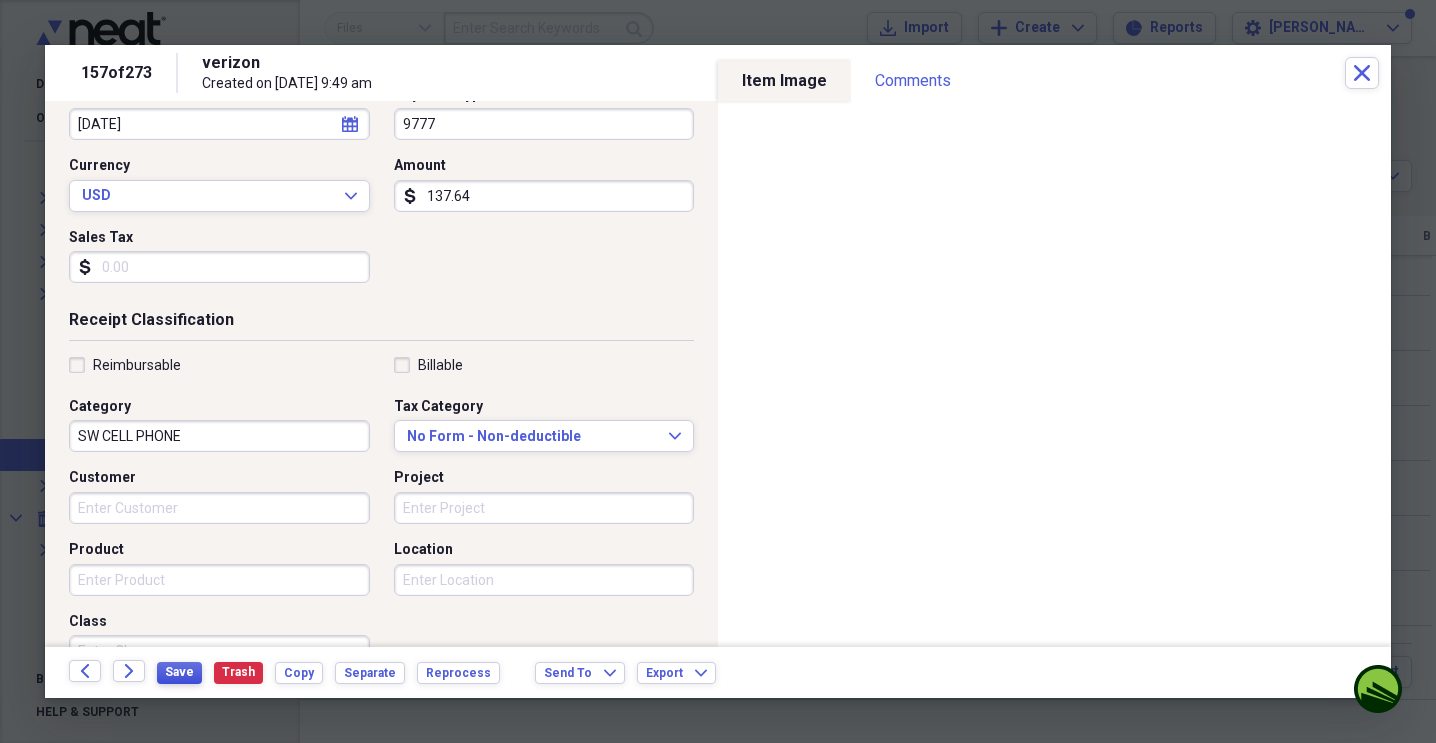 click on "Save" at bounding box center [179, 672] 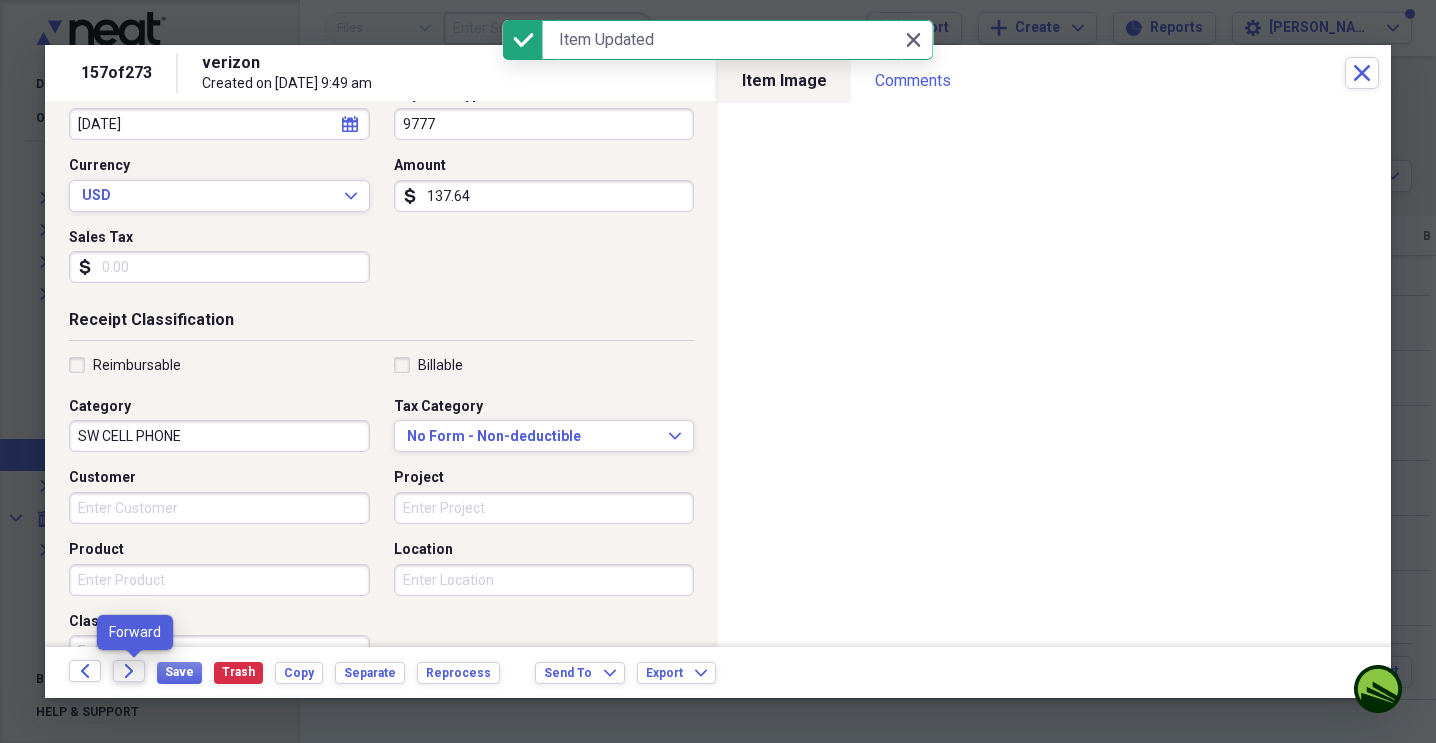 click on "Forward" 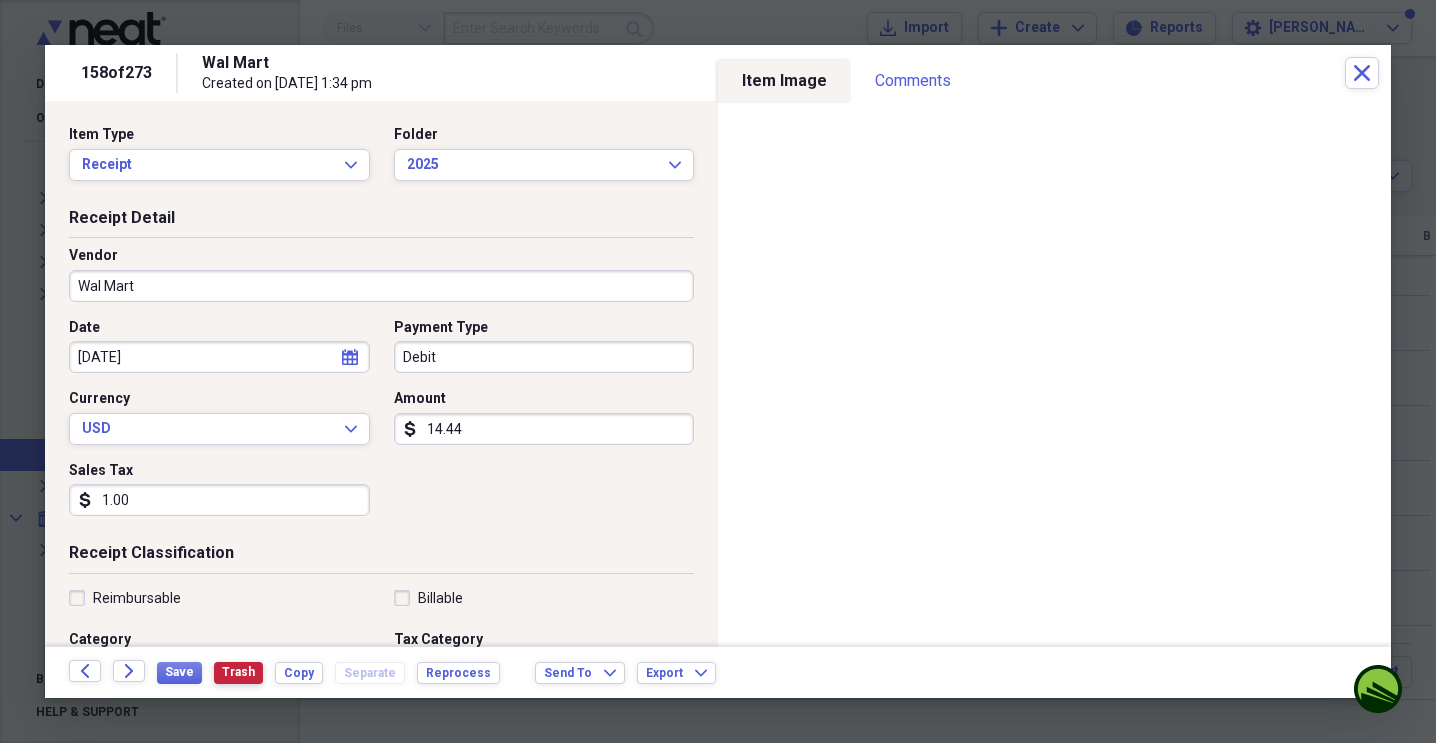 click on "Trash" at bounding box center (238, 672) 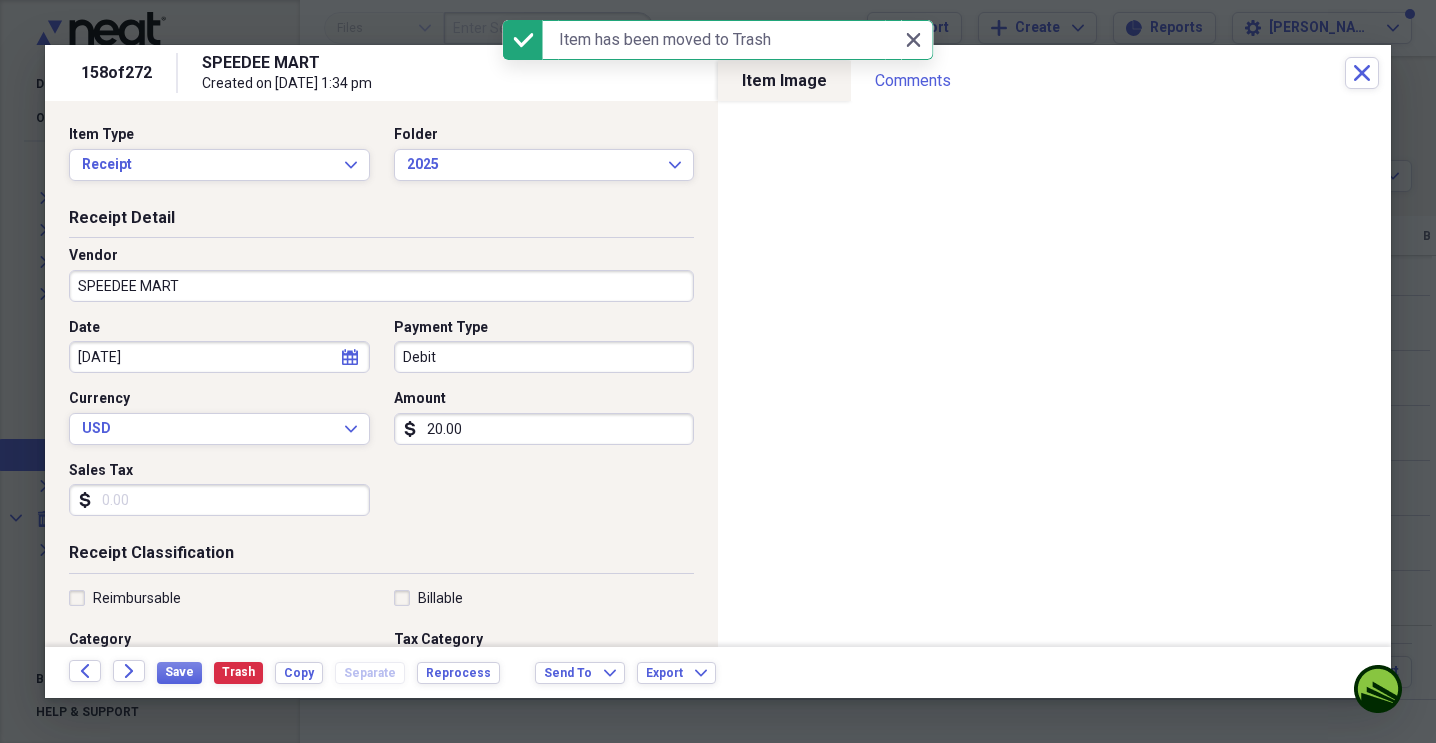 click on "Debit" at bounding box center (544, 357) 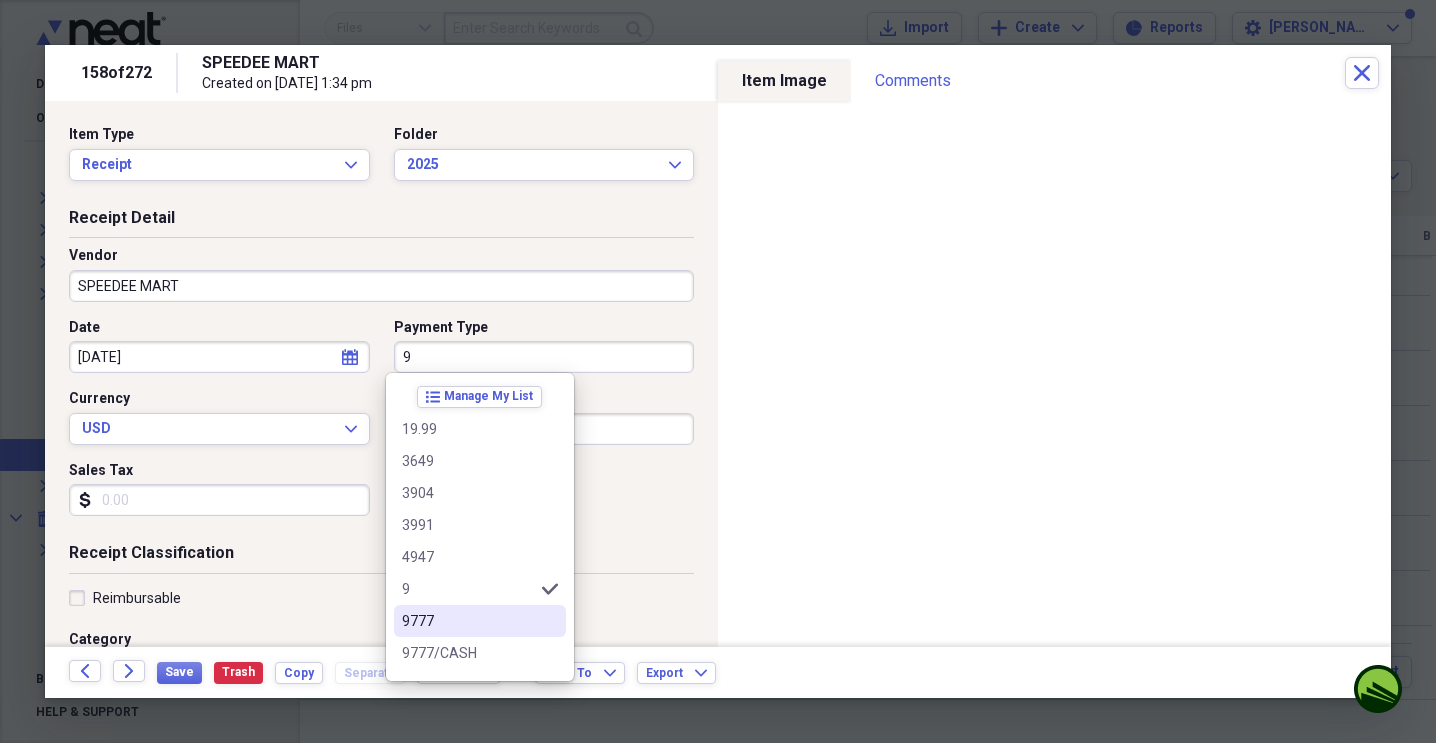 click on "9777" at bounding box center (480, 621) 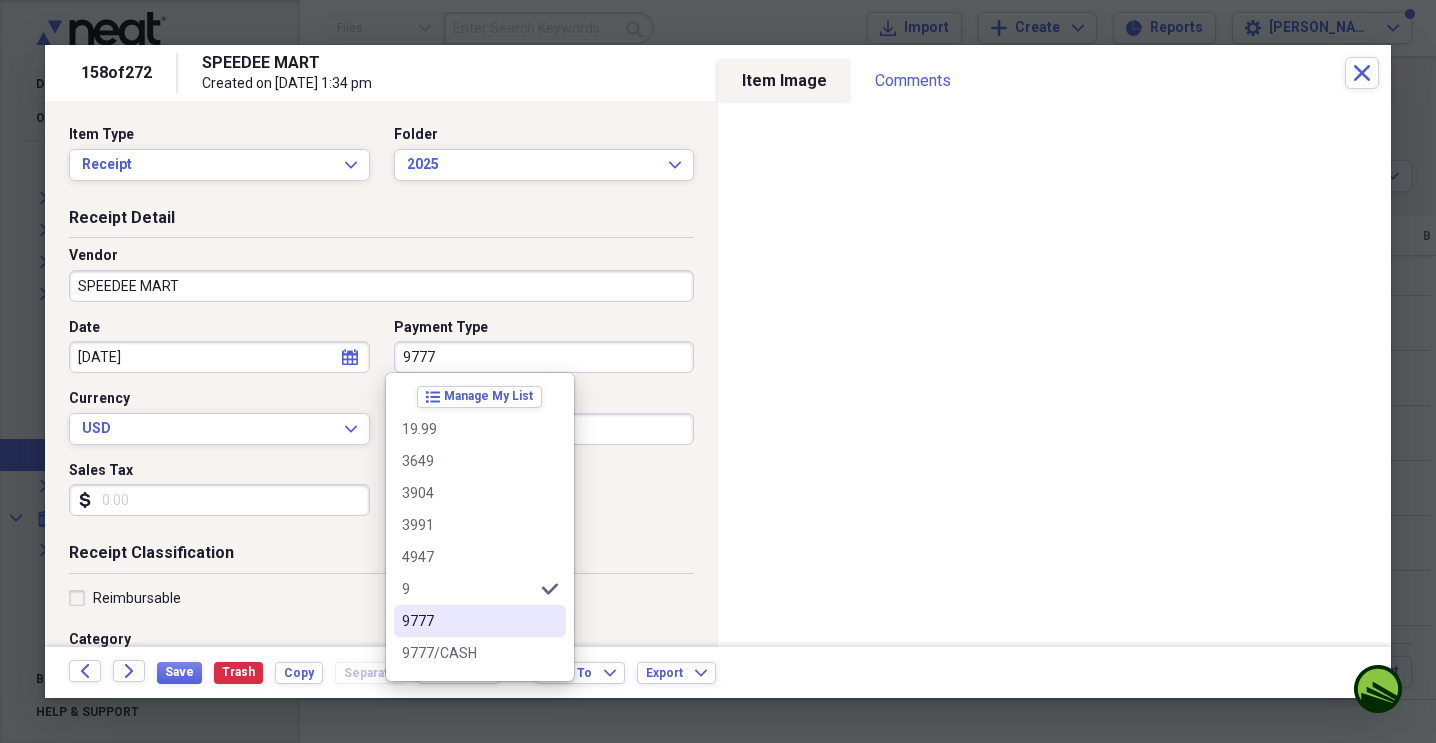 click on "Billable" at bounding box center (544, 598) 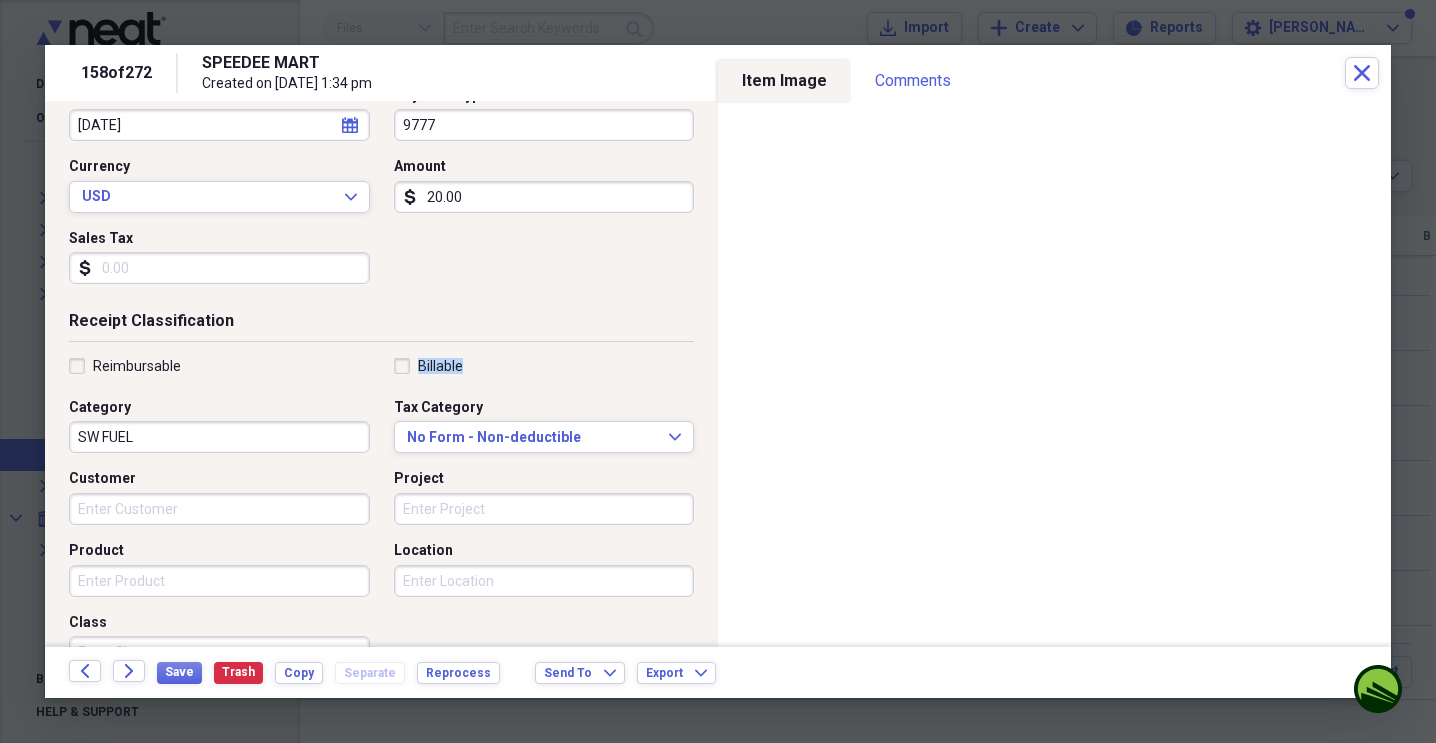 scroll, scrollTop: 233, scrollLeft: 0, axis: vertical 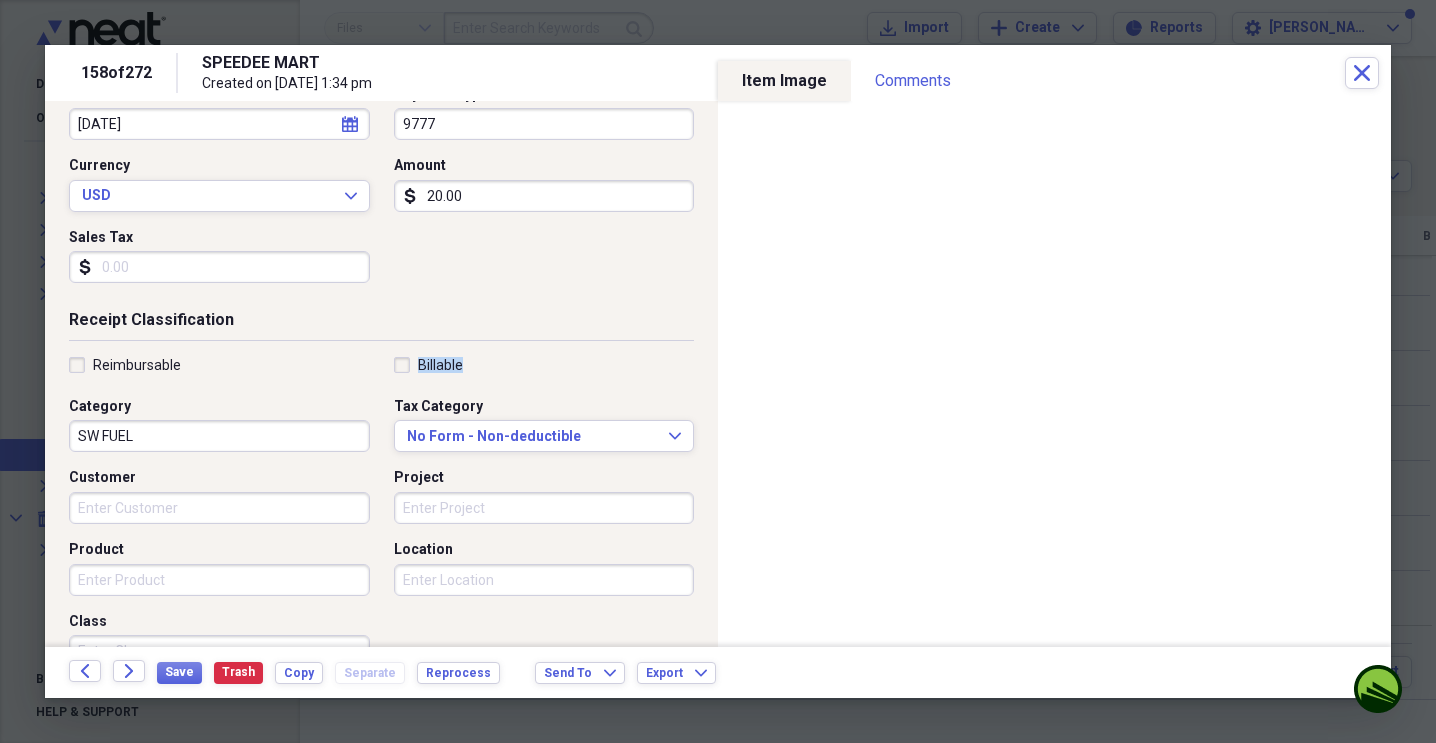 click on "SW FUEL" at bounding box center [219, 436] 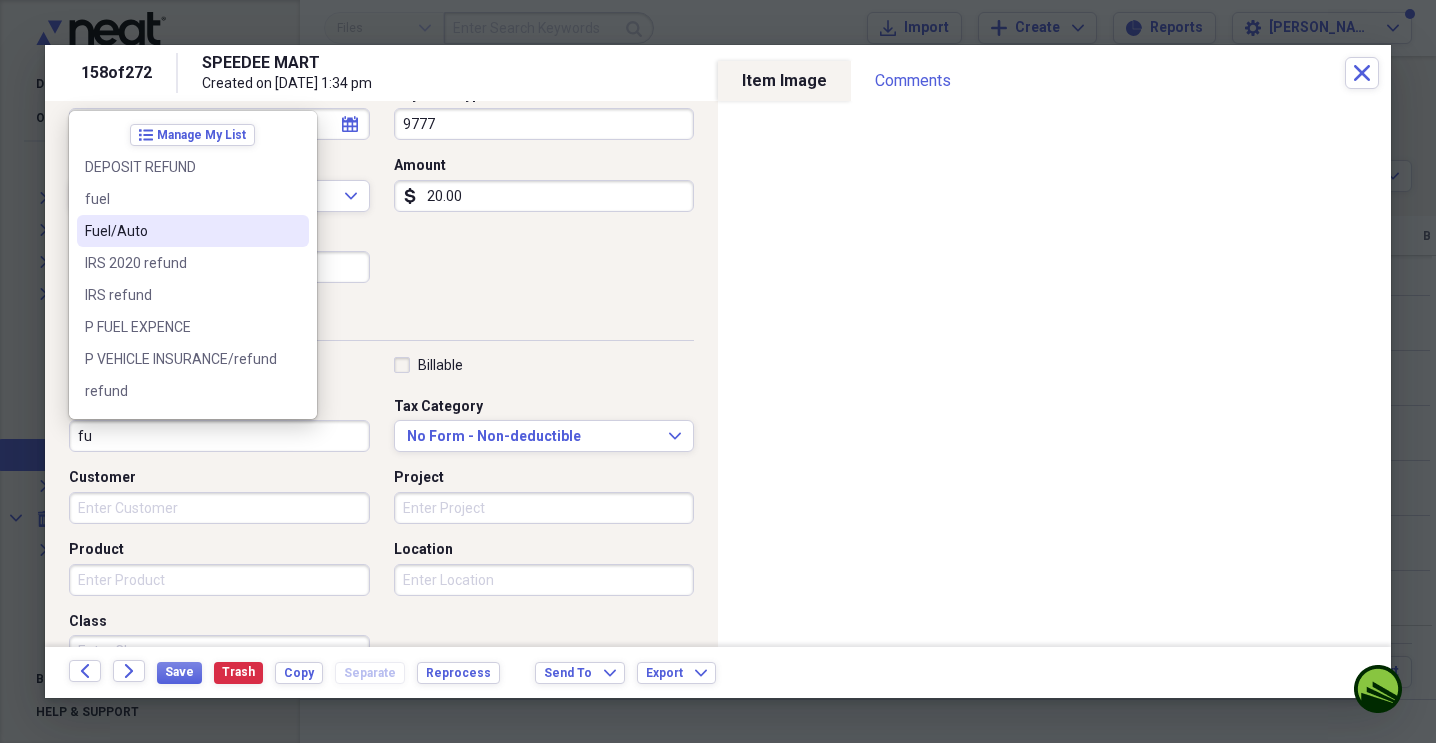 click on "Fuel/Auto" at bounding box center [181, 231] 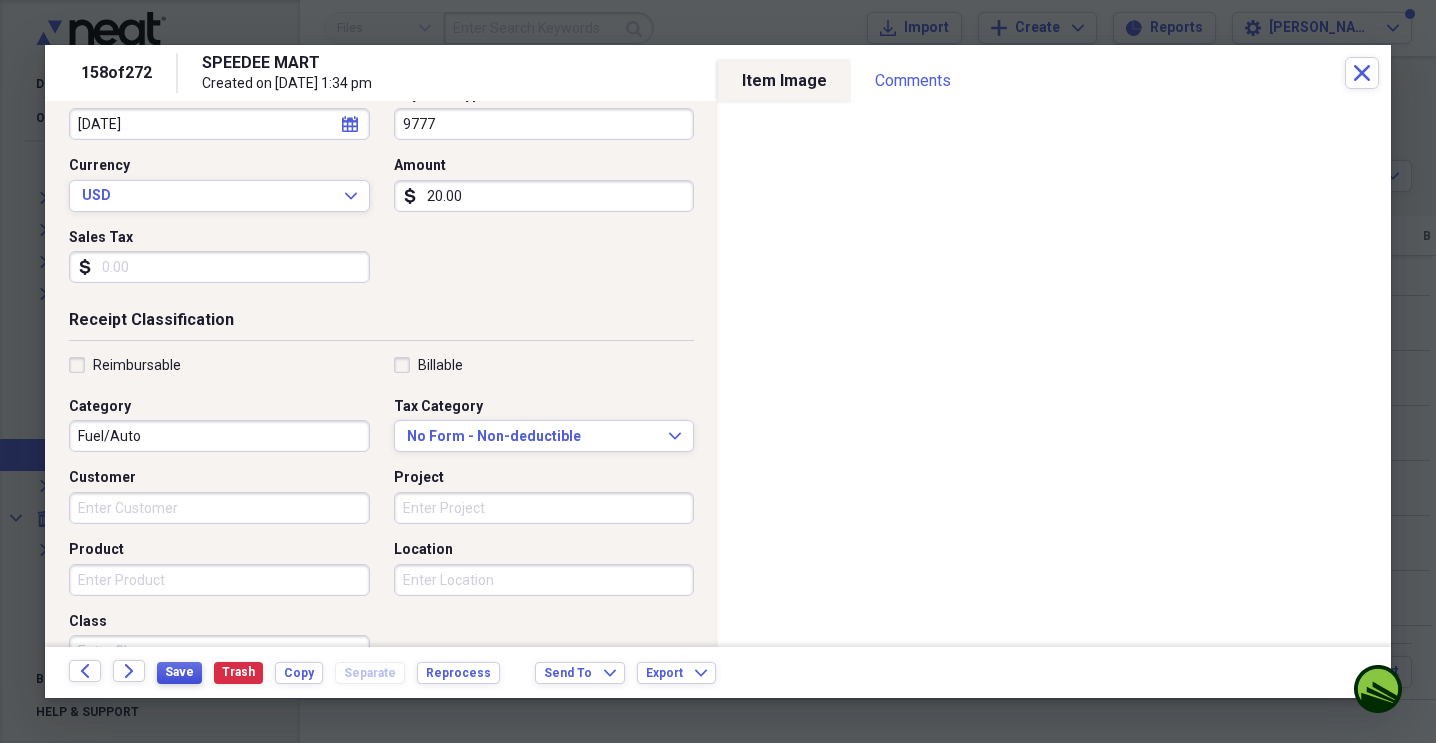 click on "Save" at bounding box center (179, 672) 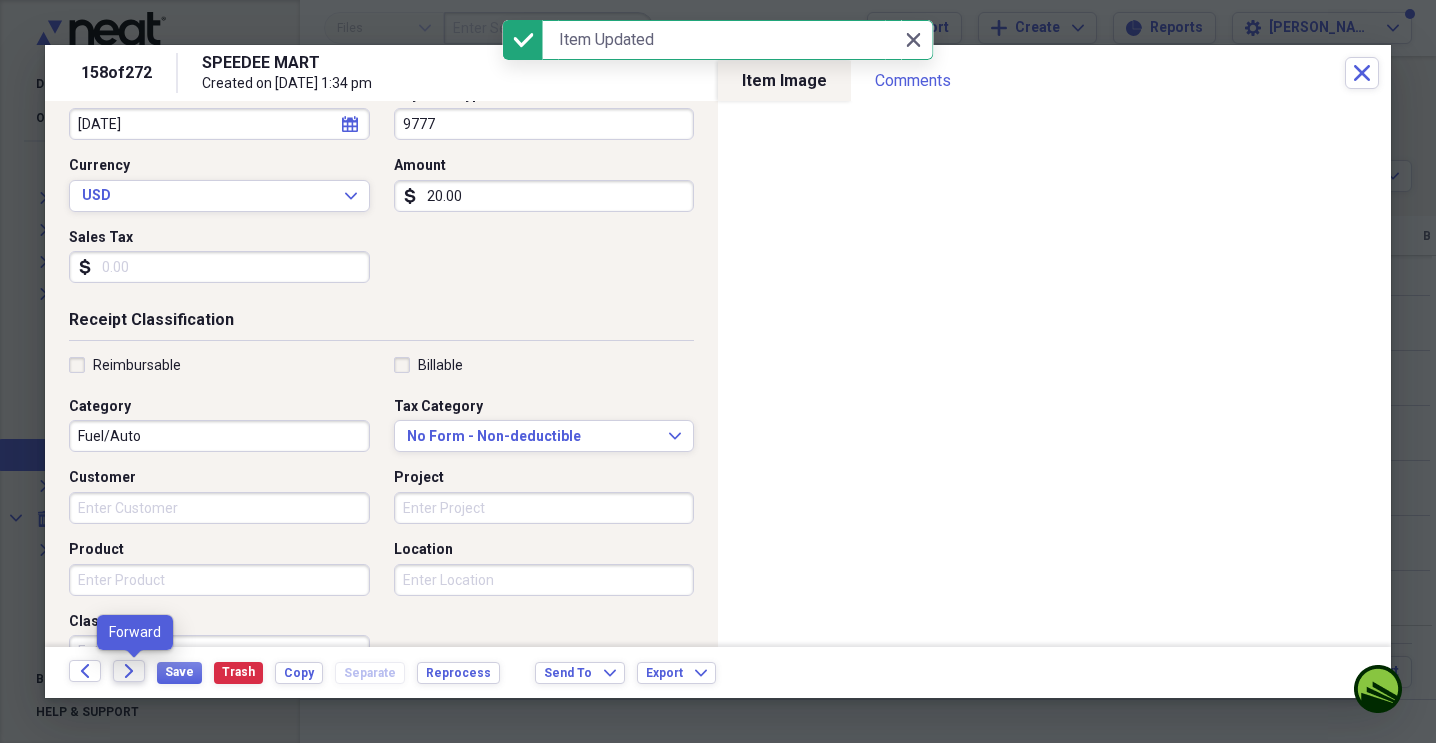 click 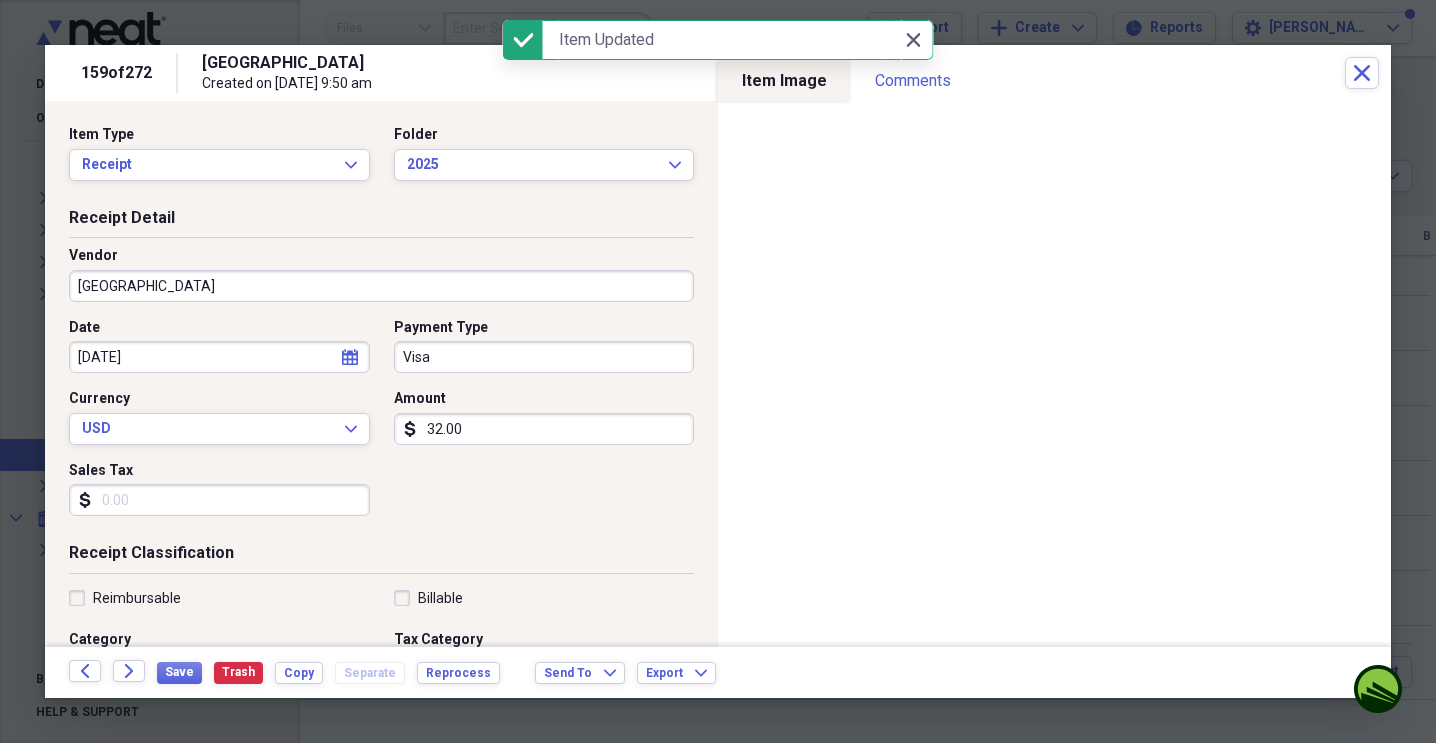 click on "Visa" at bounding box center (544, 357) 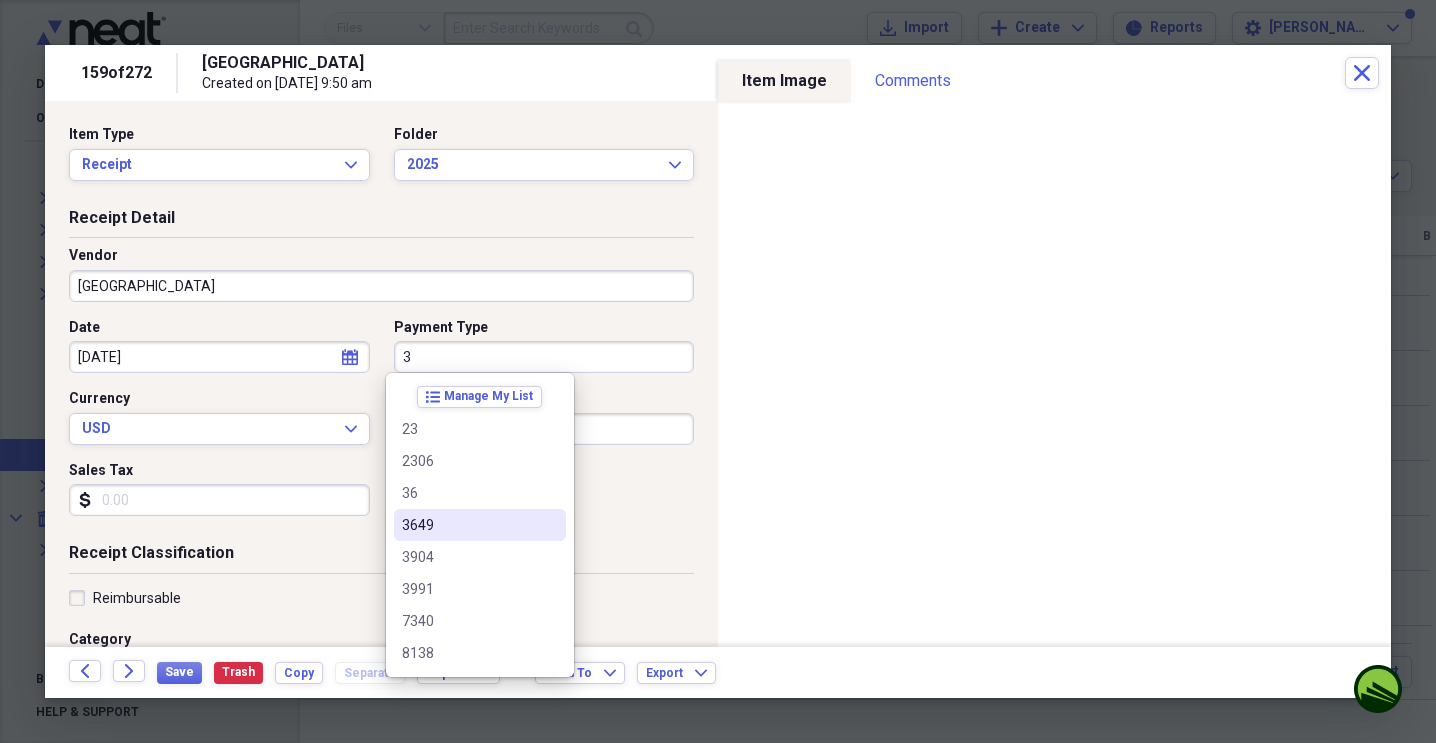 click on "3649" at bounding box center [468, 525] 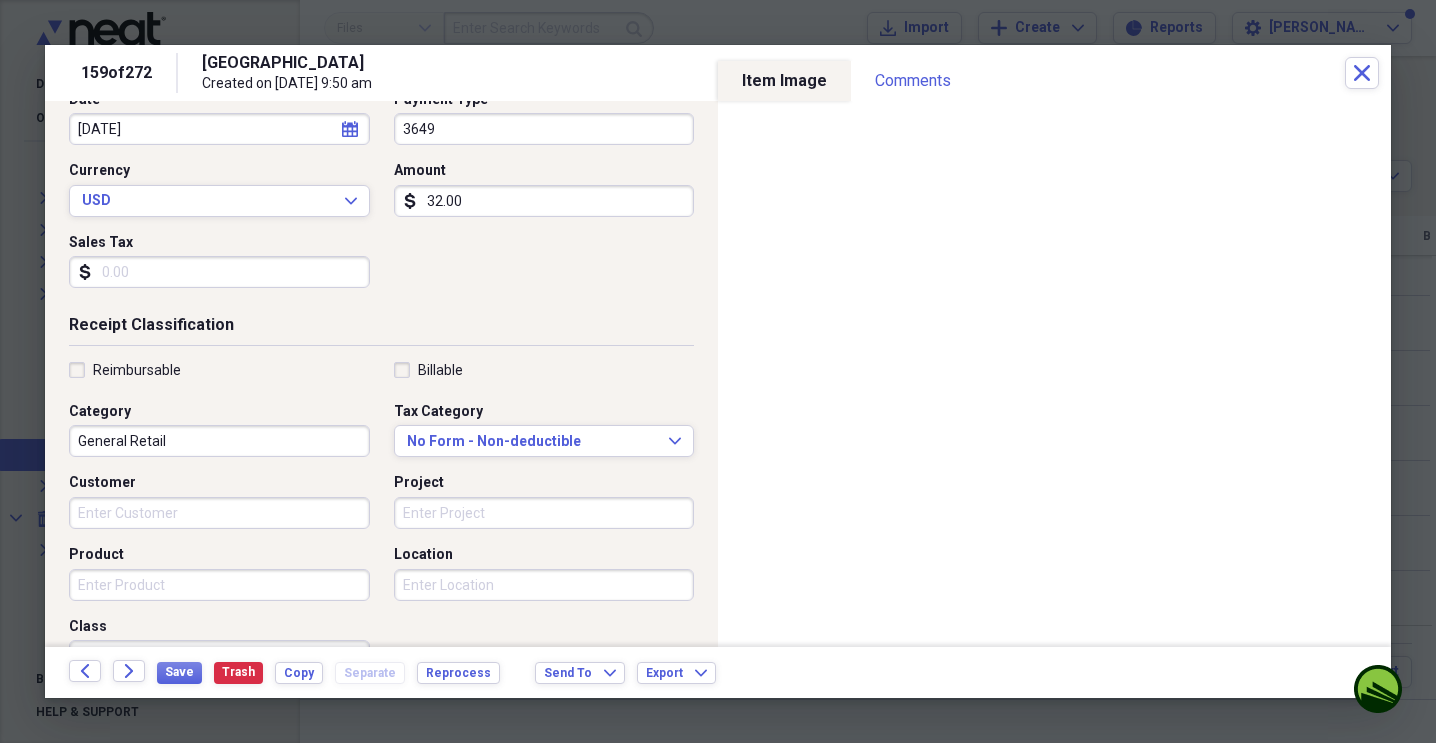 scroll, scrollTop: 231, scrollLeft: 0, axis: vertical 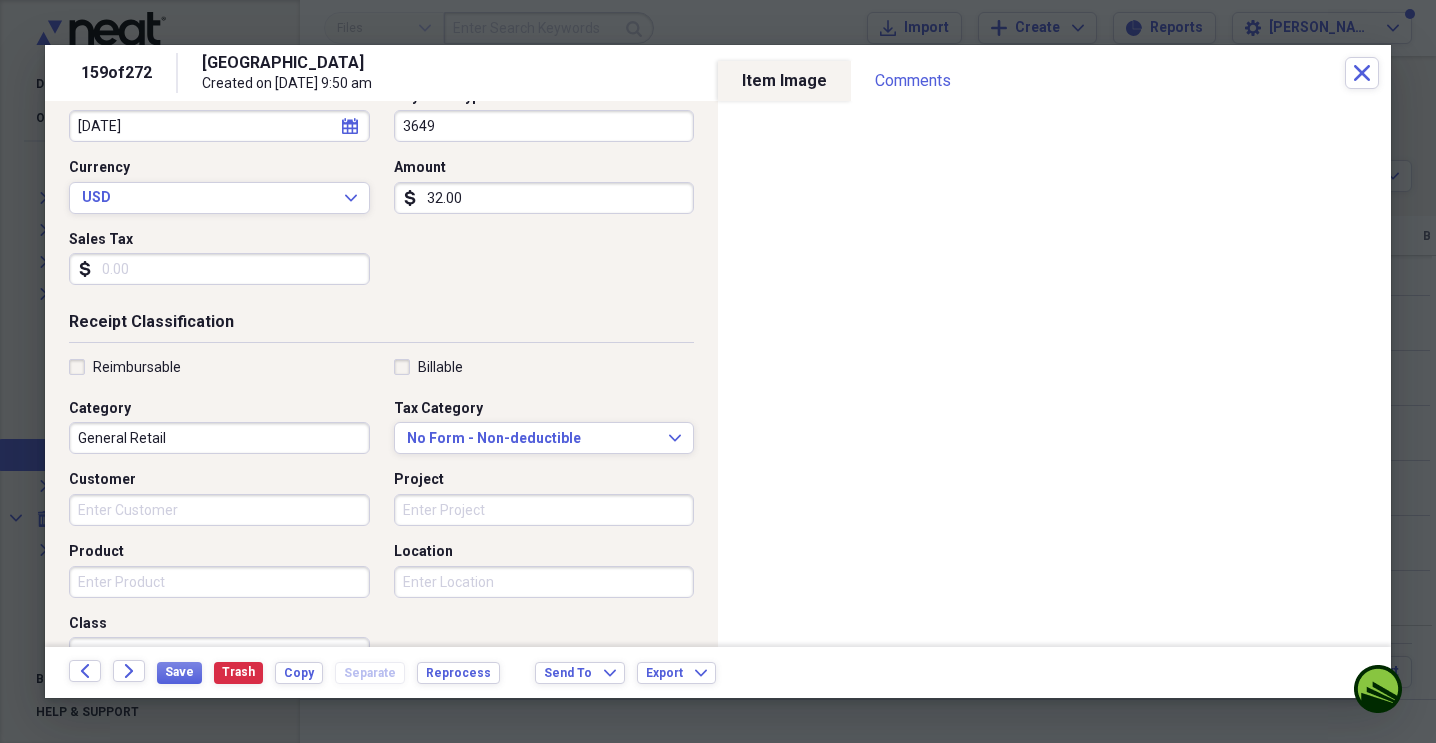 click on "General Retail" at bounding box center [219, 438] 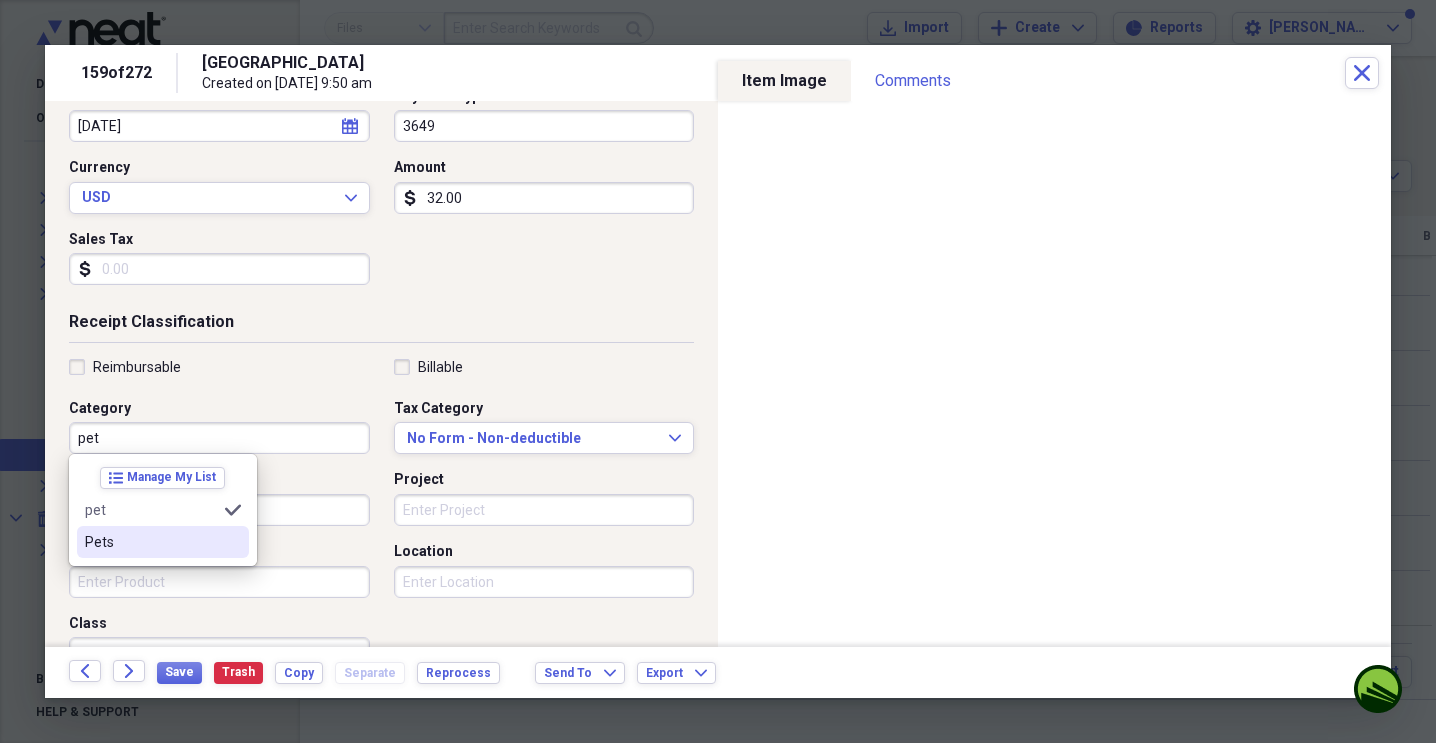 click on "Pets" at bounding box center (151, 542) 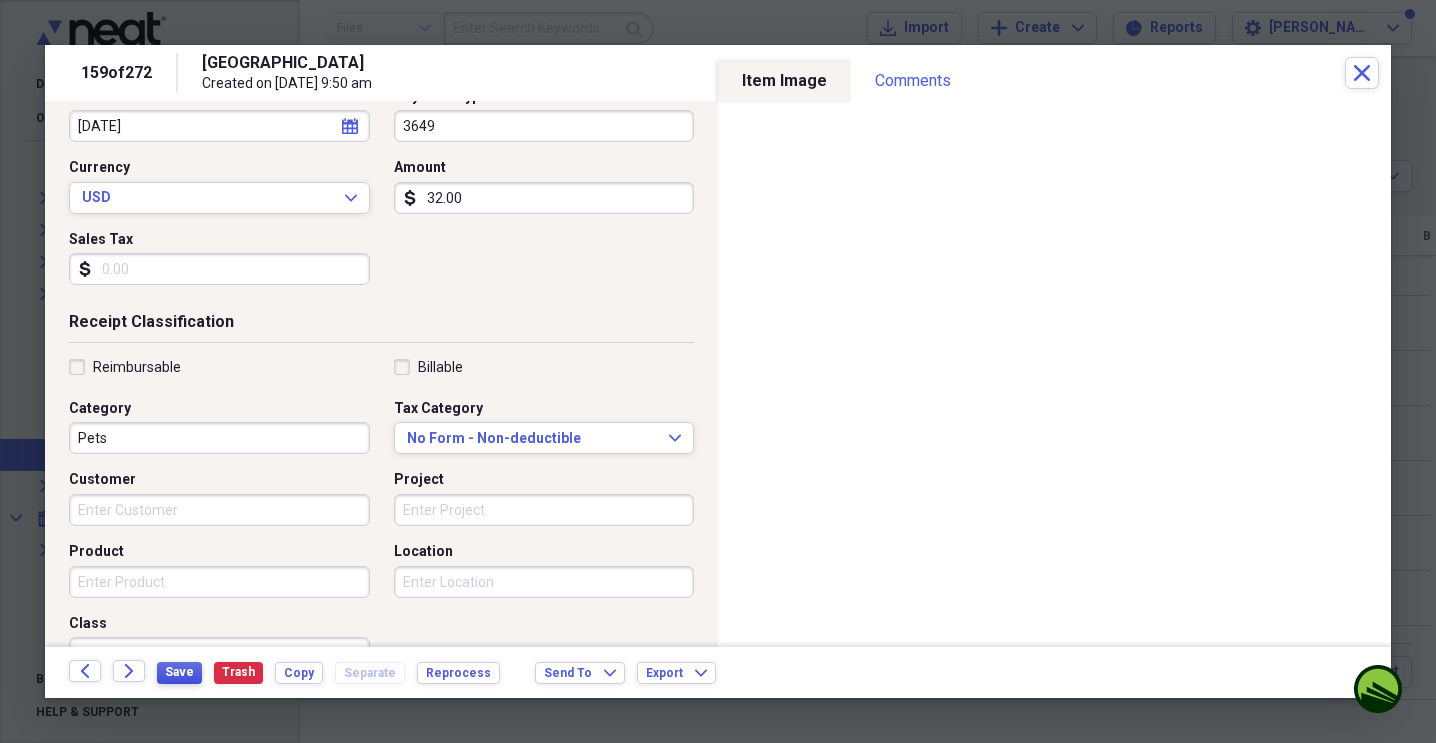 click on "Save" at bounding box center (179, 673) 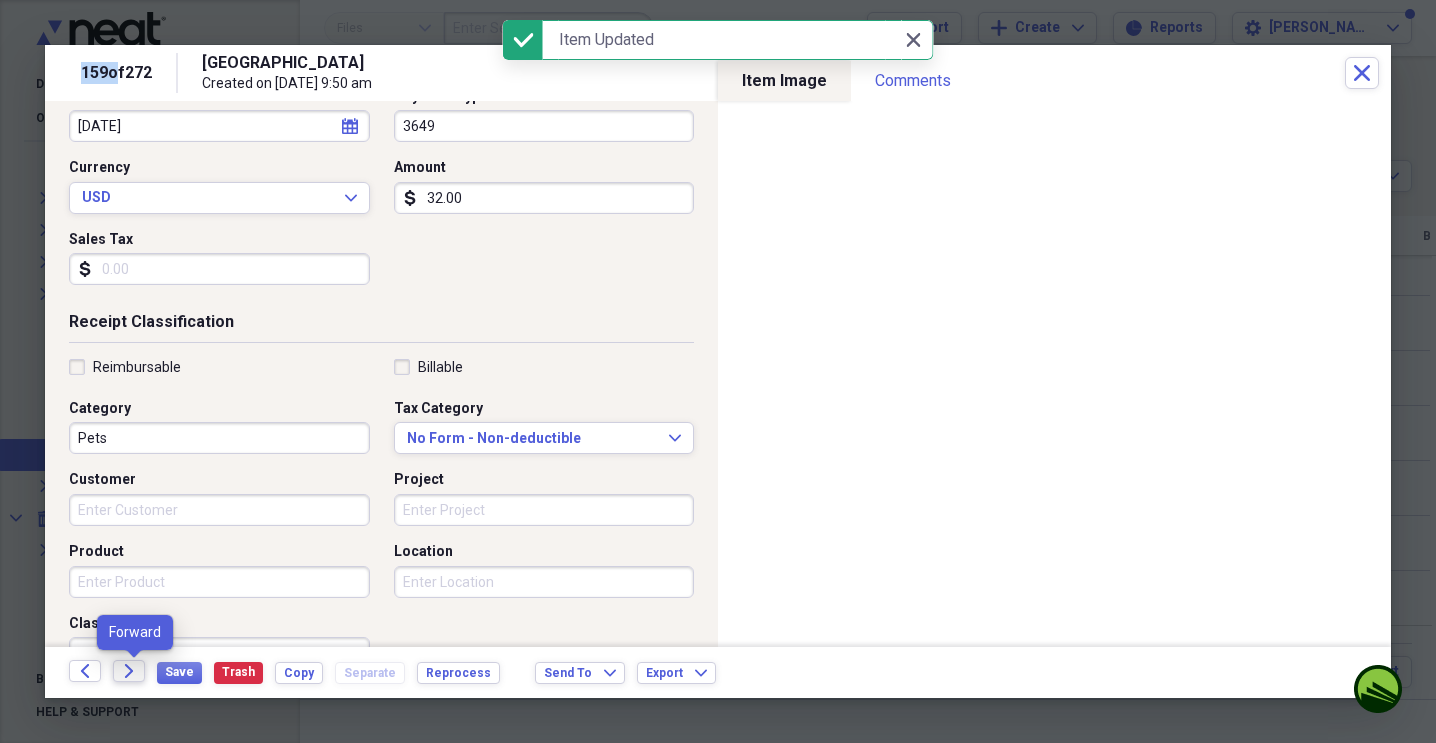 click on "Forward" 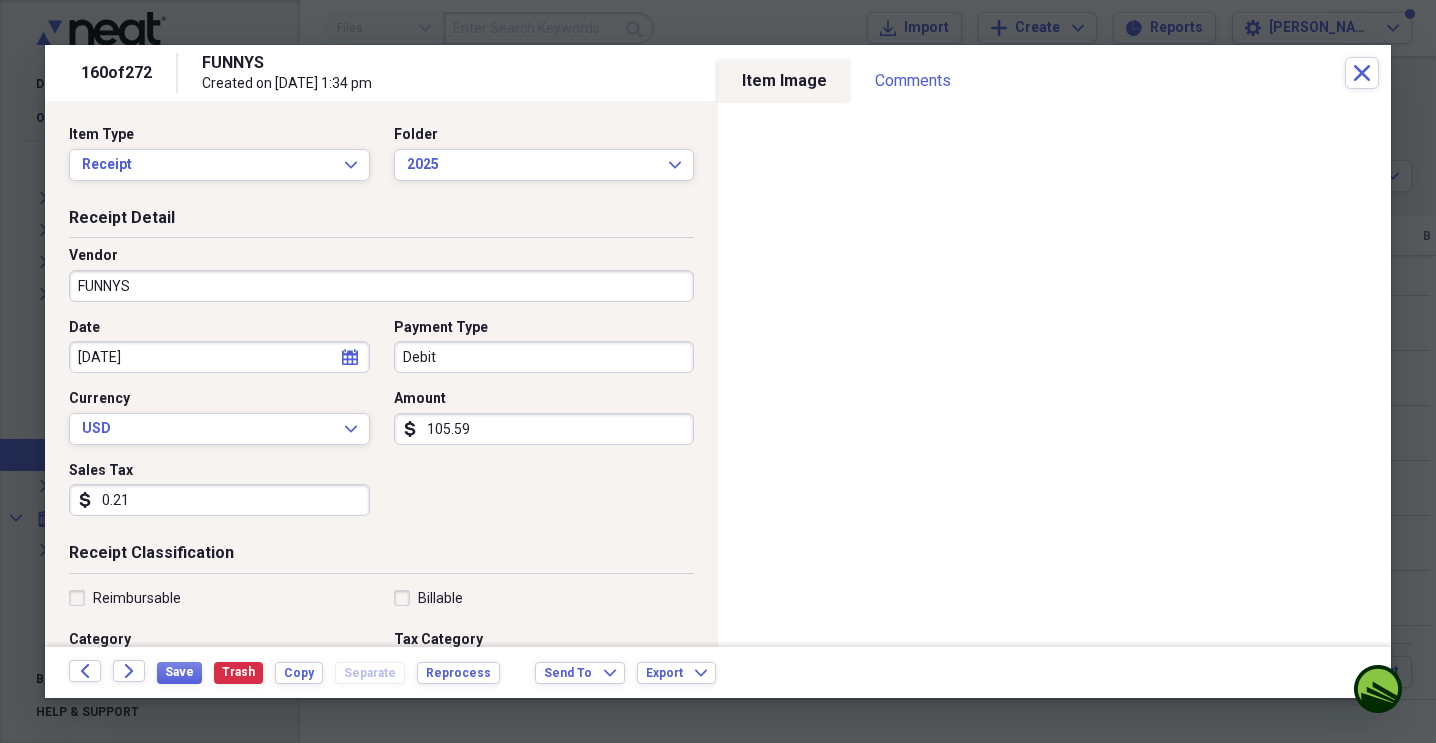 click on "Debit" at bounding box center (544, 357) 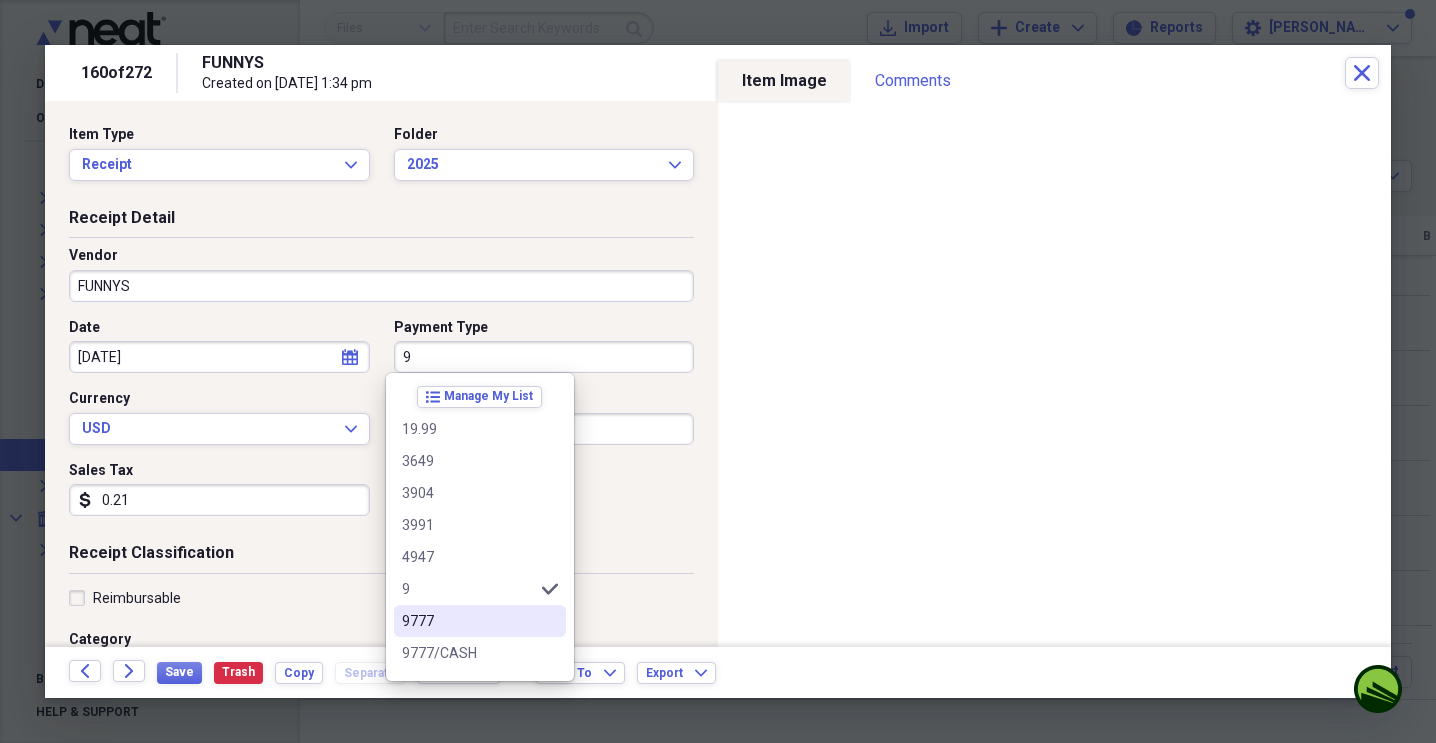 click on "9777" at bounding box center (480, 621) 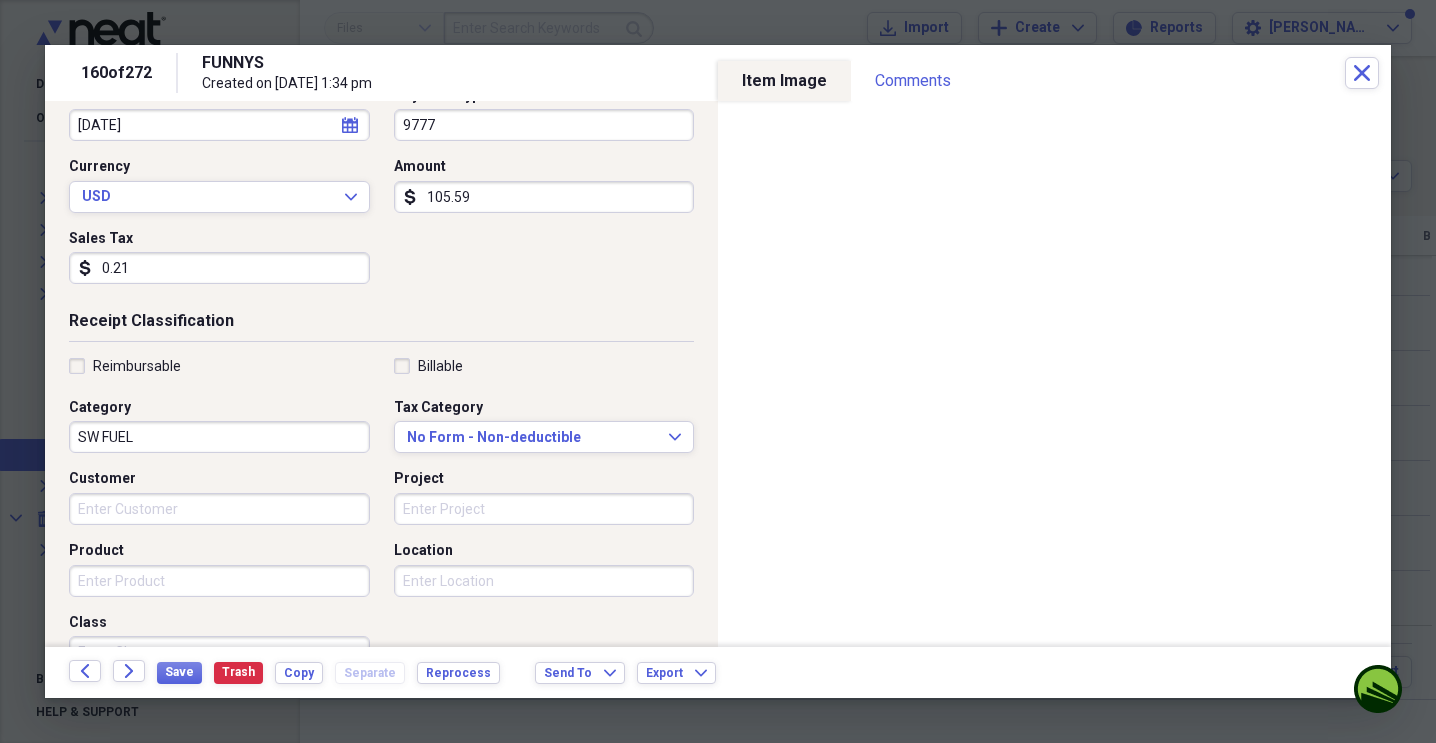 scroll, scrollTop: 233, scrollLeft: 0, axis: vertical 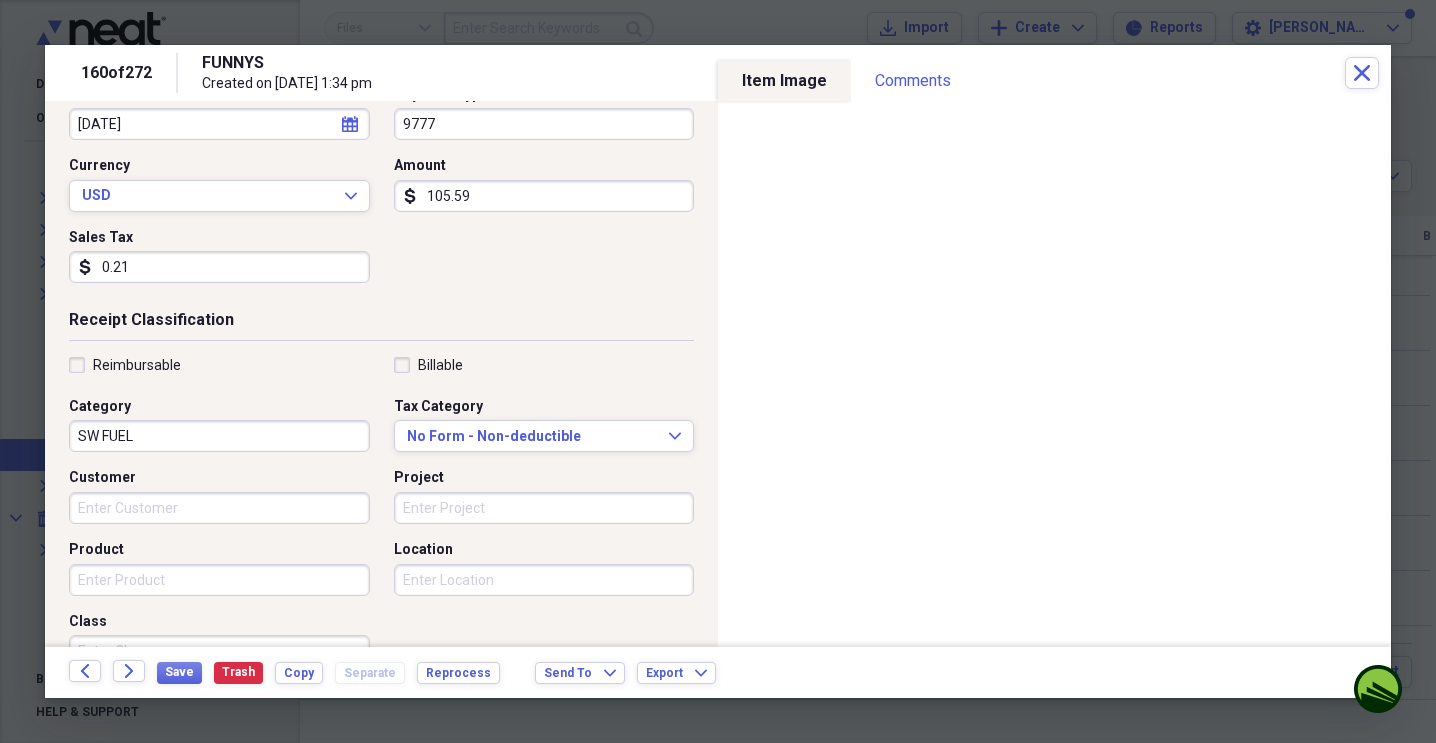 click on "SW FUEL" at bounding box center [219, 436] 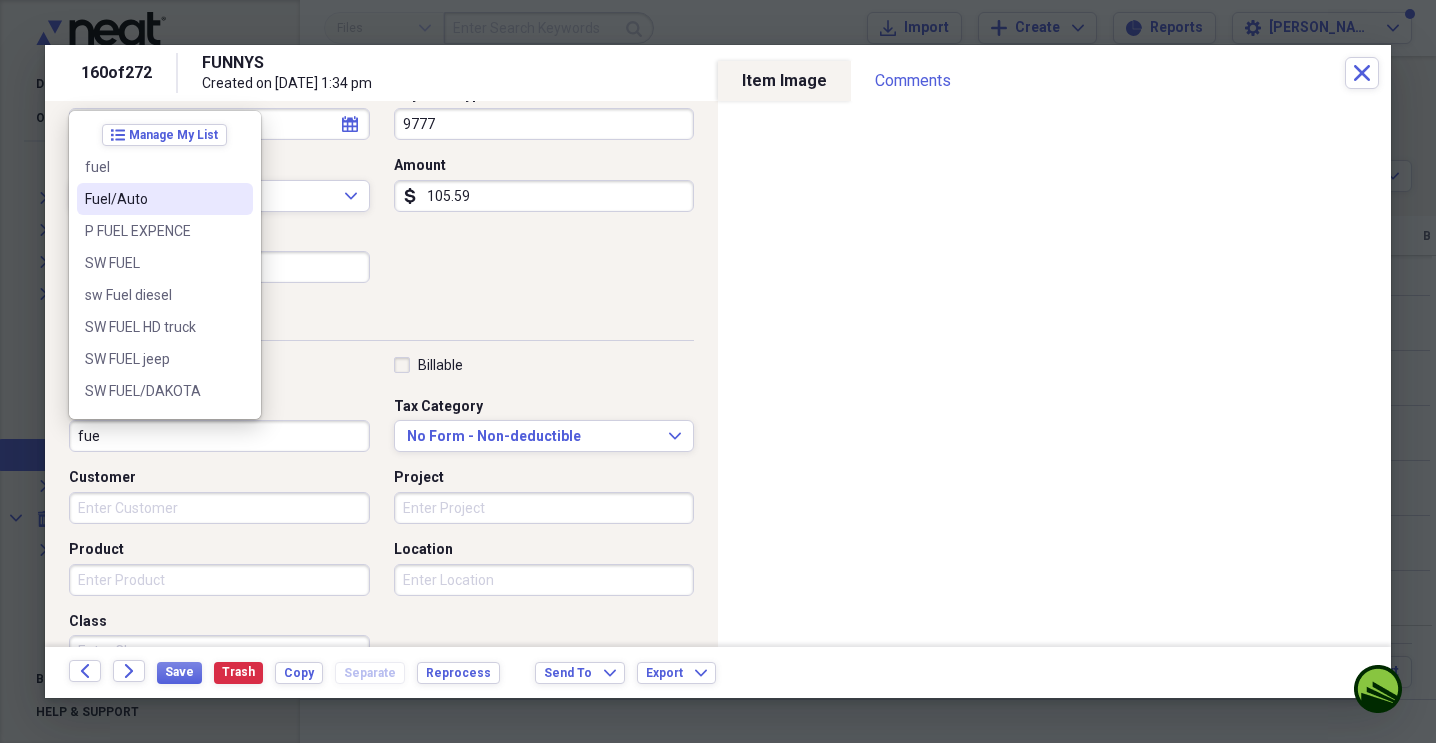 click on "Fuel/Auto" at bounding box center [153, 199] 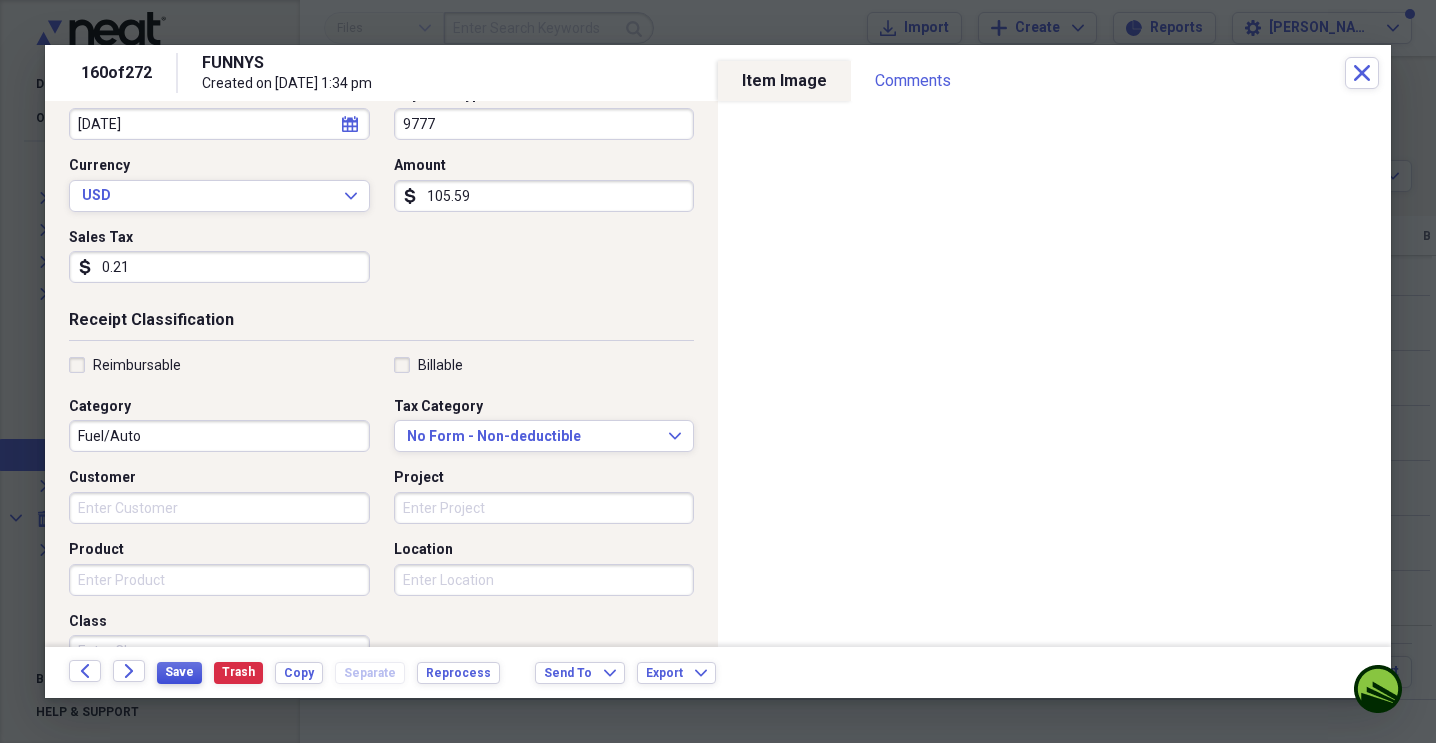click on "Save" at bounding box center [179, 672] 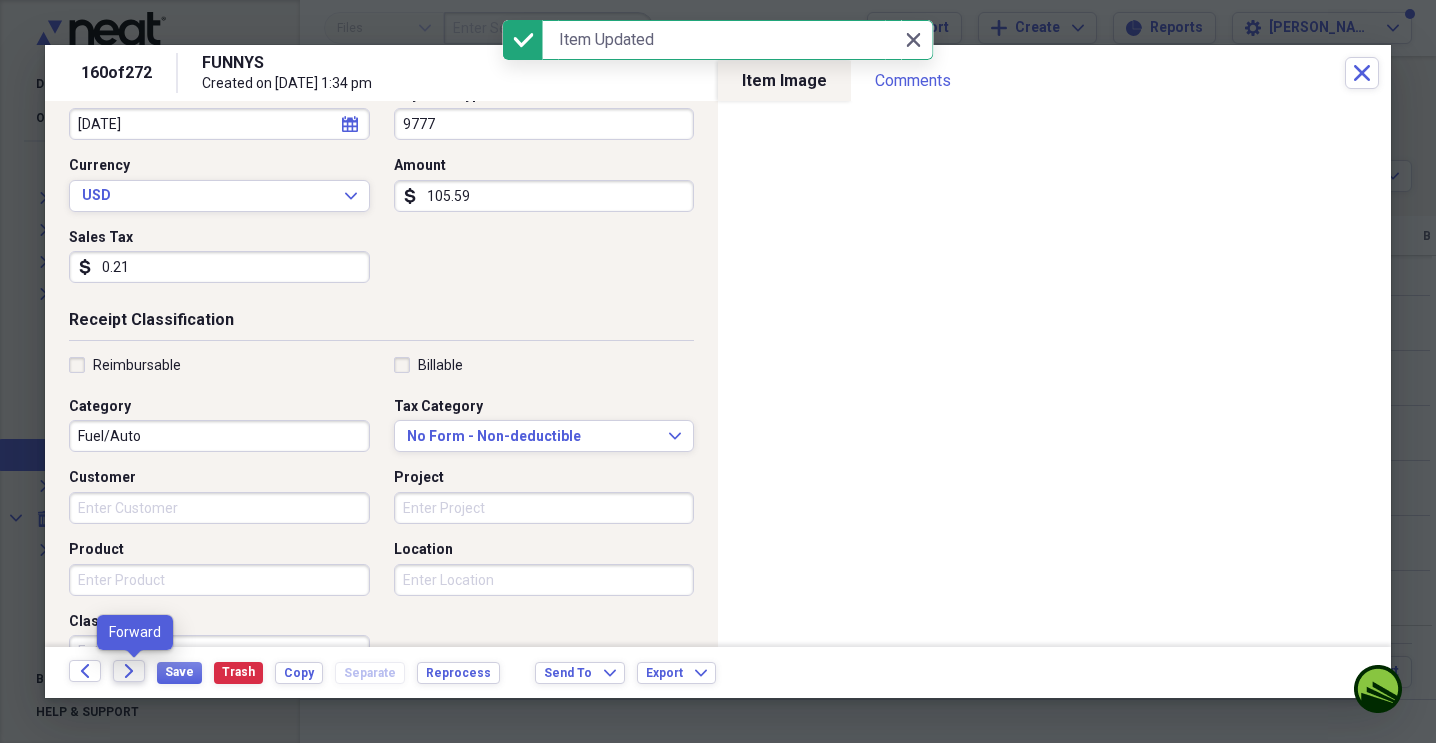 click 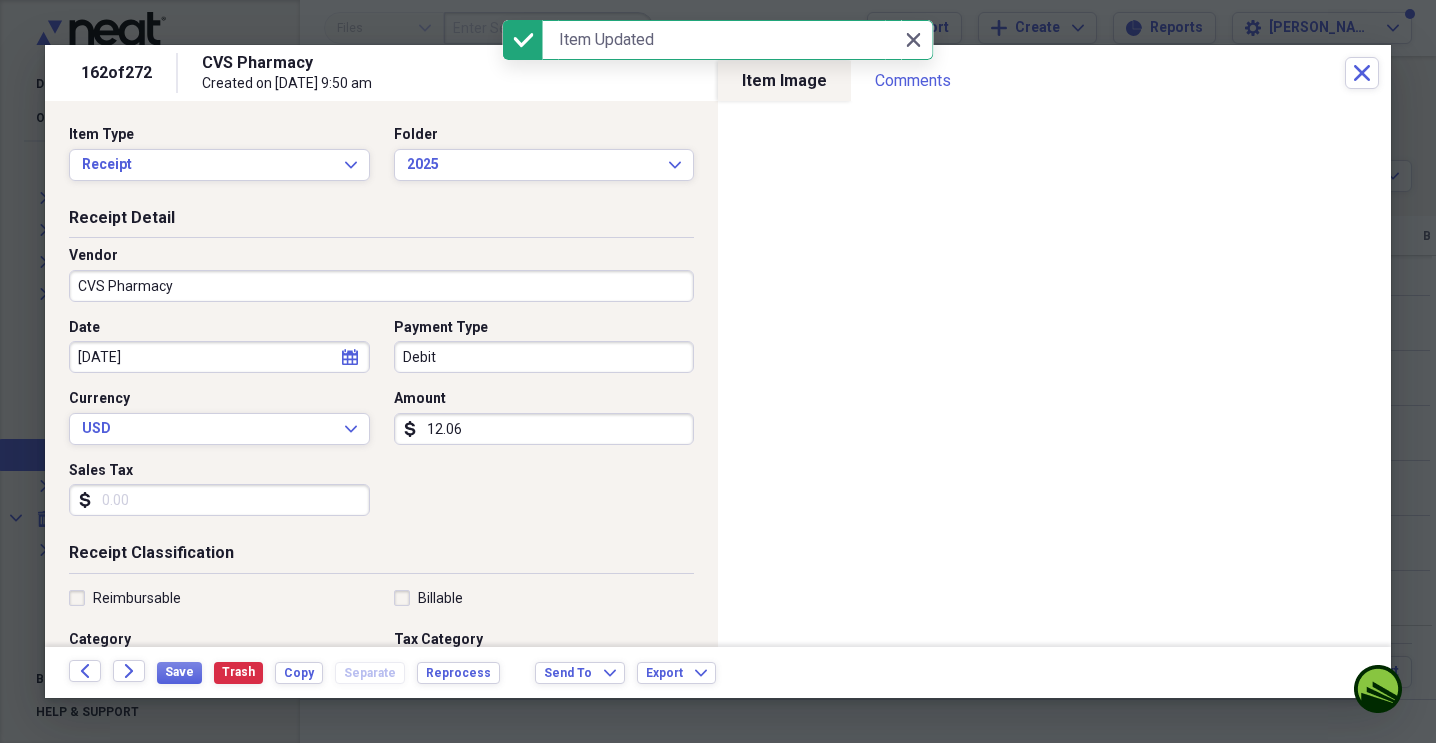 click on "Debit" at bounding box center [544, 357] 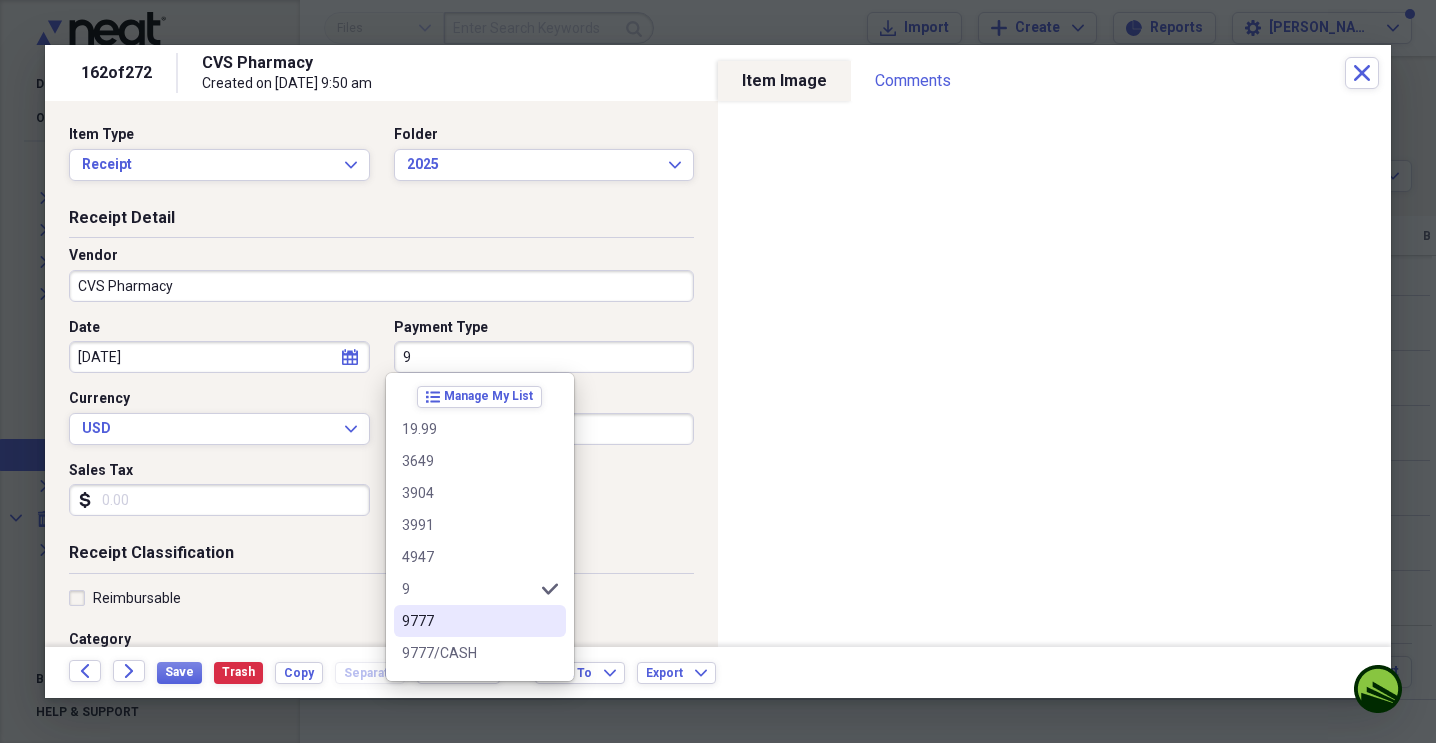 click on "9777" at bounding box center (480, 621) 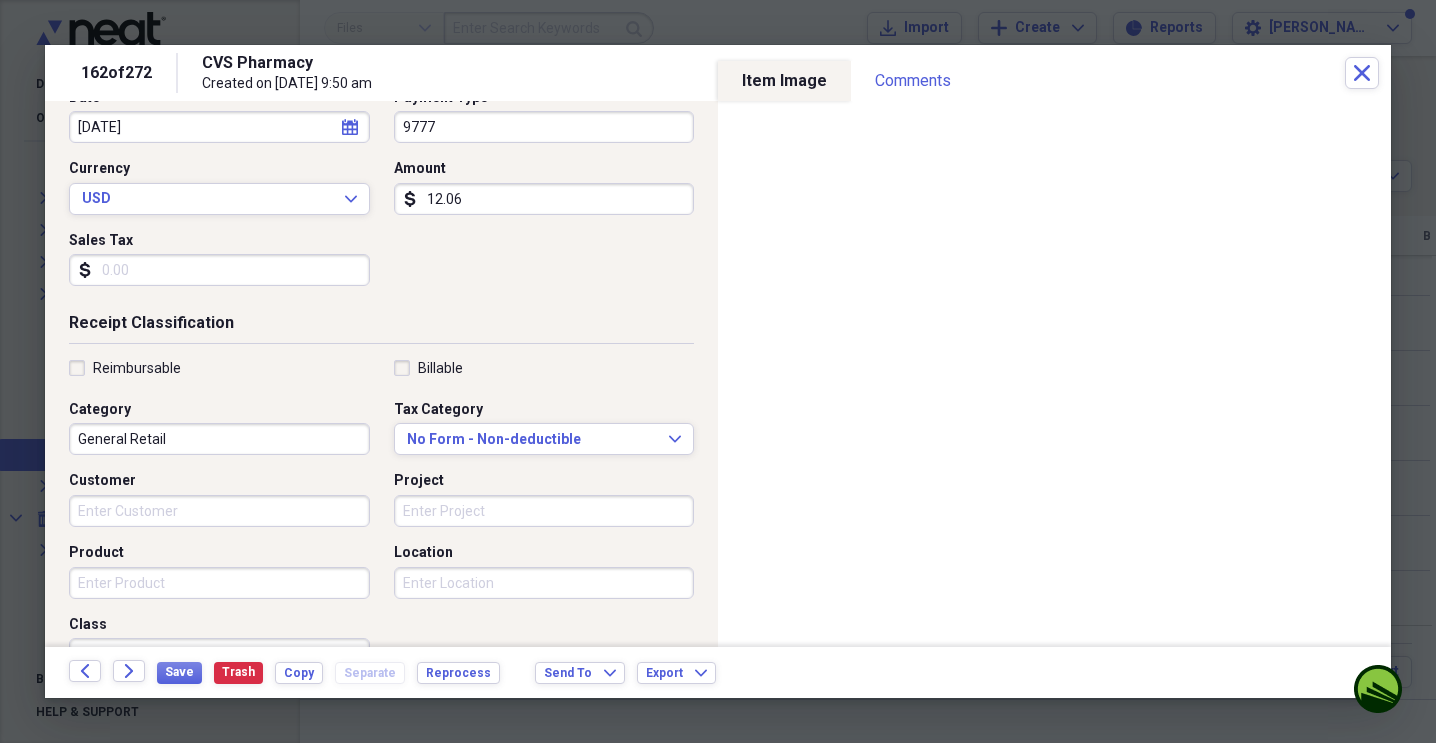 scroll, scrollTop: 231, scrollLeft: 0, axis: vertical 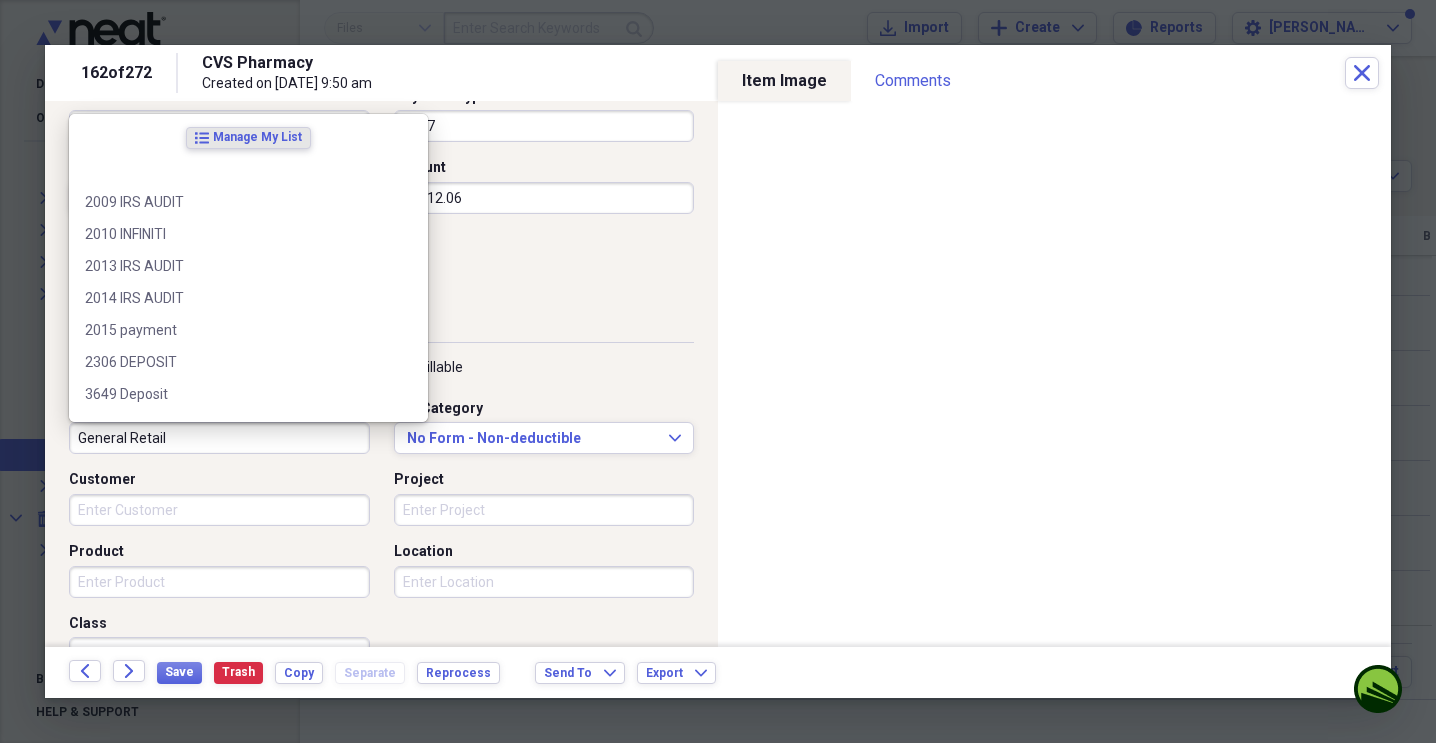 click on "General Retail" at bounding box center (219, 438) 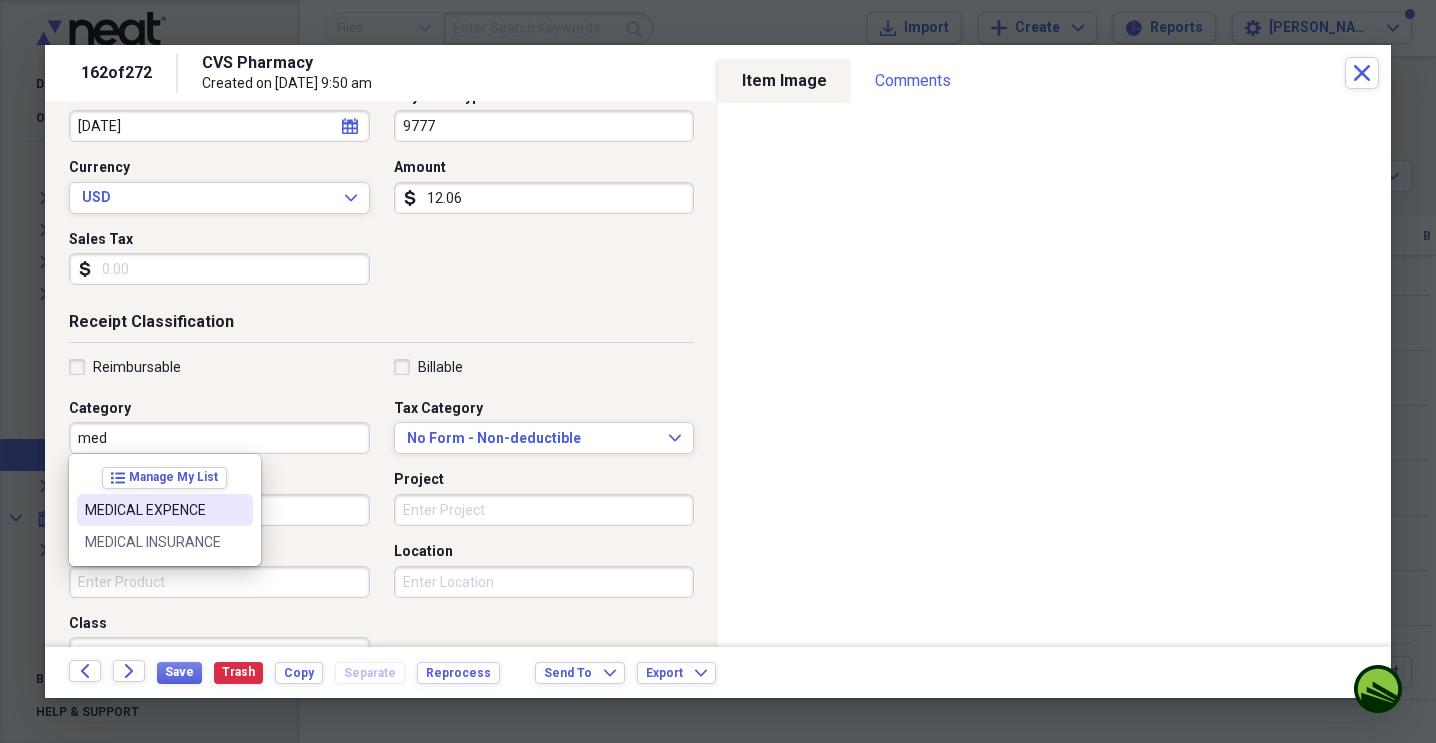 click on "MEDICAL EXPENCE" at bounding box center (153, 510) 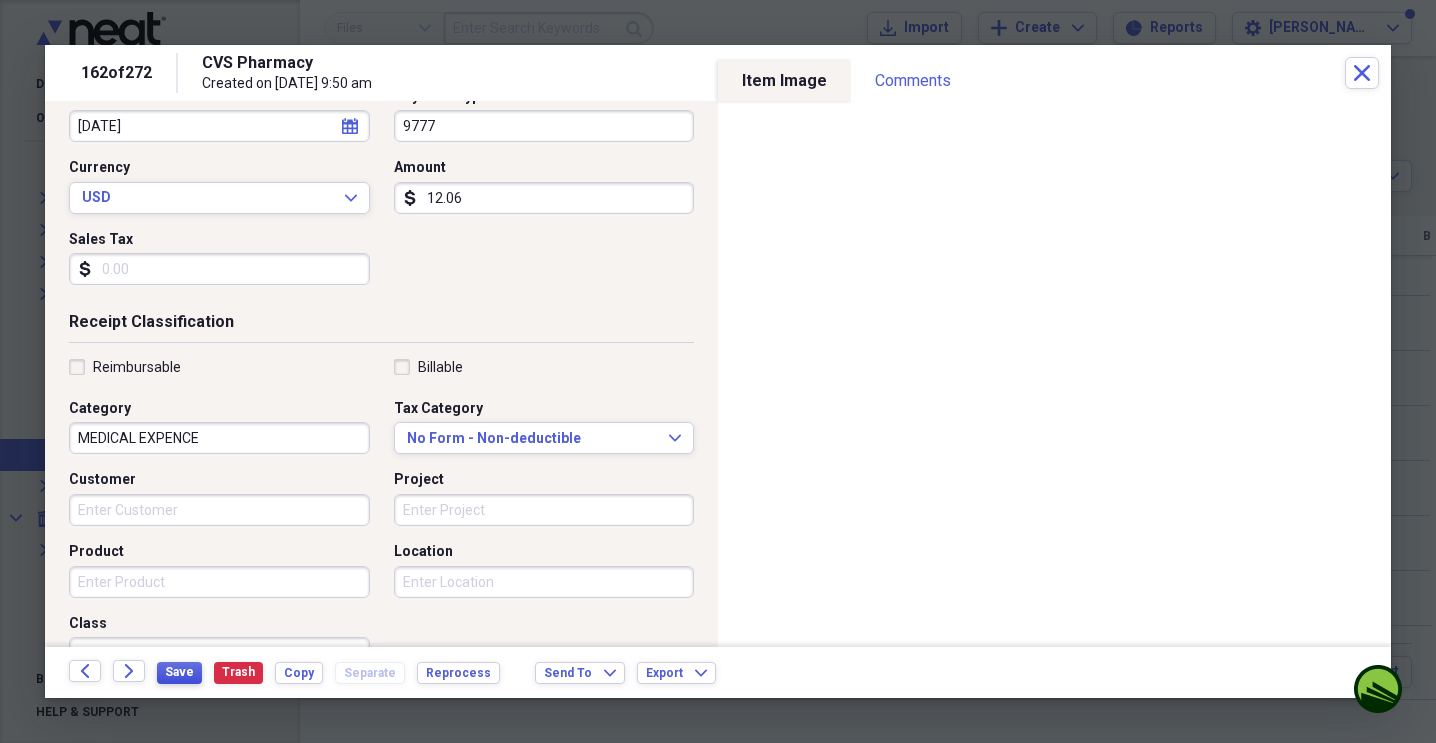 click on "Save" at bounding box center [179, 672] 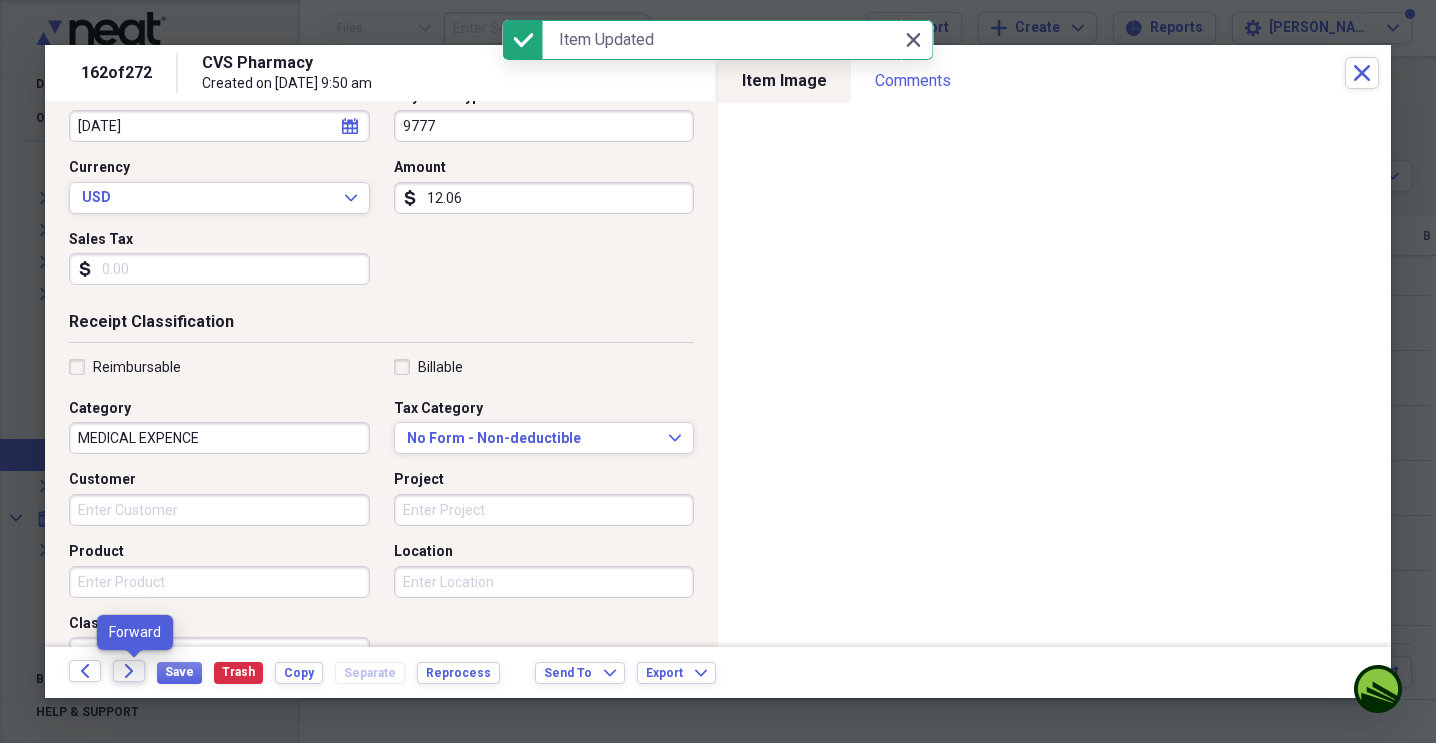 click on "Forward" 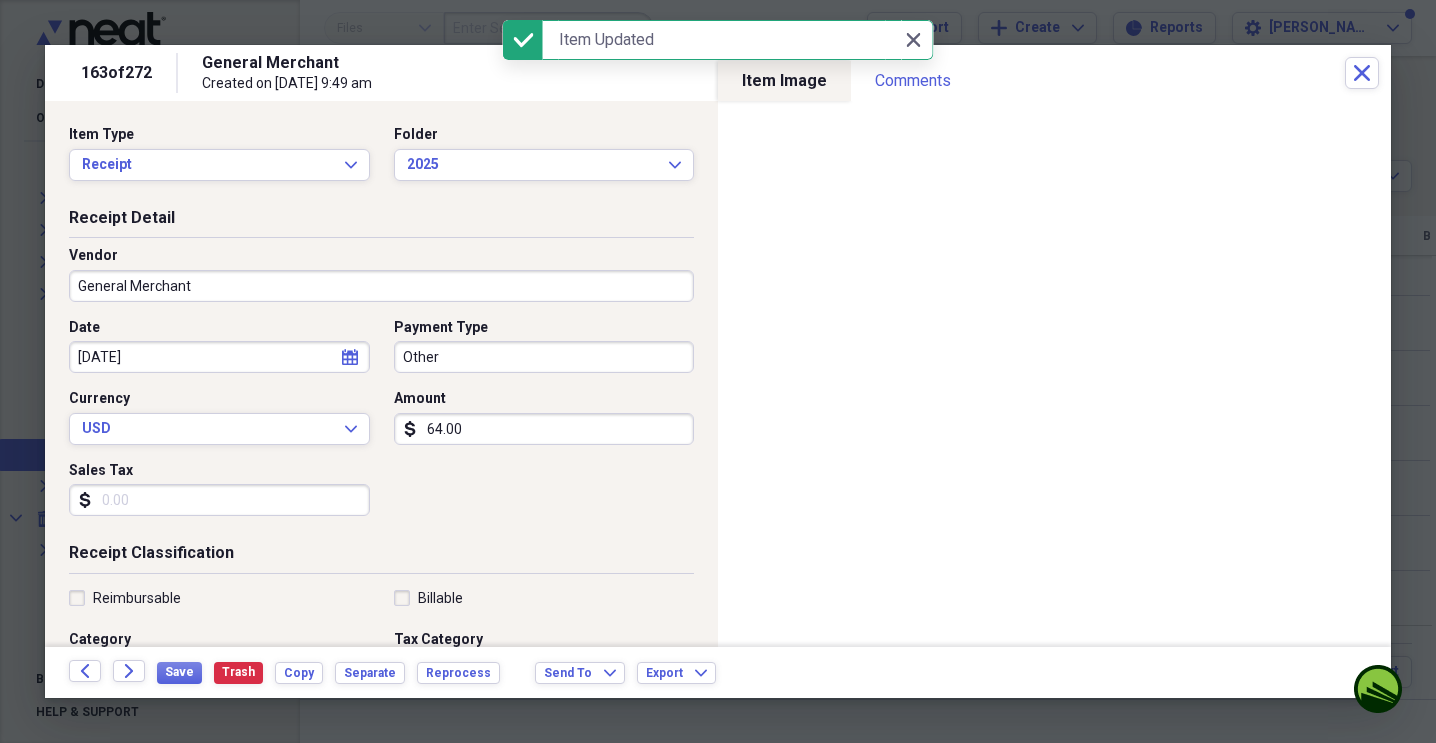 click on "General Merchant" at bounding box center [381, 286] 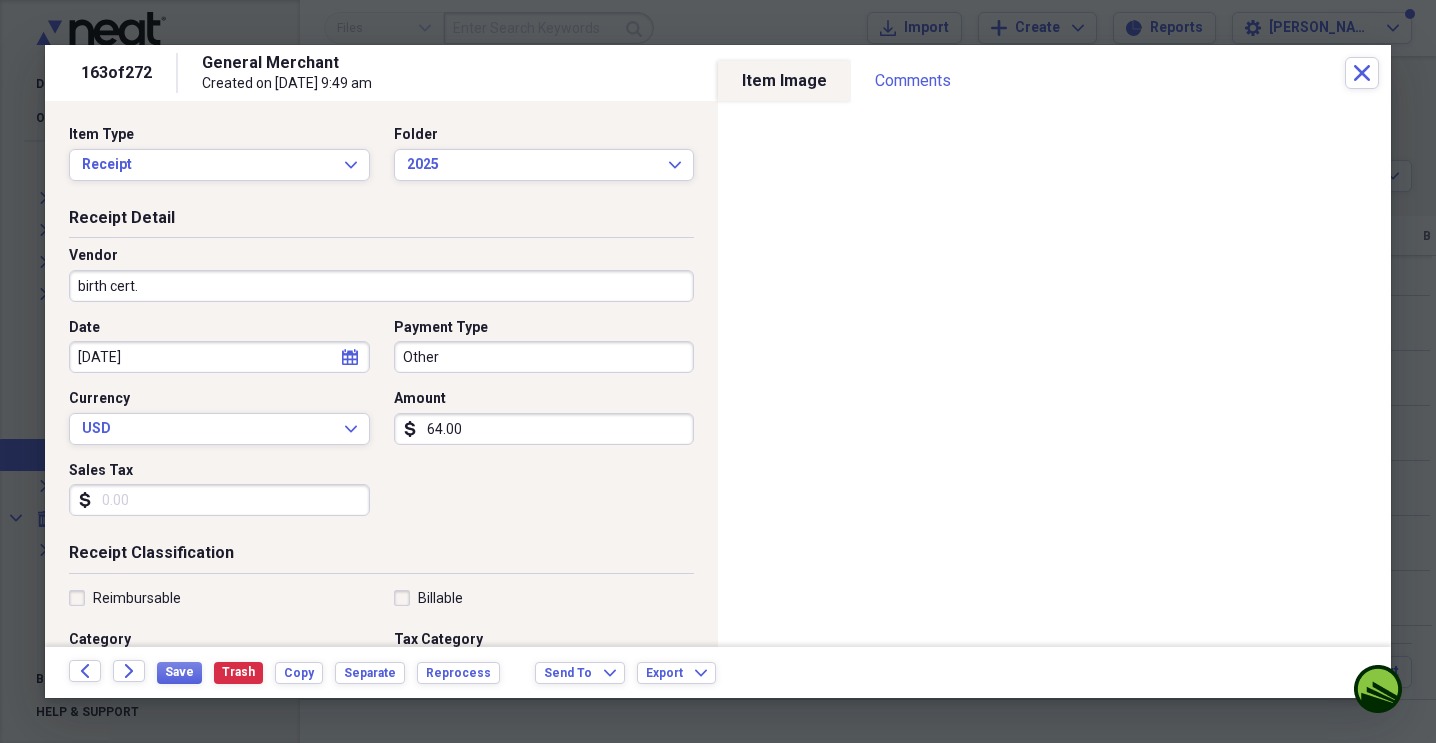 type on "birth cert." 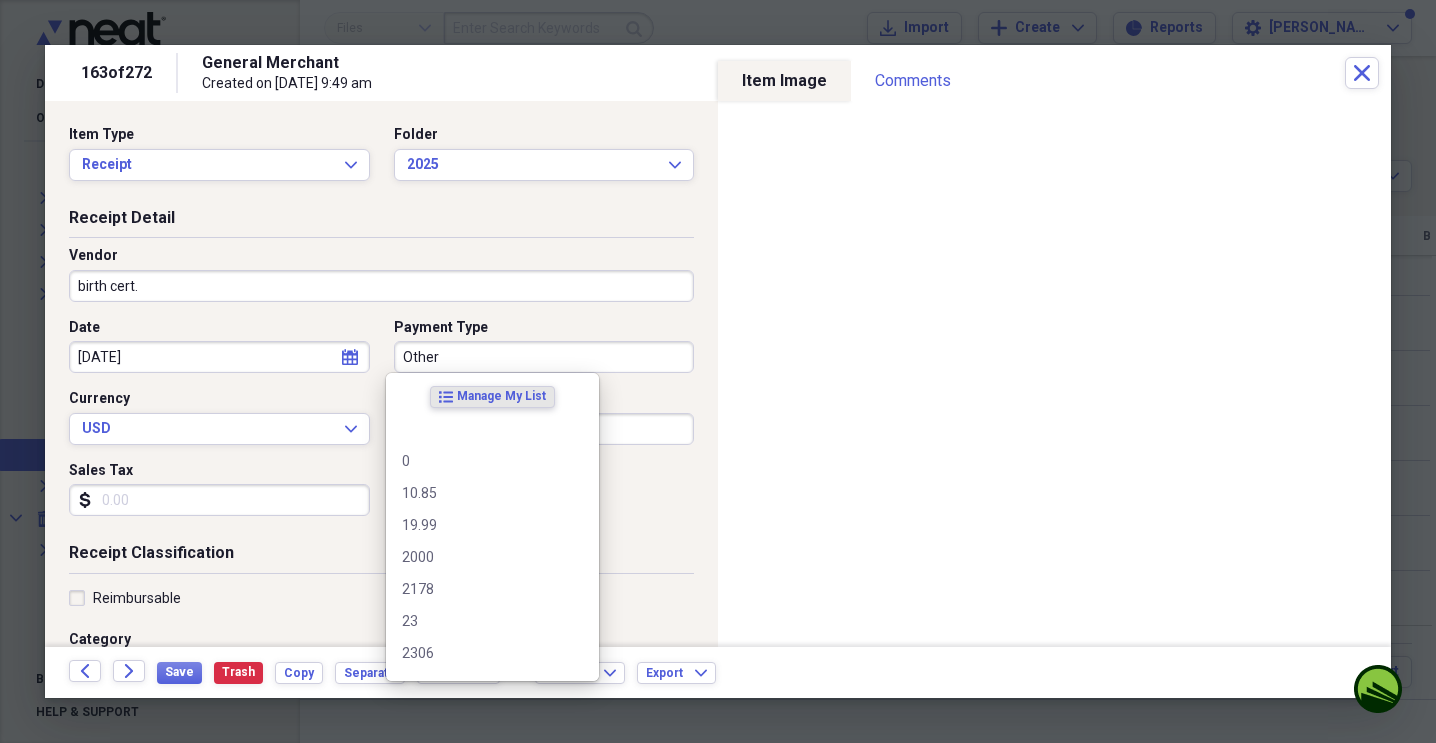 click on "Other" at bounding box center [544, 357] 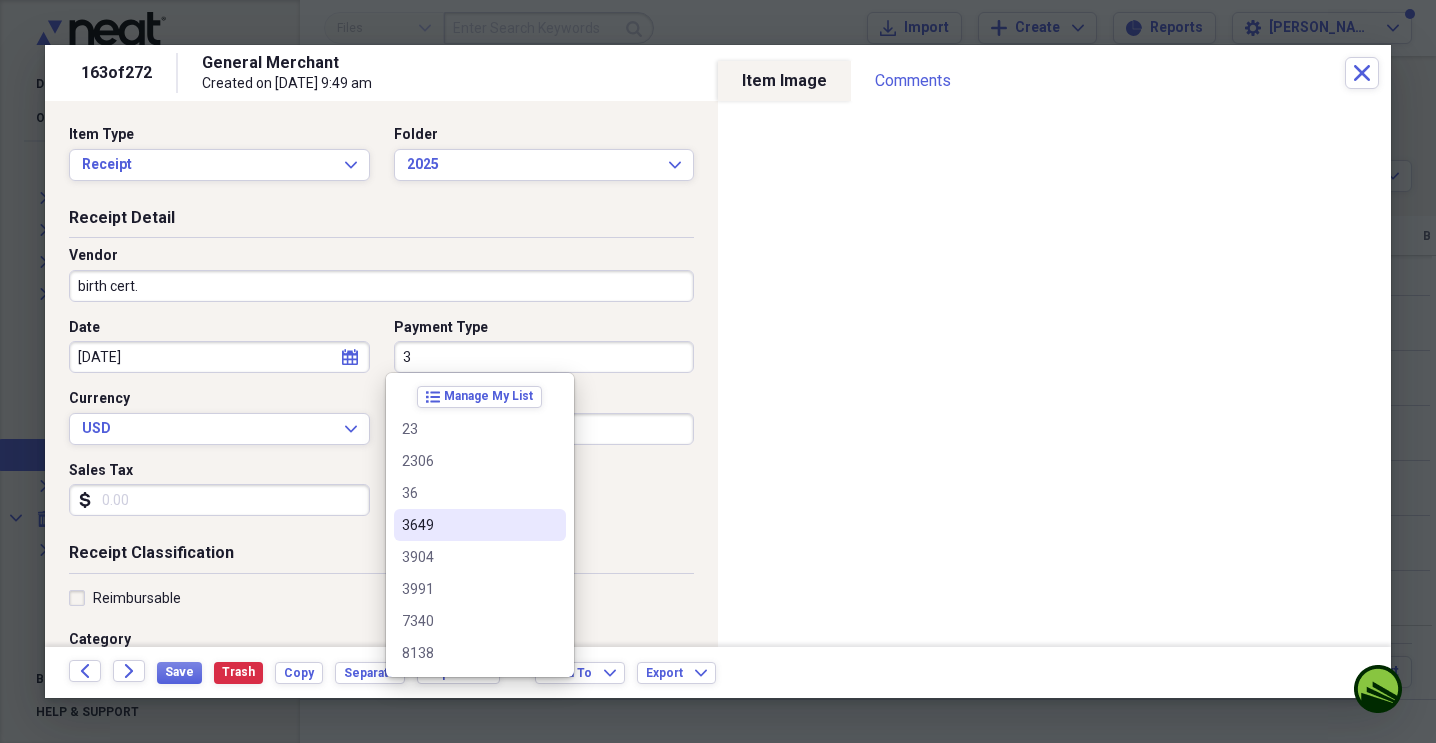 click on "3649" at bounding box center [468, 525] 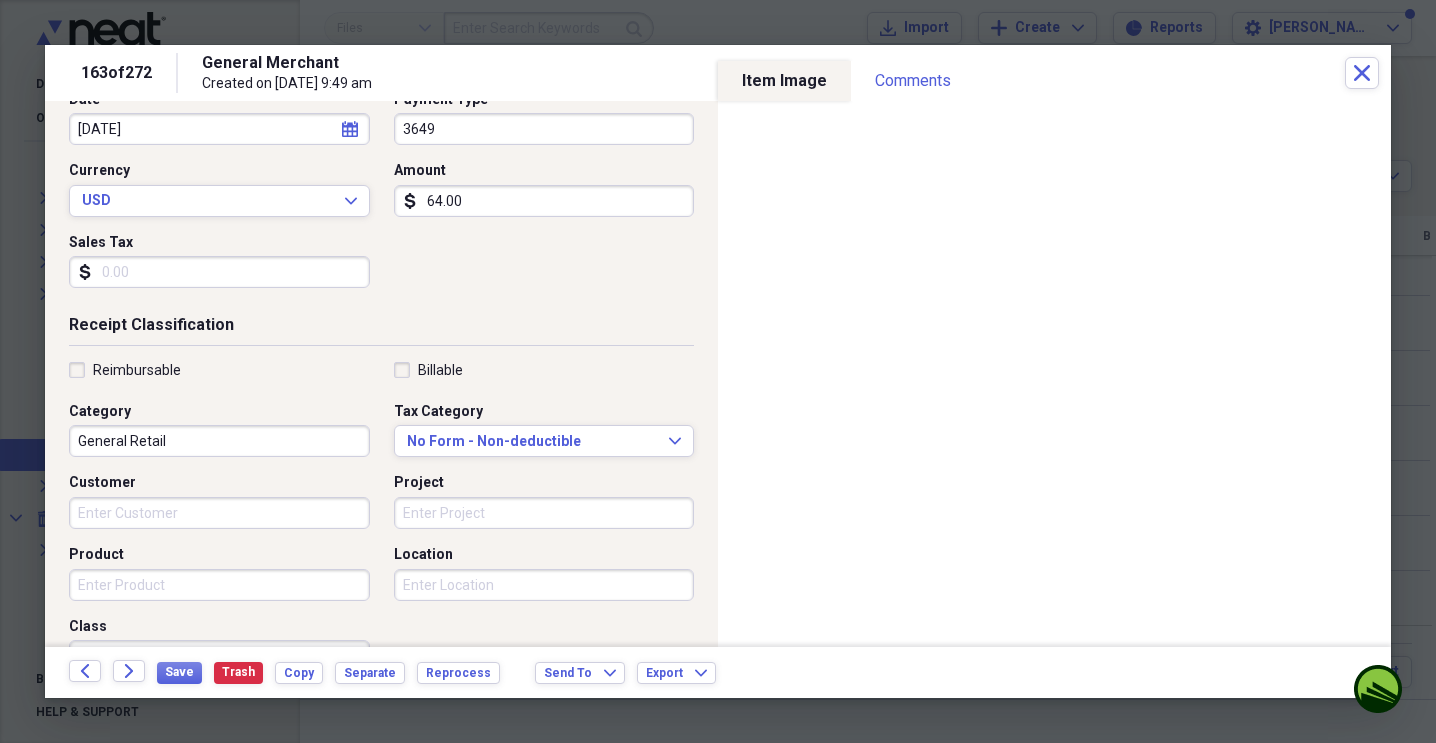 scroll, scrollTop: 229, scrollLeft: 0, axis: vertical 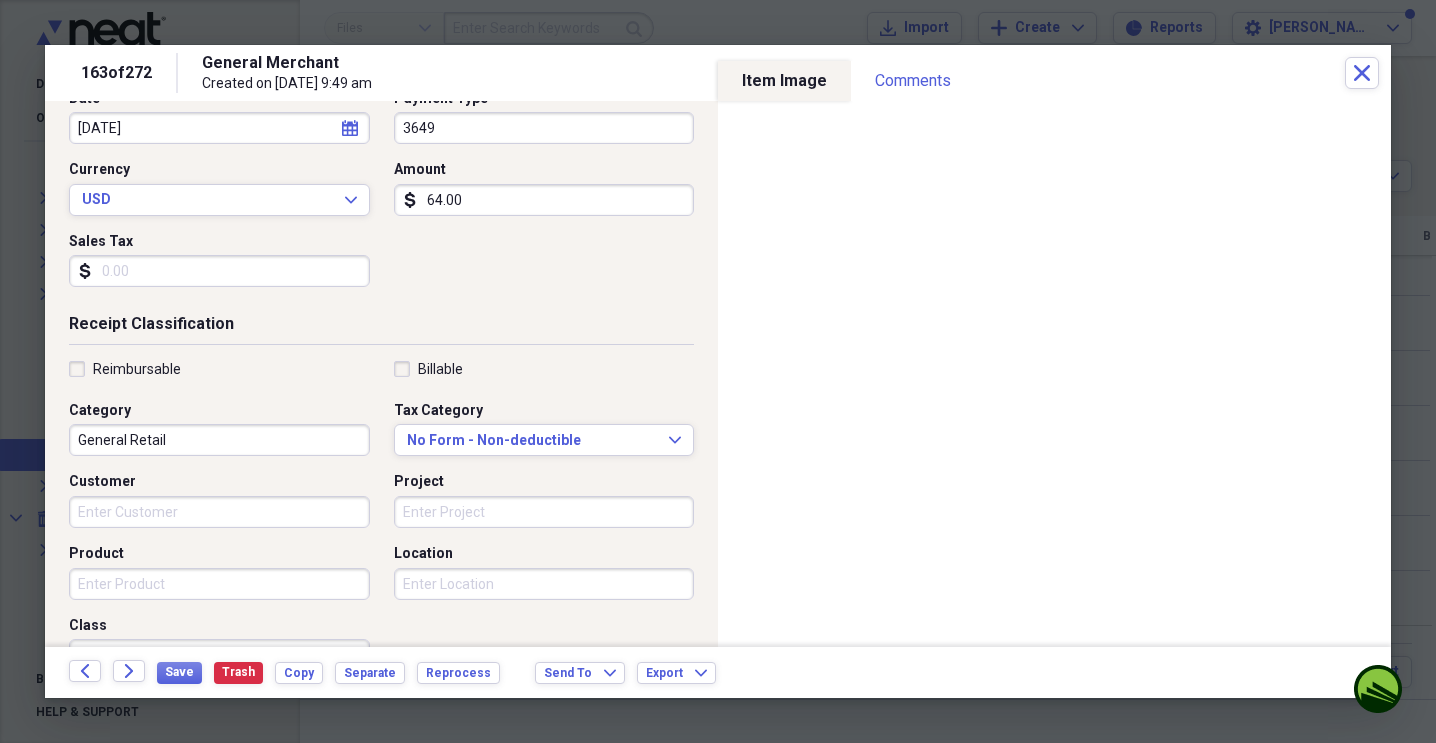 click on "General Retail" at bounding box center (219, 440) 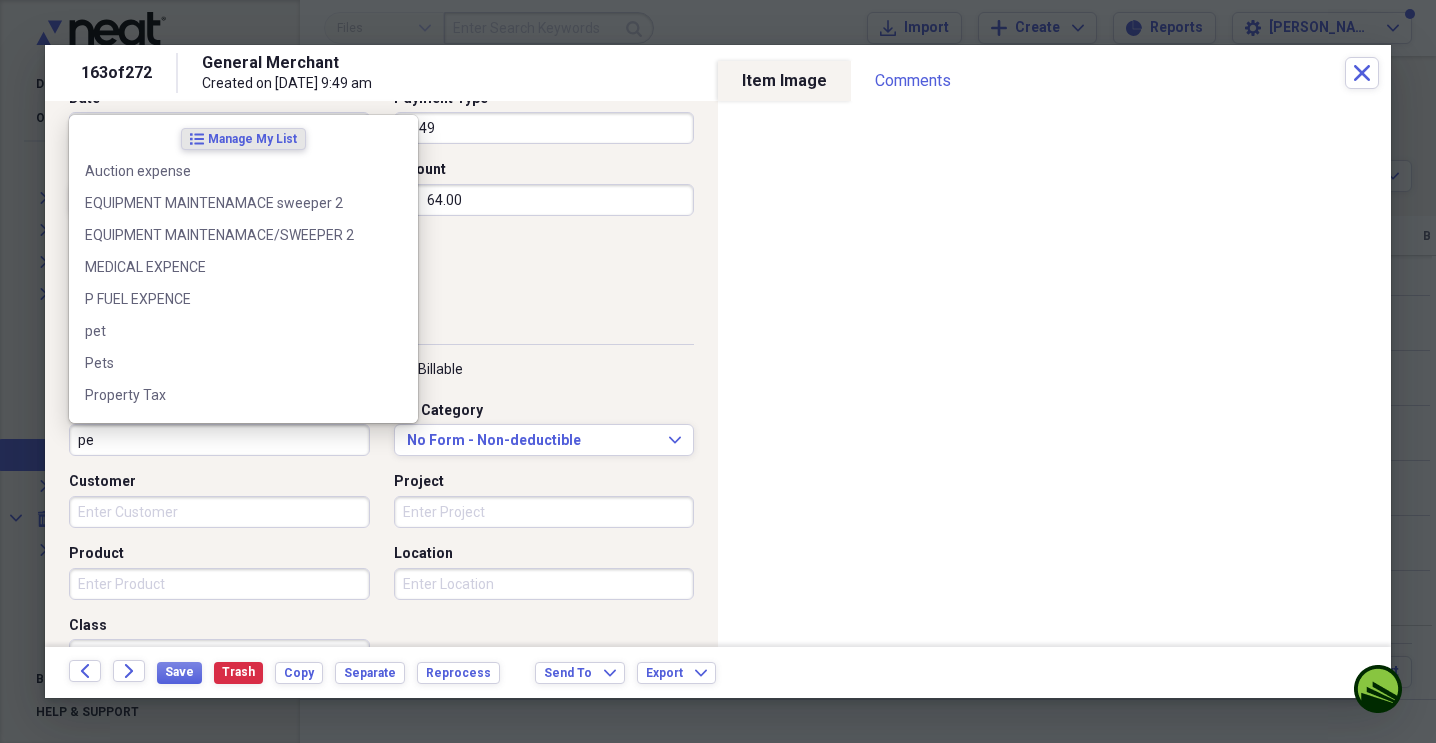 type on "p" 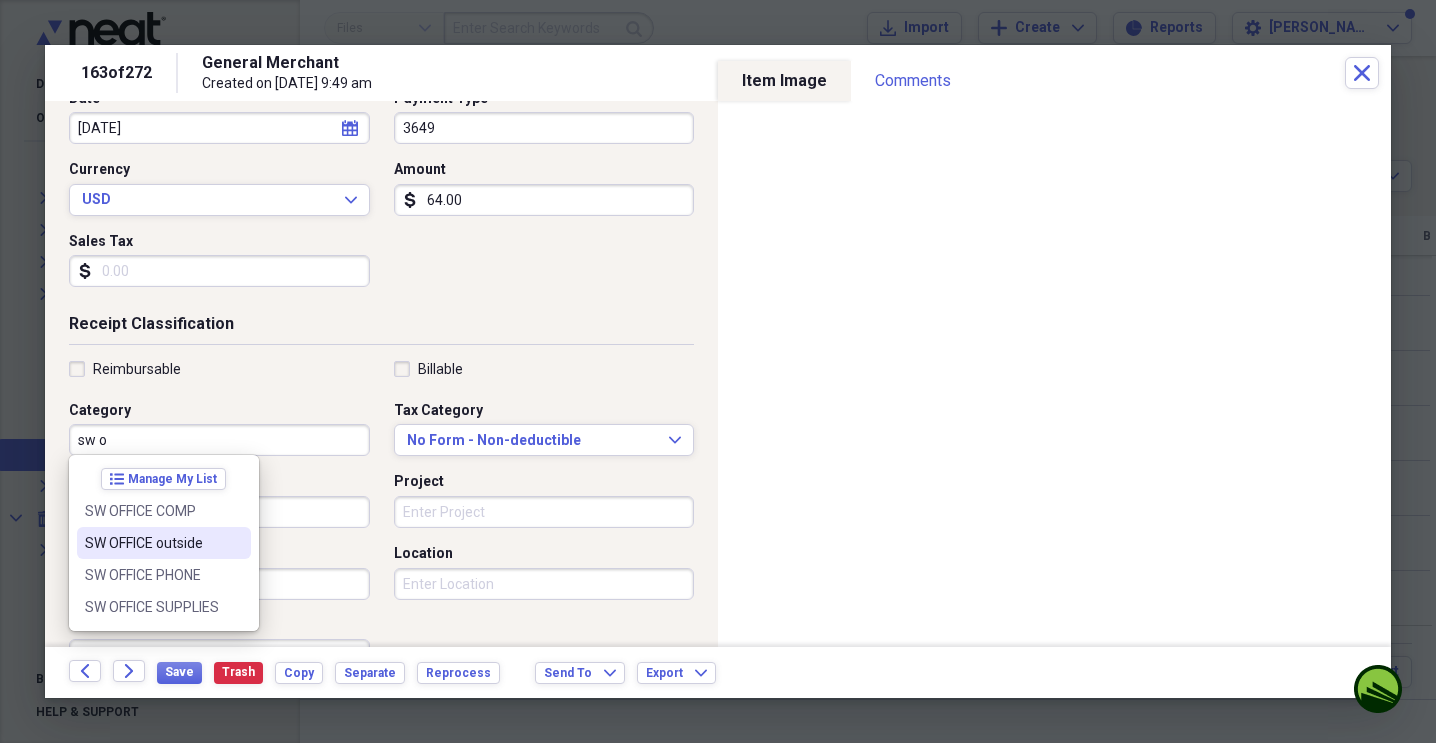click on "SW OFFICE outside" at bounding box center (152, 543) 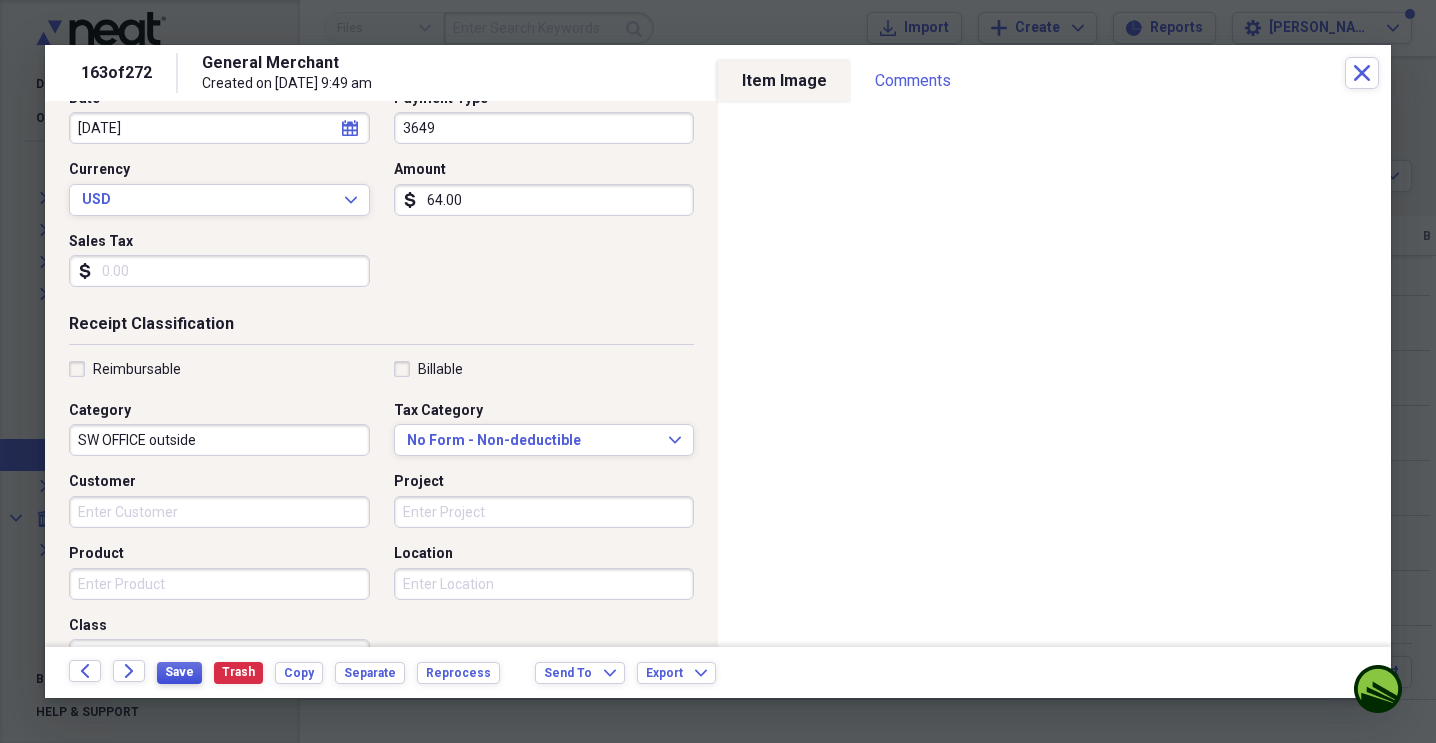 click on "Save" at bounding box center (179, 672) 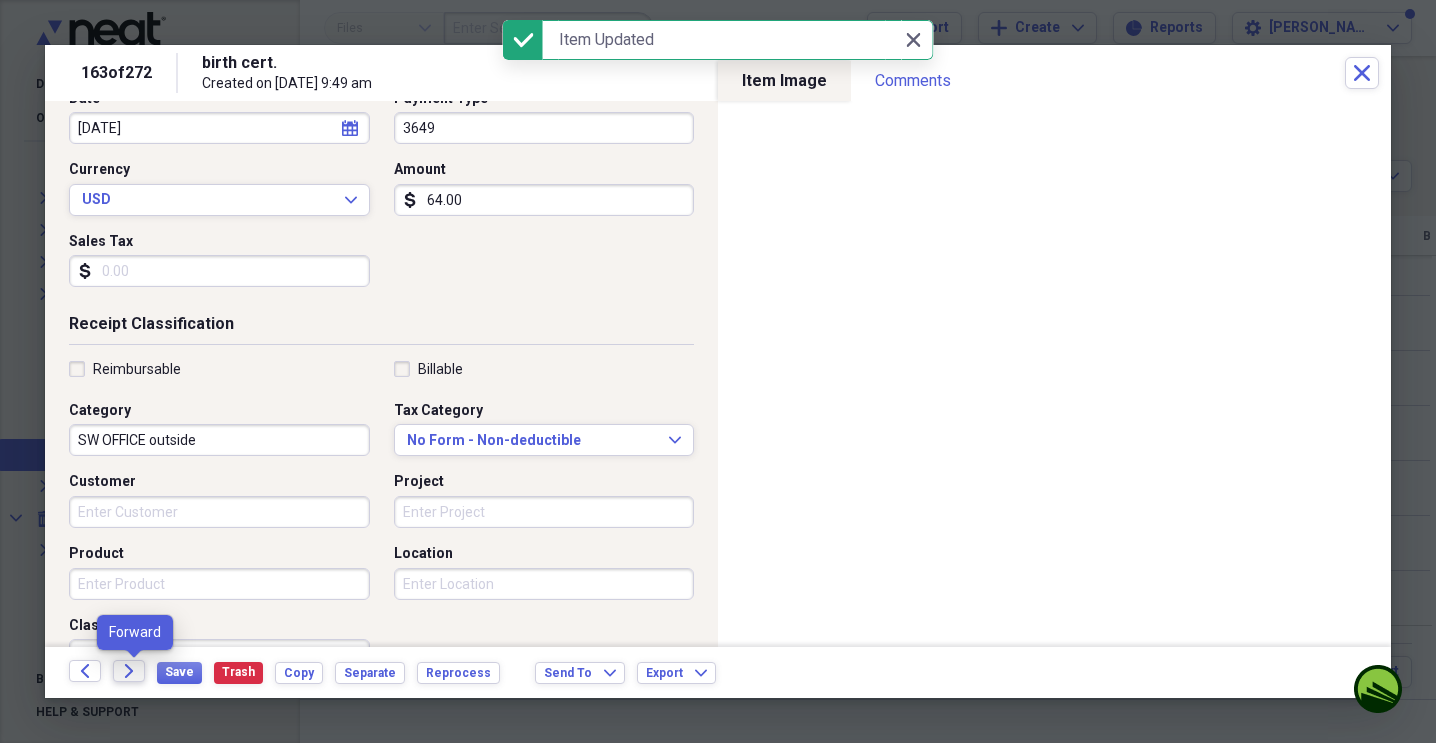 click 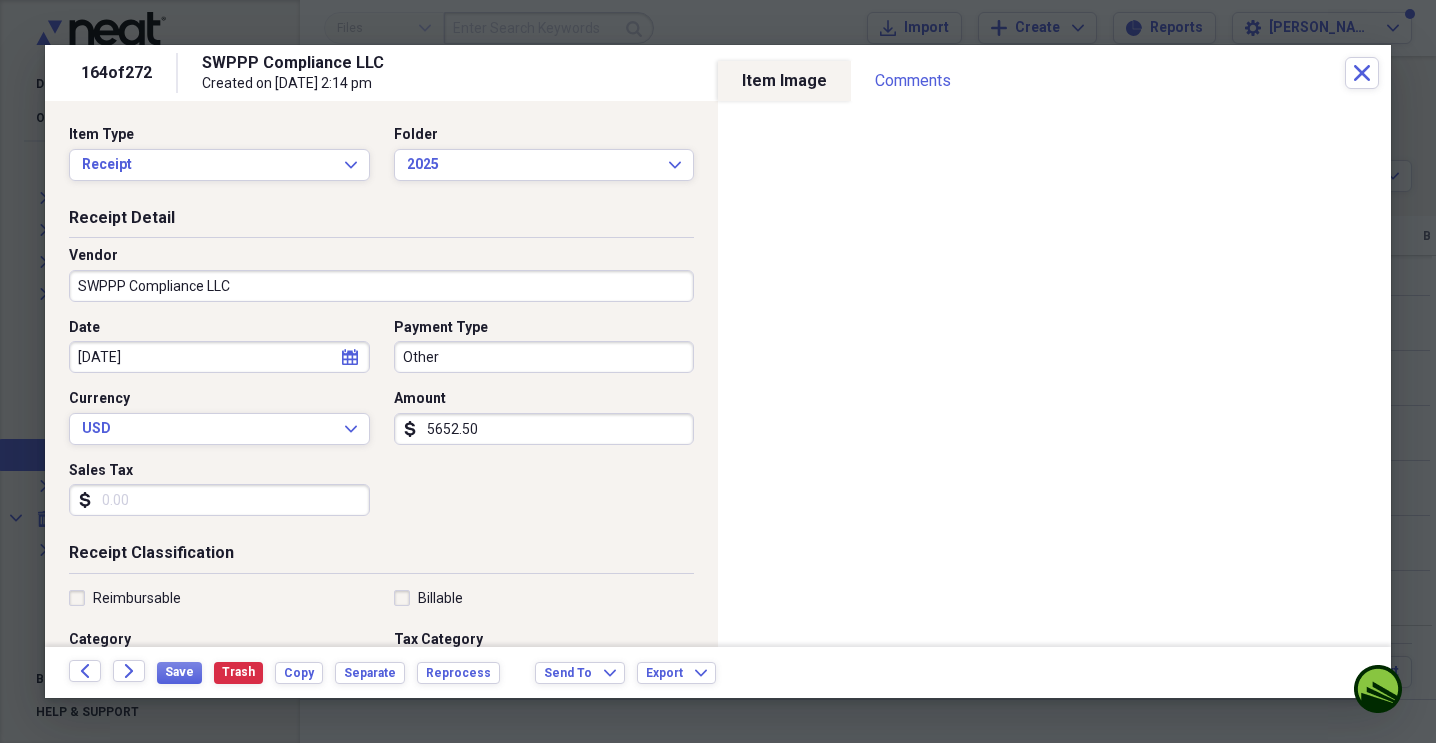 click on "SWPPP Compliance LLC" at bounding box center [381, 286] 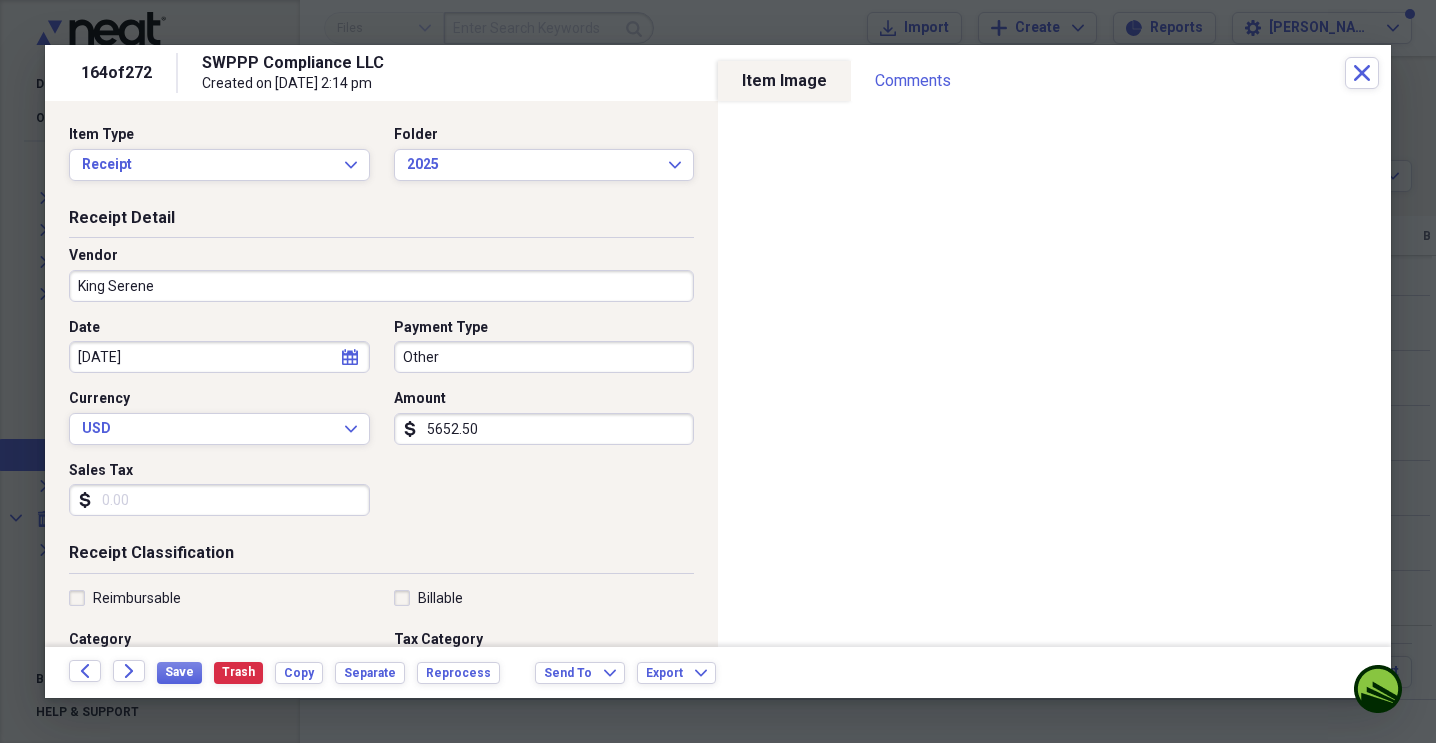 type on "King Serene" 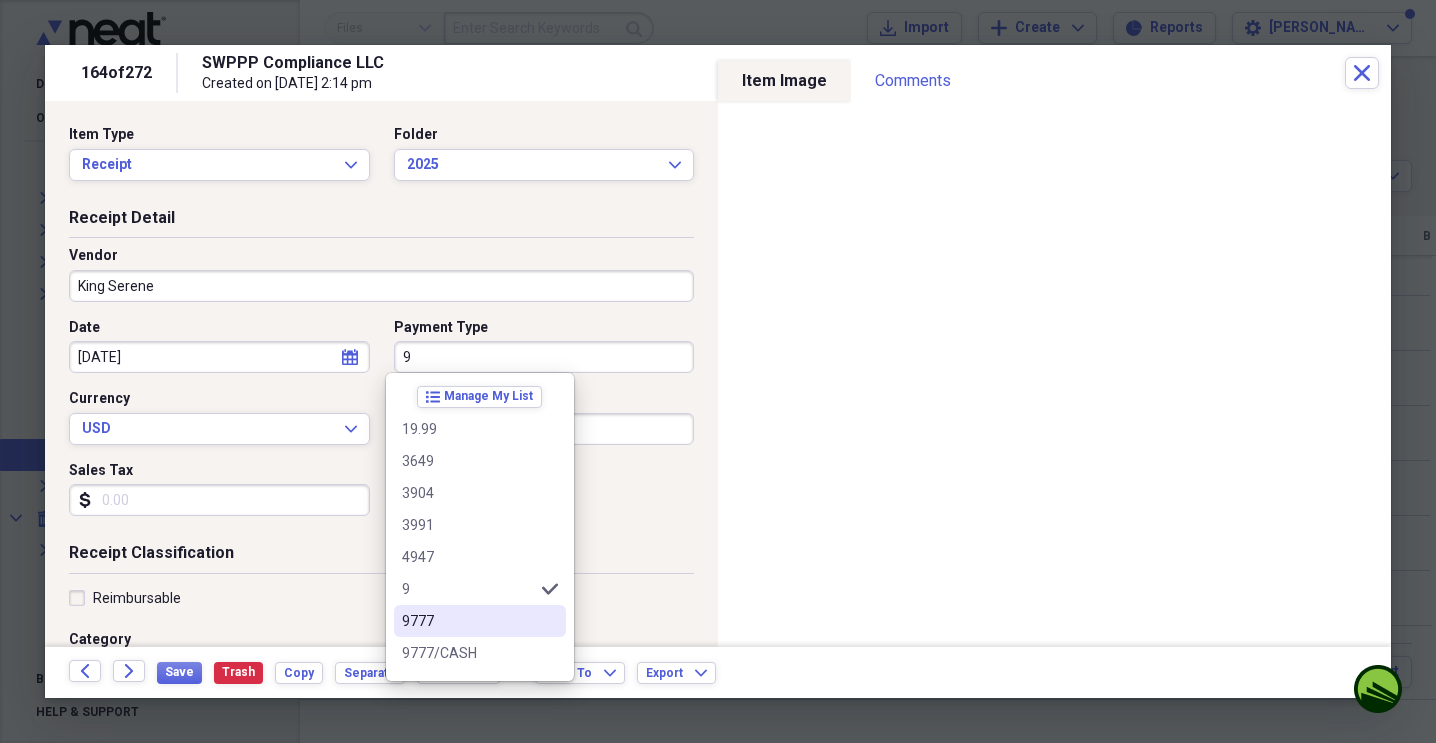 click on "9777" at bounding box center [468, 621] 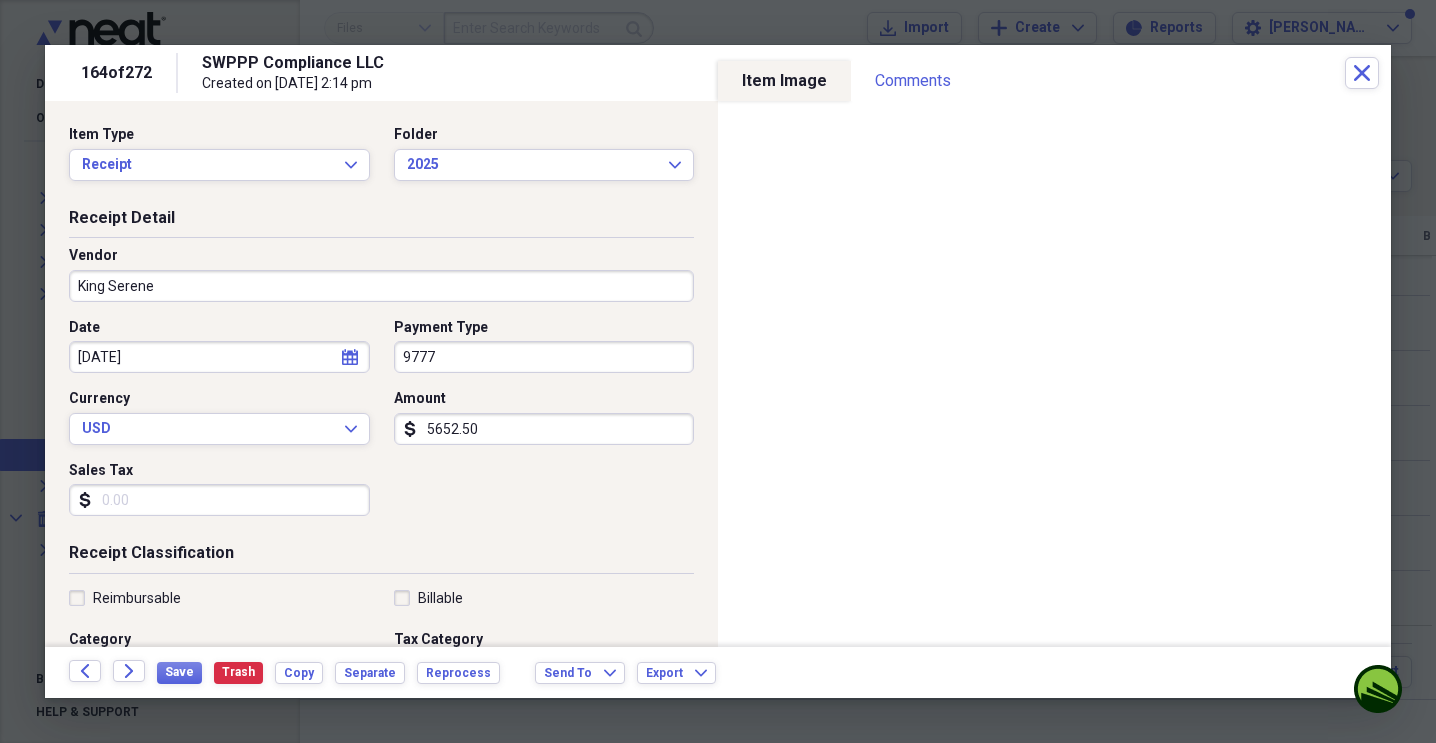 click on "5652.50" at bounding box center [544, 429] 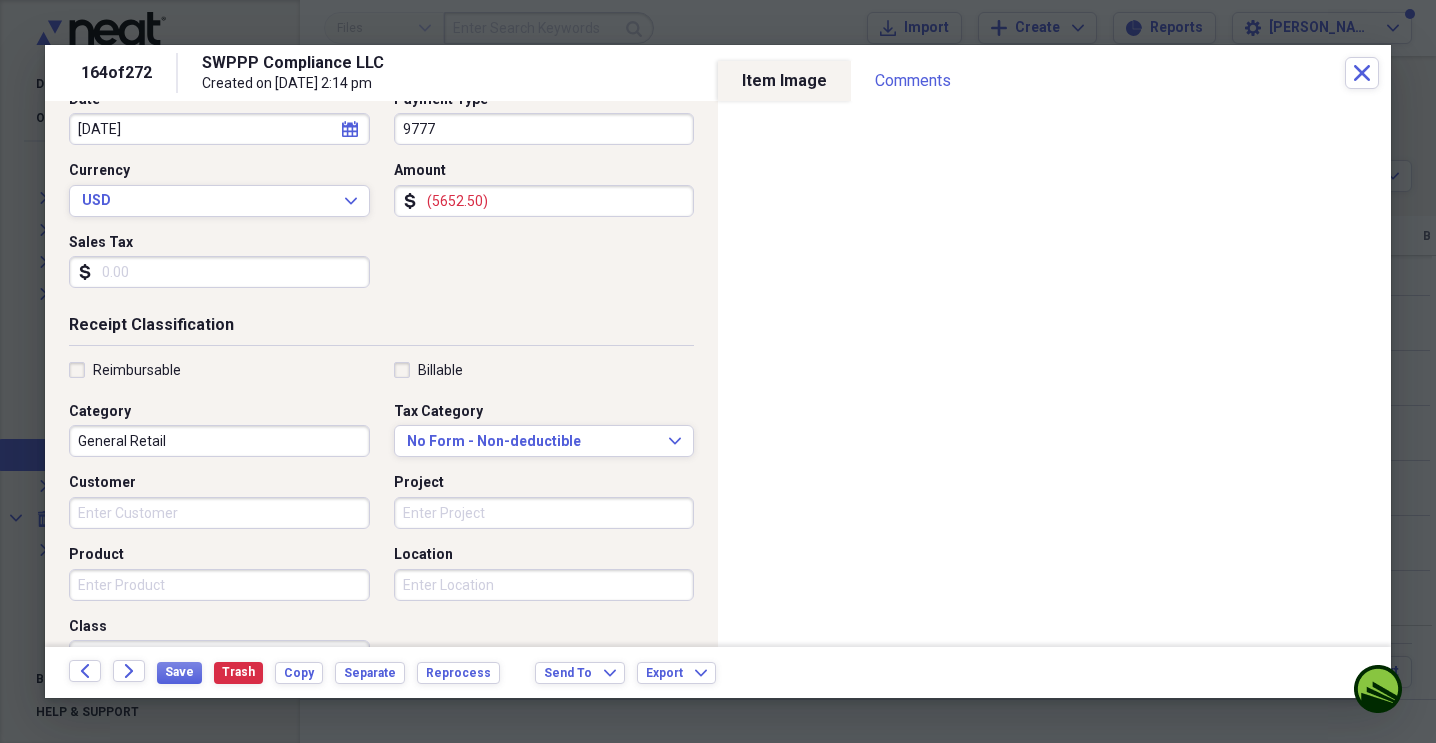 scroll, scrollTop: 231, scrollLeft: 0, axis: vertical 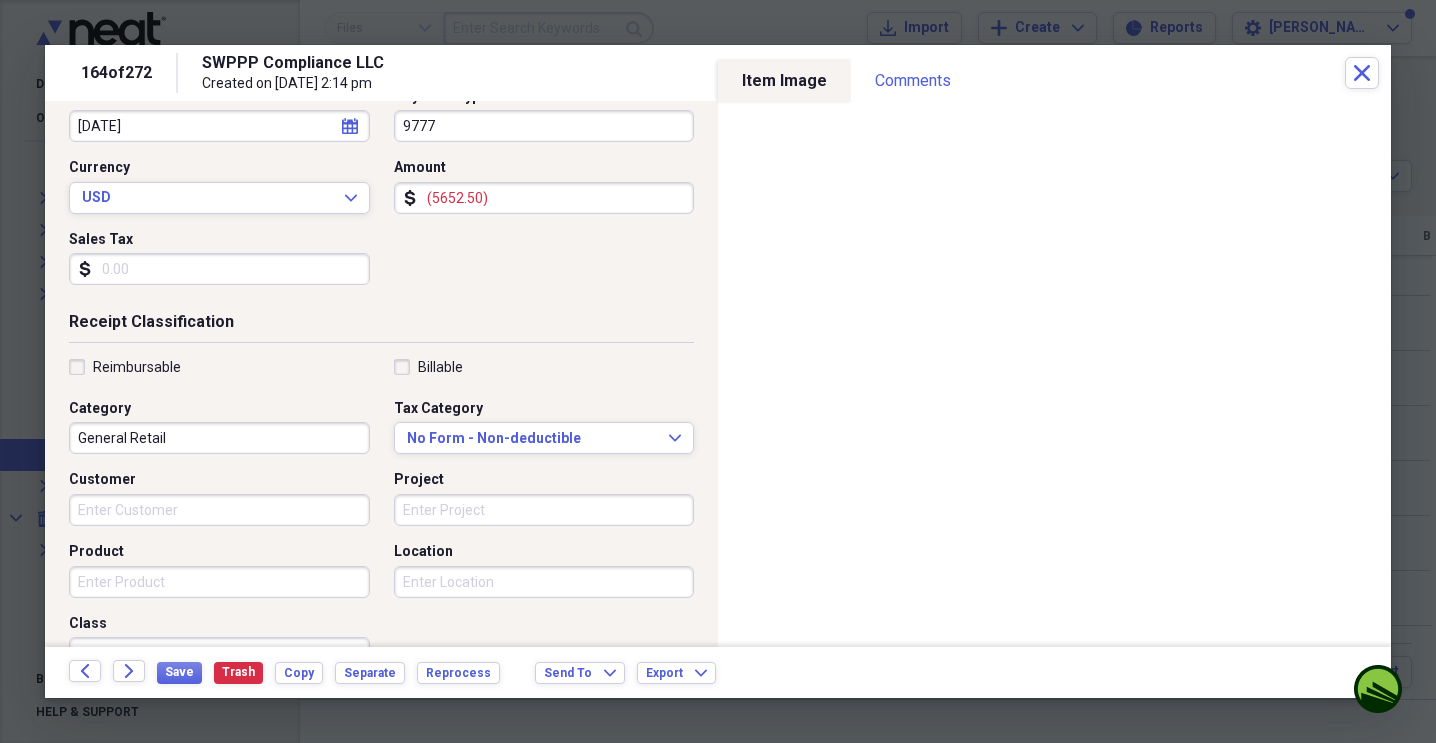 click on "General Retail" at bounding box center (219, 438) 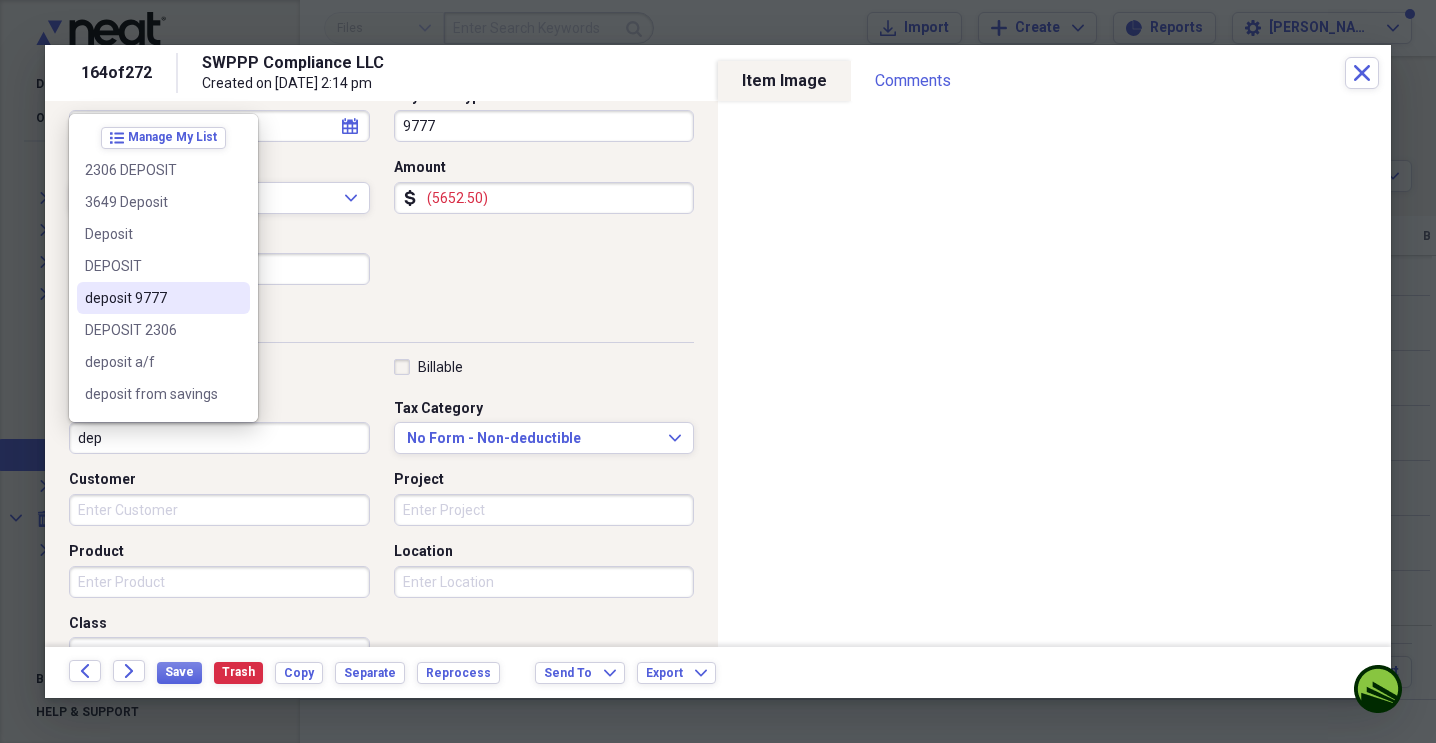 click on "deposit  9777" at bounding box center (151, 298) 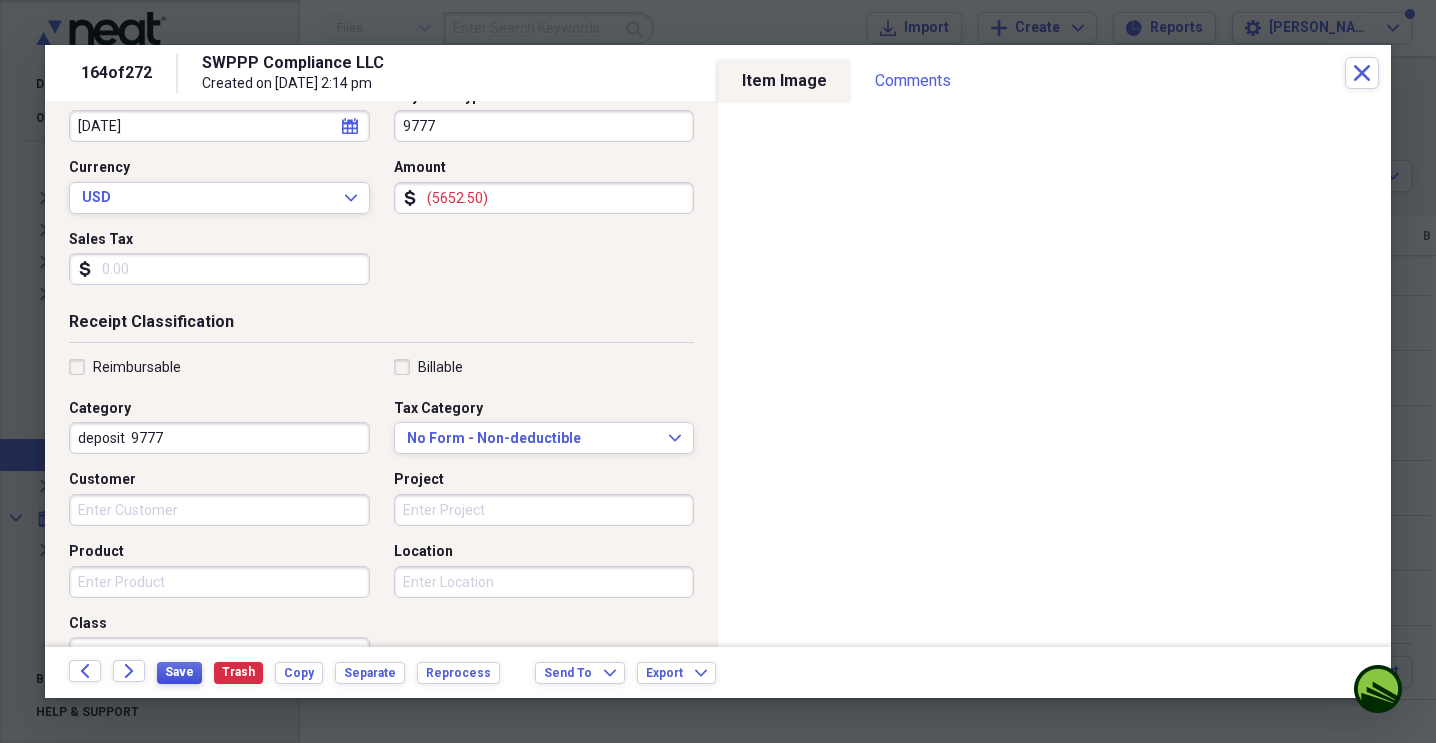 click on "Save" at bounding box center [179, 672] 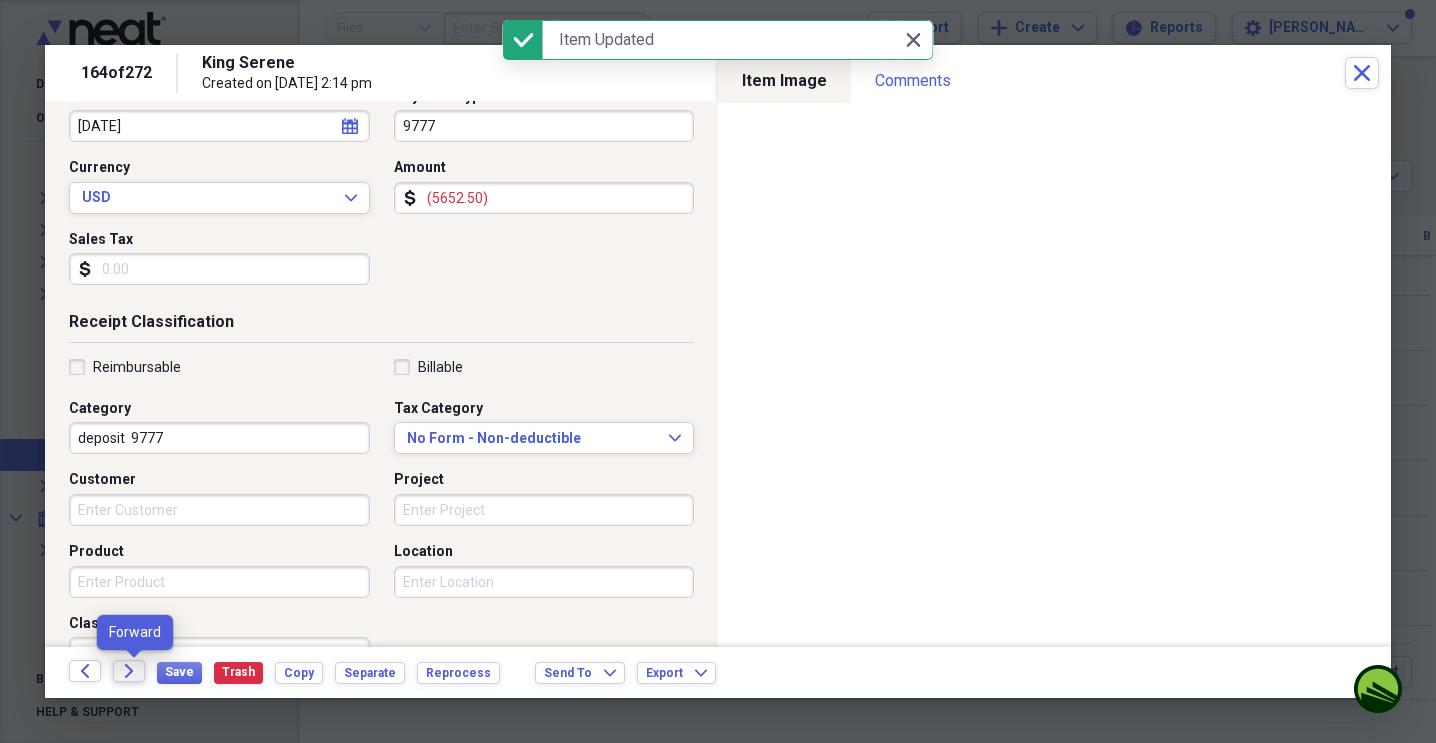 click 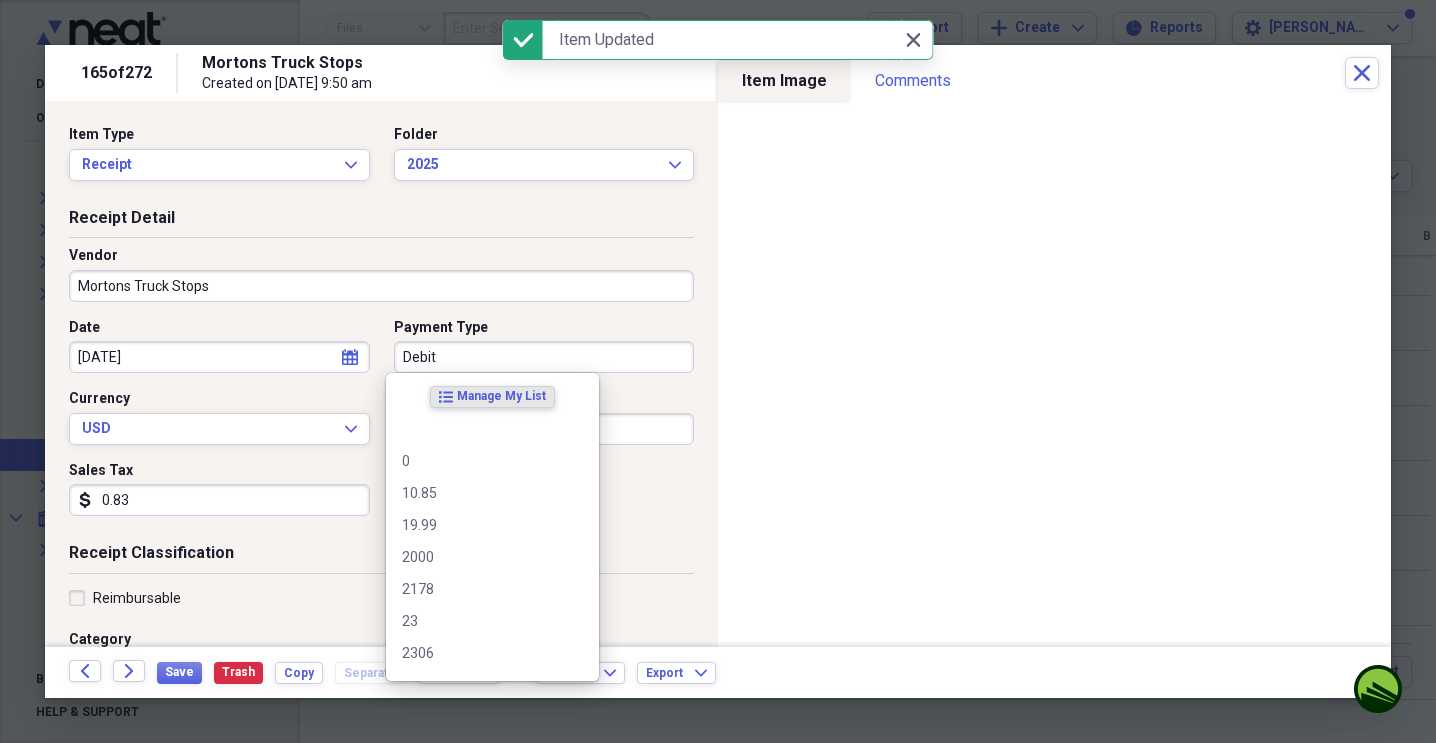 click on "Debit" at bounding box center [544, 357] 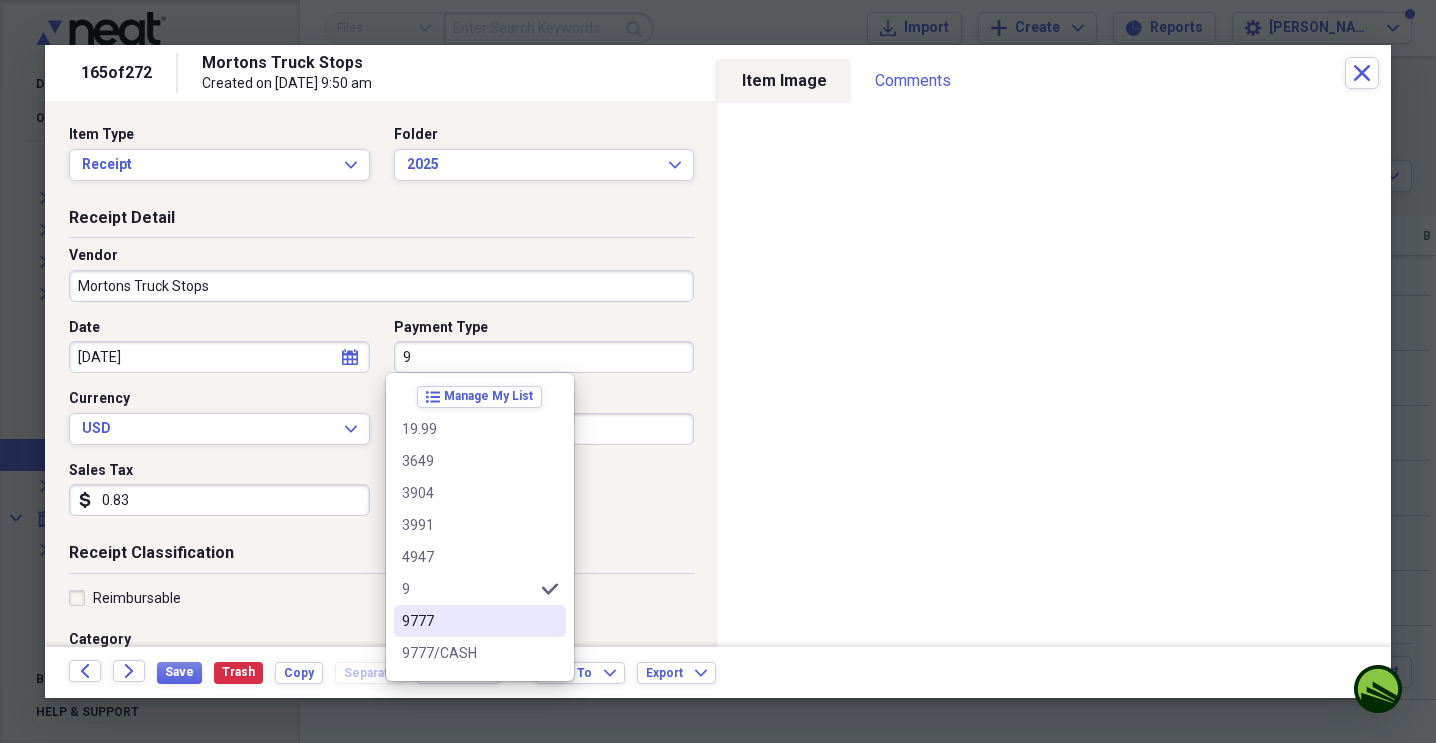 click on "9777" at bounding box center [468, 621] 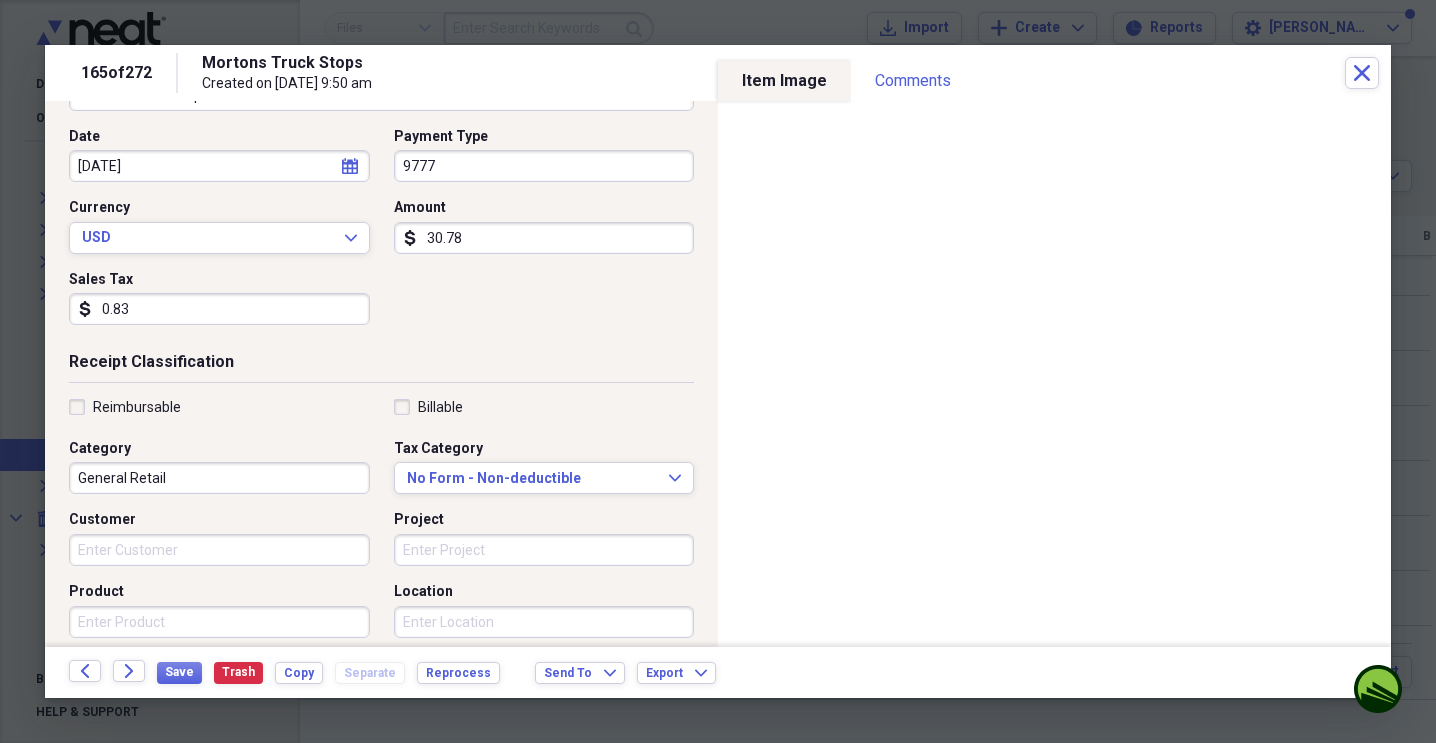 click on "Reimbursable Billable Category General Retail Tax Category No Form - Non-deductible Expand Customer Project Product Location Class" at bounding box center [381, 558] 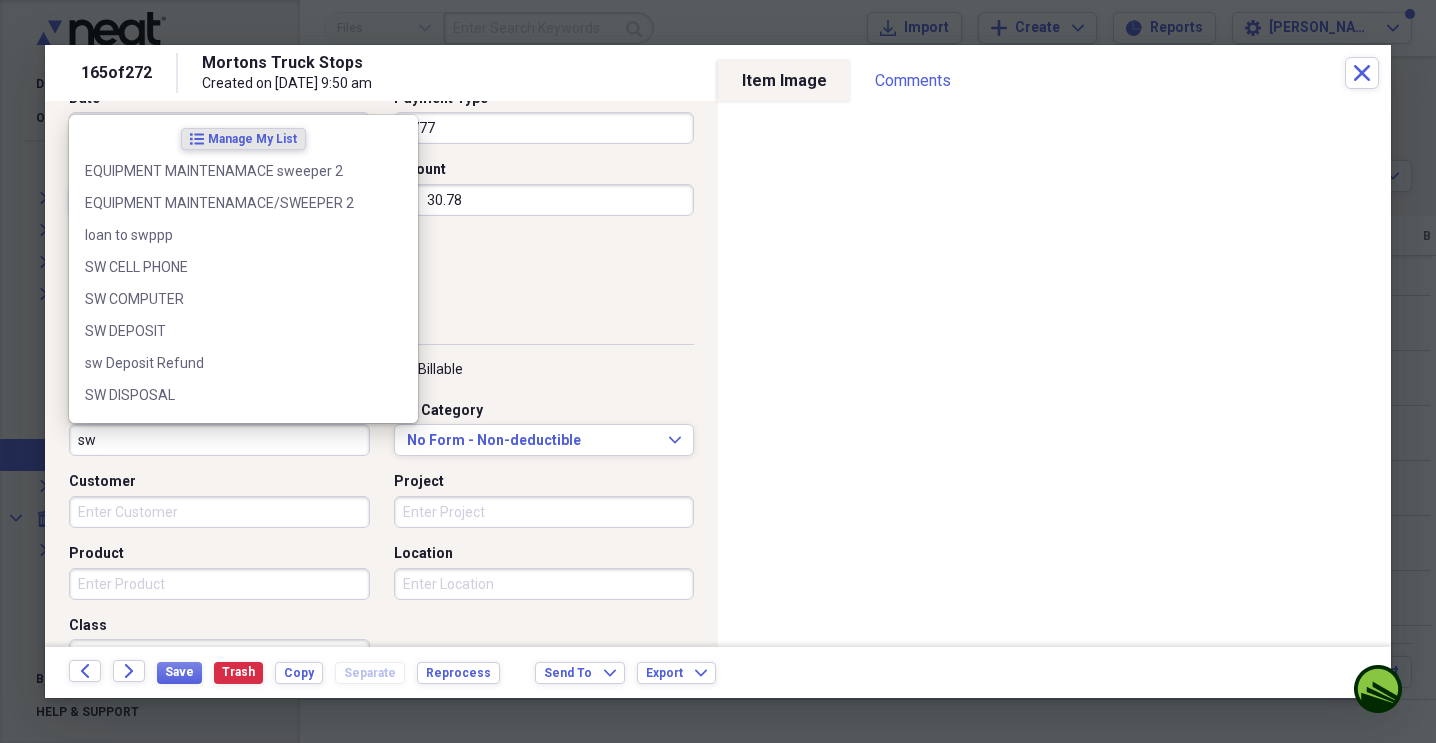 scroll, scrollTop: 231, scrollLeft: 0, axis: vertical 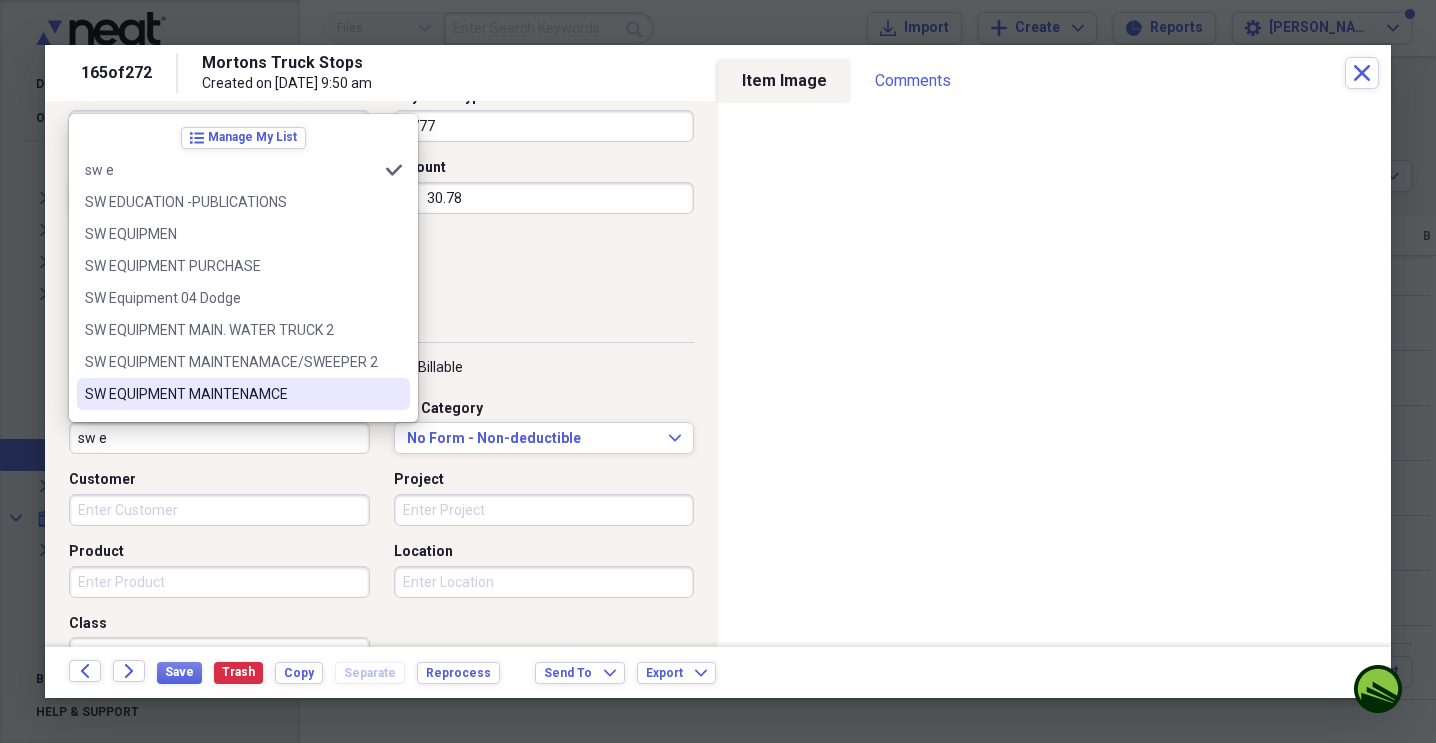 click on "SW EQUIPMENT MAINTENAMCE" at bounding box center [231, 394] 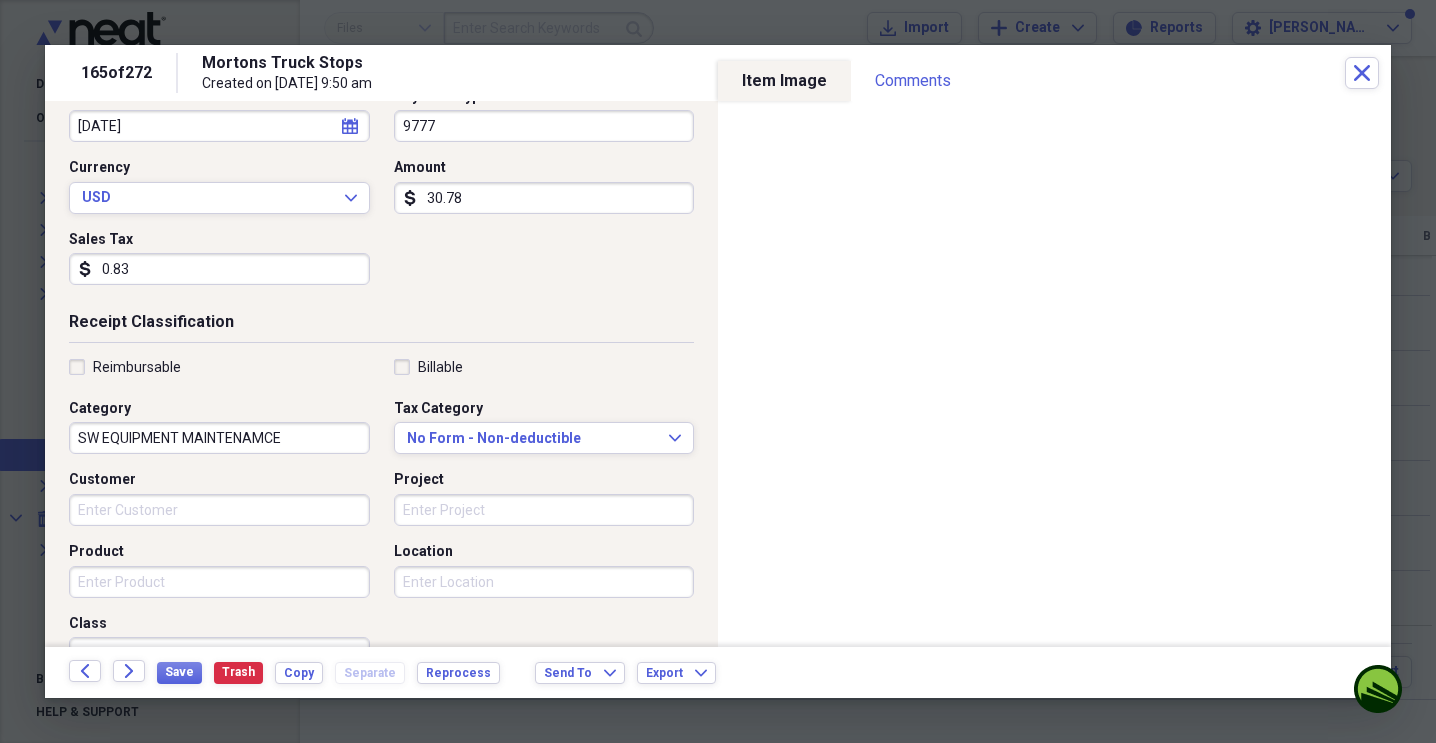 click on "Back Forward Save Trash Copy Separate Reprocess Send To Expand Export Expand" at bounding box center (718, 672) 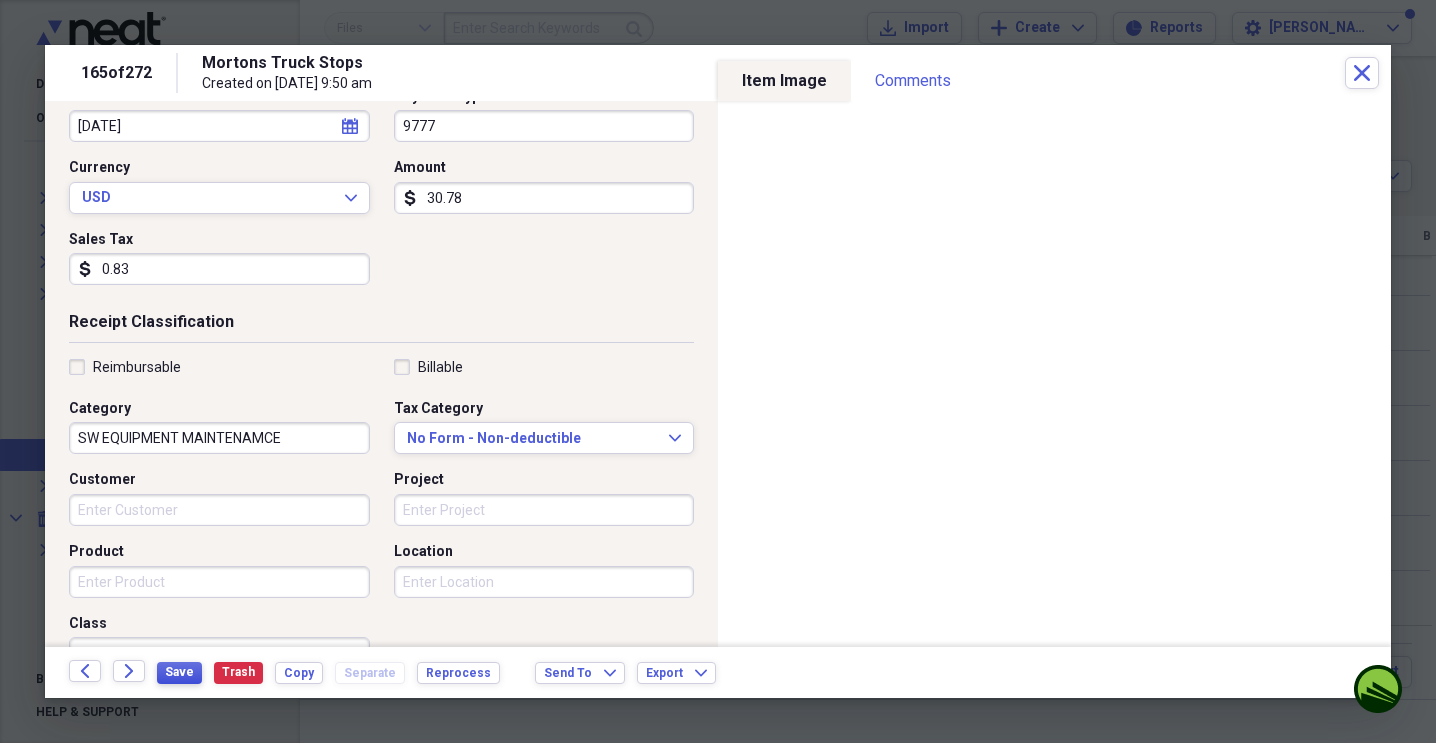 click on "Save" at bounding box center (179, 673) 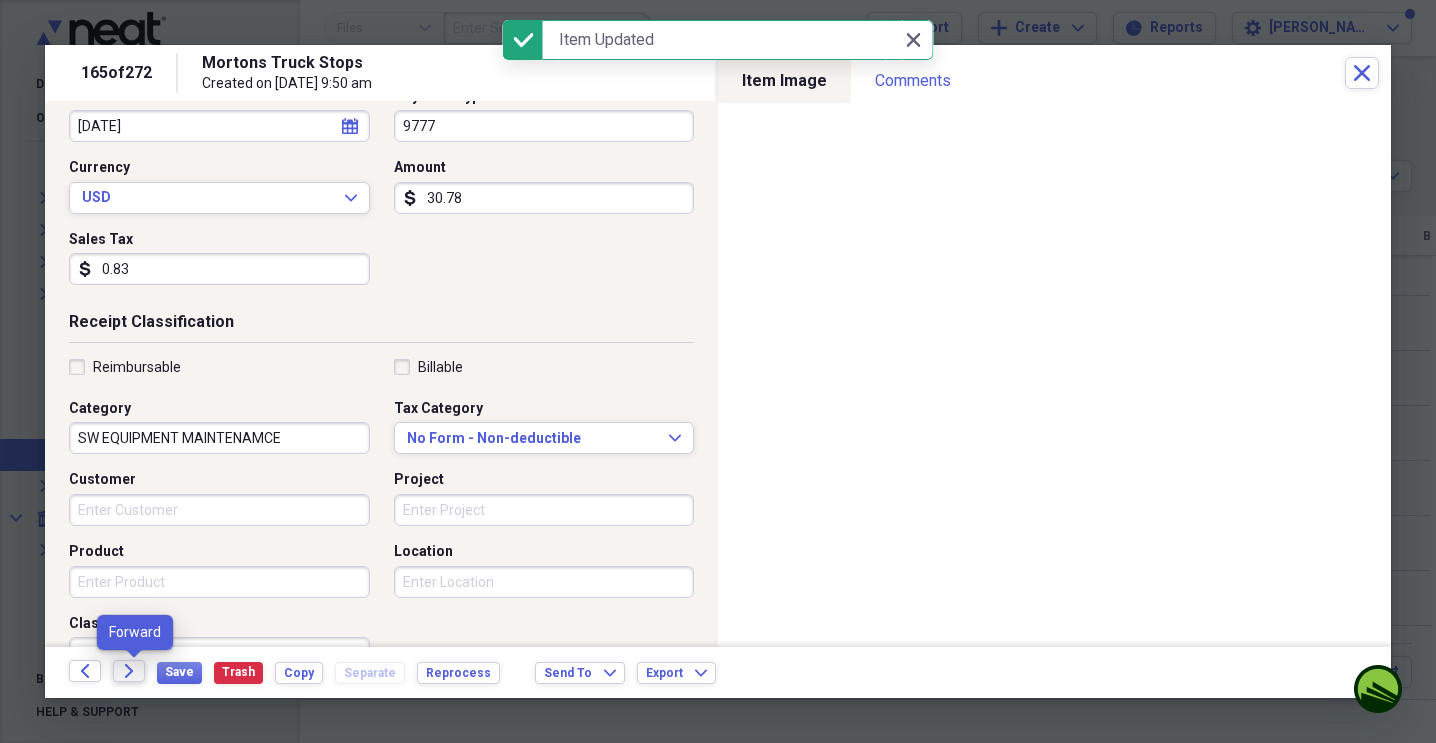 click on "Forward" 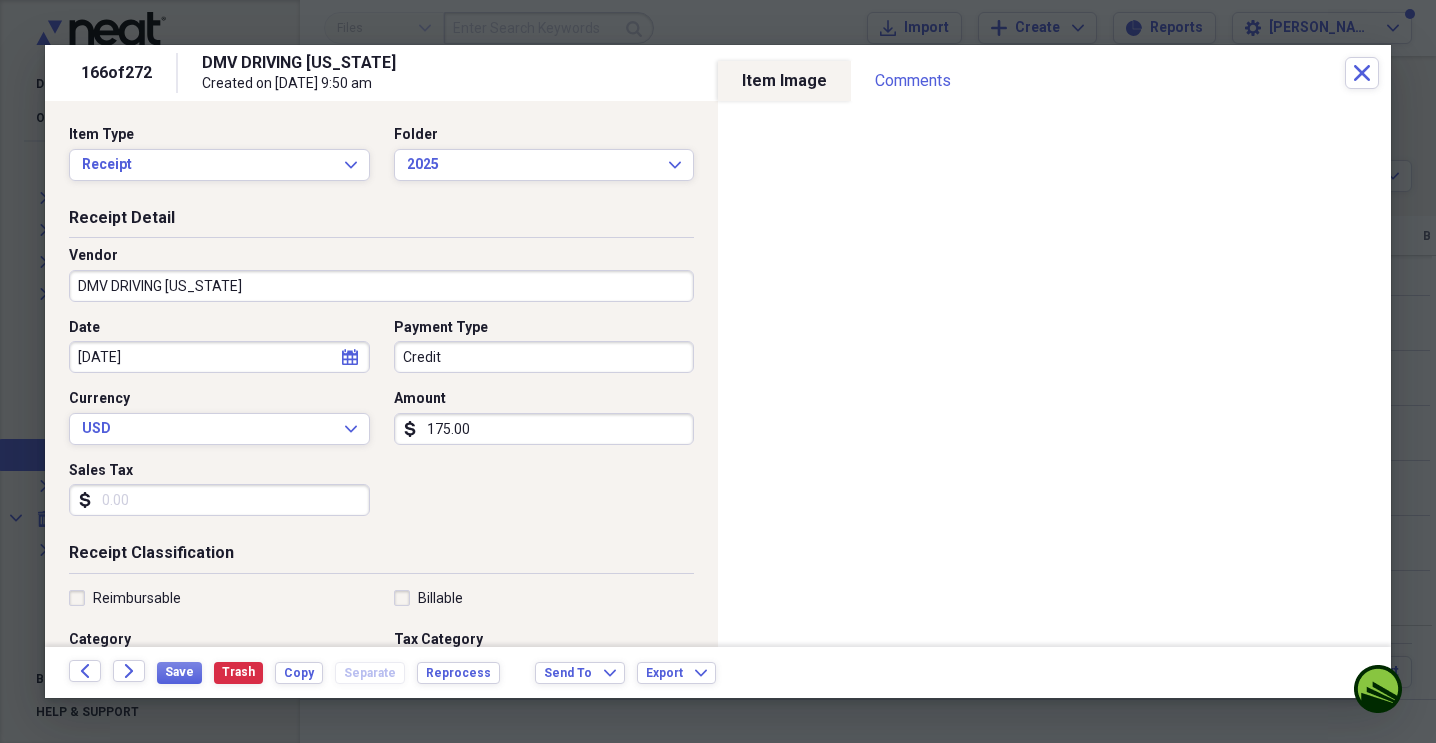click on "DMV DRIVING [US_STATE]" at bounding box center (381, 286) 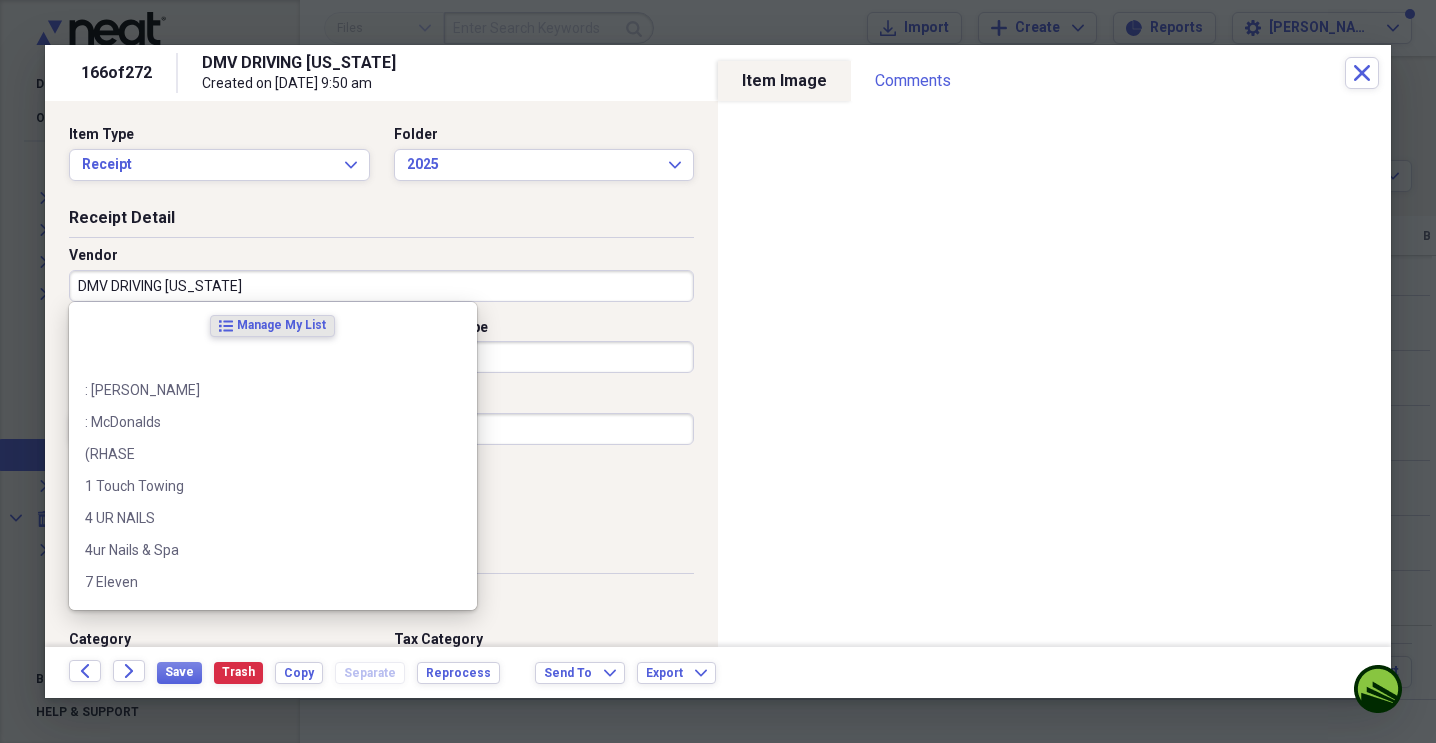 click on "DMV DRIVING [US_STATE]" at bounding box center [381, 286] 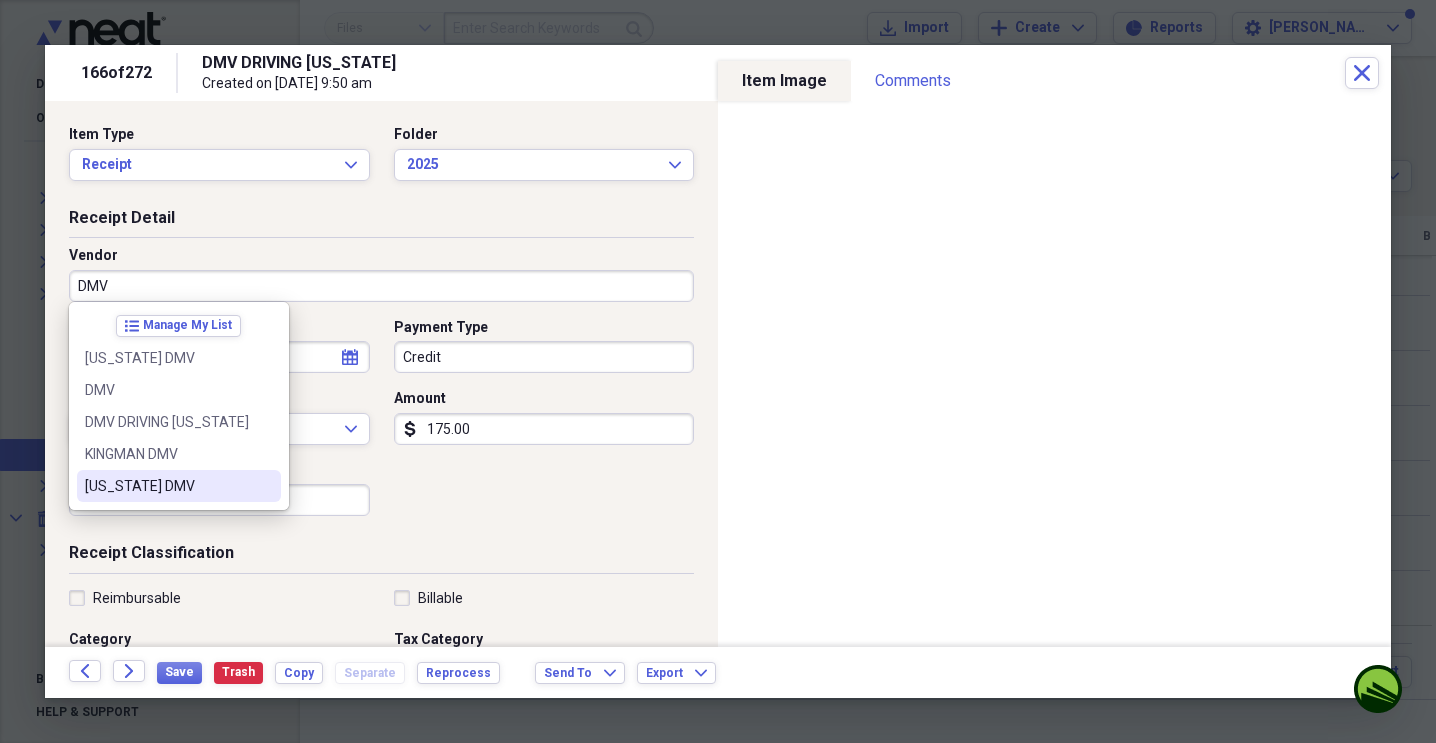 click on "[US_STATE] DMV" at bounding box center (167, 486) 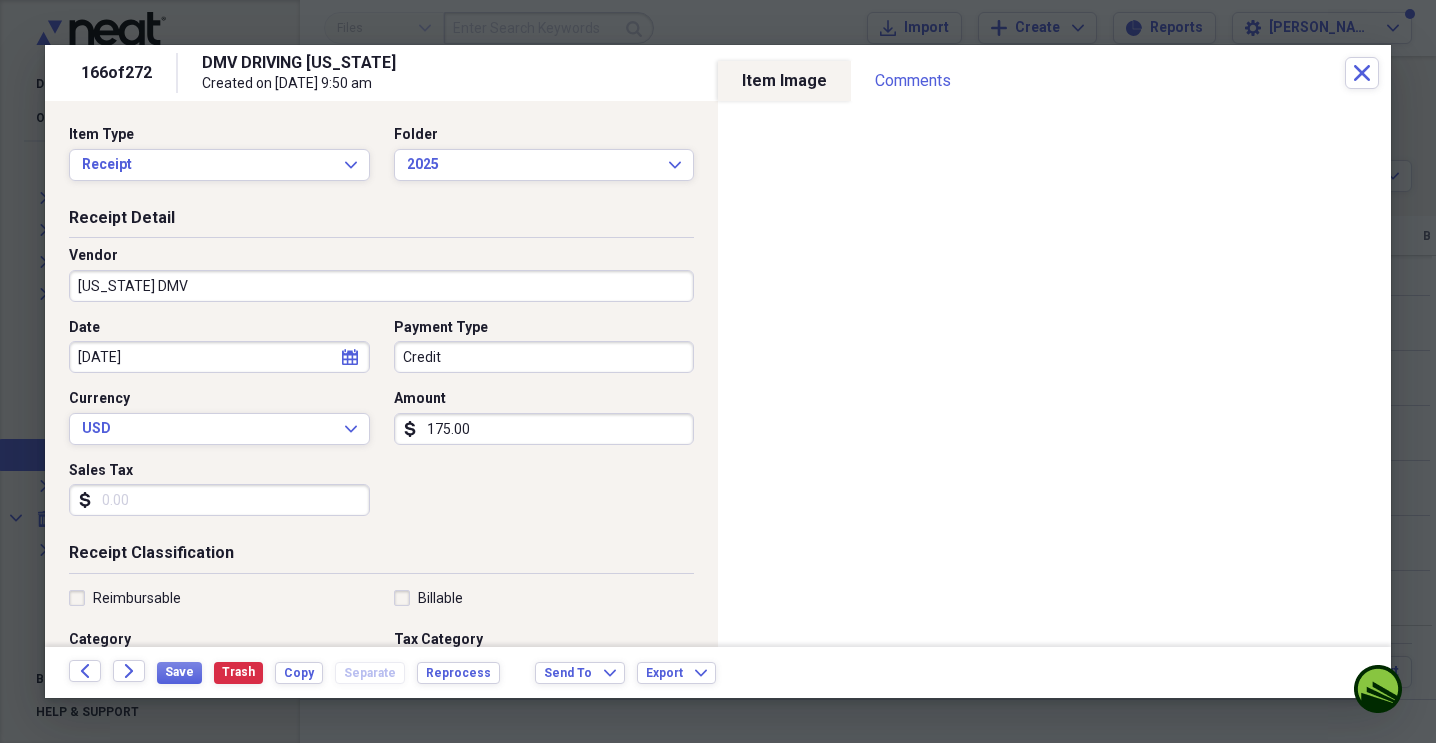 type on "SW LICENCE" 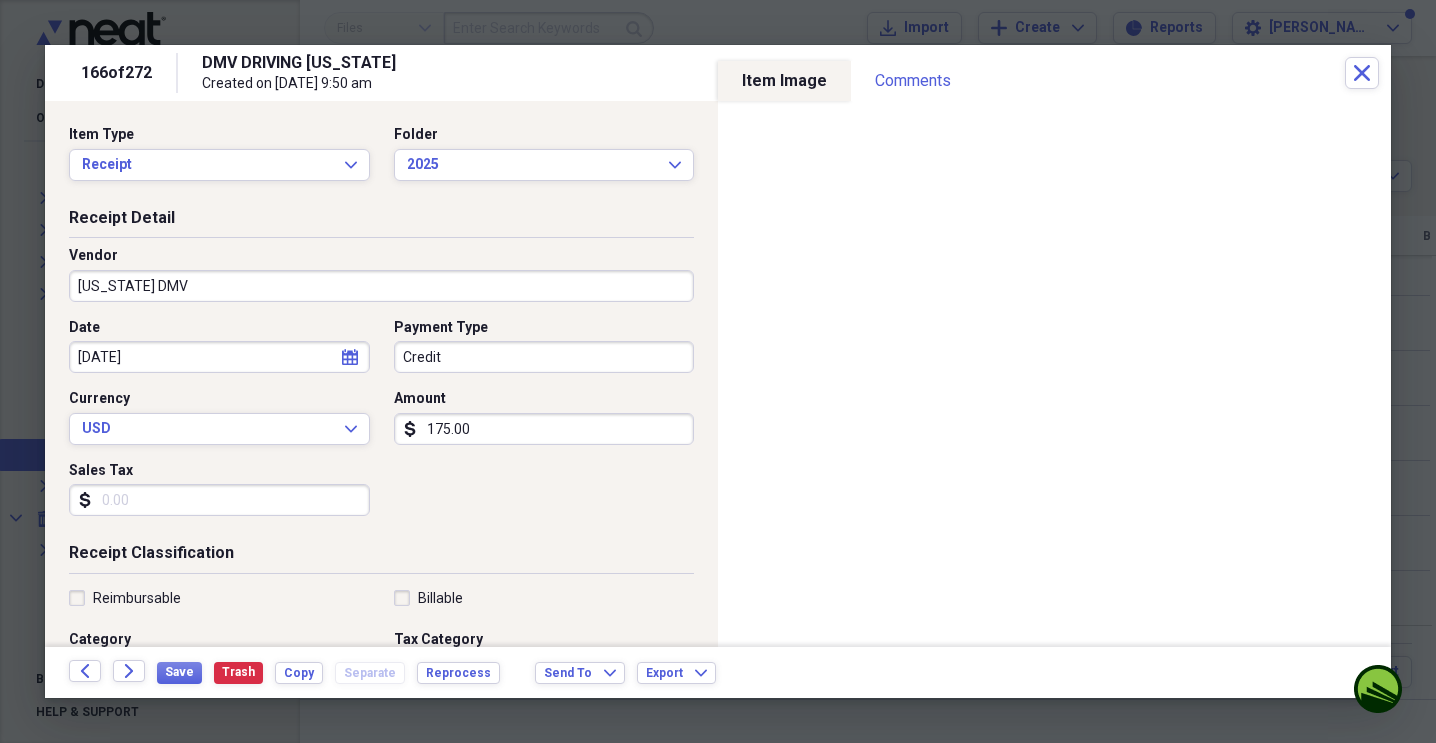 click on "Credit" at bounding box center (544, 357) 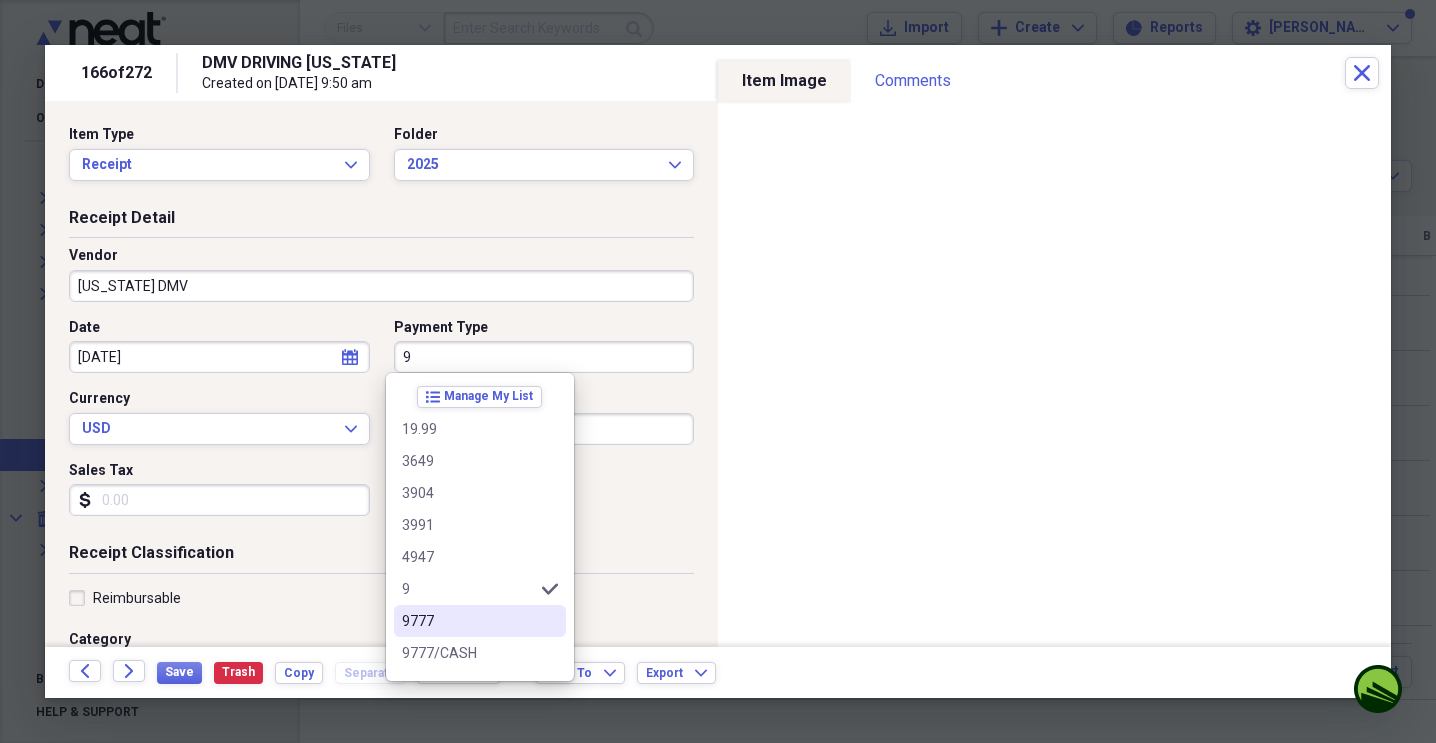 drag, startPoint x: 467, startPoint y: 619, endPoint x: 525, endPoint y: 603, distance: 60.166435 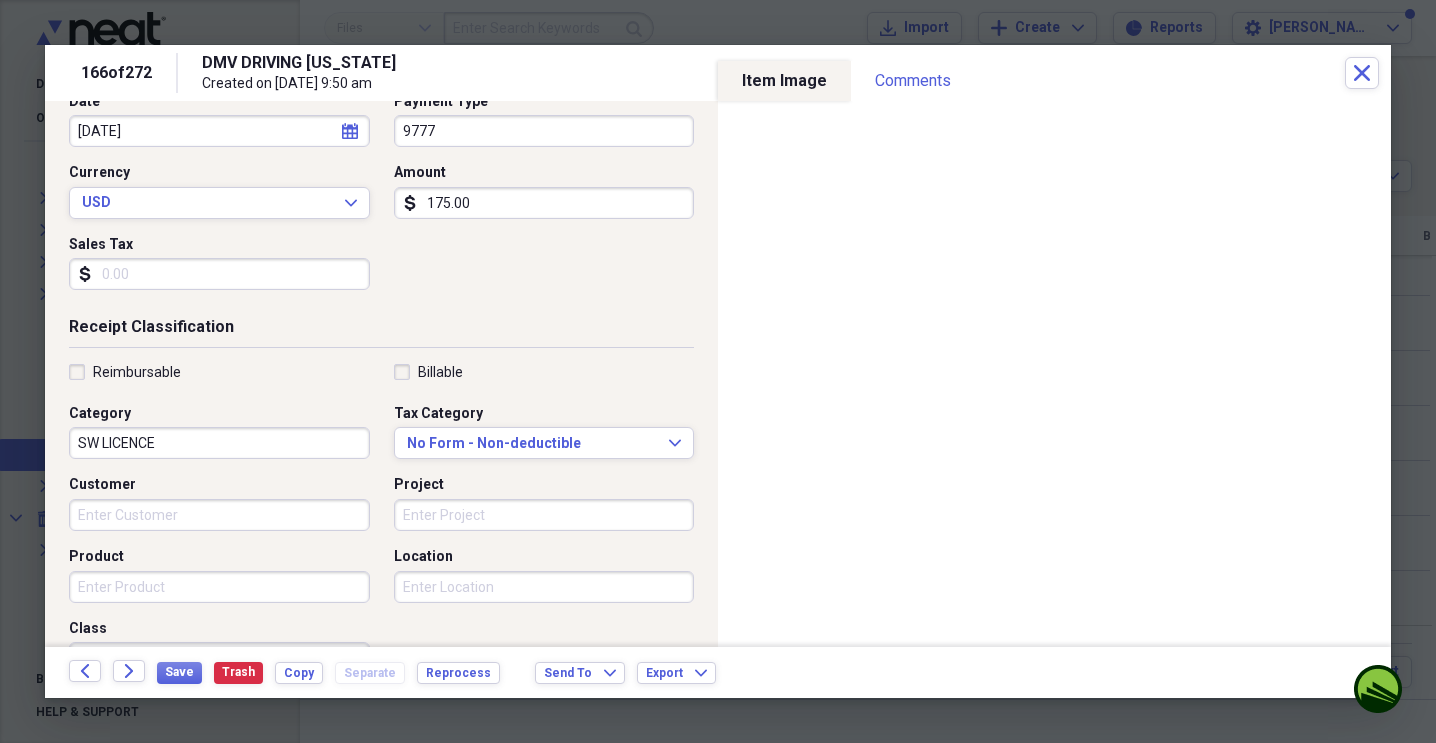 scroll, scrollTop: 231, scrollLeft: 0, axis: vertical 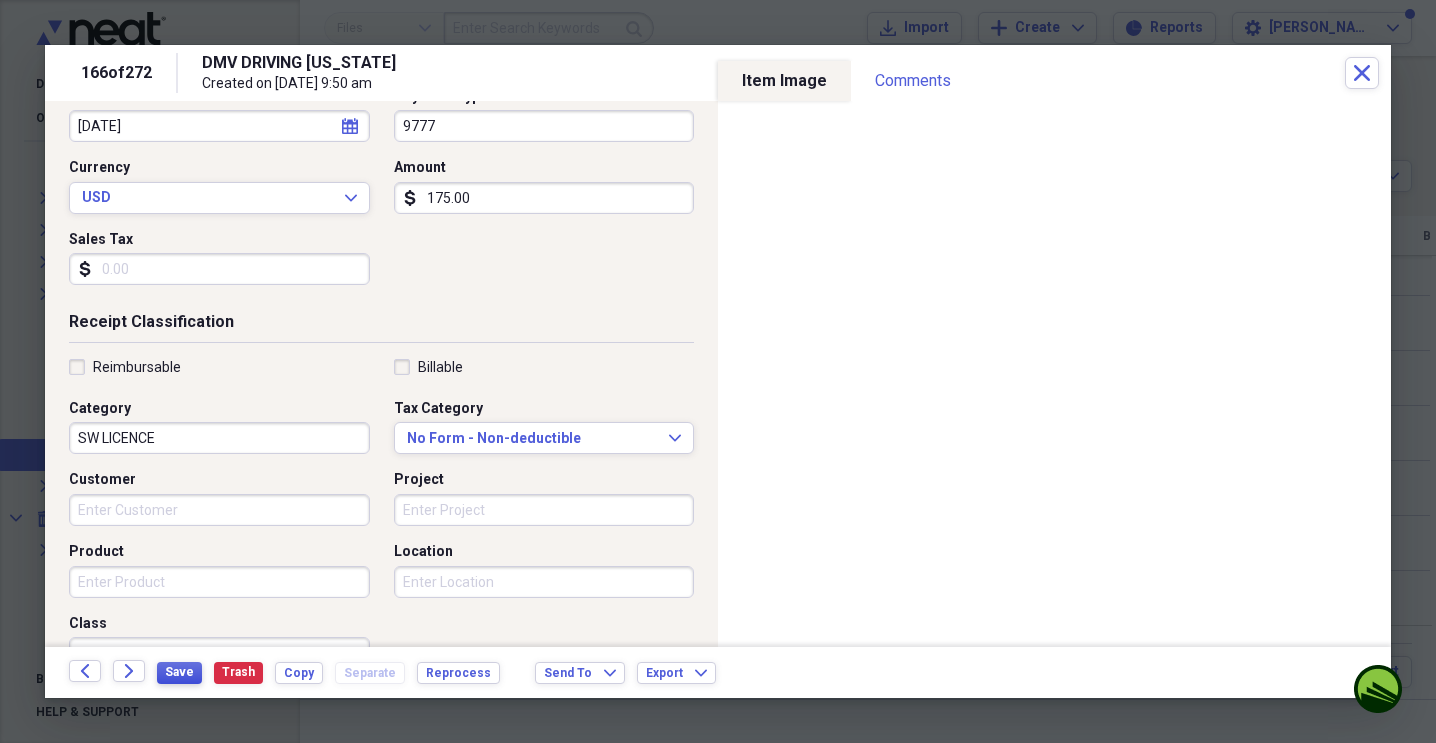 click on "Save" at bounding box center (179, 672) 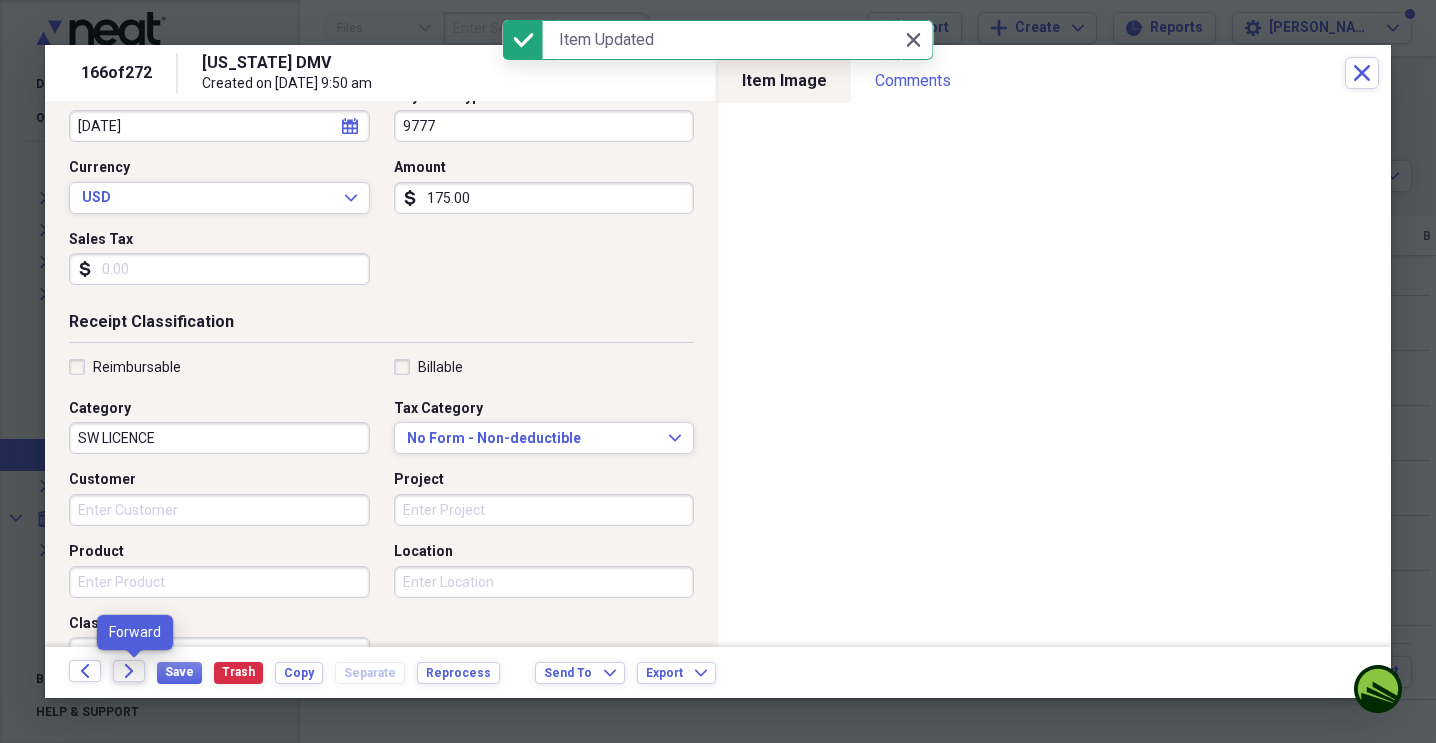 click on "Forward" 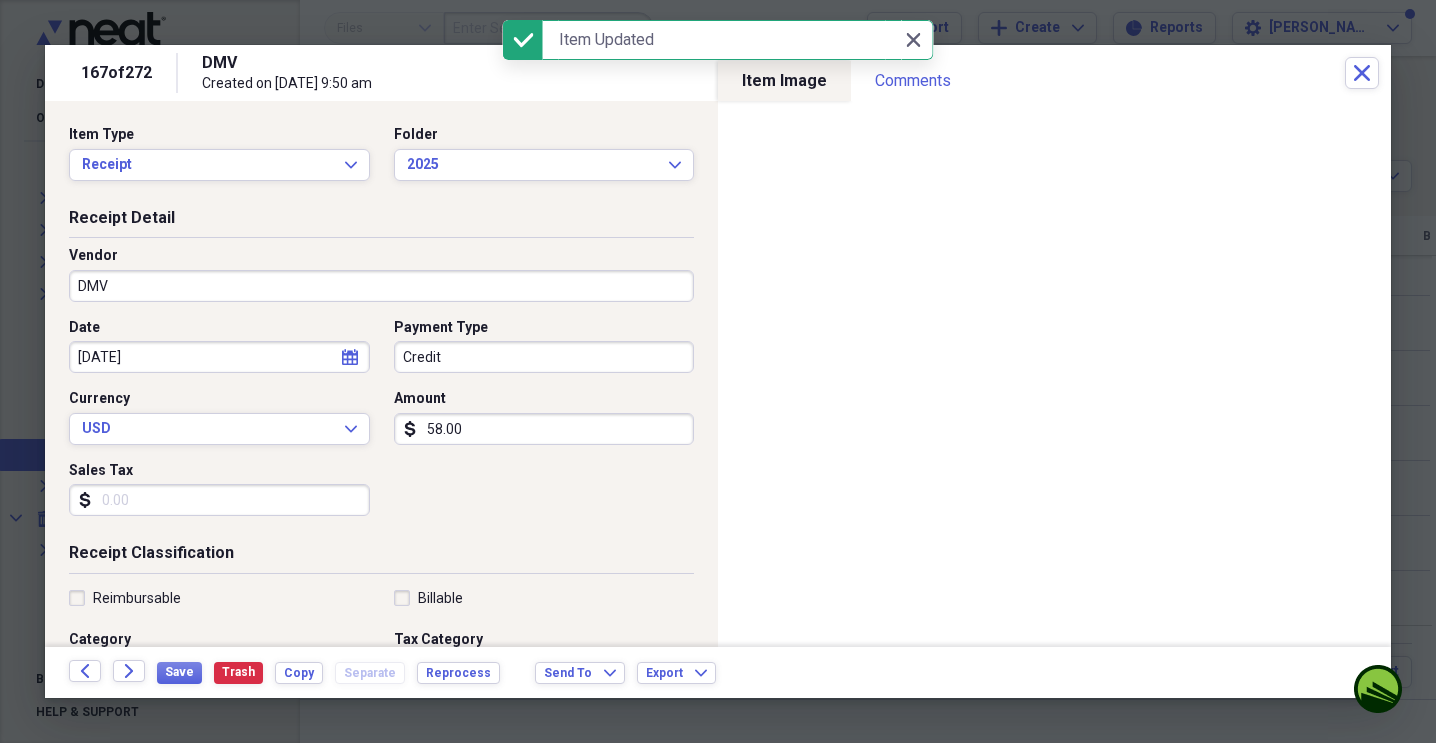 click on "Credit" at bounding box center [544, 357] 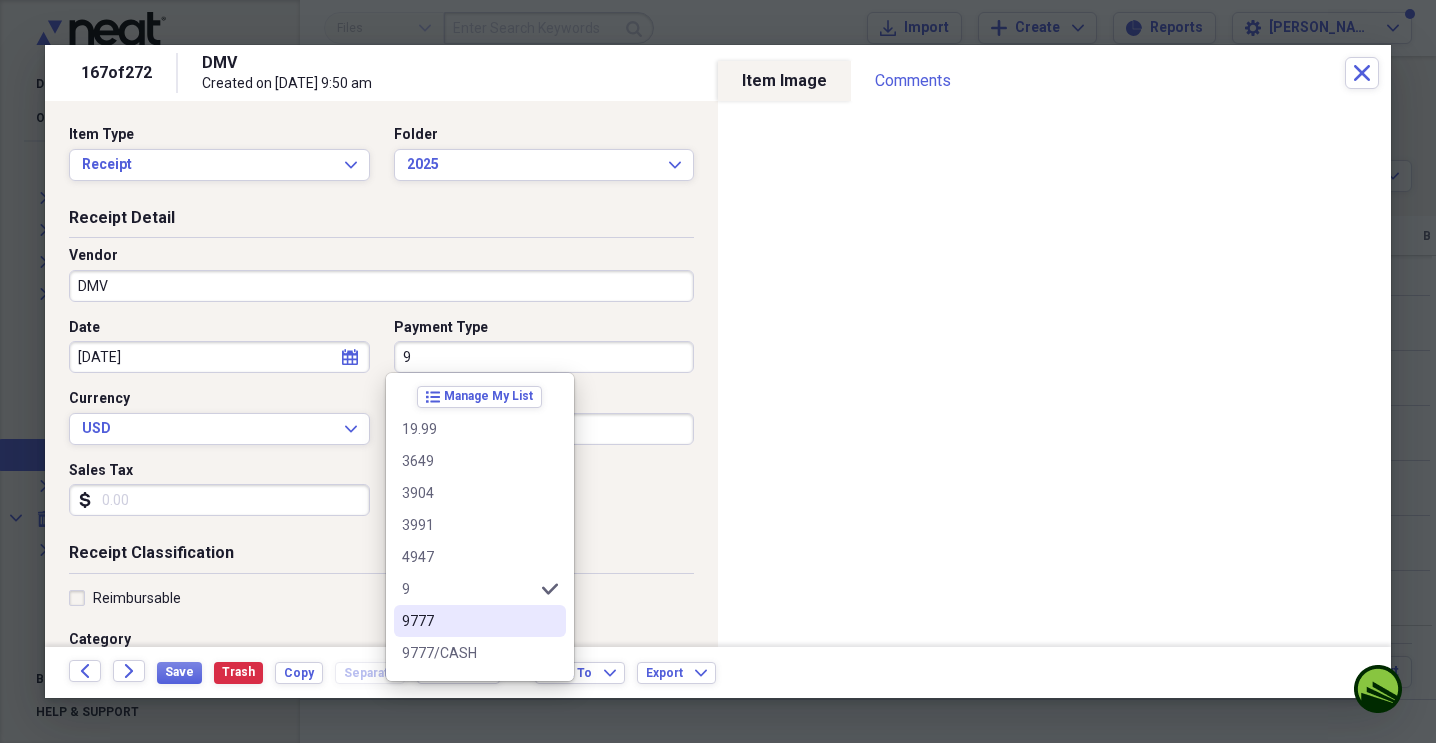 click on "9777" at bounding box center [468, 621] 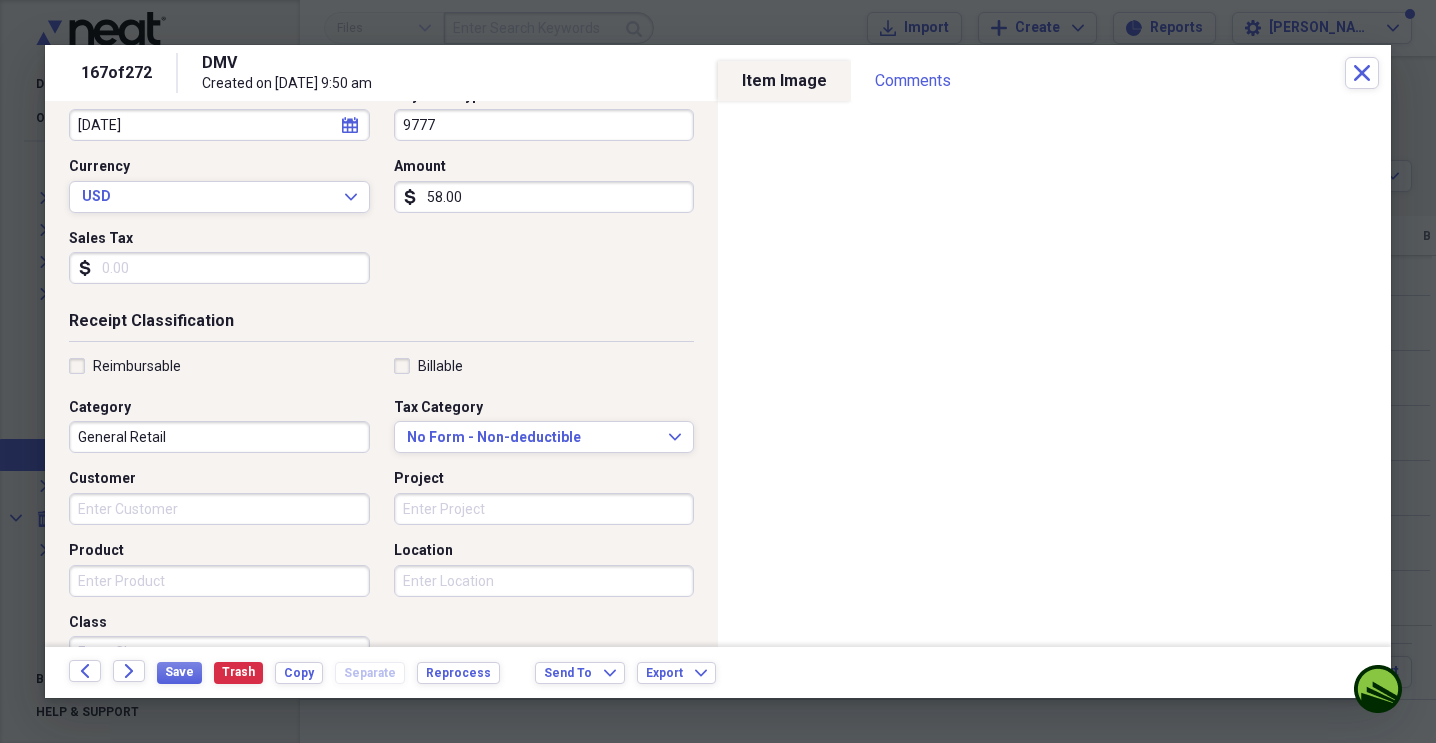 scroll, scrollTop: 233, scrollLeft: 0, axis: vertical 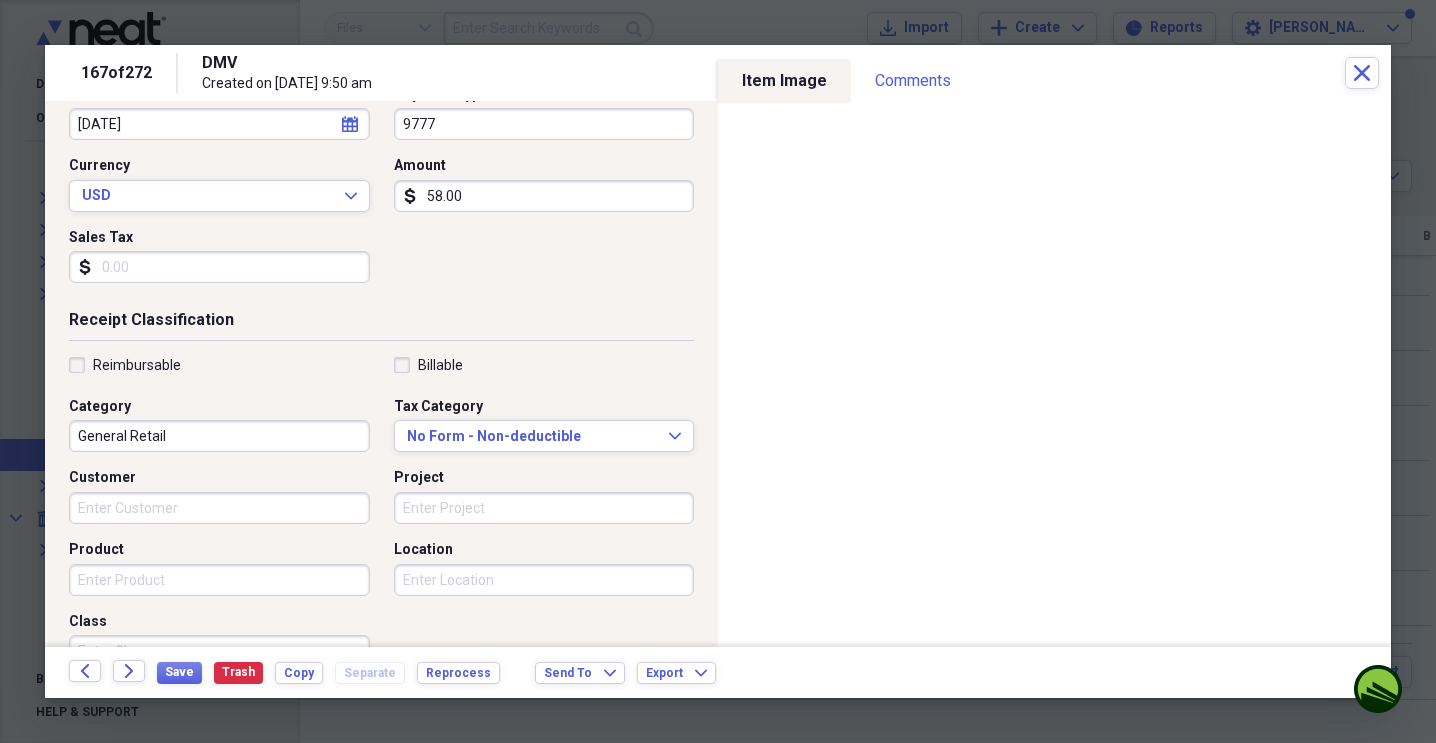 click on "General Retail" at bounding box center [219, 436] 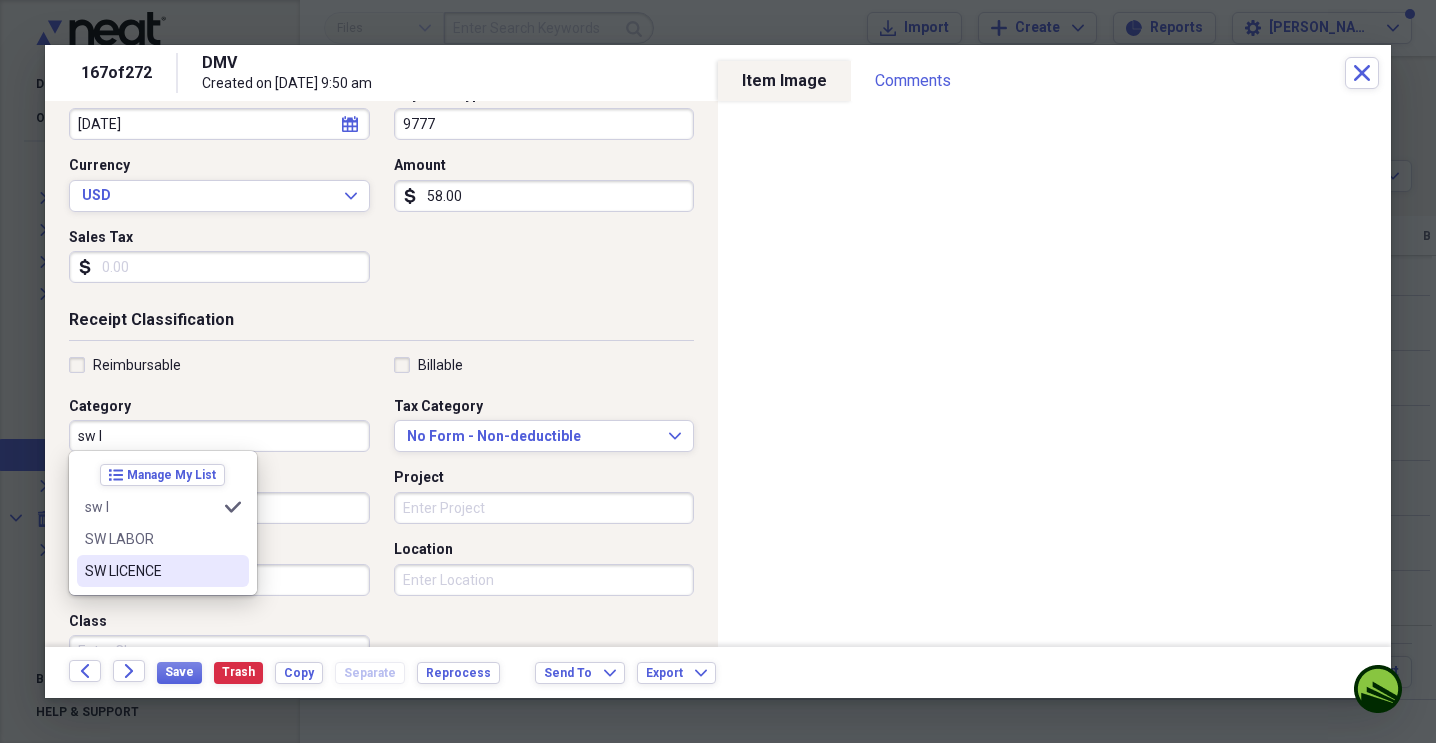 click on "SW LICENCE" at bounding box center (151, 571) 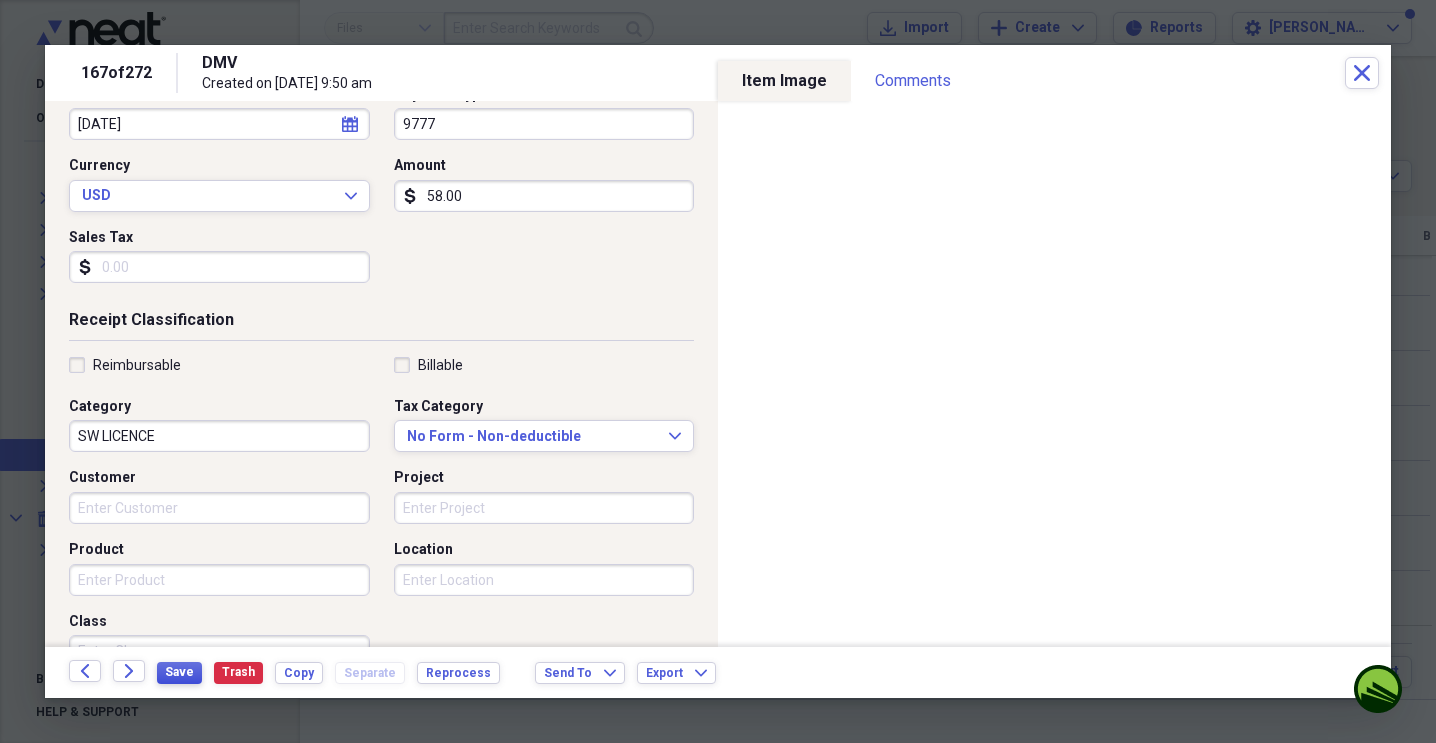 click on "Save" at bounding box center [179, 672] 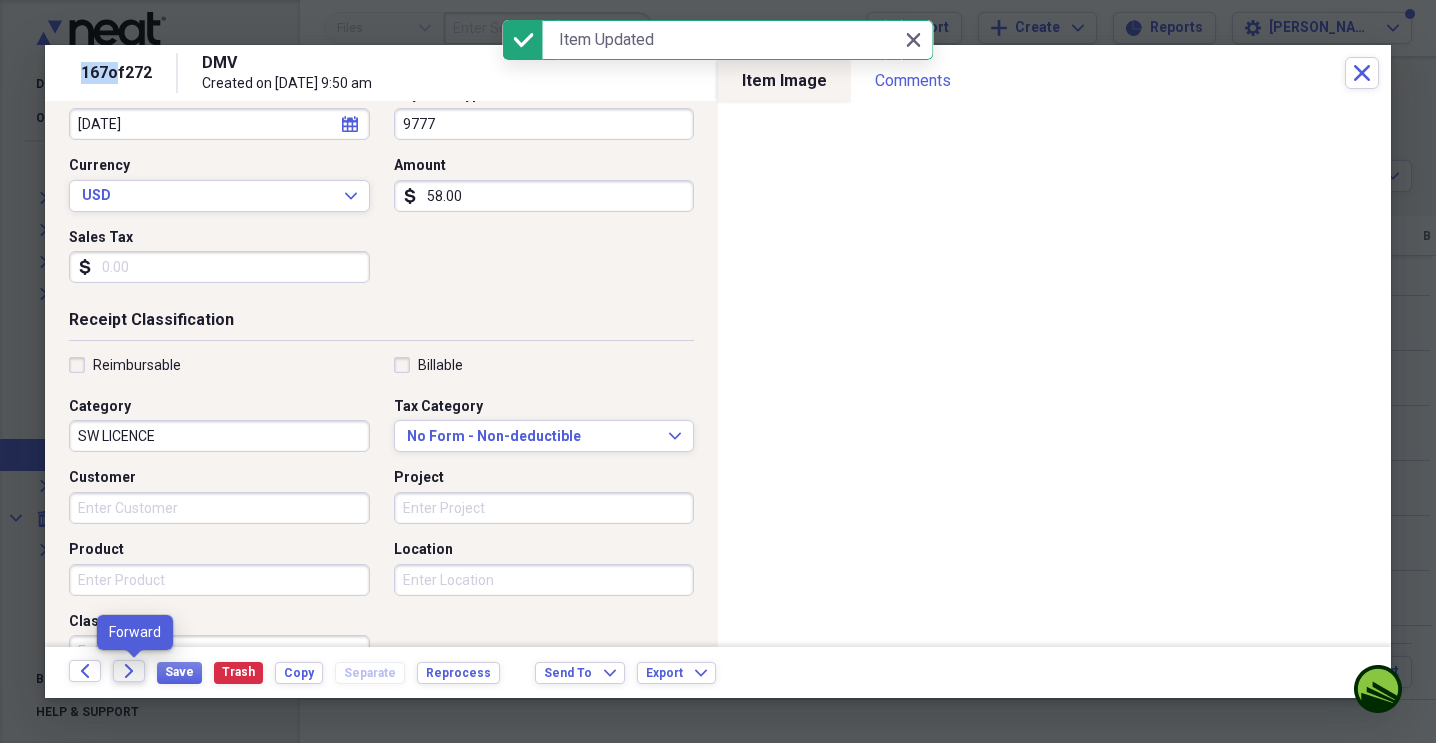 click on "Forward" 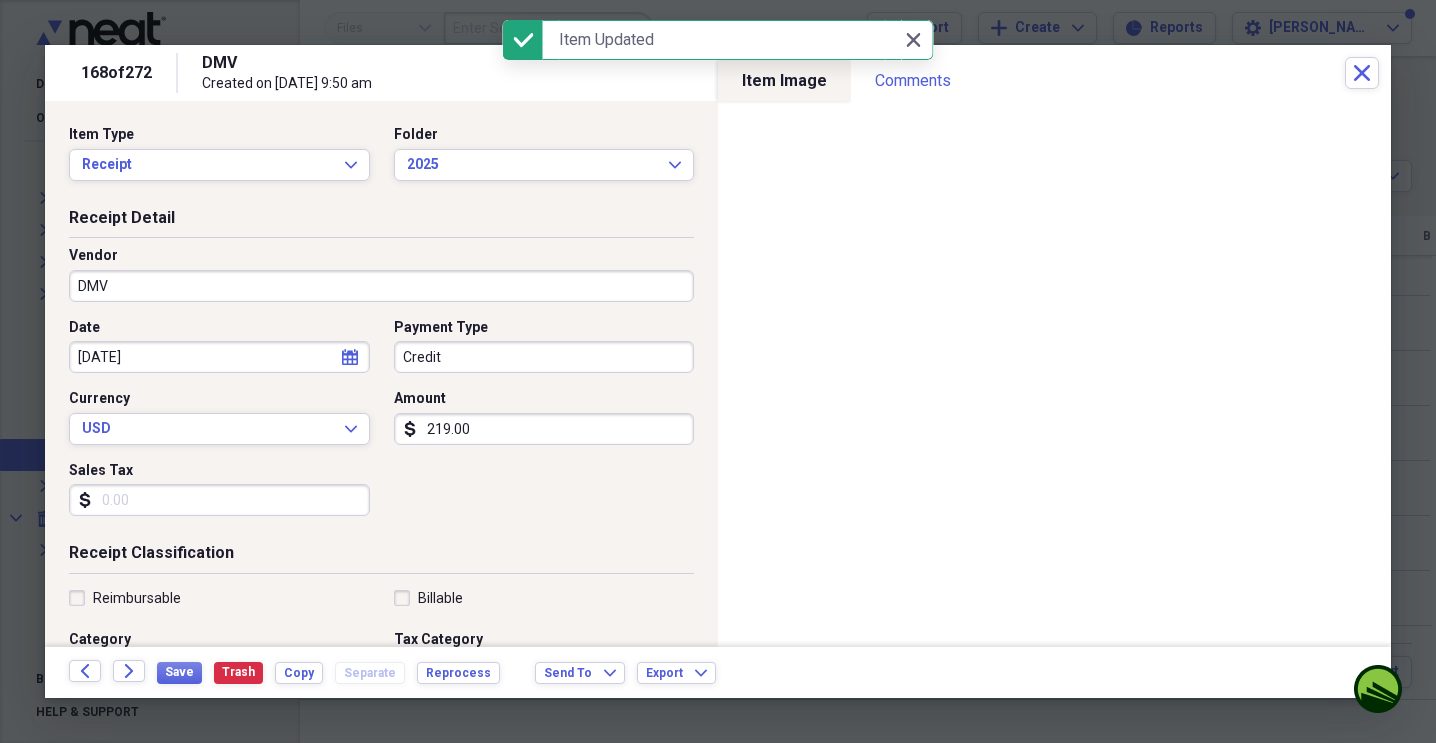click on "Credit" at bounding box center (544, 357) 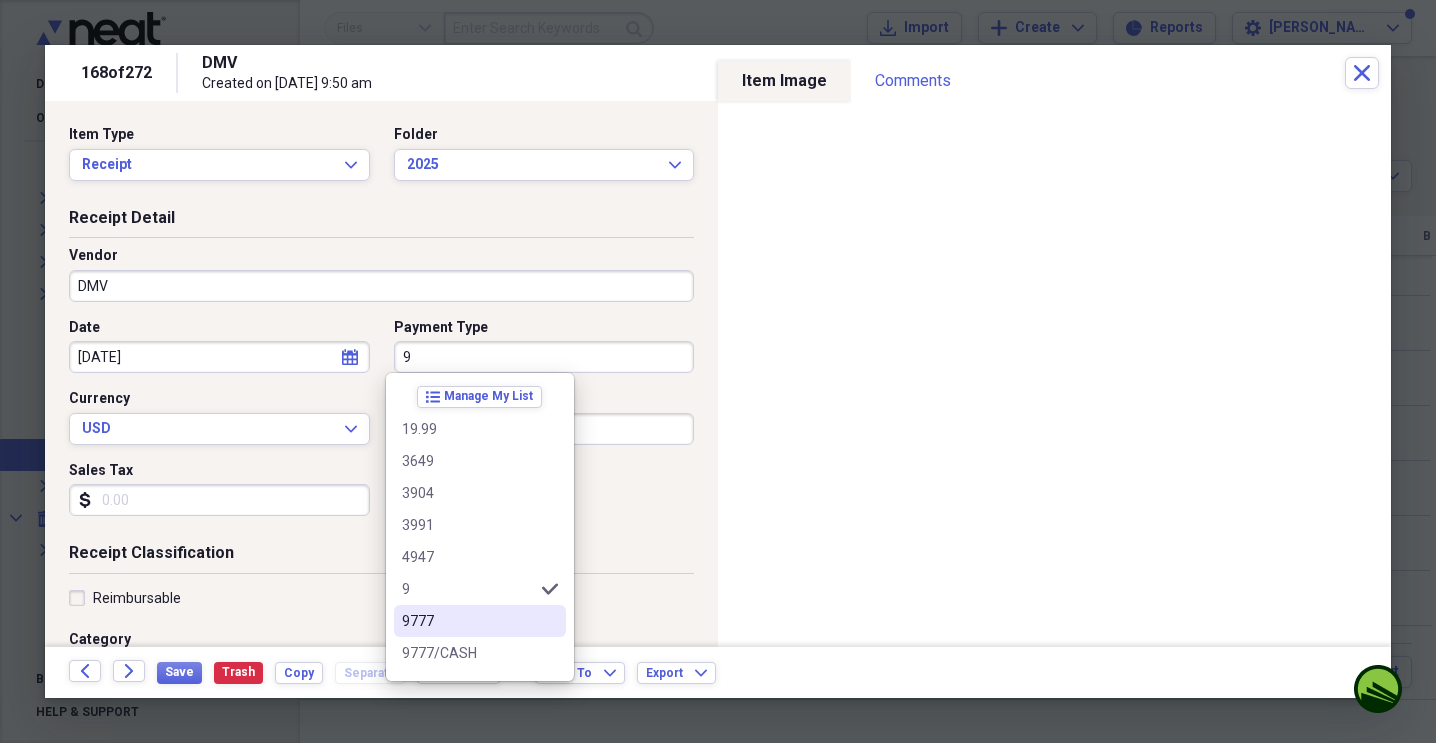 click on "9777" at bounding box center (480, 621) 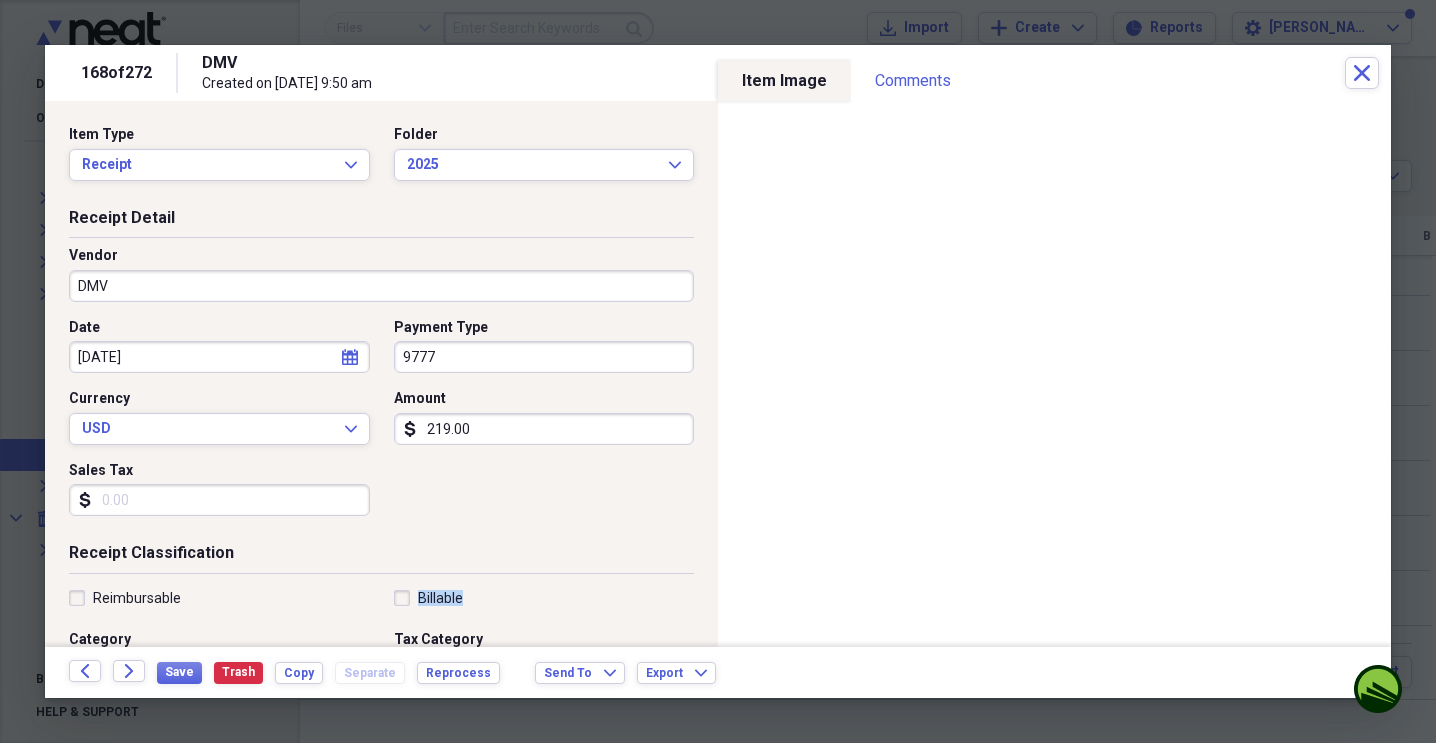 click on "Billable" at bounding box center [544, 598] 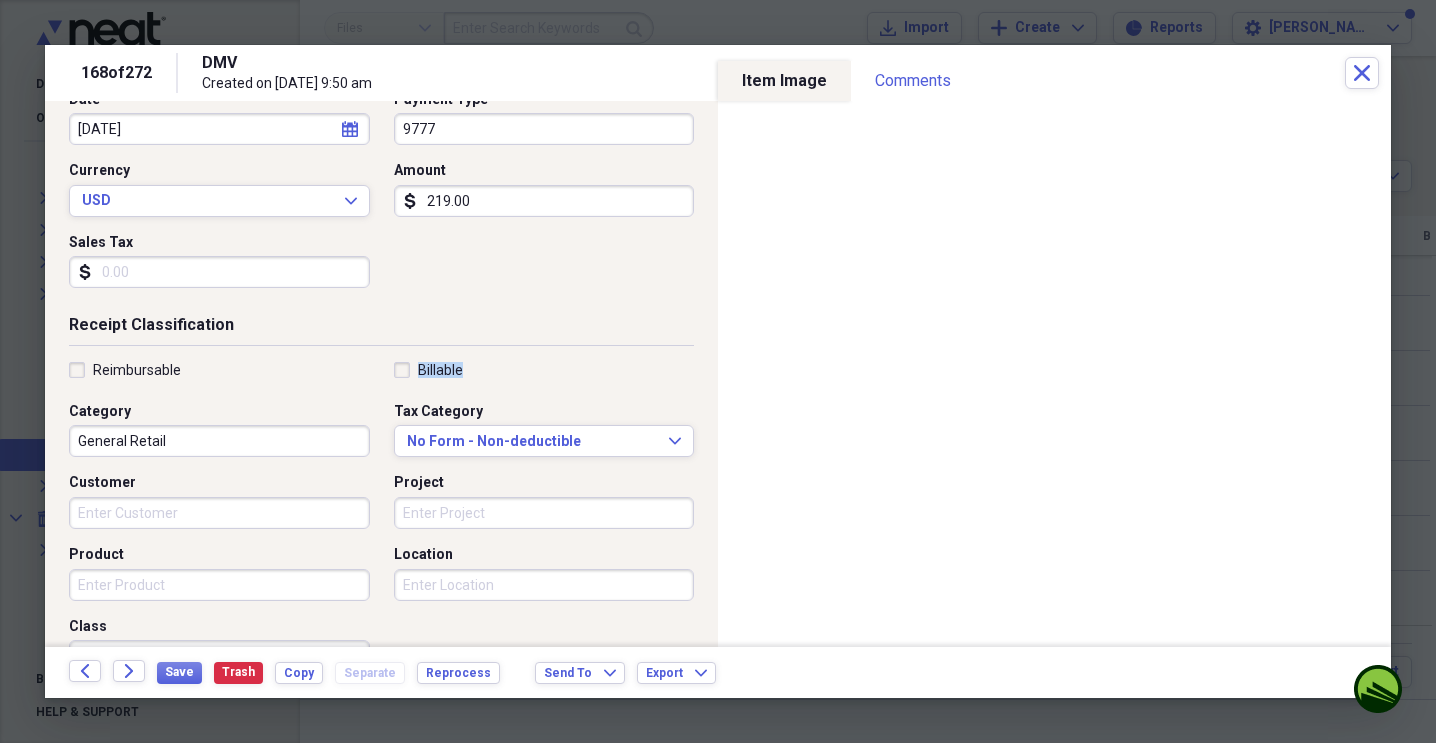 click on "General Retail" at bounding box center [219, 441] 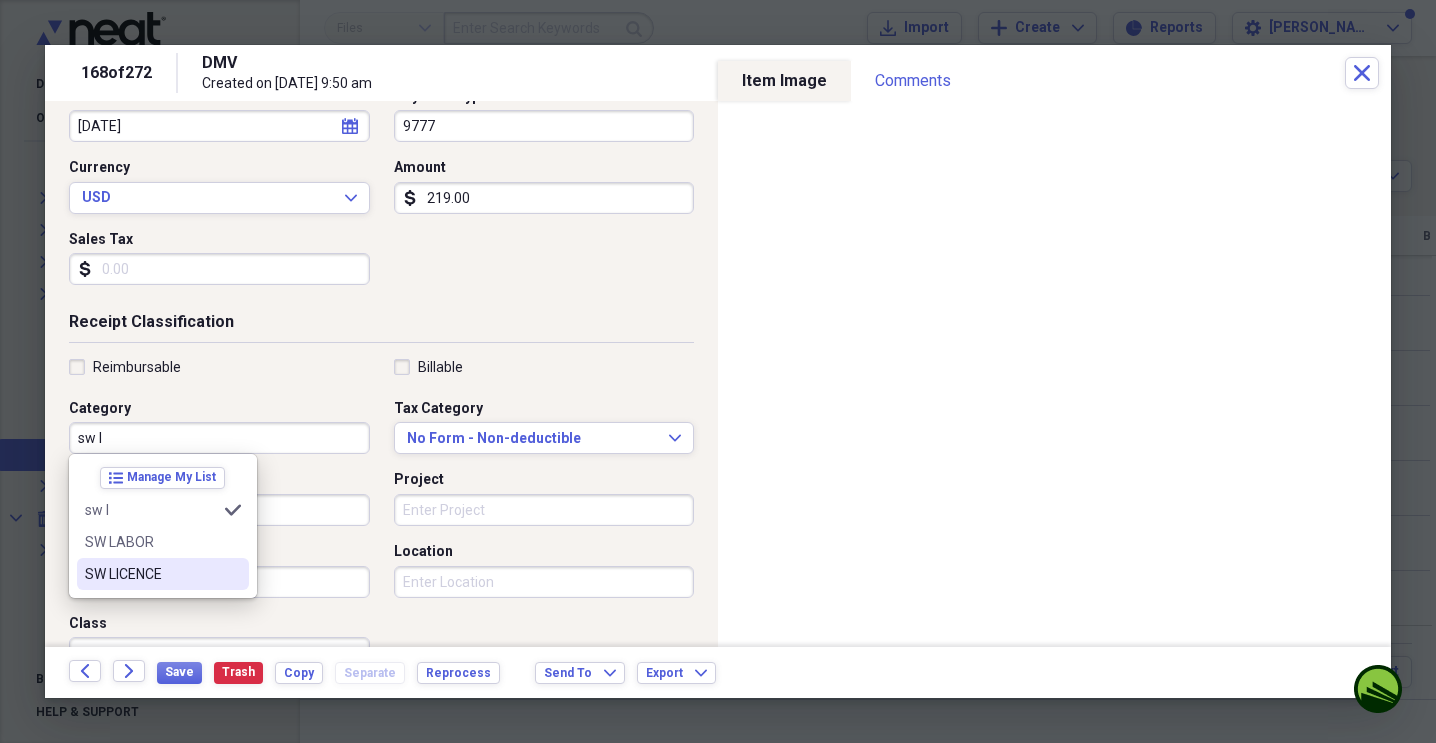 click on "SW LICENCE" at bounding box center [151, 574] 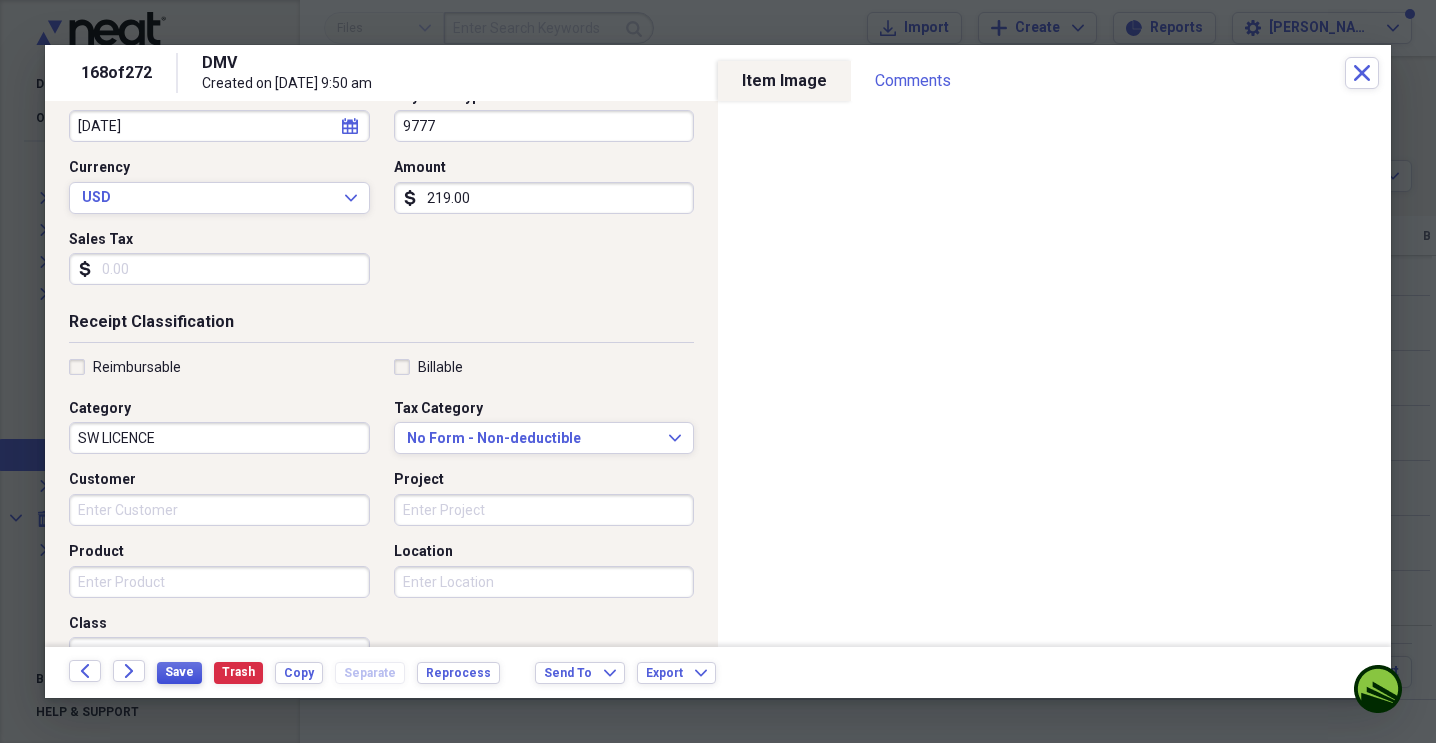 click on "Save" at bounding box center (179, 672) 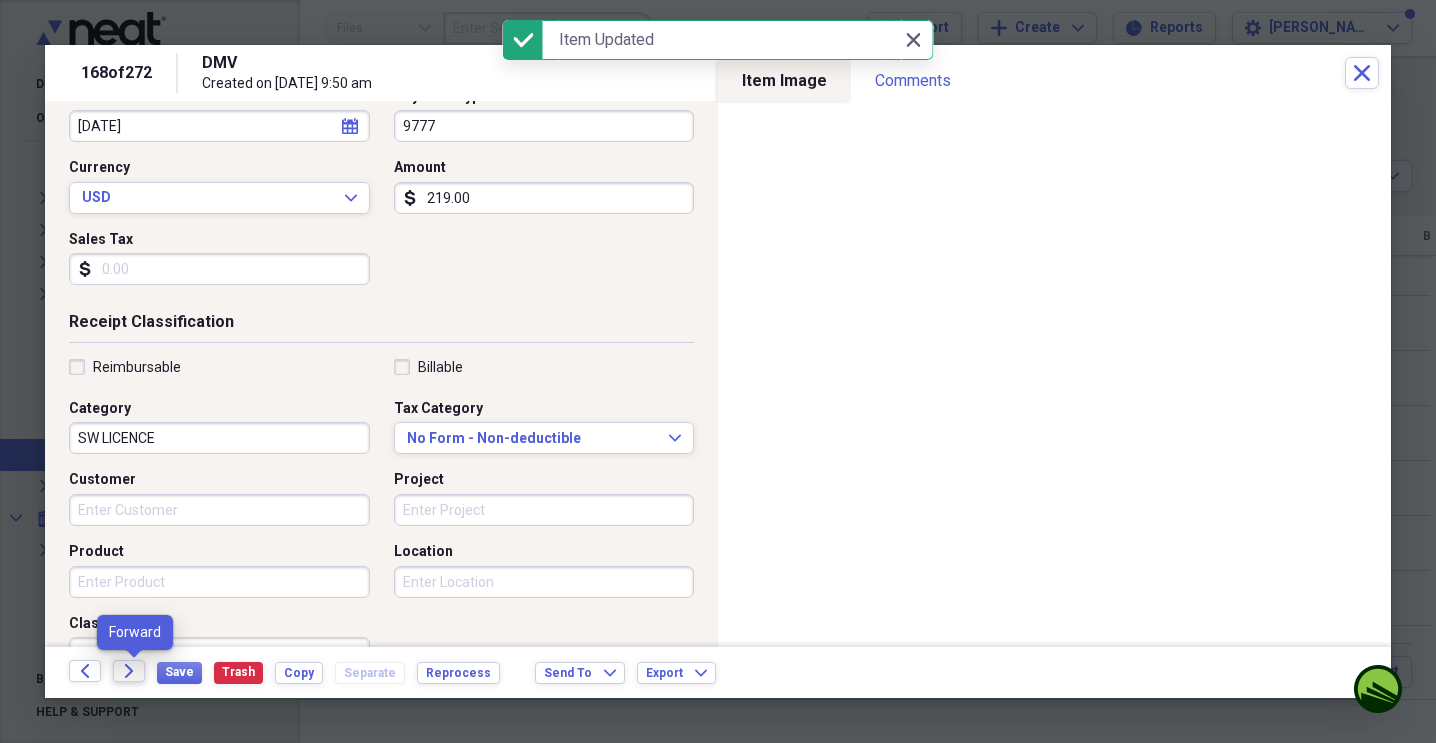 click 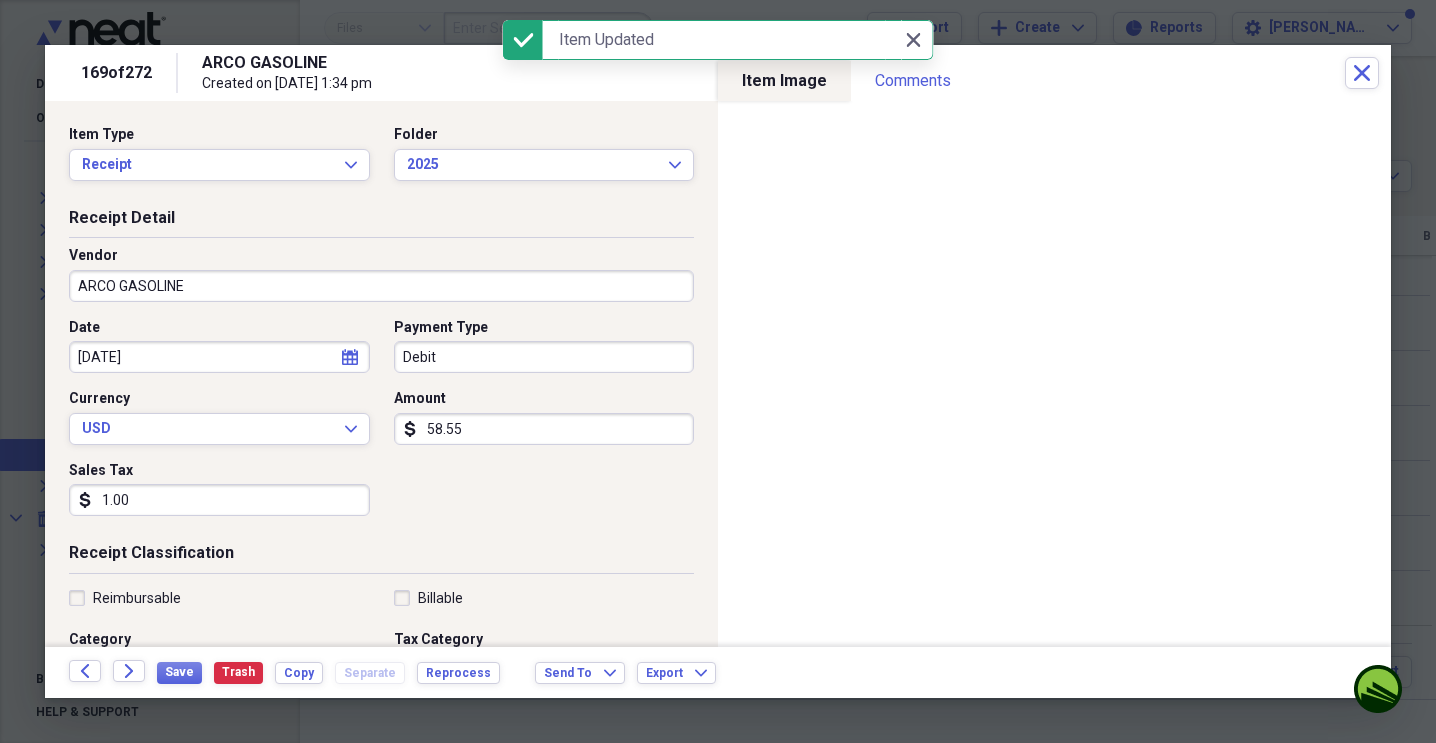 click on "Debit" at bounding box center (544, 357) 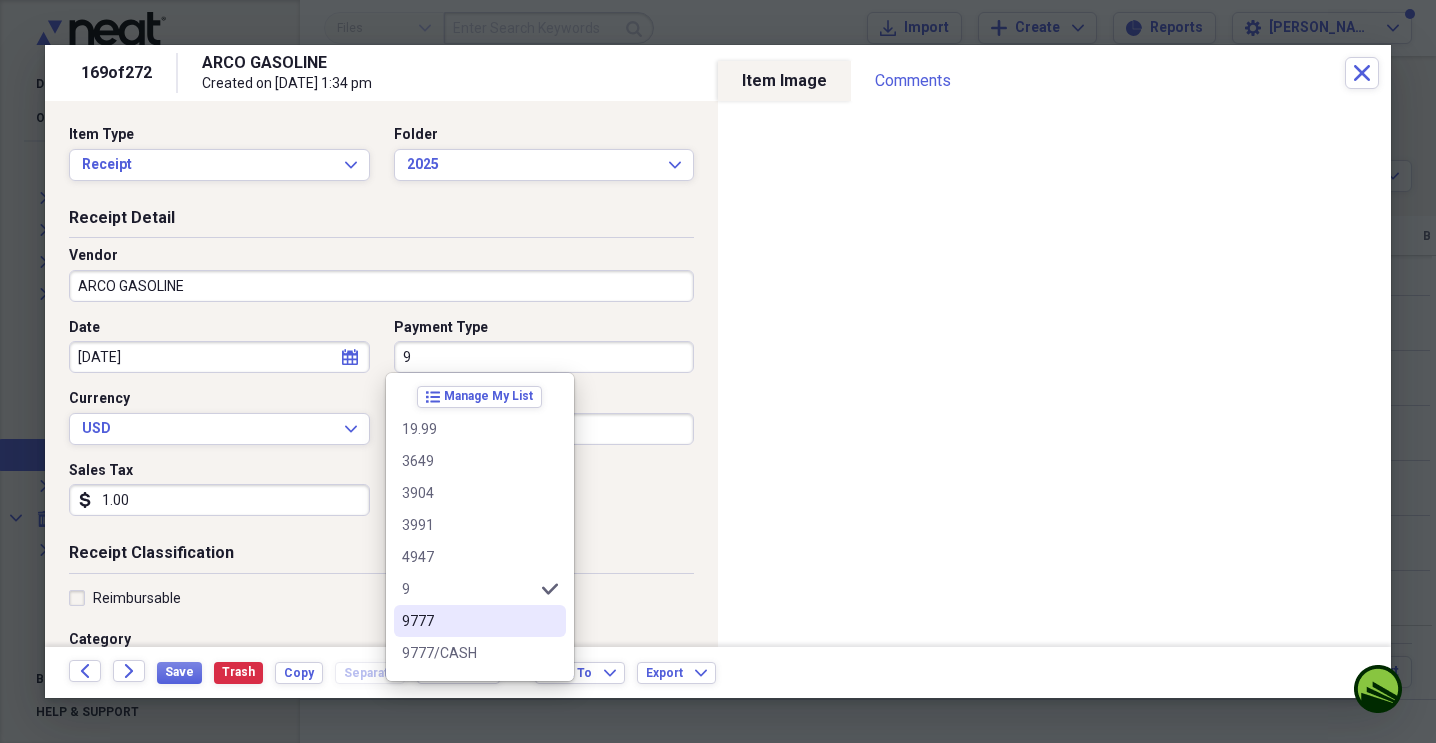 click on "9777" at bounding box center [468, 621] 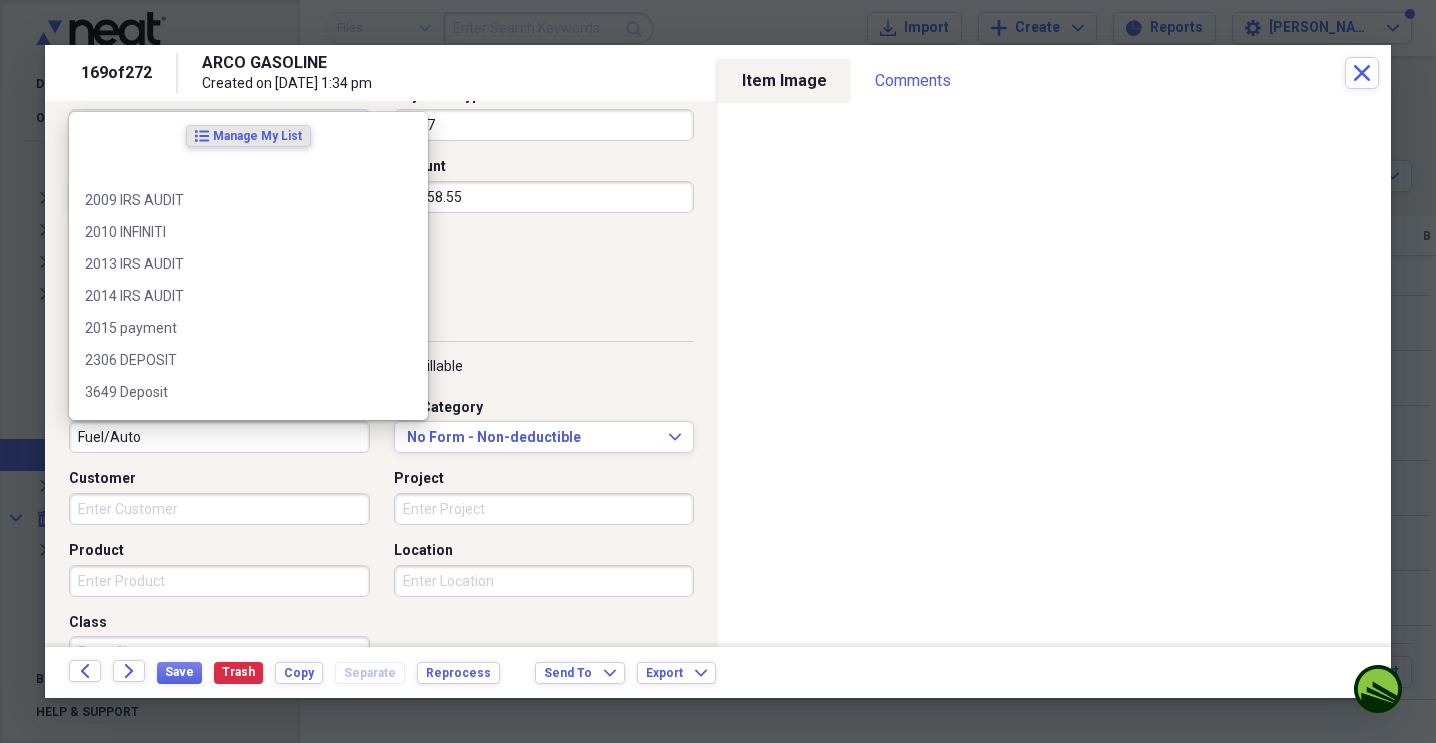 click on "Fuel/Auto" at bounding box center (219, 437) 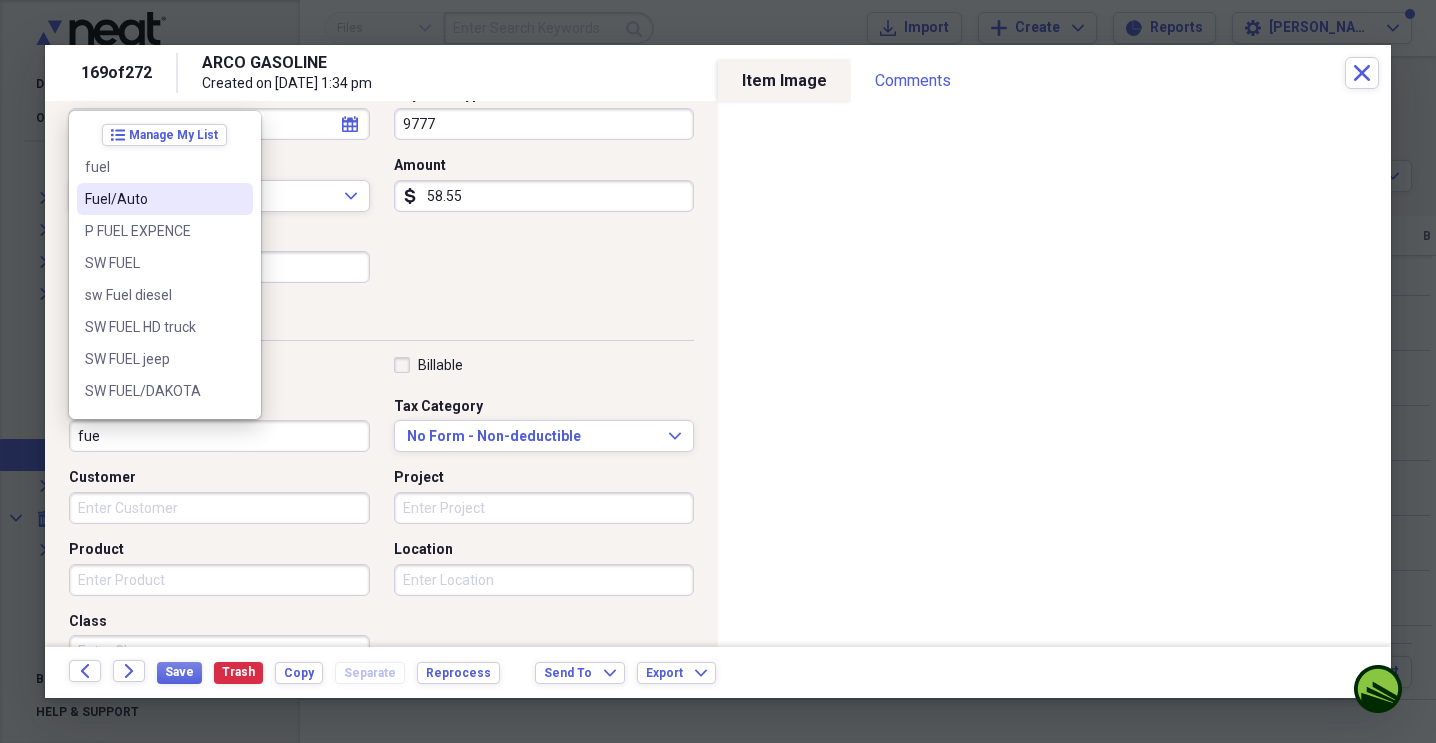 click on "Fuel/Auto" at bounding box center [153, 199] 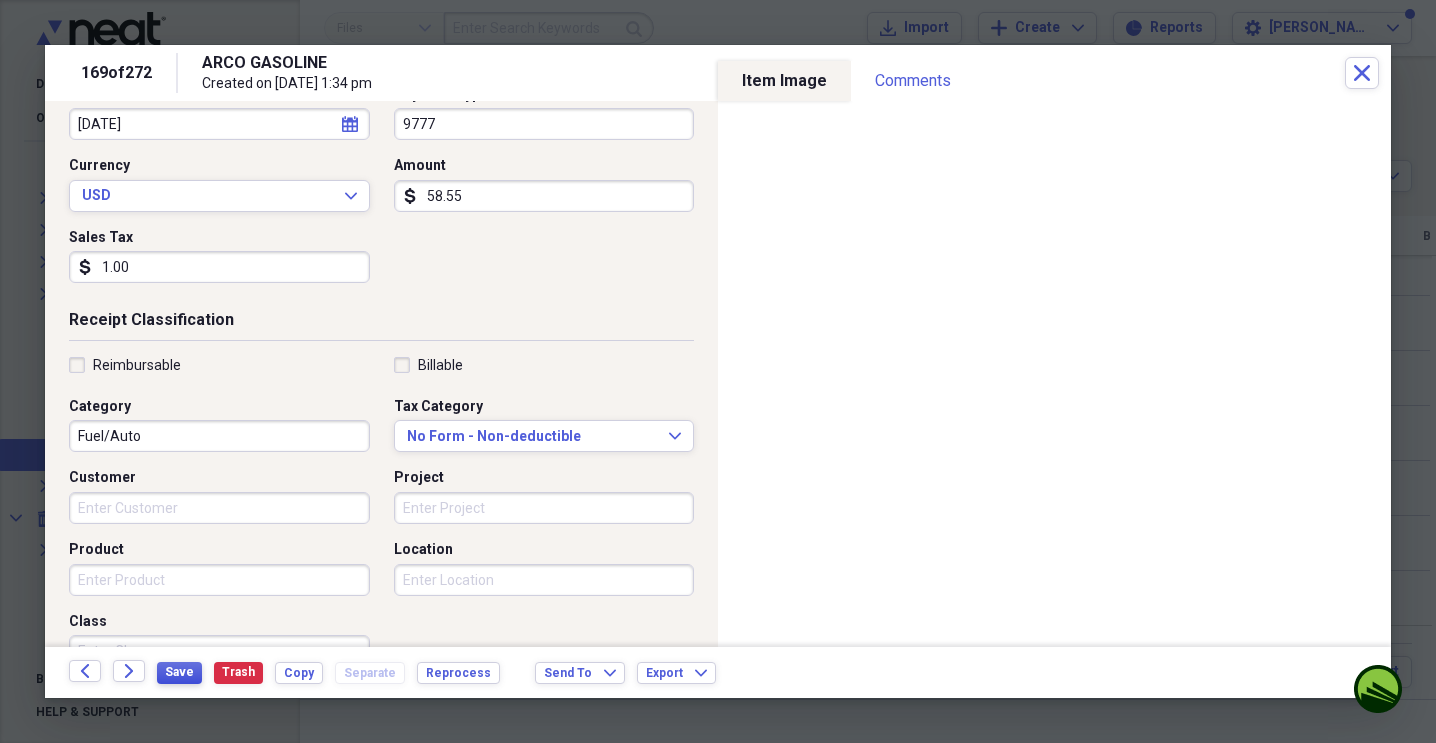 click on "Save" at bounding box center (179, 672) 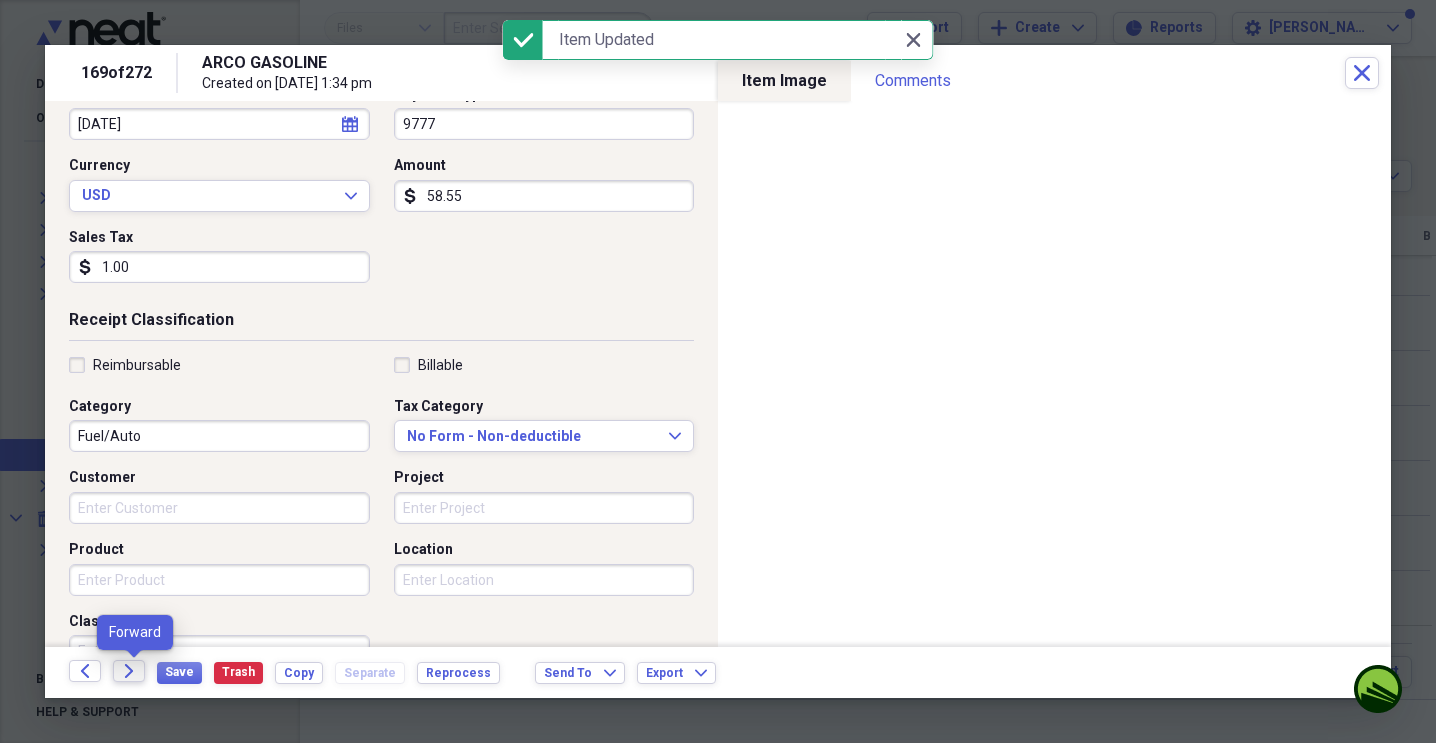 click on "Forward" 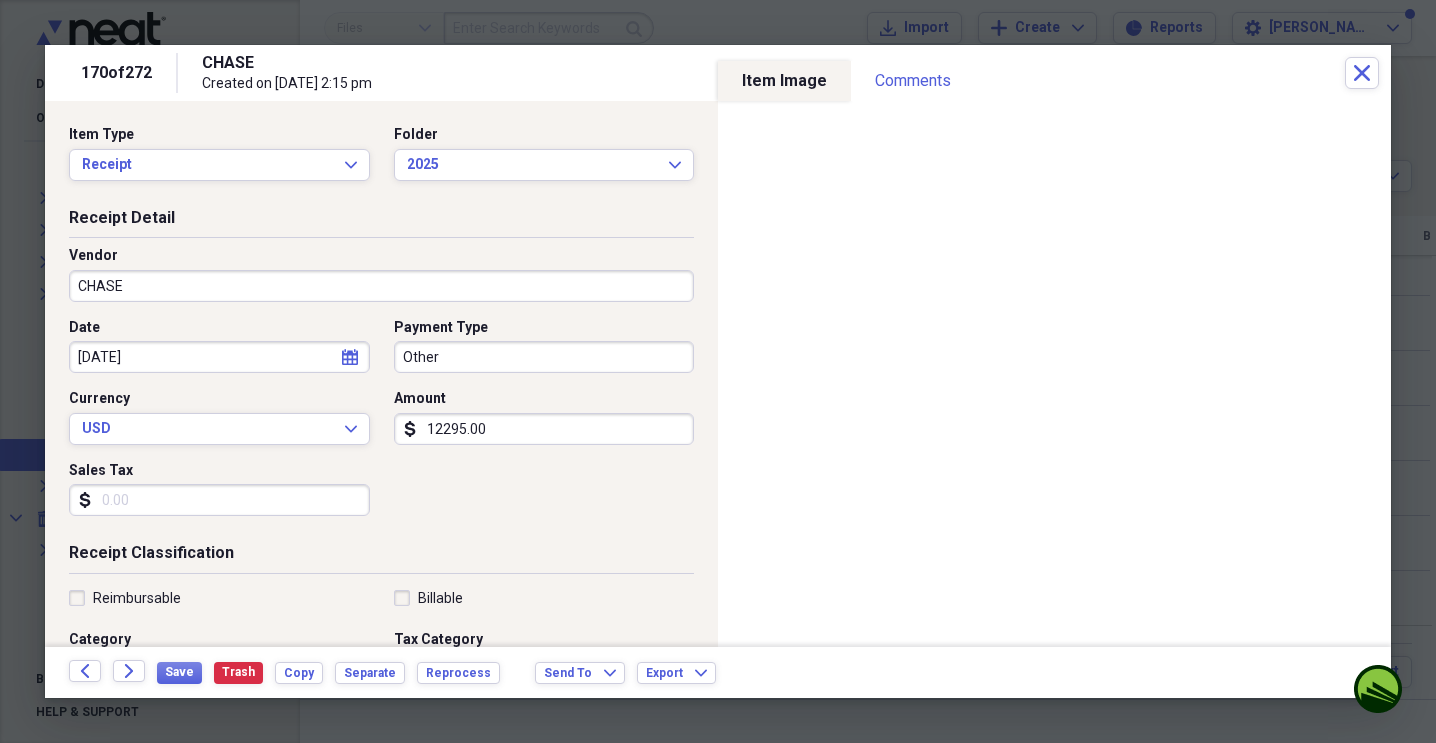 click on "CHASE" at bounding box center (381, 286) 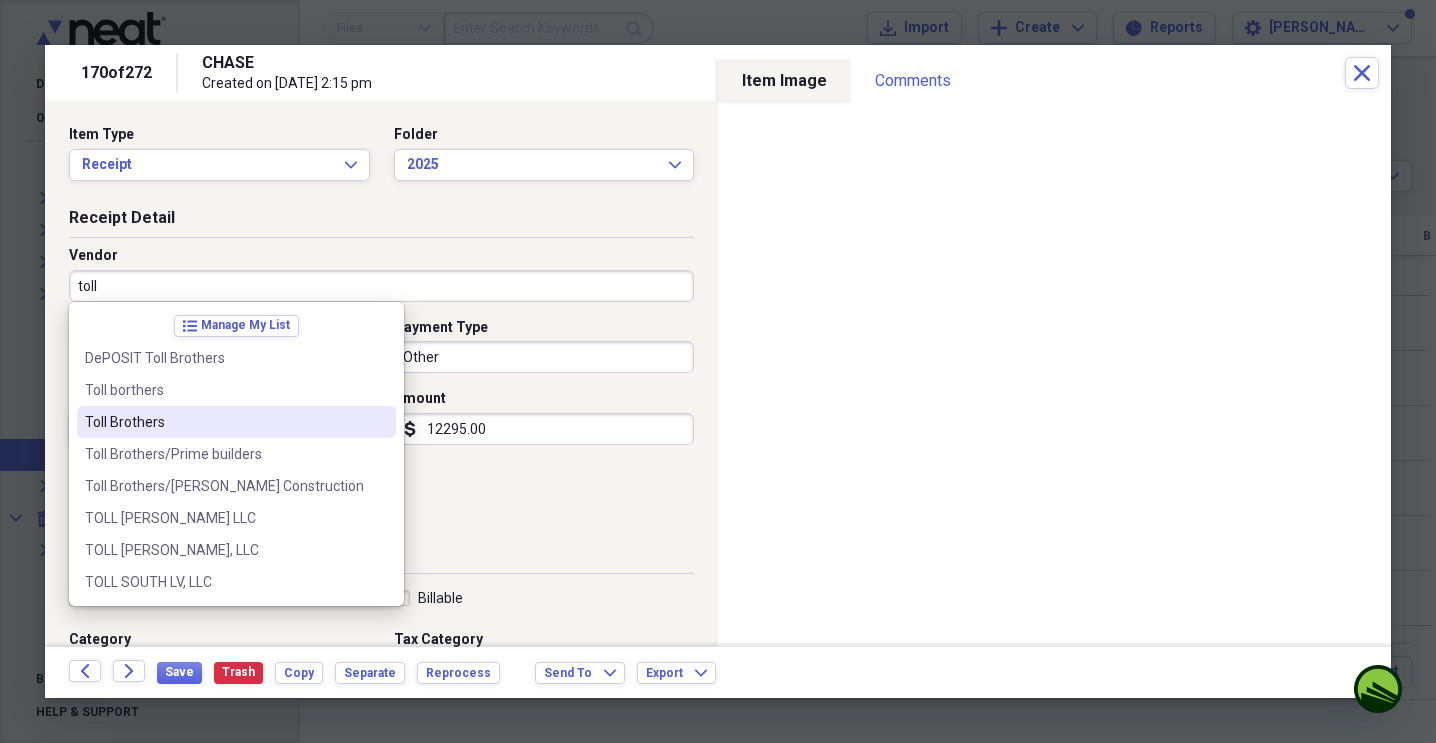 click on "Toll Brothers" at bounding box center [224, 422] 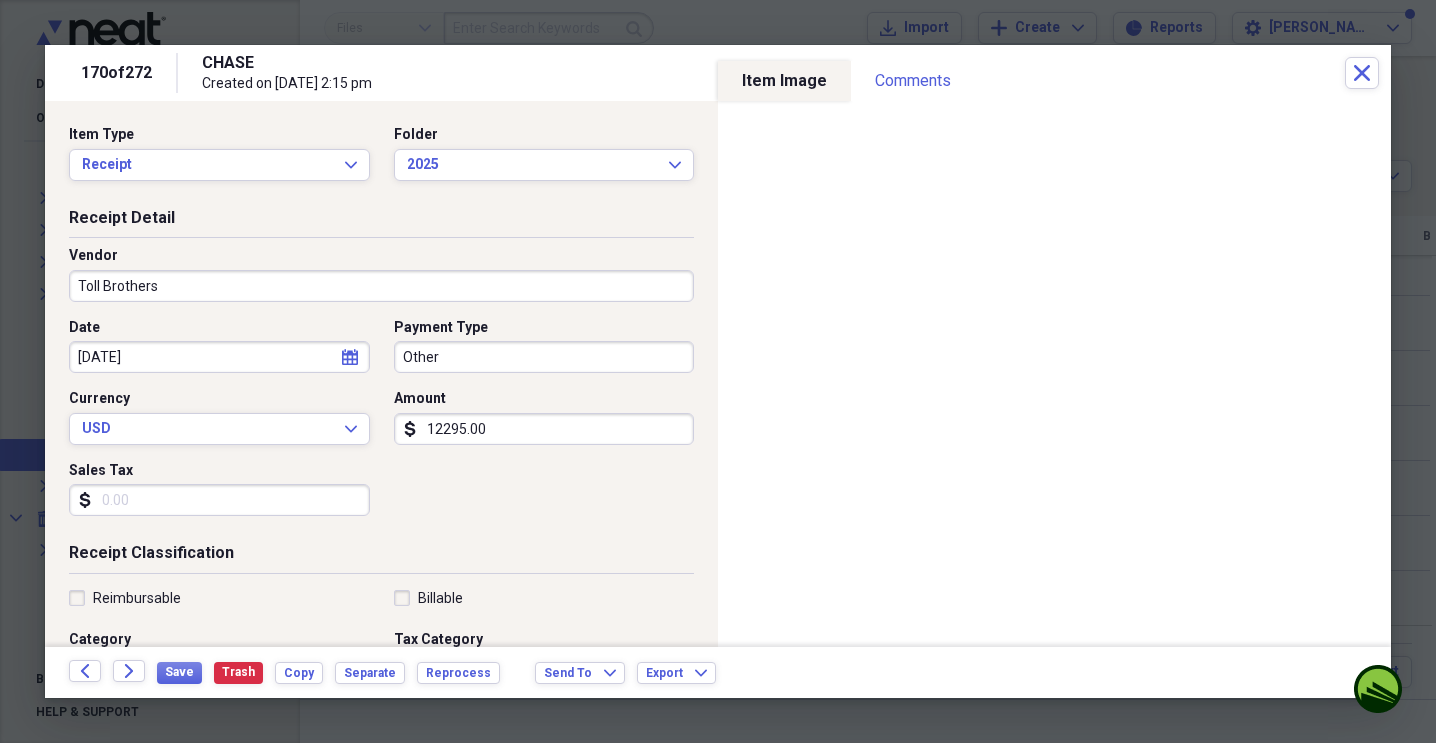 type on "DEPOSIT" 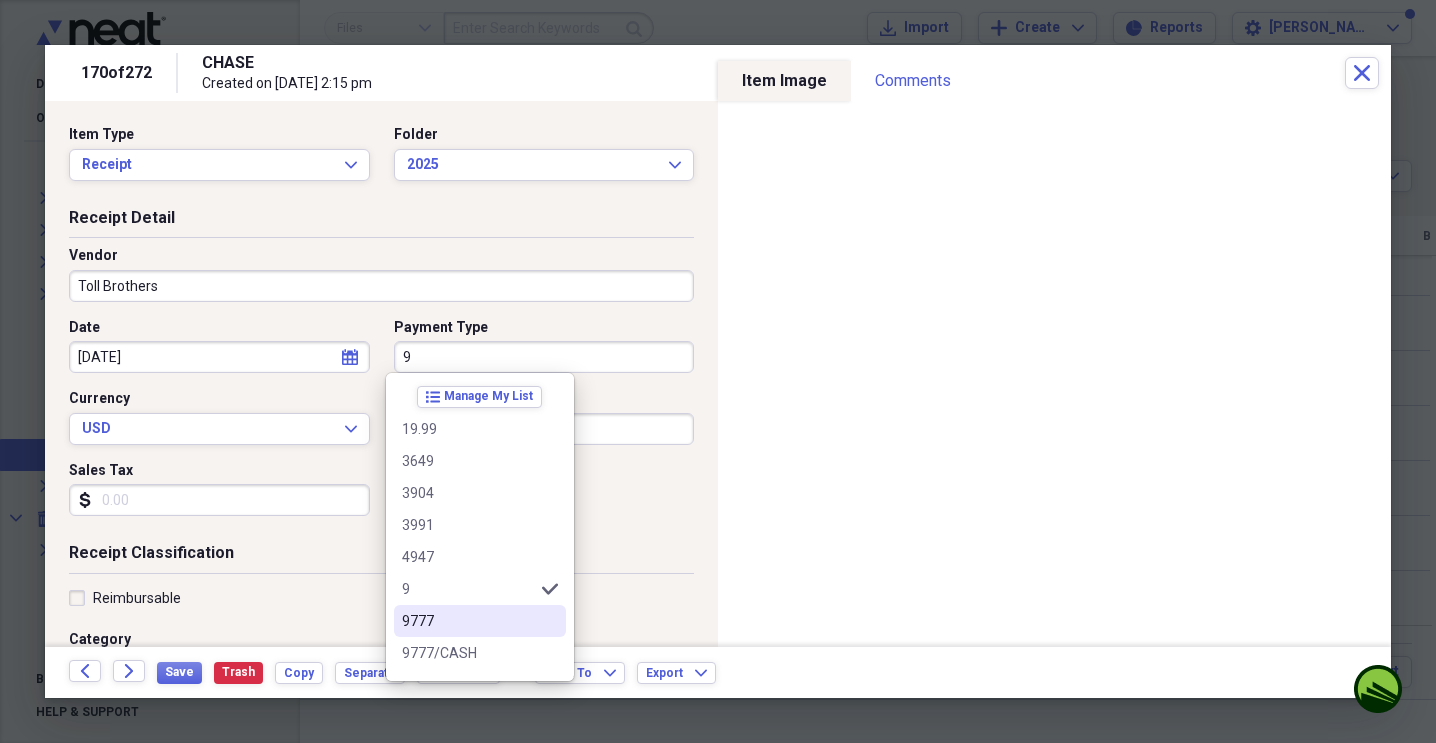 click on "9777" at bounding box center (480, 621) 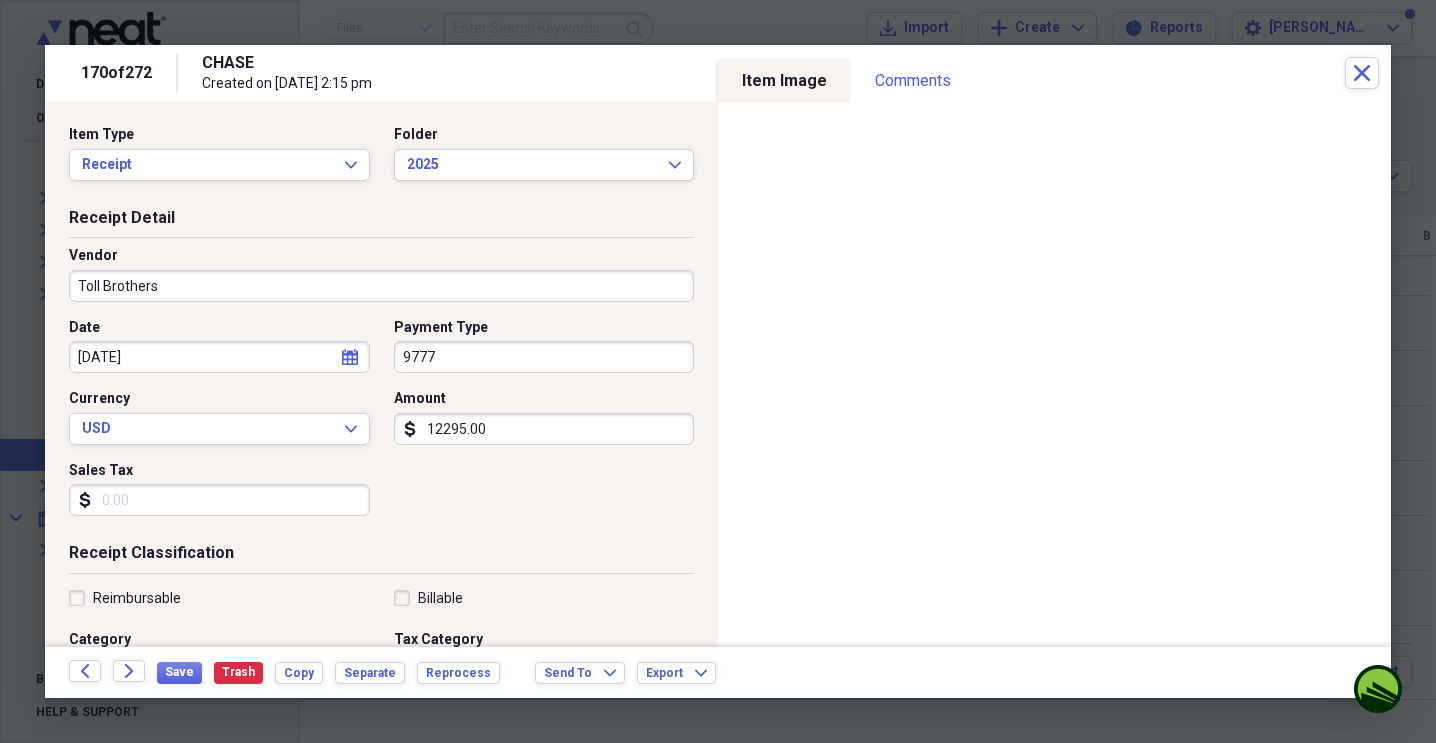 click on "12295.00" at bounding box center [544, 429] 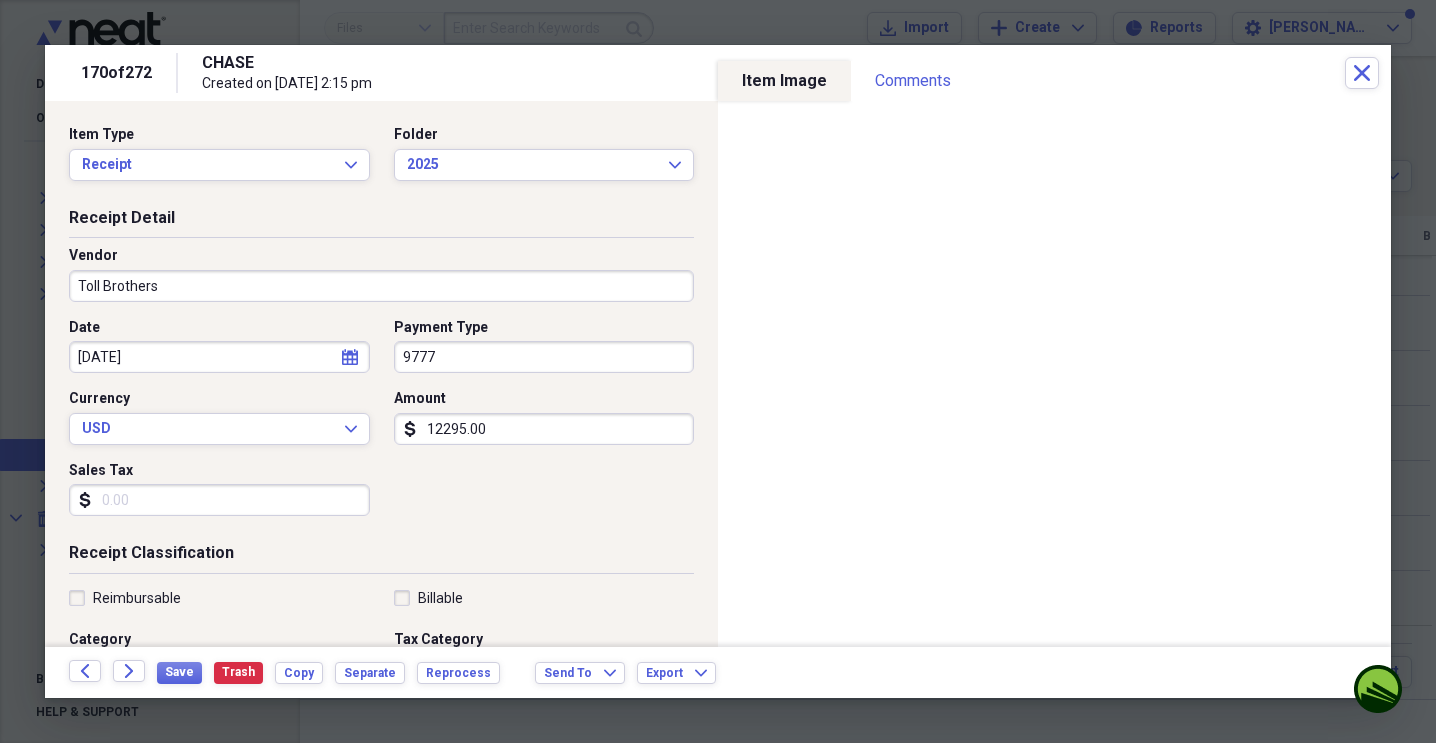 type on "(12295.00)" 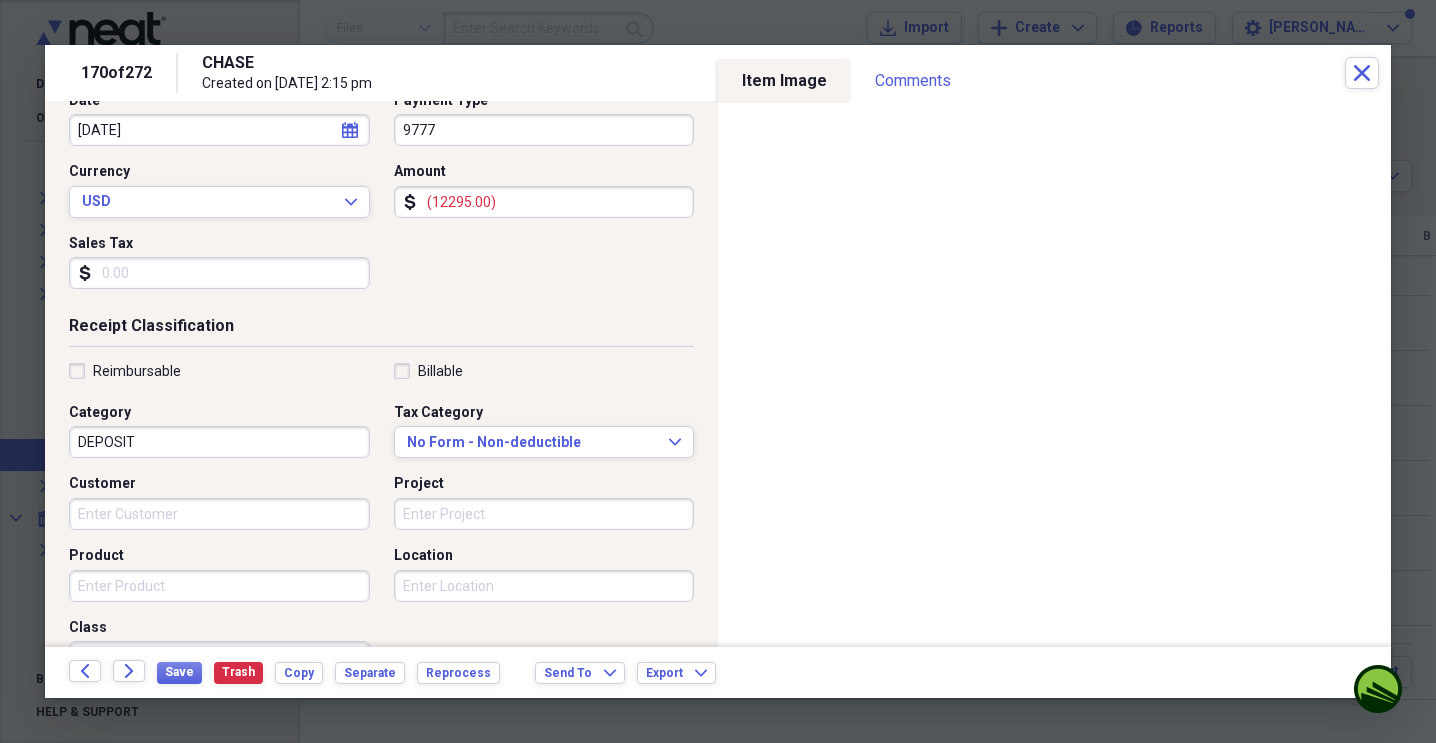 scroll, scrollTop: 229, scrollLeft: 0, axis: vertical 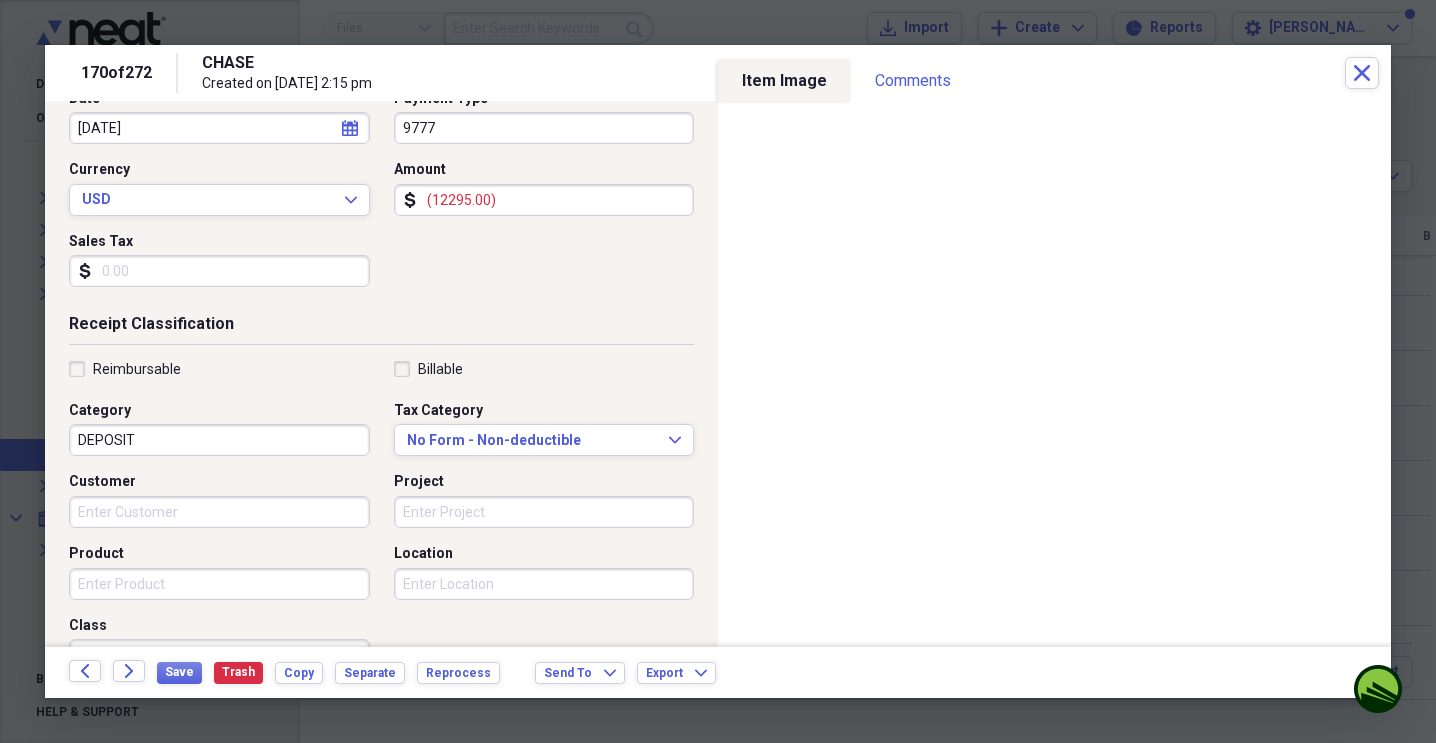 click on "DEPOSIT" at bounding box center [219, 440] 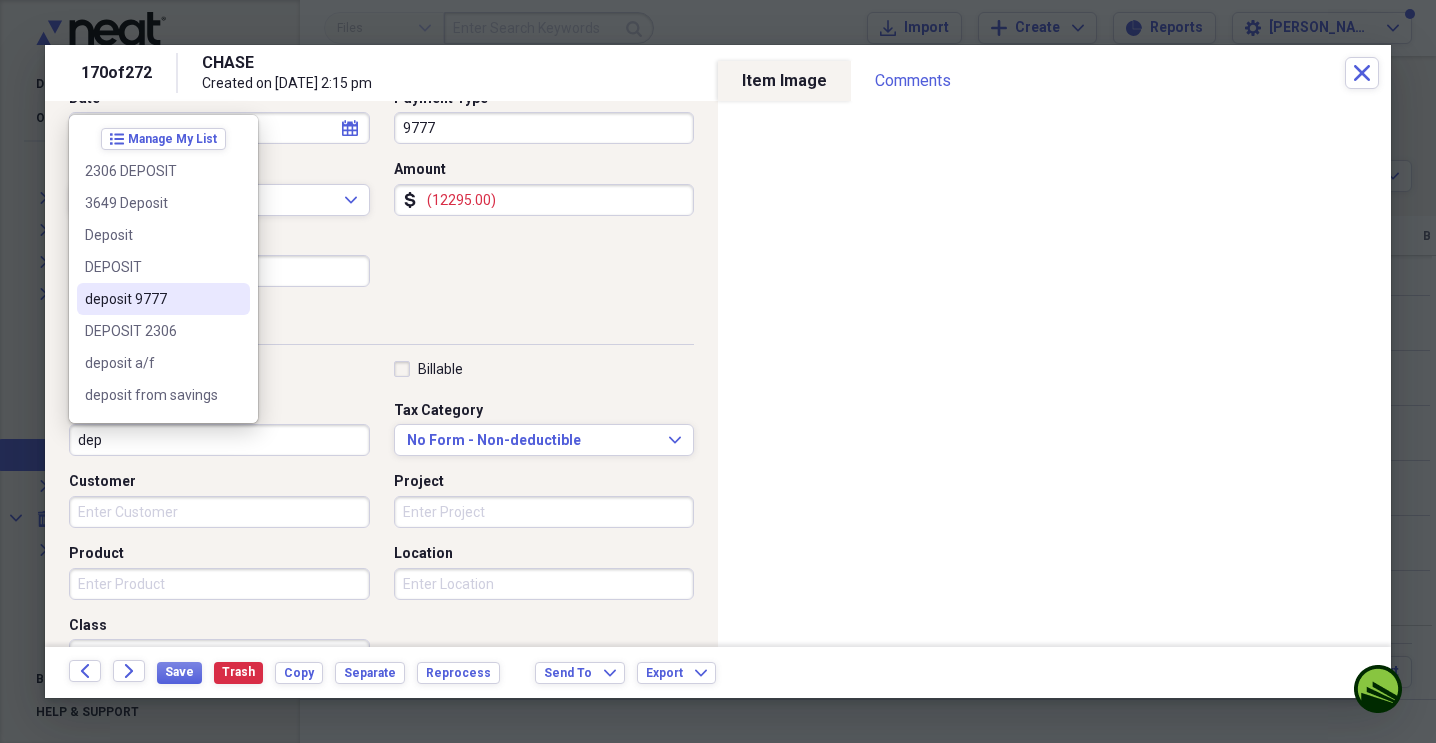 click on "deposit  9777" at bounding box center (151, 299) 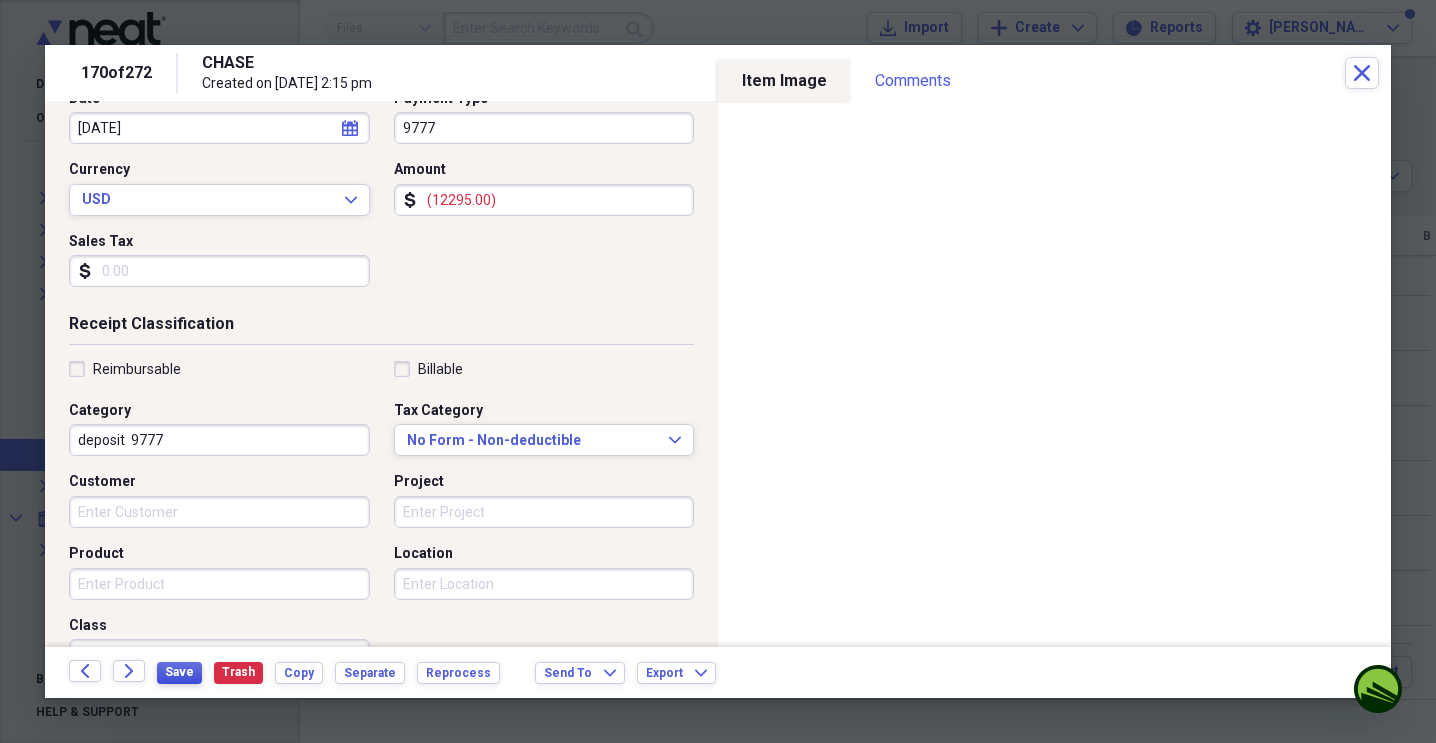 click on "Save" at bounding box center [179, 672] 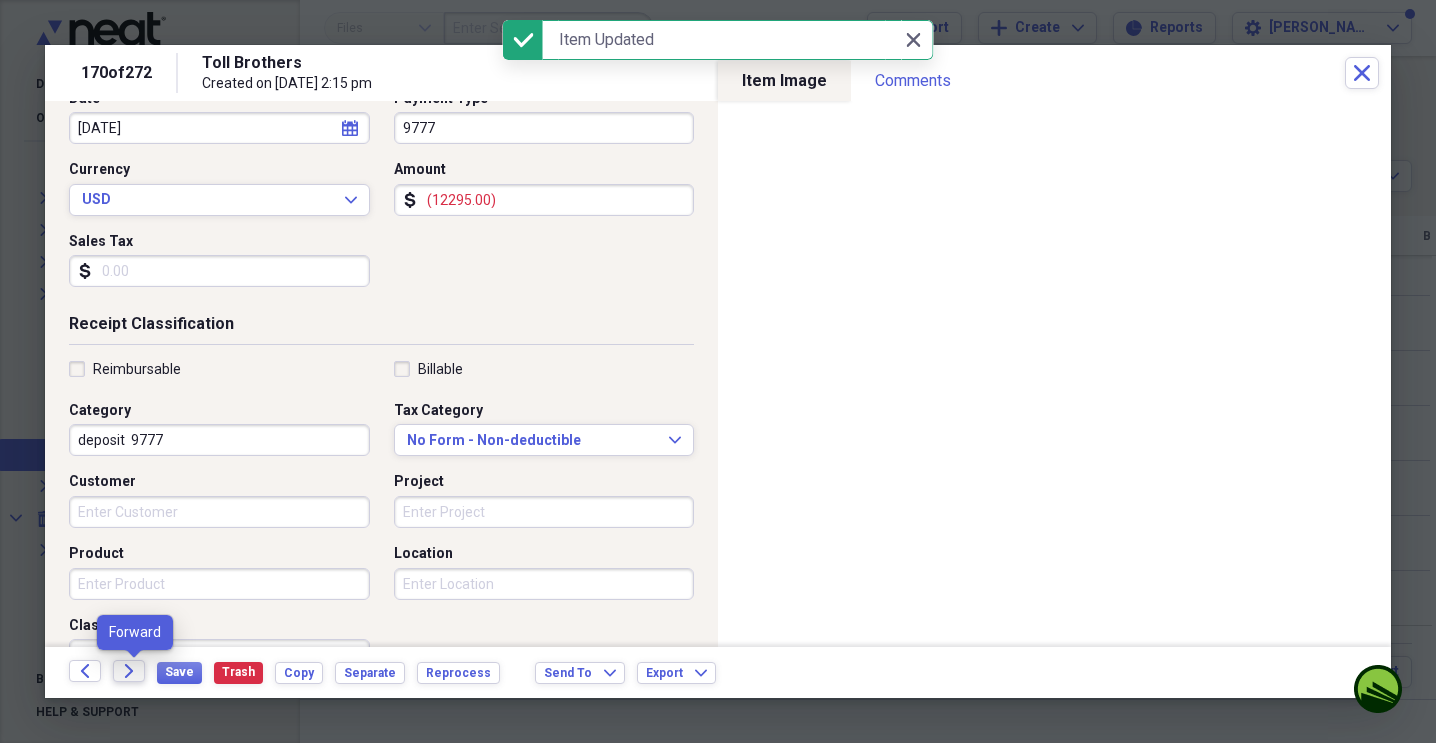 click on "Forward" 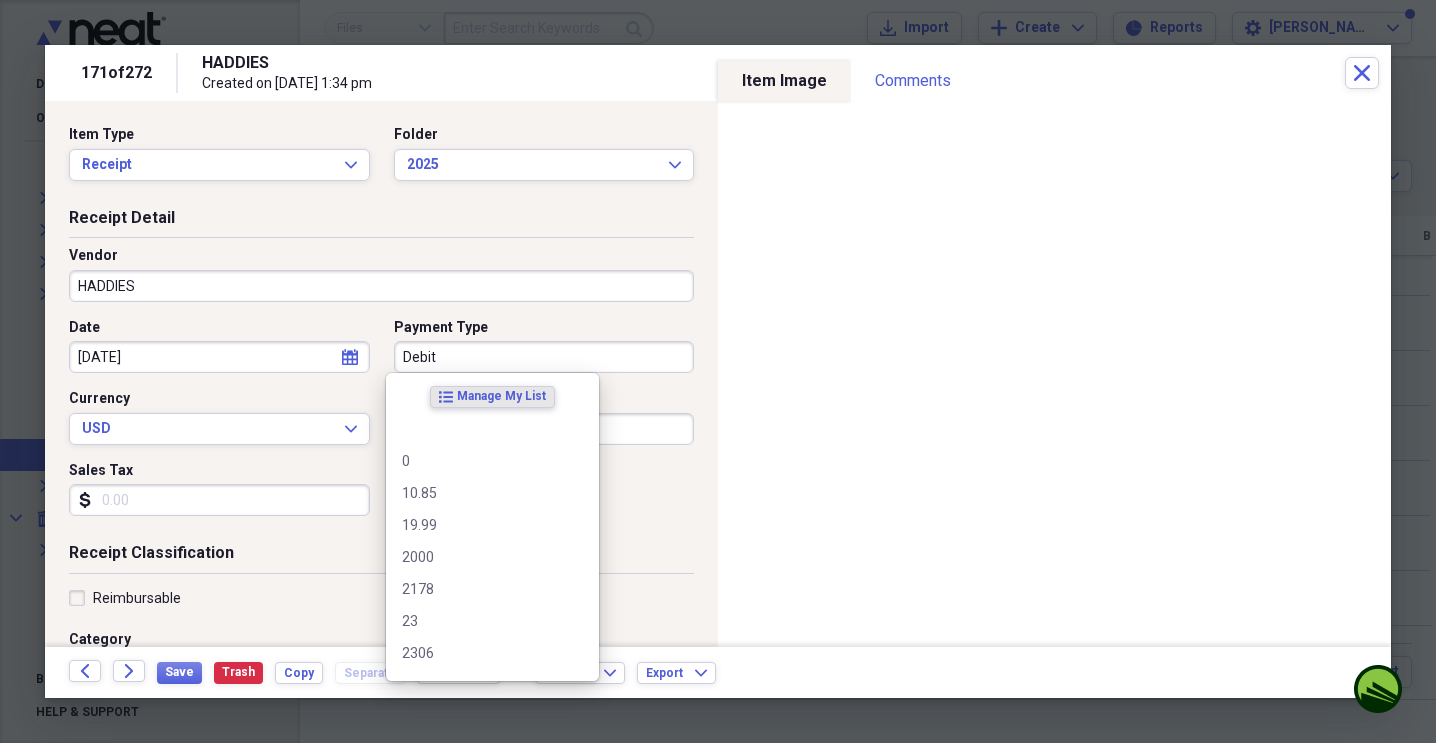 click on "Debit" at bounding box center (544, 357) 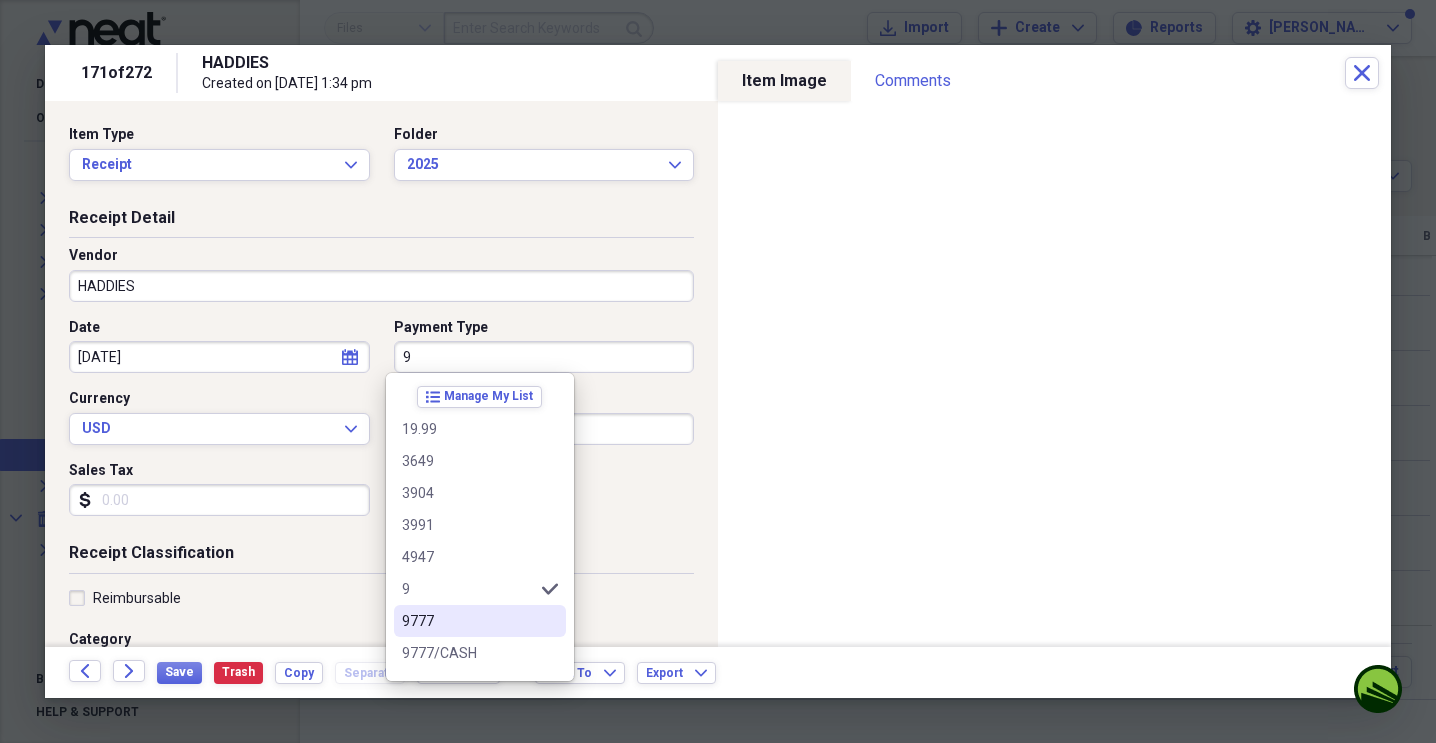 click on "9777" at bounding box center (468, 621) 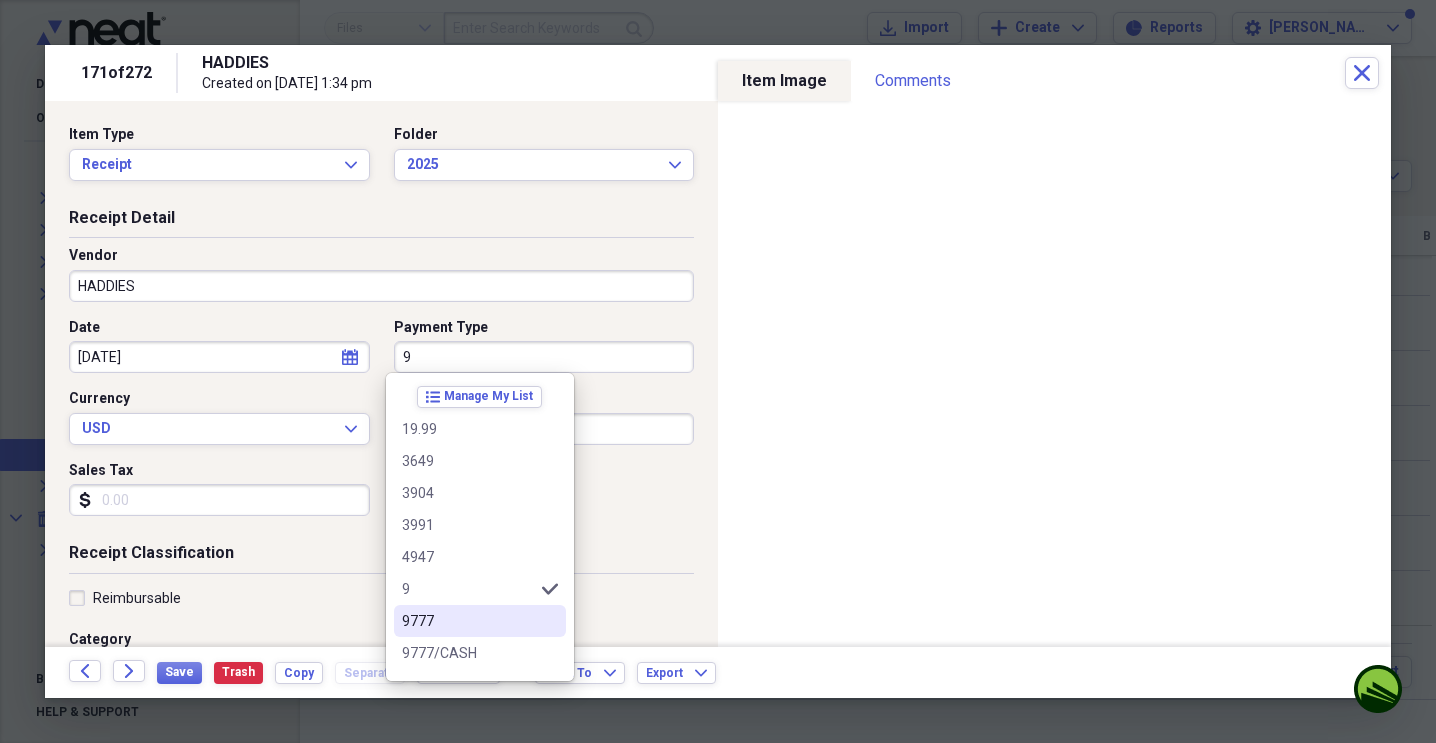 type on "9777" 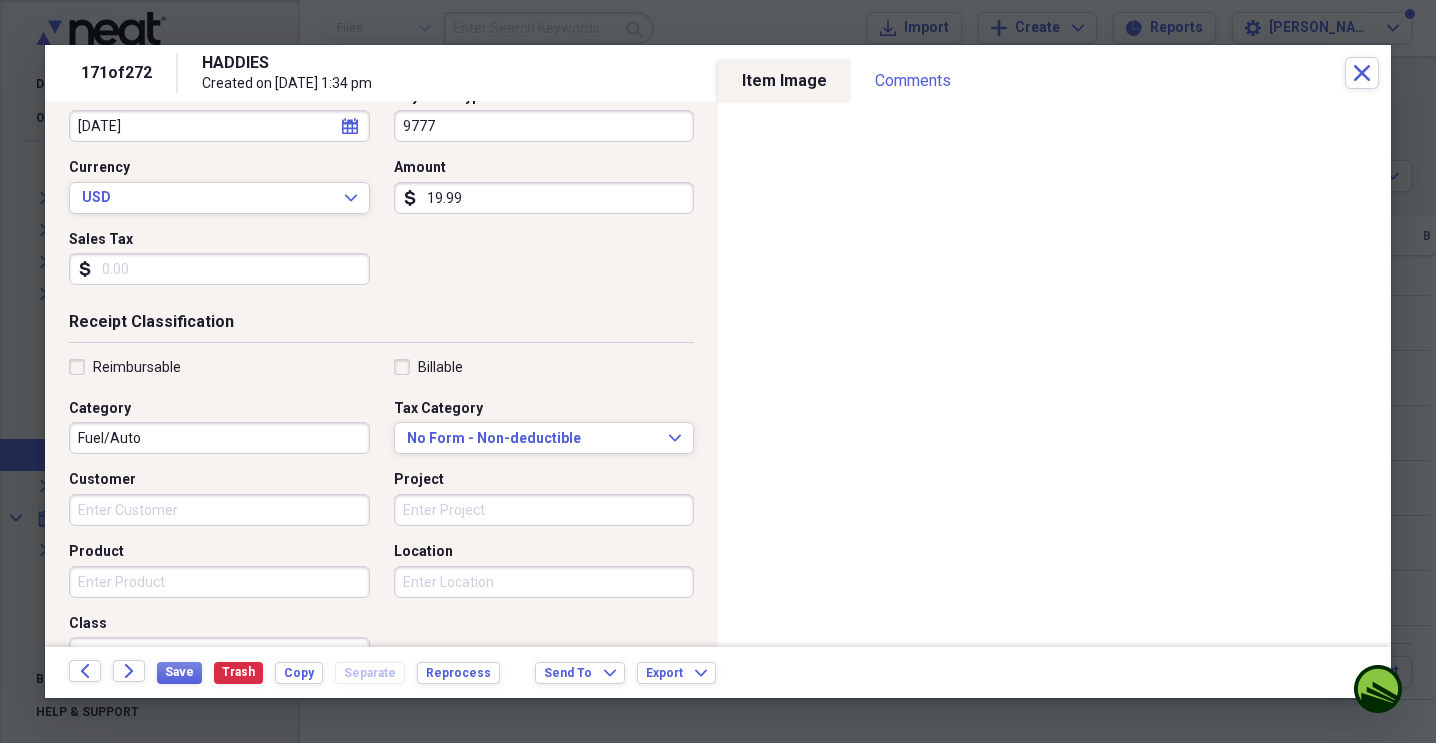 click on "Fuel/Auto" at bounding box center (219, 438) 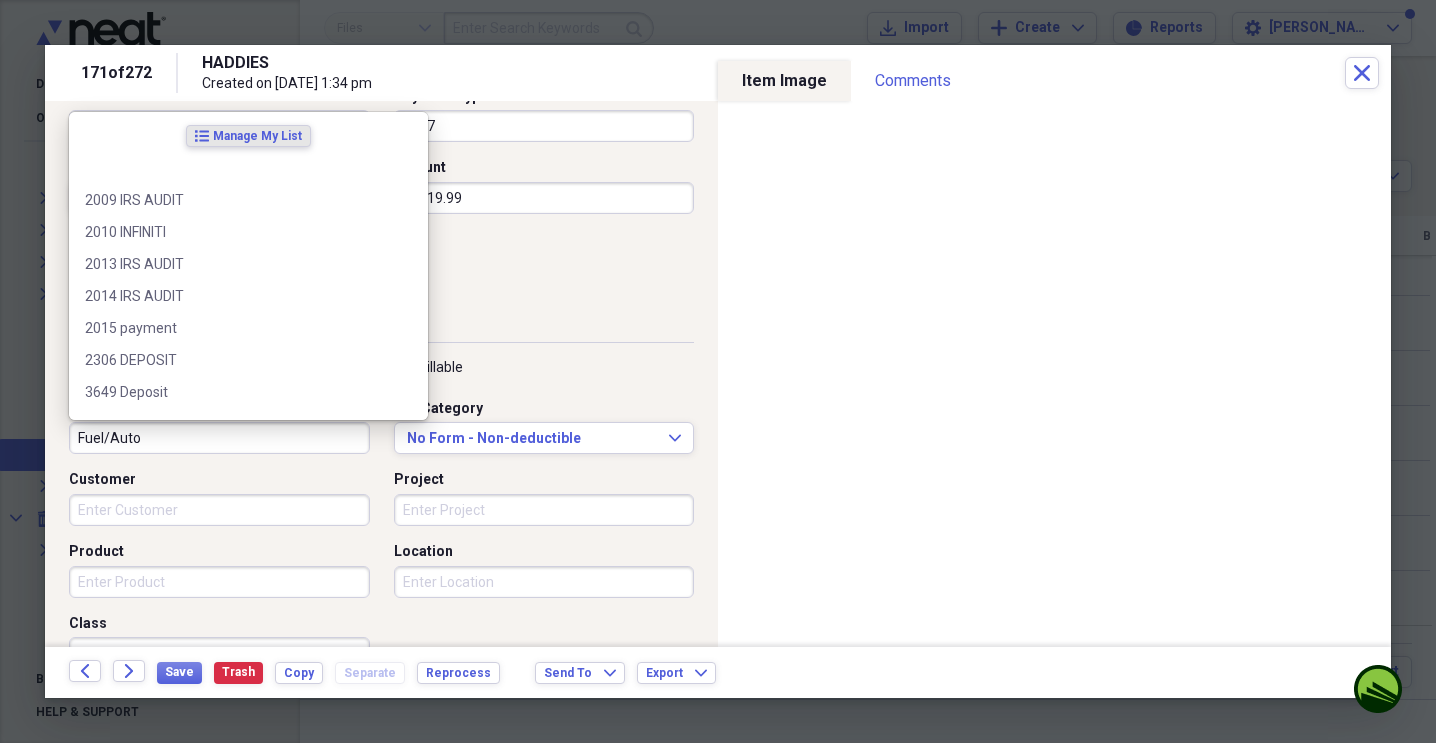 scroll, scrollTop: 233, scrollLeft: 0, axis: vertical 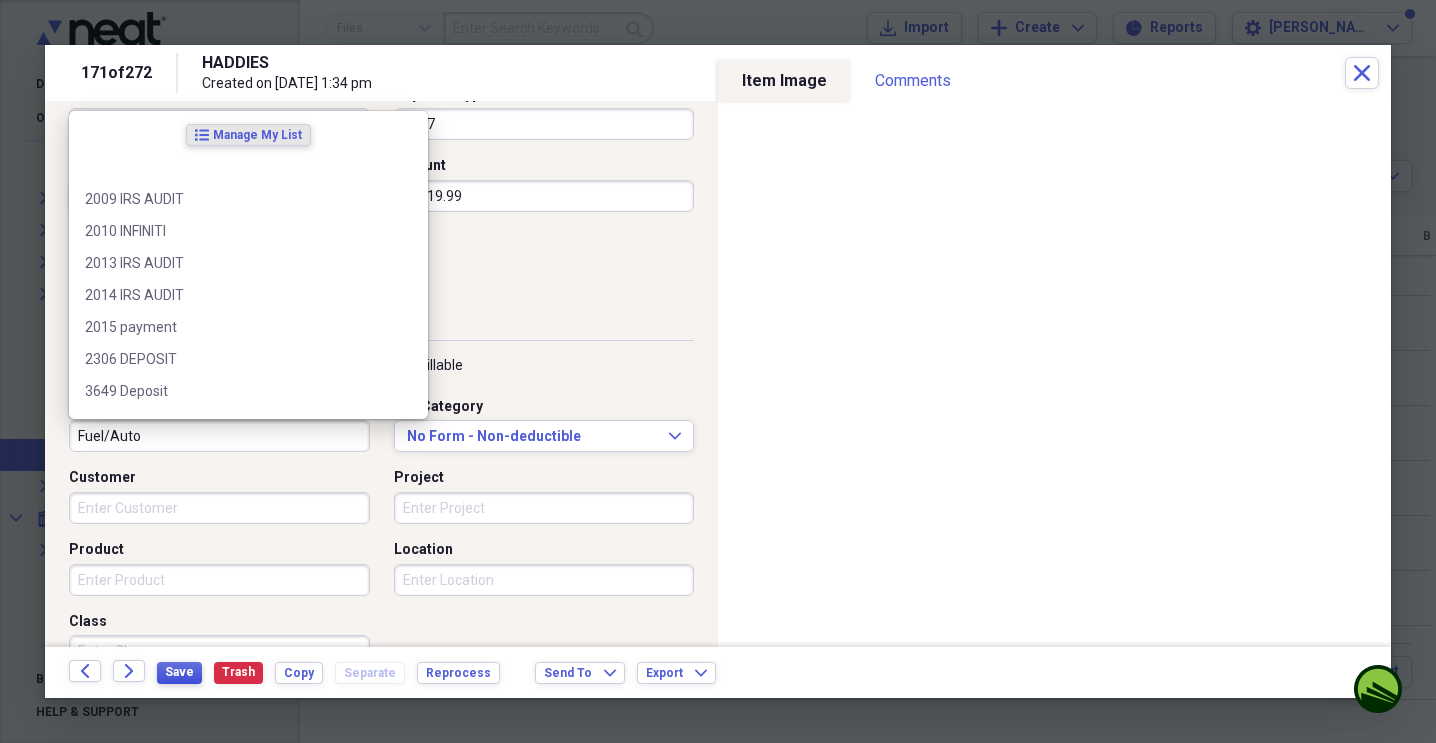 click on "Save" at bounding box center (179, 672) 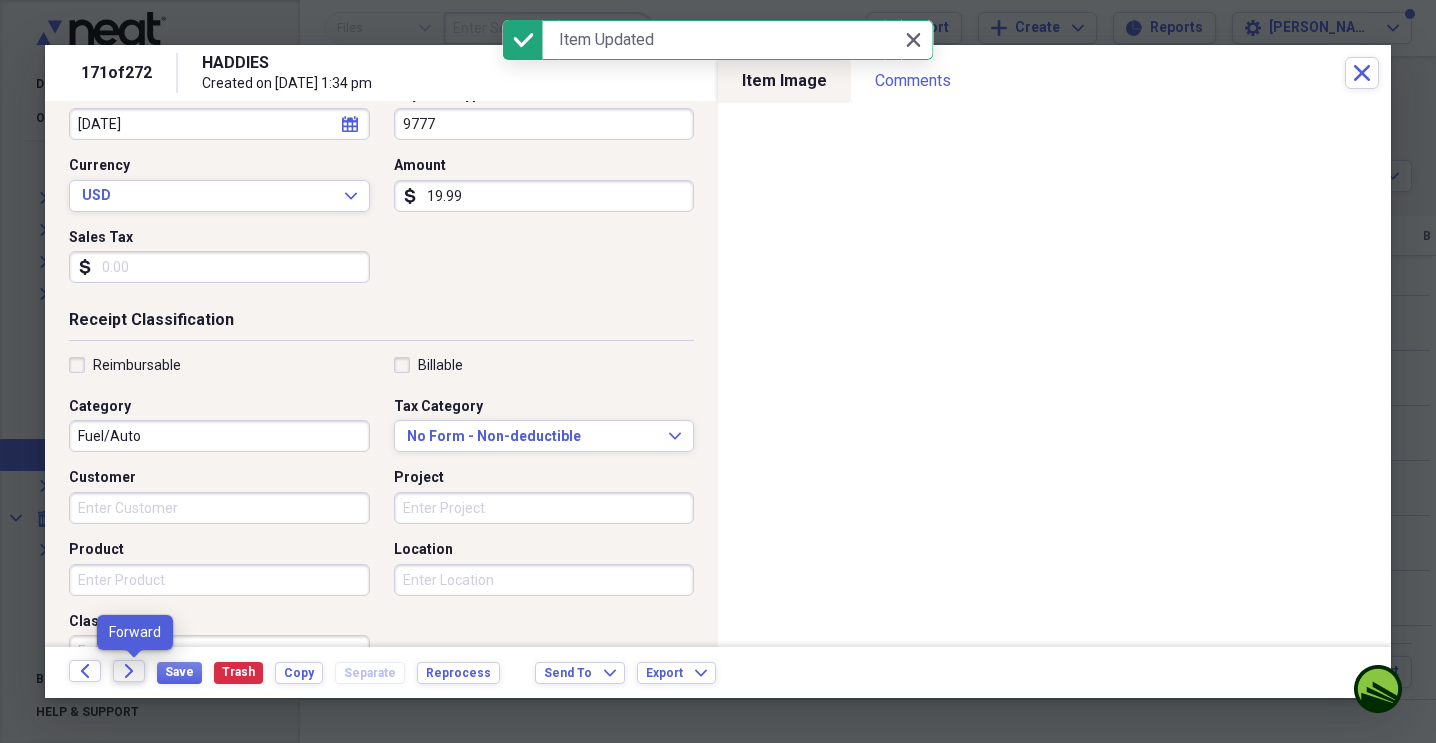 click on "Forward" 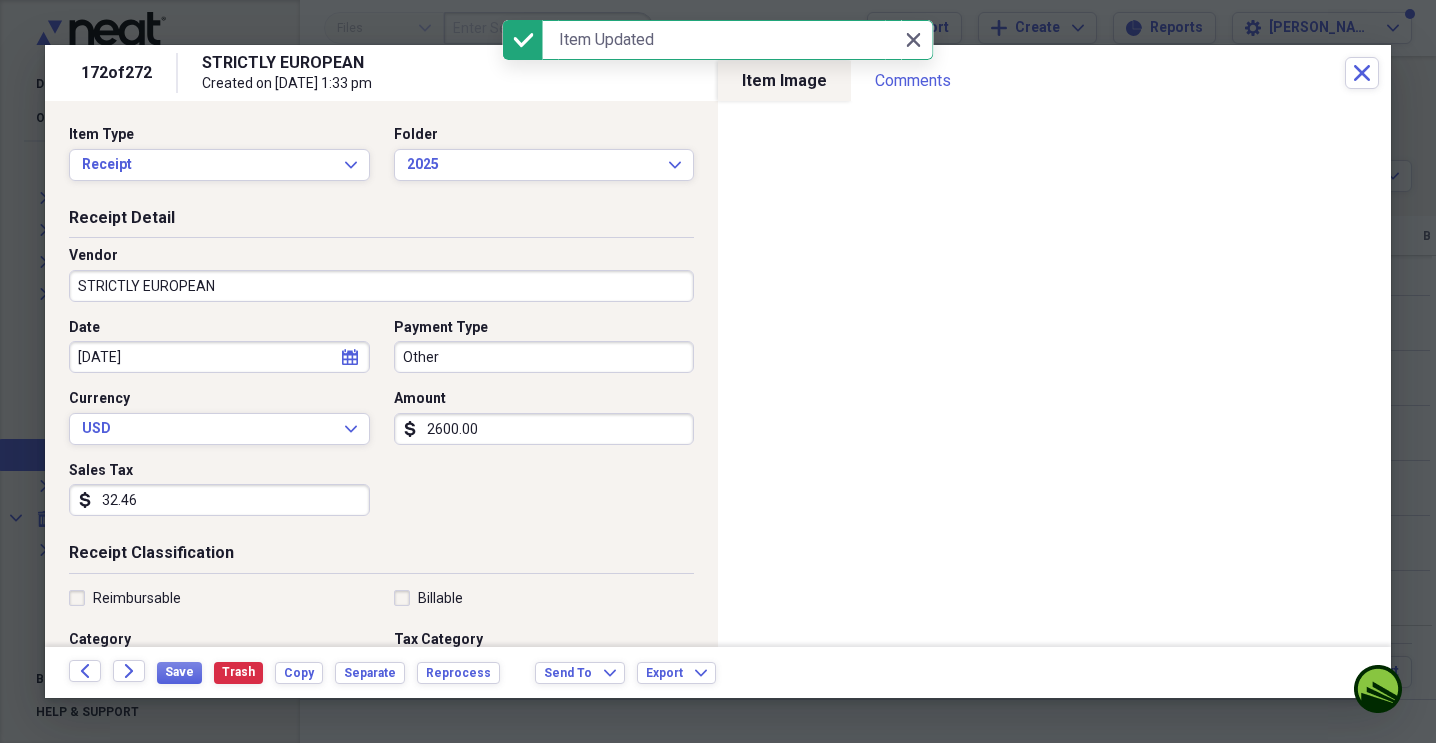 click on "Other" at bounding box center (544, 357) 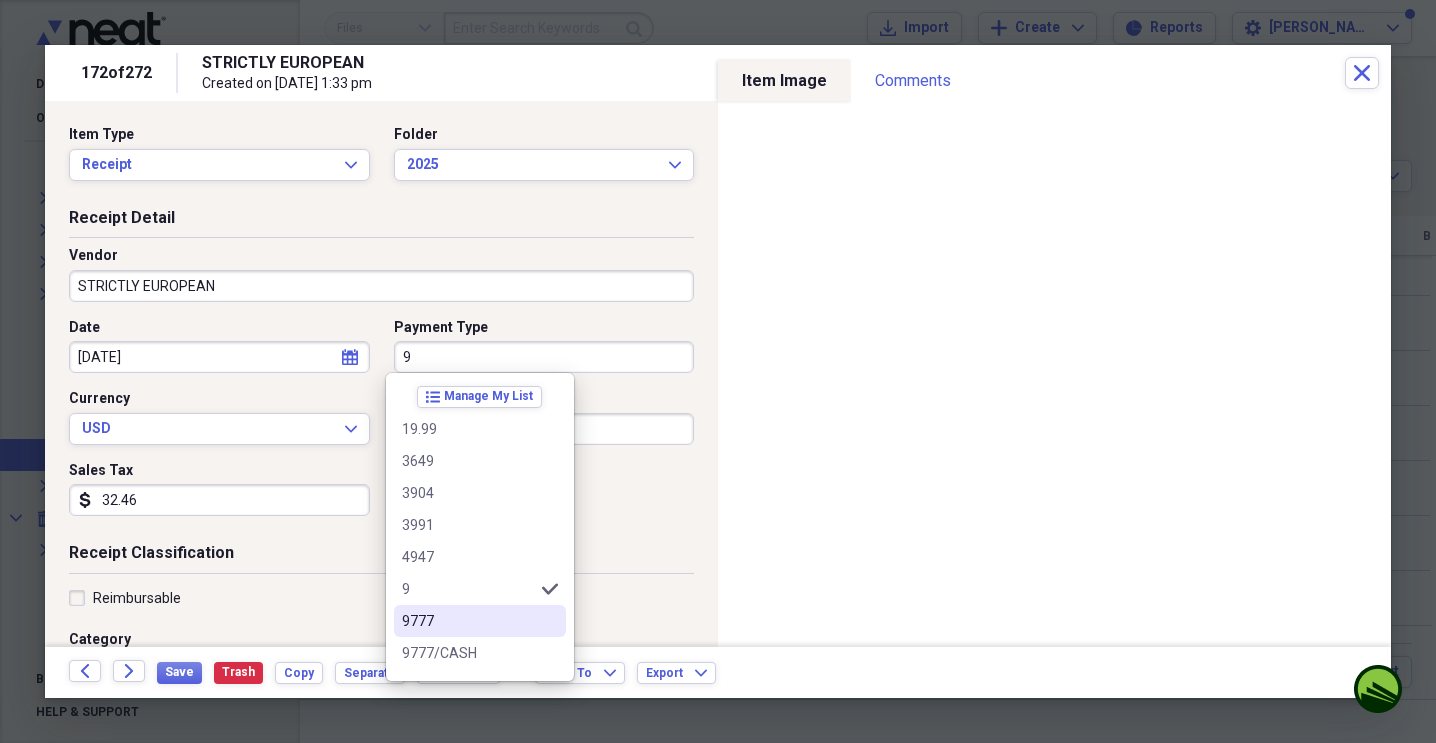 click on "9777" at bounding box center (480, 621) 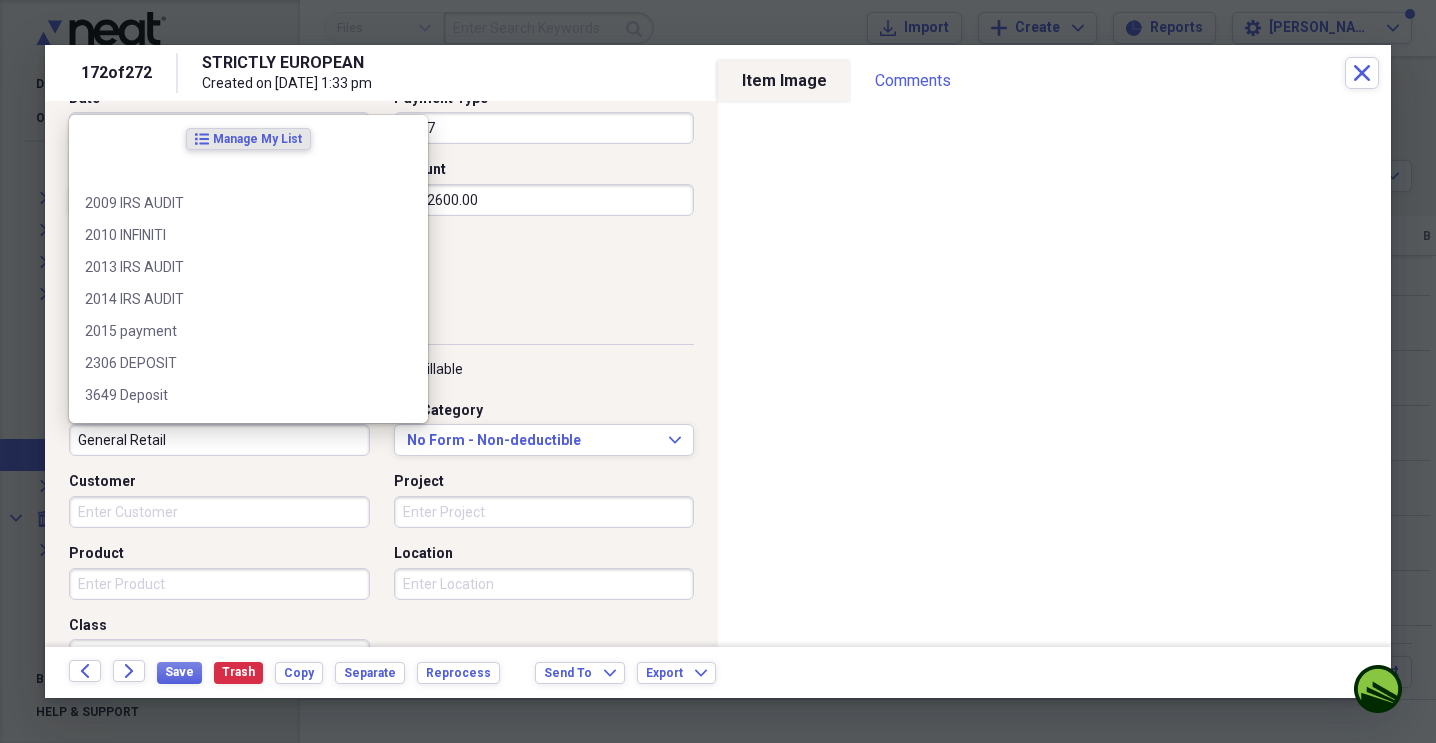 scroll, scrollTop: 231, scrollLeft: 0, axis: vertical 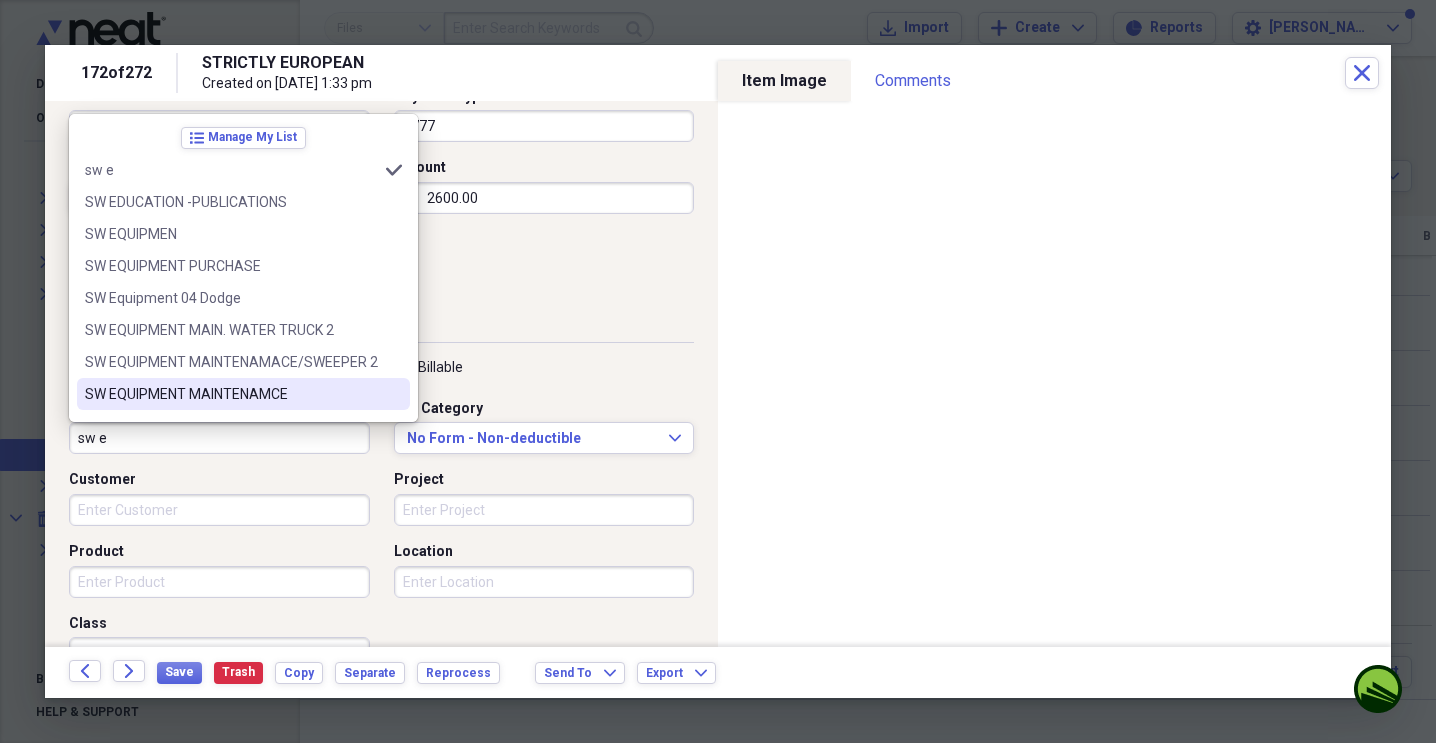 click on "SW EQUIPMENT MAINTENAMCE" at bounding box center (231, 394) 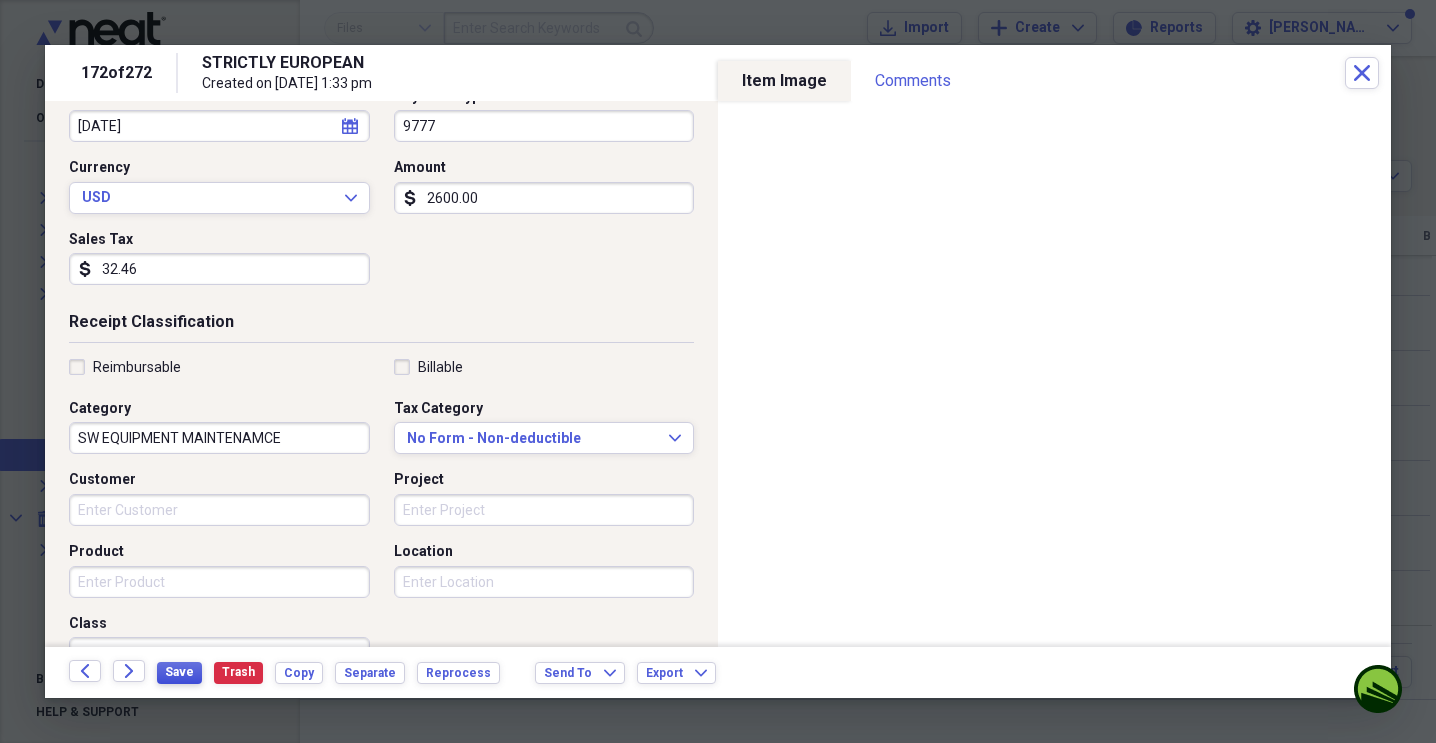 click on "Save" at bounding box center (179, 672) 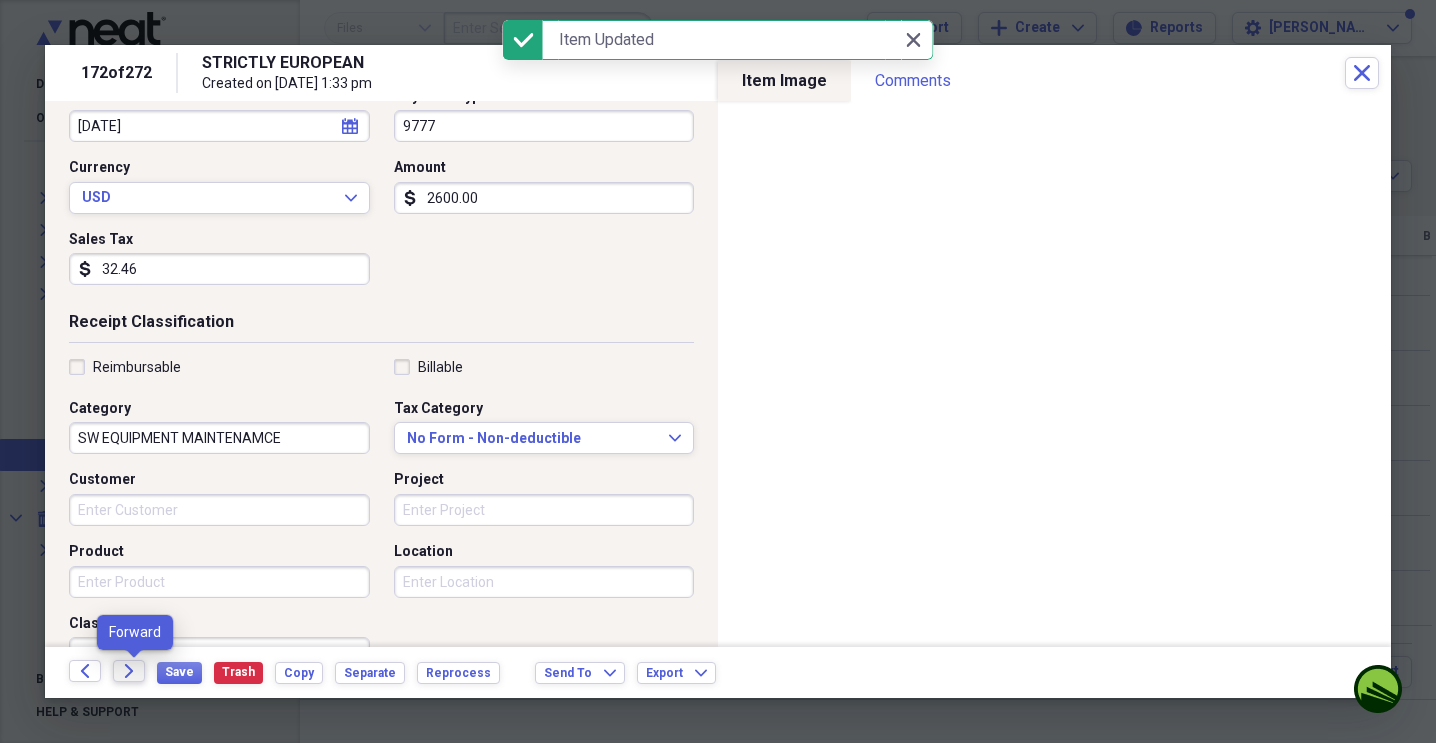 click on "Forward" 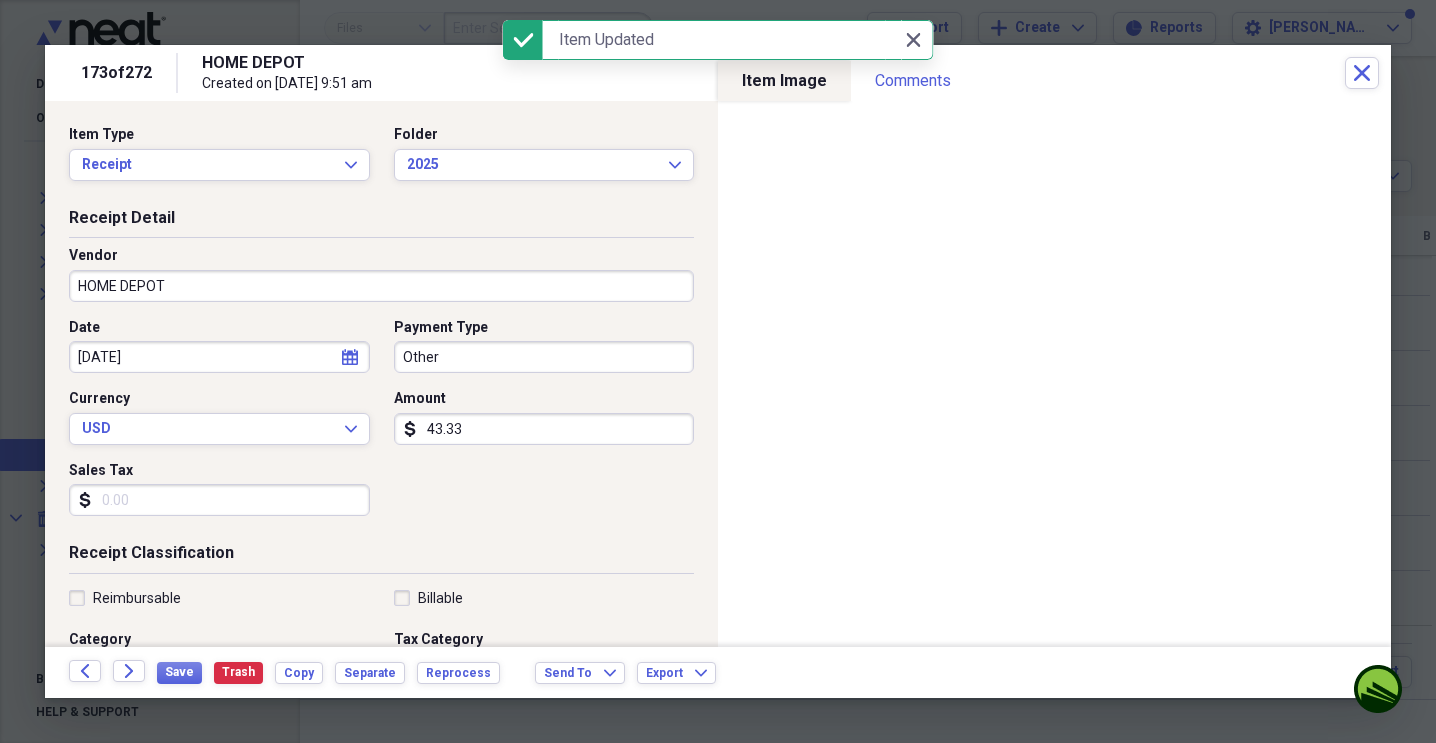 click on "Other" at bounding box center [544, 357] 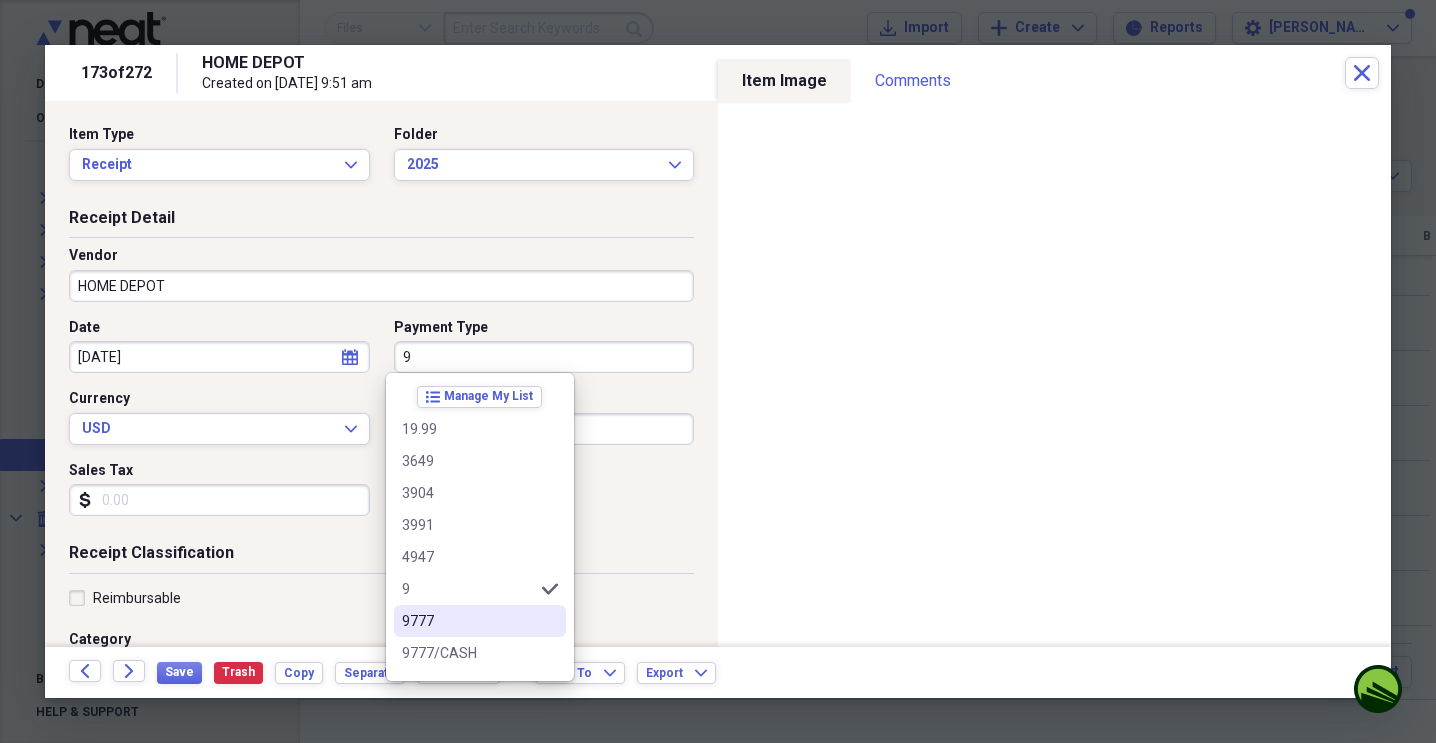 click on "9777" at bounding box center (468, 621) 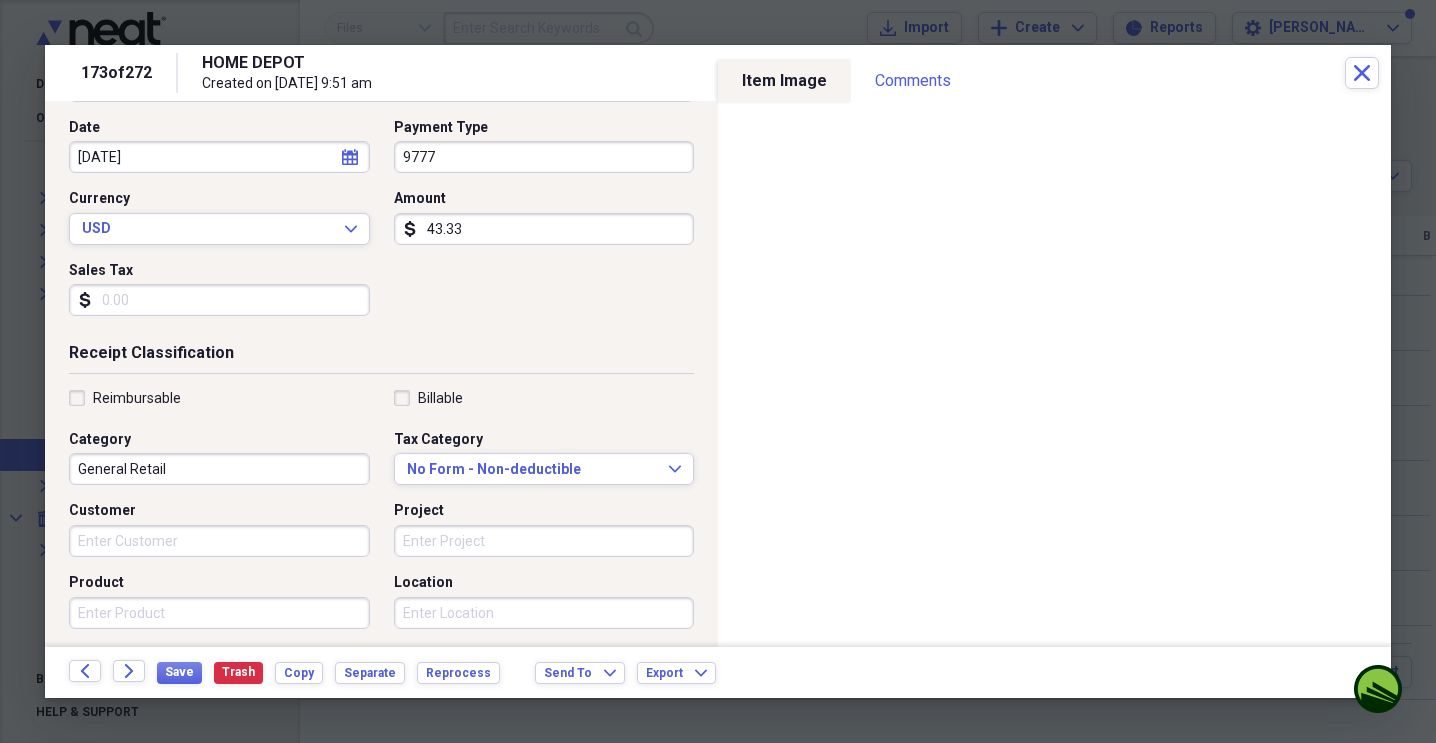 click on "Reimbursable Billable Category General Retail Tax Category No Form - Non-deductible Expand Customer Project Product Location Class" at bounding box center (381, 549) 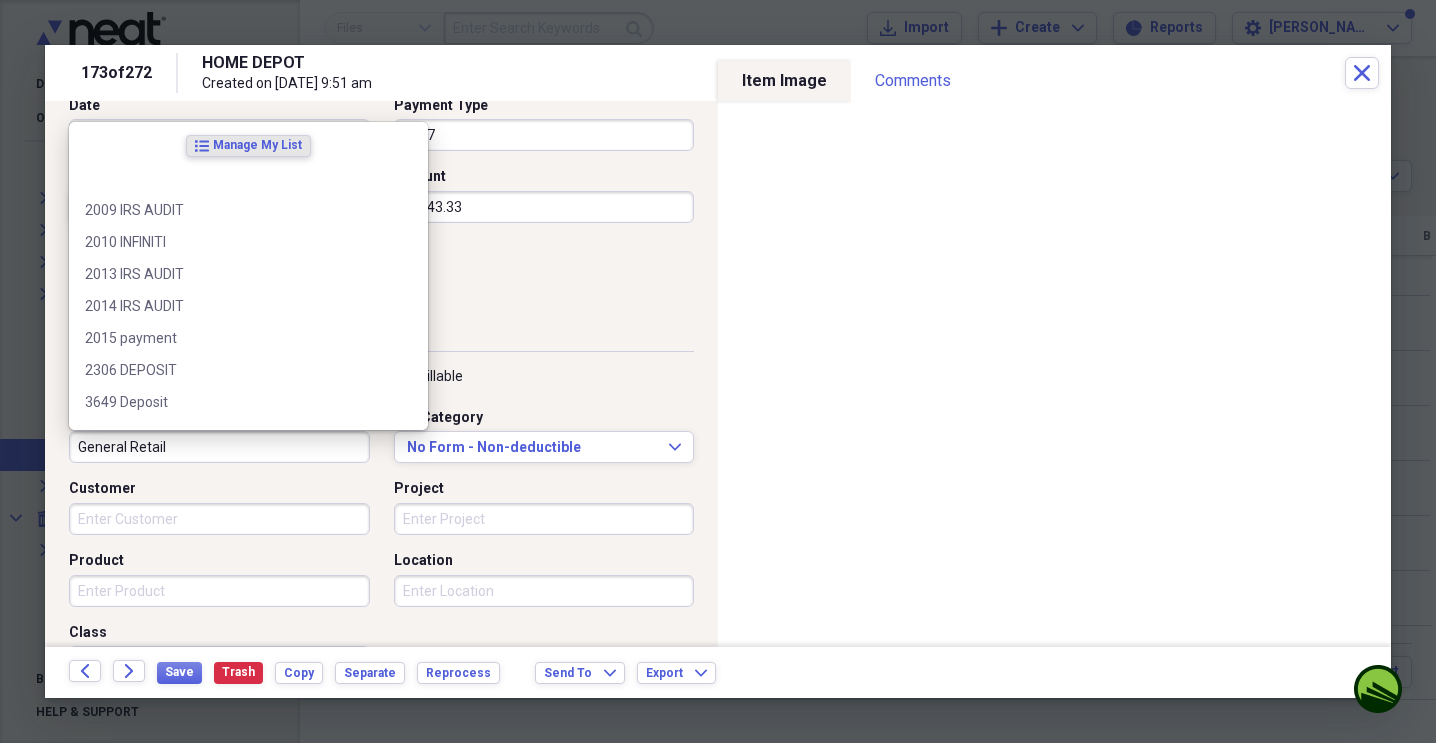 click on "General Retail" at bounding box center (219, 447) 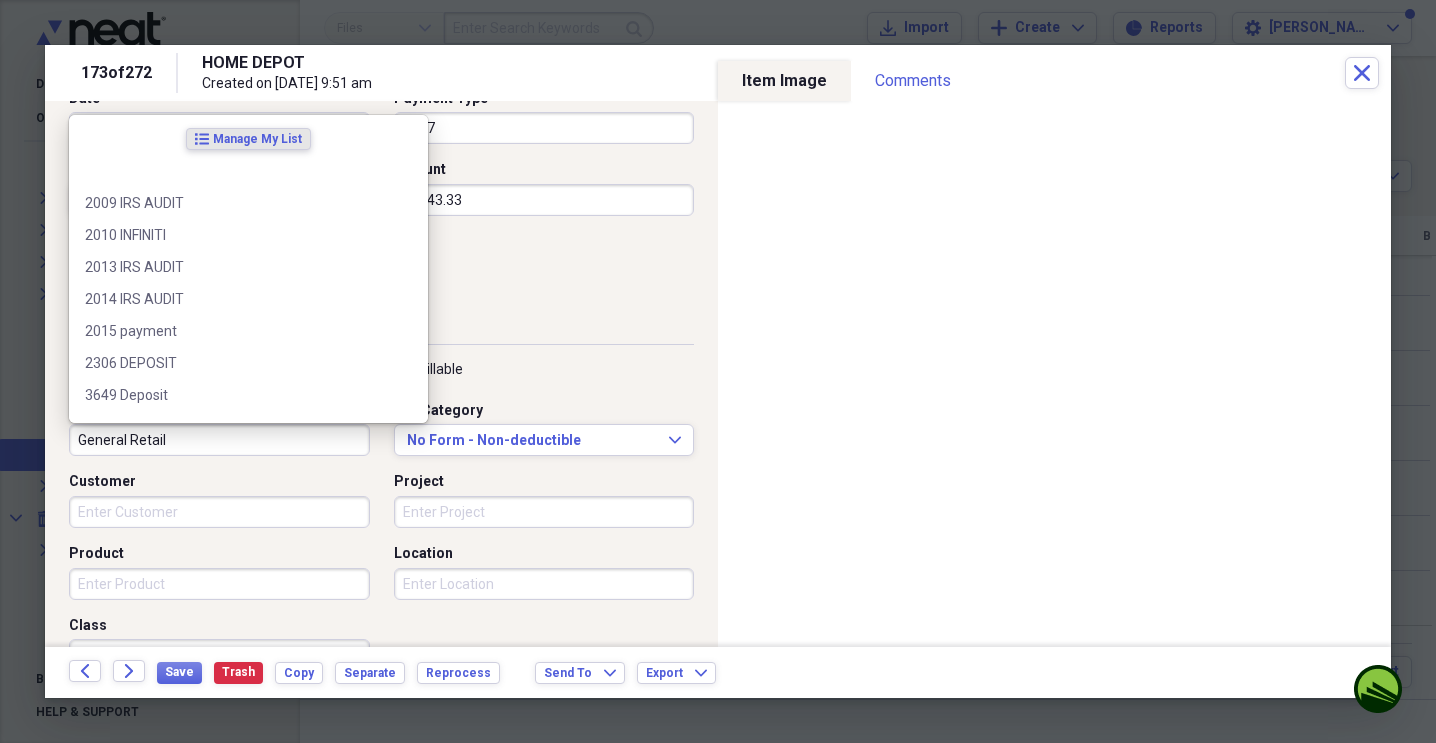 scroll, scrollTop: 231, scrollLeft: 0, axis: vertical 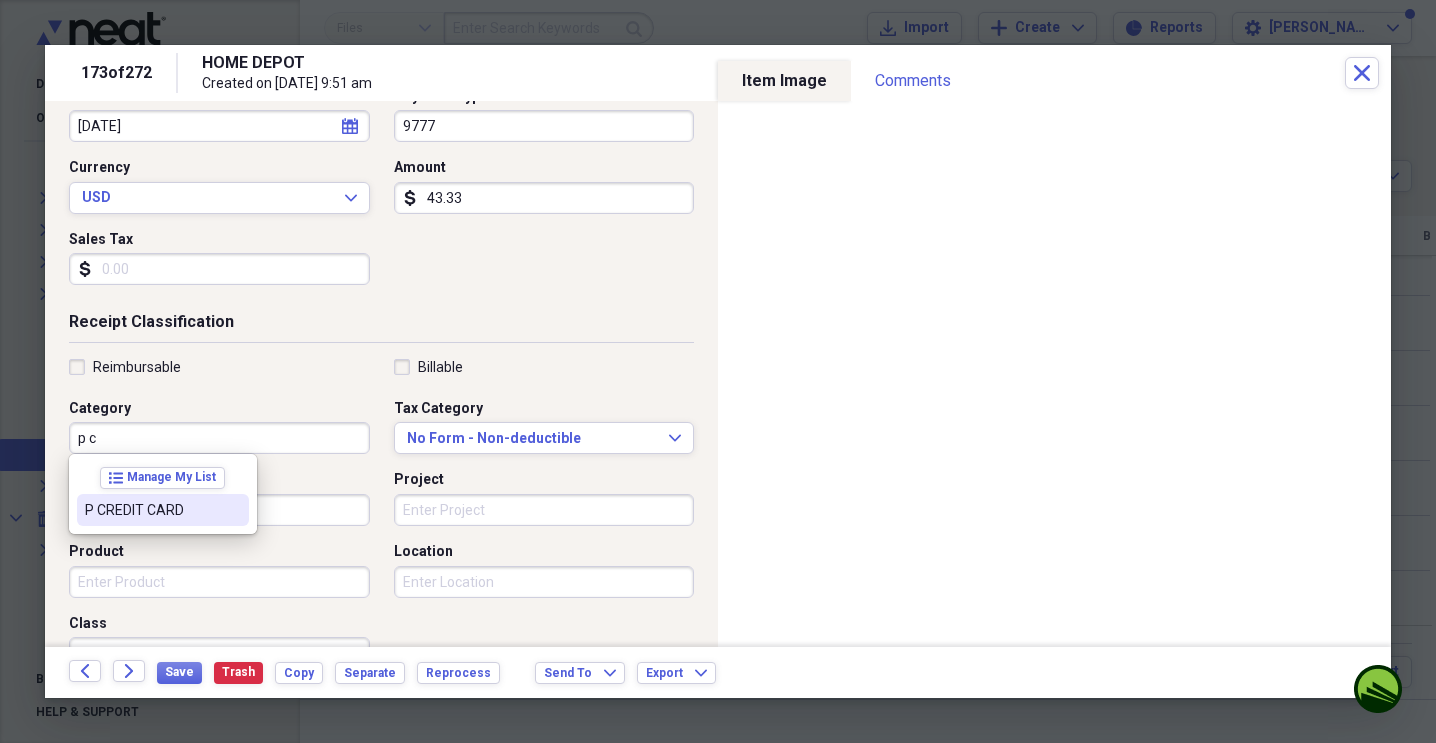 click on "P CREDIT CARD" at bounding box center [163, 510] 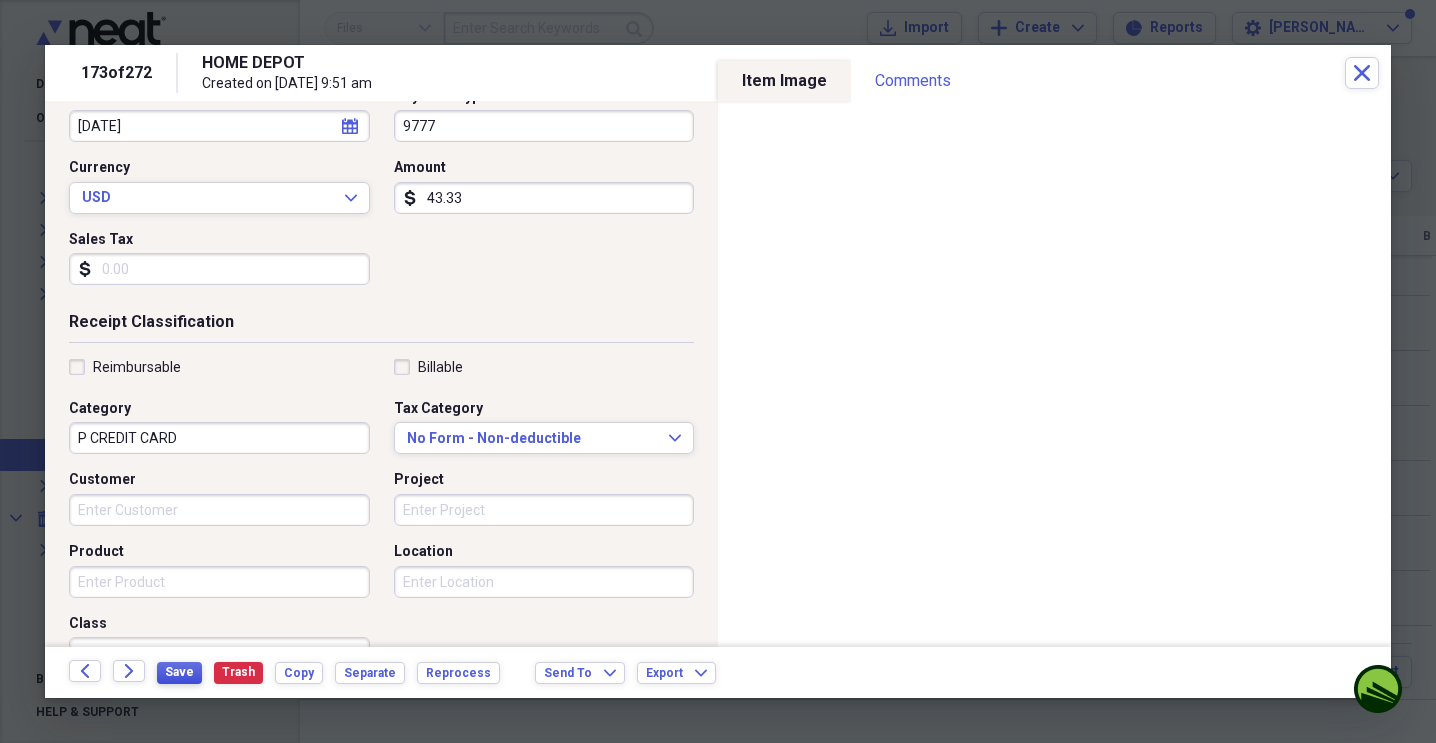 click on "Save" at bounding box center (179, 672) 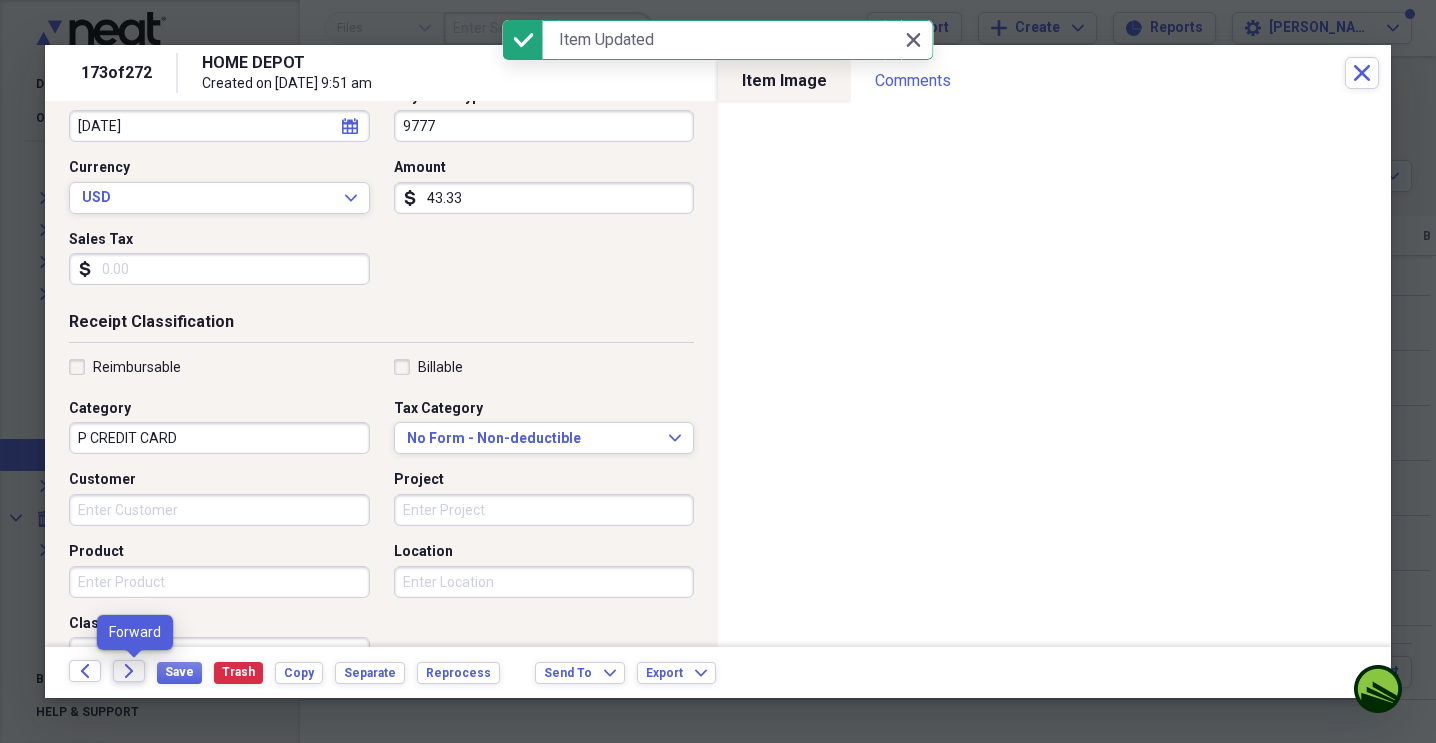 click on "Forward" 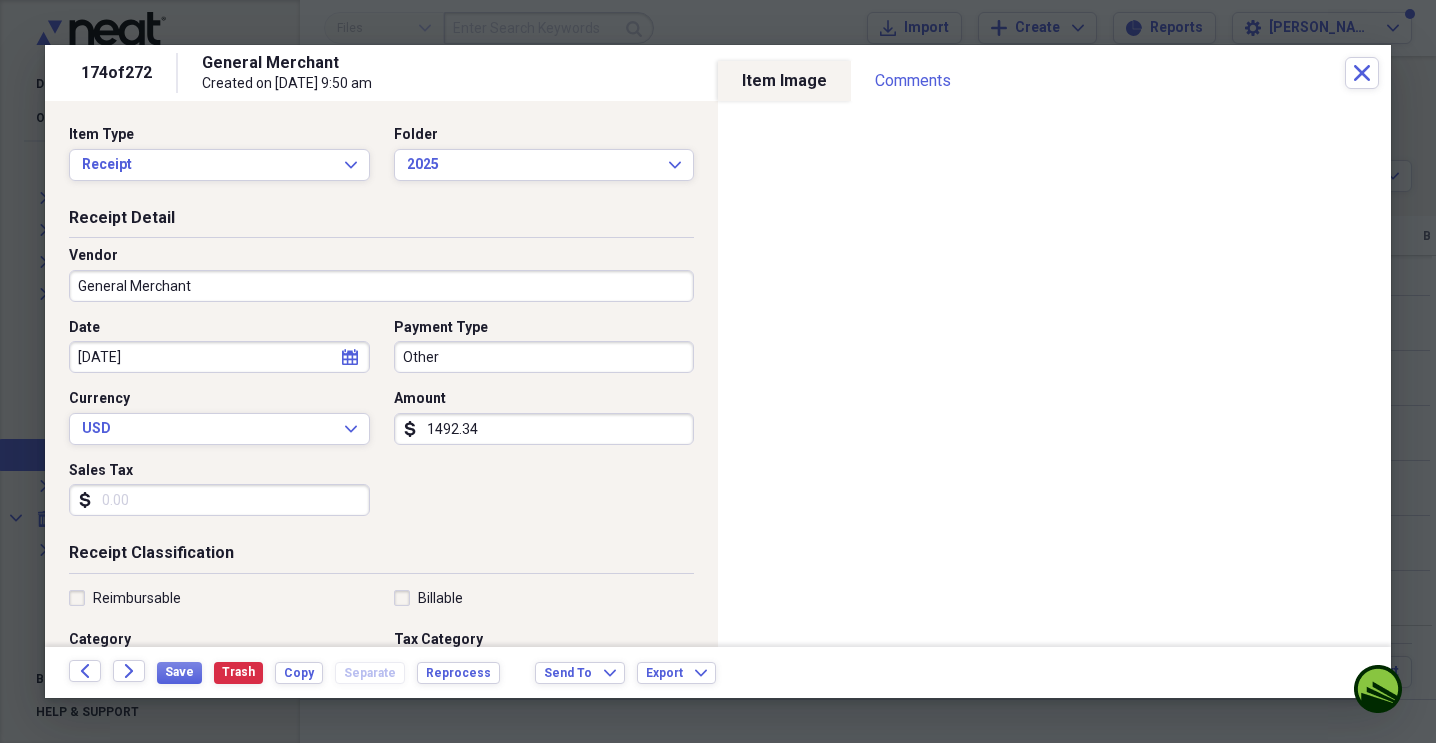 click on "General Merchant" at bounding box center [381, 286] 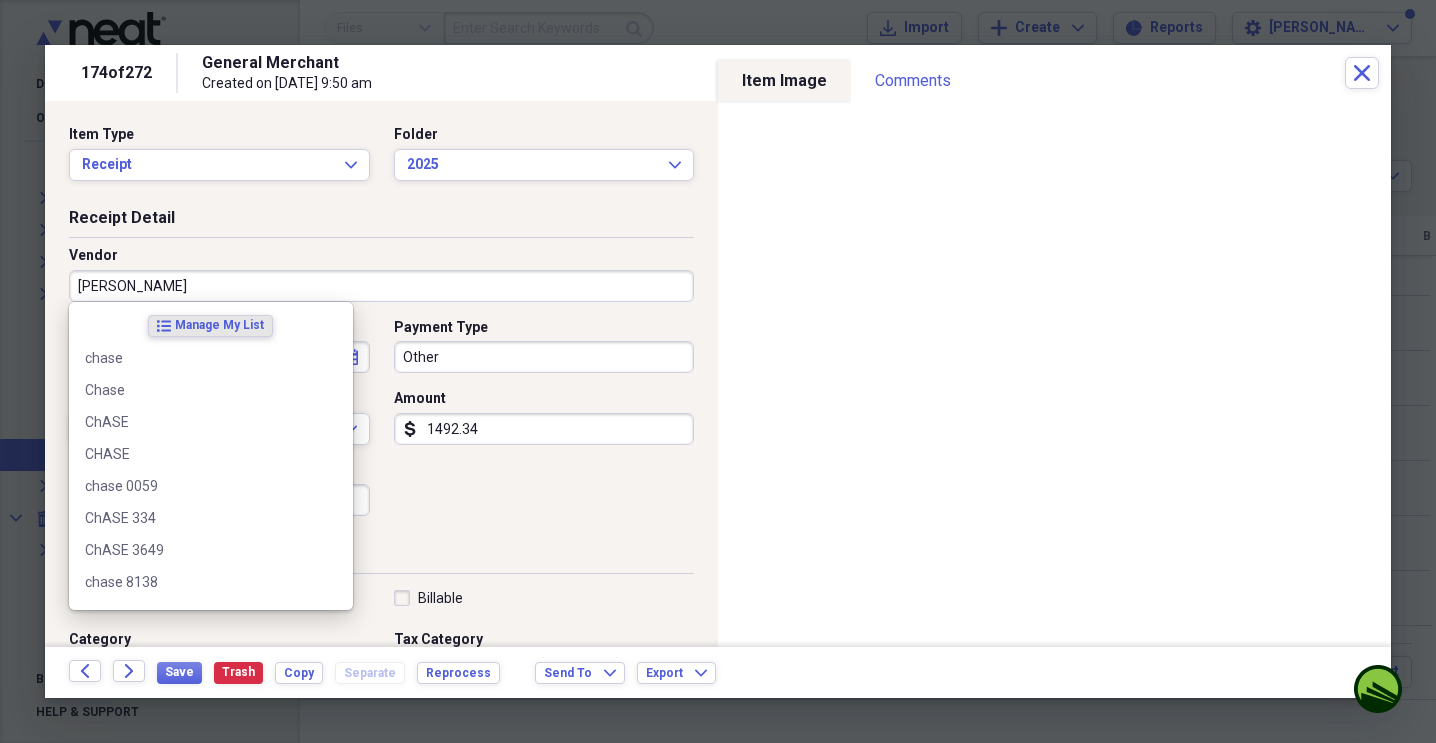 type on "chase" 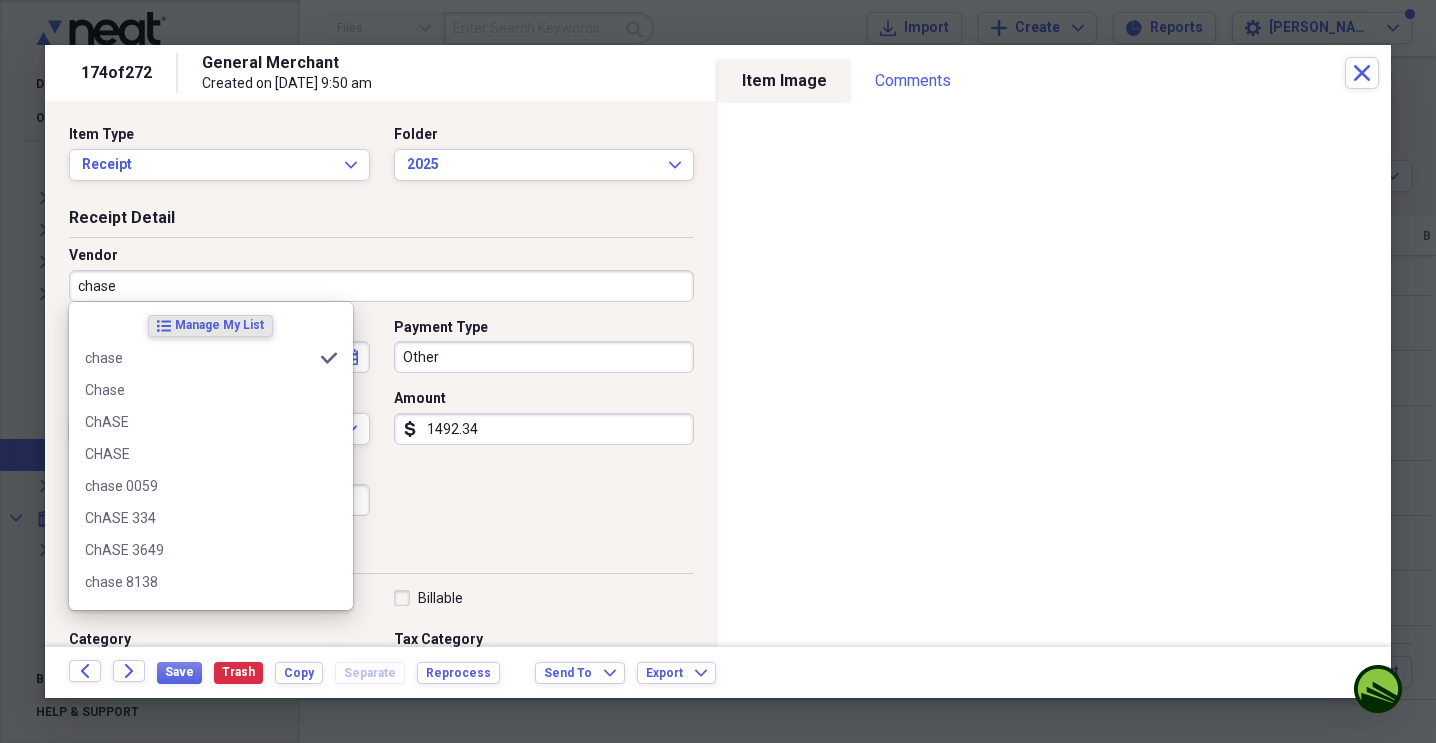 type on "P CREDIT CARD" 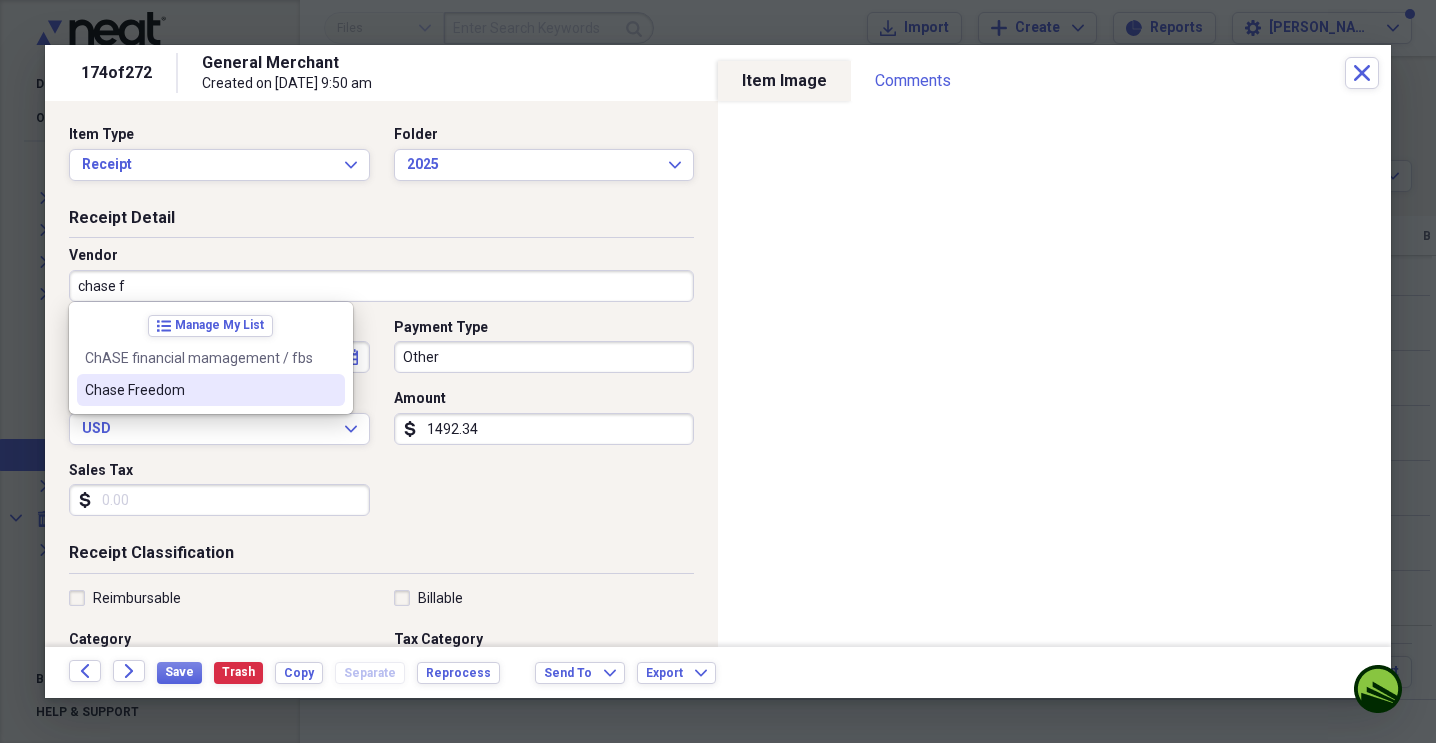 click on "Chase Freedom" at bounding box center (199, 390) 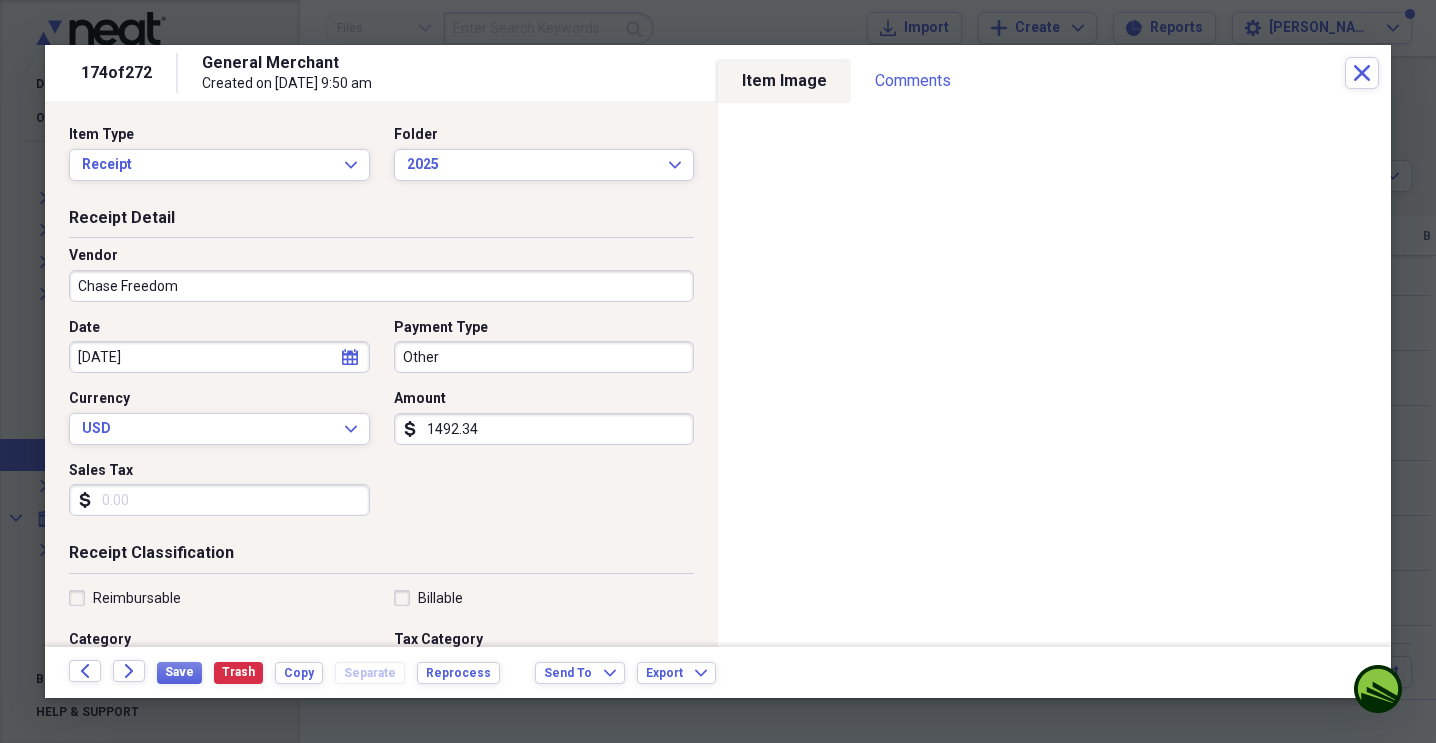 click on "Other" at bounding box center [544, 357] 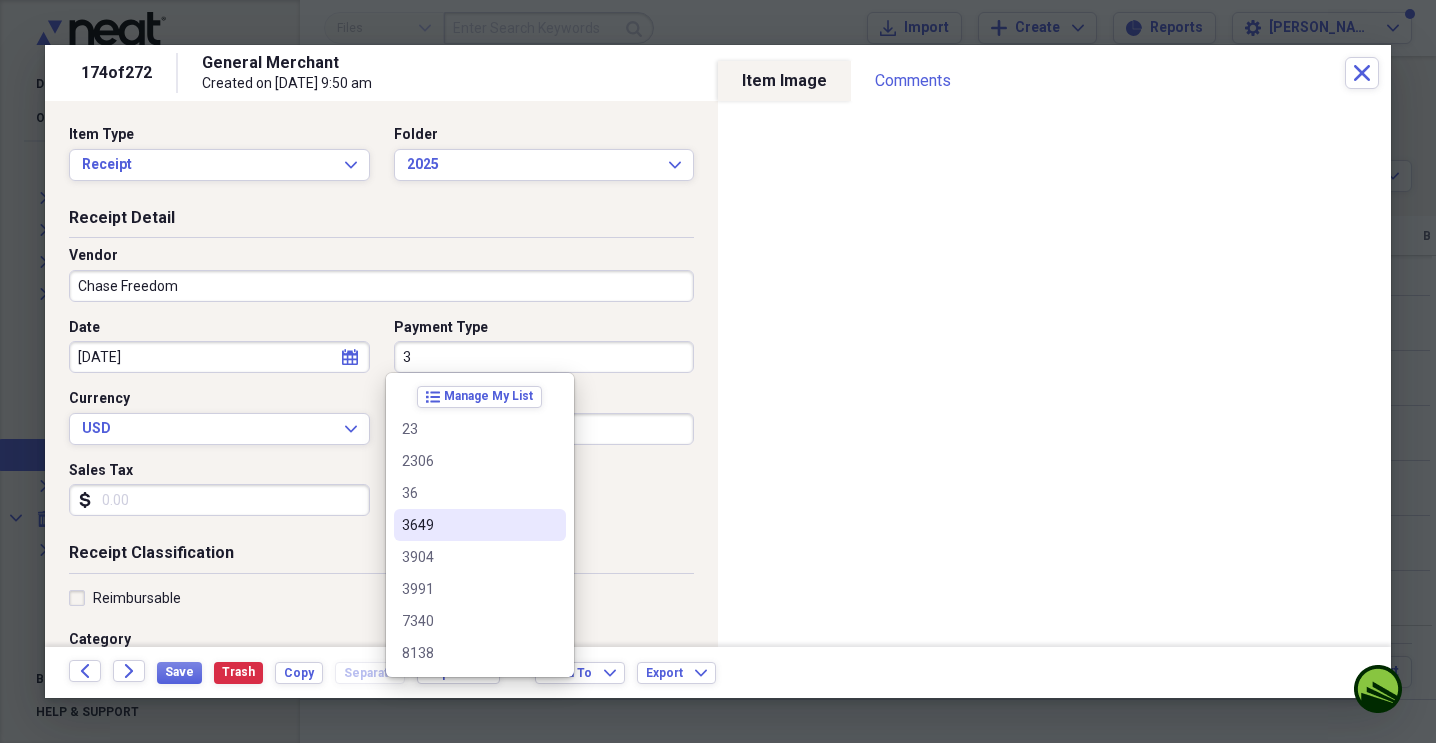 click on "3649" at bounding box center (468, 525) 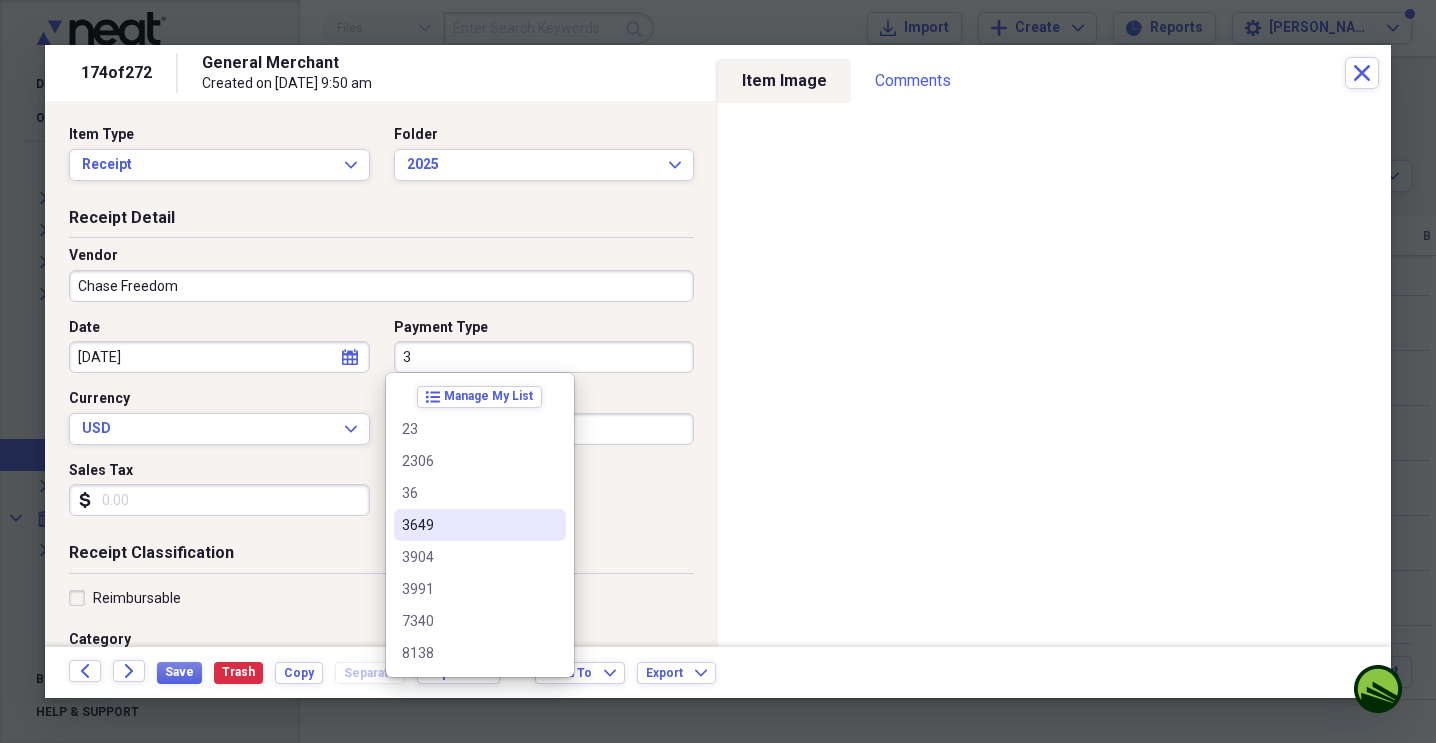 type on "3649" 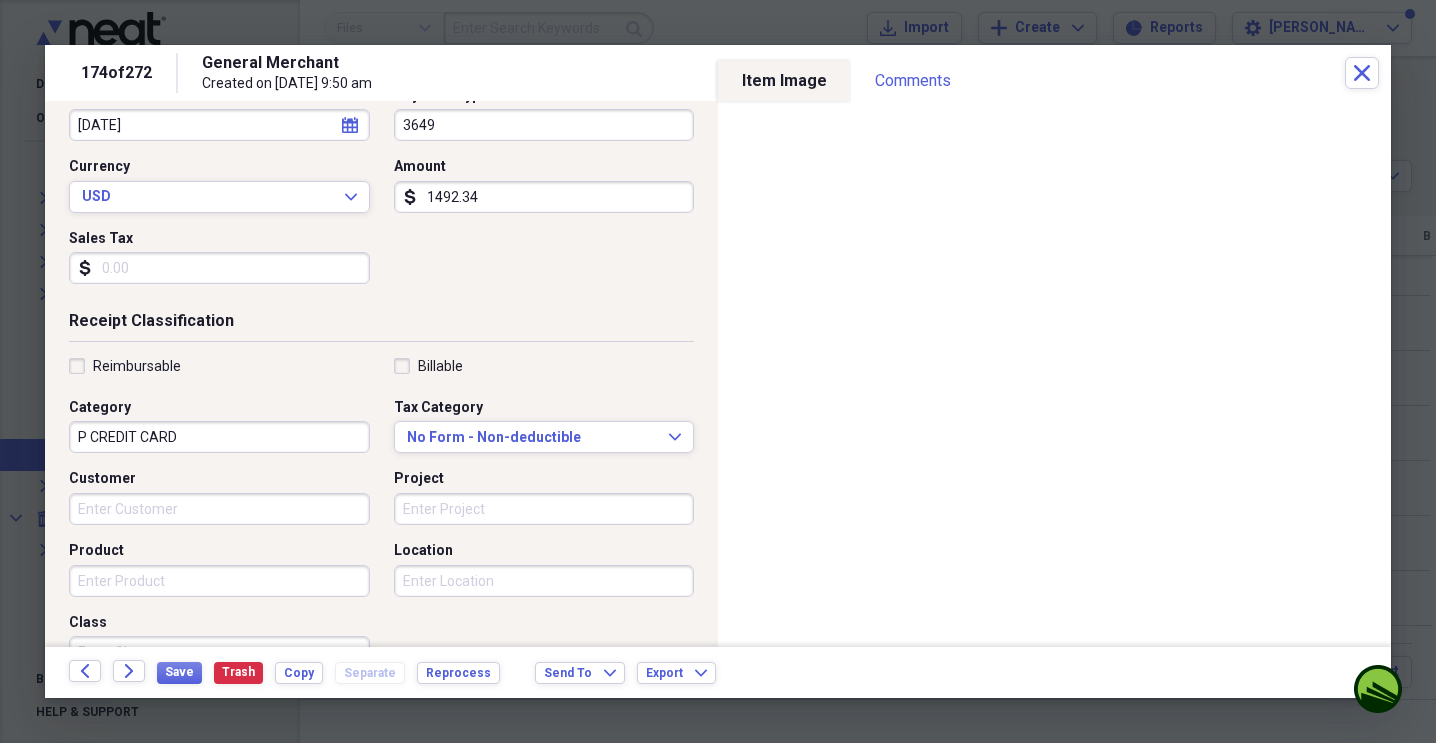 scroll, scrollTop: 233, scrollLeft: 0, axis: vertical 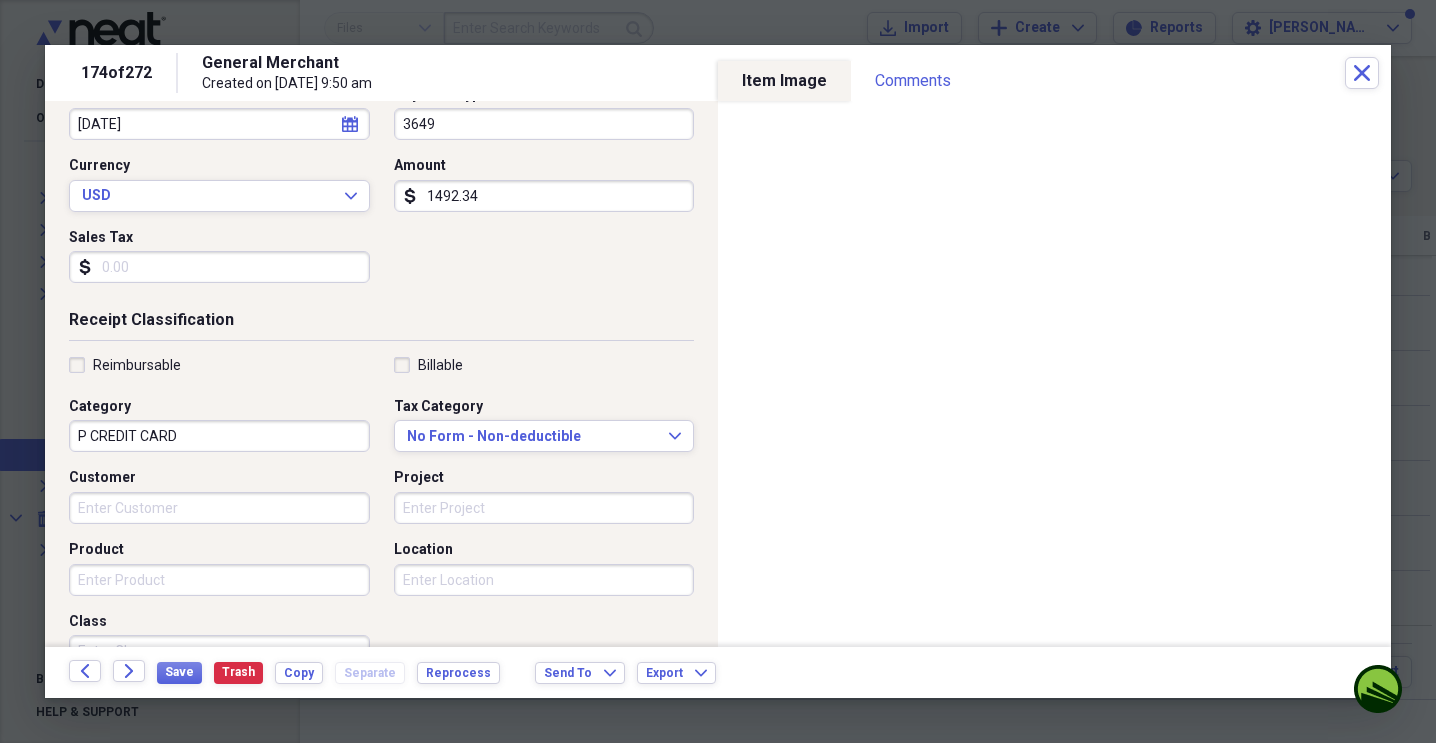 click on "P CREDIT CARD" at bounding box center (219, 436) 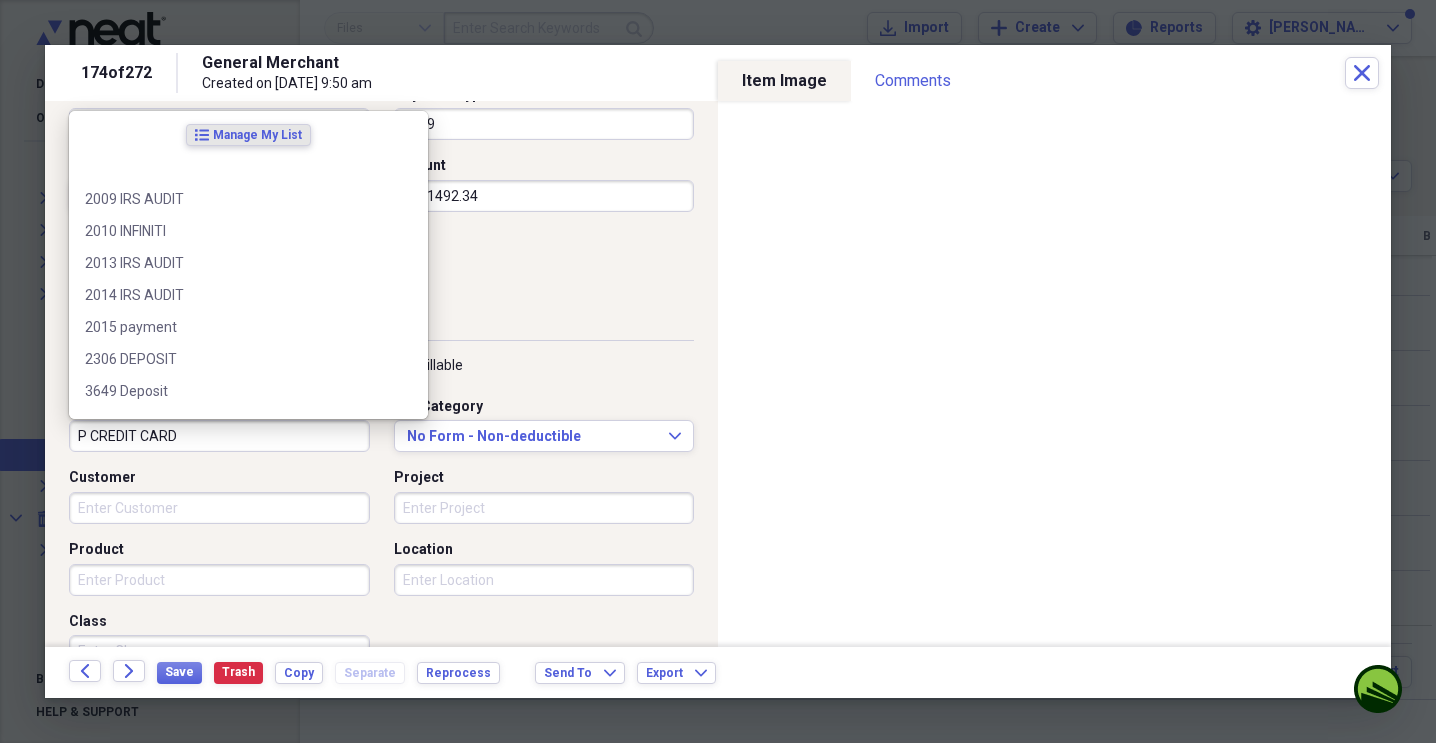 click on "Customer" at bounding box center [219, 478] 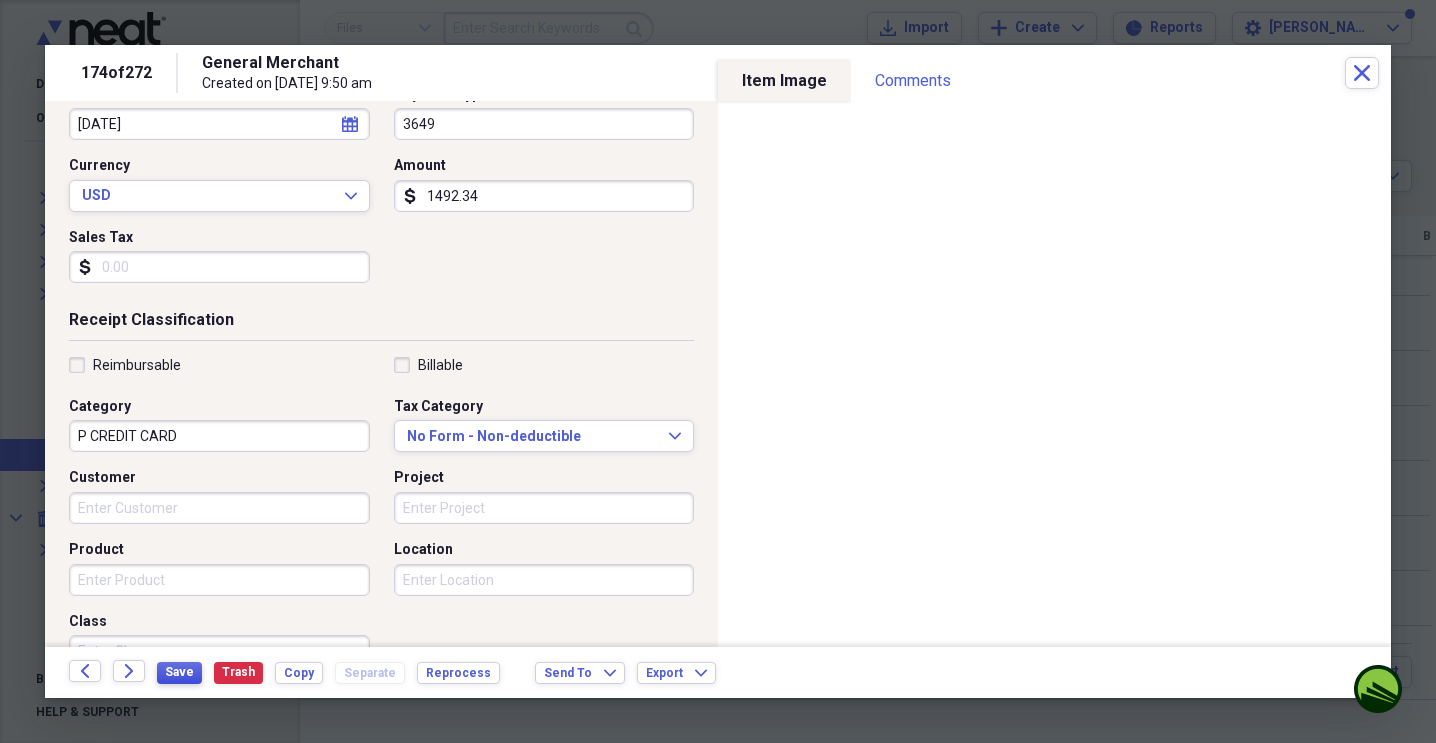 click on "Save" at bounding box center [179, 672] 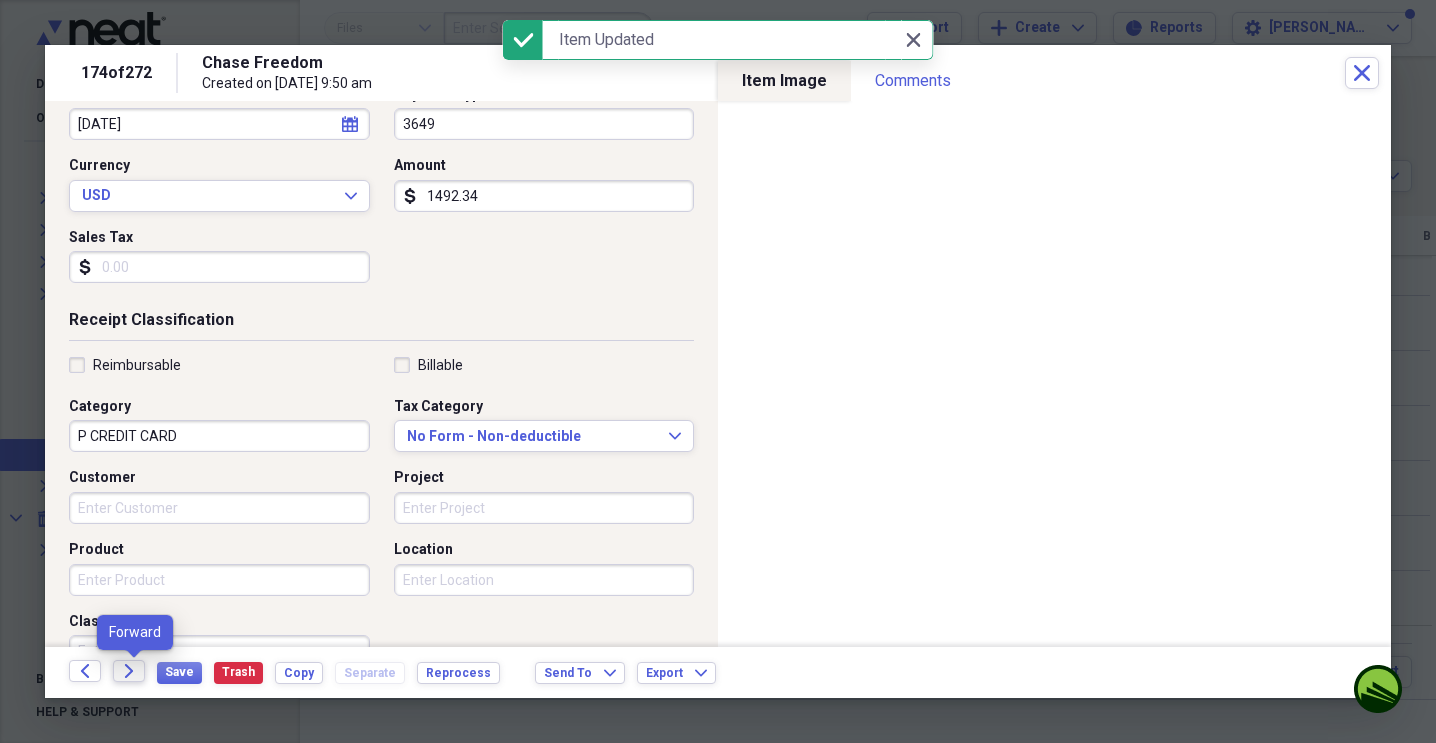 click on "Forward" 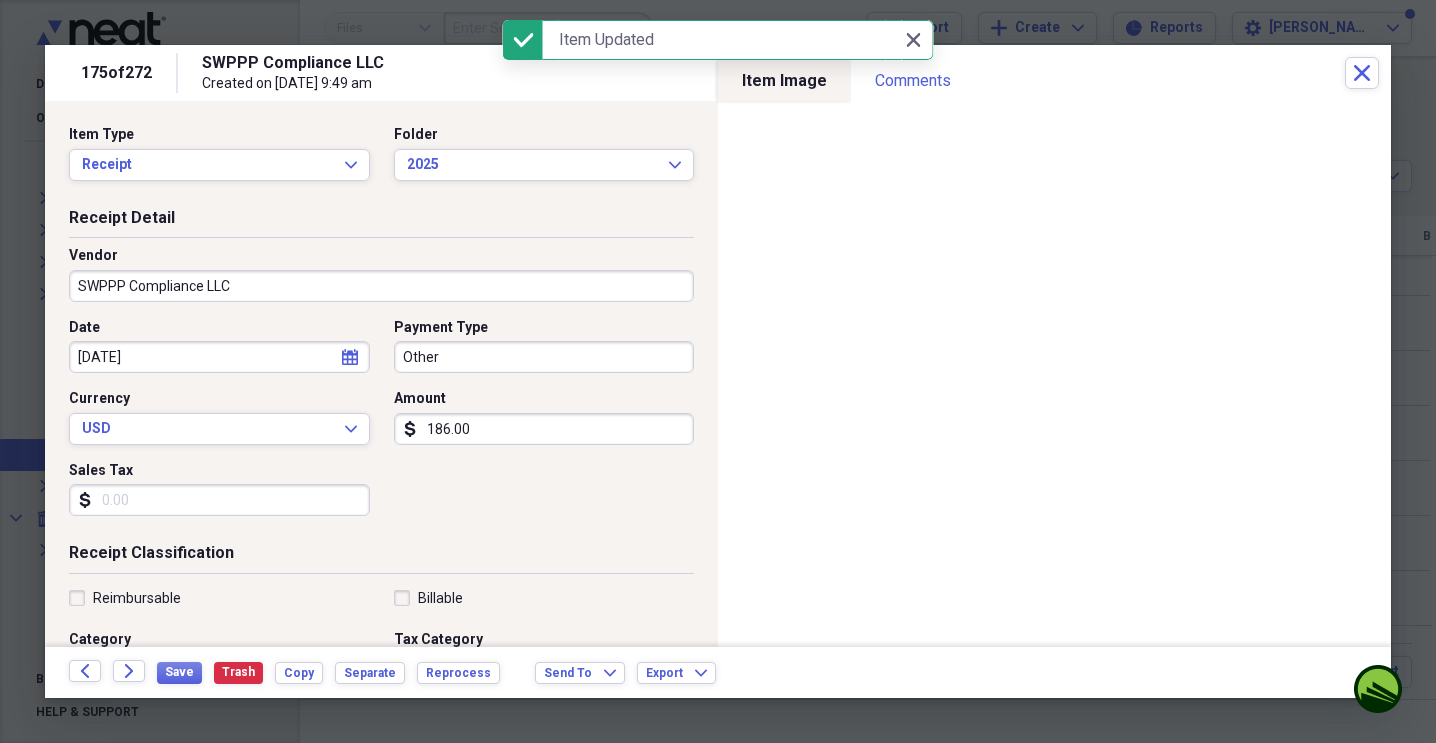 click on "Other" at bounding box center (544, 357) 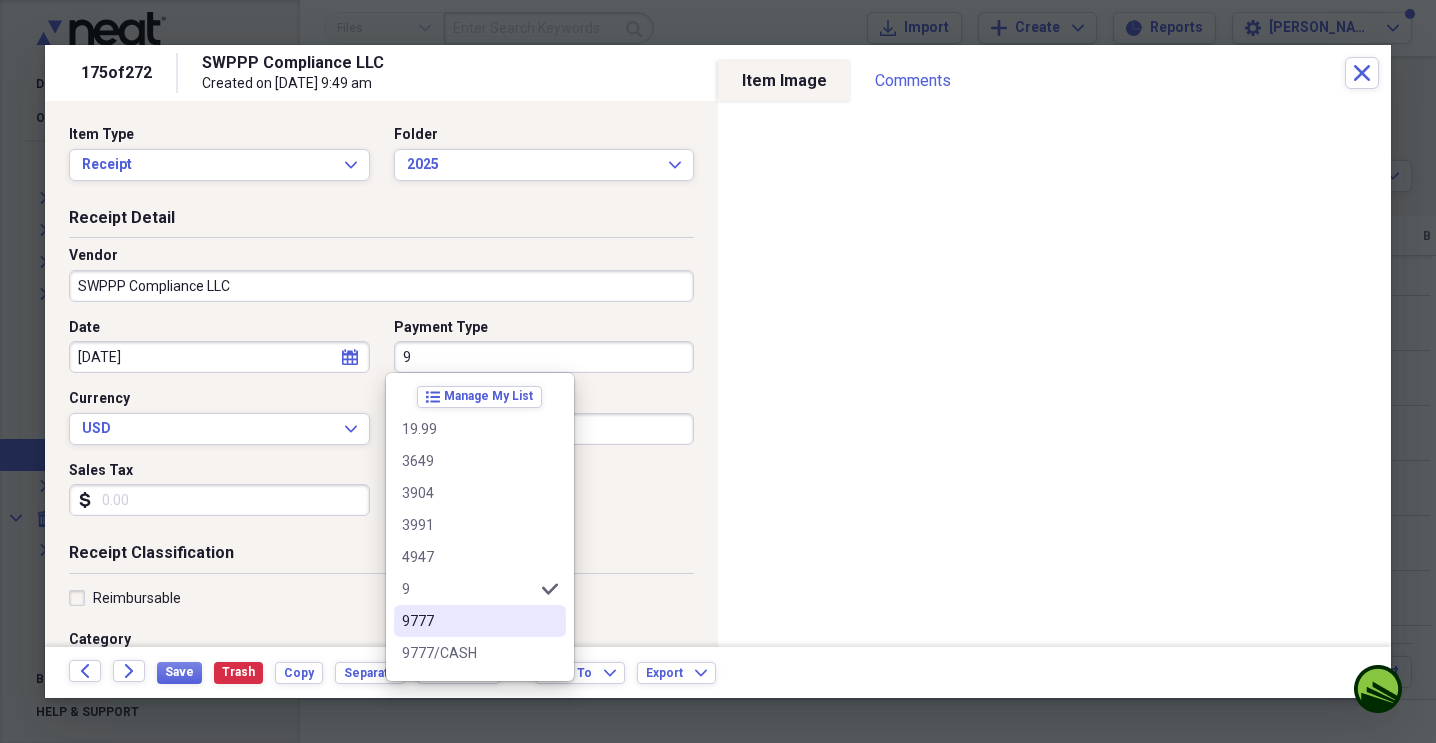 click on "9777" at bounding box center (468, 621) 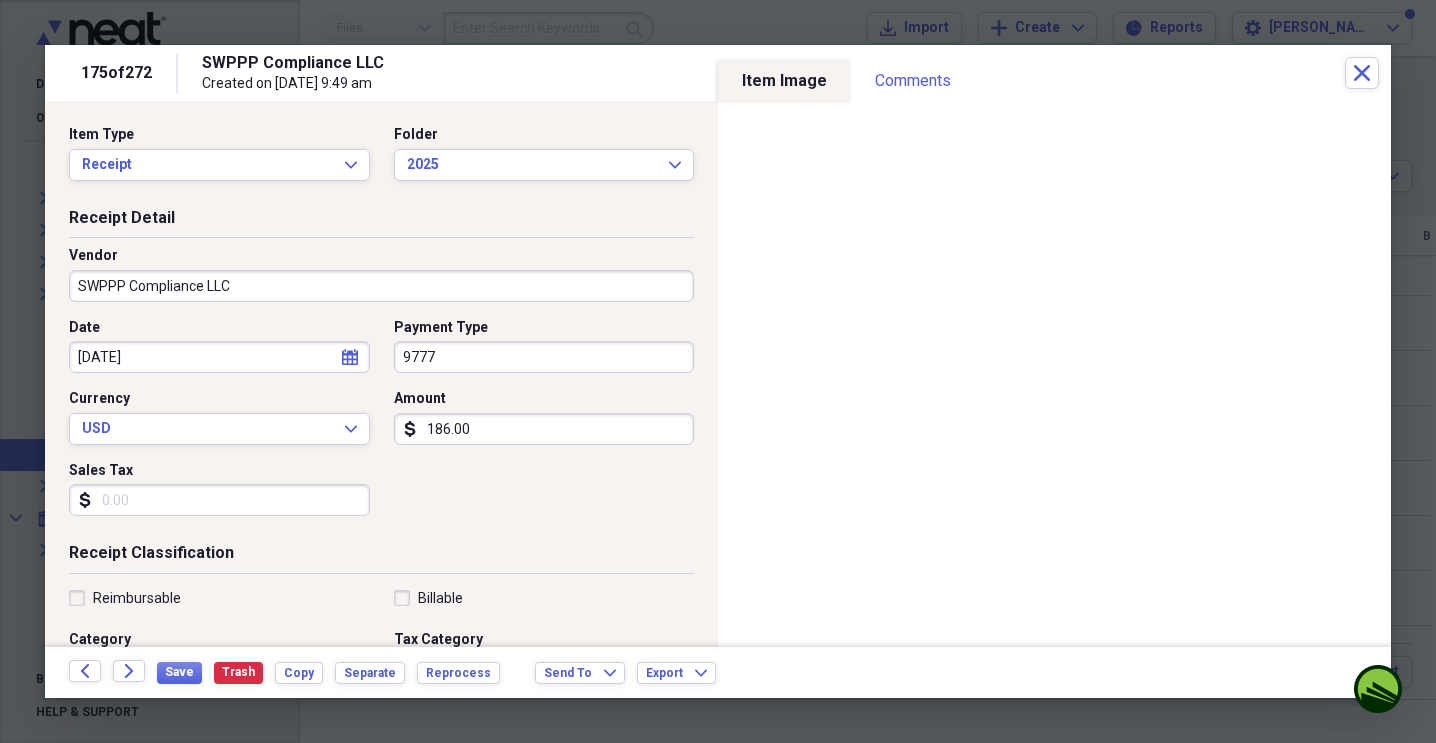 click on "SWPPP Compliance LLC" at bounding box center (381, 286) 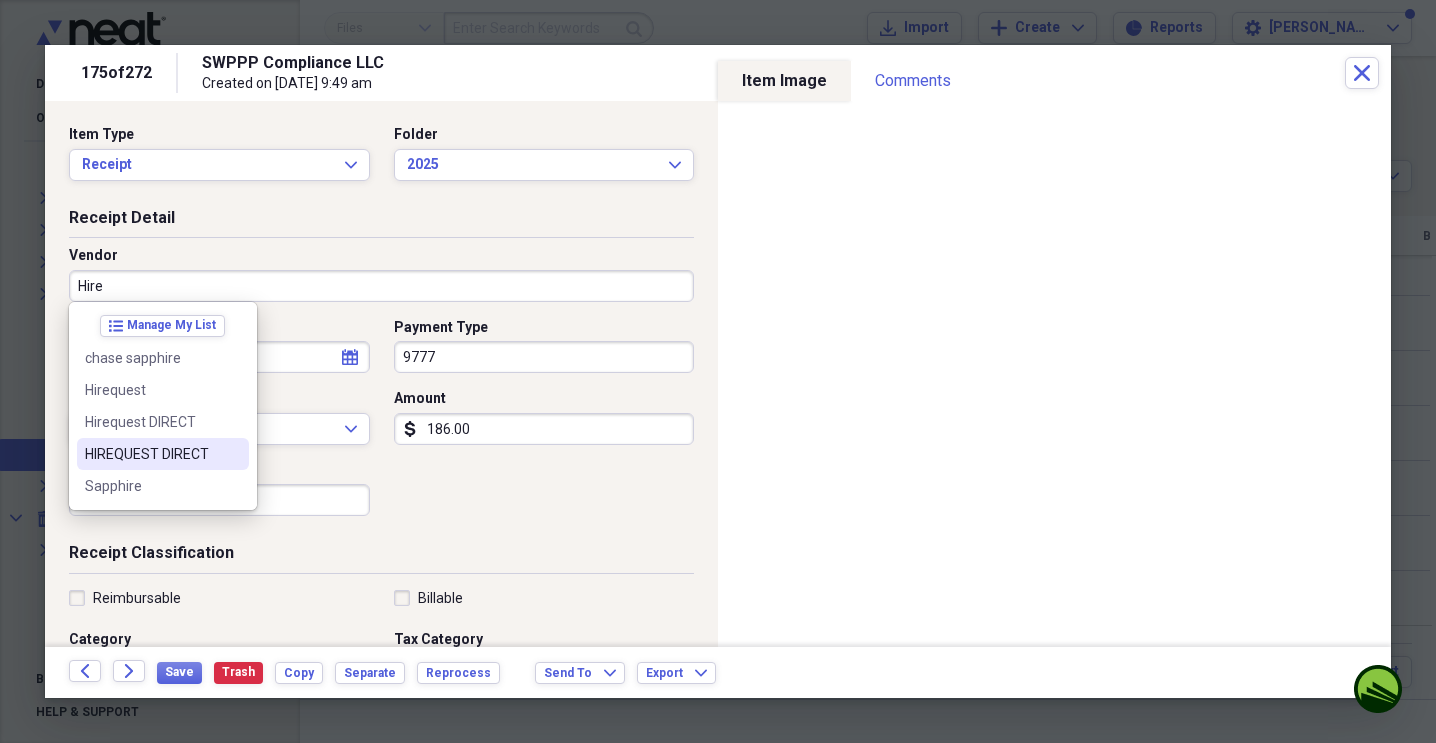 click on "HIREQUEST DIRECT" at bounding box center (151, 454) 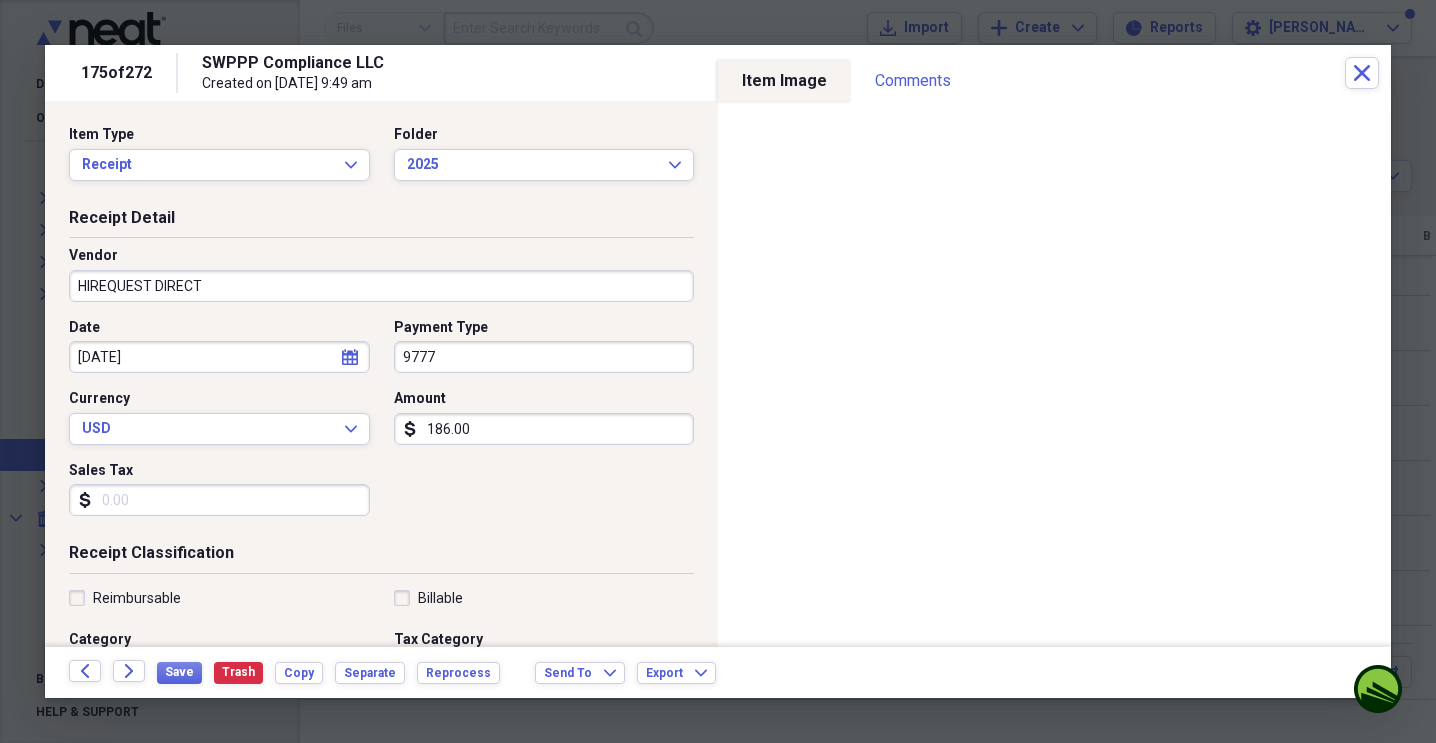type on "SW LABOR" 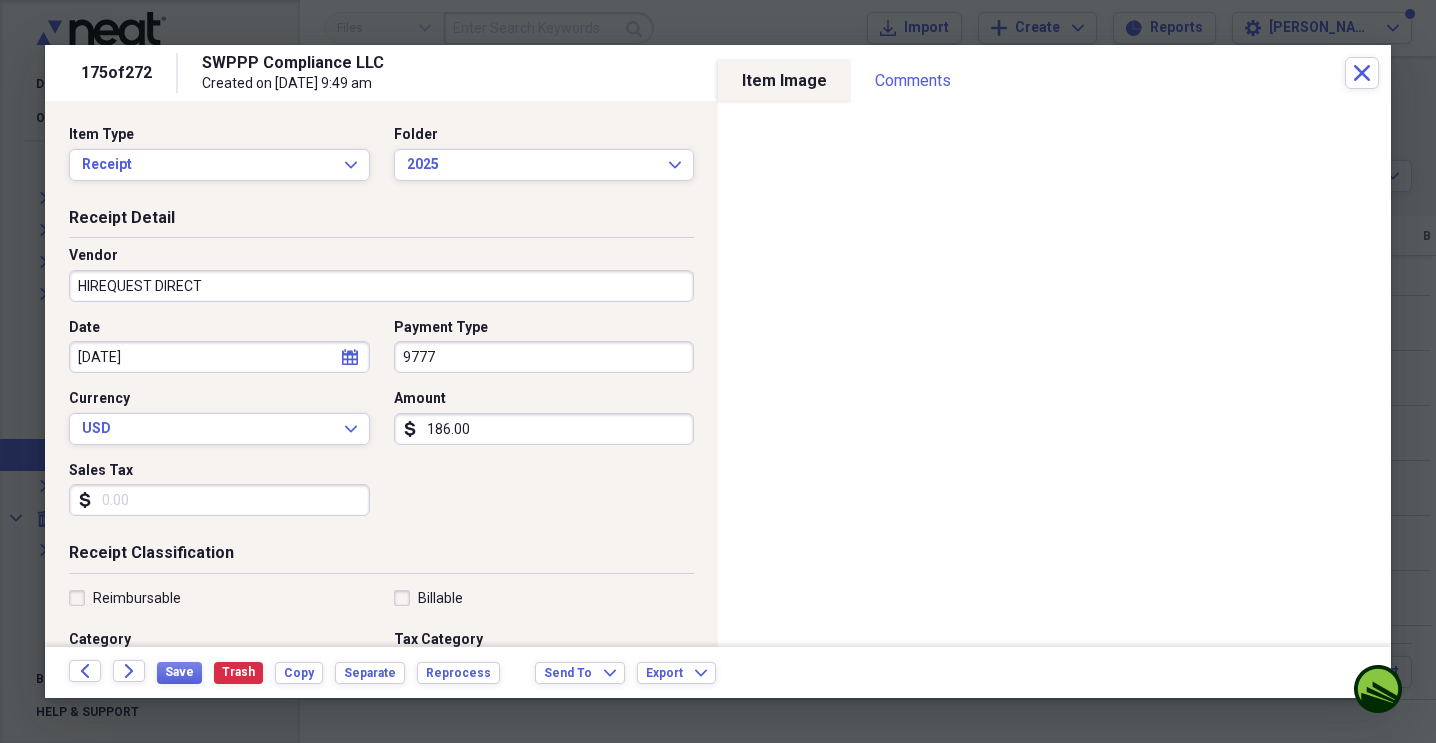 click on "9777" at bounding box center [544, 357] 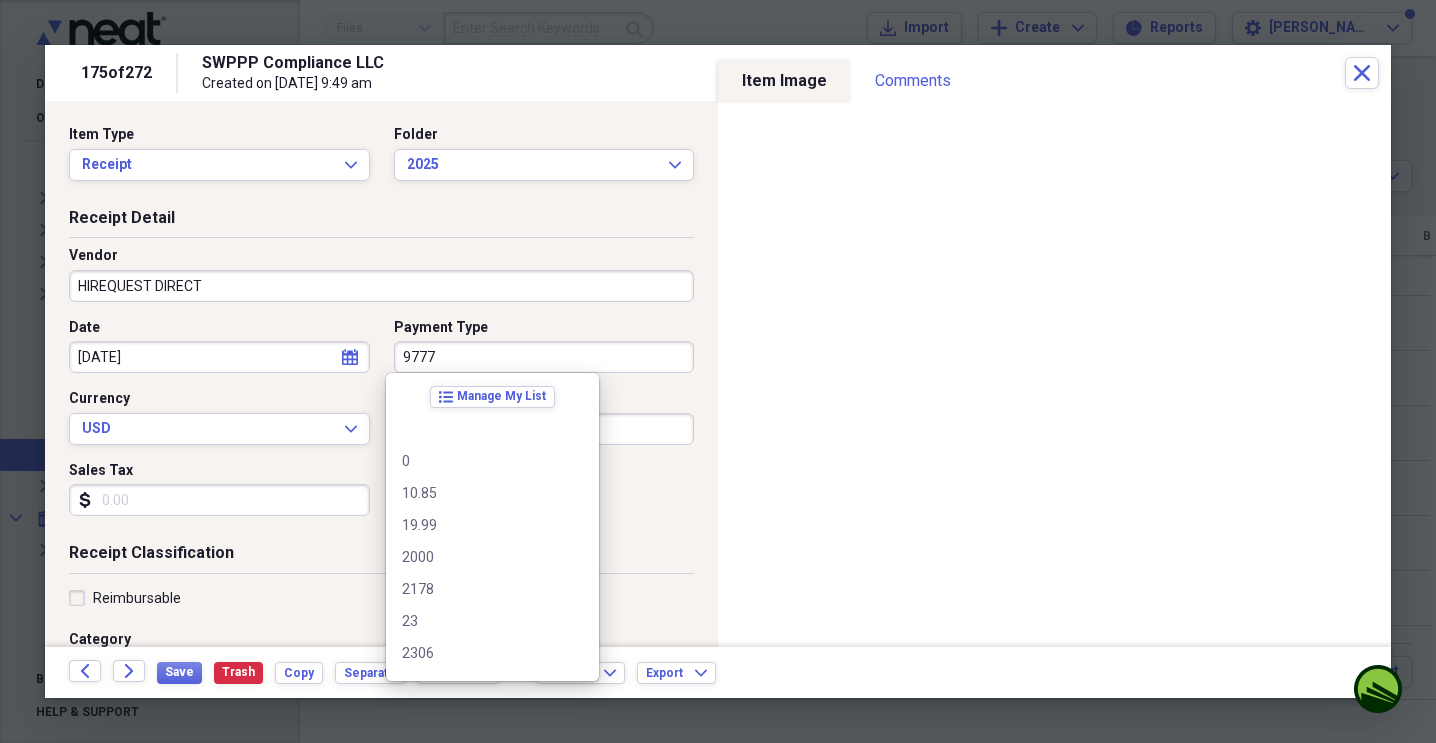 scroll, scrollTop: 668, scrollLeft: 0, axis: vertical 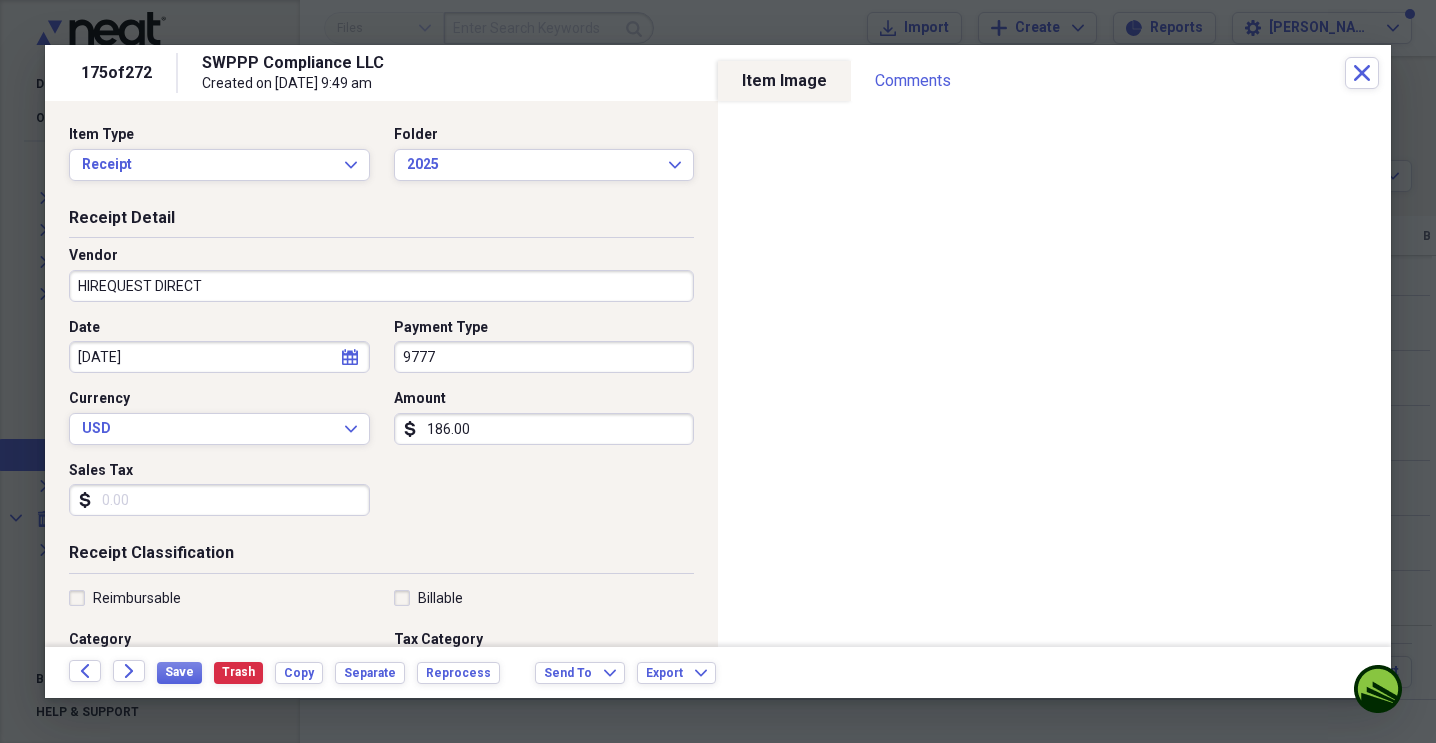 click on "Date [DATE] calendar Calendar Payment Type 9777 Currency USD Expand Amount dollar-sign 186.00 Sales Tax dollar-sign" at bounding box center (381, 425) 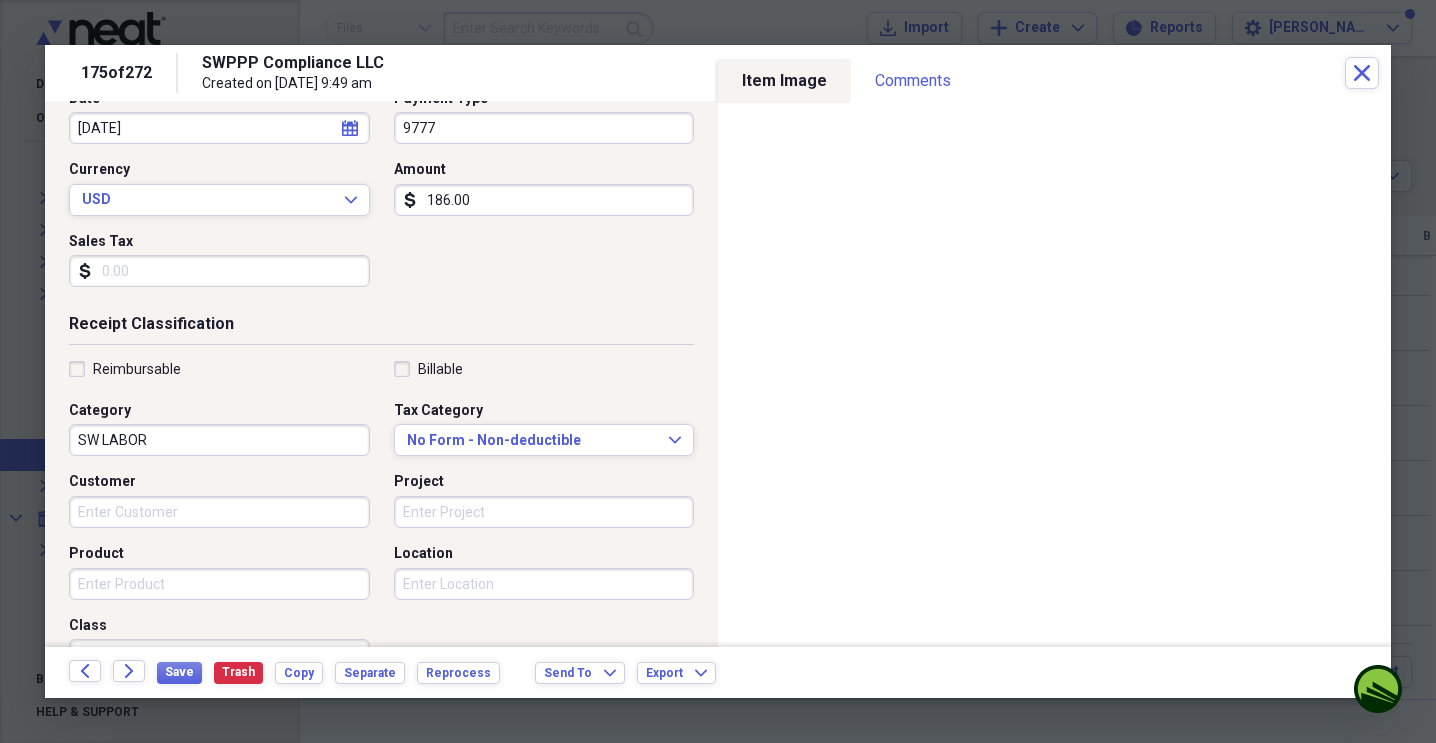 scroll, scrollTop: 231, scrollLeft: 0, axis: vertical 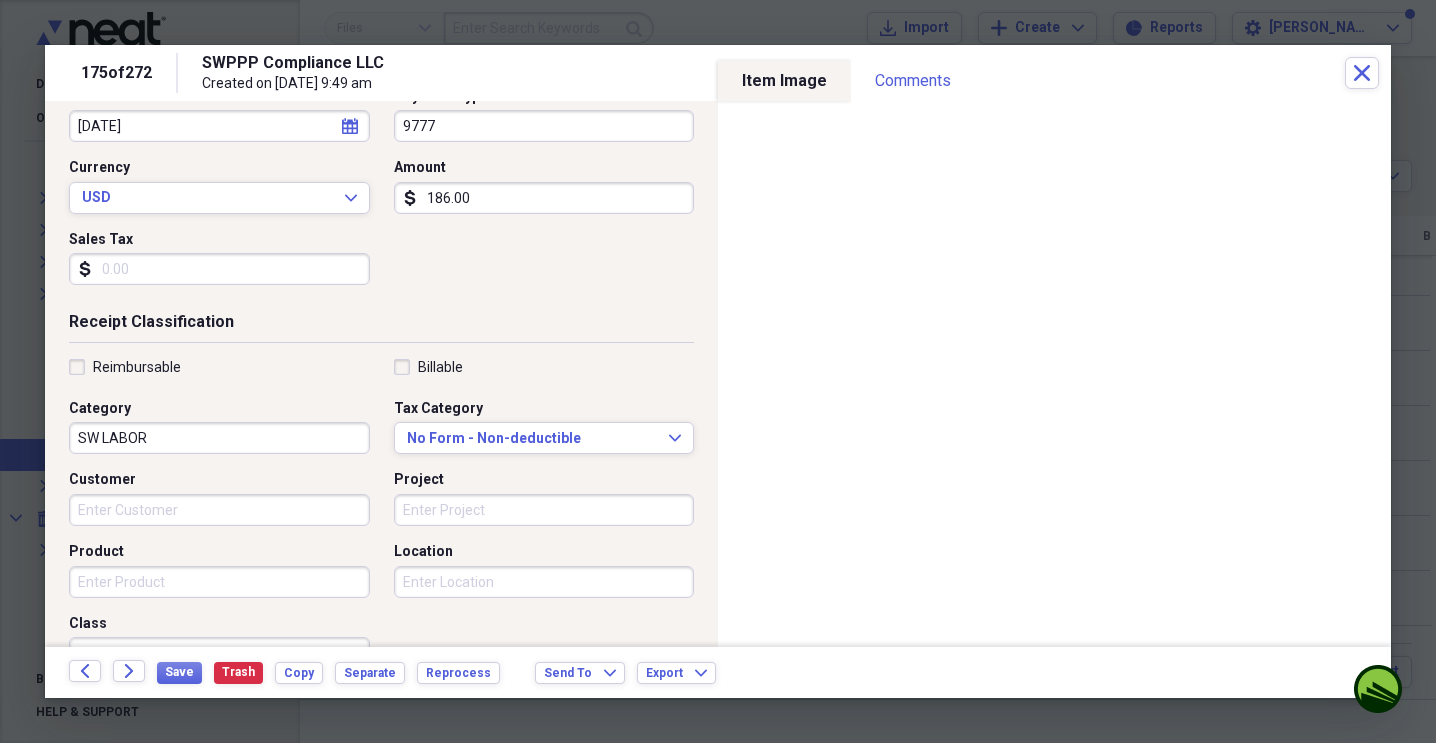 click on "Save Trash Copy Separate Reprocess" at bounding box center [334, 672] 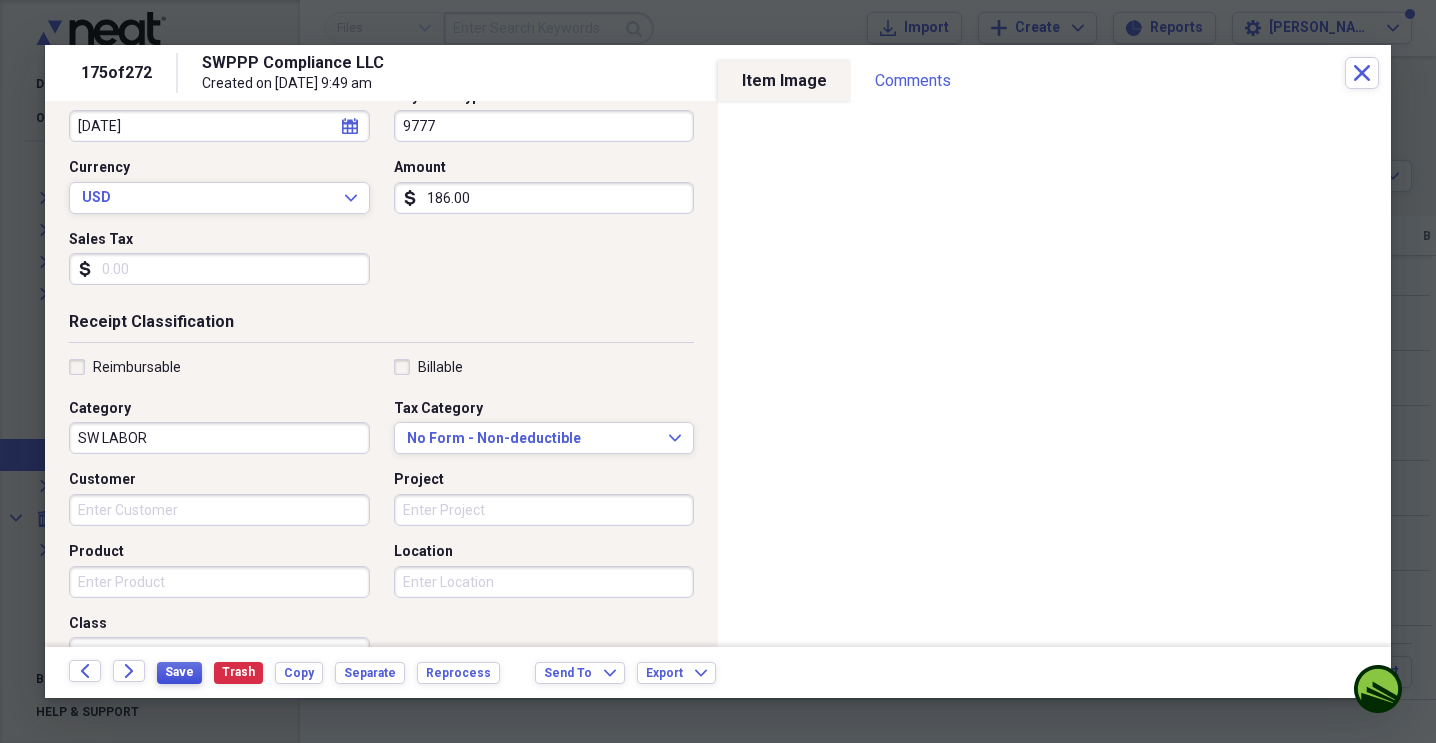 click on "Save" at bounding box center [179, 673] 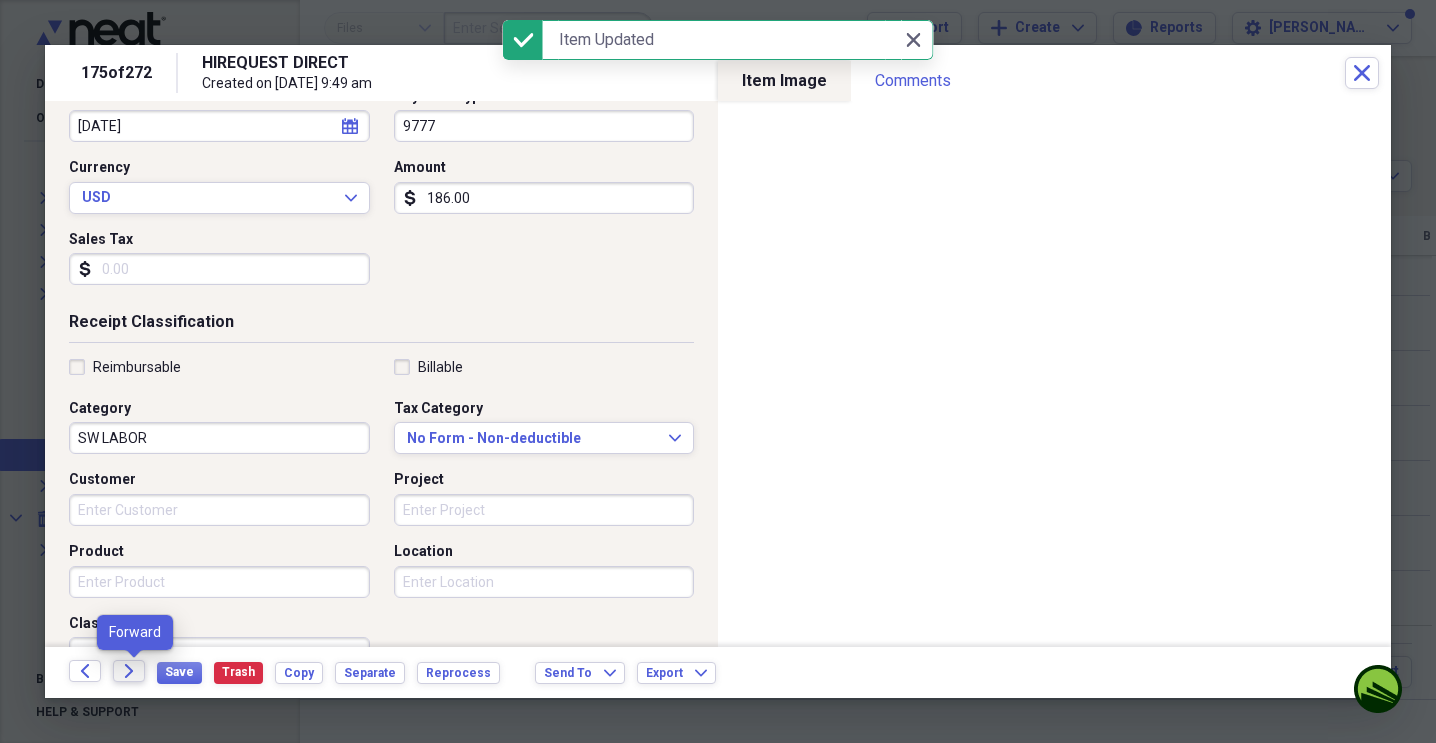 click 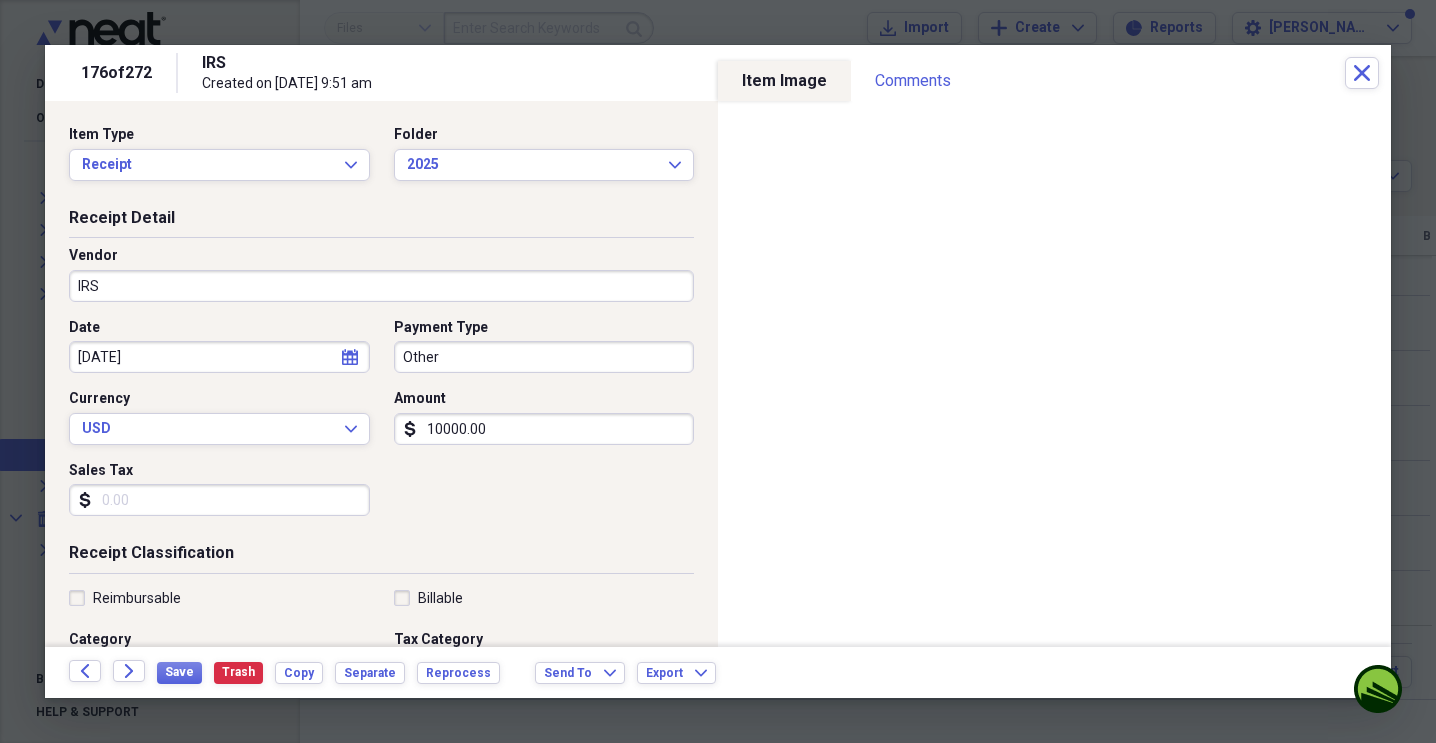 click on "Other" at bounding box center (544, 357) 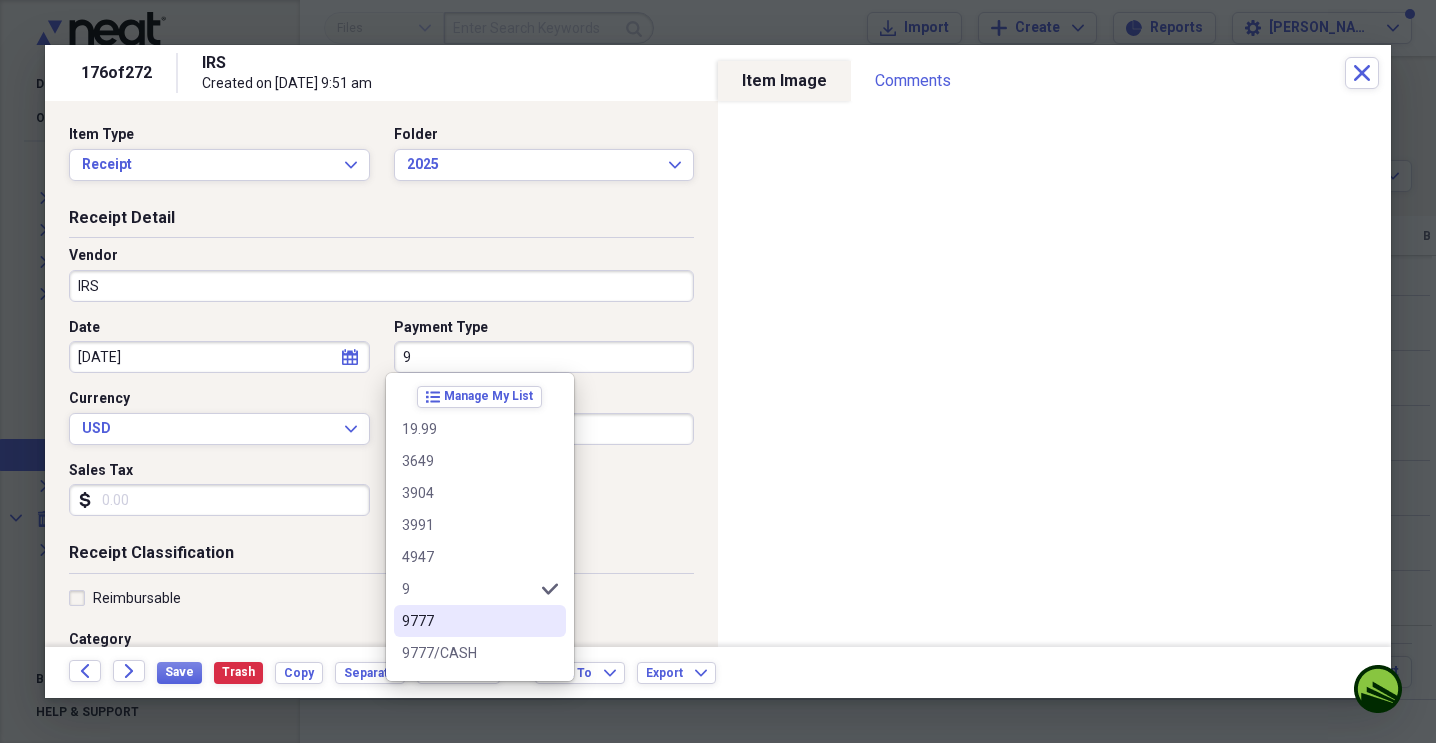 click on "9777" at bounding box center [468, 621] 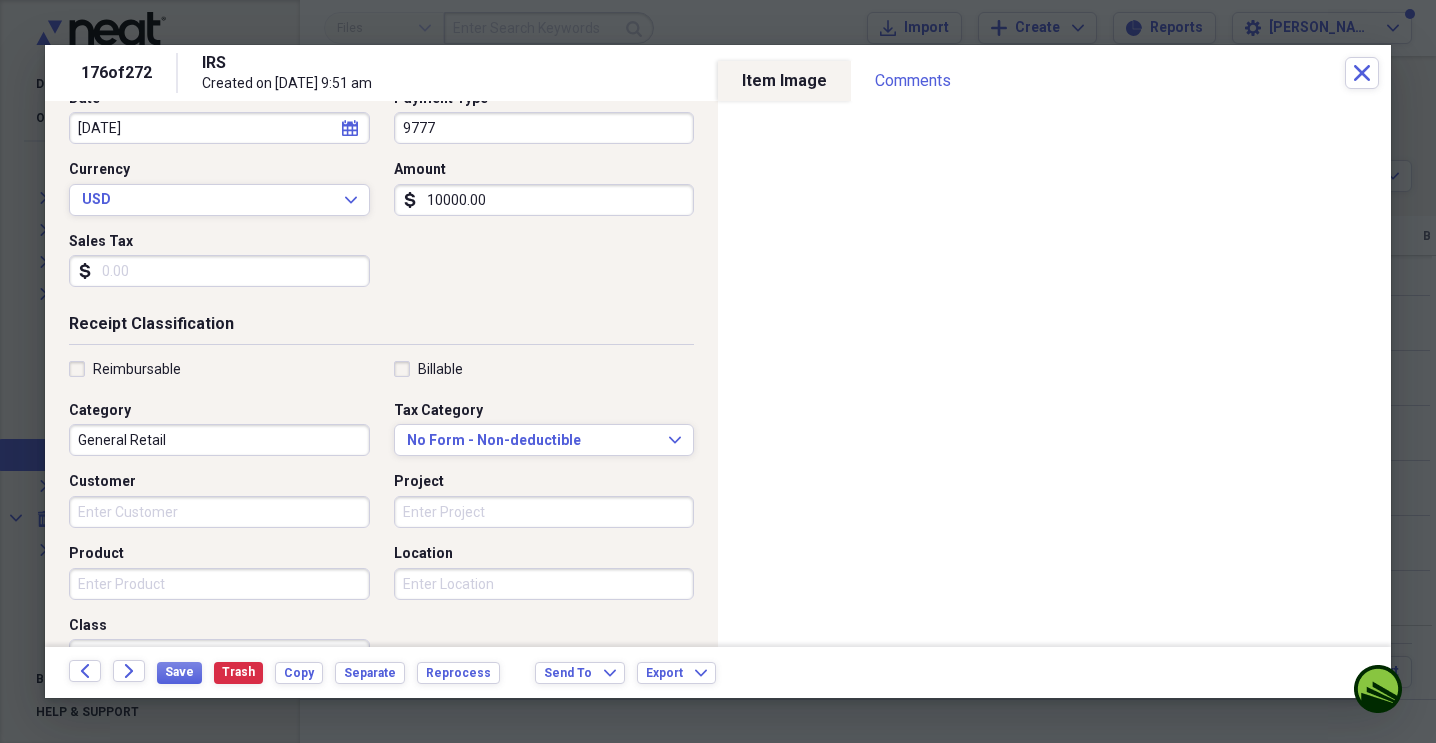 scroll, scrollTop: 231, scrollLeft: 0, axis: vertical 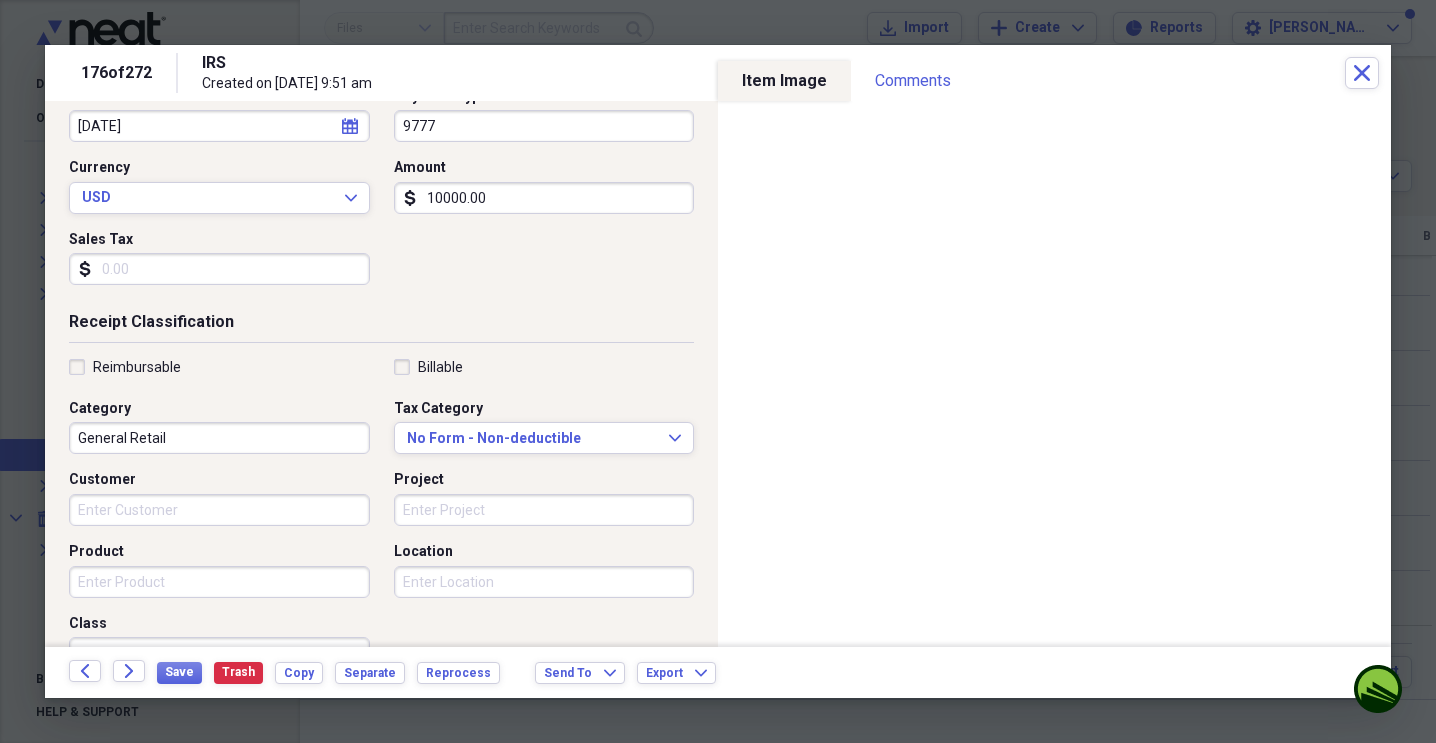 click on "General Retail" at bounding box center (219, 438) 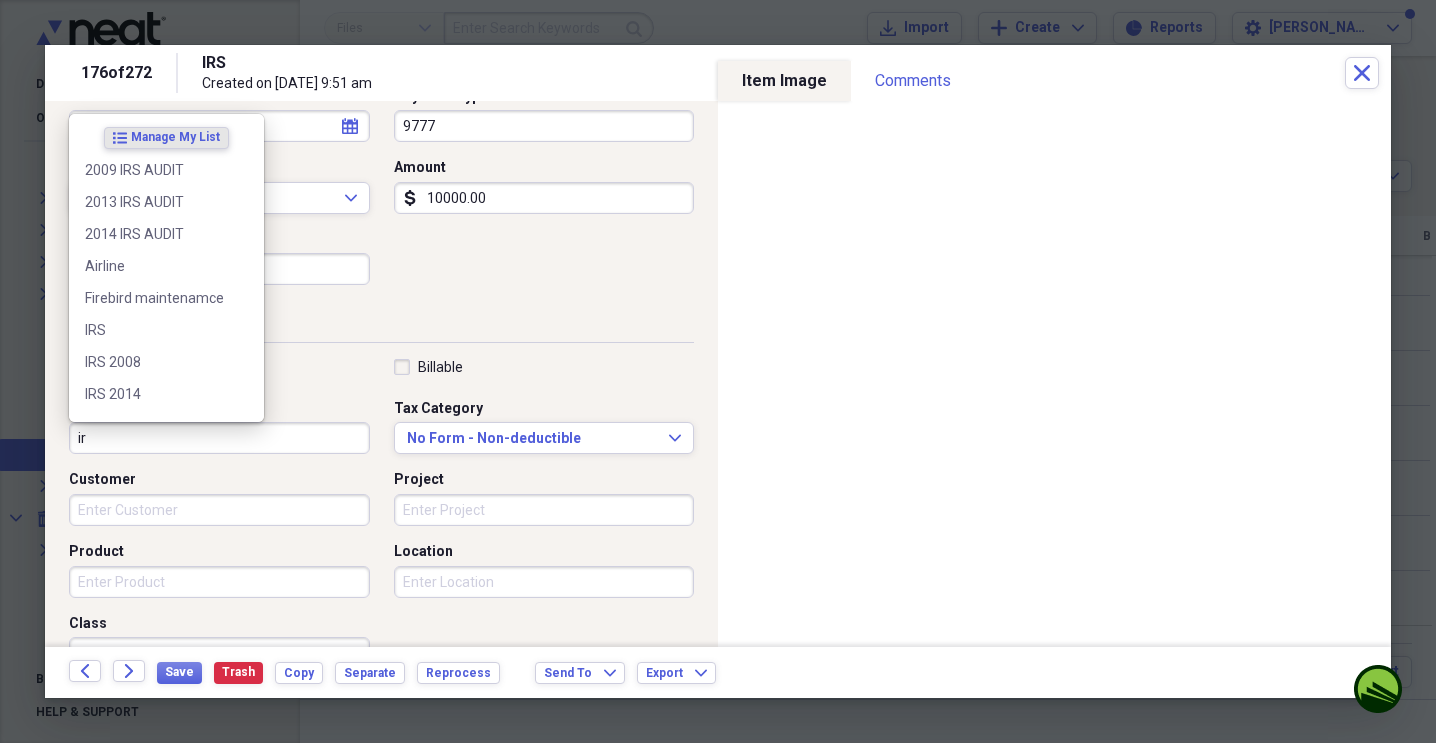 type on "i" 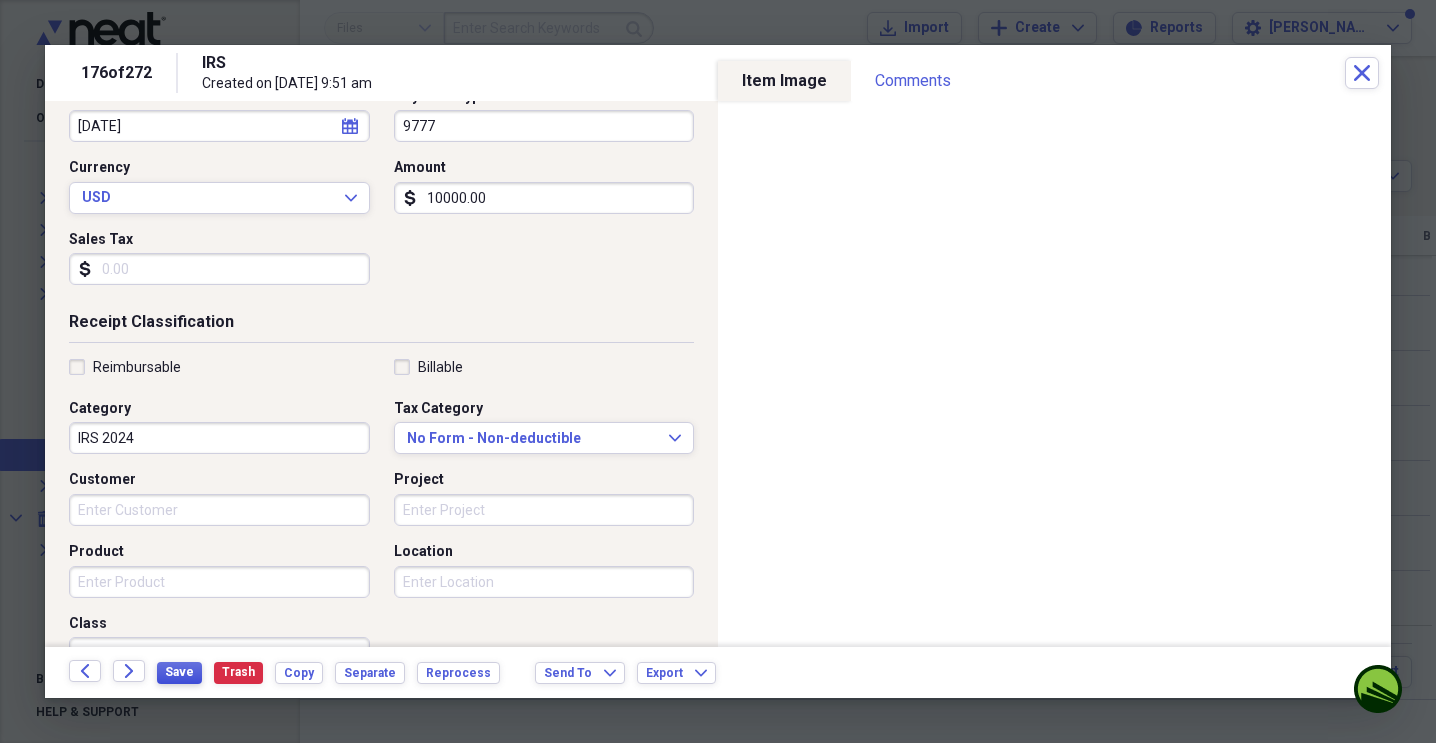 type on "IRS 2024" 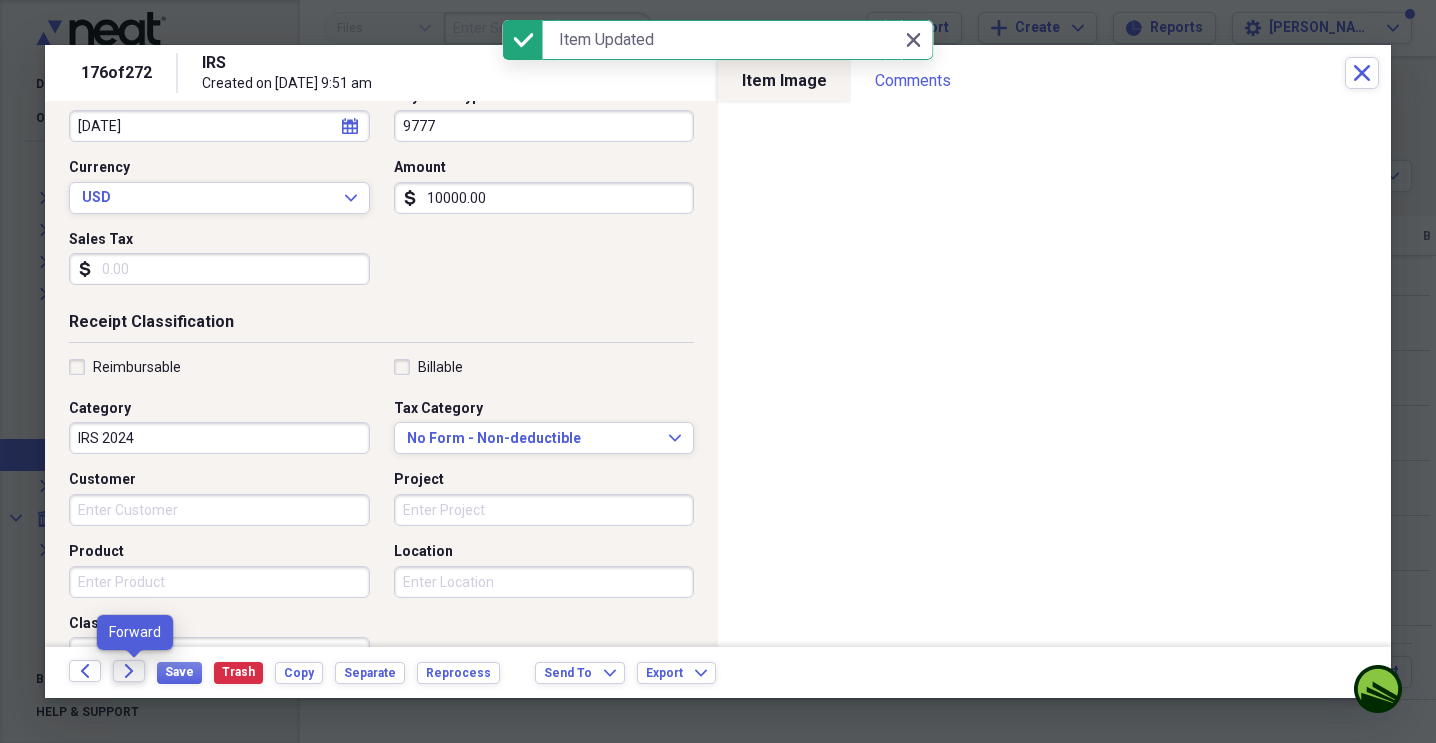 click on "Forward" 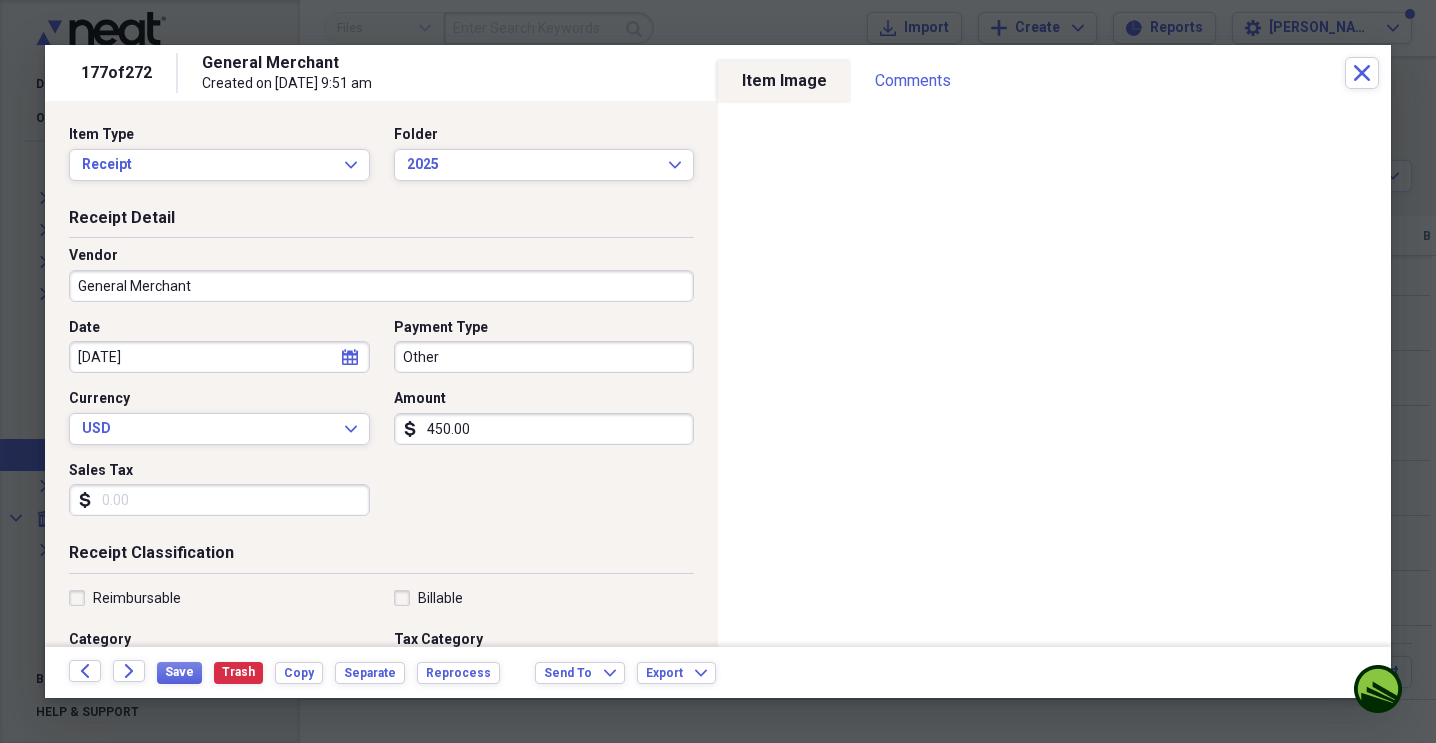 click on "General Merchant" at bounding box center [381, 286] 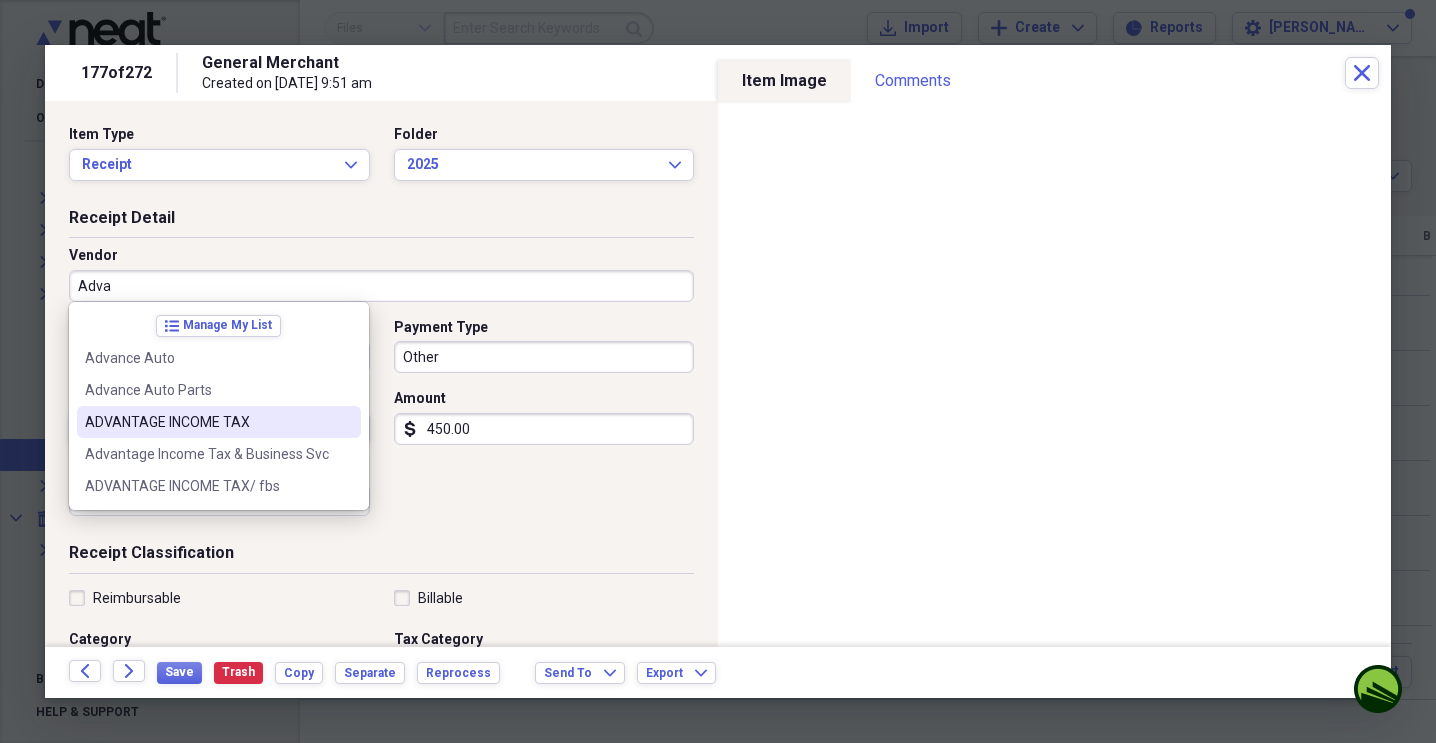 click on "ADVANTAGE INCOME TAX" at bounding box center [219, 422] 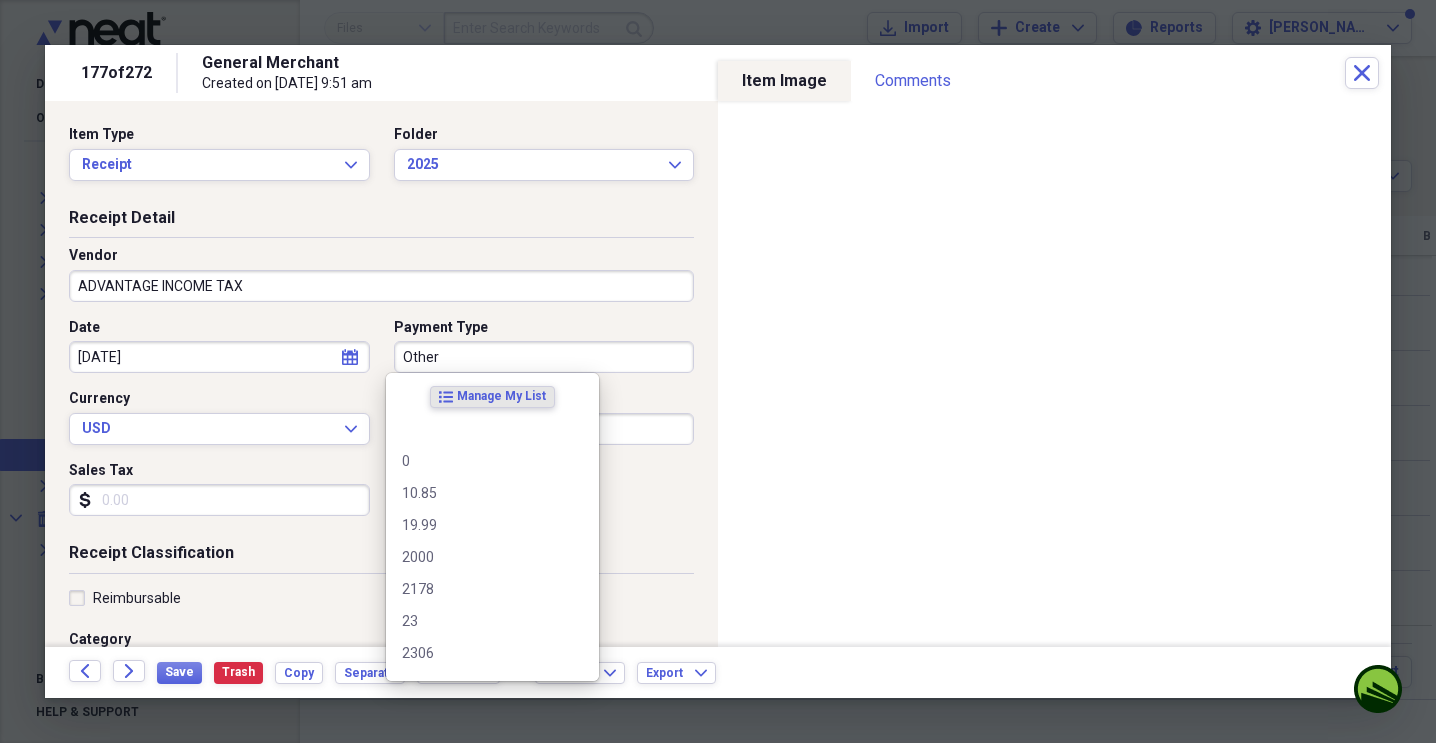 click on "Other" at bounding box center [544, 357] 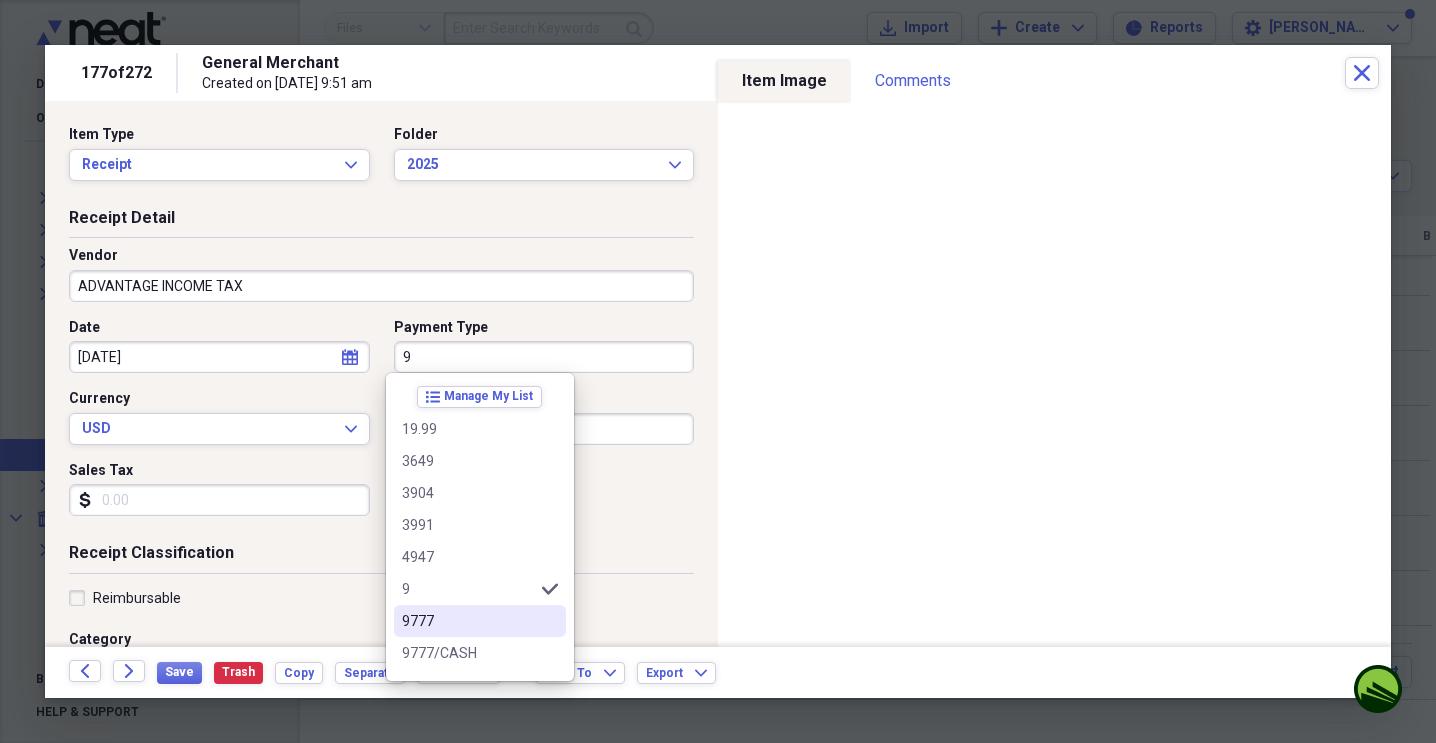 click on "9777" at bounding box center (468, 621) 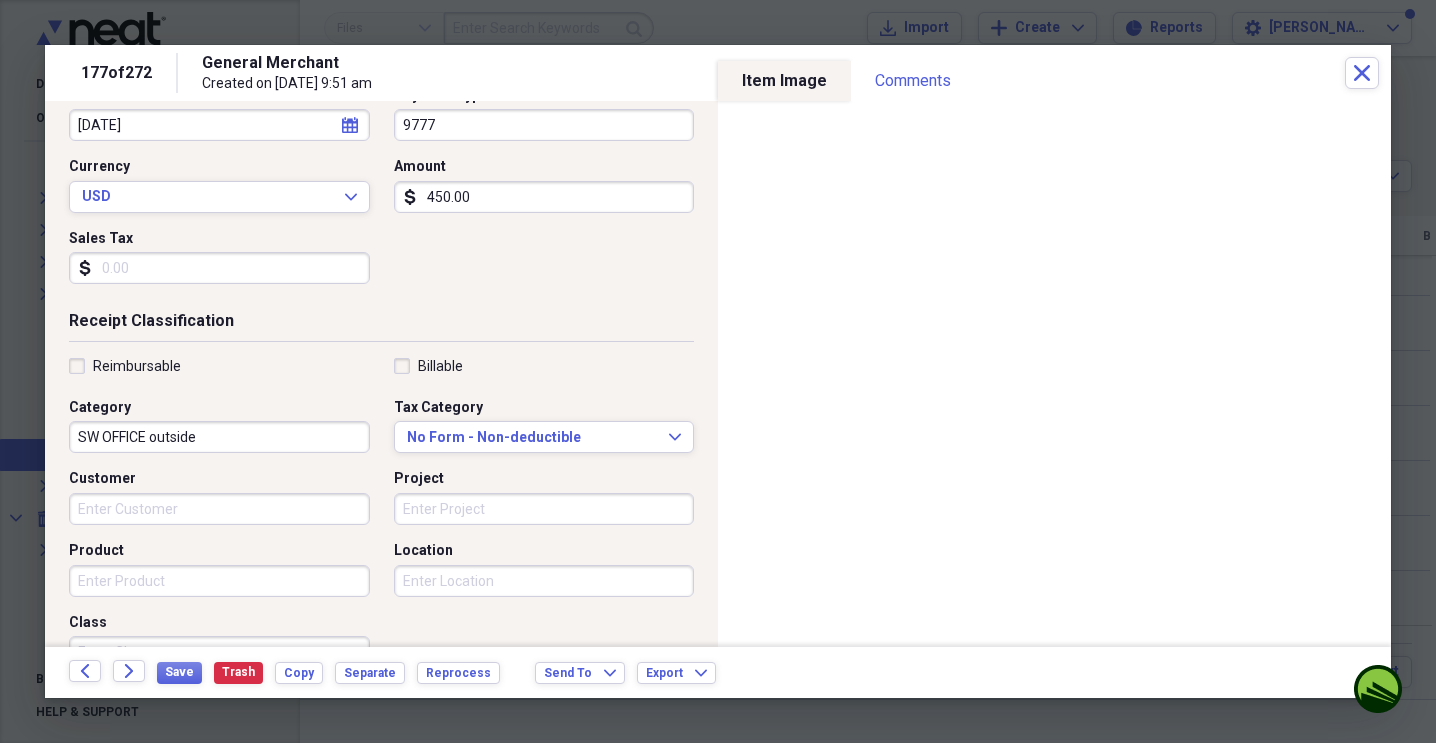 scroll, scrollTop: 233, scrollLeft: 0, axis: vertical 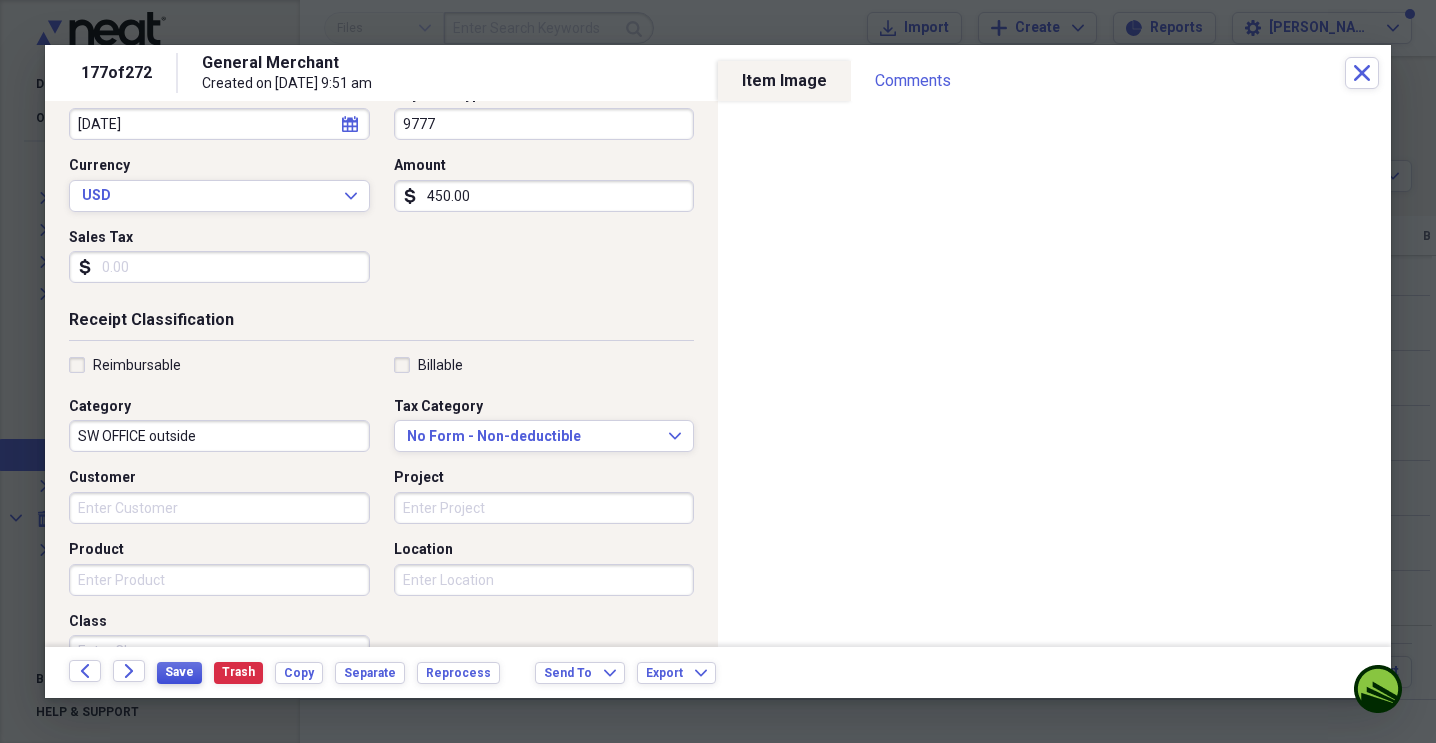 click on "Save" at bounding box center [179, 672] 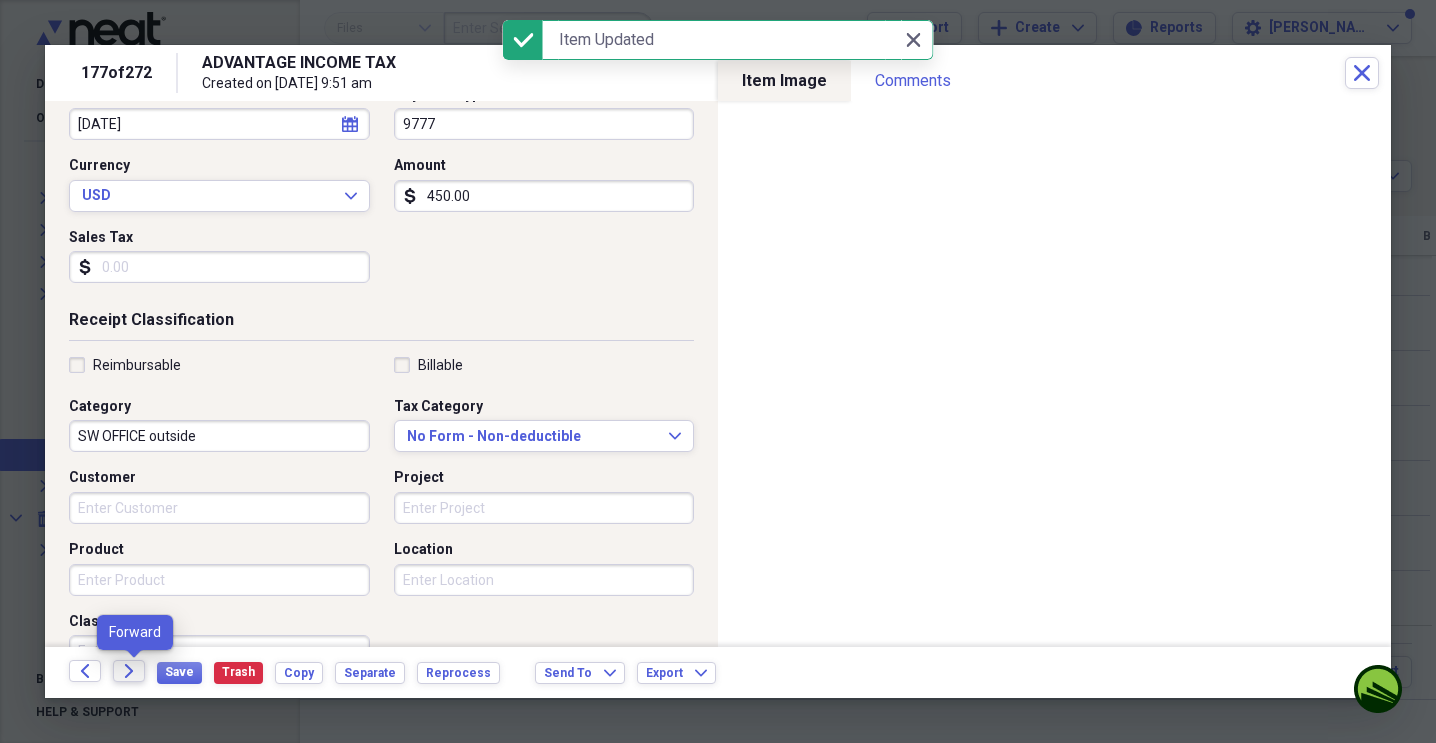 click on "Forward" 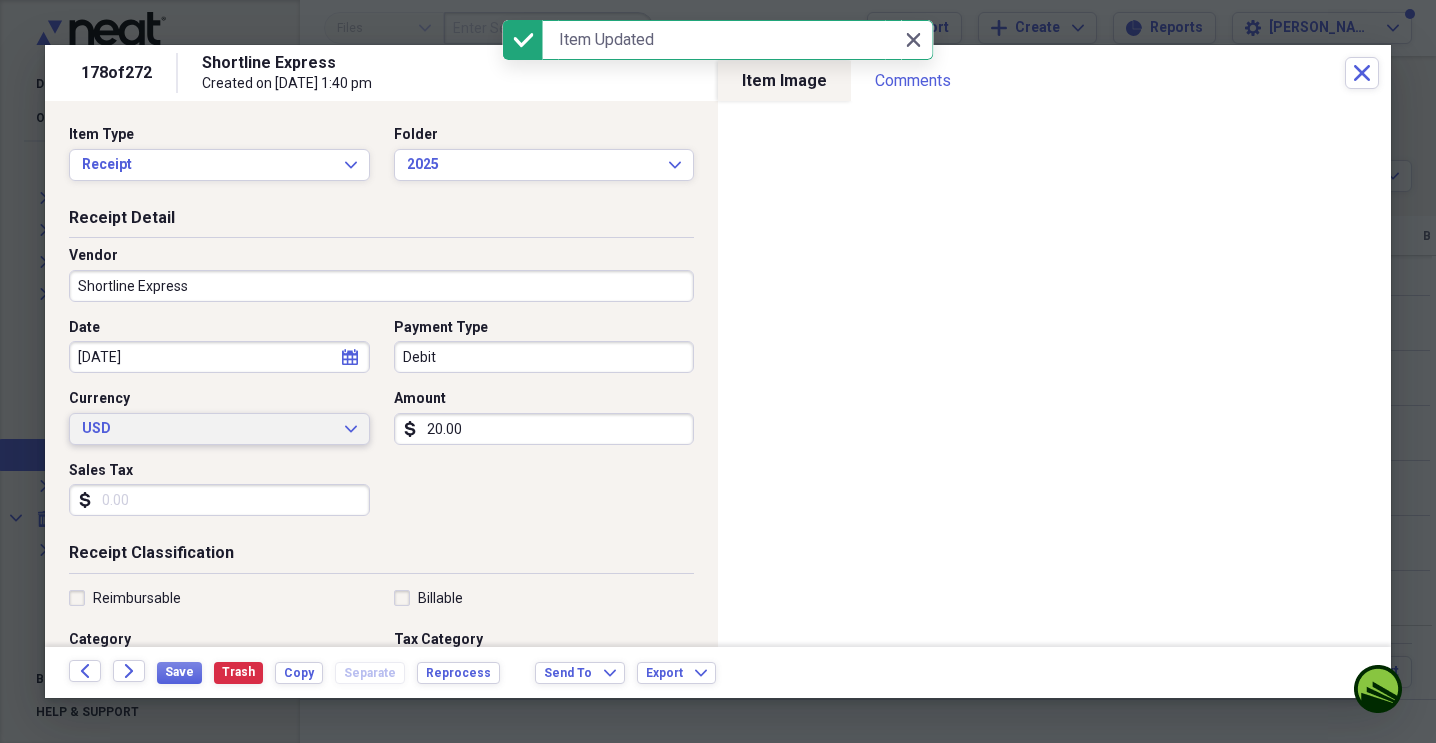 scroll, scrollTop: 188, scrollLeft: 0, axis: vertical 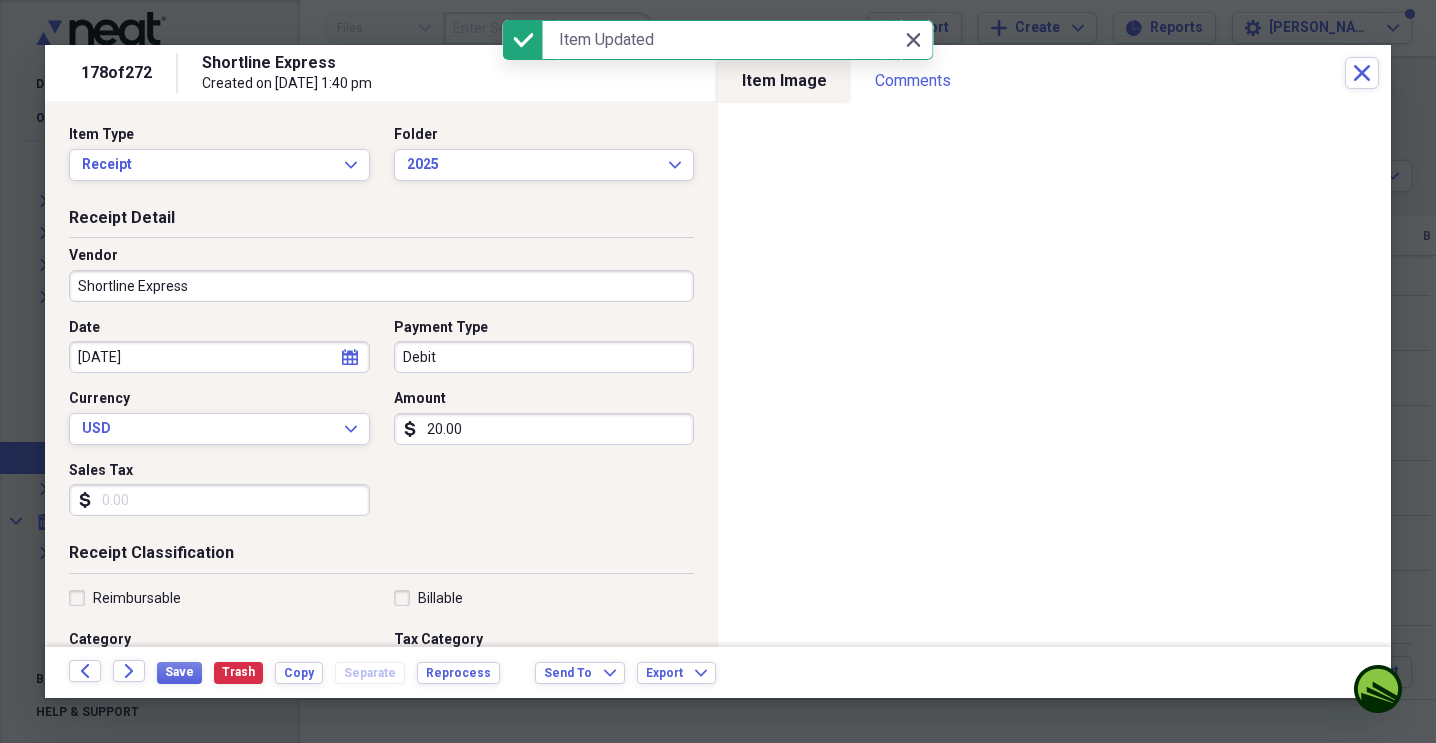 click on "Debit" at bounding box center [544, 357] 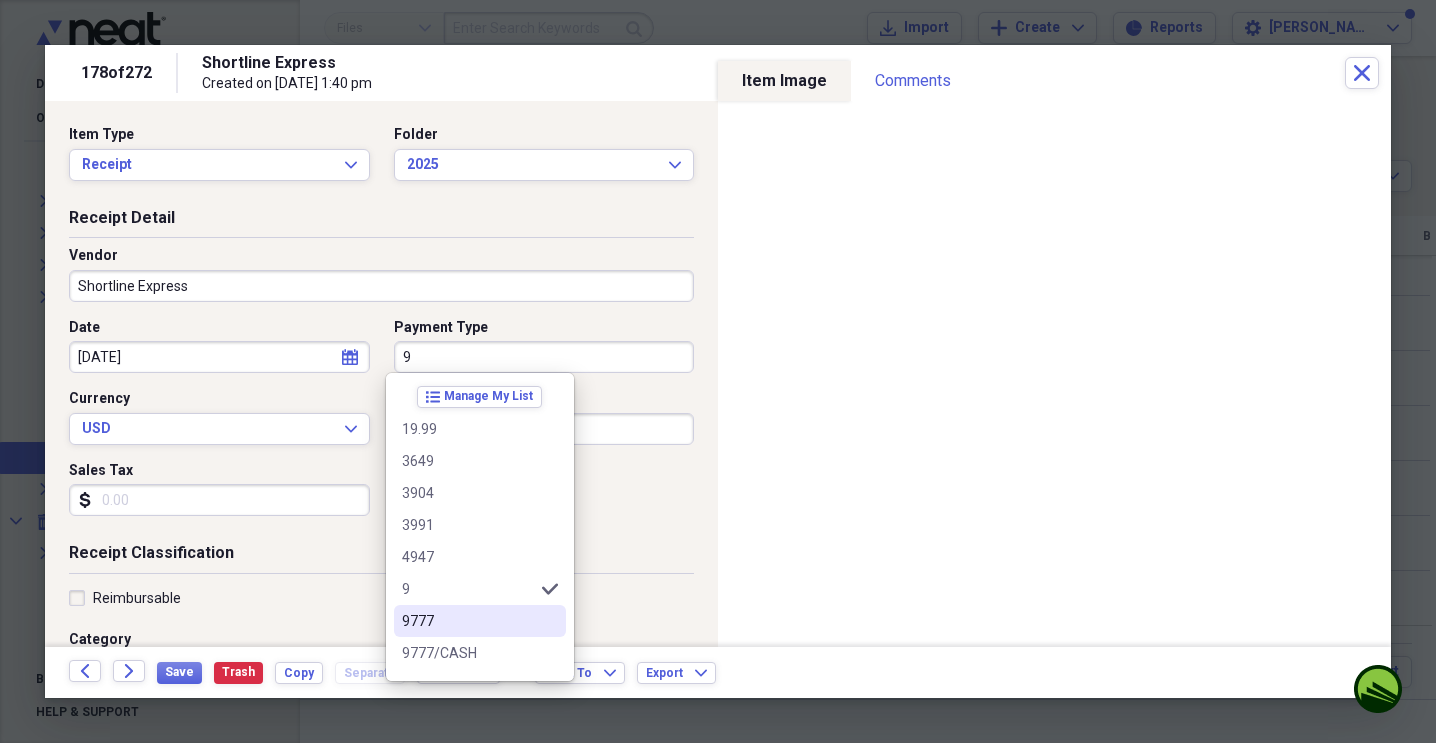 click on "9777" at bounding box center (468, 621) 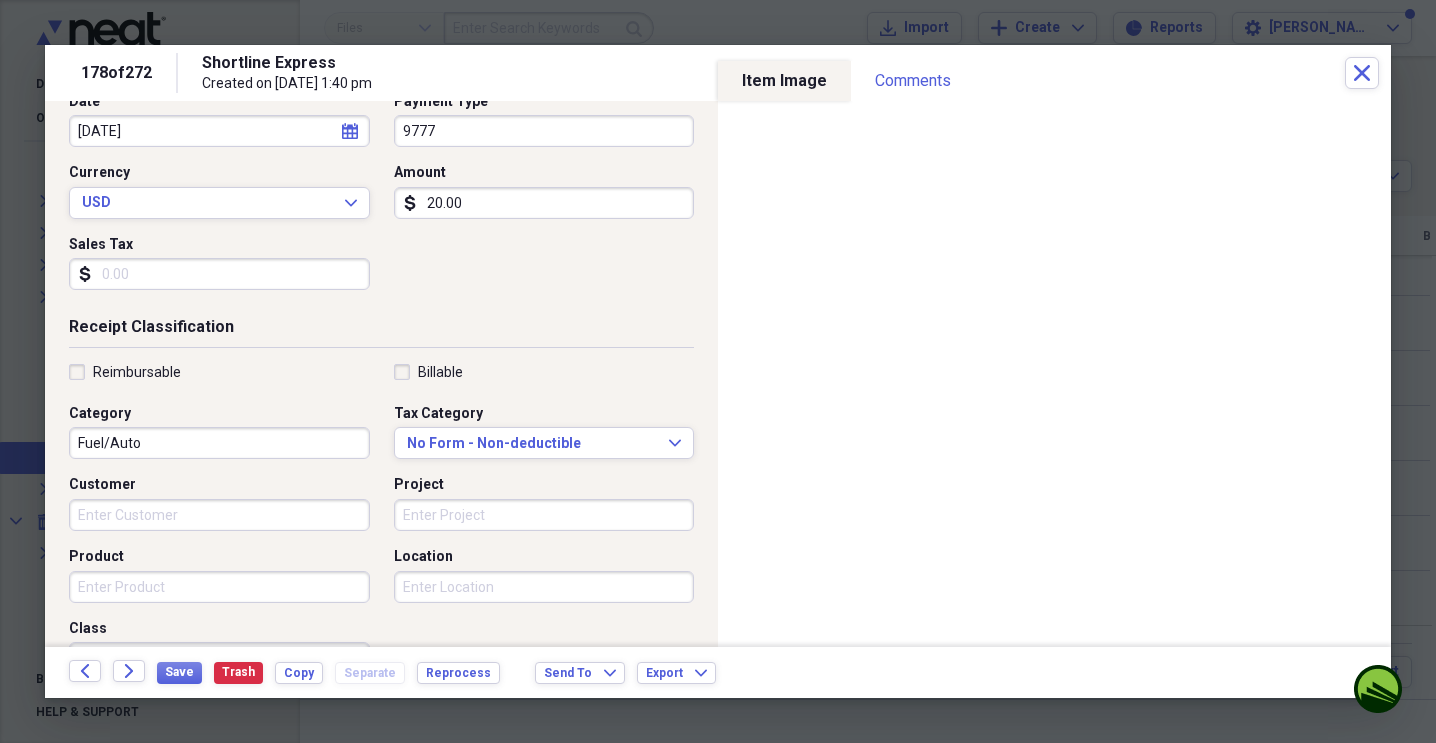 scroll, scrollTop: 231, scrollLeft: 0, axis: vertical 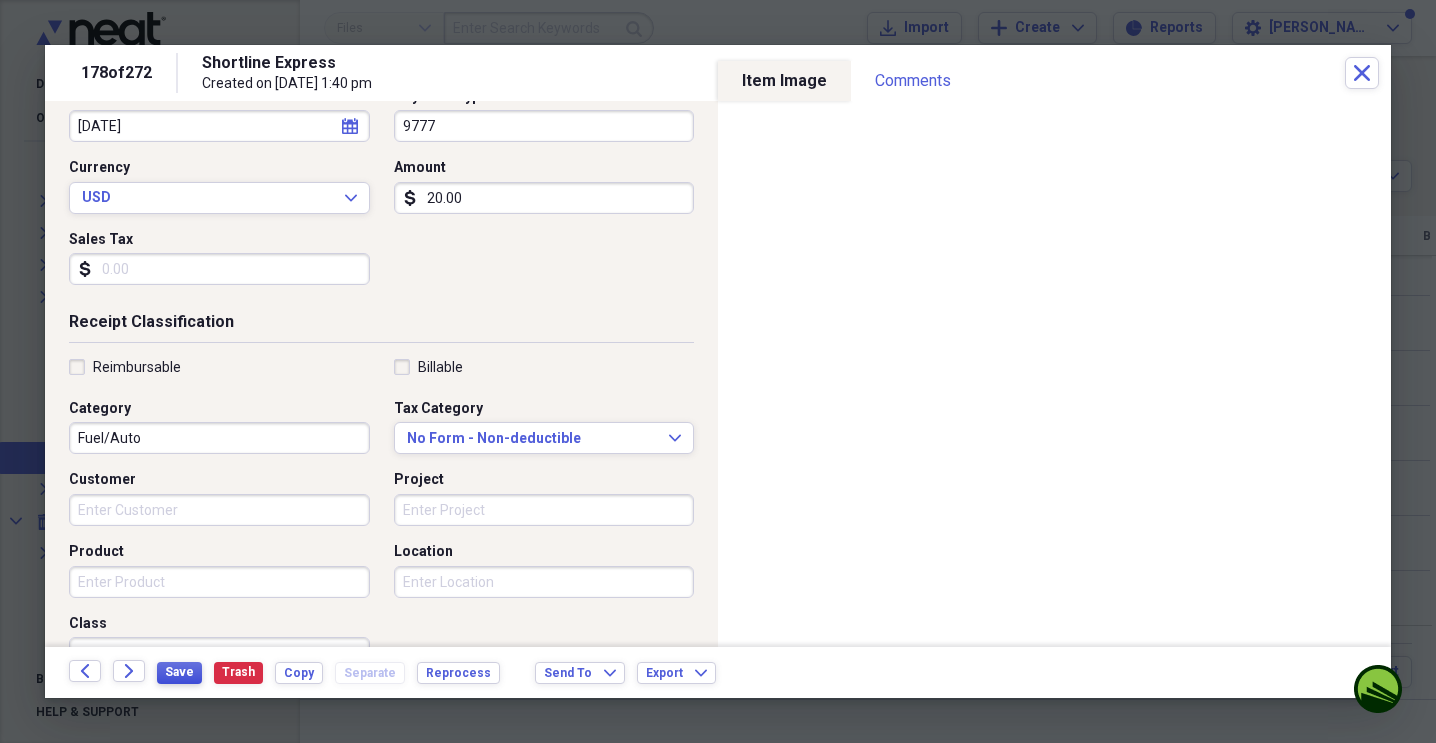 click on "Save" at bounding box center (179, 672) 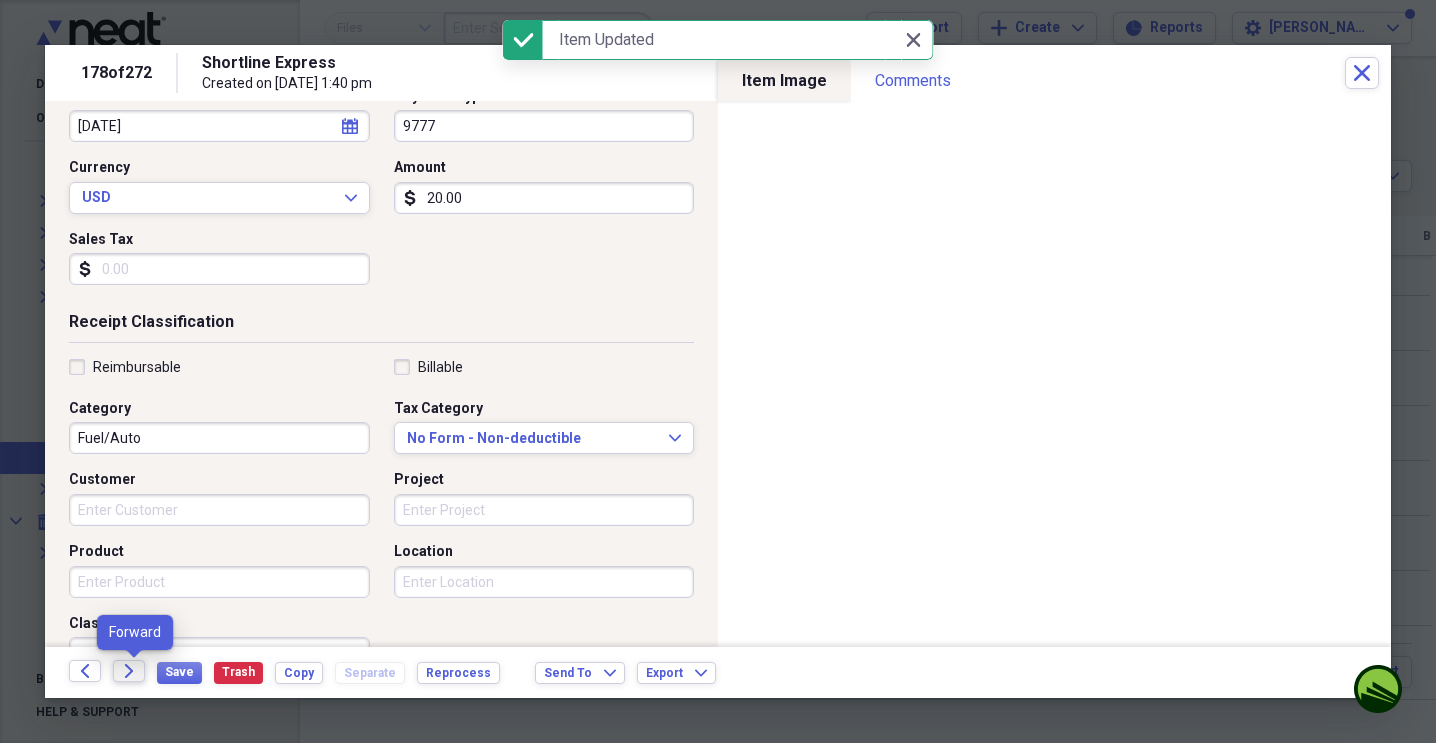 click on "Forward" 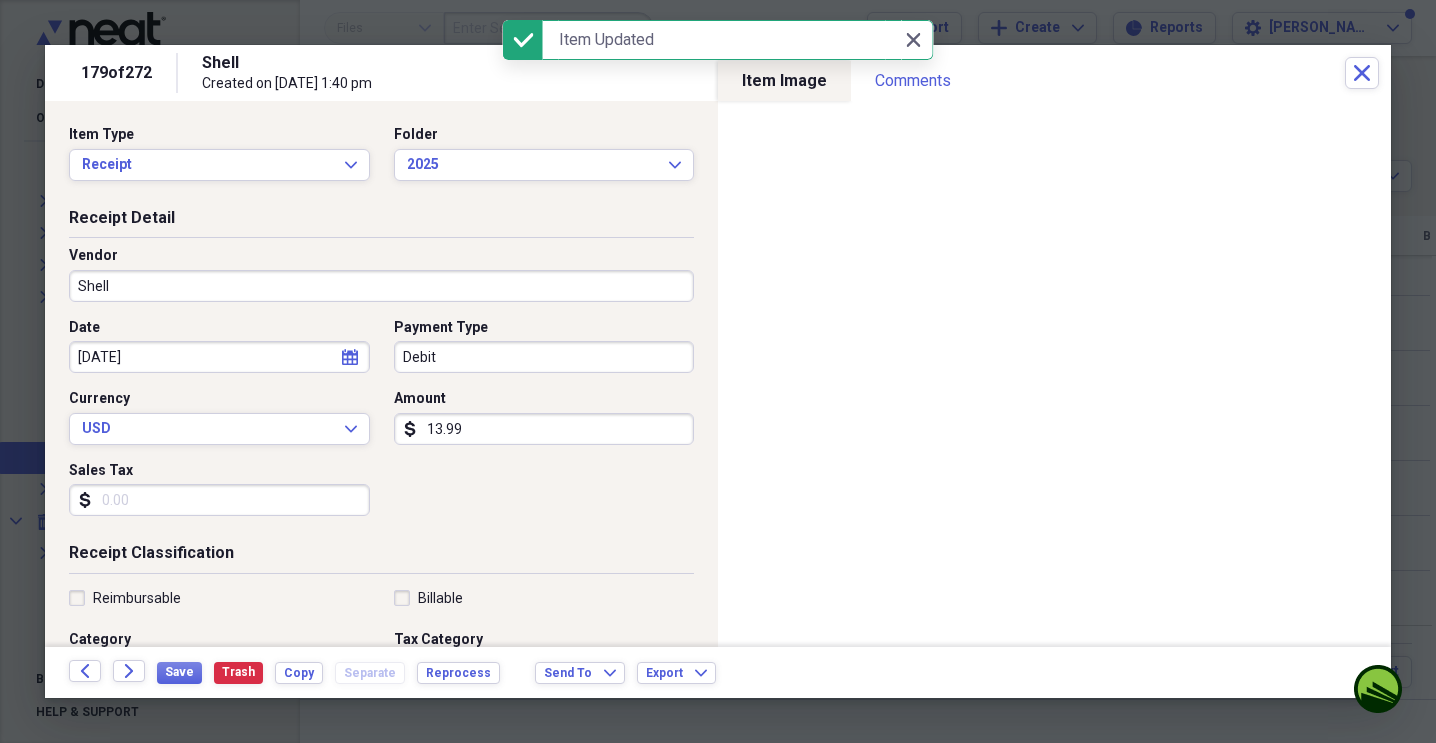 click on "Debit" at bounding box center (544, 357) 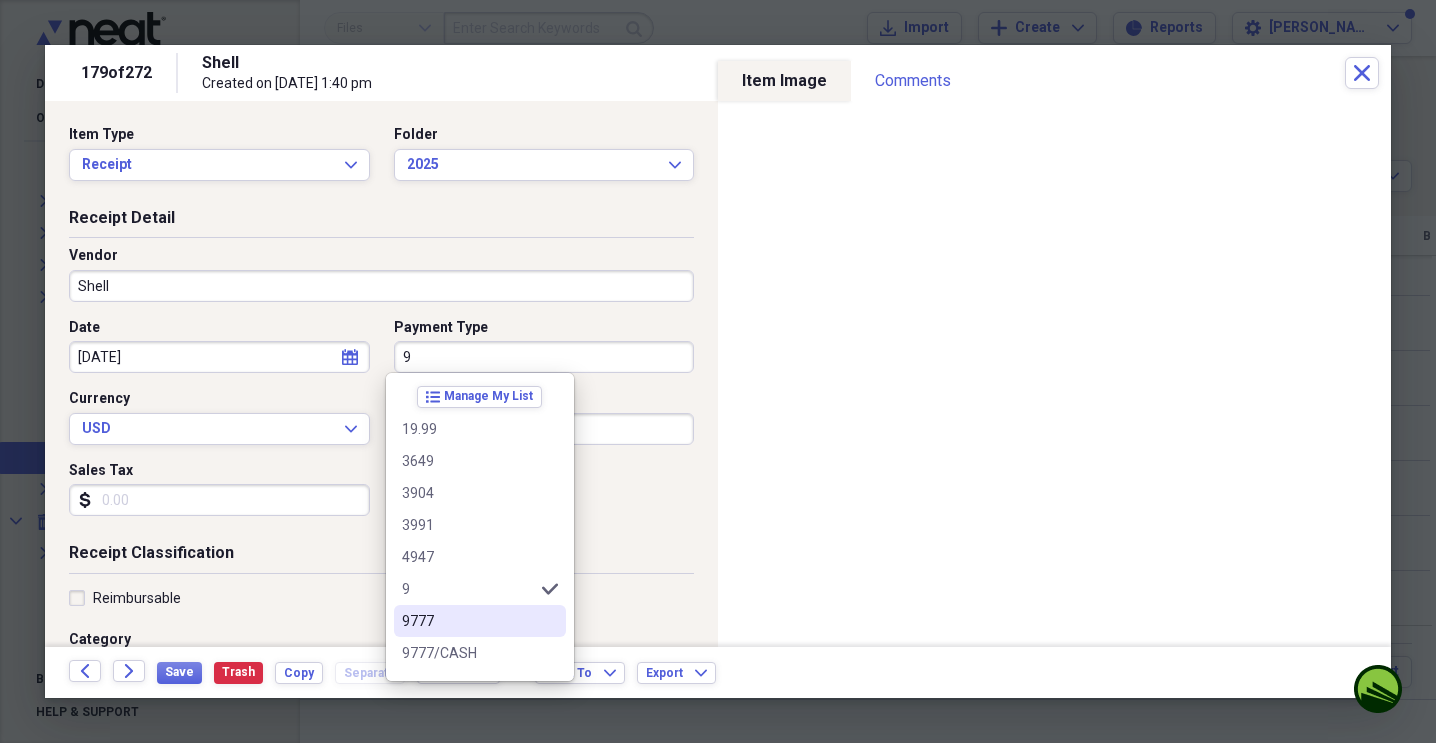 click on "9777" at bounding box center [480, 621] 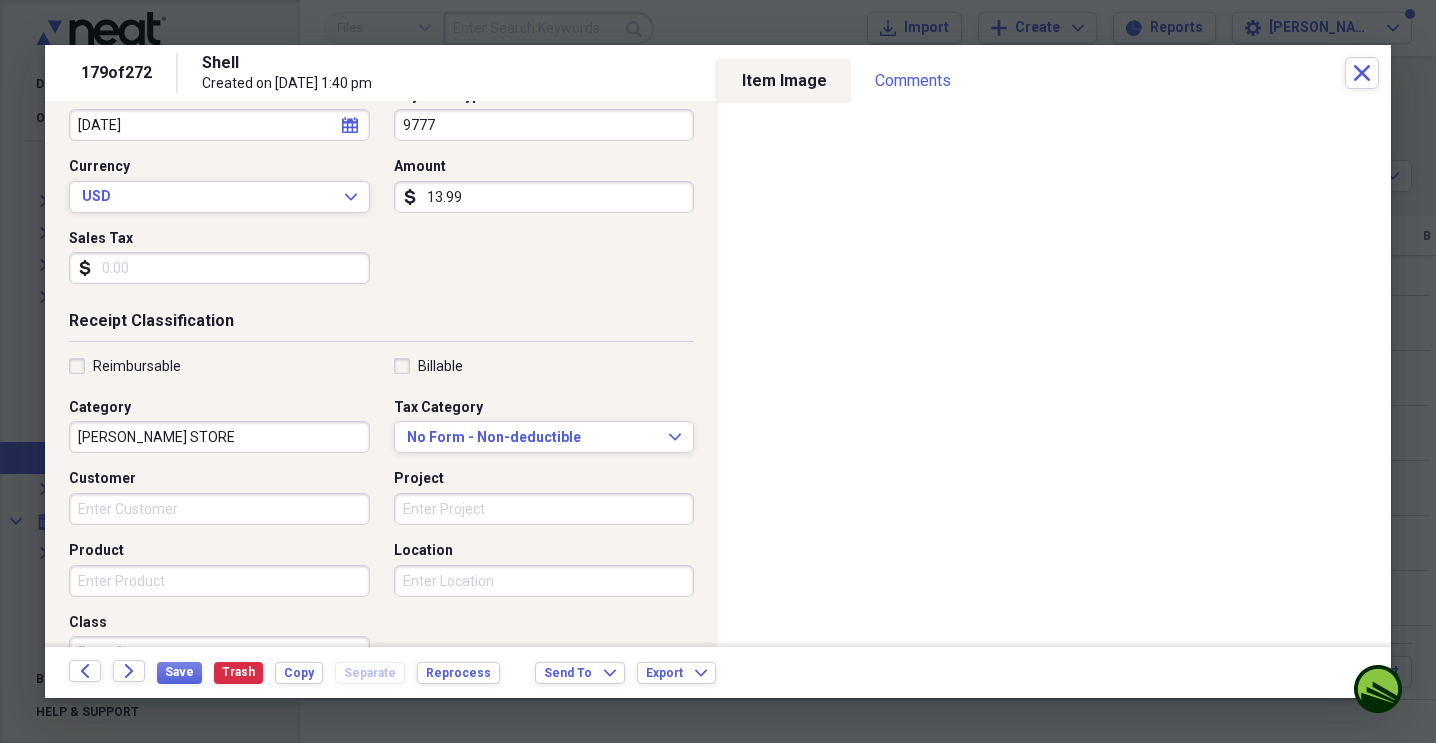 scroll, scrollTop: 233, scrollLeft: 0, axis: vertical 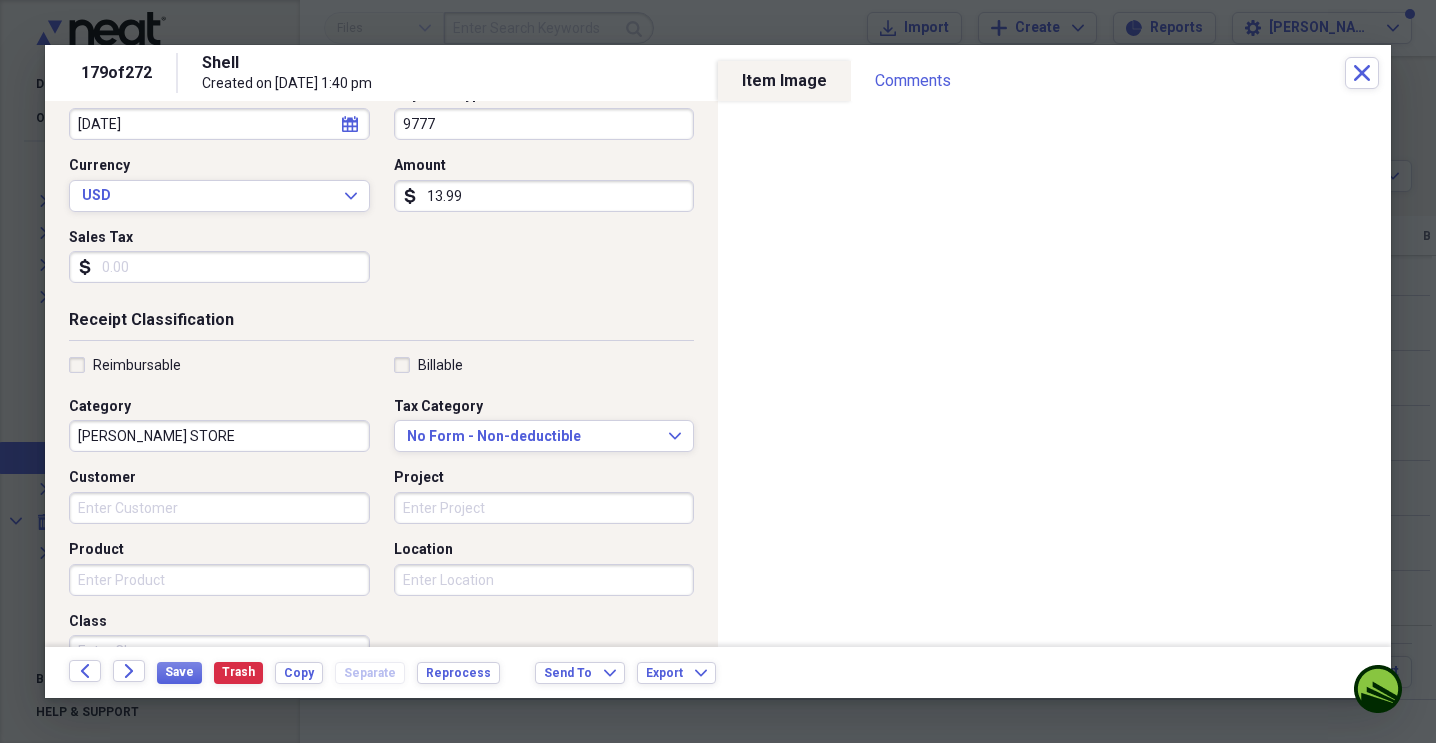 click on "[PERSON_NAME] STORE" at bounding box center [219, 436] 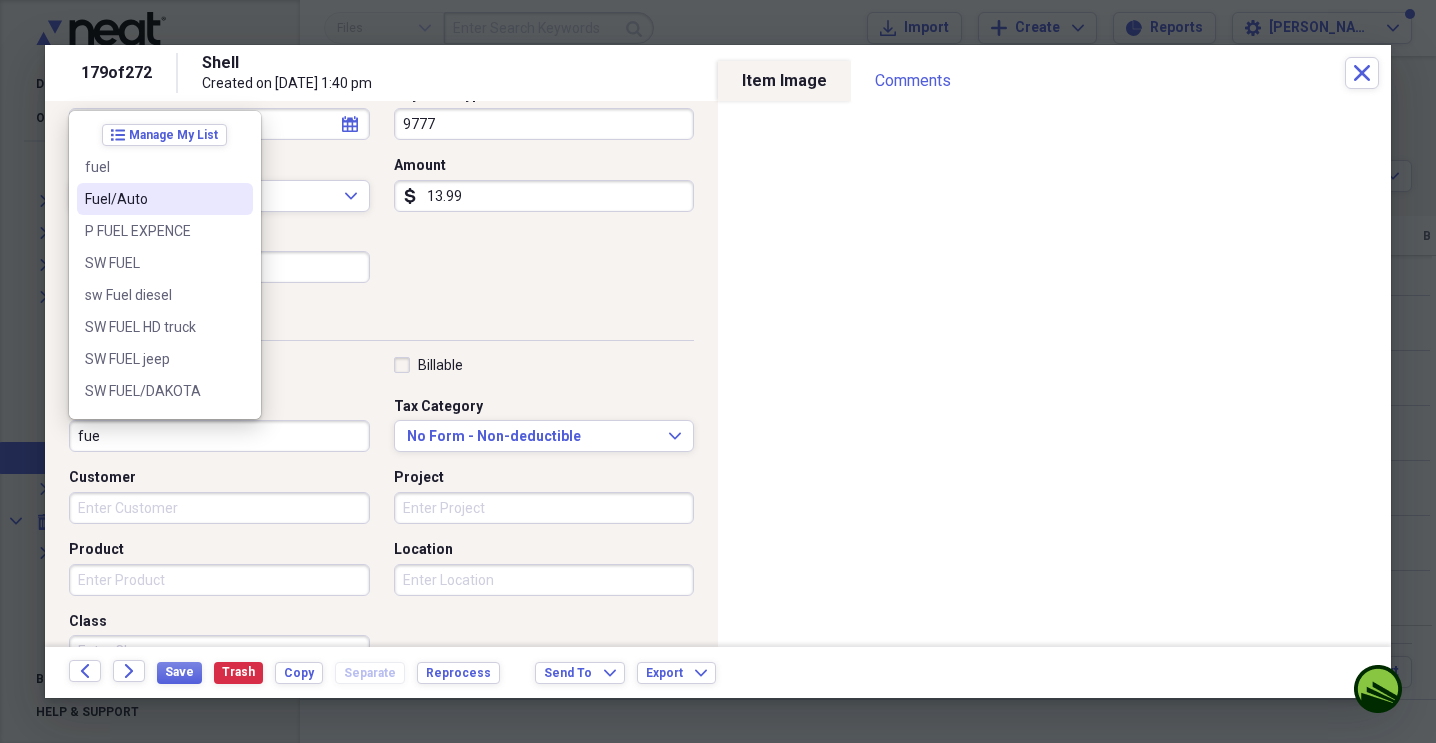 click on "Fuel/Auto" at bounding box center (165, 199) 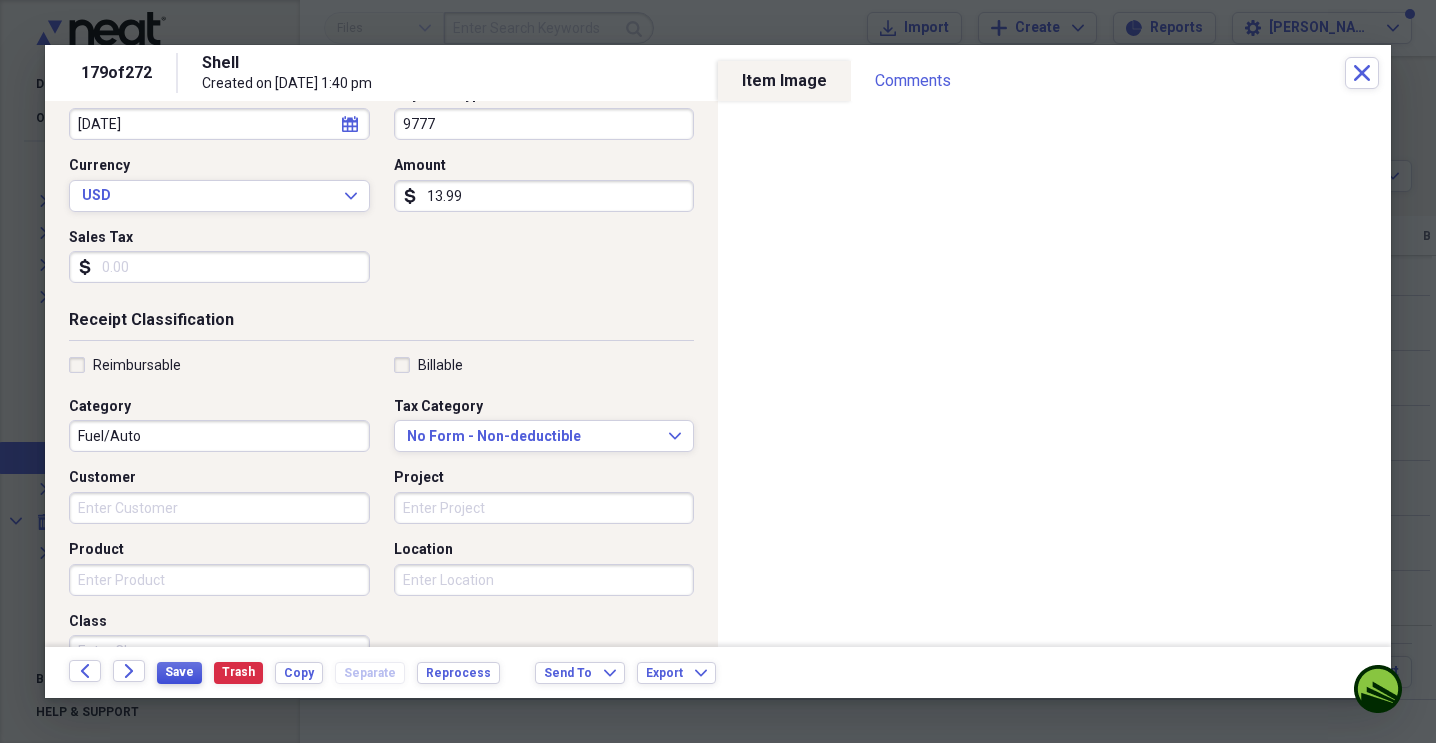 click on "Save" at bounding box center (179, 672) 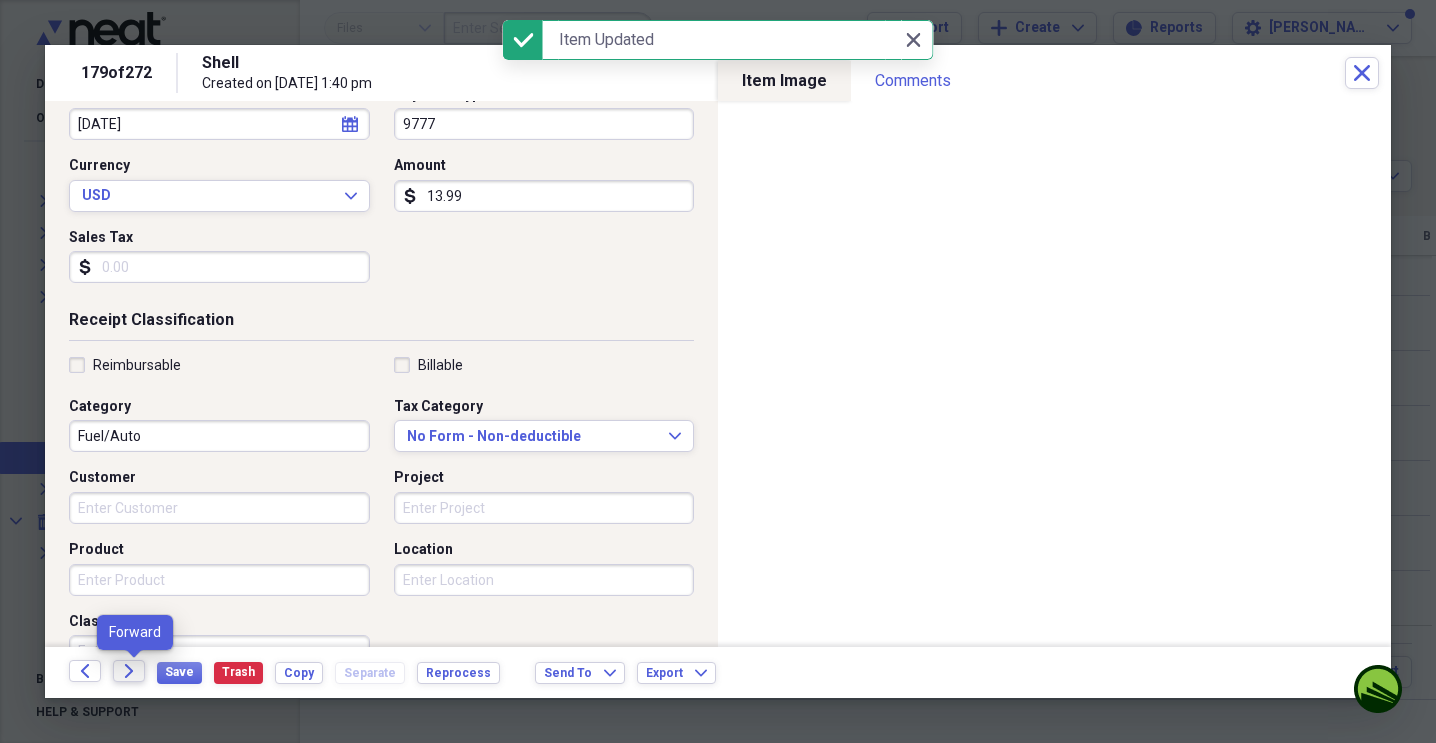 click on "Forward" 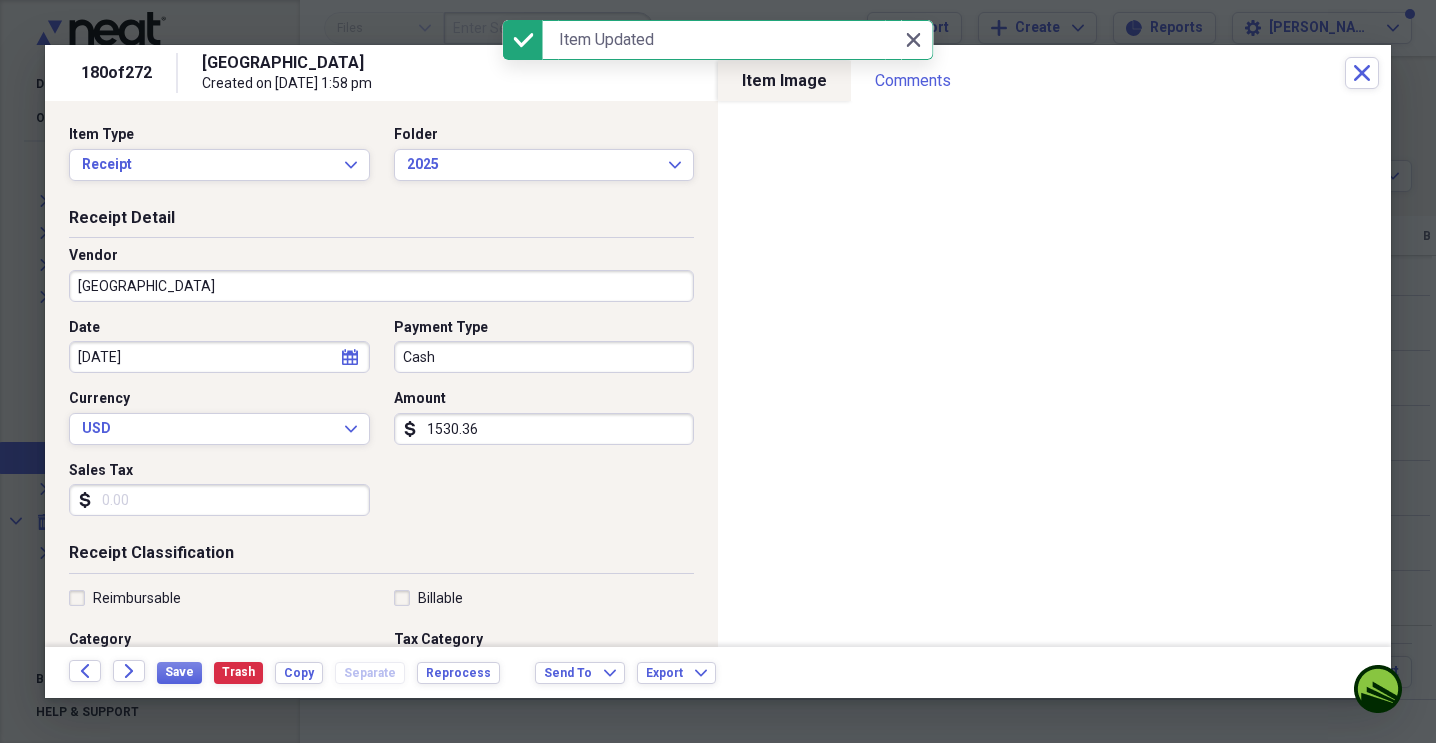 click on "Cash" at bounding box center [544, 357] 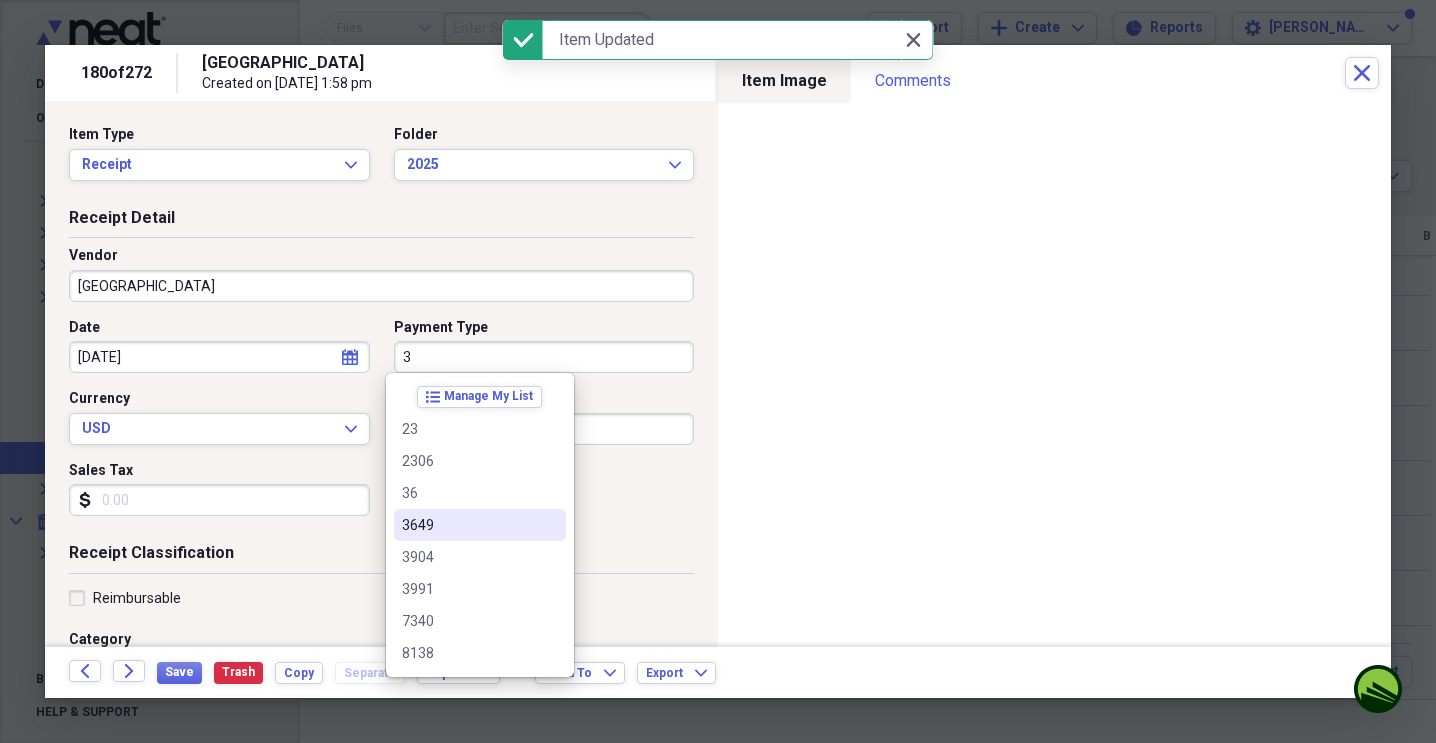 click on "3649" at bounding box center [468, 525] 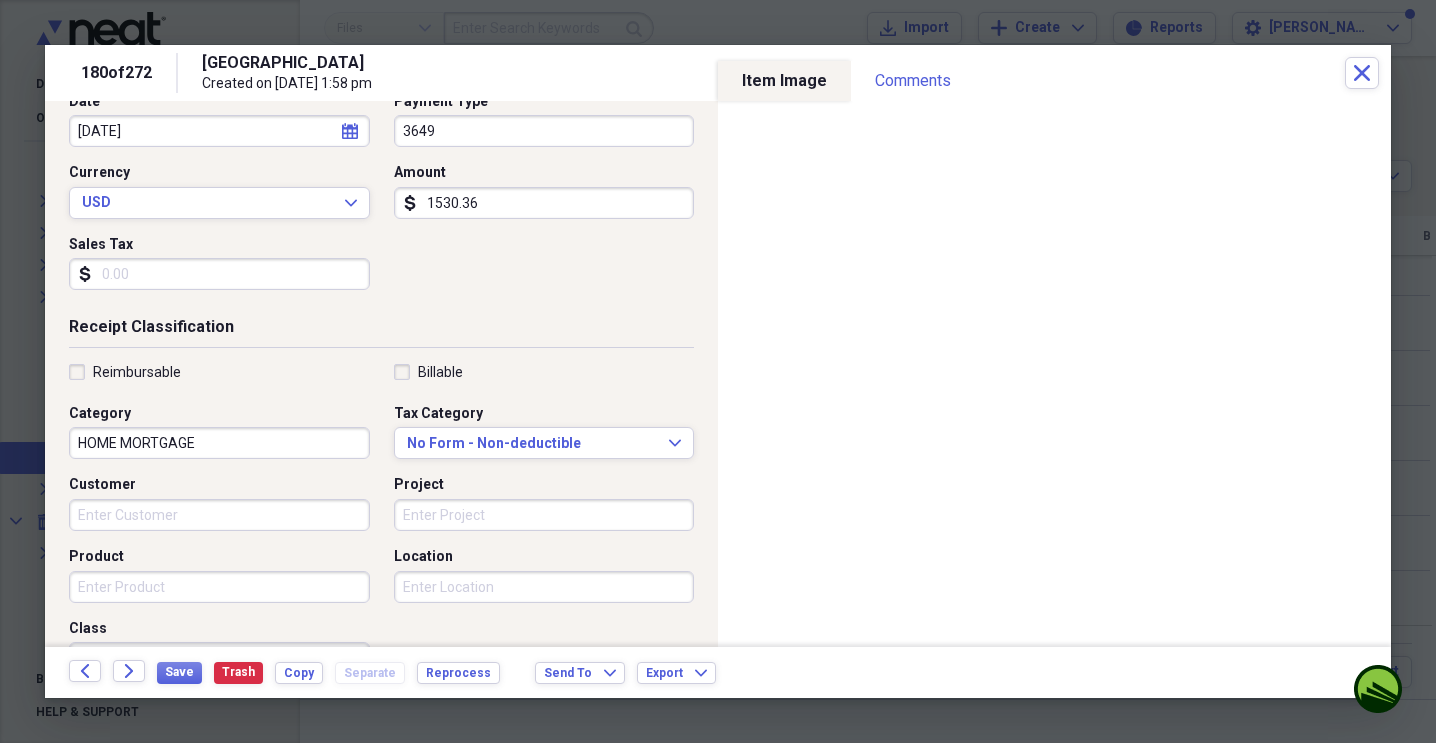 scroll, scrollTop: 231, scrollLeft: 0, axis: vertical 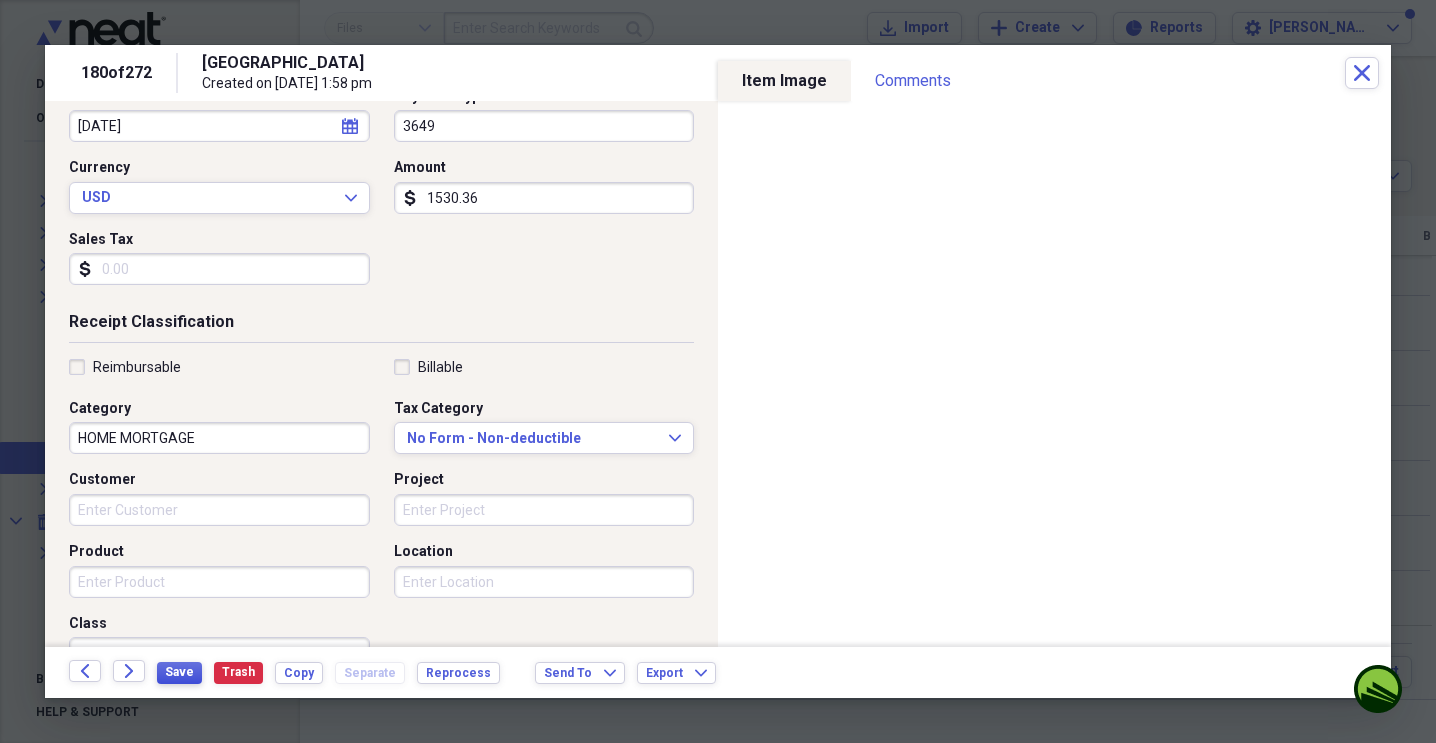 click on "Save" at bounding box center (179, 672) 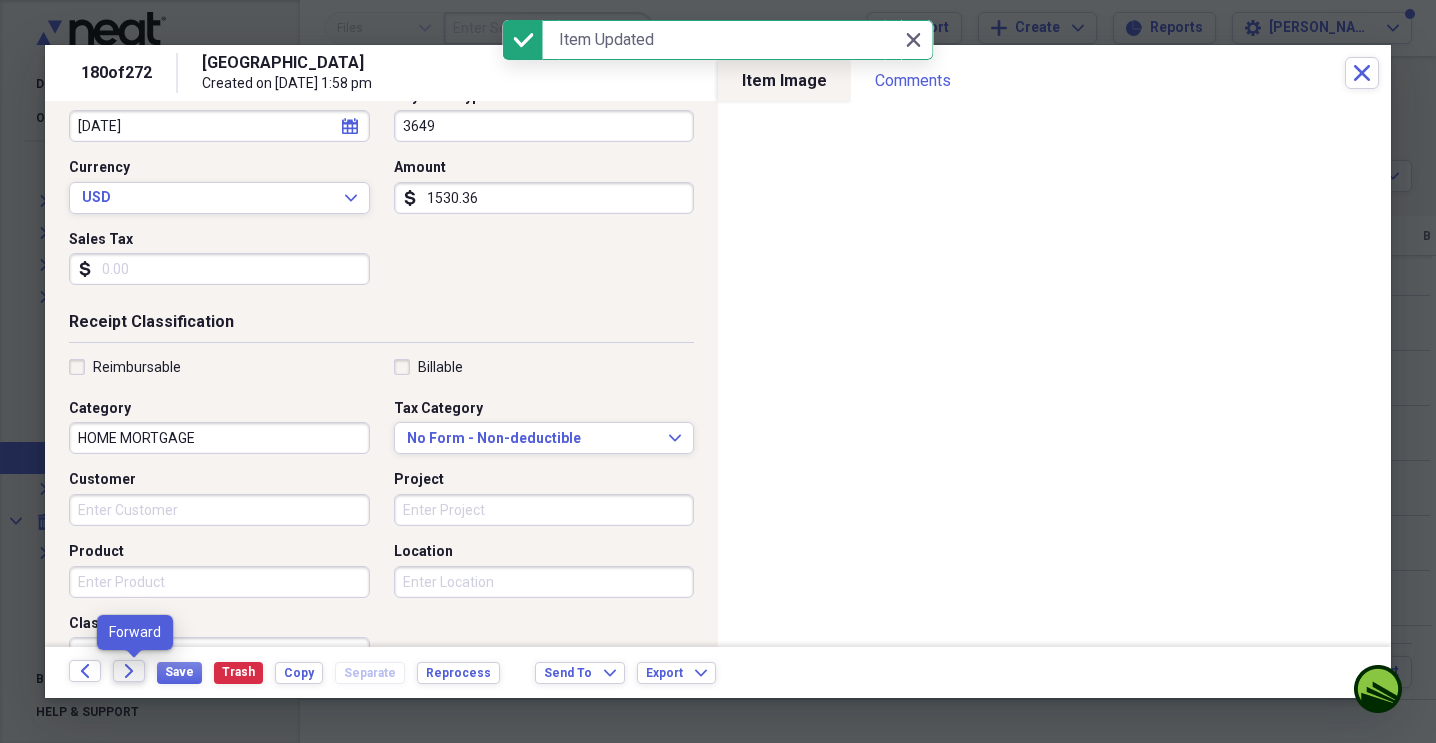 click 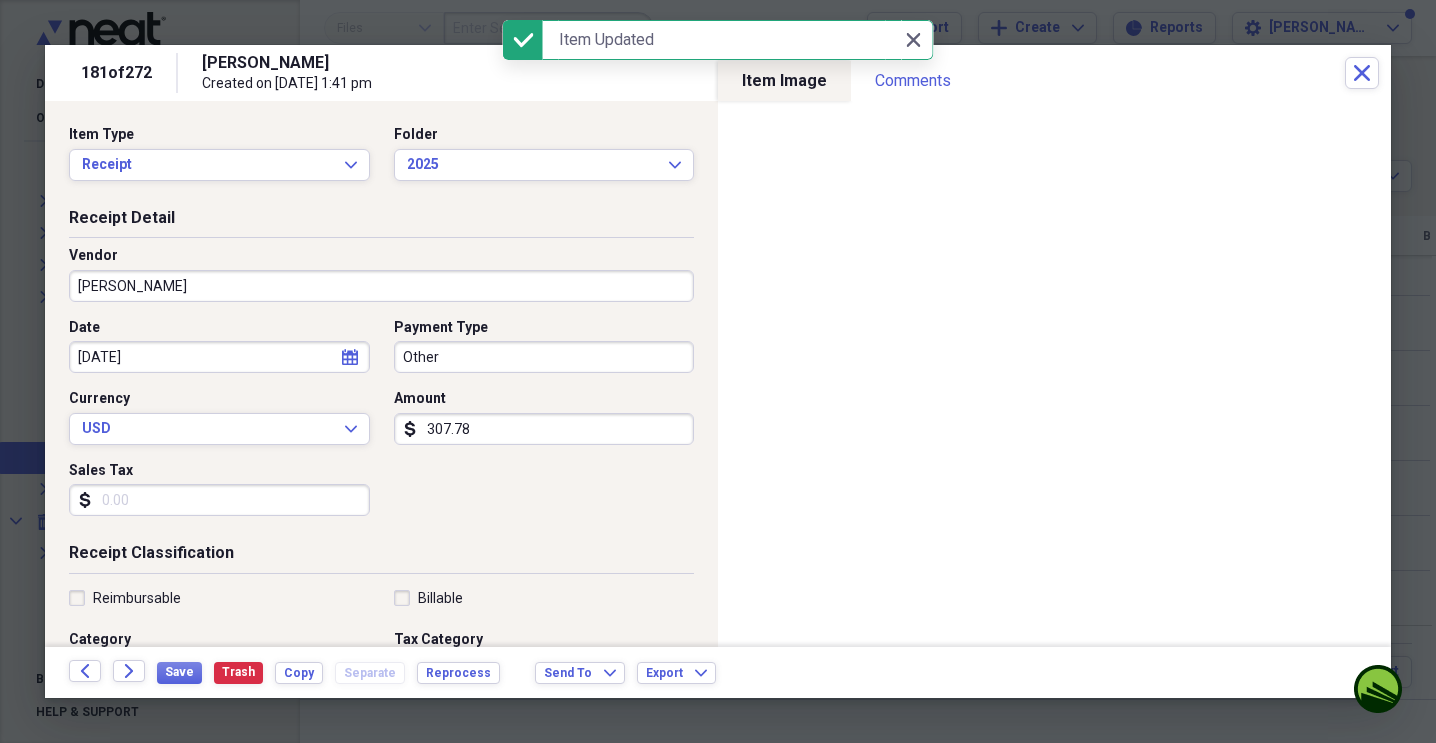 click on "Other" at bounding box center [544, 357] 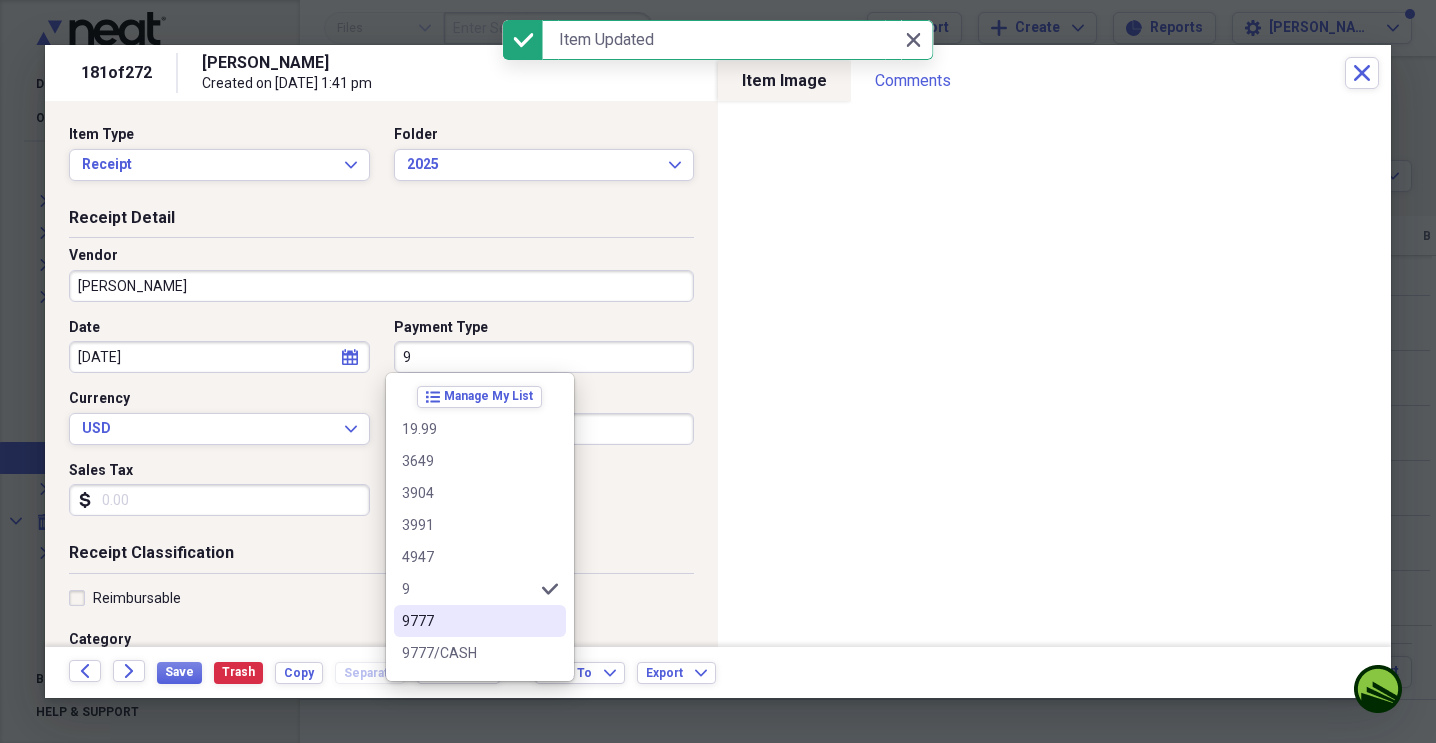 click on "9777" at bounding box center [468, 621] 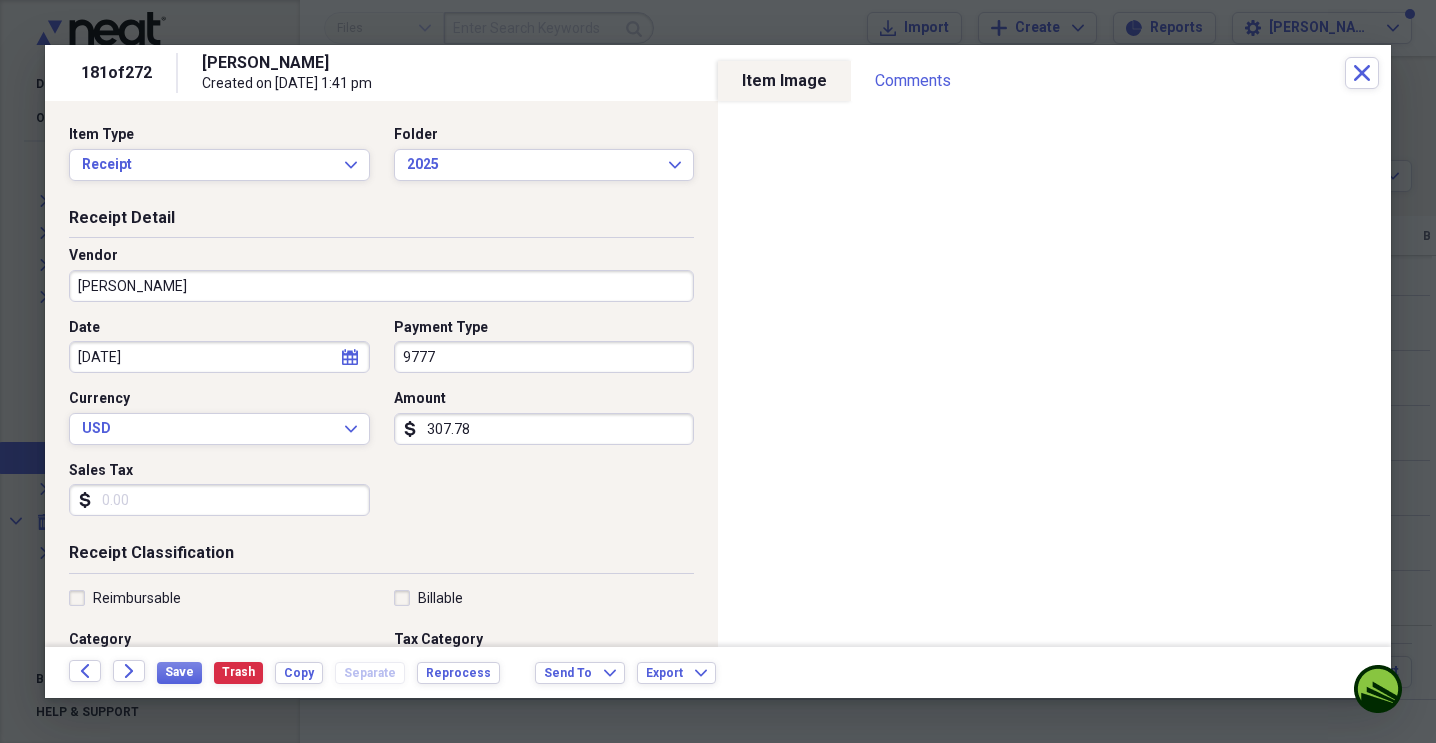 click on "307.78" at bounding box center [544, 429] 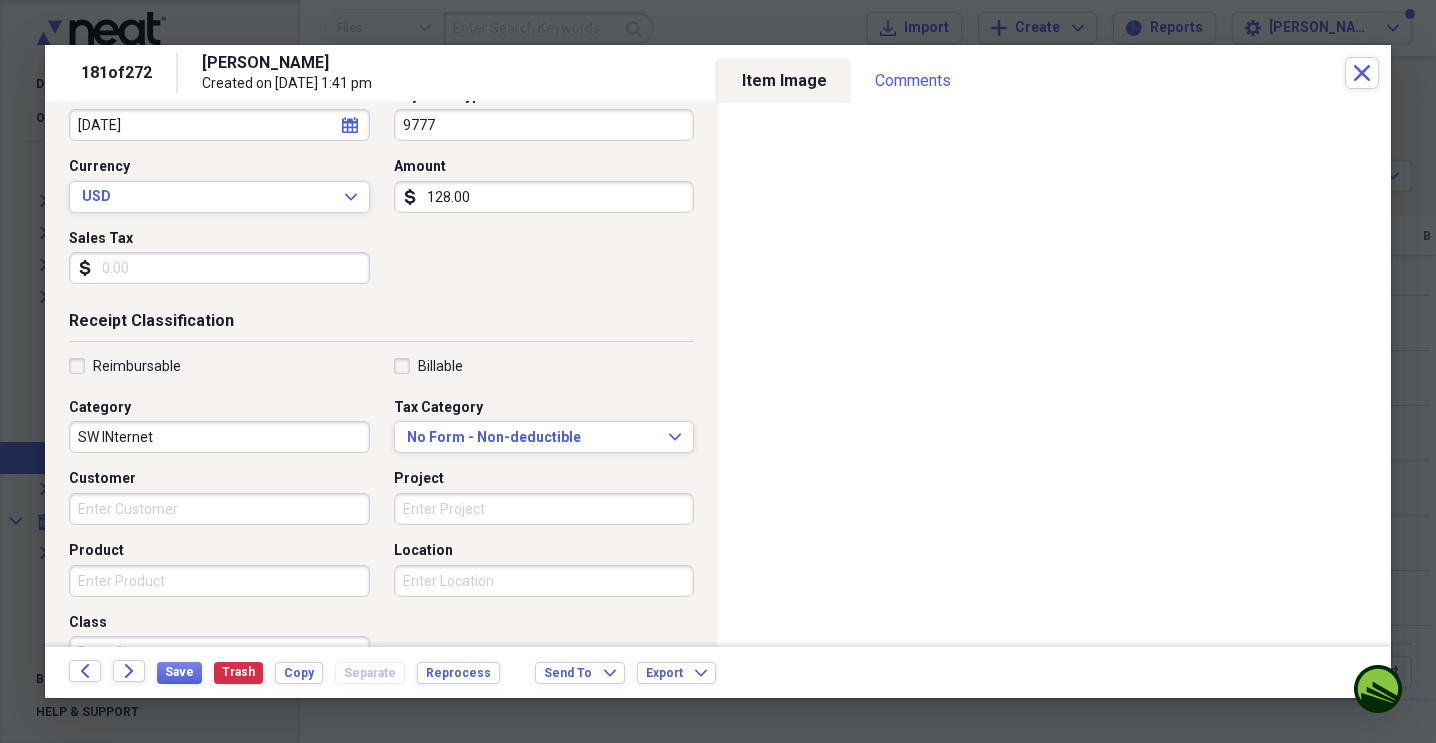 scroll, scrollTop: 233, scrollLeft: 0, axis: vertical 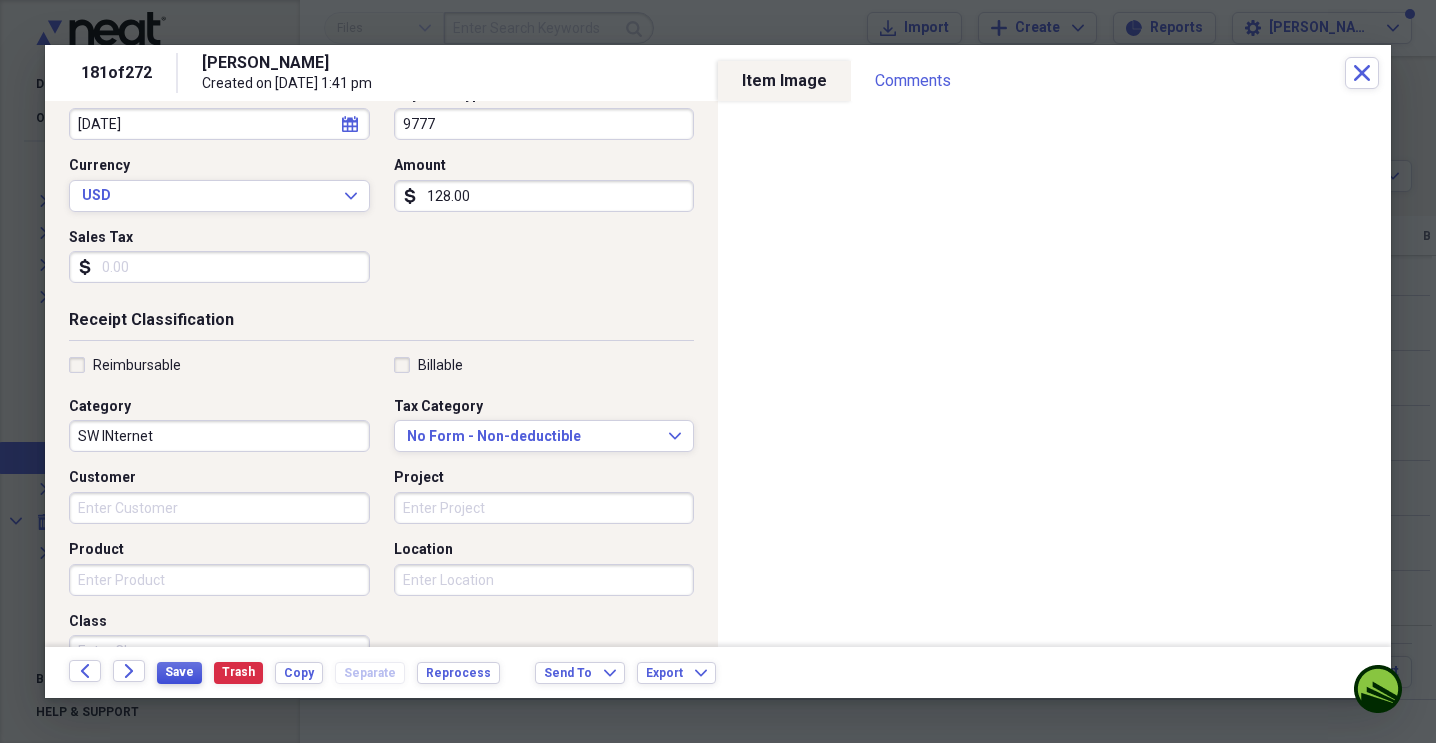 click on "Save" at bounding box center [179, 672] 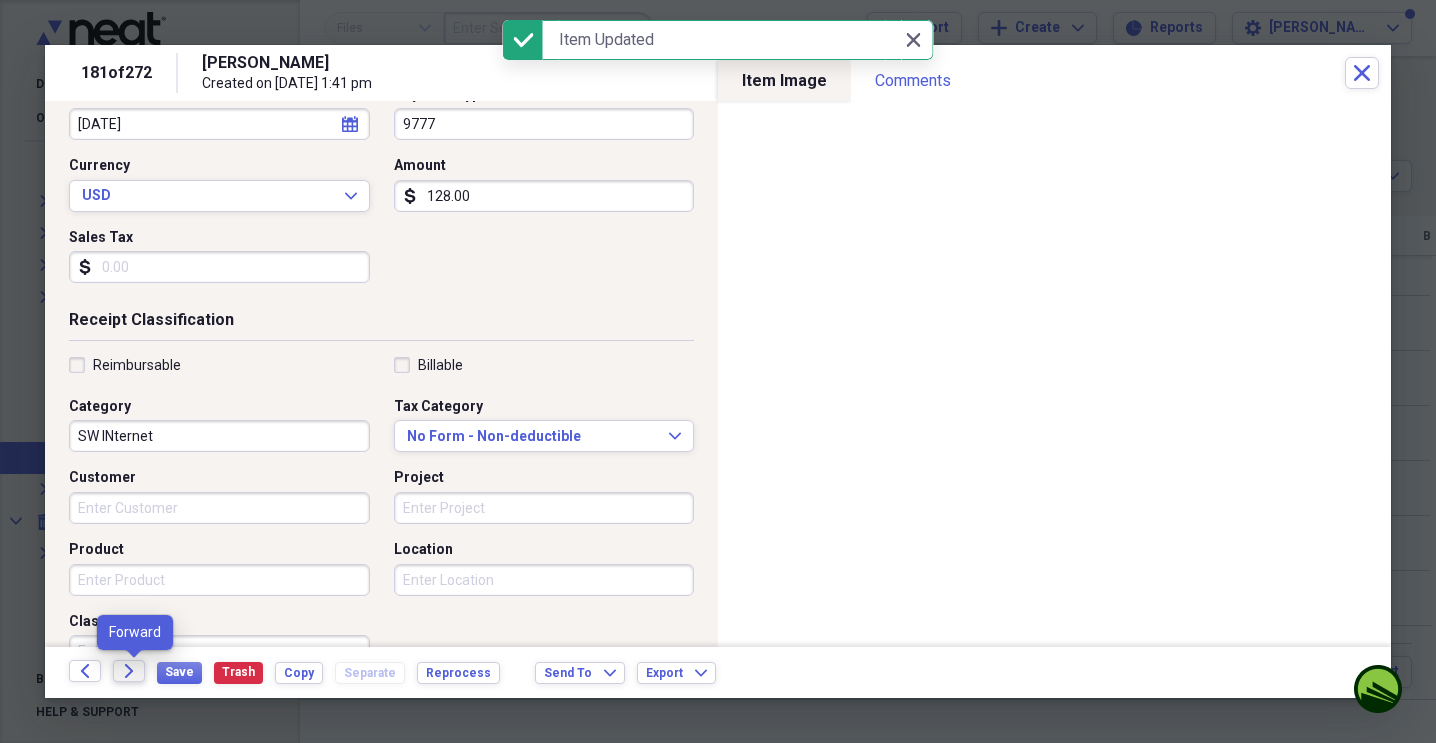 click on "Forward" 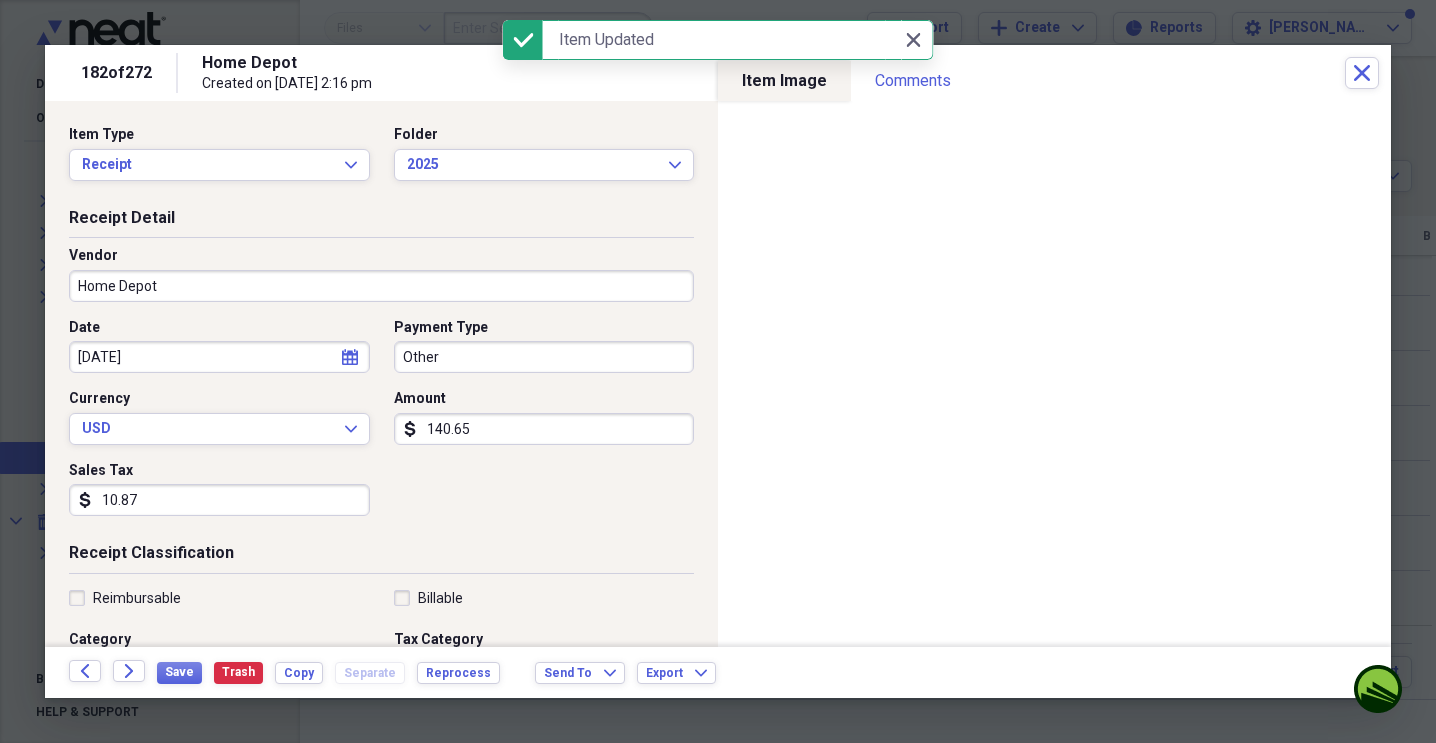 click on "Other" at bounding box center (544, 357) 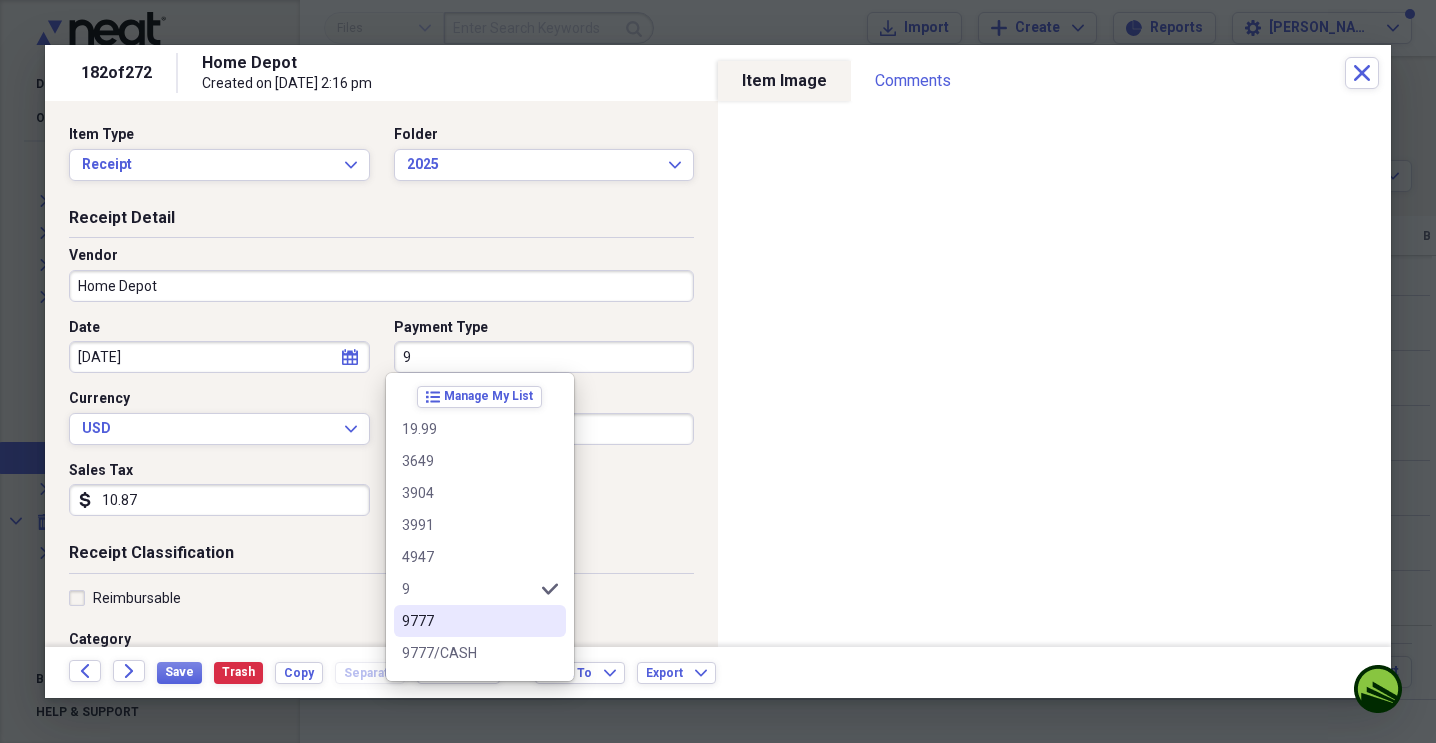 click on "9777" at bounding box center (480, 621) 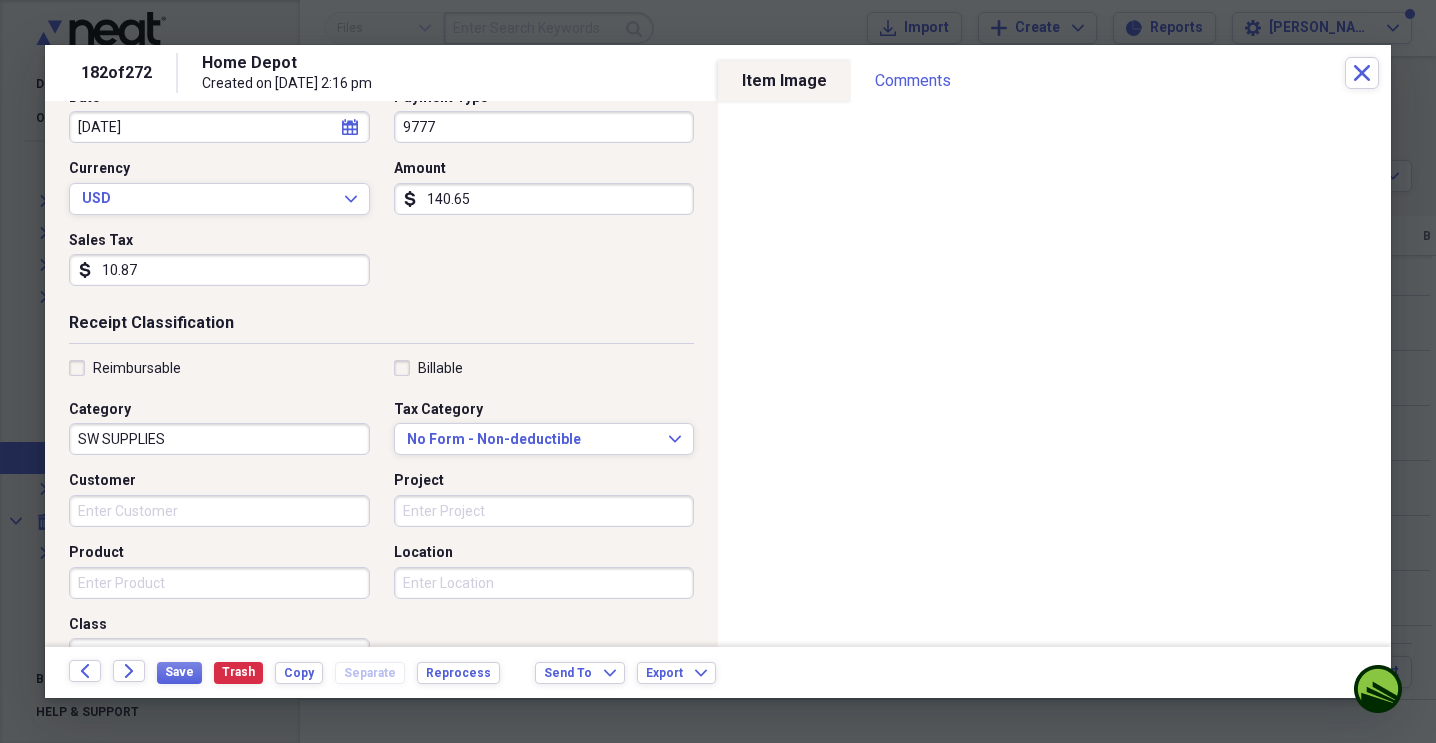 scroll, scrollTop: 231, scrollLeft: 0, axis: vertical 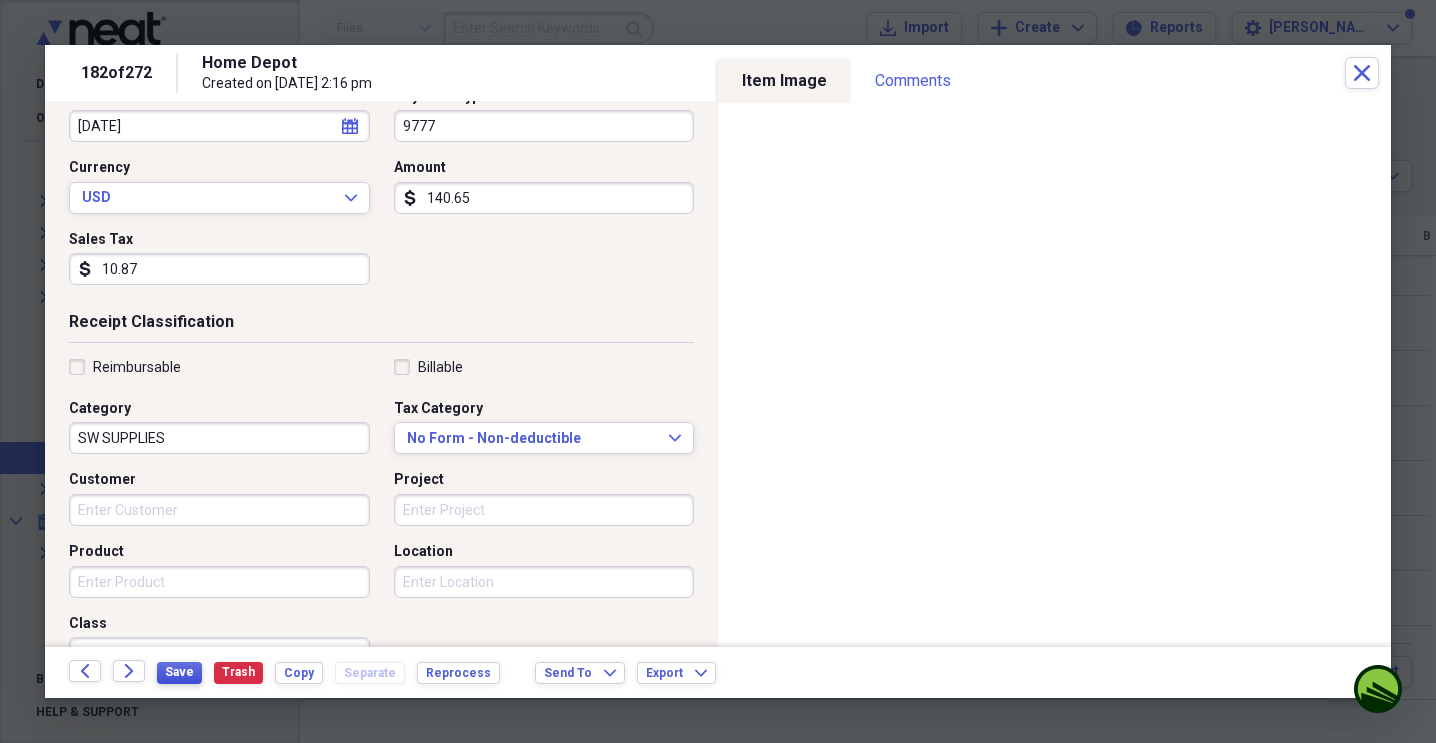 click on "Save" at bounding box center (179, 672) 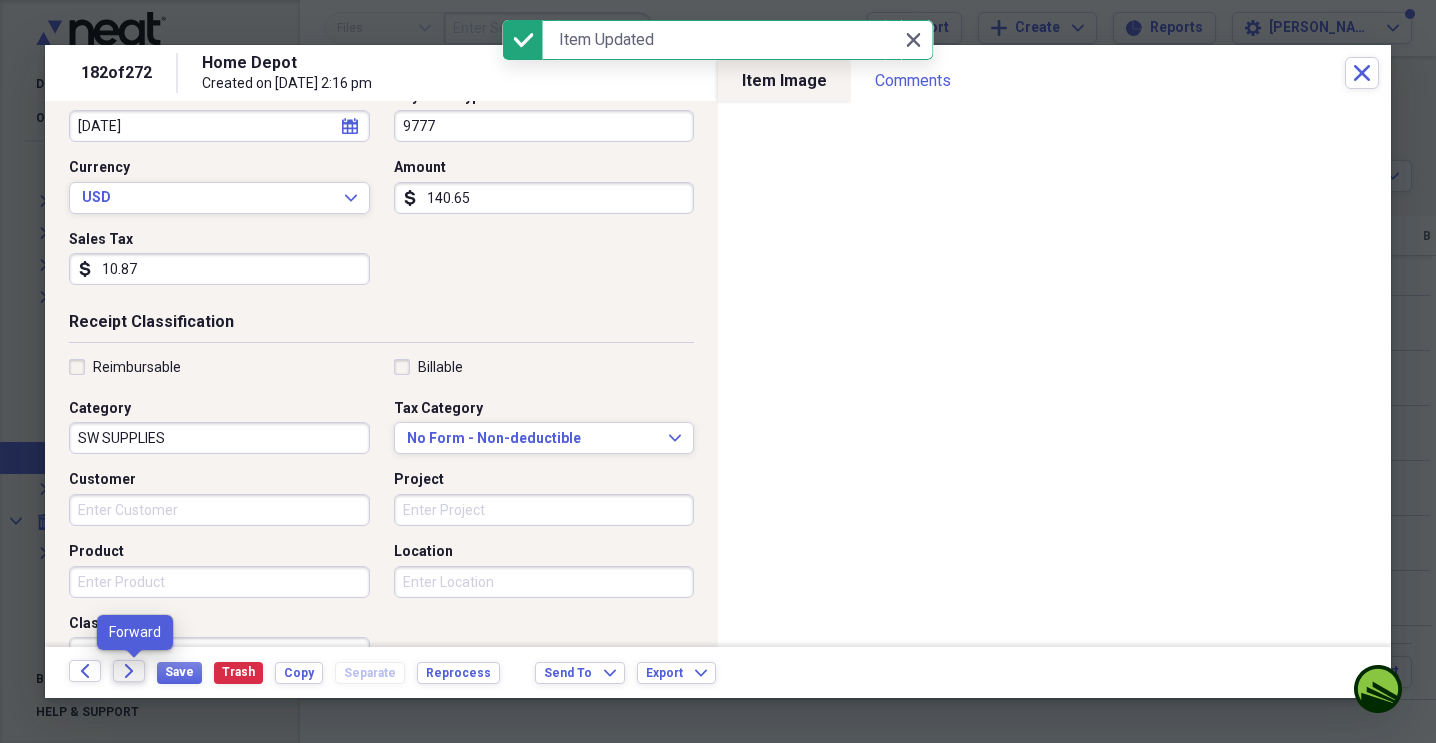 click on "Forward" 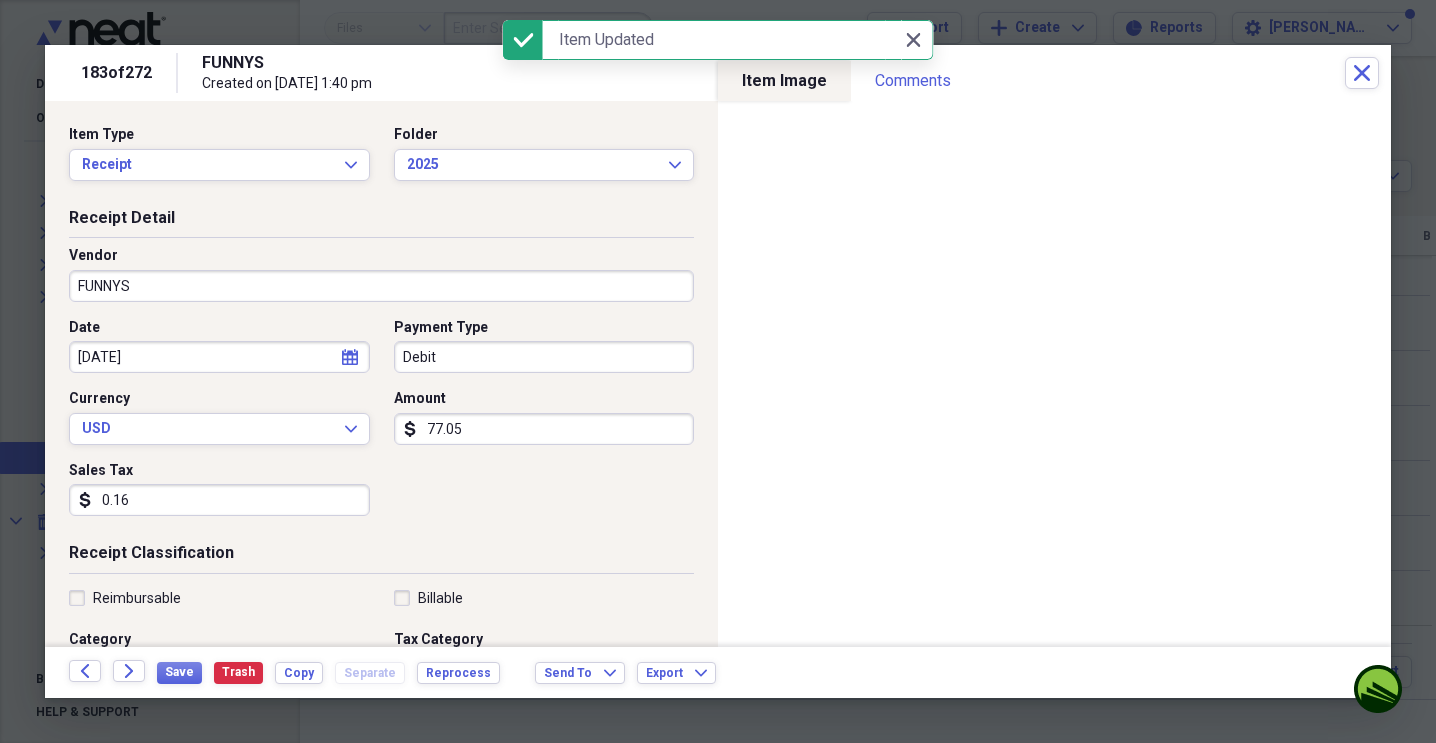 click on "Debit" at bounding box center (544, 357) 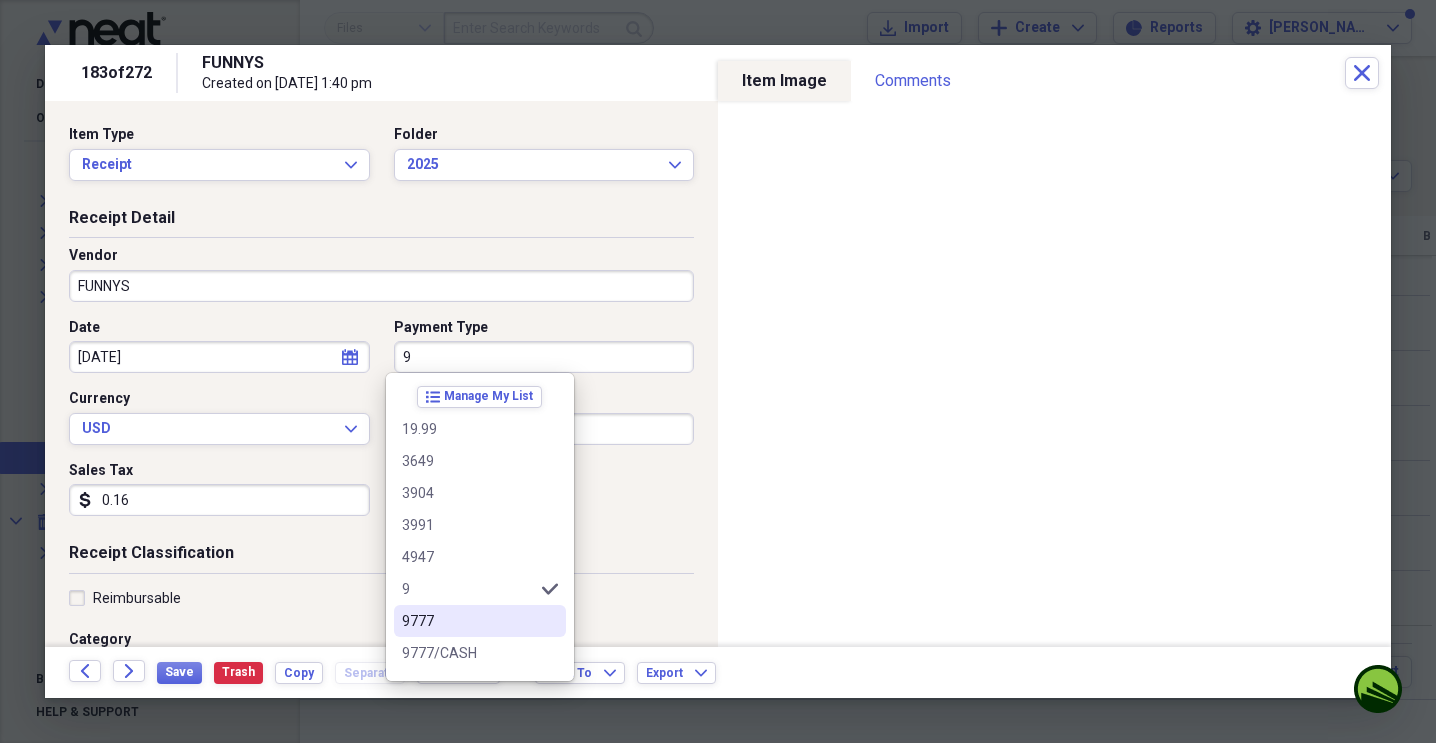 click on "9777" at bounding box center (468, 621) 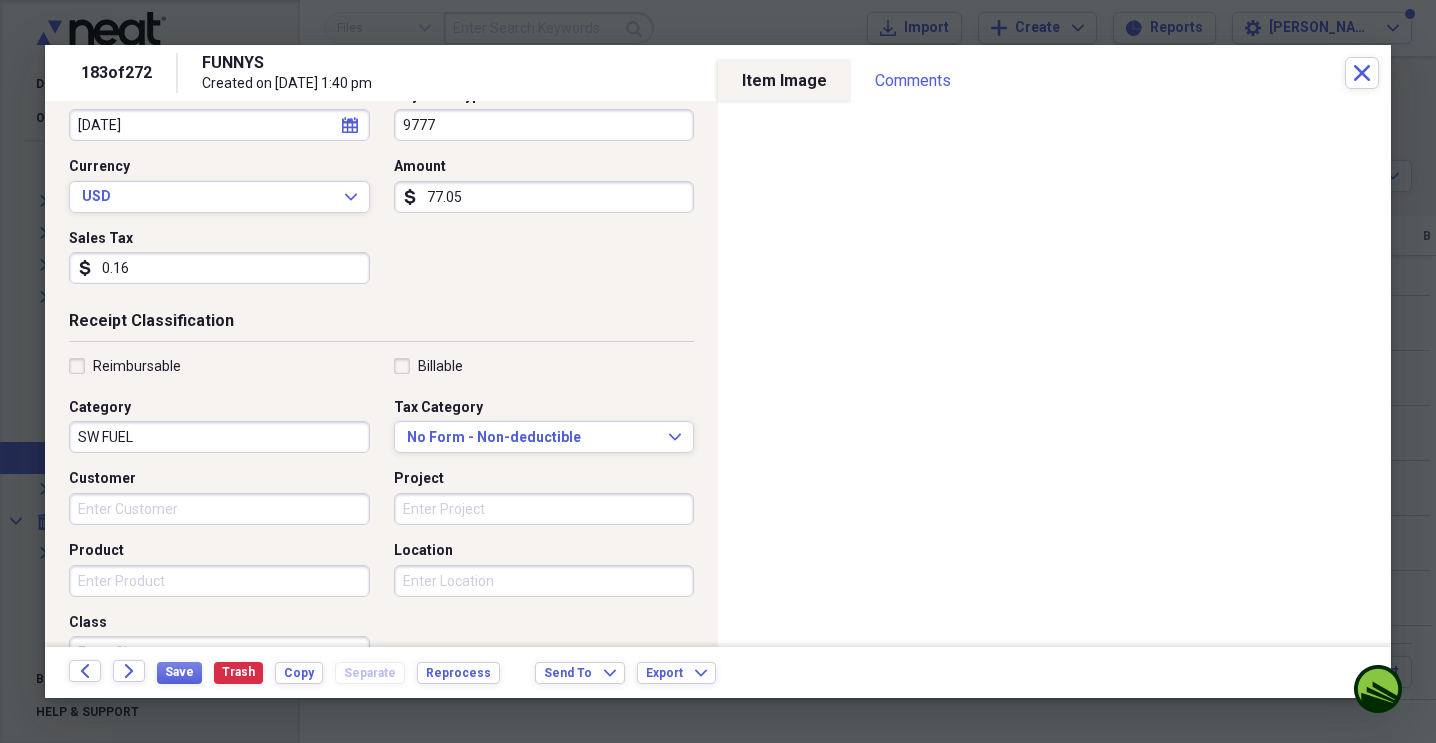 scroll, scrollTop: 233, scrollLeft: 0, axis: vertical 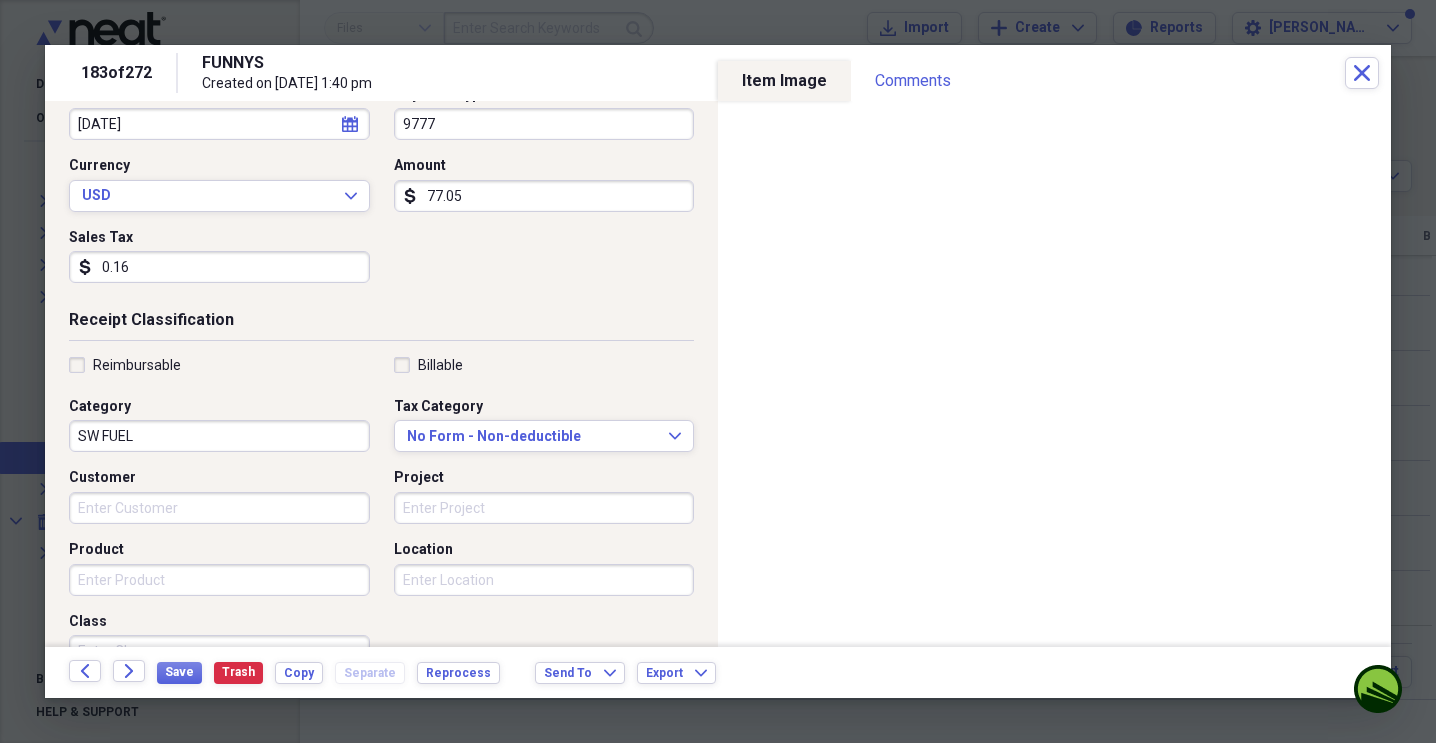 click on "SW FUEL" at bounding box center (219, 436) 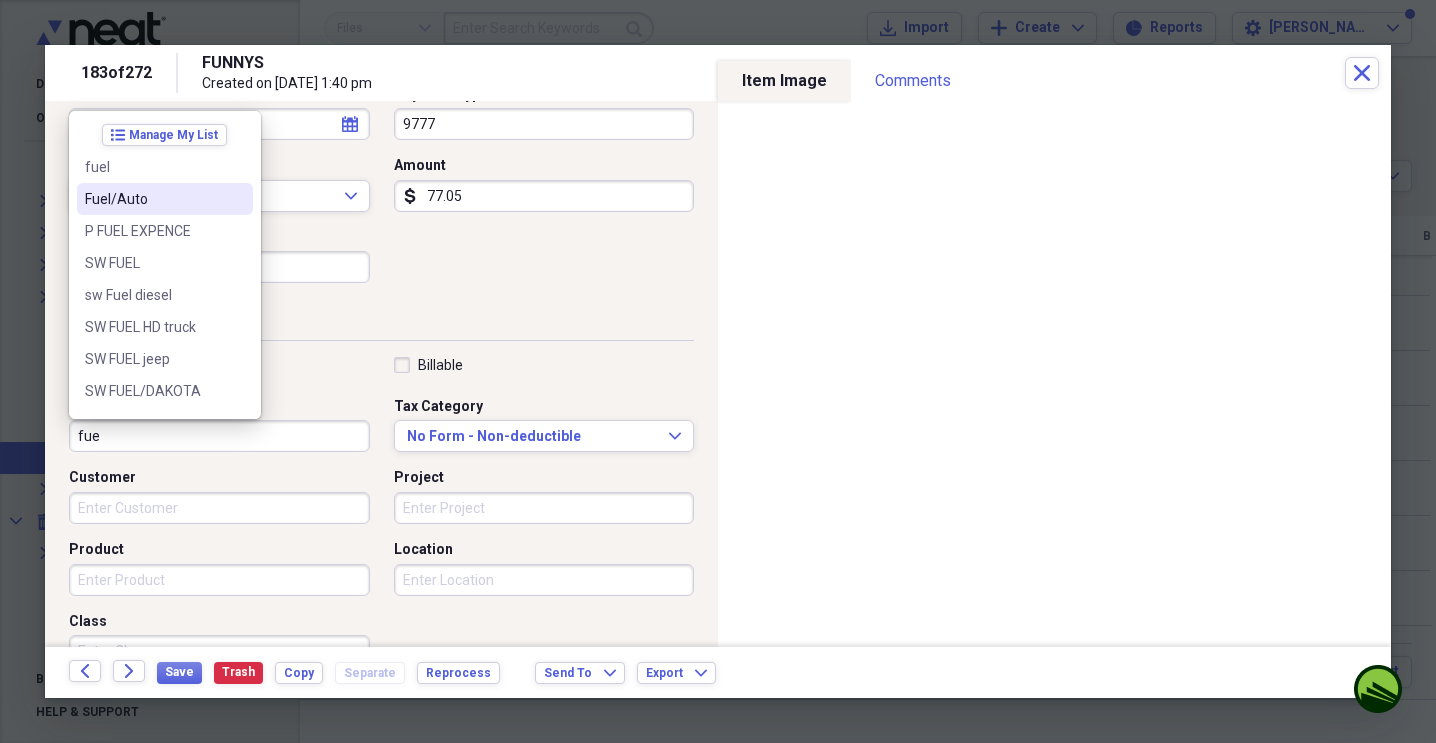 click on "Fuel/Auto" at bounding box center [153, 199] 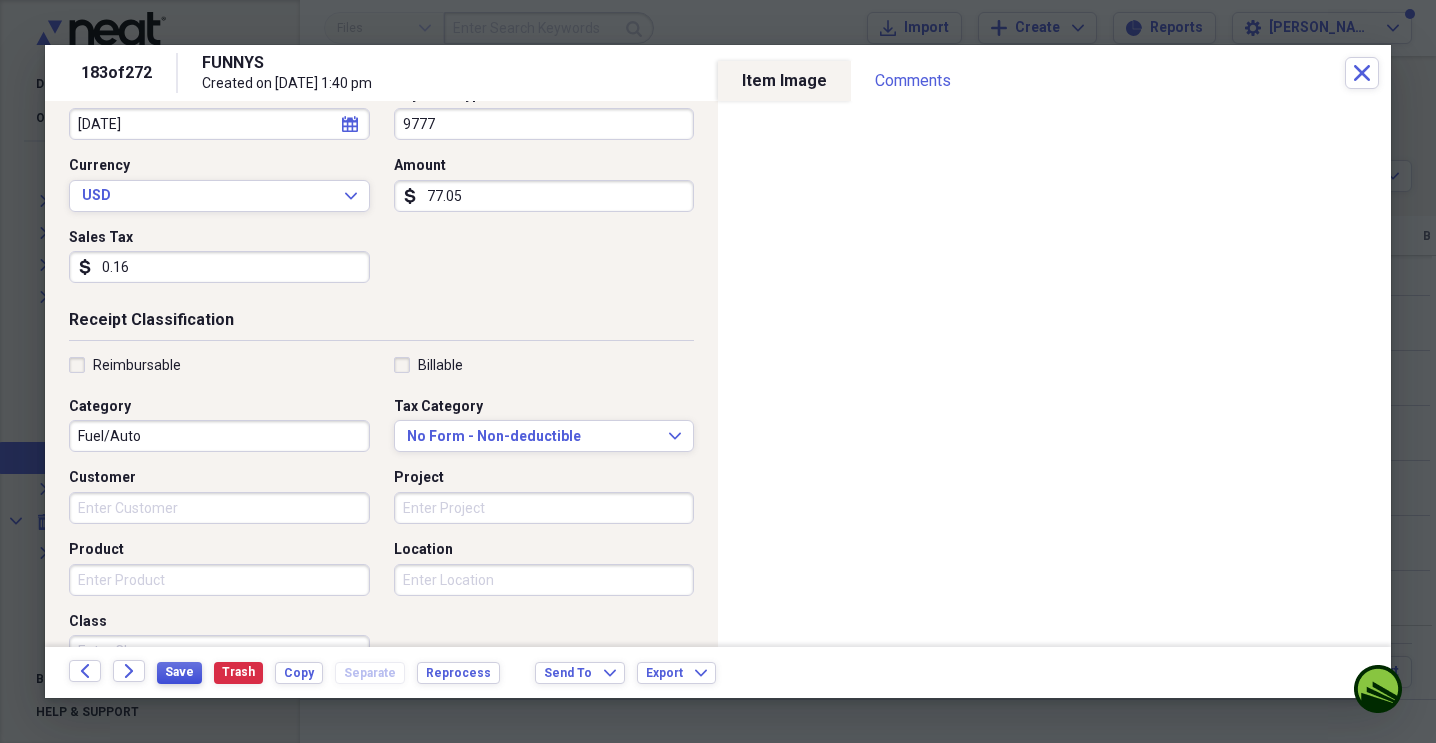 click on "Save" at bounding box center (179, 673) 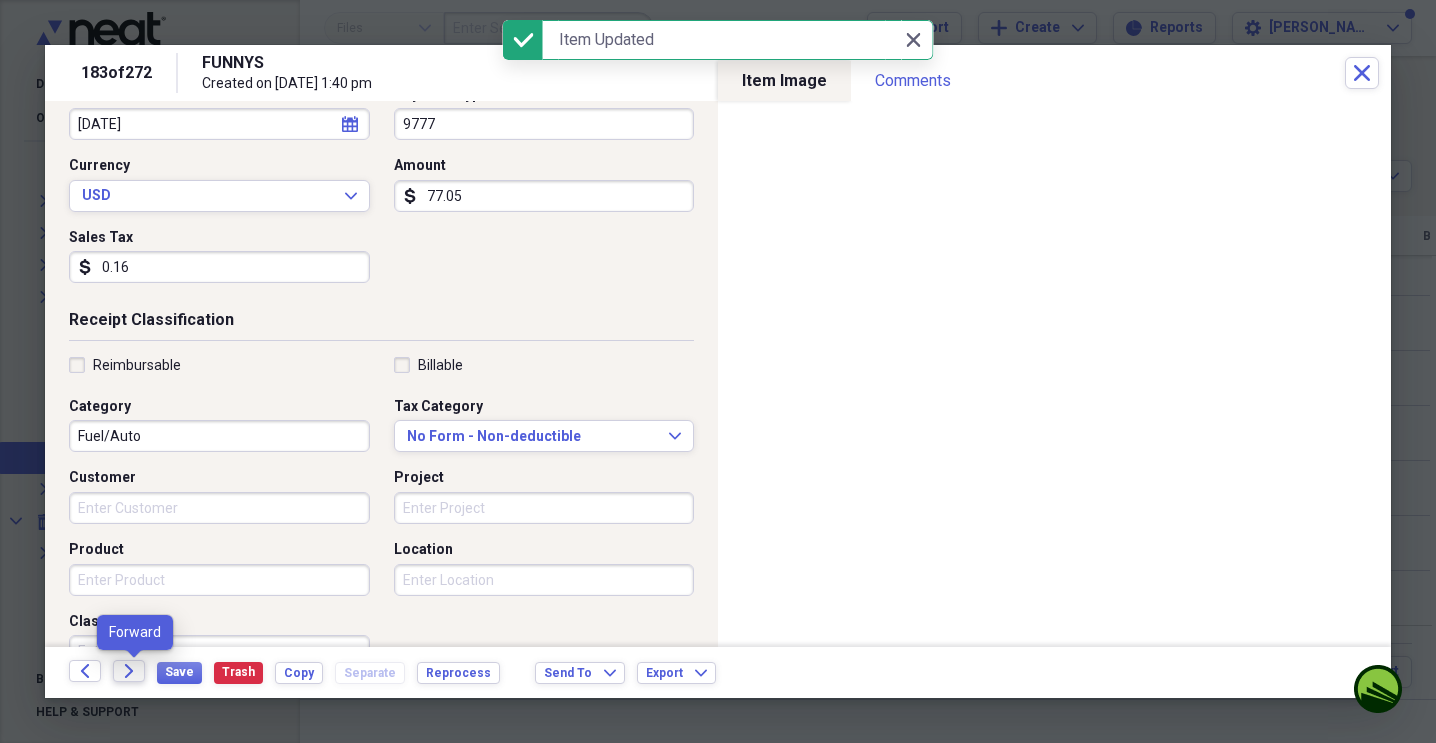 click 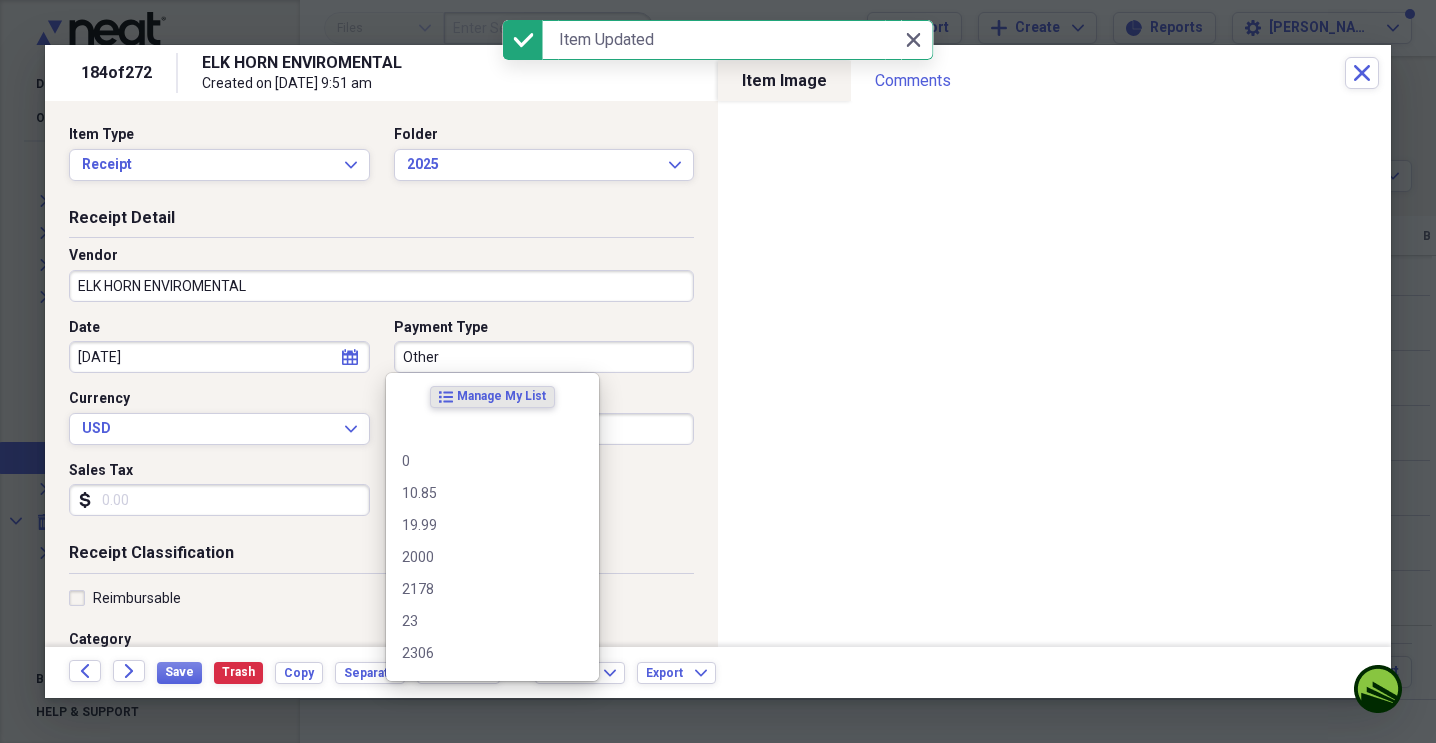 click on "Other" at bounding box center [544, 357] 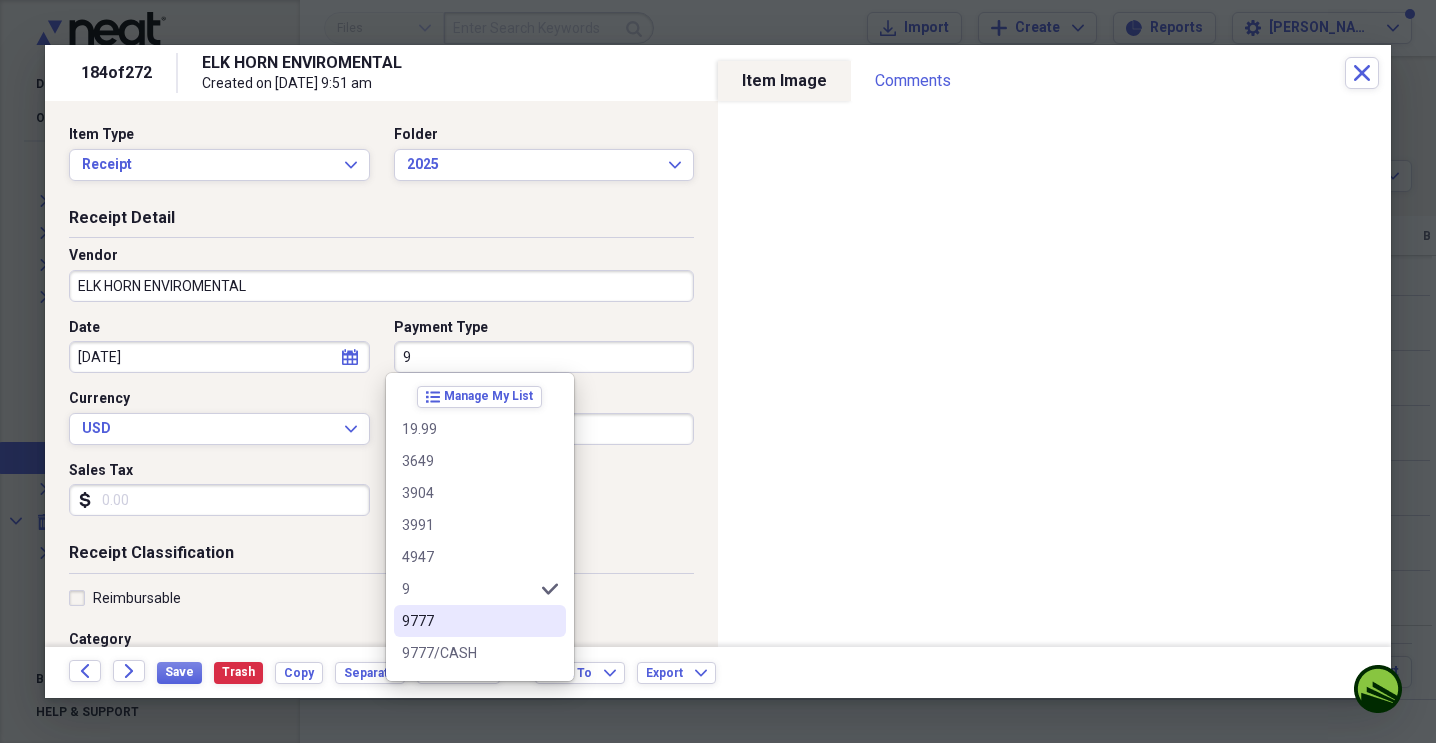 click on "9777" at bounding box center [480, 621] 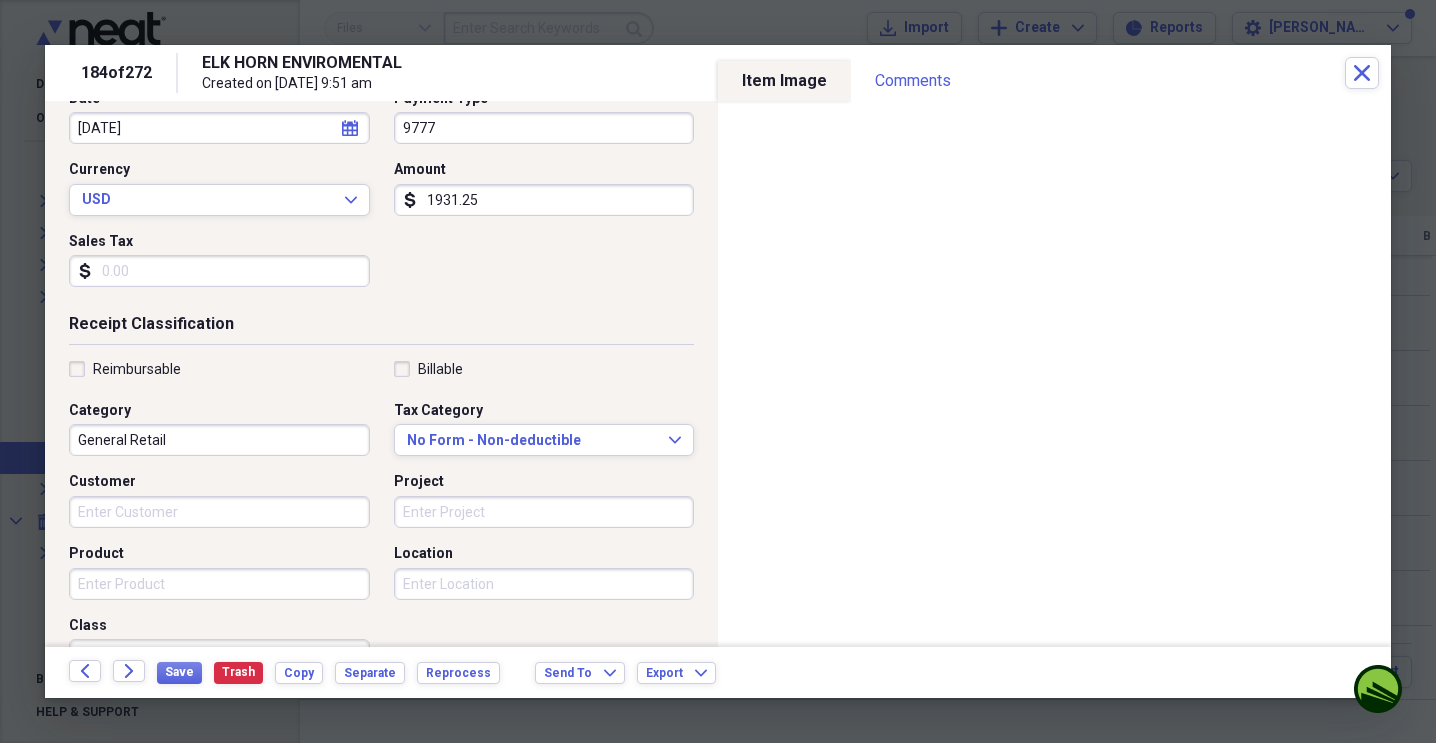 click on "General Retail" at bounding box center (219, 440) 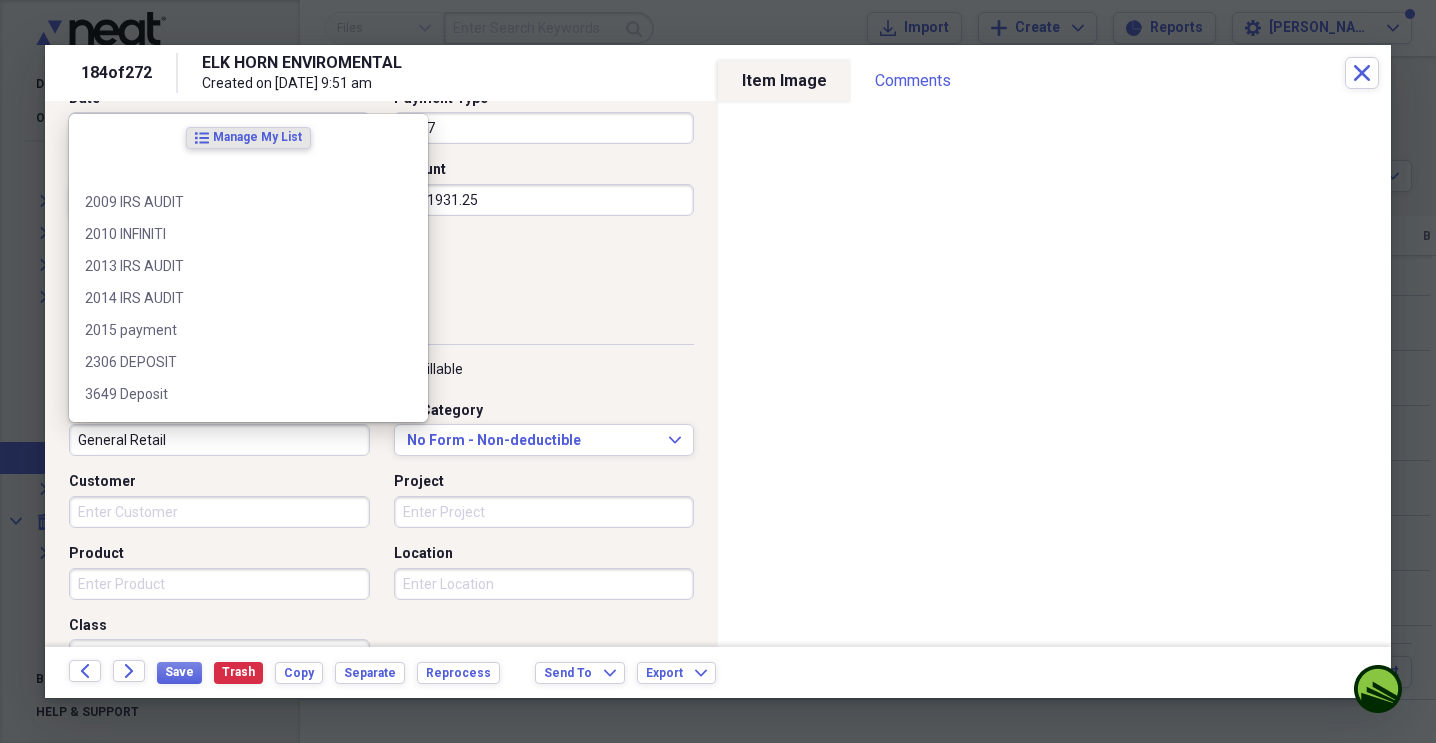 scroll, scrollTop: 231, scrollLeft: 0, axis: vertical 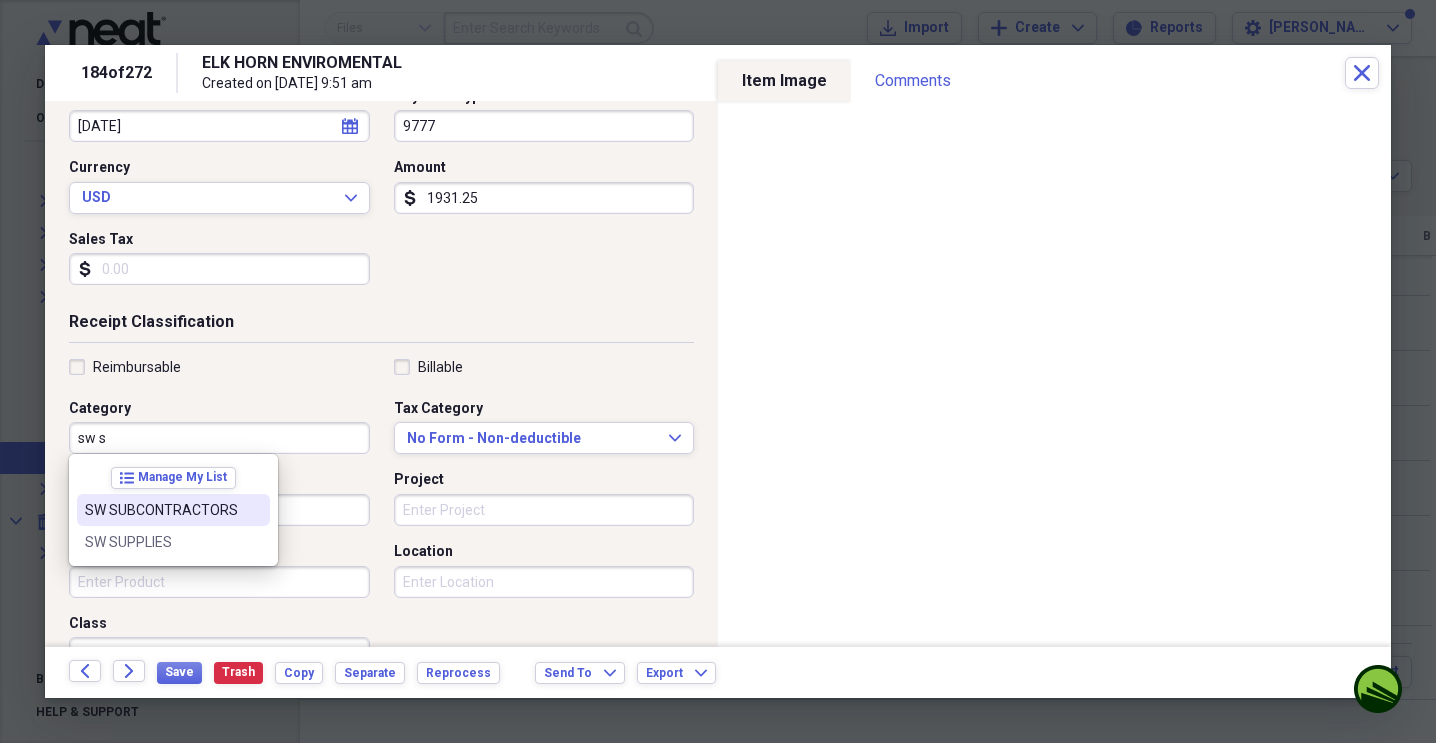 click on "SW SUBCONTRACTORS" at bounding box center (161, 510) 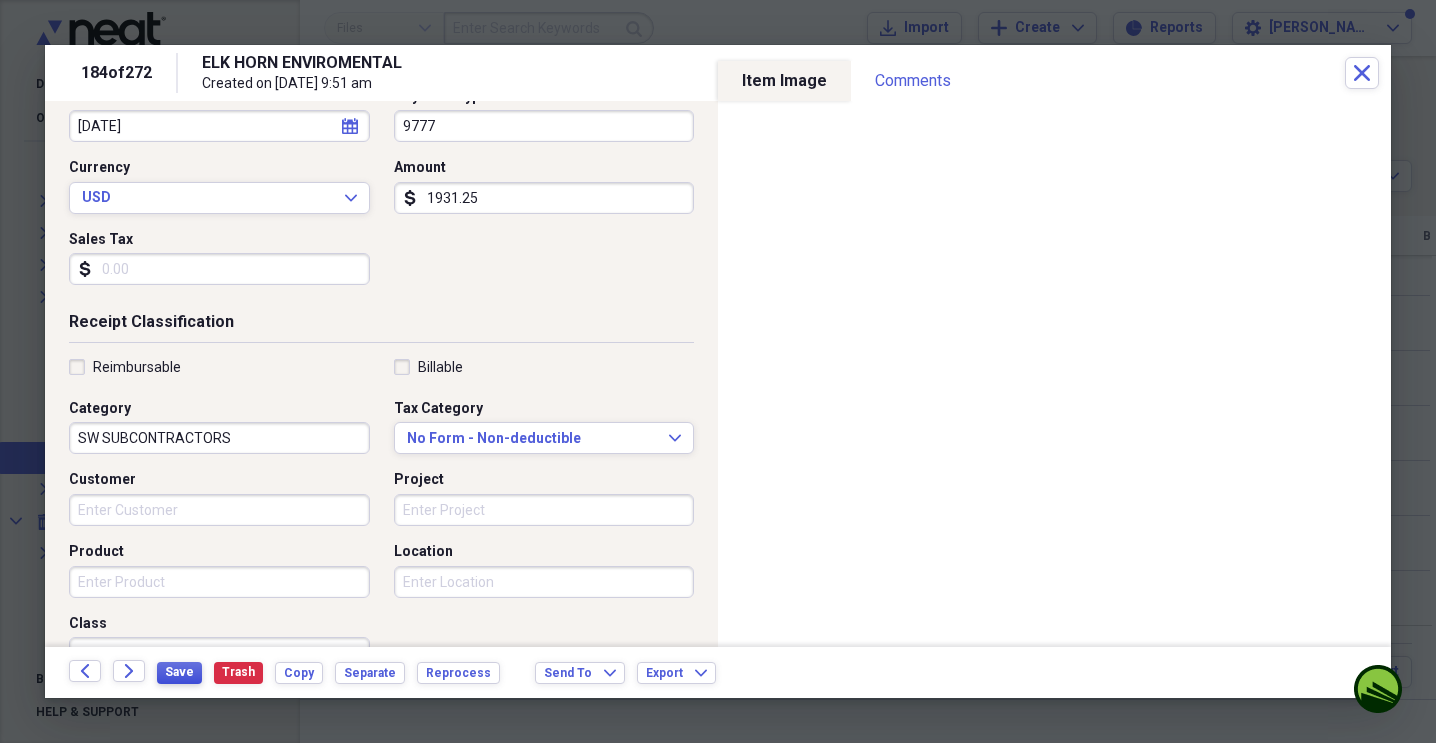 click on "Save" at bounding box center (179, 672) 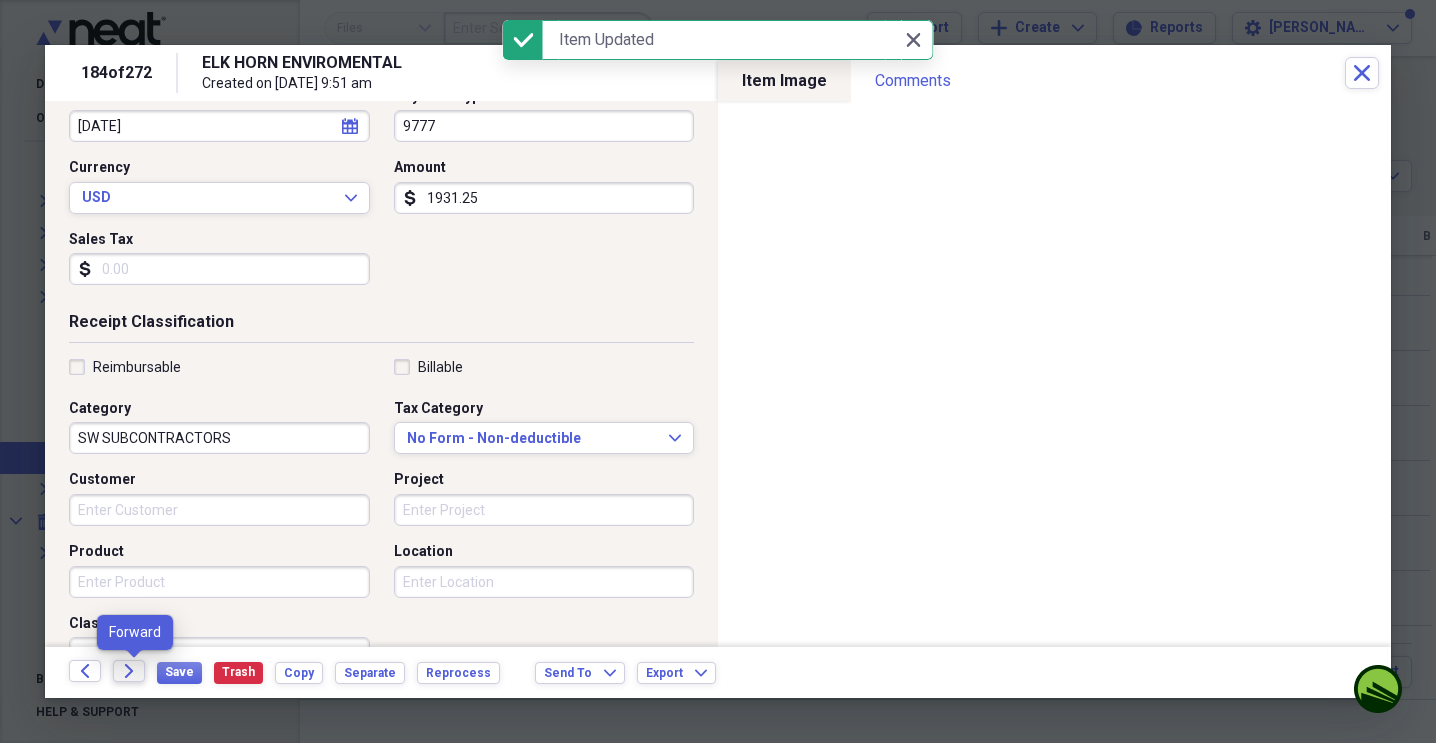 click on "Forward" 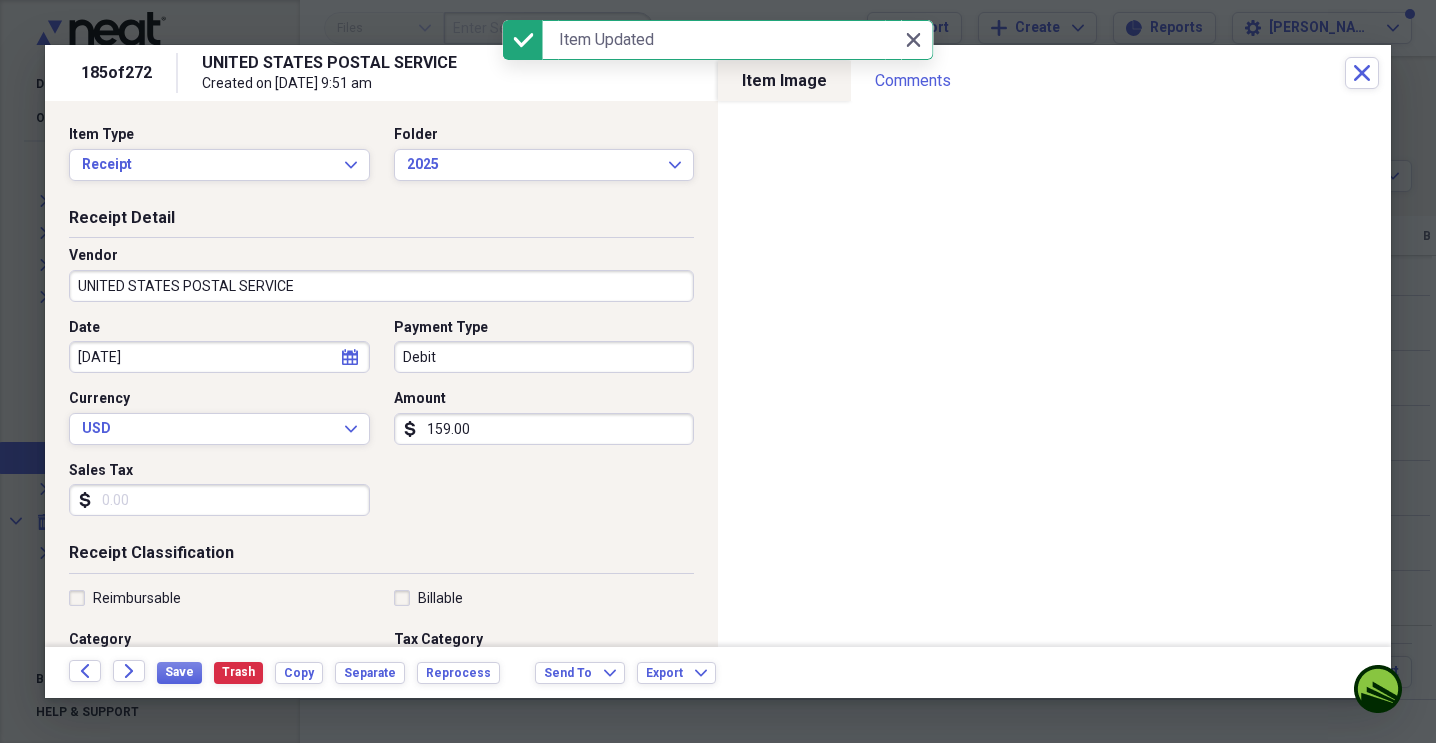 click on "Debit" at bounding box center (544, 357) 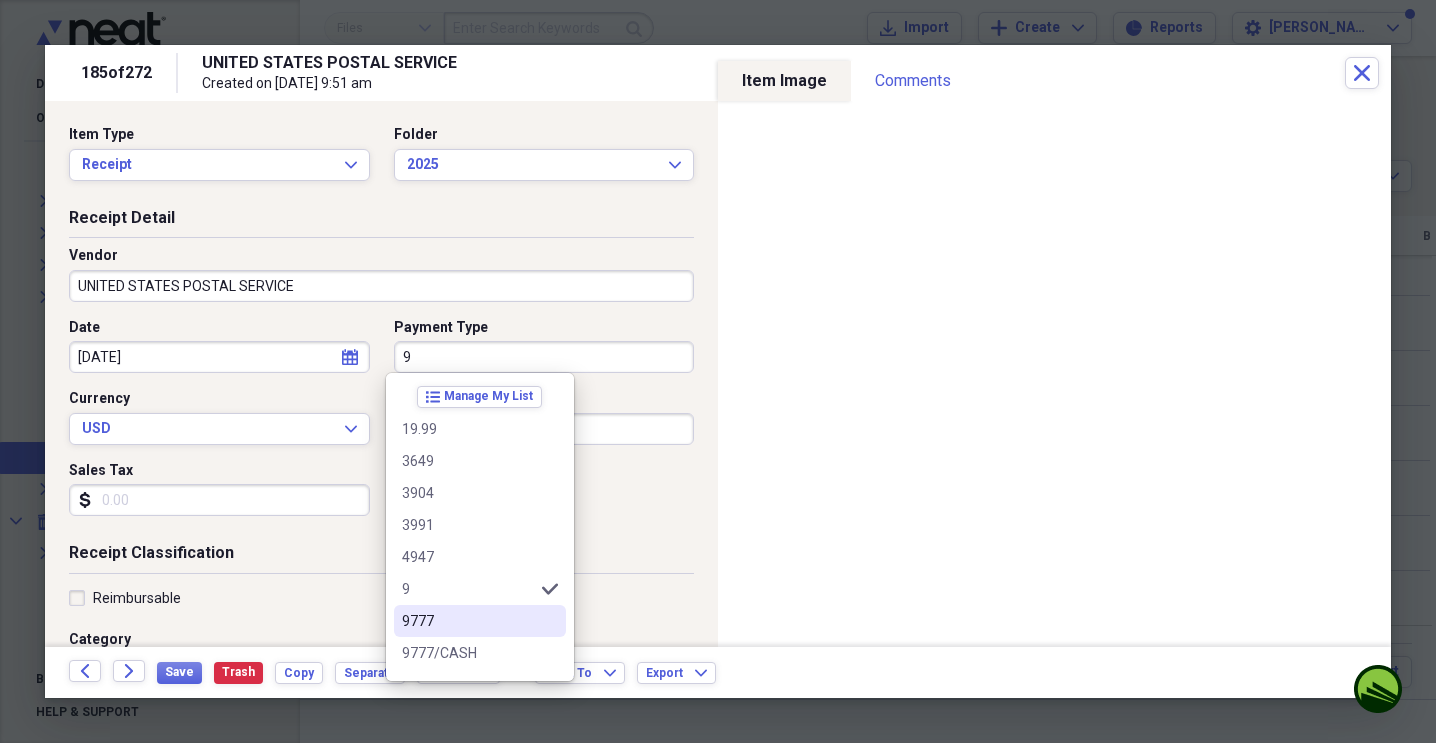click on "9777" at bounding box center [468, 621] 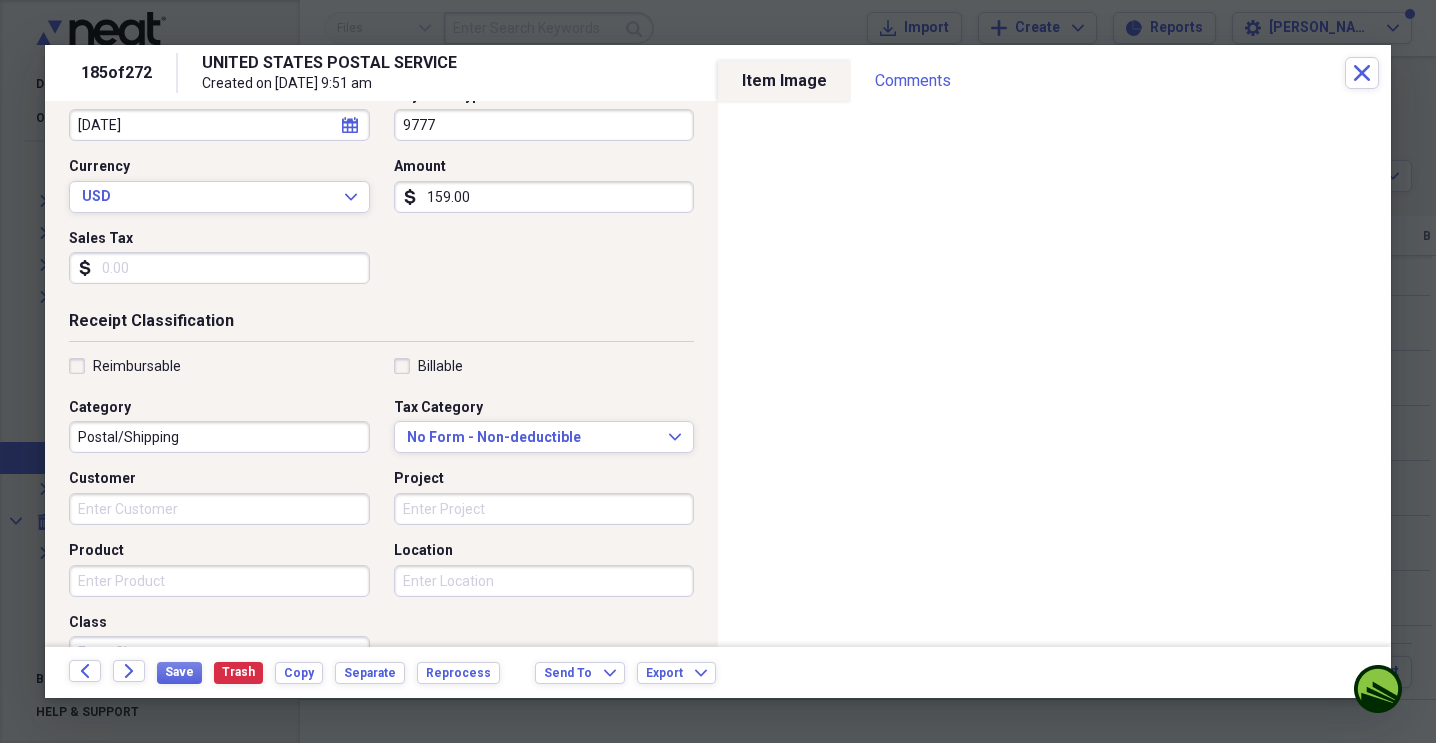 scroll, scrollTop: 233, scrollLeft: 0, axis: vertical 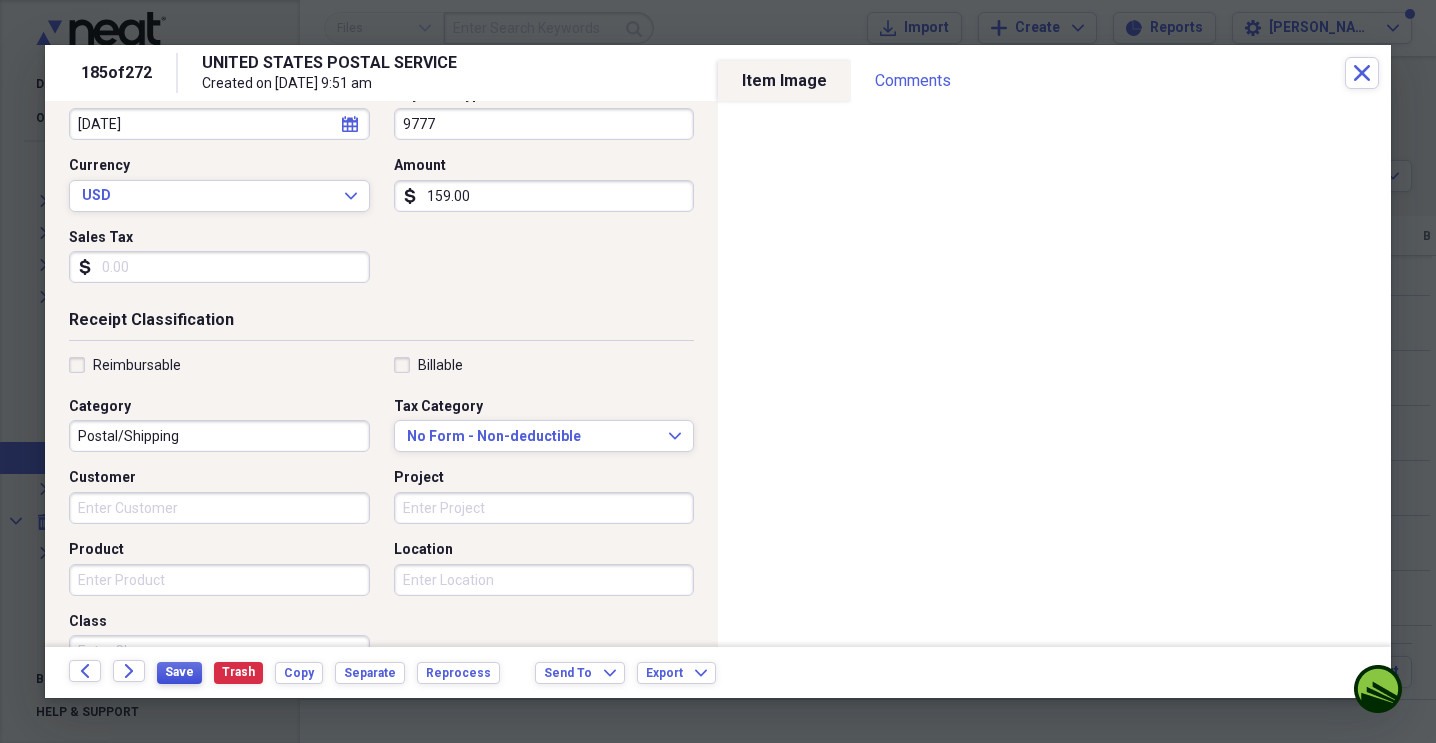 click on "Save" at bounding box center (179, 672) 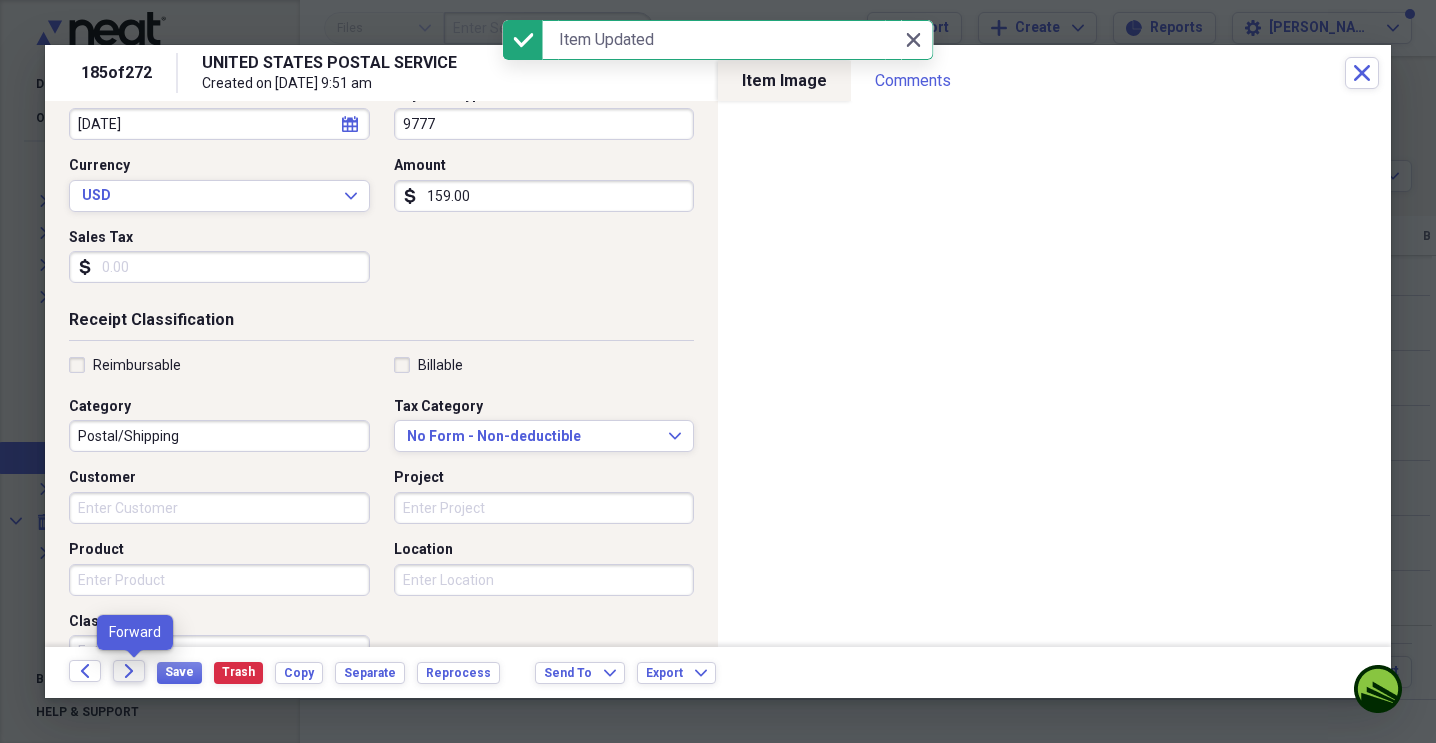 click on "Forward" 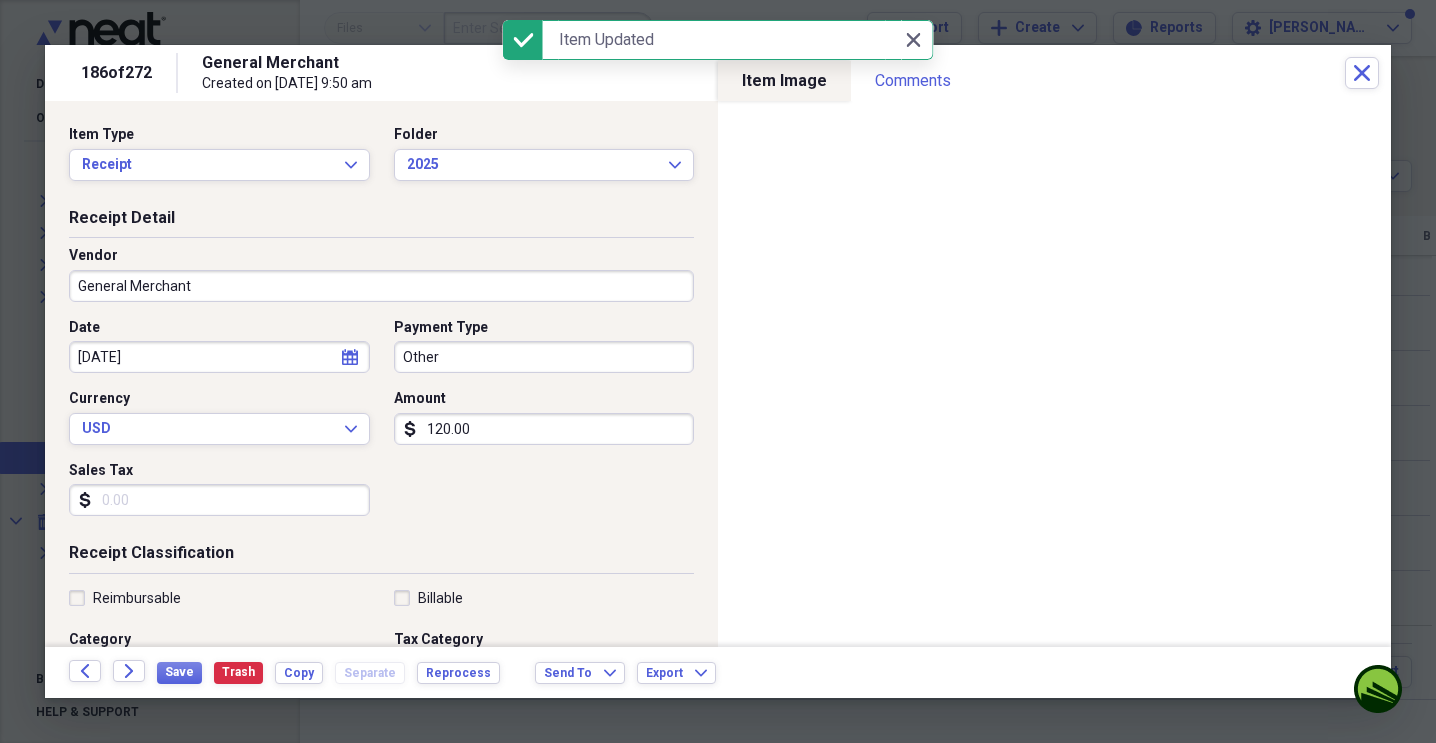 click on "General Merchant" at bounding box center (381, 286) 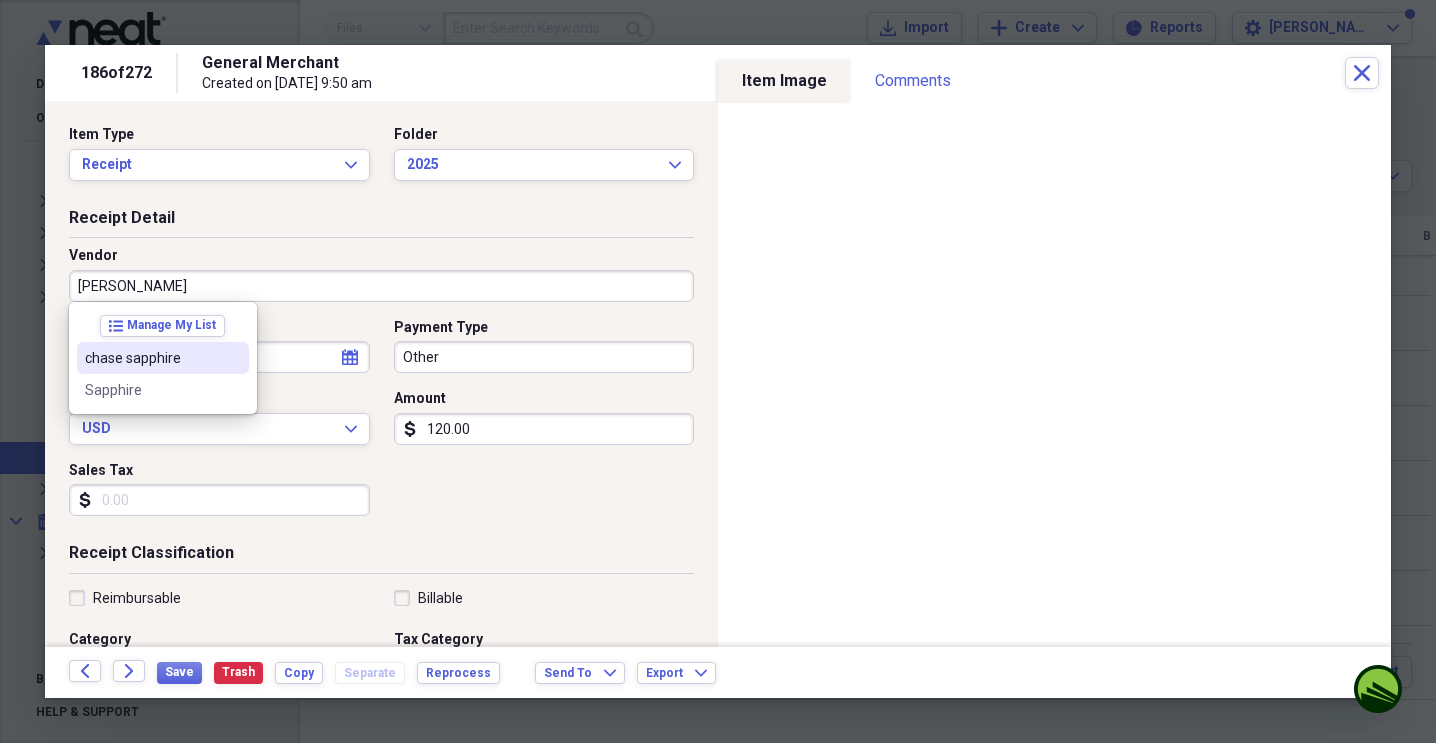 click on "chase sapphire" at bounding box center [151, 358] 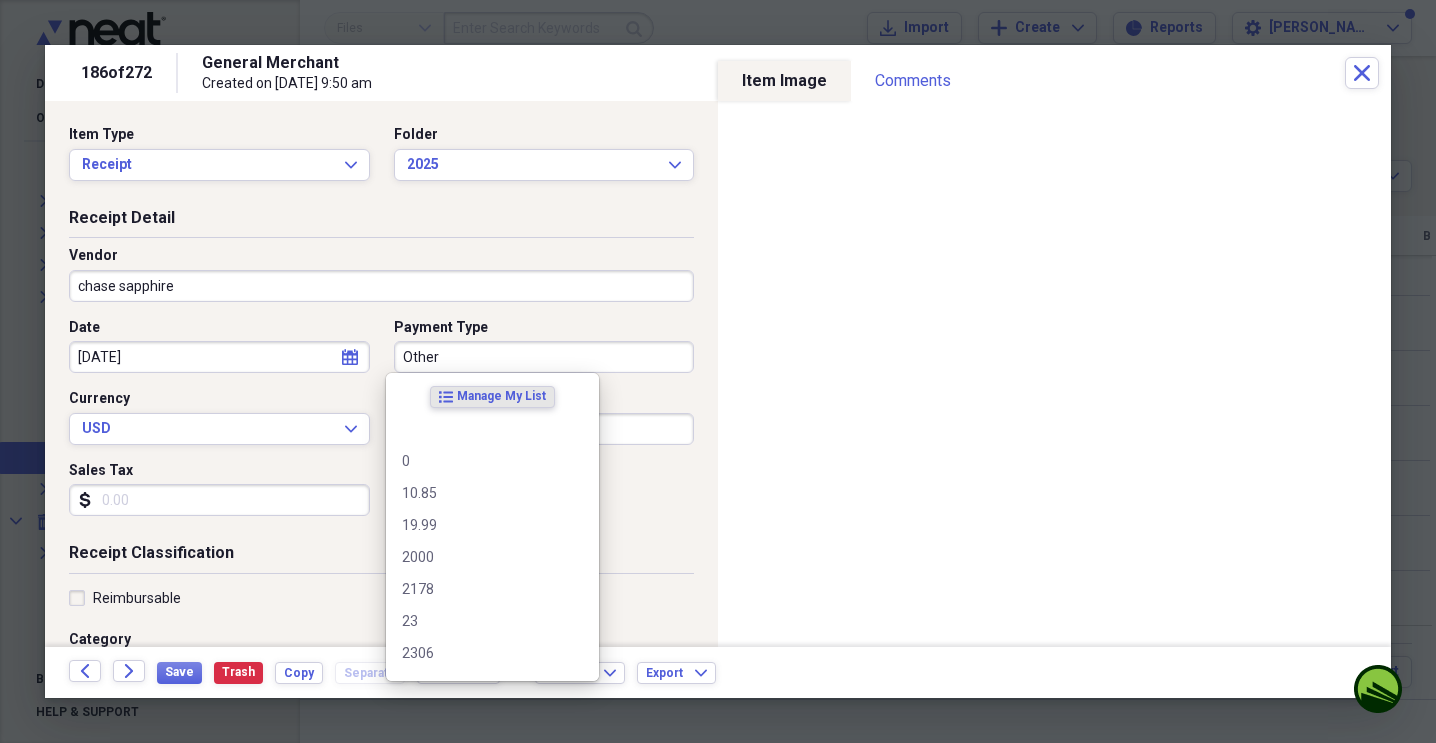 click on "Other" at bounding box center [544, 357] 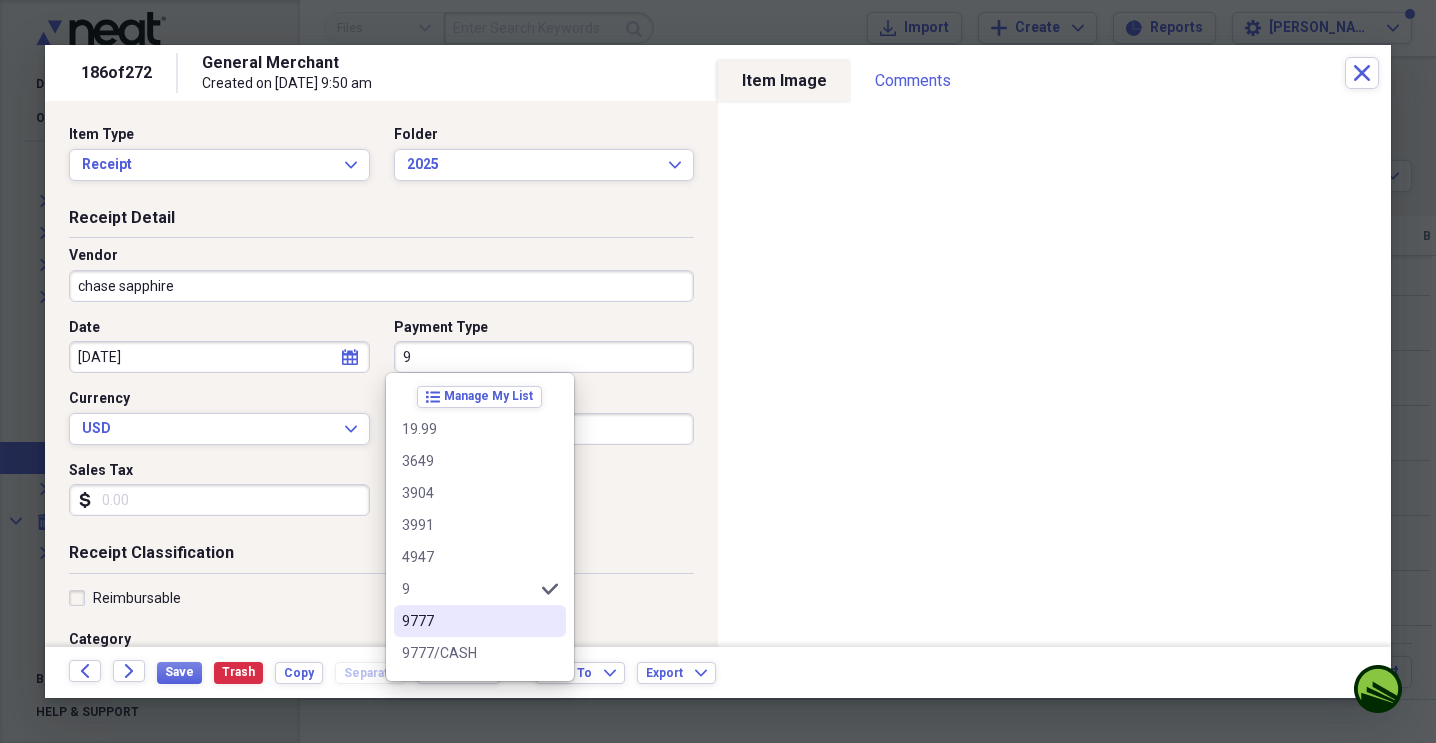 click on "9777" at bounding box center [468, 621] 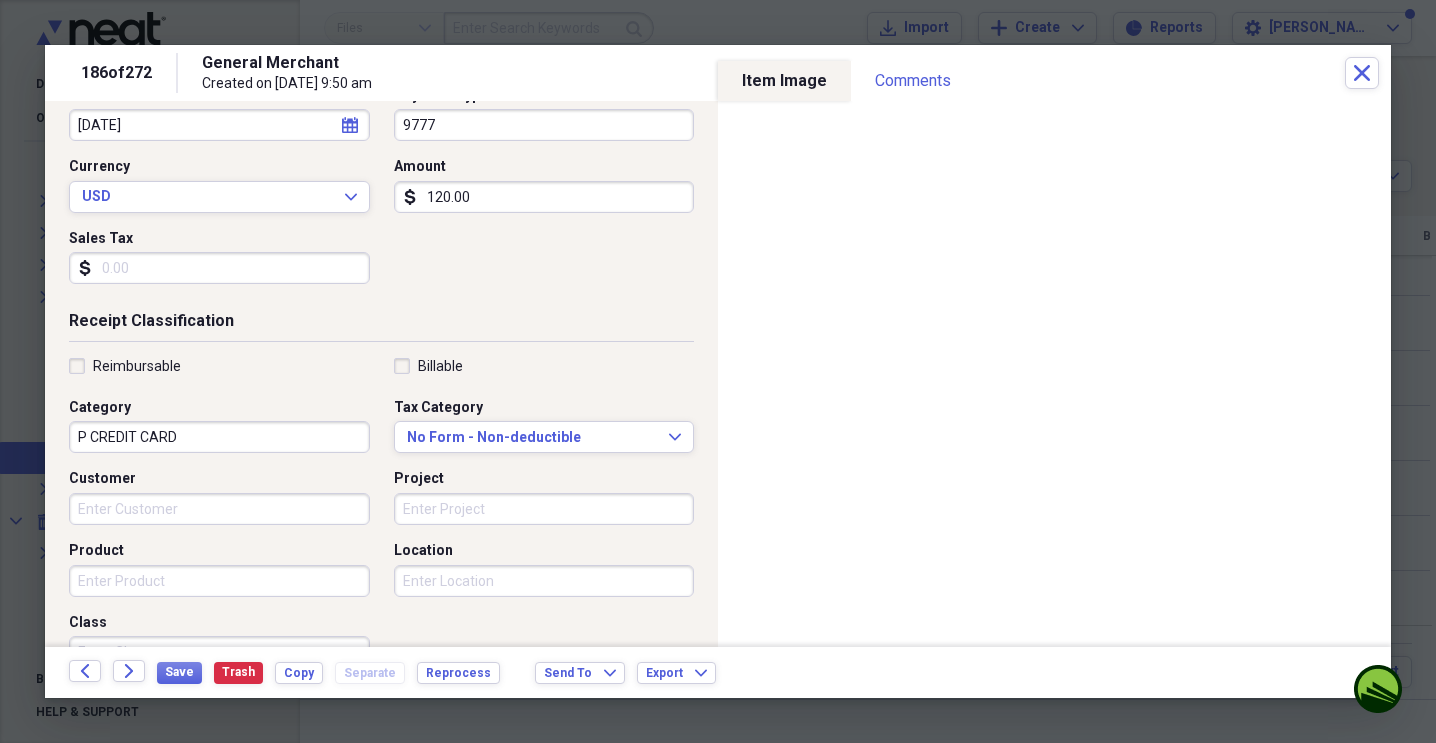 scroll, scrollTop: 233, scrollLeft: 0, axis: vertical 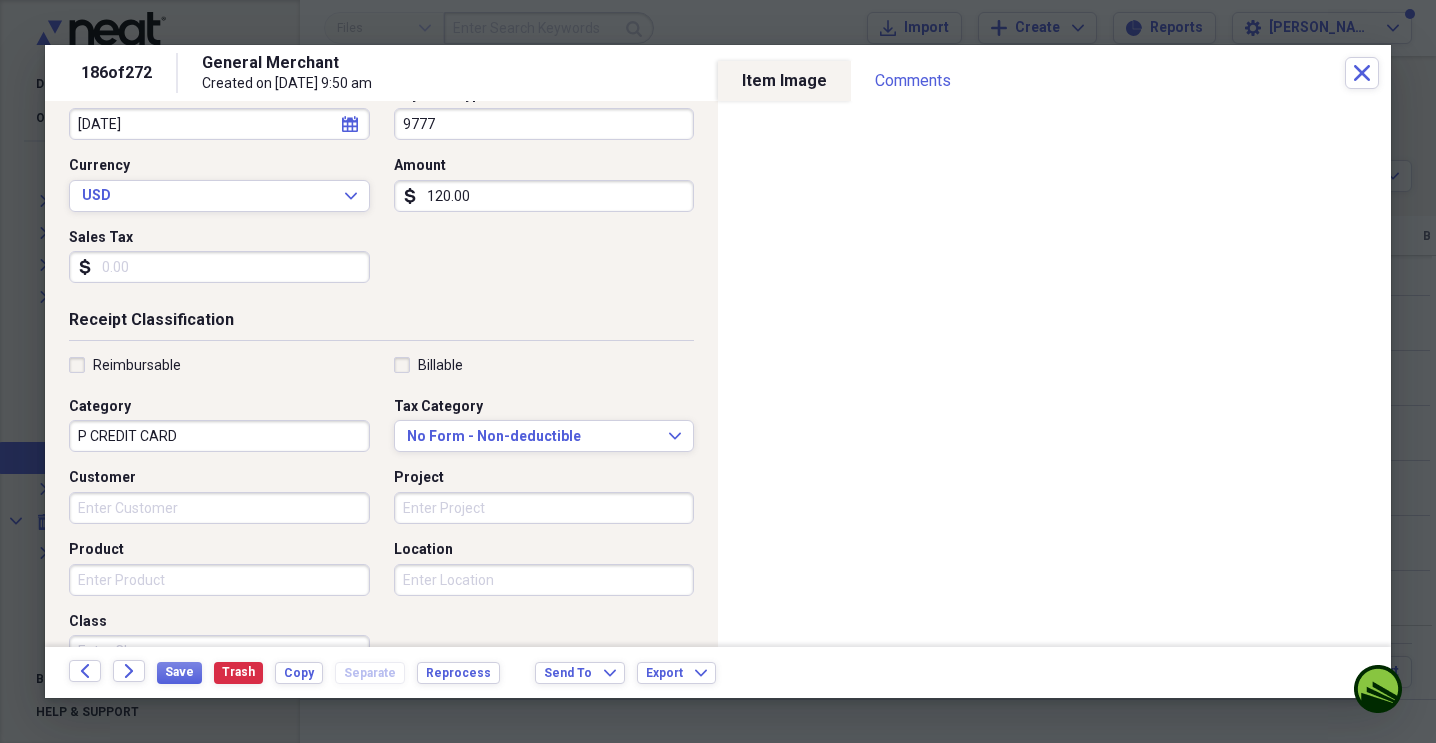 click on "P CREDIT CARD" at bounding box center [219, 436] 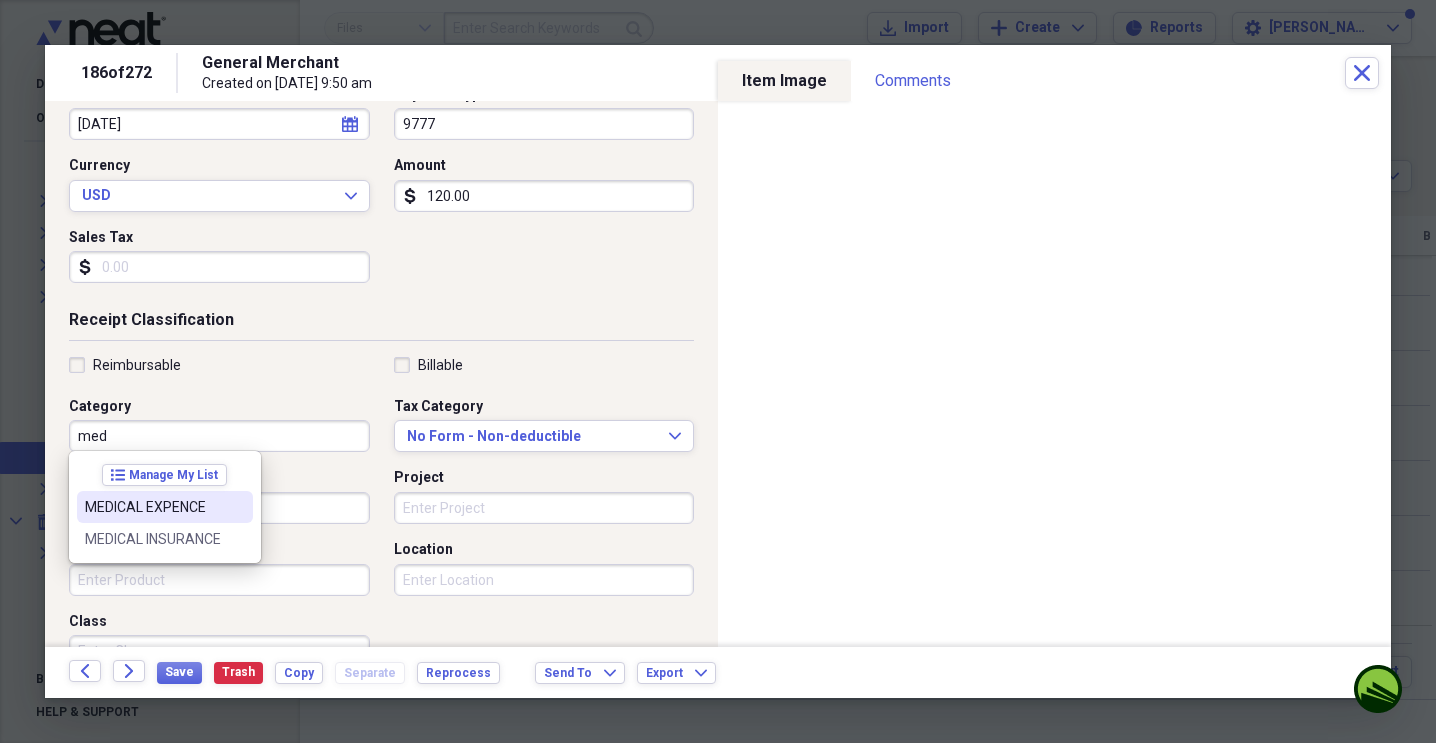 click on "MEDICAL EXPENCE" at bounding box center (153, 507) 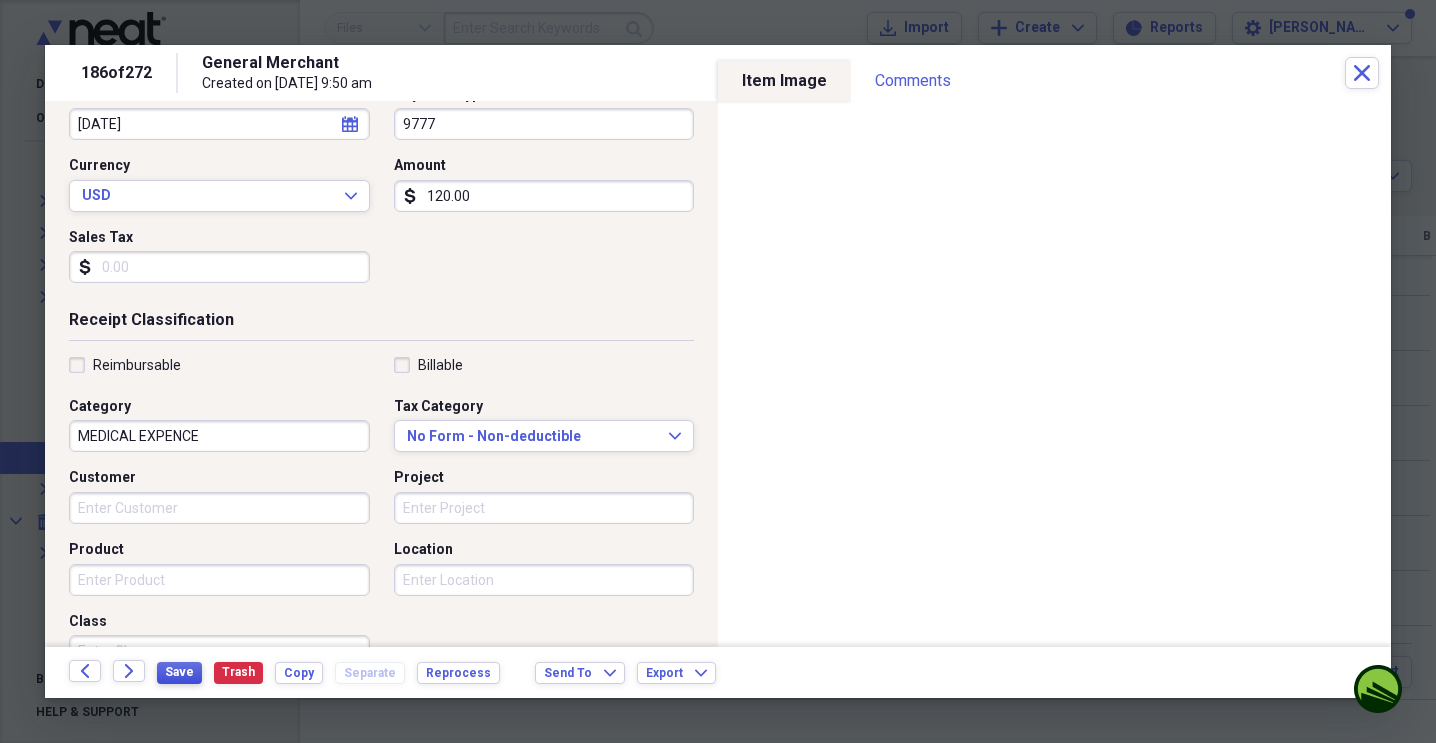 click on "Save" at bounding box center (179, 672) 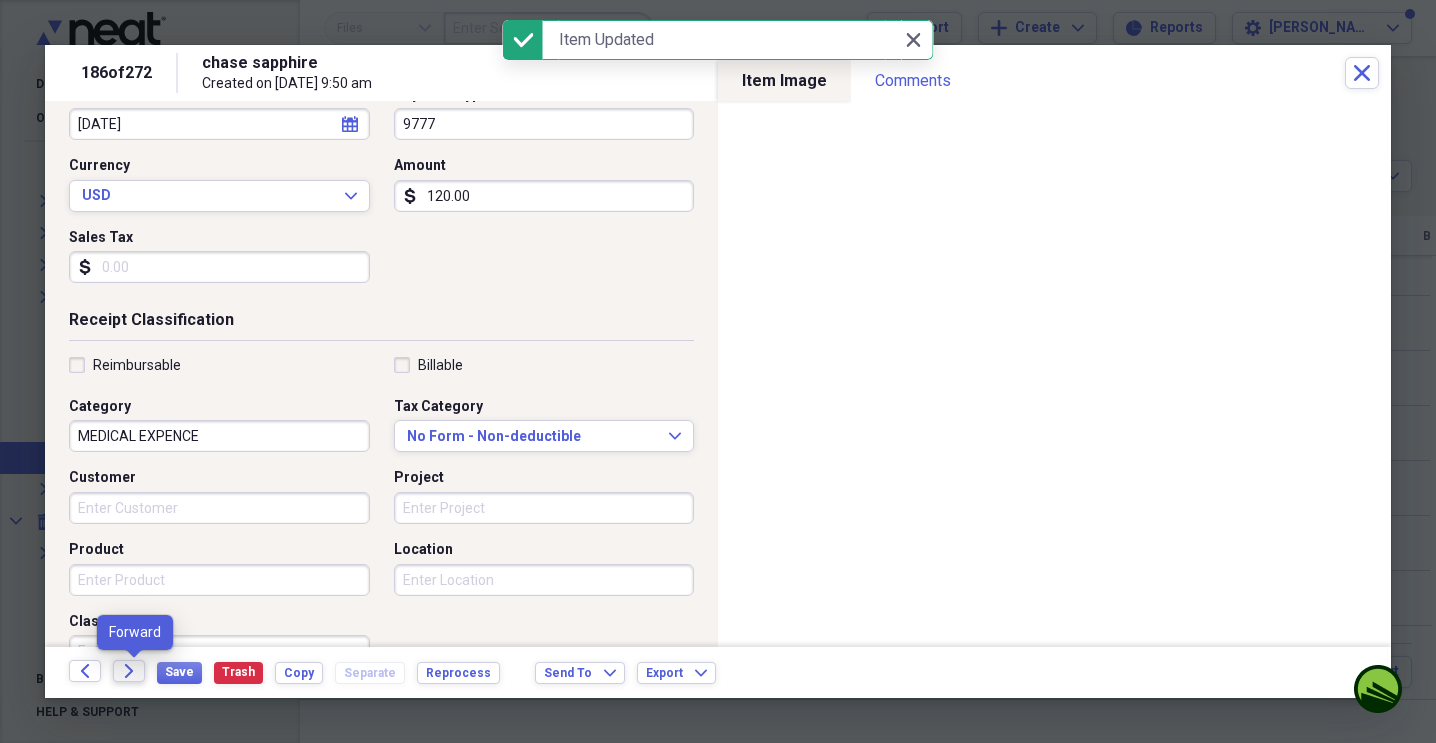 click on "Forward" 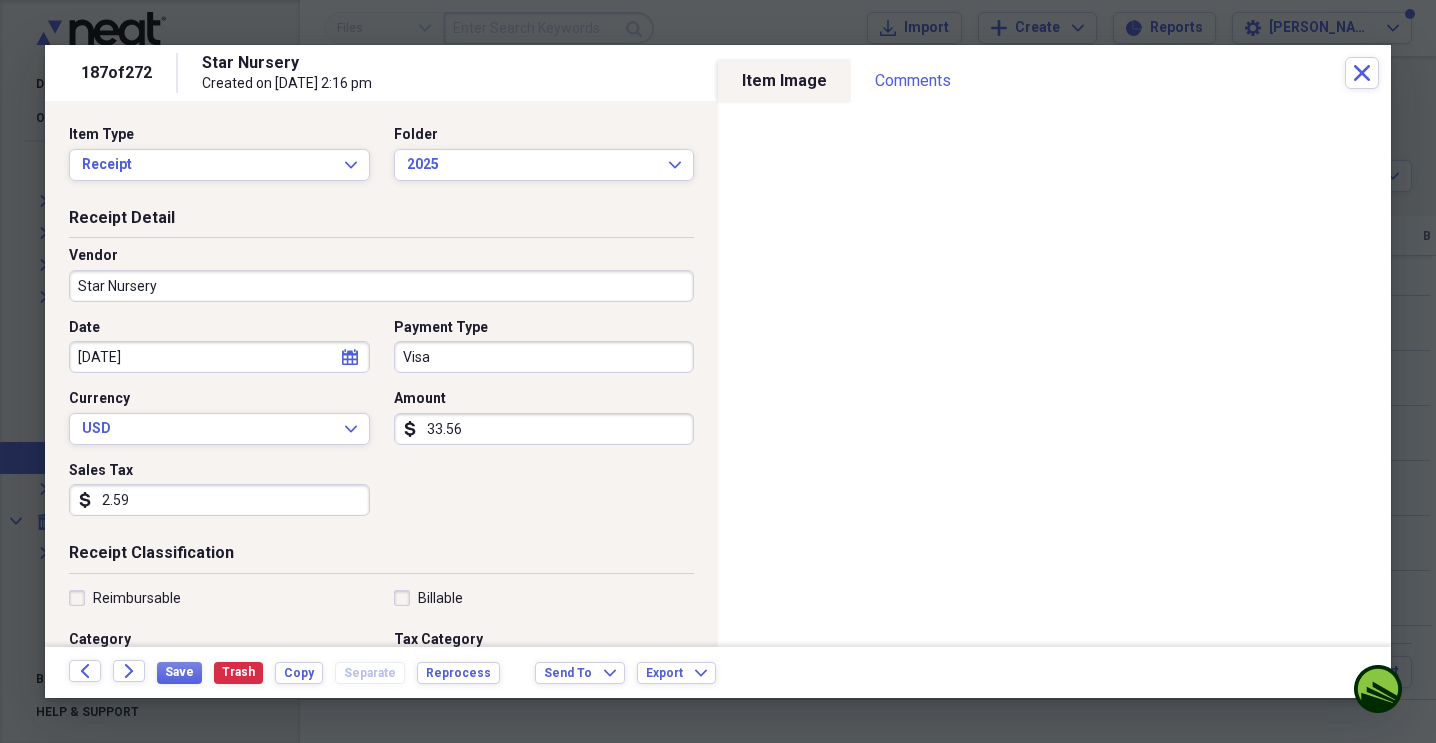 click on "Visa" at bounding box center [544, 357] 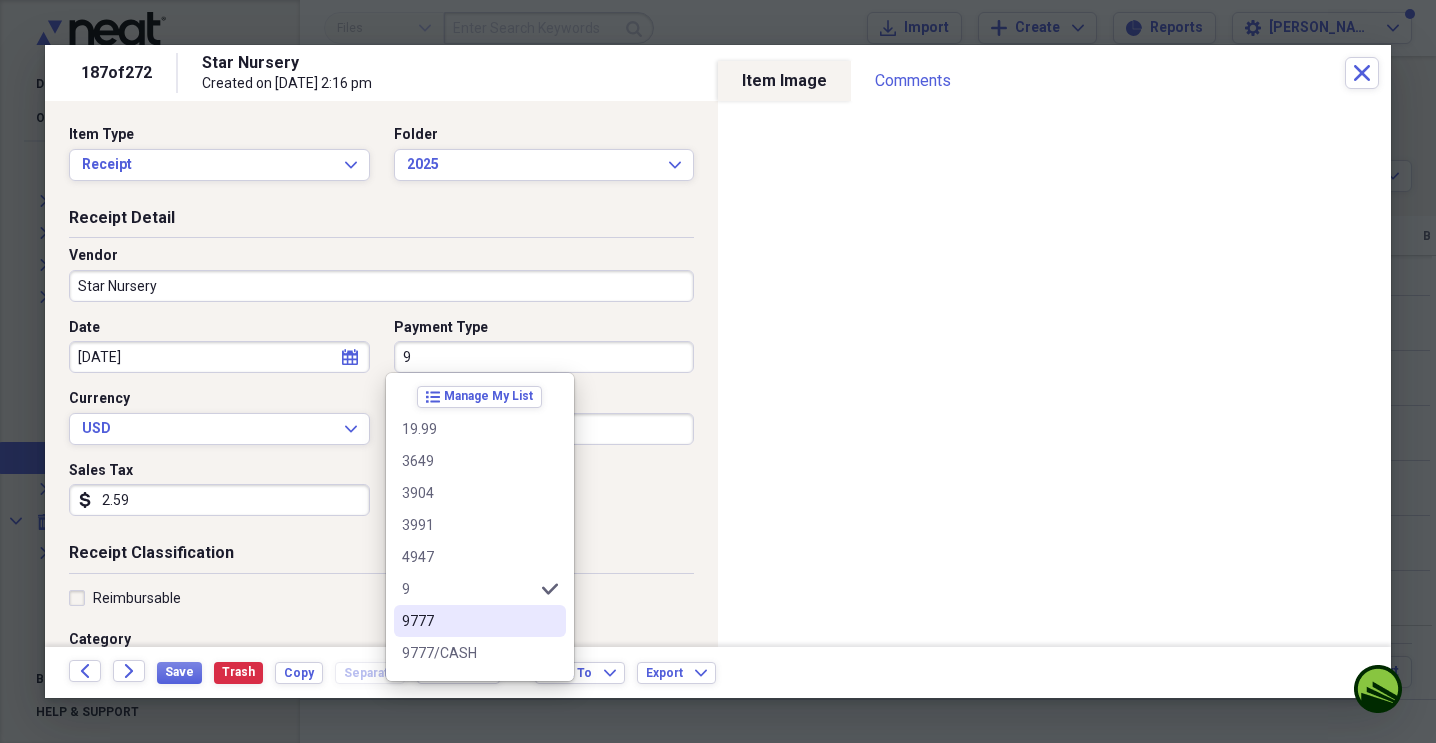 click on "9777" at bounding box center [480, 621] 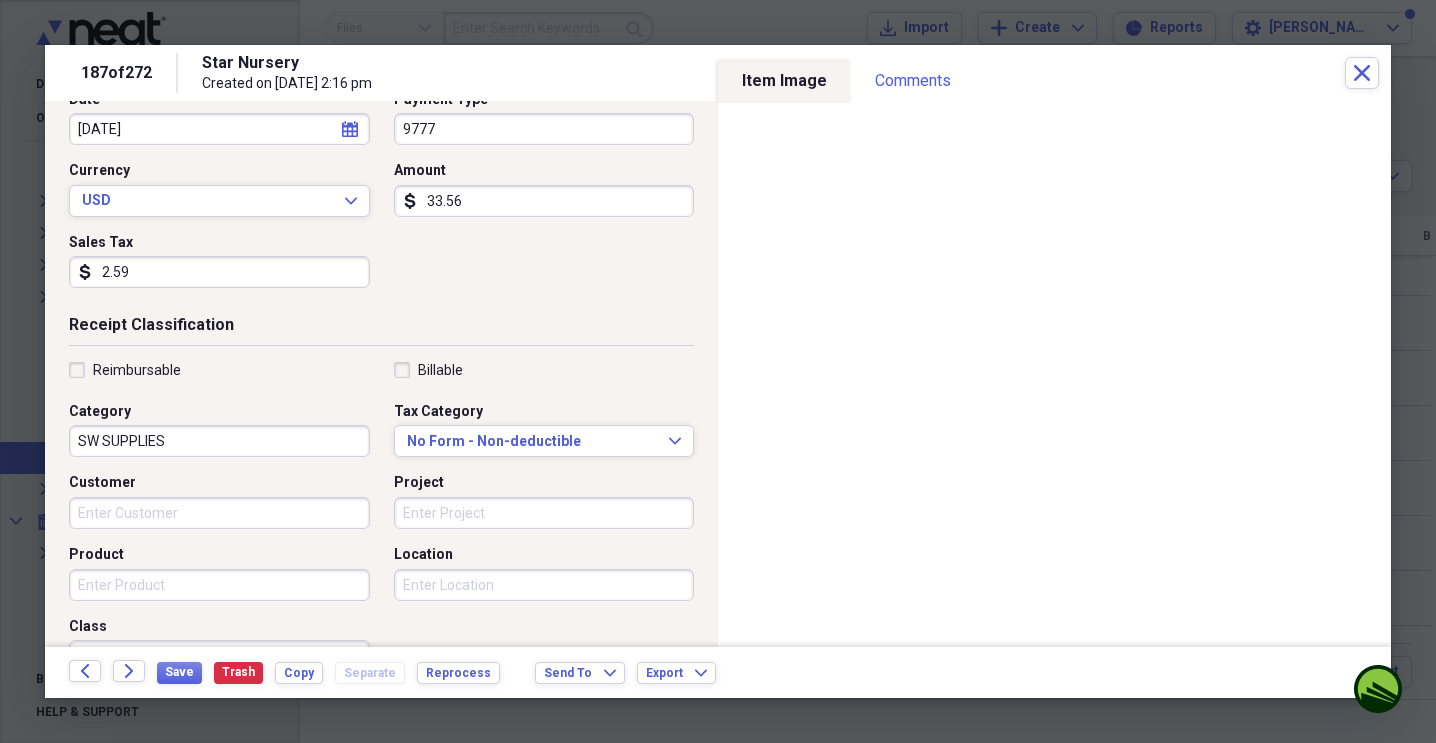 scroll, scrollTop: 231, scrollLeft: 0, axis: vertical 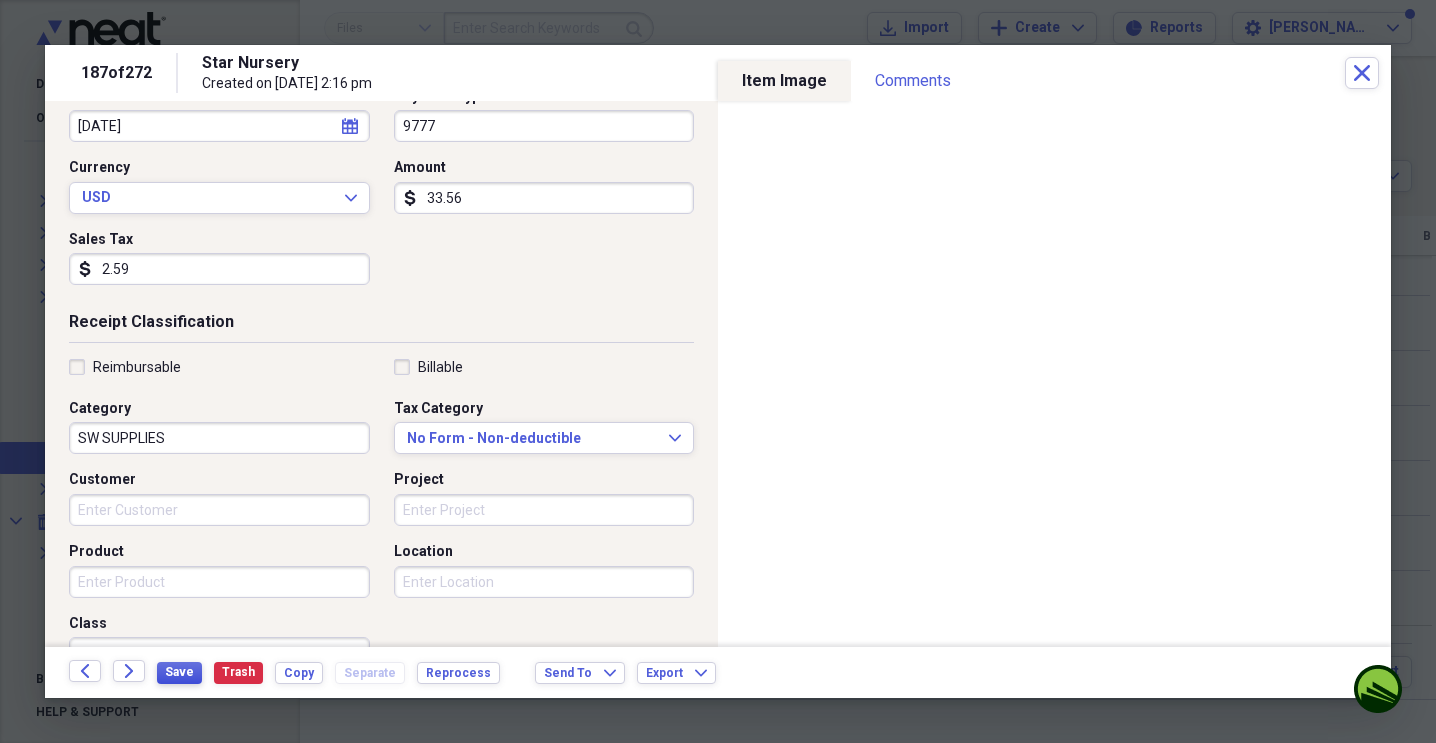 click on "Save" at bounding box center (179, 672) 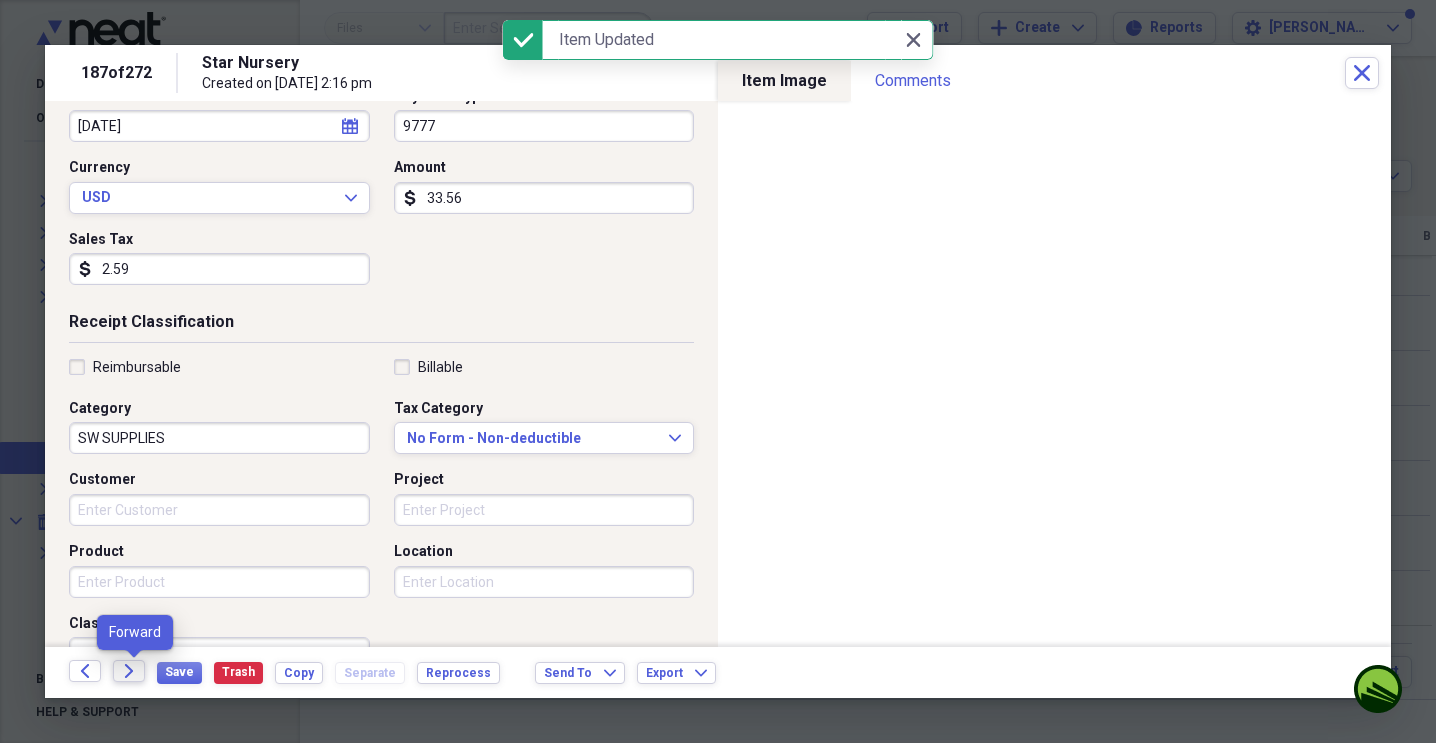 click 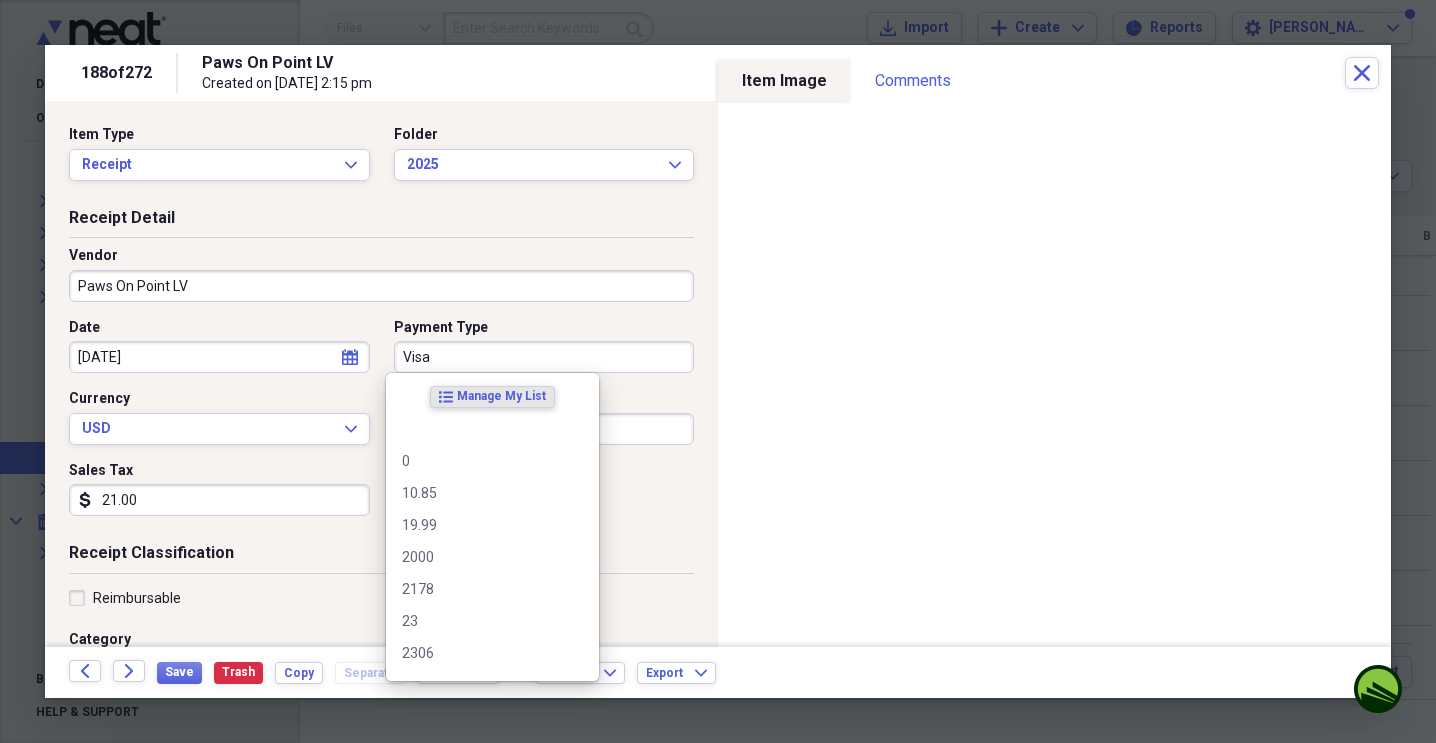 click on "Visa" at bounding box center [544, 357] 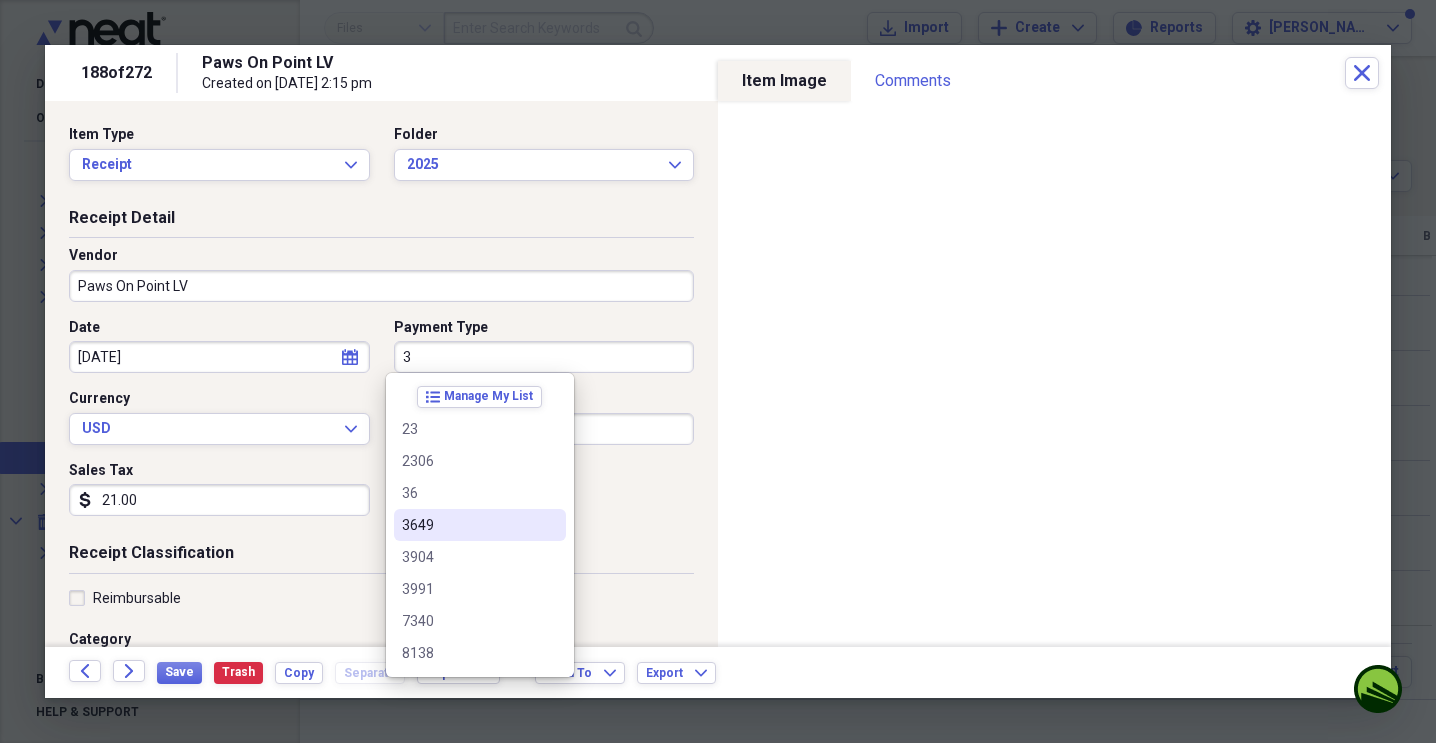 click on "3649" at bounding box center [468, 525] 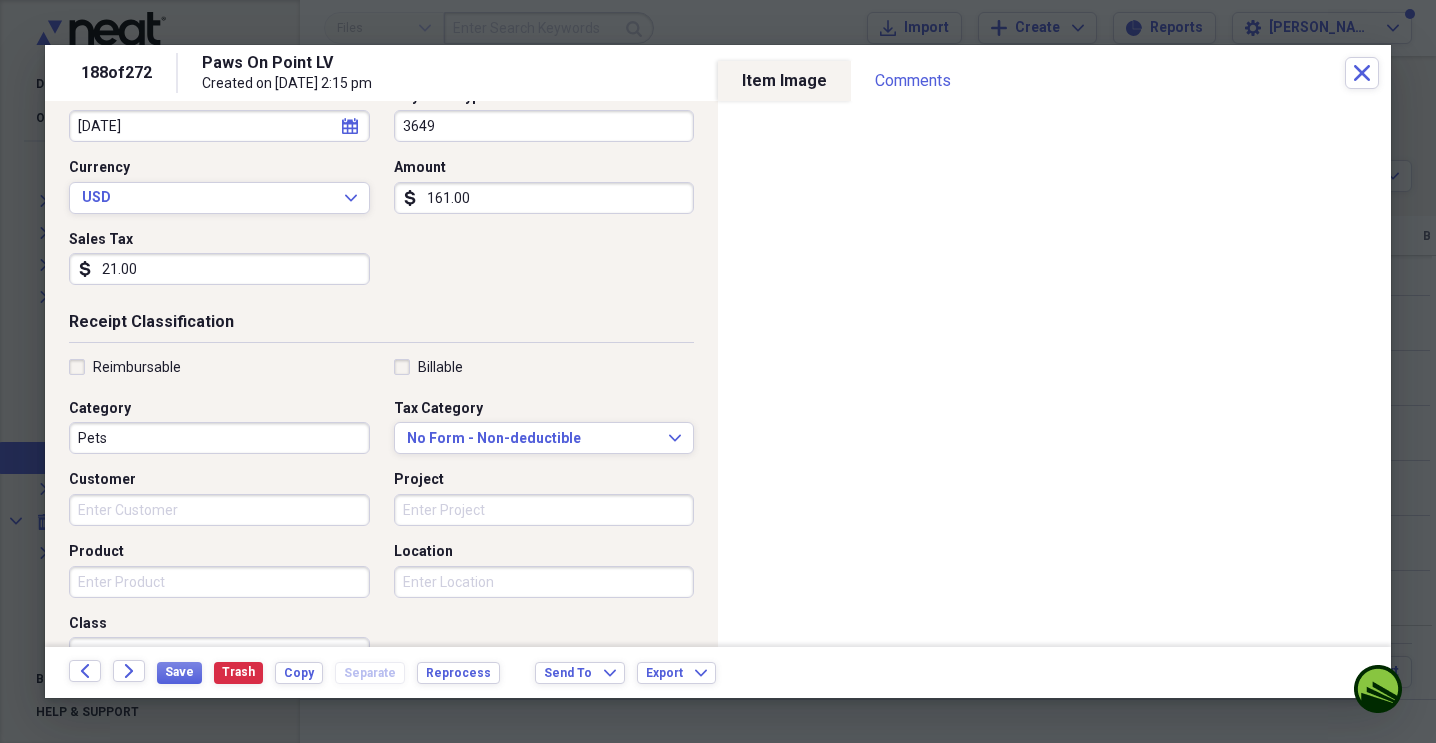 scroll, scrollTop: 233, scrollLeft: 0, axis: vertical 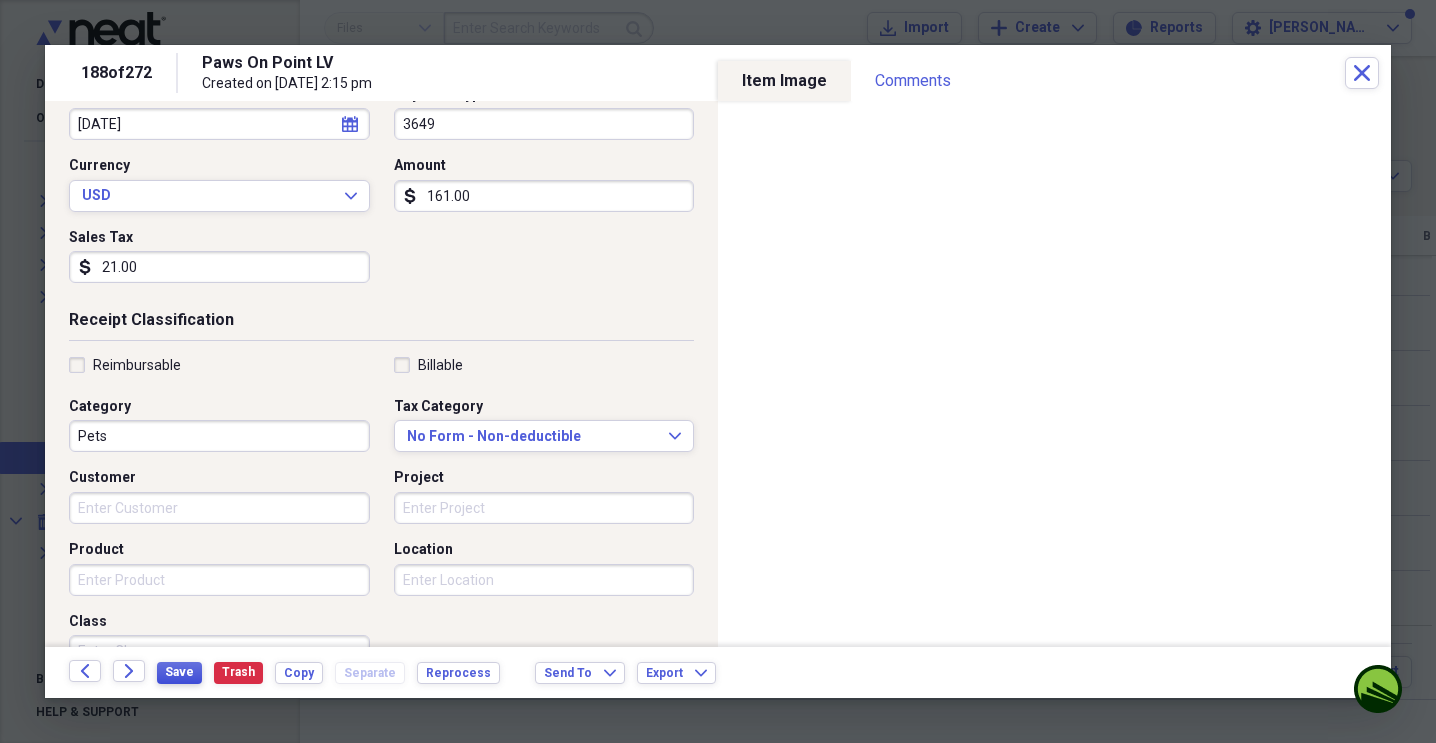 click on "Save" at bounding box center [179, 672] 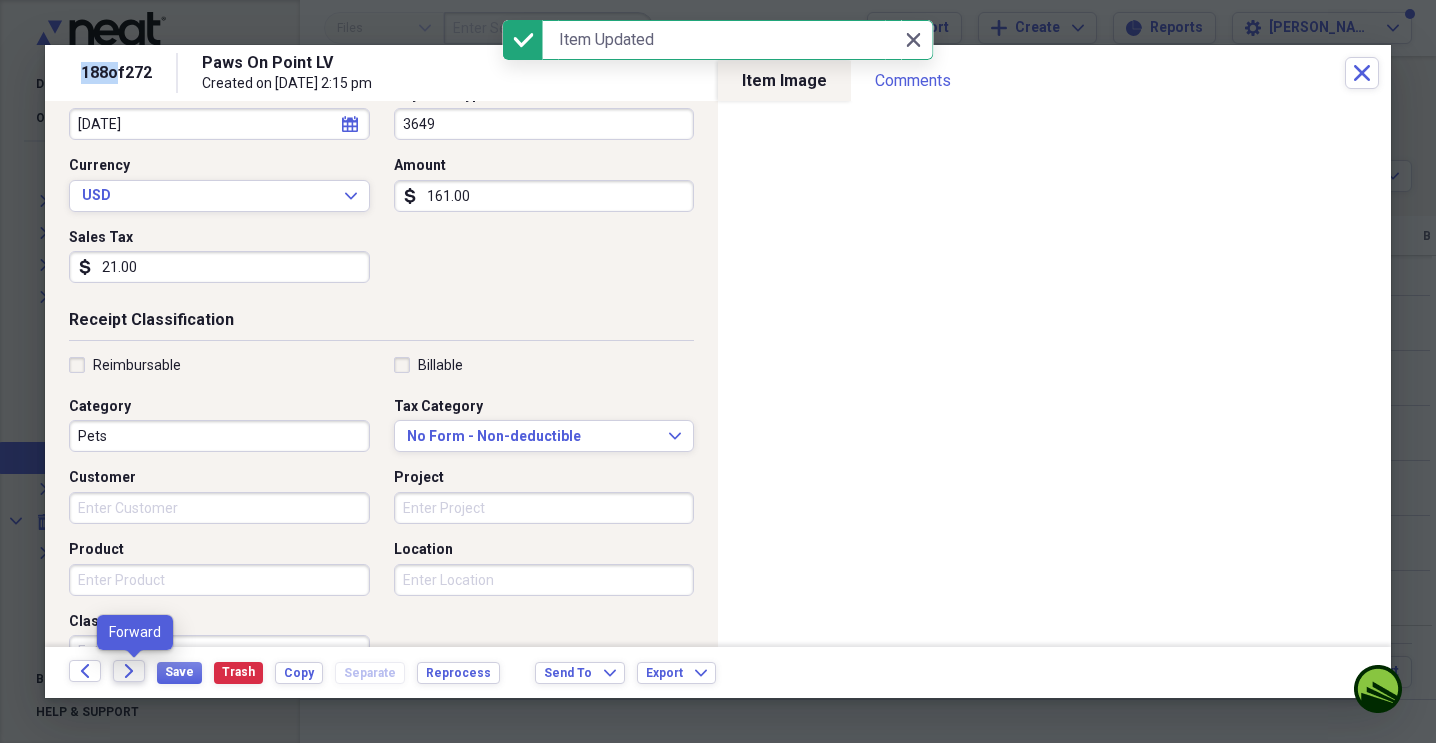 click 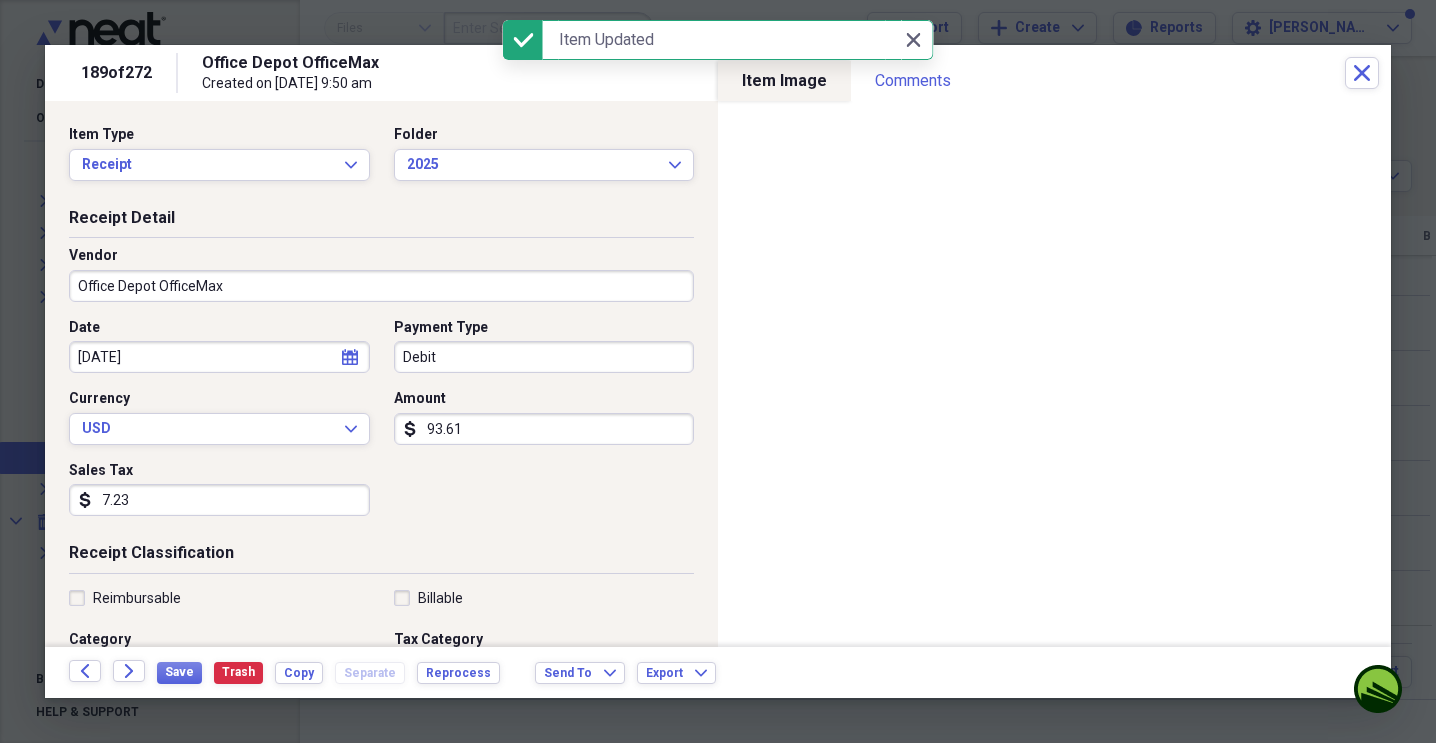 click on "Debit" at bounding box center (544, 357) 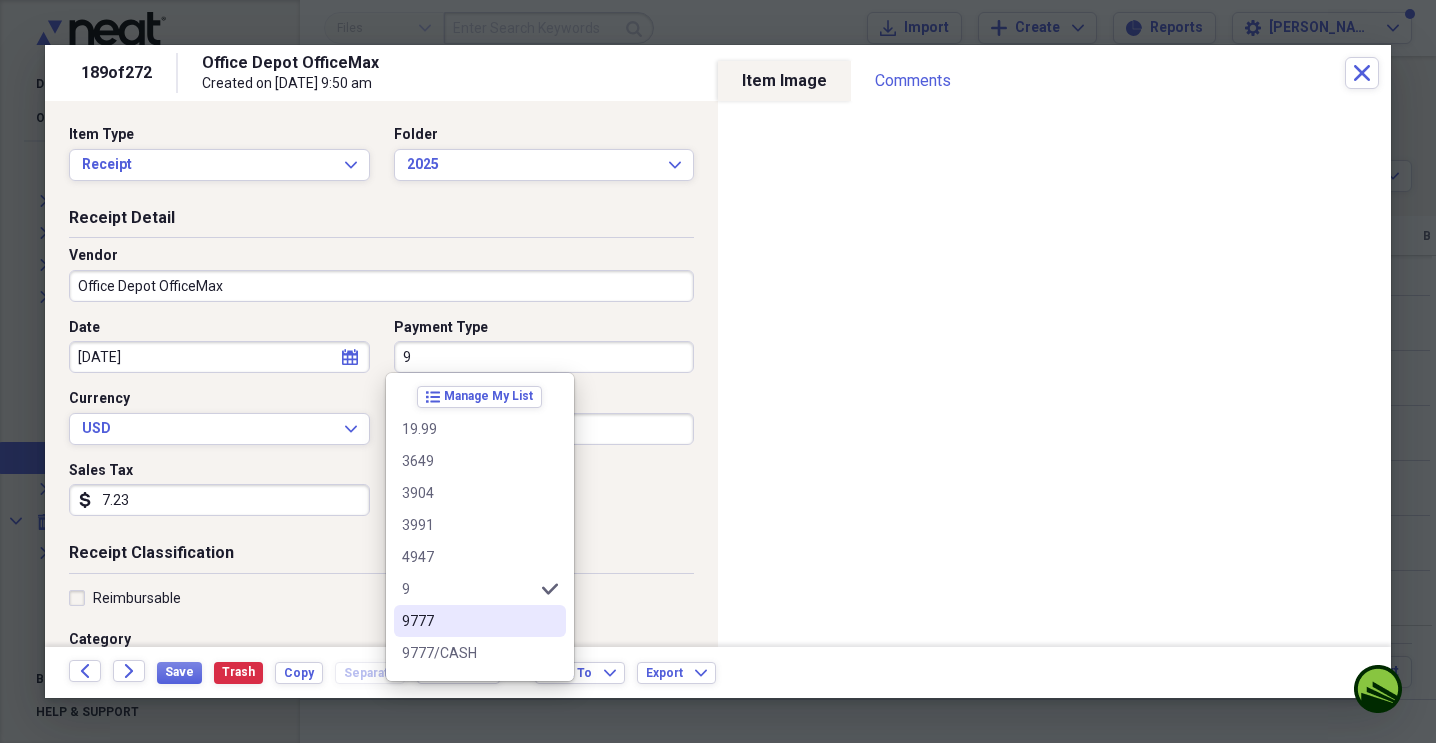 click on "9777" at bounding box center [468, 621] 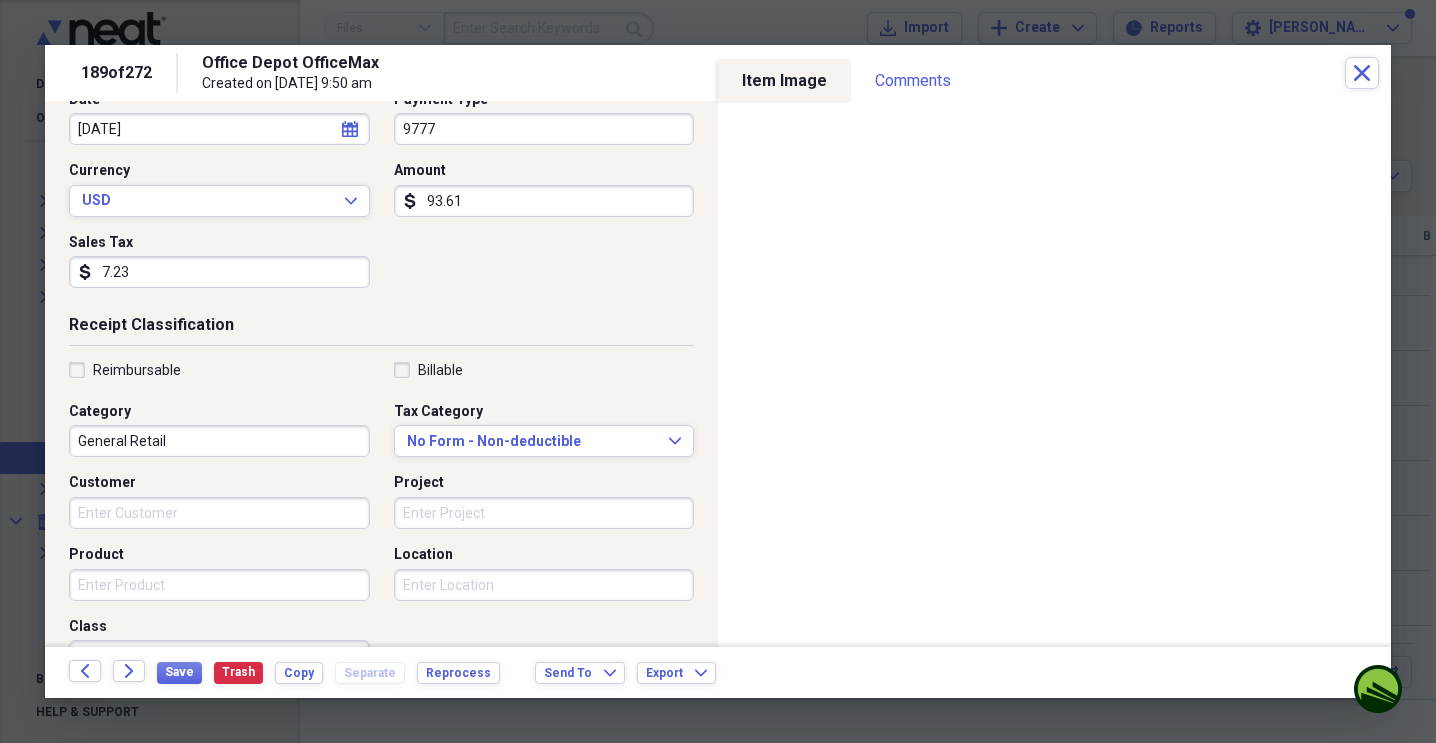 scroll, scrollTop: 231, scrollLeft: 0, axis: vertical 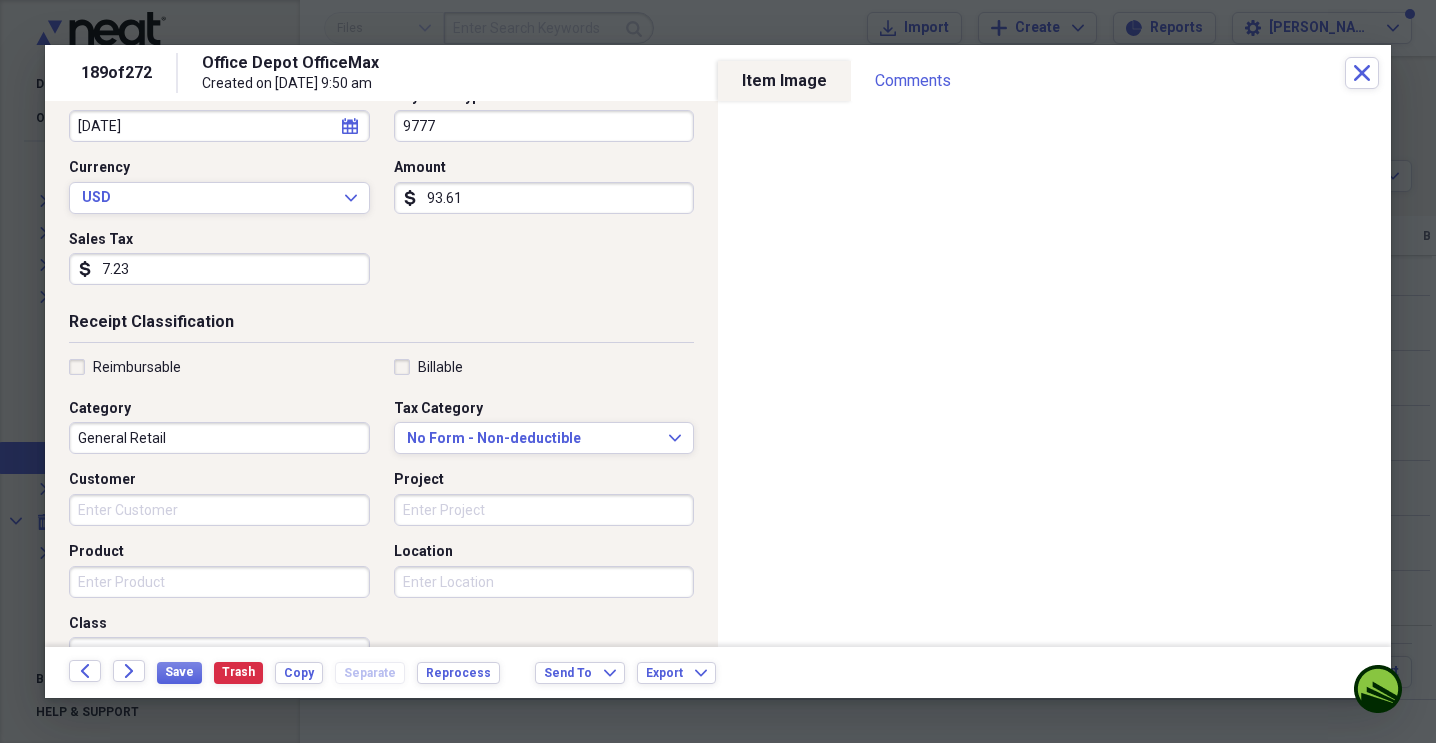 click on "General Retail" at bounding box center [219, 438] 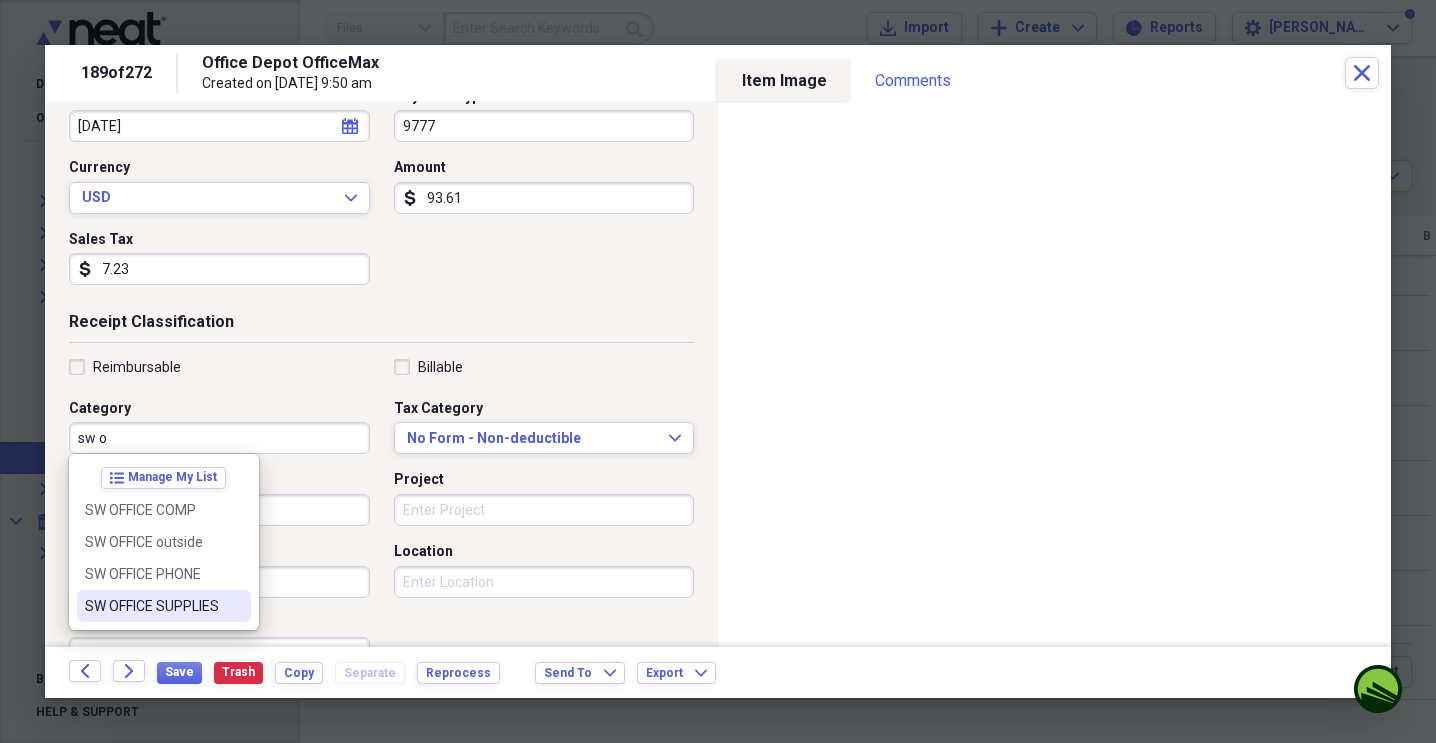 click on "SW OFFICE SUPPLIES" at bounding box center [164, 606] 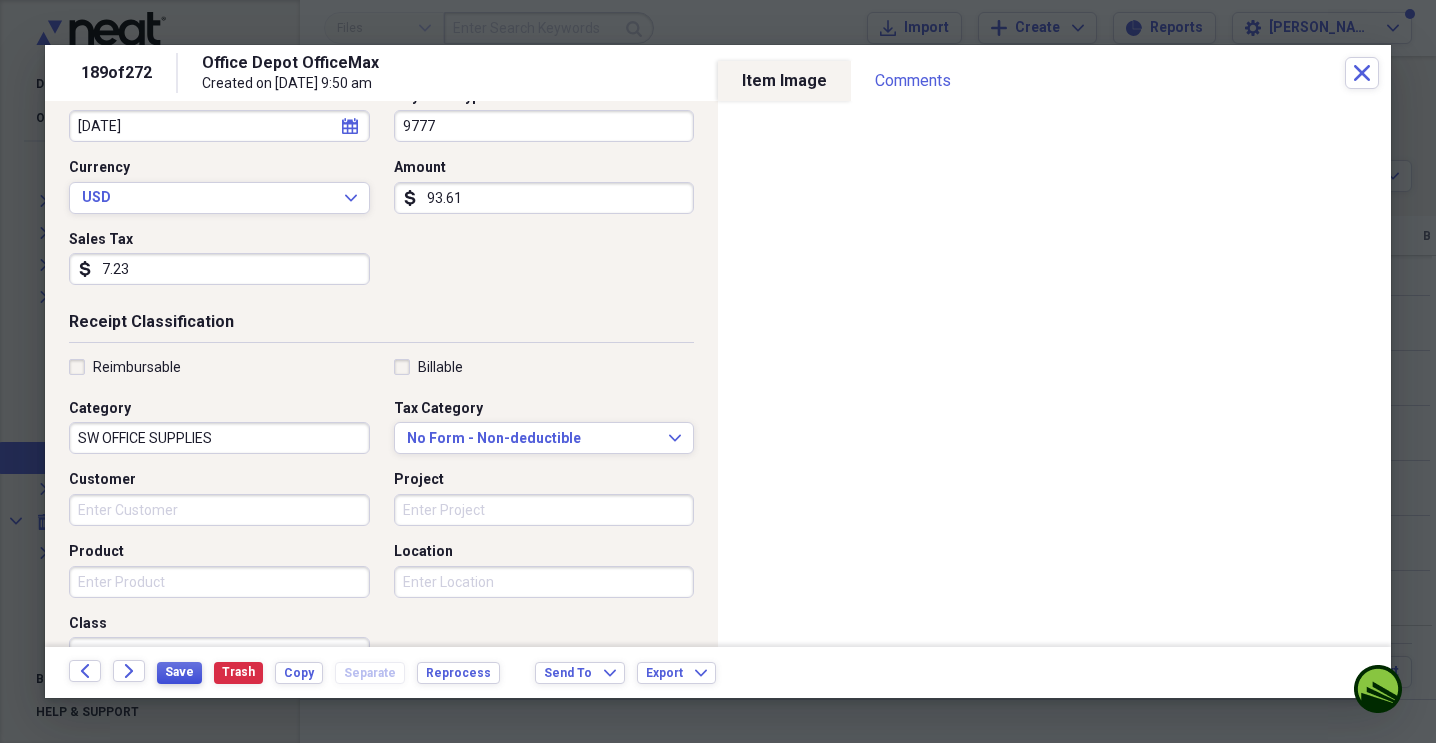 click on "Save" at bounding box center [179, 672] 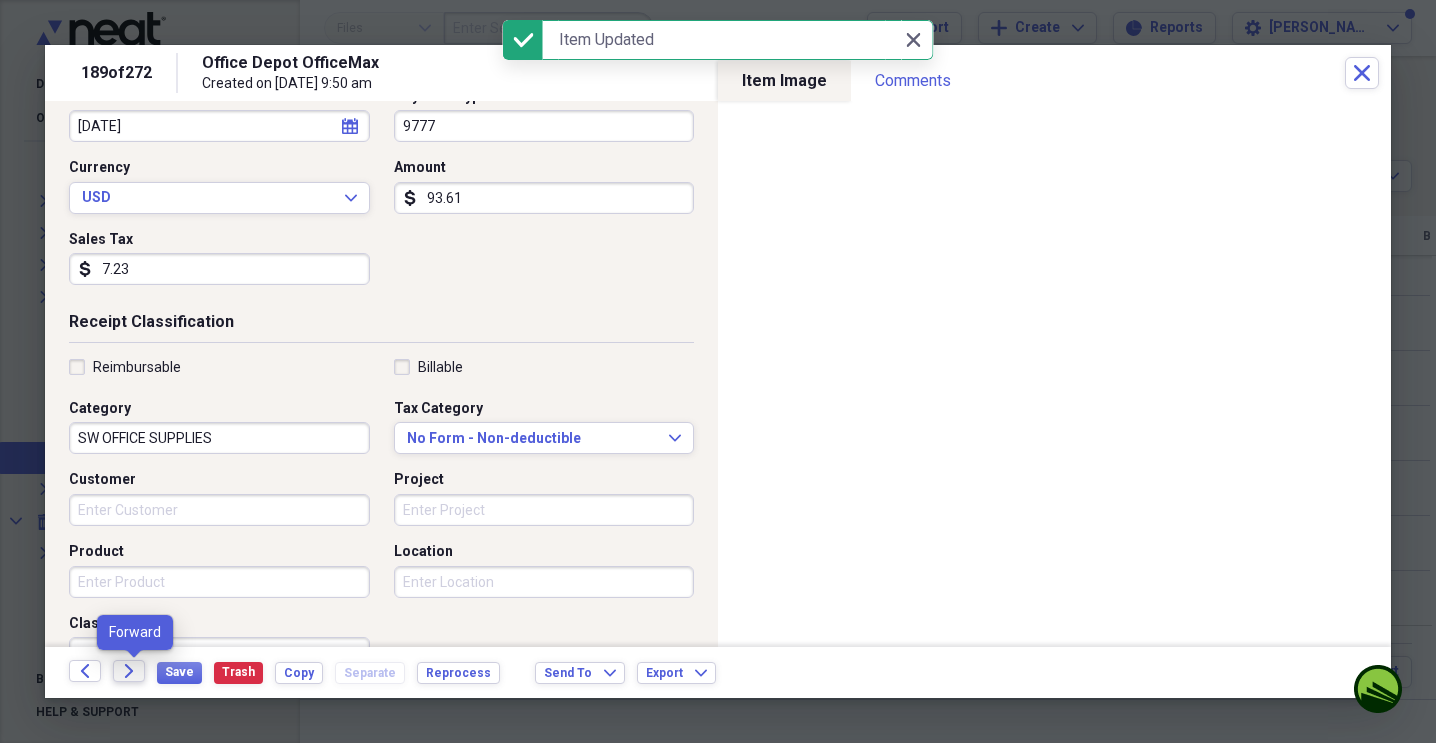 click on "Forward" 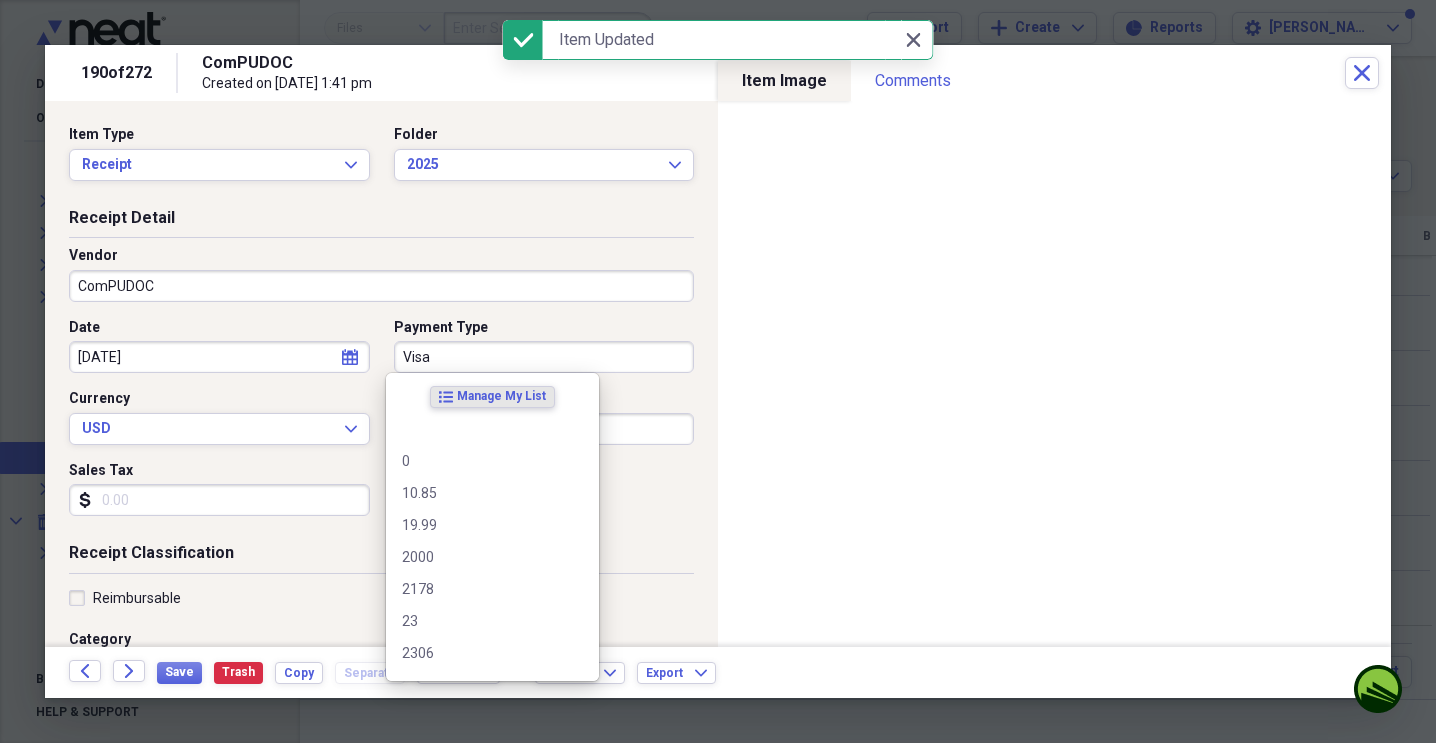 click on "Visa" at bounding box center (544, 357) 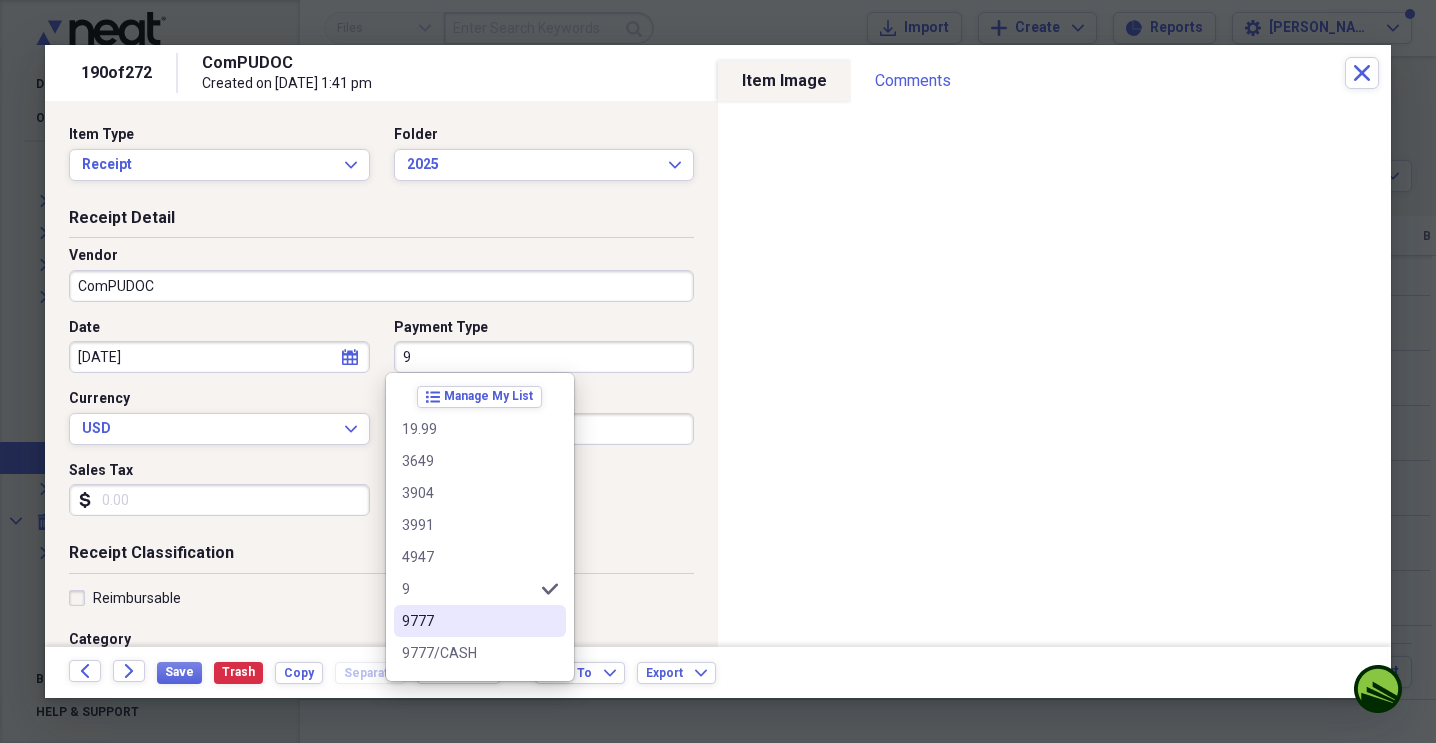 click on "9777" at bounding box center [480, 621] 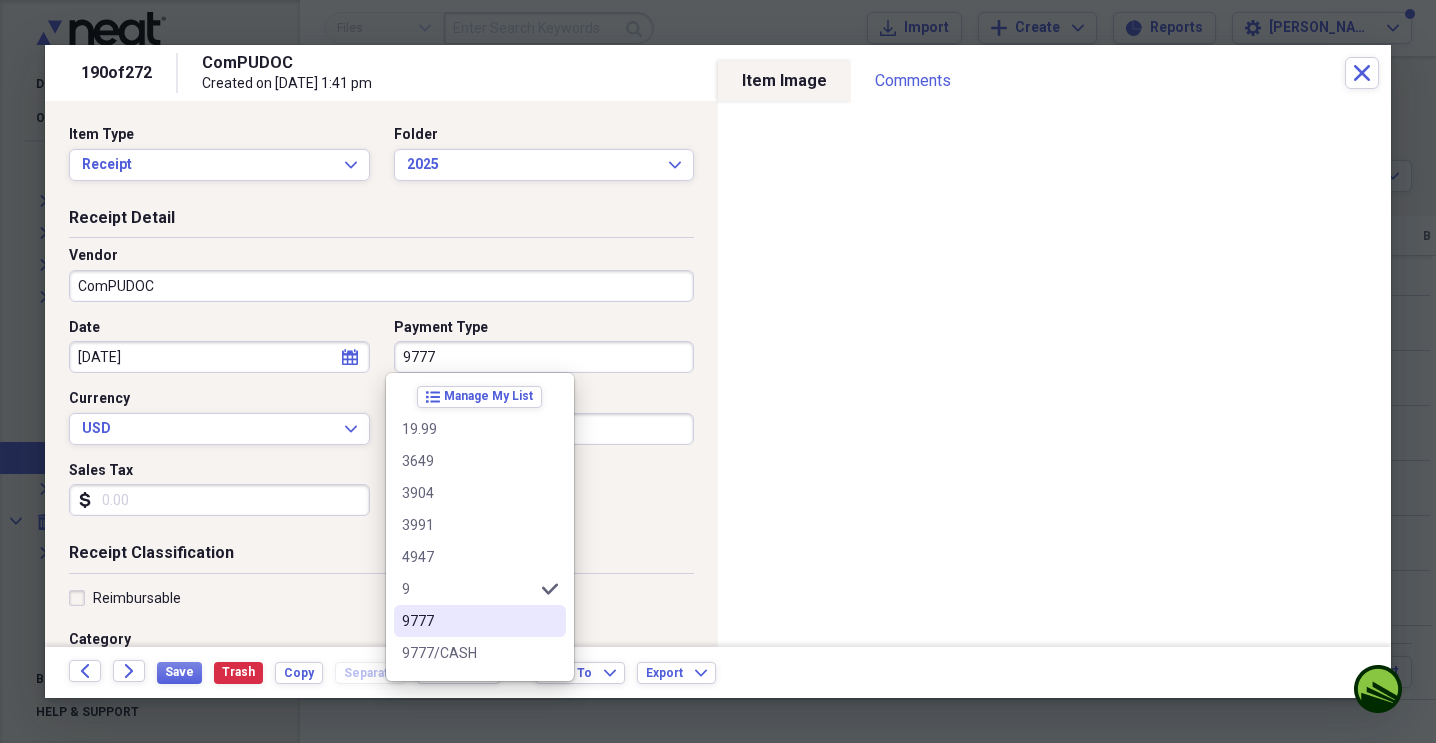 click on "Billable" at bounding box center [544, 598] 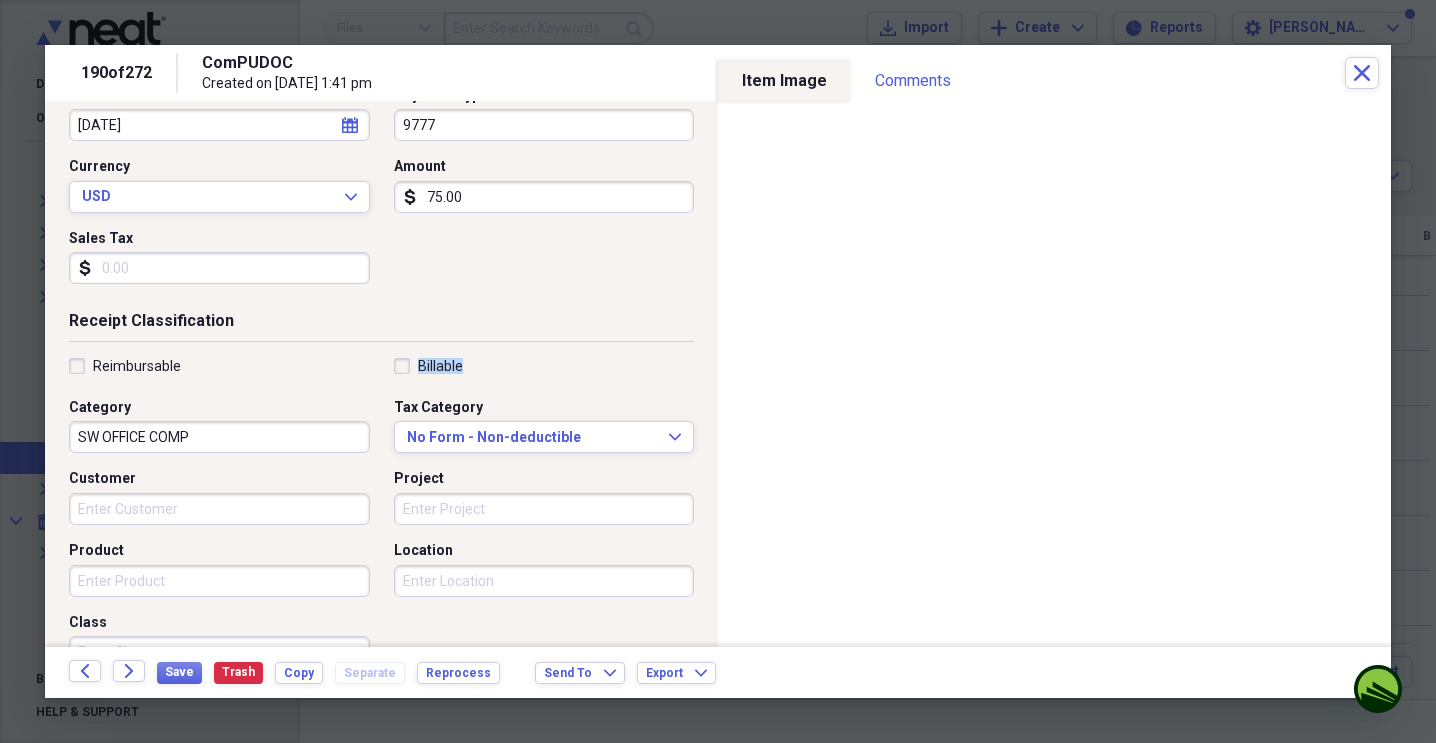 scroll, scrollTop: 233, scrollLeft: 0, axis: vertical 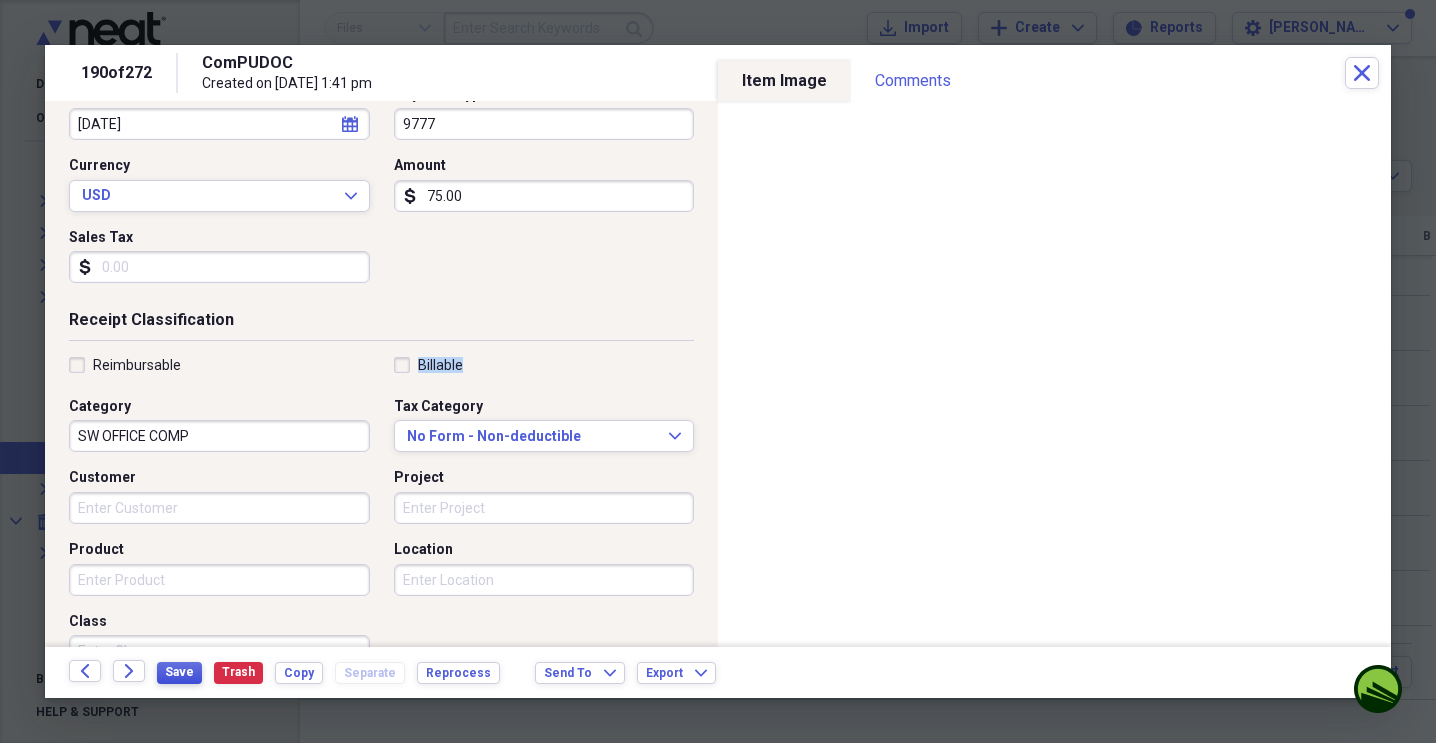 click on "Save" at bounding box center [179, 672] 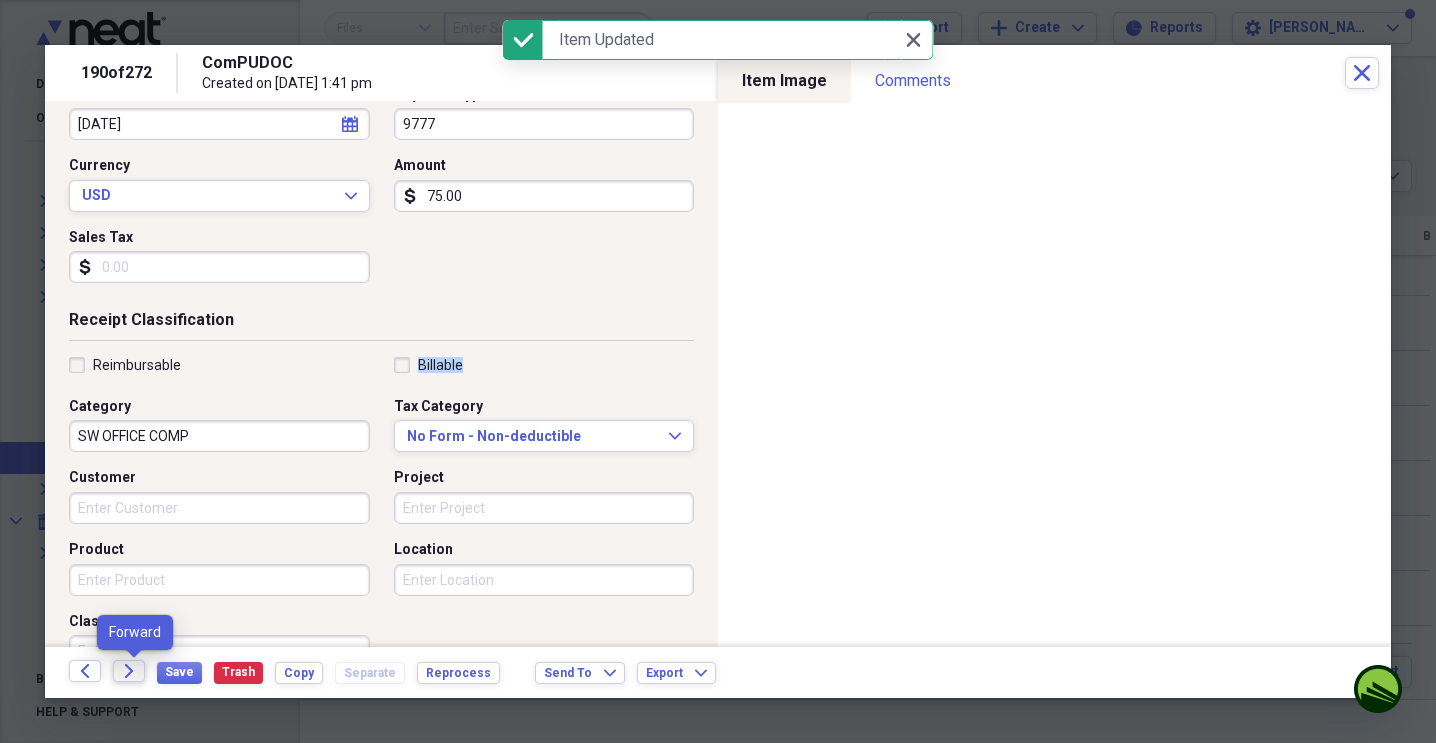 click on "Forward" 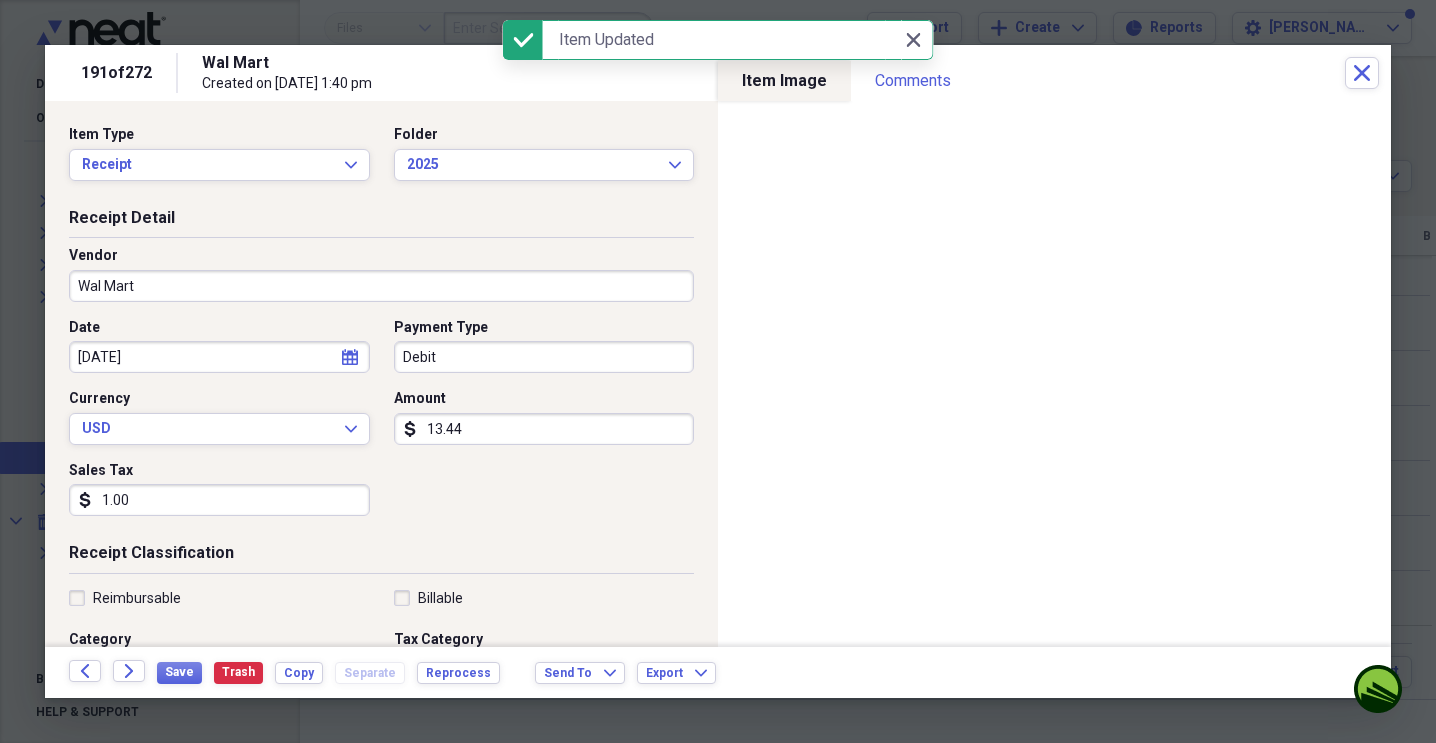 click on "Debit" at bounding box center (544, 357) 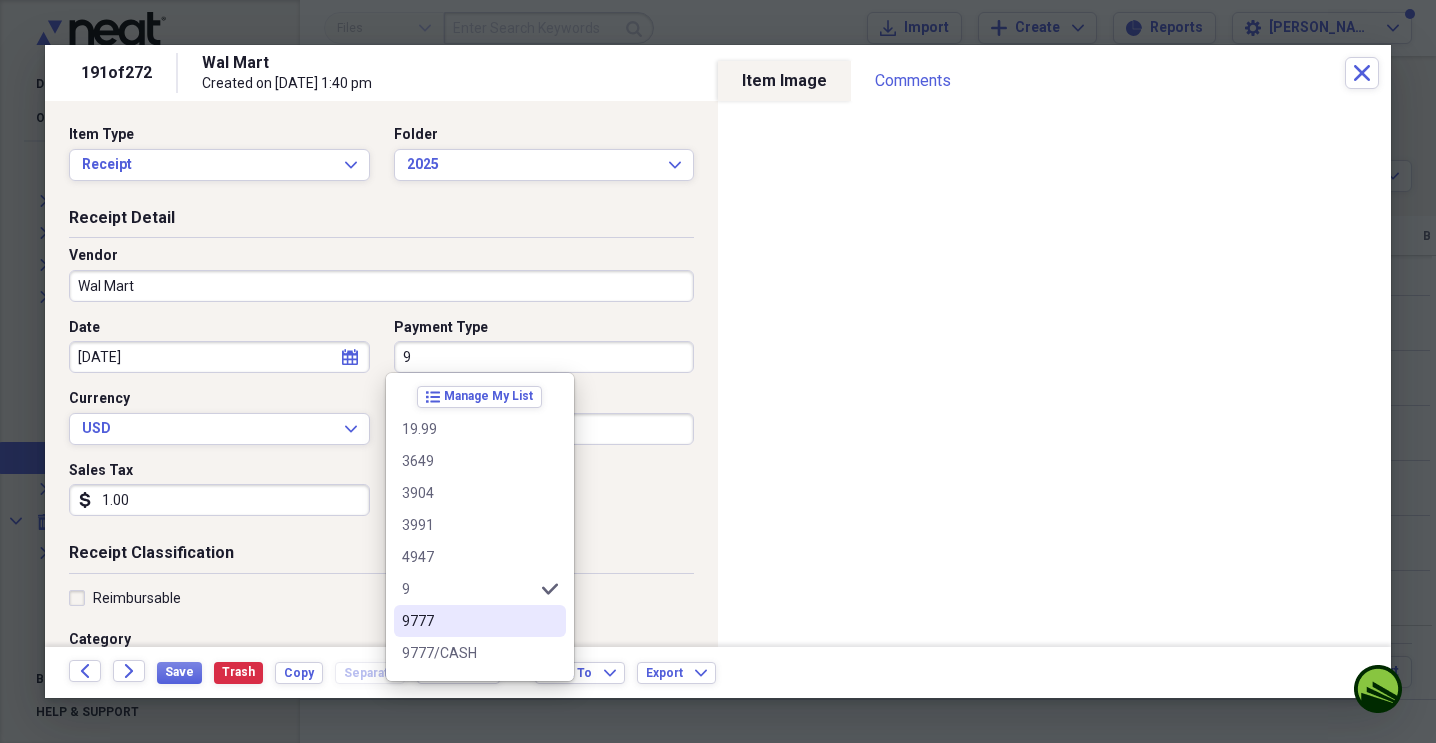 click on "9777" at bounding box center (468, 621) 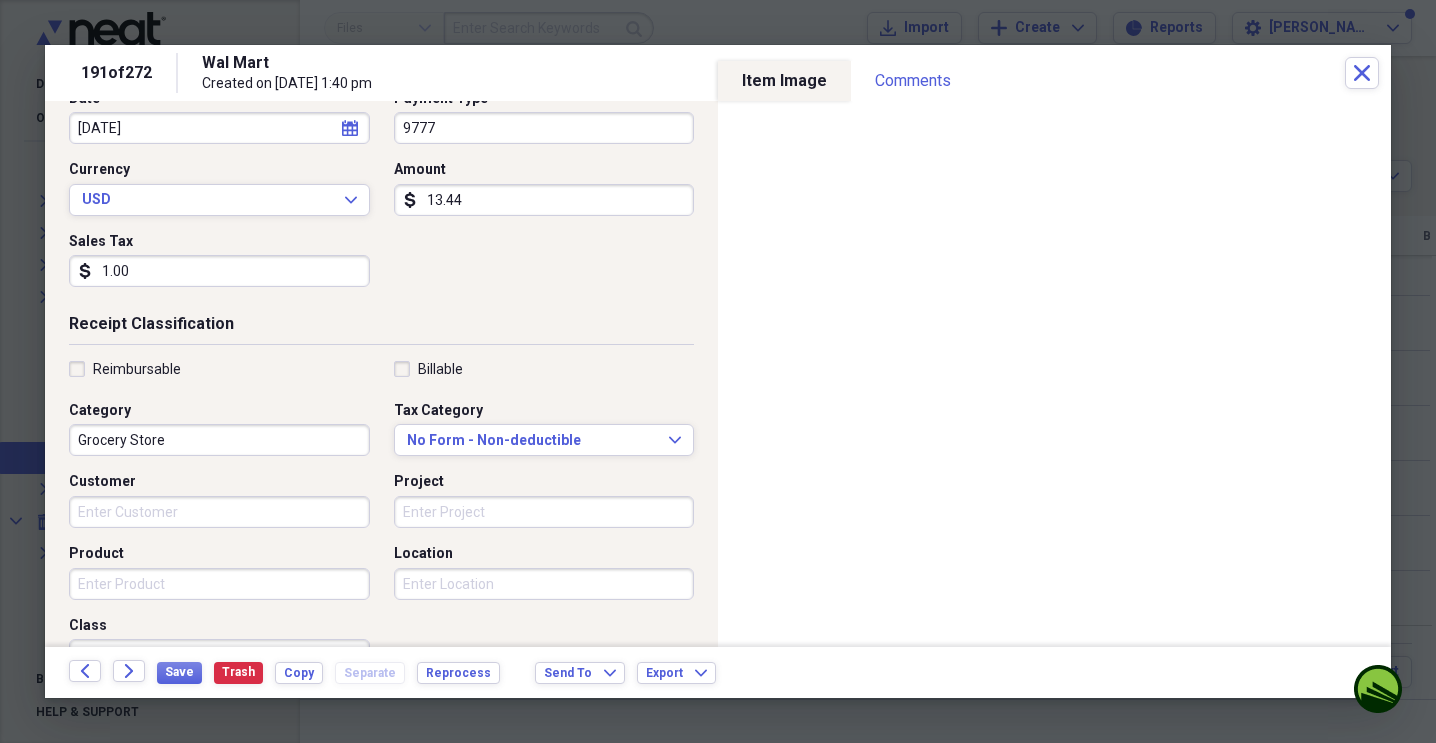 scroll, scrollTop: 231, scrollLeft: 0, axis: vertical 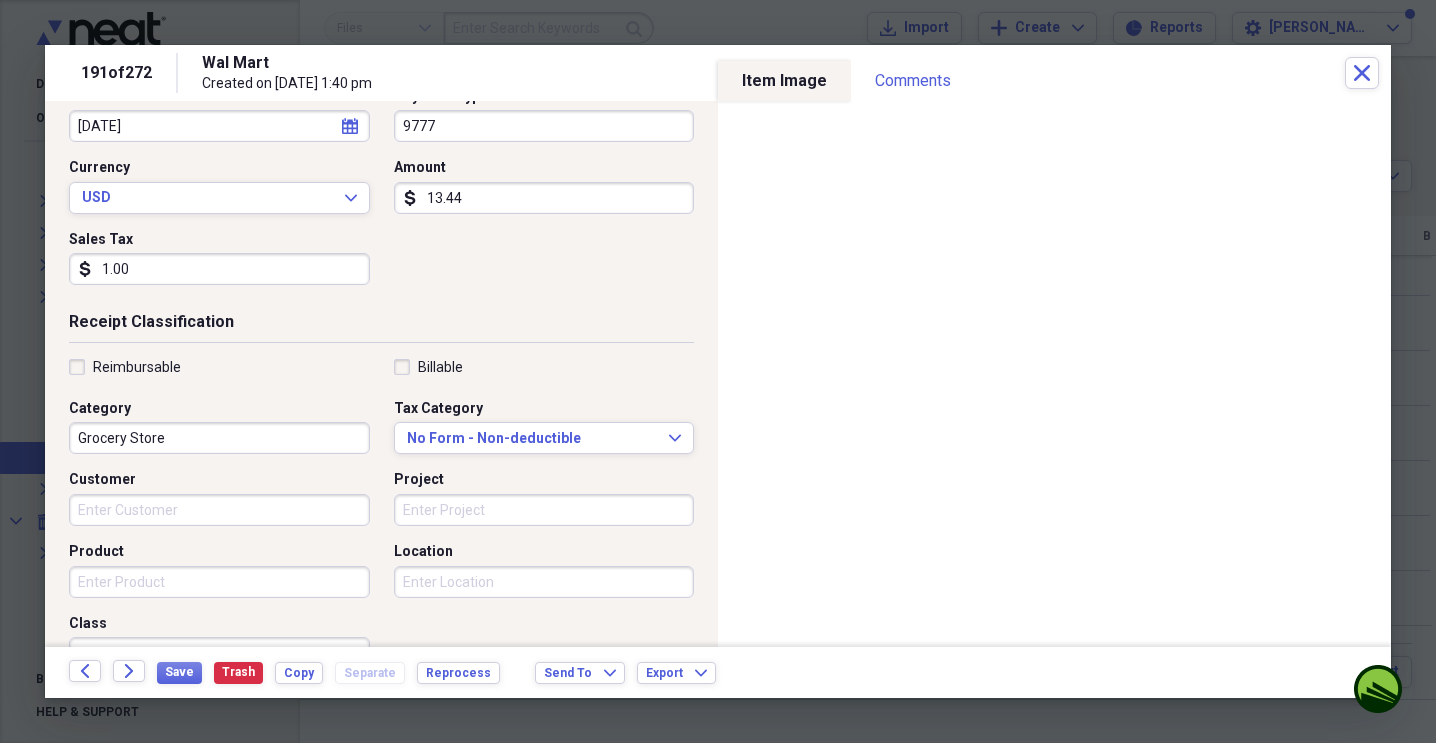 click on "Grocery Store" at bounding box center (219, 438) 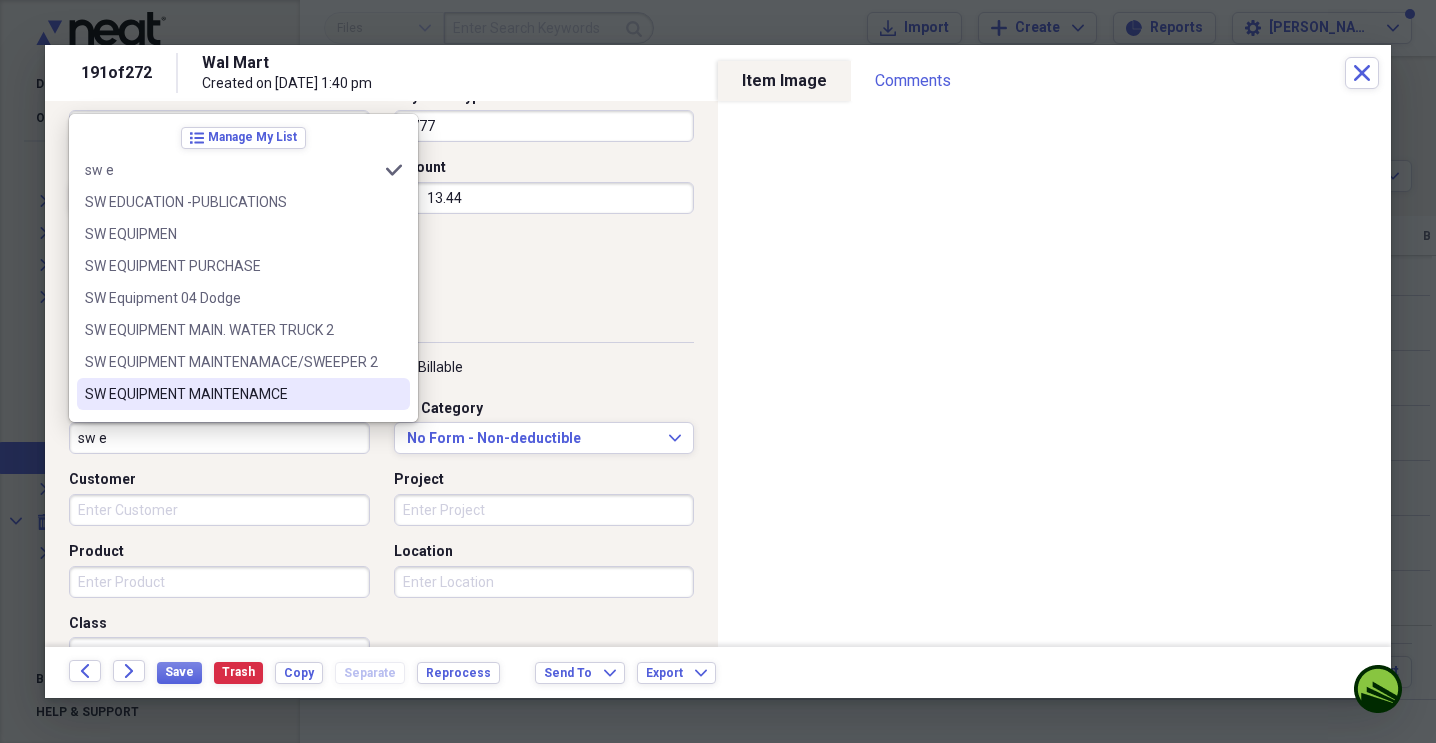 click on "SW EQUIPMENT MAINTENAMCE" at bounding box center (231, 394) 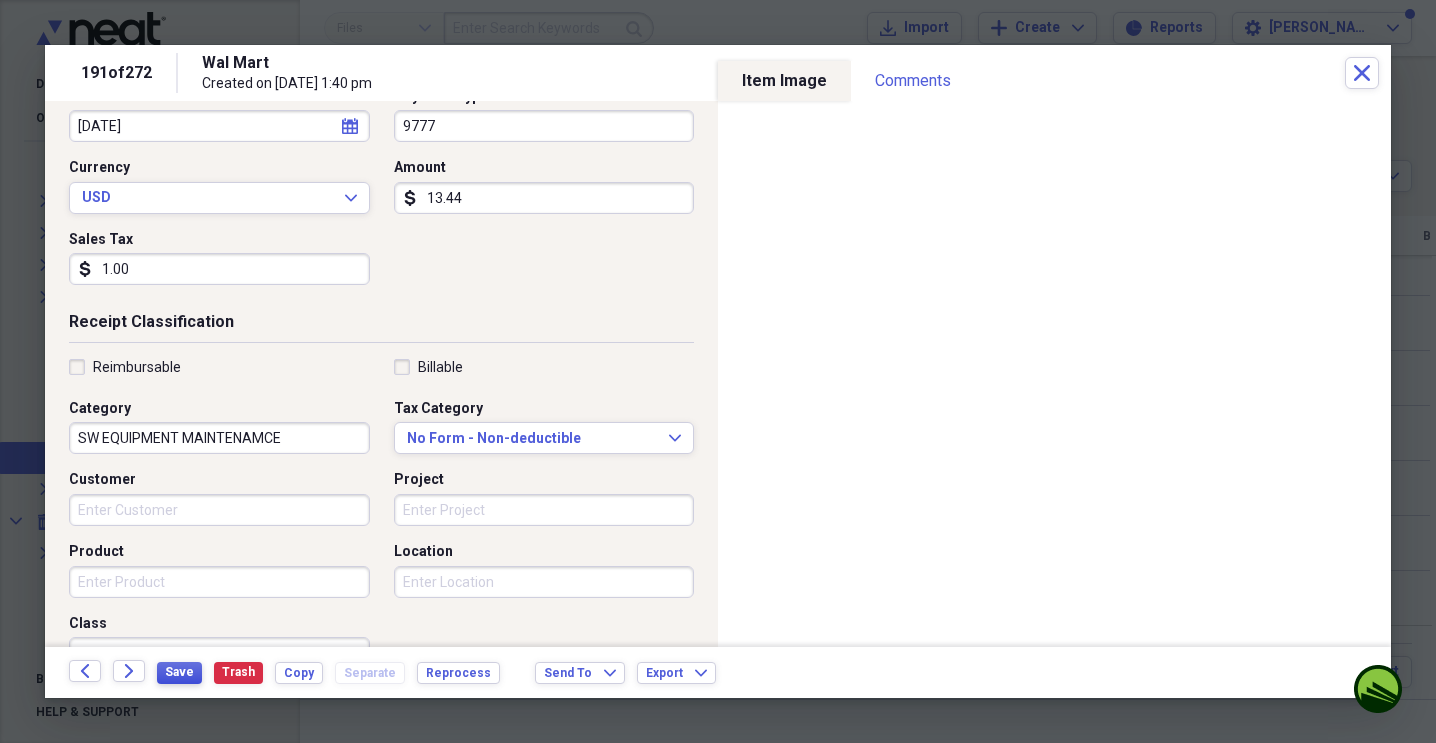click on "Save" at bounding box center (179, 672) 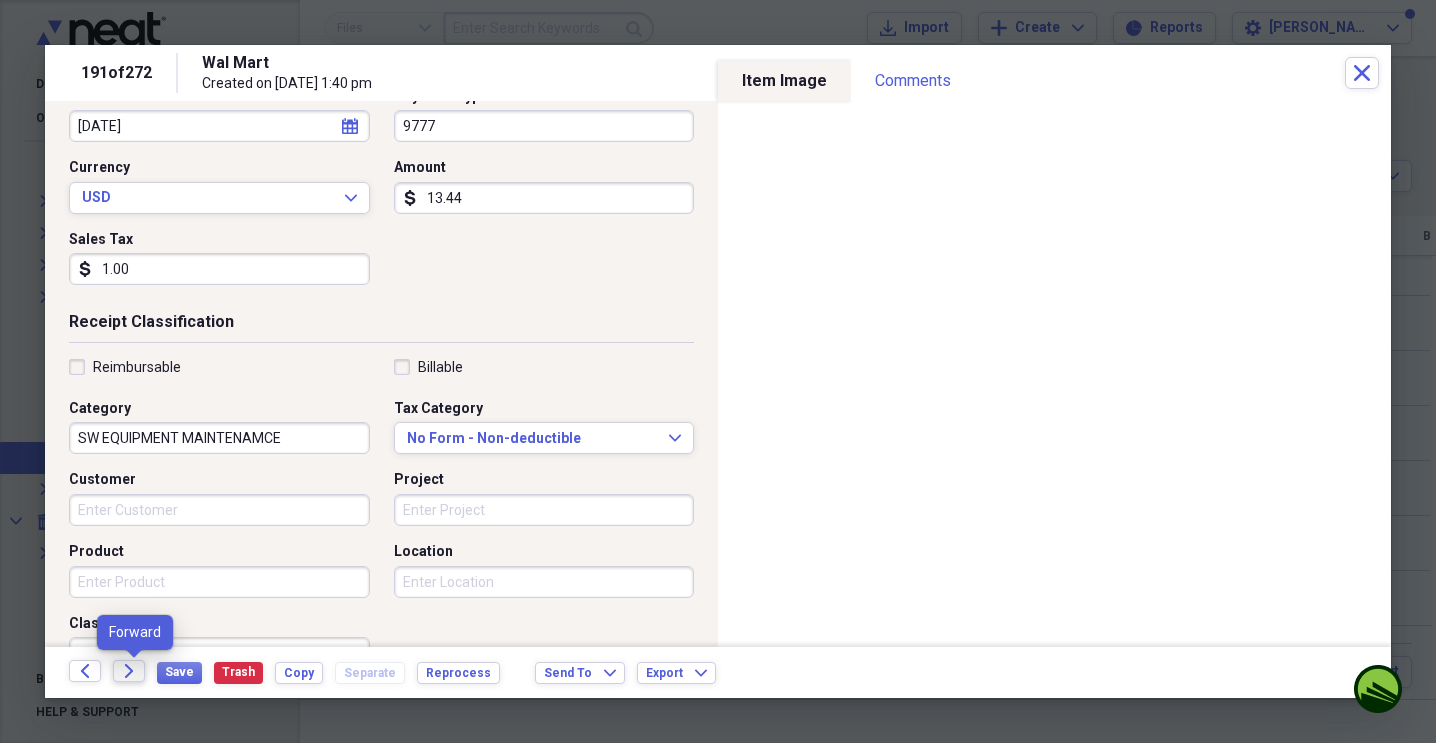 click 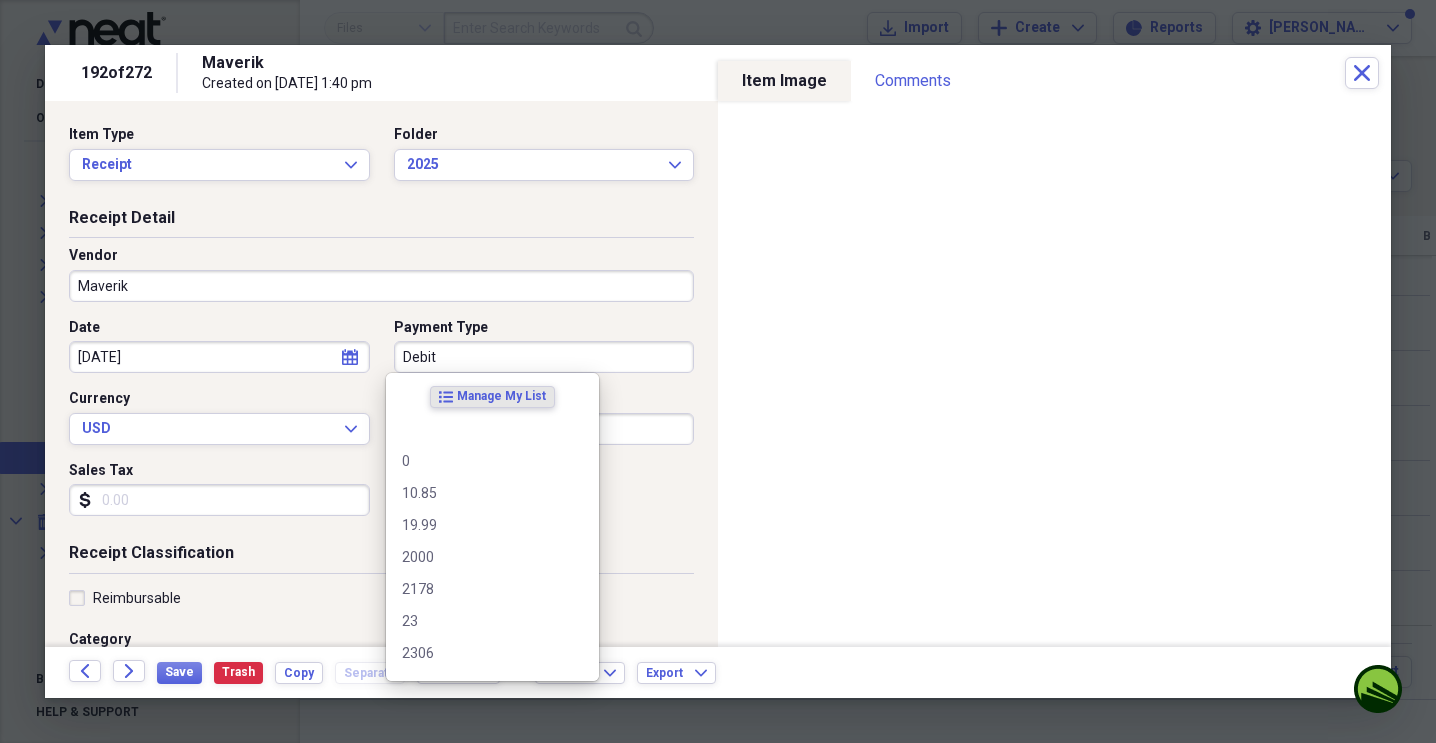 click on "Debit" at bounding box center [544, 357] 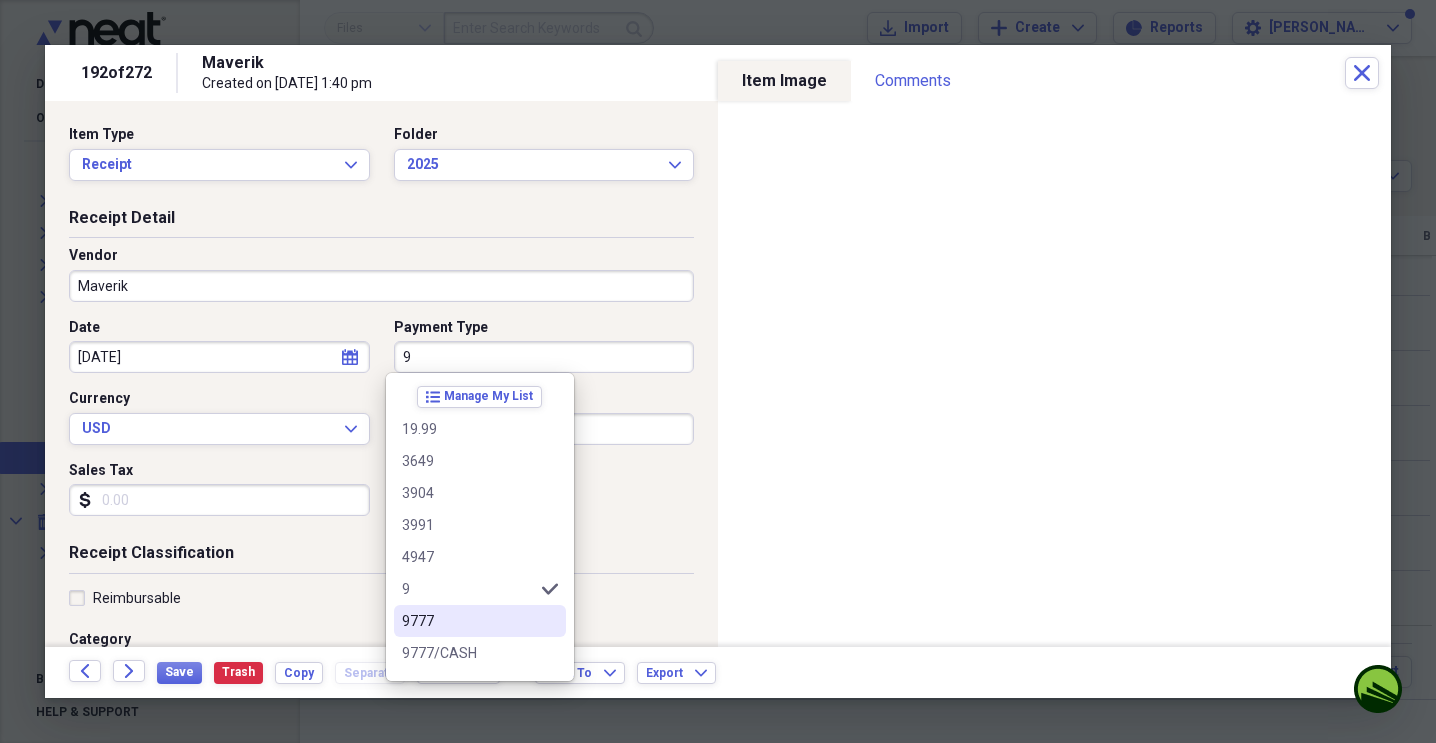 click on "9777" at bounding box center (468, 621) 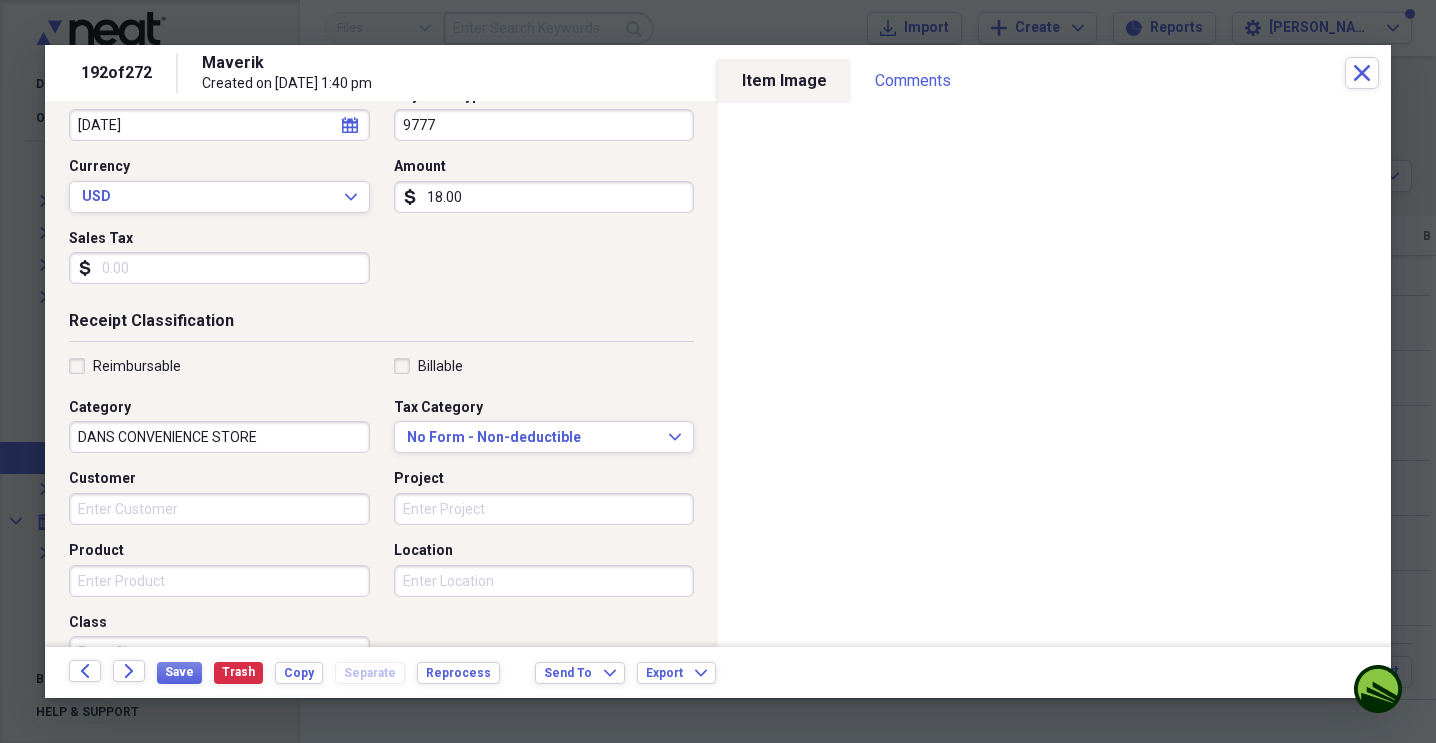 scroll, scrollTop: 233, scrollLeft: 0, axis: vertical 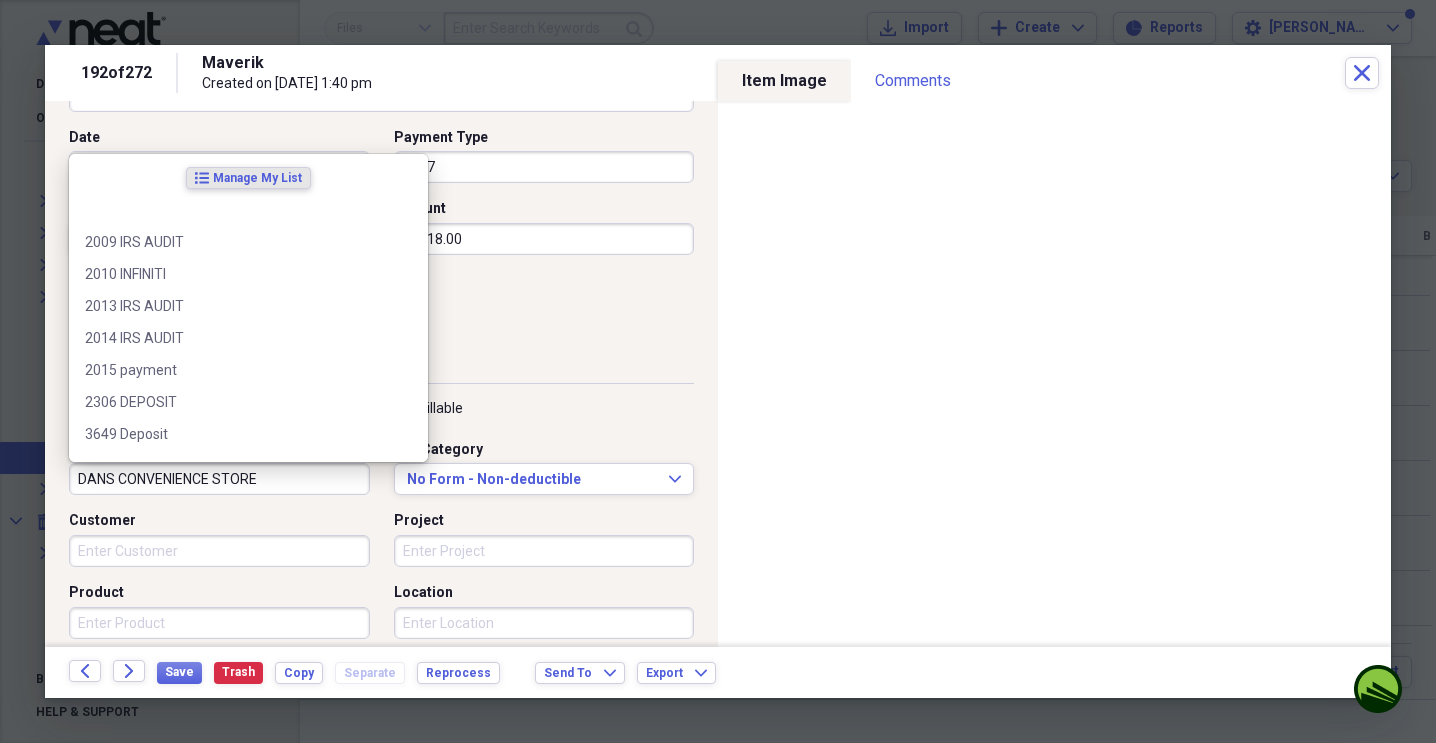 click on "DANS CONVENIENCE STORE" at bounding box center [219, 479] 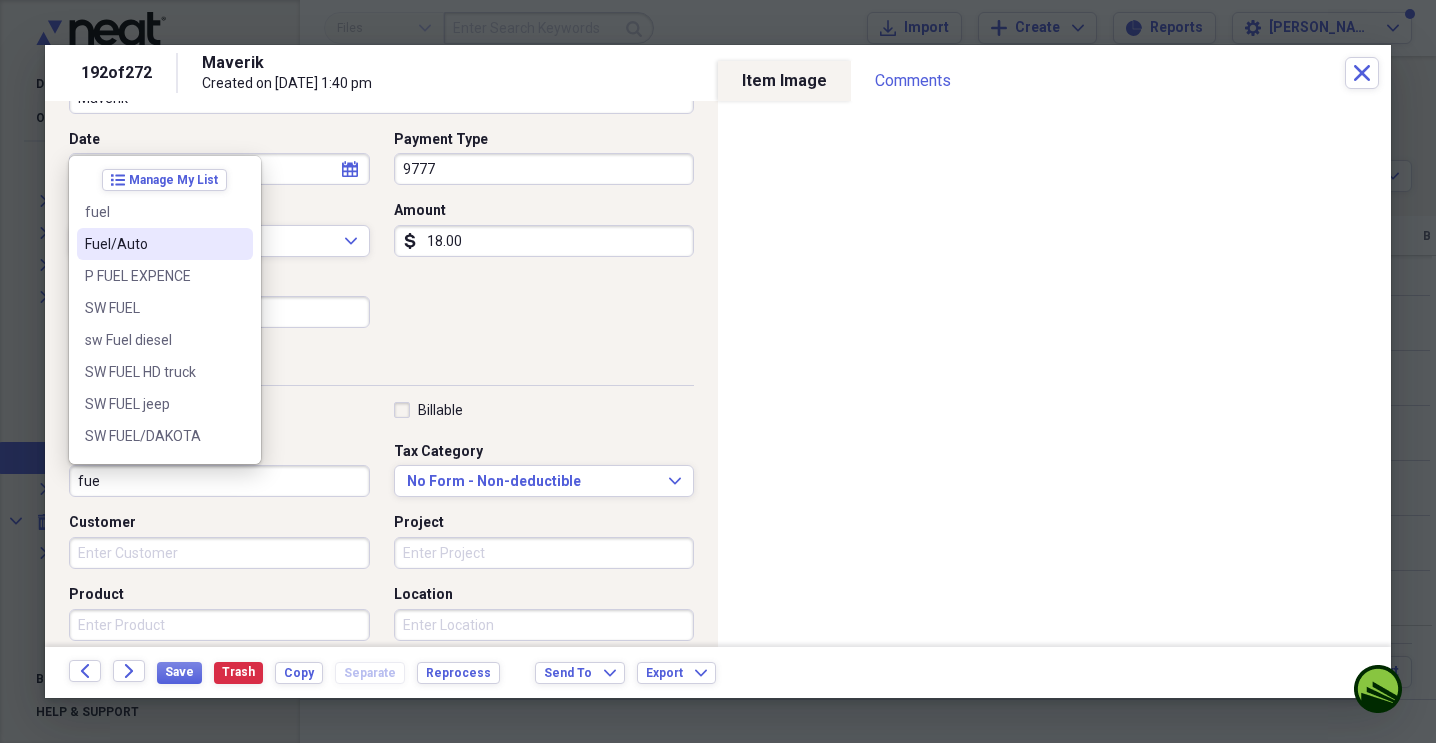 click on "Fuel/Auto" at bounding box center (153, 244) 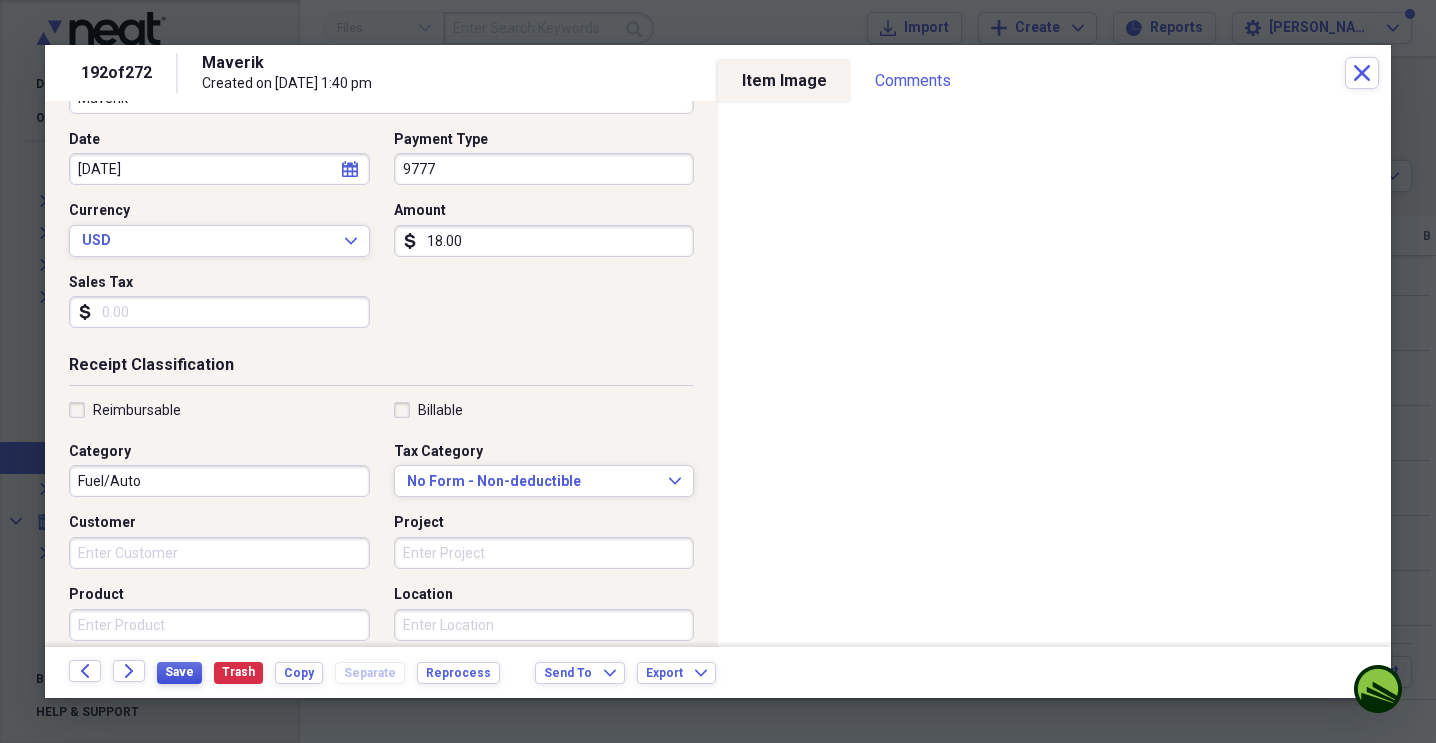 click on "Save" at bounding box center [179, 672] 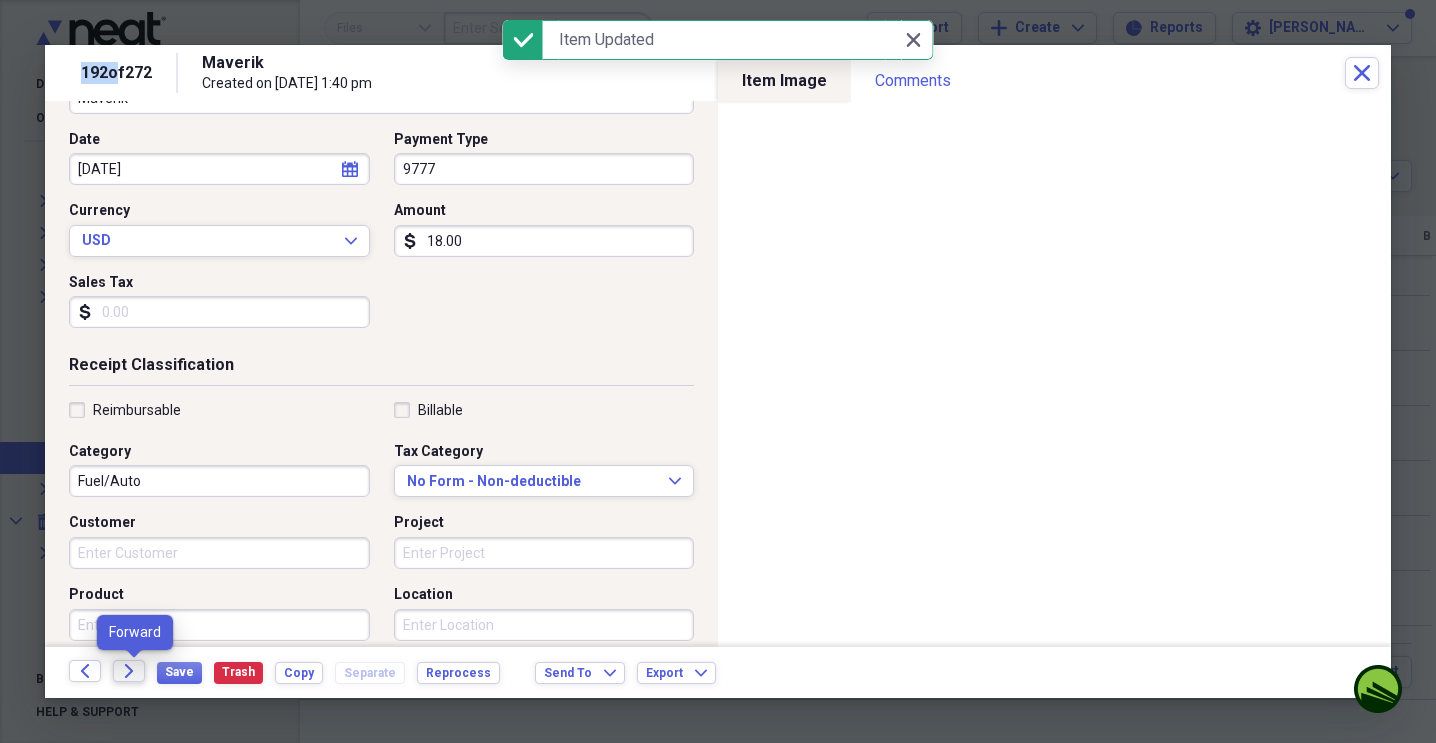 click on "Forward" 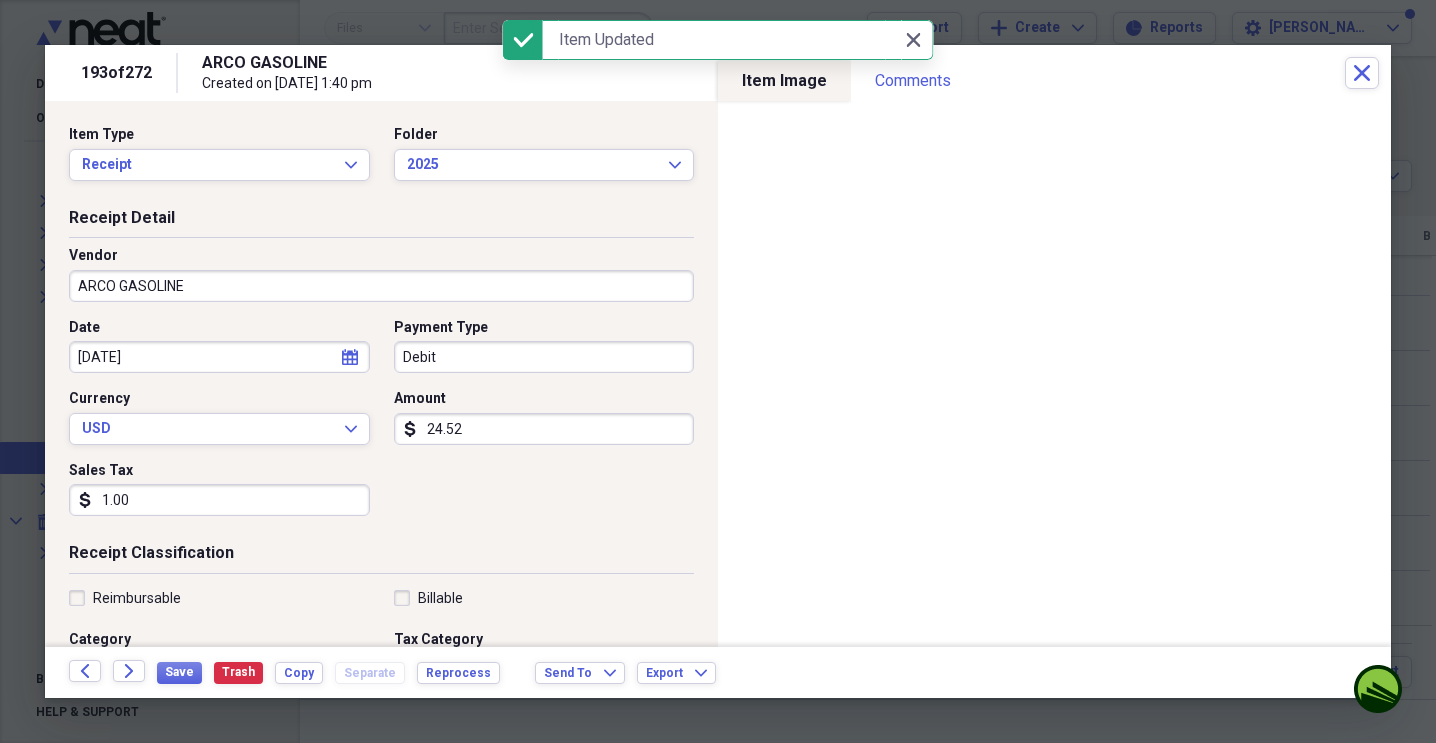click on "Debit" at bounding box center [544, 357] 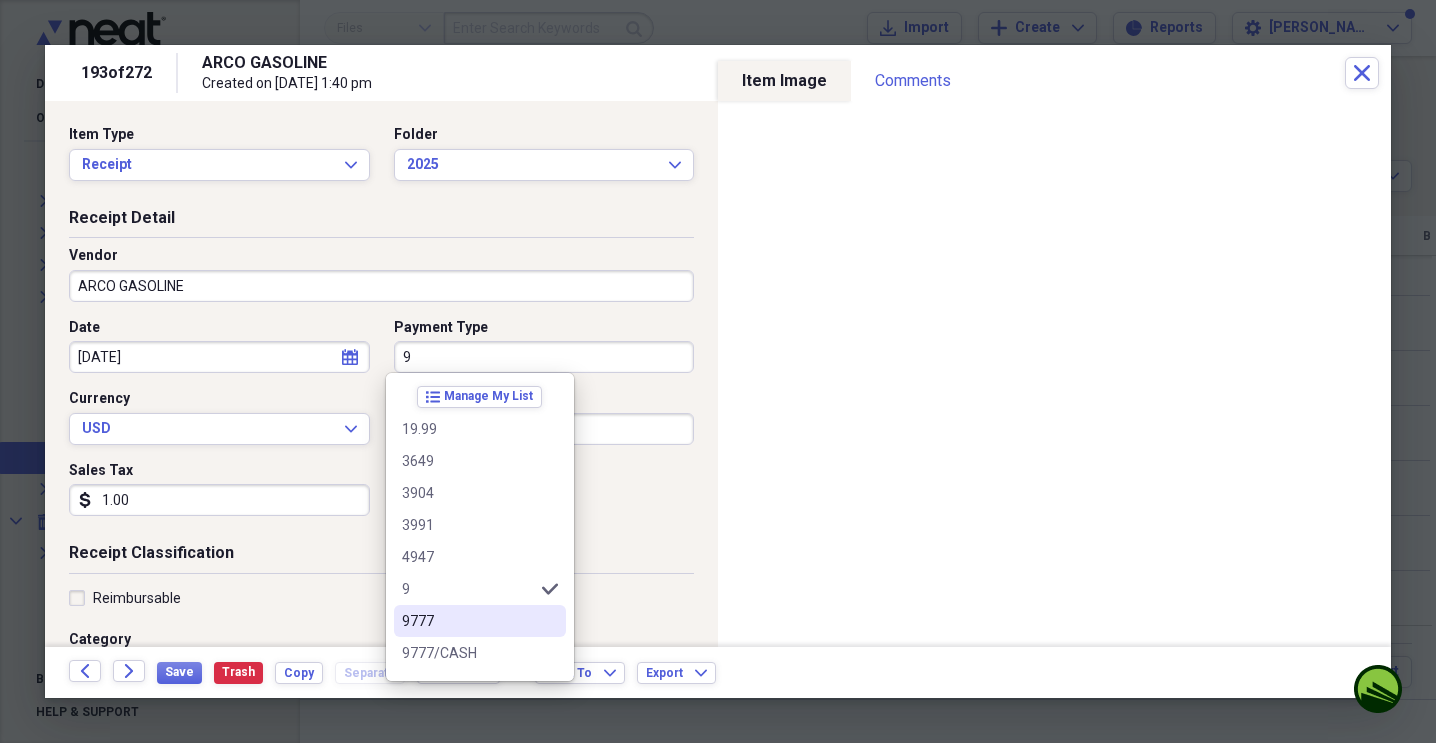 click on "9777" at bounding box center [468, 621] 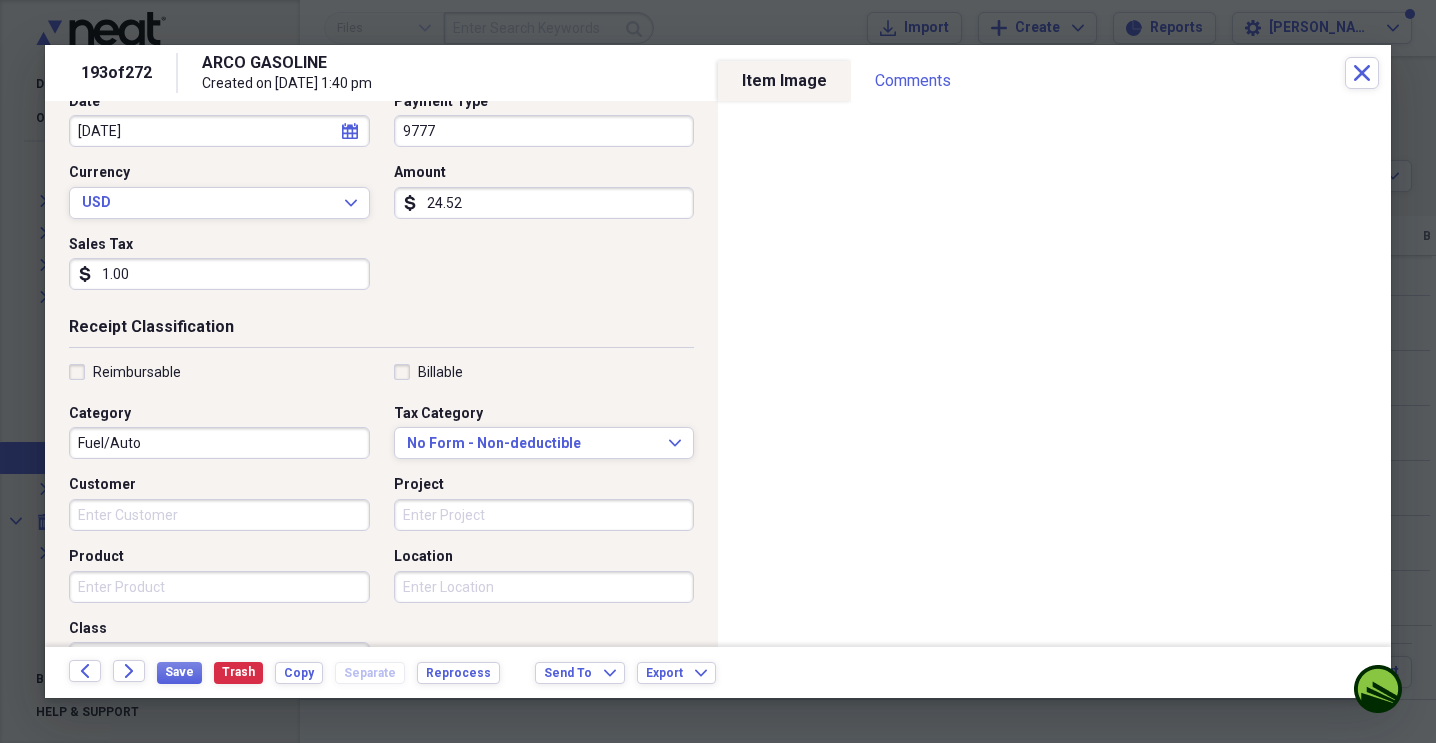 click on "Fuel/Auto" at bounding box center [219, 443] 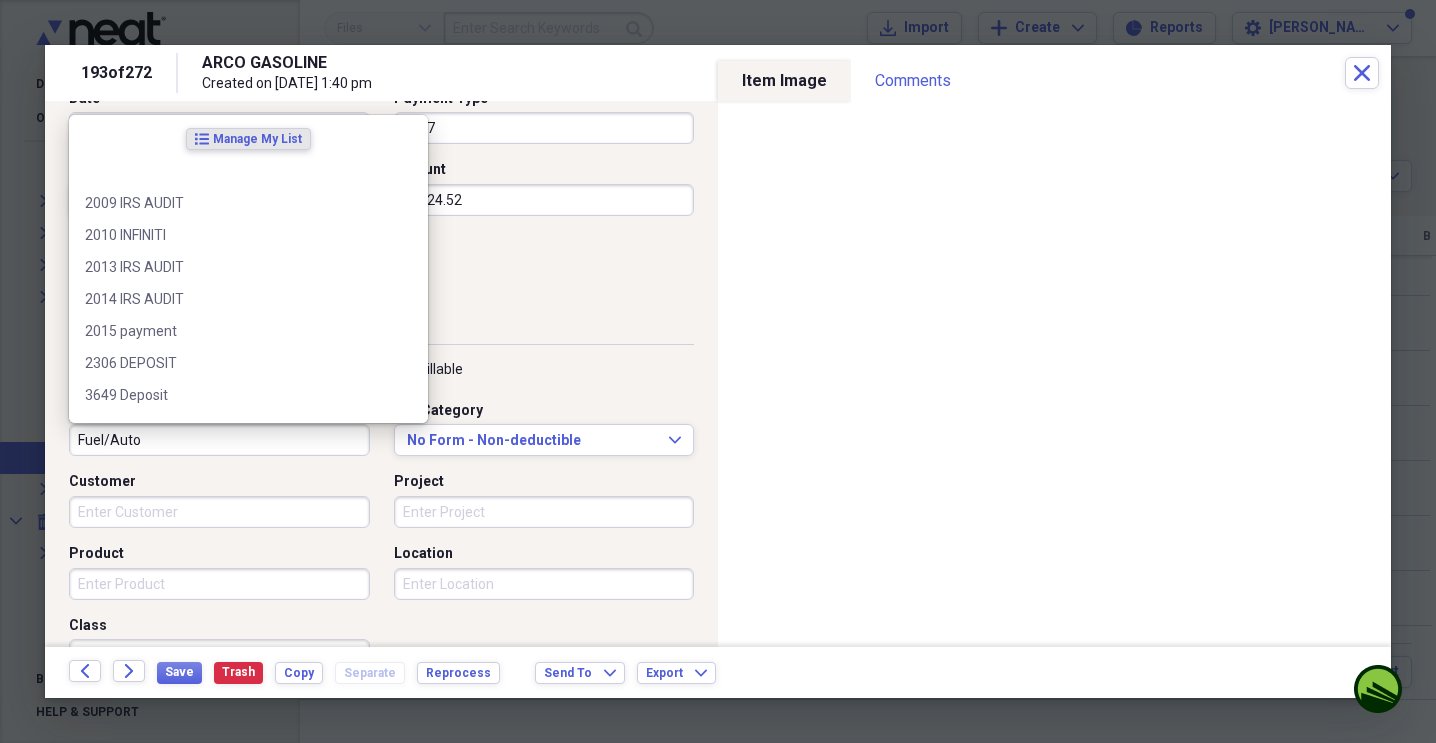 scroll, scrollTop: 231, scrollLeft: 0, axis: vertical 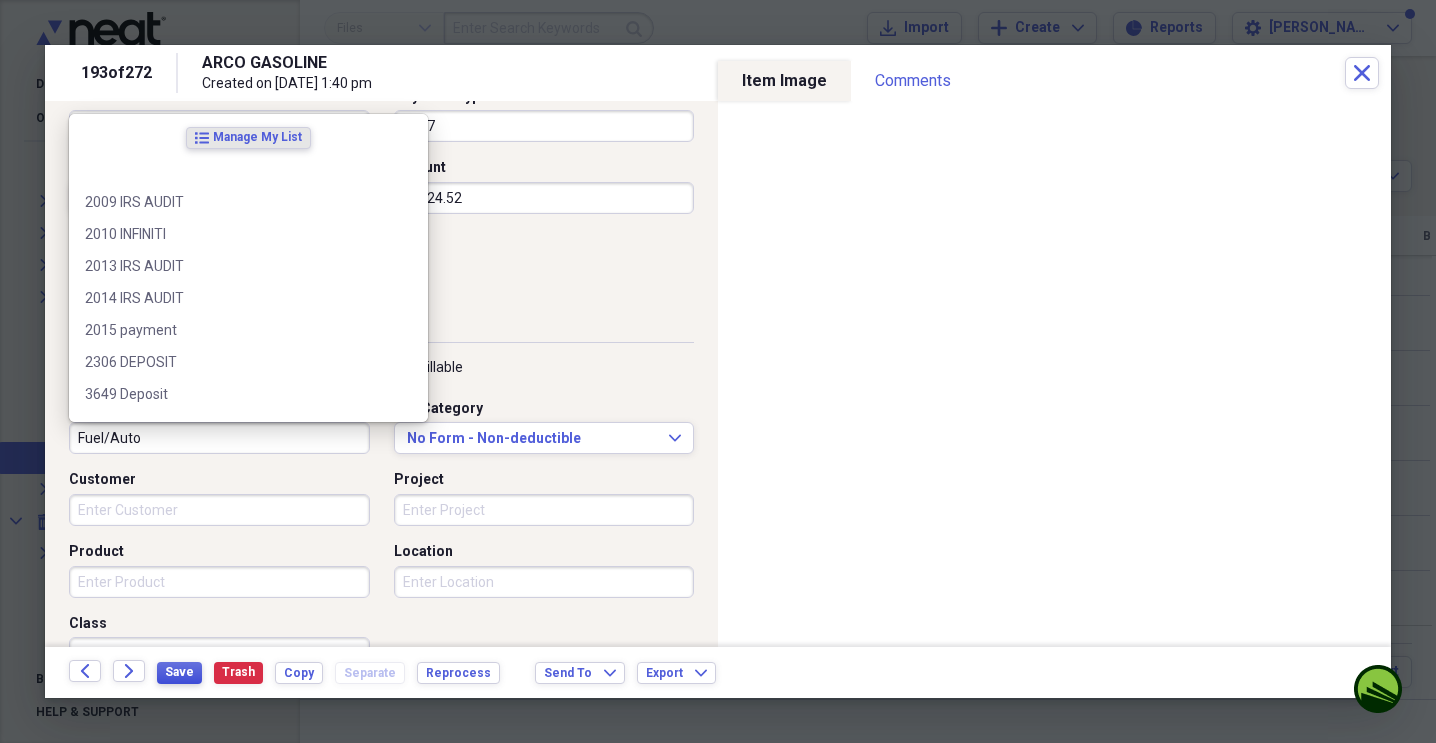 click on "Save" at bounding box center (179, 672) 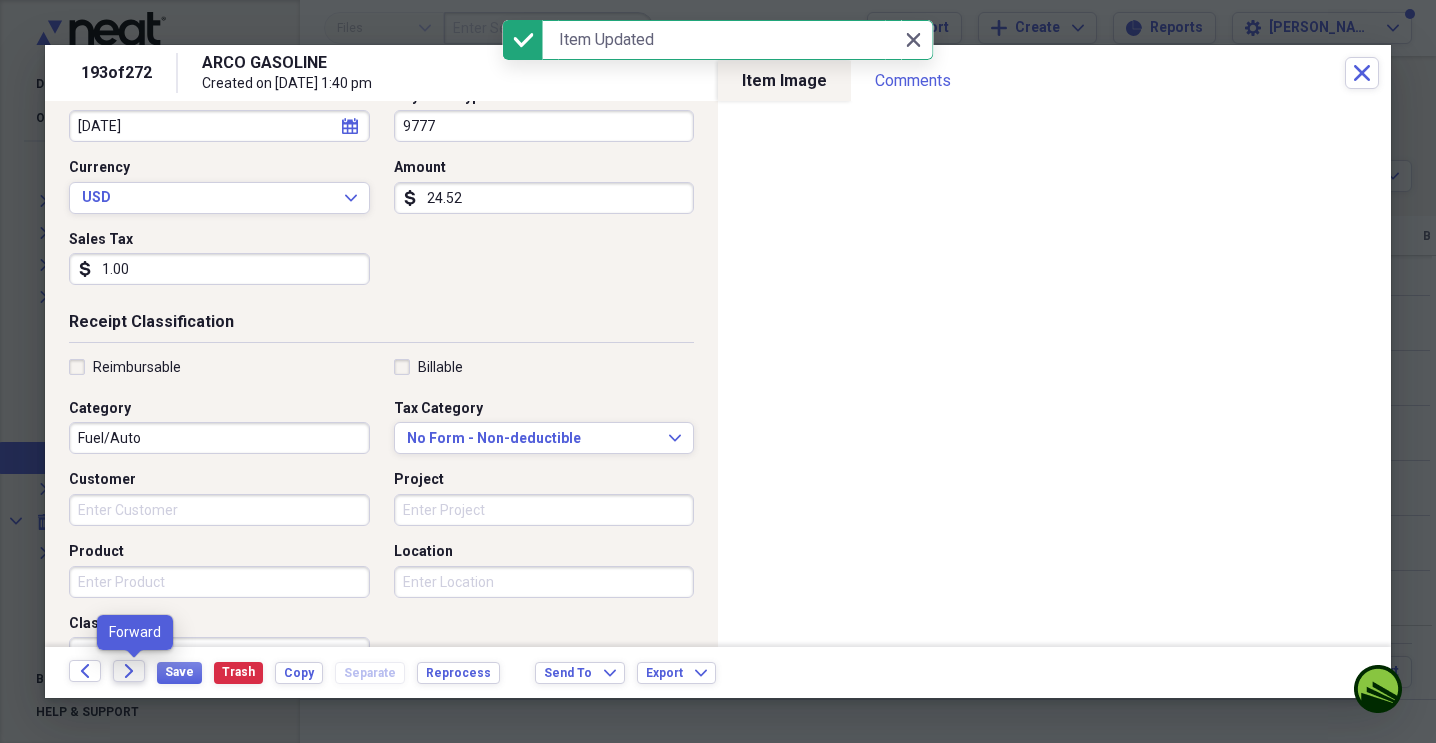 click on "Forward" 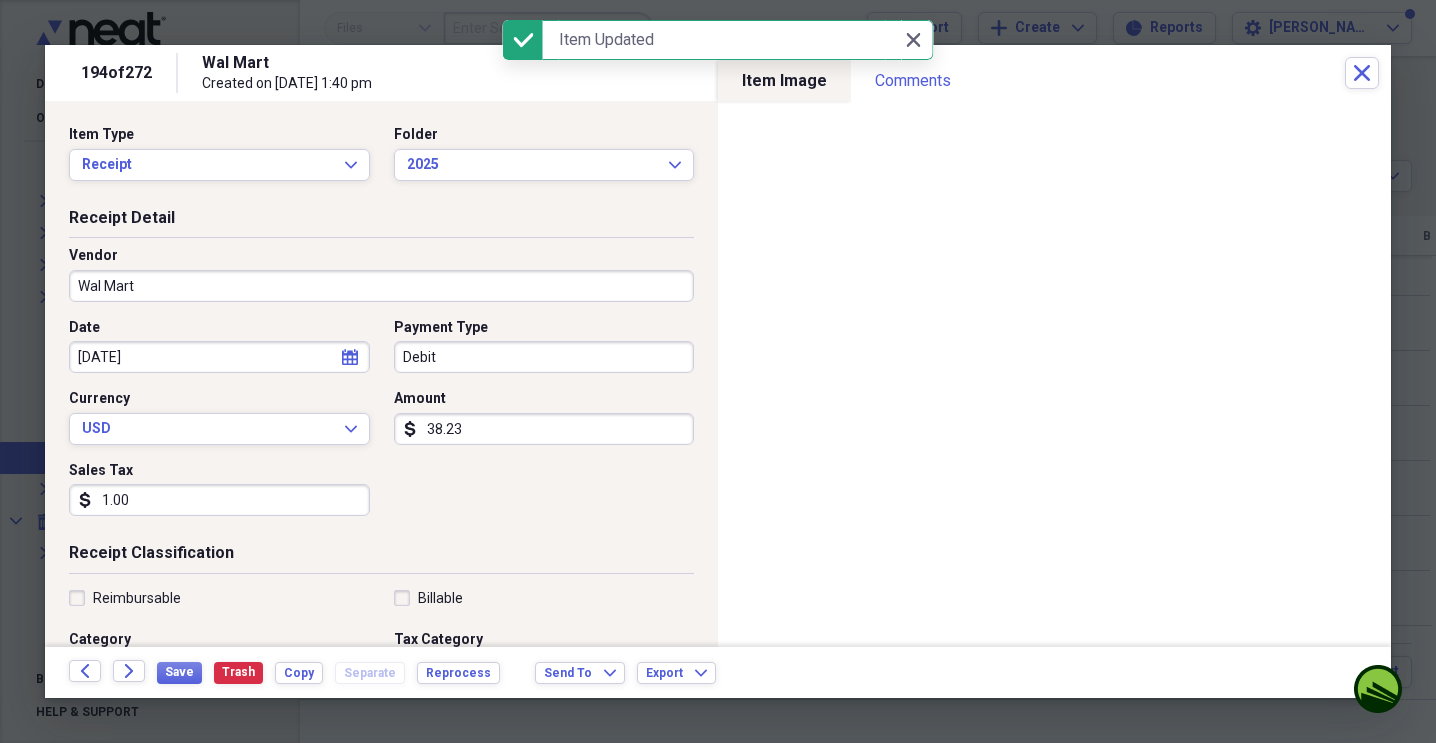 click on "Debit" at bounding box center (544, 357) 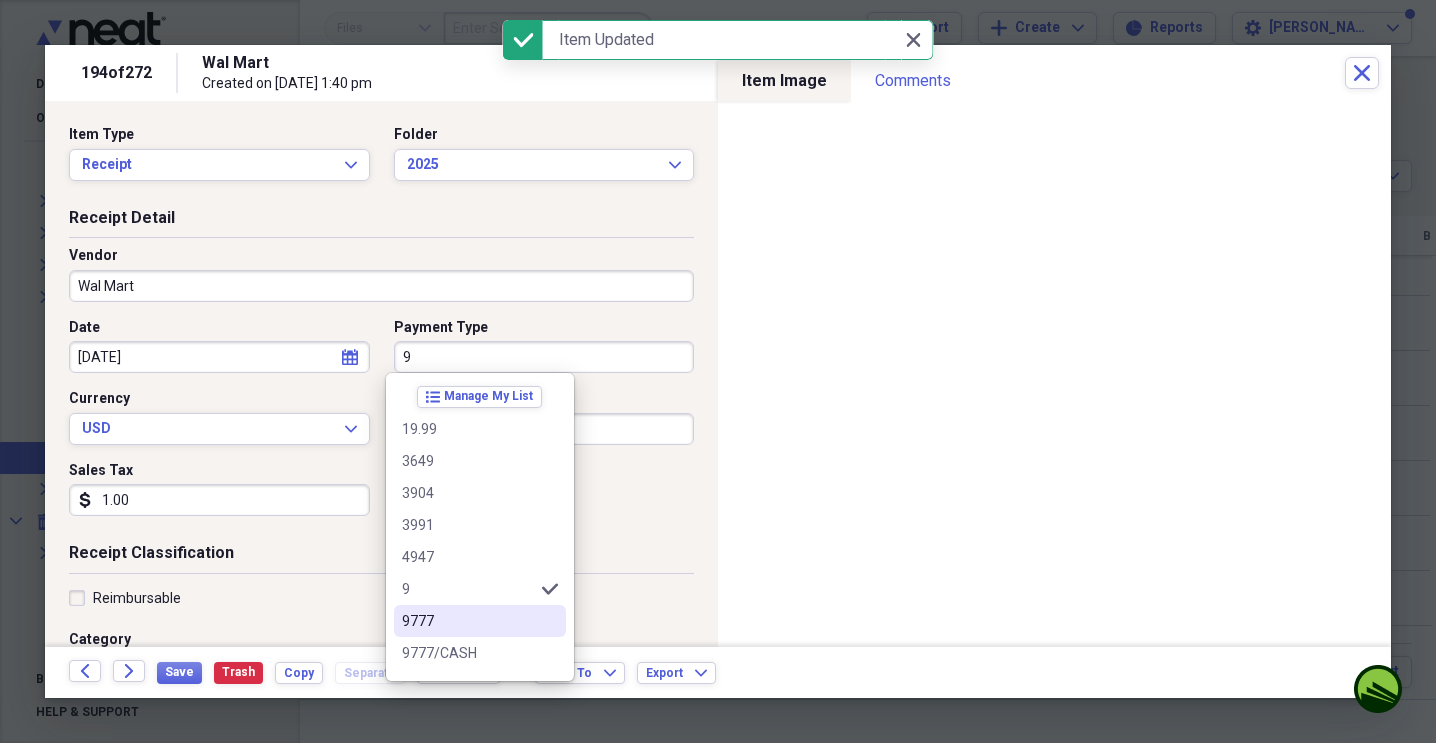click on "9777" at bounding box center [480, 621] 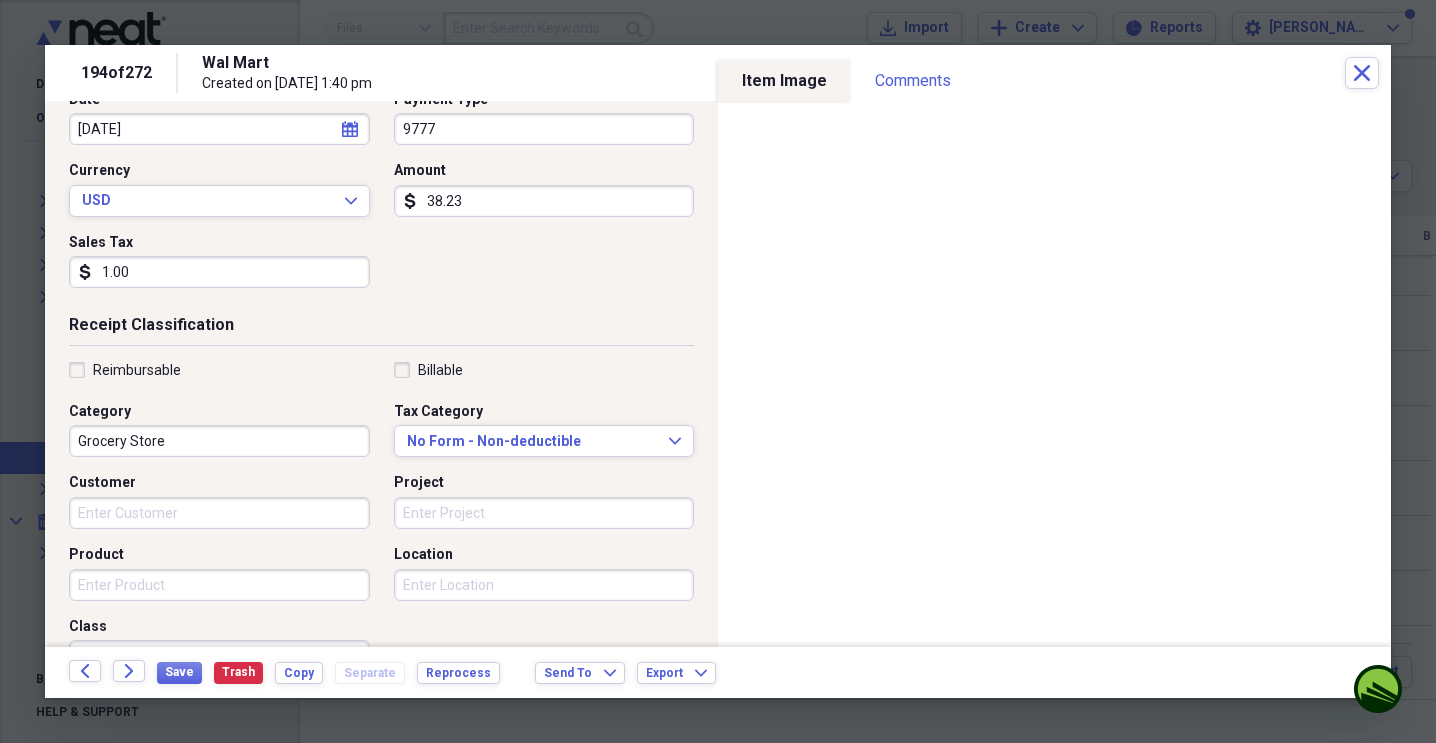 scroll, scrollTop: 231, scrollLeft: 0, axis: vertical 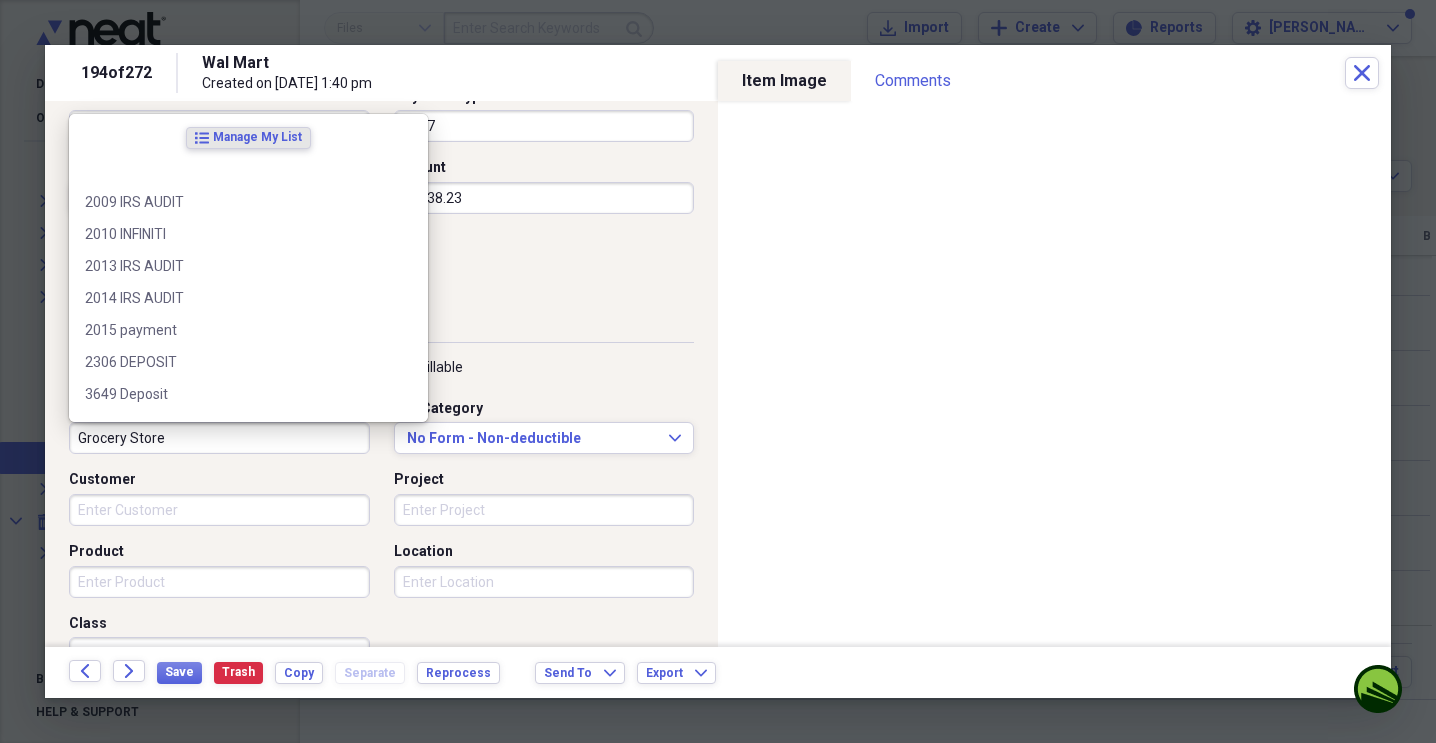click on "Grocery Store" at bounding box center [219, 438] 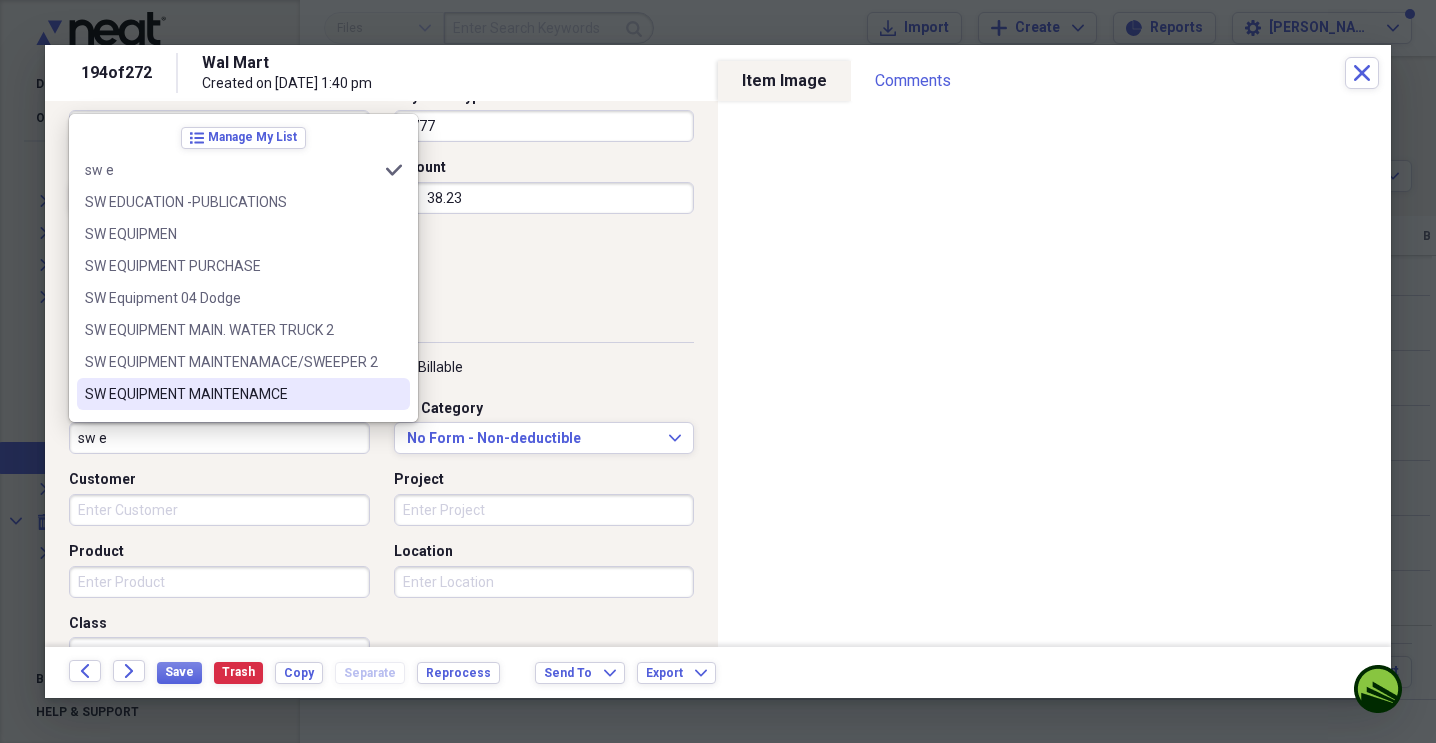 click on "SW EQUIPMENT MAINTENAMCE" at bounding box center (231, 394) 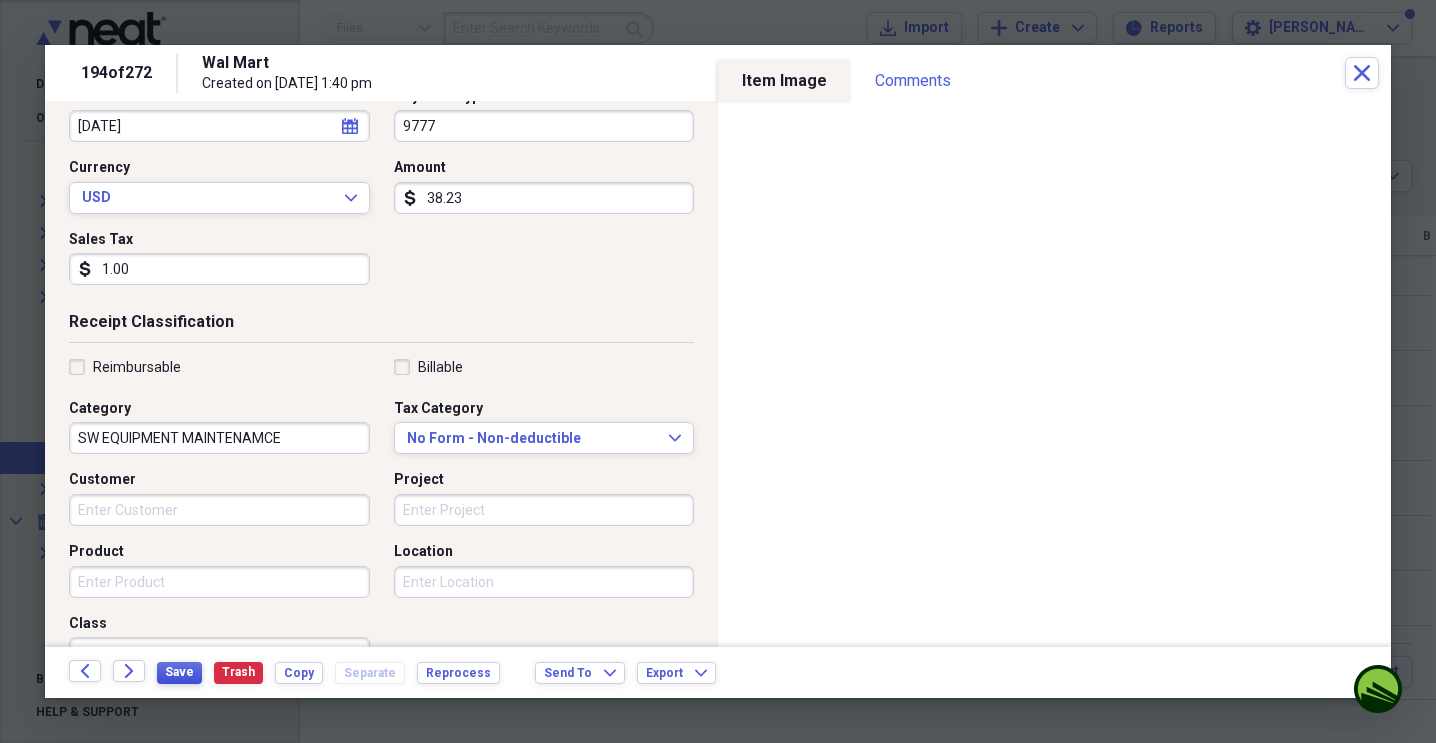 click on "Save" at bounding box center [179, 672] 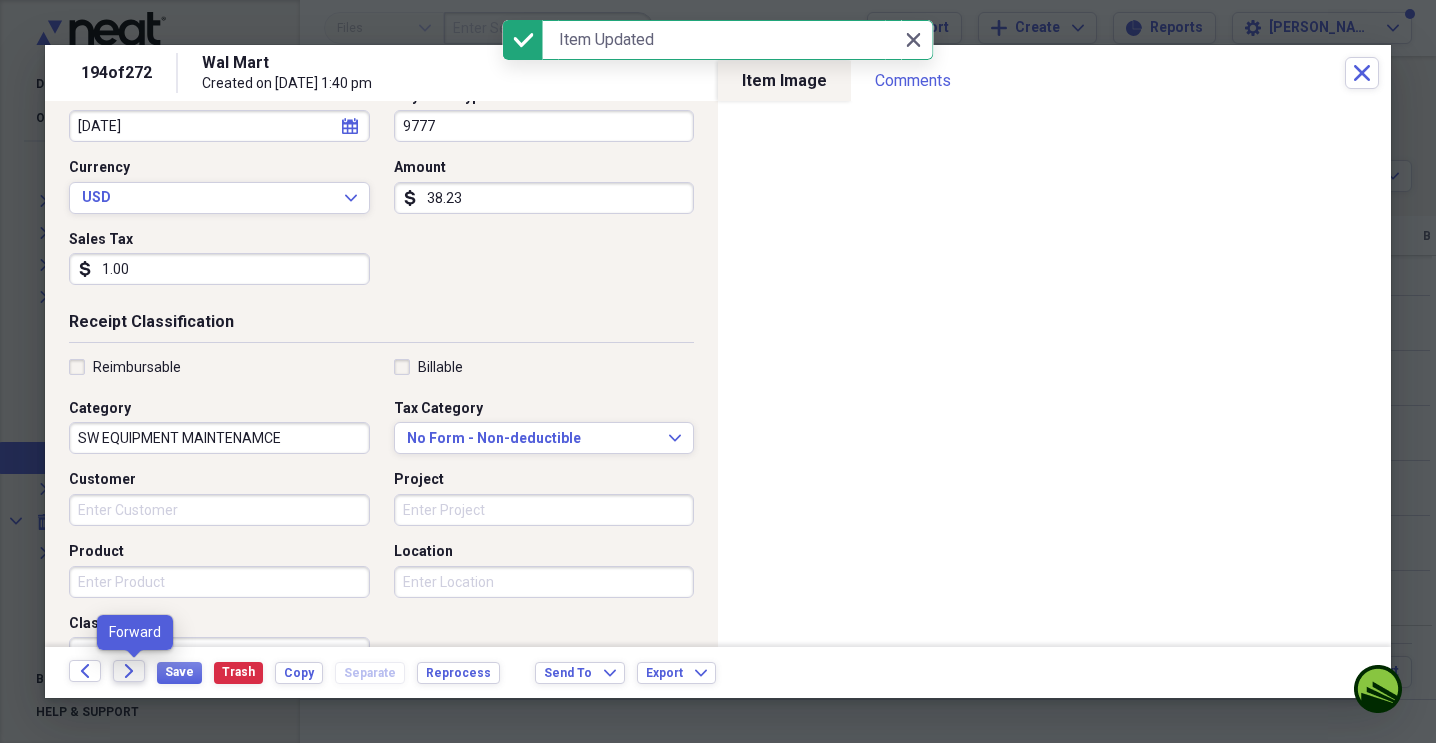 click on "Forward" 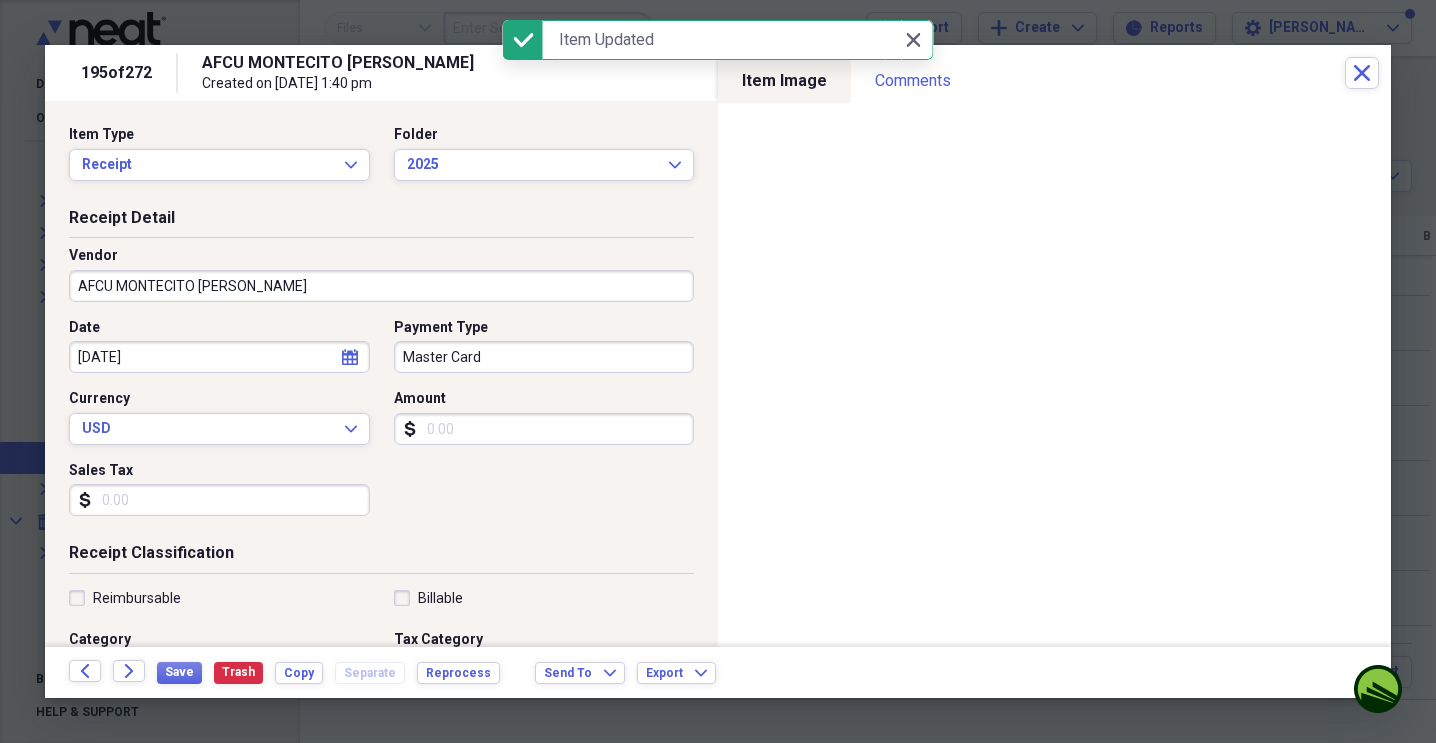 click on "Master Card" at bounding box center [544, 357] 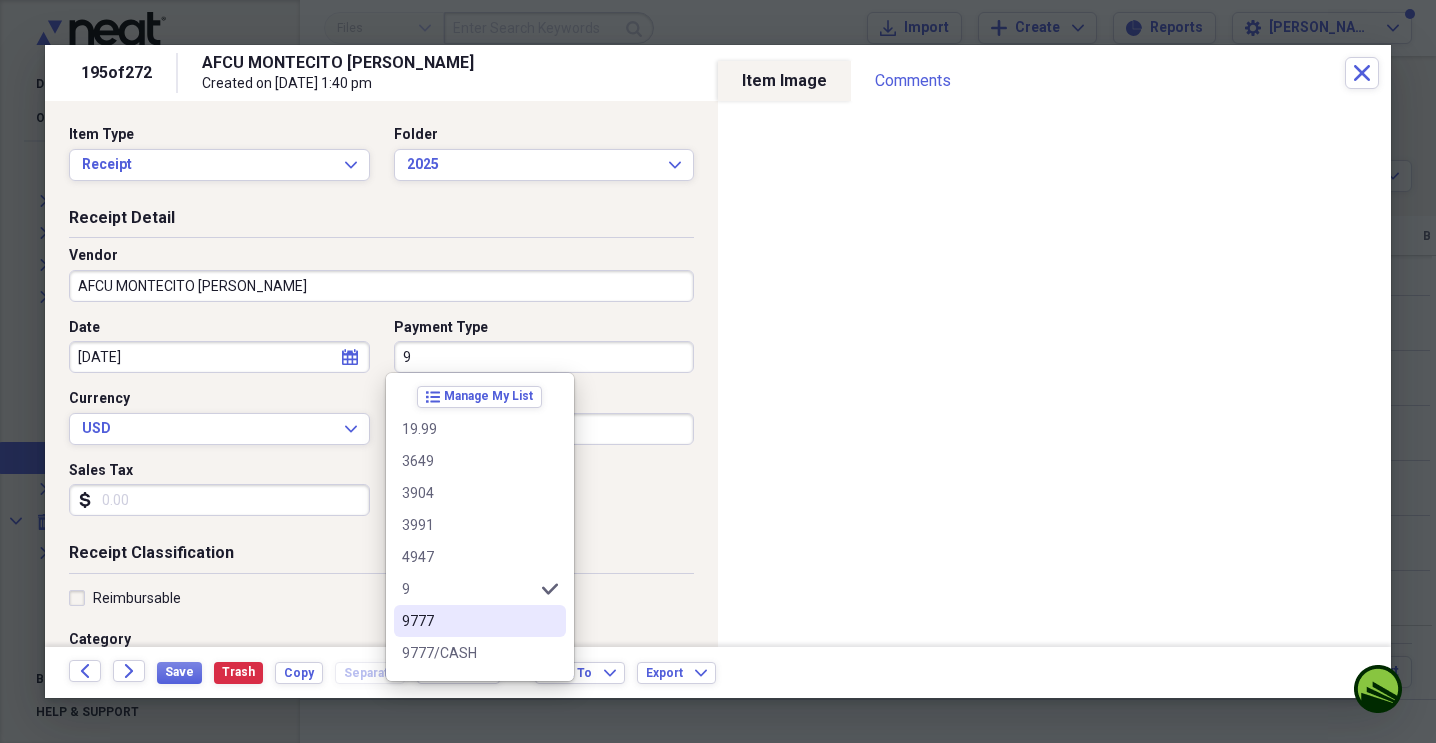 click on "9777" at bounding box center [480, 621] 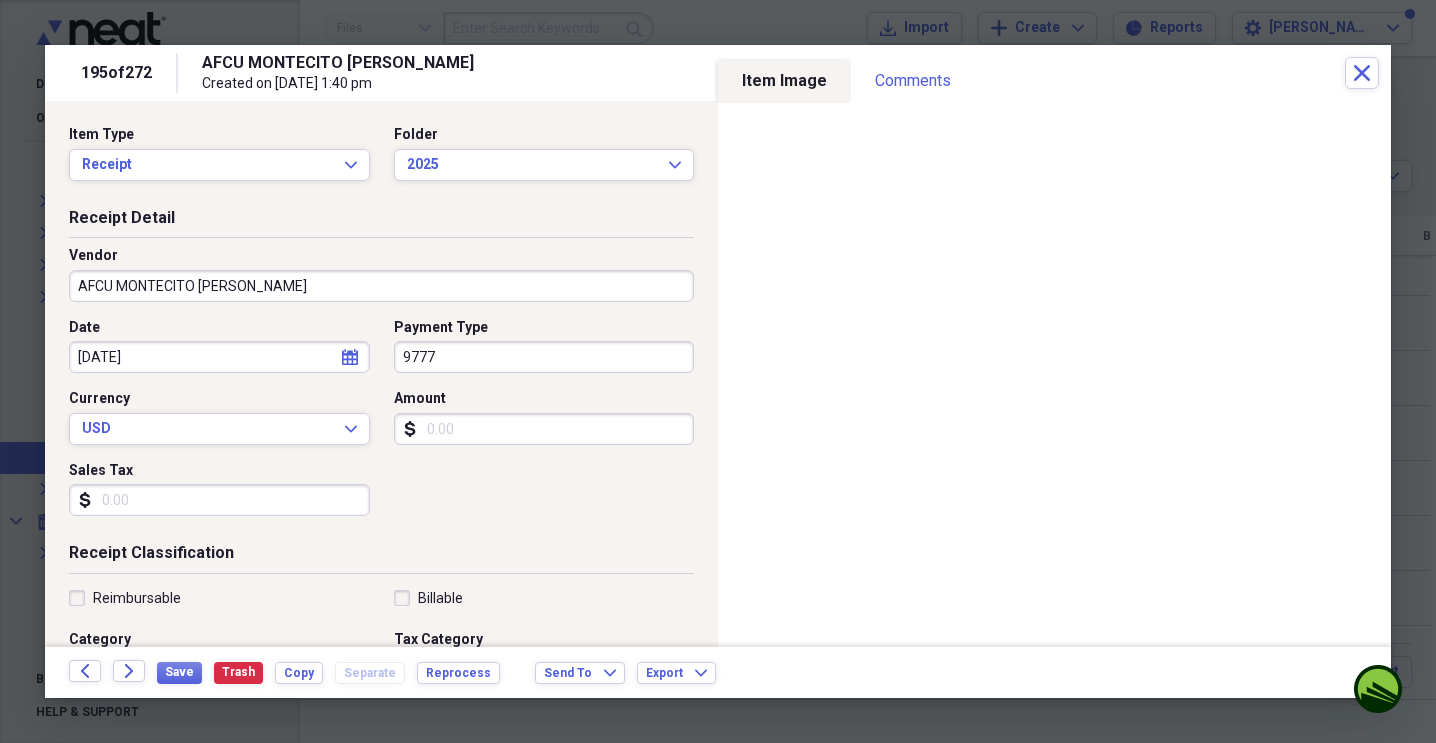 click on "Amount" at bounding box center [544, 429] 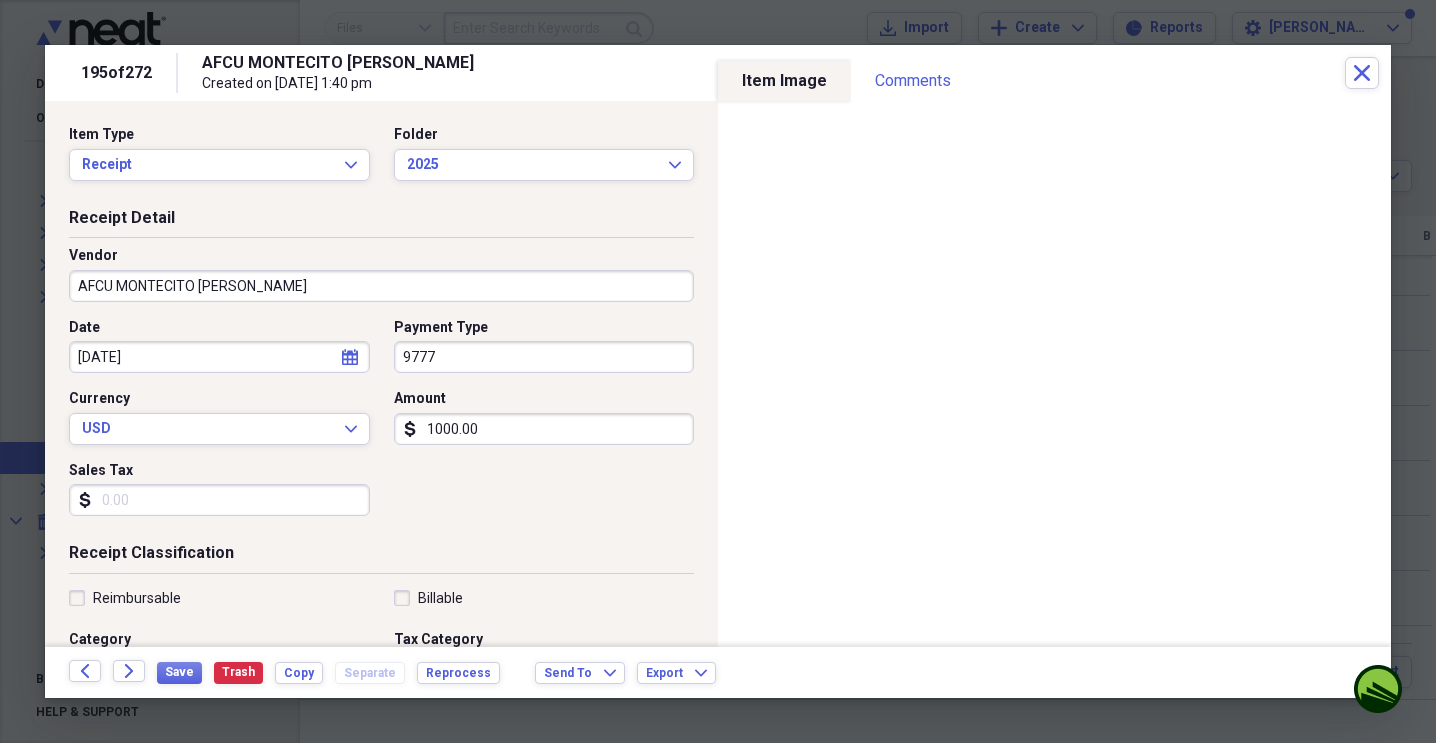 click on "AFCU MONTECITO [PERSON_NAME]" at bounding box center (381, 286) 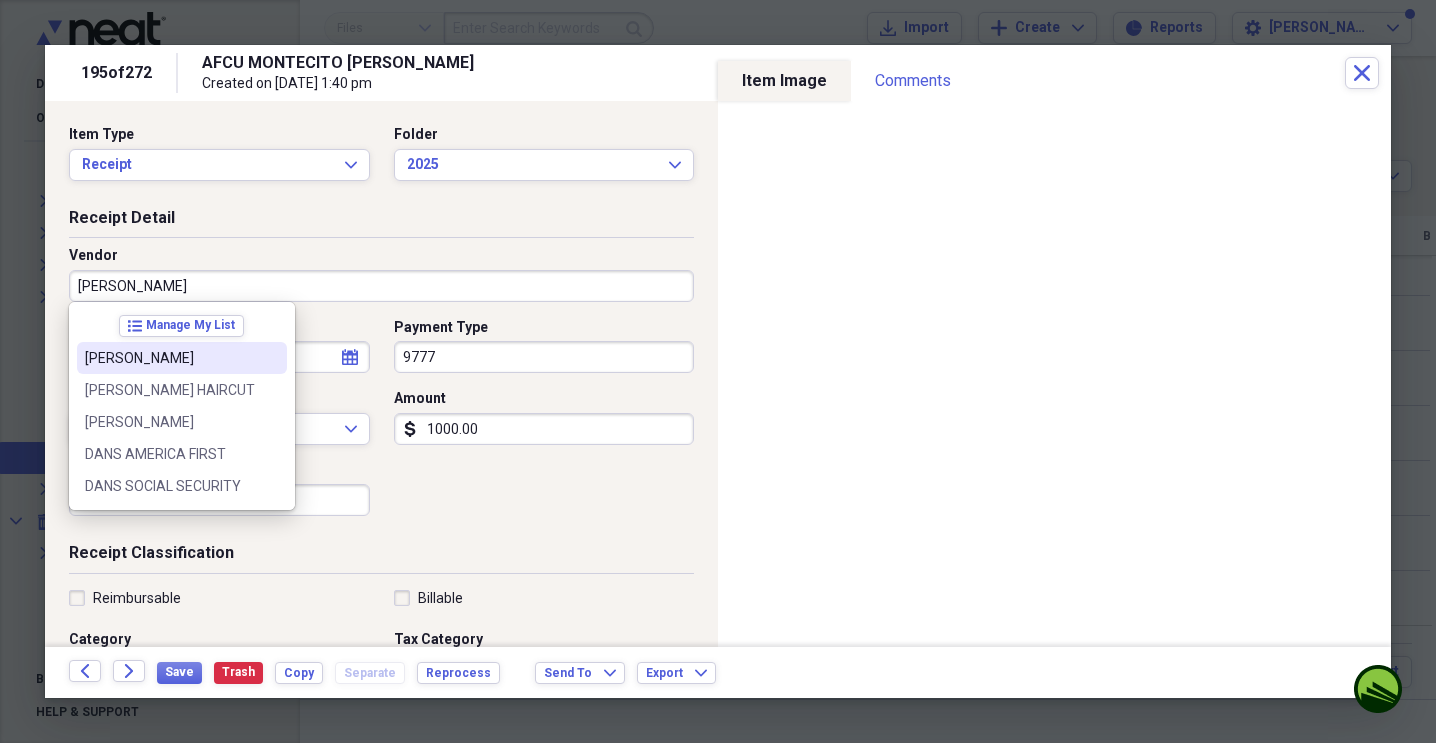 click on "[PERSON_NAME]" at bounding box center (170, 358) 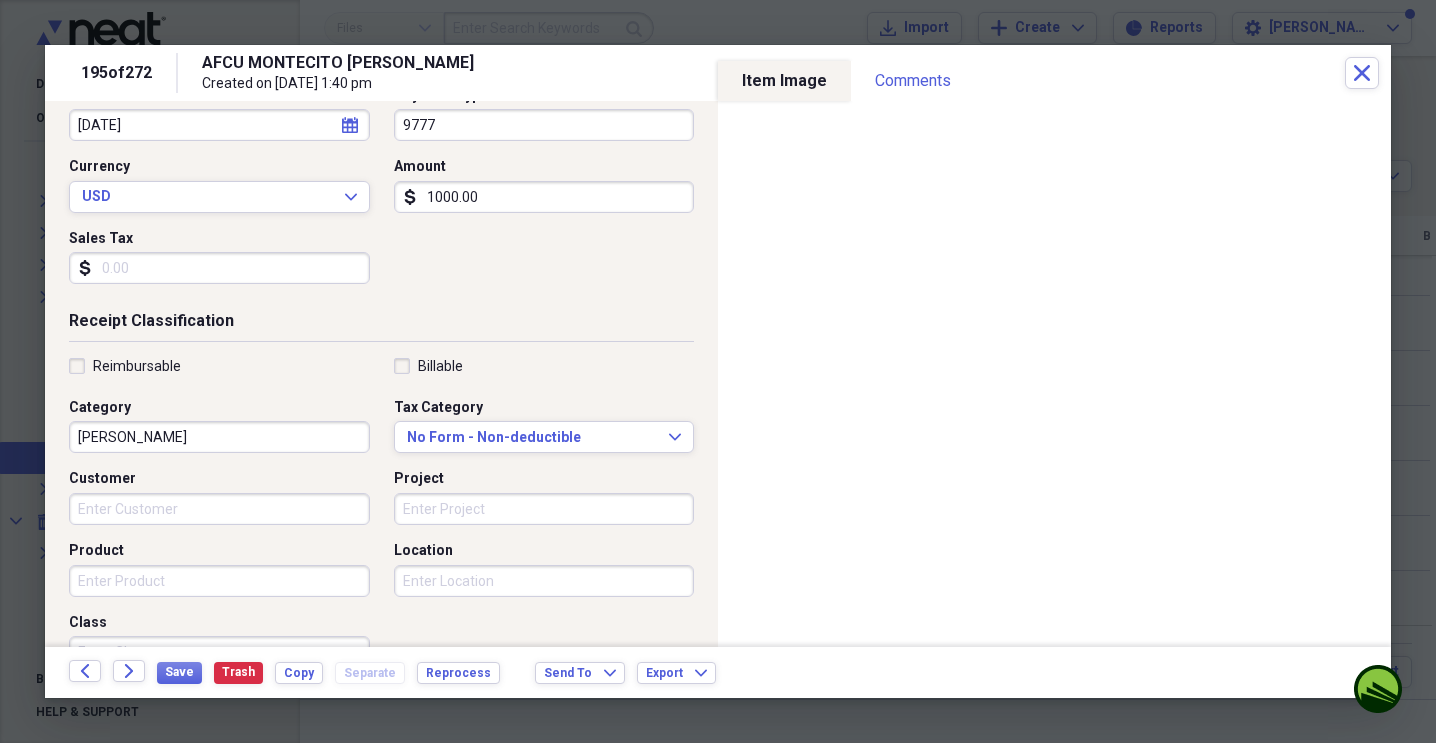 scroll, scrollTop: 233, scrollLeft: 0, axis: vertical 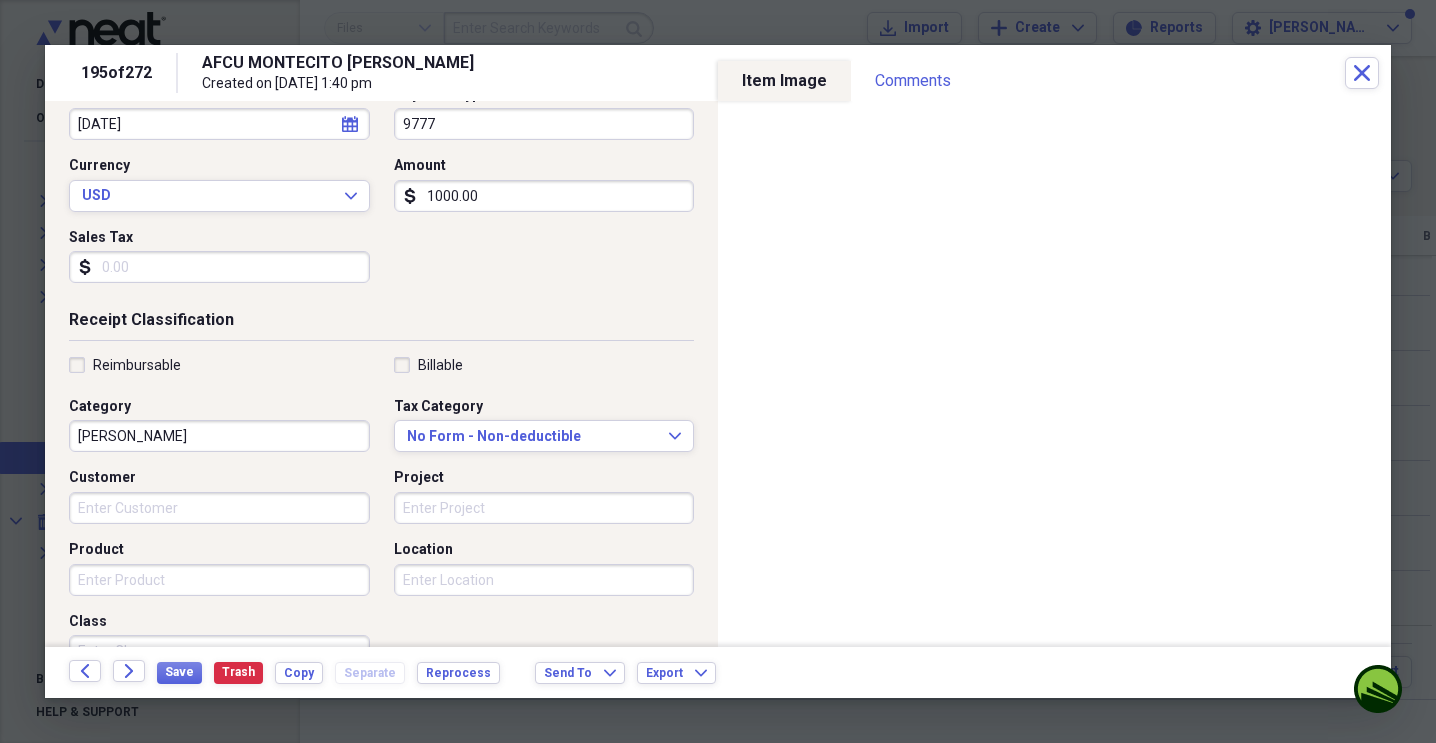 click on "[PERSON_NAME]" at bounding box center (219, 436) 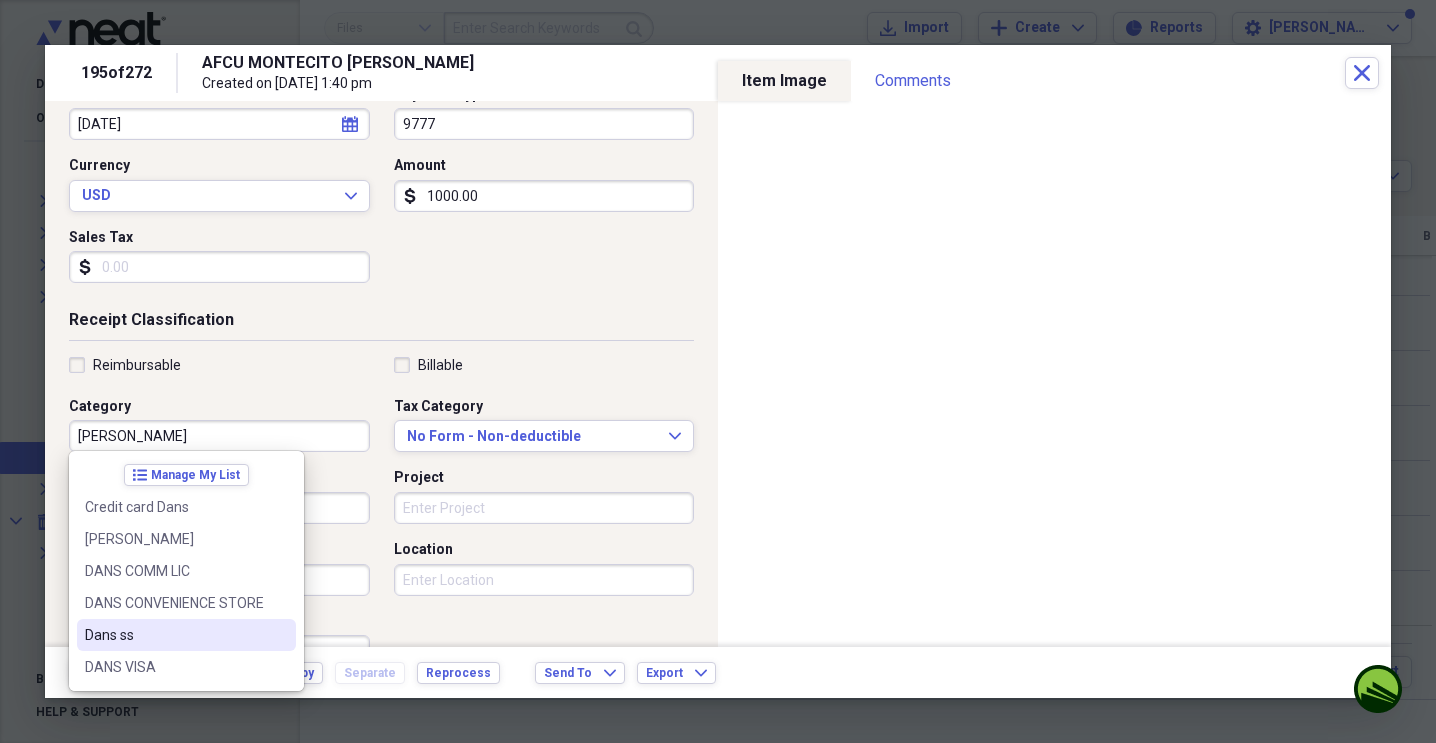 click on "Dans ss" at bounding box center [174, 635] 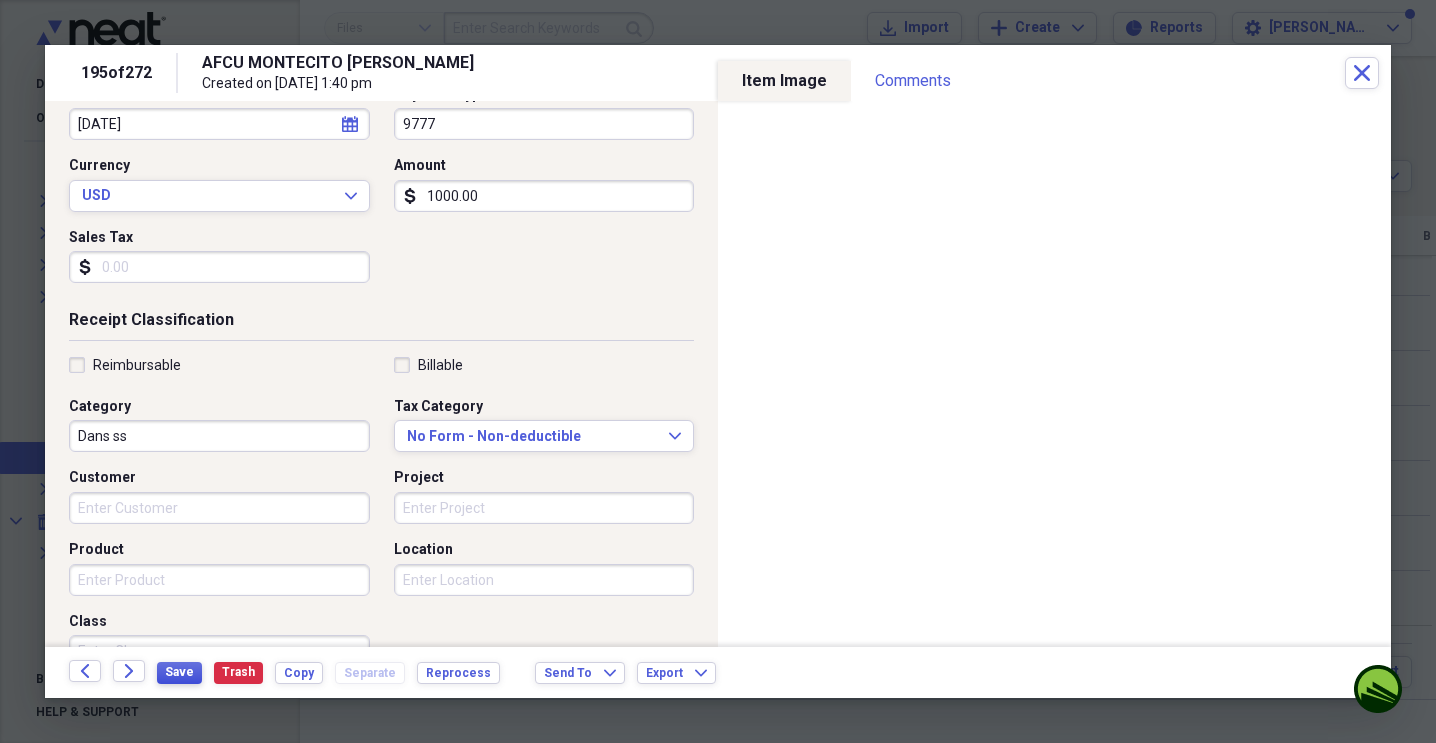click on "Save" at bounding box center [179, 672] 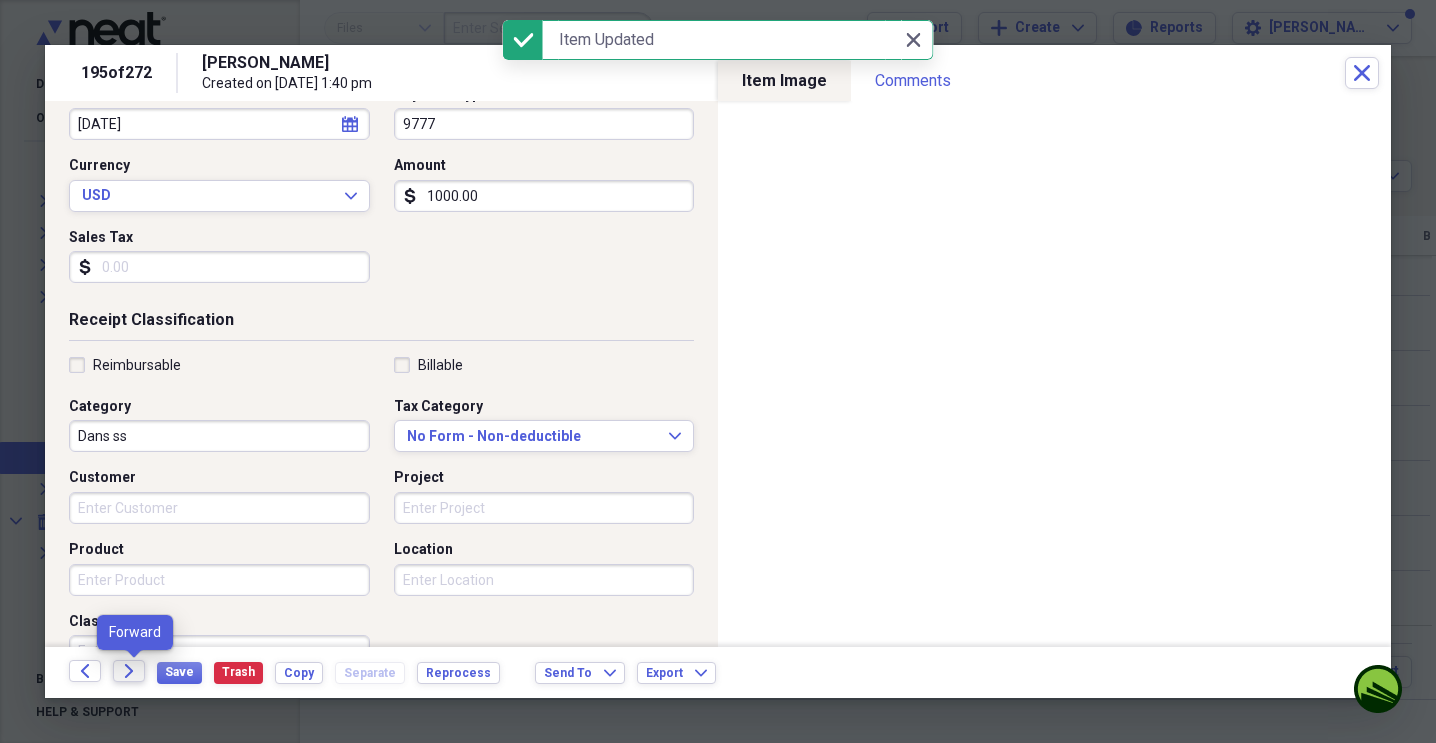 click on "Forward" 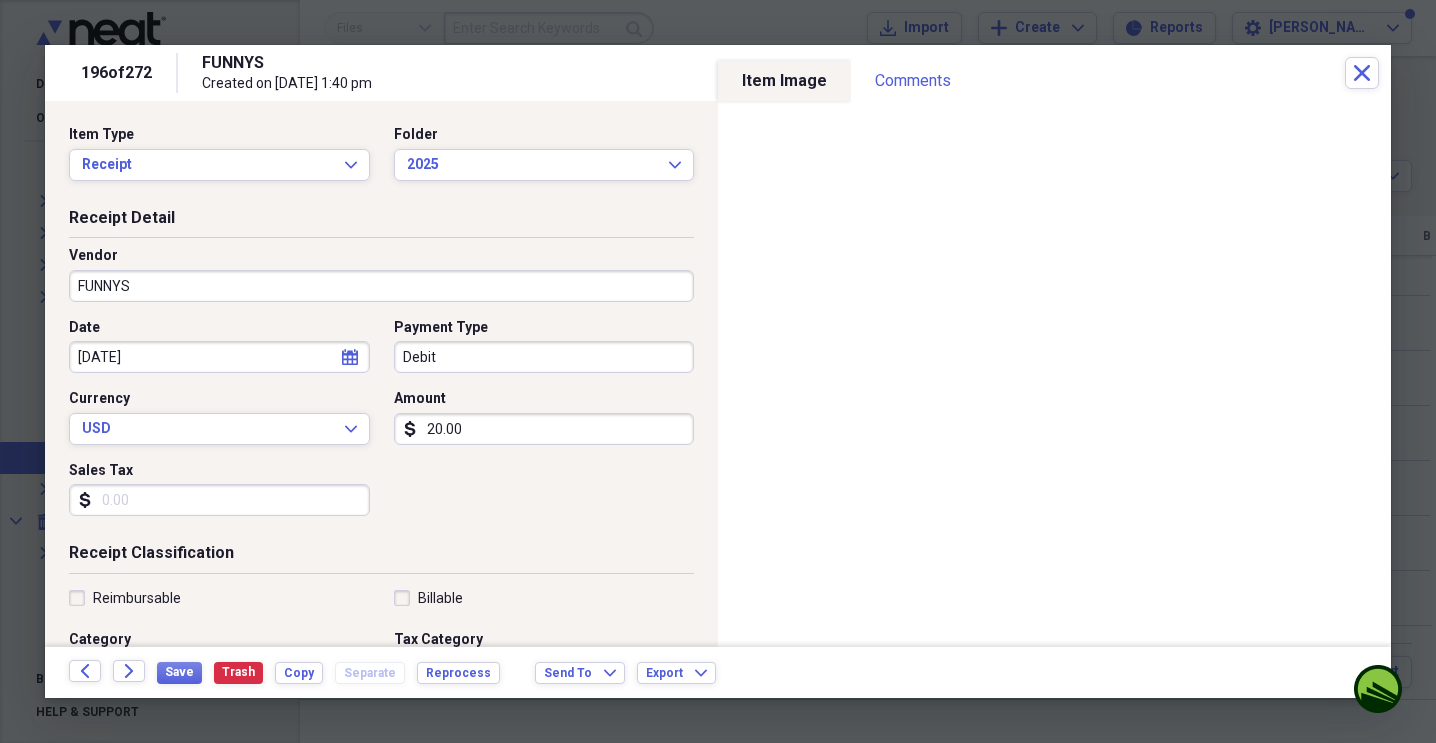 click on "Debit" at bounding box center [544, 357] 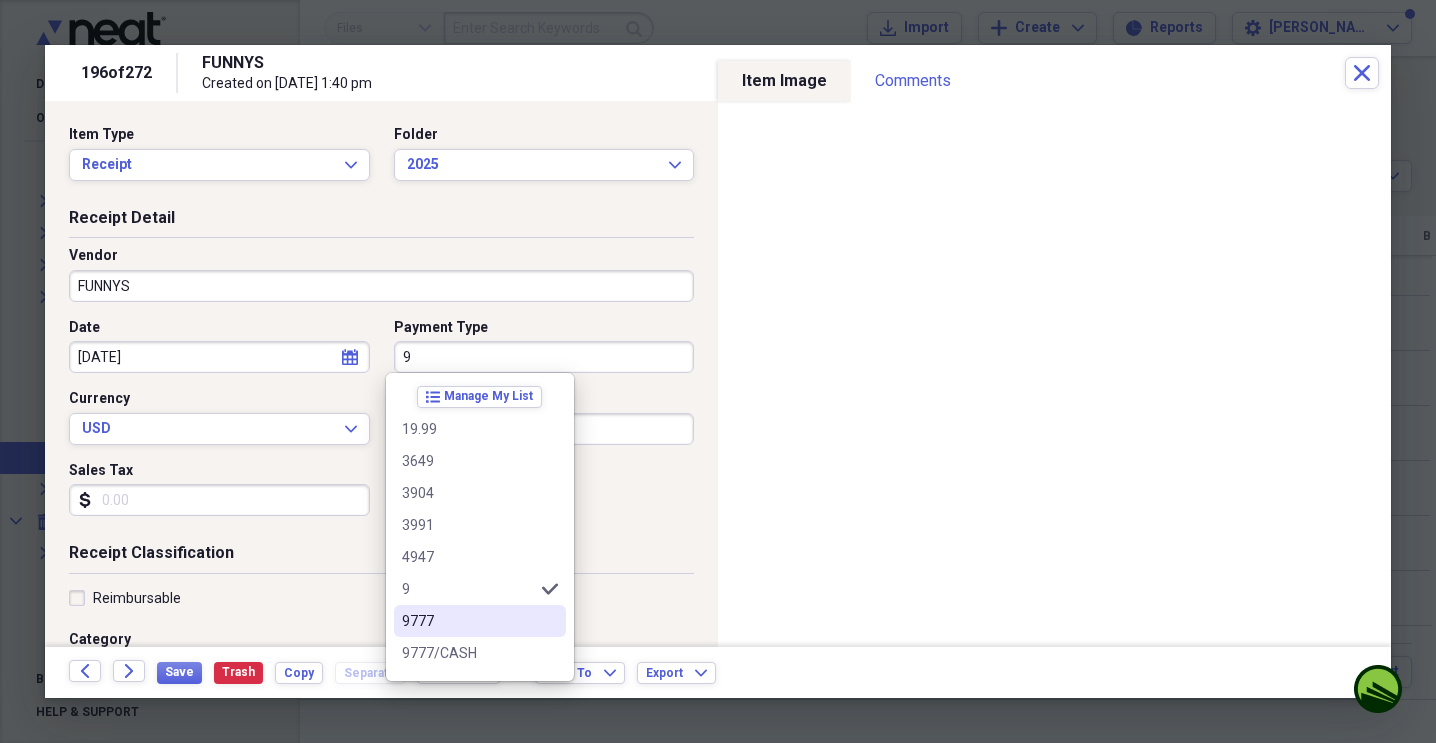 click on "9777" at bounding box center (480, 621) 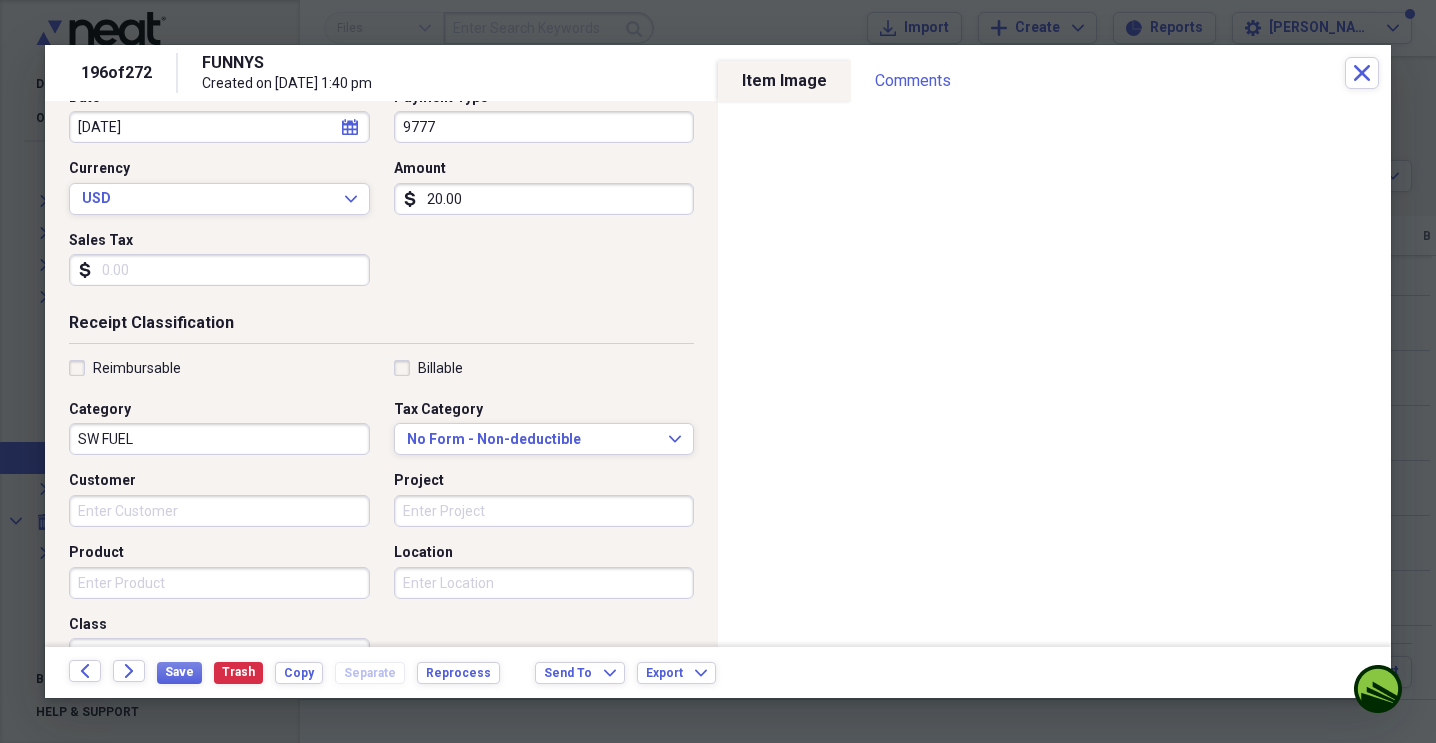 scroll, scrollTop: 231, scrollLeft: 0, axis: vertical 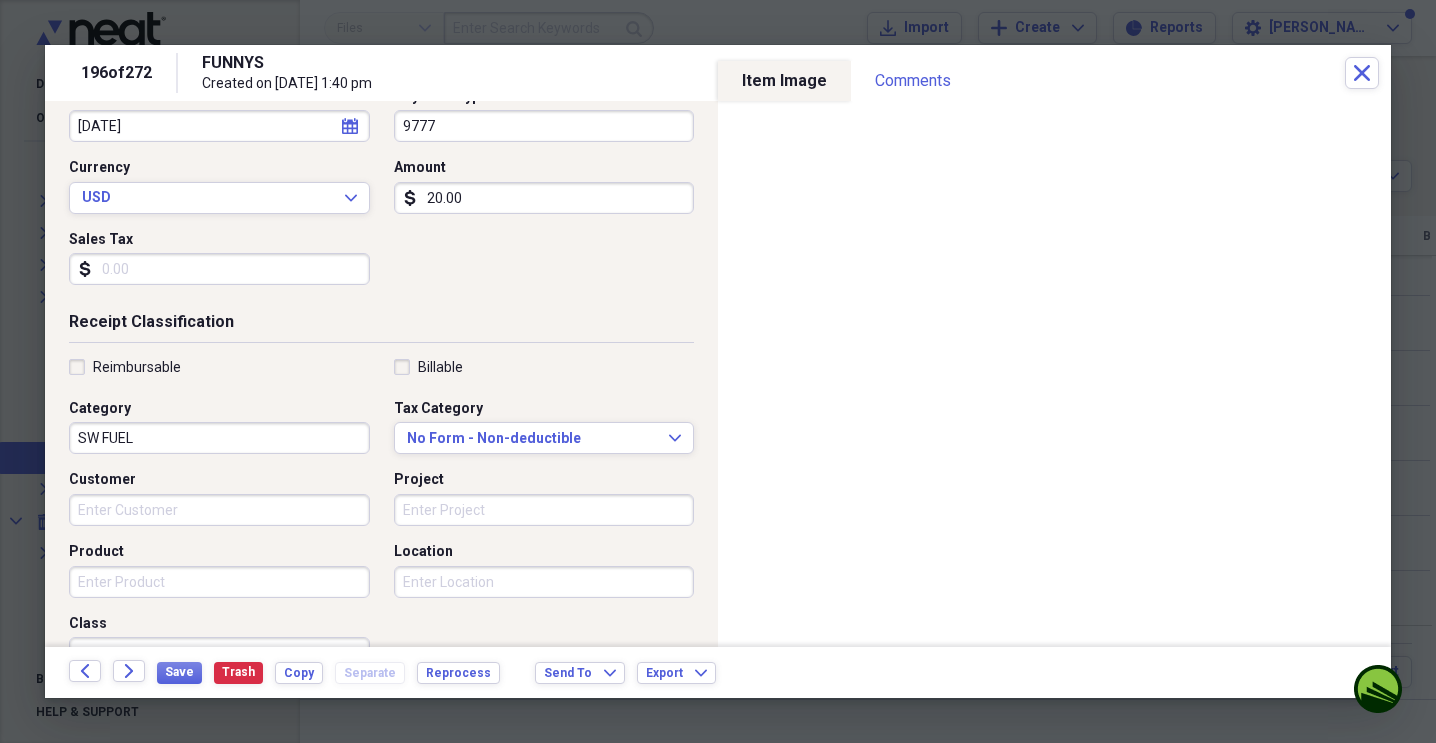 click on "SW FUEL" at bounding box center (219, 438) 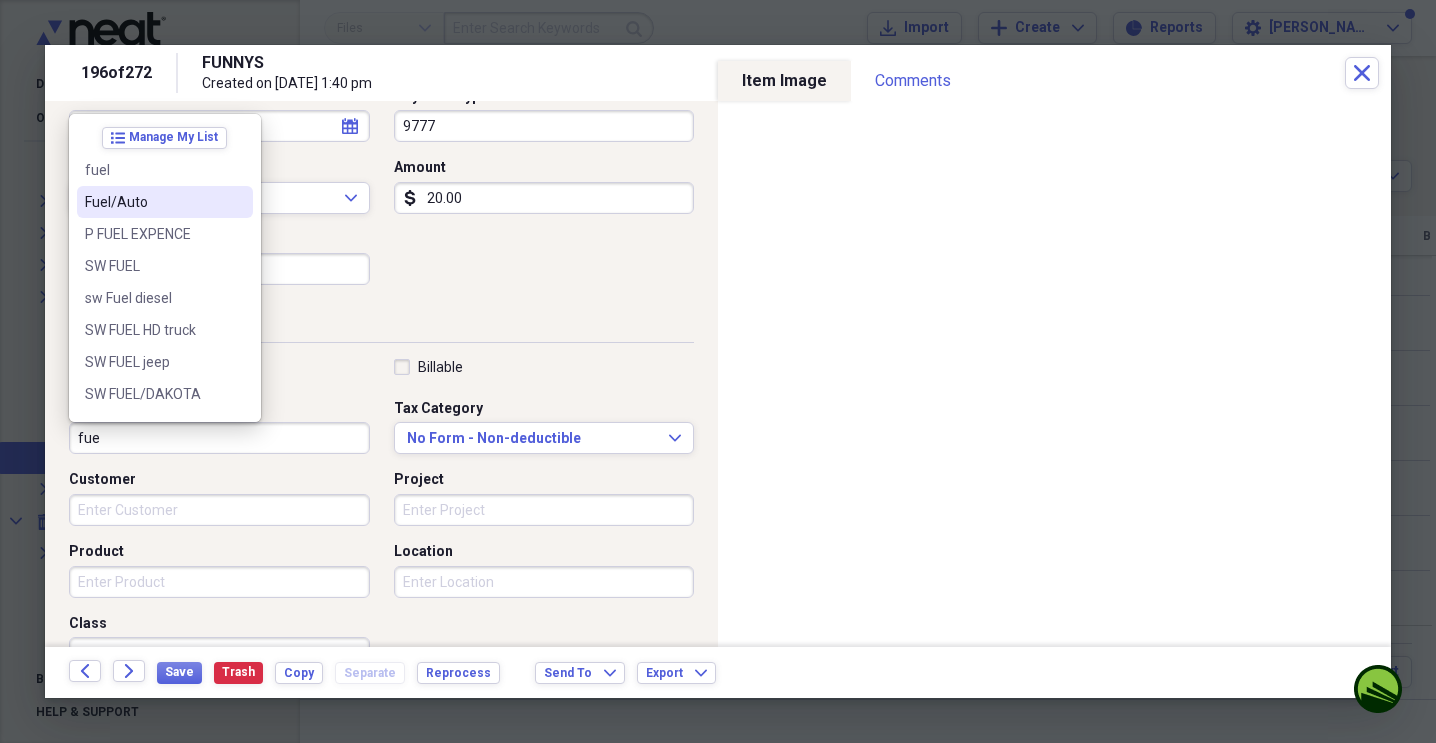 click on "Fuel/Auto" at bounding box center [153, 202] 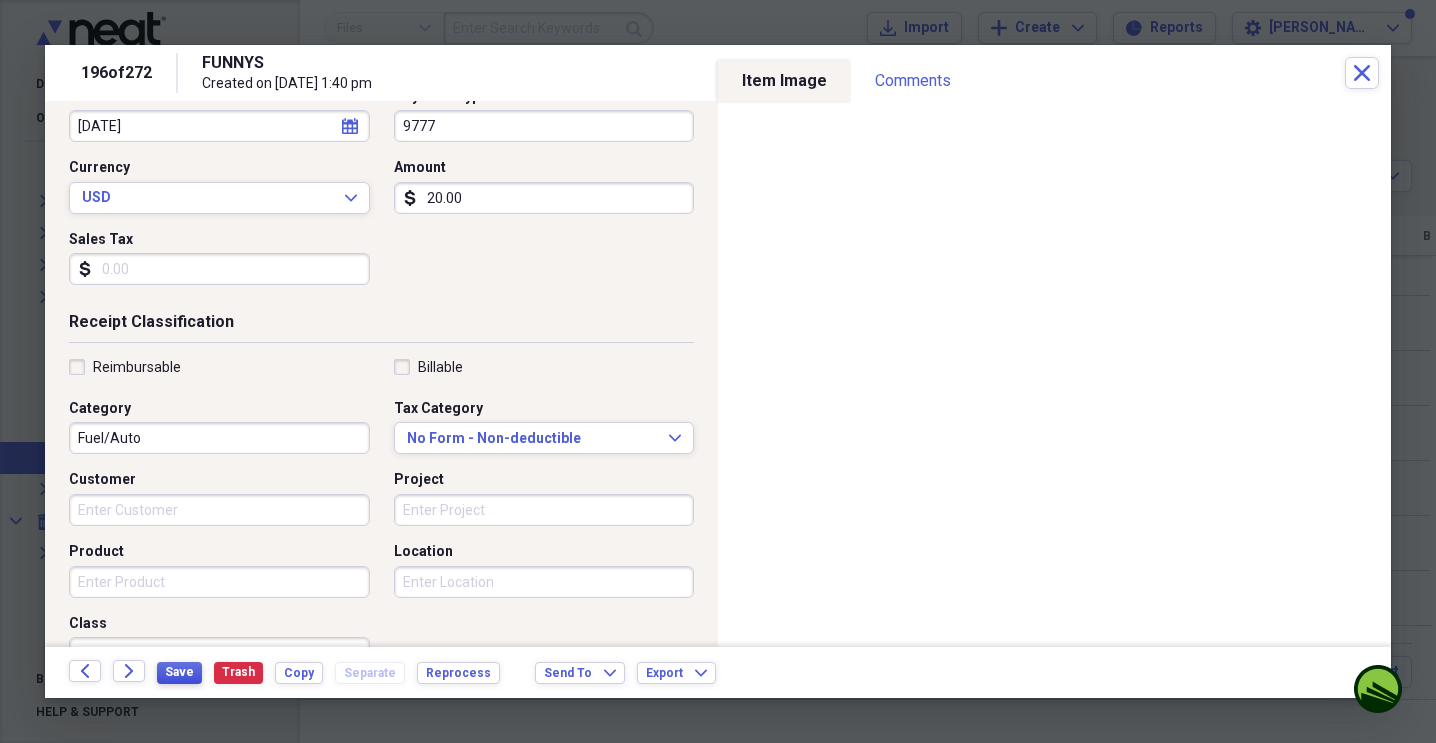 click on "Save" at bounding box center [179, 672] 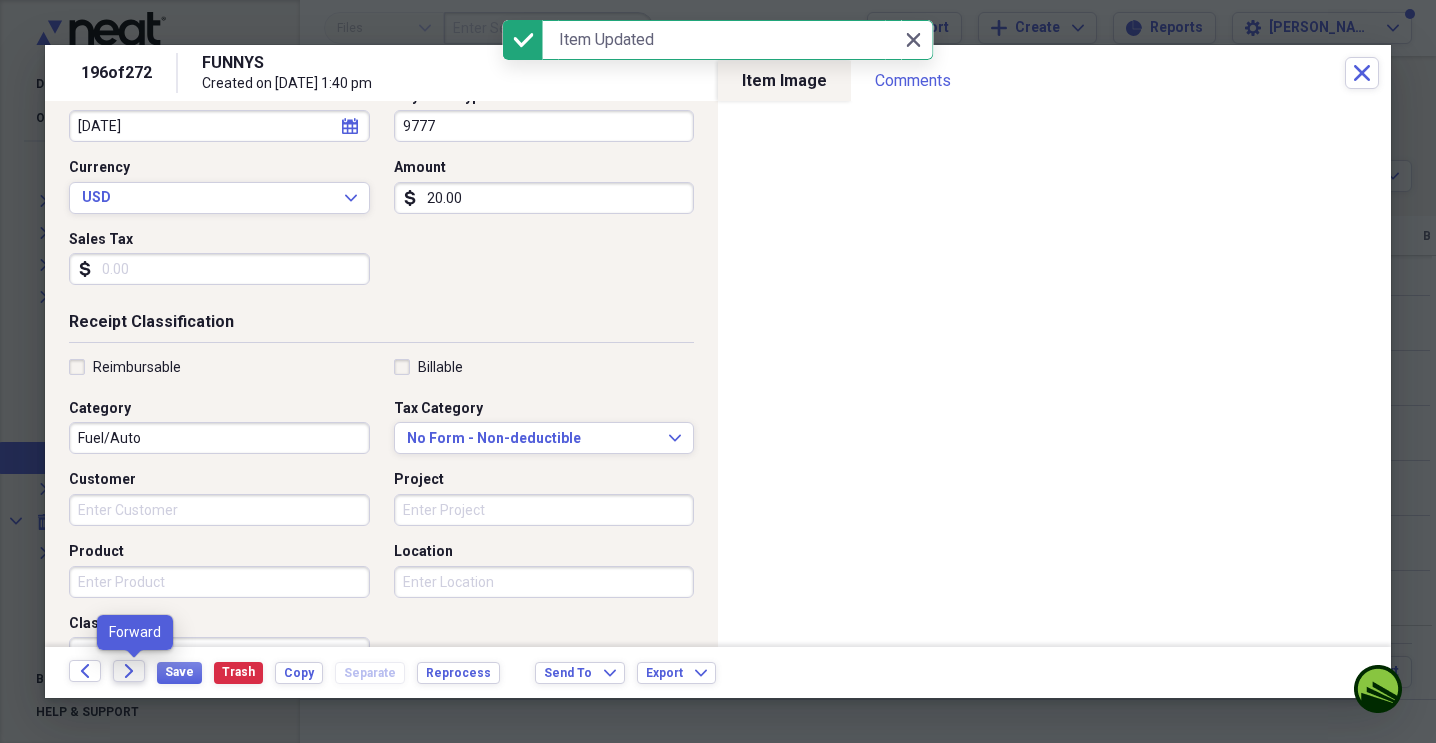 click 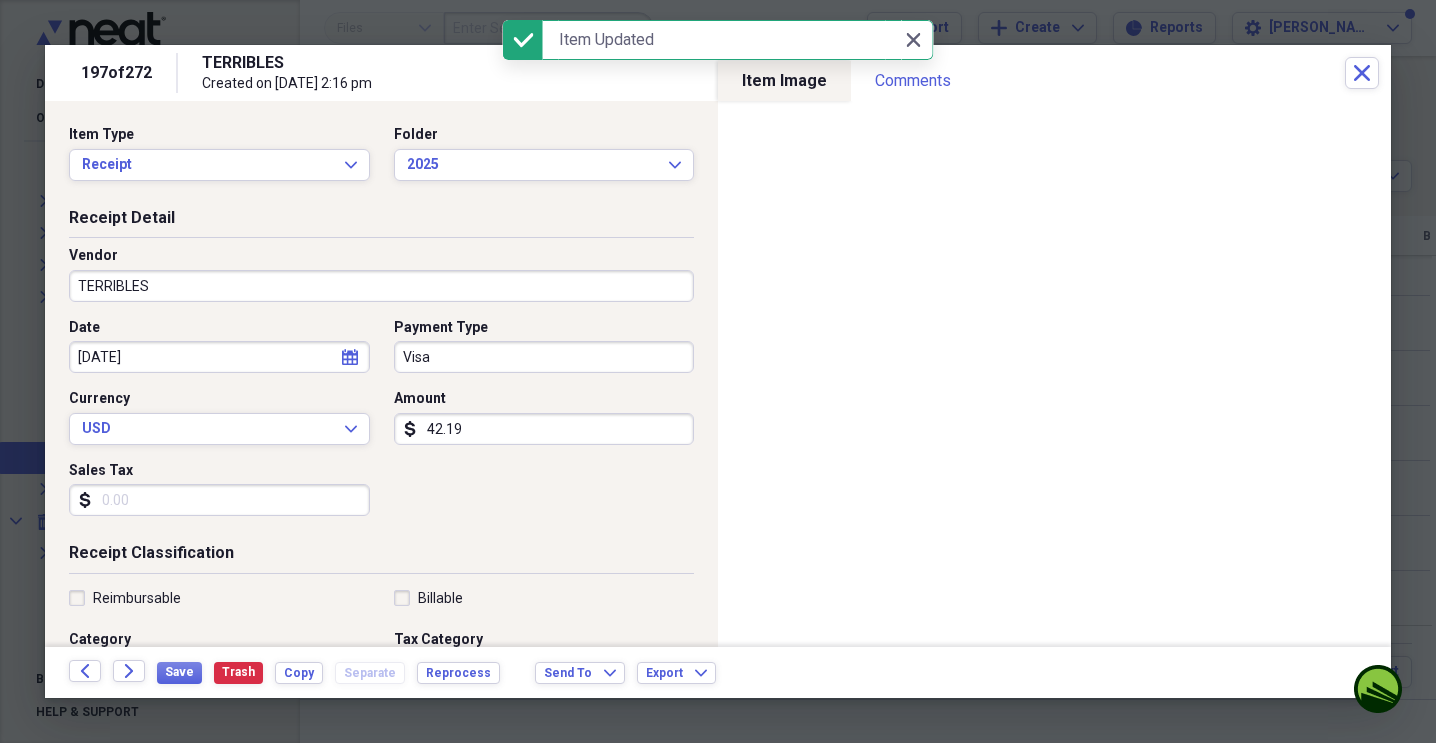 click on "Visa" at bounding box center (544, 357) 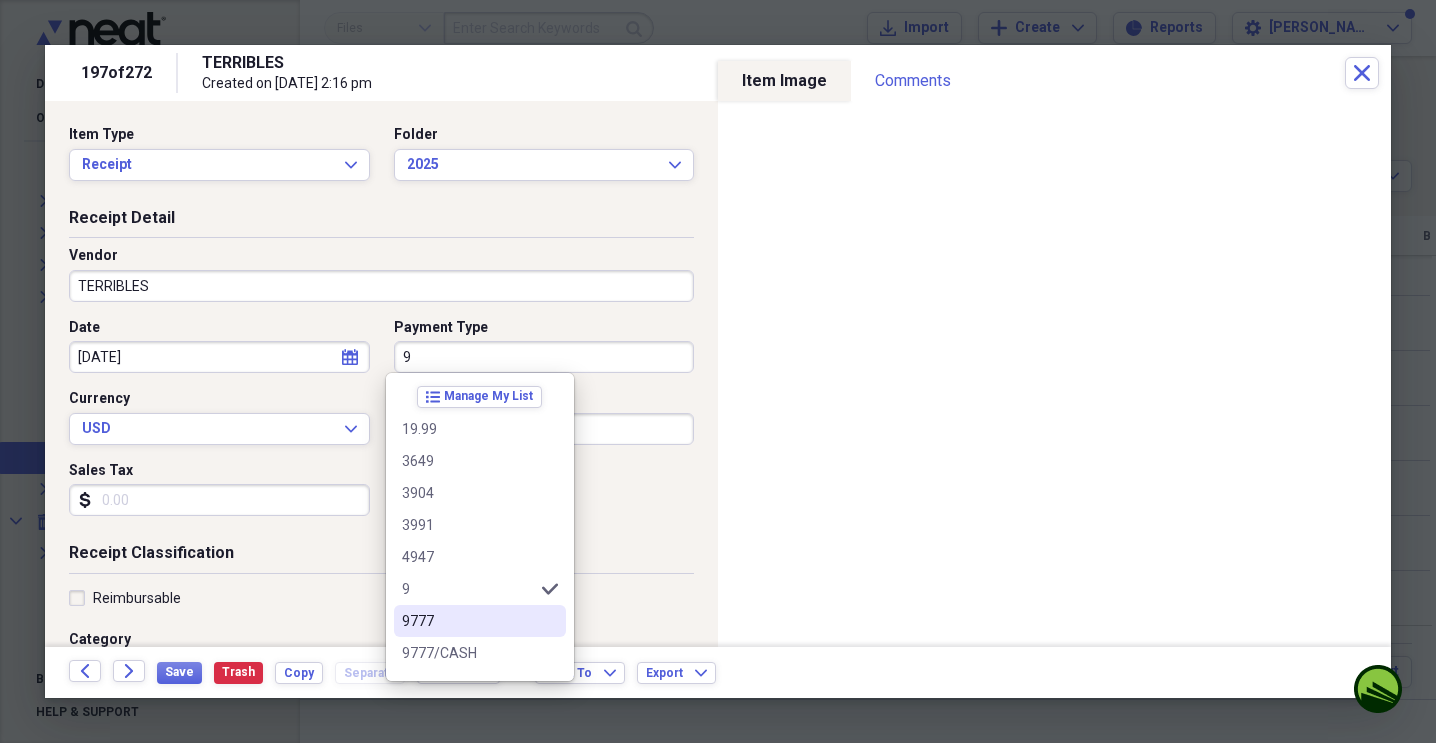 click on "9777" at bounding box center [480, 621] 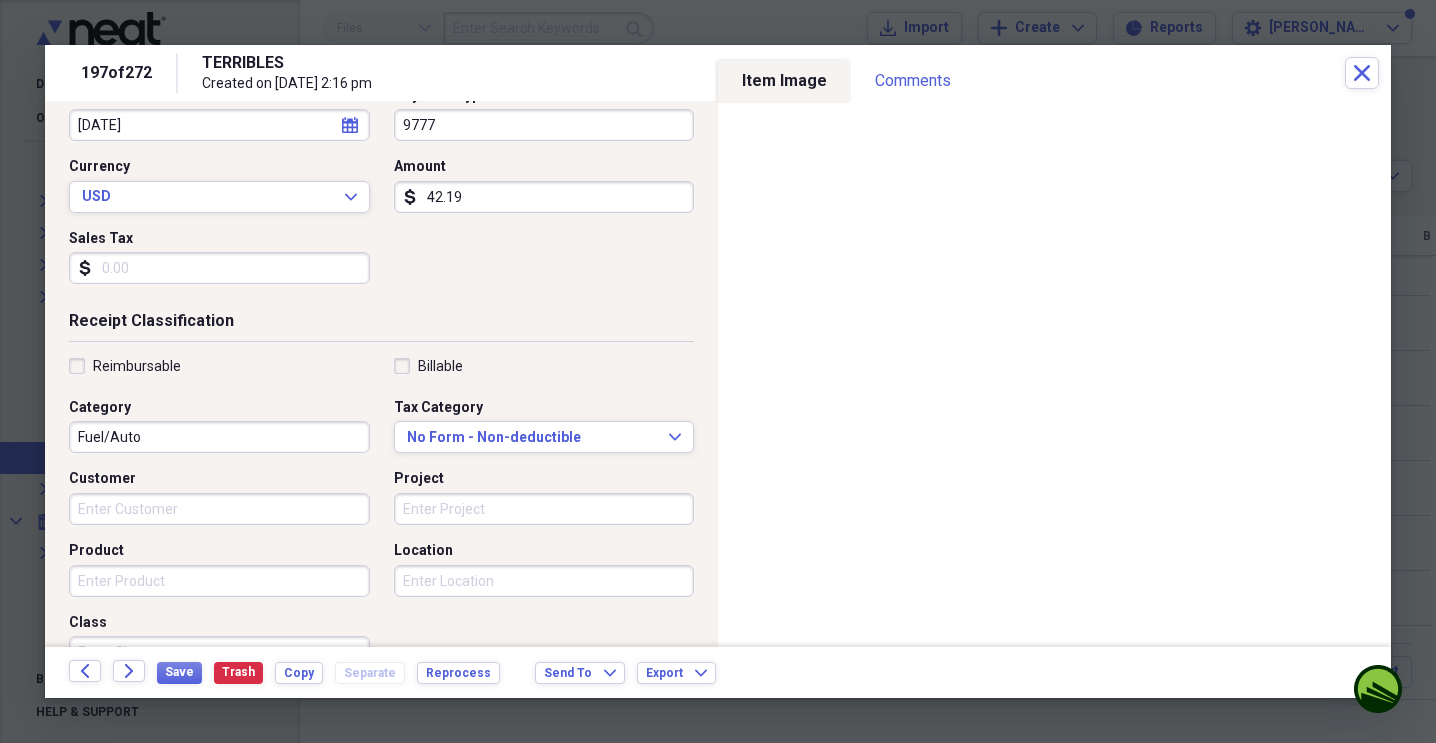 scroll, scrollTop: 233, scrollLeft: 0, axis: vertical 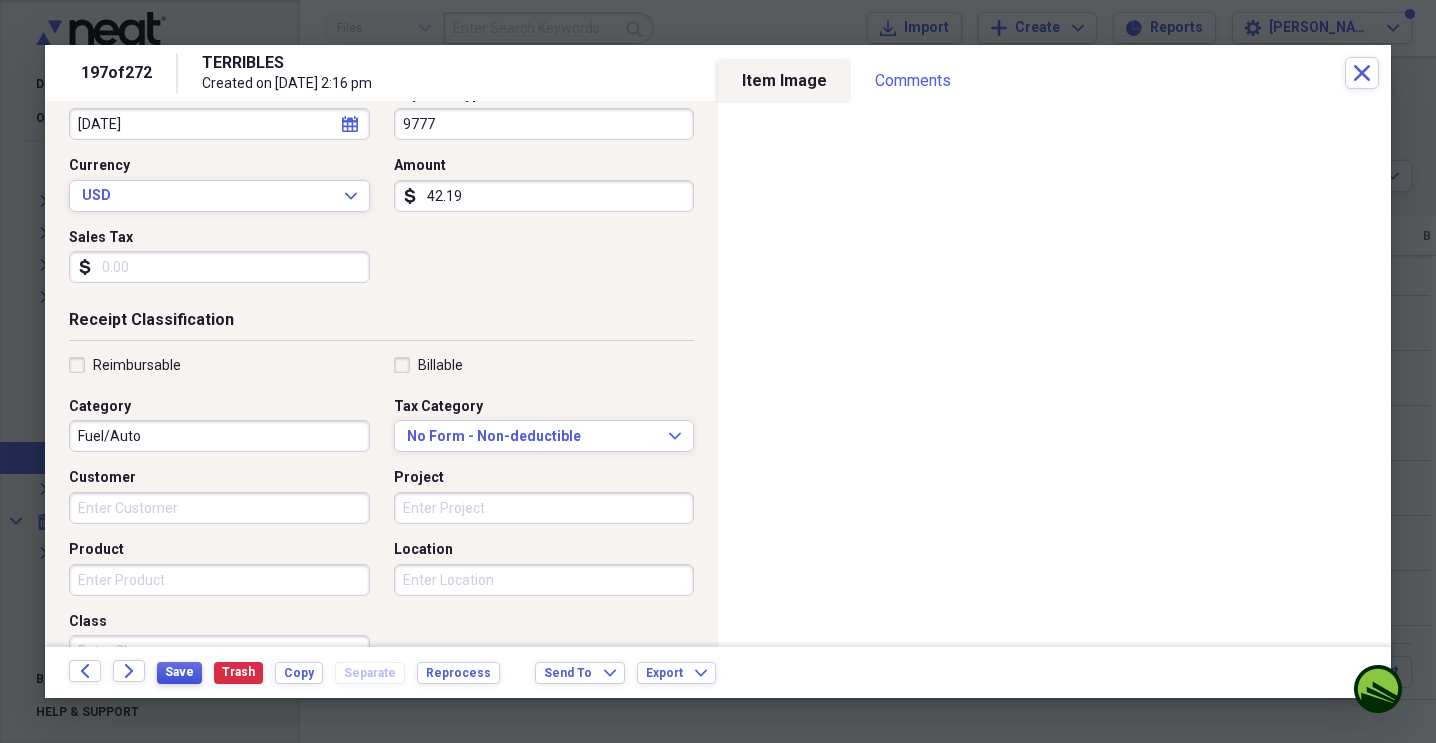 click on "Save" at bounding box center (179, 672) 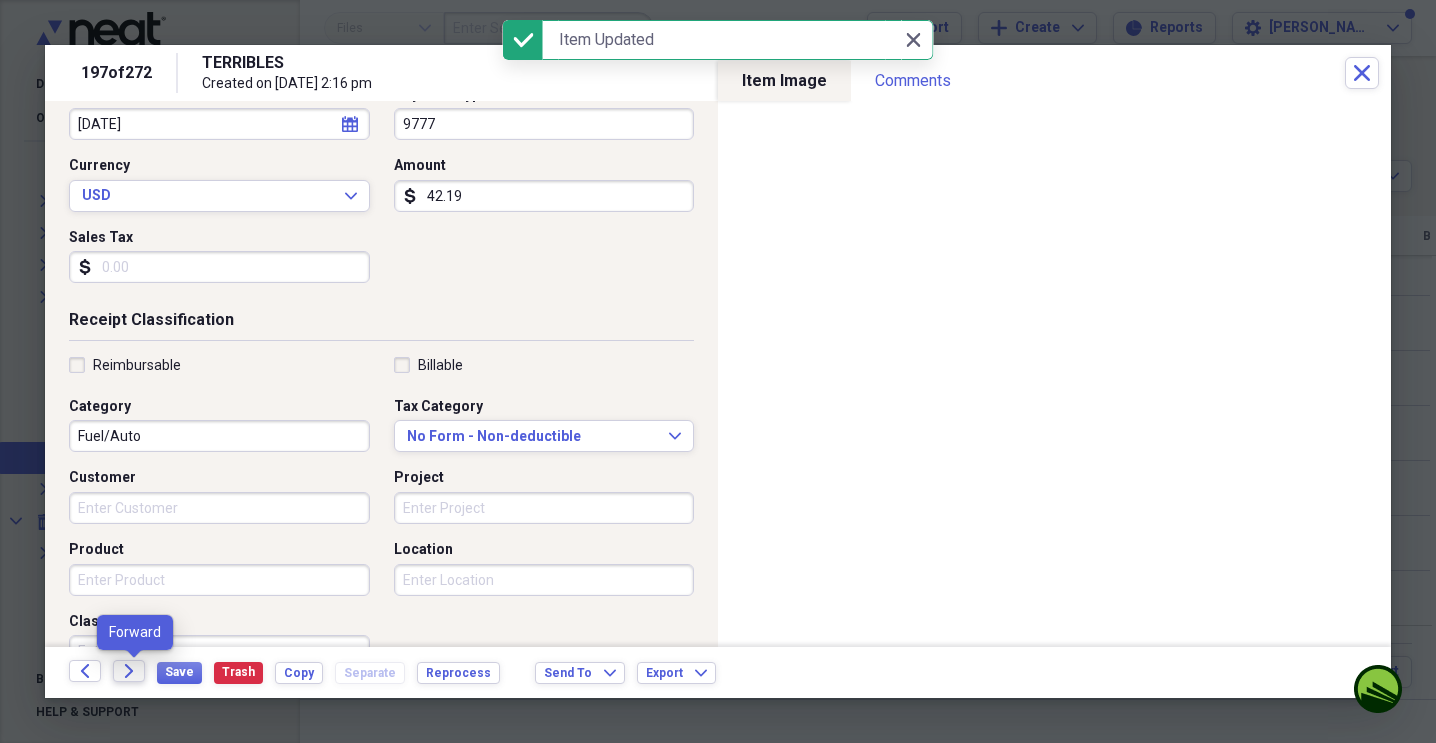 click 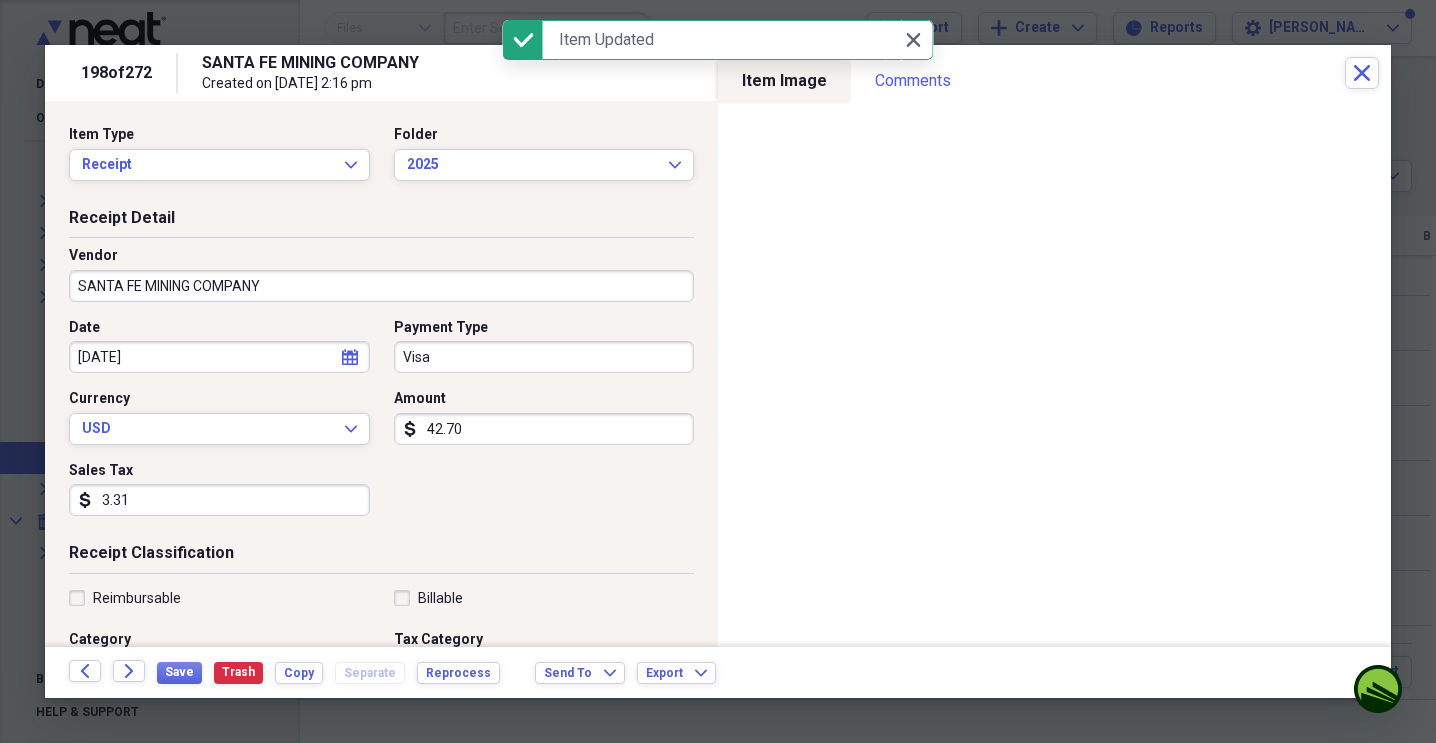 click on "Visa" at bounding box center (544, 357) 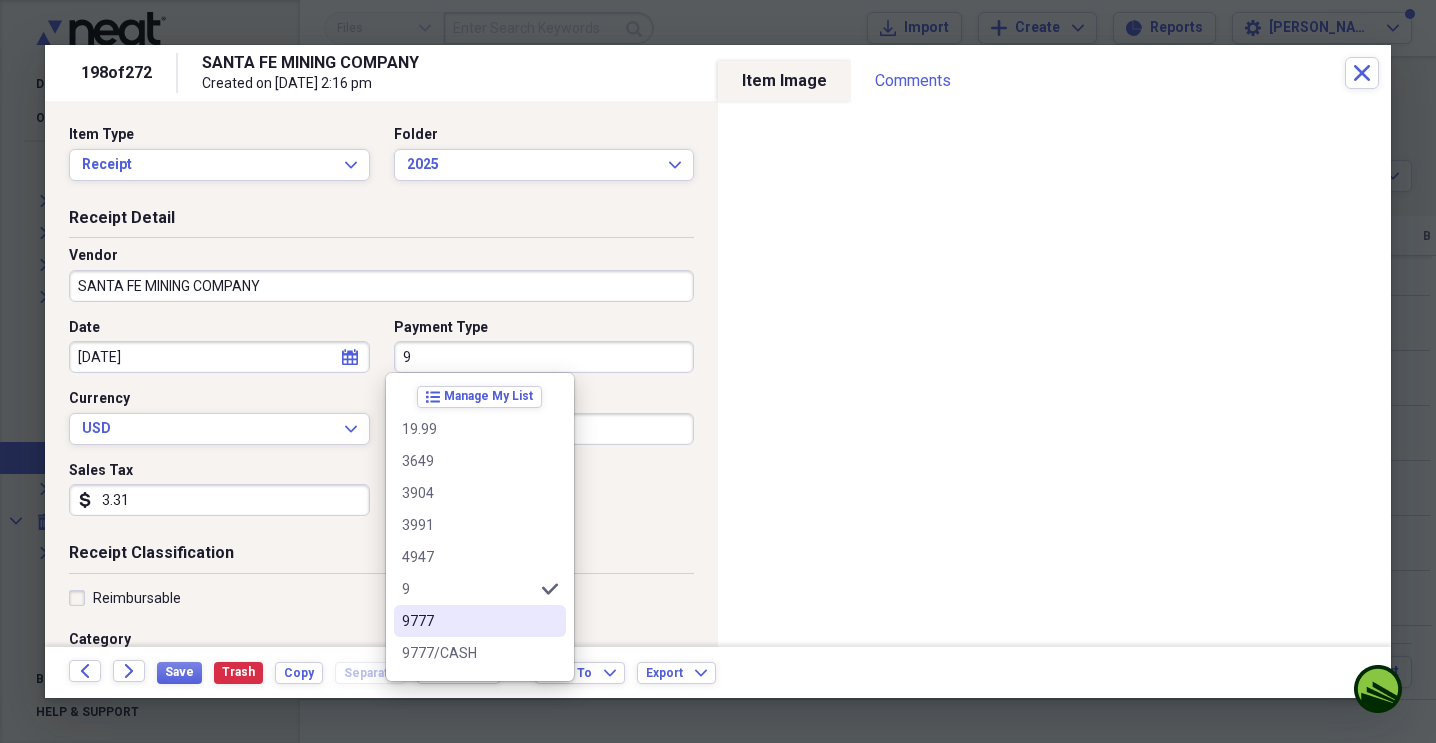 click on "9777" at bounding box center (468, 621) 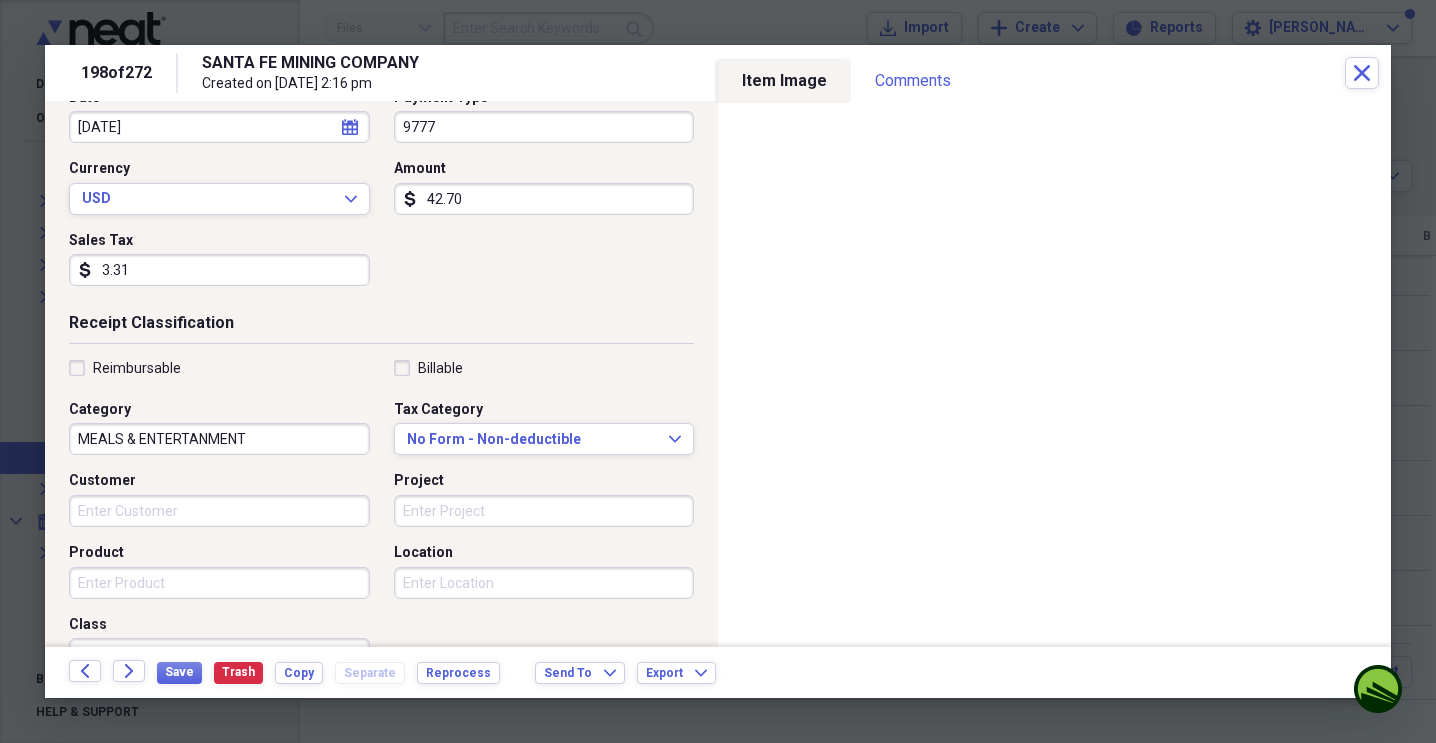 scroll, scrollTop: 231, scrollLeft: 0, axis: vertical 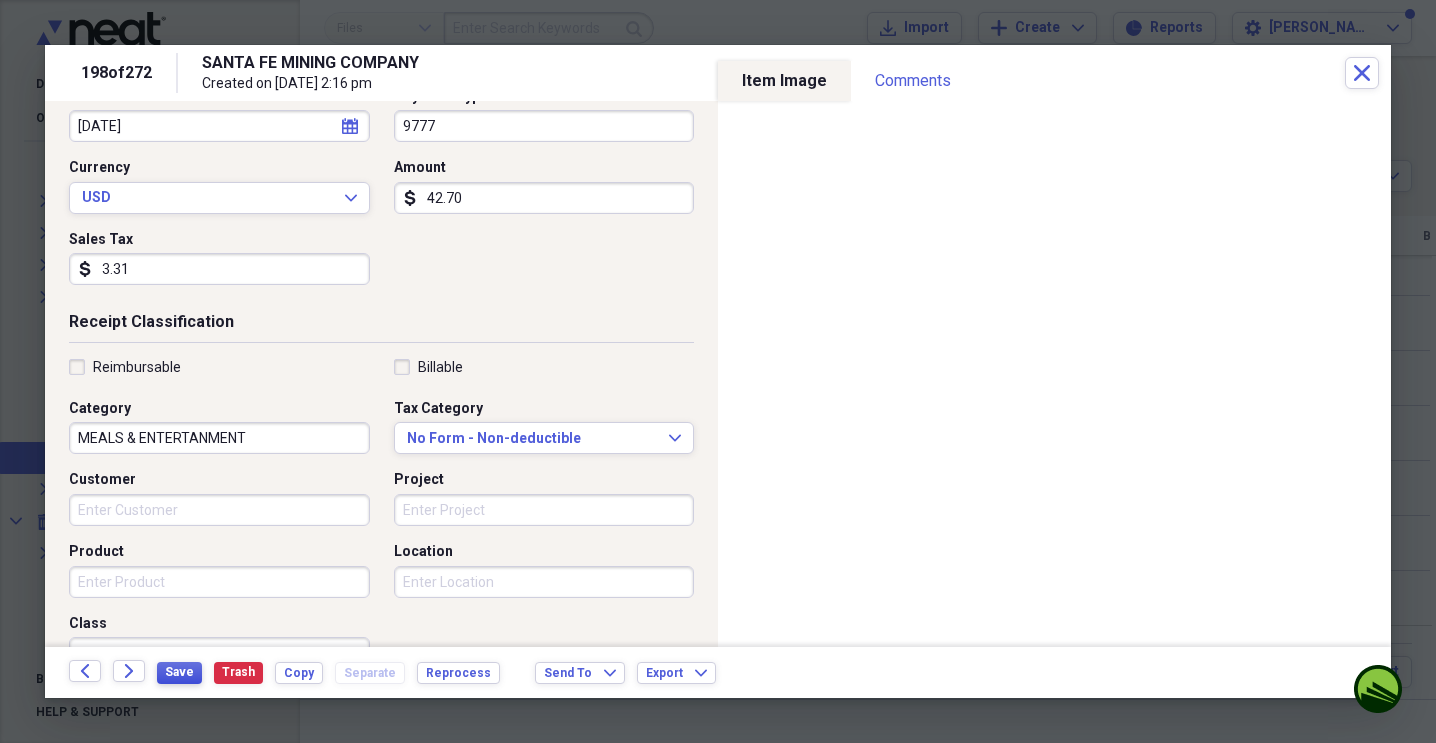 click on "Save" at bounding box center [179, 672] 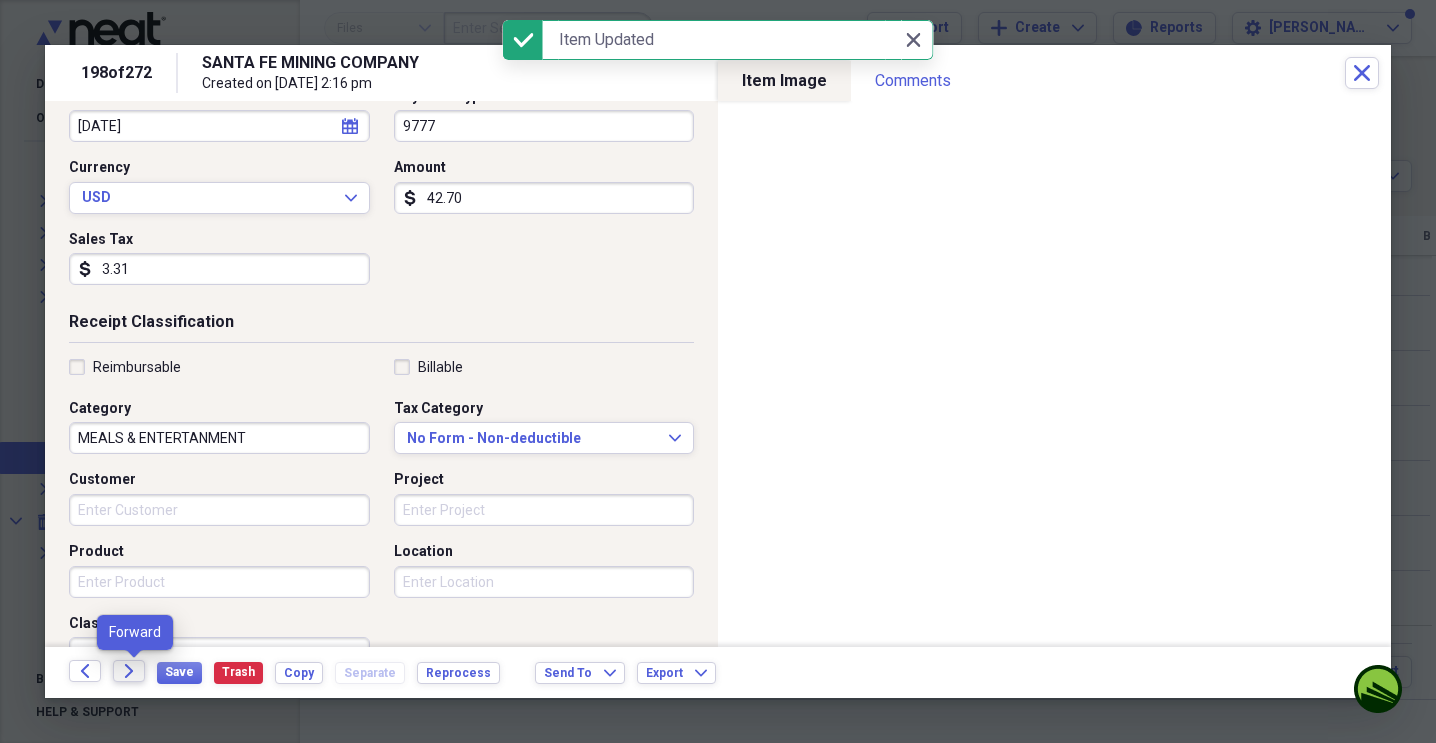 click 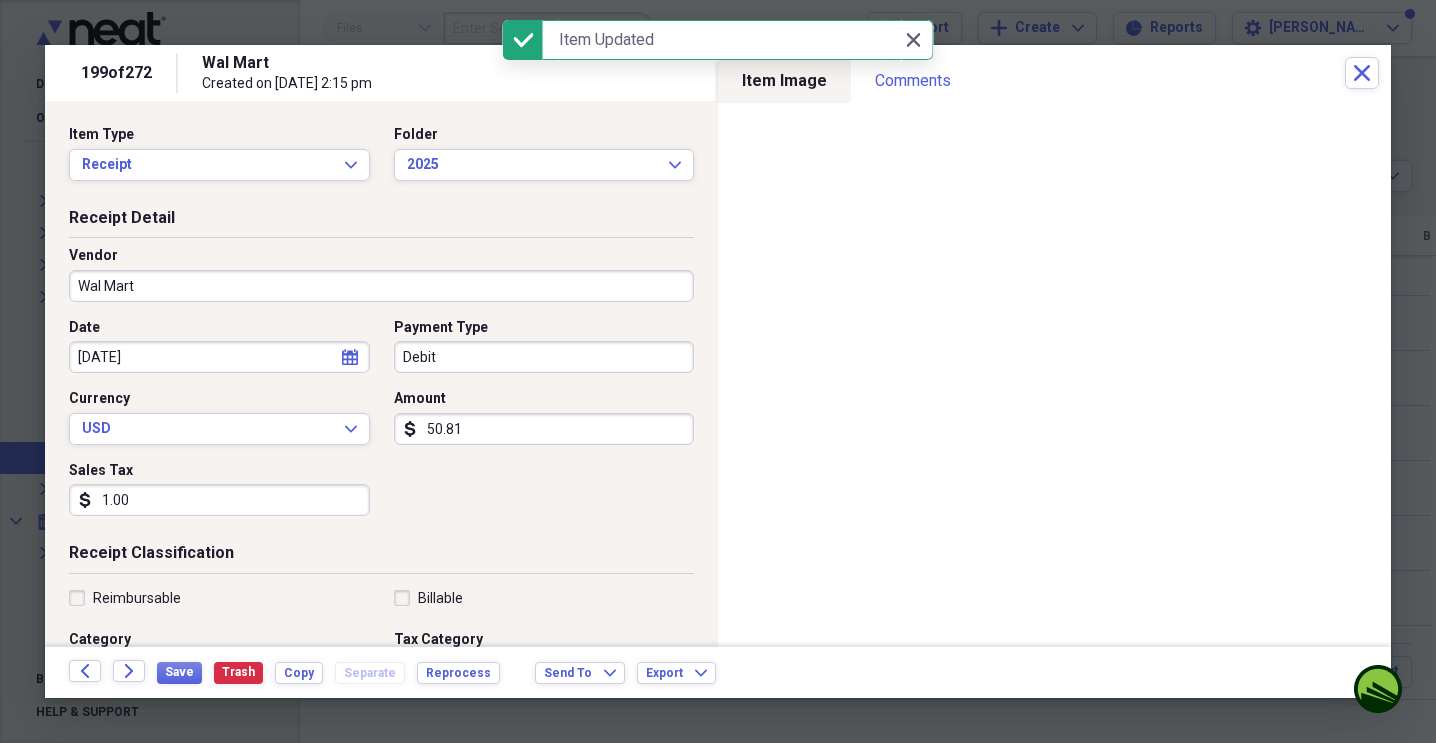 click on "Debit" at bounding box center [544, 357] 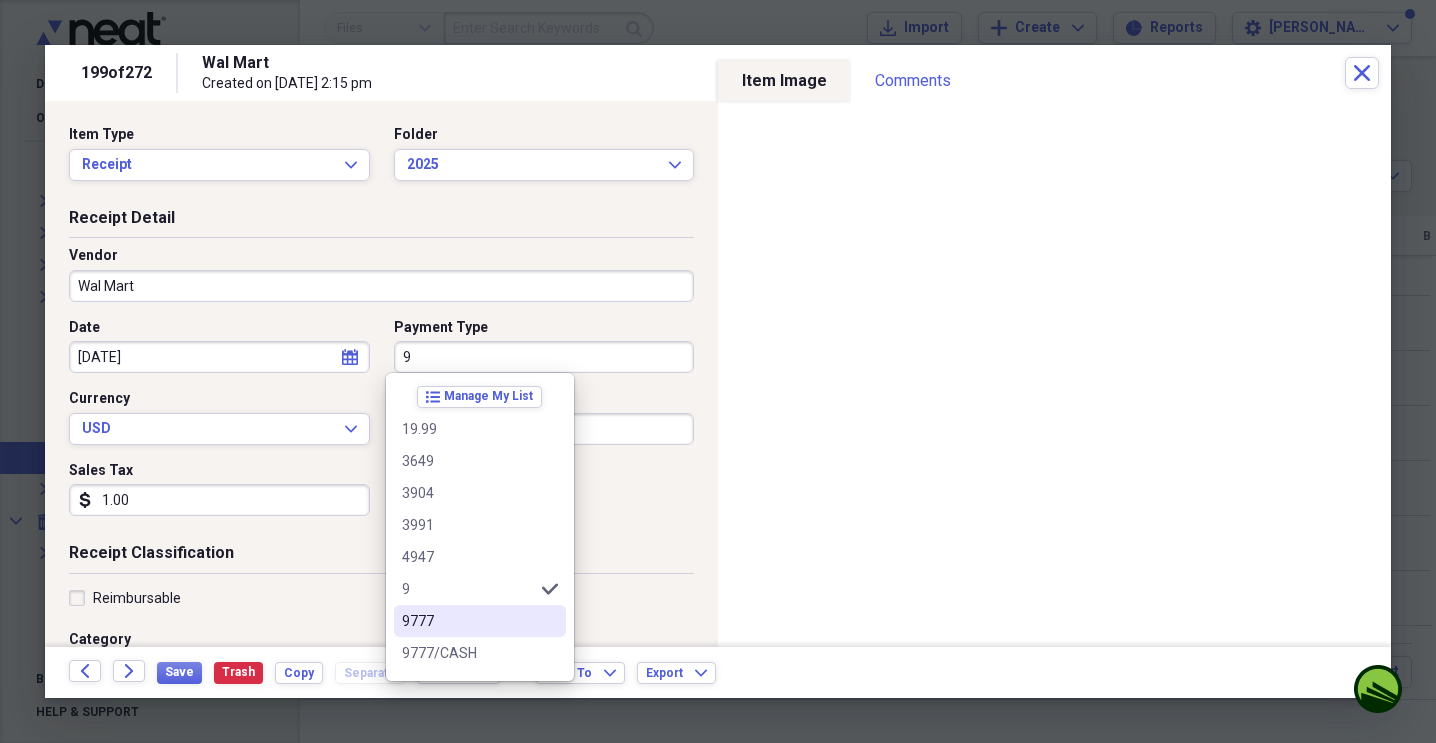 click on "9777" at bounding box center [468, 621] 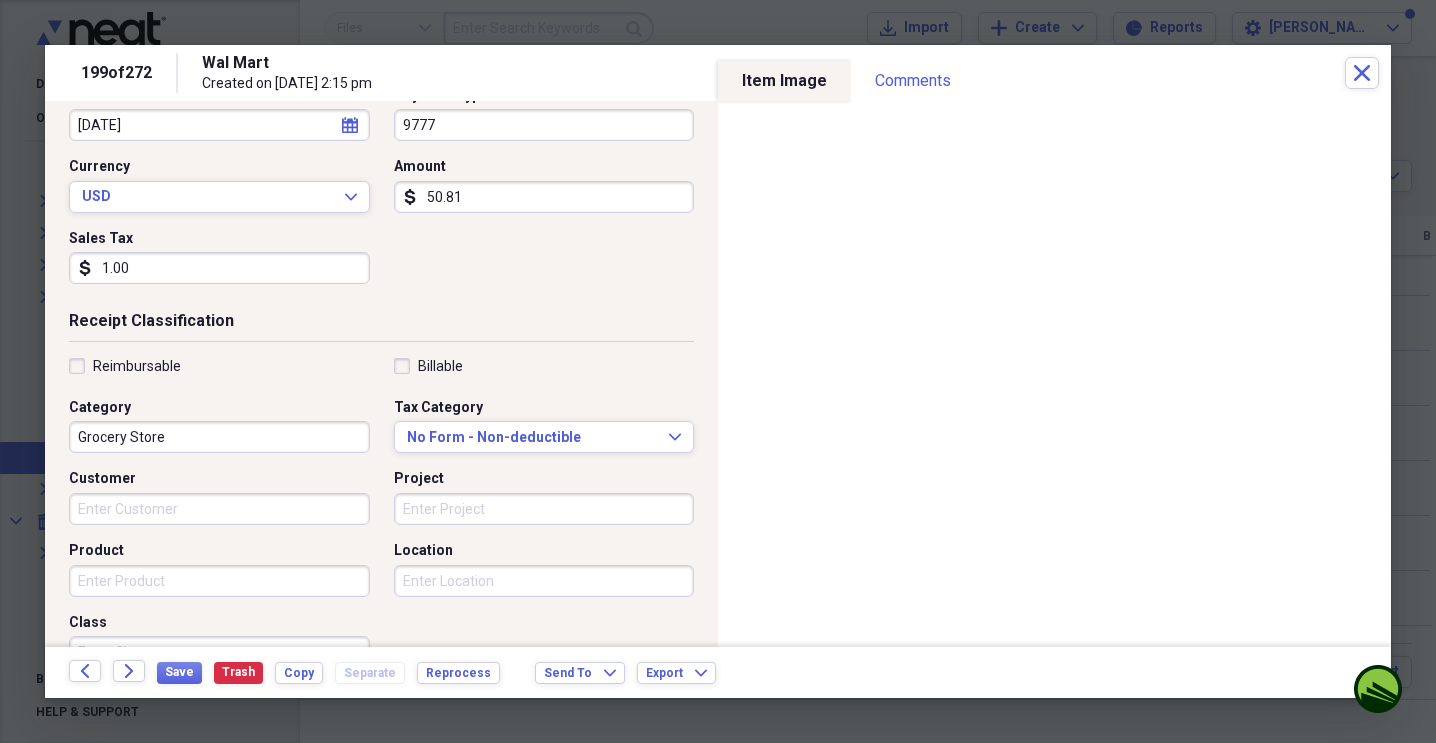 scroll, scrollTop: 233, scrollLeft: 0, axis: vertical 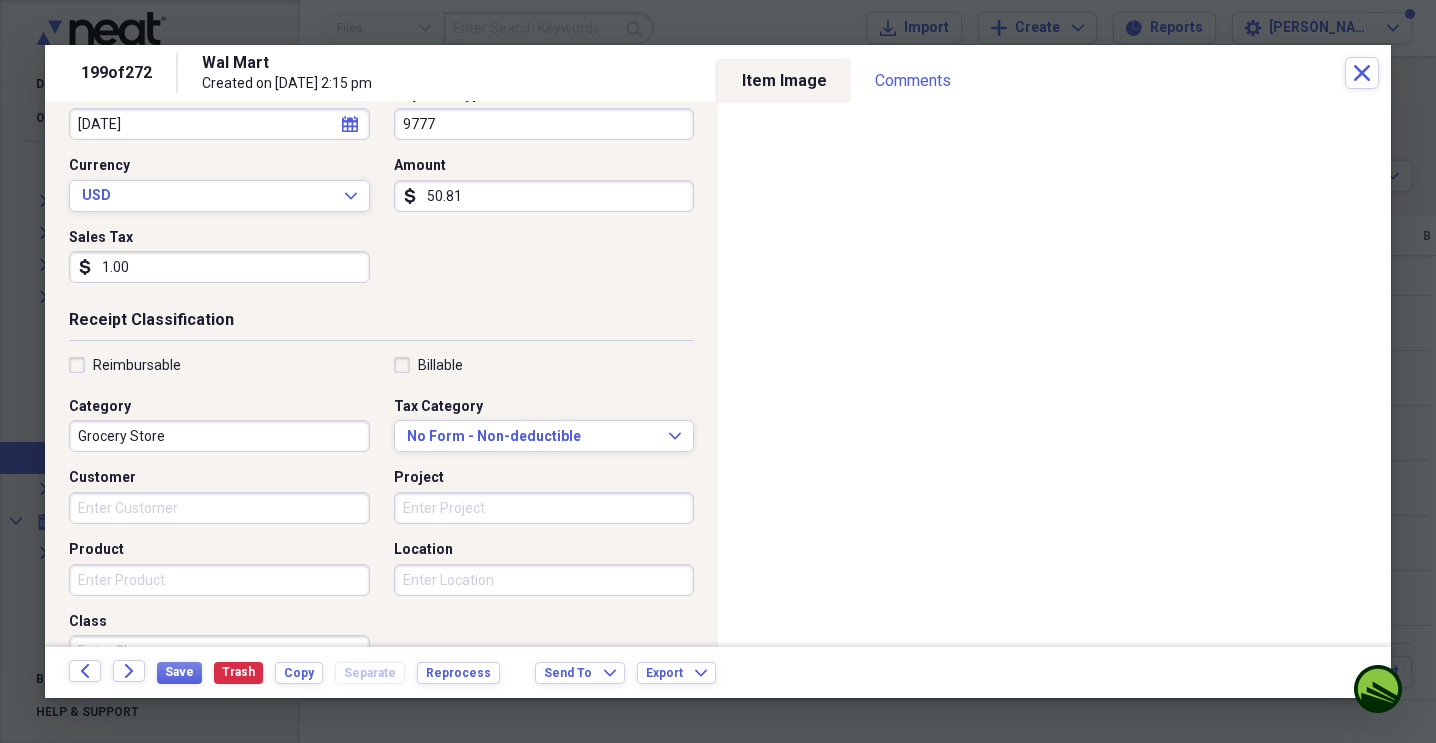 click on "Grocery Store" at bounding box center (219, 436) 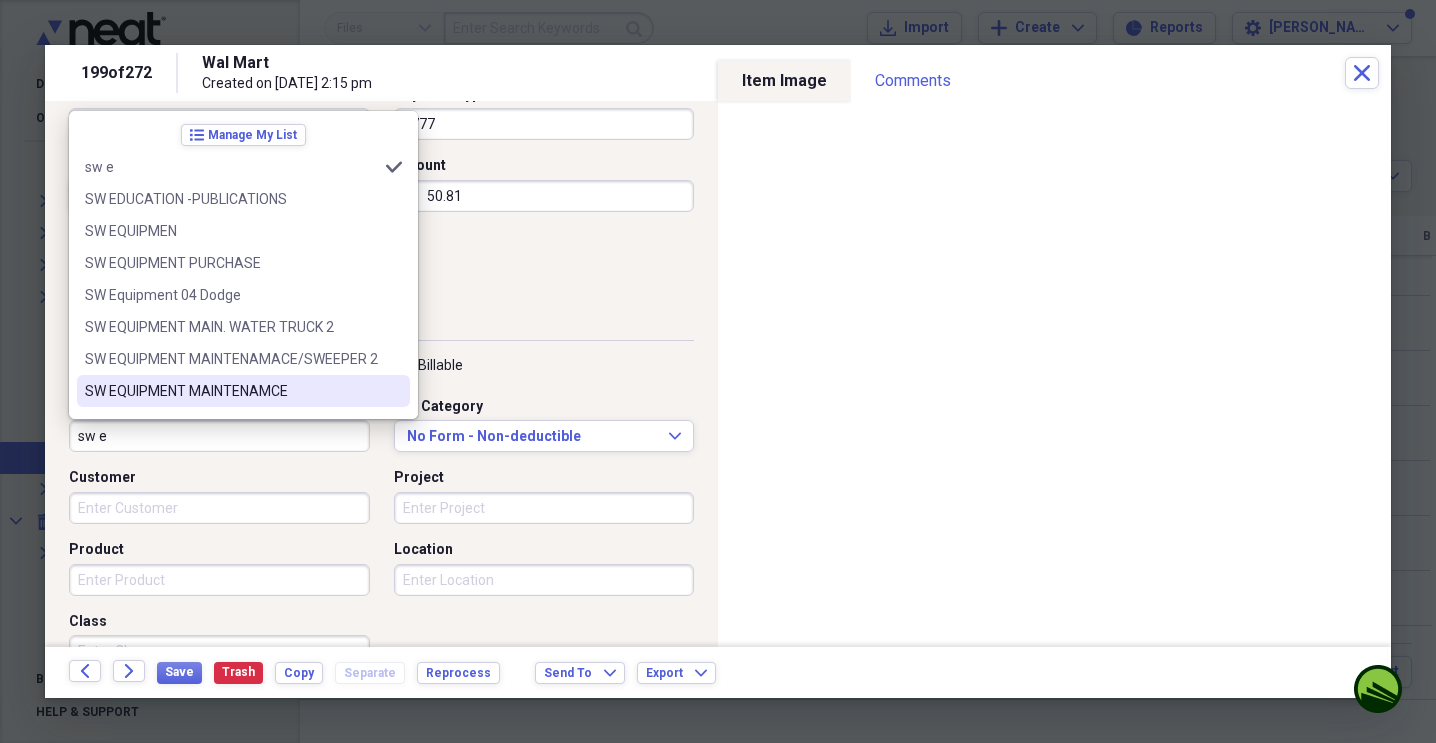 click on "SW EQUIPMENT MAINTENAMCE" at bounding box center (231, 391) 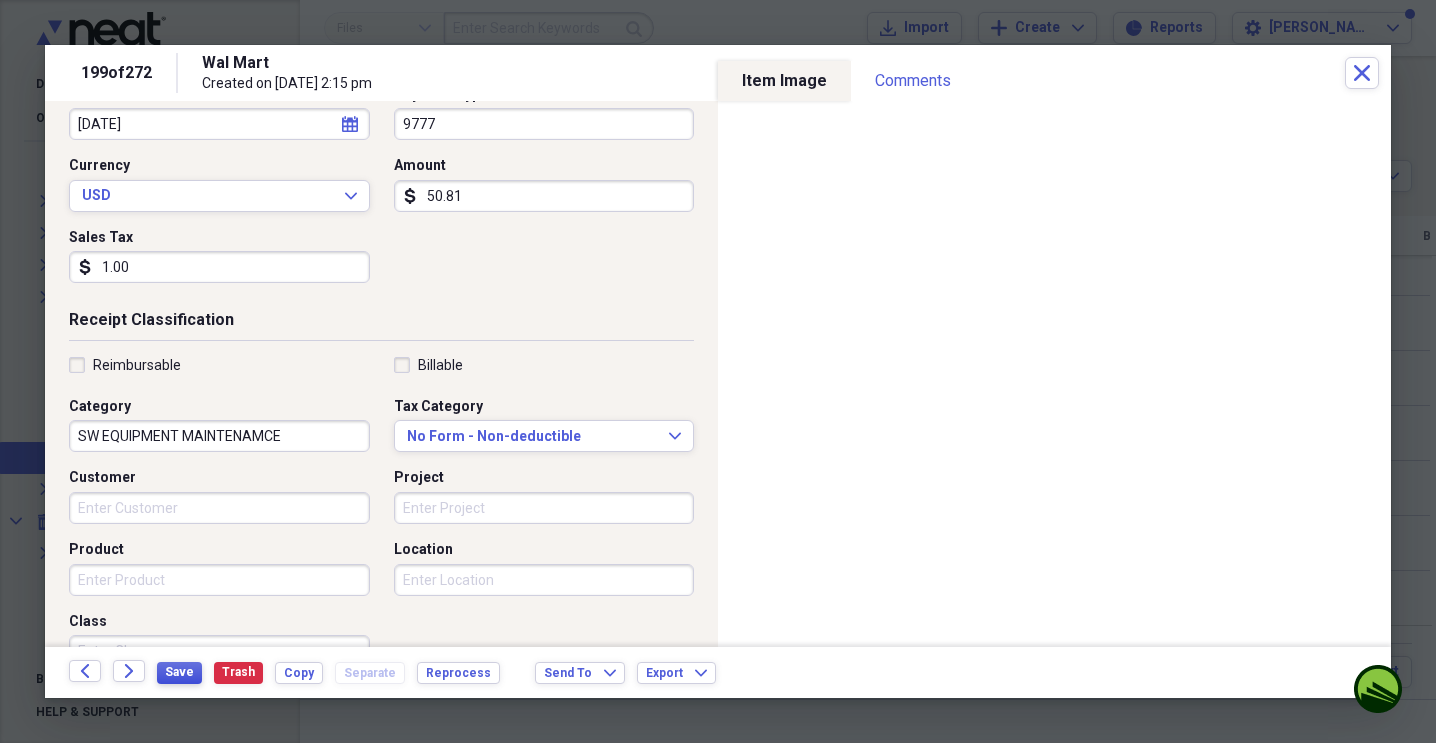 click on "Save" at bounding box center (179, 672) 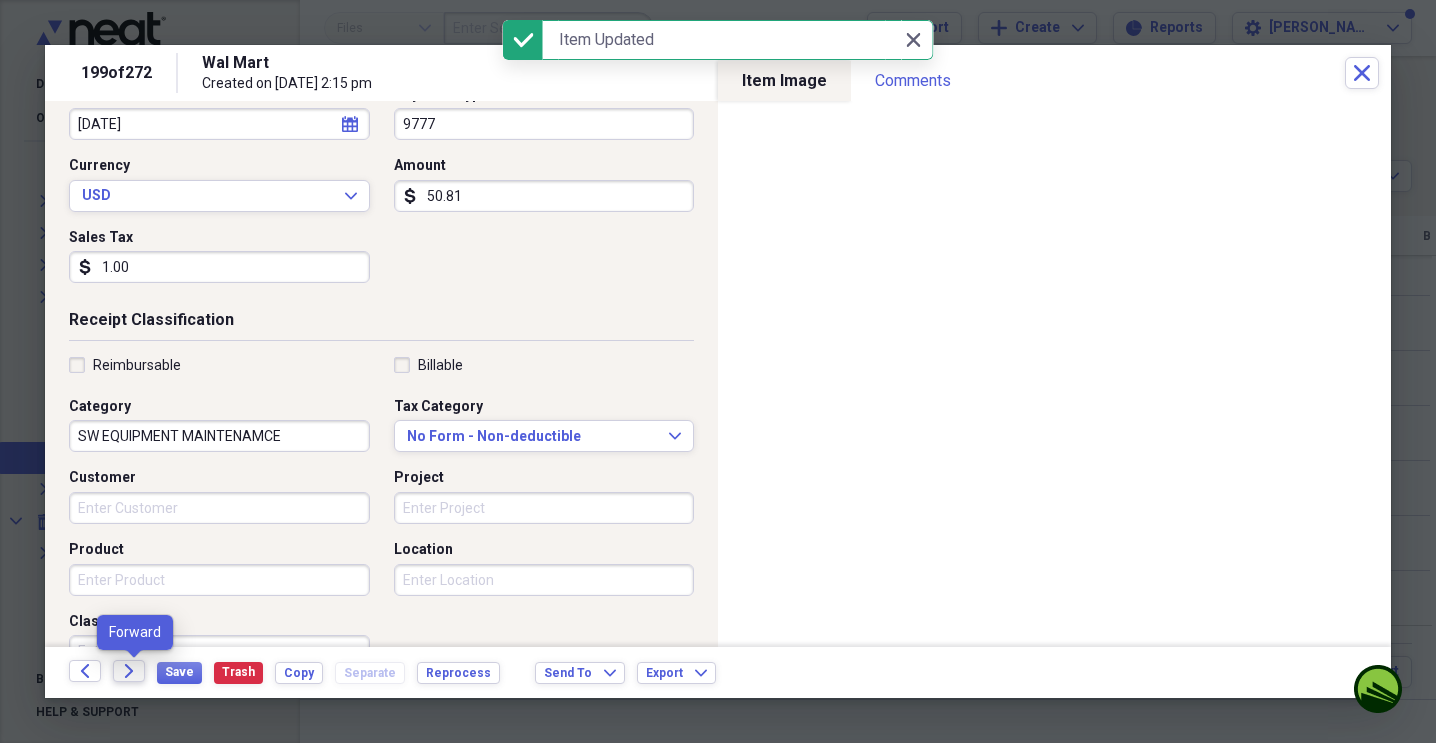 click 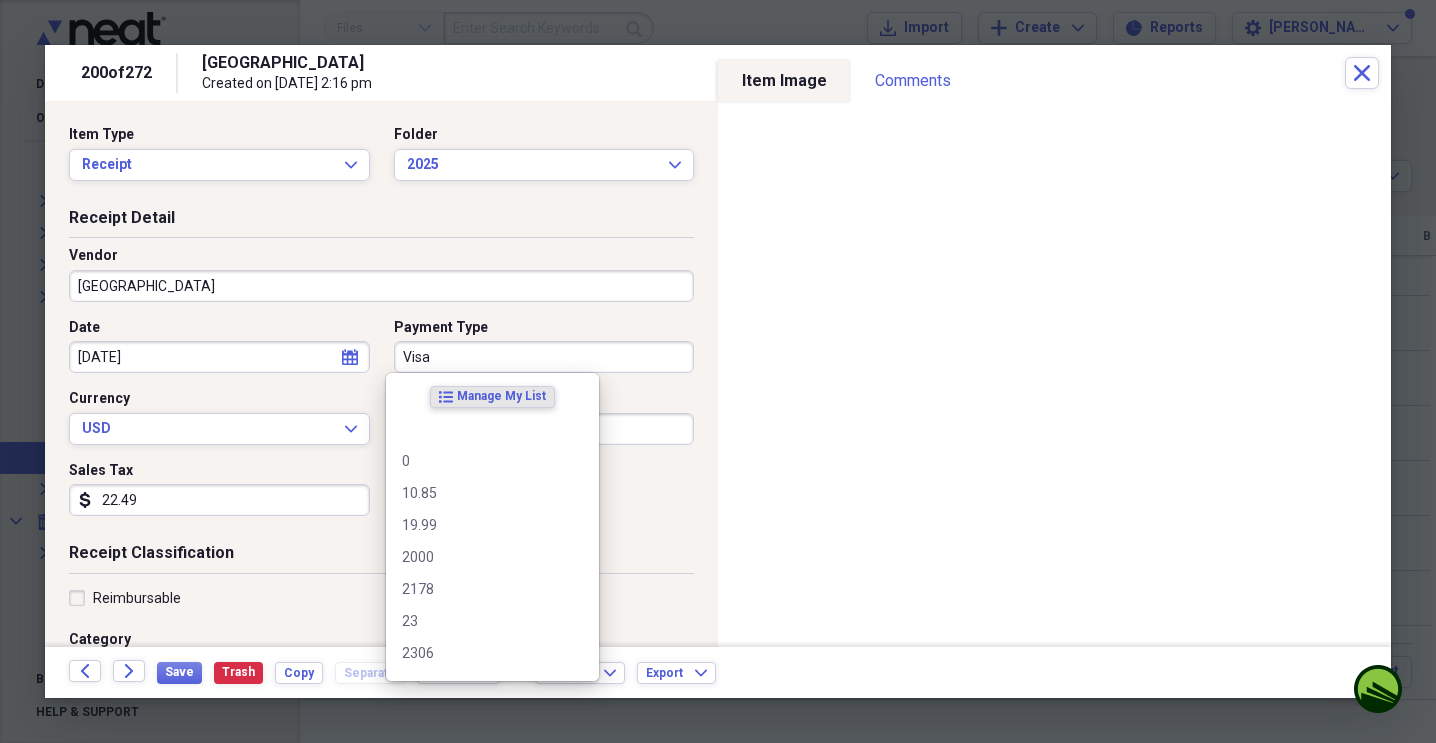 click on "Visa" at bounding box center [544, 357] 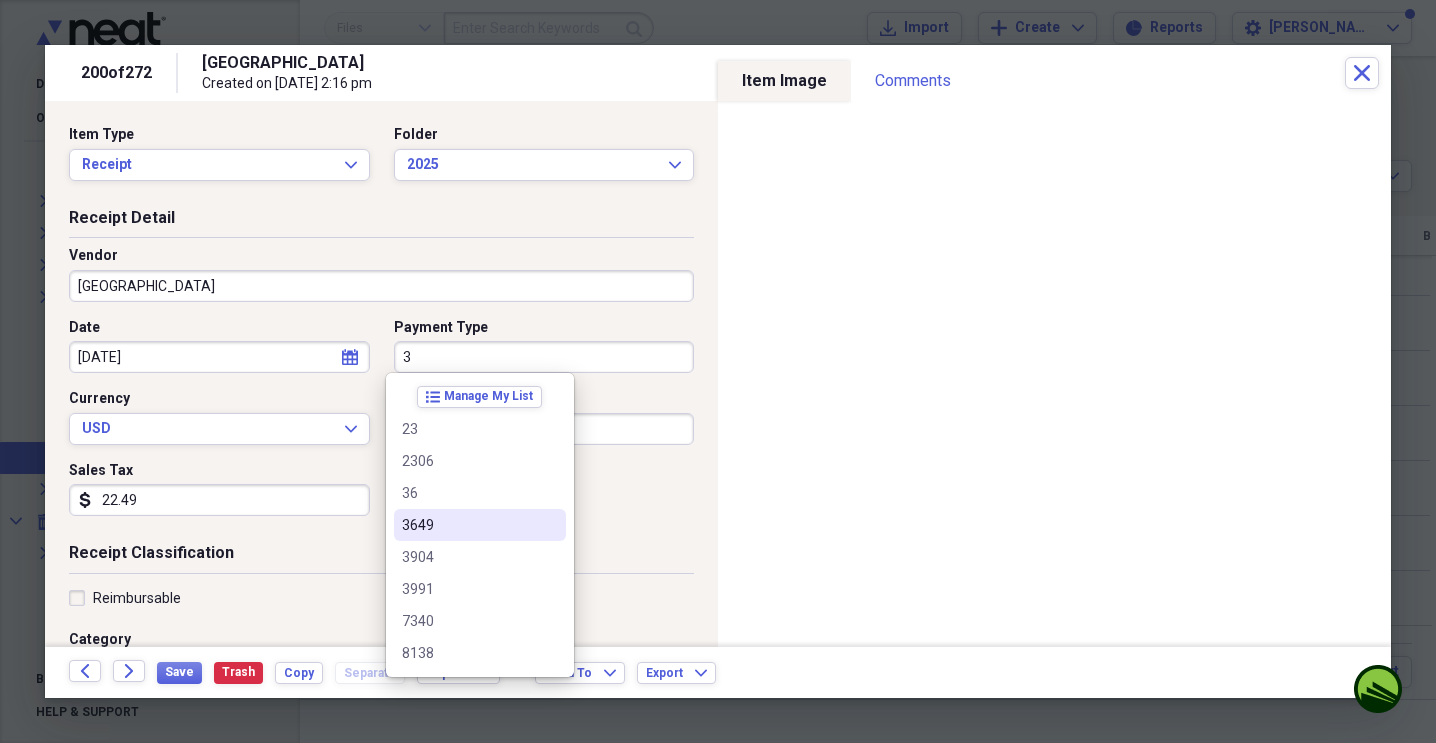click on "3649" at bounding box center (468, 525) 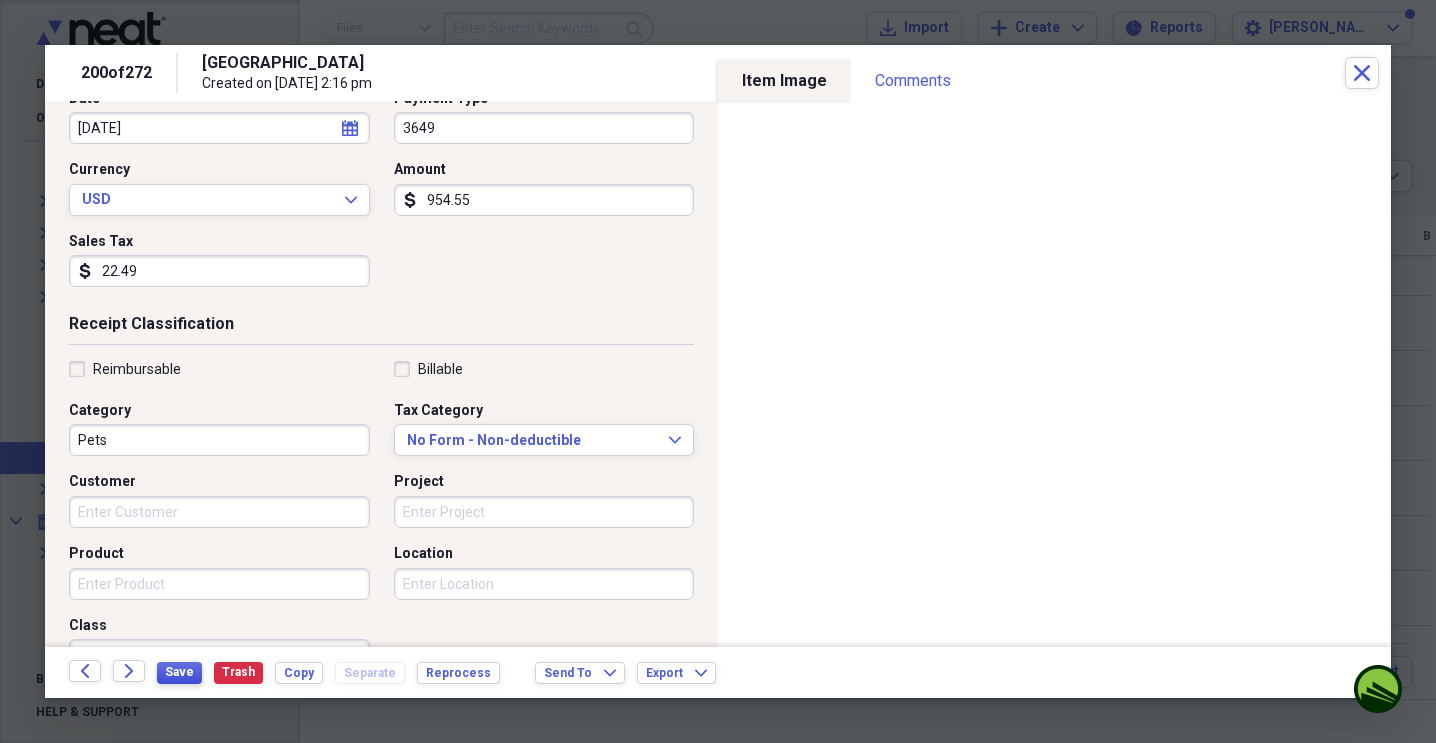 scroll, scrollTop: 231, scrollLeft: 0, axis: vertical 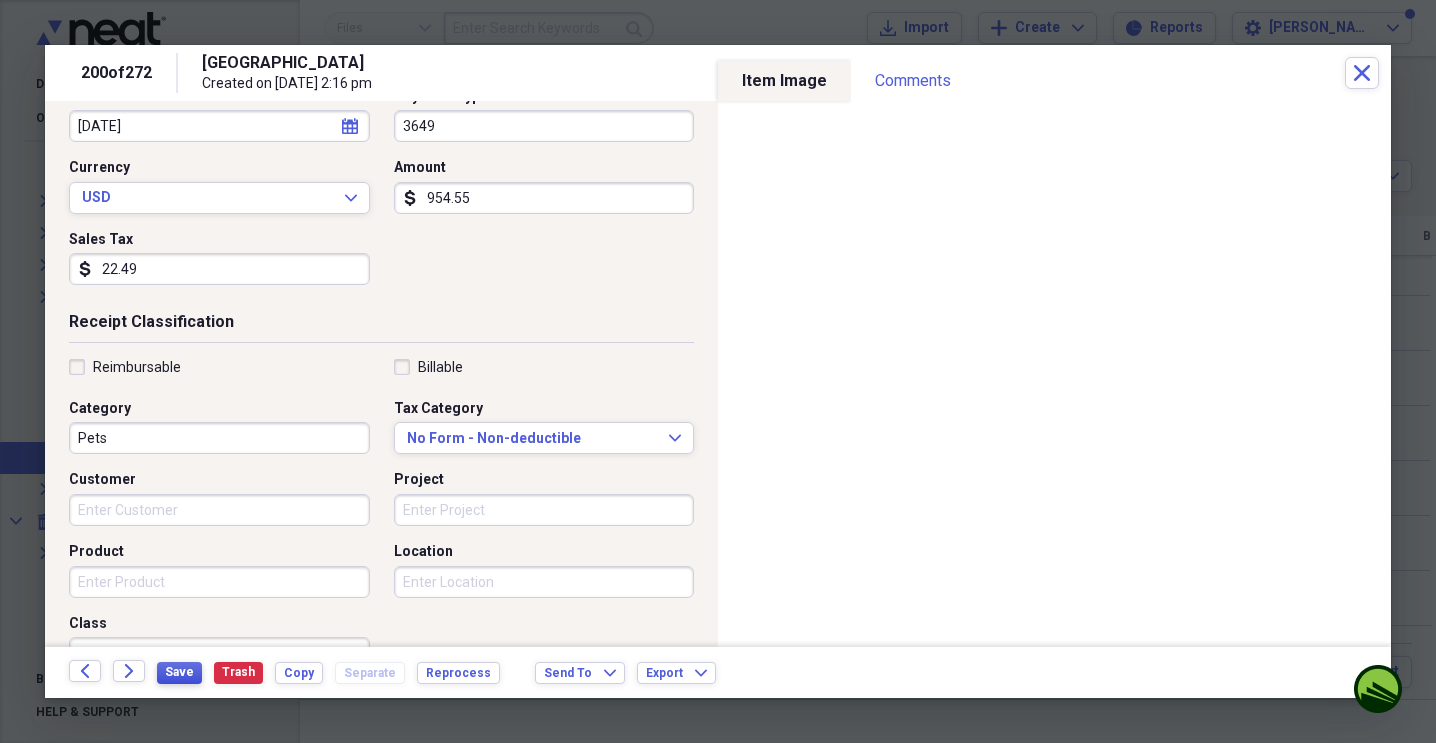 click on "Save" at bounding box center [179, 672] 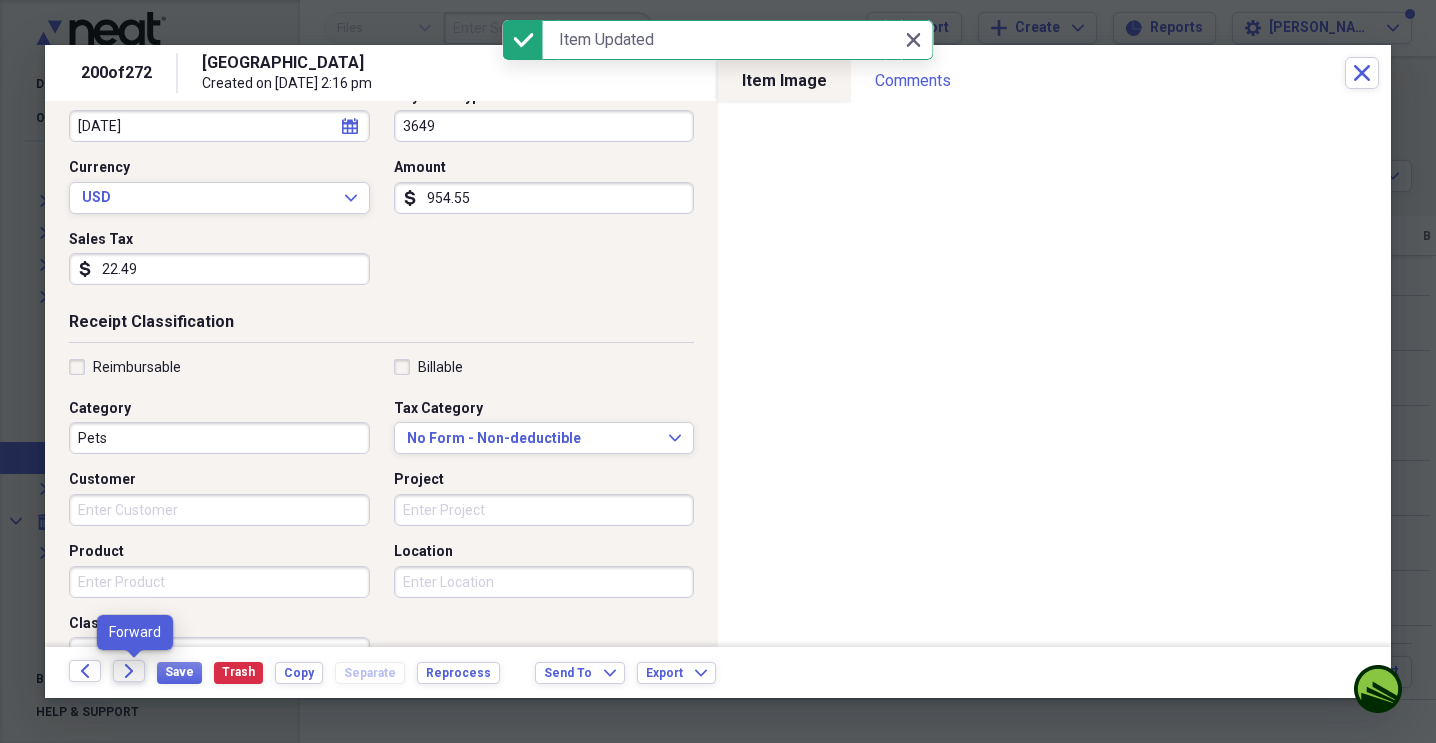 click on "Forward" 